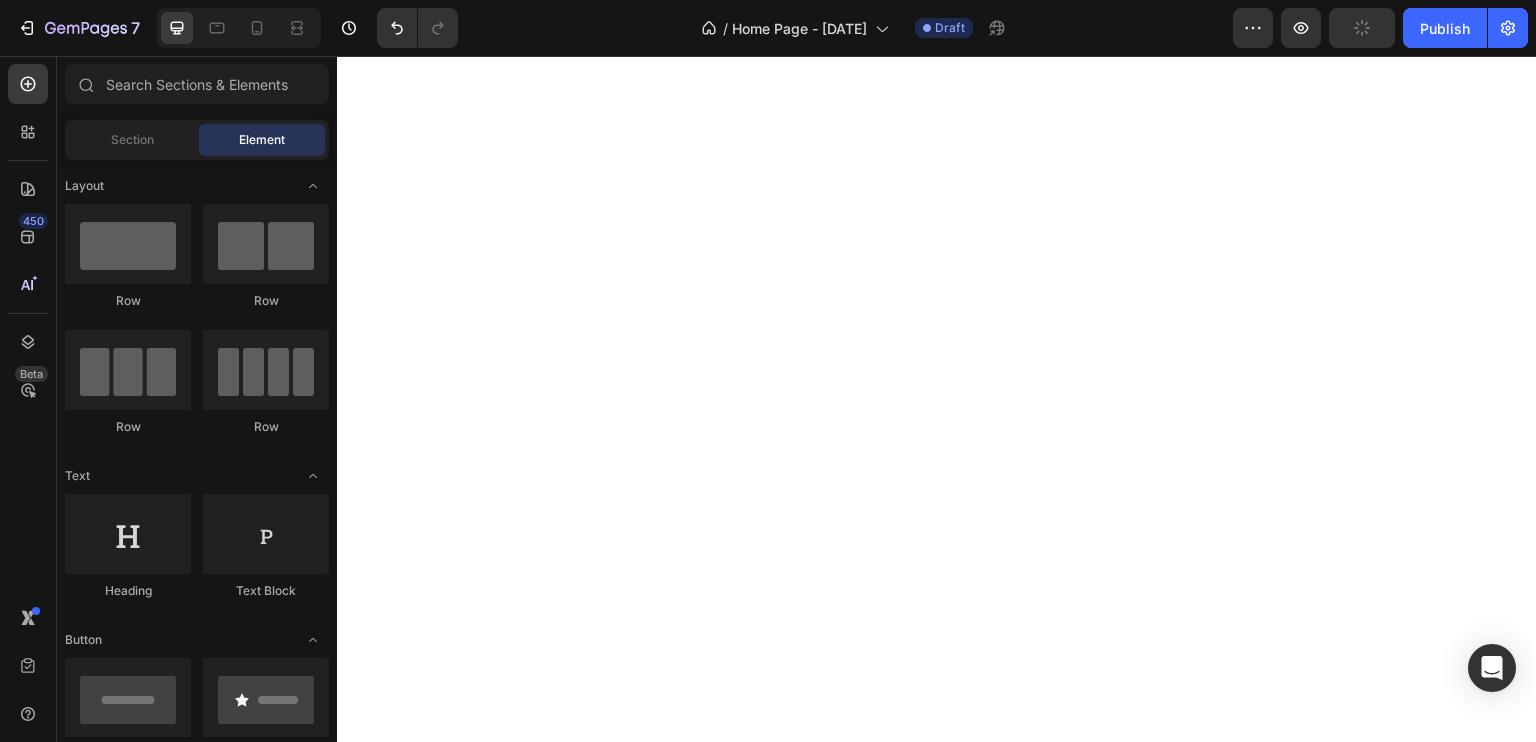 scroll, scrollTop: 0, scrollLeft: 0, axis: both 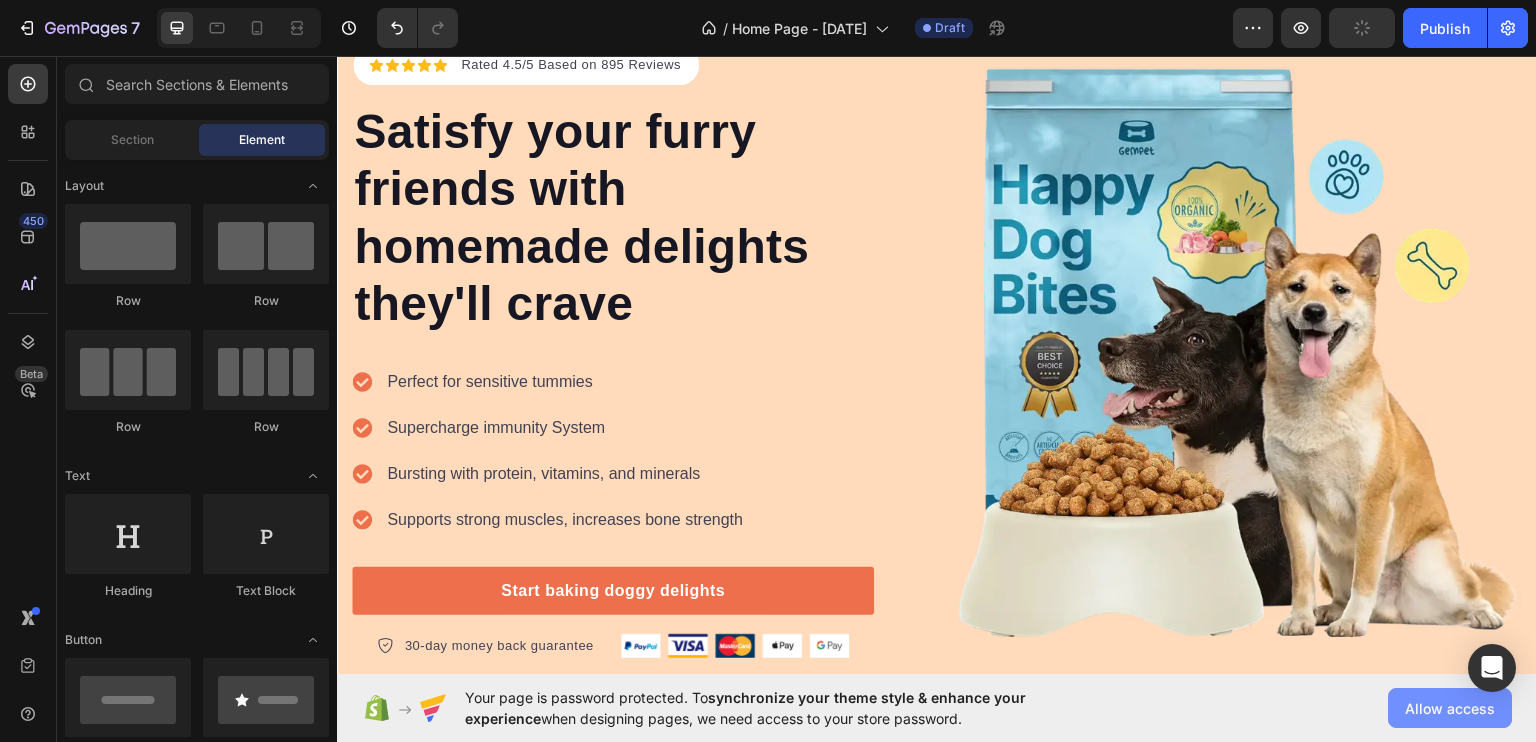 click on "Allow access" 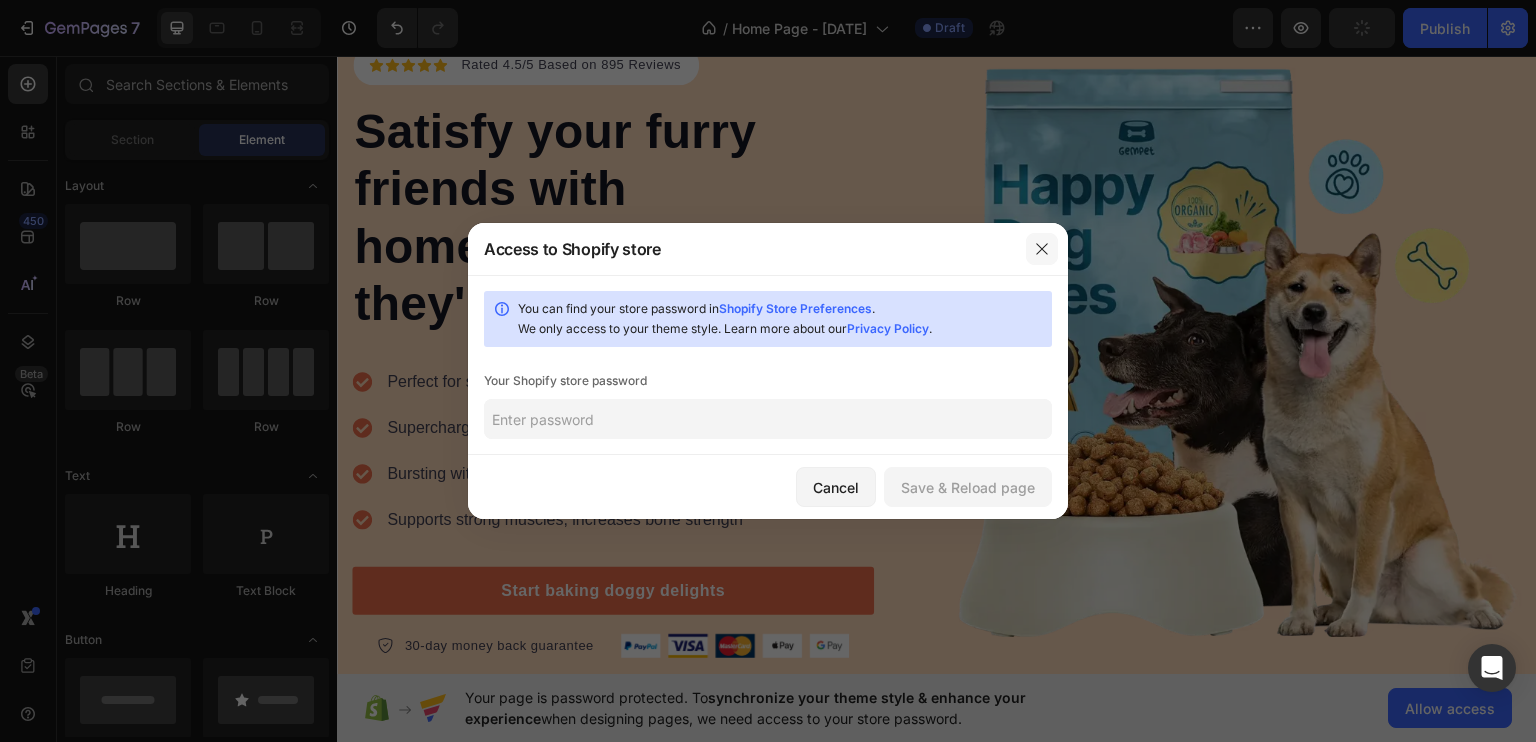 click at bounding box center (1042, 249) 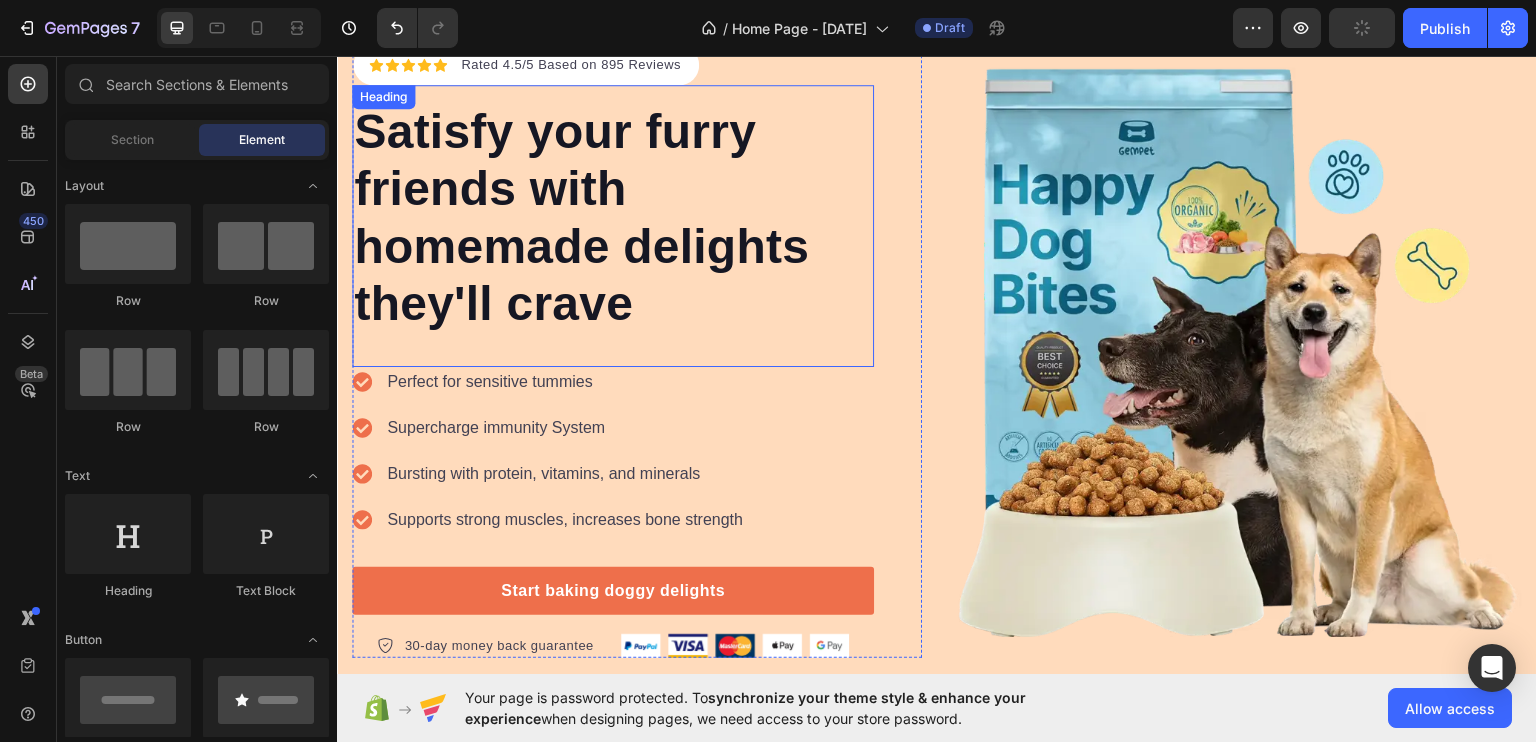 click on "Satisfy your furry friends with homemade delights they'll crave" at bounding box center [613, 217] 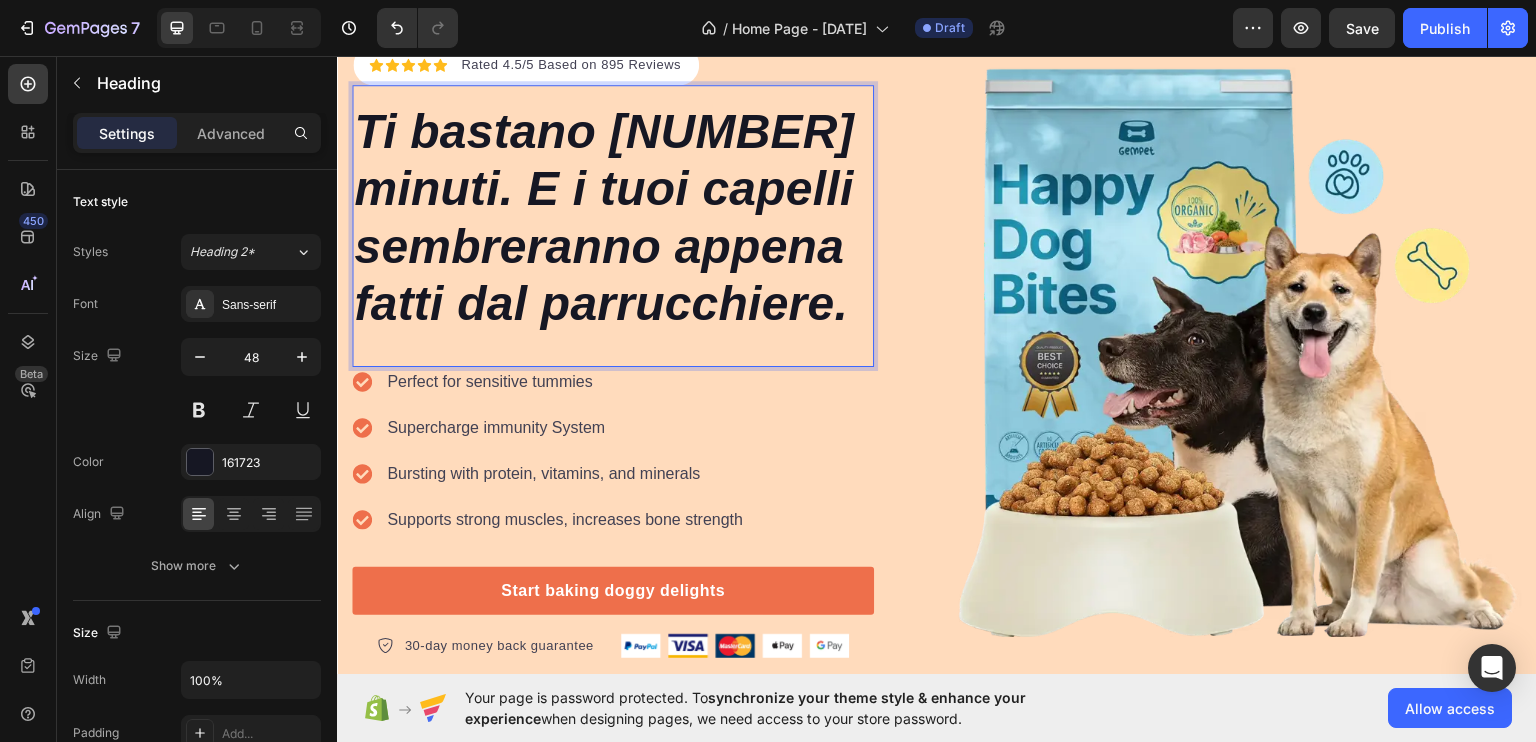 click on "Ti bastano [NUMBER] minuti. E i tuoi capelli sembreranno appena fatti dal parrucchiere." at bounding box center [604, 217] 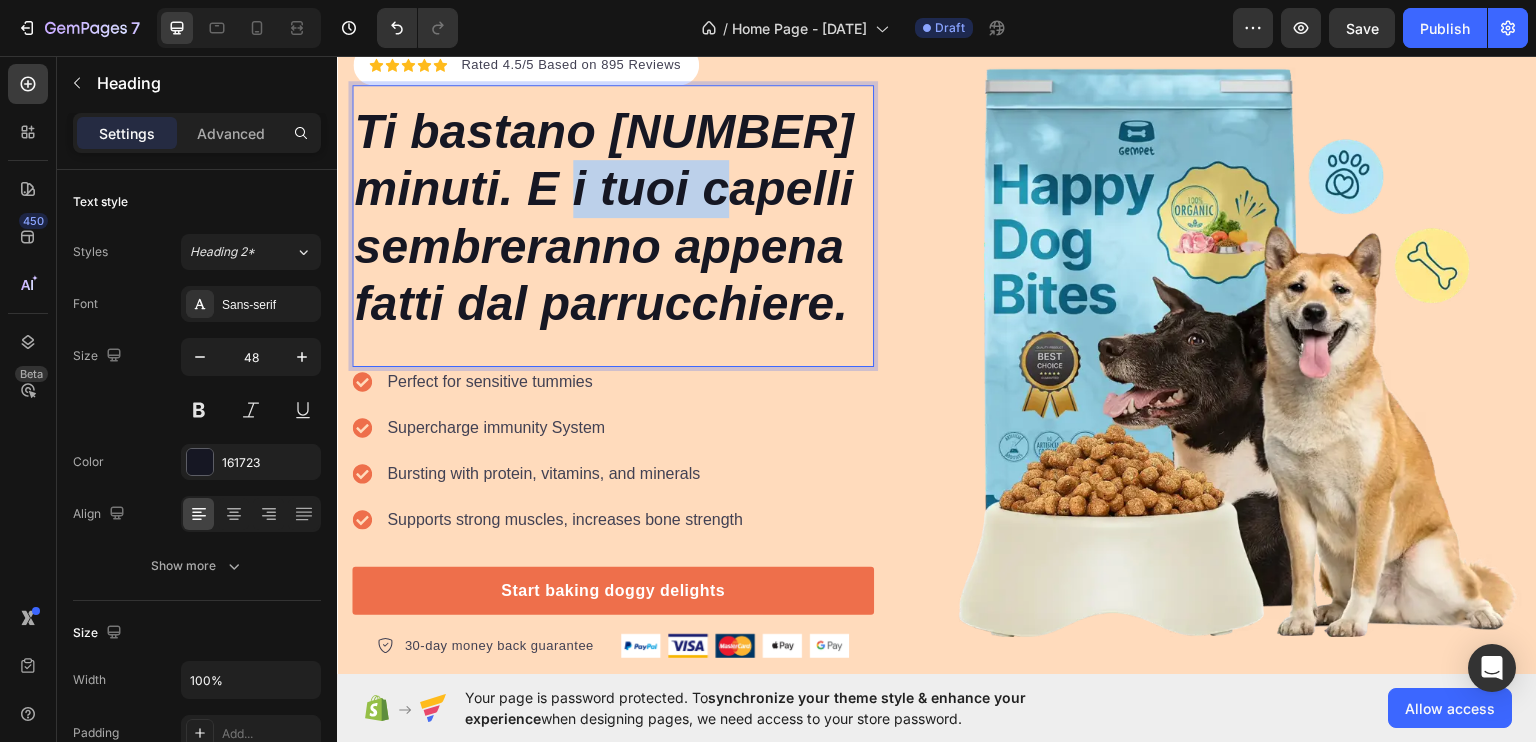 click on "Ti bastano [NUMBER] minuti. E i tuoi capelli sembreranno appena fatti dal parrucchiere." at bounding box center (604, 217) 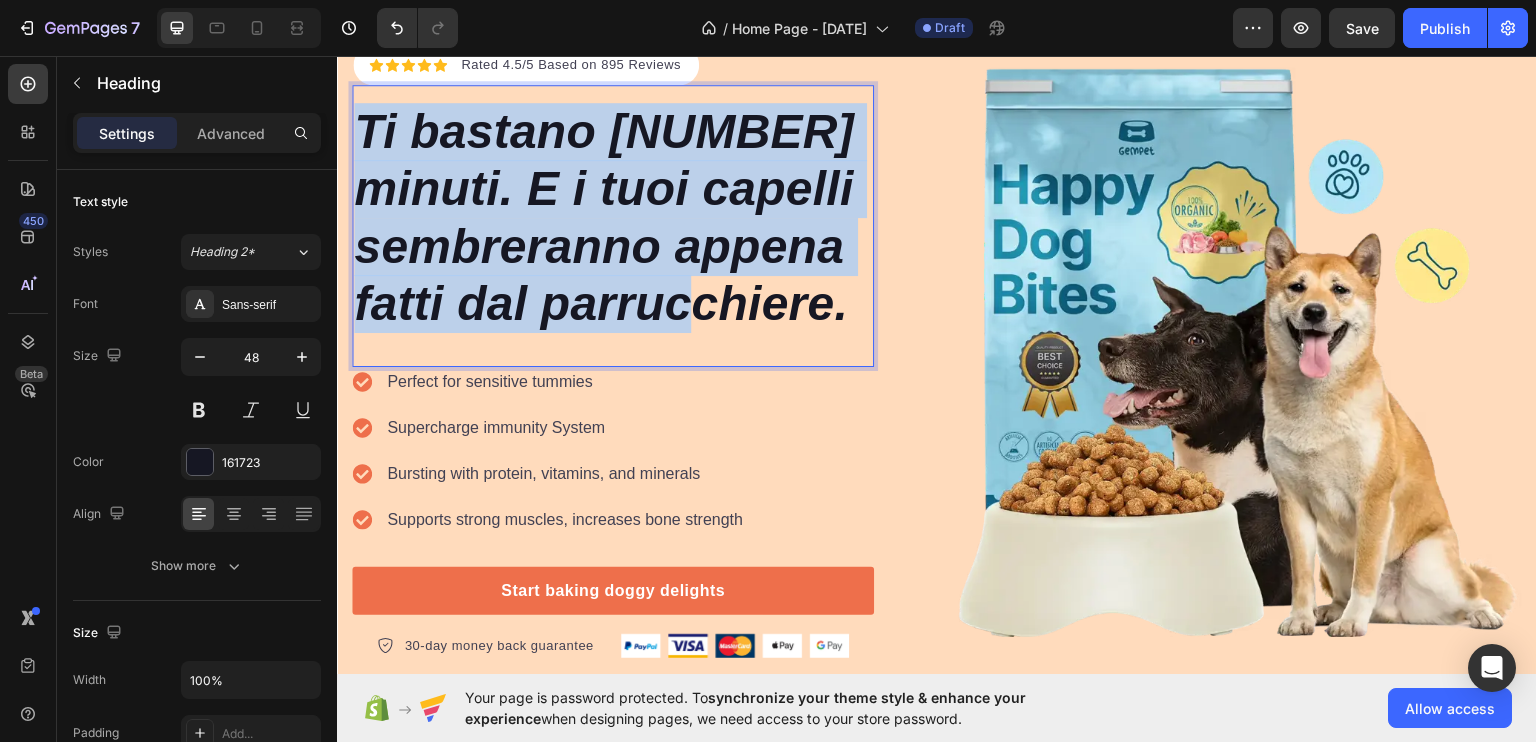 click on "Ti bastano [NUMBER] minuti. E i tuoi capelli sembreranno appena fatti dal parrucchiere." at bounding box center [604, 217] 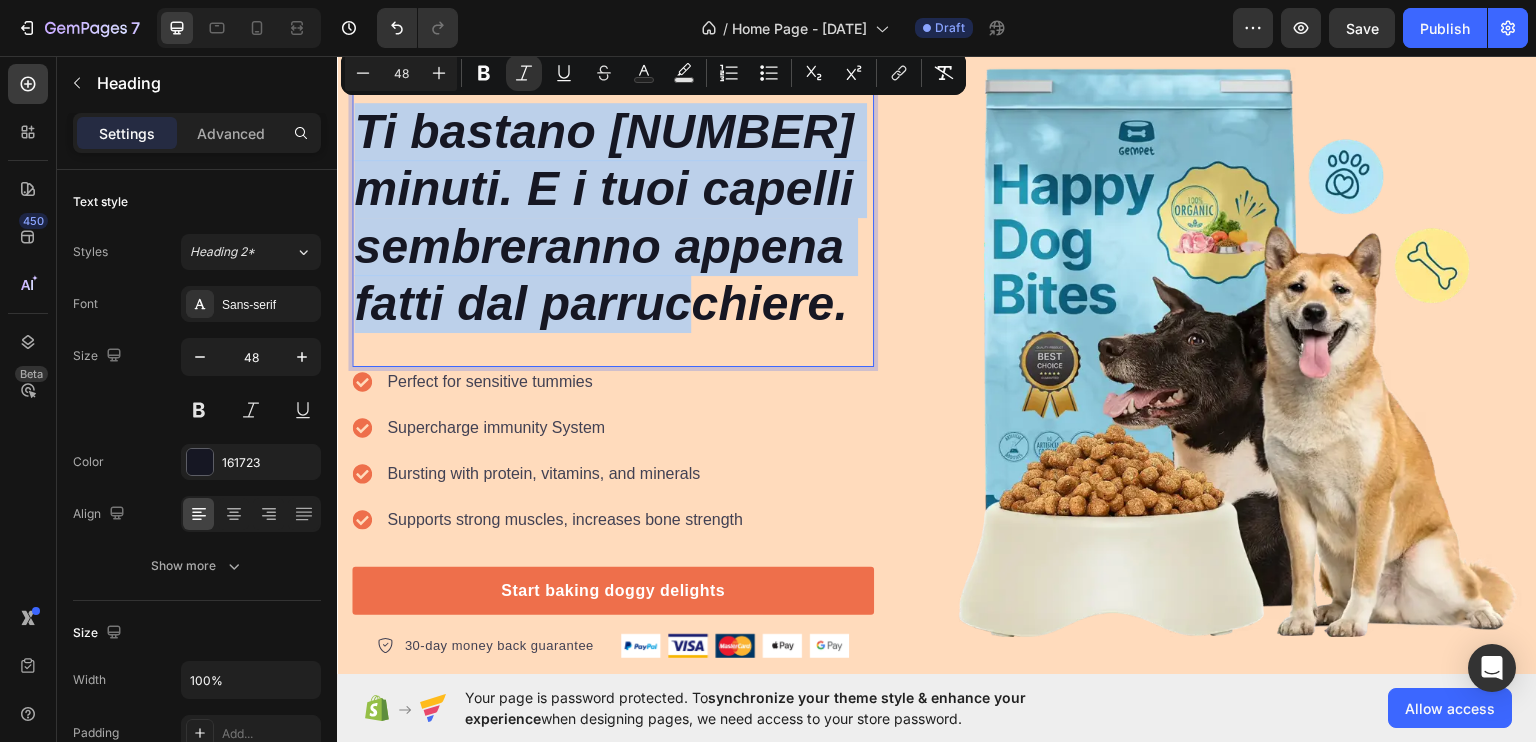 click on "Ti bastano [NUMBER] minuti. E i tuoi capelli sembreranno appena fatti dal parrucchiere." at bounding box center (604, 217) 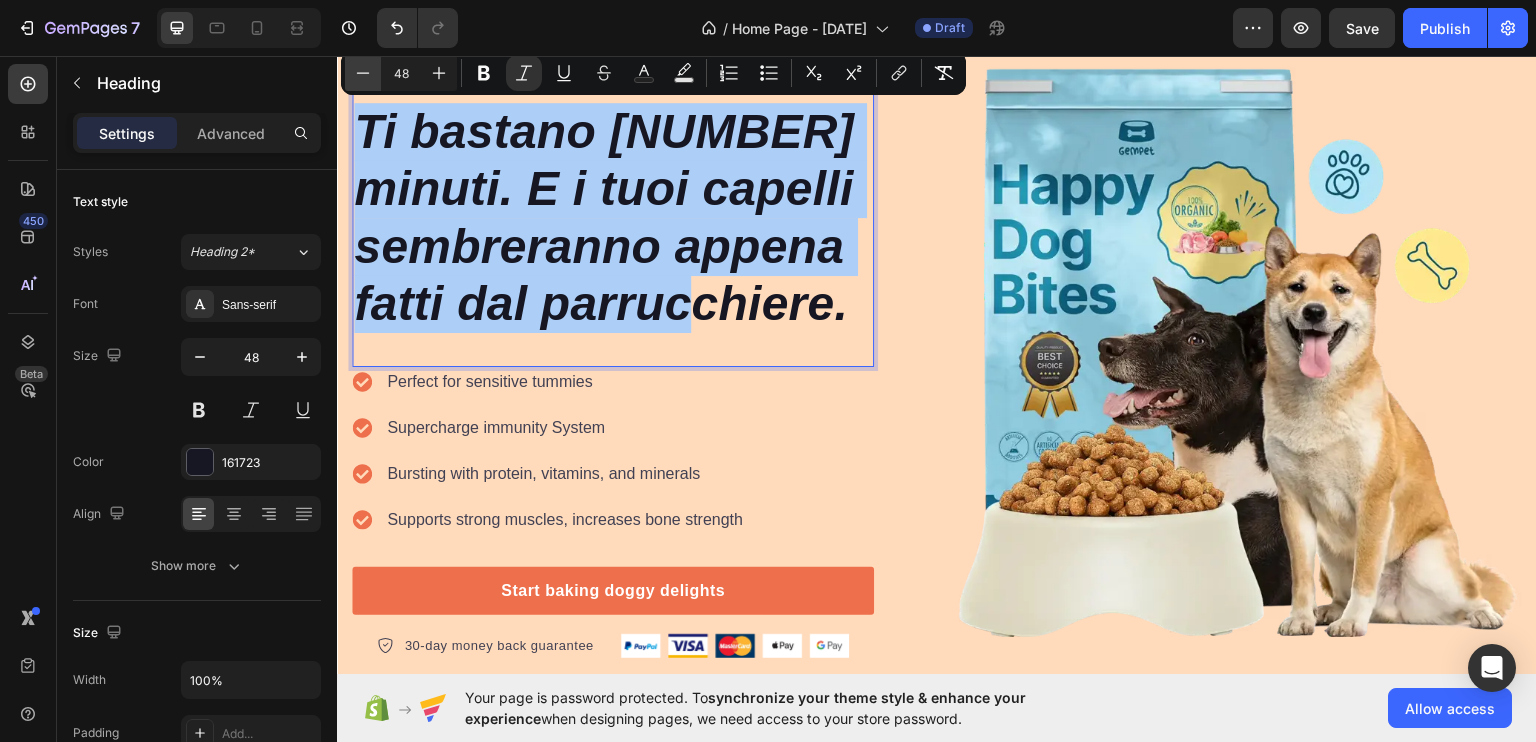 click 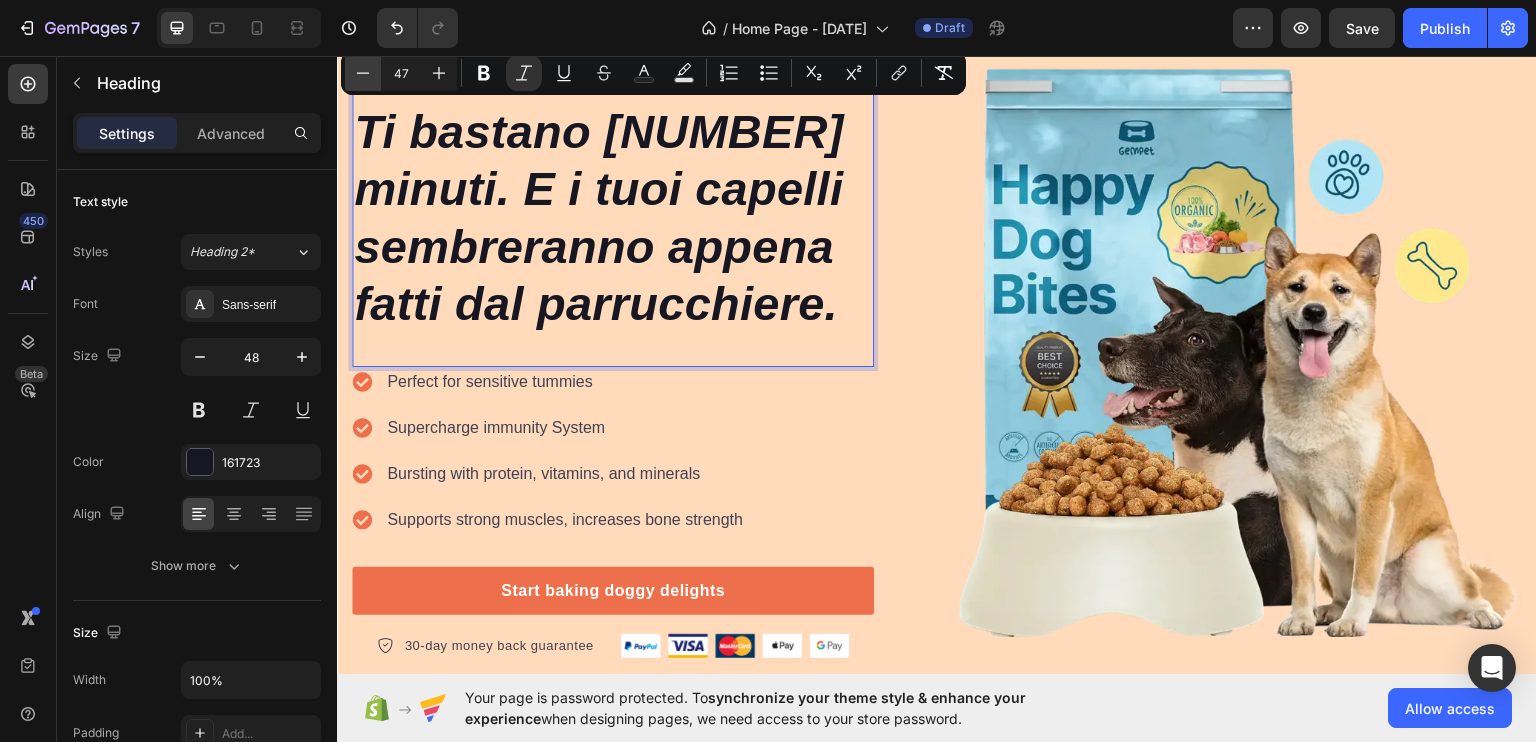 click 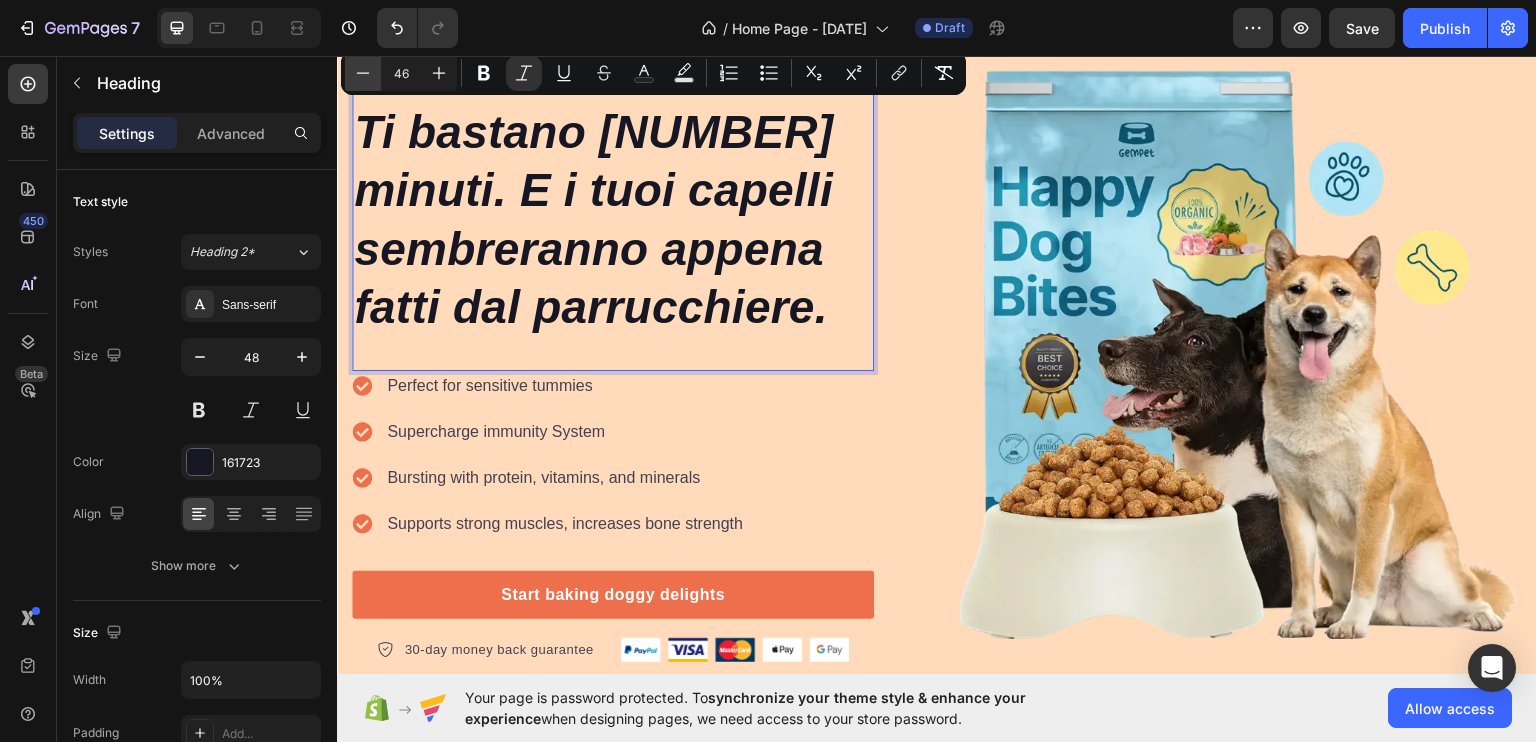 click 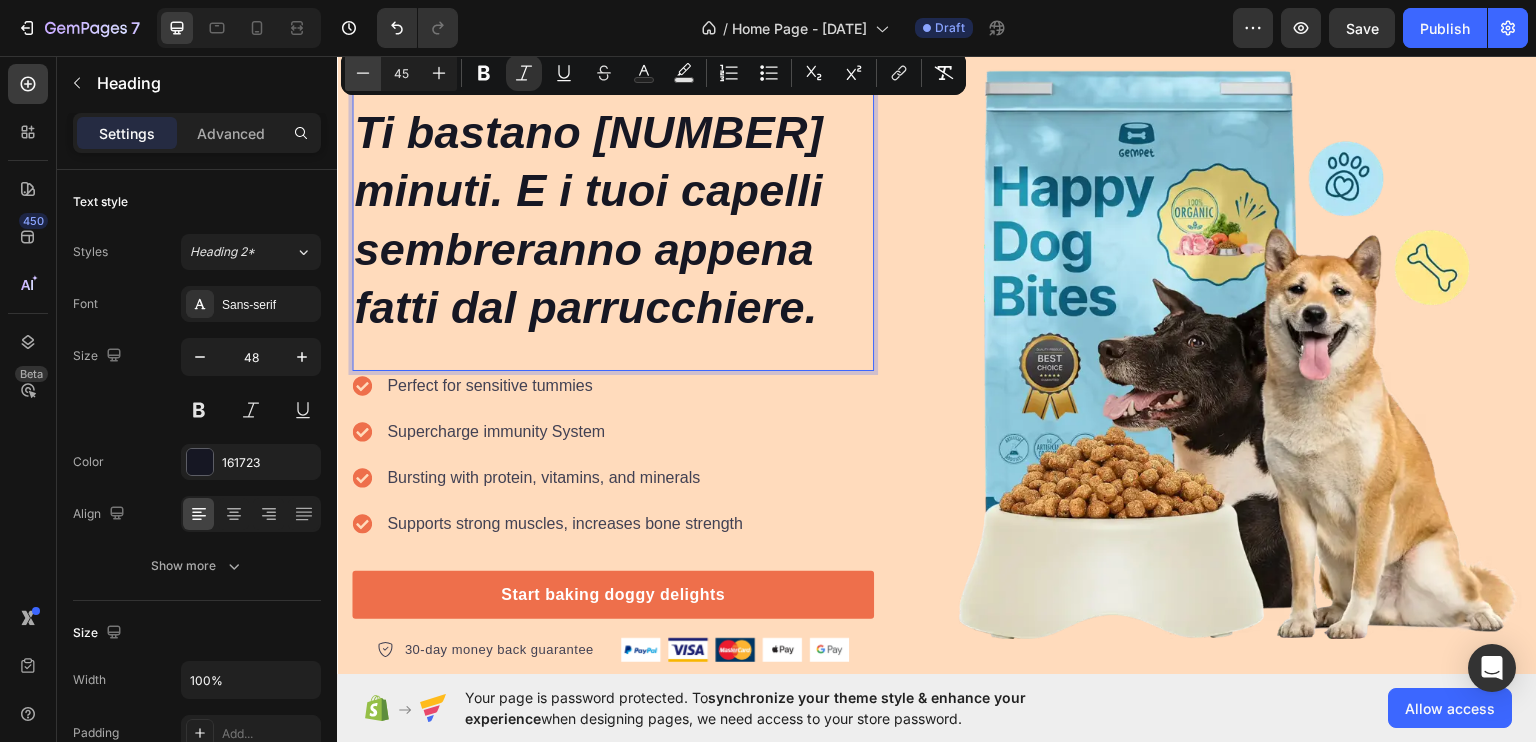 click 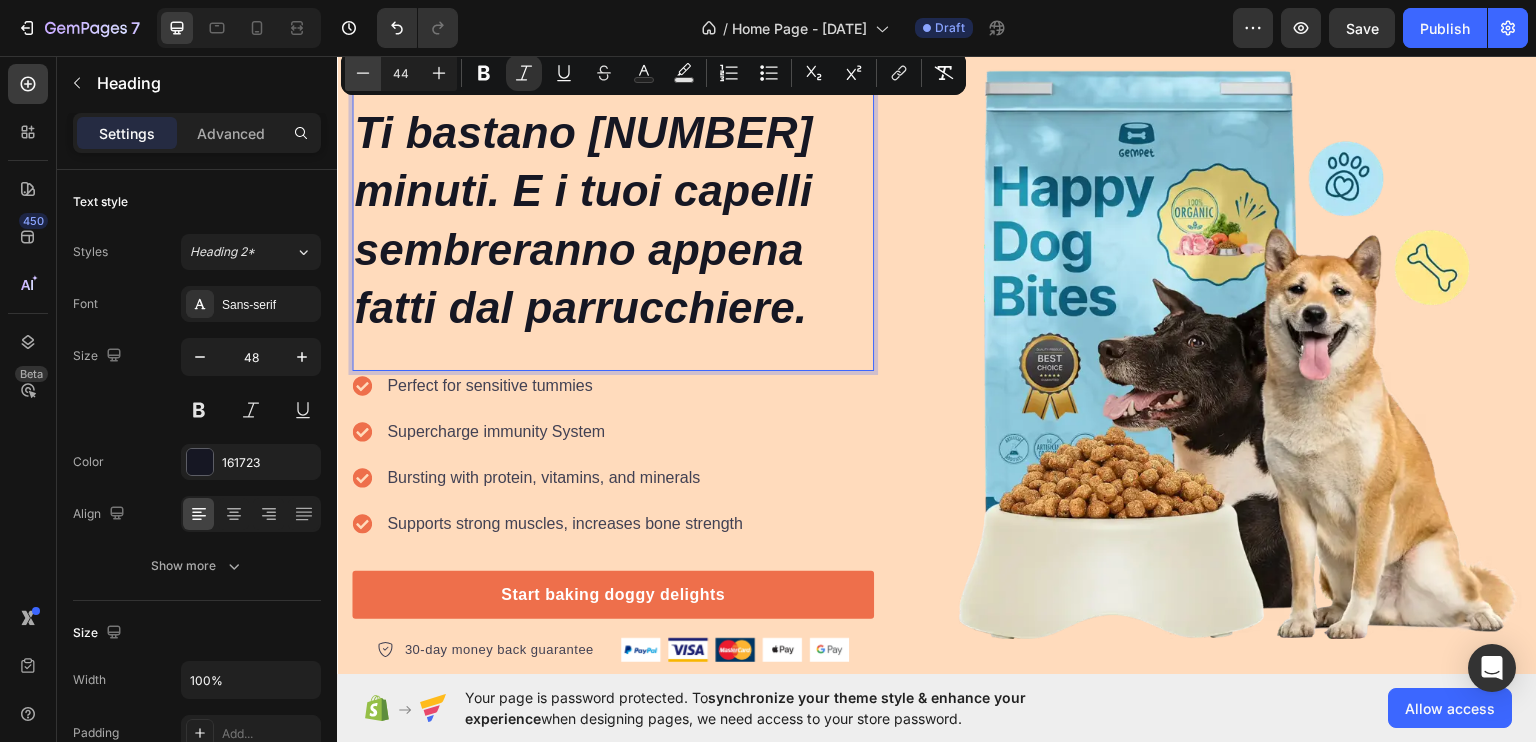 click 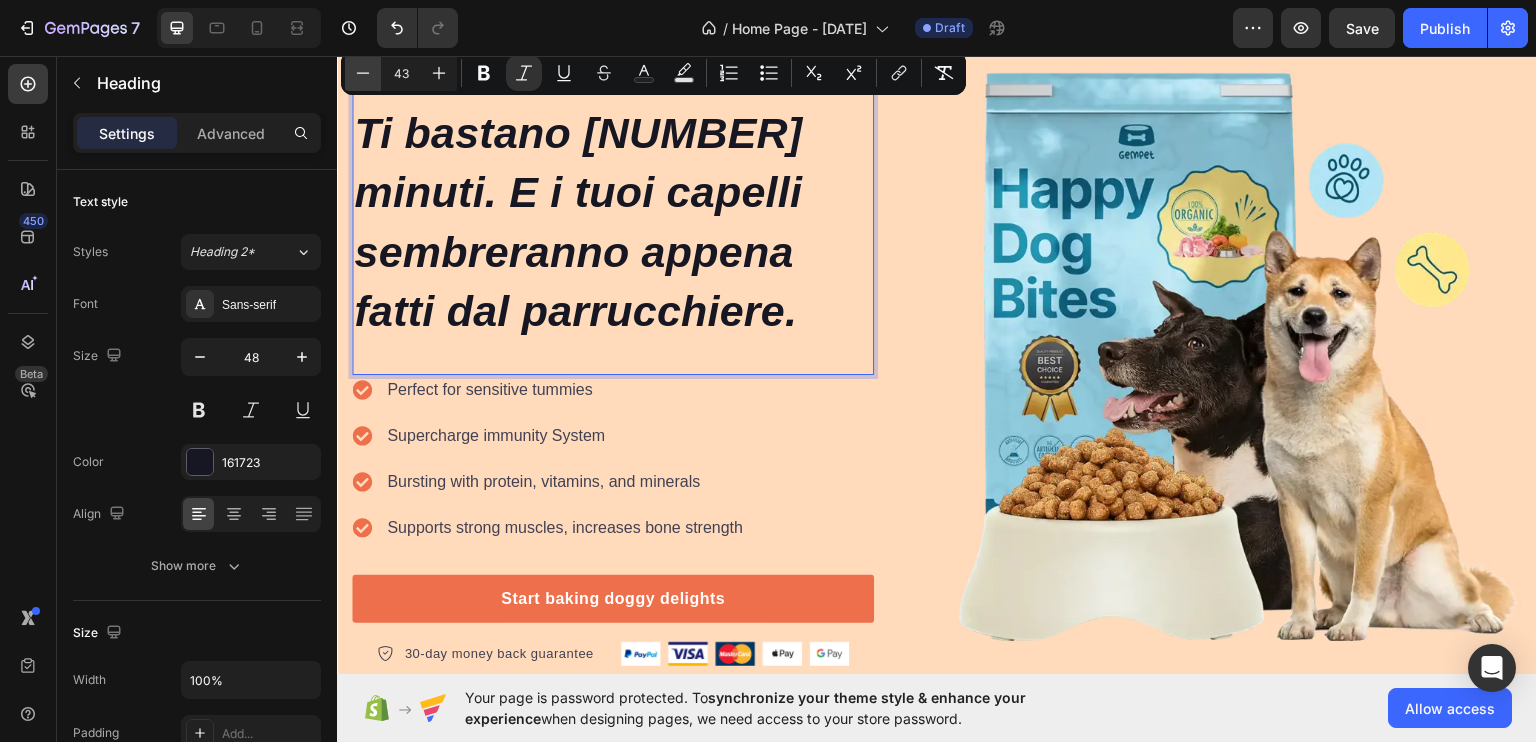 click 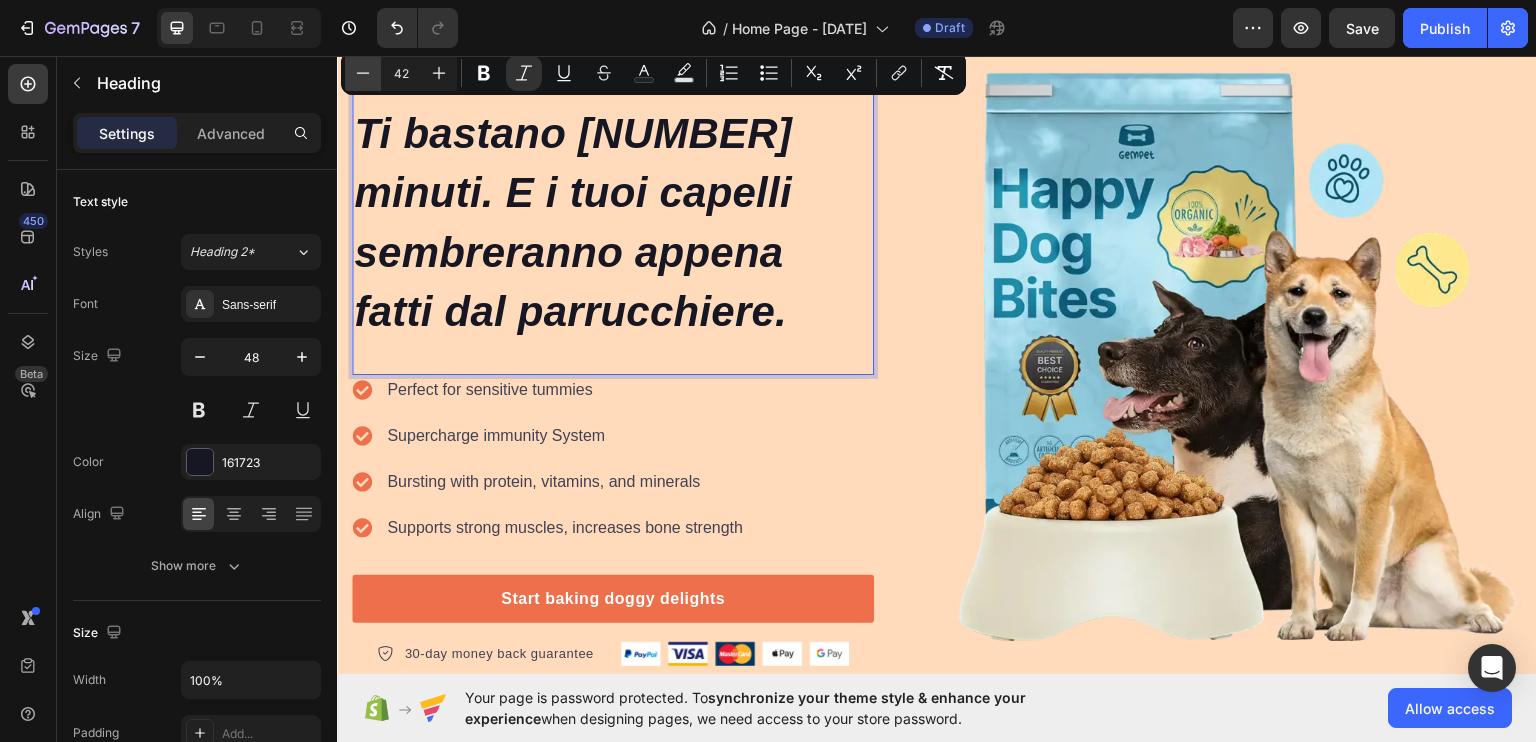 click 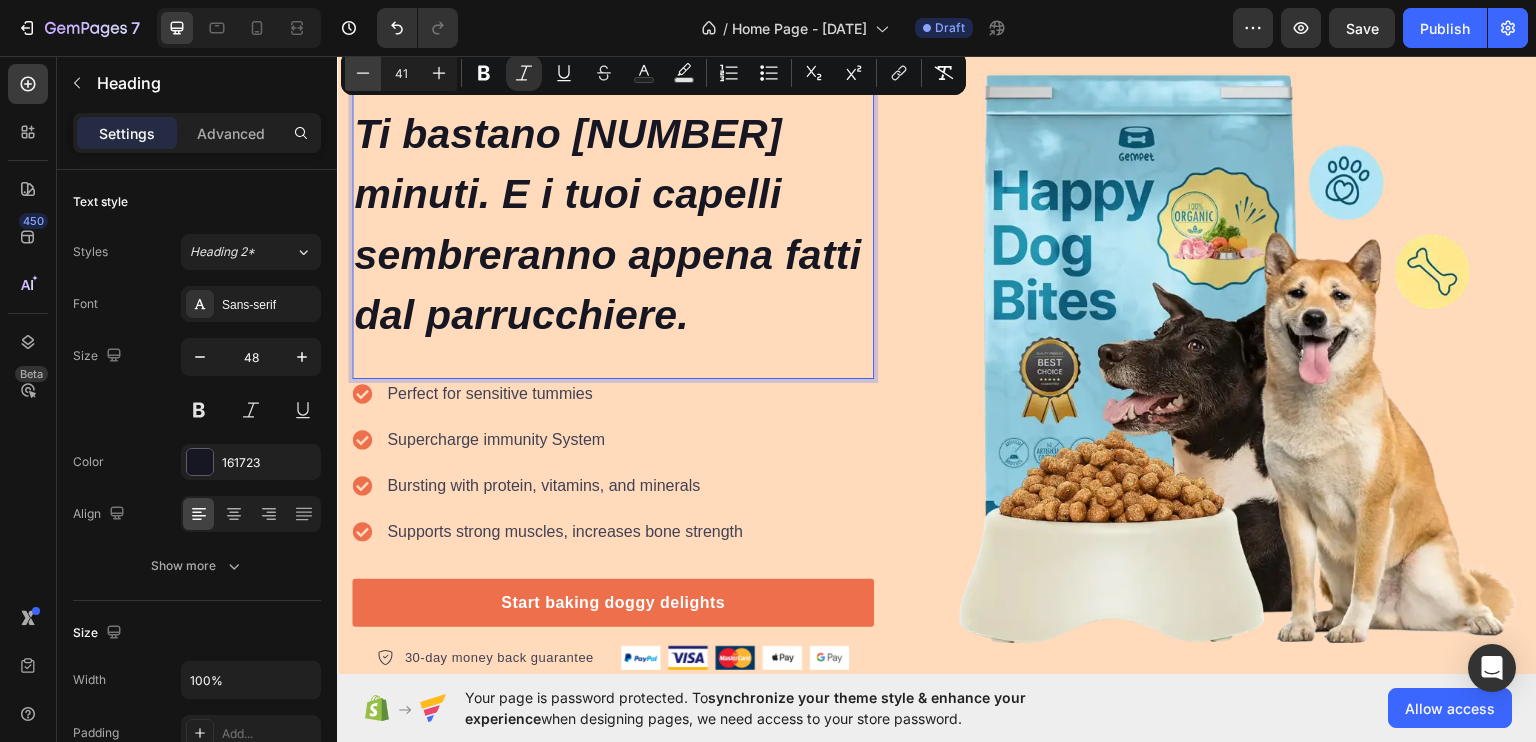 click 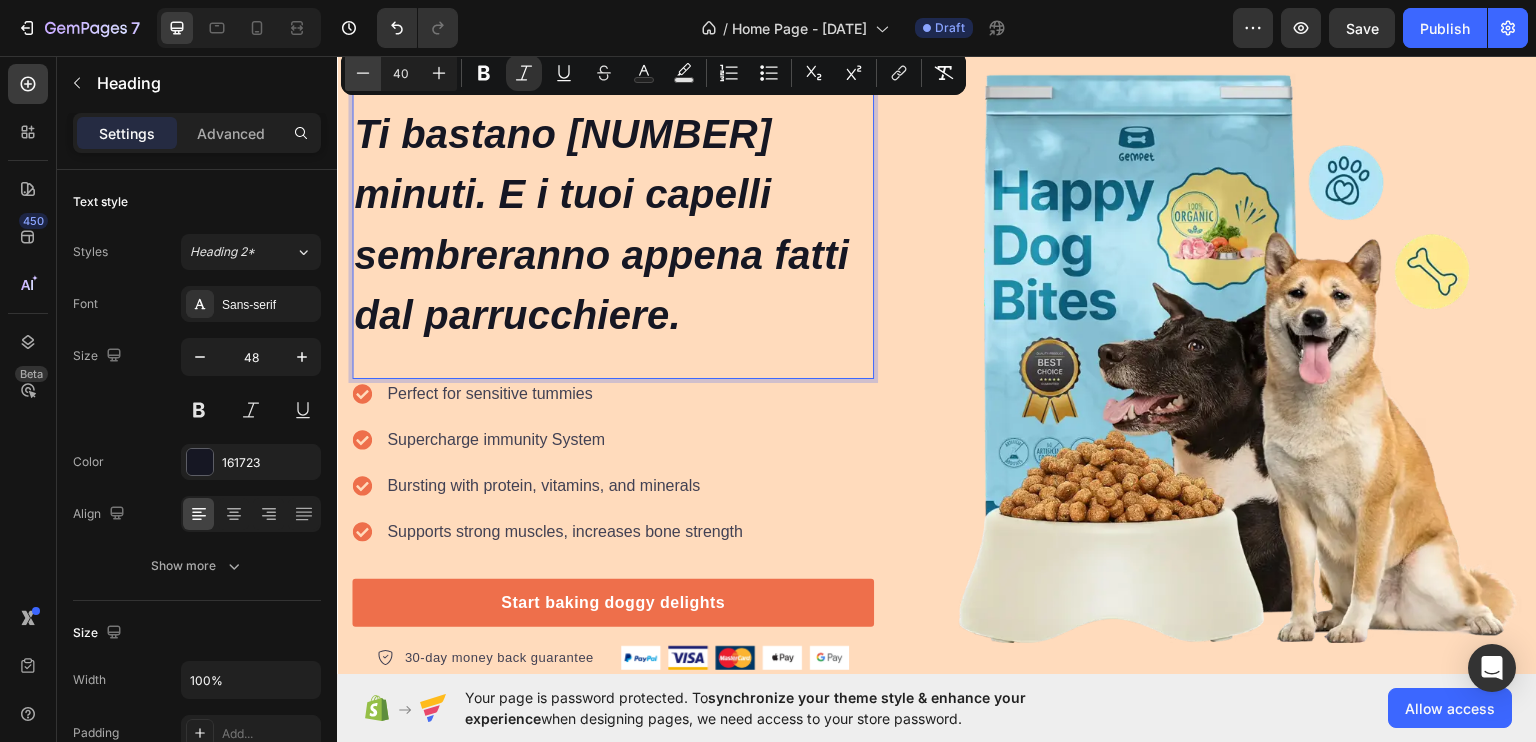 click 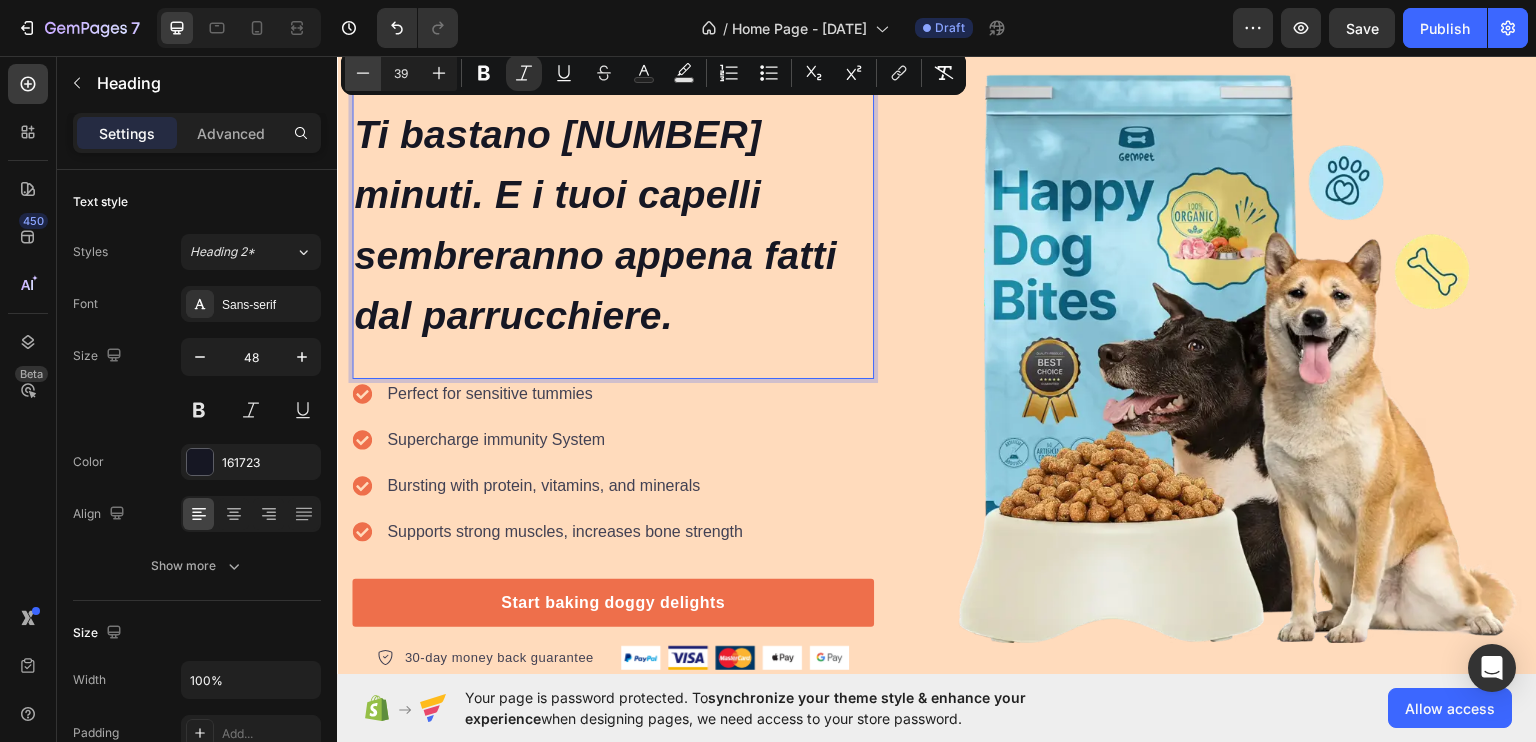 click 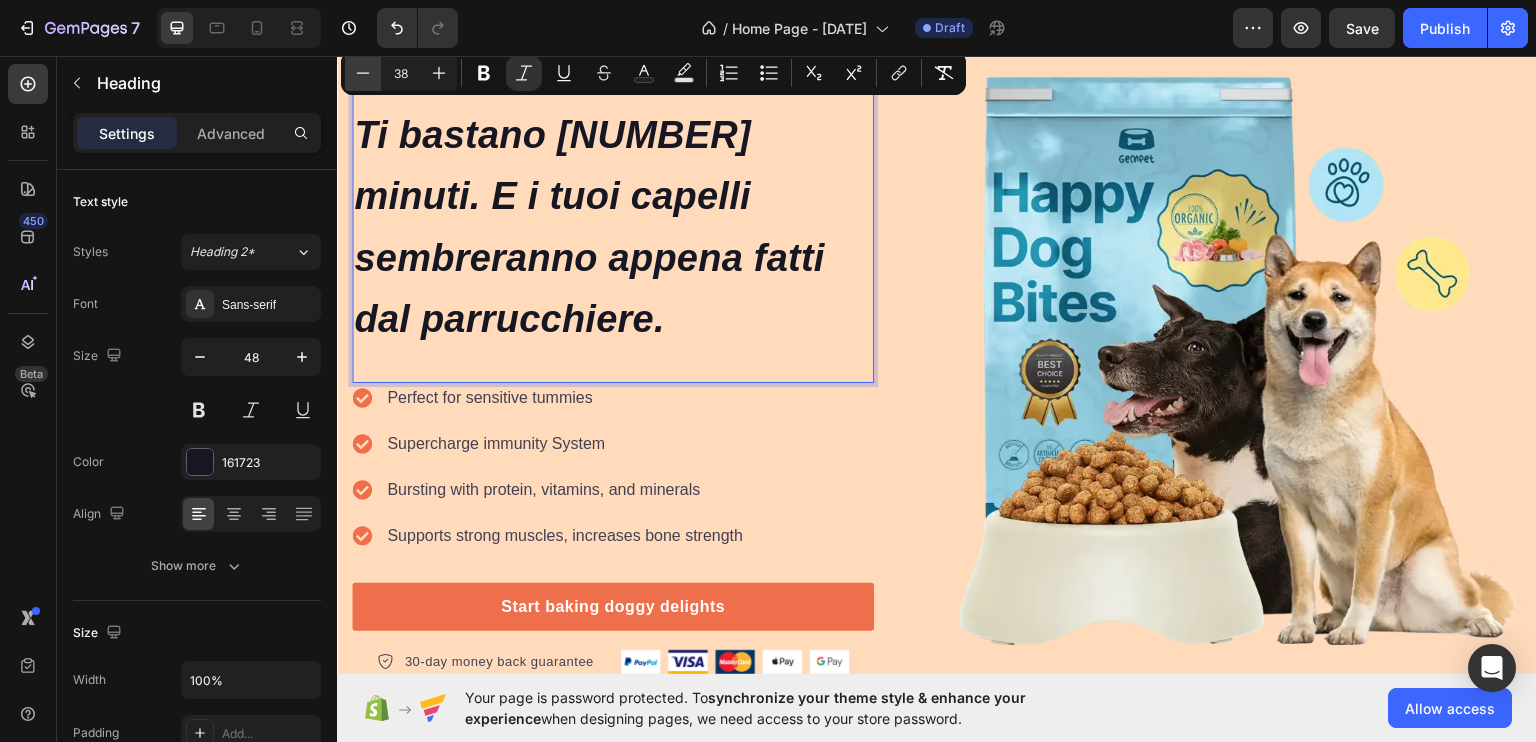 click 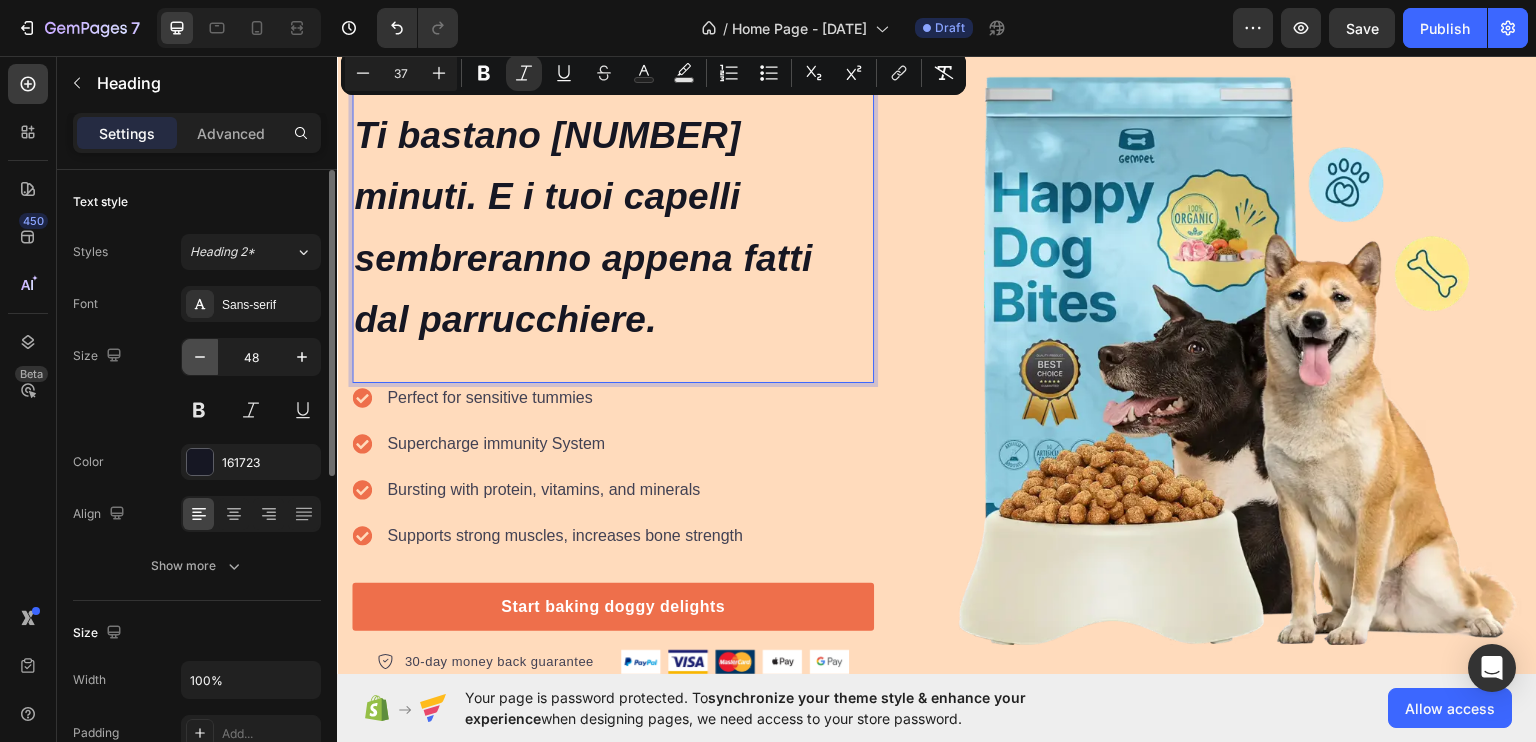 click 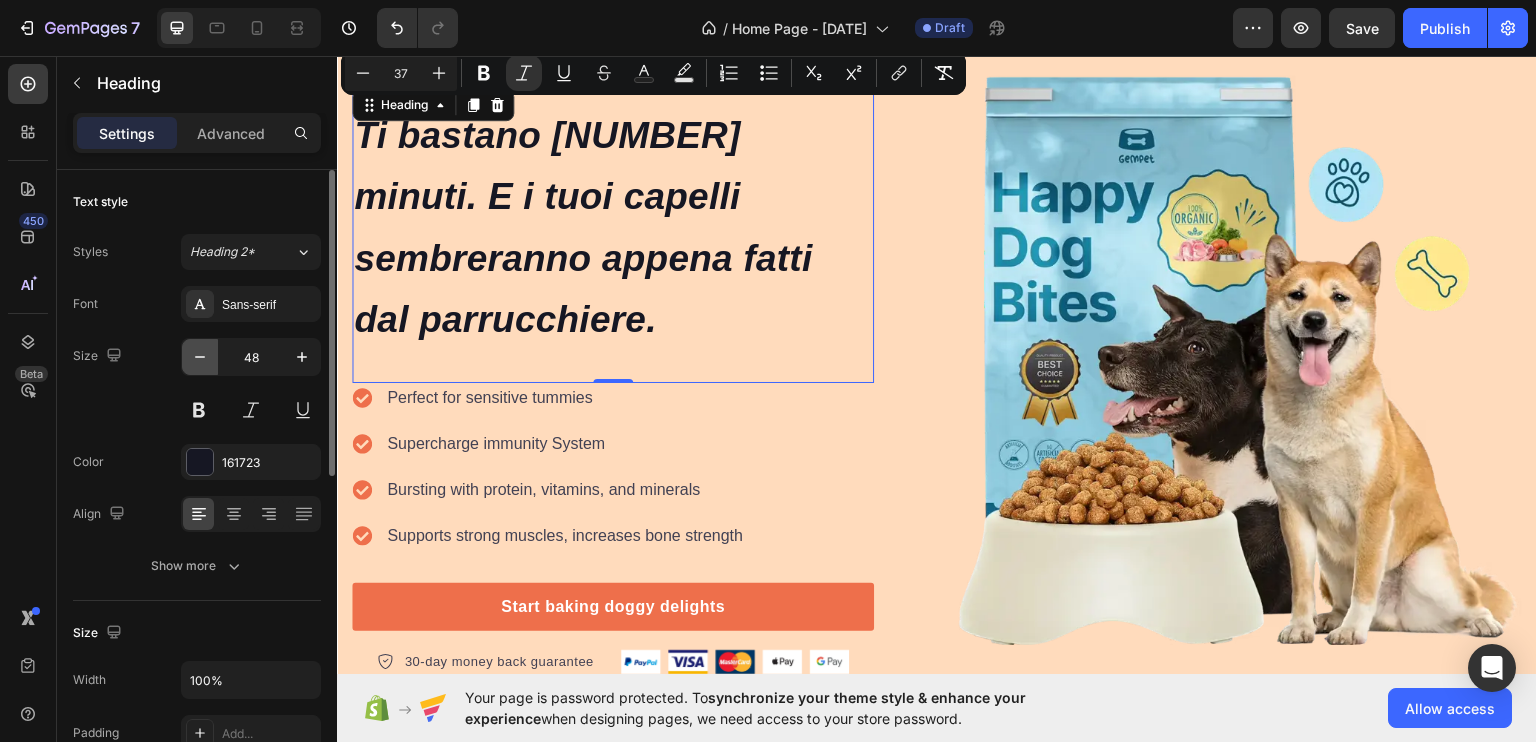 click 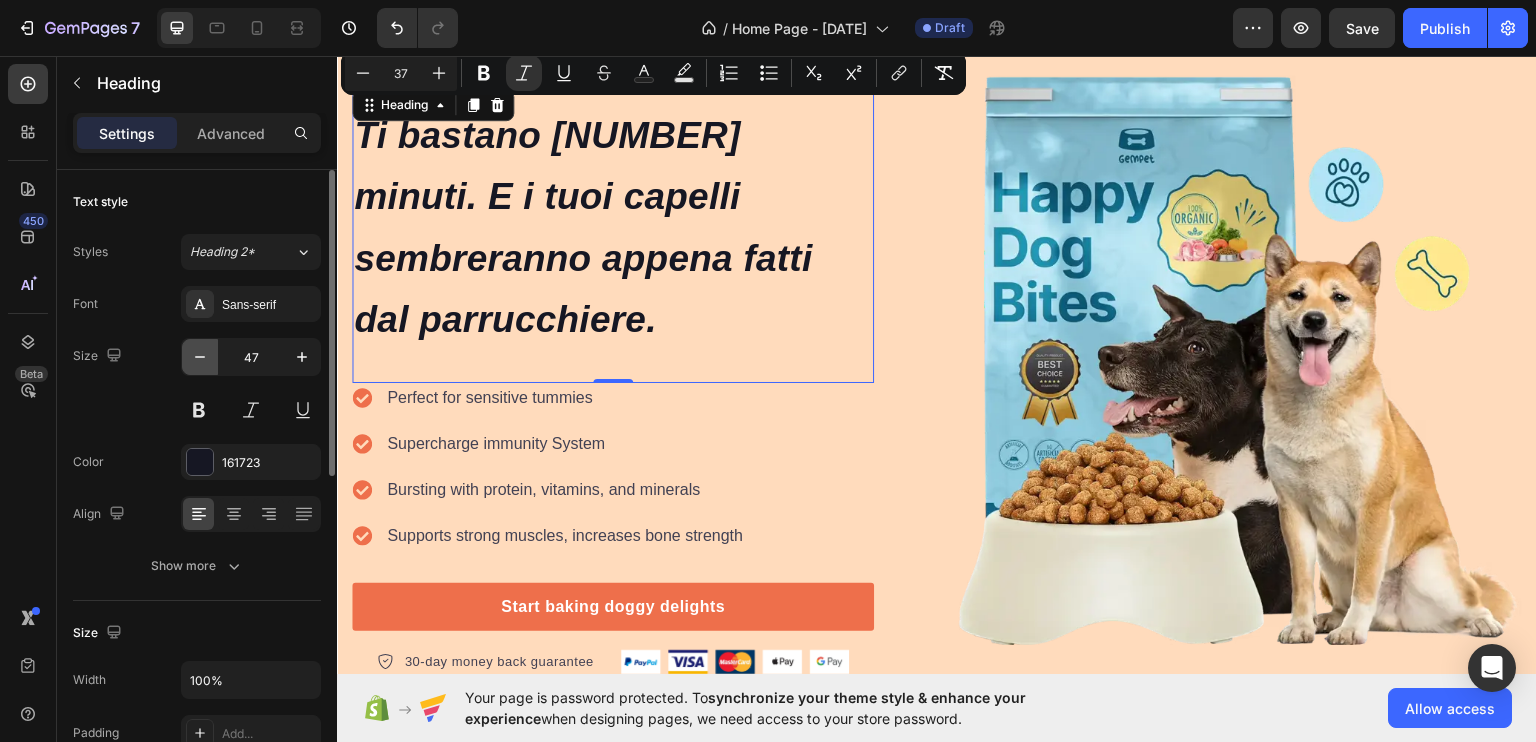 click 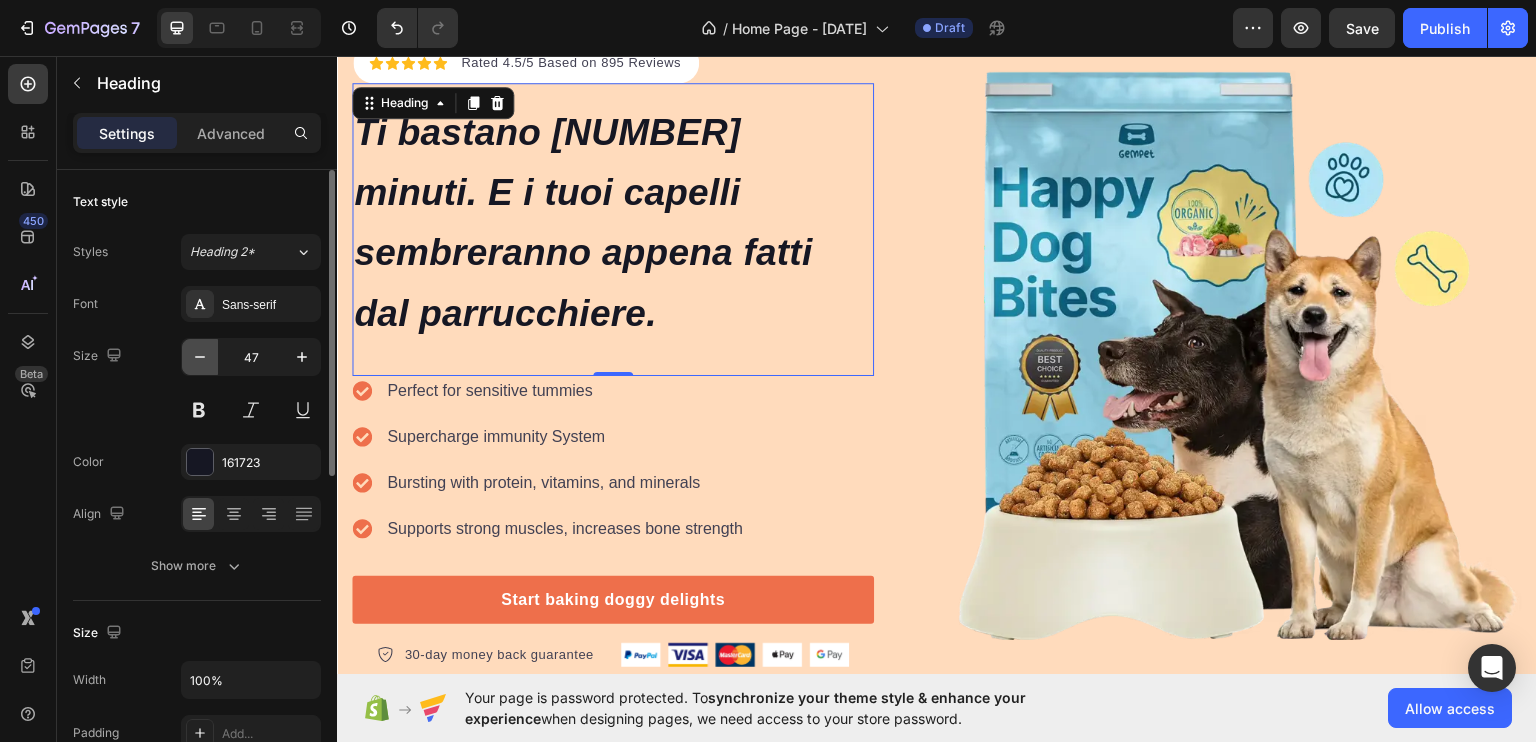 click 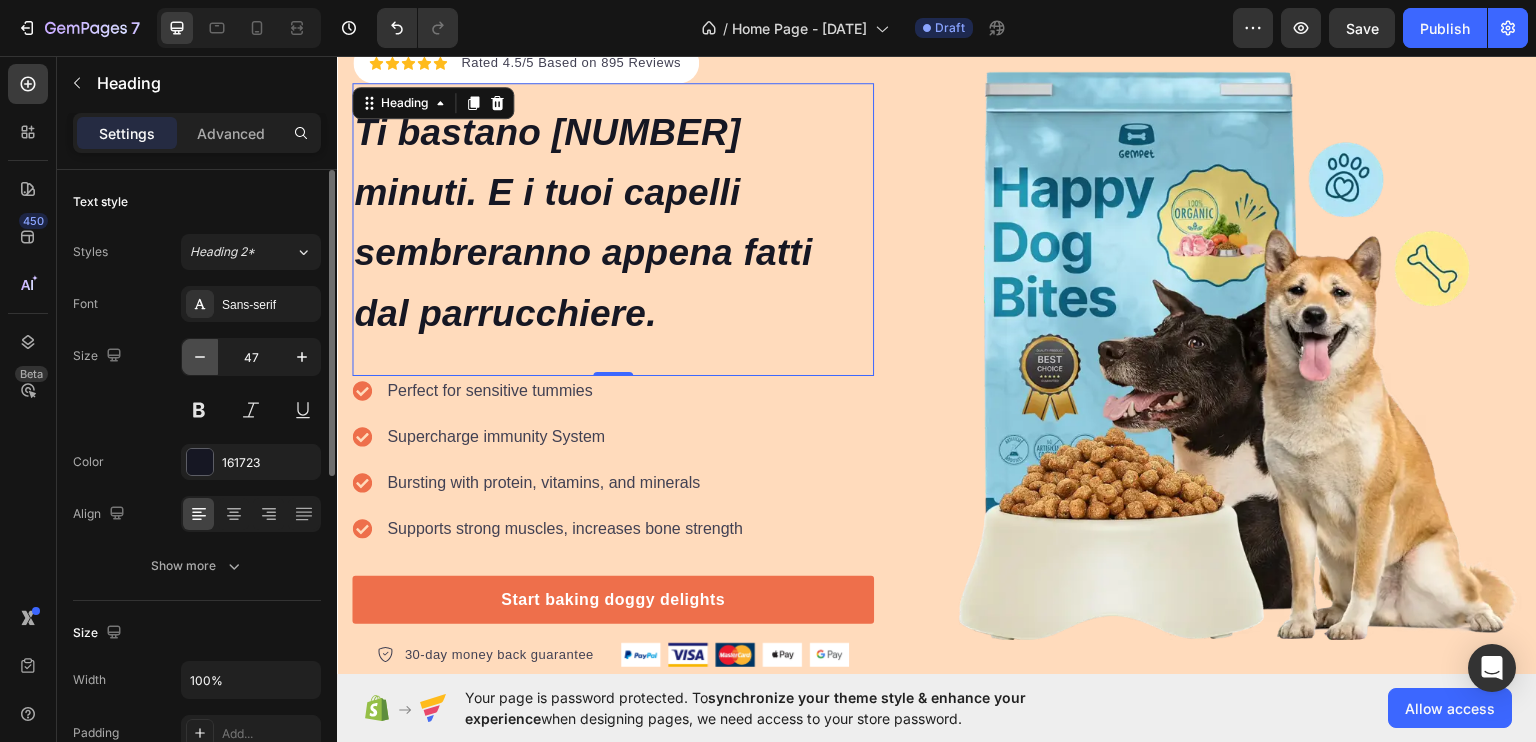 click 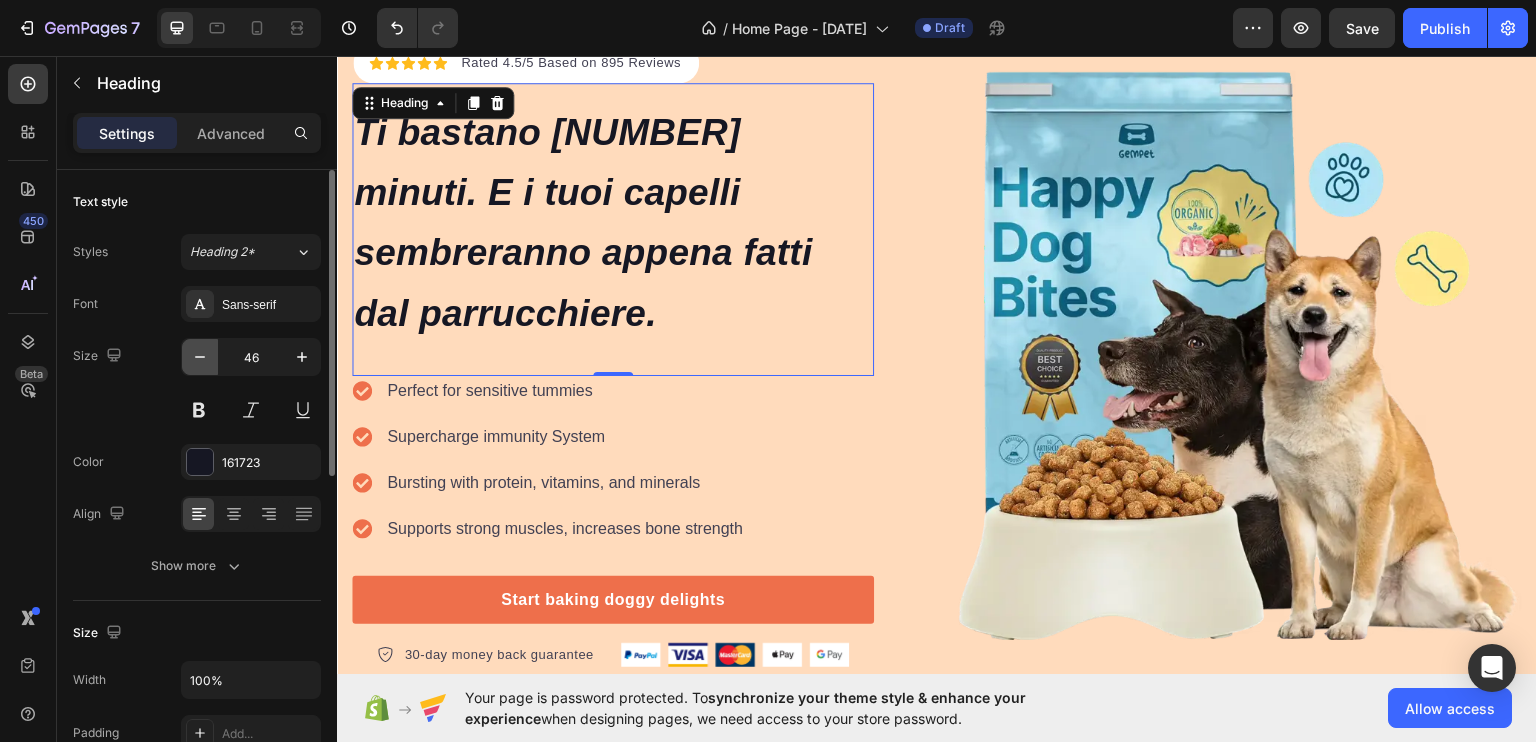 scroll, scrollTop: 172, scrollLeft: 0, axis: vertical 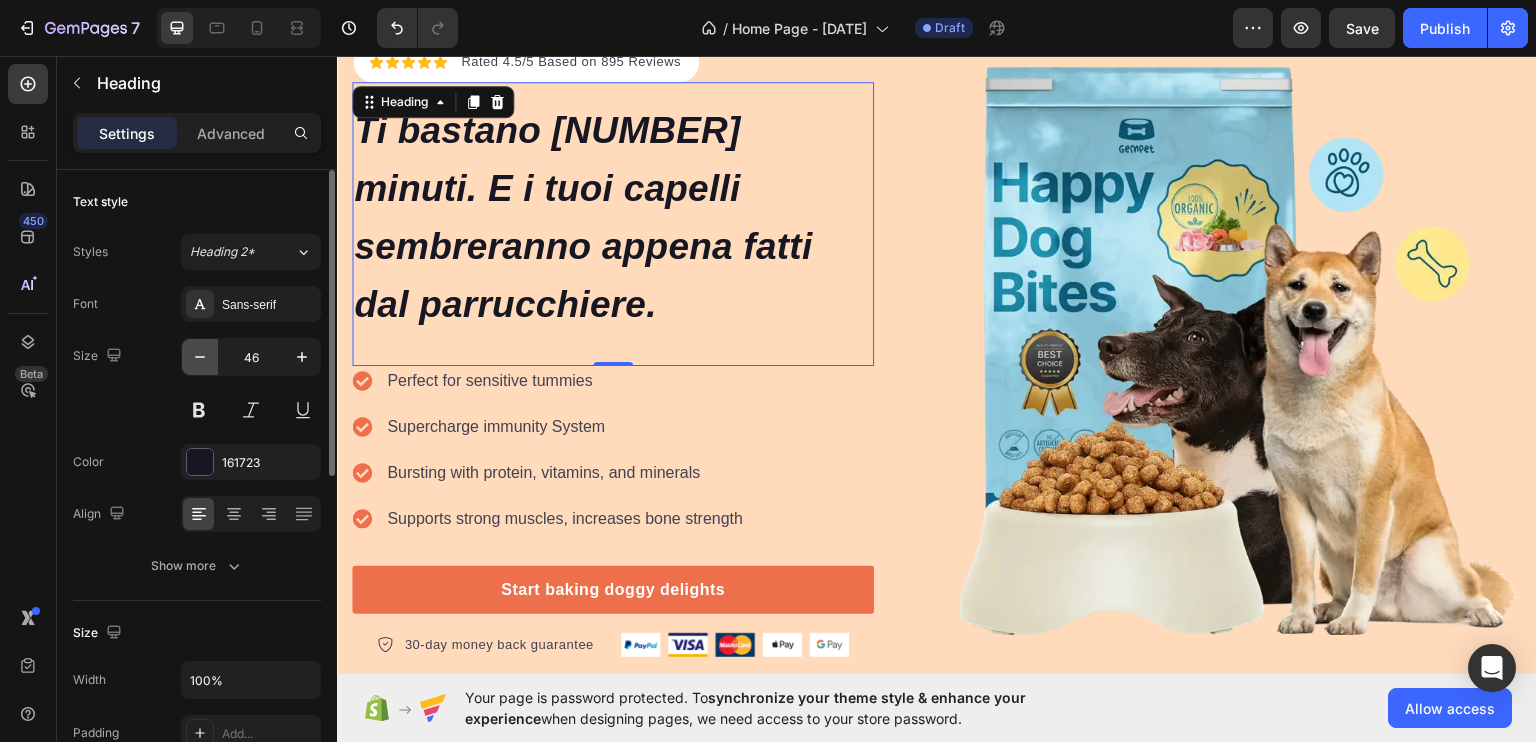 click 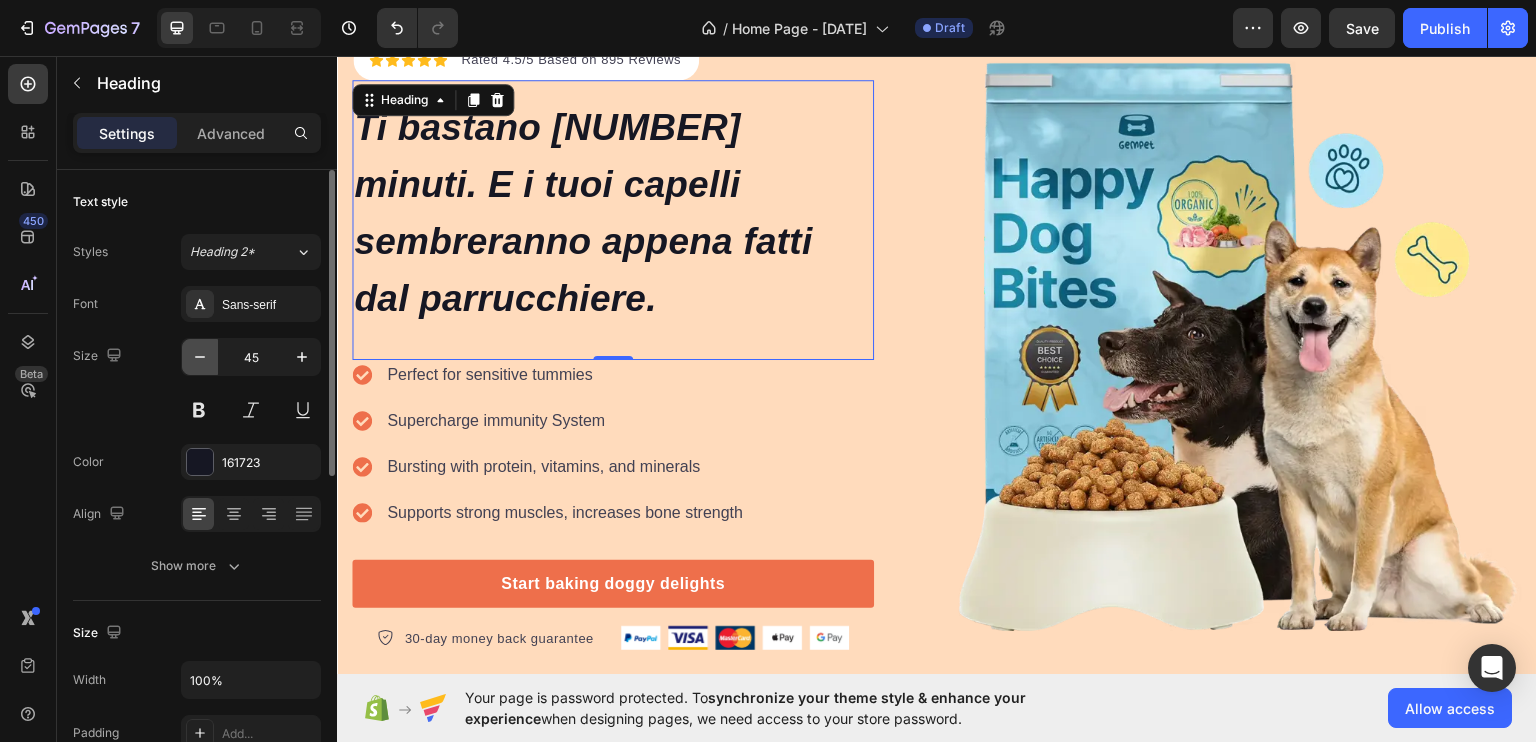 click 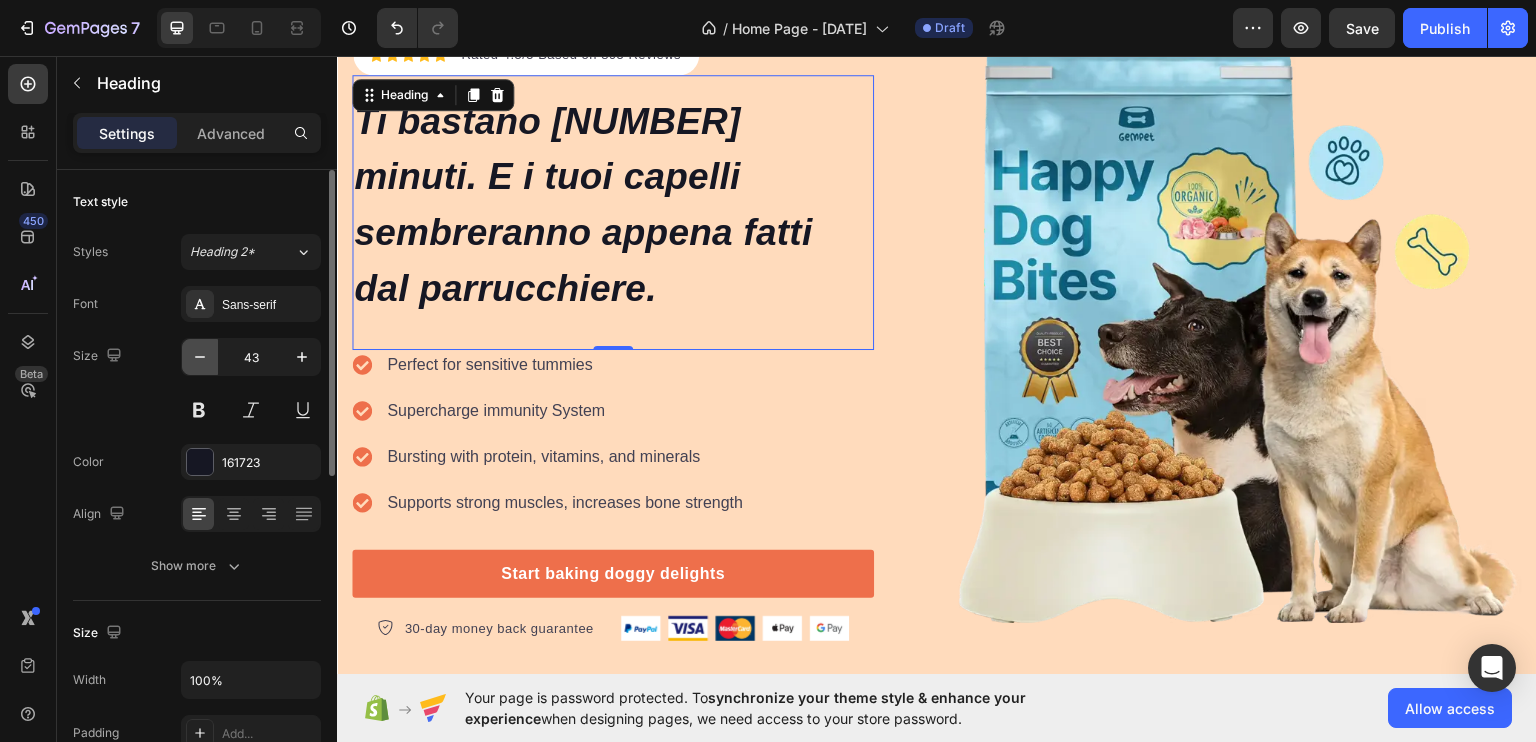 click 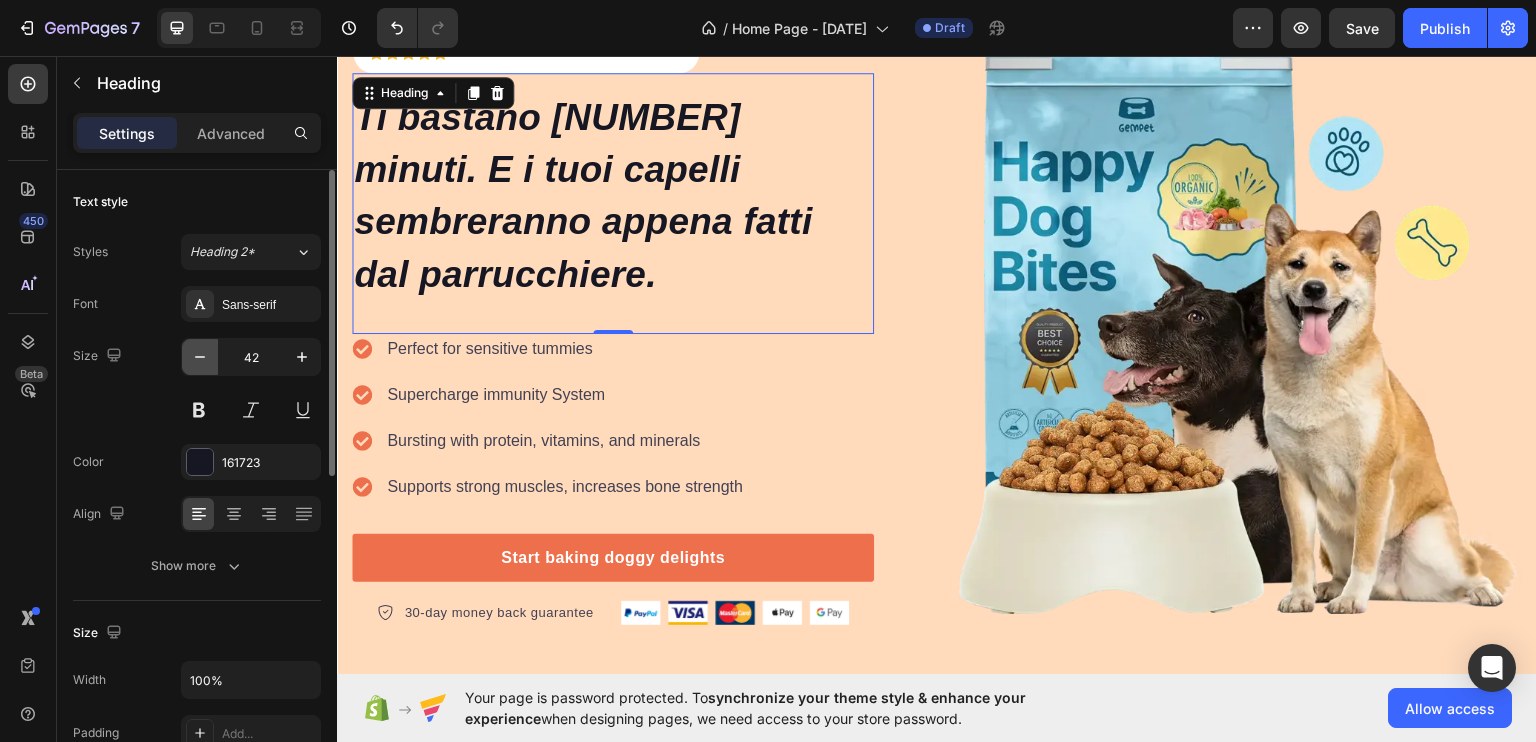 click 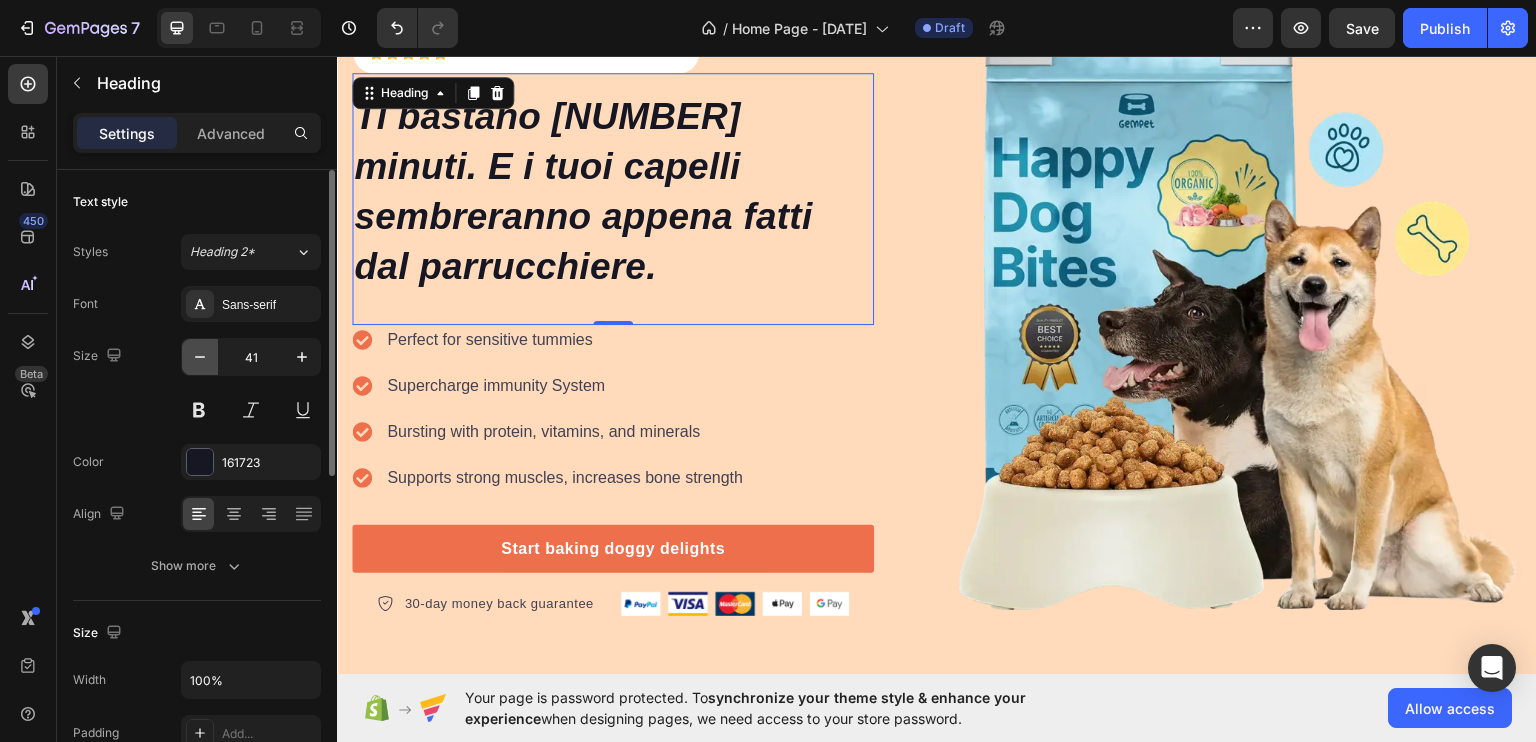 scroll, scrollTop: 184, scrollLeft: 0, axis: vertical 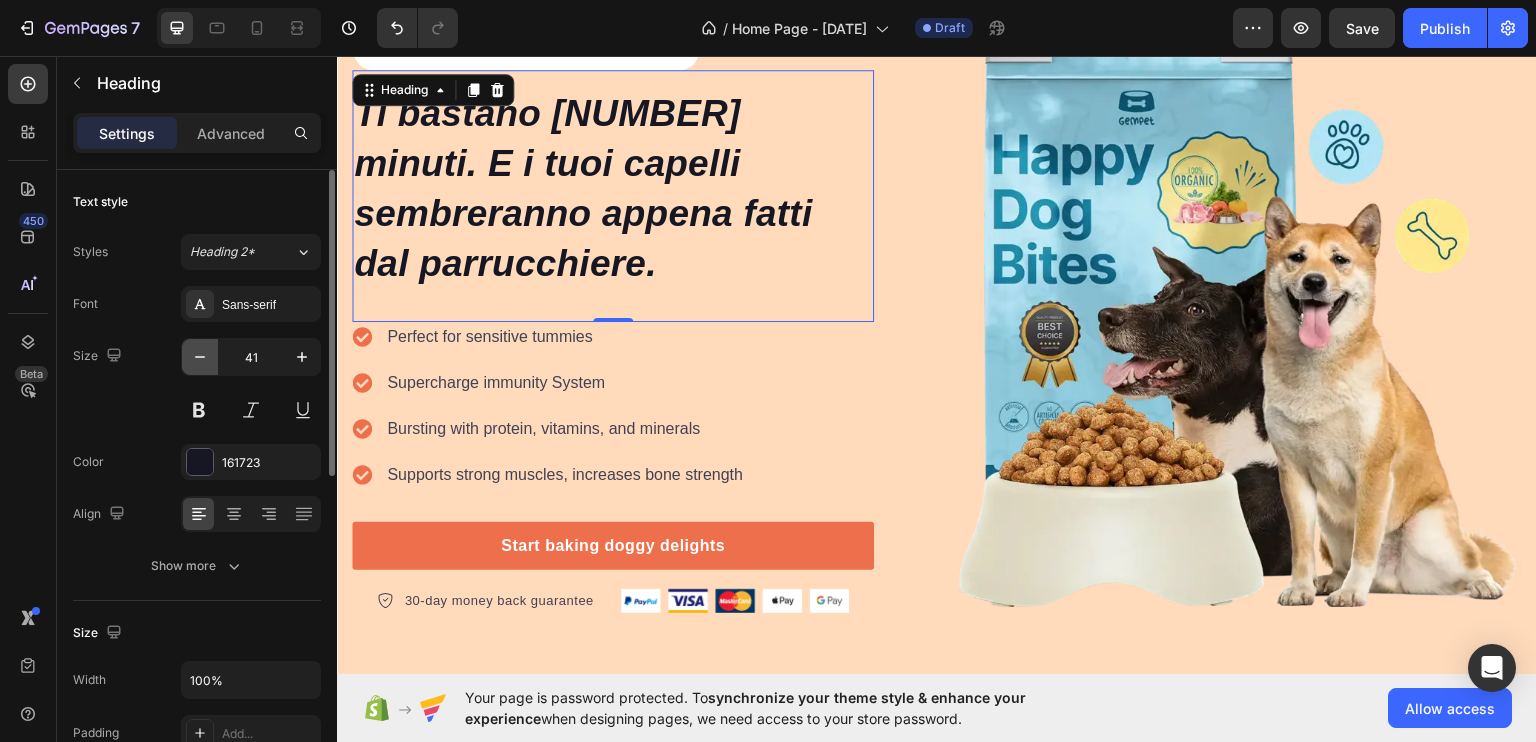 click 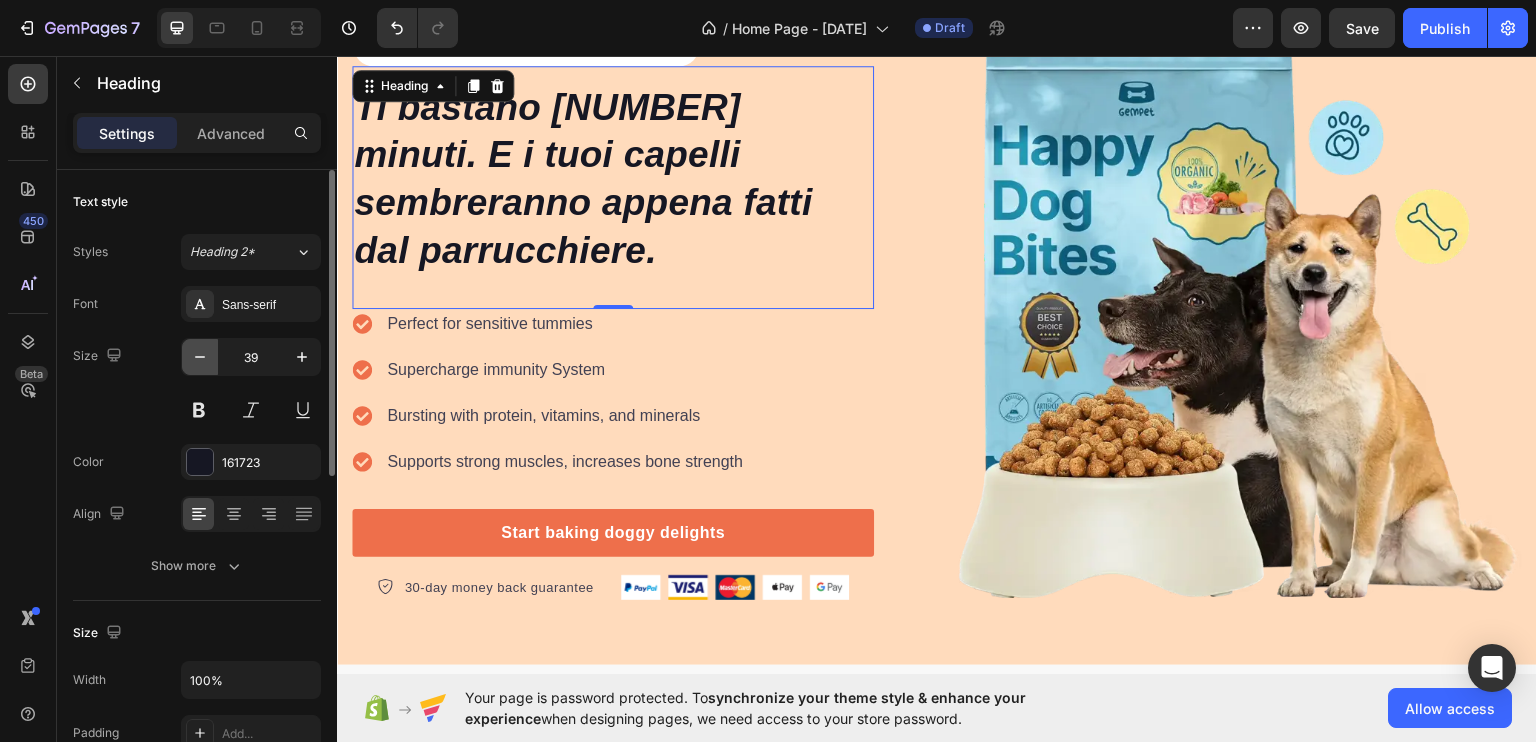 click 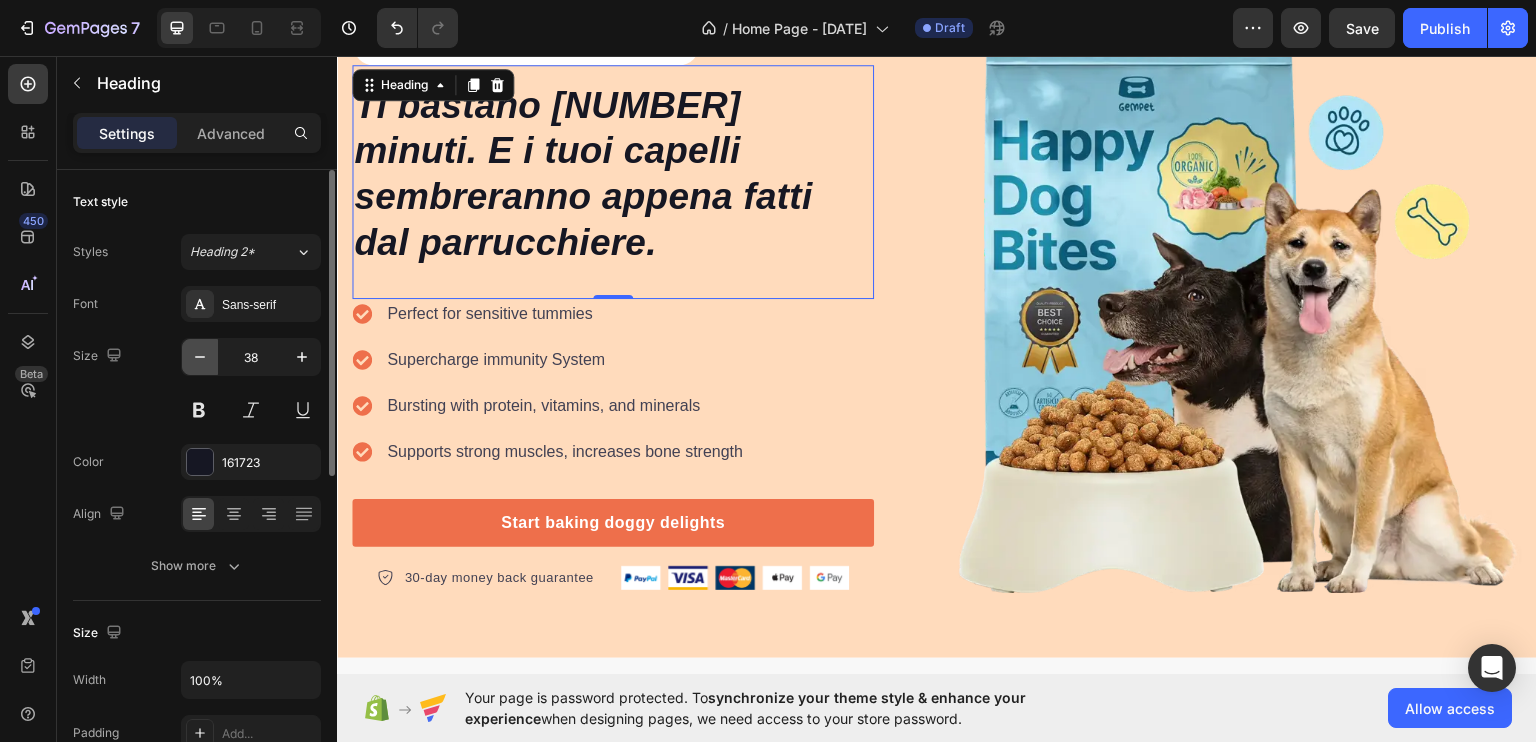 click 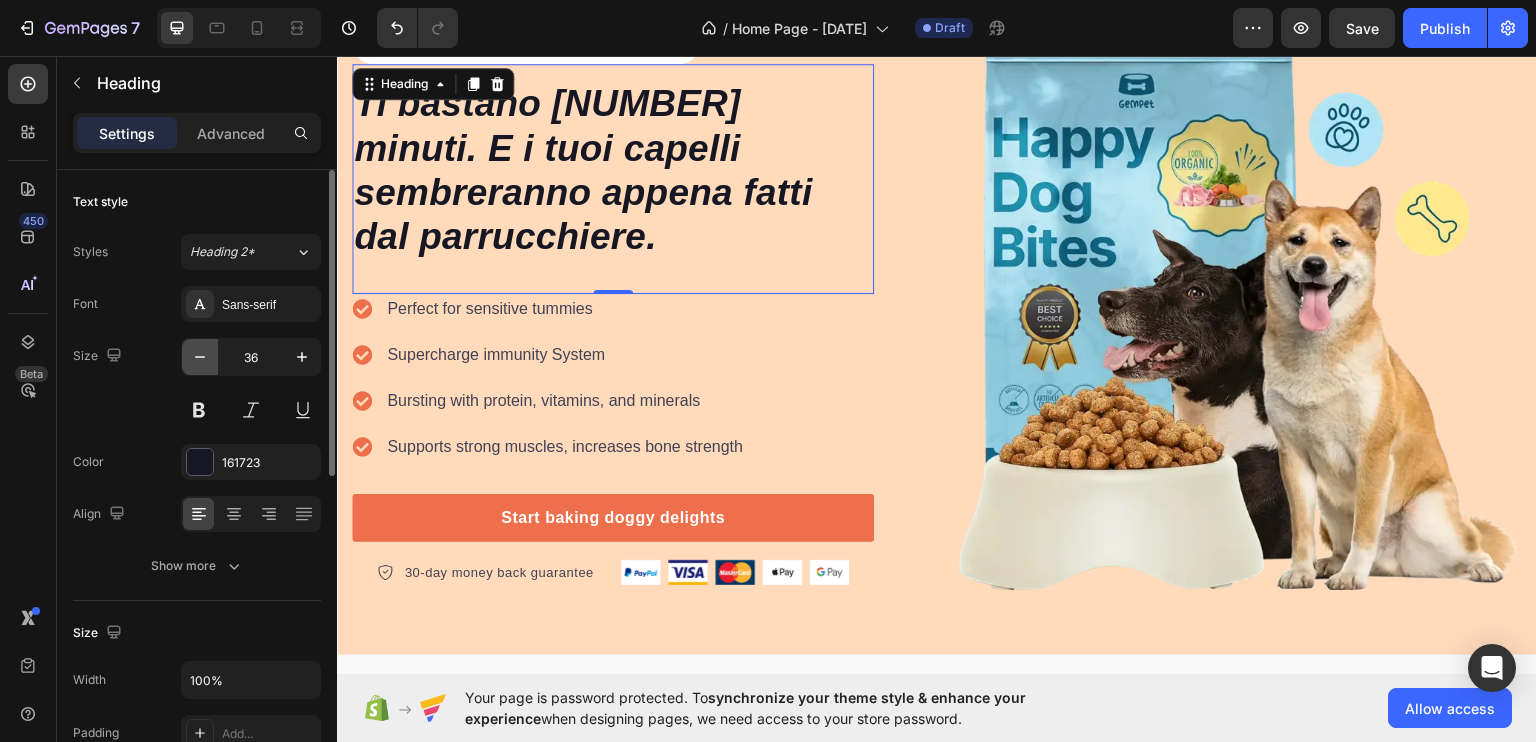 click 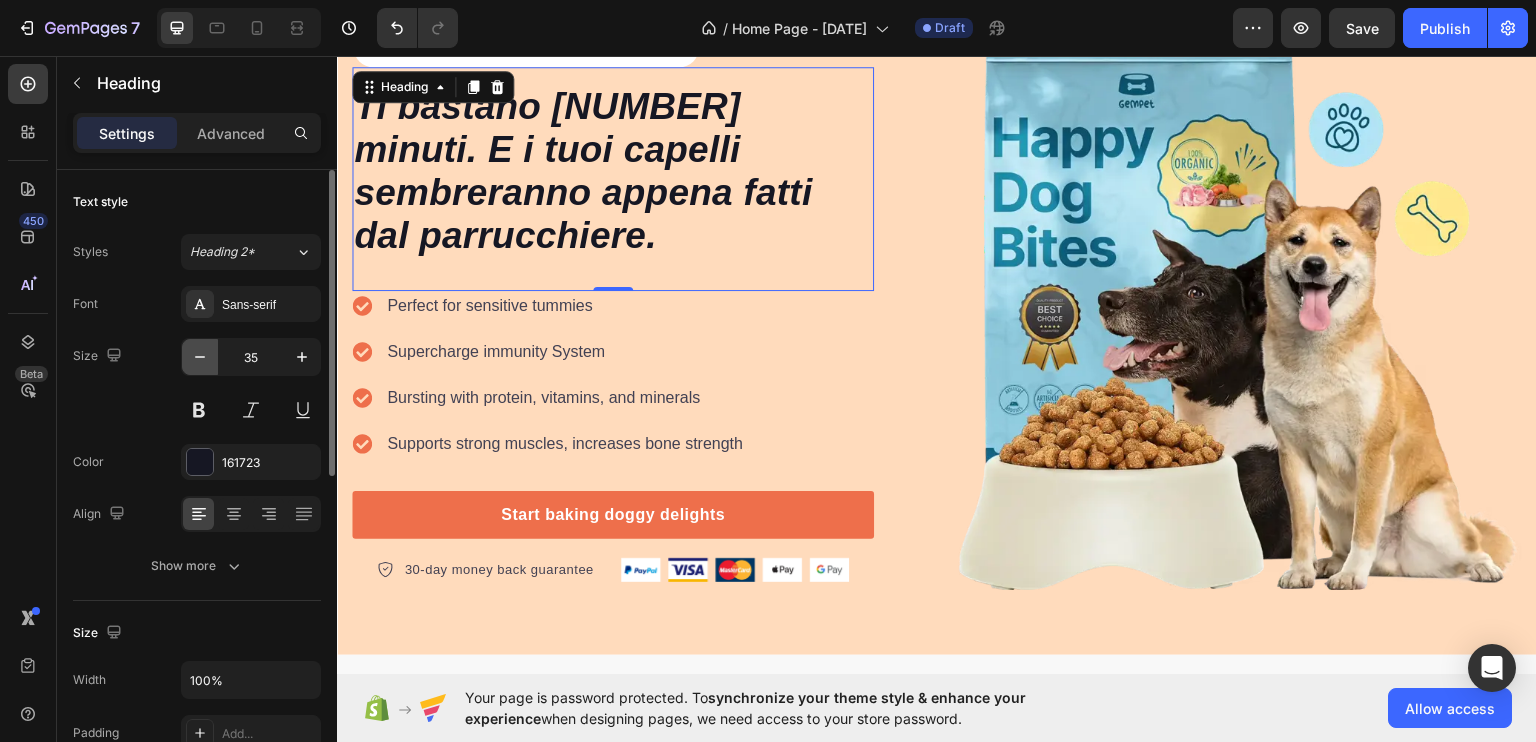 scroll, scrollTop: 196, scrollLeft: 0, axis: vertical 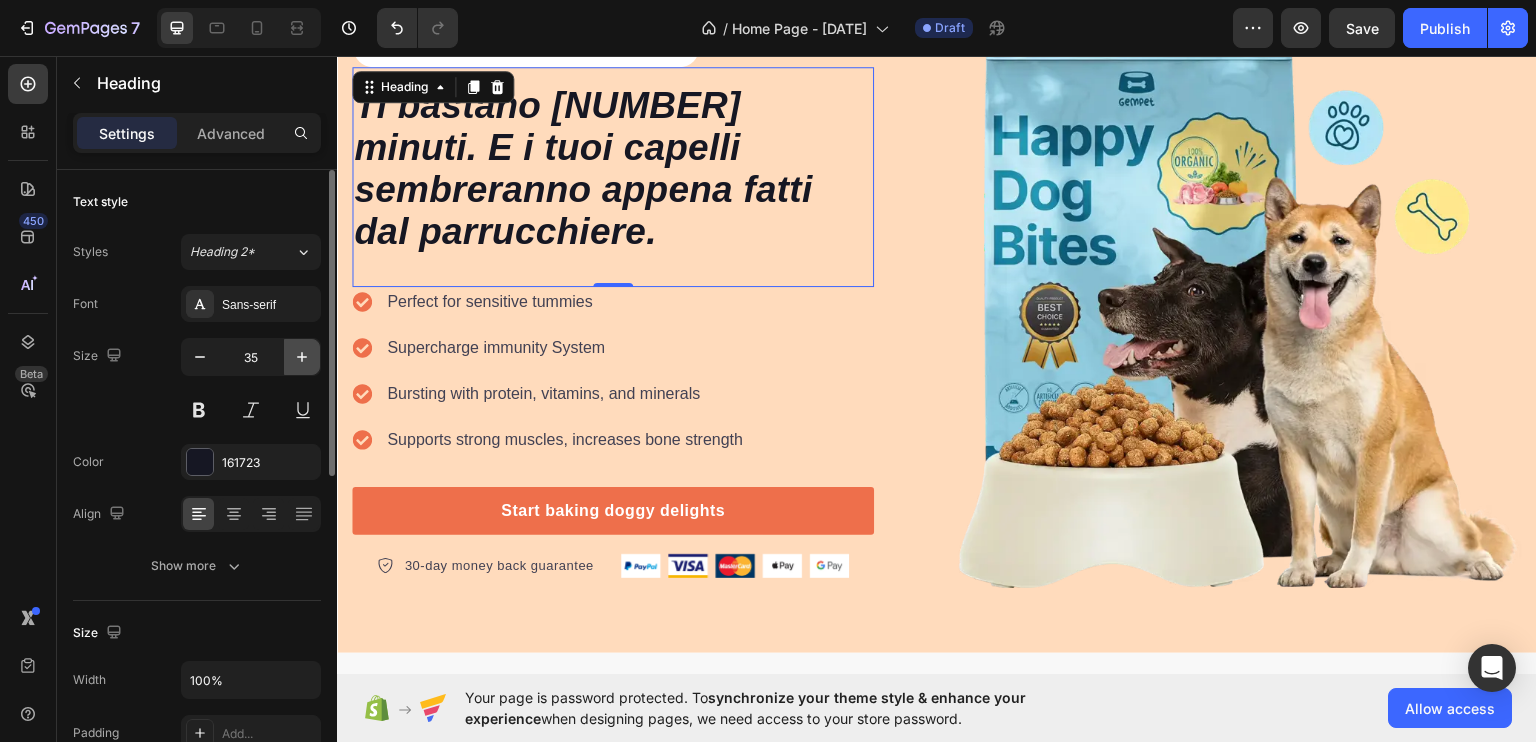 click at bounding box center (302, 357) 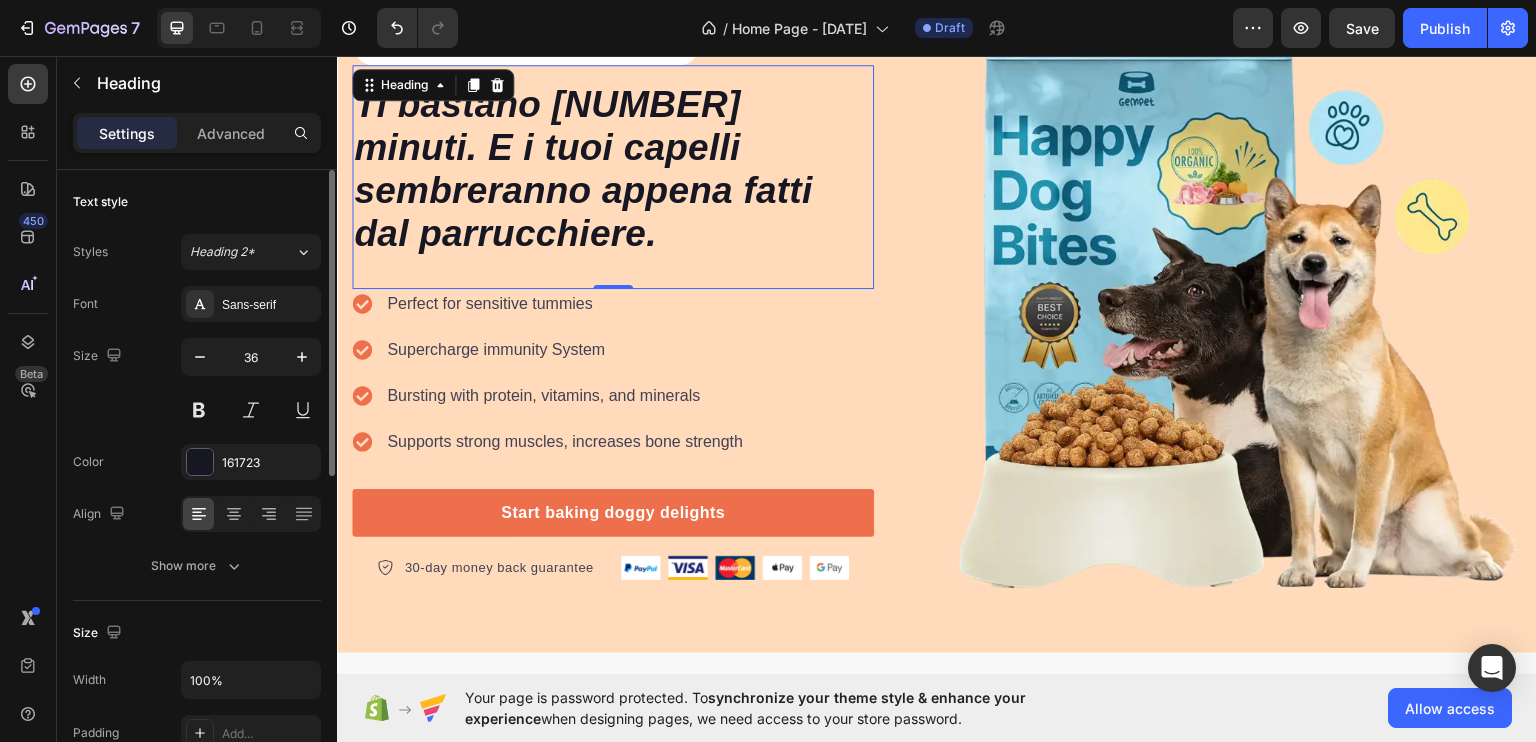 scroll, scrollTop: 194, scrollLeft: 0, axis: vertical 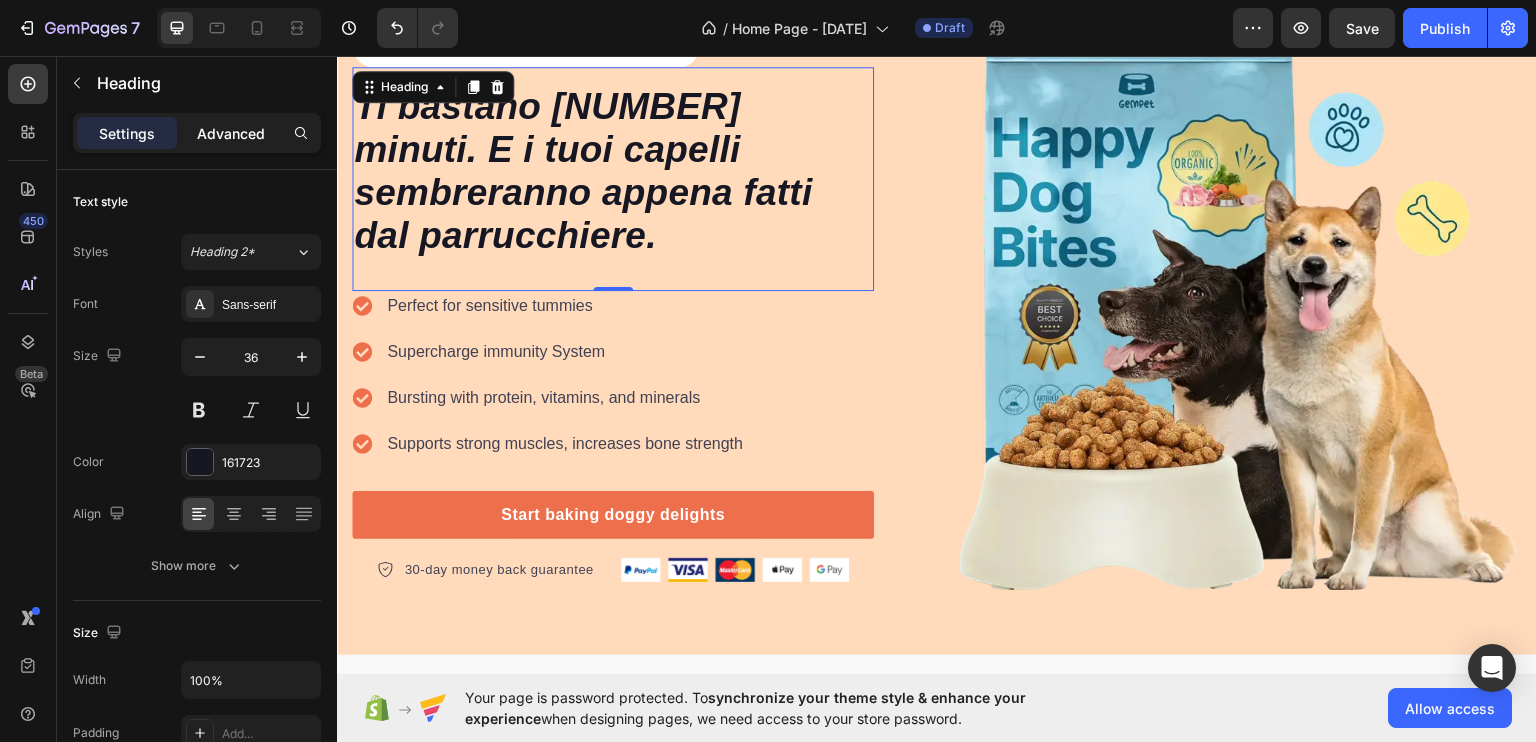 drag, startPoint x: 216, startPoint y: 159, endPoint x: 212, endPoint y: 135, distance: 24.33105 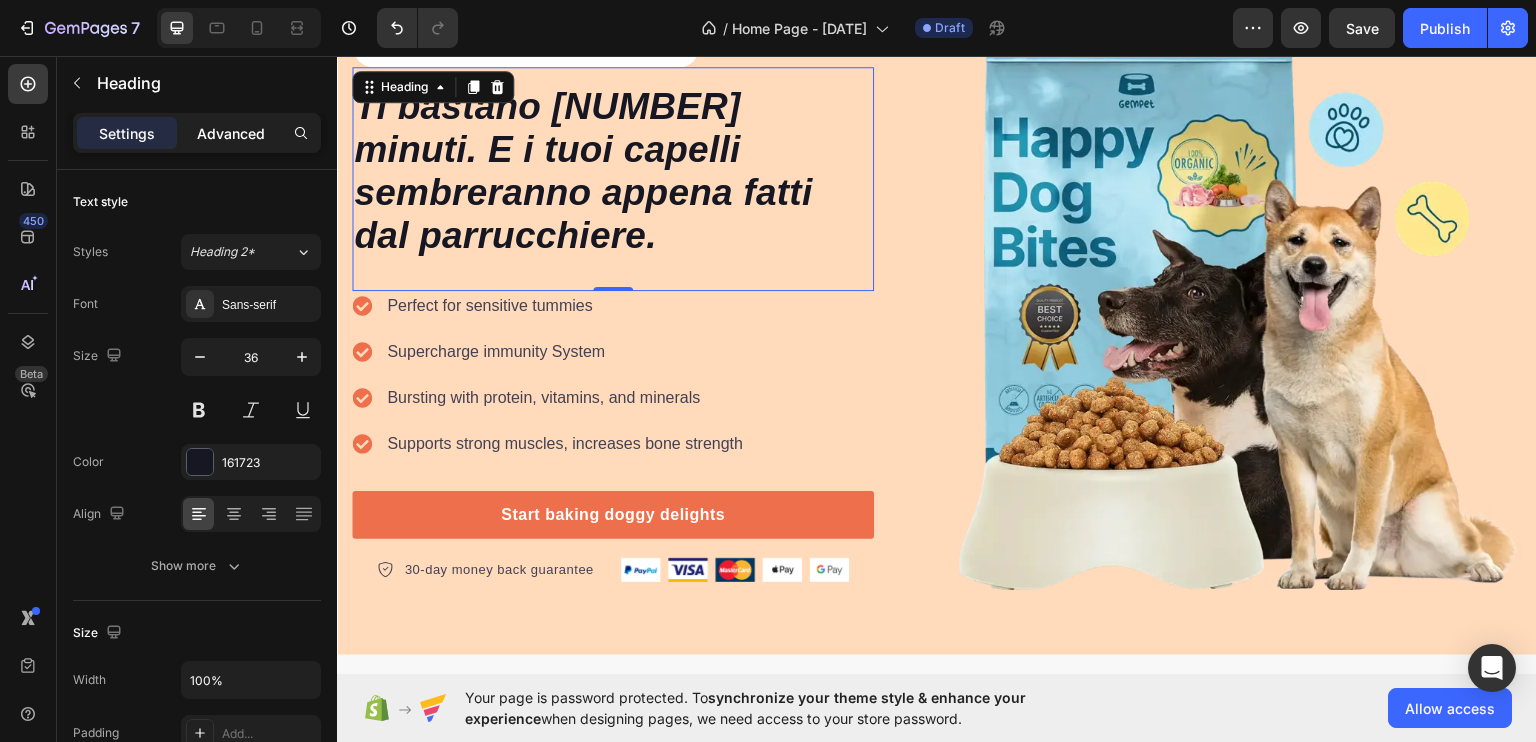 click on "Settings Advanced" at bounding box center (197, 141) 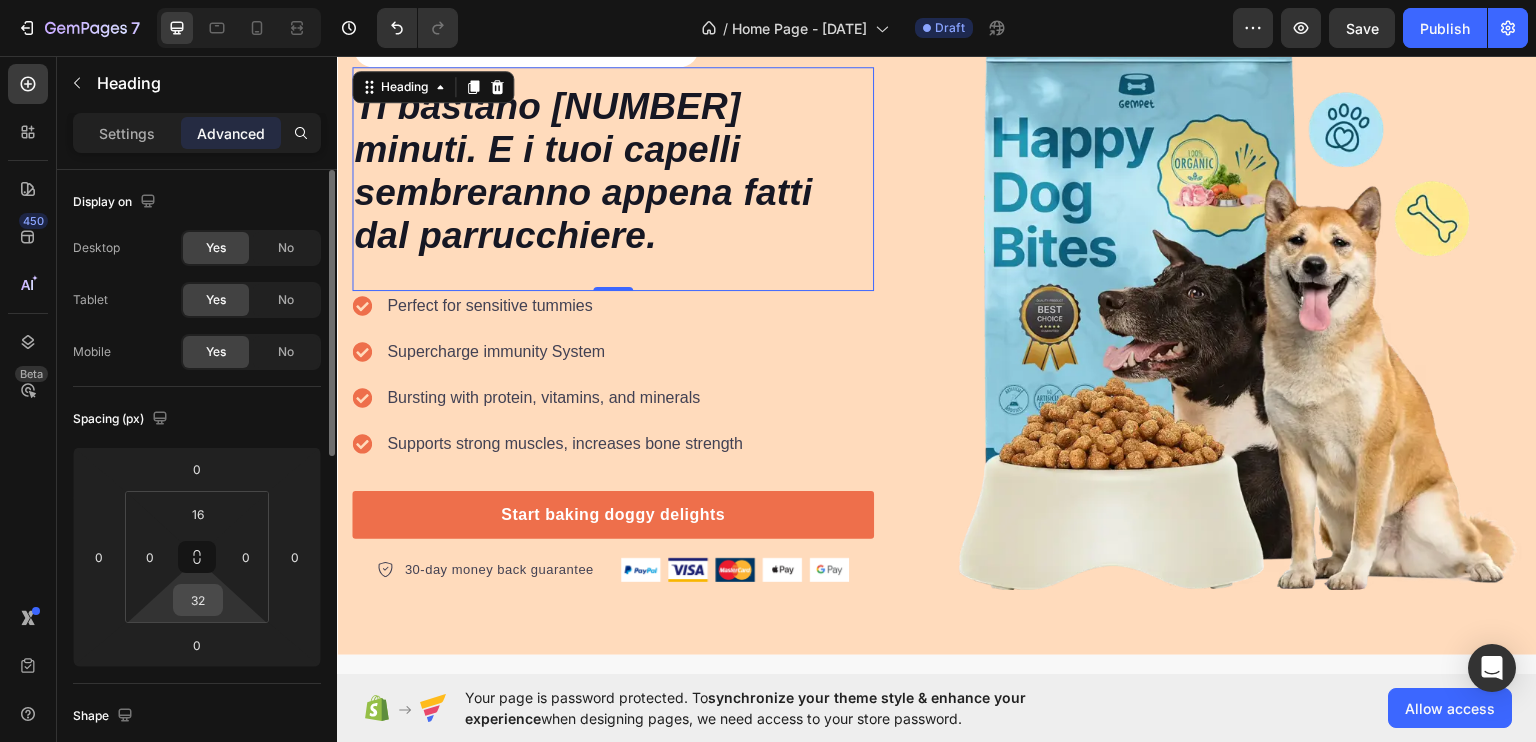 click on "32" at bounding box center (198, 600) 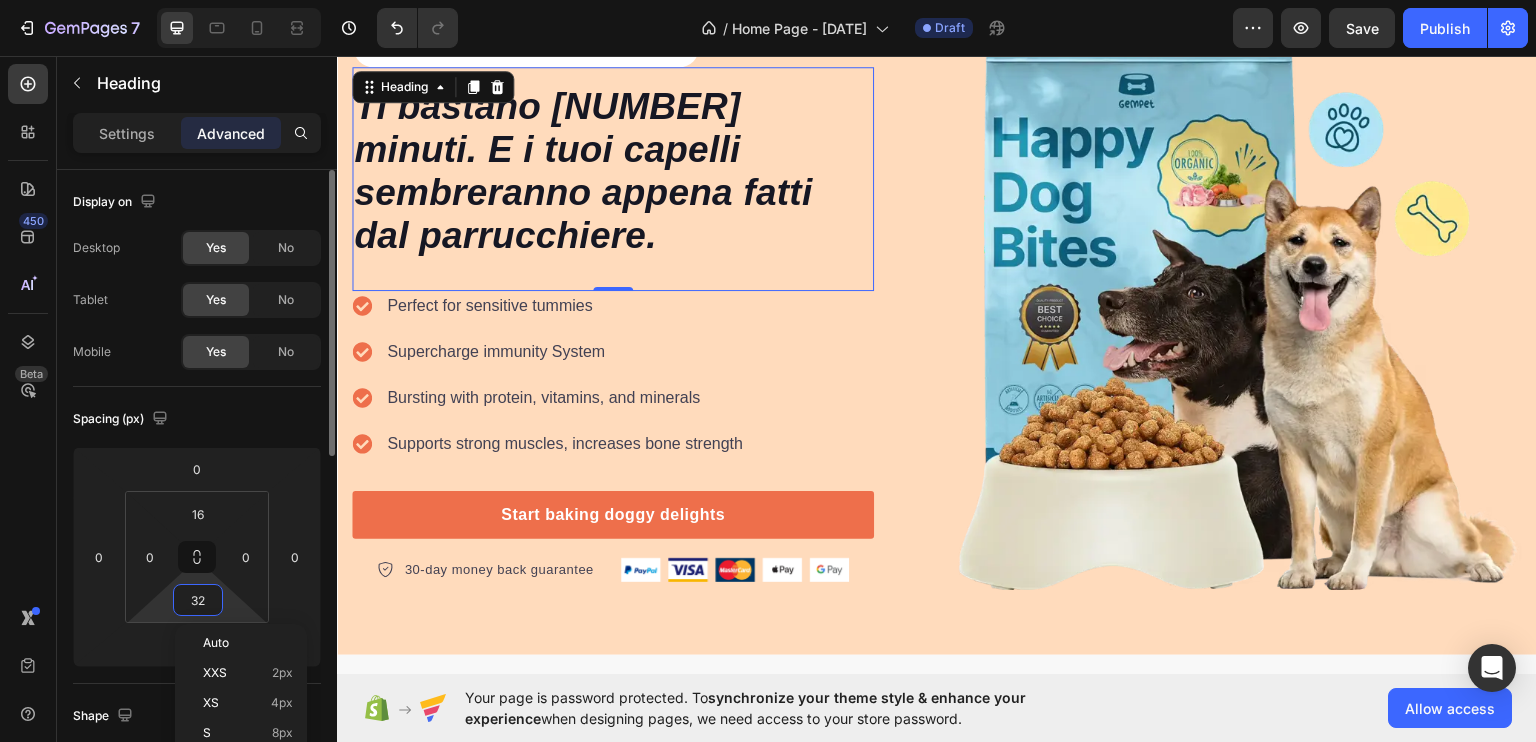 click on "32" at bounding box center [198, 600] 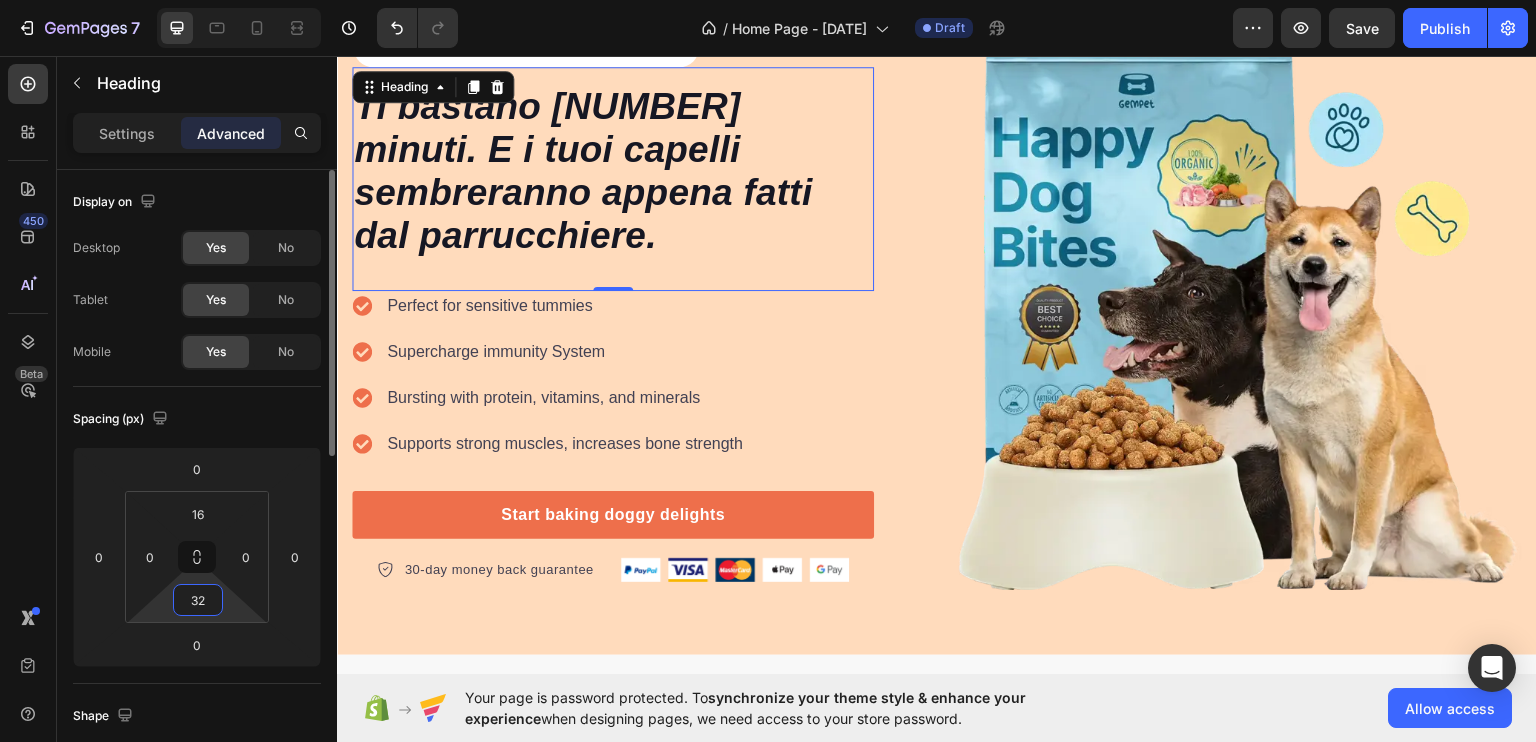 click on "32" at bounding box center (198, 600) 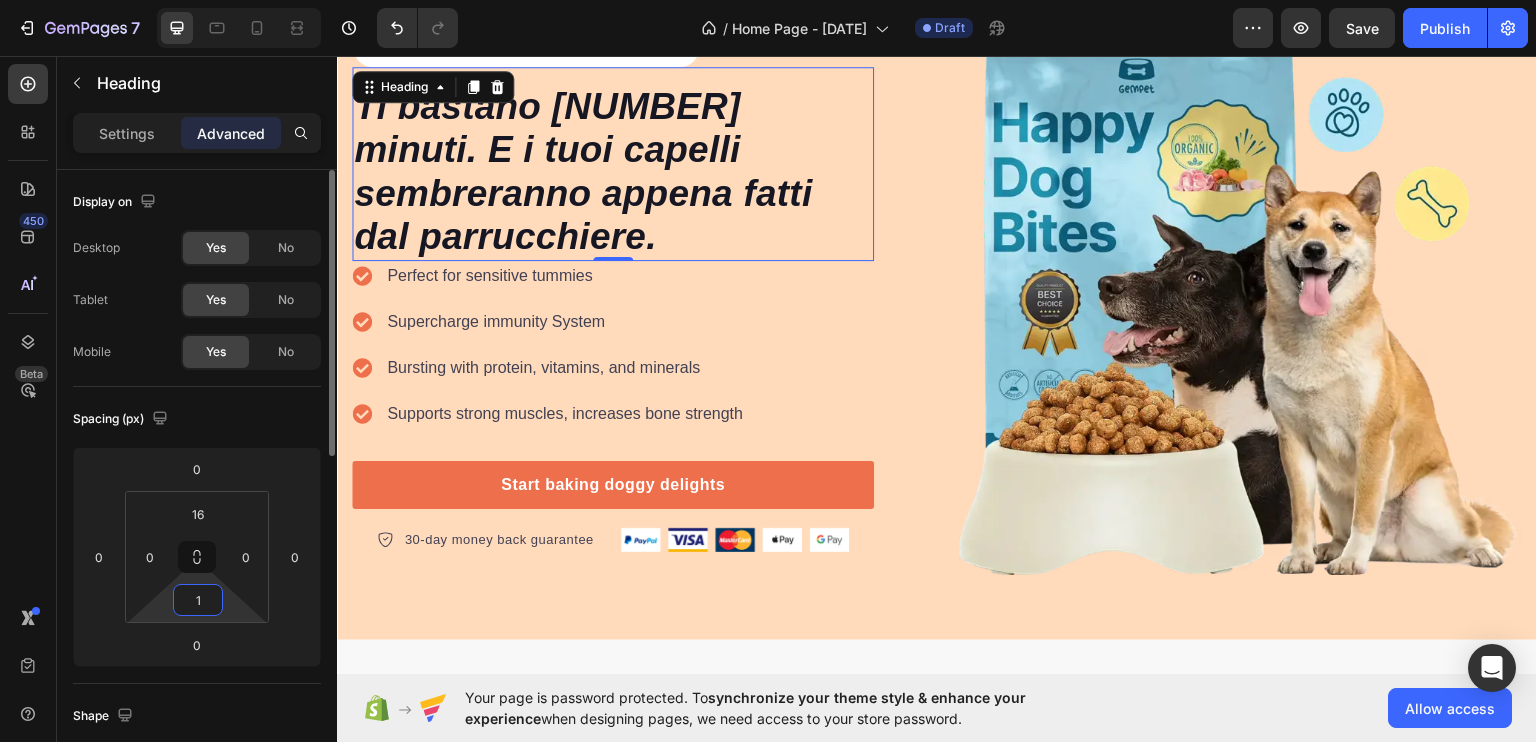 type on "15" 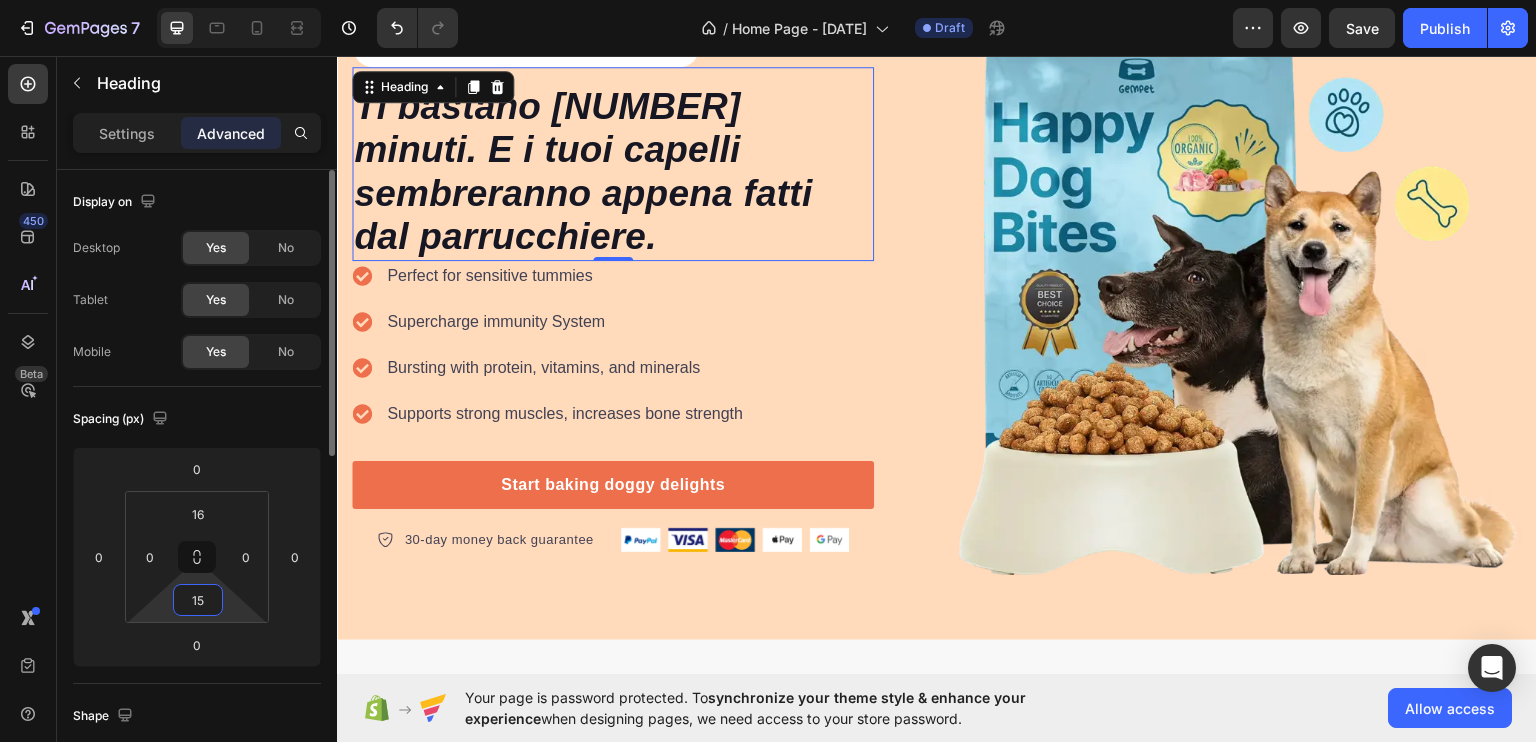 scroll, scrollTop: 203, scrollLeft: 0, axis: vertical 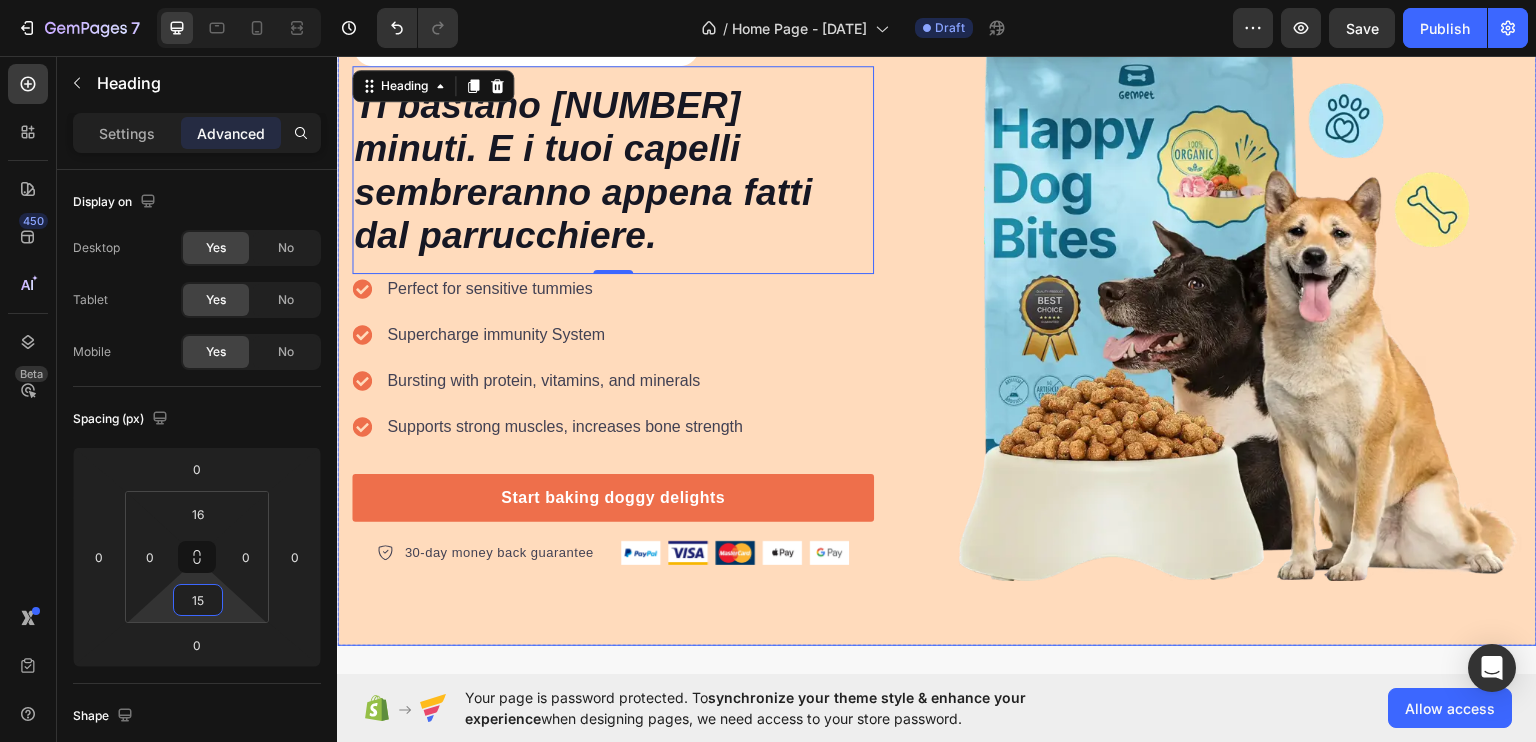 click on "Icon Icon Icon Icon Icon Icon List Hoz Rated [NUMBER]/[NUMBER] Based on [NUMBER] Reviews Text block Row ⁠⁠⁠⁠⁠⁠⁠ Ti bastano [NUMBER] minuti. E i tuoi capelli sembreranno appena fatti dal parrucchiere. Heading   [NUMBER] Perfect for sensitive tummies Supercharge immunity System Bursting with protein, vitamins, and minerals Supports strong muscles, increases bone strength Item list Start baking doggy delights Button
[NUMBER]-day money back guarantee Item list Image Row Row Image Row Row" at bounding box center [937, 295] 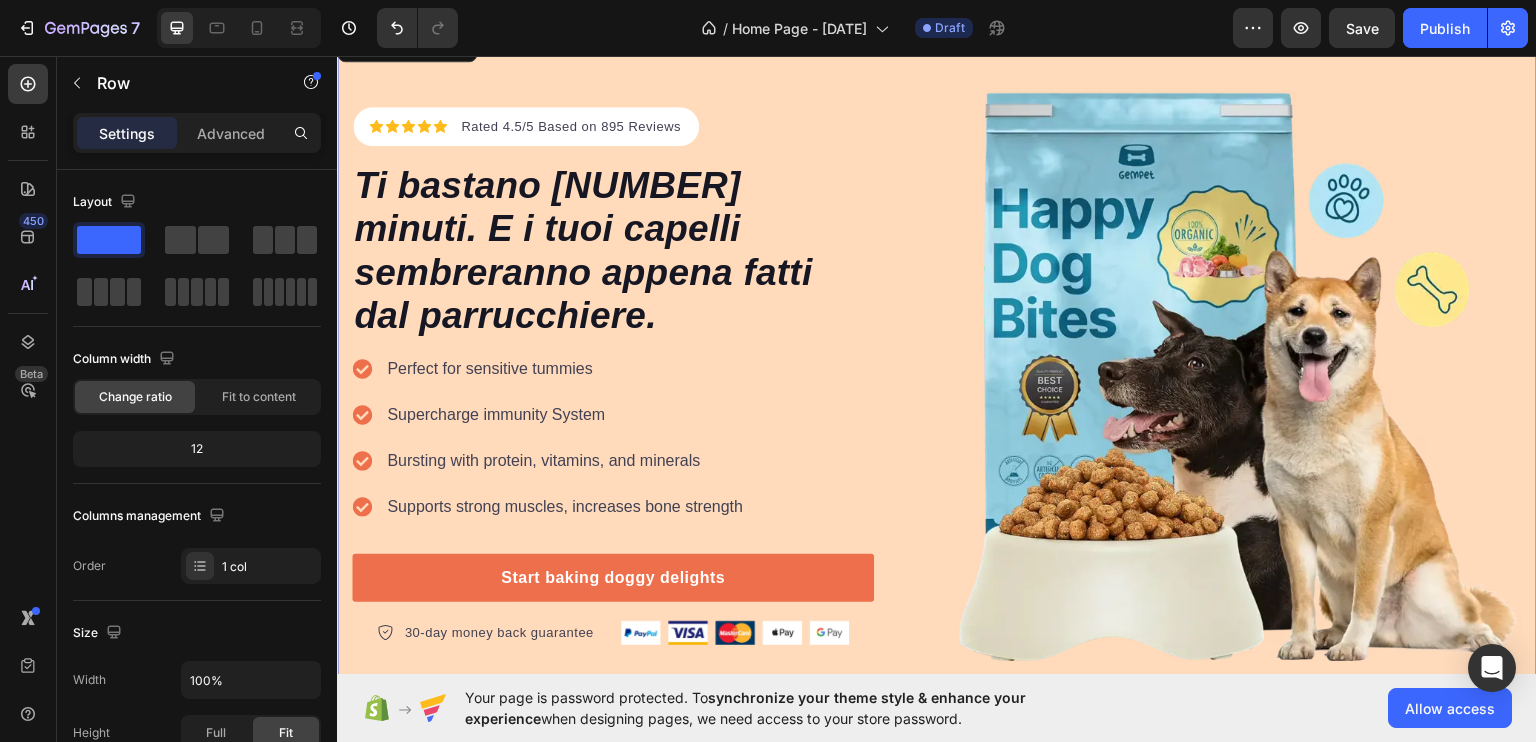 scroll, scrollTop: 83, scrollLeft: 0, axis: vertical 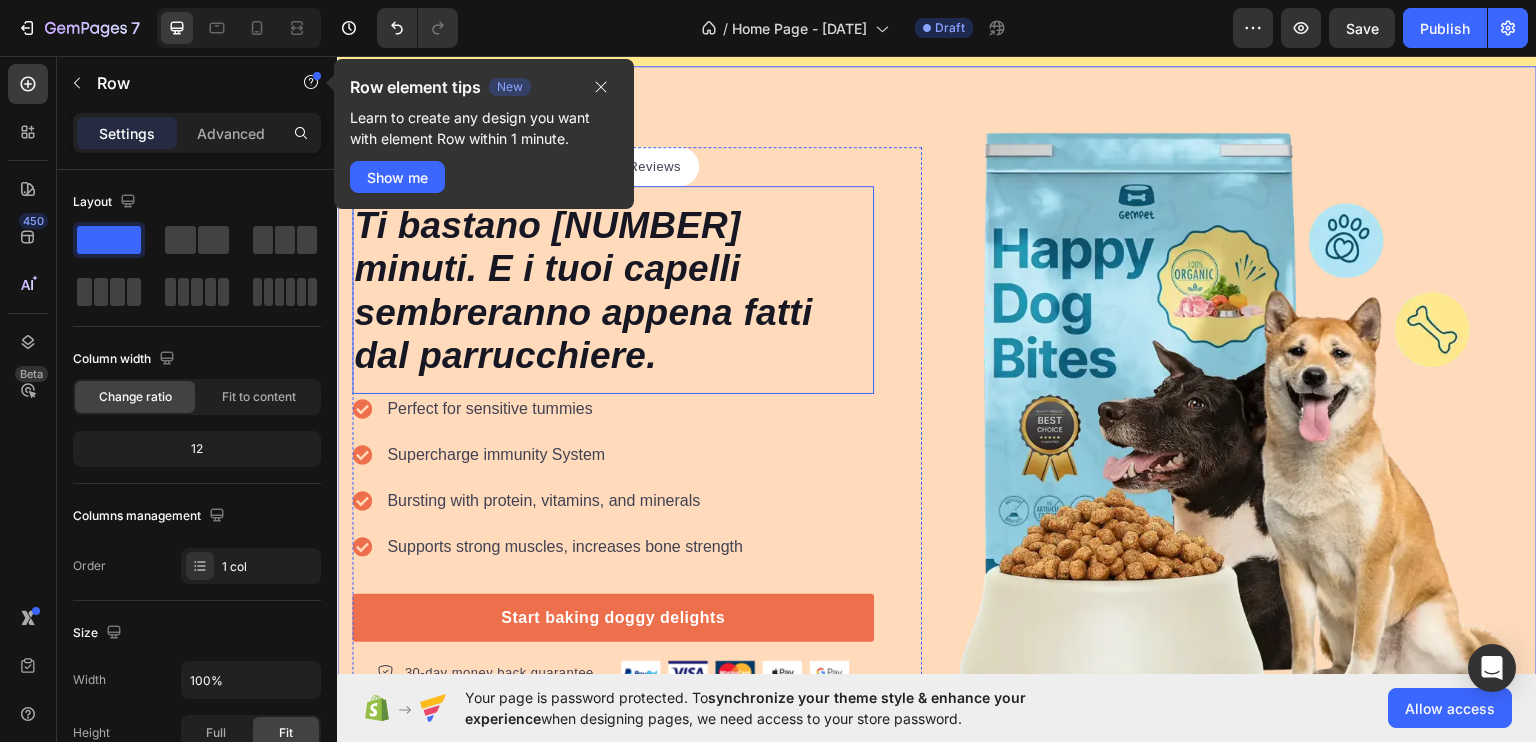 click on "Ti bastano [NUMBER] minuti. E i tuoi capelli sembreranno appena fatti dal parrucchiere." at bounding box center [583, 289] 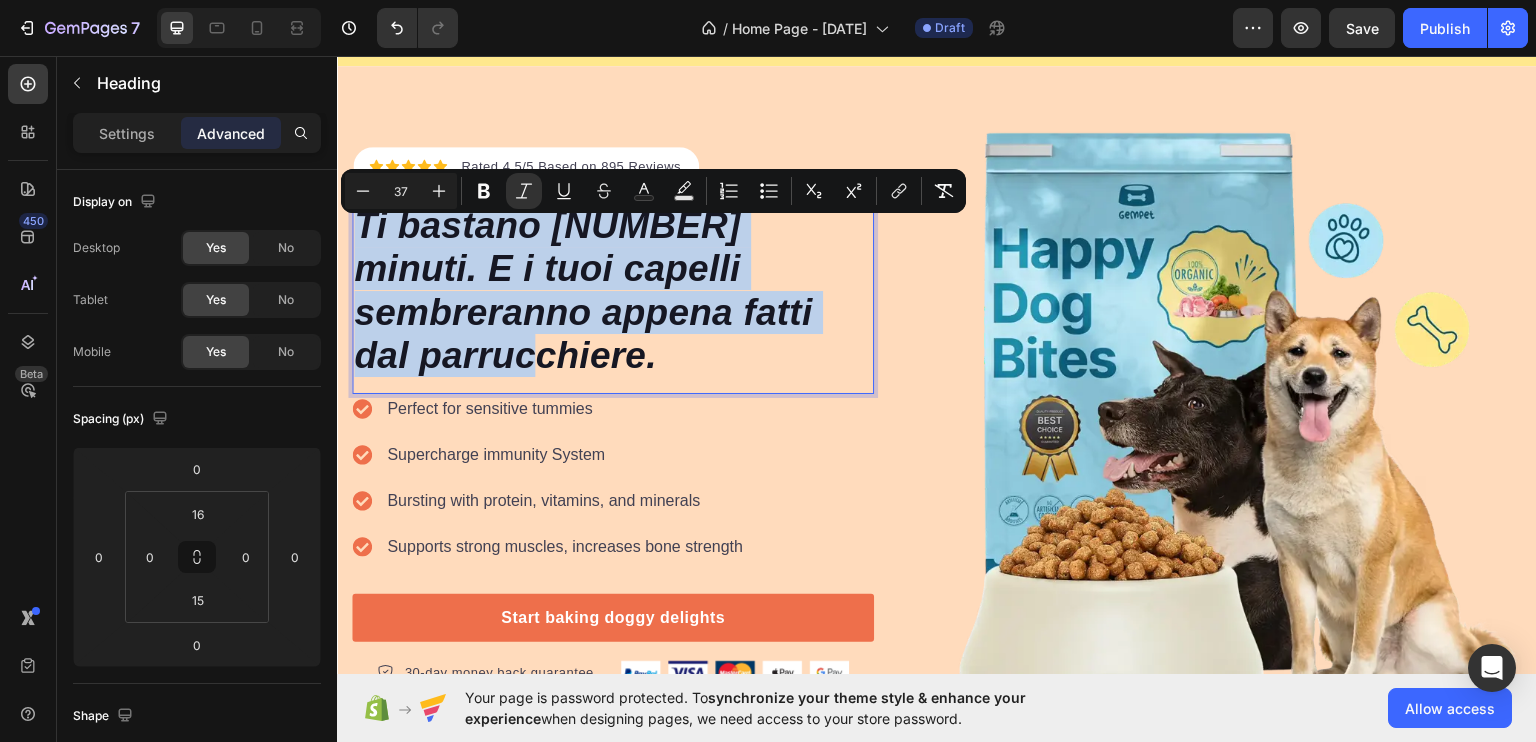 copy on "Ti bastano [NUMBER] minuti. E i tuoi capelli sembreranno appena fatti dal parrucchiere." 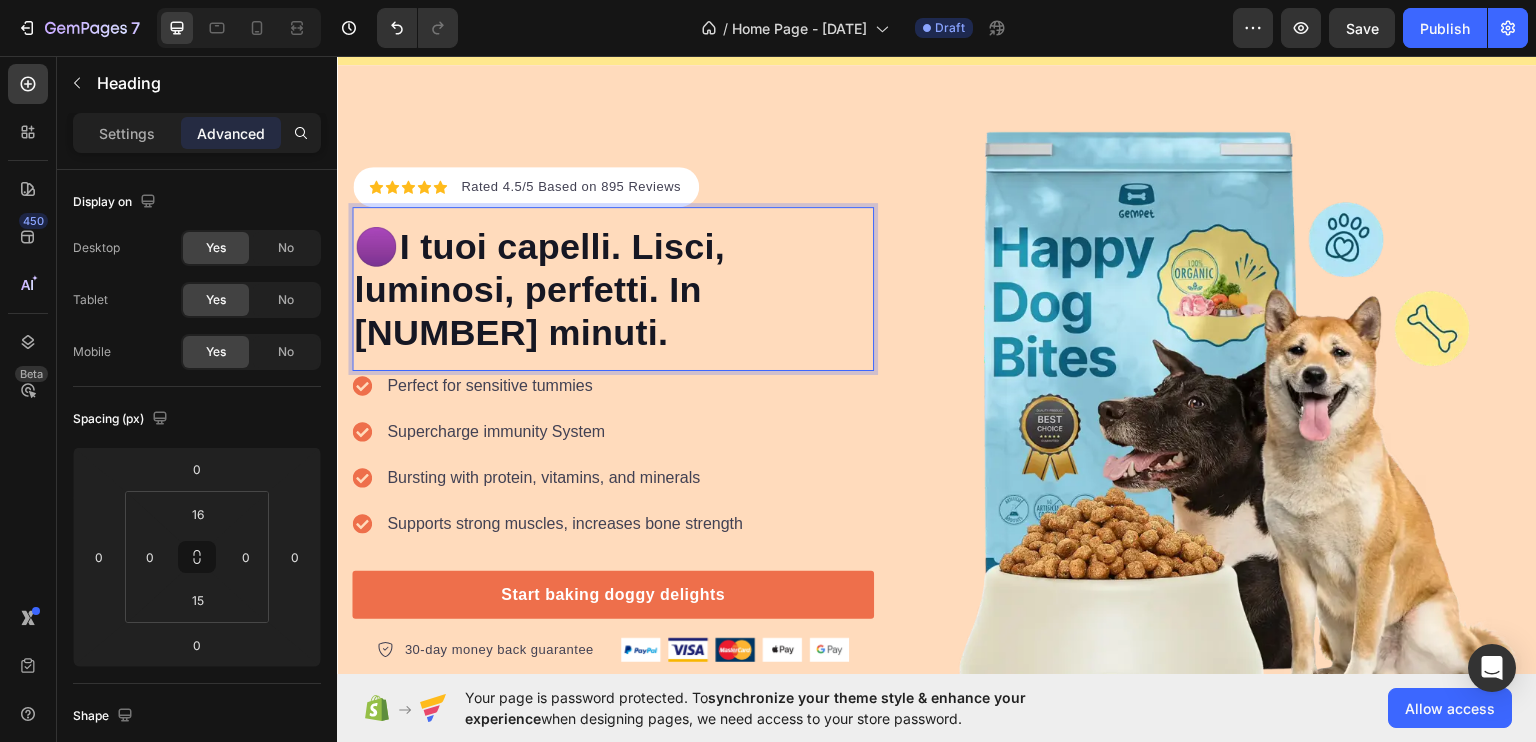 scroll, scrollTop: 106, scrollLeft: 0, axis: vertical 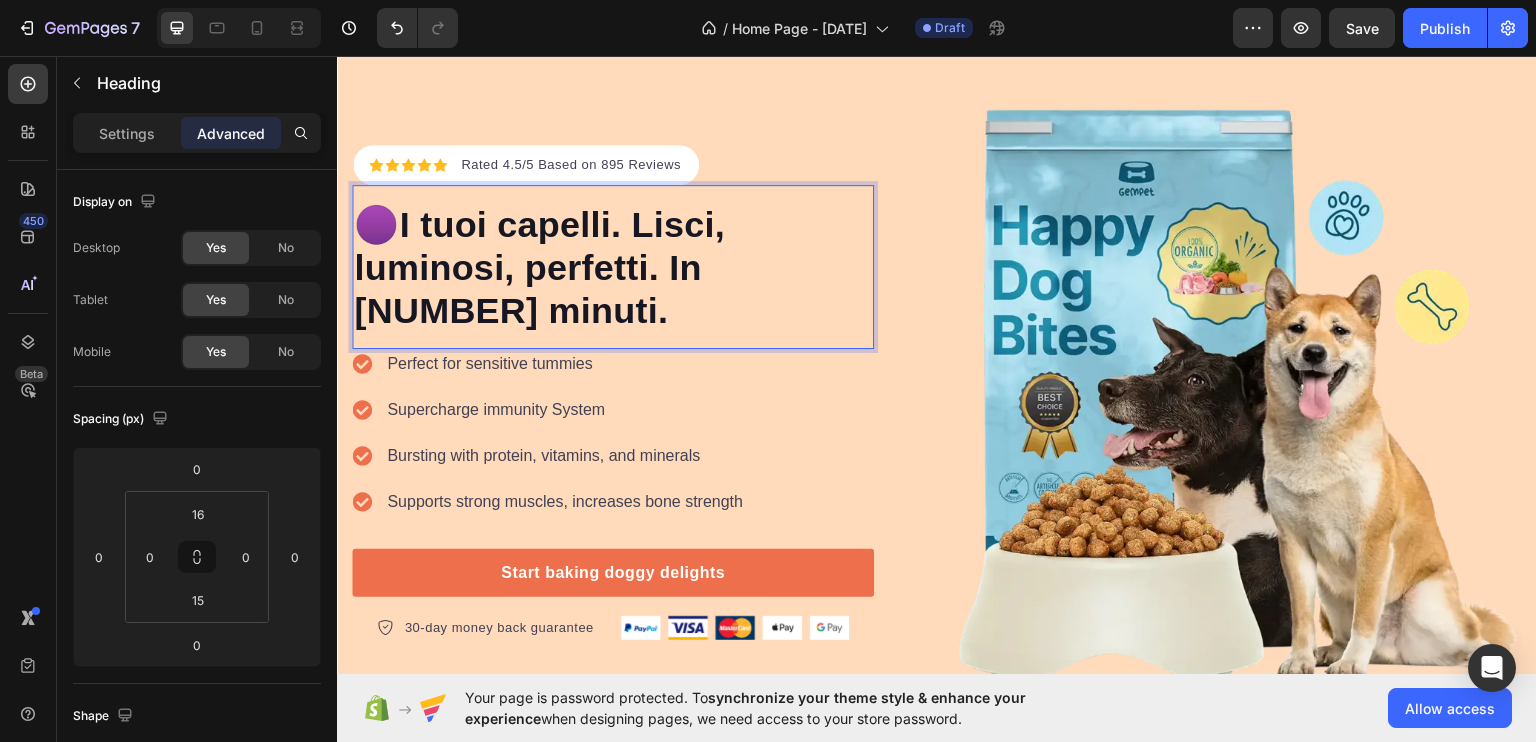 click on "I tuoi capelli. Lisci, luminosi, perfetti. In [NUMBER] minuti." at bounding box center (539, 266) 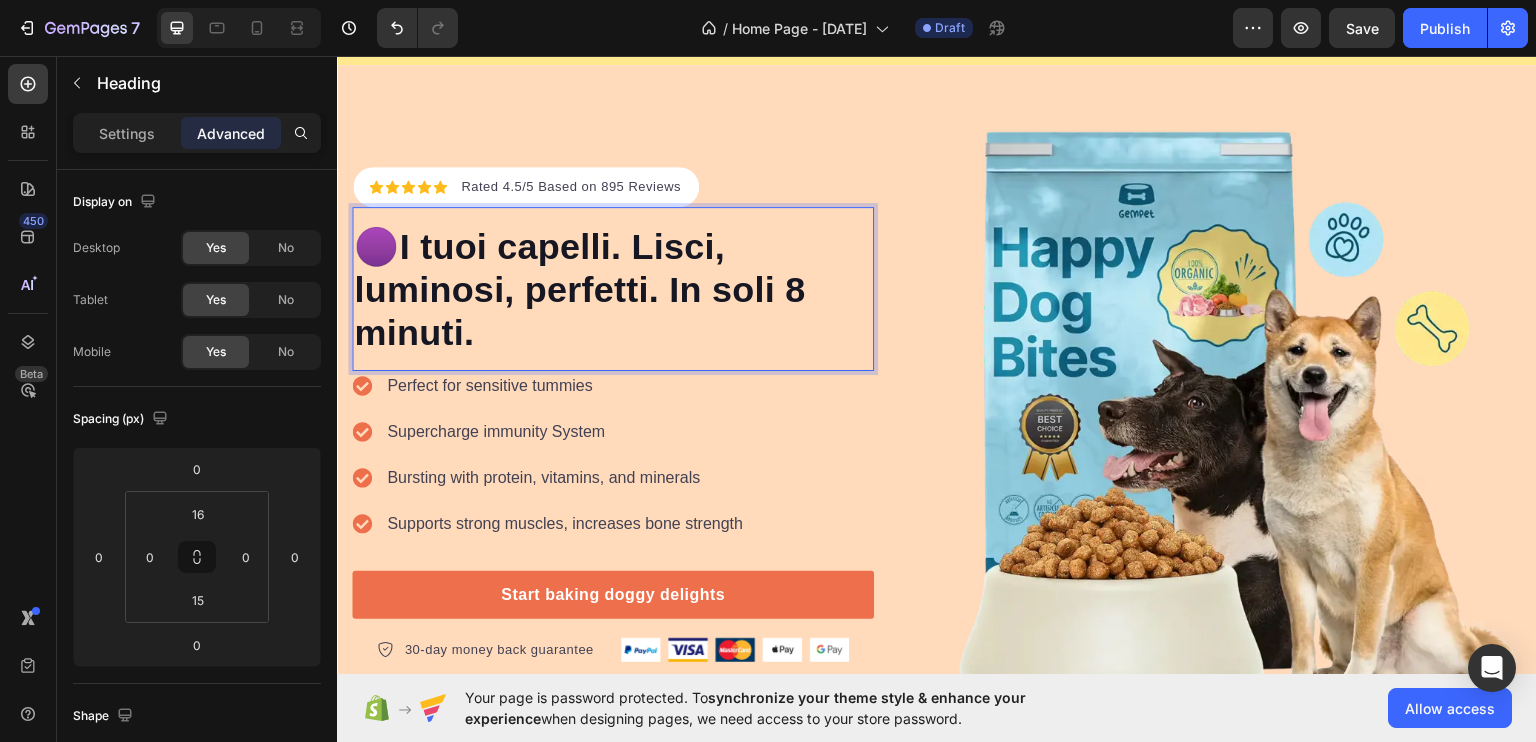 scroll, scrollTop: 106, scrollLeft: 0, axis: vertical 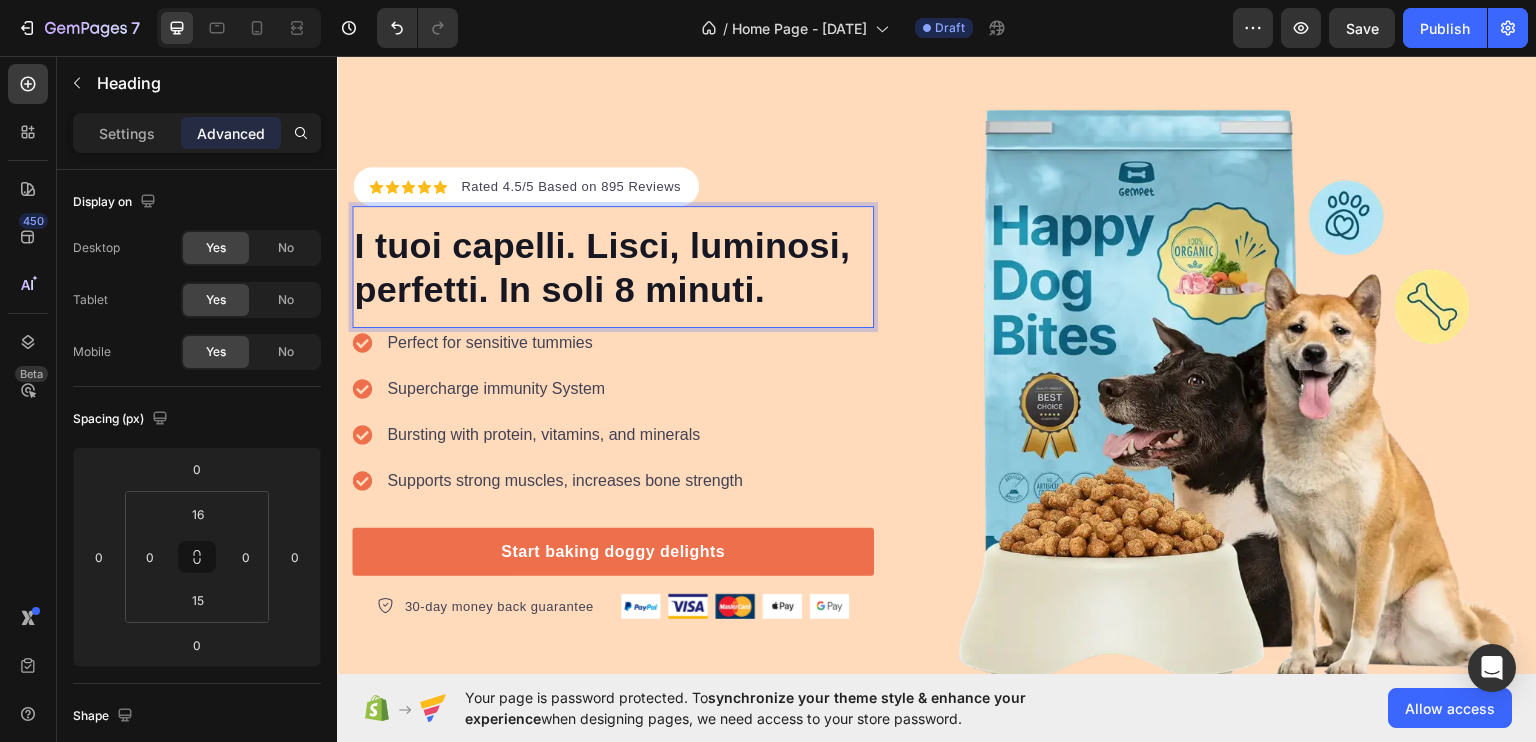 click on "I tuoi capelli. Lisci, luminosi, perfetti. In soli 8 minuti." at bounding box center (602, 266) 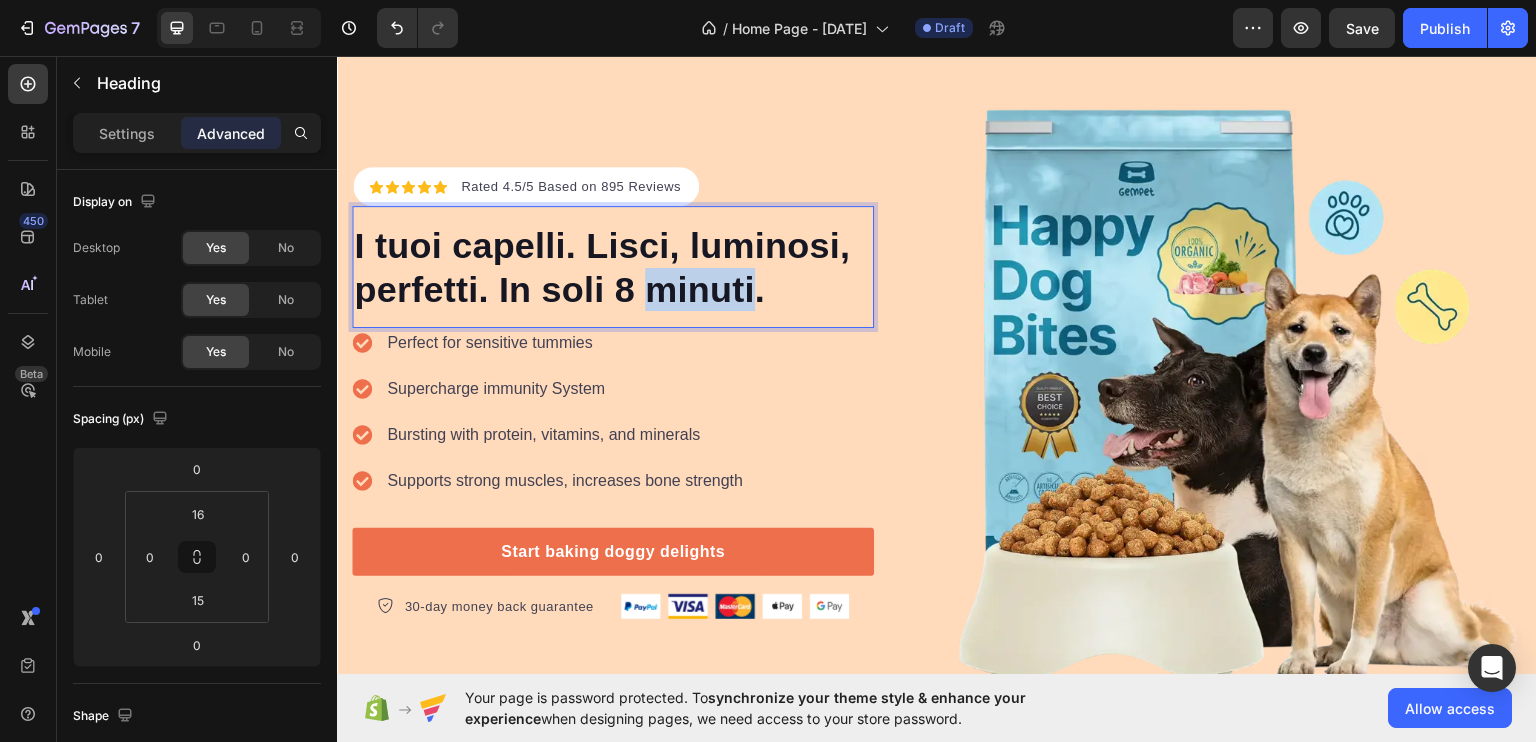 click on "I tuoi capelli. Lisci, luminosi, perfetti. In soli 8 minuti." at bounding box center [602, 266] 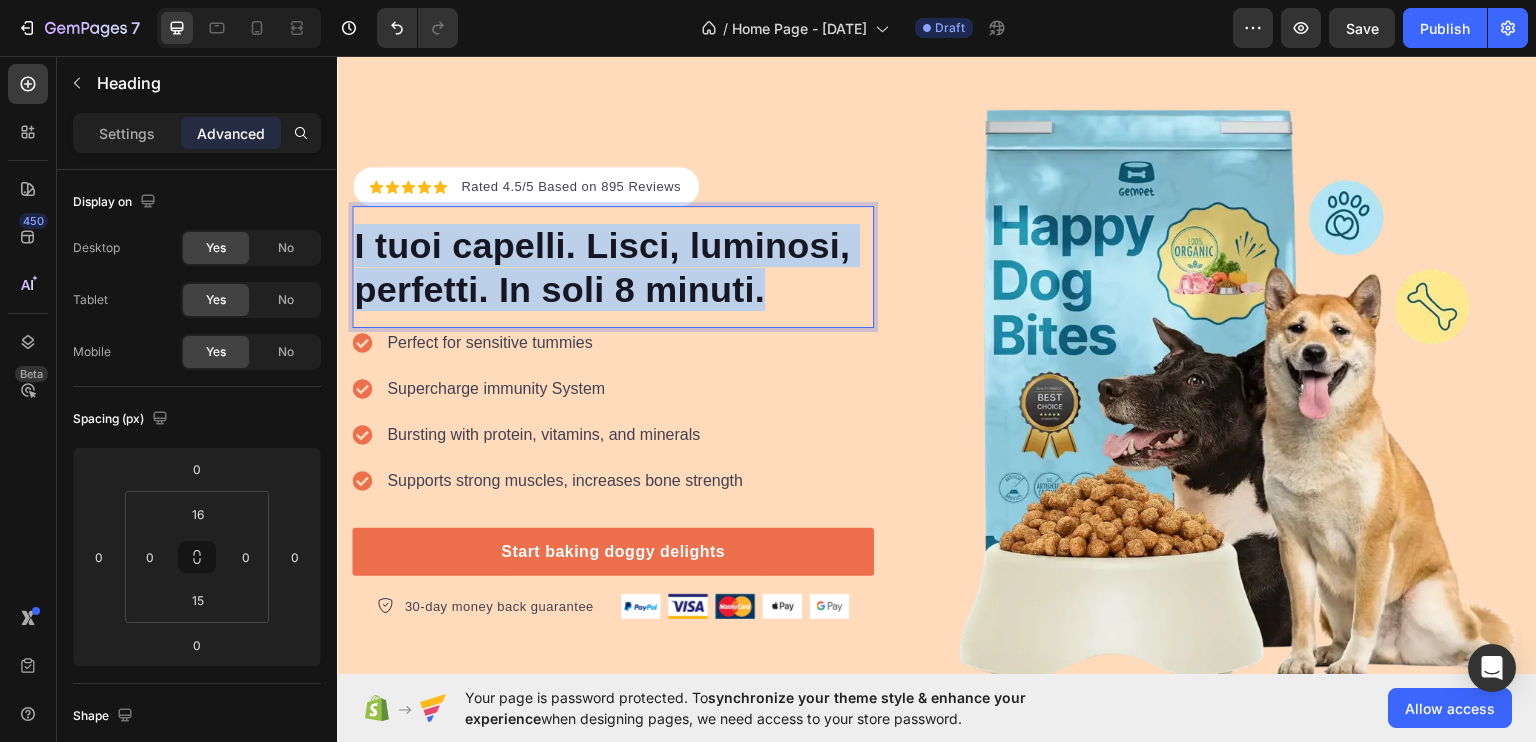 click on "I tuoi capelli. Lisci, luminosi, perfetti. In soli 8 minuti." at bounding box center [602, 266] 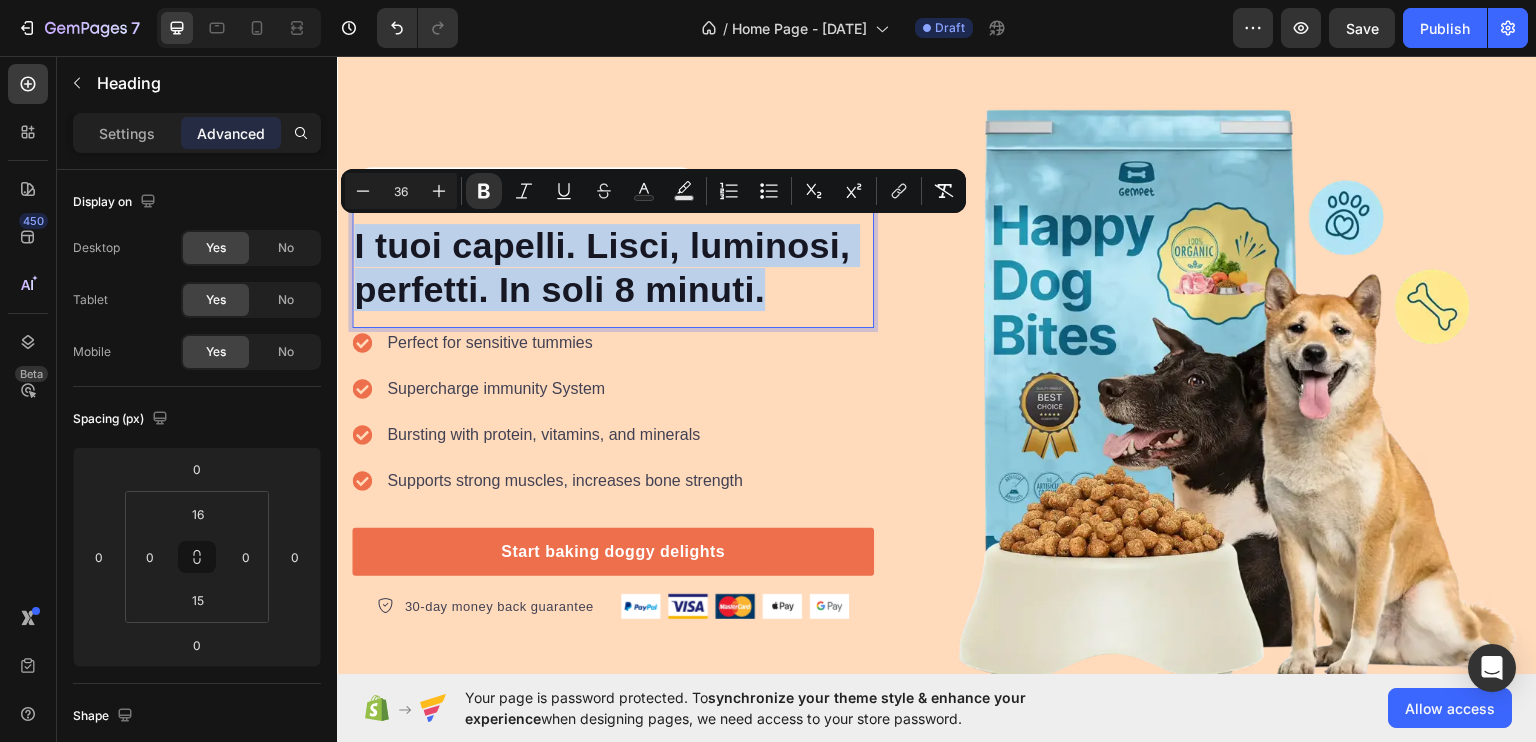 click on "I tuoi capelli. Lisci, luminosi, perfetti. In soli 8 minuti." at bounding box center [602, 266] 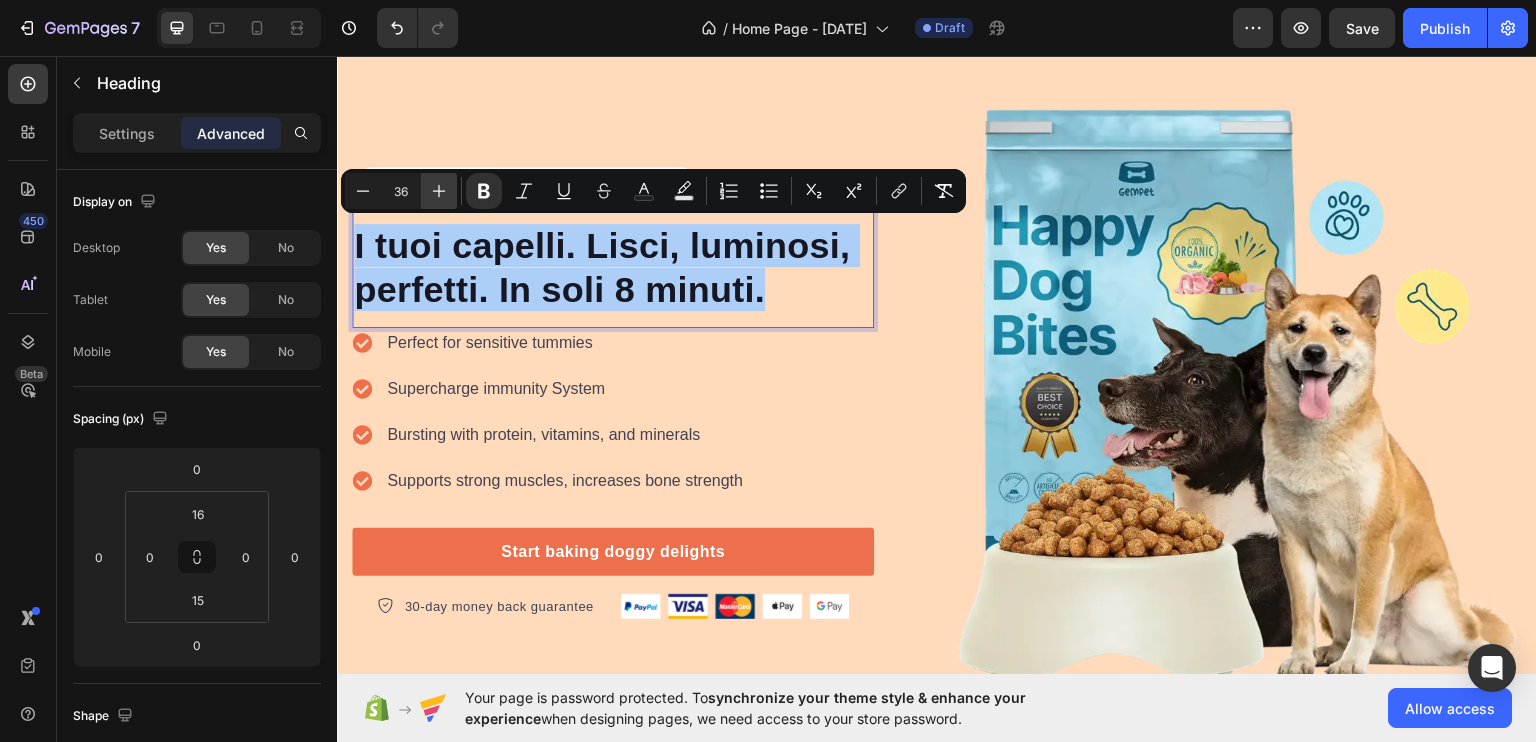 click 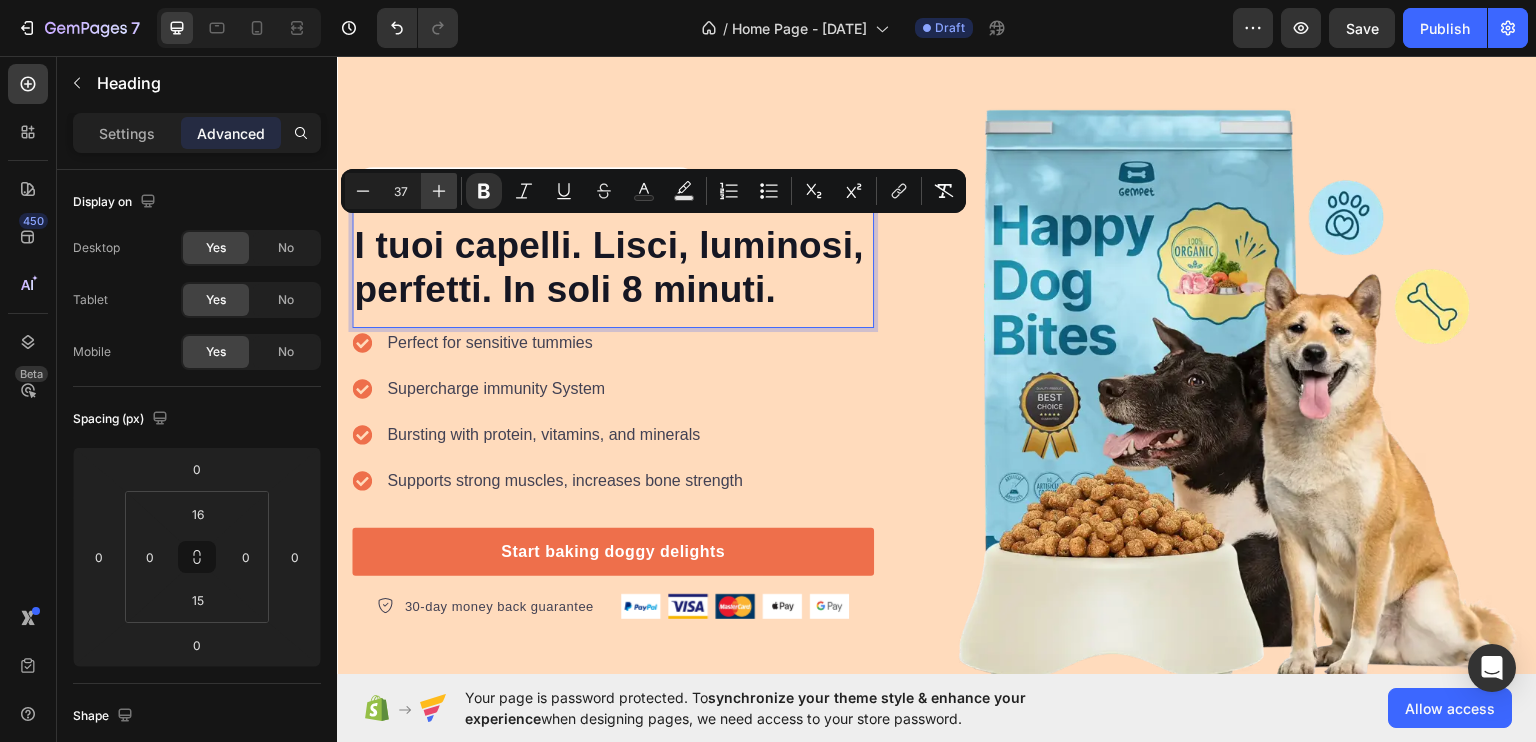click 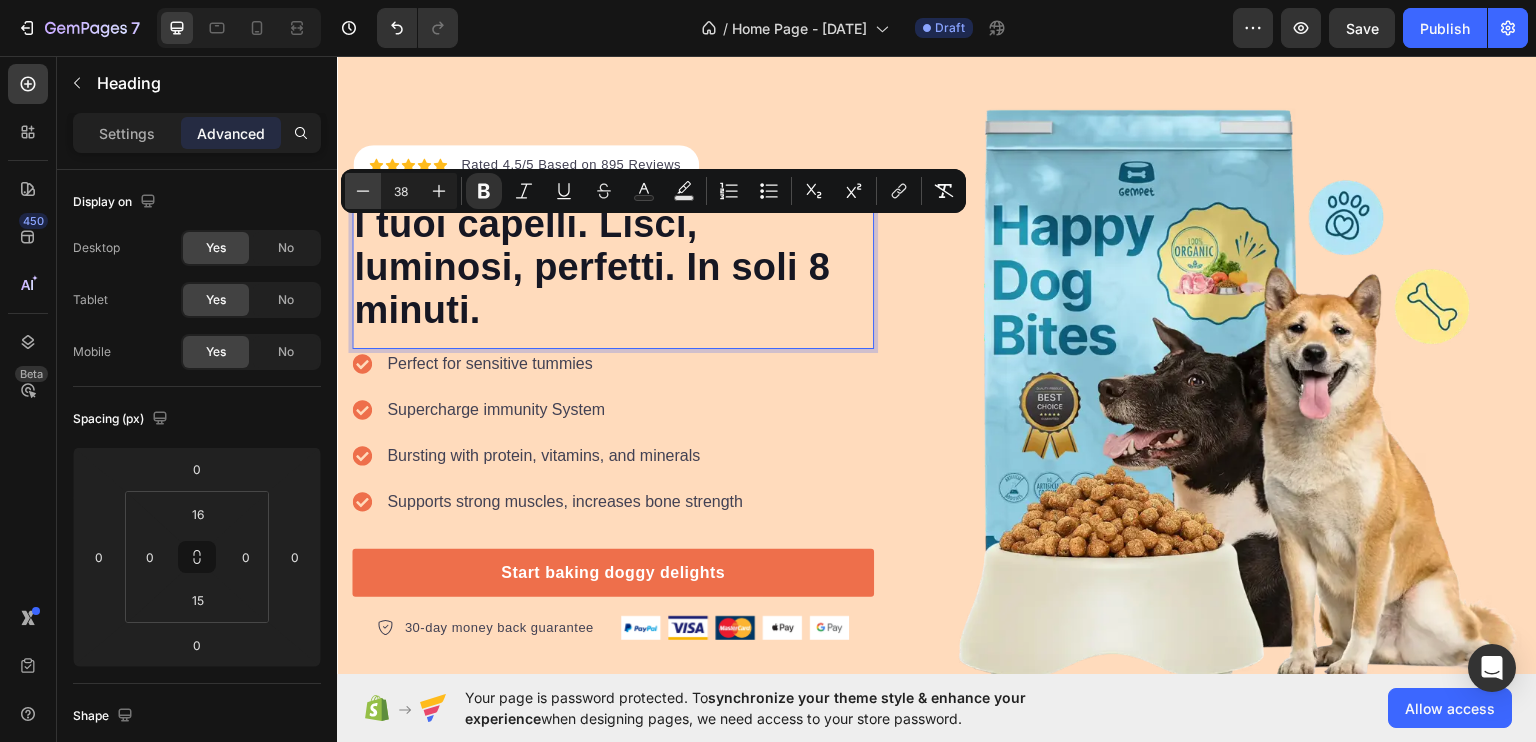 click 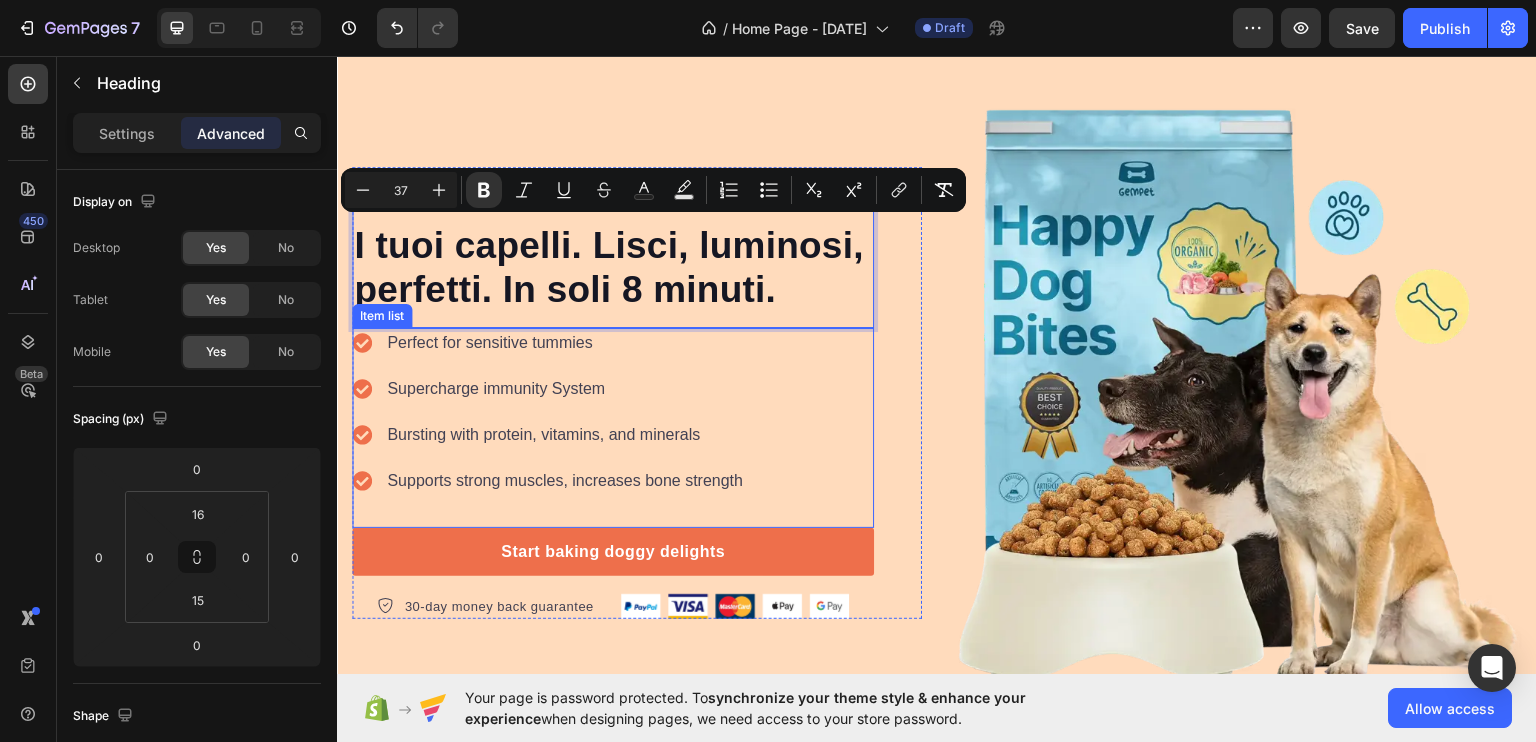 click on "Perfect for sensitive tummies" at bounding box center [565, 342] 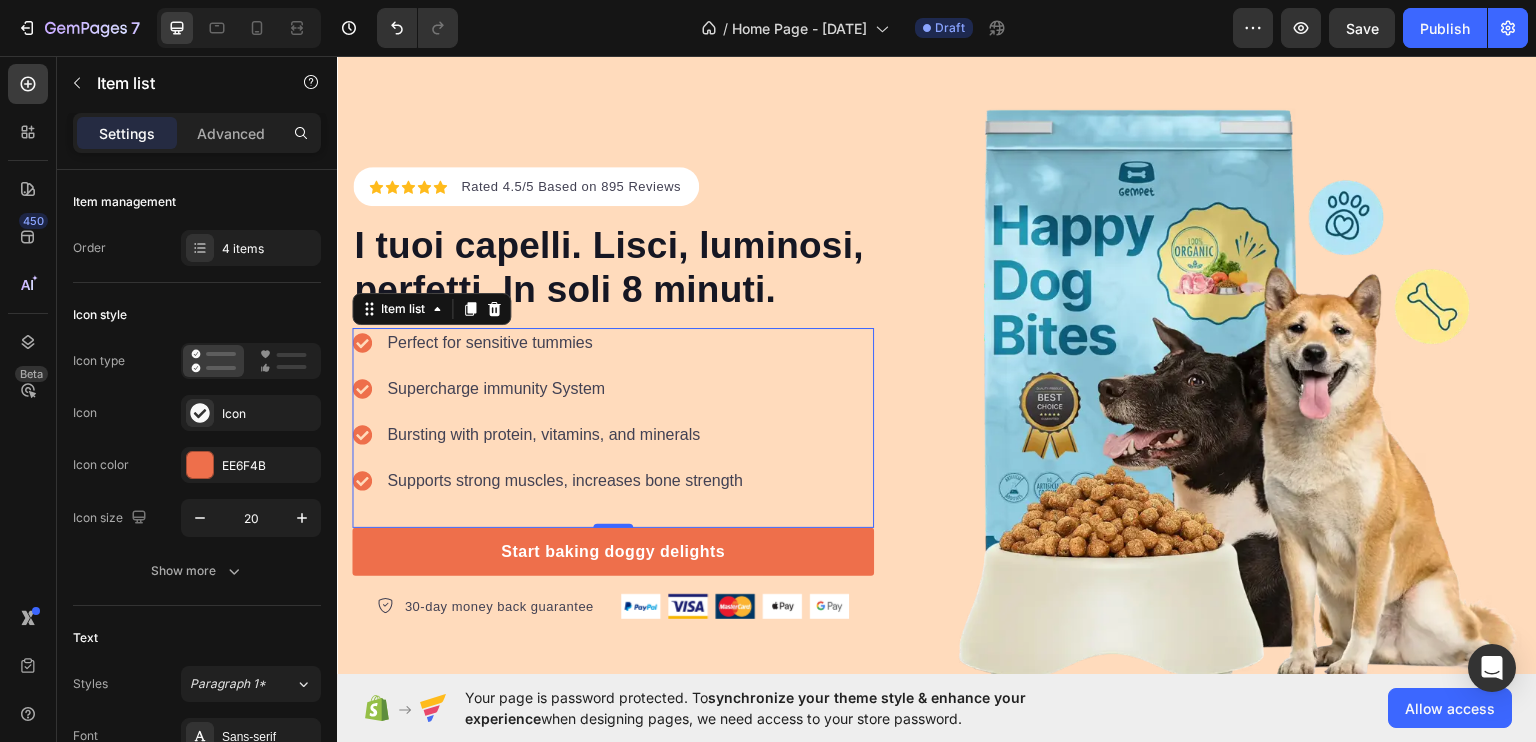 click on "Settings" at bounding box center [127, 133] 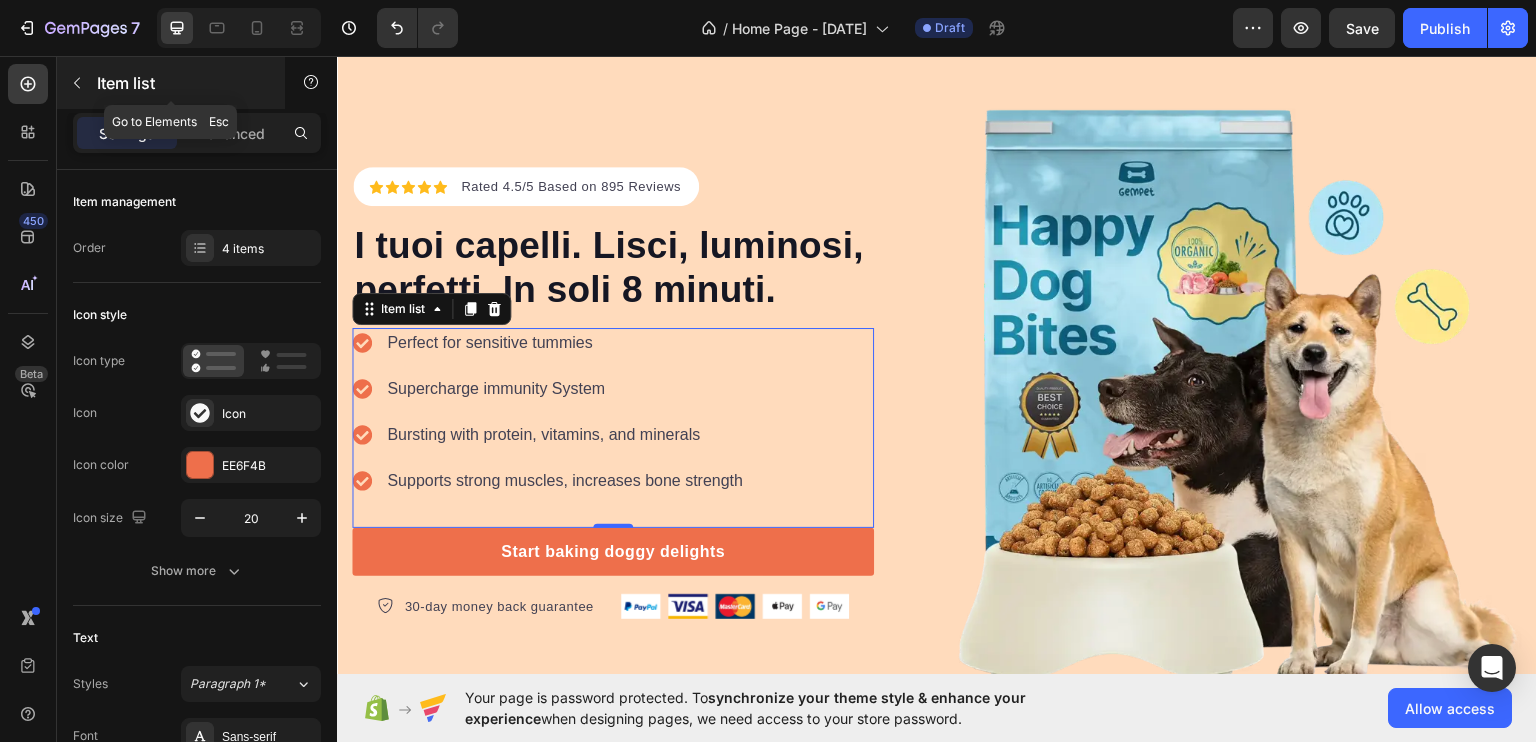 click 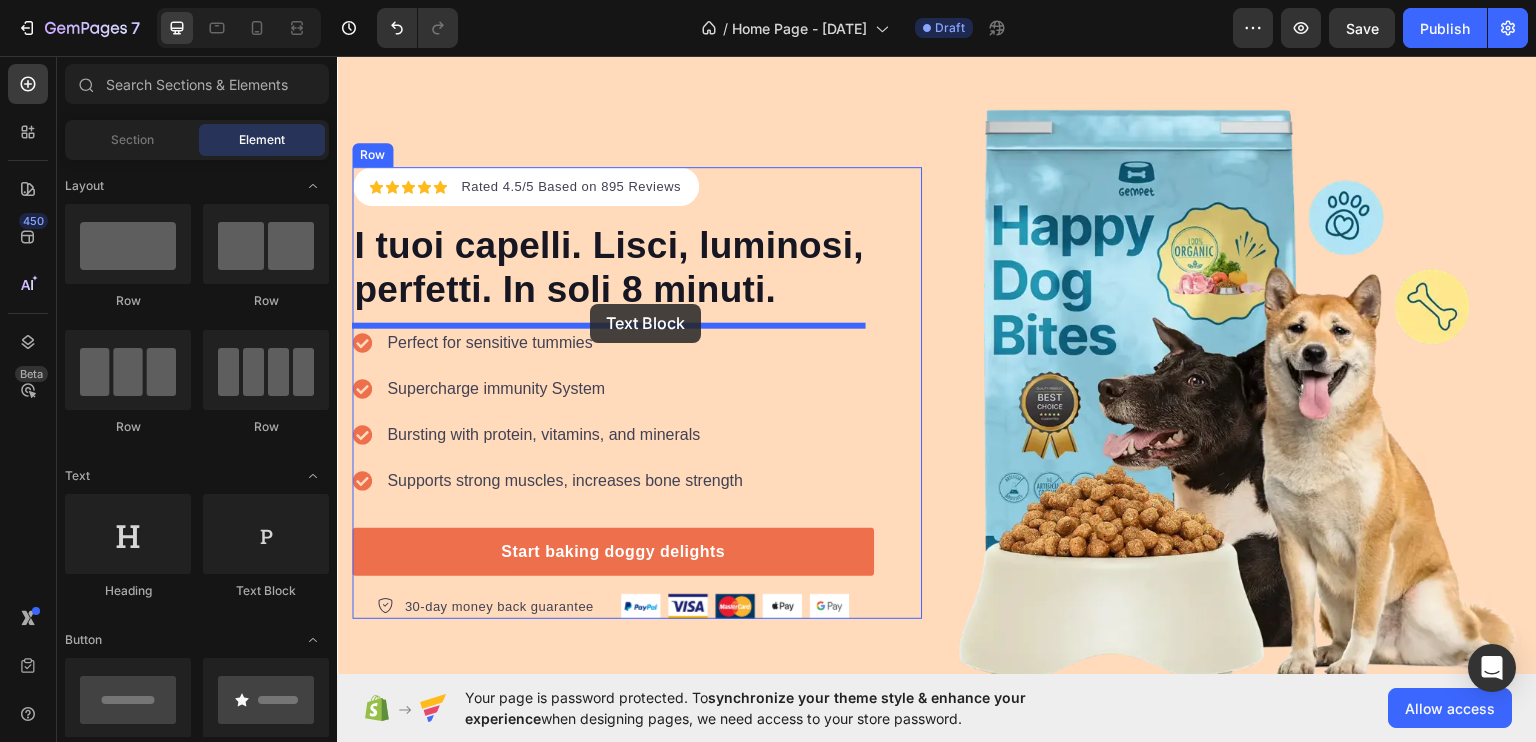 drag, startPoint x: 580, startPoint y: 598, endPoint x: 596, endPoint y: 299, distance: 299.4278 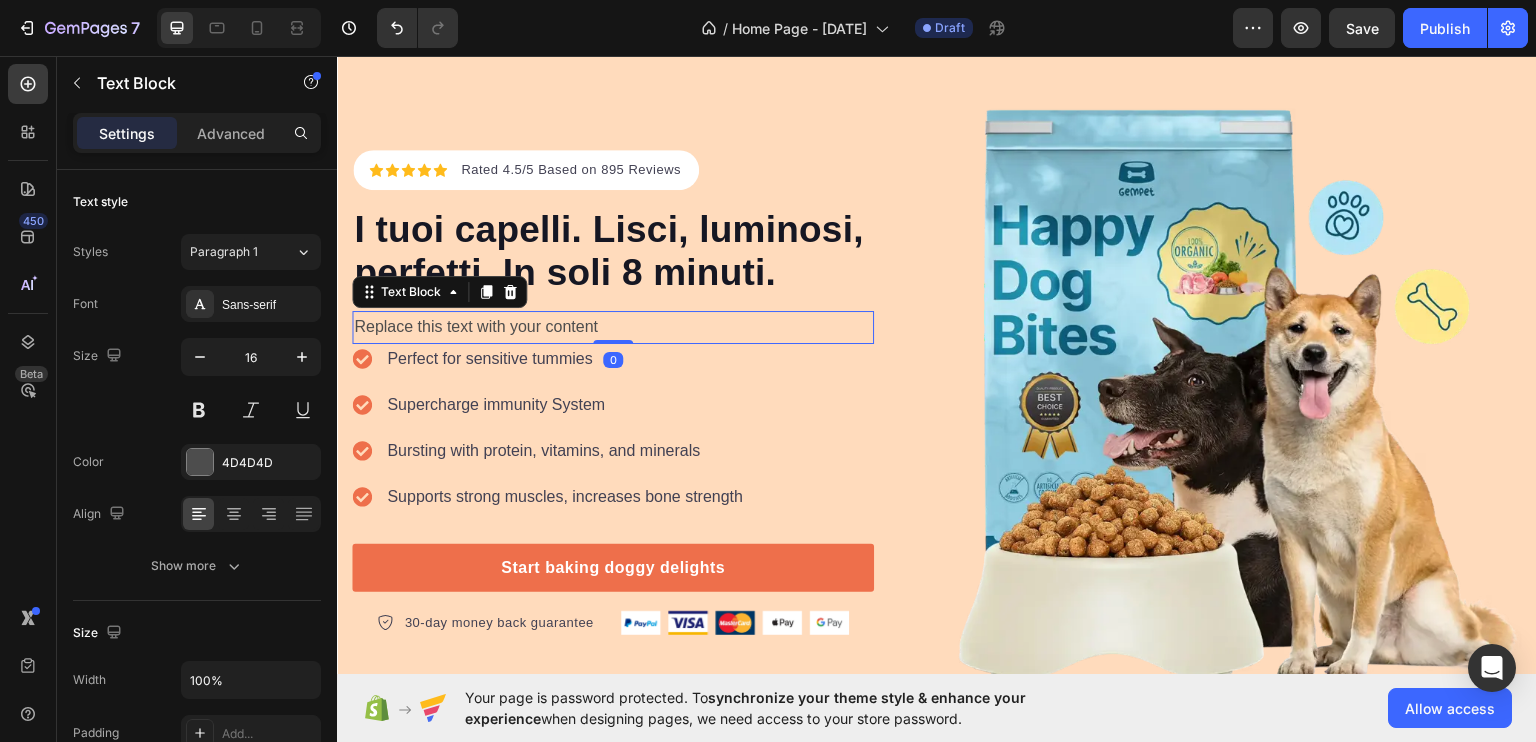 click on "Replace this text with your content" at bounding box center (613, 326) 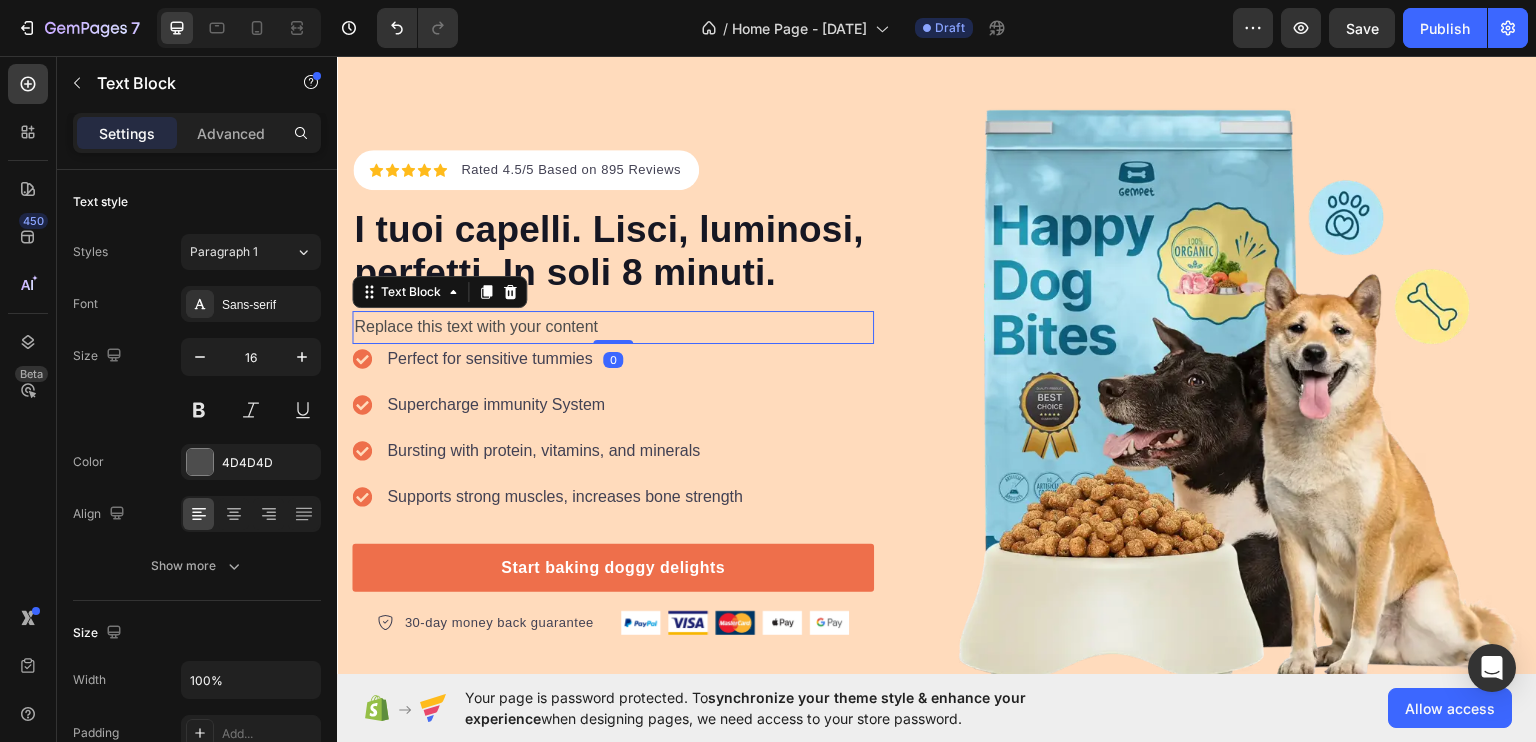 click on "Replace this text with your content" at bounding box center [613, 326] 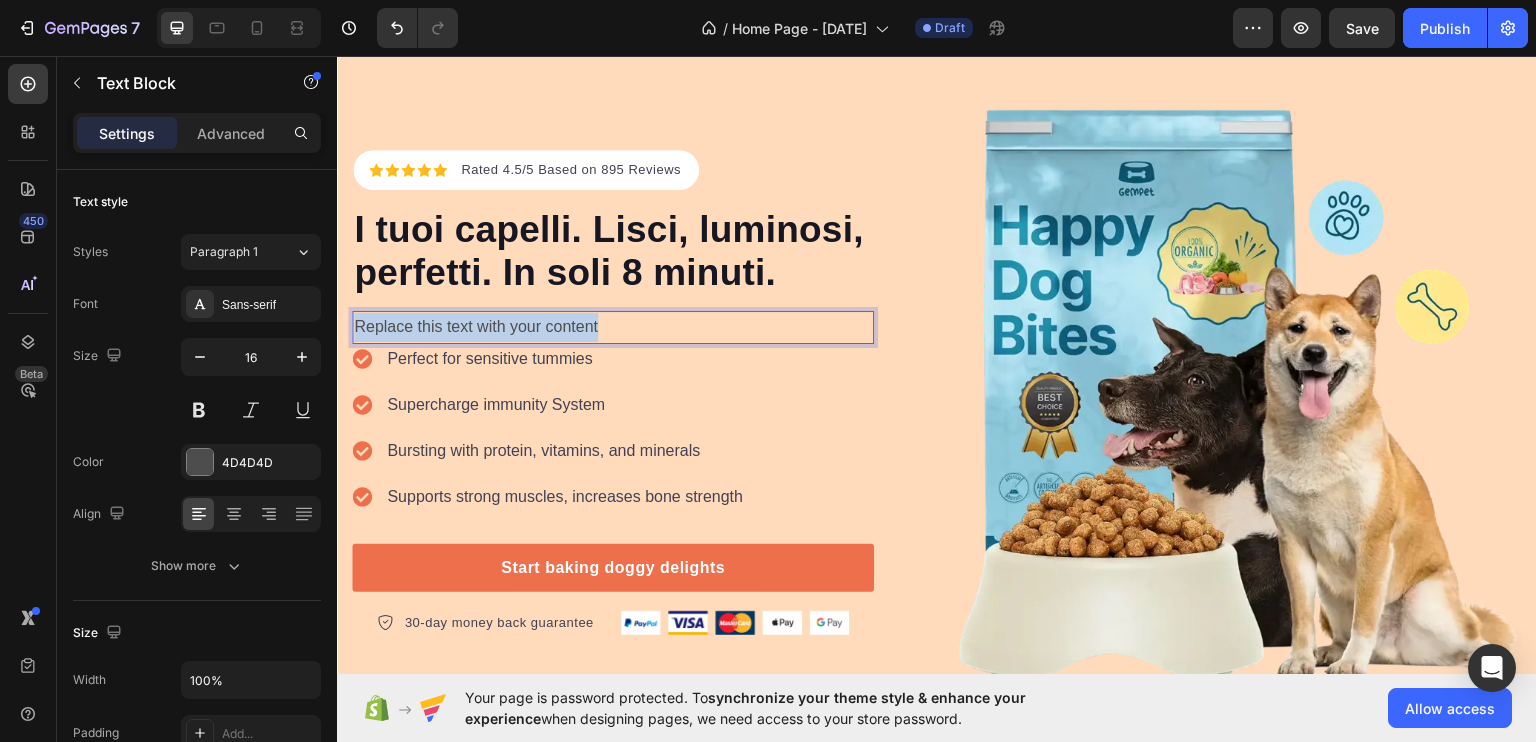 click on "Replace this text with your content" at bounding box center (613, 326) 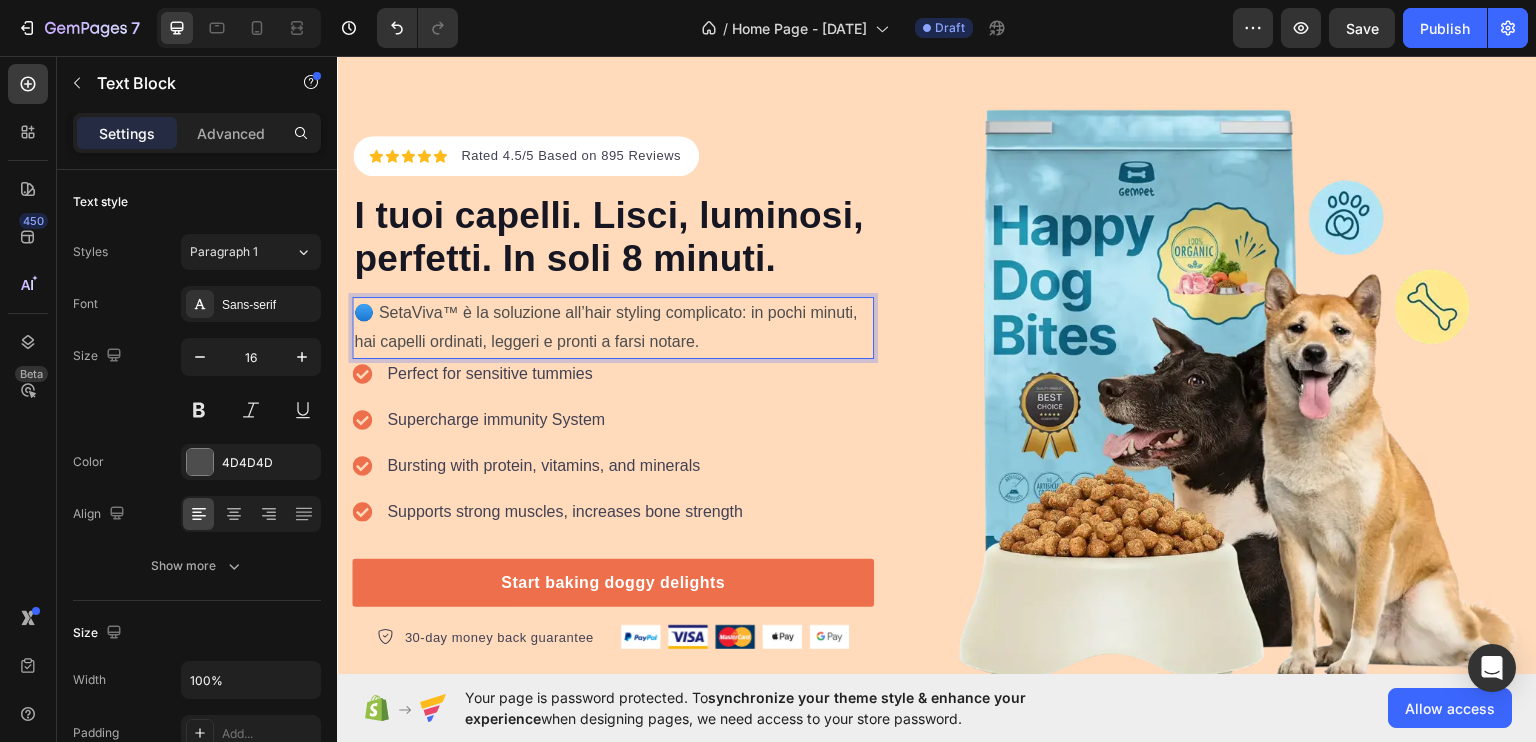 scroll, scrollTop: 92, scrollLeft: 0, axis: vertical 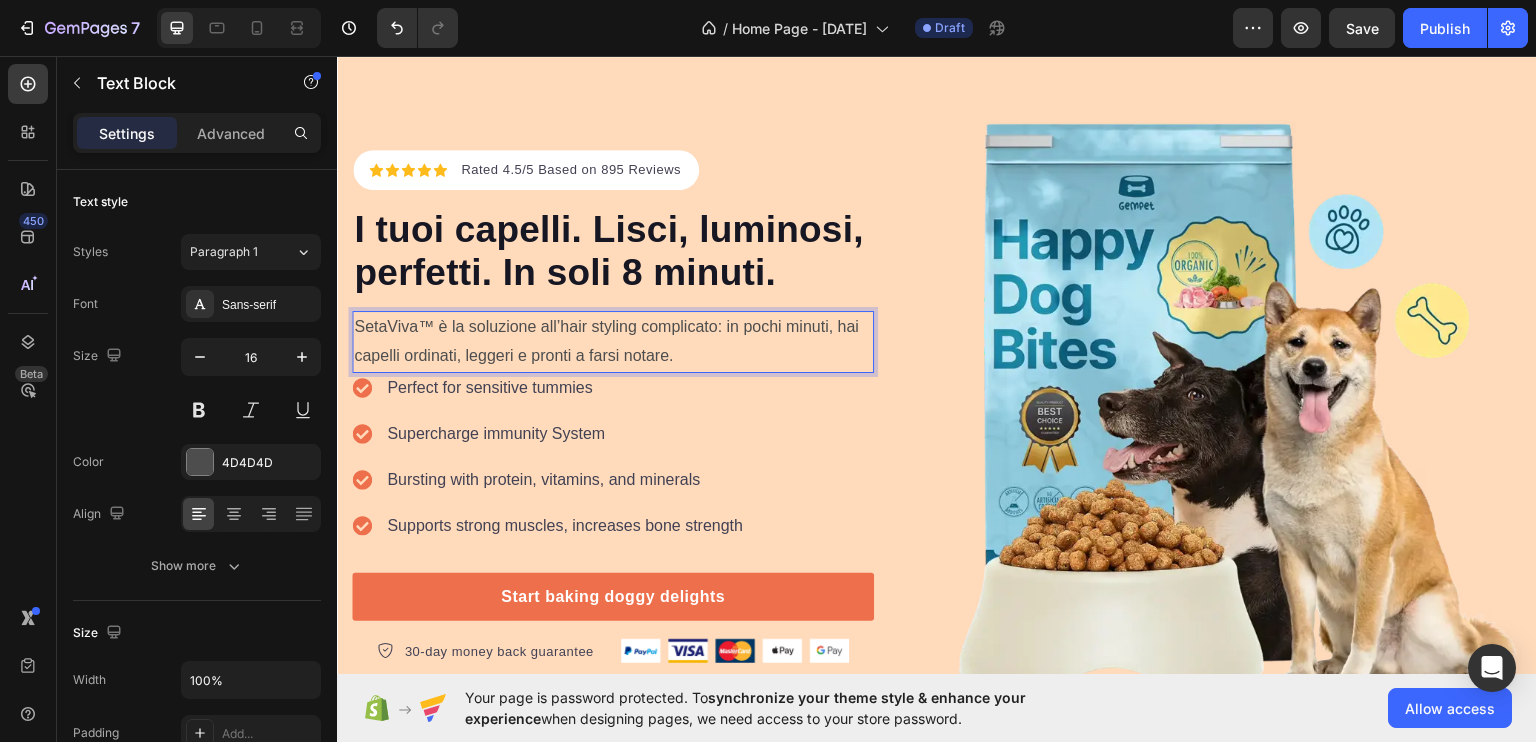 click on "SetaViva™ è la soluzione all’hair styling complicato: in pochi minuti, hai capelli ordinati, leggeri e pronti a farsi notare." at bounding box center (613, 341) 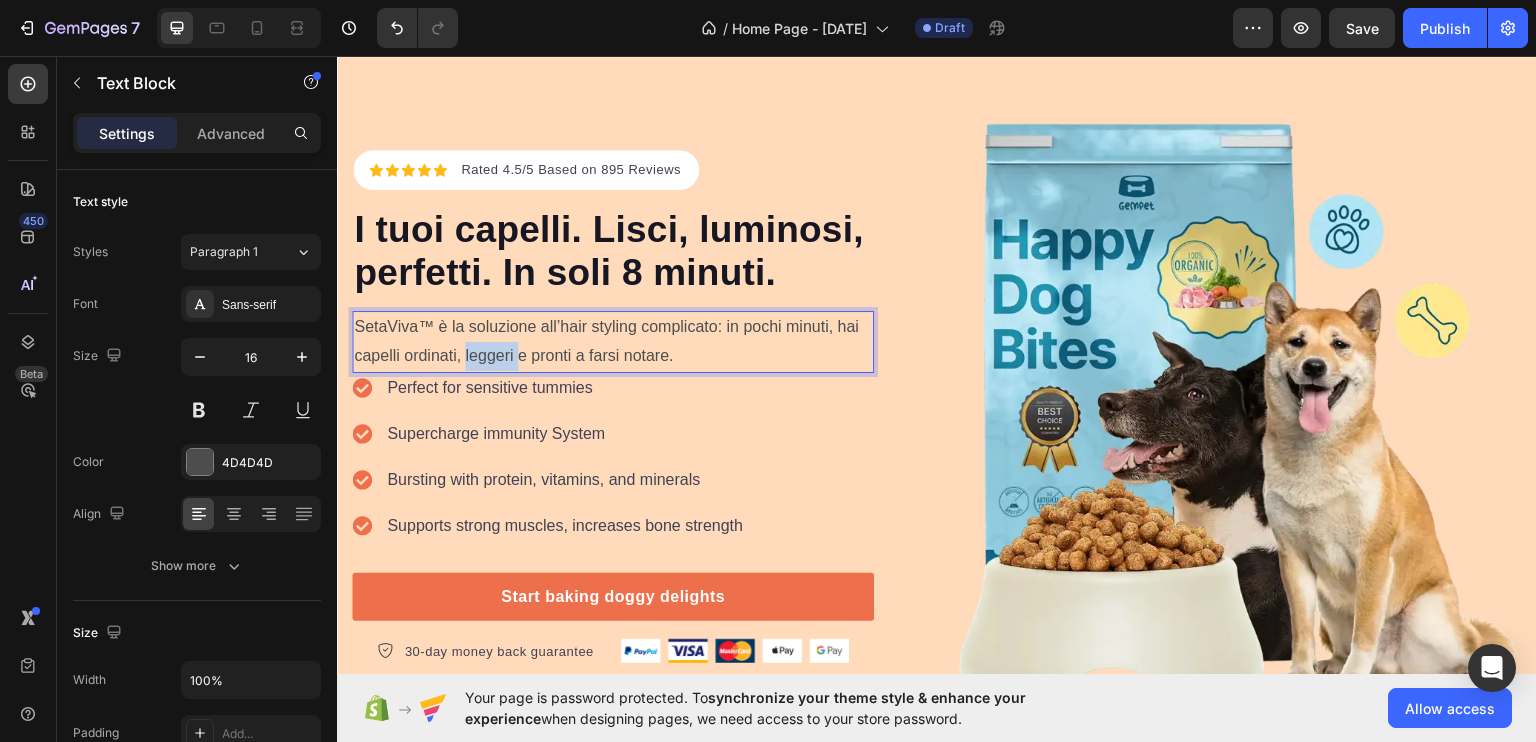 click on "SetaViva™ è la soluzione all’hair styling complicato: in pochi minuti, hai capelli ordinati, leggeri e pronti a farsi notare." at bounding box center (613, 341) 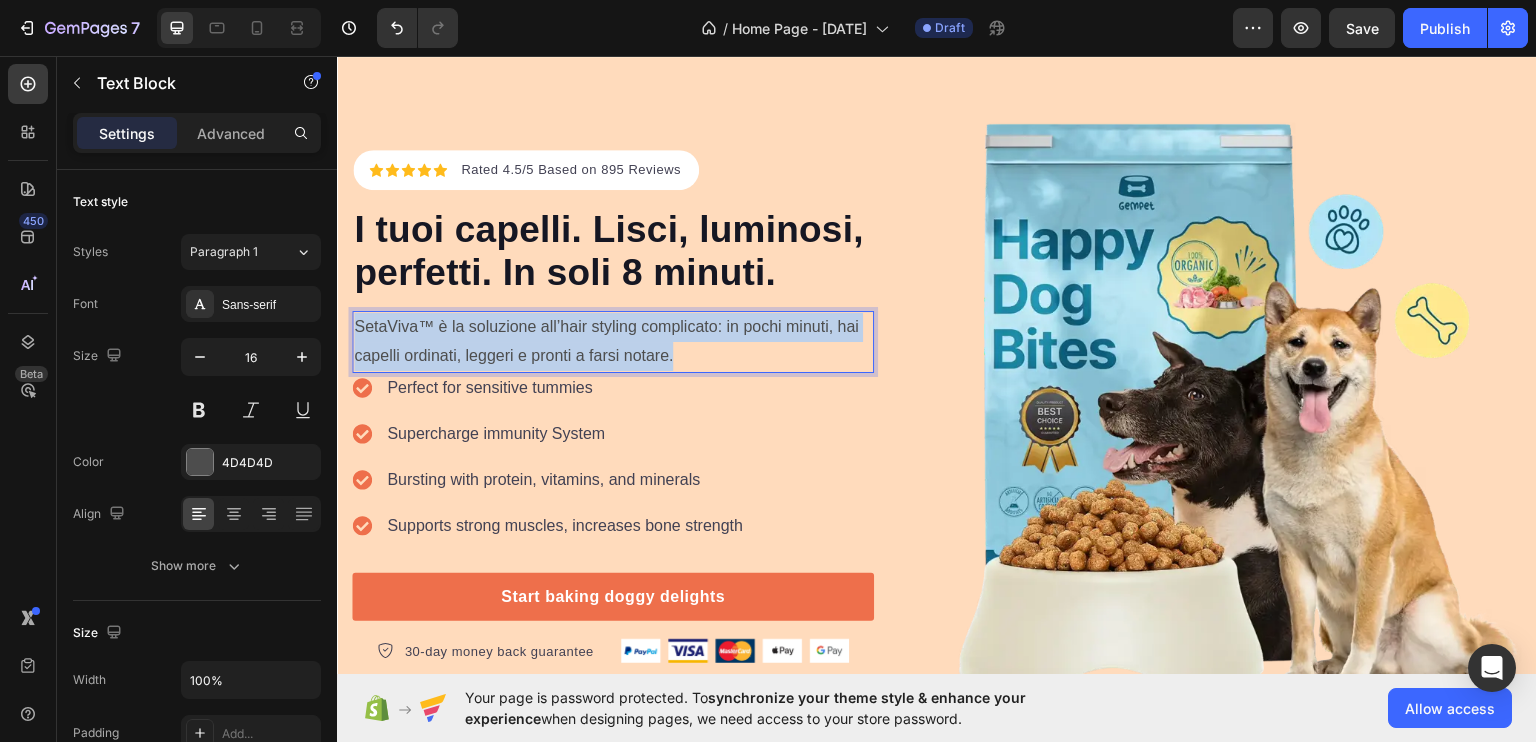 click on "SetaViva™ è la soluzione all’hair styling complicato: in pochi minuti, hai capelli ordinati, leggeri e pronti a farsi notare." at bounding box center (613, 341) 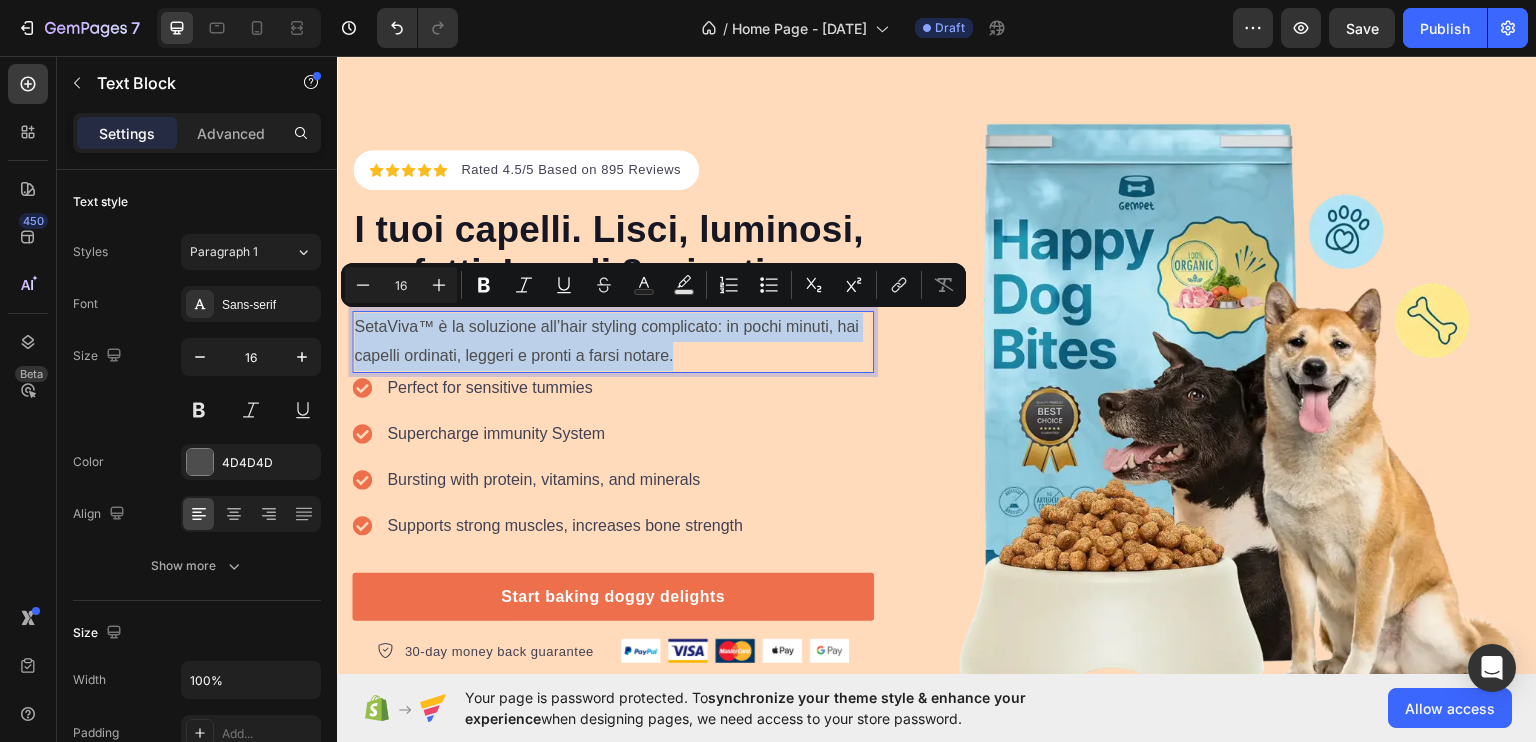 click on "SetaViva™ è la soluzione all’hair styling complicato: in pochi minuti, hai capelli ordinati, leggeri e pronti a farsi notare." at bounding box center (613, 341) 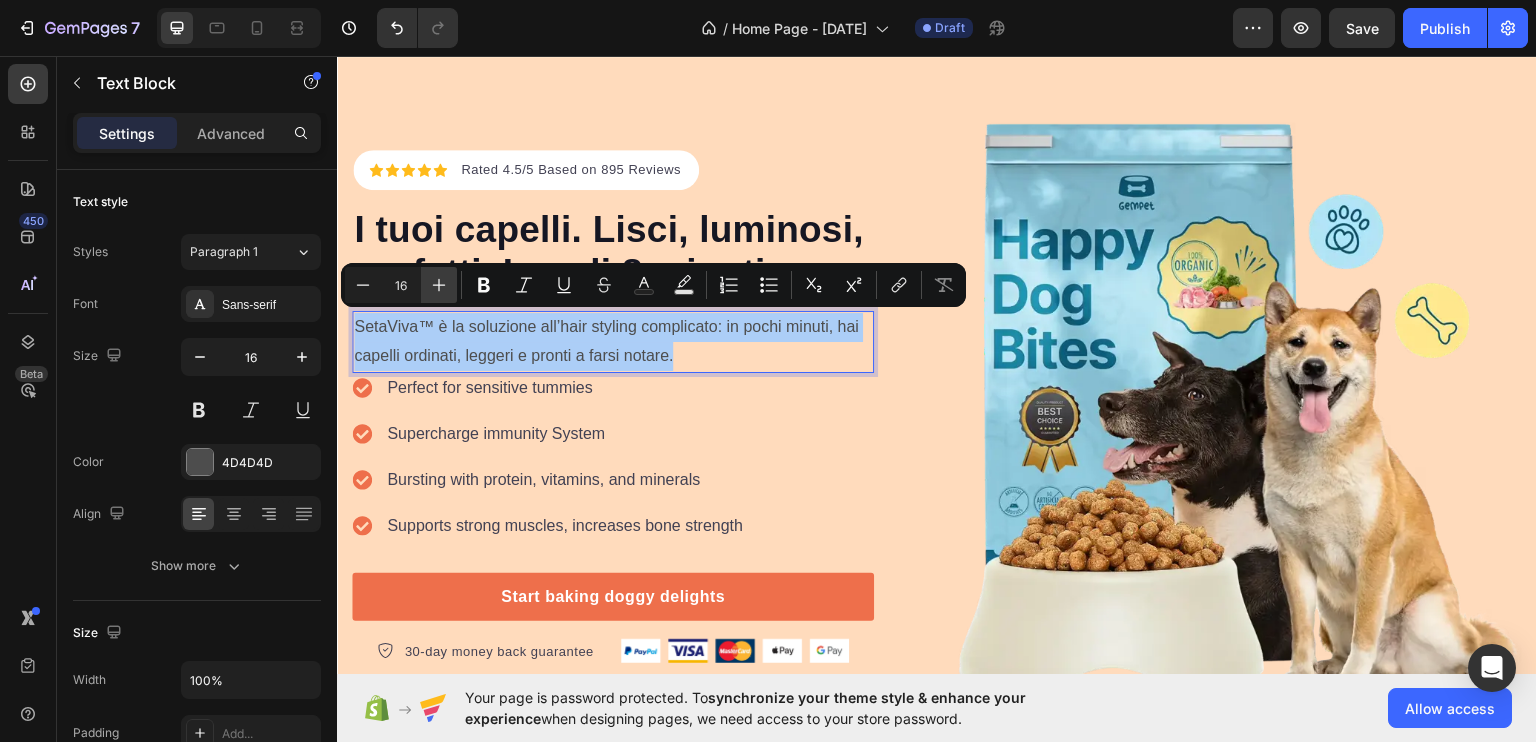 click 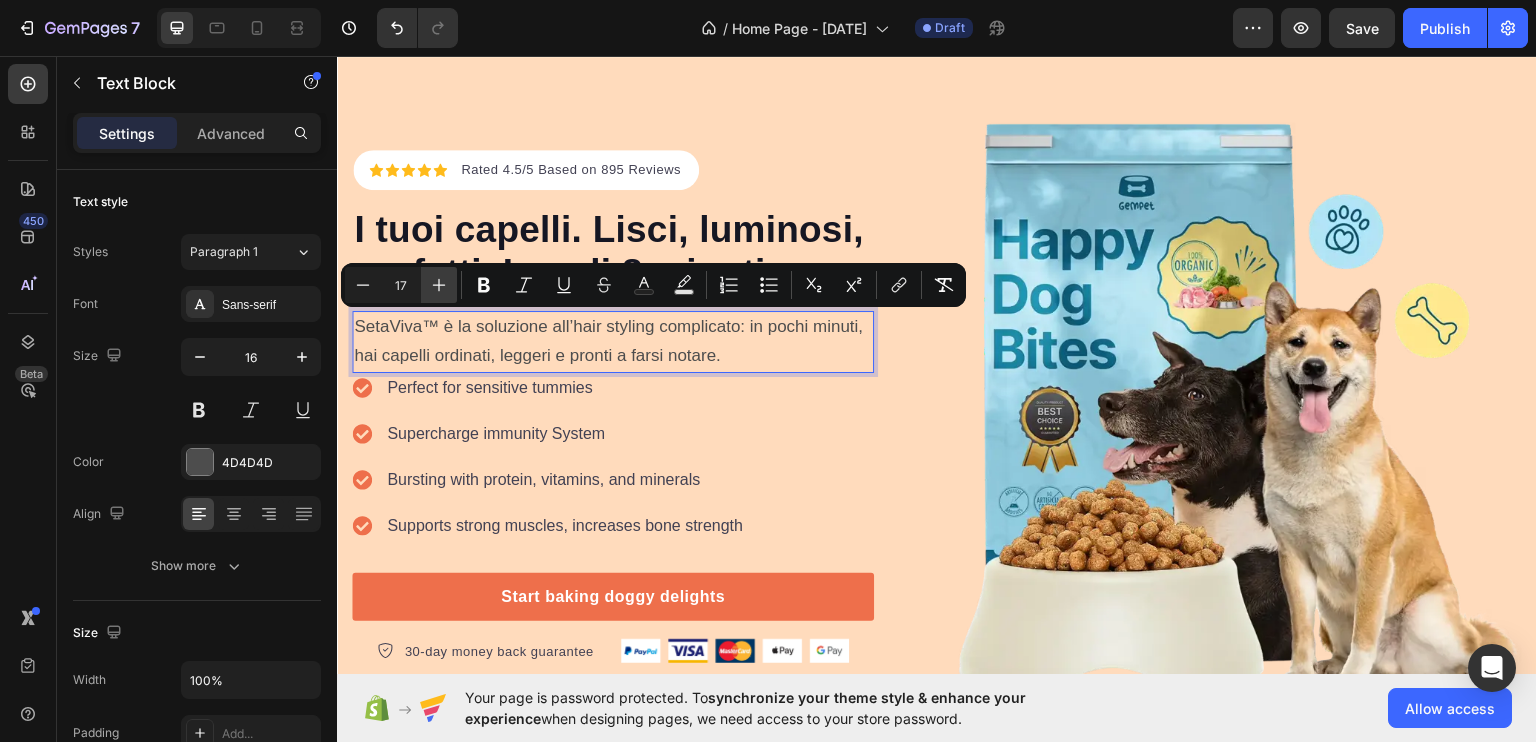 click 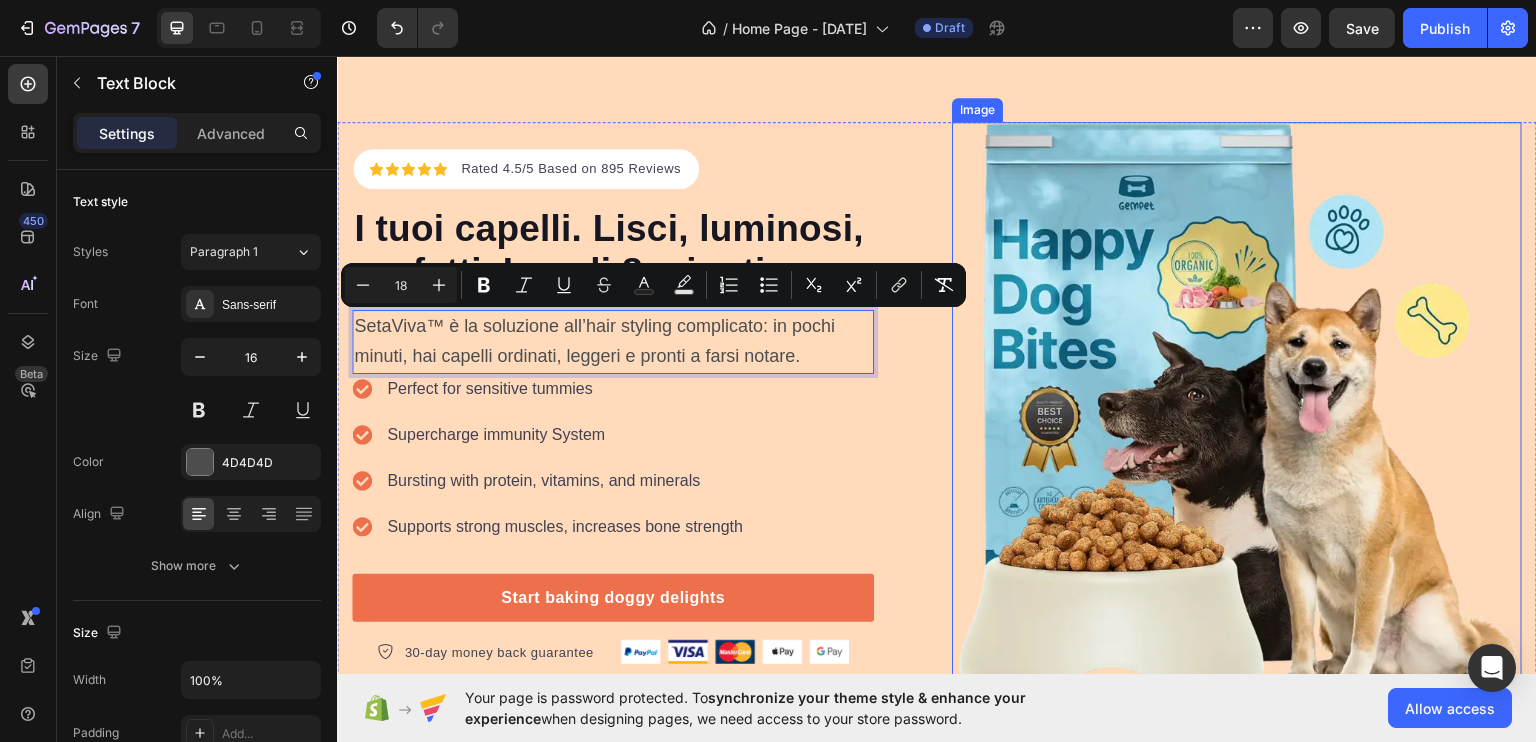 click at bounding box center (1237, 406) 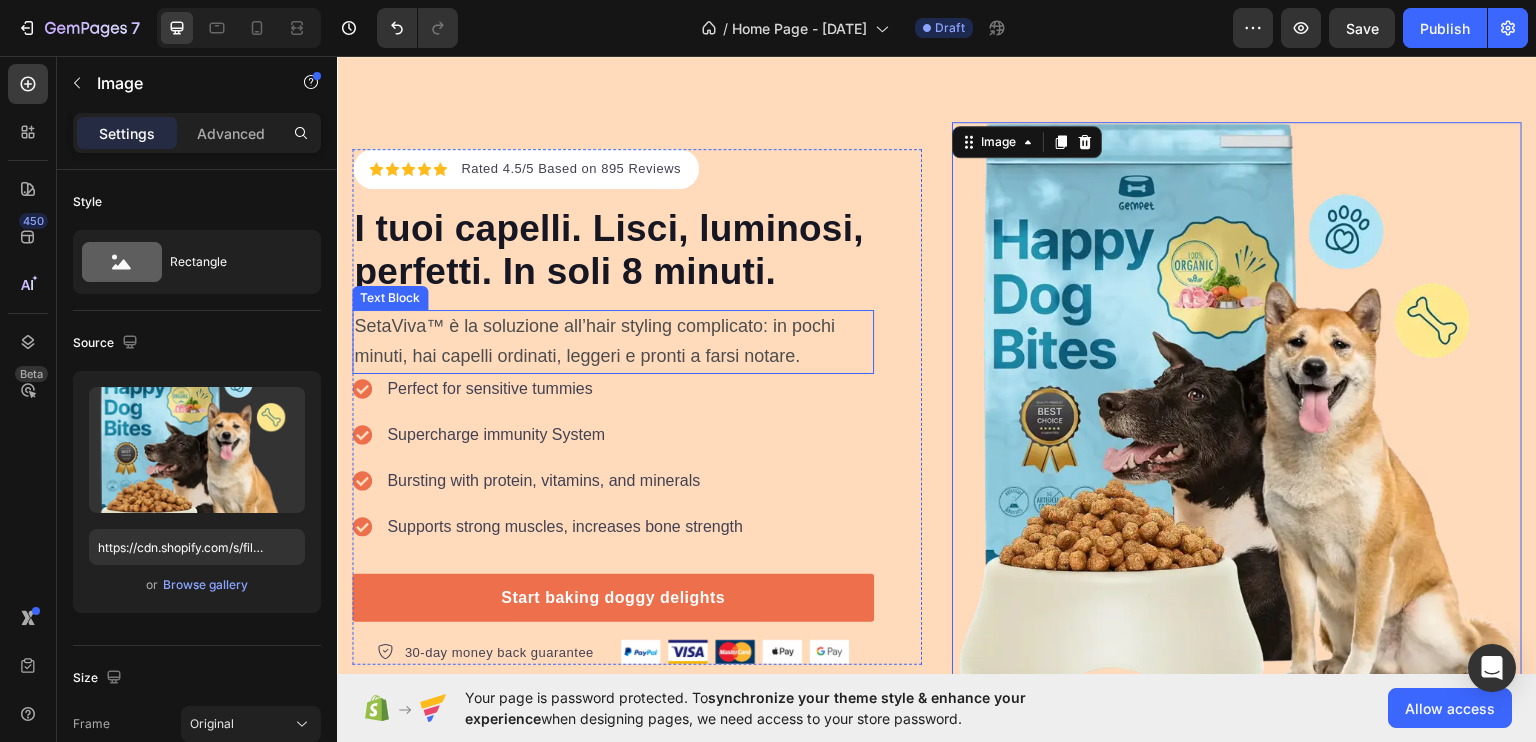 click on "SetaViva™ è la soluzione all’hair styling complicato: in pochi minuti, hai capelli ordinati, leggeri e pronti a farsi notare." at bounding box center [594, 340] 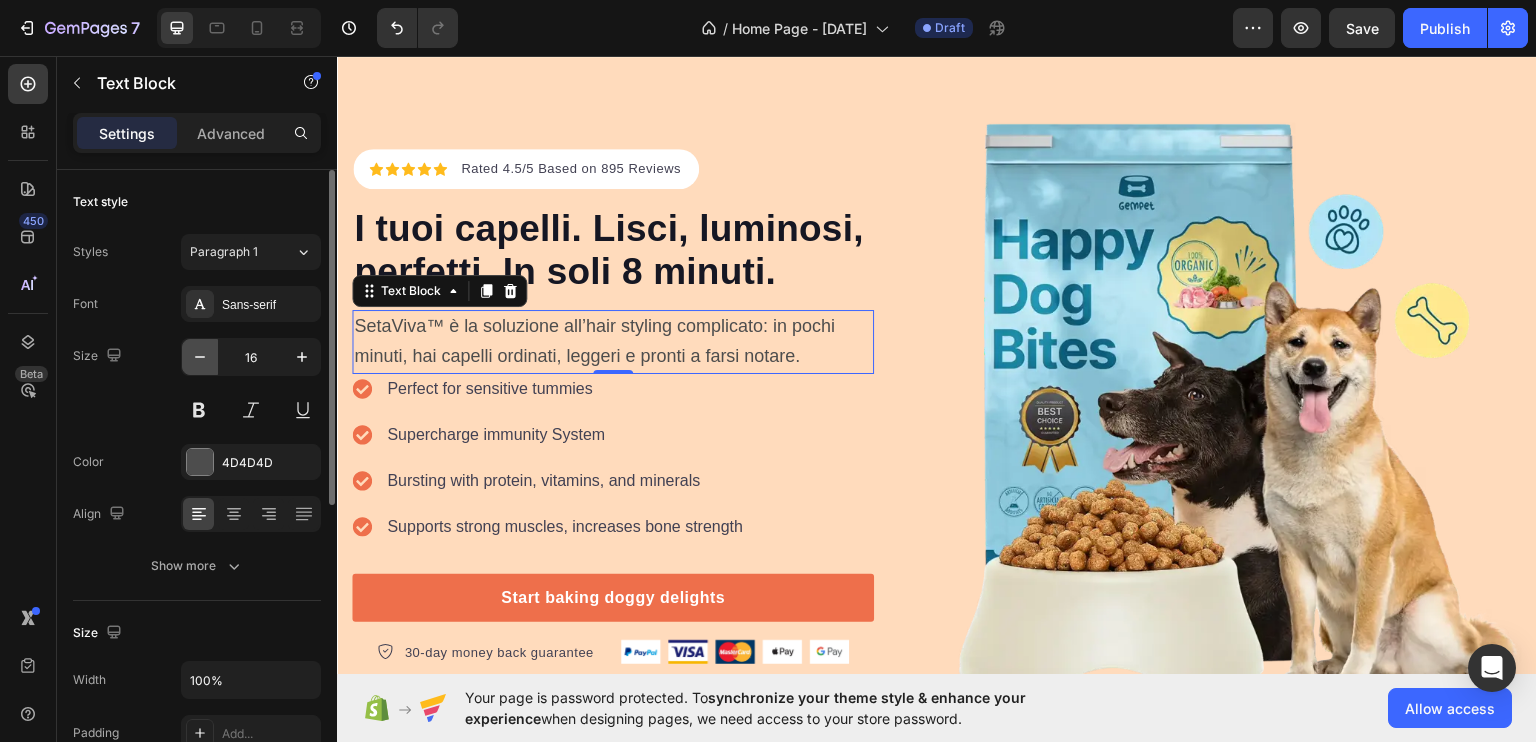click 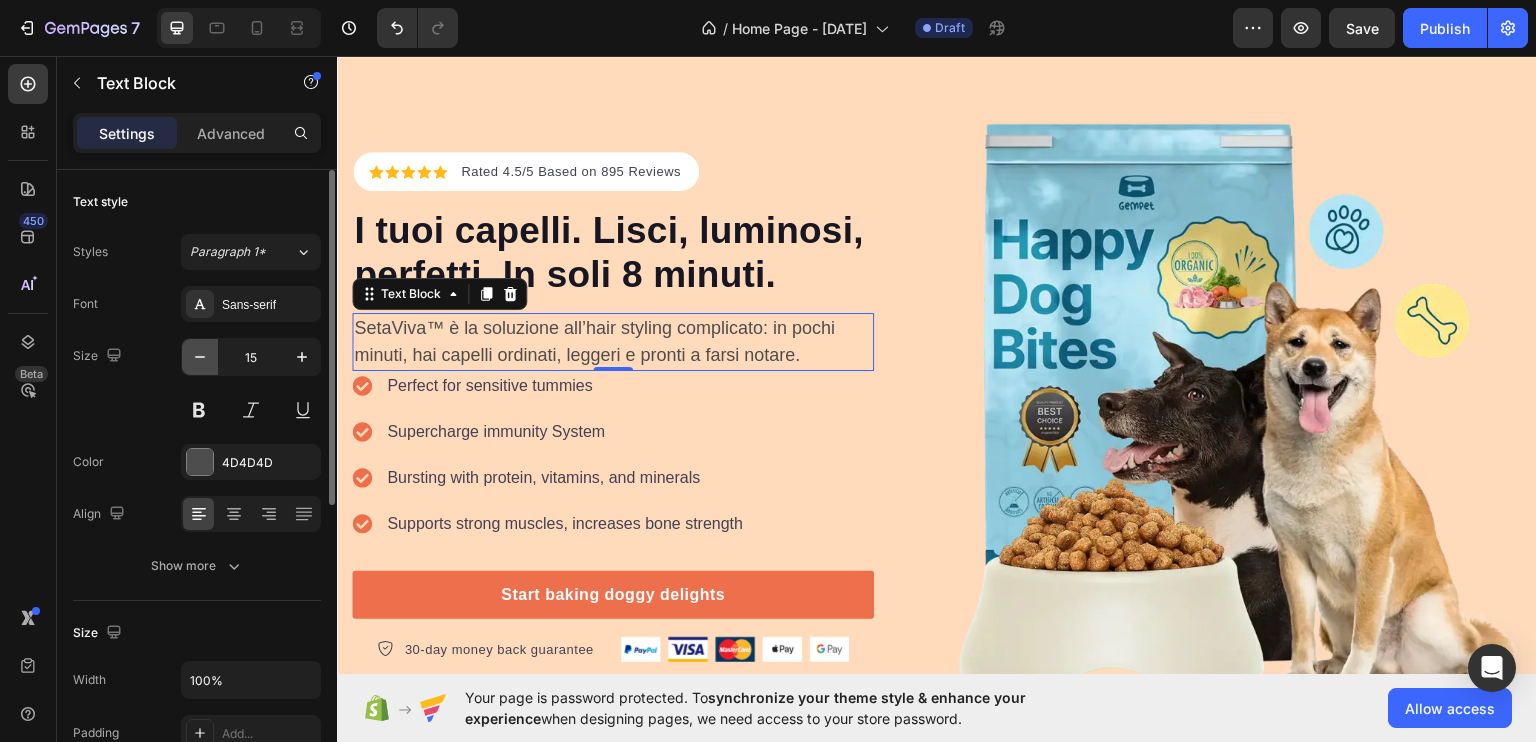 click 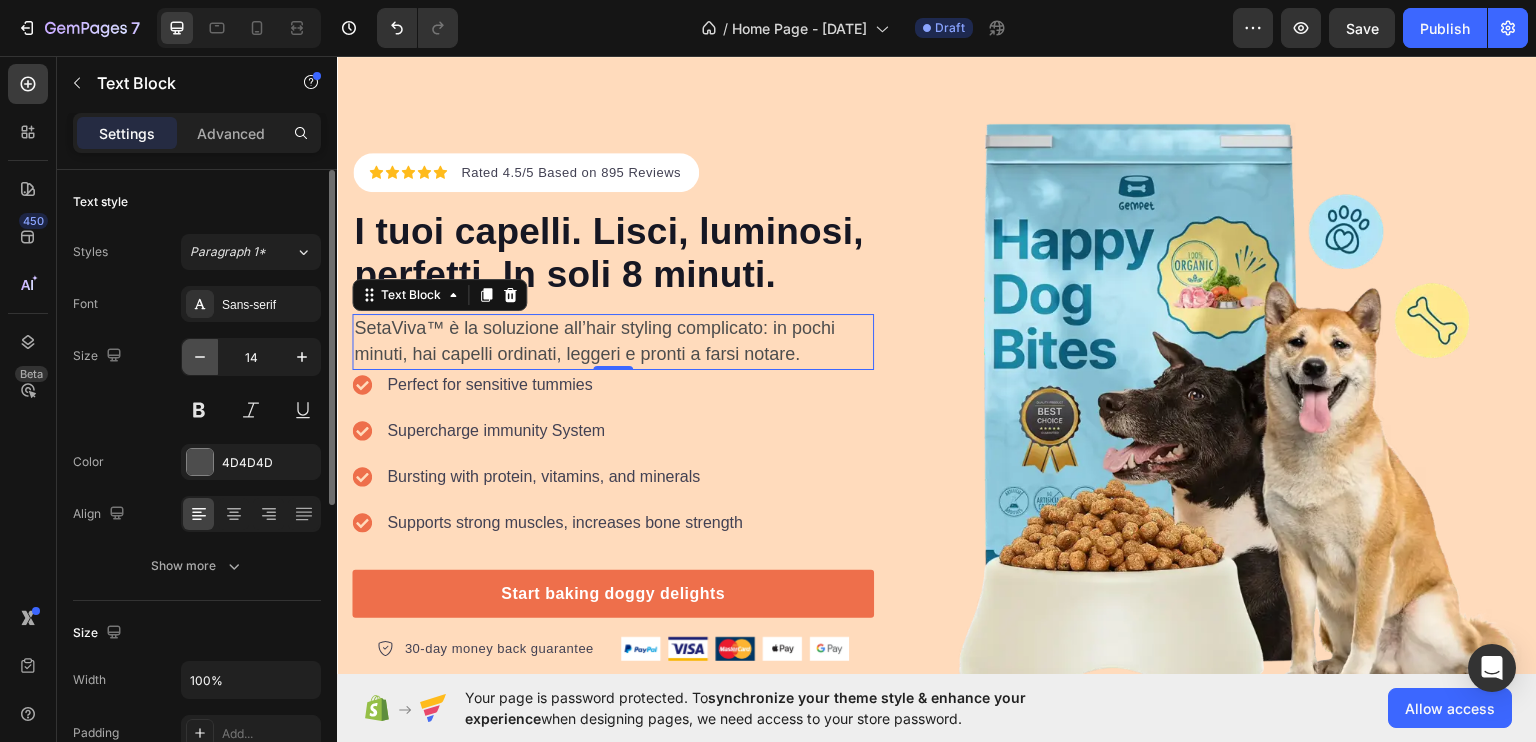 click 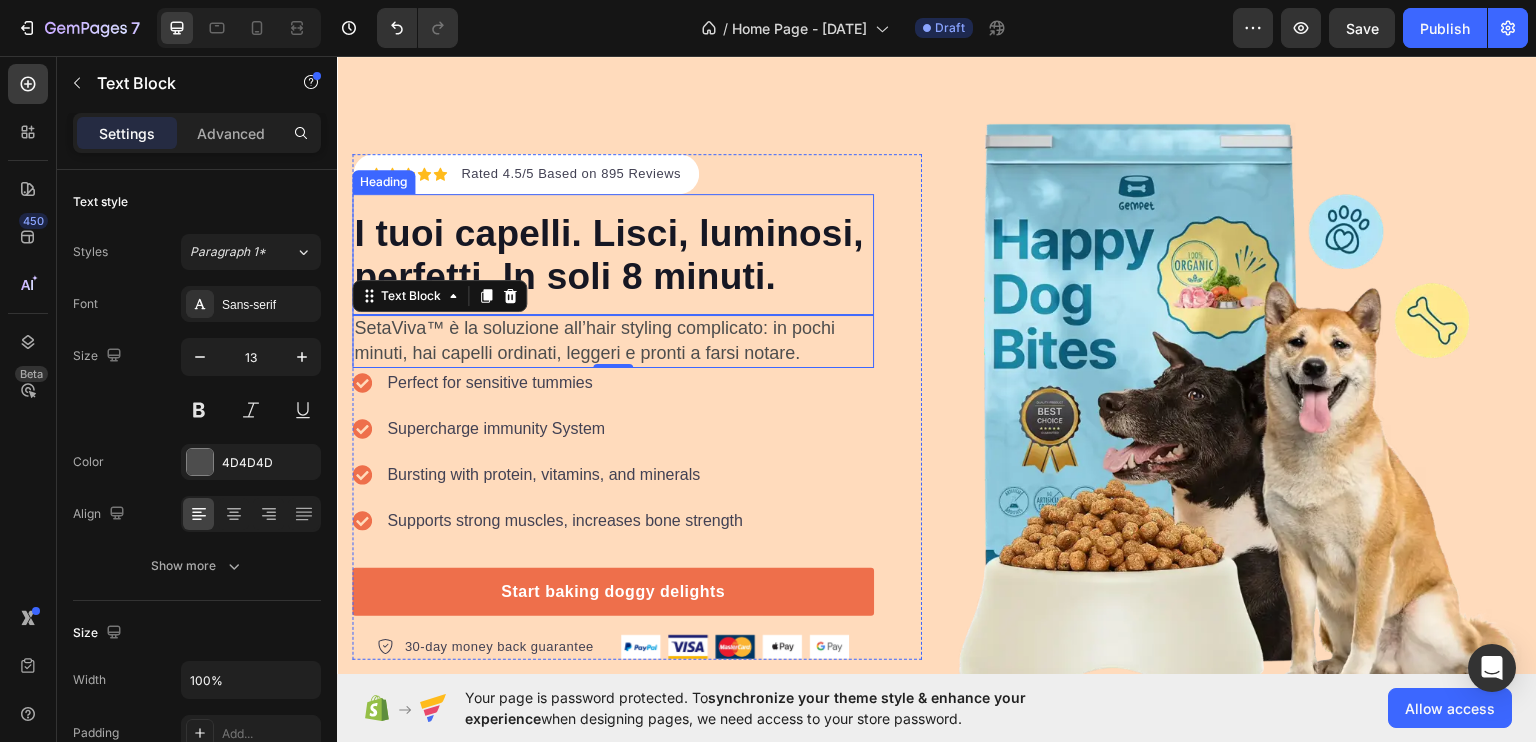 click on "I tuoi capelli. Lisci, luminosi, perfetti. In soli 8 minuti." at bounding box center (609, 254) 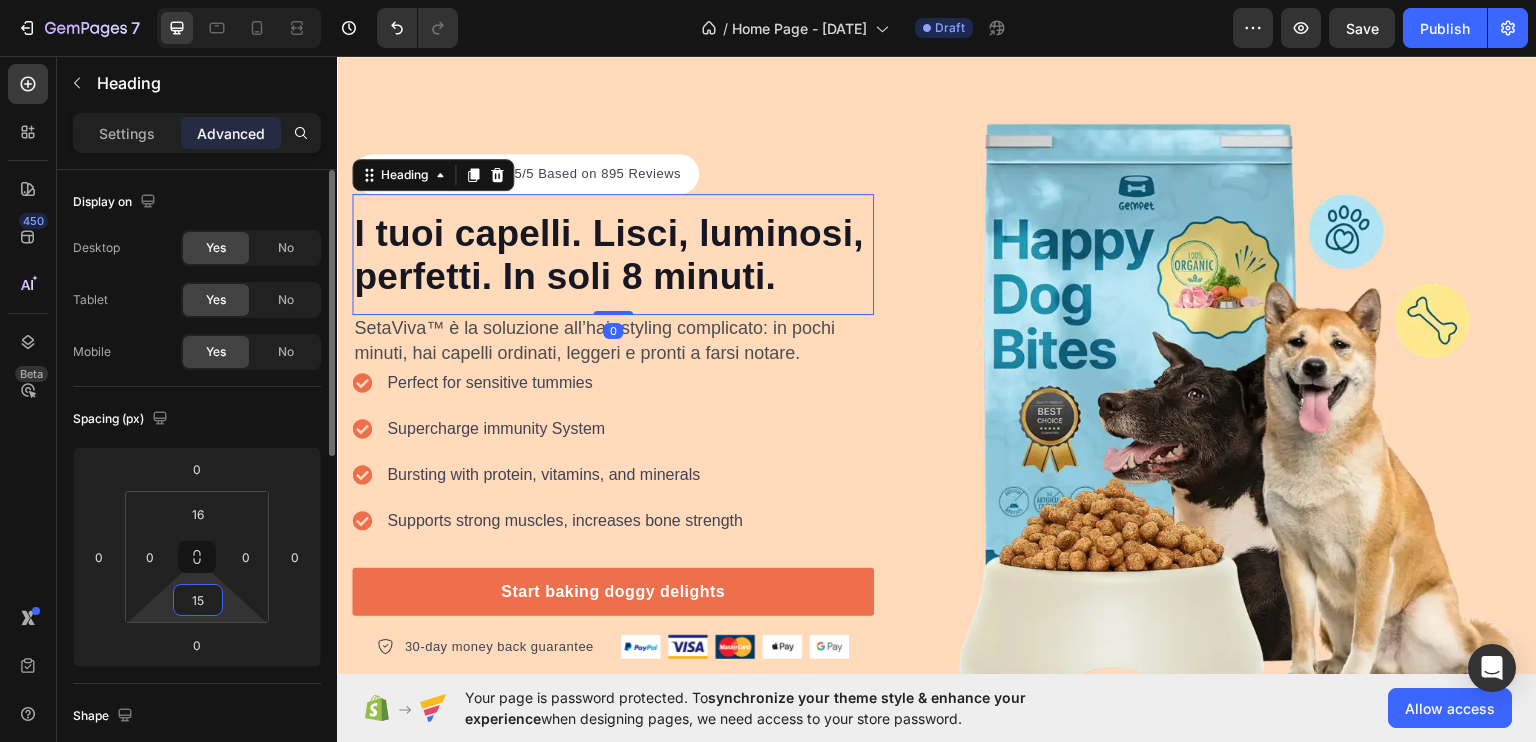 click on "15" at bounding box center (198, 600) 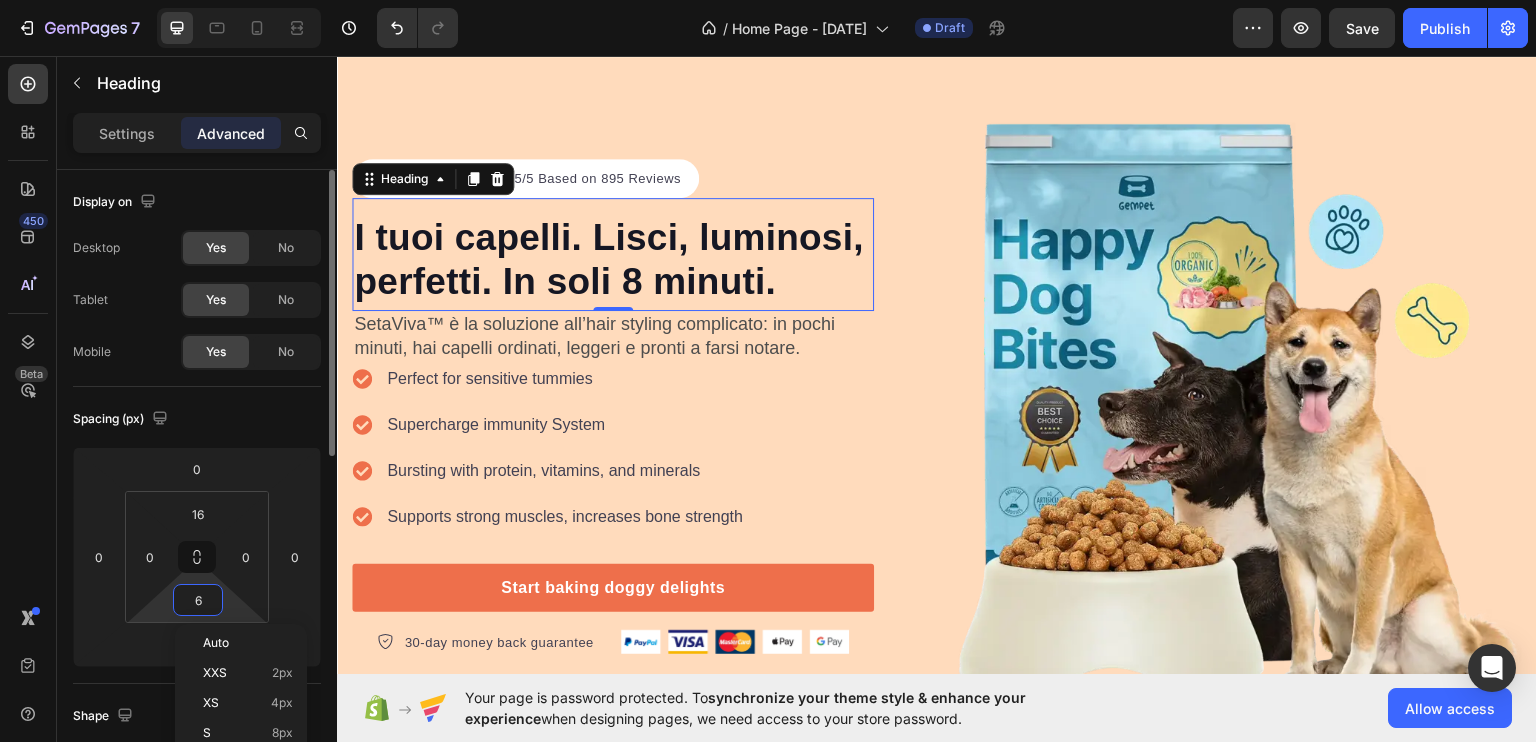 type on "5" 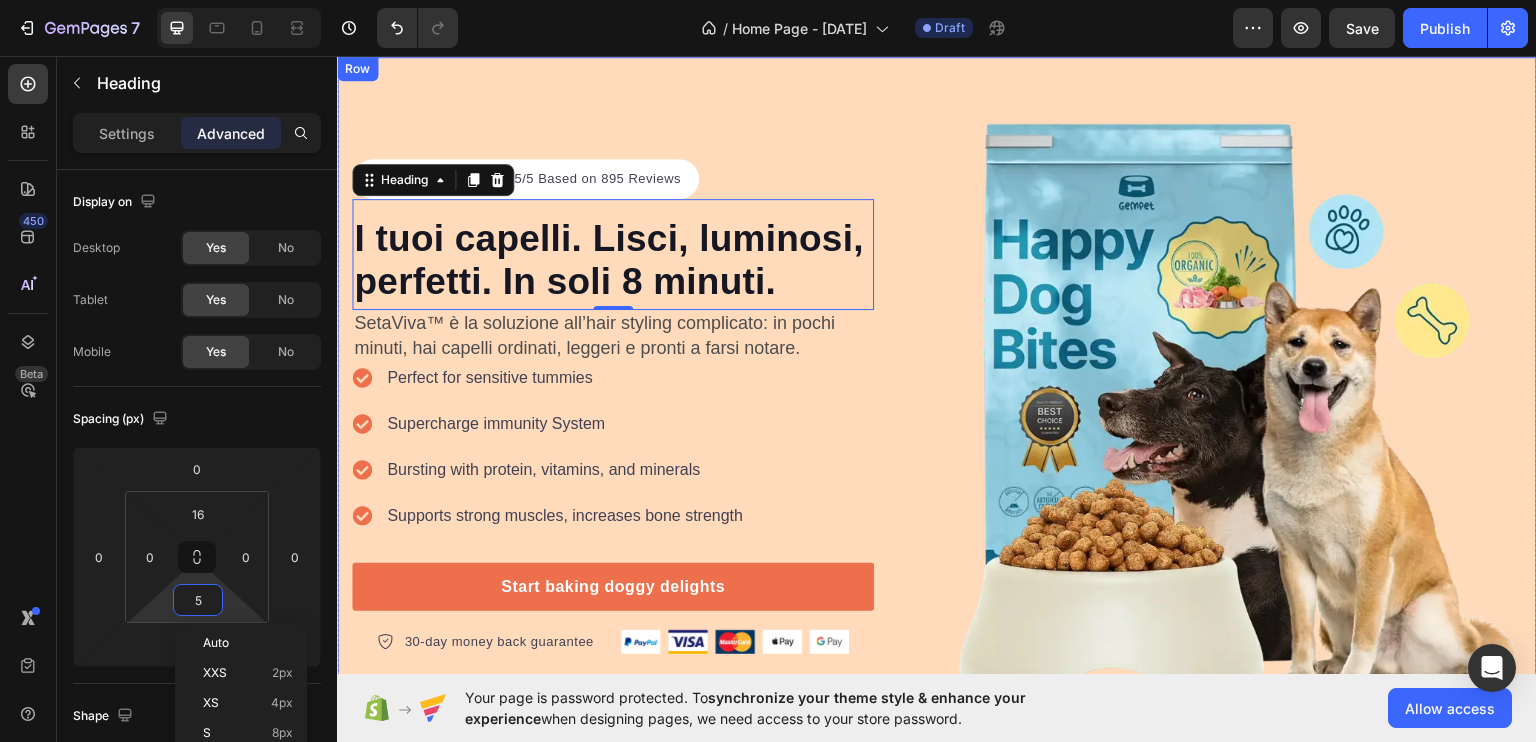 click on "Icon Icon Icon Icon Icon Icon List Hoz Rated [NUMBER]/[NUMBER] Based on [NUMBER] Reviews Text block Row ⁠⁠⁠⁠⁠⁠⁠ I tuoi capelli. Lisci, luminosi, perfetti. In soli [NUMBER] minuti. Heading   [NUMBER] SetaViva™ è la soluzione all’hair styling complicato: in pochi minuti, hai capelli ordinati, leggeri e pronti a farsi notare. Text Block Perfect for sensitive tummies Supercharge immunity System Bursting with protein, vitamins, and minerals Supports strong muscles, increases bone strength Item list Start baking doggy delights Button
[NUMBER]-day money back guarantee Item list Image Row Row Image Row Row" at bounding box center (937, 406) 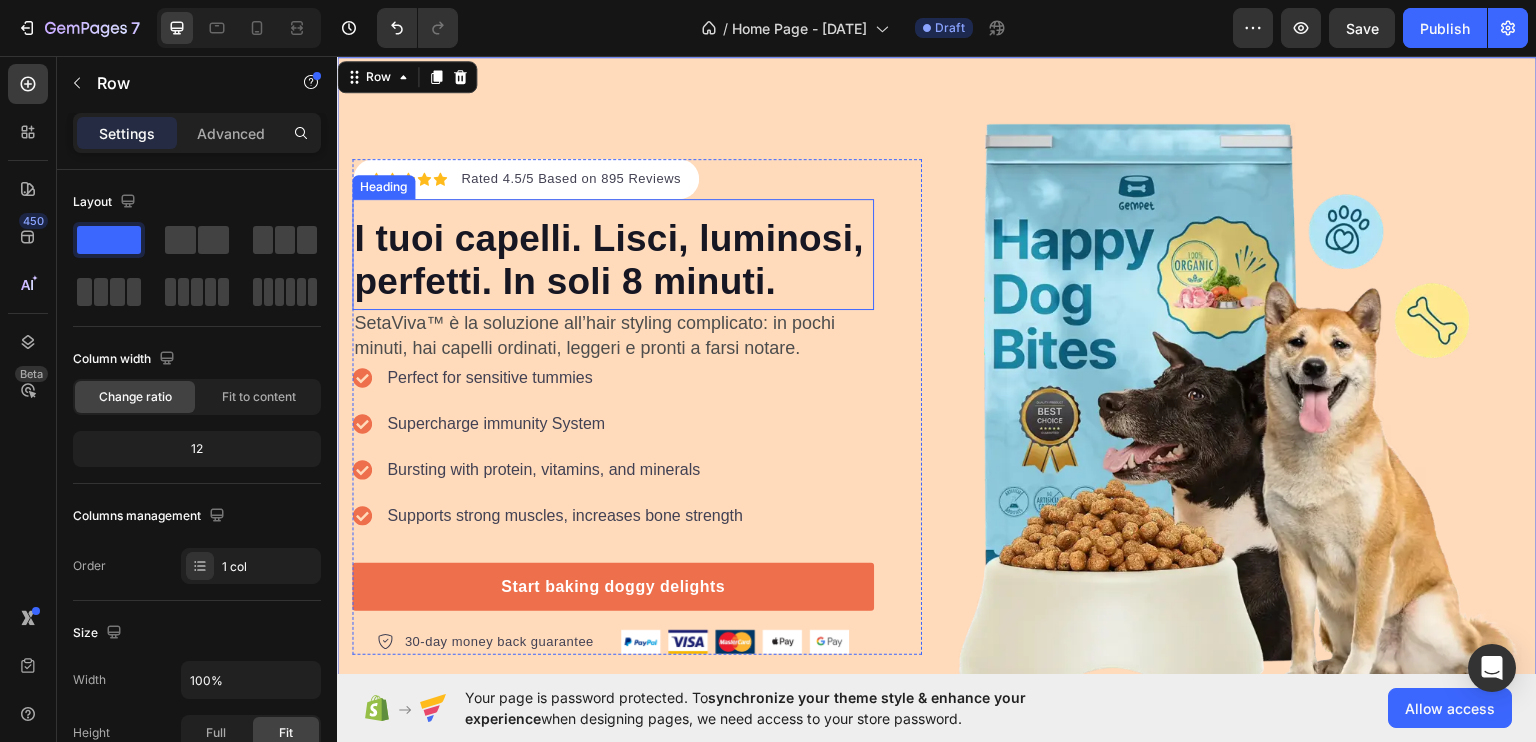 click on "I tuoi capelli. Lisci, luminosi, perfetti. In soli 8 minuti." at bounding box center (609, 259) 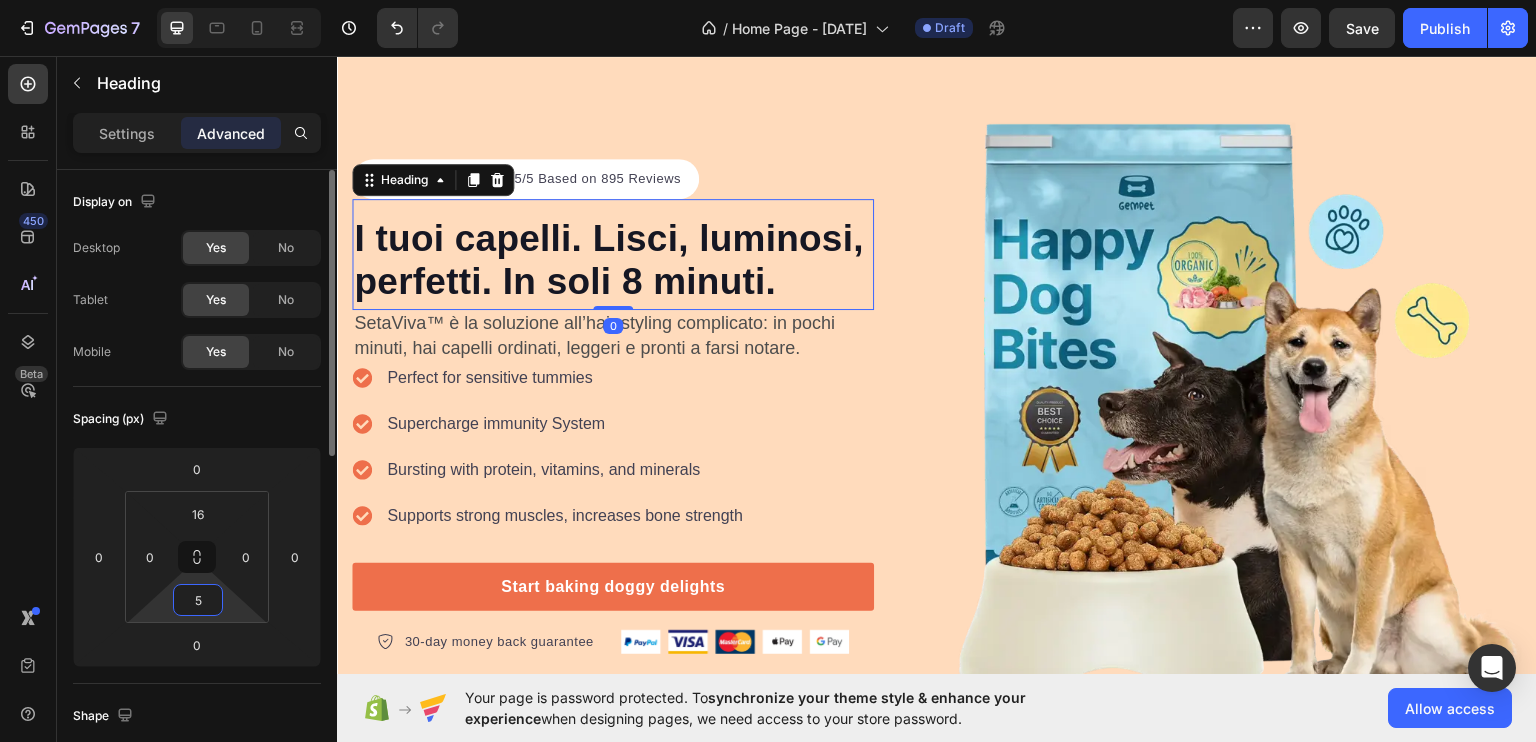 click on "5" at bounding box center (198, 600) 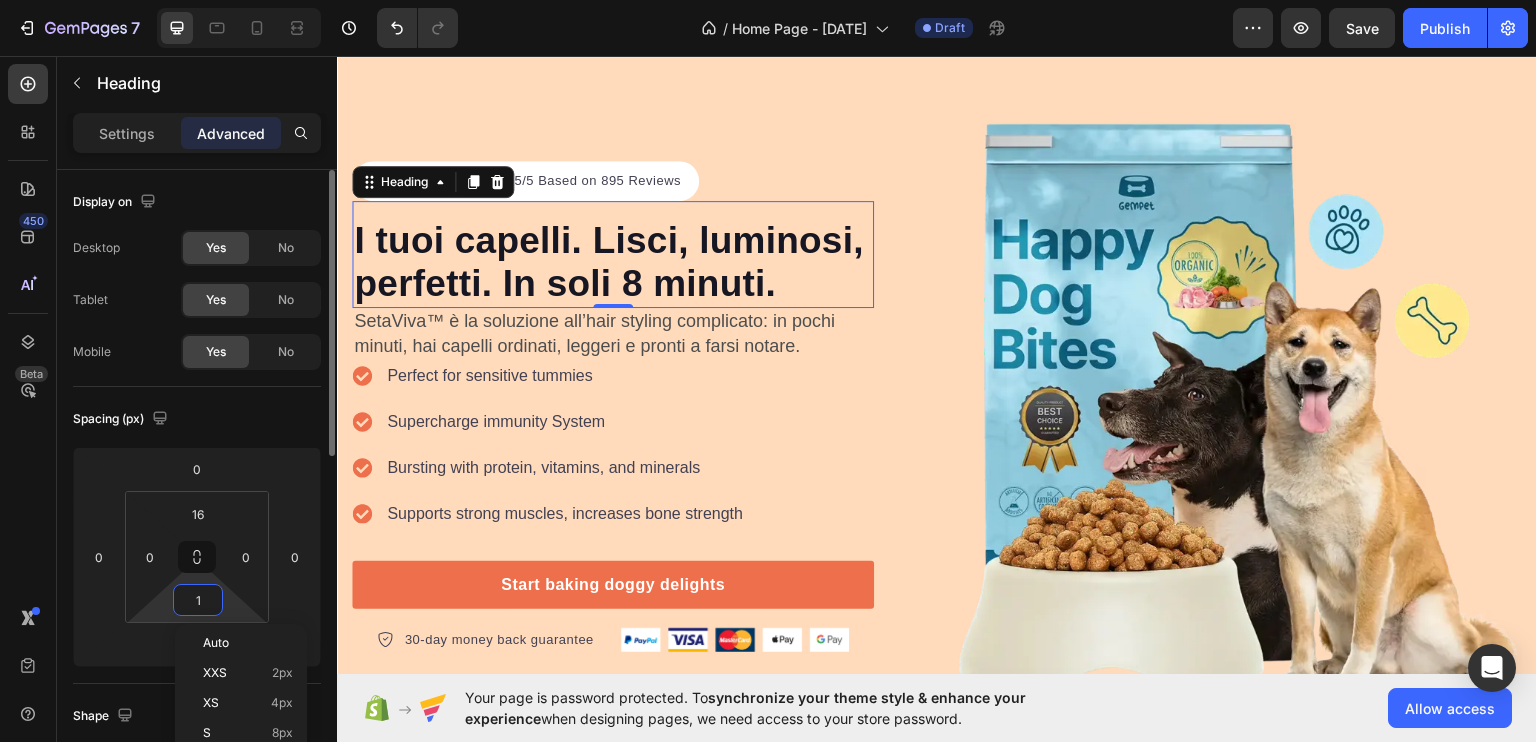 type on "0" 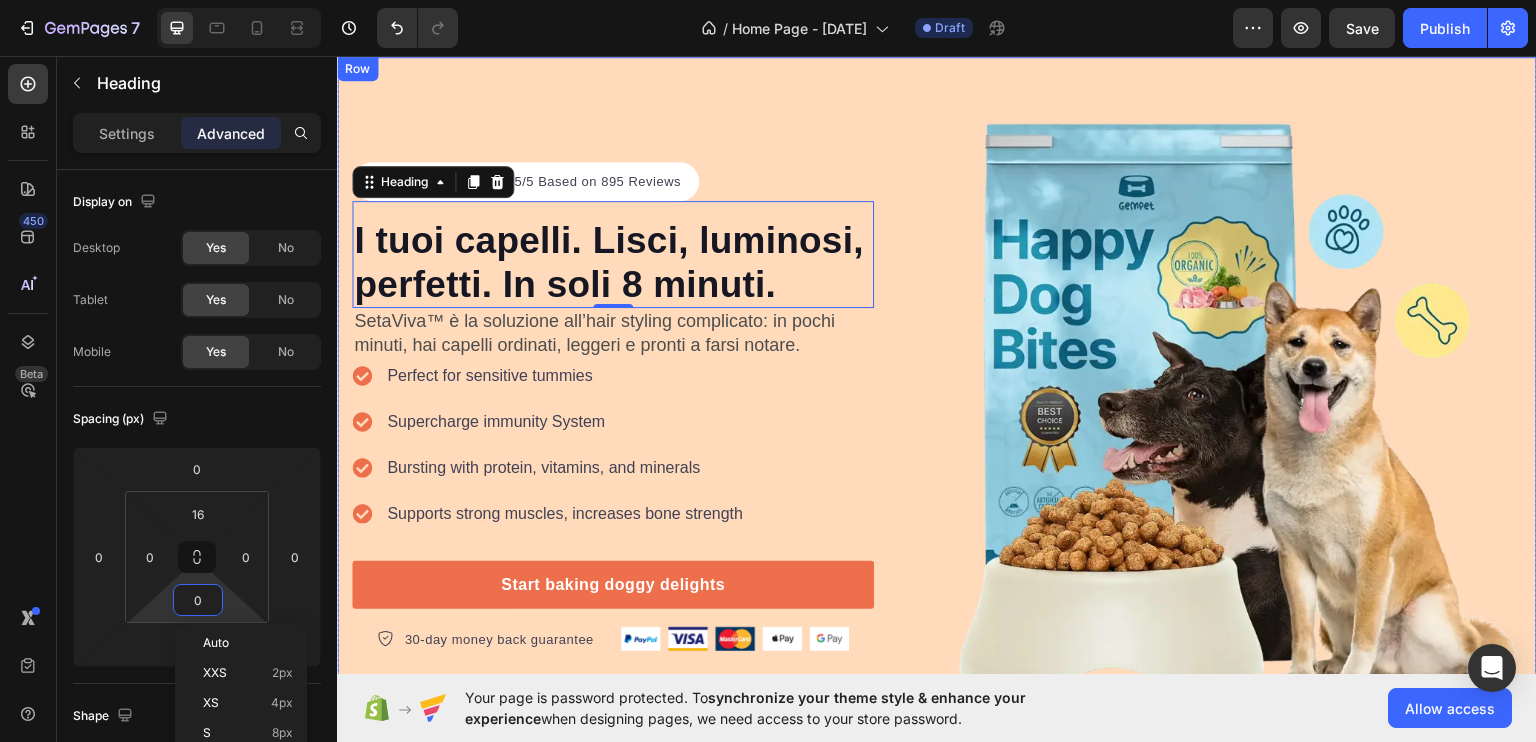 click on "Icon Icon Icon Icon Icon Icon List Hoz Rated [NUMBER]/[NUMBER] Based on [NUMBER] Reviews Text block Row ⁠⁠⁠⁠⁠⁠⁠ I tuoi capelli. Lisci, luminosi, perfetti. In soli [NUMBER] minuti. Heading   [NUMBER] SetaViva™ è la soluzione all’hair styling complicato: in pochi minuti, hai capelli ordinati, leggeri e pronti a farsi notare. Text Block Perfect for sensitive tummies Supercharge immunity System Bursting with protein, vitamins, and minerals Supports strong muscles, increases bone strength Item list Start baking doggy delights Button
[NUMBER]-day money back guarantee Item list Image Row Row Image Row Row" at bounding box center (937, 406) 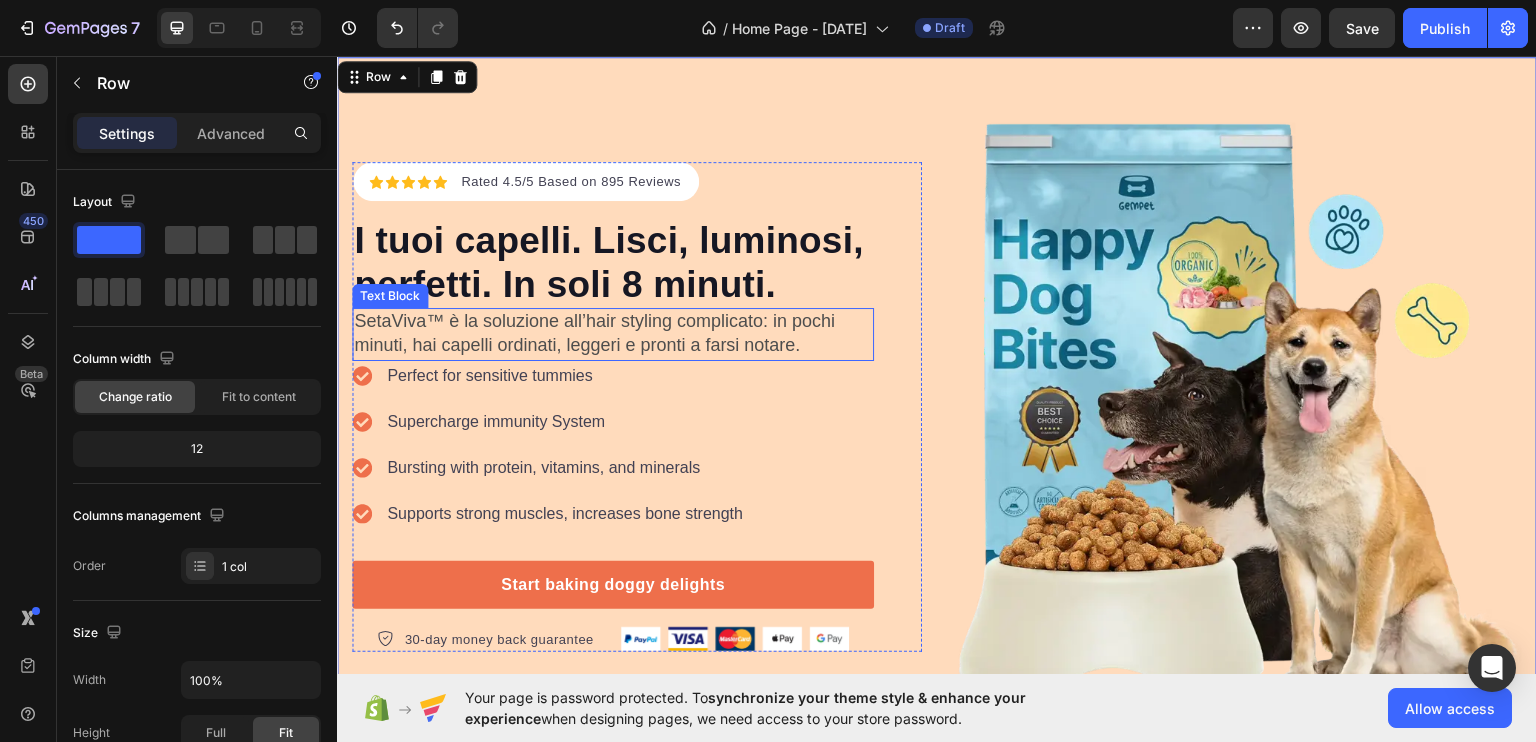 click on "SetaViva™ è la soluzione all’hair styling complicato: in pochi minuti, hai capelli ordinati, leggeri e pronti a farsi notare." at bounding box center (594, 332) 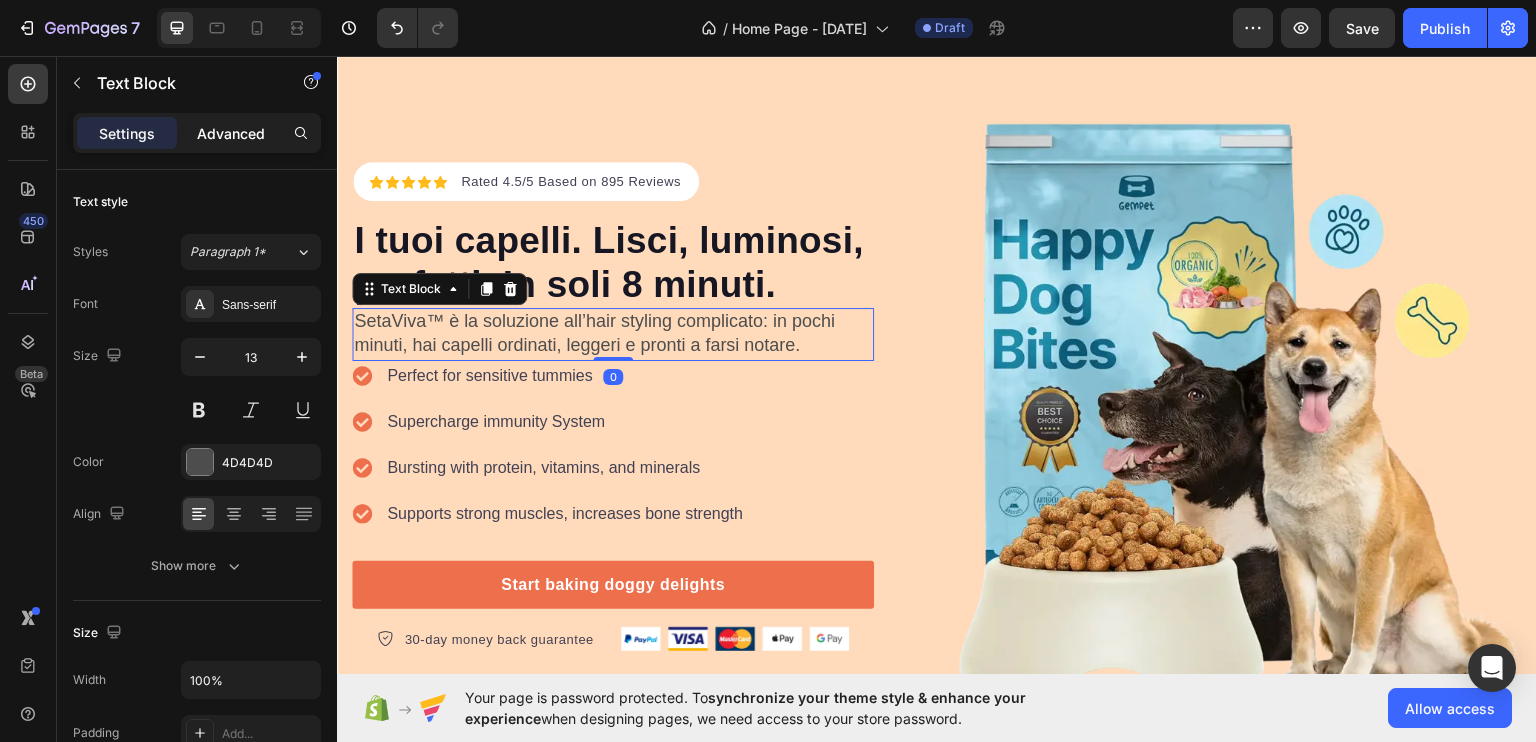 click on "Advanced" at bounding box center [231, 133] 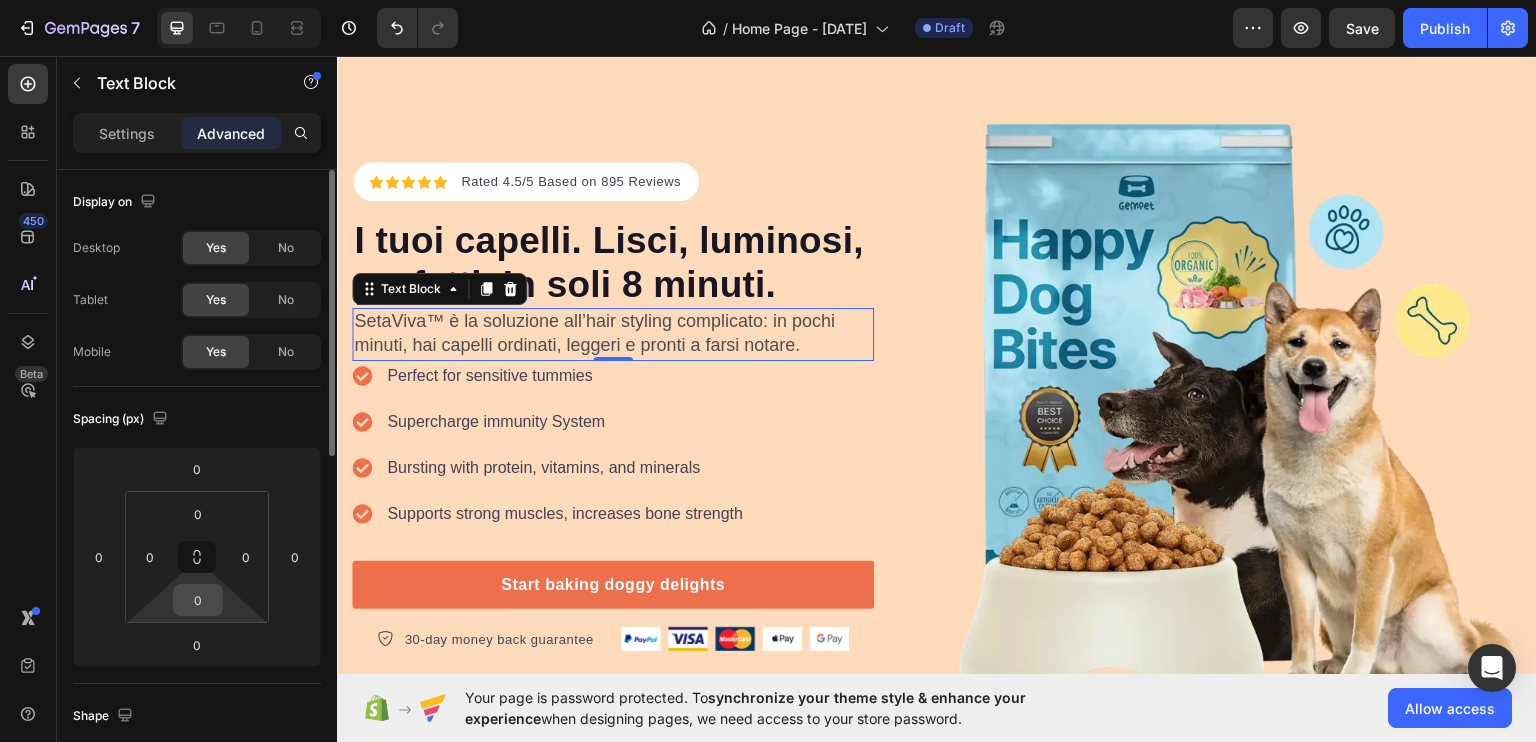 click on "0" at bounding box center [198, 600] 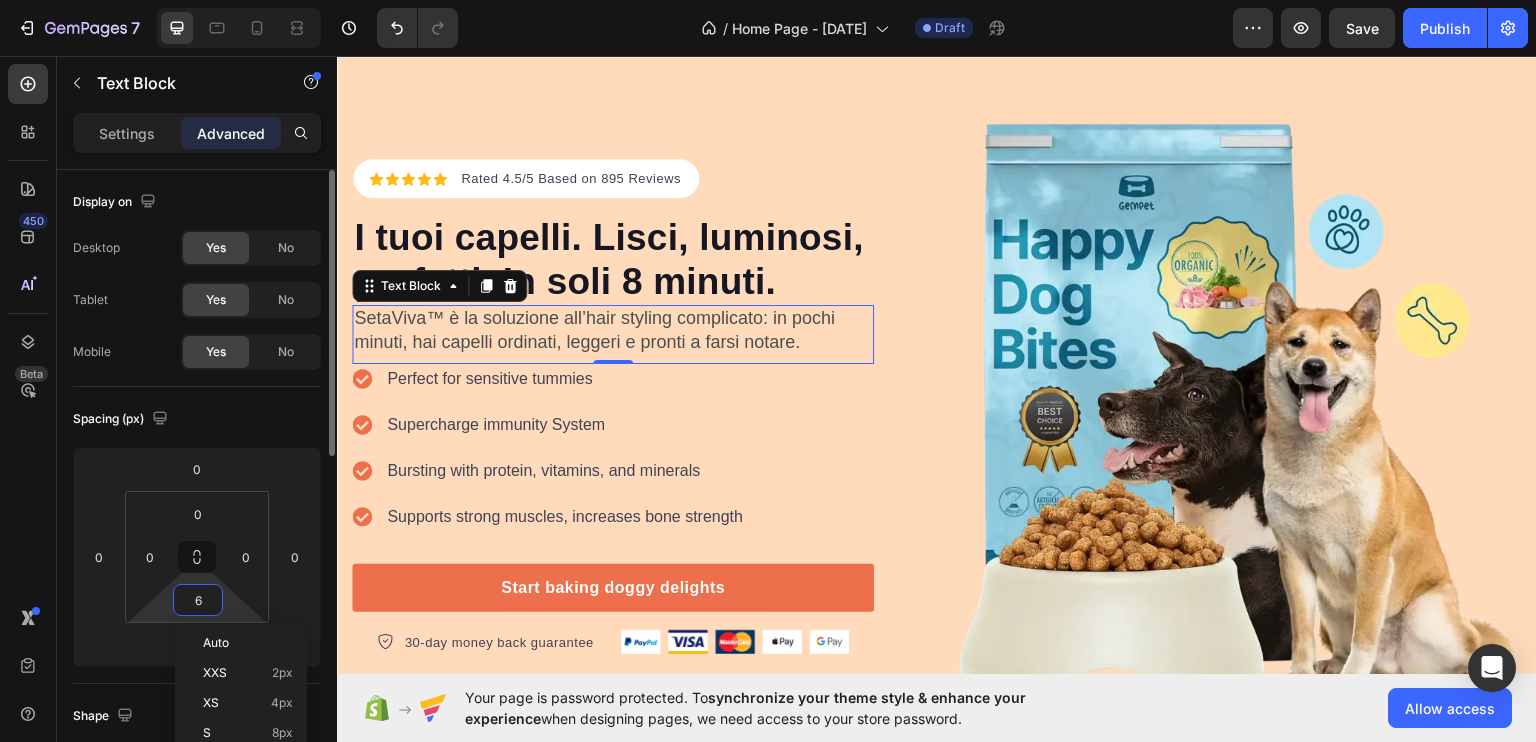 type on "5" 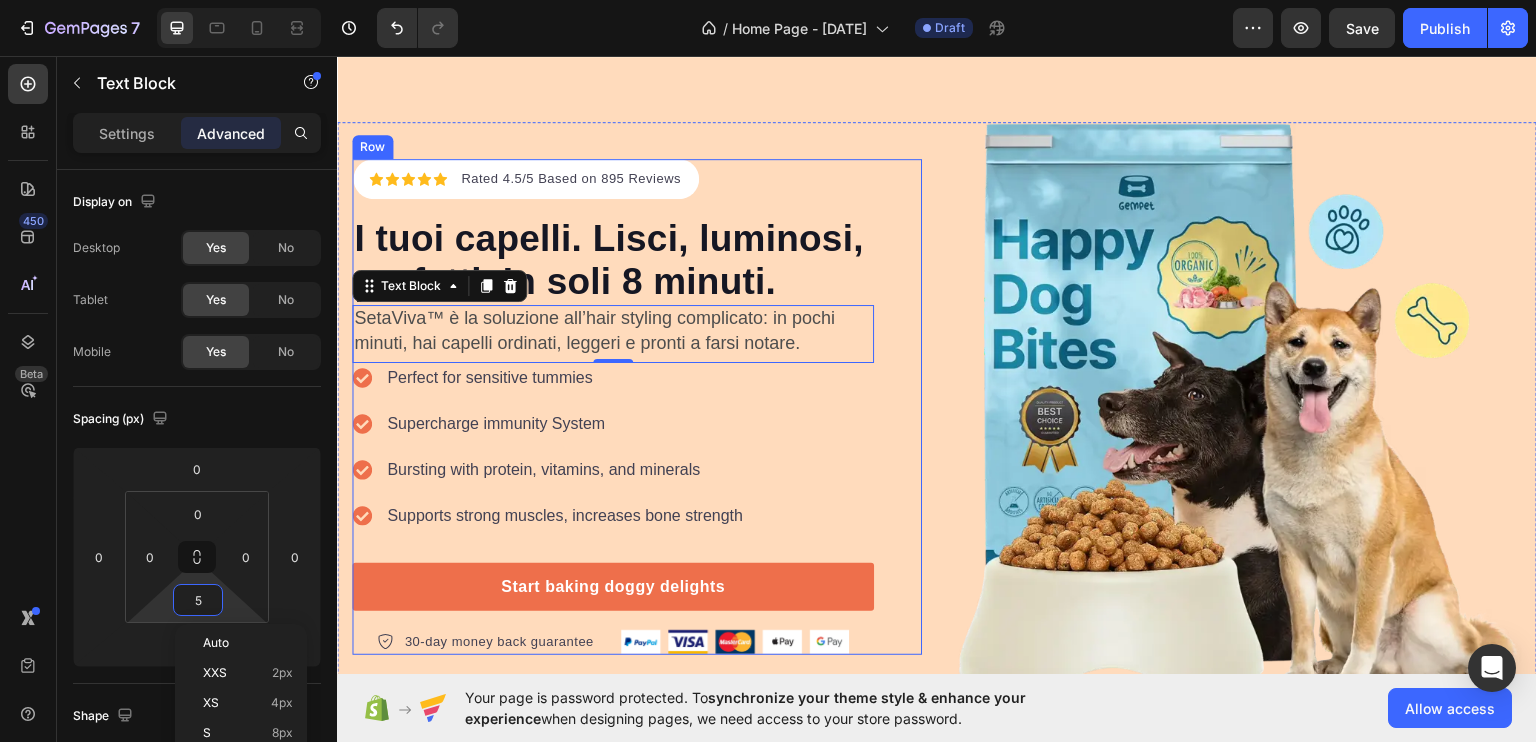 click on "Icon Icon Icon Icon Icon Icon List Hoz Rated [NUMBER]/[NUMBER] Based on [NUMBER] Reviews Text block Row ⁠⁠⁠⁠⁠⁠⁠ I tuoi capelli. Lisci, luminosi, perfetti. In soli [NUMBER] minuti. Heading SetaViva™ è la soluzione all’hair styling complicato: in pochi minuti, hai capelli ordinati, leggeri e pronti a farsi notare. Text Block   [NUMBER] Perfect for sensitive tummies Supercharge immunity System Bursting with protein, vitamins, and minerals Supports strong muscles, increases bone strength Item list Start baking doggy delights Button
[NUMBER]-day money back guarantee Item list Image Row Row" at bounding box center (637, 405) 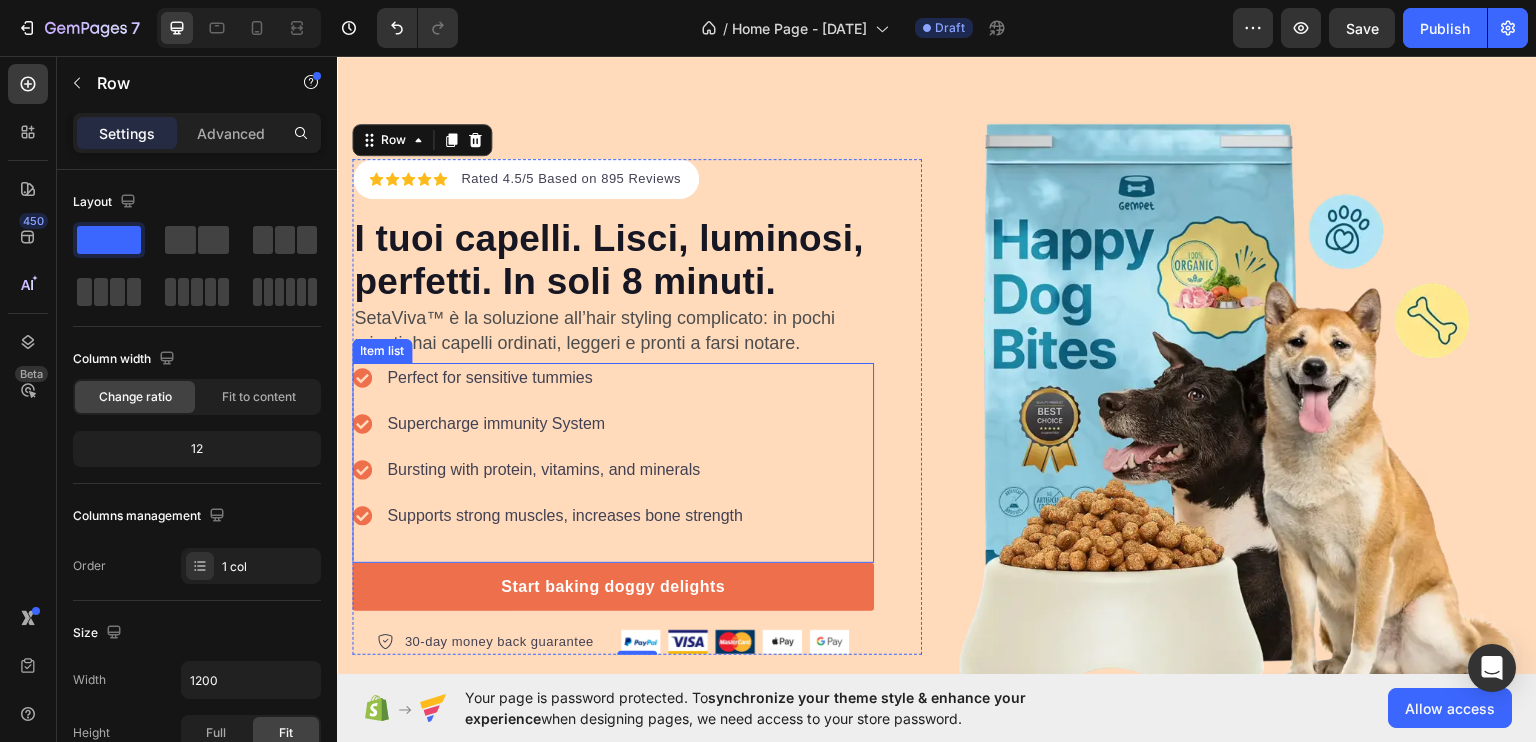 click on "Perfect for sensitive tummies Supercharge immunity System Bursting with protein, vitamins, and minerals Supports strong muscles, increases bone strength" at bounding box center [613, 462] 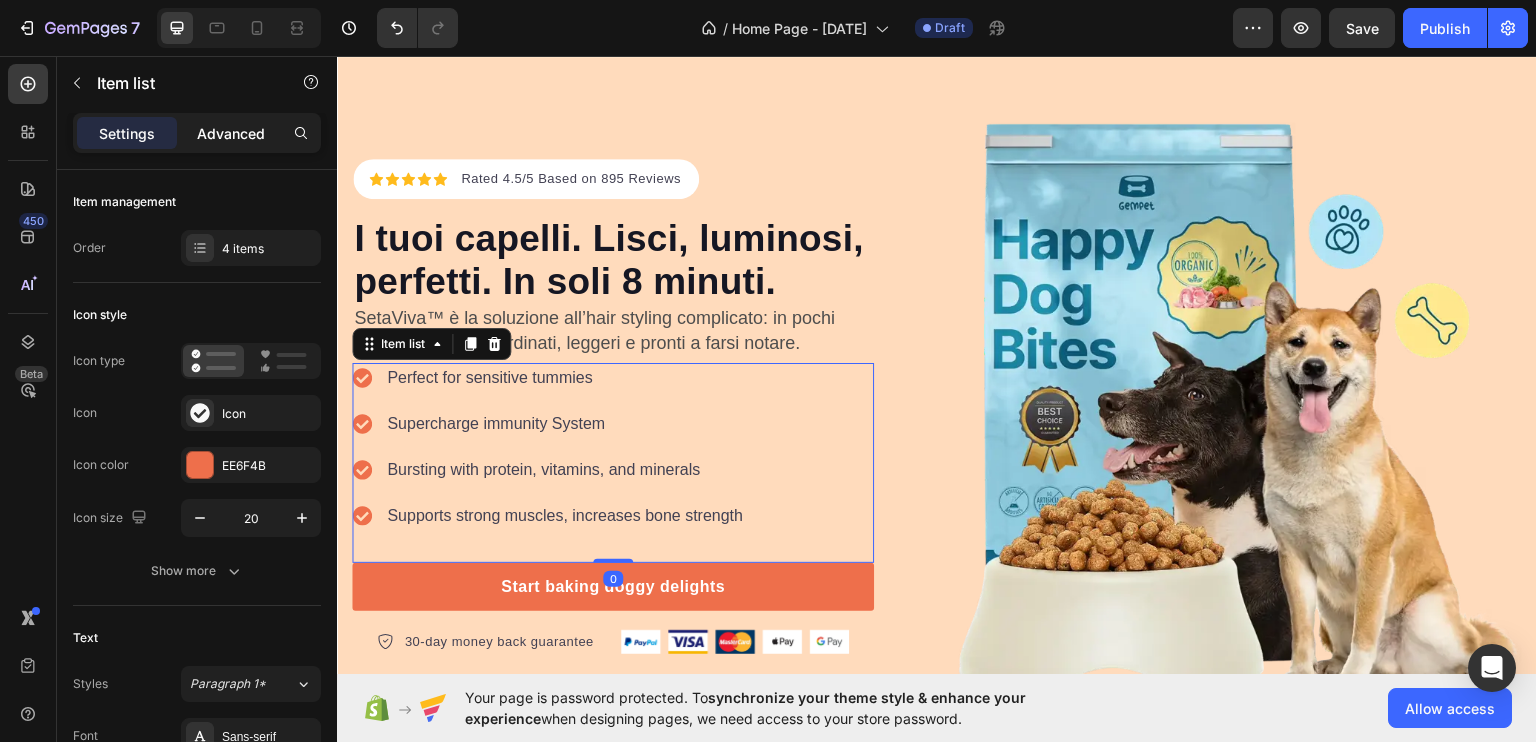click on "Advanced" at bounding box center (231, 133) 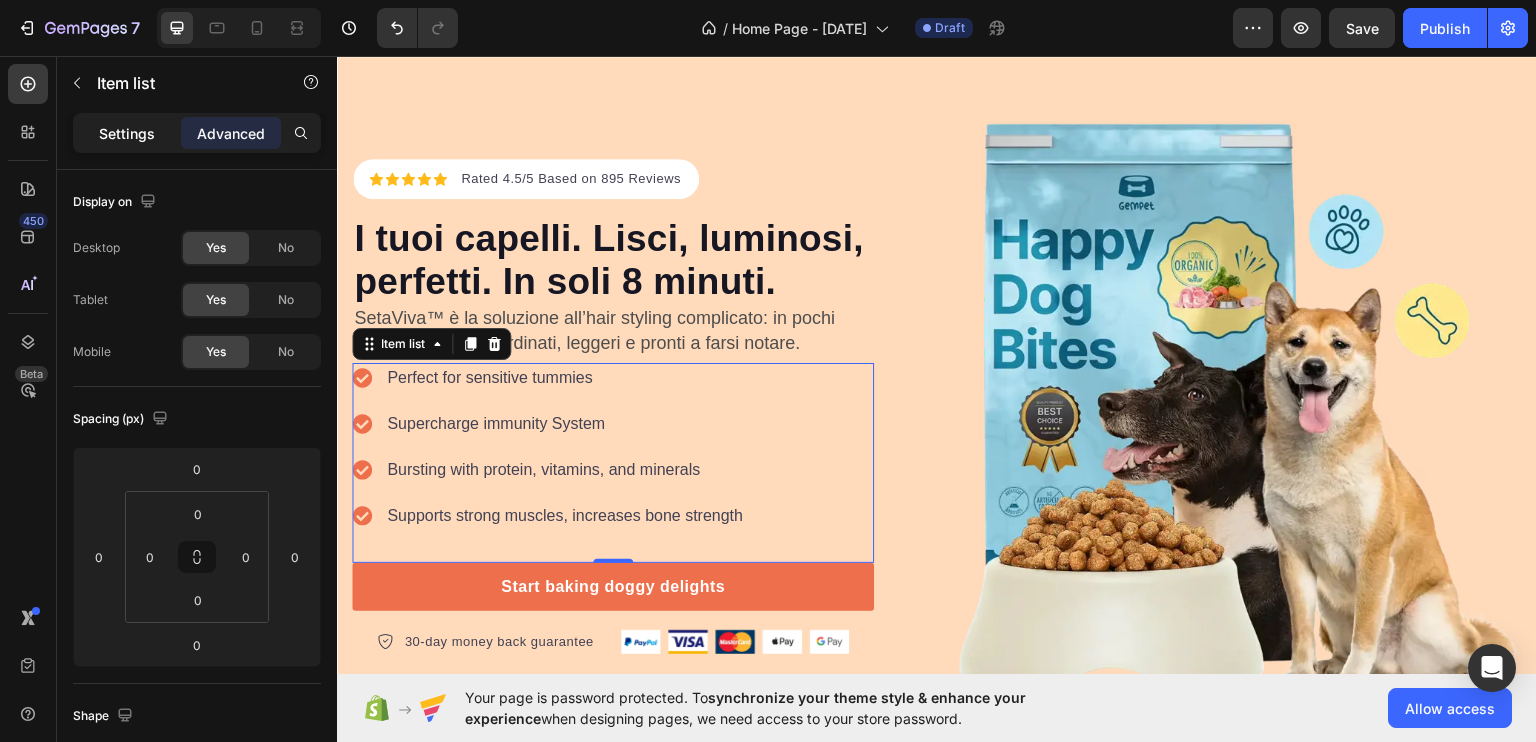 click on "Settings" at bounding box center [127, 133] 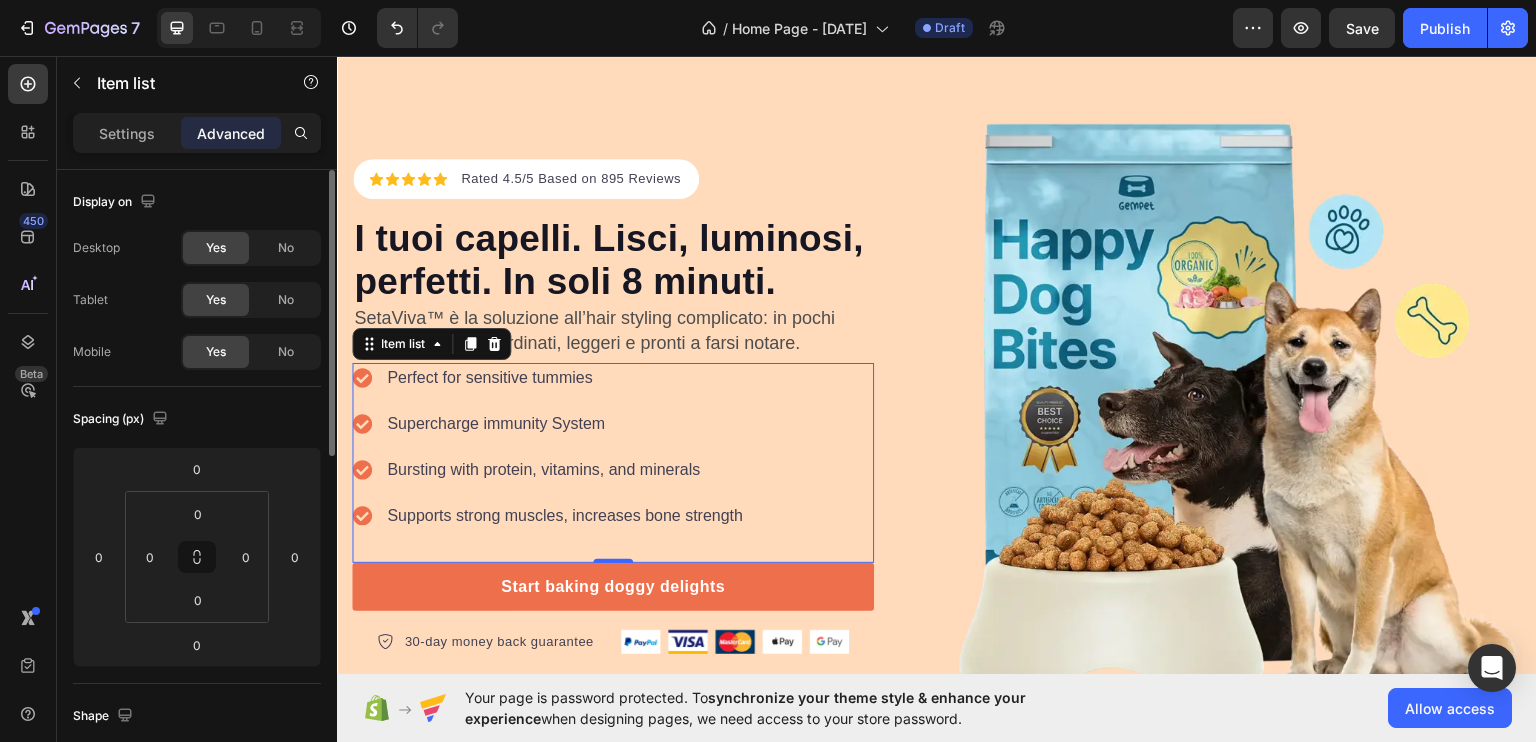 type on "12" 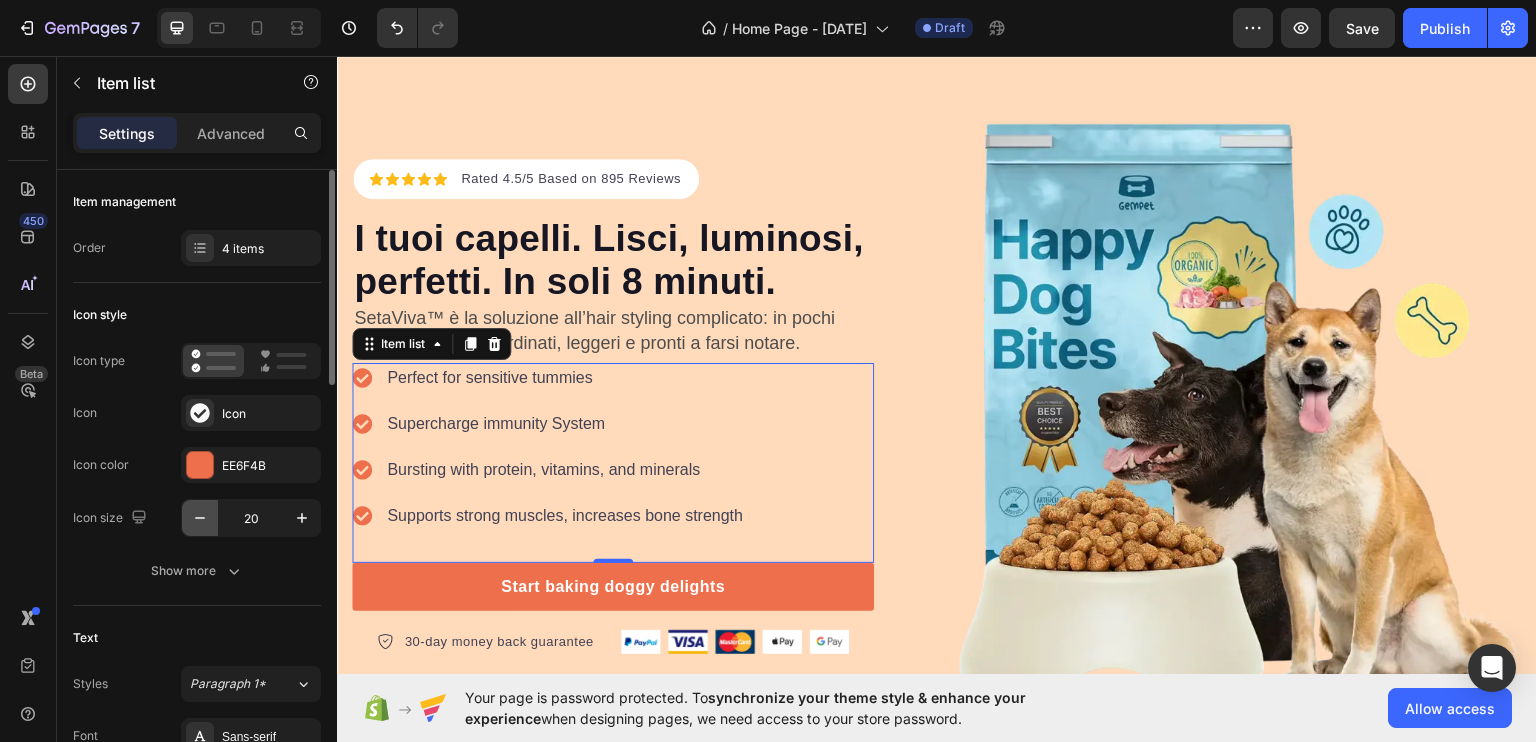 click 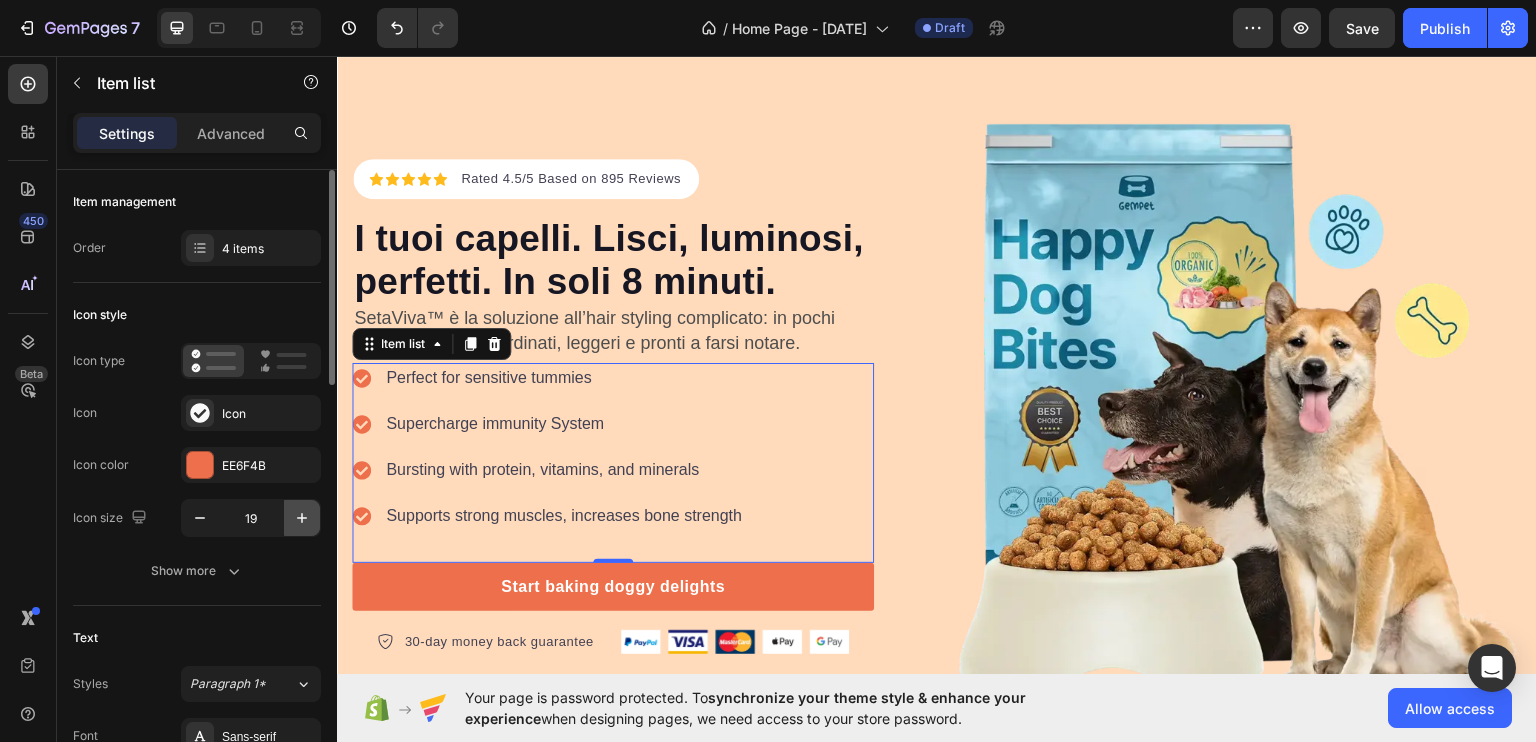 click 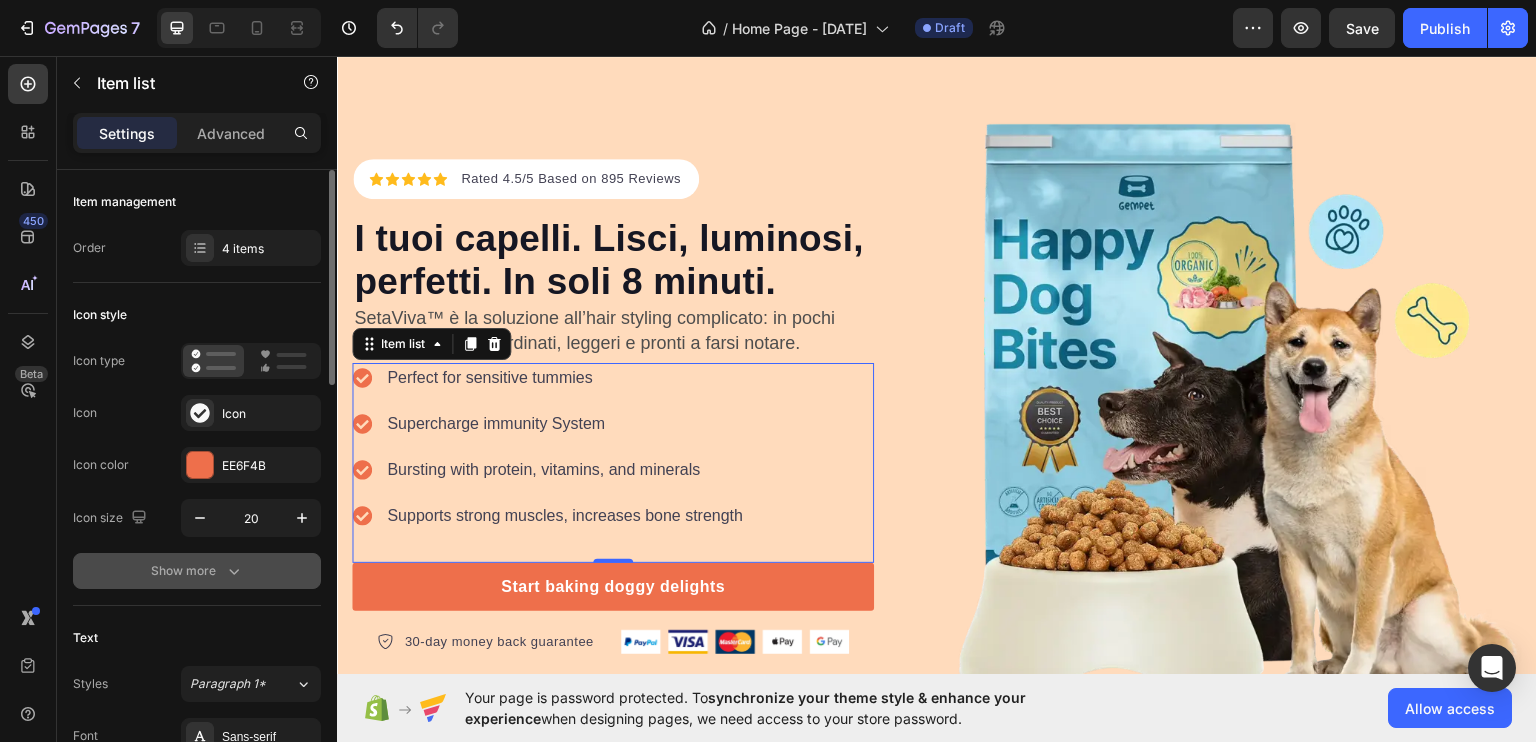 click 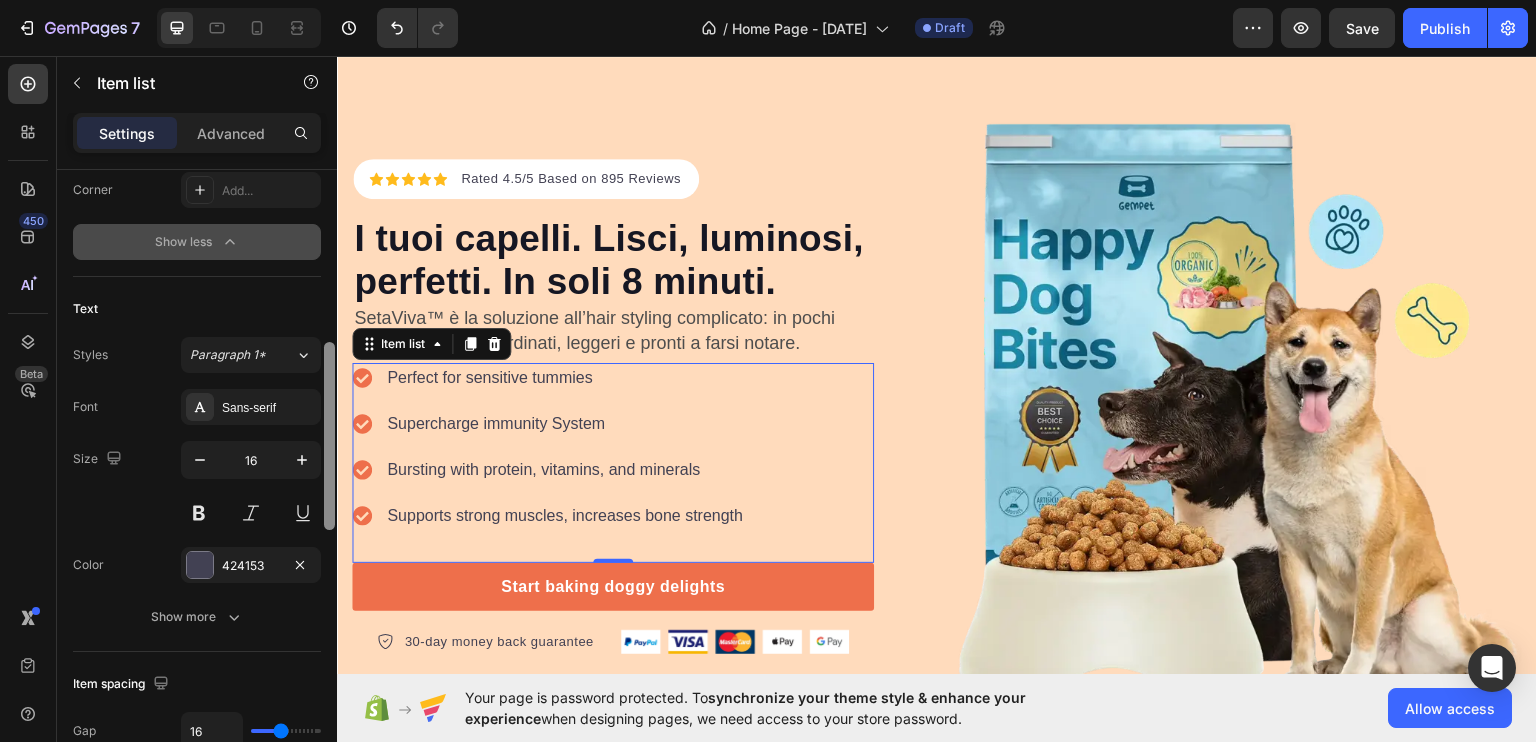 scroll, scrollTop: 596, scrollLeft: 0, axis: vertical 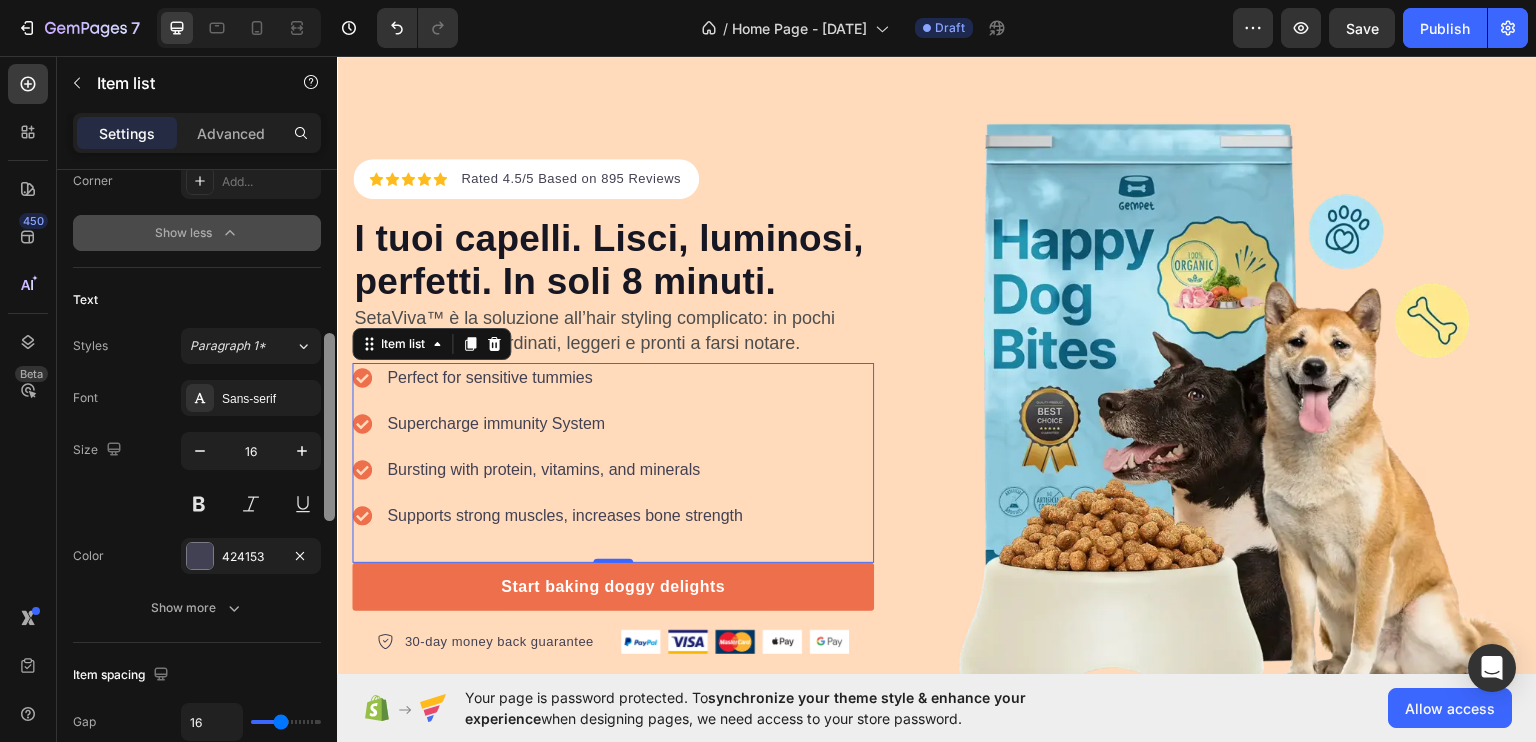 drag, startPoint x: 332, startPoint y: 332, endPoint x: 320, endPoint y: 536, distance: 204.35263 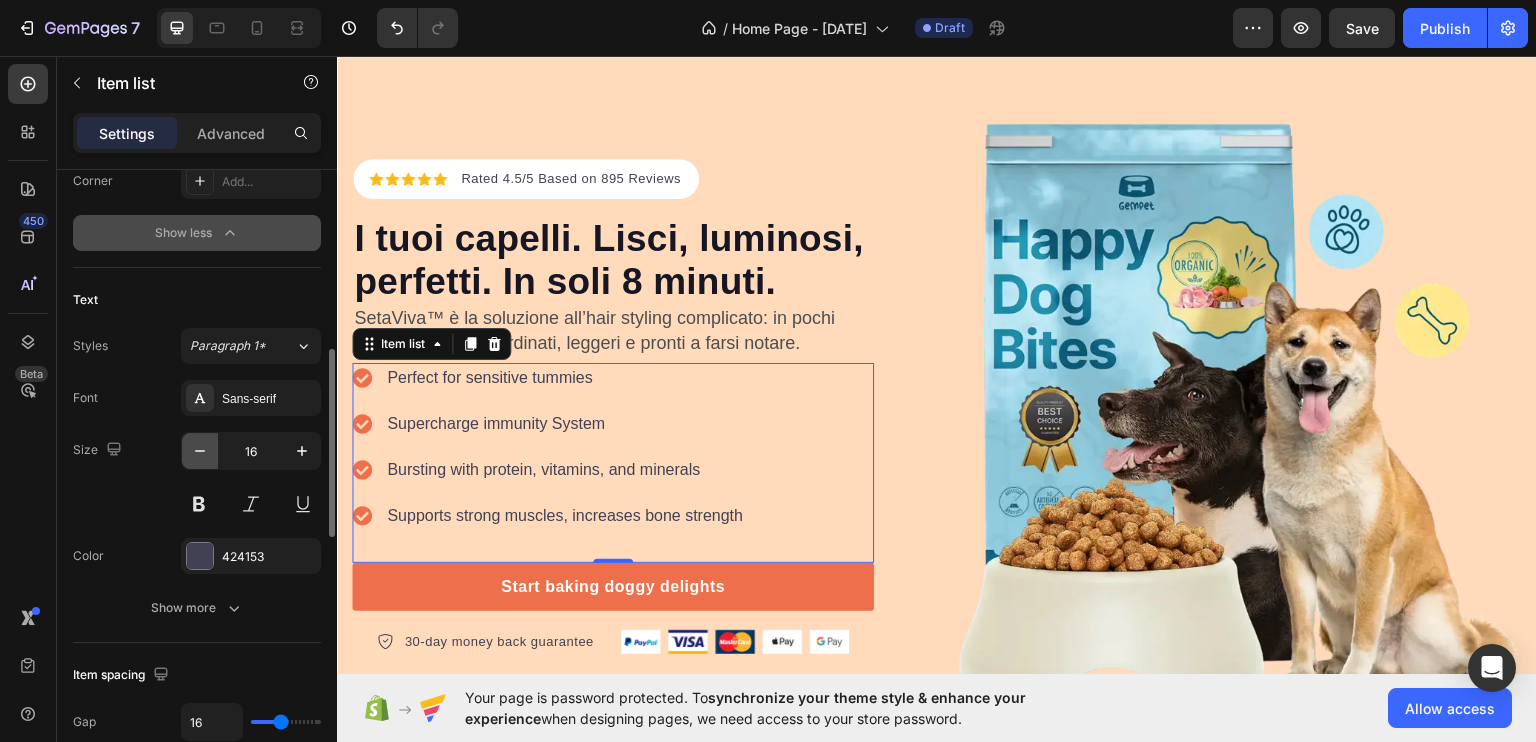 click 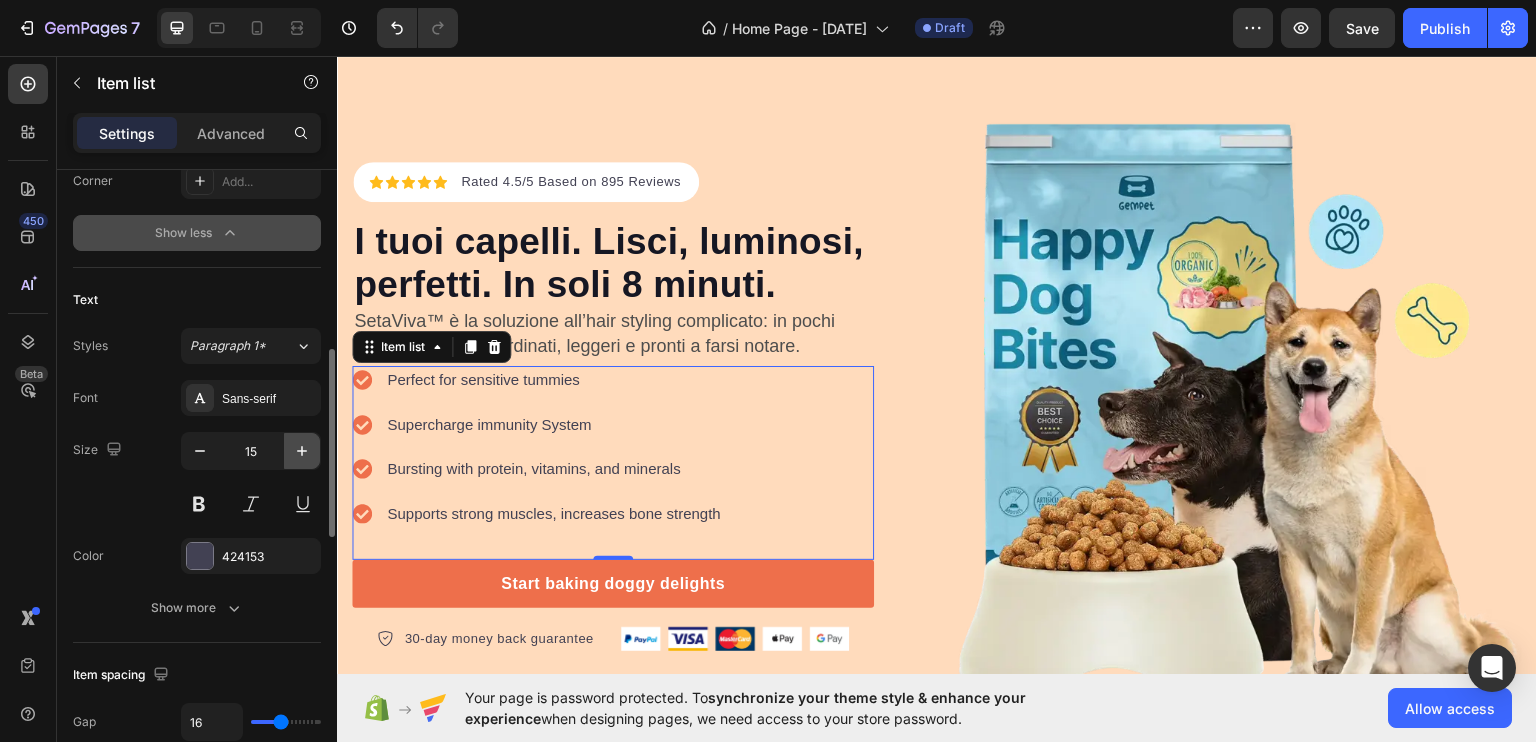 click at bounding box center (302, 451) 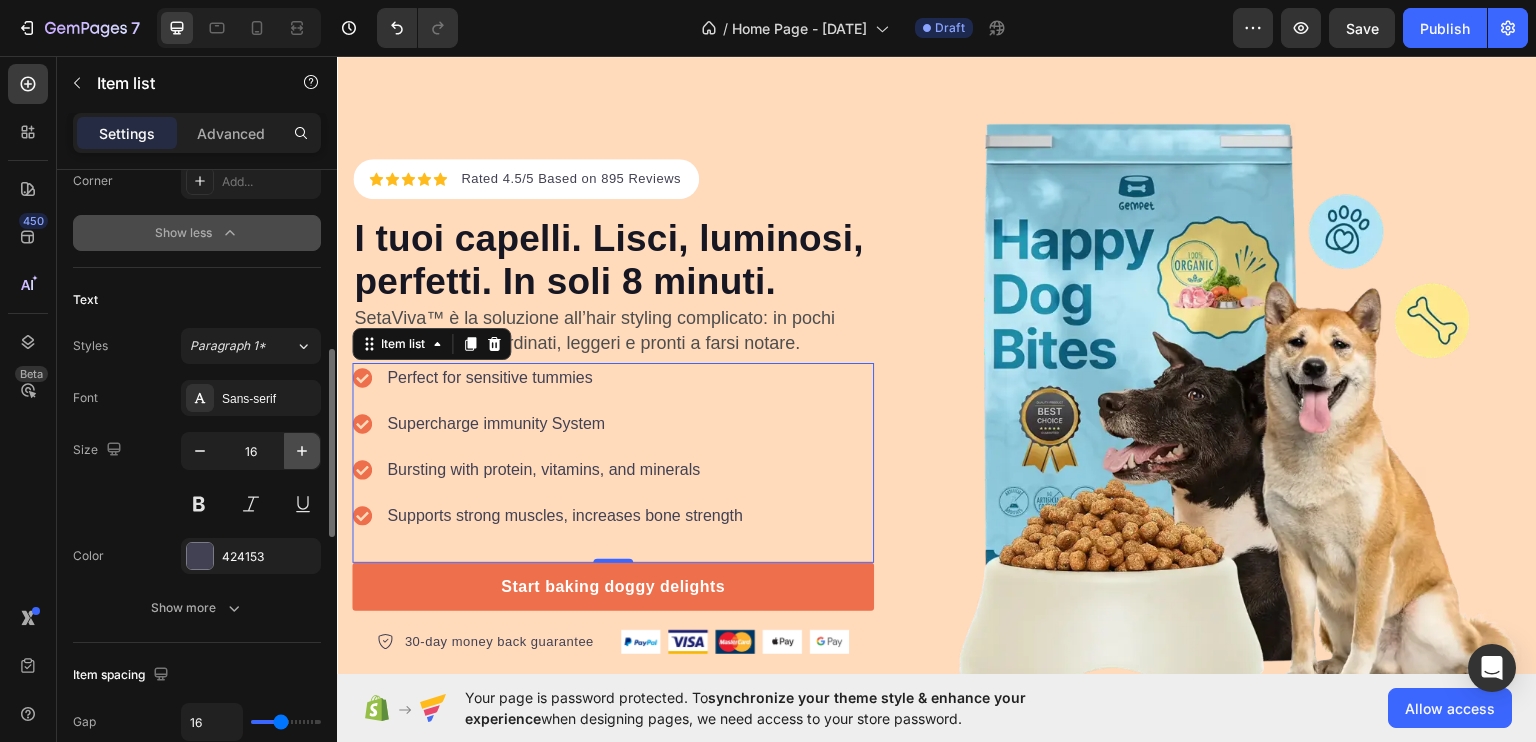click at bounding box center [302, 451] 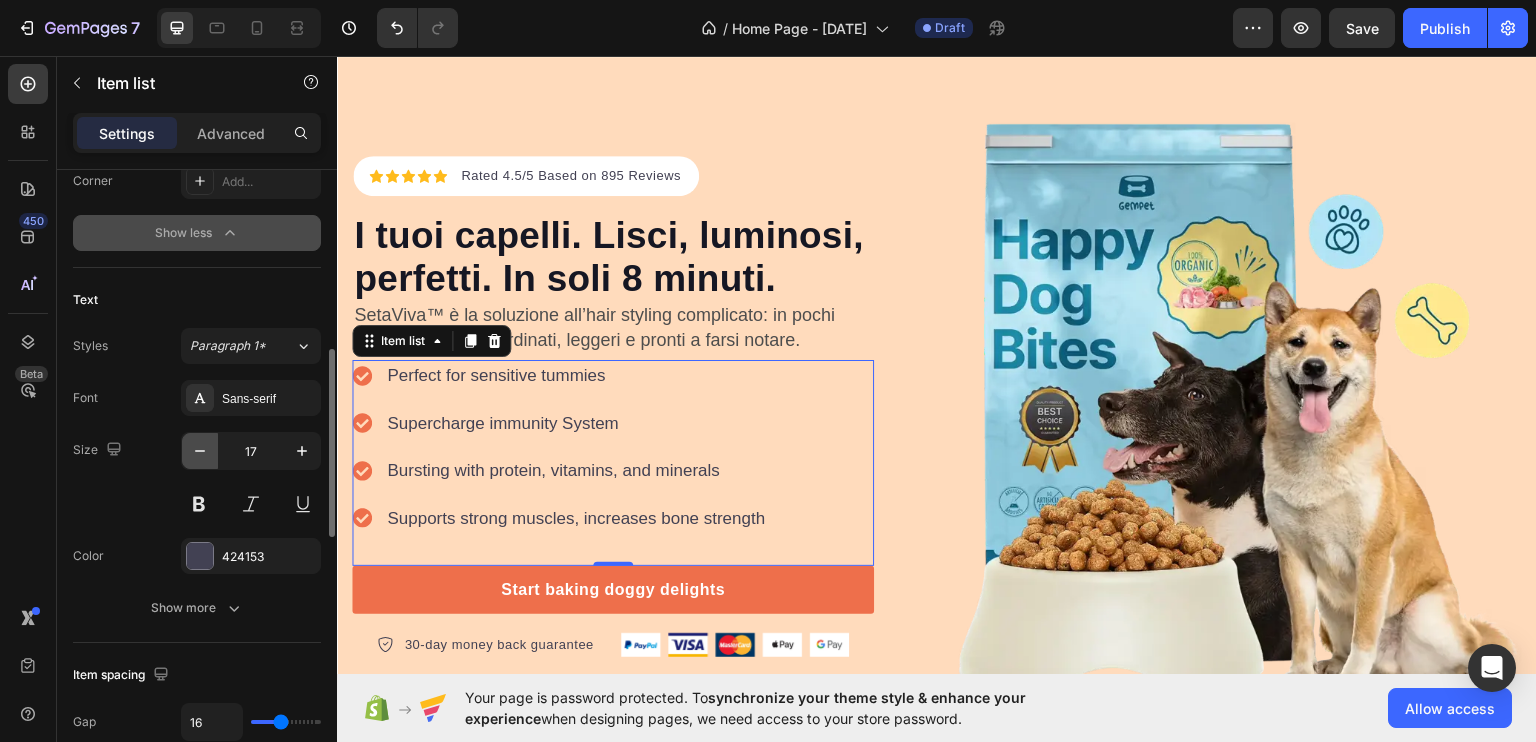 click 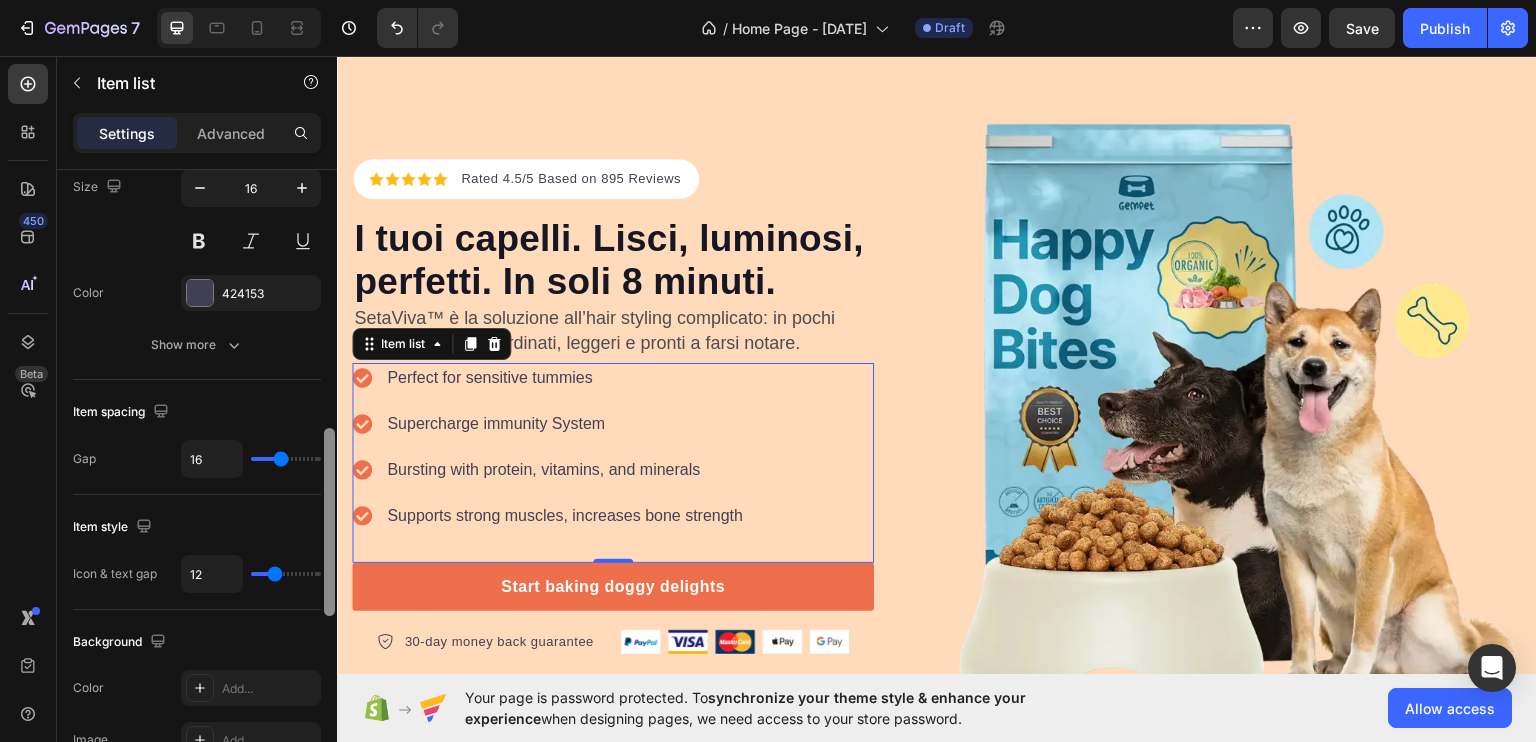 scroll, scrollTop: 868, scrollLeft: 0, axis: vertical 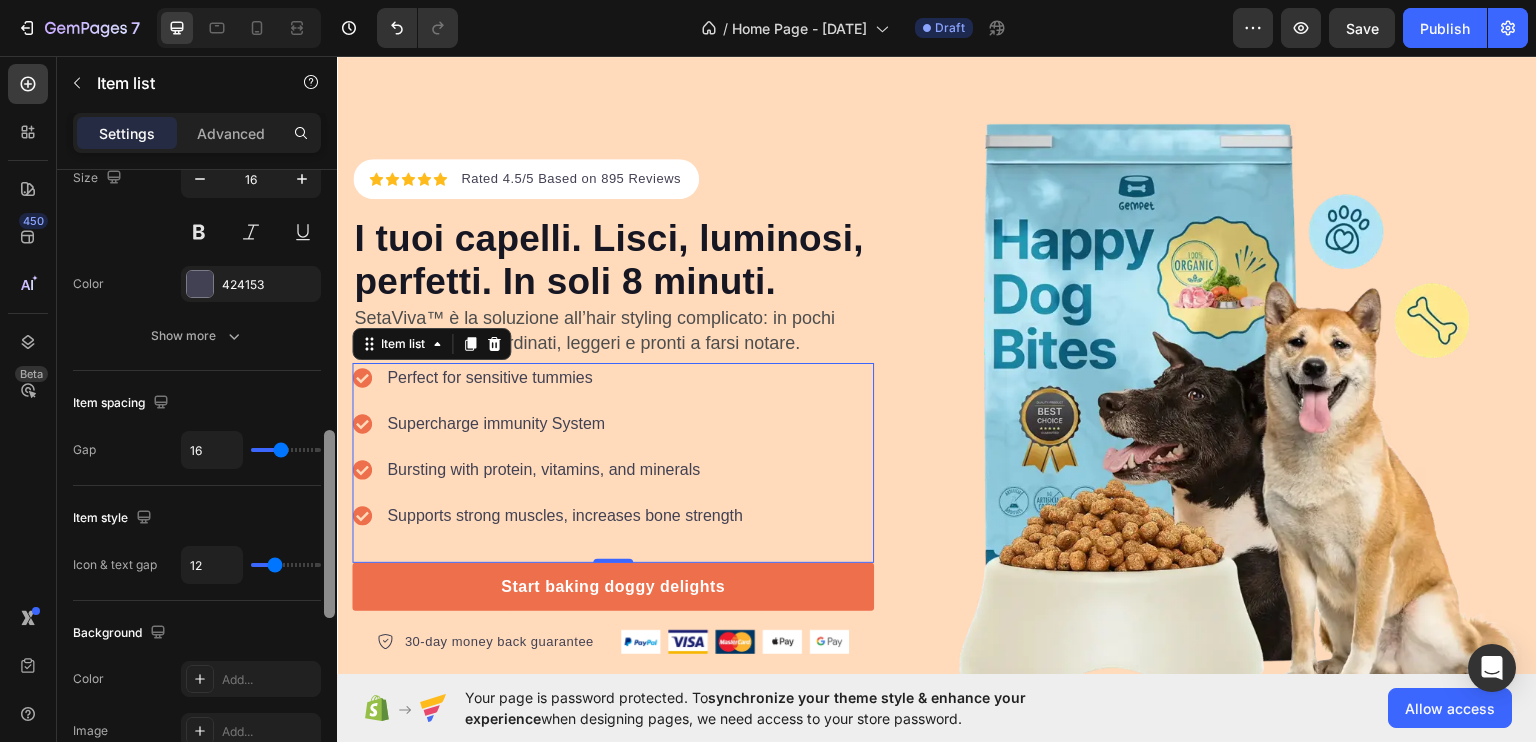 drag, startPoint x: 328, startPoint y: 457, endPoint x: 322, endPoint y: 539, distance: 82.219215 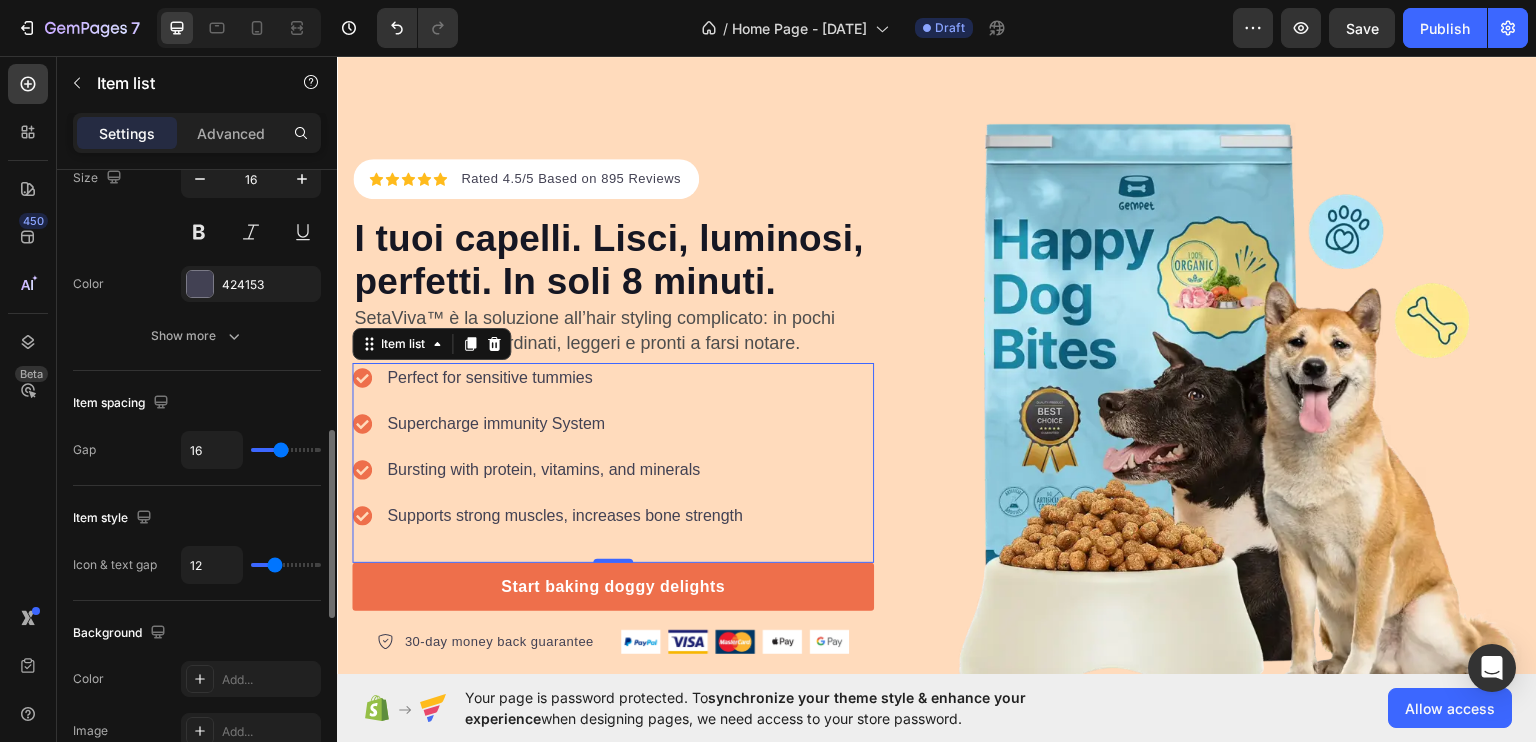 type on "11" 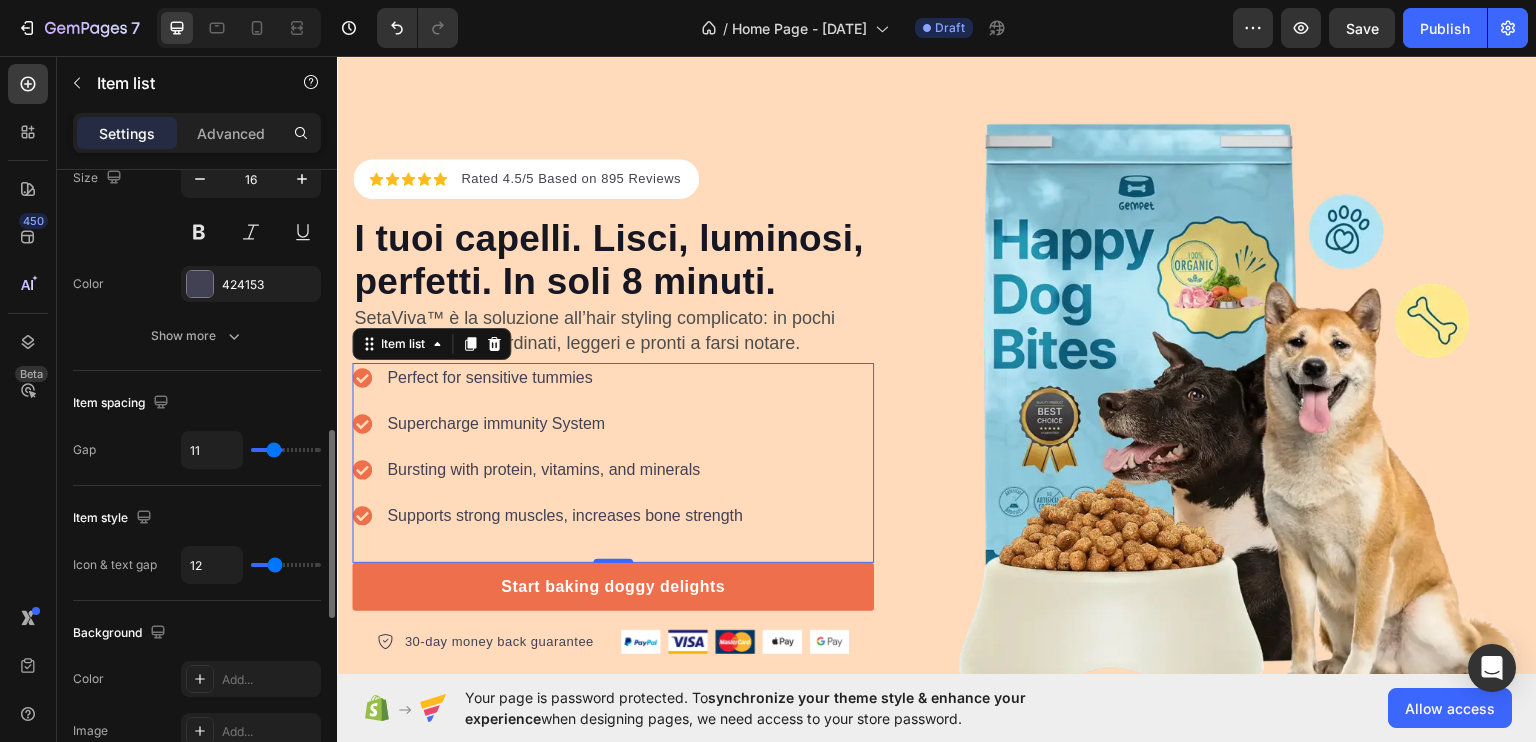 type on "7" 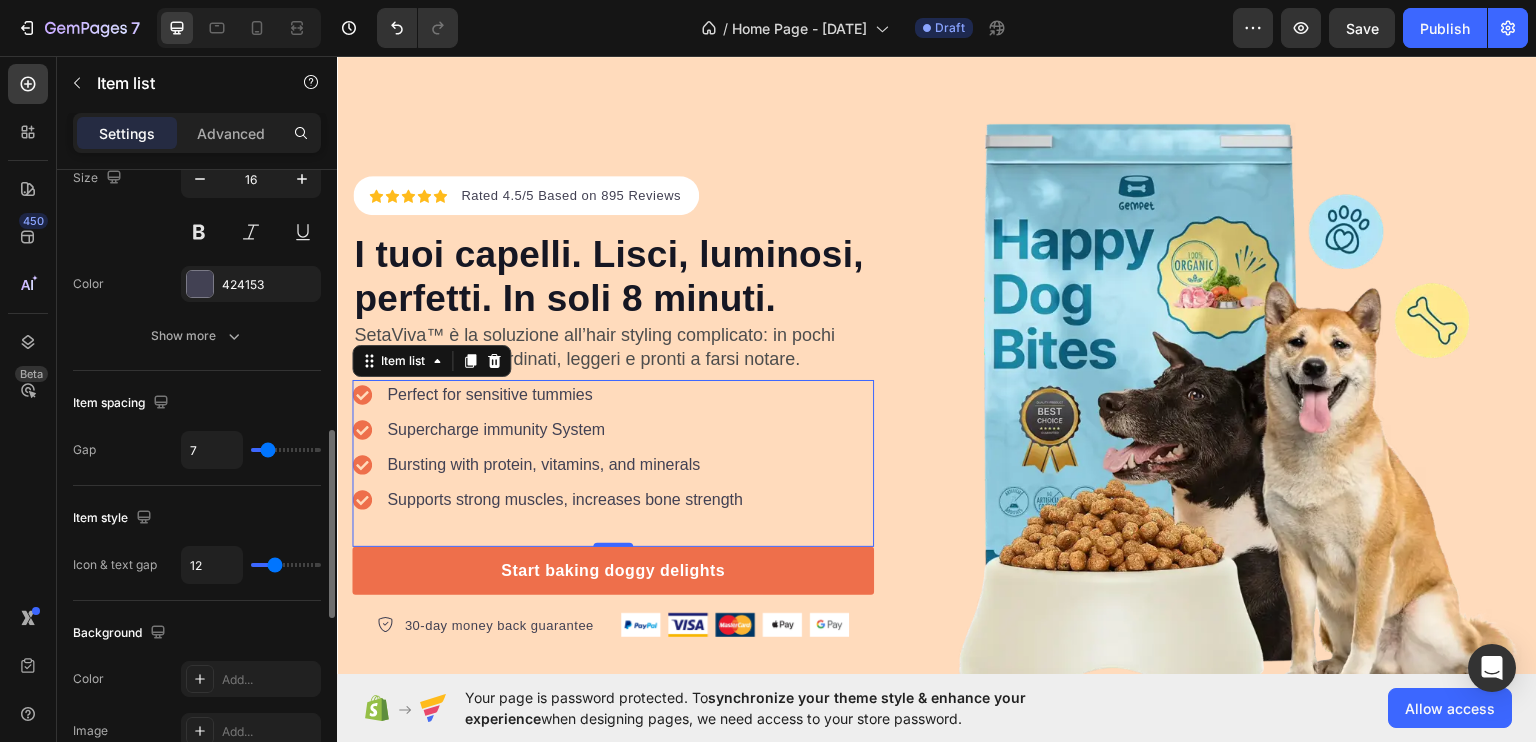 type on "5" 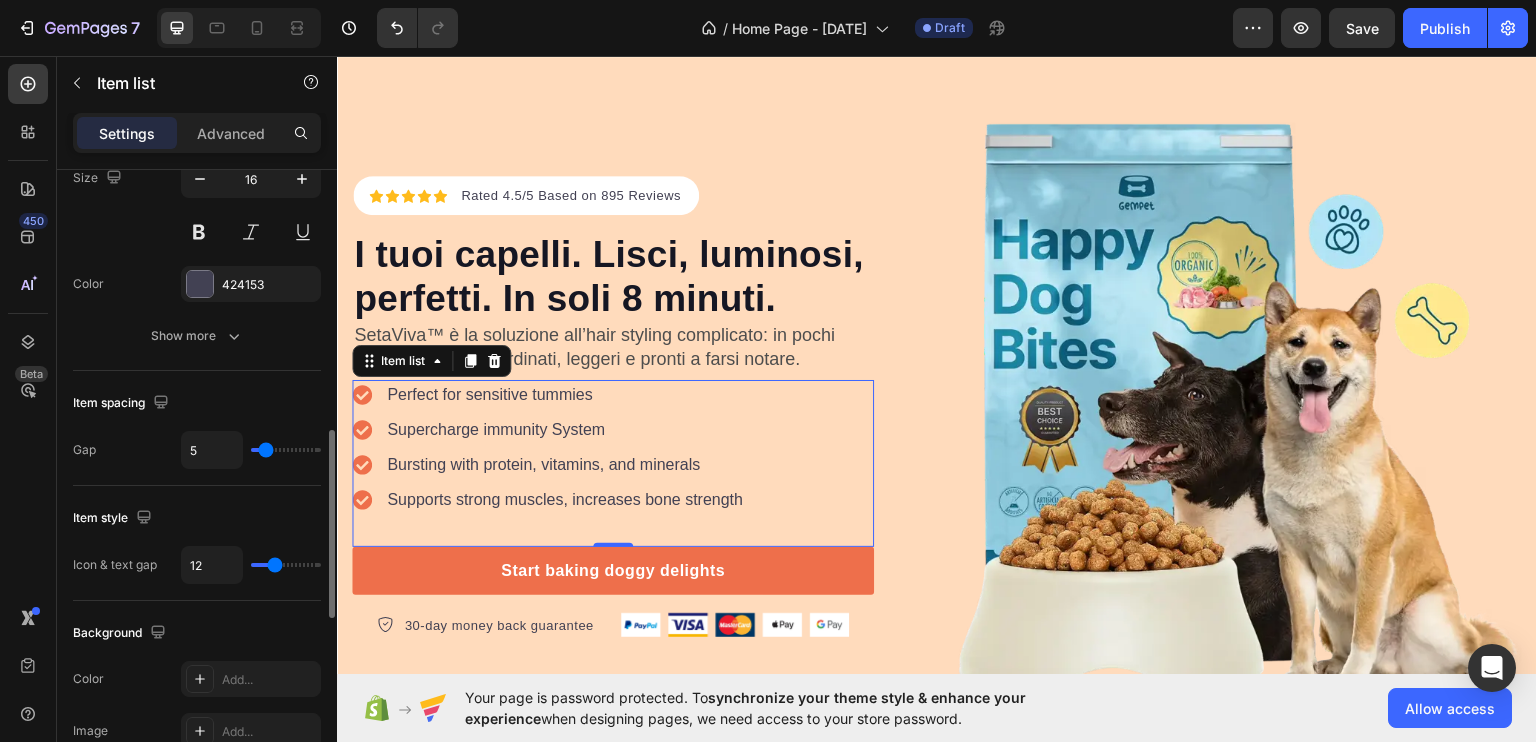 type on "4" 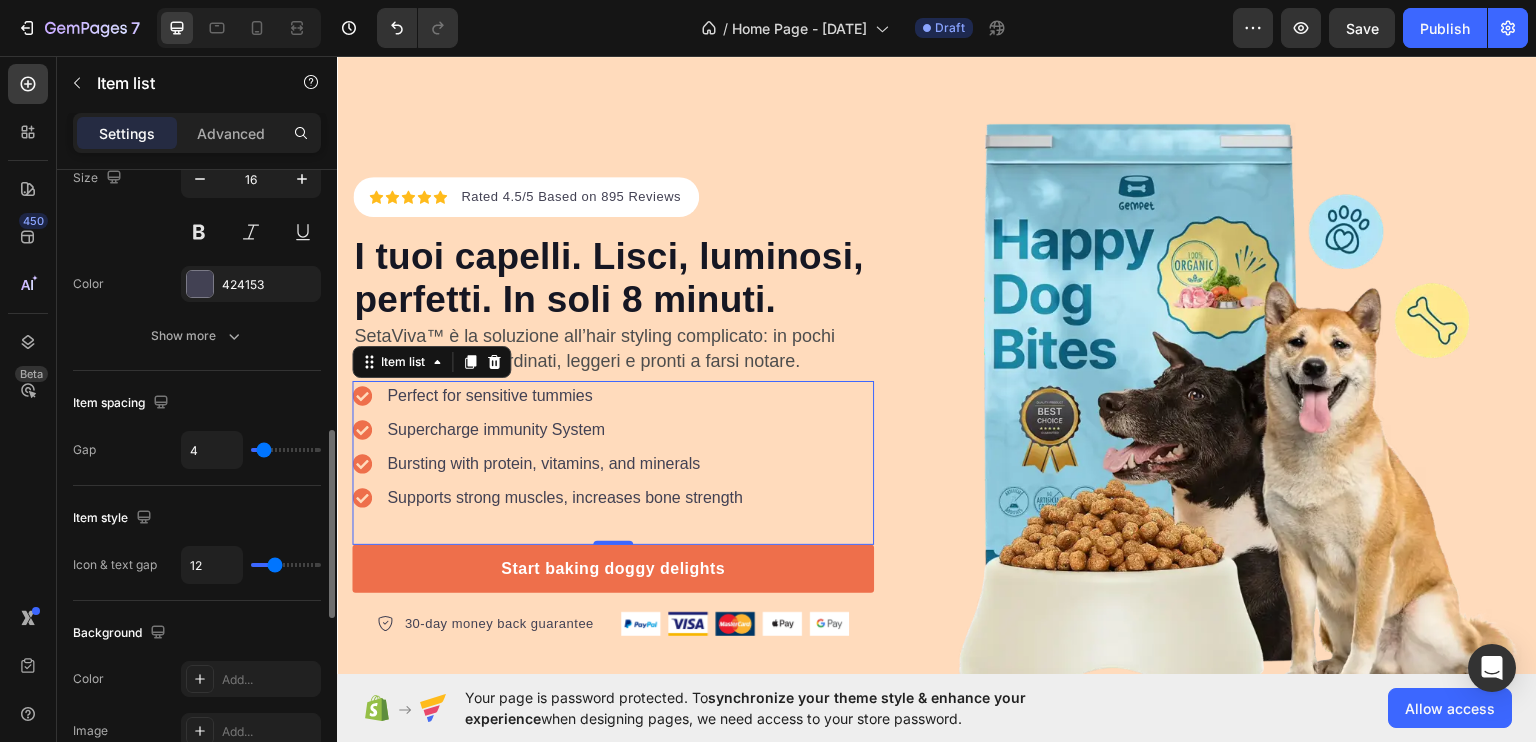 drag, startPoint x: 277, startPoint y: 448, endPoint x: 264, endPoint y: 448, distance: 13 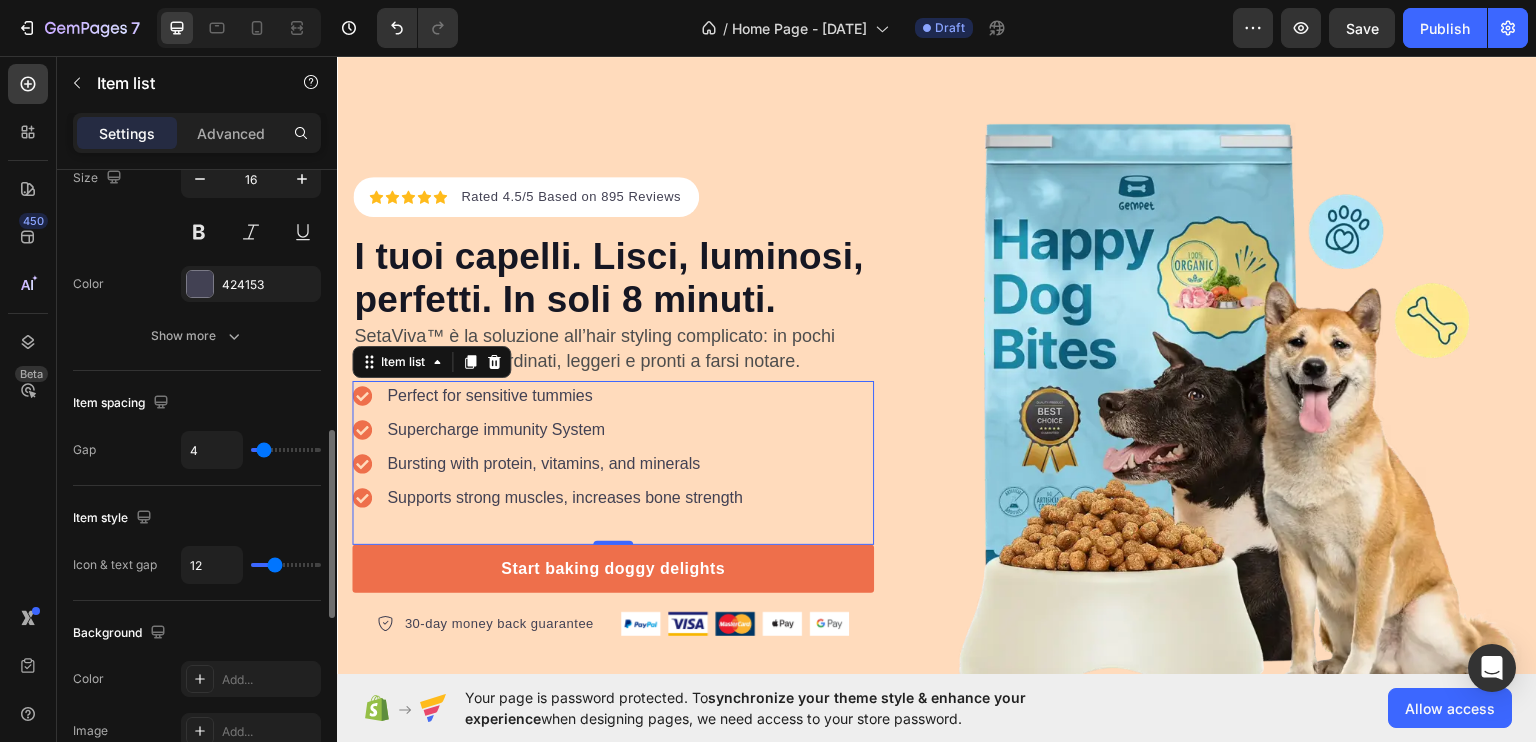 click at bounding box center [286, 450] 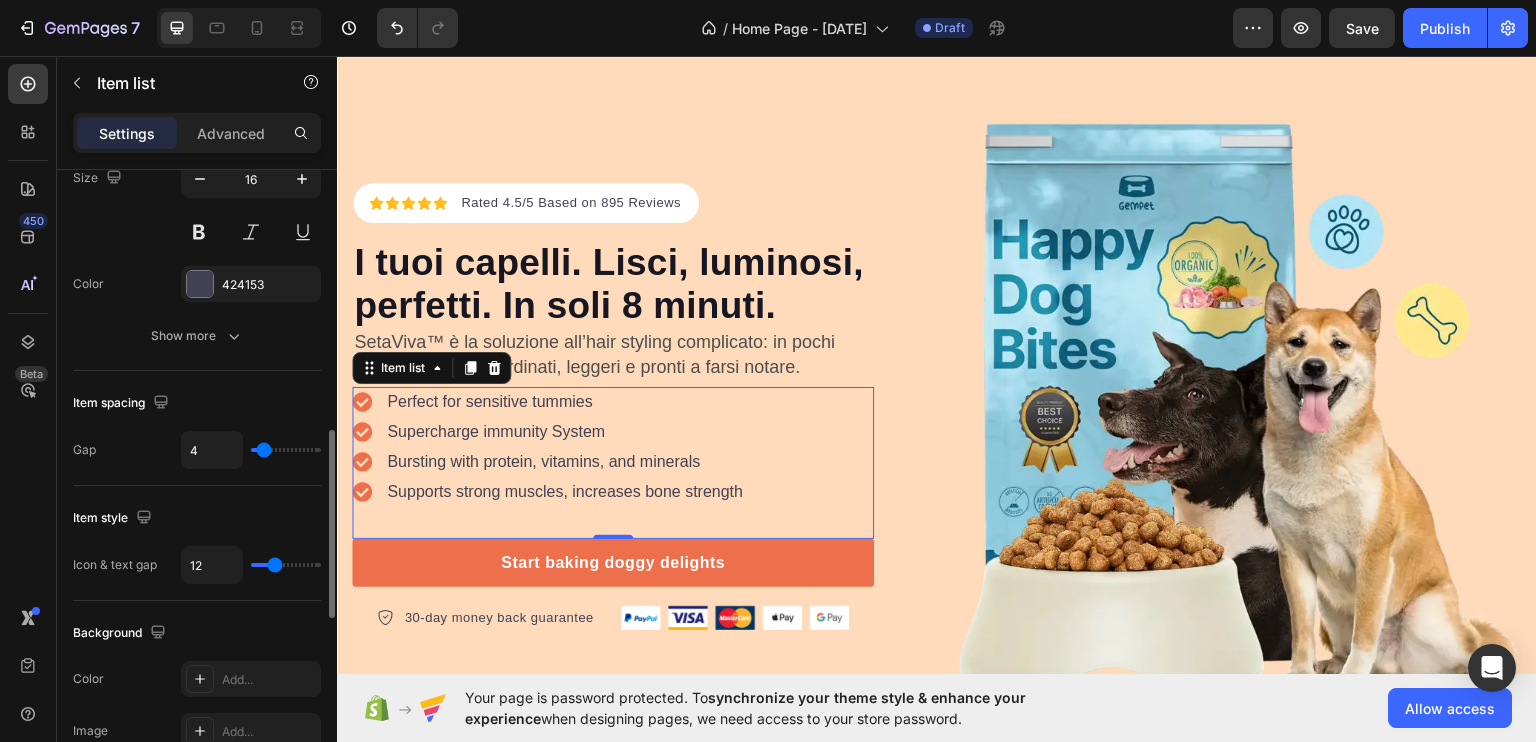 type on "3" 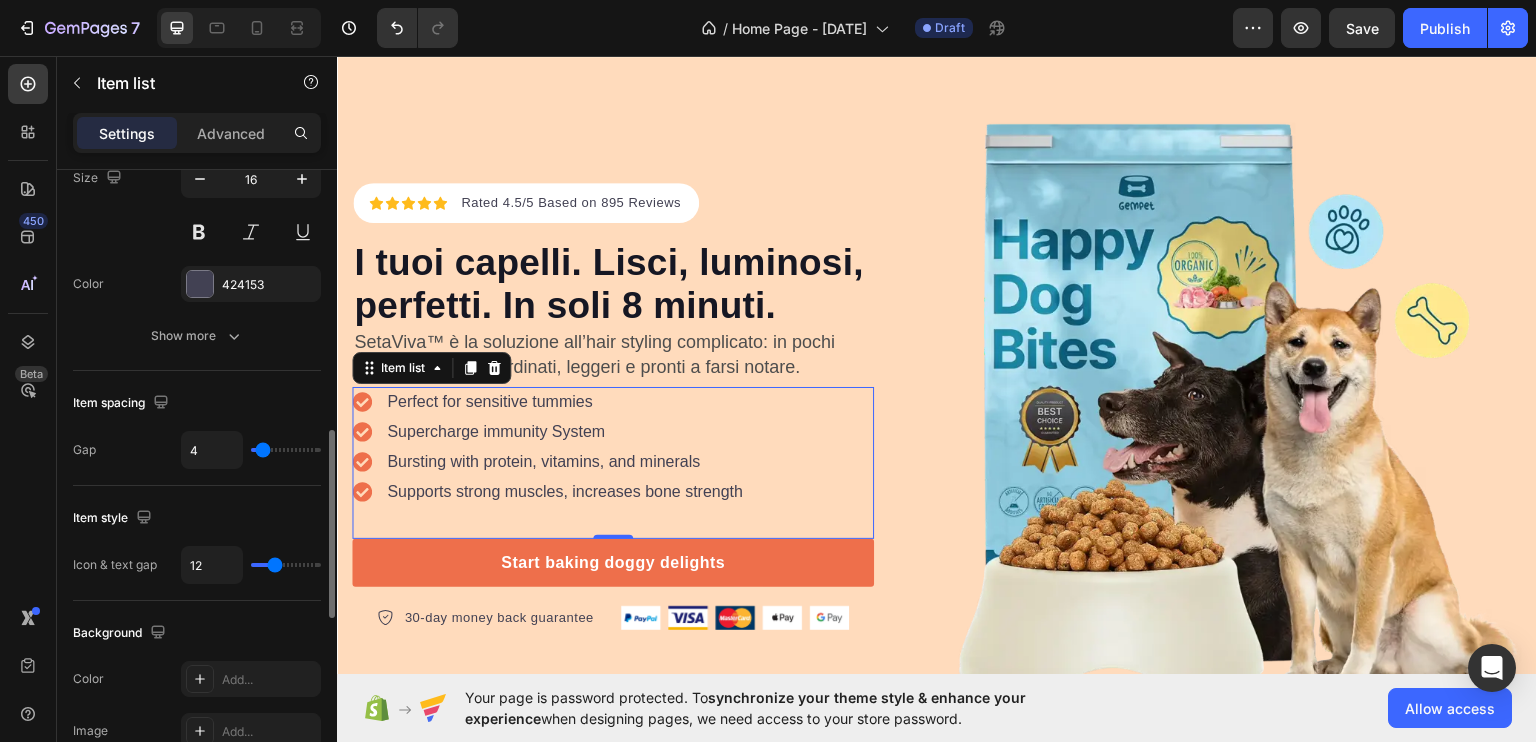 type on "3" 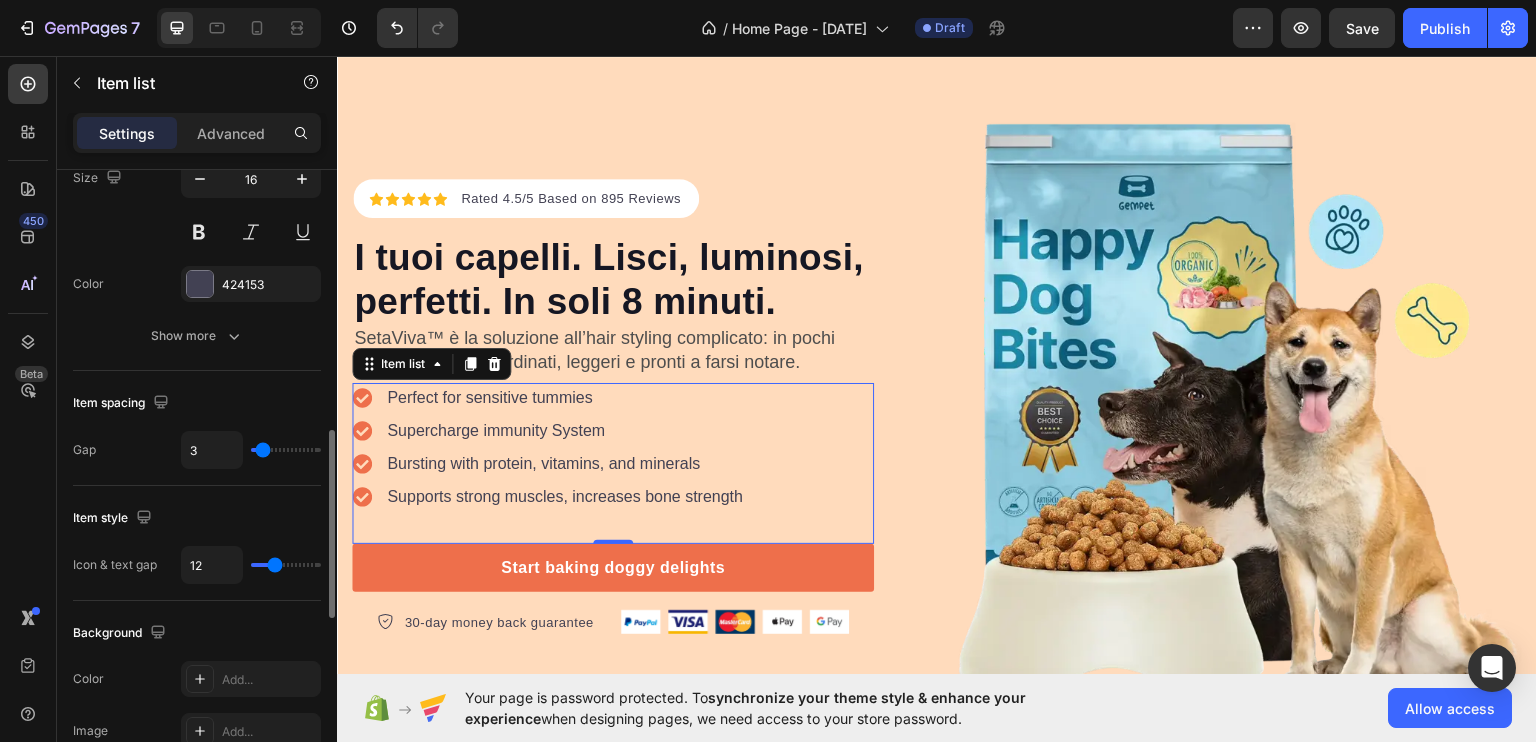 type on "4" 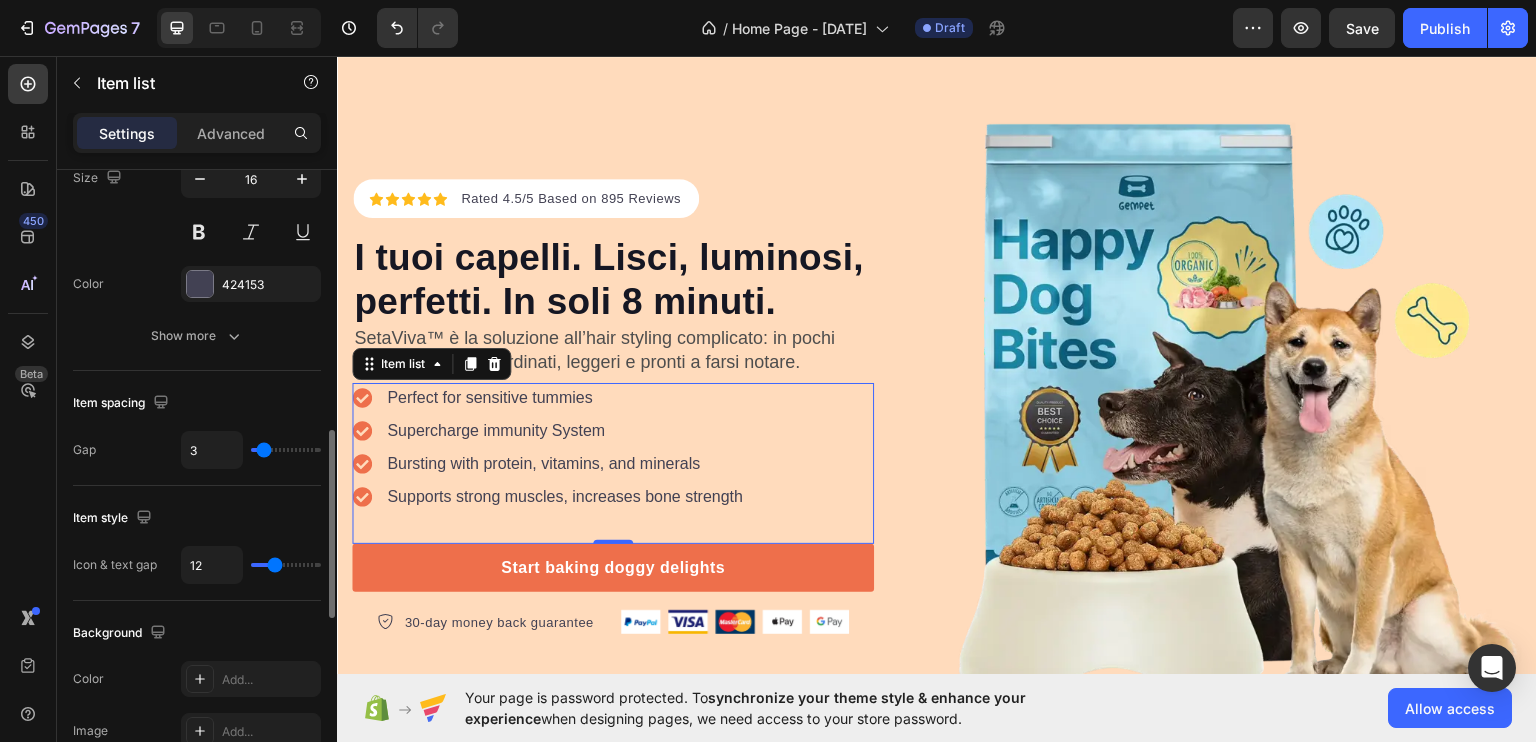 type on "4" 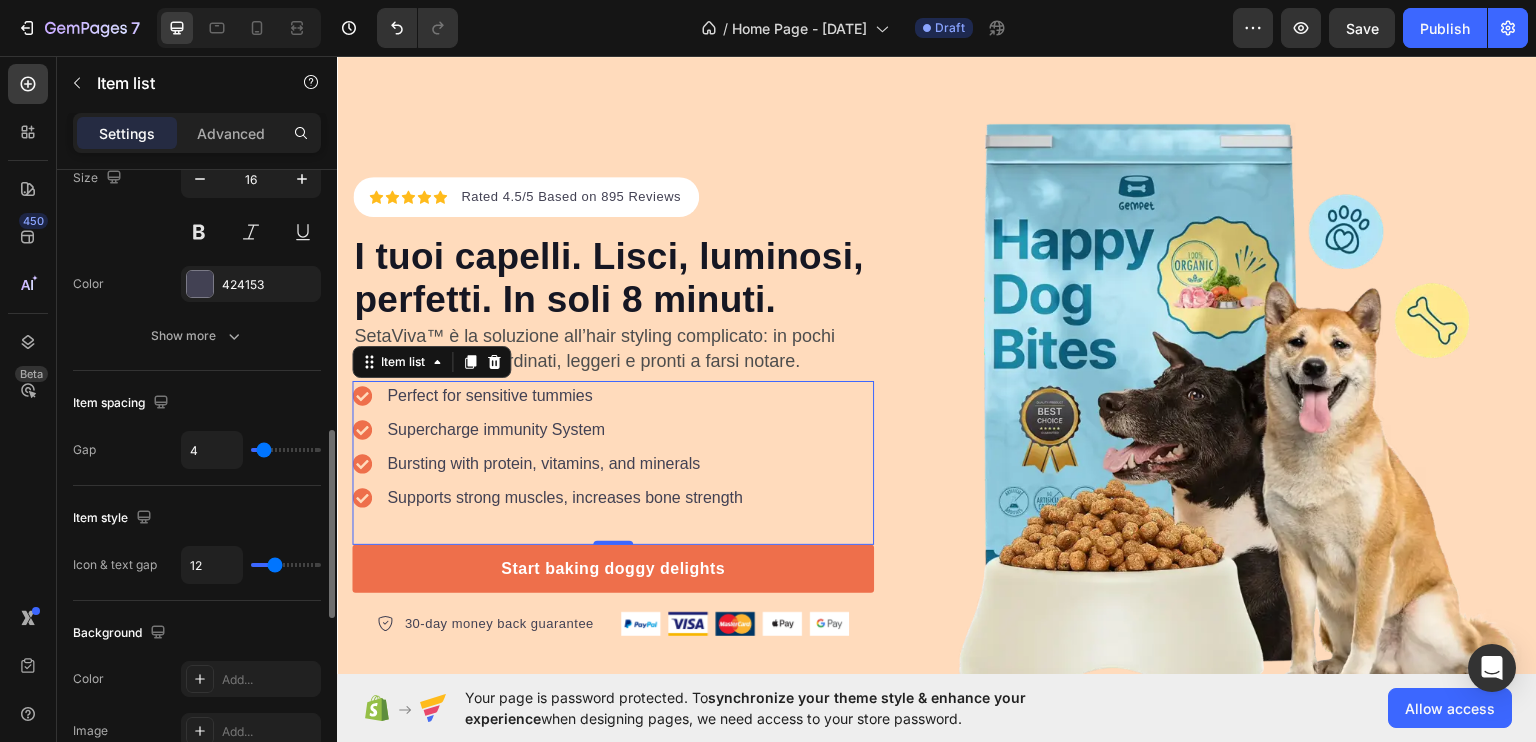 type on "3" 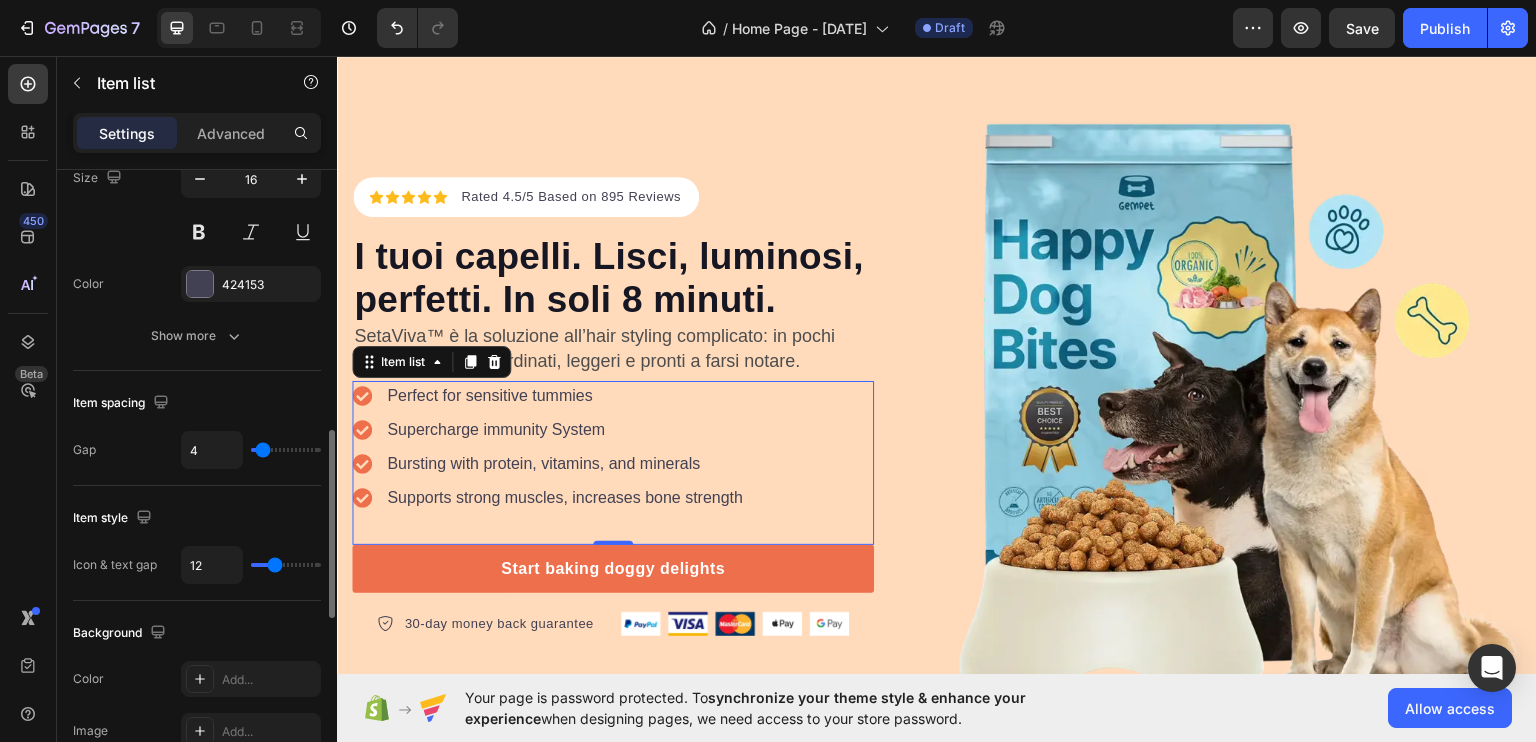type on "3" 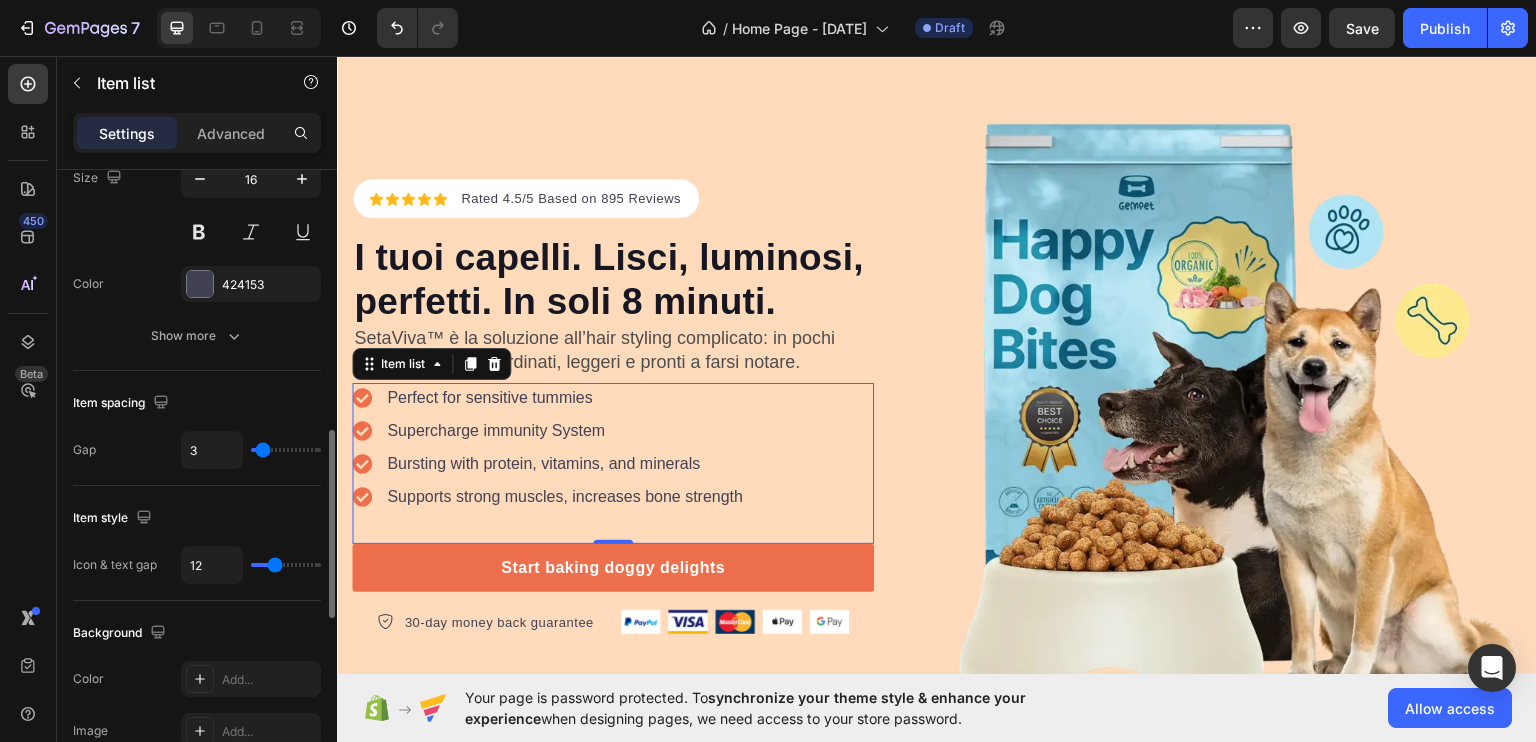 type on "2" 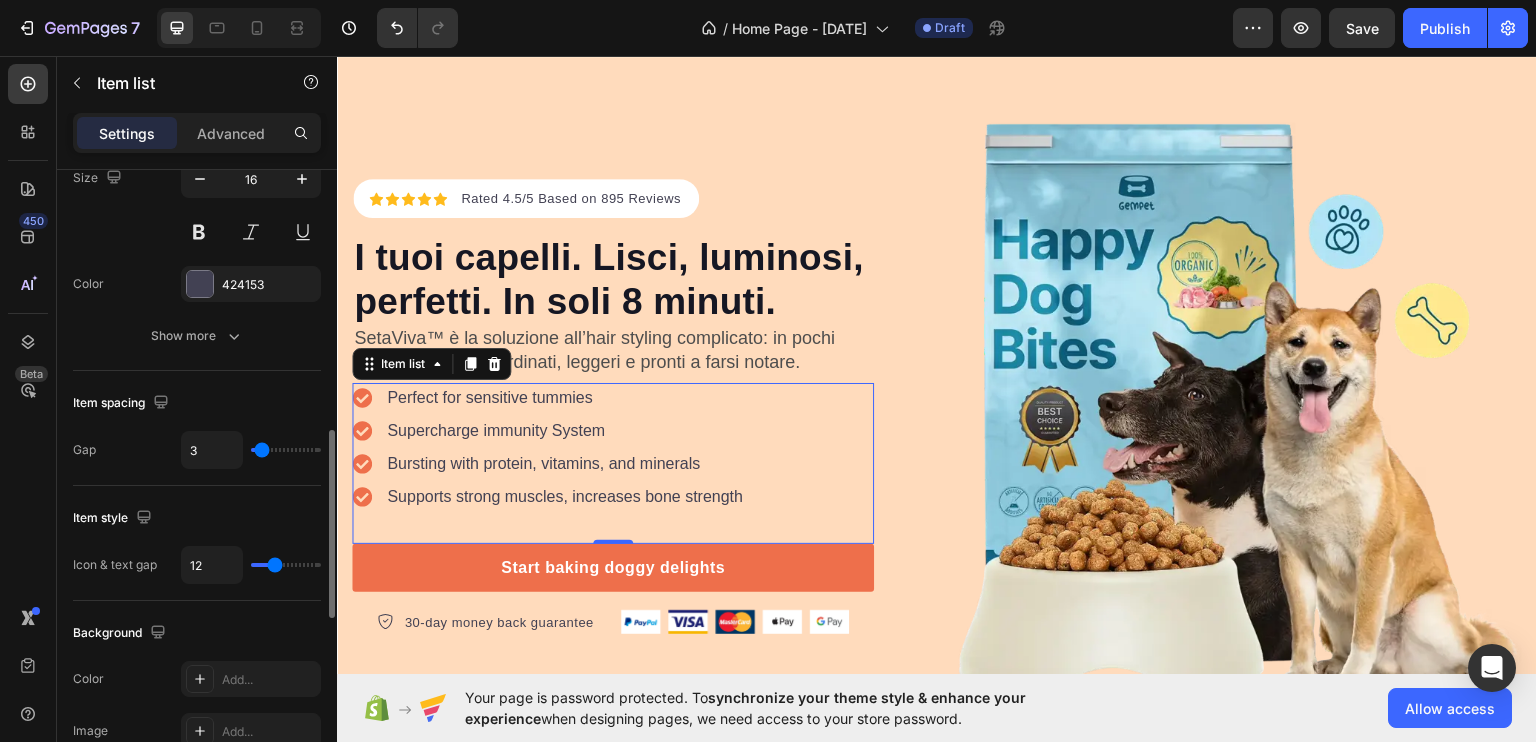 type on "2" 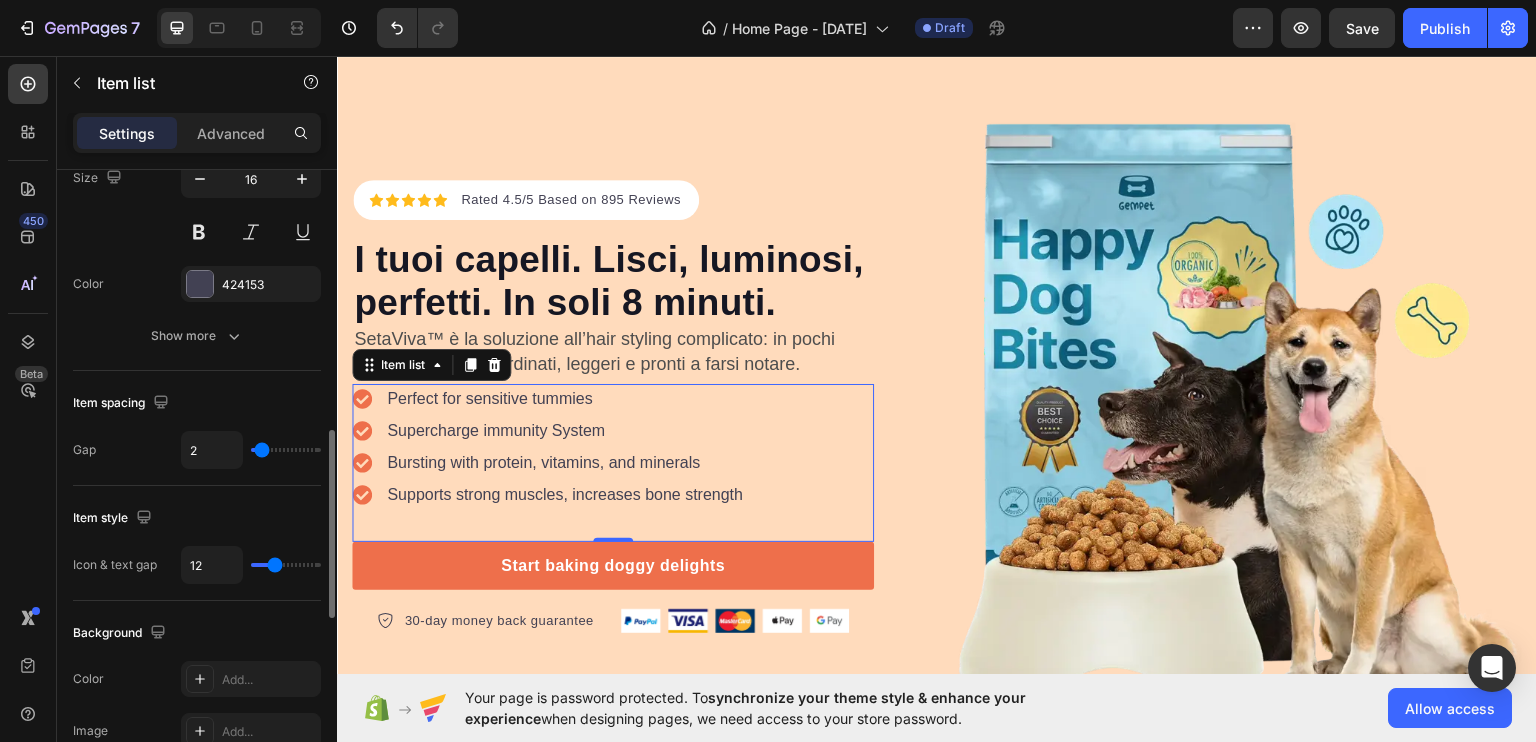type on "20" 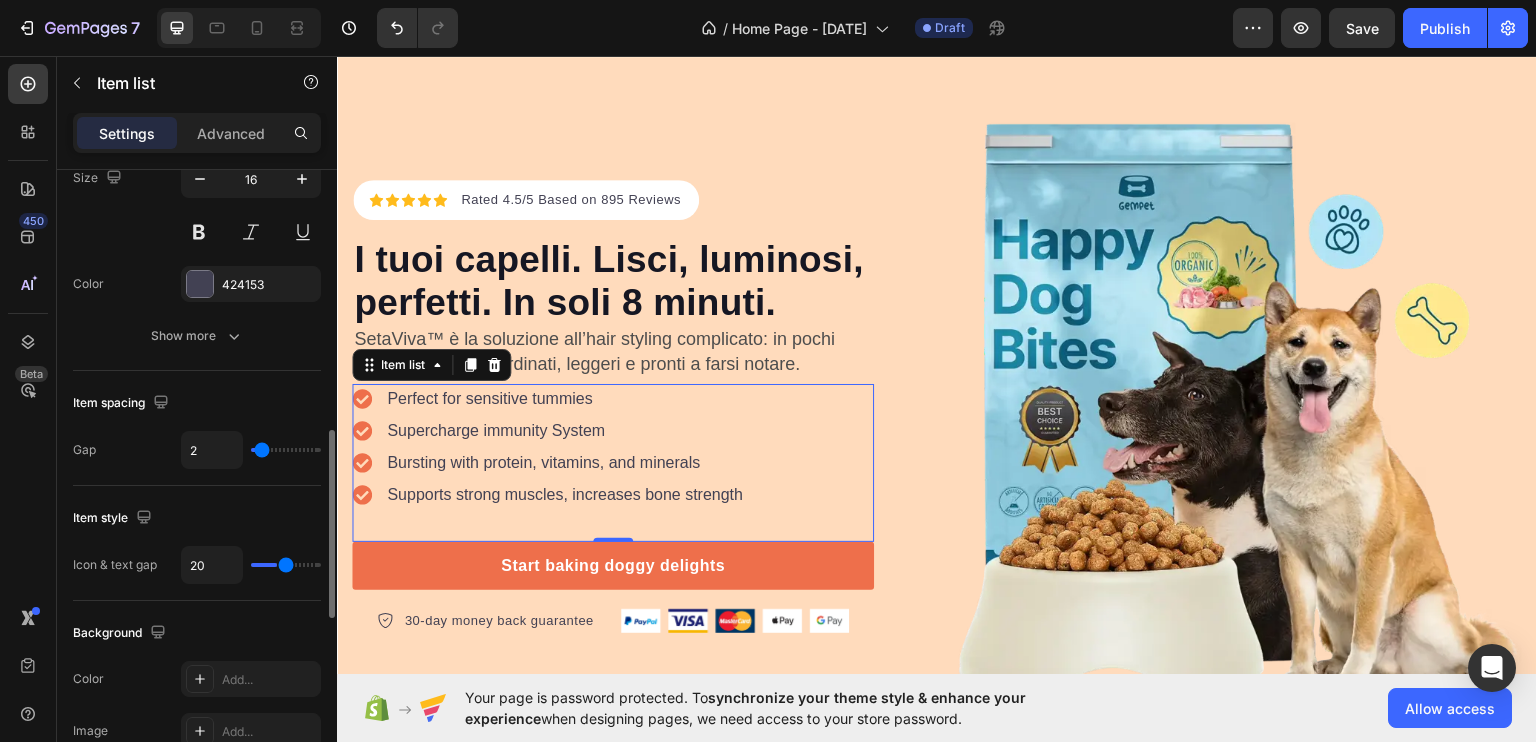type on "28" 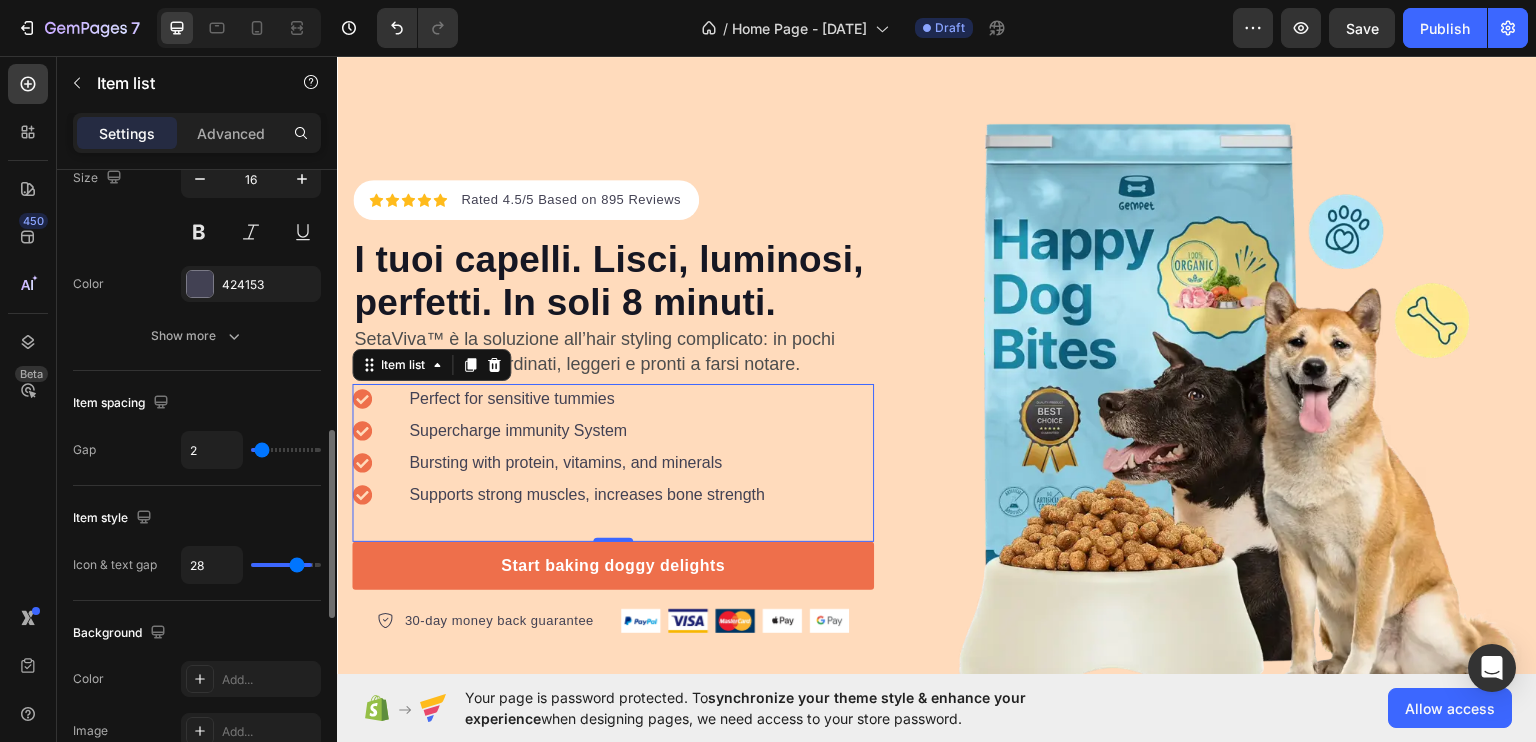 type on "34" 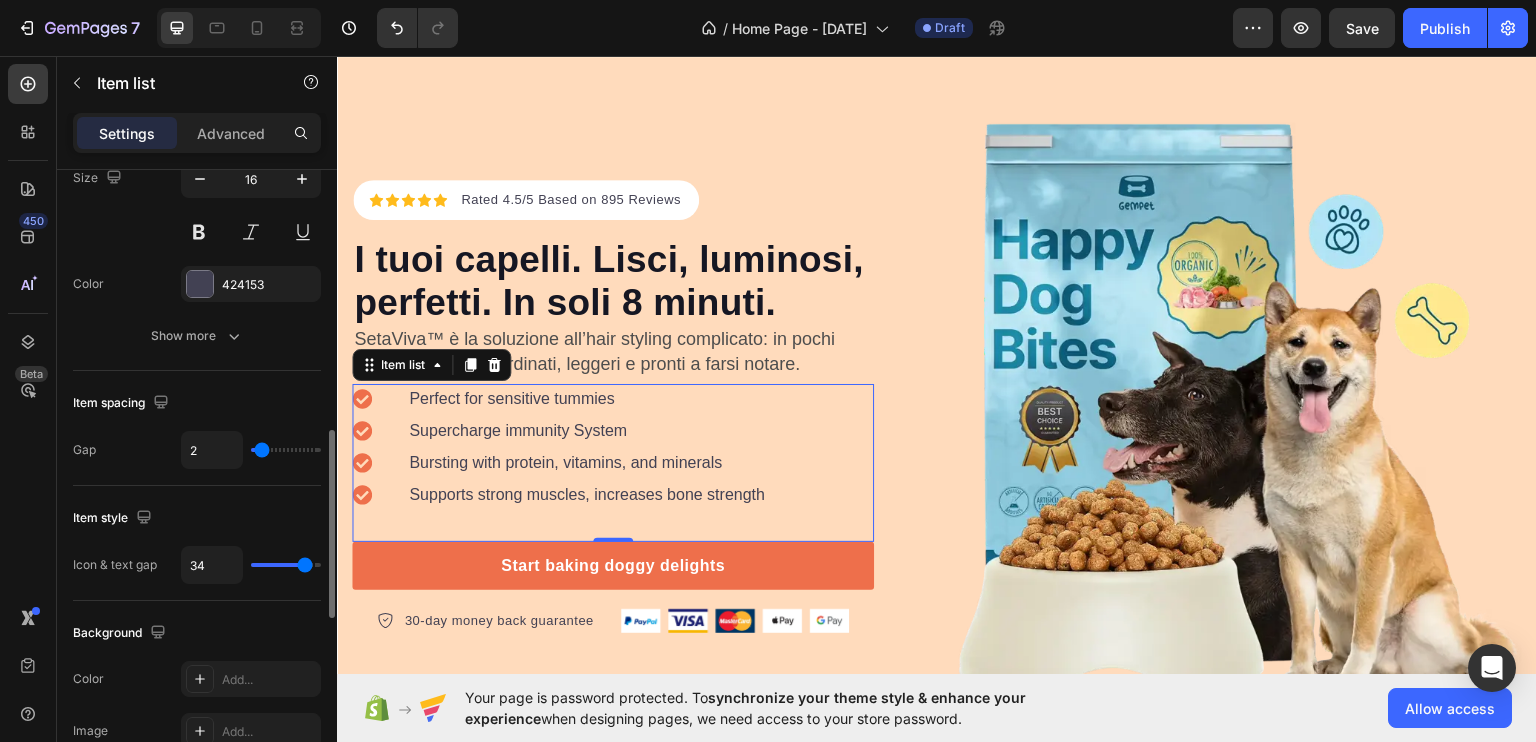 type on "37" 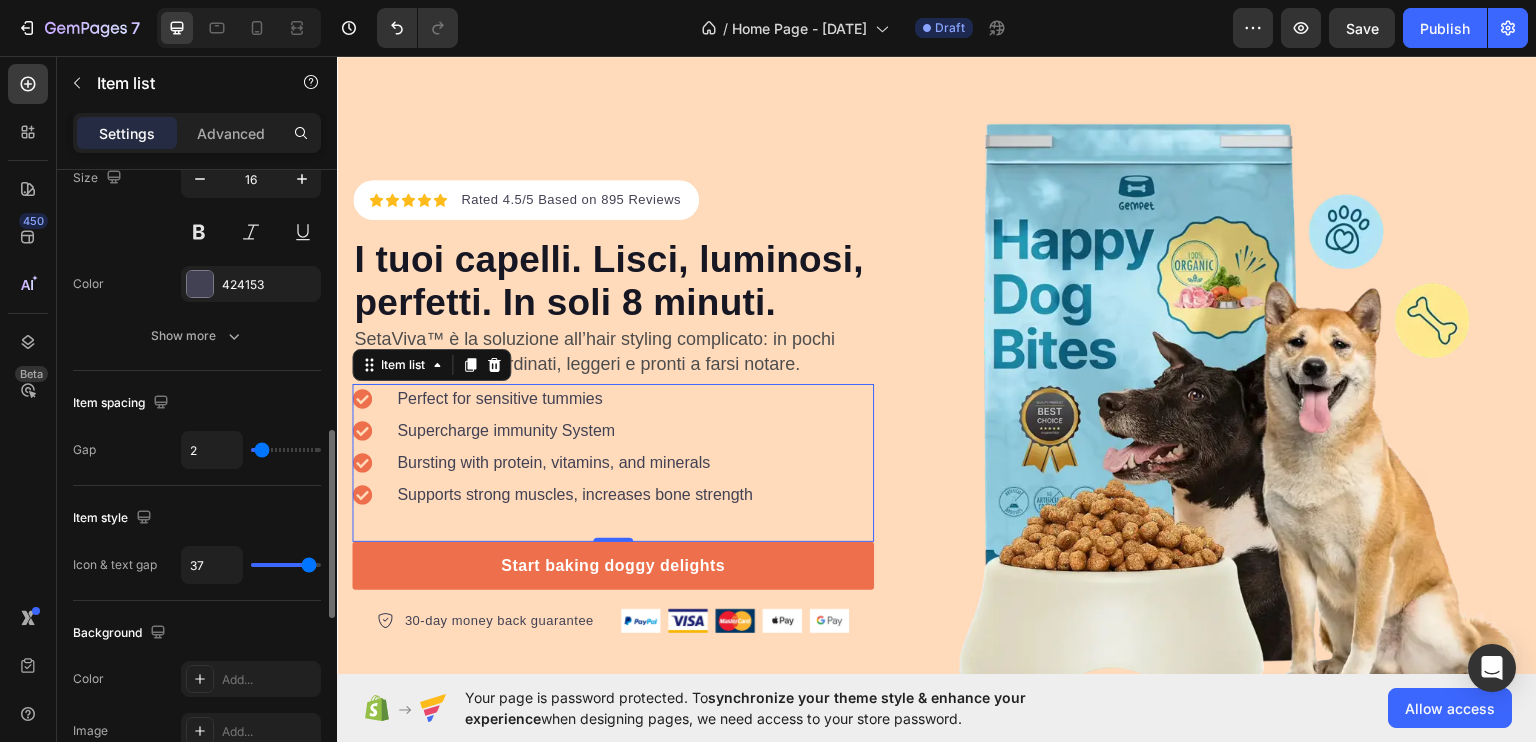 type on "13" 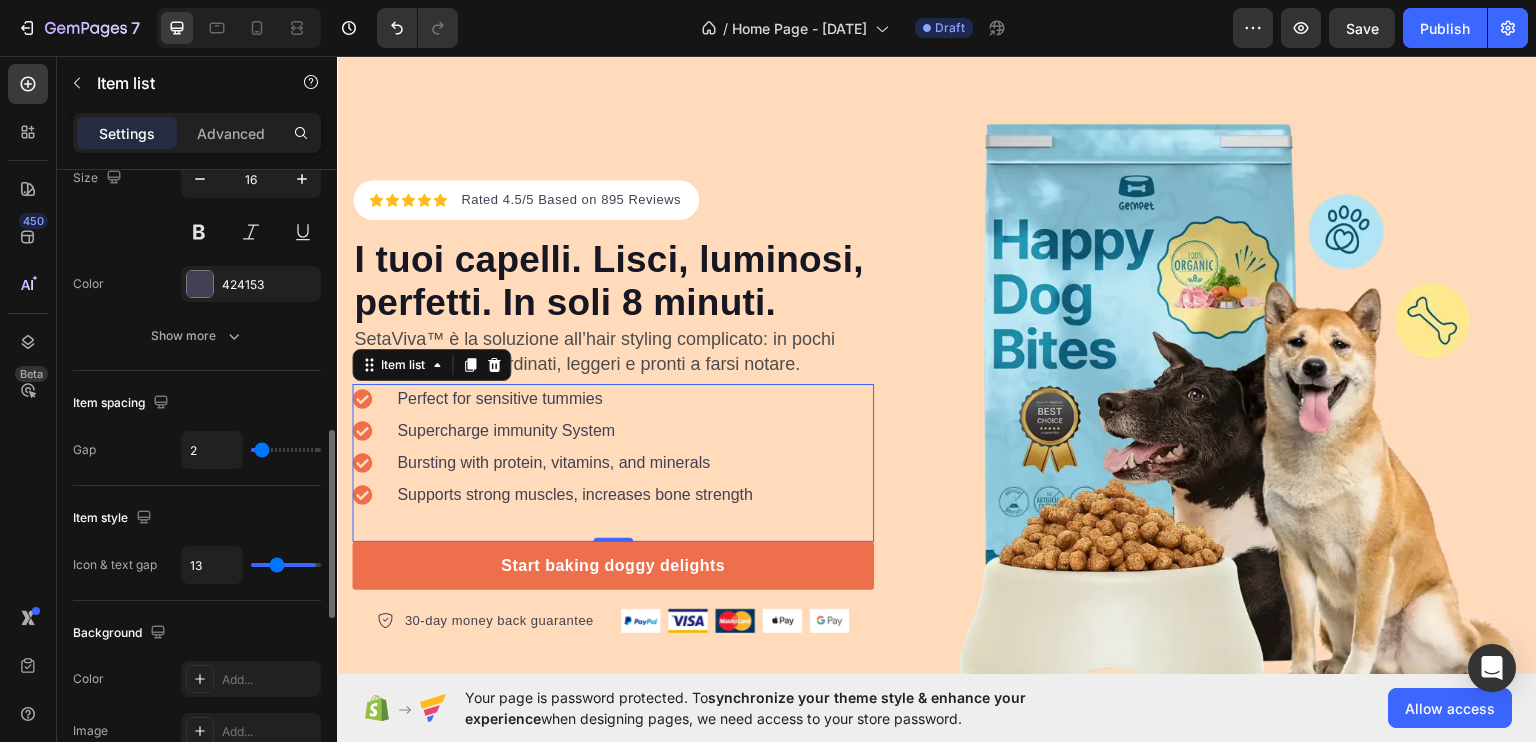 type on "0" 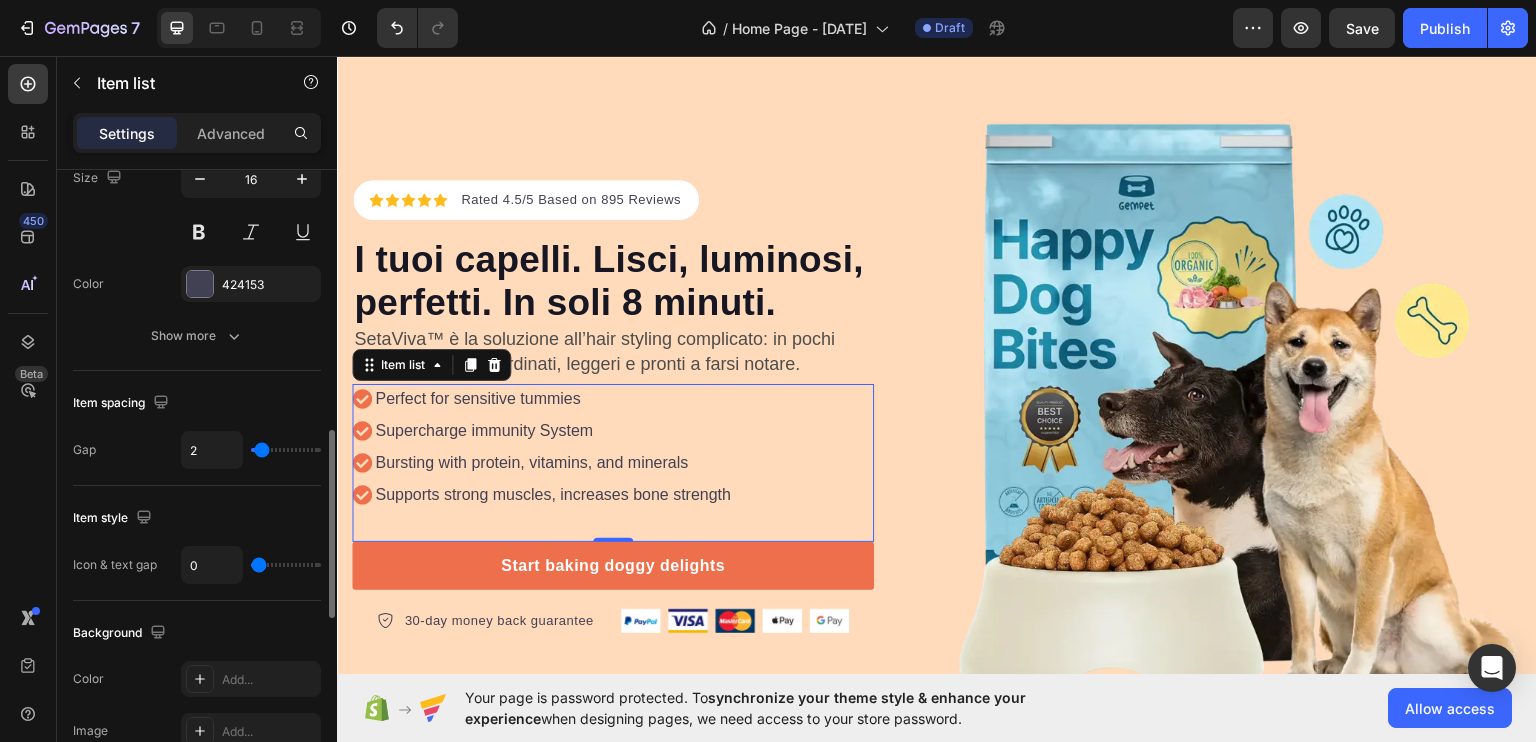 drag, startPoint x: 270, startPoint y: 566, endPoint x: 255, endPoint y: 564, distance: 15.132746 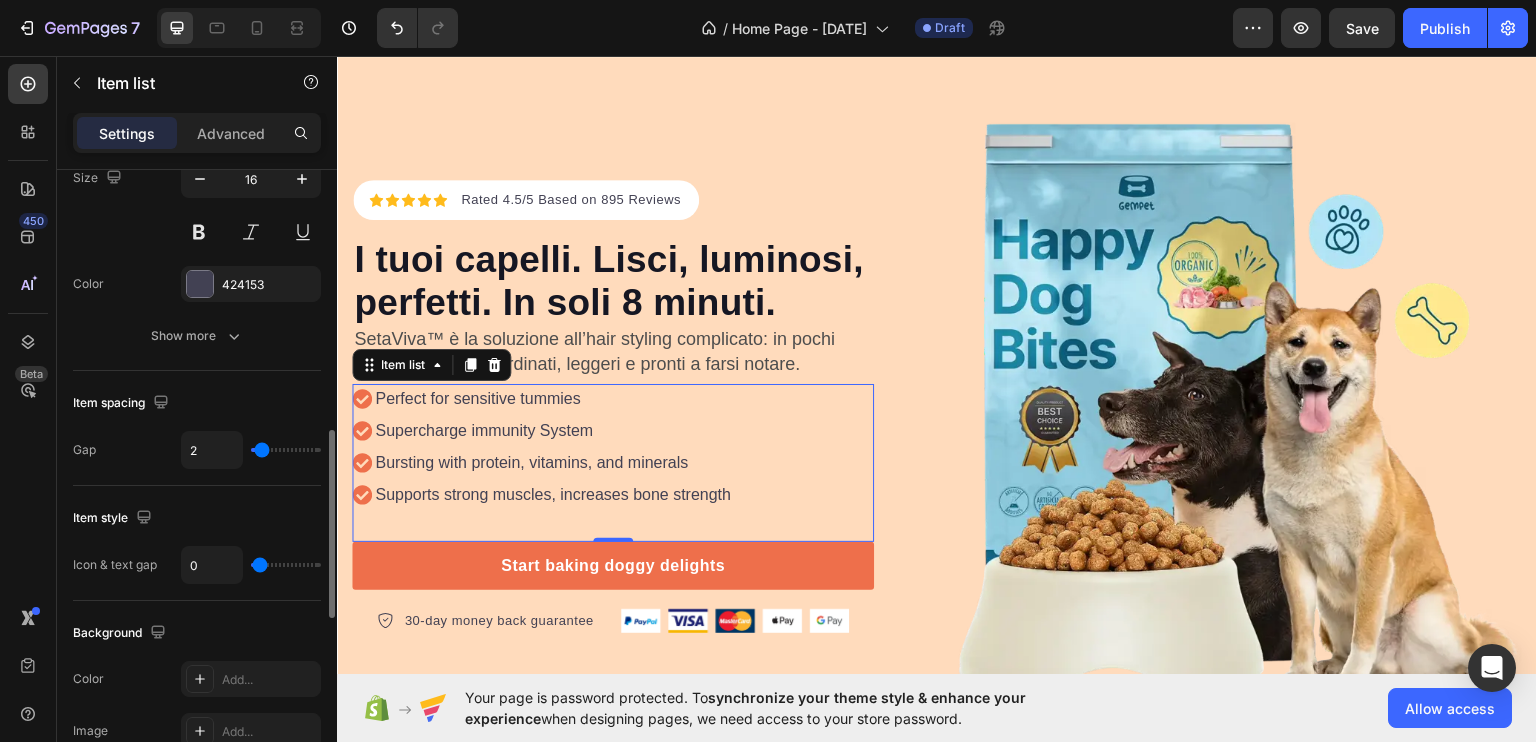 type on "1" 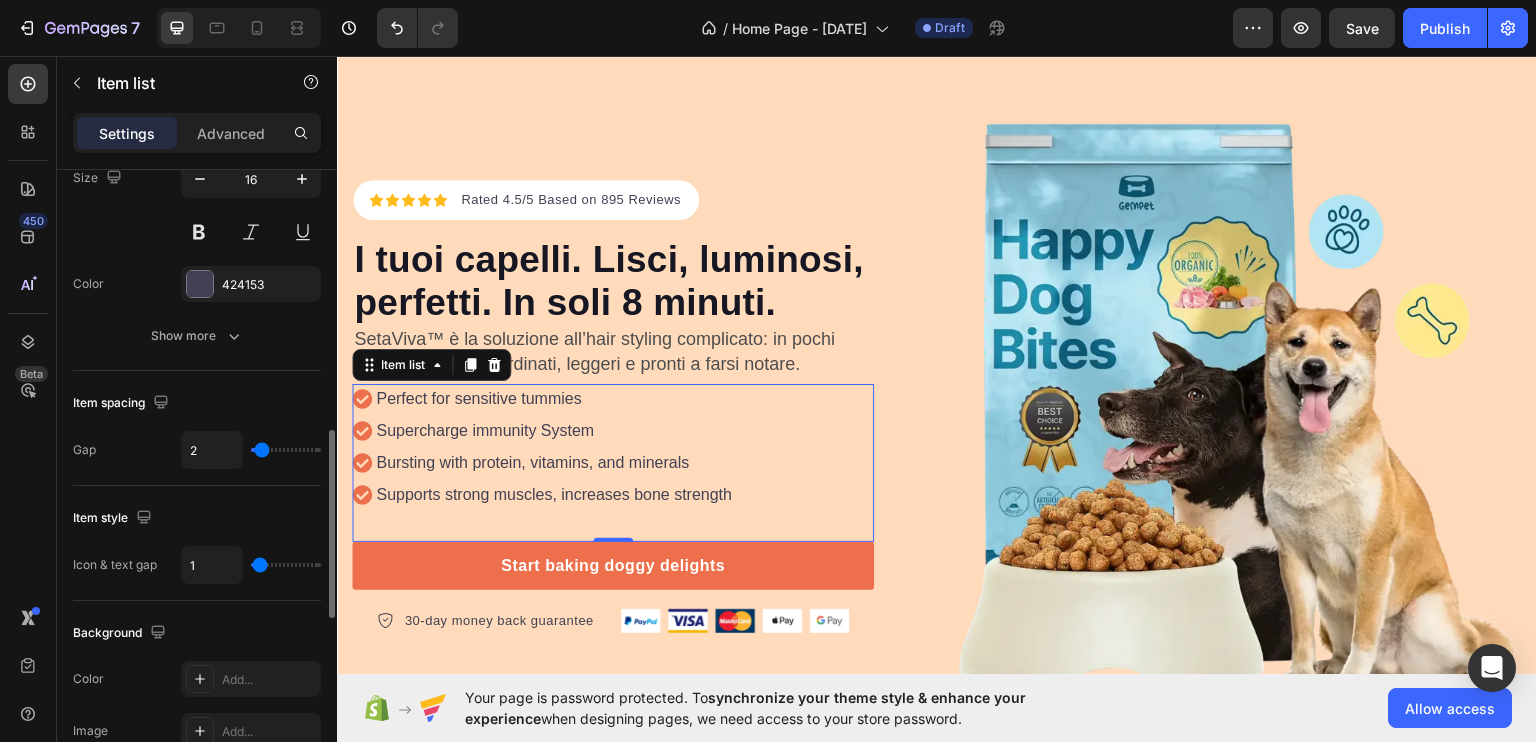 type on "2" 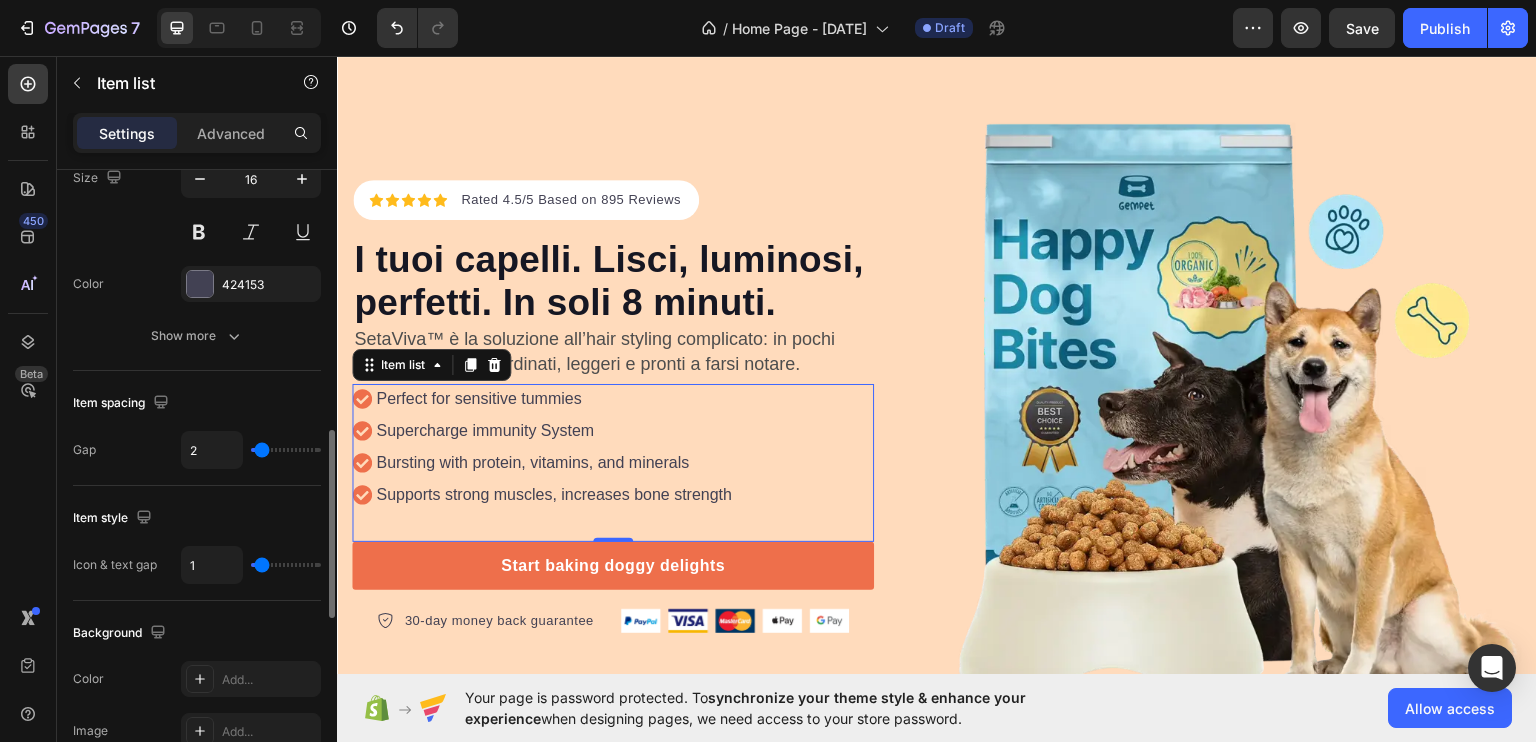 type on "2" 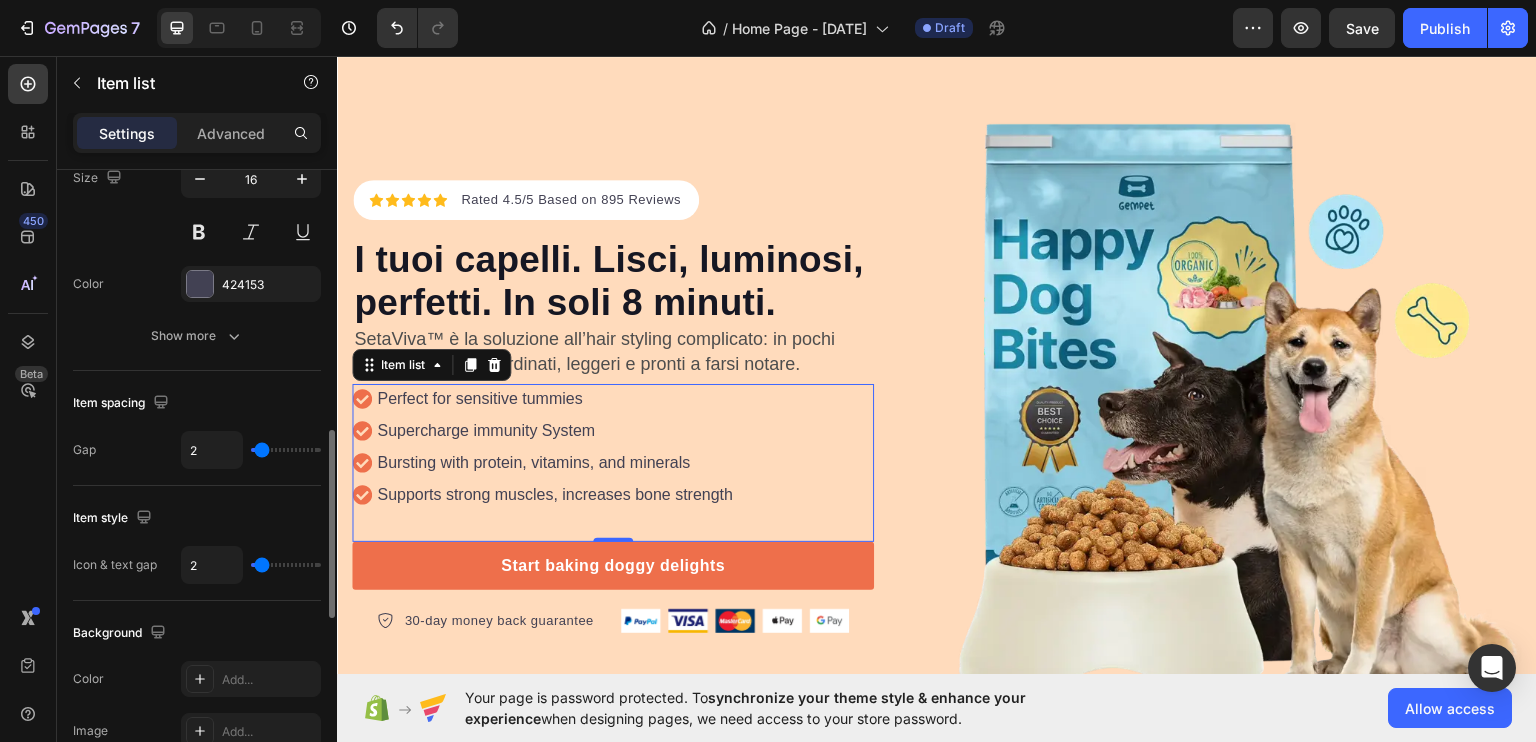 type on "3" 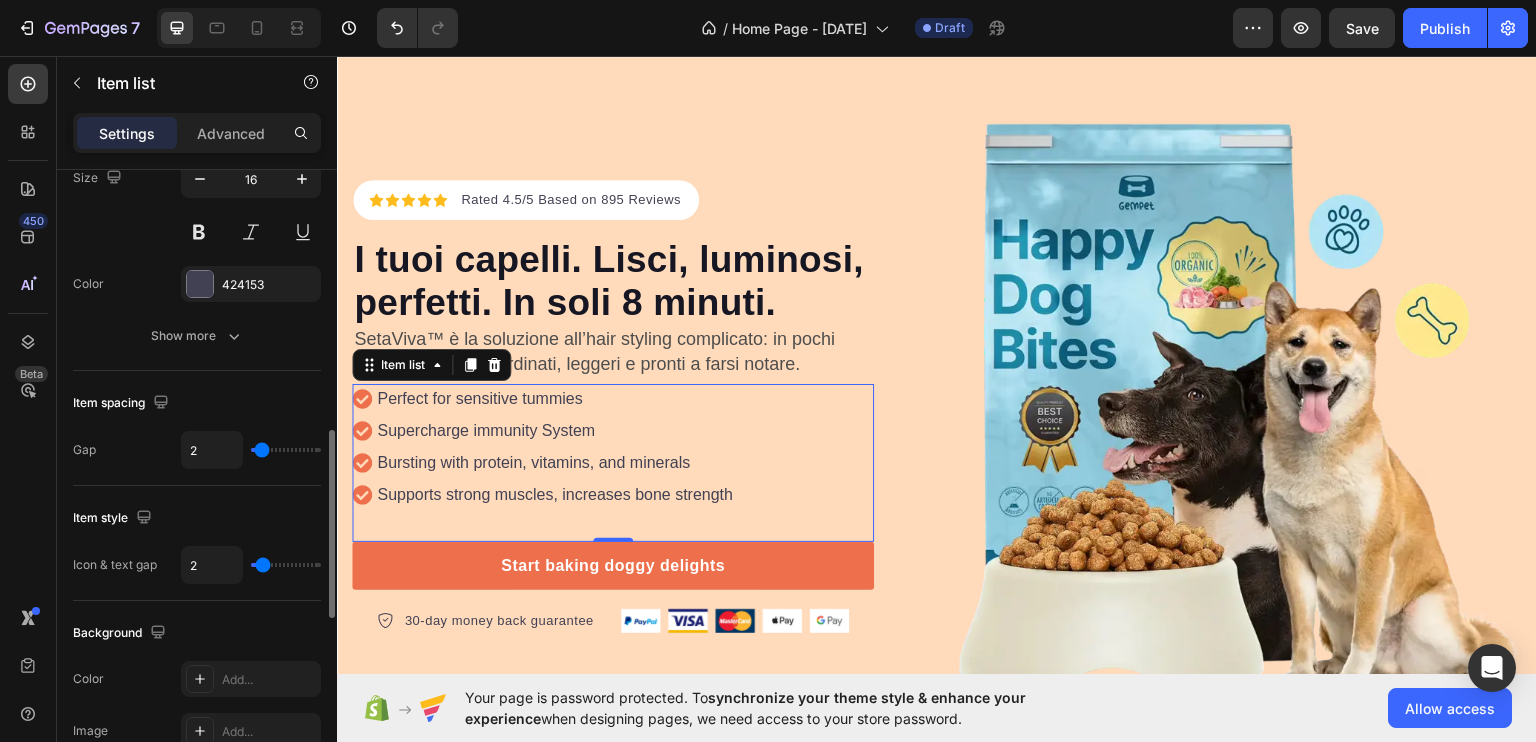 type on "3" 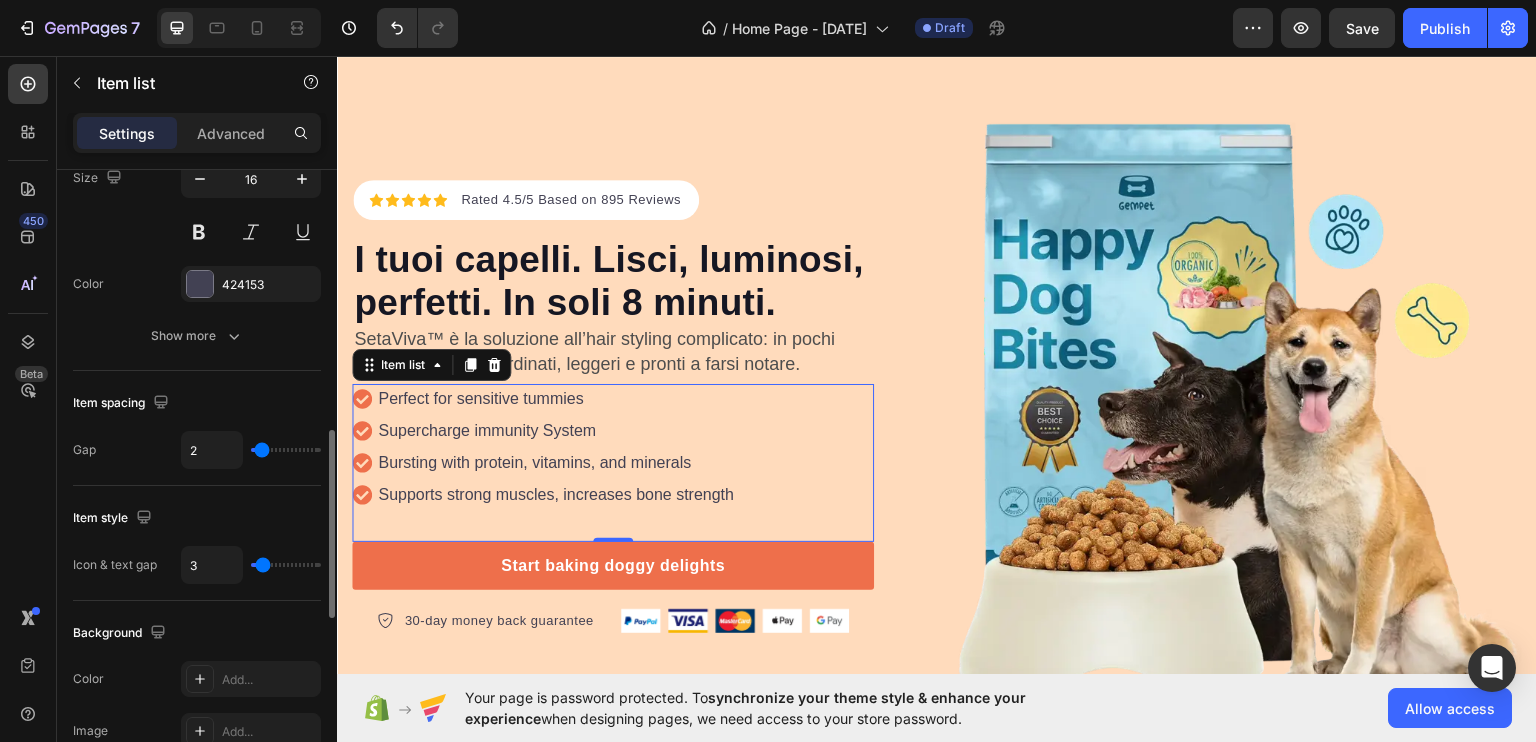 type on "4" 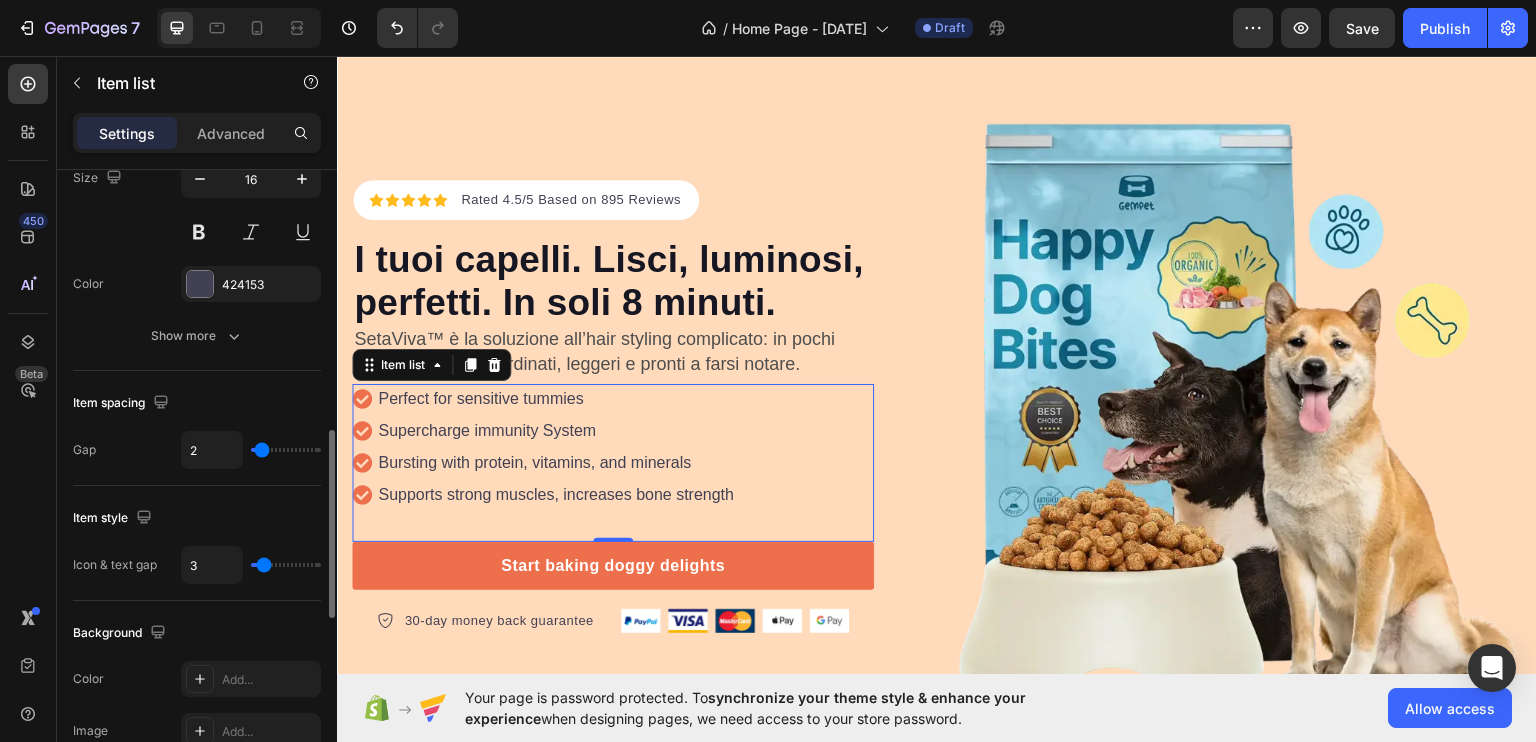 type on "4" 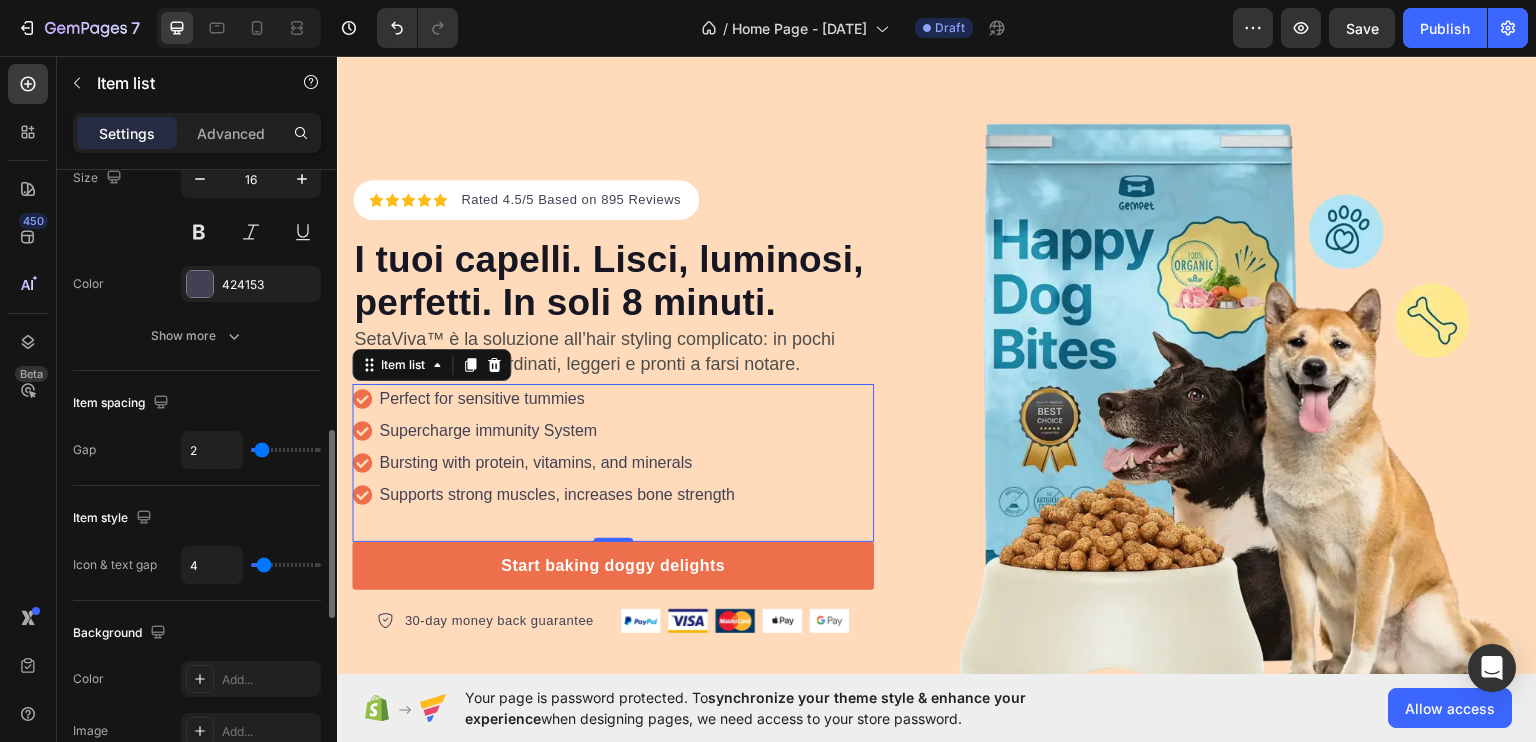 type on "3" 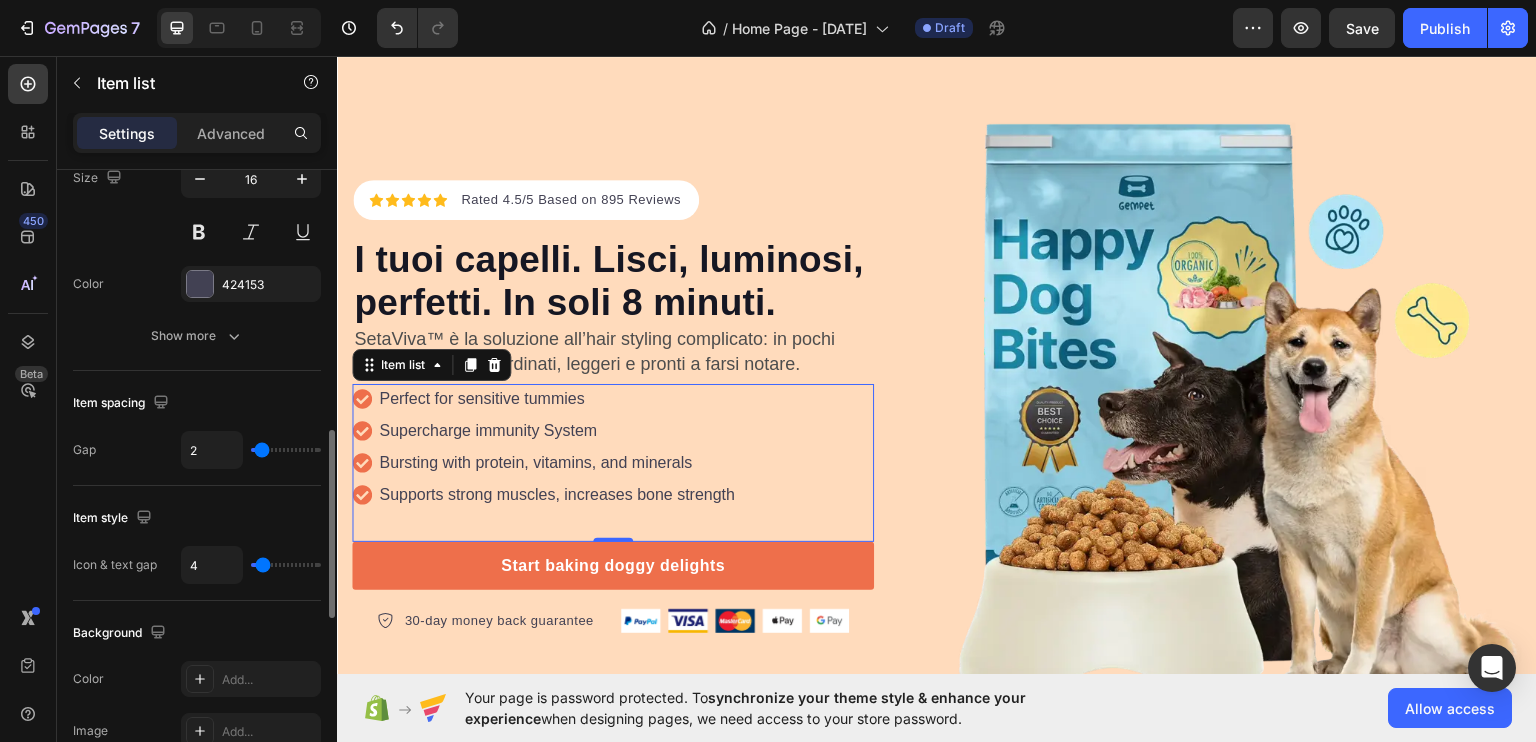 type on "3" 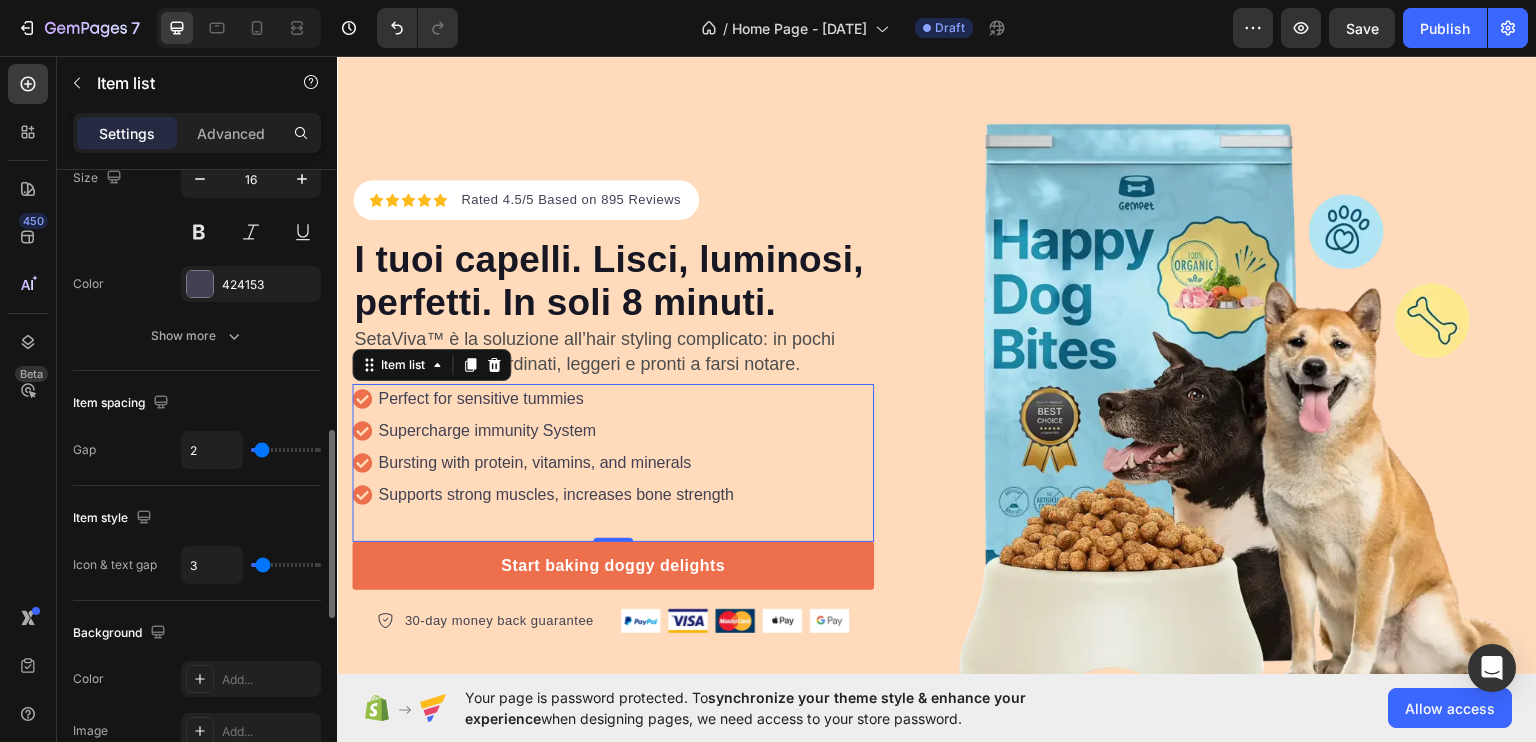 type on "2" 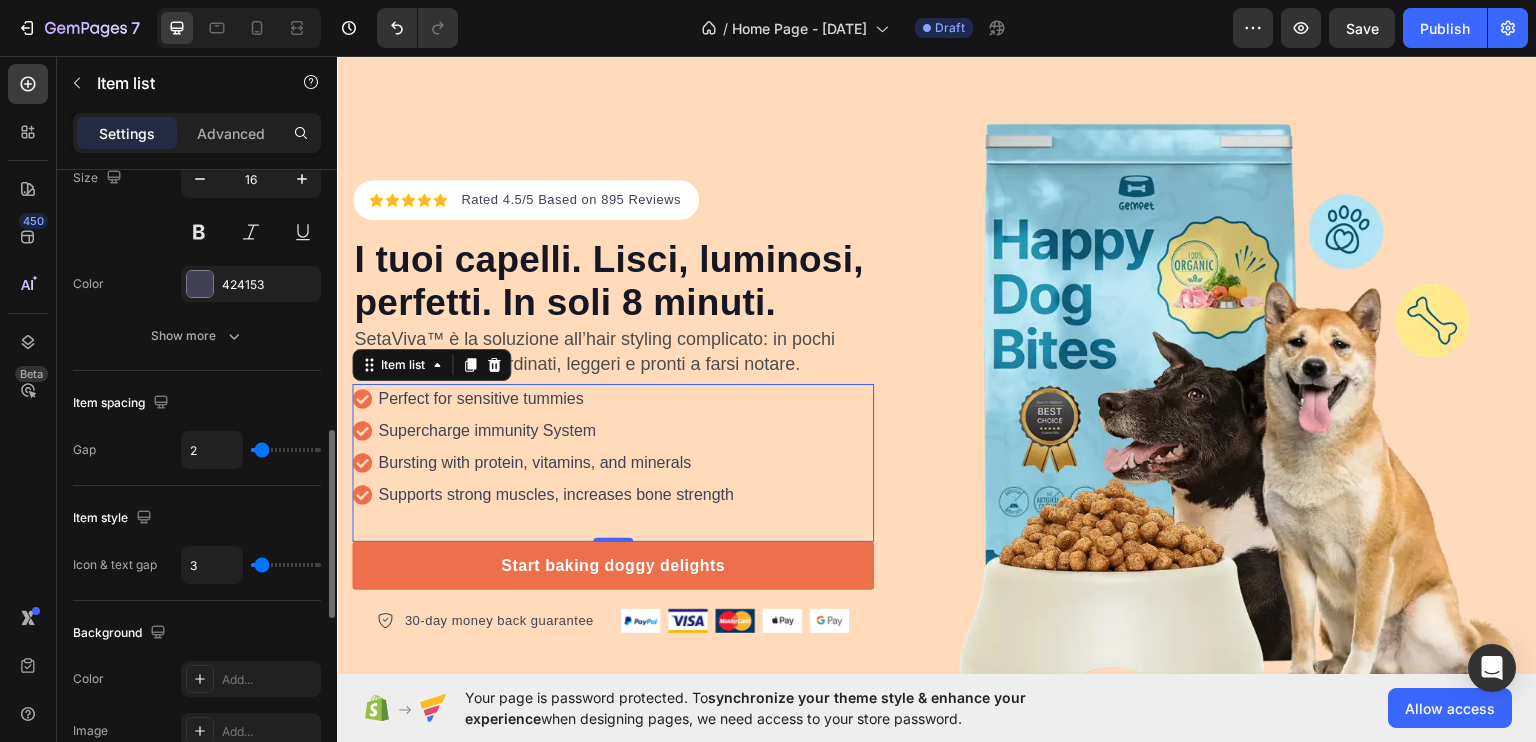 type on "2" 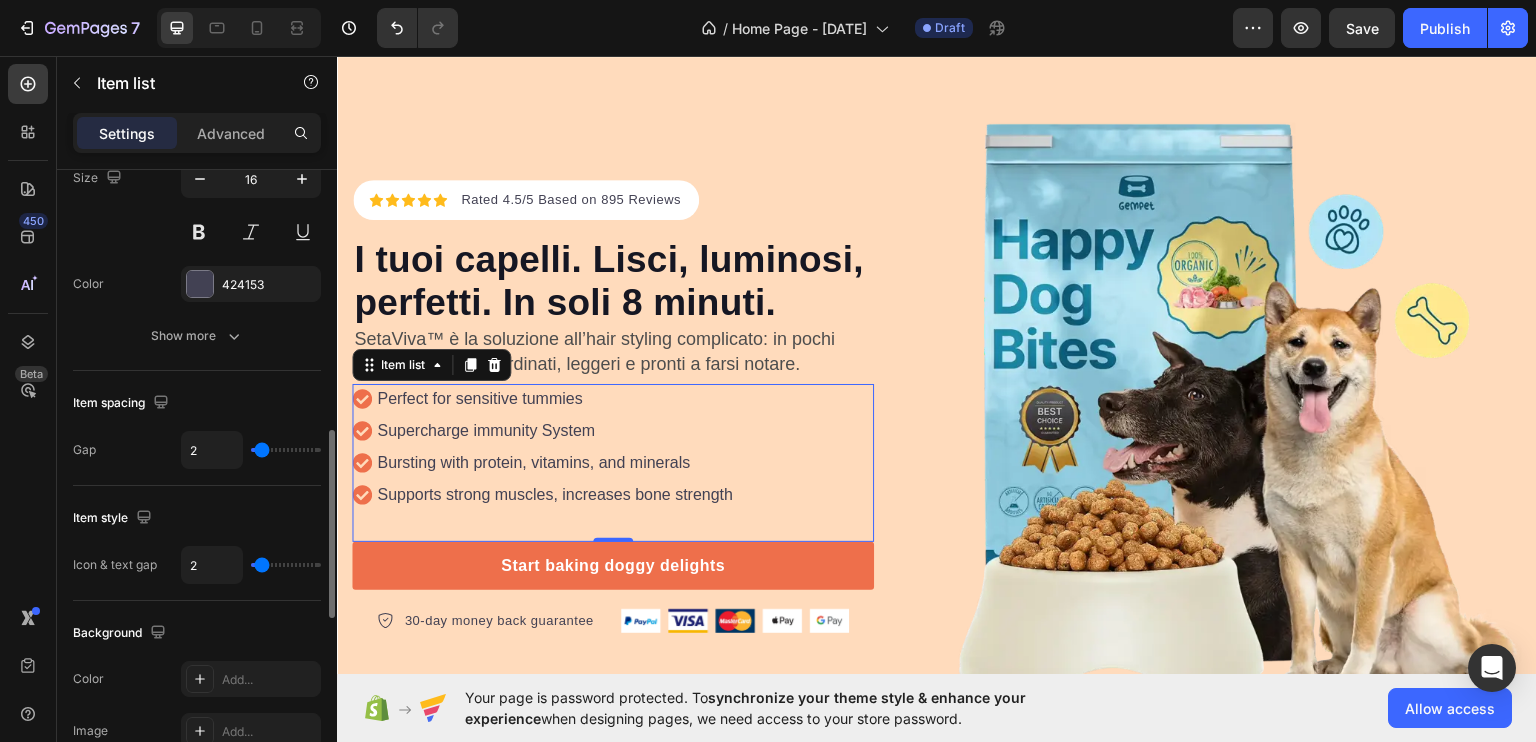 type on "3" 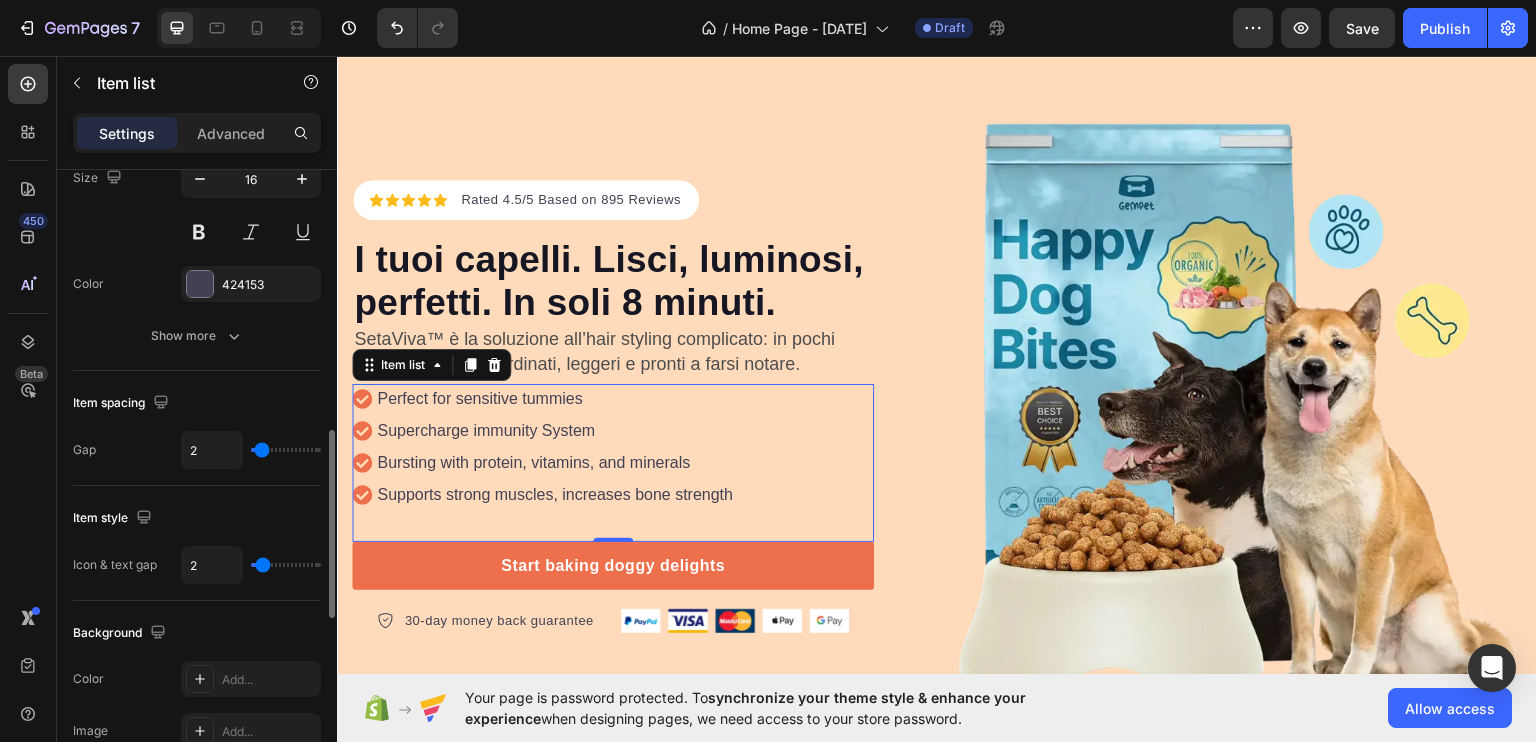 type on "3" 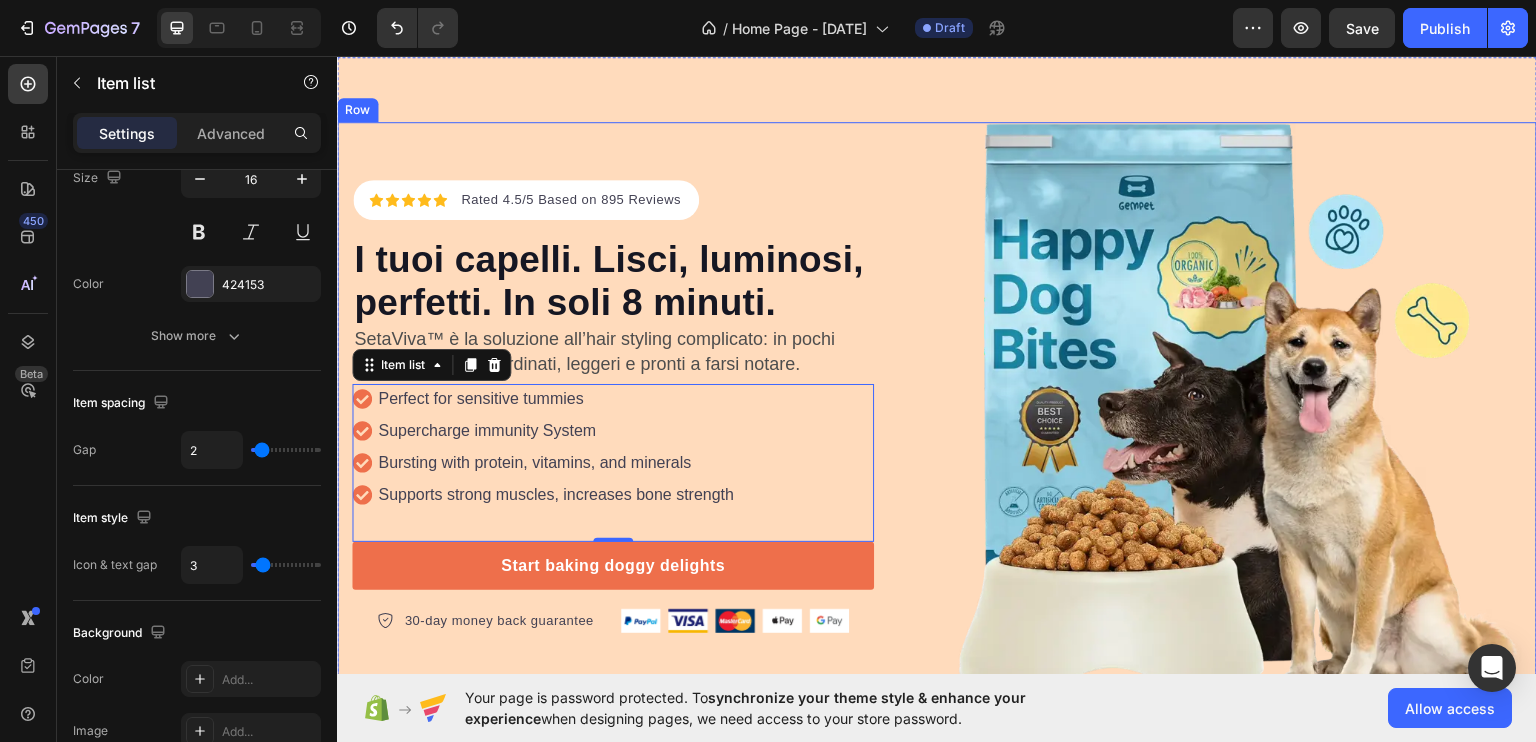 click on "Icon Icon Icon Icon Icon Icon List Hoz Rated [NUMBER]/[NUMBER] Based on [NUMBER] Reviews Text block Row ⁠⁠⁠⁠⁠⁠⁠ I tuoi capelli. Lisci, luminosi, perfetti. In soli [NUMBER] minuti. Heading SetaViva™ è la soluzione all’hair styling complicato: in pochi minuti, hai capelli ordinati, leggeri e pronti a farsi notare. Text Block Perfect for sensitive tummies Supercharge immunity System Bursting with protein, vitamins, and minerals Supports strong muscles, increases bone strength Item list   [NUMBER] Start baking doggy delights Button
[NUMBER]-day money back guarantee Item list Image Row Row" at bounding box center [637, 406] 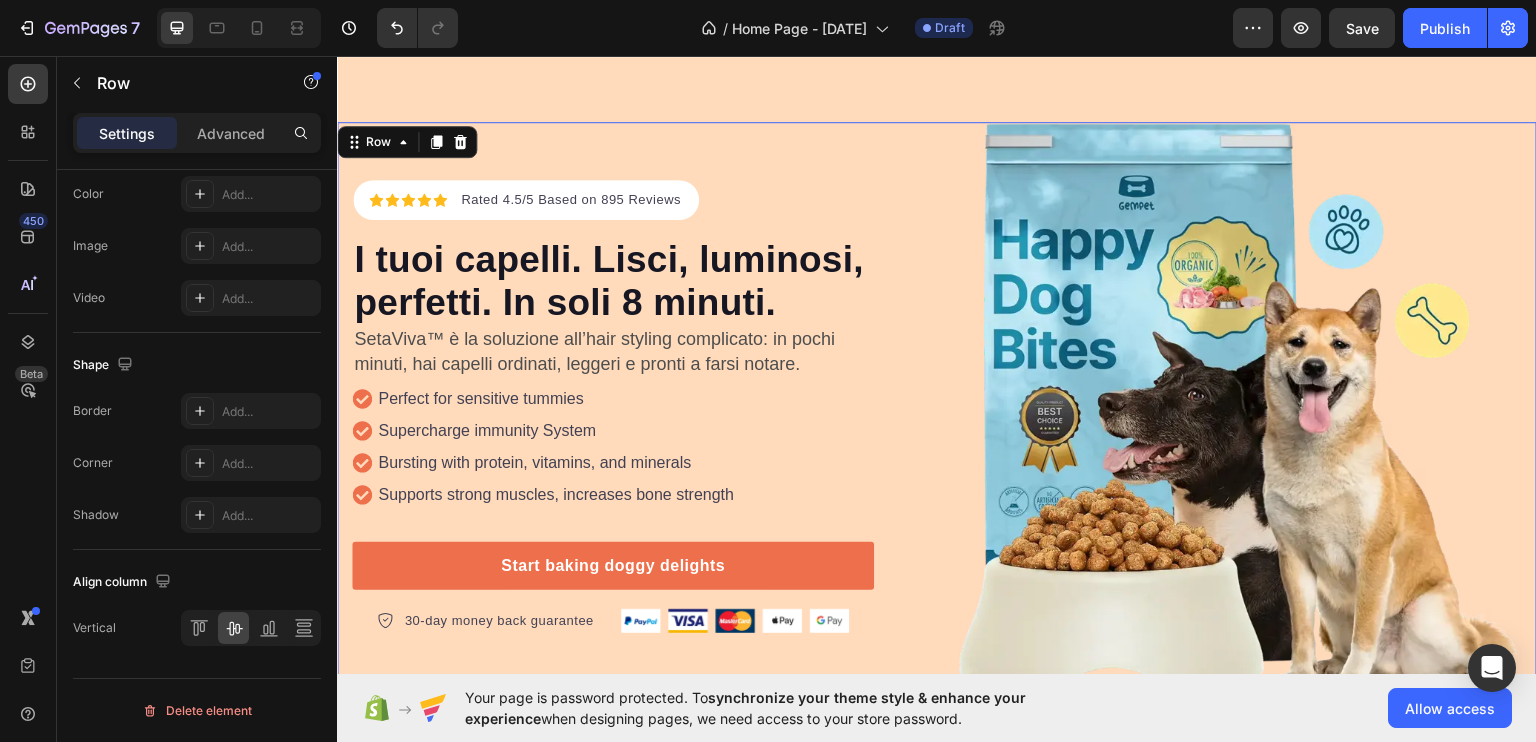scroll, scrollTop: 0, scrollLeft: 0, axis: both 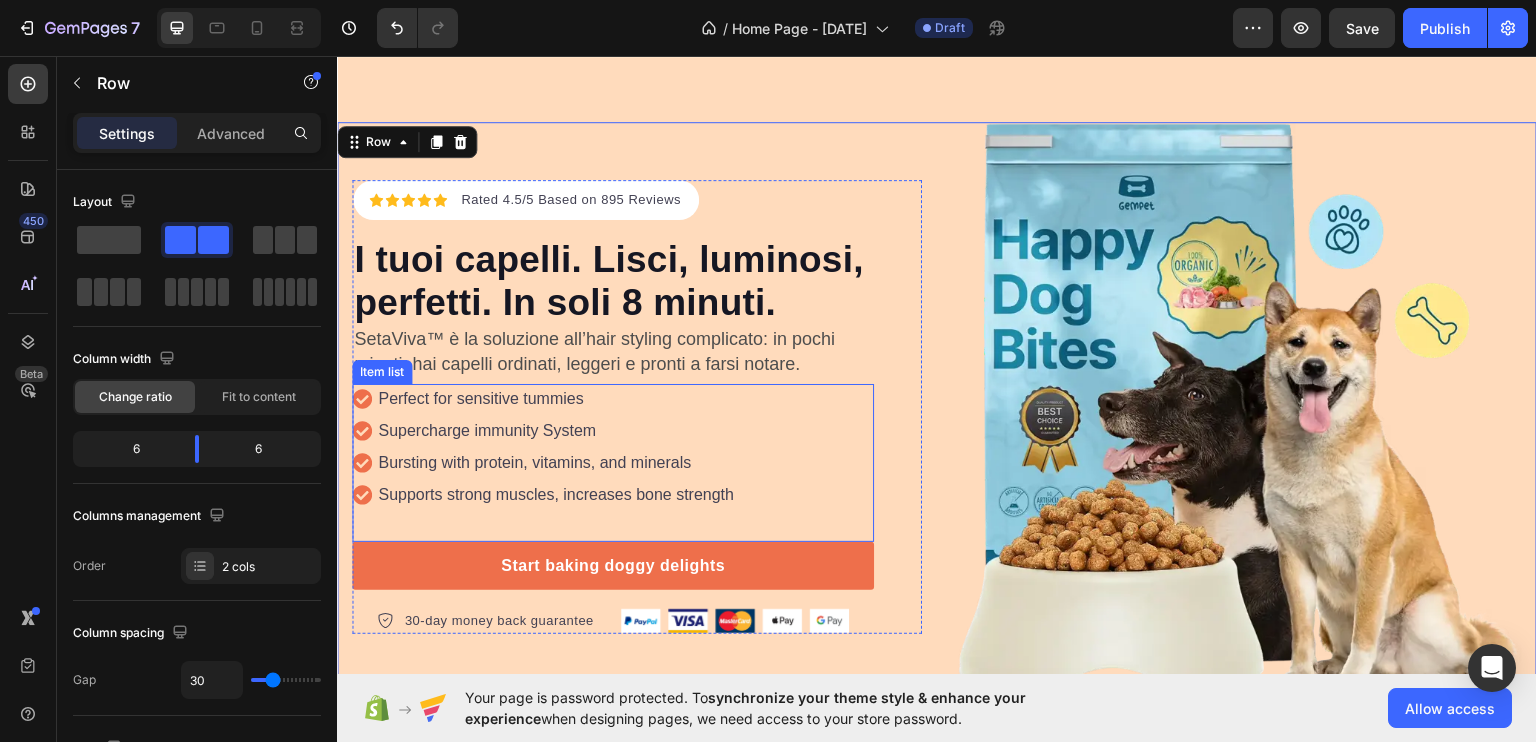 click on "Supercharge immunity System" at bounding box center (556, 430) 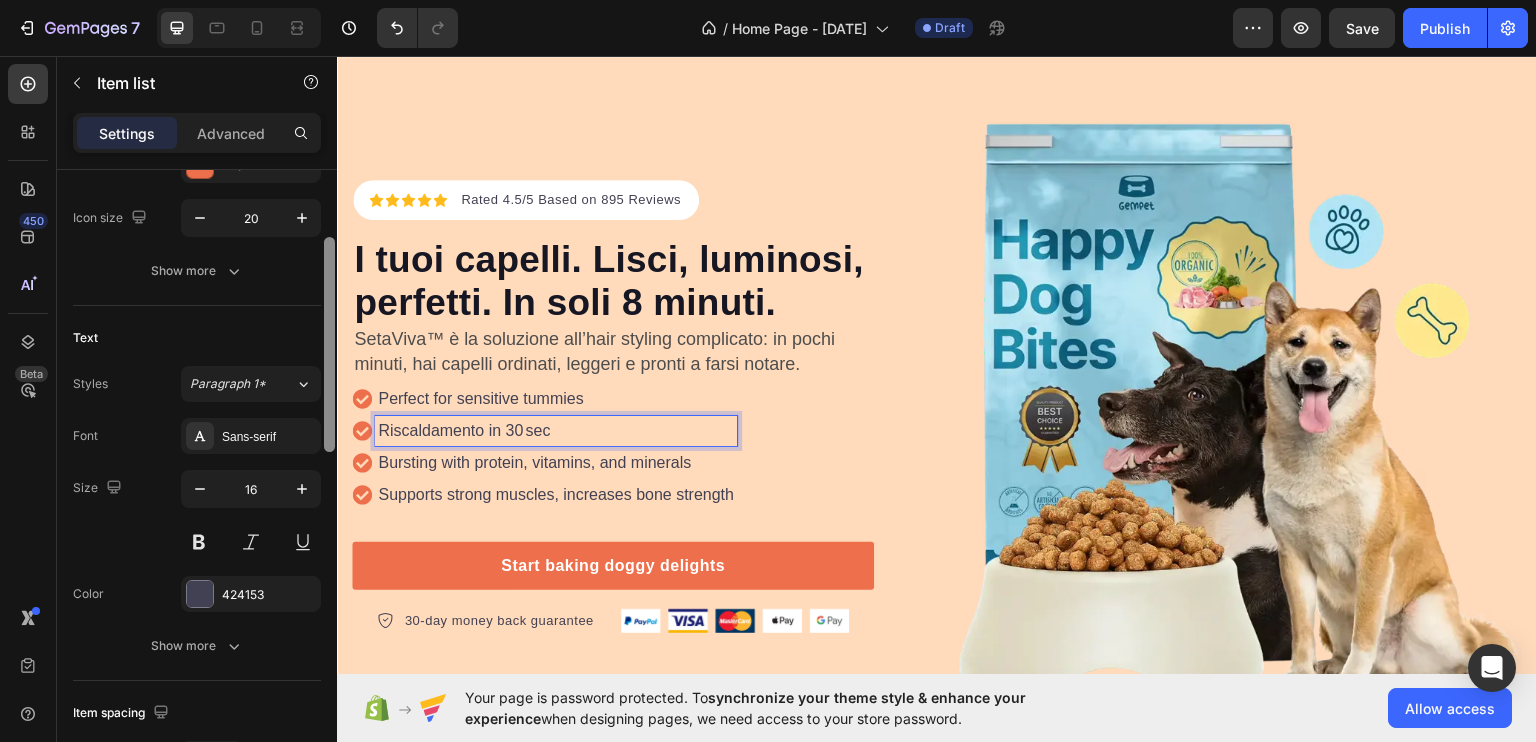 drag, startPoint x: 328, startPoint y: 365, endPoint x: 331, endPoint y: 470, distance: 105.04285 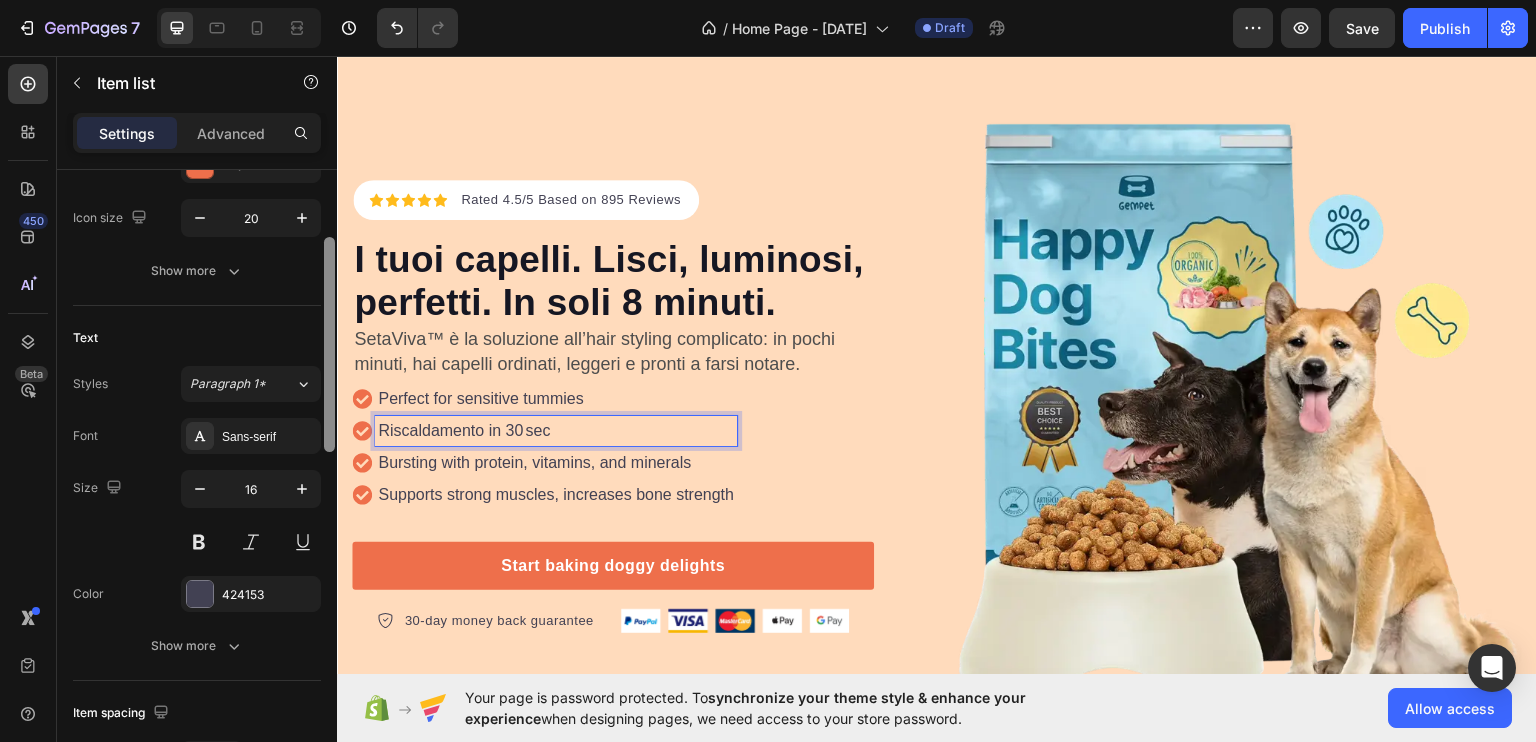 click at bounding box center [329, 344] 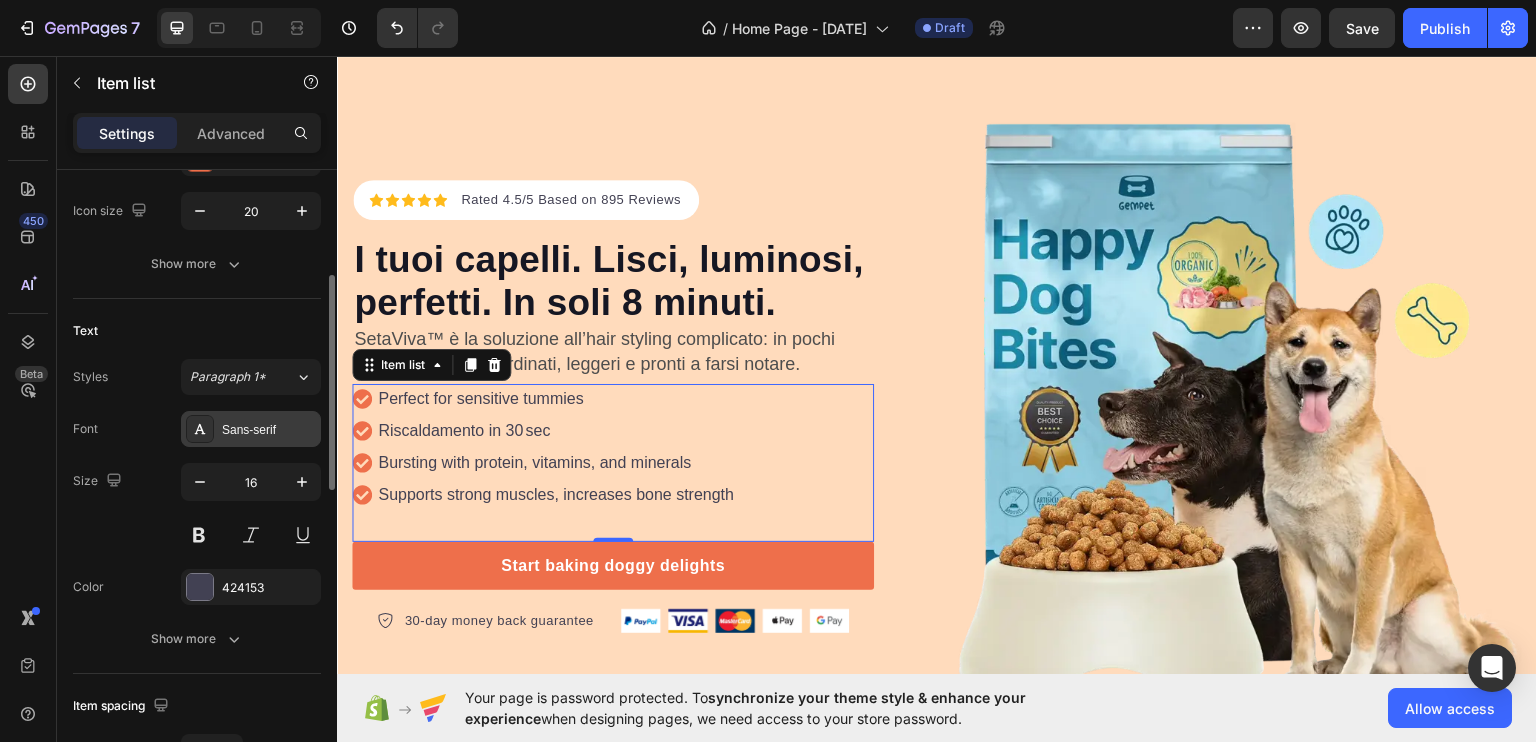 click on "Sans-serif" at bounding box center (251, 429) 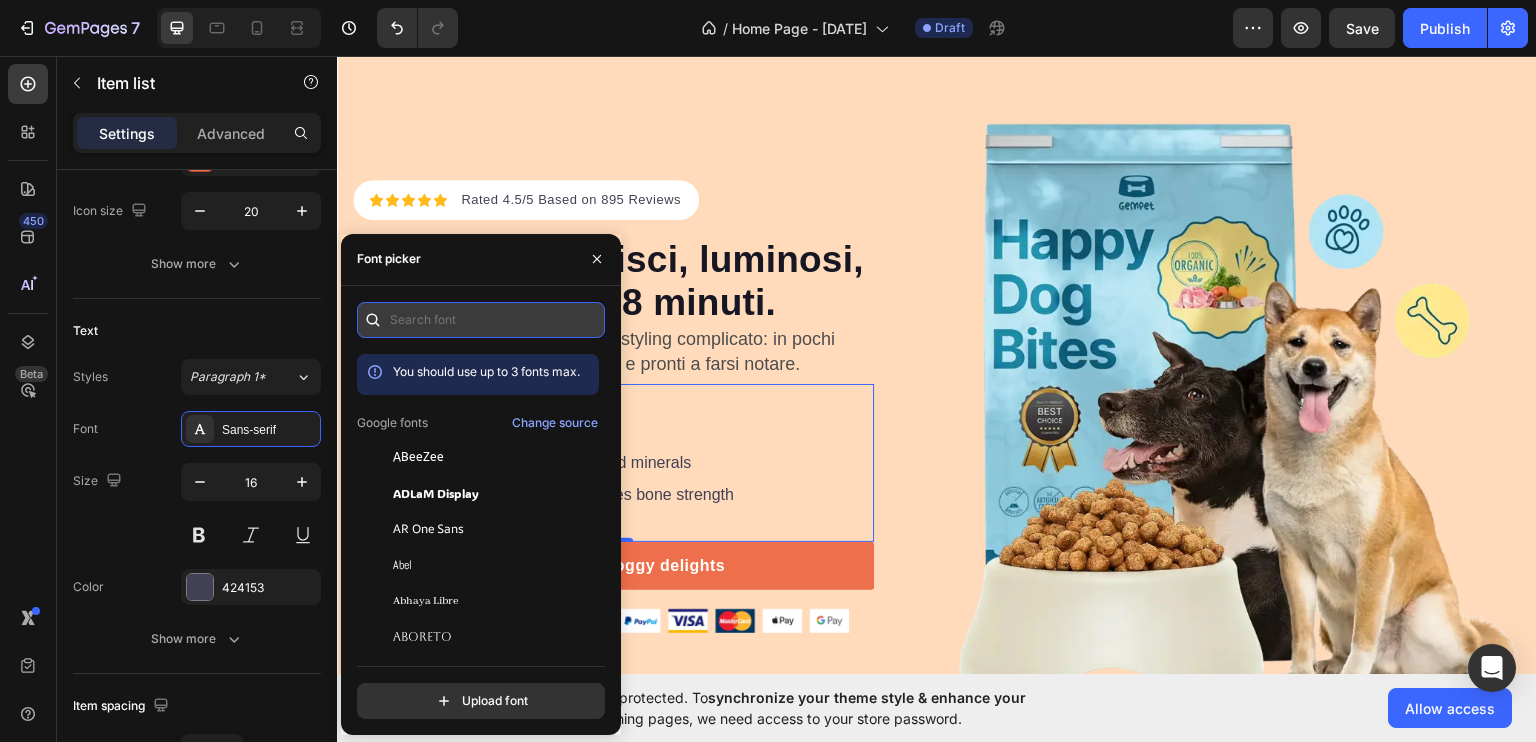 click at bounding box center [481, 320] 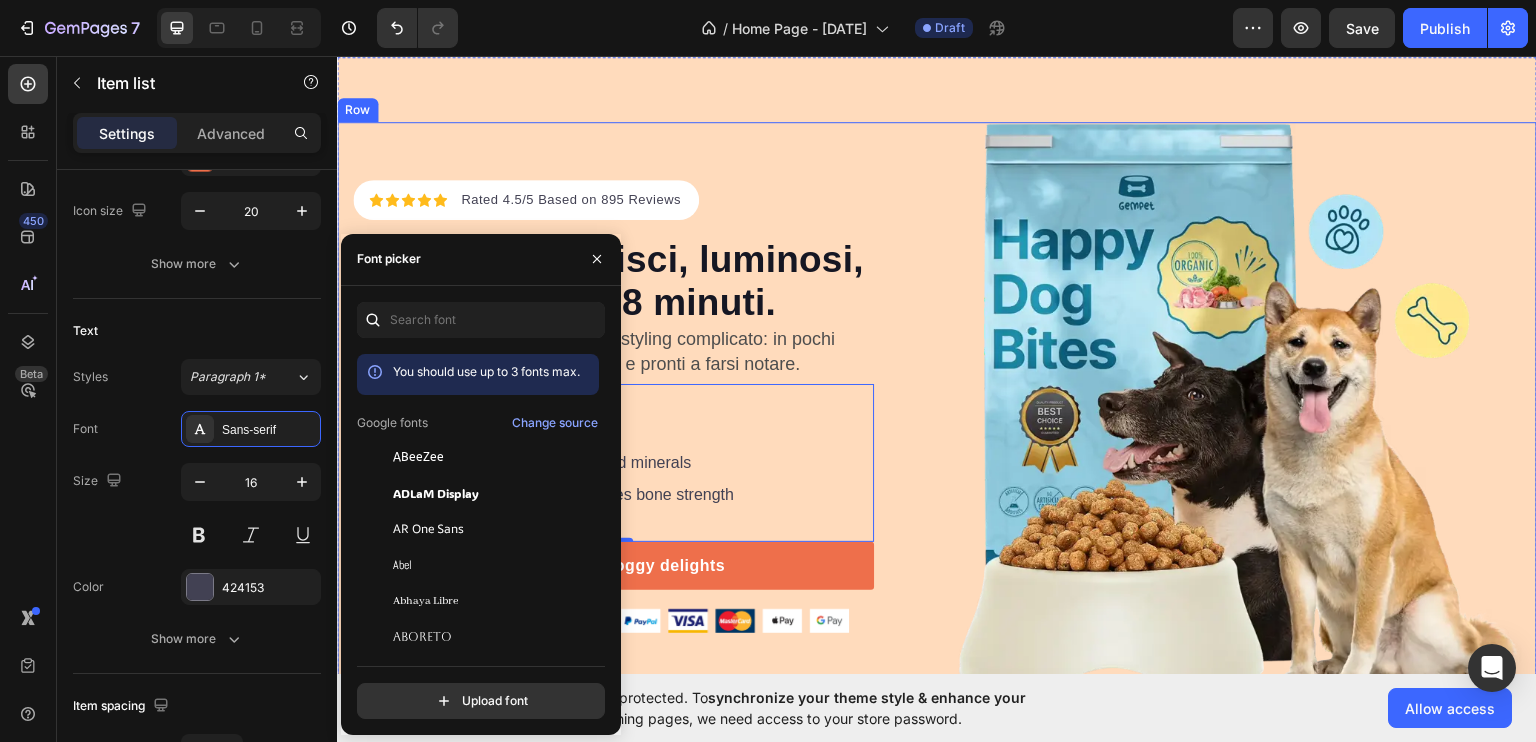 click on "Icon Icon Icon Icon Icon Icon List Hoz Rated [NUMBER]/[NUMBER] Based on [NUMBER] Reviews Text block Row ⁠⁠⁠⁠⁠⁠⁠ I tuoi capelli. Lisci, luminosi, perfetti. In soli [NUMBER] minuti. Heading SetaViva™ è la soluzione all’hair styling complicato: in pochi minuti, hai capelli ordinati, leggeri e pronti a farsi notare. Text Block Perfect for sensitive tummies Riscaldamento in [NUMBER] sec Bursting with protein, vitamins, and minerals Supports strong muscles, increases bone strength Item list   [NUMBER] Start baking doggy delights Button
[NUMBER]-day money back guarantee Item list Image Row Row" at bounding box center [637, 406] 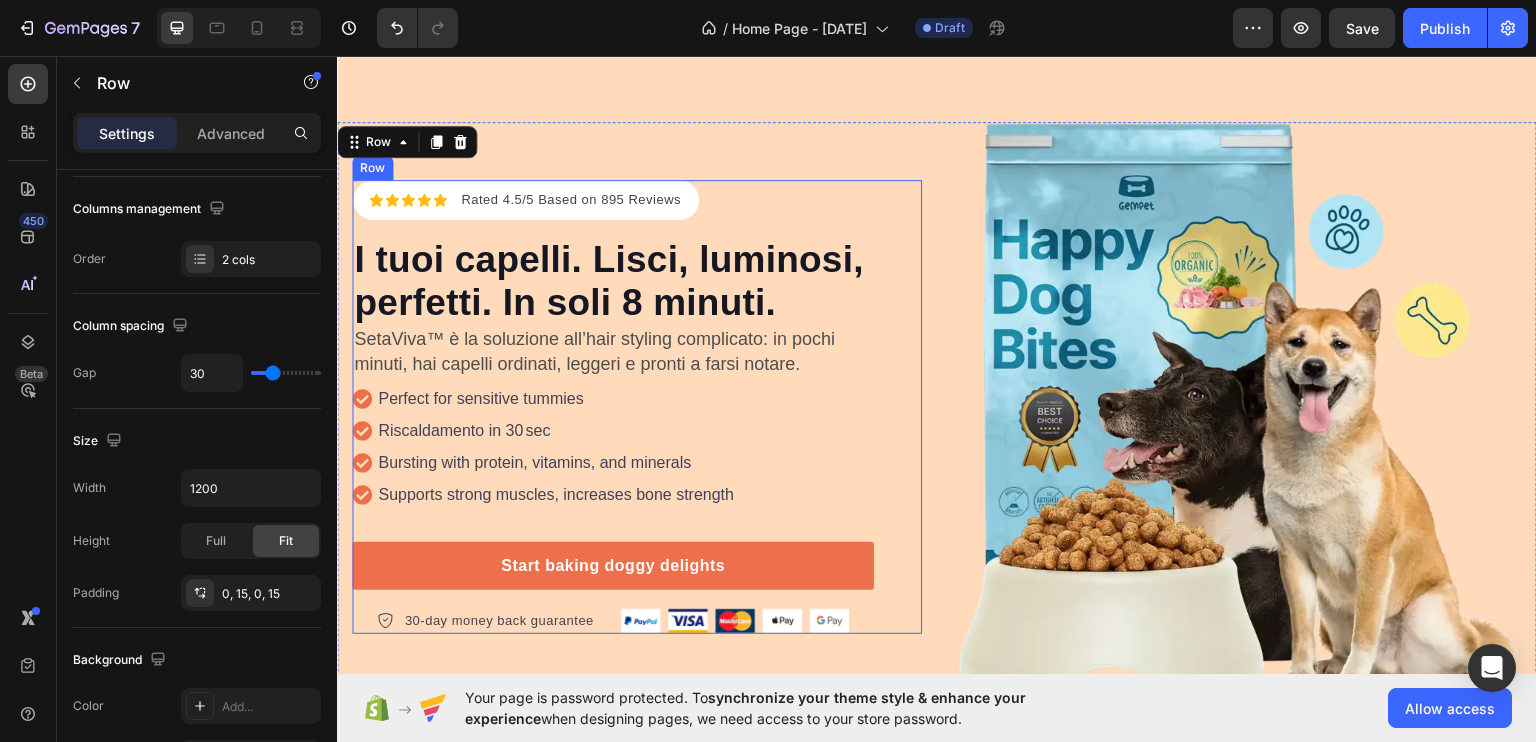 scroll, scrollTop: 0, scrollLeft: 0, axis: both 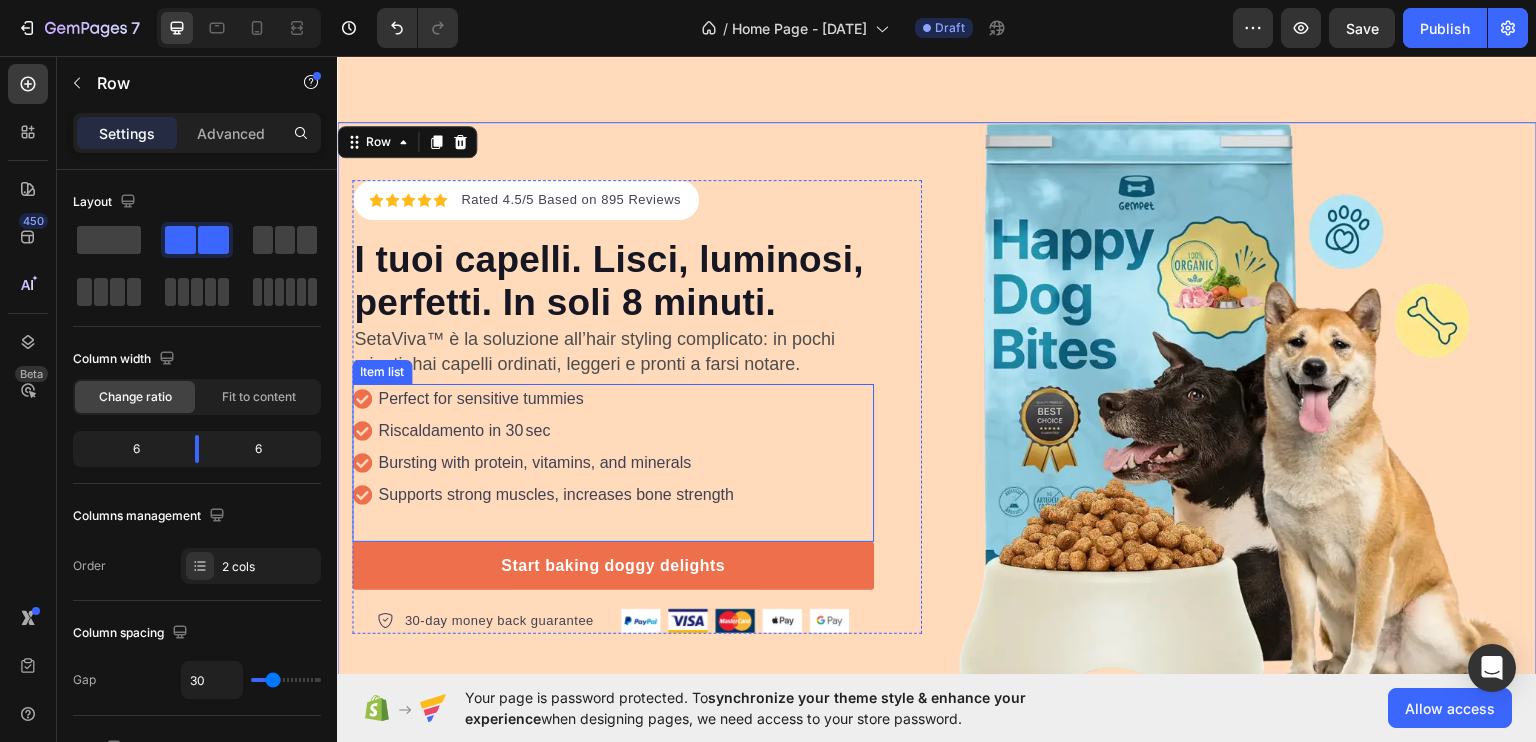 click on "Perfect for sensitive tummies" at bounding box center (556, 398) 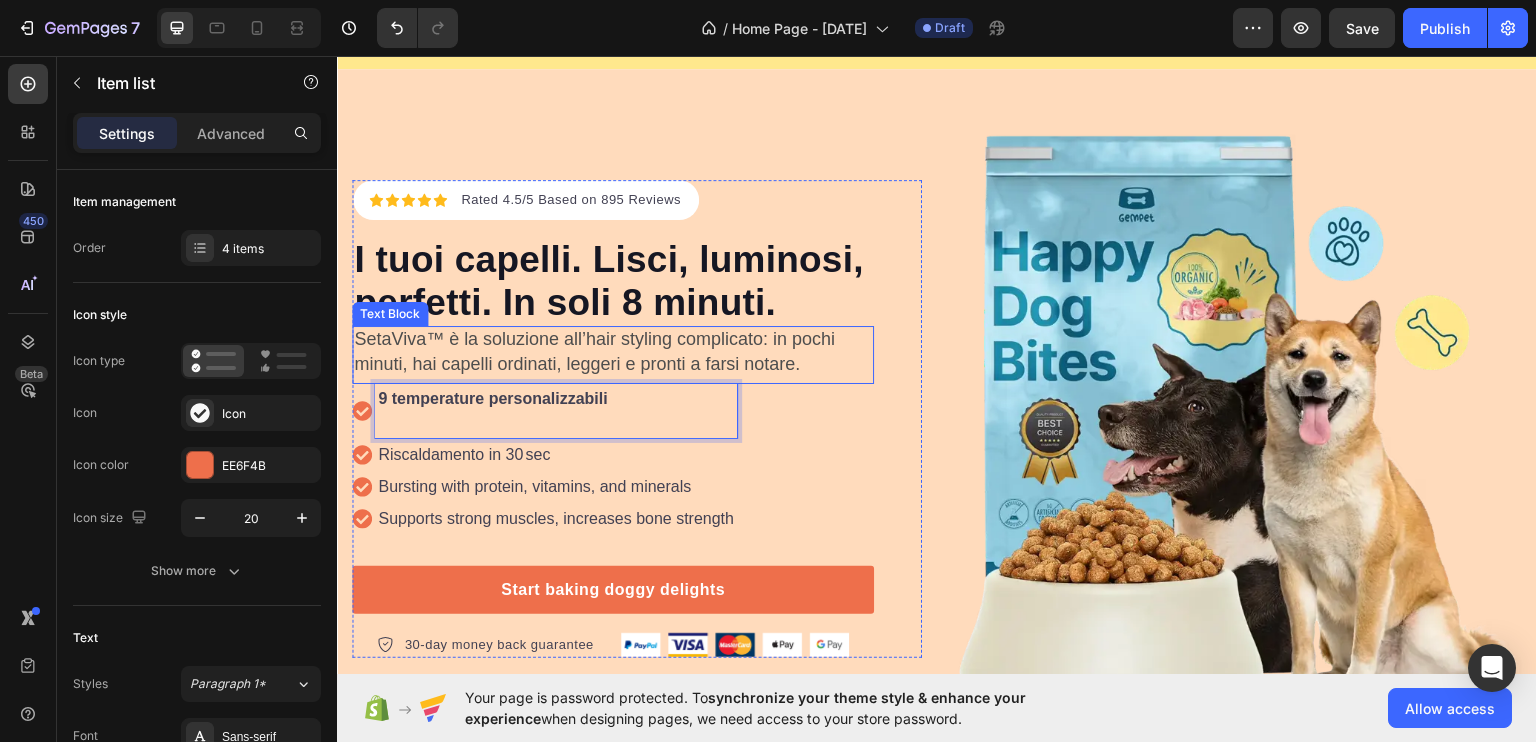 scroll, scrollTop: 92, scrollLeft: 0, axis: vertical 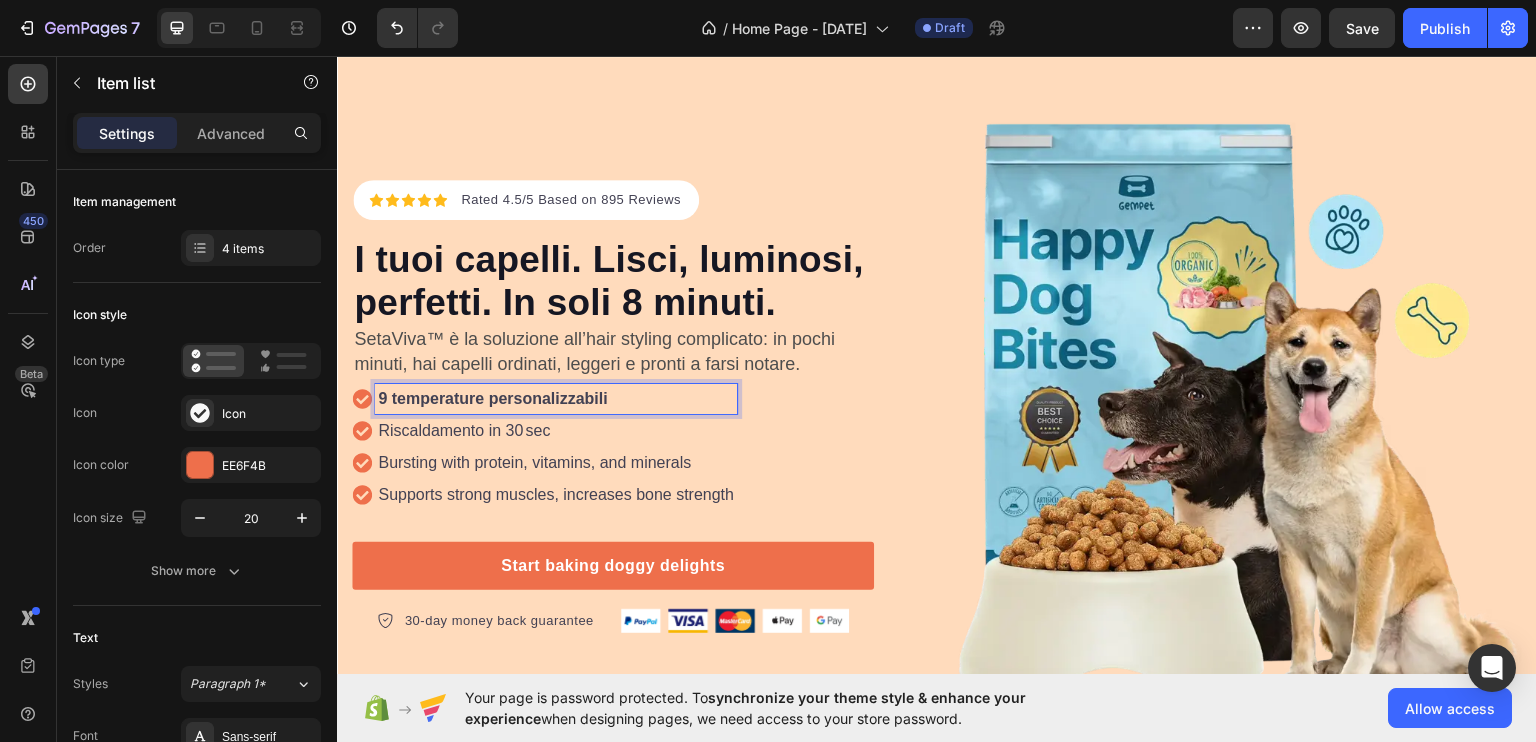 click on "Bursting with protein, vitamins, and minerals" at bounding box center (556, 462) 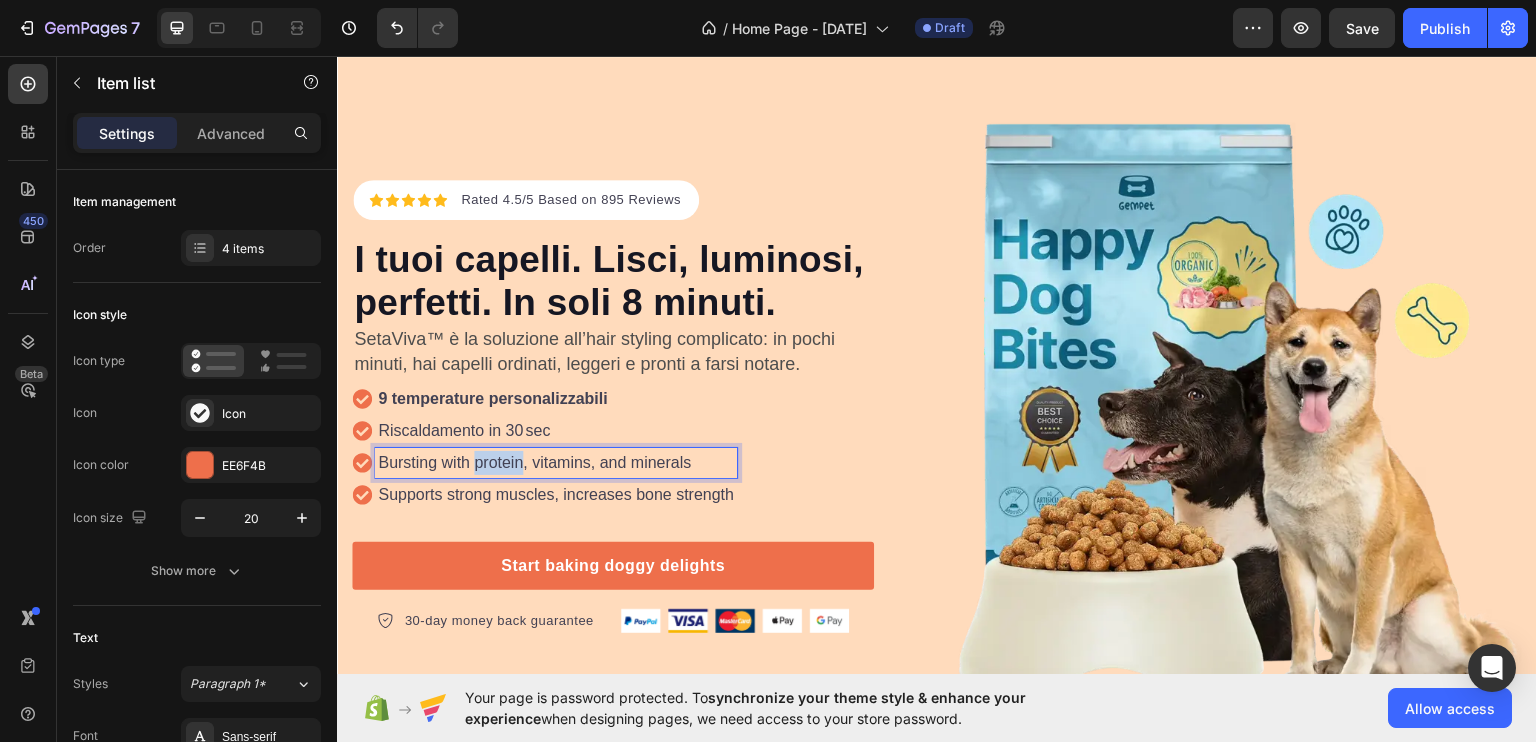 click on "Bursting with protein, vitamins, and minerals" at bounding box center [556, 462] 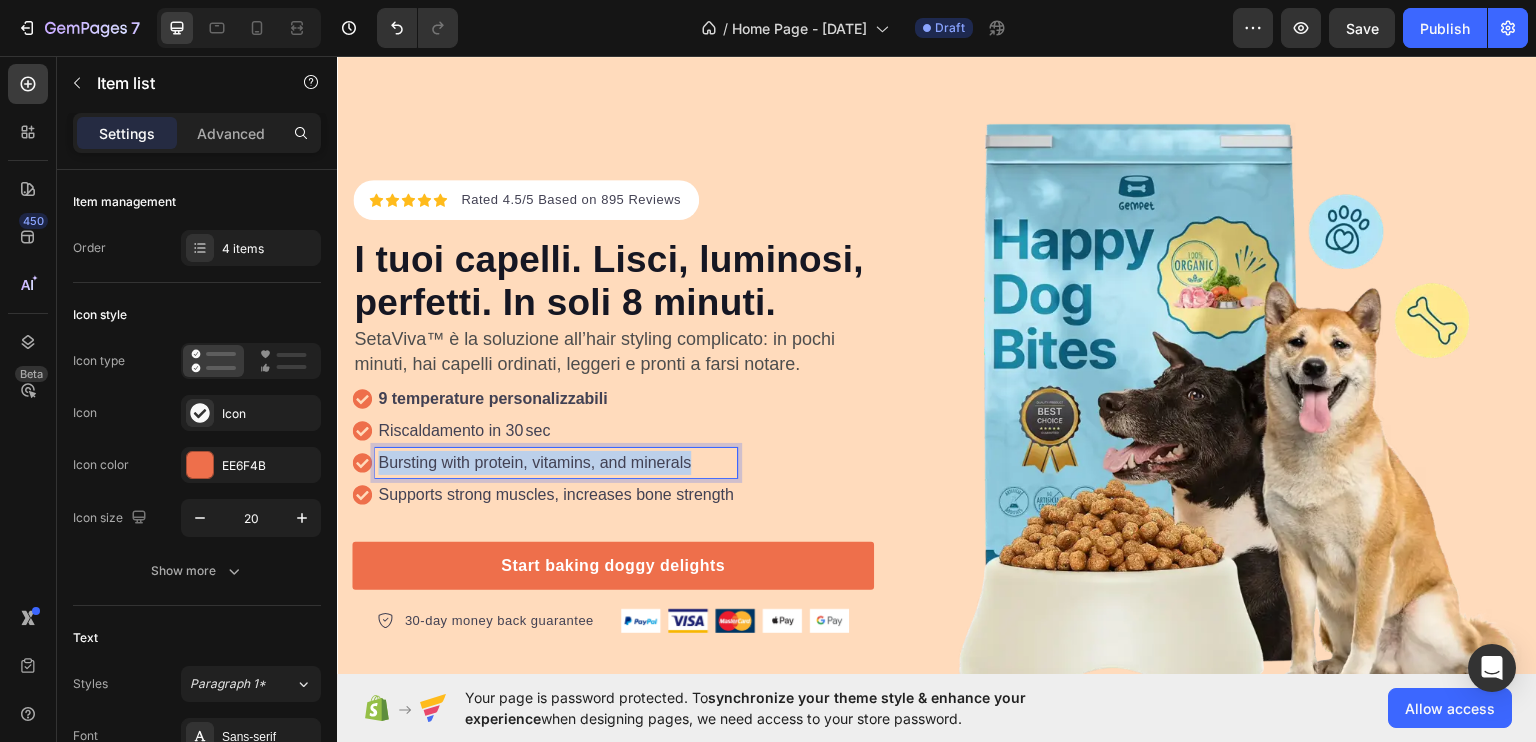 click on "Bursting with protein, vitamins, and minerals" at bounding box center (556, 462) 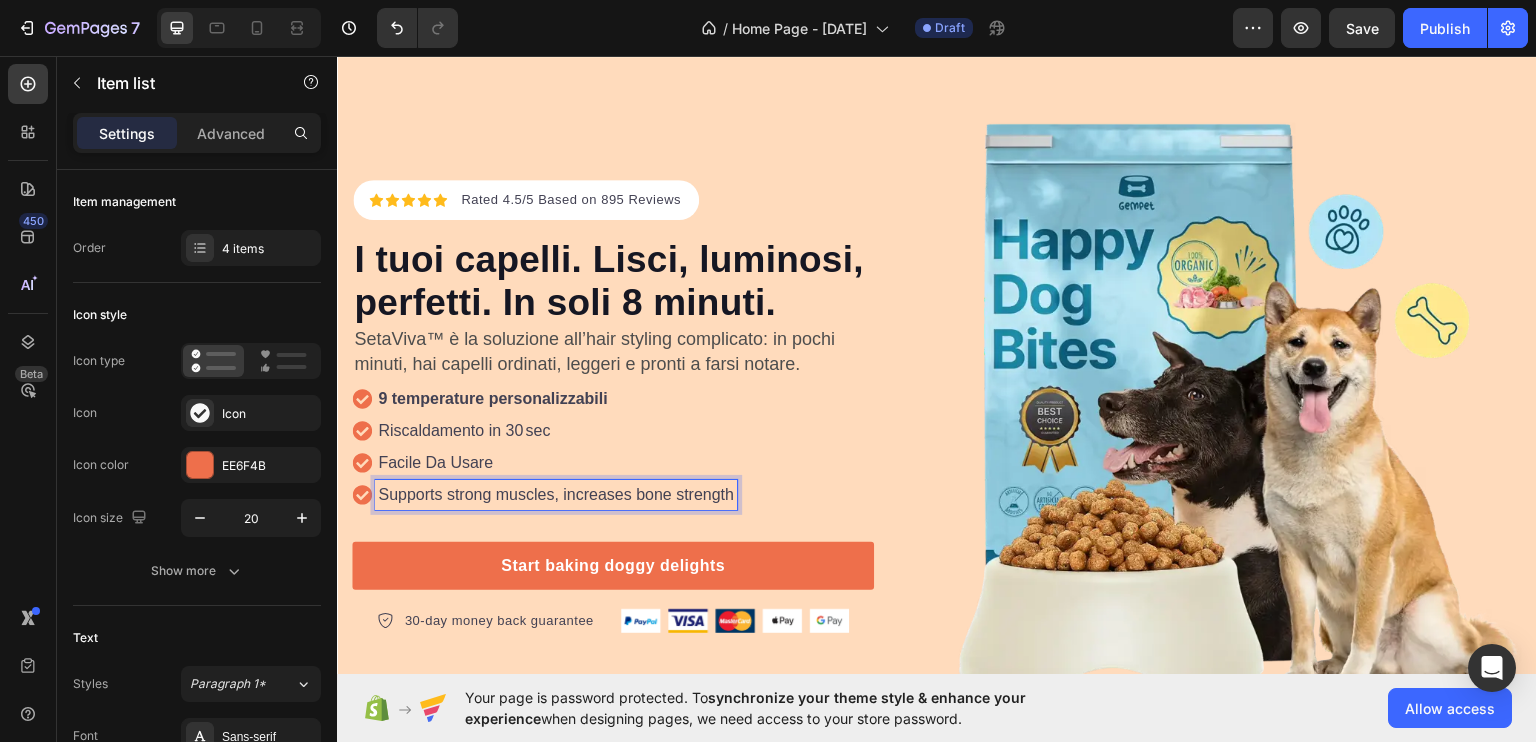 click on "Supports strong muscles, increases bone strength" at bounding box center (556, 494) 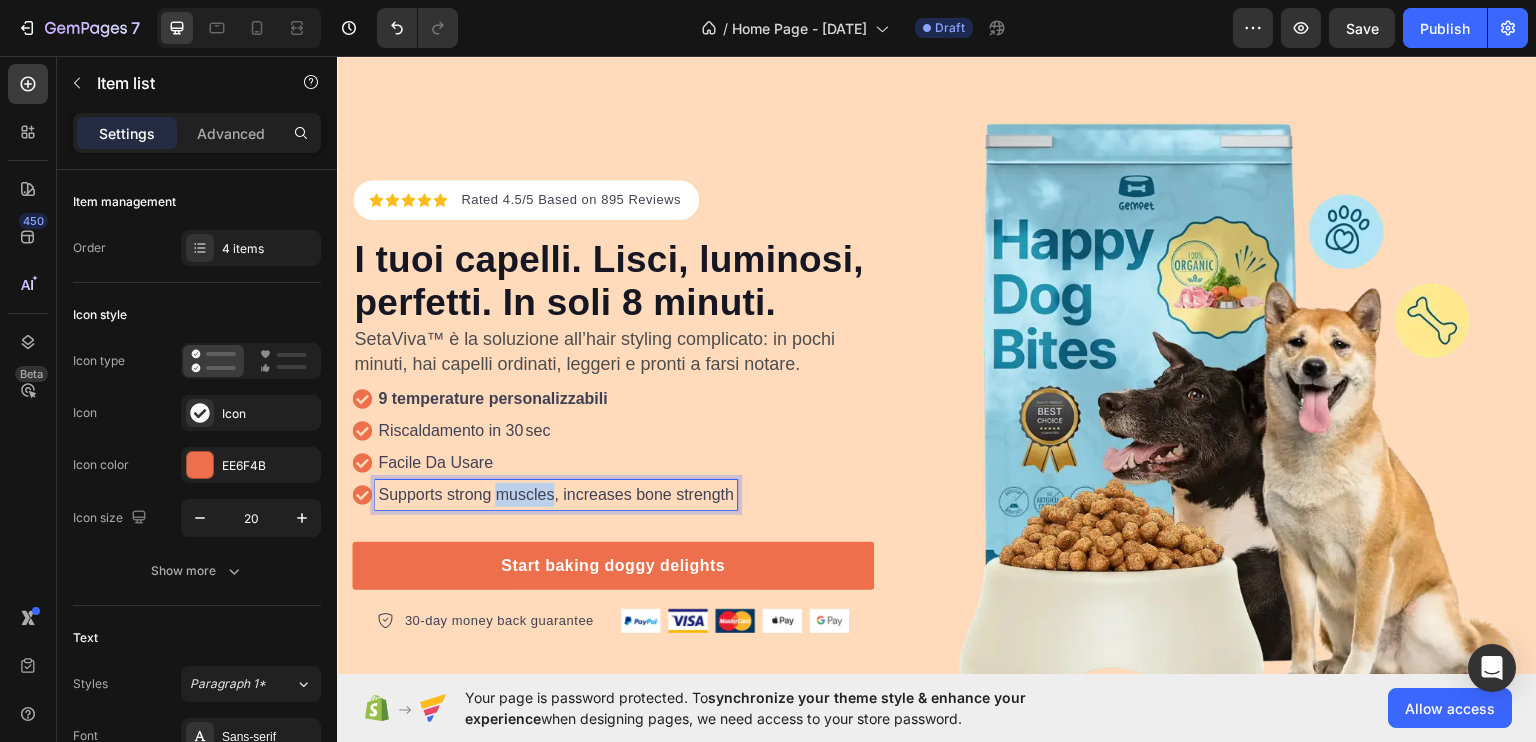 click on "Supports strong muscles, increases bone strength" at bounding box center (556, 494) 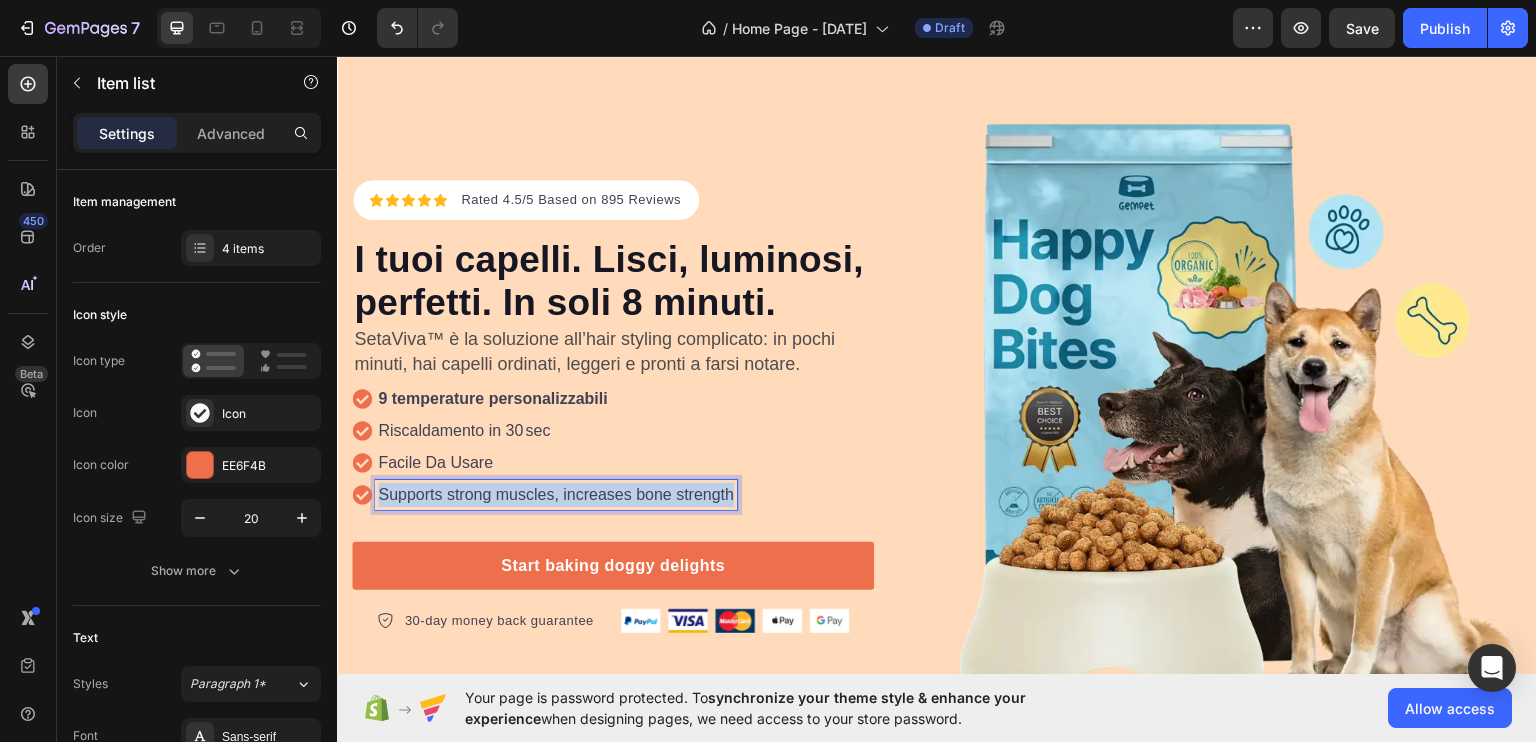 click on "Supports strong muscles, increases bone strength" at bounding box center [556, 494] 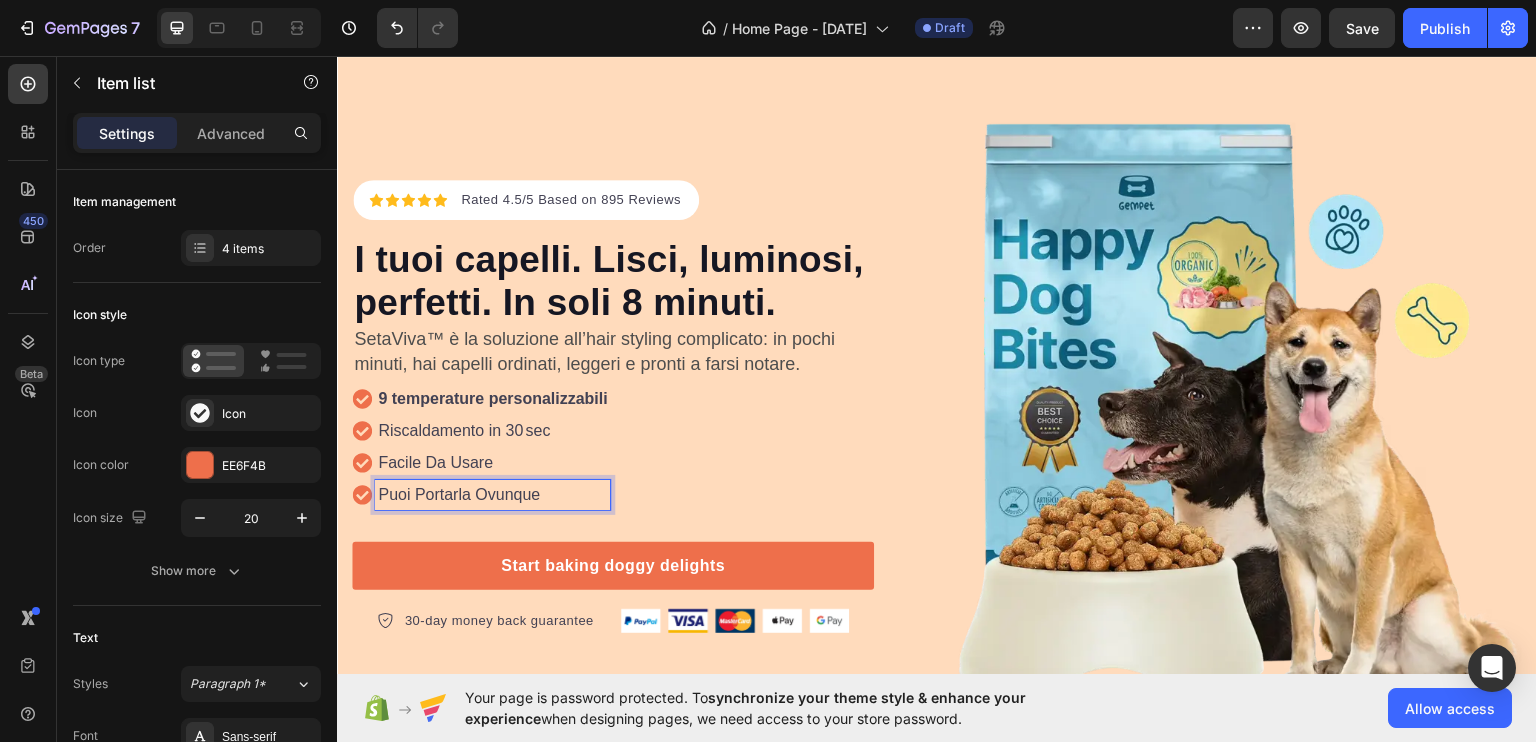 click on "Puoi Portarla Ovunque" at bounding box center [492, 494] 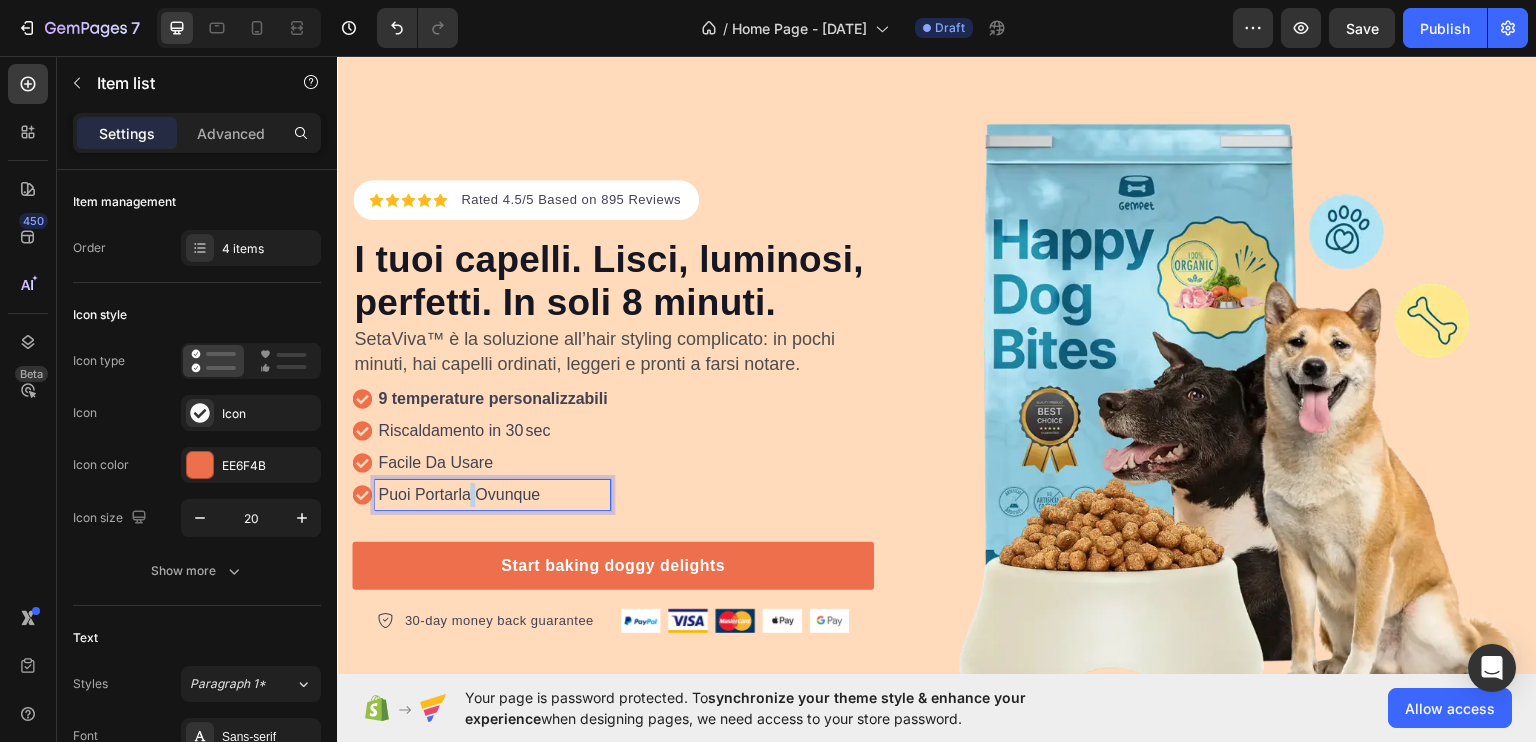 click on "Puoi Portarla Ovunque" at bounding box center (492, 494) 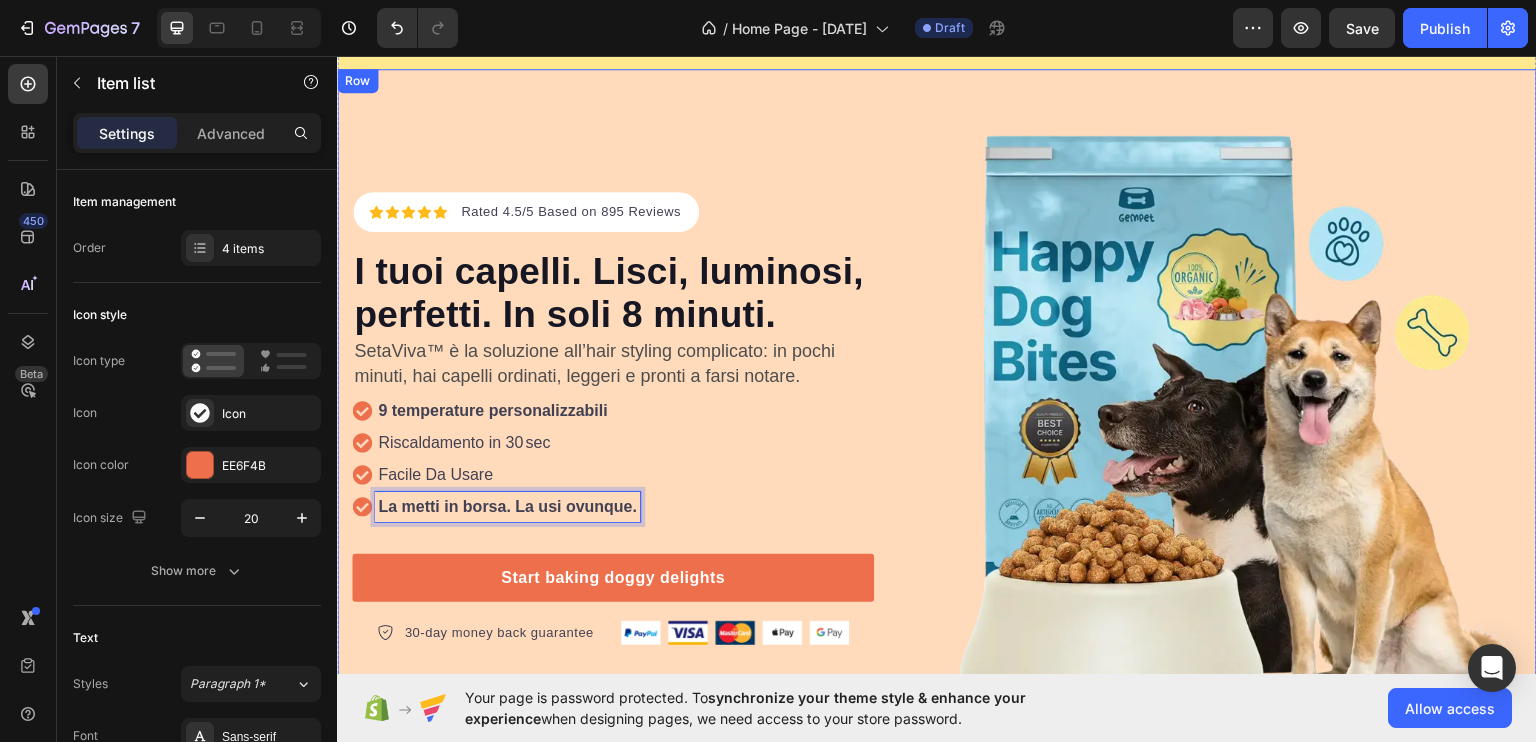 scroll, scrollTop: 92, scrollLeft: 0, axis: vertical 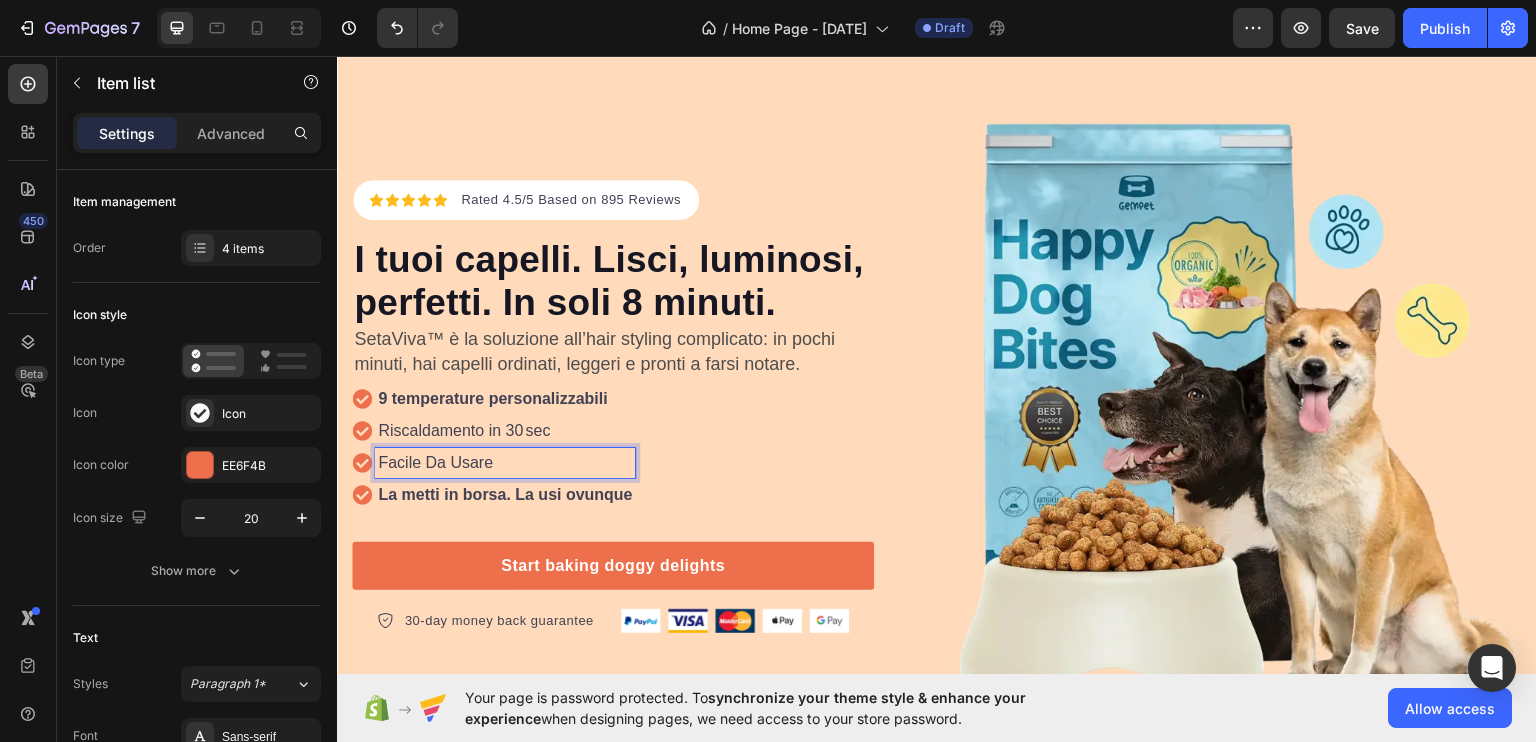 click on "Facile Da Usare" at bounding box center (505, 462) 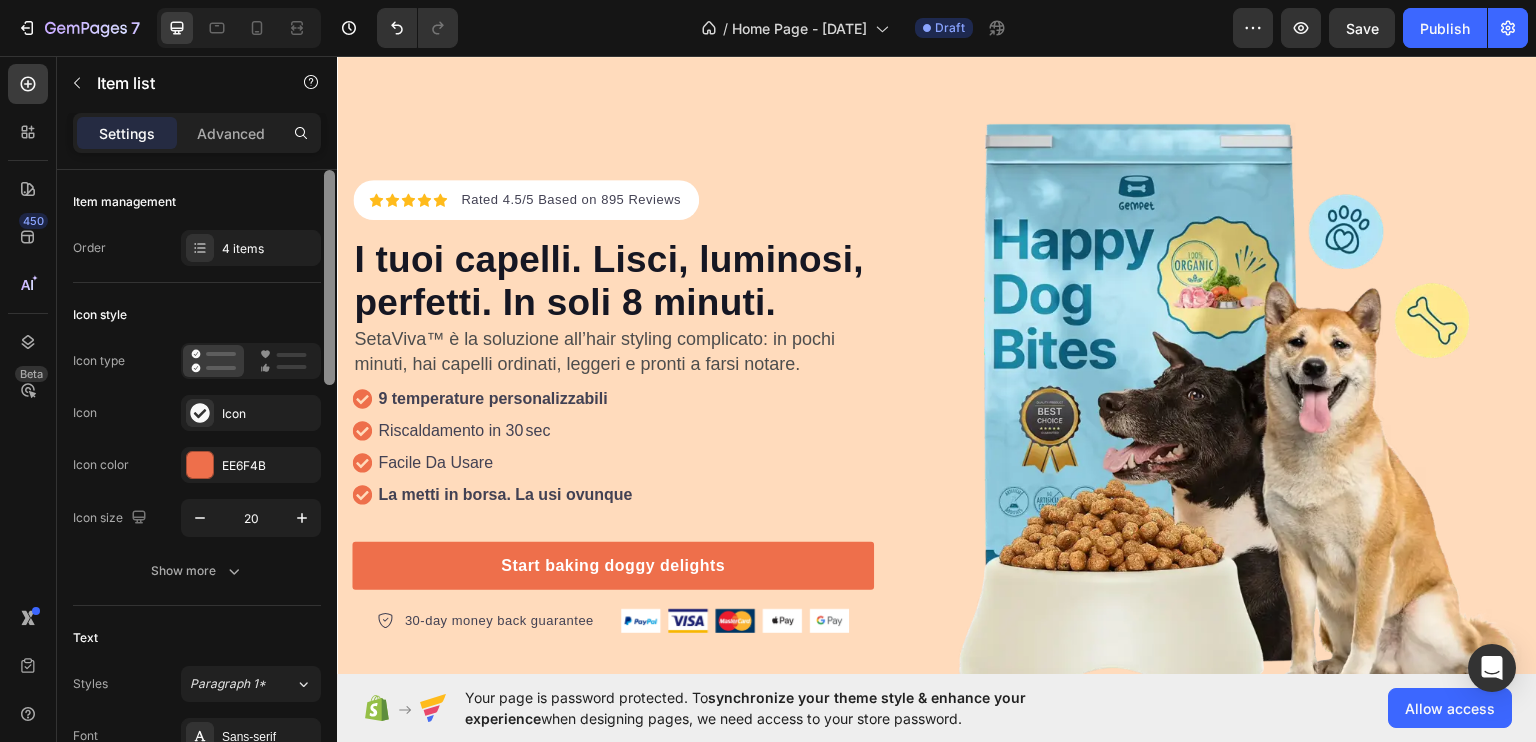 scroll, scrollTop: 630, scrollLeft: 0, axis: vertical 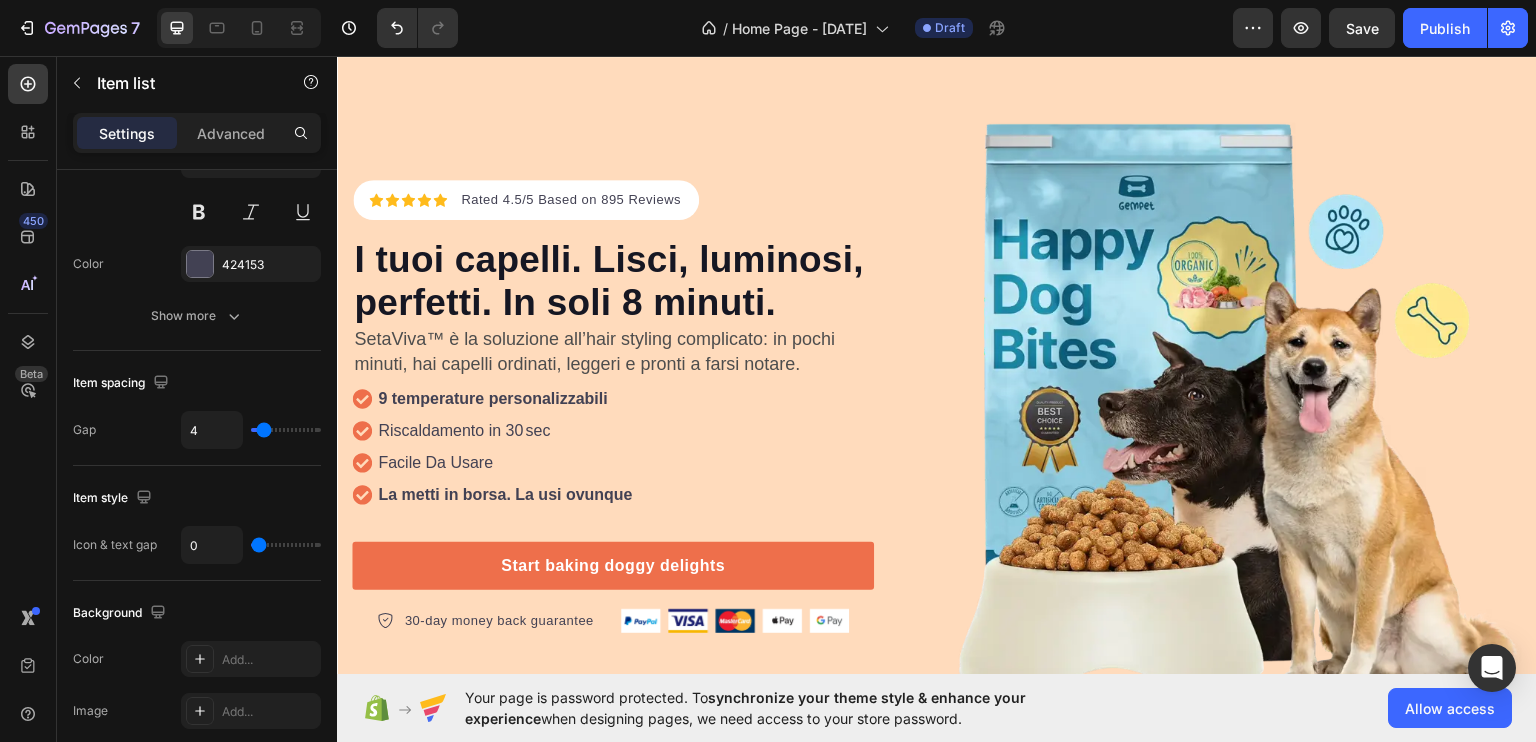 click at bounding box center [329, -145] 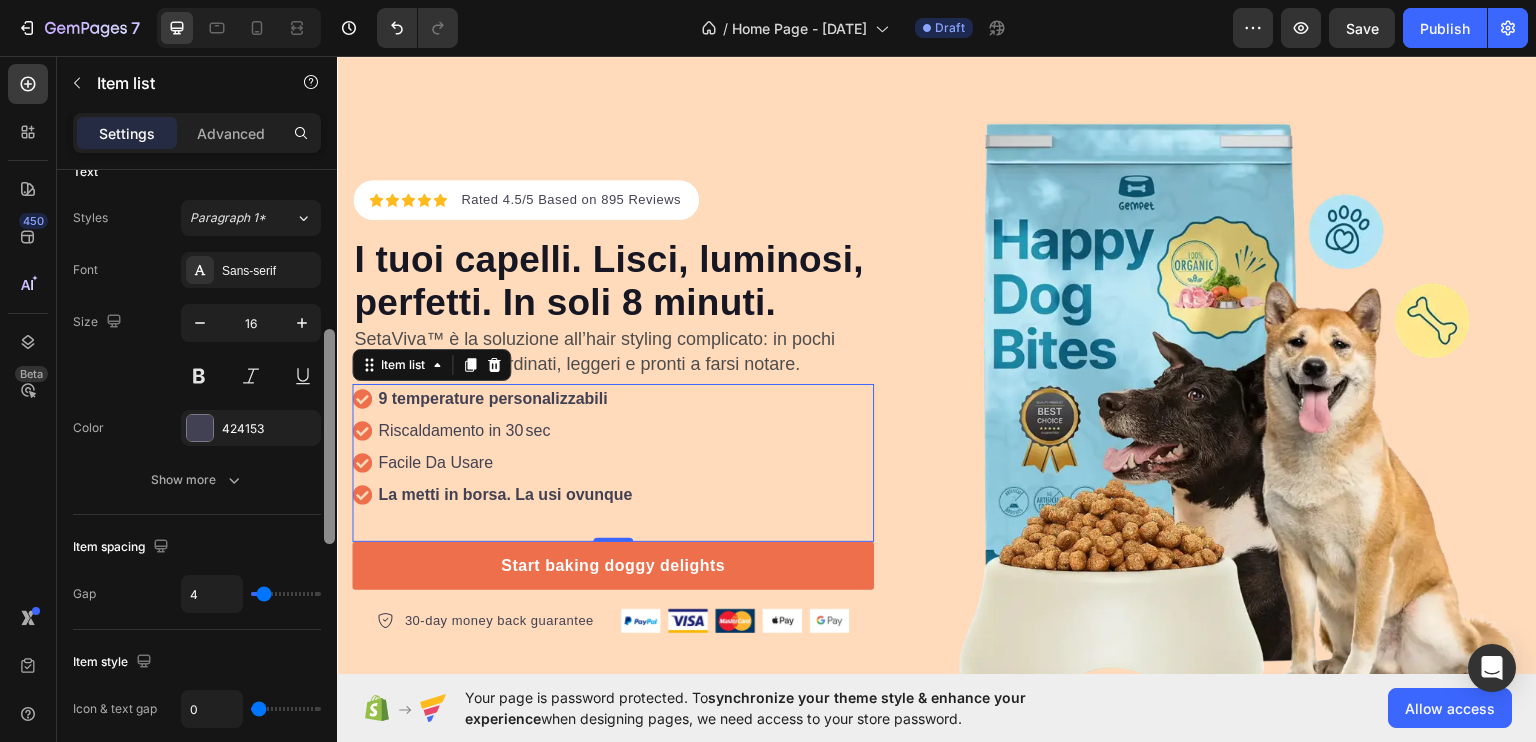 drag, startPoint x: 327, startPoint y: 435, endPoint x: 320, endPoint y: 369, distance: 66.37017 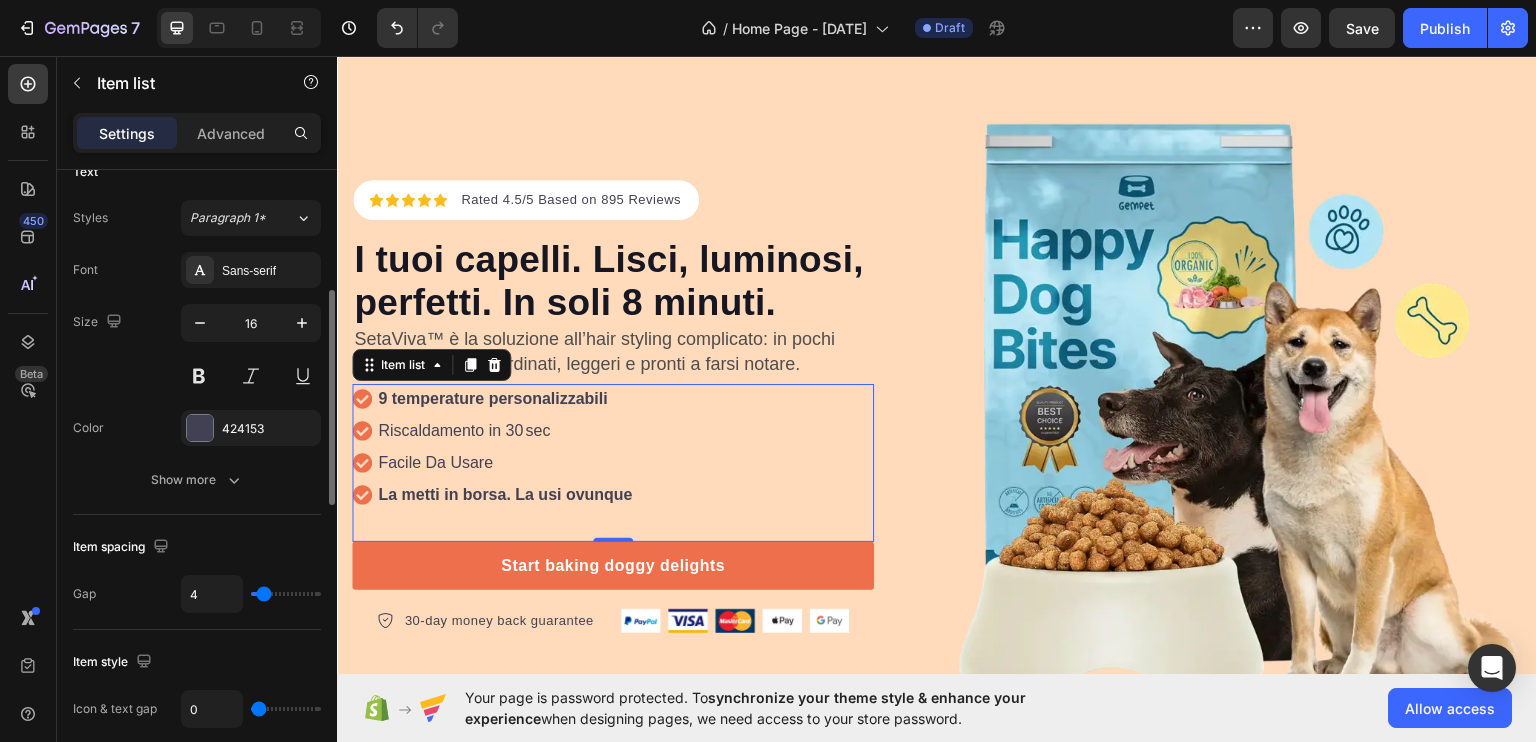 scroll, scrollTop: 437, scrollLeft: 0, axis: vertical 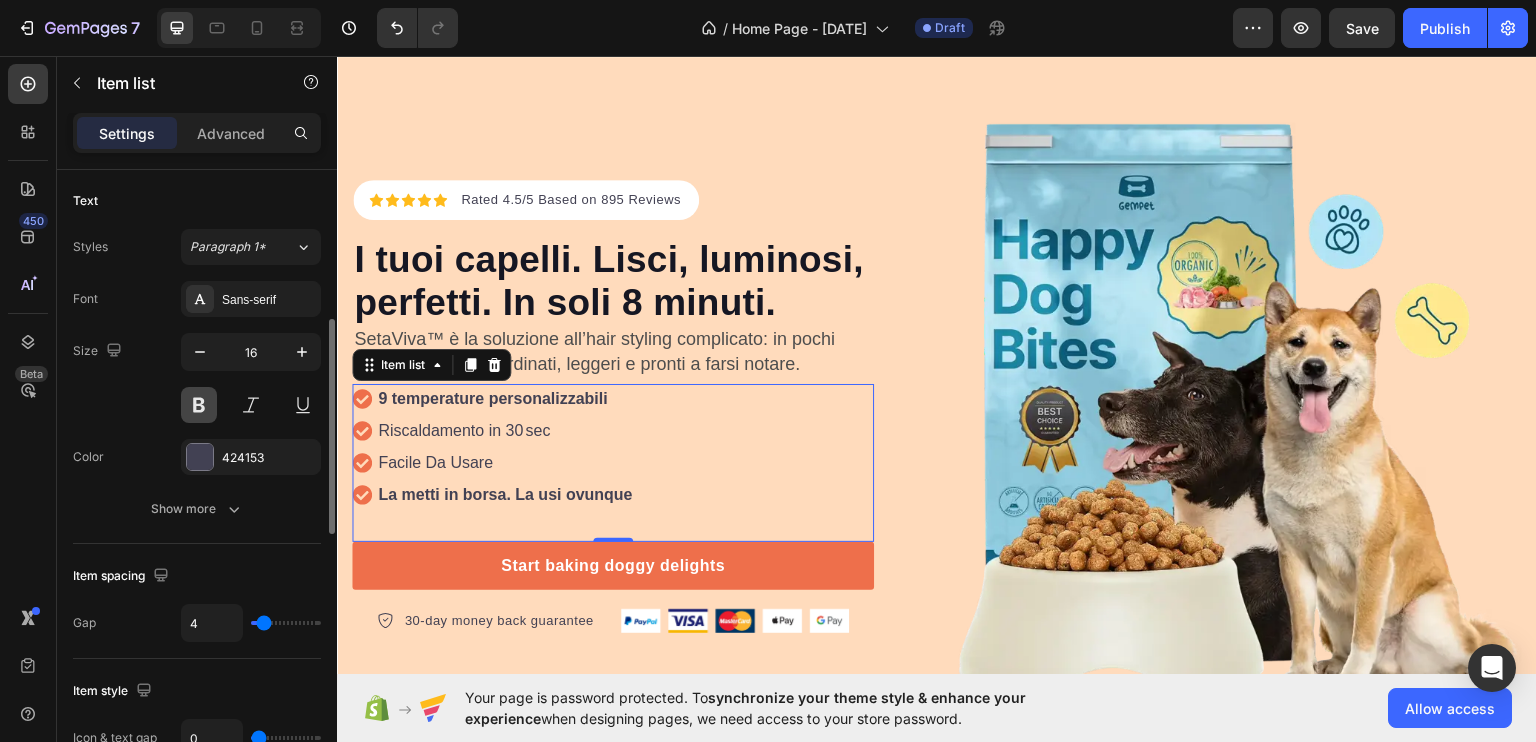 click at bounding box center (199, 405) 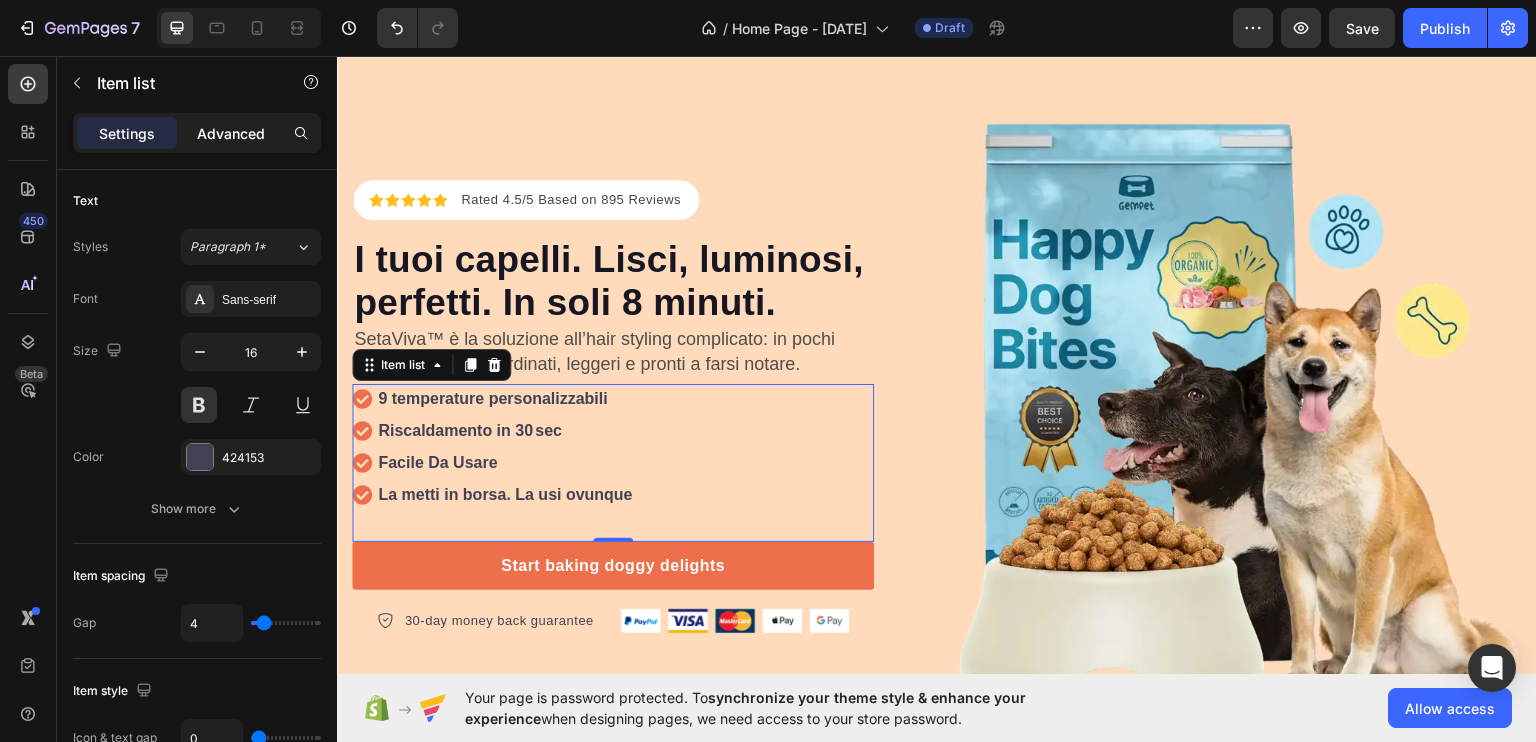 click on "Advanced" at bounding box center (231, 133) 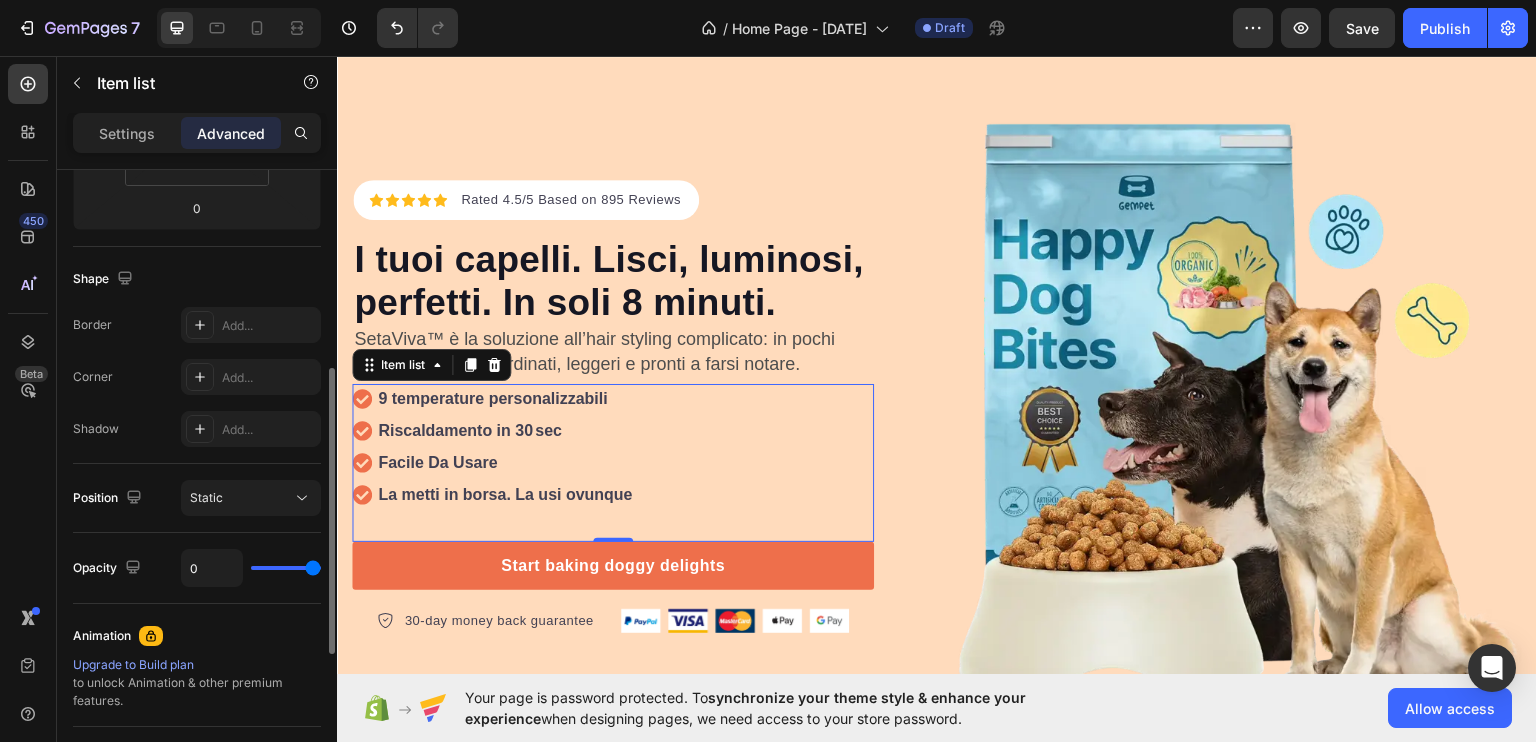 type on "100%" 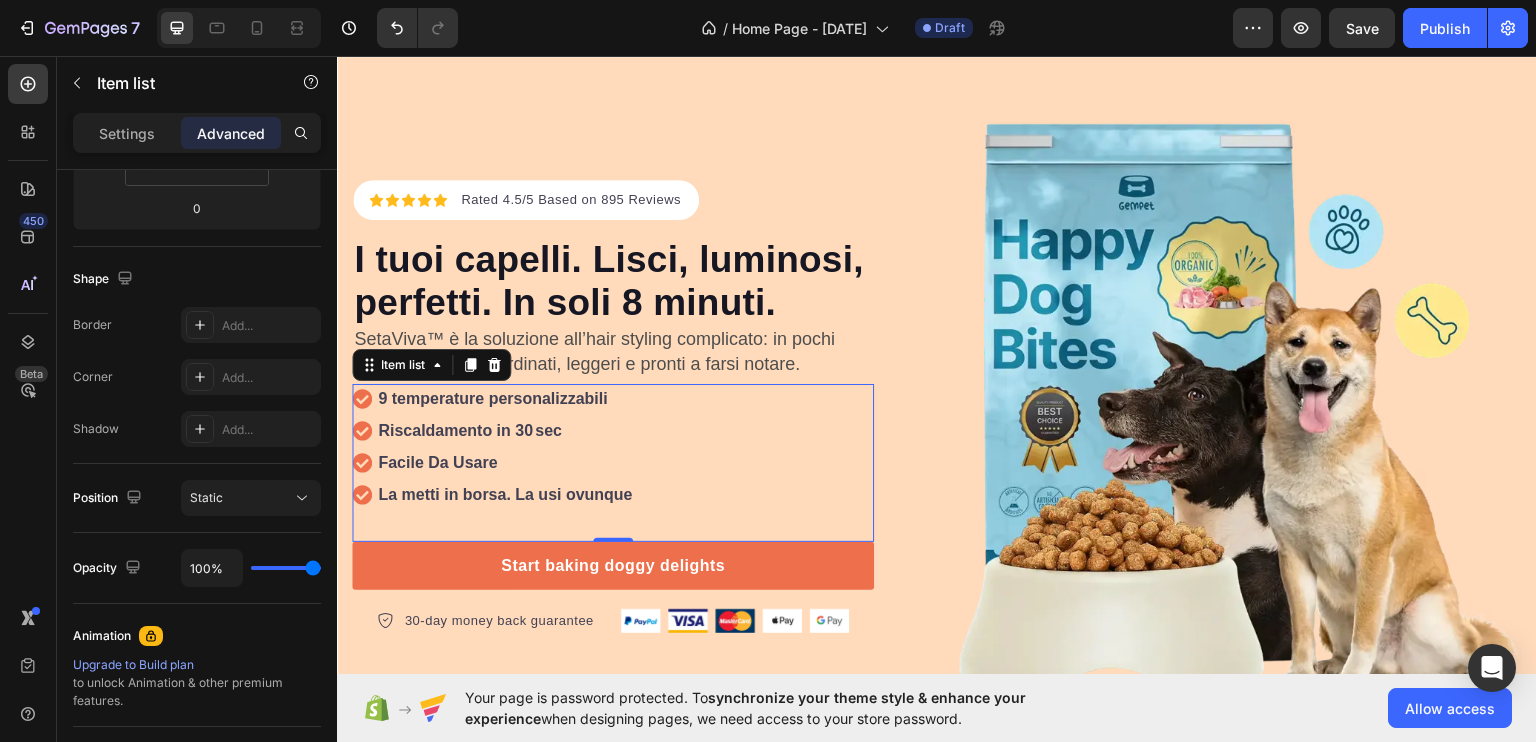 scroll, scrollTop: 0, scrollLeft: 0, axis: both 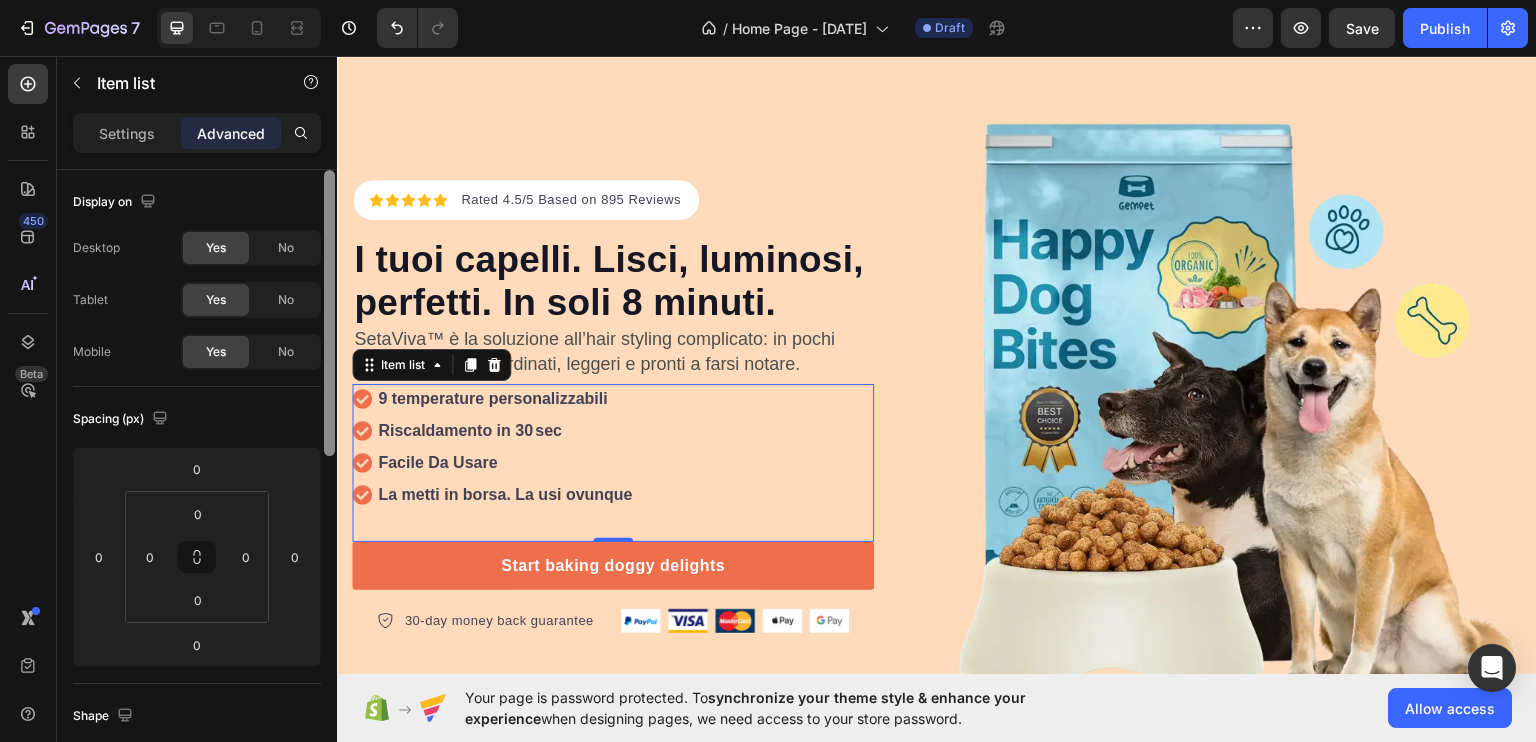 drag, startPoint x: 327, startPoint y: 407, endPoint x: 326, endPoint y: 166, distance: 241.00208 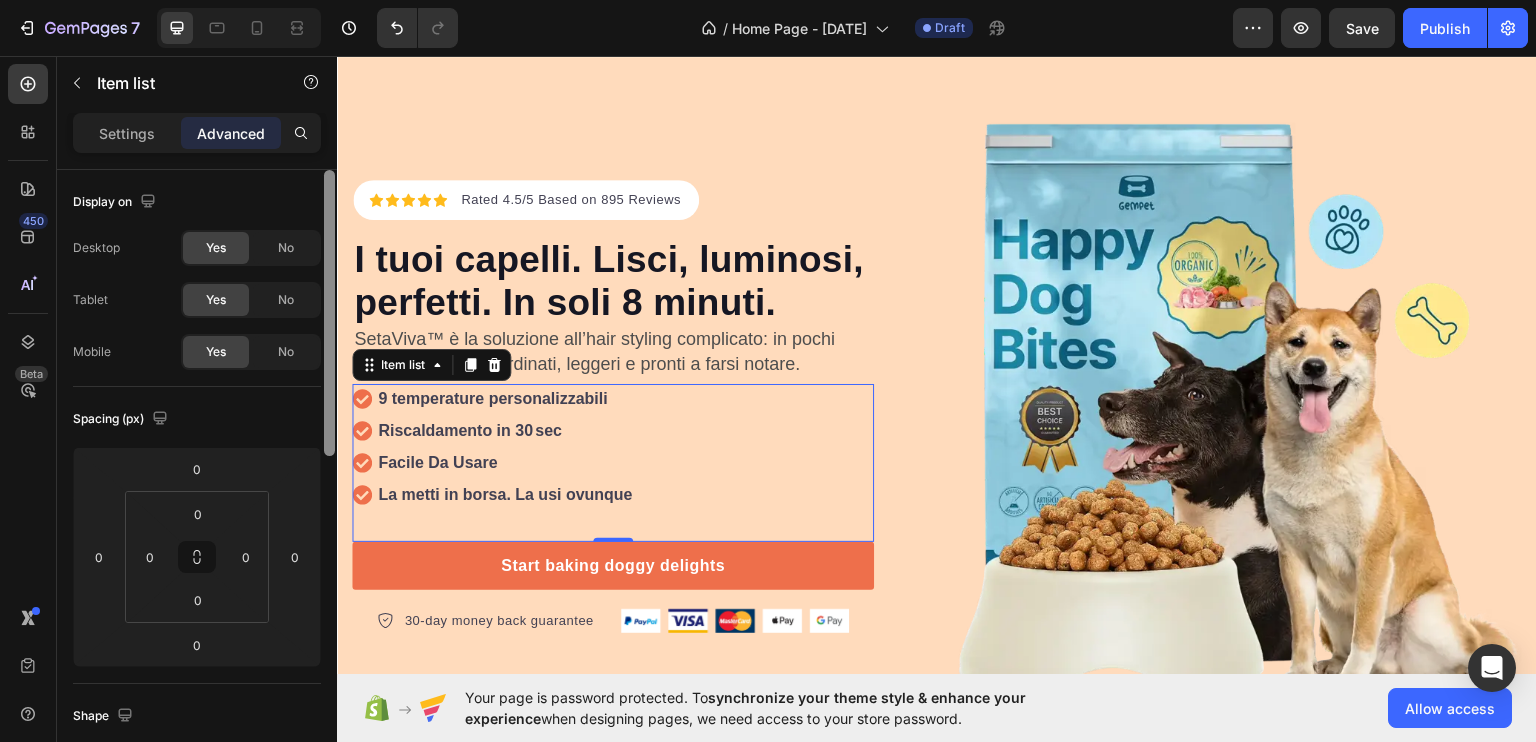 click on "Settings Advanced Display on Desktop Yes No Tablet Yes No Mobile Yes No Spacing (px) 0 0 0 0 0 0 0 0 Shape Border Add... Corner Add... Shadow Add... Position Static Opacity 100% Animation Upgrade to Build plan  to unlock Animation & other premium features. Interaction Upgrade to Optimize plan  to unlock Interaction & other premium features. CSS class Delete element" at bounding box center [197, 456] 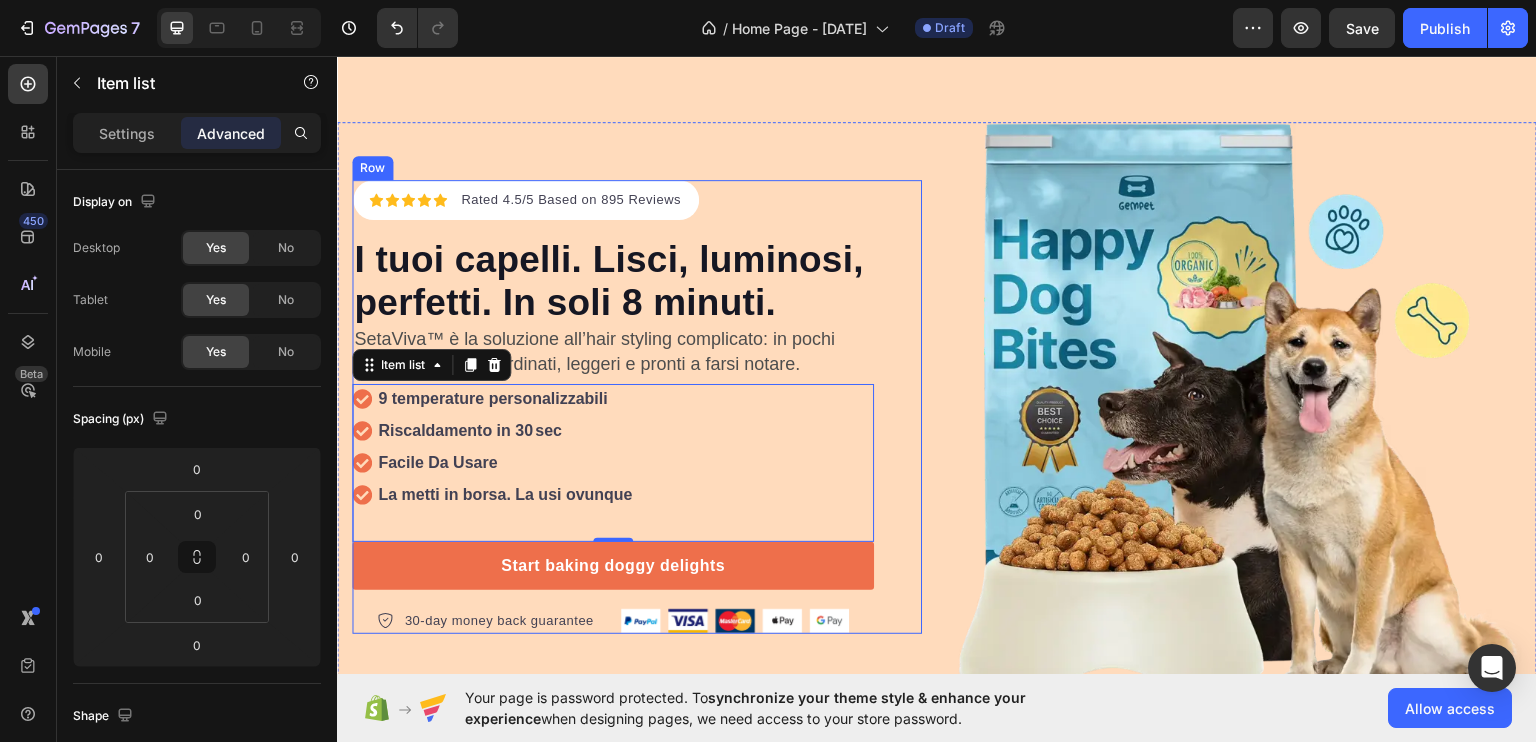 click on "Icon Icon Icon Icon Icon Icon List Hoz Rated [NUMBER]/[NUMBER] Based on [NUMBER] Reviews Text block Row ⁠⁠⁠⁠⁠⁠⁠ I tuoi capelli. Lisci, luminosi, perfetti. In soli [NUMBER] minuti. Heading SetaViva™ è la soluzione all’hair styling complicato: in pochi minuti, hai capelli ordinati, leggeri e pronti a farsi notare. Text Block [NUMBER] temperature personalizzabili Riscaldamento in [NUMBER] sec Facile Da Usare La metti in borsa. La usi ovunque Item list   [NUMBER] Start baking doggy delights Button
[NUMBER]-day money back guarantee Item list Image Row Row Image Row Row" at bounding box center (937, 406) 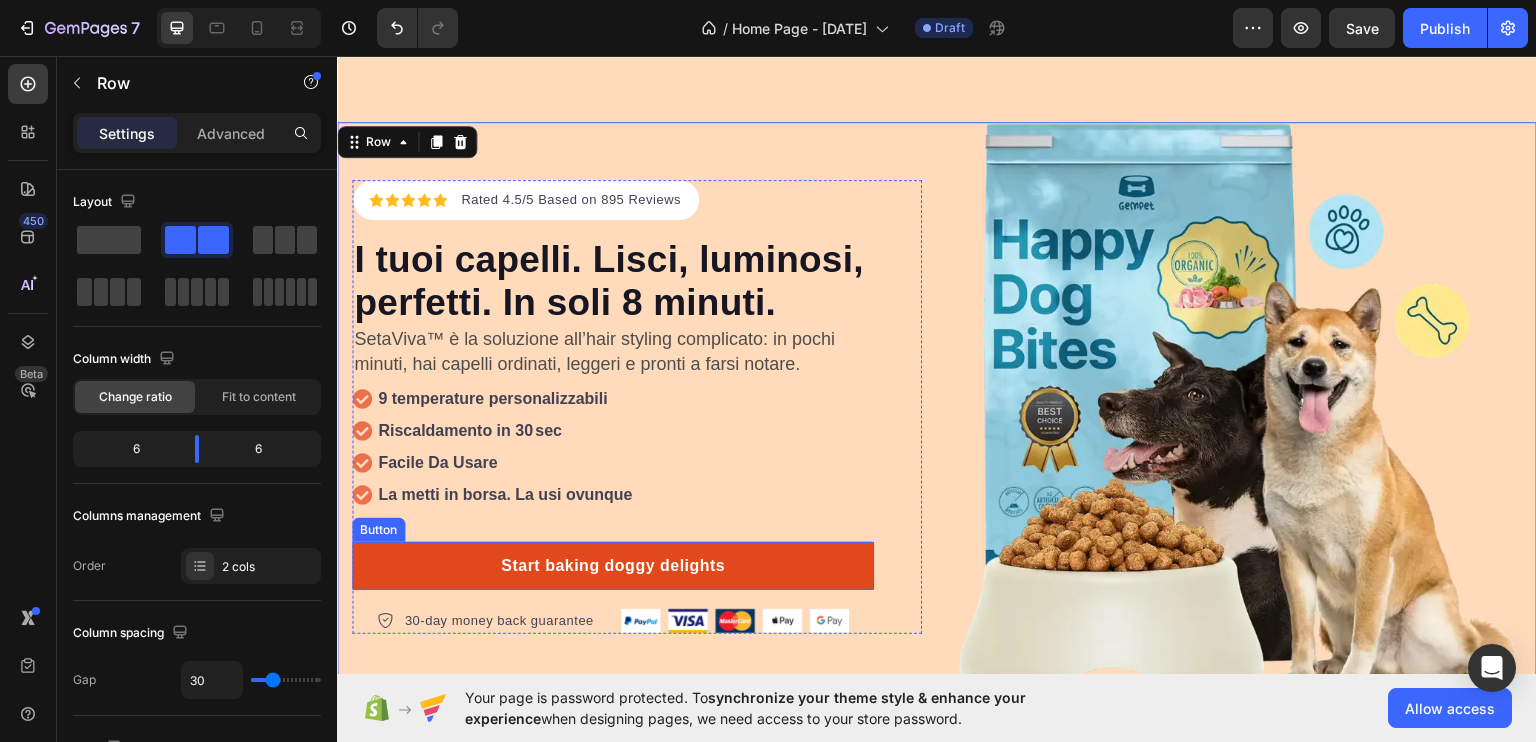 click on "Start baking doggy delights" at bounding box center (613, 565) 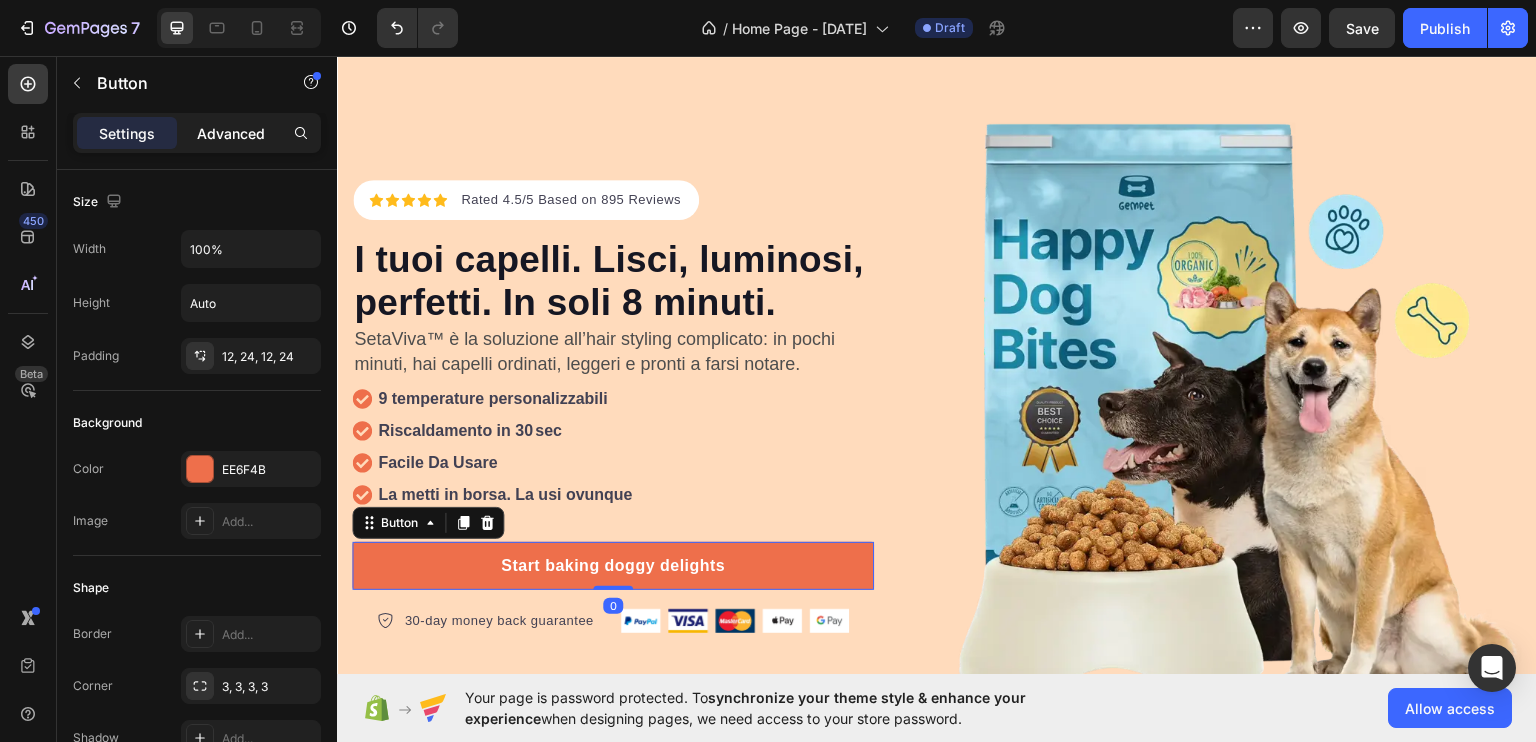 click on "Advanced" at bounding box center [231, 133] 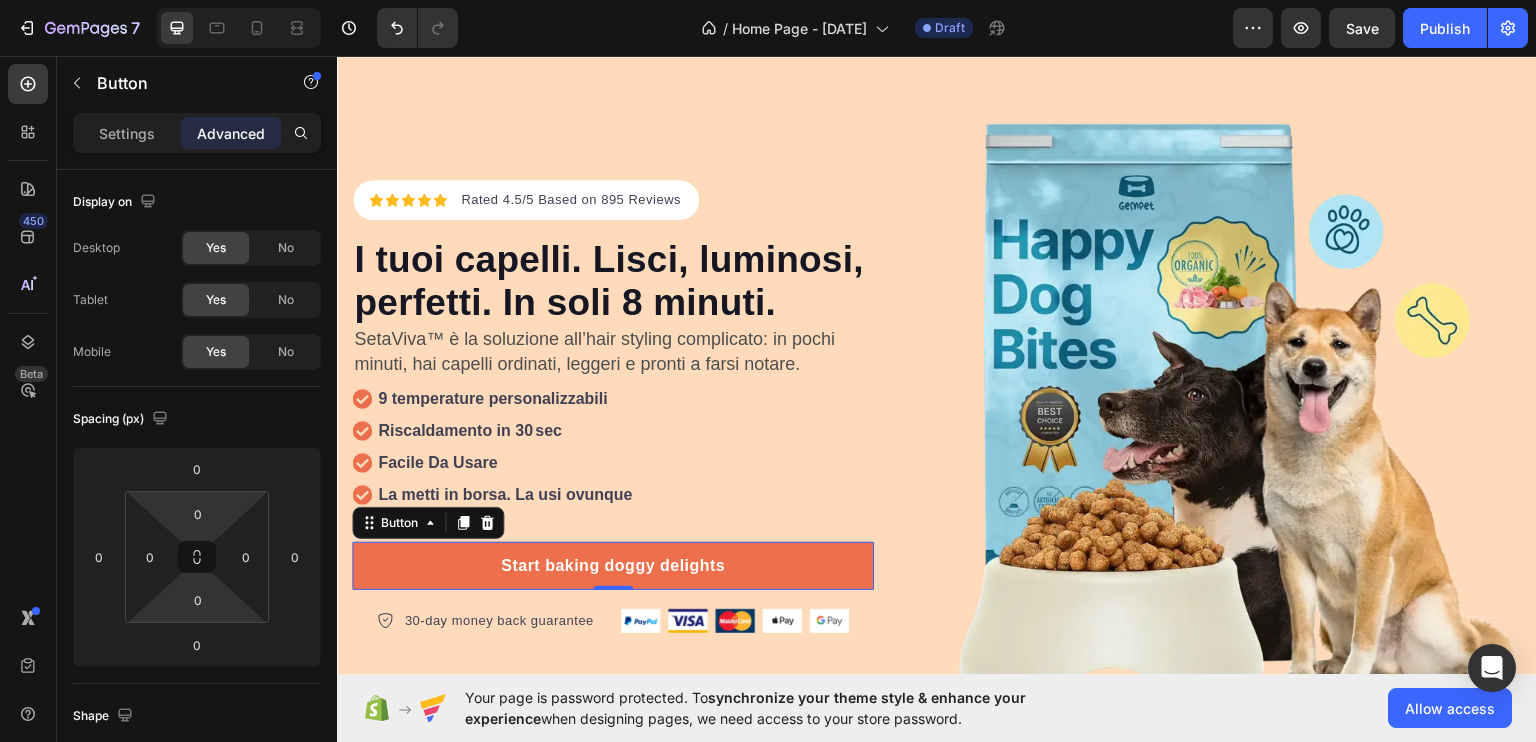click on "[NUMBER]   /  Home Page - [DATE] Draft Preview  Save   Publish  [NUMBER] Beta Sections([NUMBER]) Elements([NUMBER]) Section Element Hero Section Product Detail Brands Trusted Badges Guarantee Product Breakdown How to use Testimonials Compare Bundle FAQs Social Proof Brand Story Product List Collection Blog List Contact Sticky Add to Cart Custom Footer Browse Library [NUMBER] Layout
Row
Row
Row
Row Text
Heading
Text Block Button
Button
Button Media
Image
Image
Video" at bounding box center (768, 0) 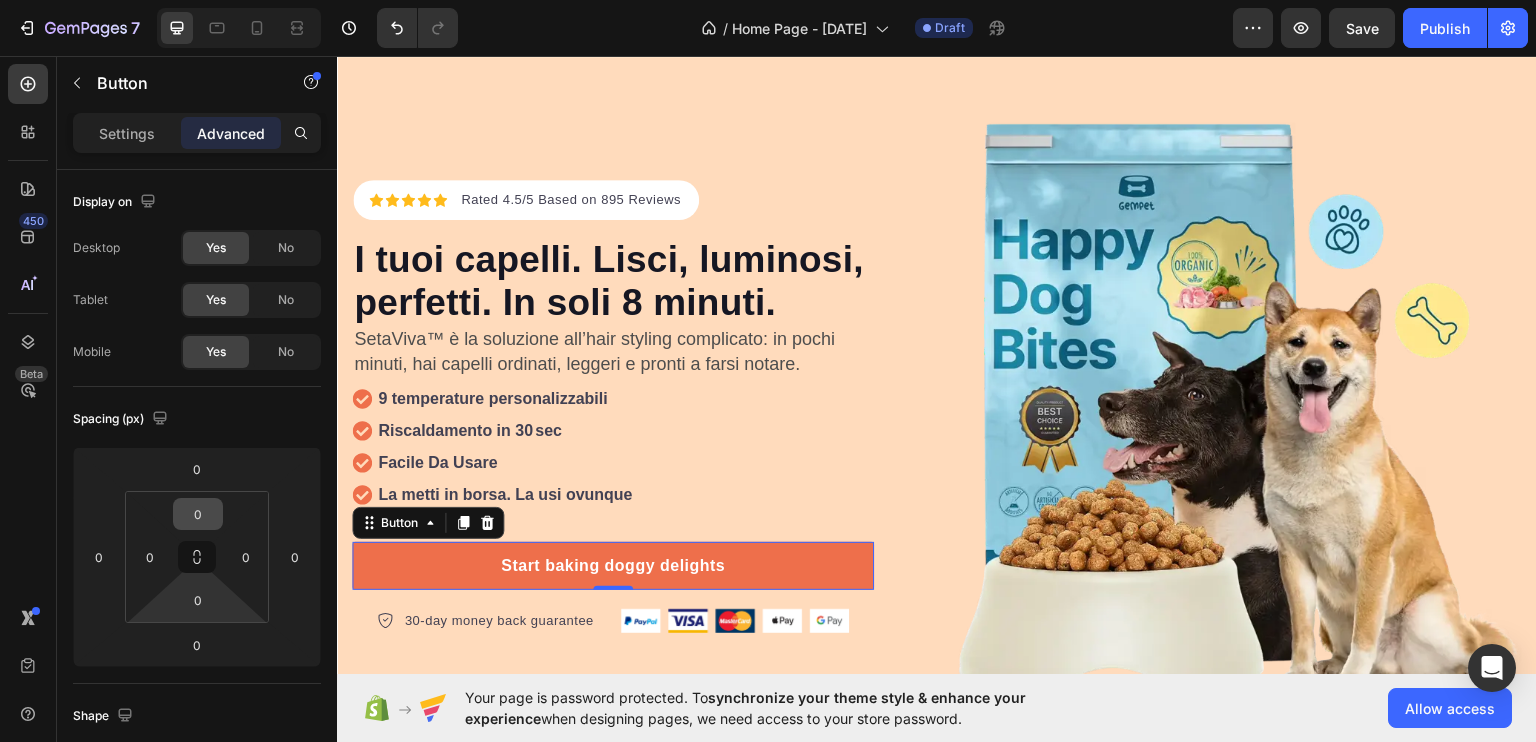 click on "0" at bounding box center (198, 514) 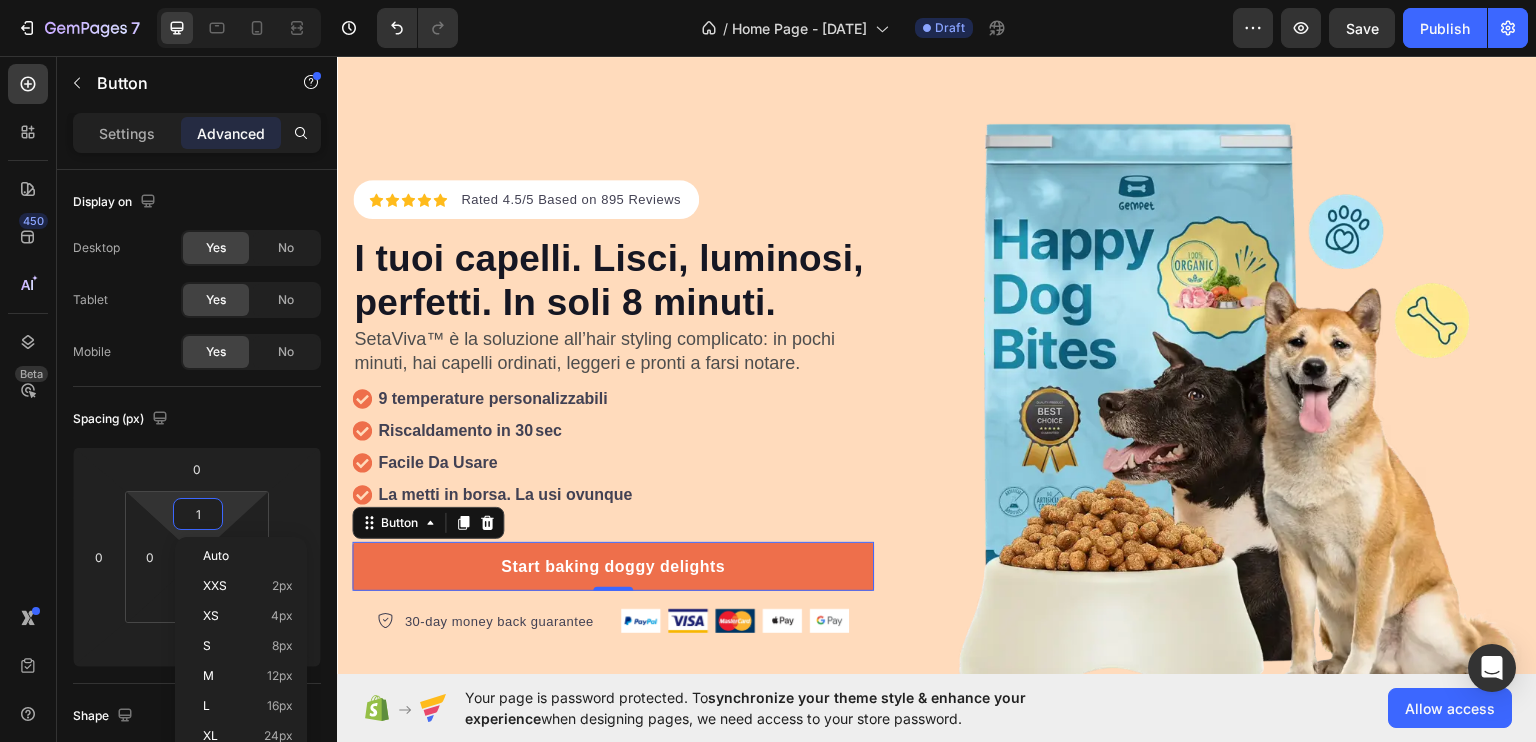 type on "0" 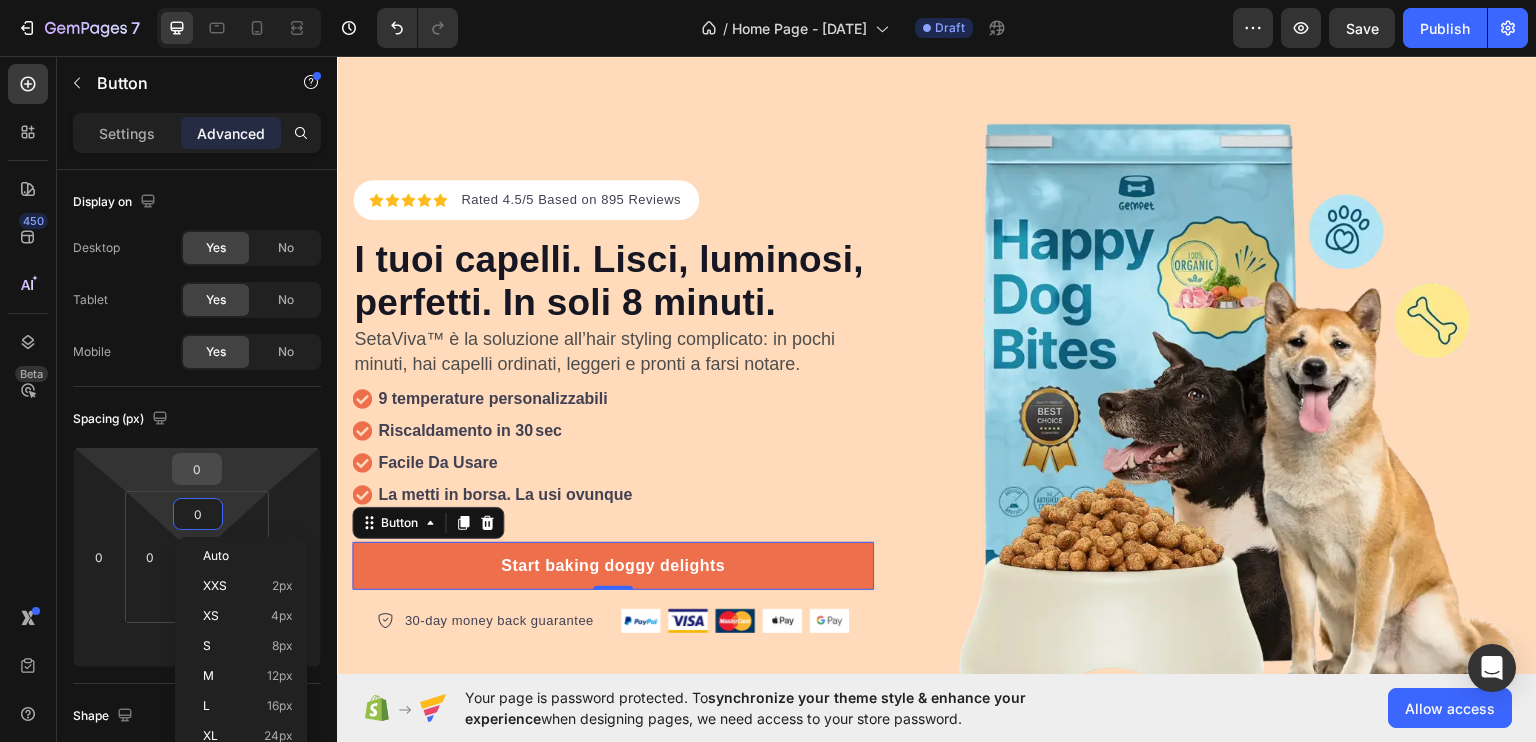 click on "0" at bounding box center [197, 469] 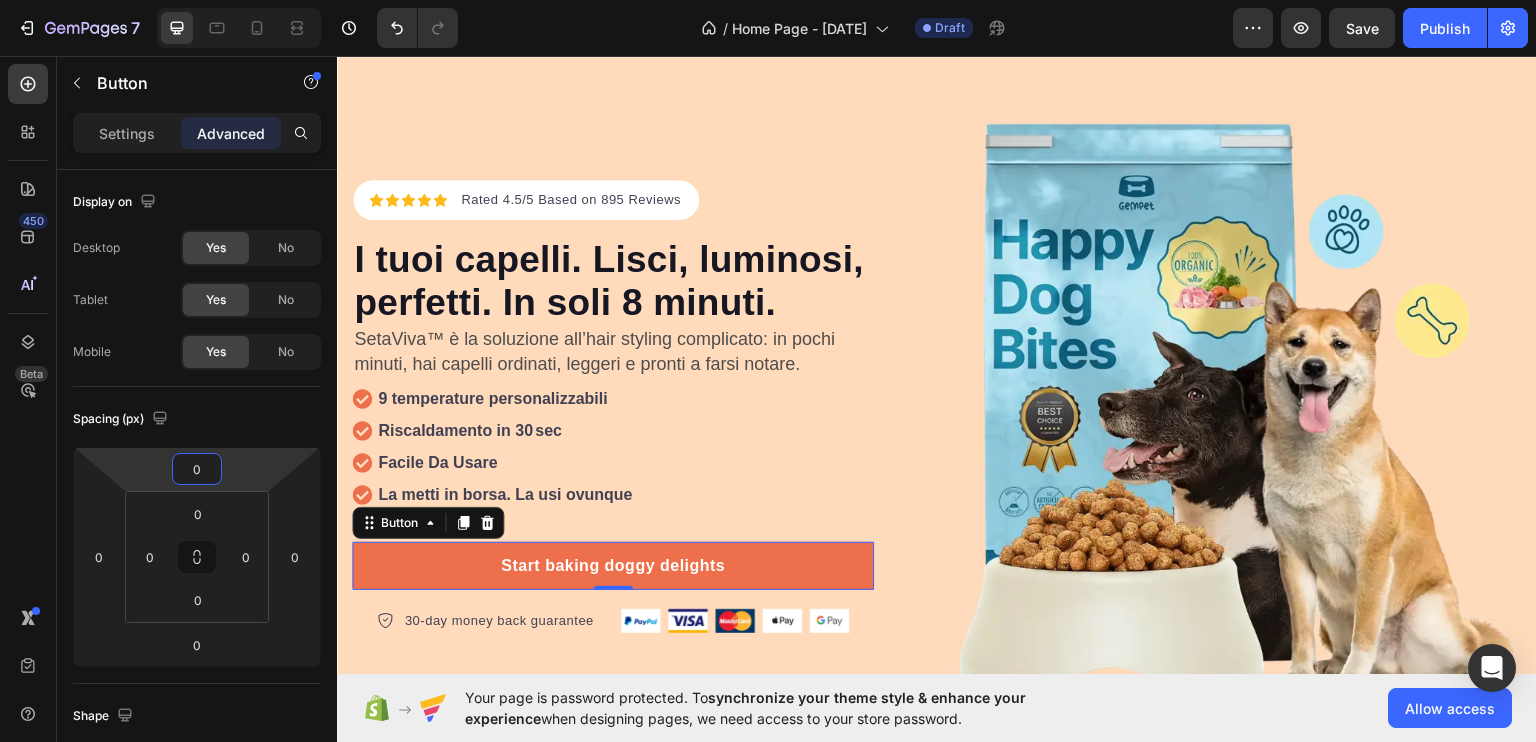 click on "0" at bounding box center [197, 469] 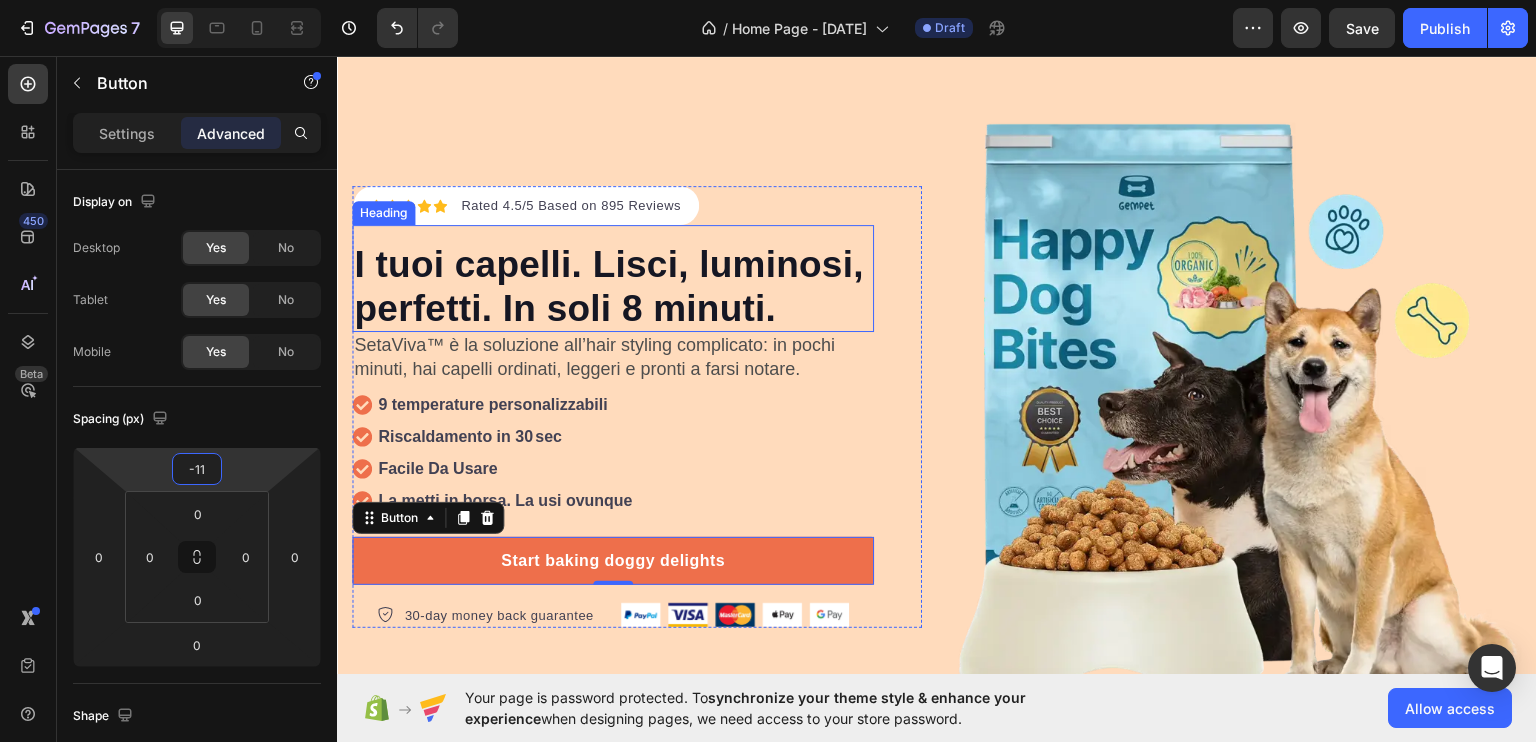 type on "-10" 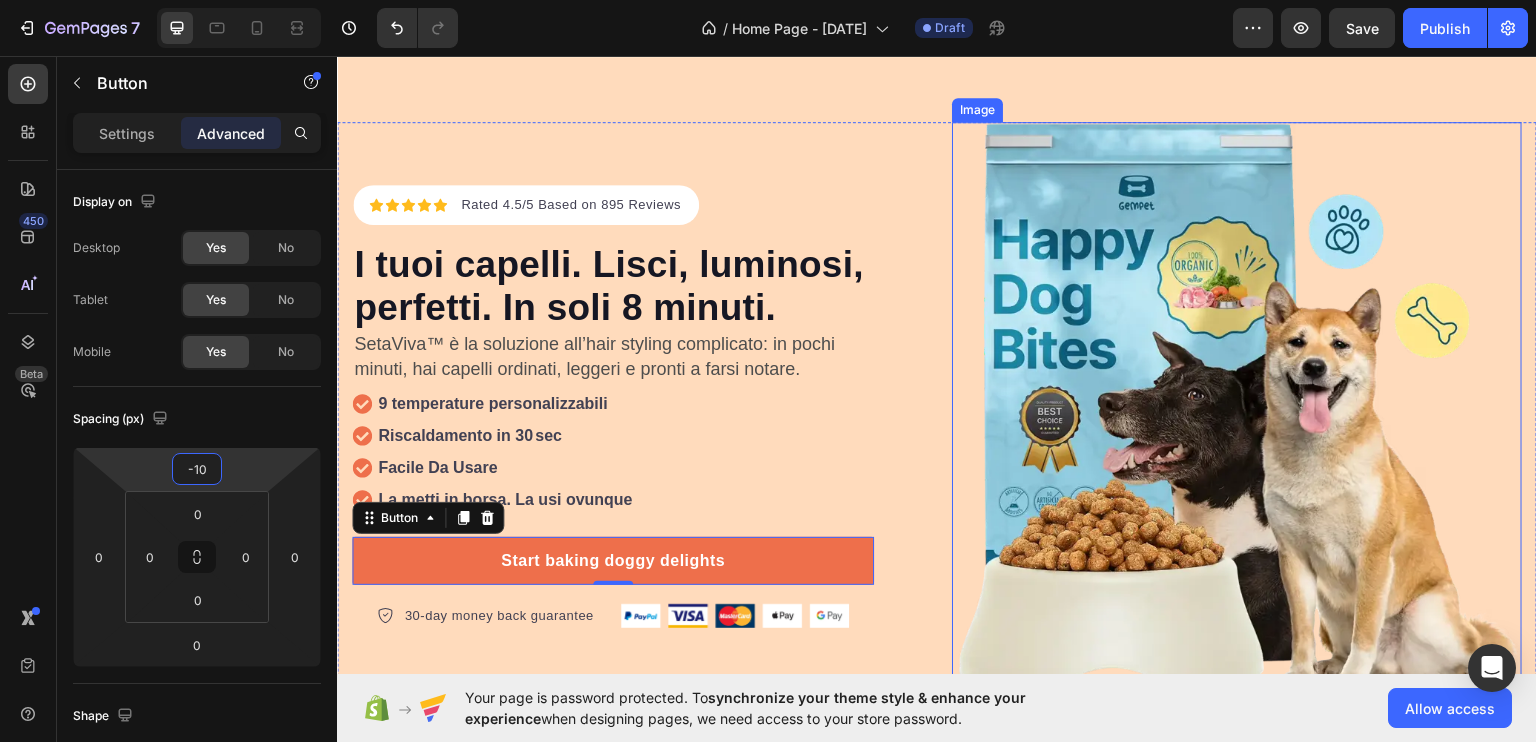 click at bounding box center [1237, 406] 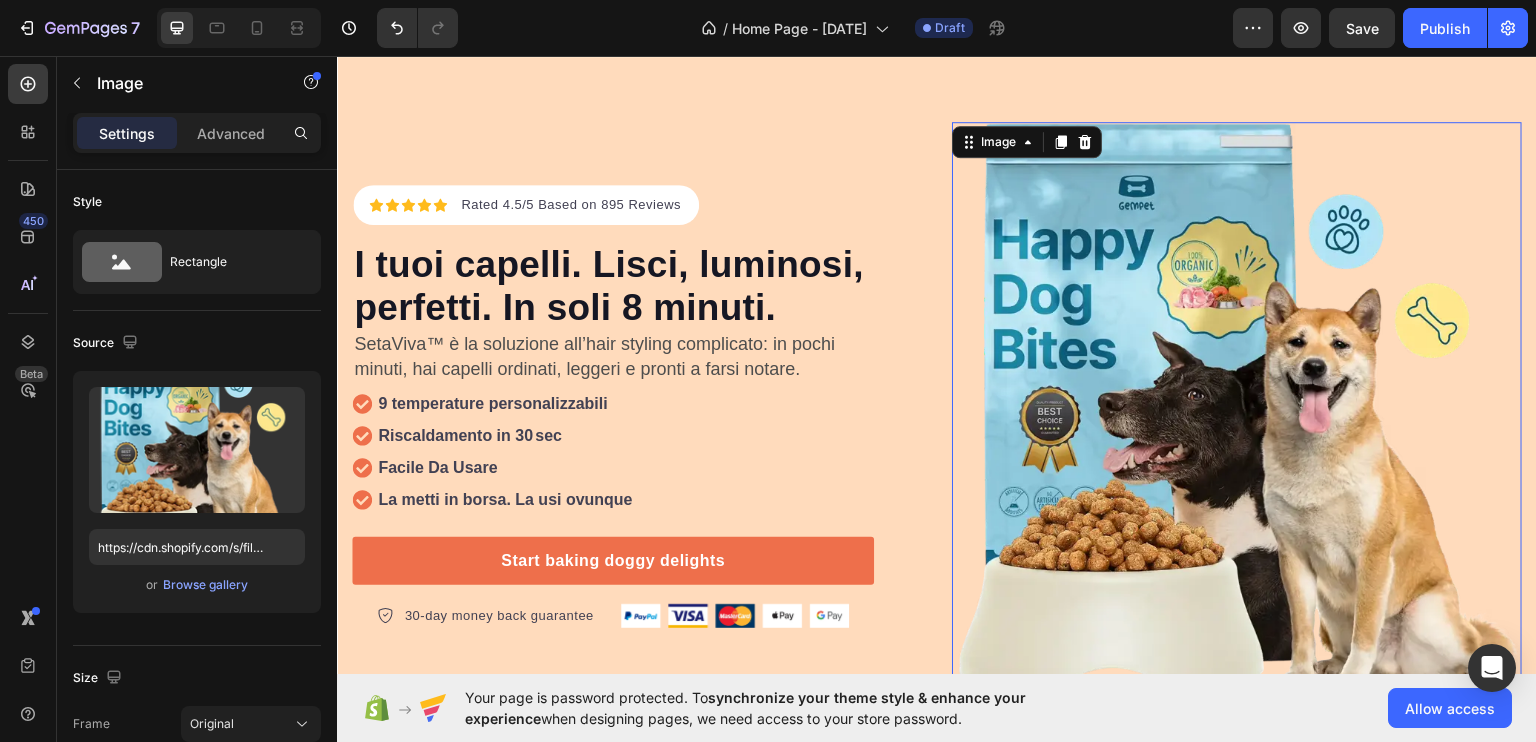 click on "Your page is password protected. To  synchronize your theme style & enhance your experience  when designing pages, we need access to your store password.  Allow access" 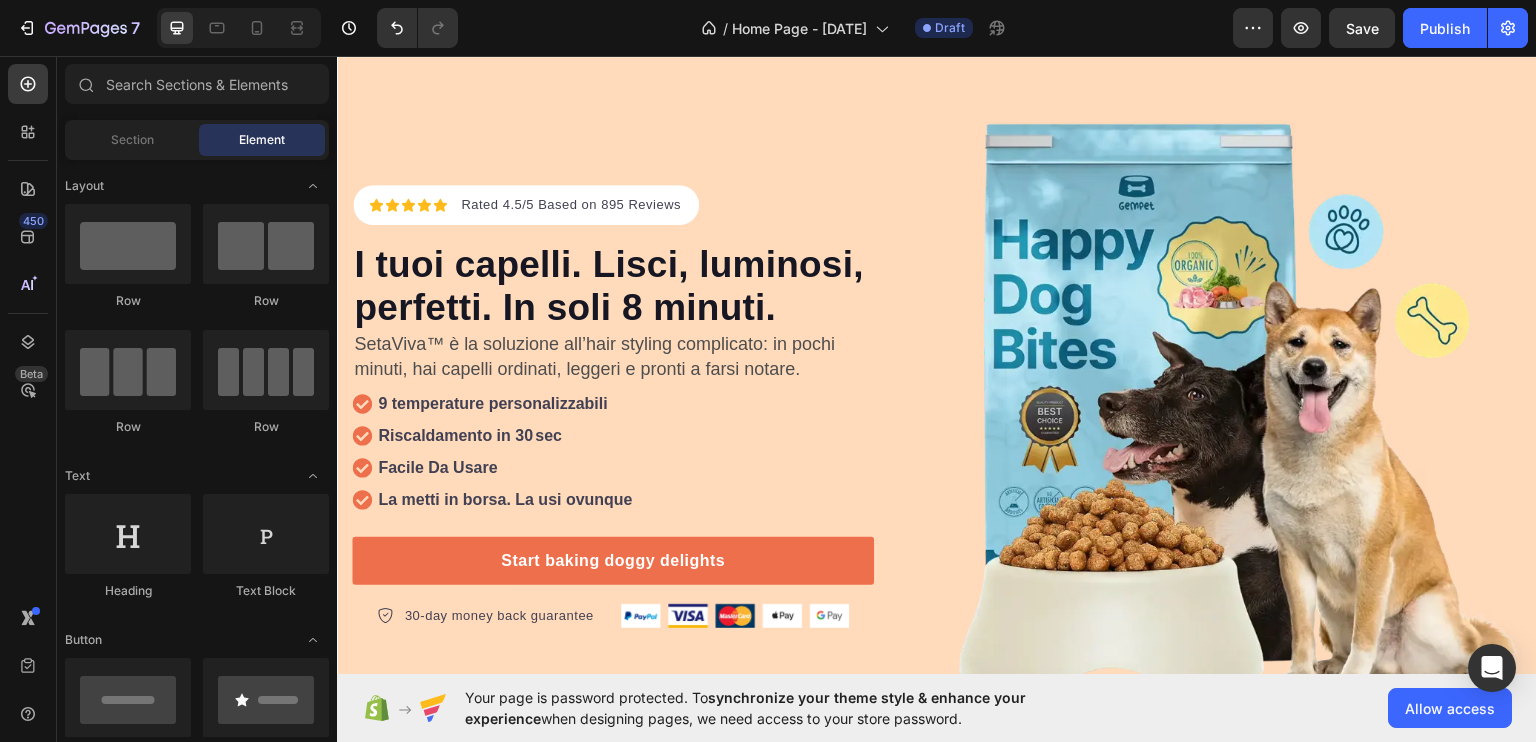 scroll, scrollTop: 578, scrollLeft: 0, axis: vertical 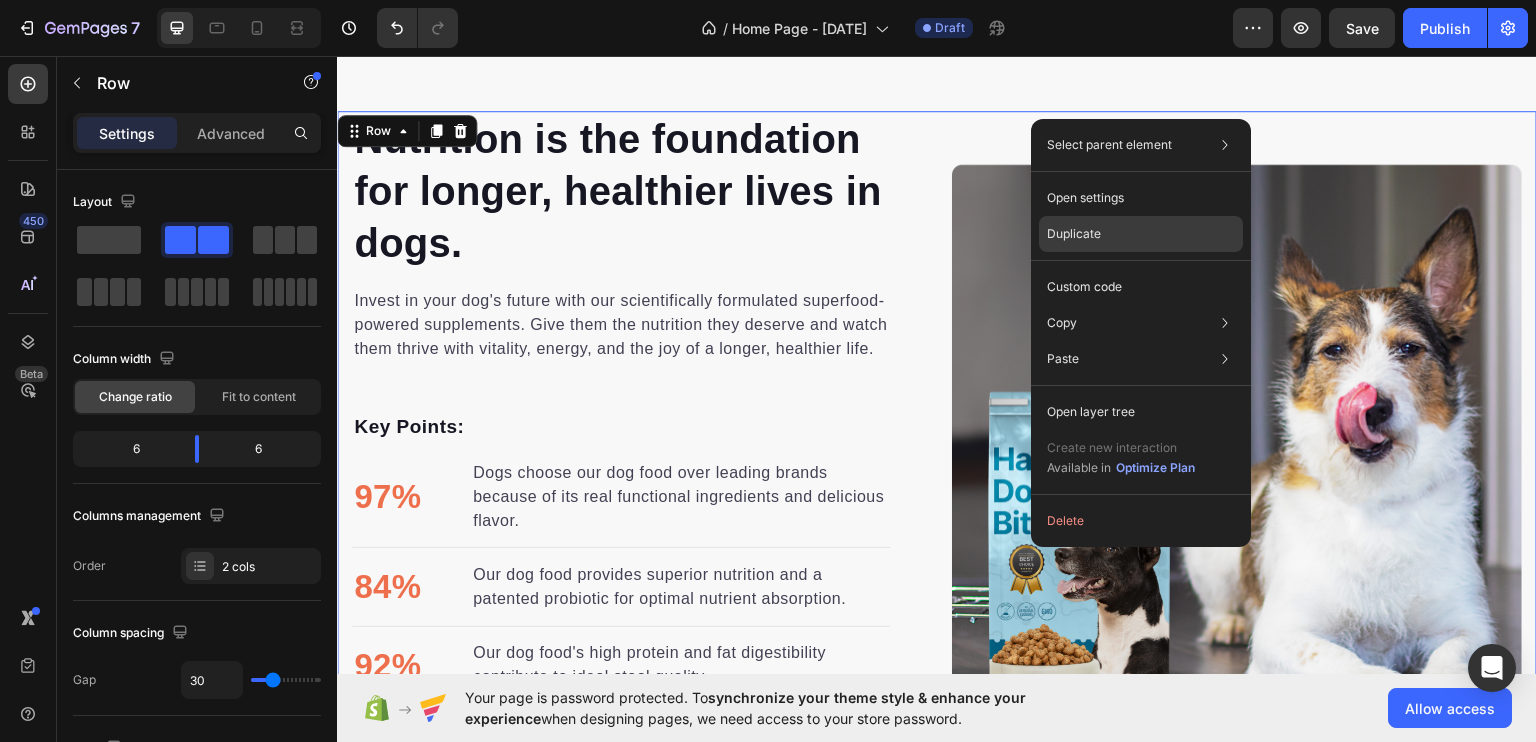 click on "Duplicate" 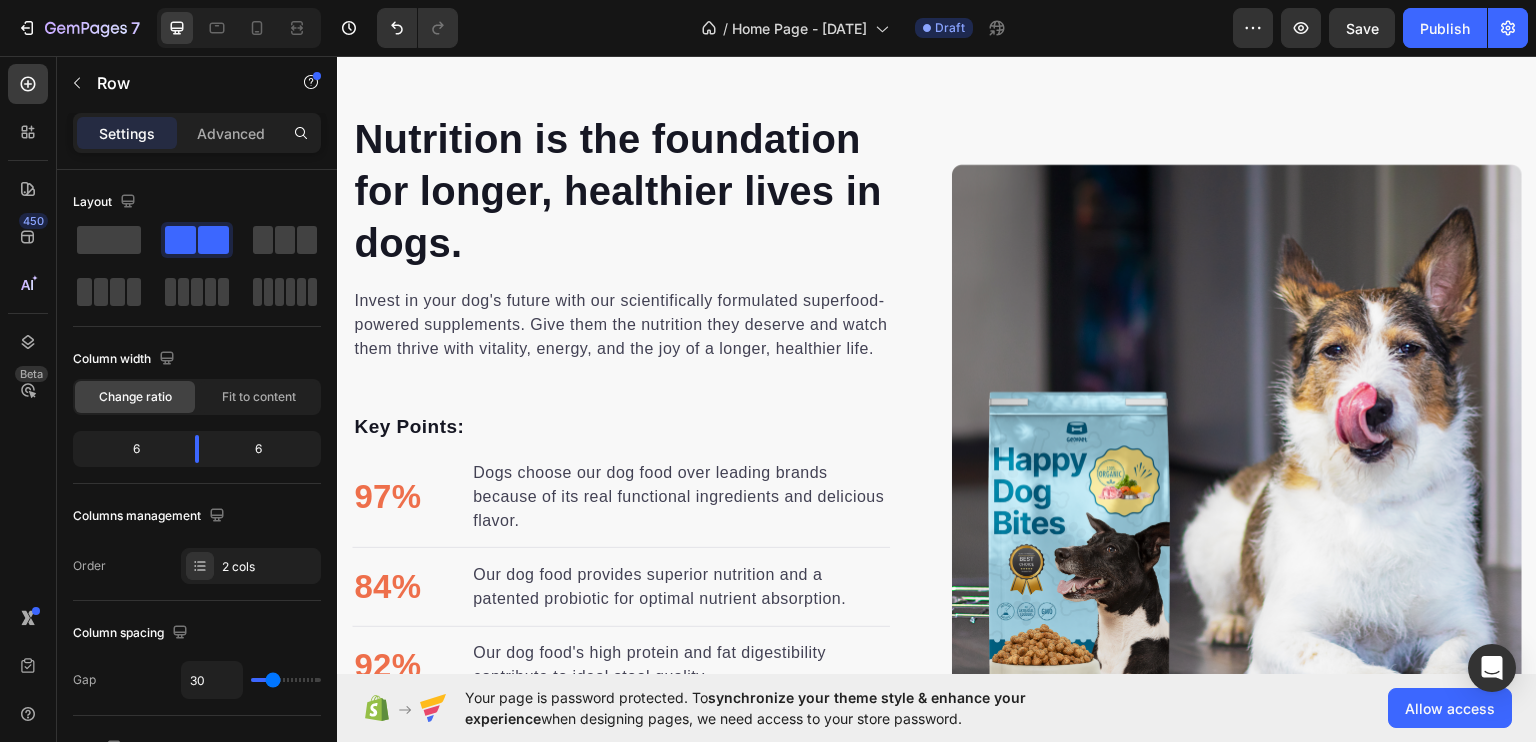 scroll, scrollTop: 3137, scrollLeft: 0, axis: vertical 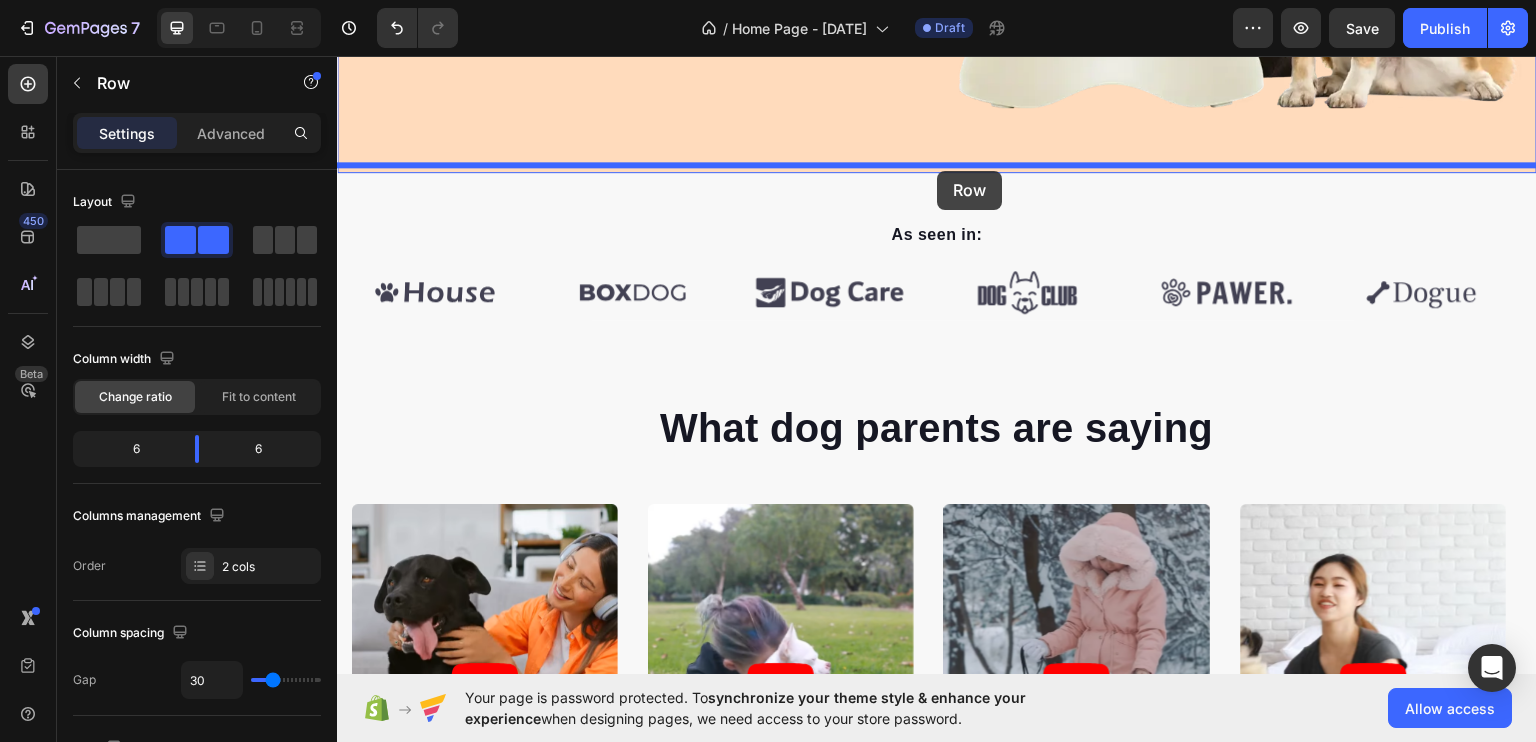 drag, startPoint x: 1024, startPoint y: 307, endPoint x: 937, endPoint y: 172, distance: 160.6051 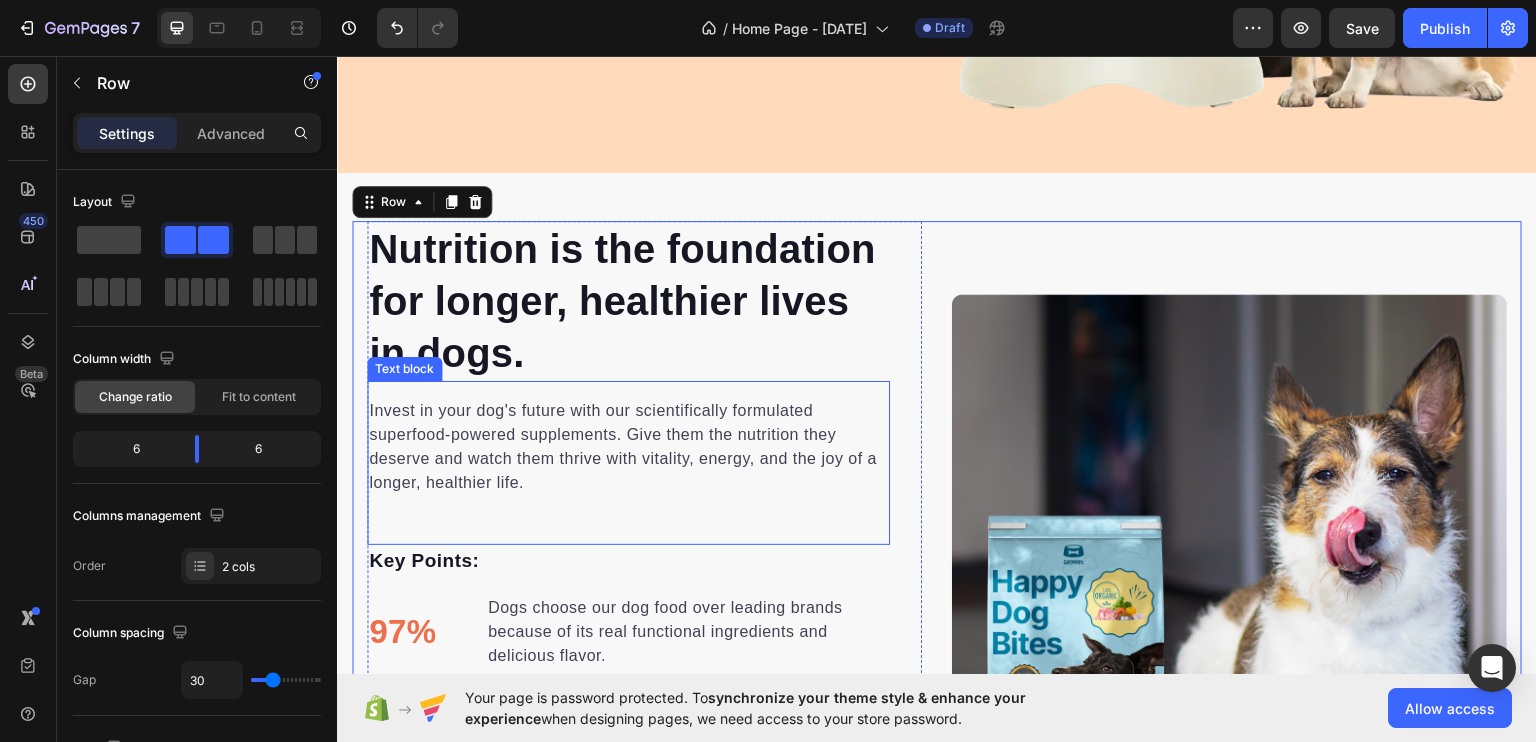 click on "Invest in your dog's future with our scientifically formulated superfood-powered supplements. Give them the nutrition they deserve and watch them thrive with vitality, energy, and the joy of a longer, healthier life." at bounding box center (628, 446) 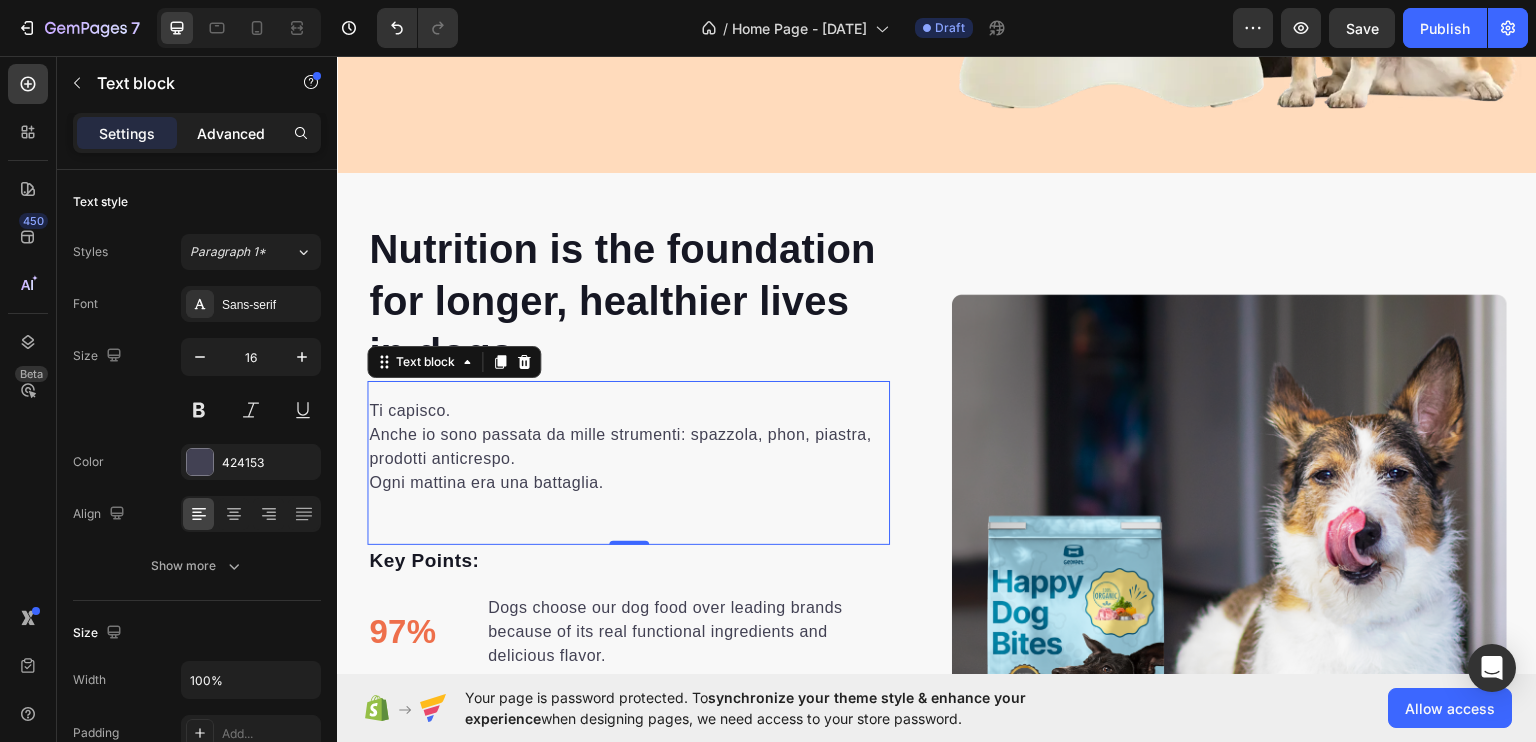 click on "Advanced" at bounding box center (231, 133) 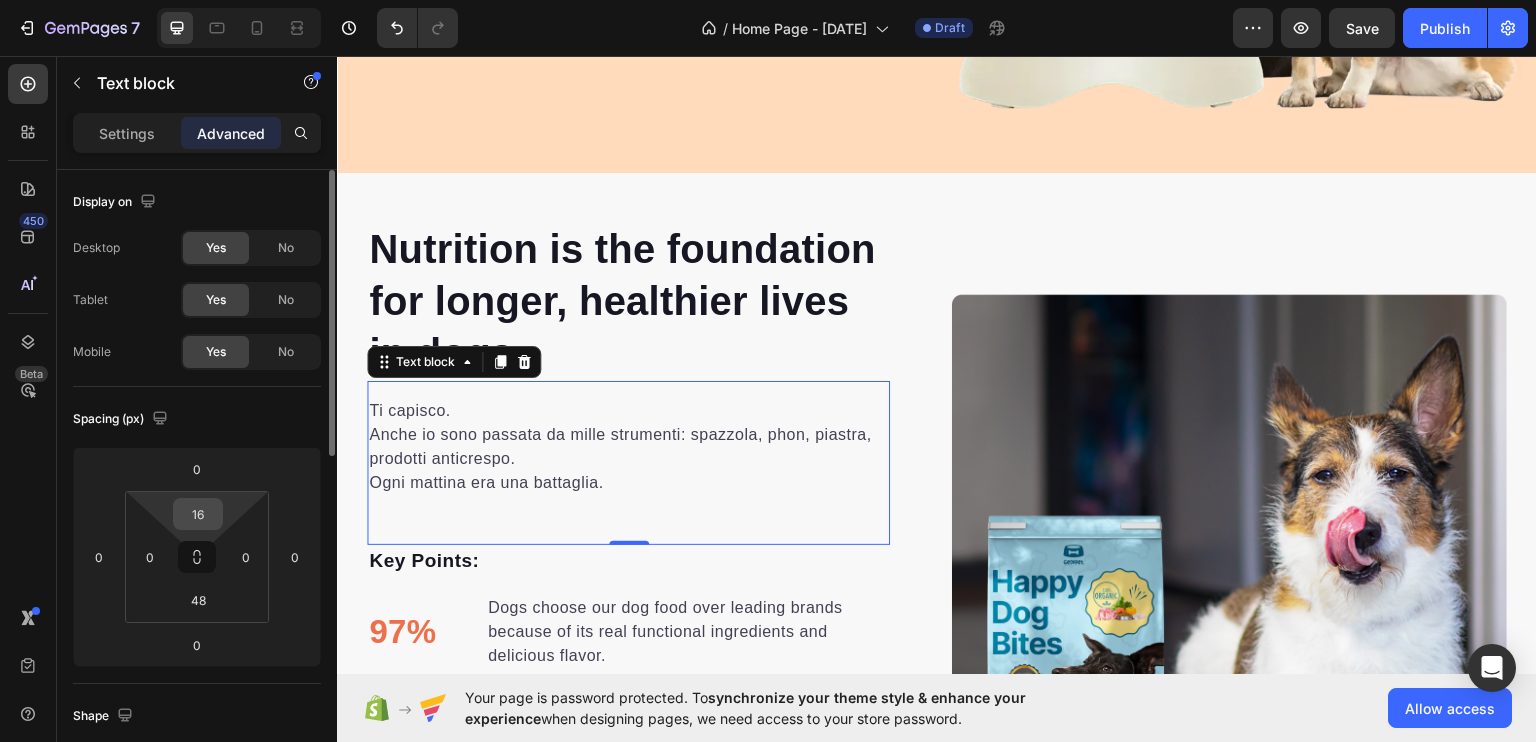 click on "16" at bounding box center [198, 514] 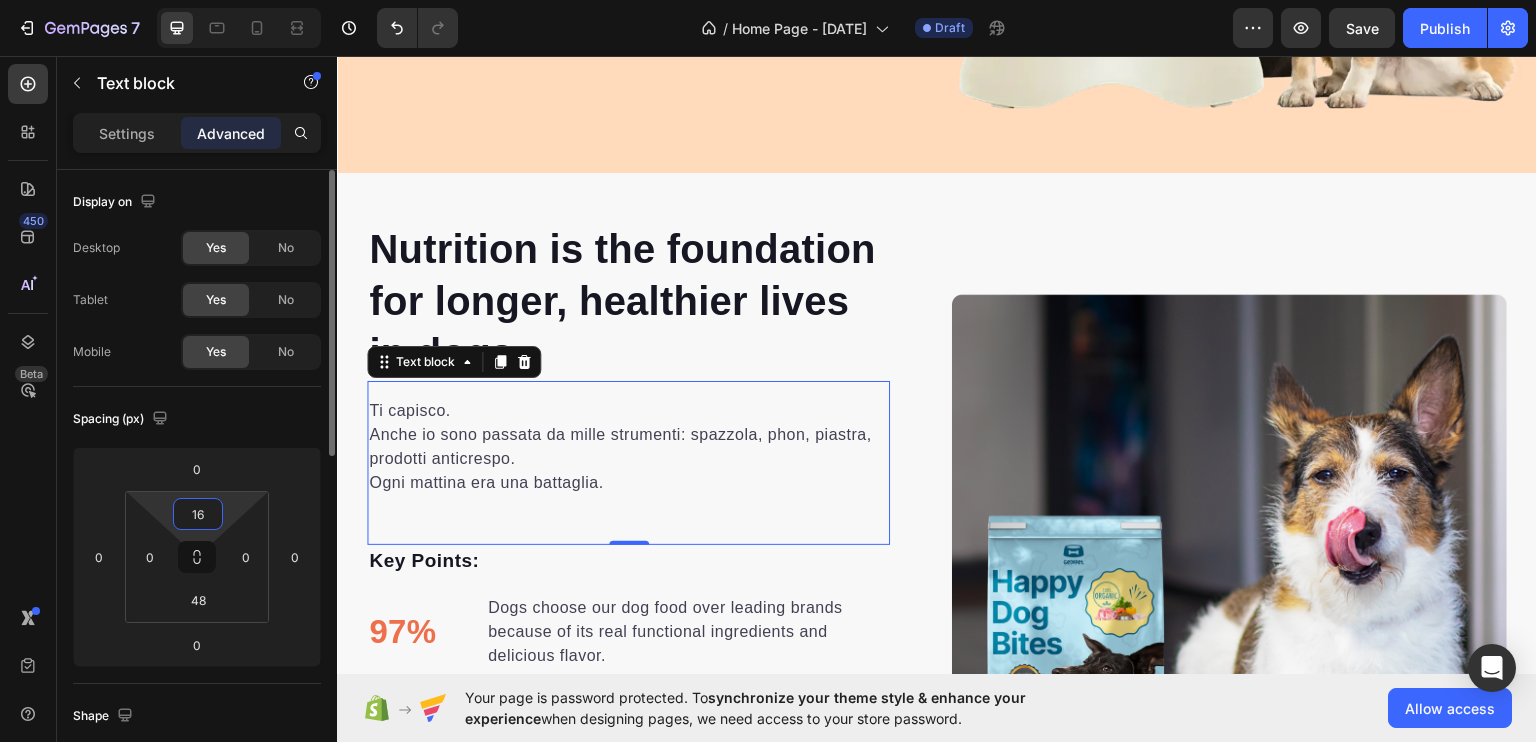 click on "16" at bounding box center [198, 514] 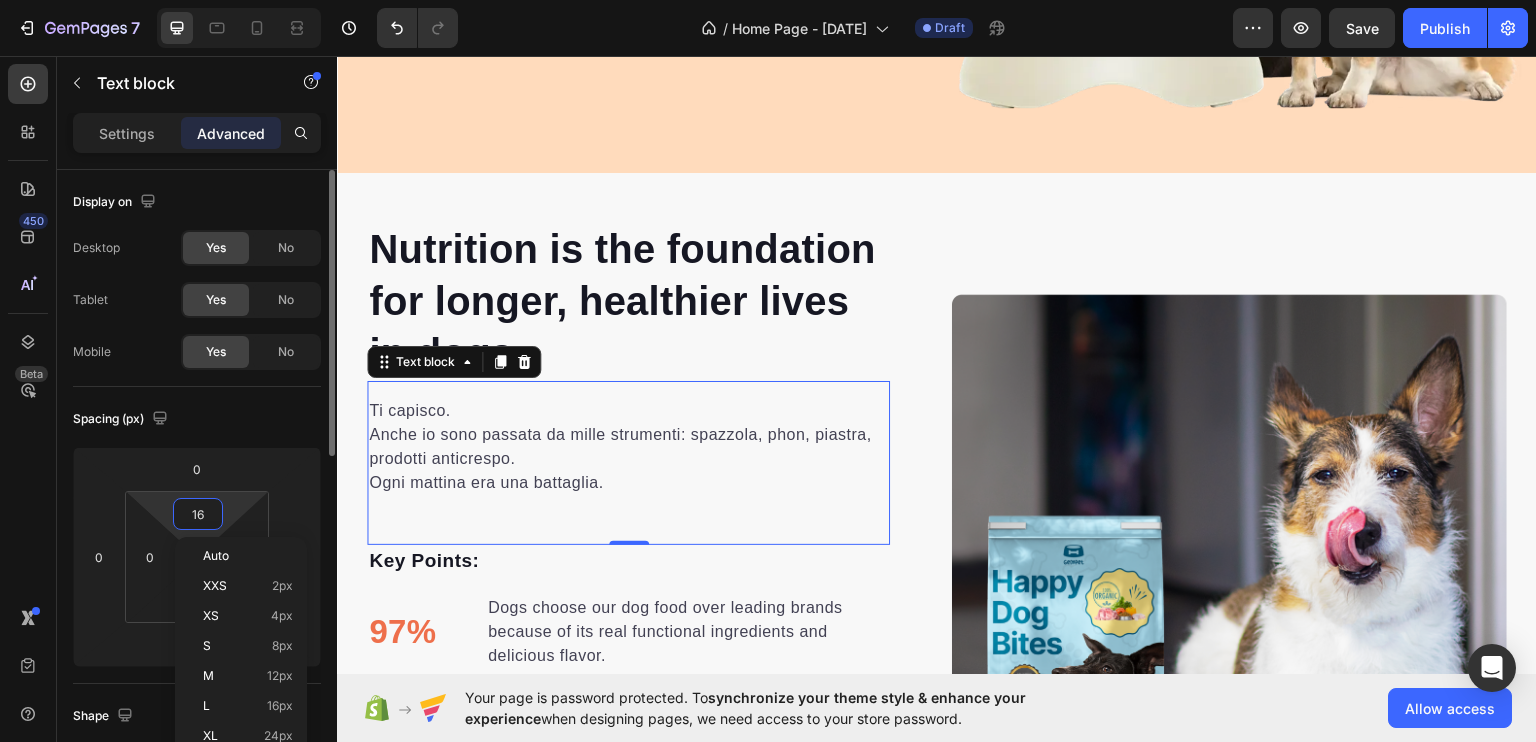 click on "16" at bounding box center [198, 514] 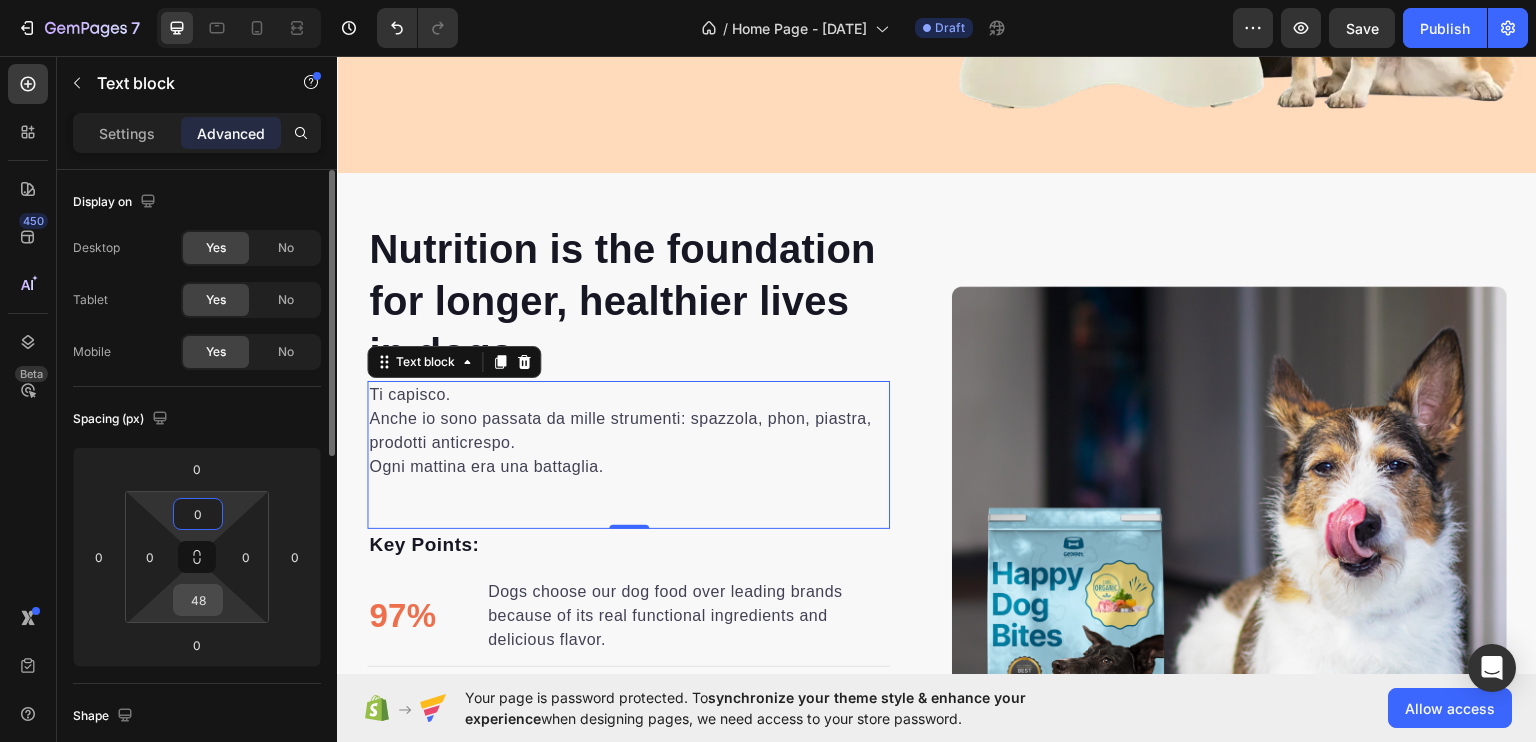 type on "0" 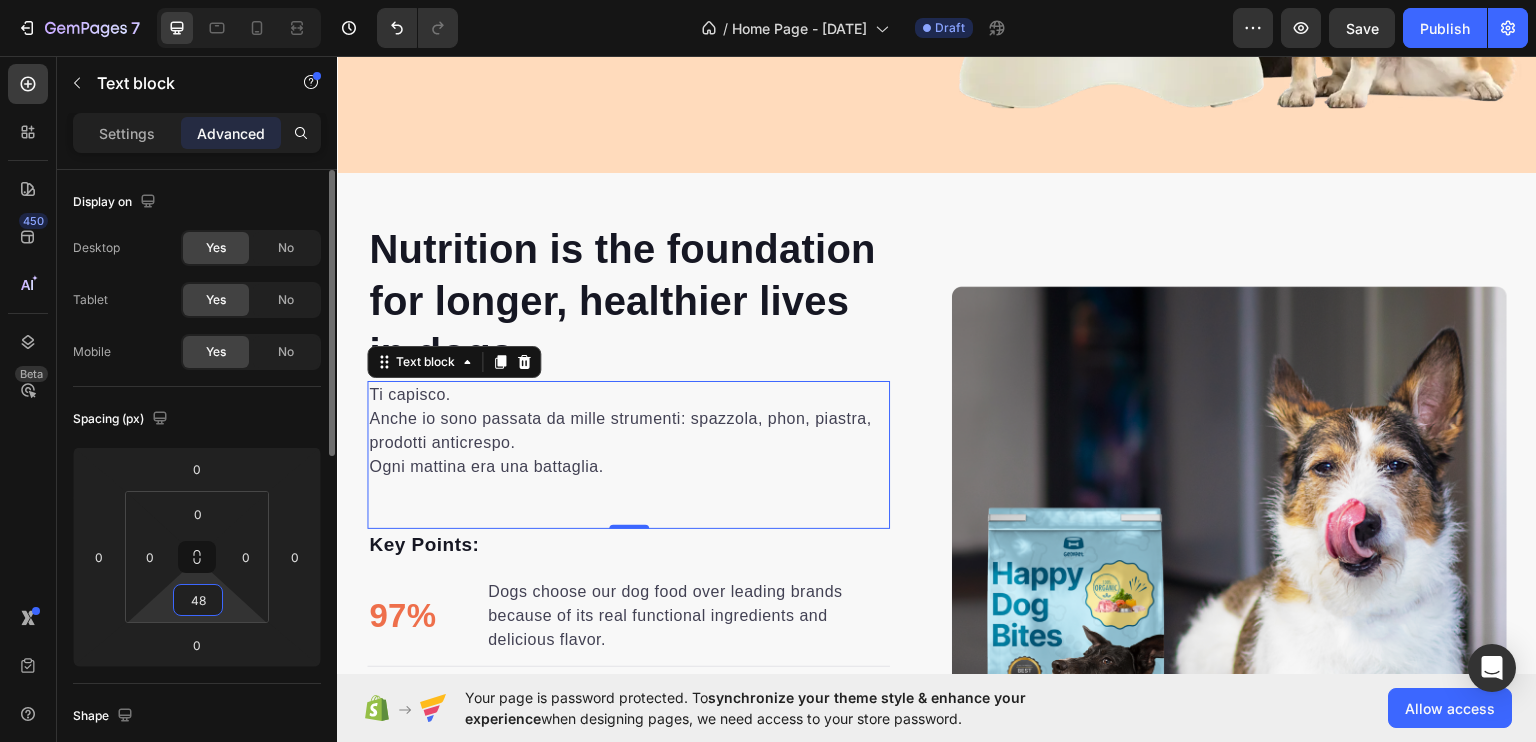 click on "48" at bounding box center (198, 600) 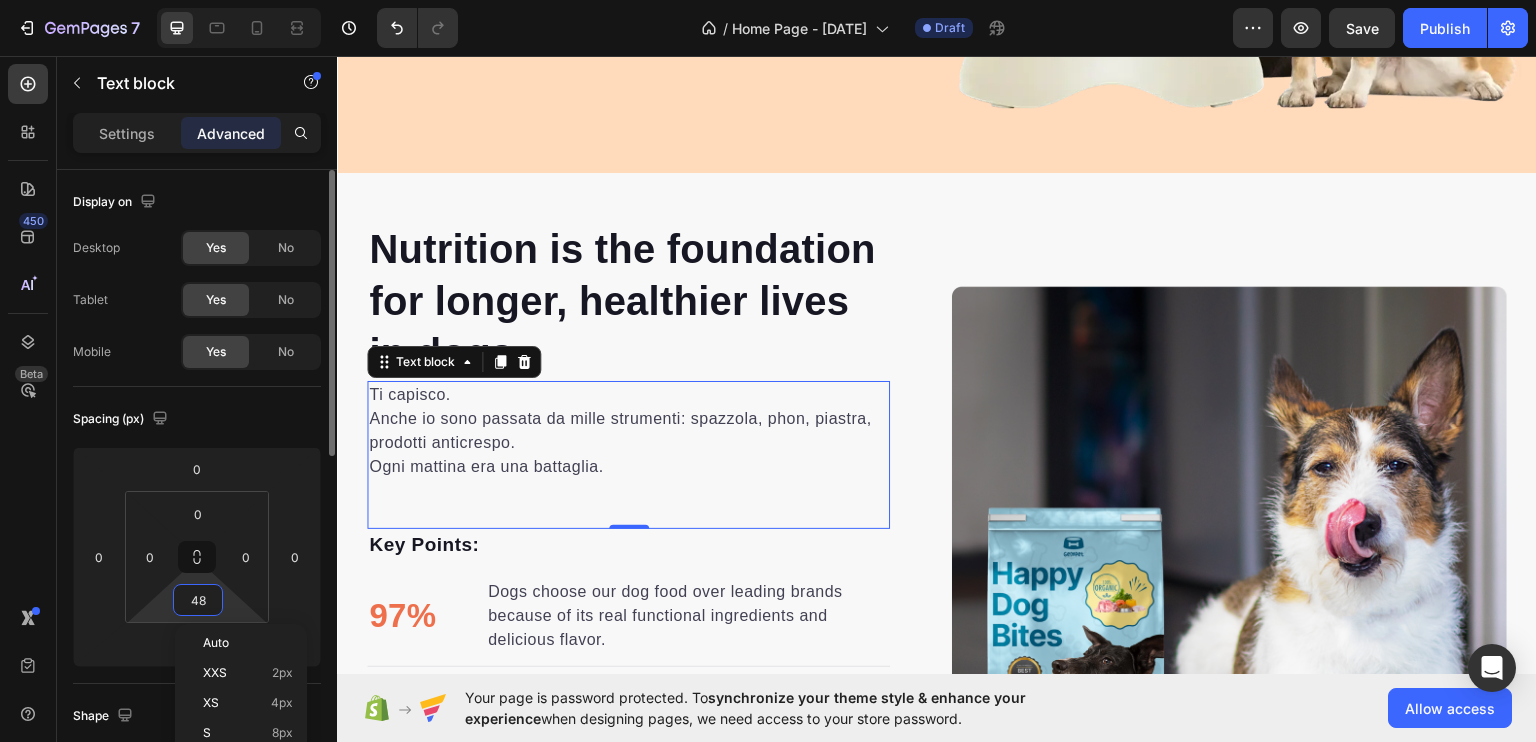 click on "48" at bounding box center (198, 600) 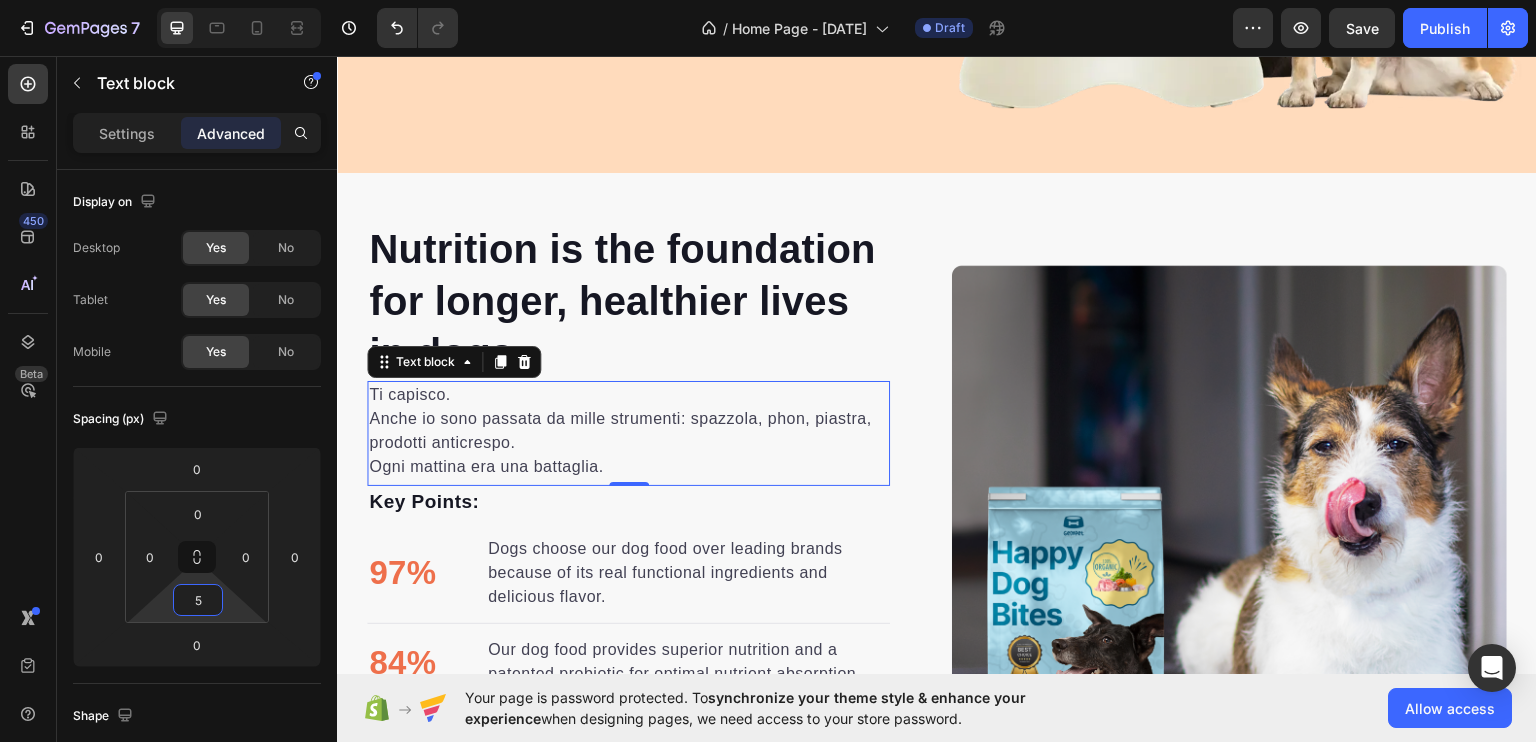 type on "5" 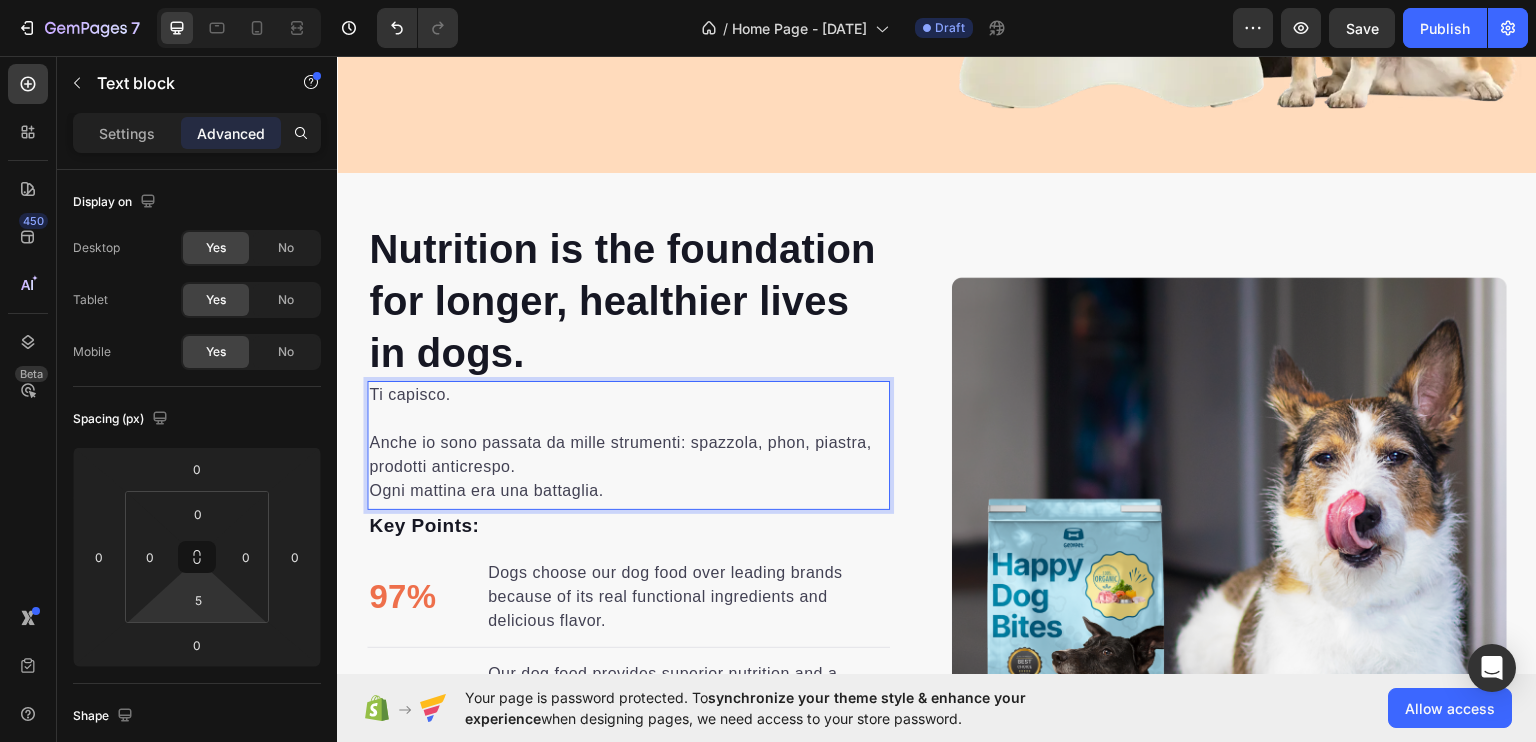 click on "⁠⁠⁠⁠⁠⁠⁠ Anche io sono passata da mille strumenti: spazzola, phon, piastra, prodotti anticrespo. Ogni mattina era una battaglia." at bounding box center [628, 454] 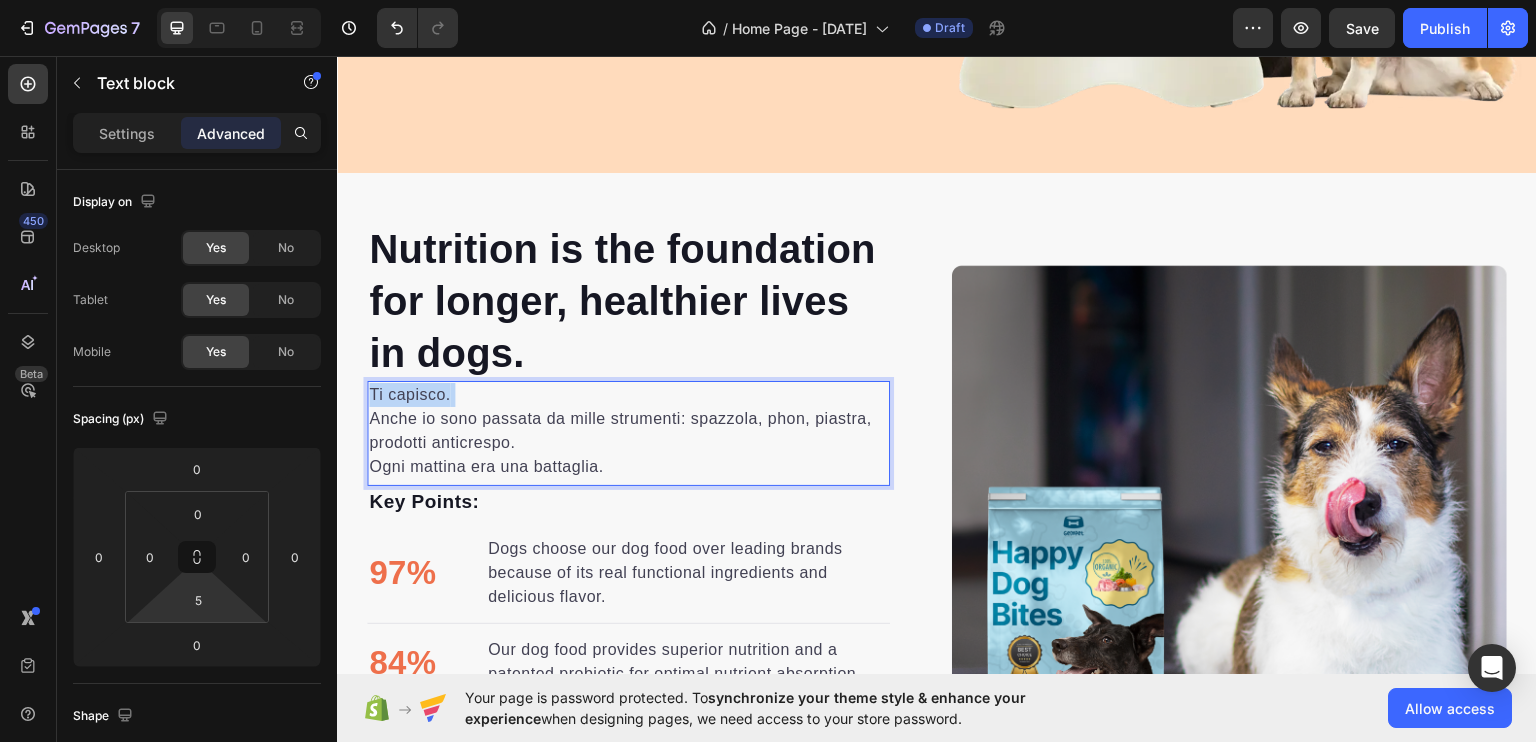 drag, startPoint x: 464, startPoint y: 384, endPoint x: 665, endPoint y: 457, distance: 213.84573 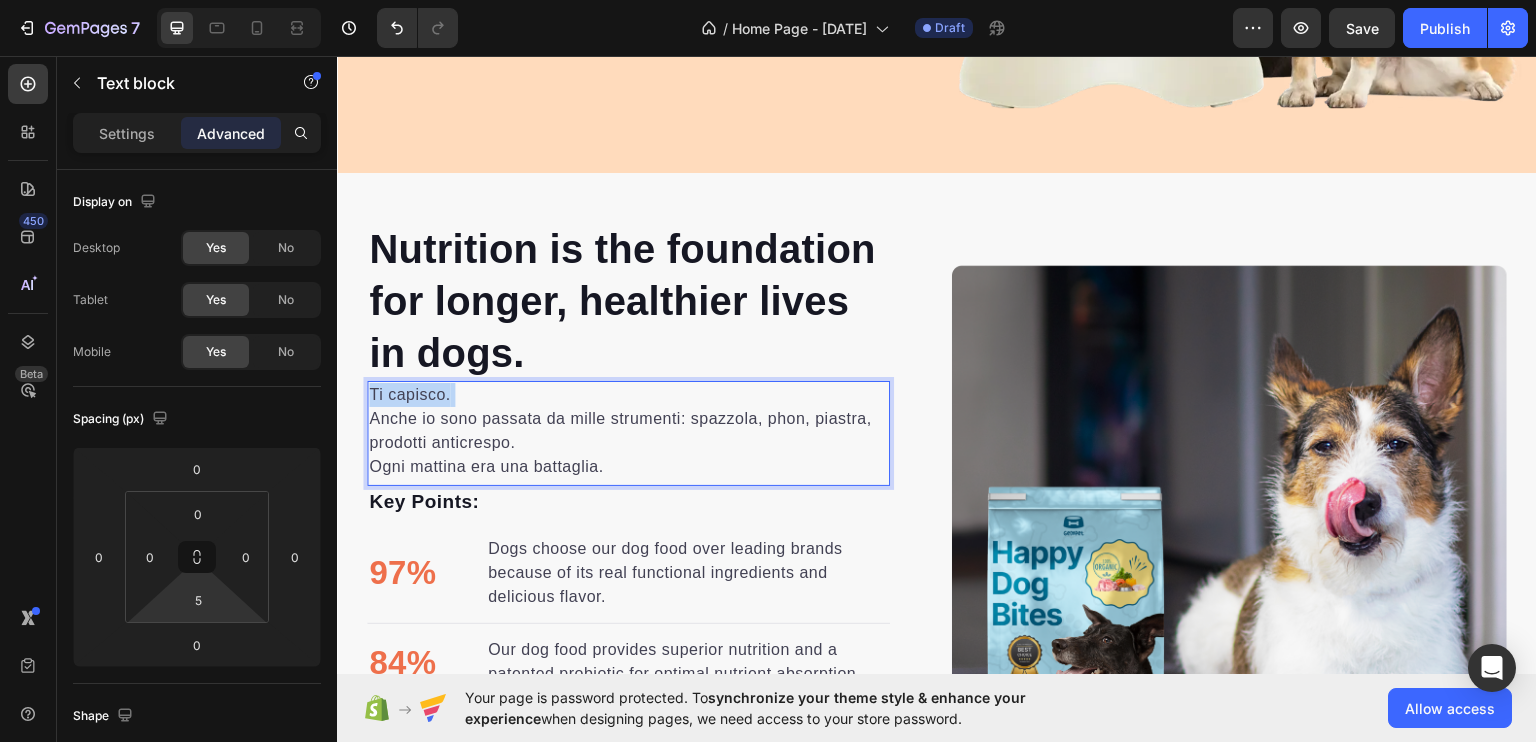 click on "Header Image 22,500+ Happy Customers Text Block Row
Image +700 5-Star Reviews Text Block Row
Image 30 Day Guarantee Text Block Row
Image 22,500+ Happy Customers Text Block Row
Image +700 5-Star Reviews Text Block Row
Image 30 Day Guarantee Text Block Row
Image 22,500+ Happy Customers Text Block Row
Image +700 5-Star Reviews Text Block Row
Image 30 Day Guarantee Text Block Row
Image 22,500+ Happy Customers Text Block Row
Image +700 5-Star Reviews Text Block Row
Image 30 Day Guarantee Text Block Row
Image 22,500+ Happy Customers Text Block Row
Image +700 5-Star Reviews Text Block Row
Image 30 Day Guarantee Text Block Row
Image 22,500+ Happy Customers Text Block Row
Image +700 5-Star Reviews Text Block Row
Image 30 Day Guarantee Text Block Row" at bounding box center (937, 3544) 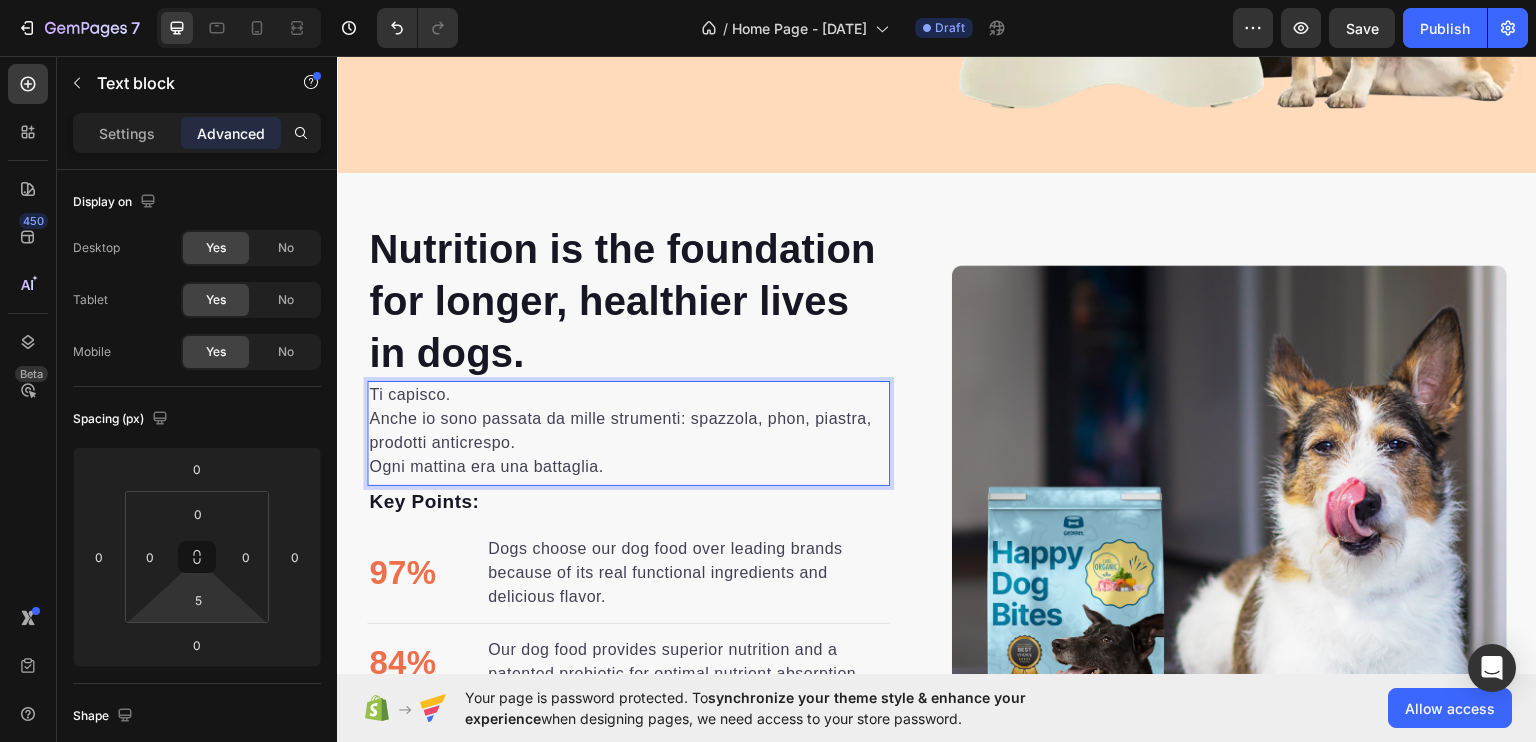 click on "Ti capisco. Anche io sono passata da mille strumenti: spazzola, phon, piastra, prodotti anticrespo. Ogni mattina era una battaglia." at bounding box center (628, 430) 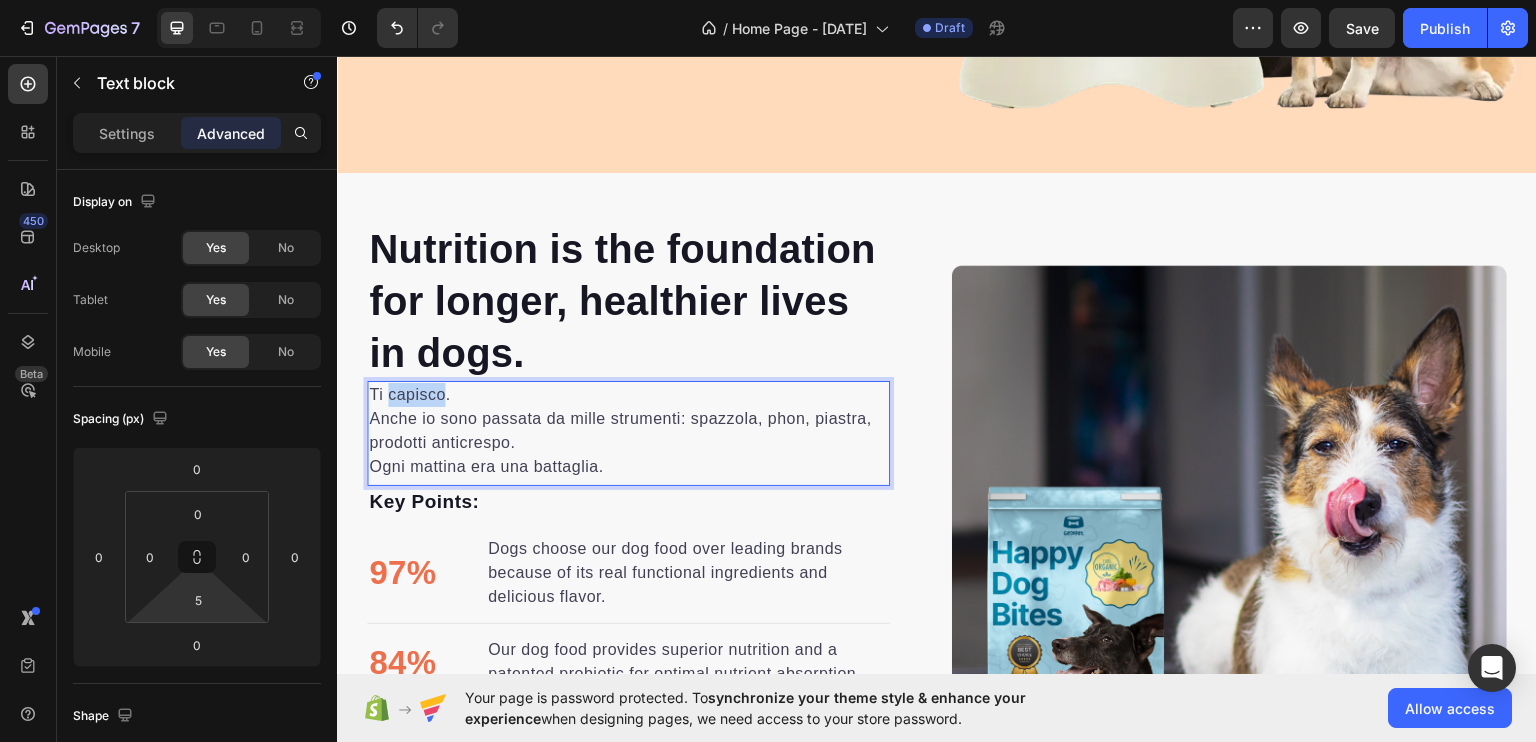 click on "Ti capisco. Anche io sono passata da mille strumenti: spazzola, phon, piastra, prodotti anticrespo. Ogni mattina era una battaglia." at bounding box center [628, 430] 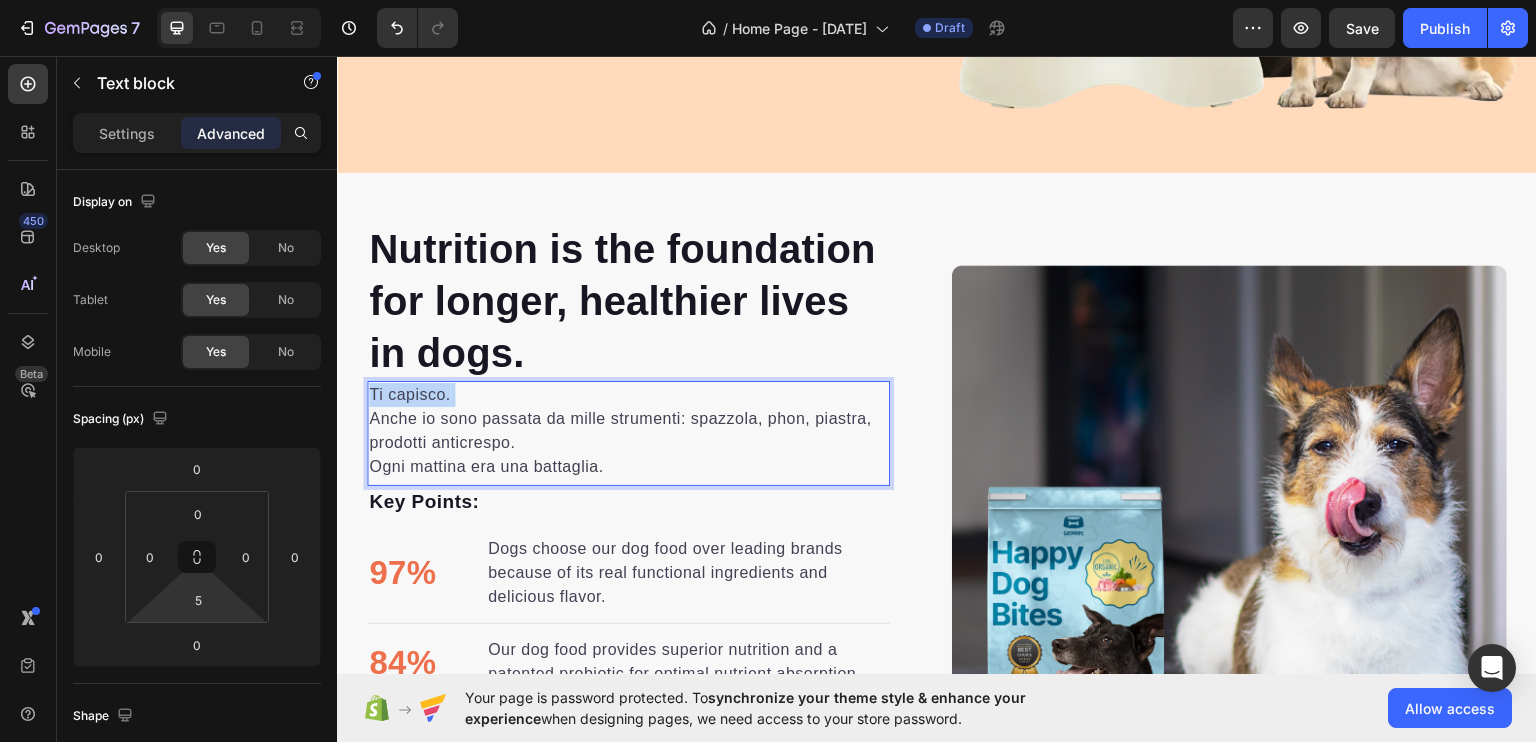 click on "Ti capisco. Anche io sono passata da mille strumenti: spazzola, phon, piastra, prodotti anticrespo. Ogni mattina era una battaglia." at bounding box center [628, 430] 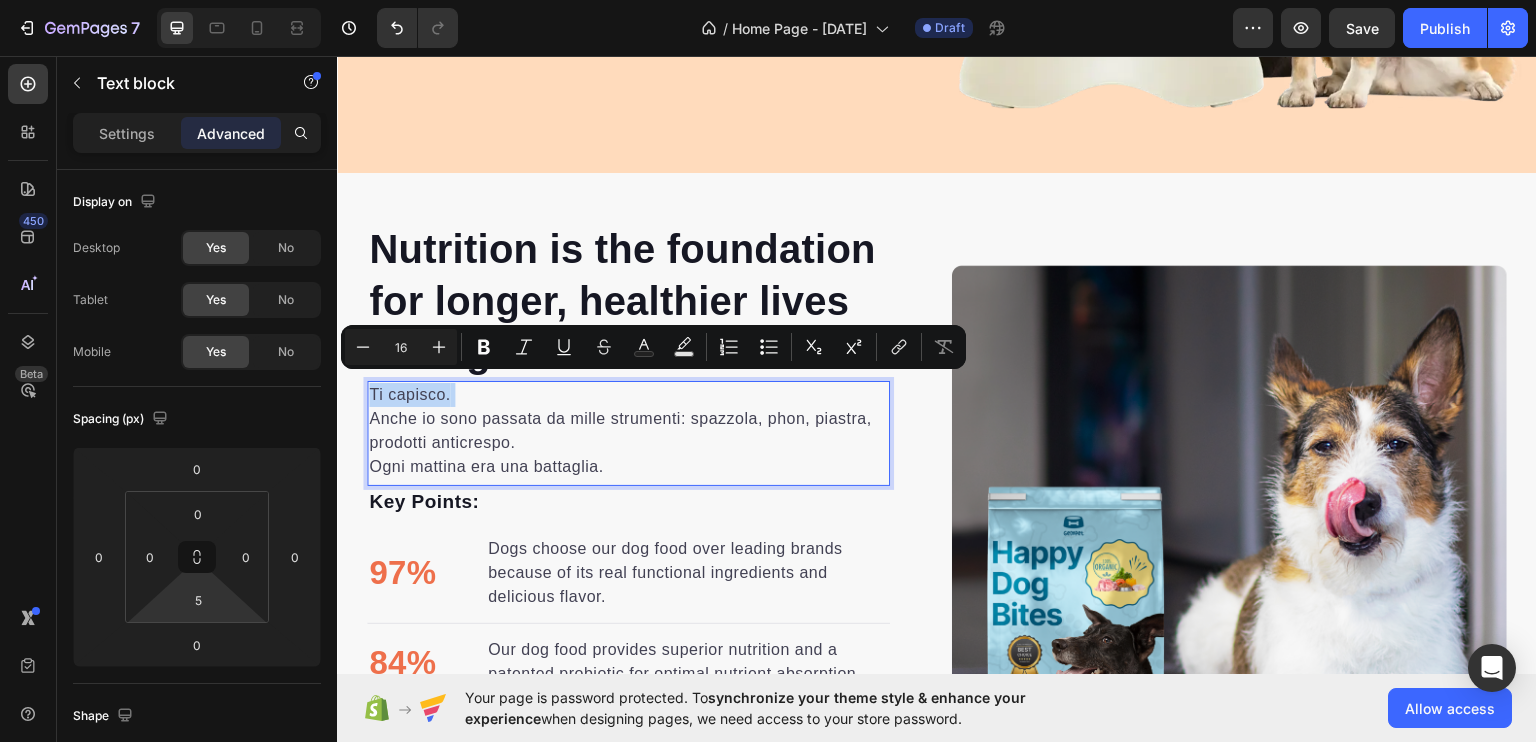 copy on "Ti capisco." 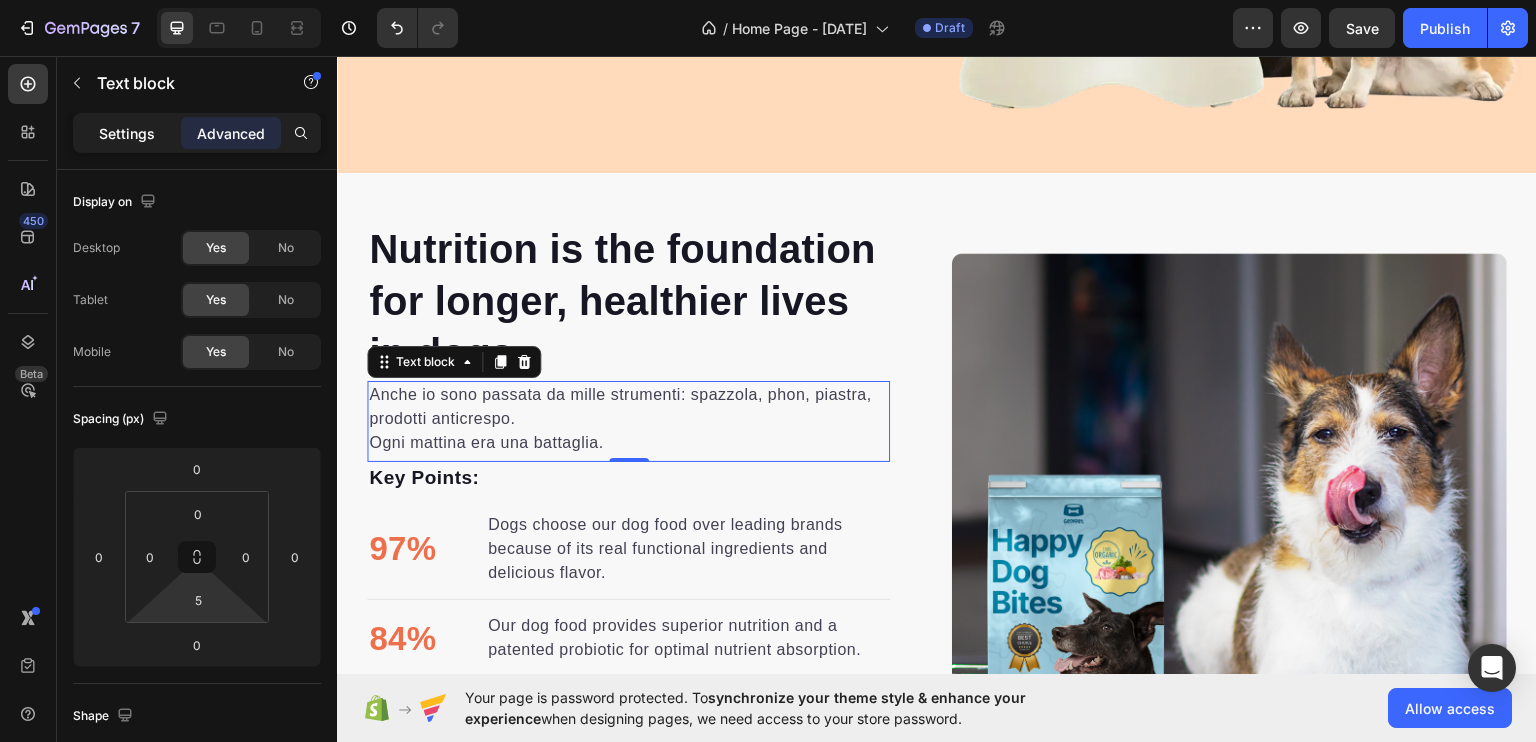 click on "Settings" at bounding box center [127, 133] 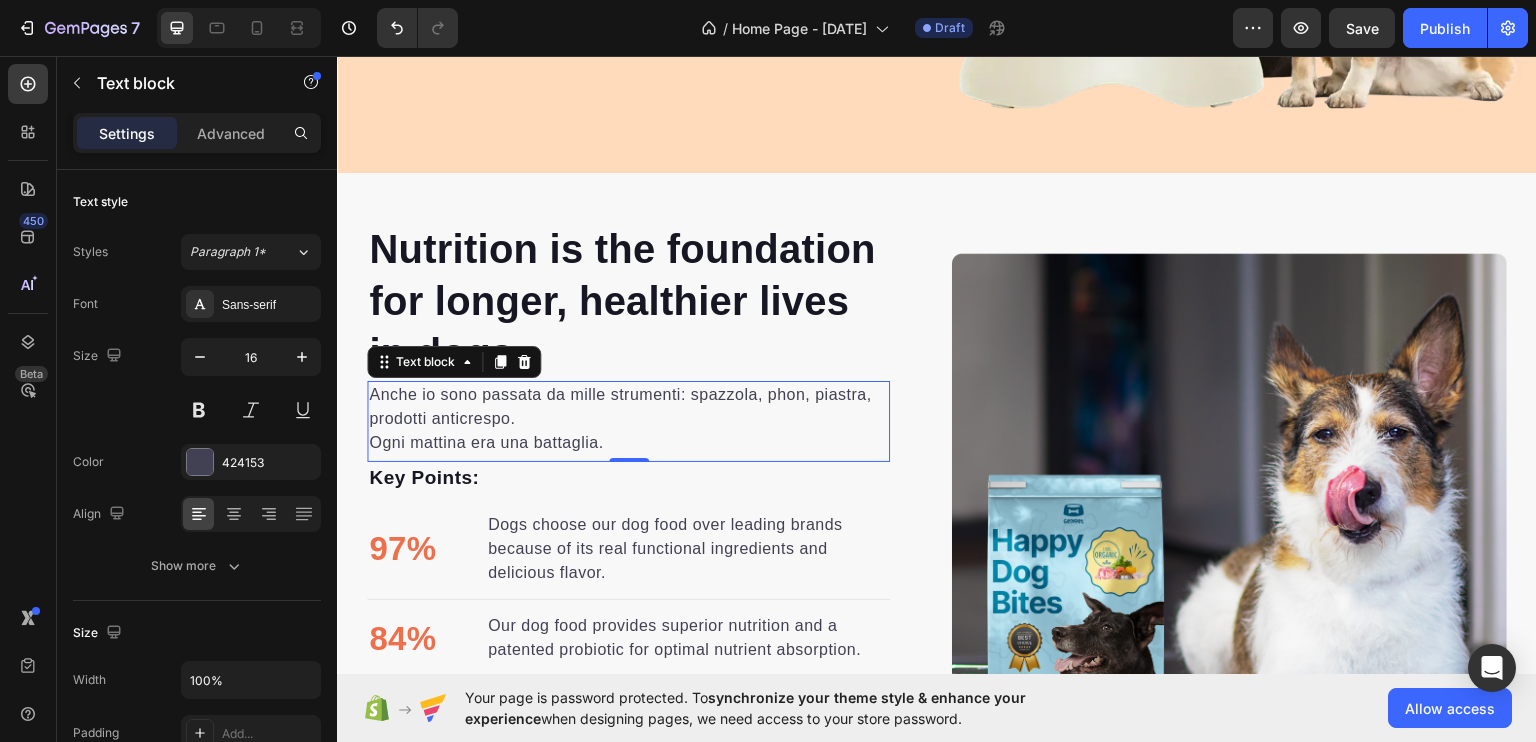 click on "Anche io sono passata da mille strumenti: spazzola, phon, piastra, prodotti anticrespo. Ogni mattina era una battaglia." at bounding box center (628, 418) 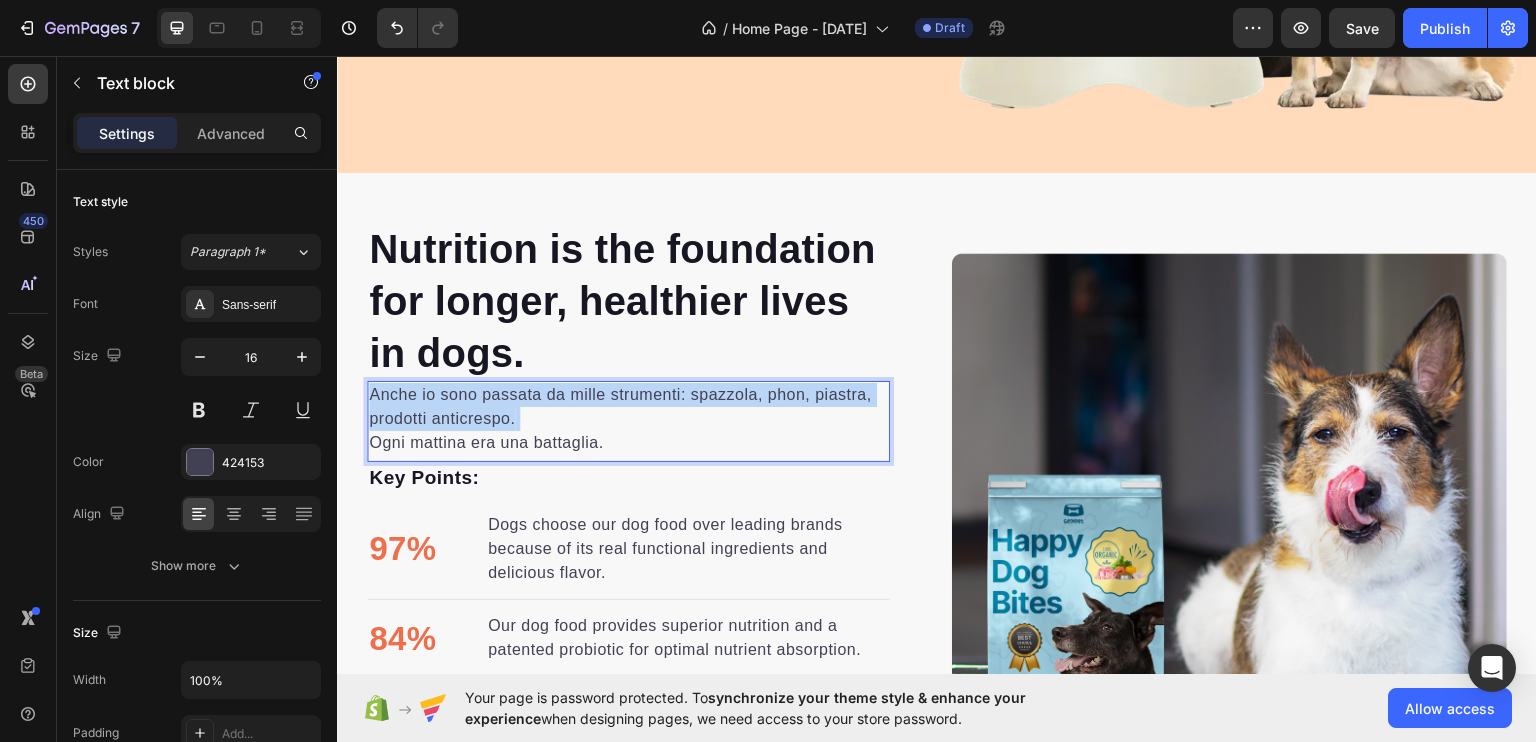 click on "Anche io sono passata da mille strumenti: spazzola, phon, piastra, prodotti anticrespo. Ogni mattina era una battaglia." at bounding box center [628, 418] 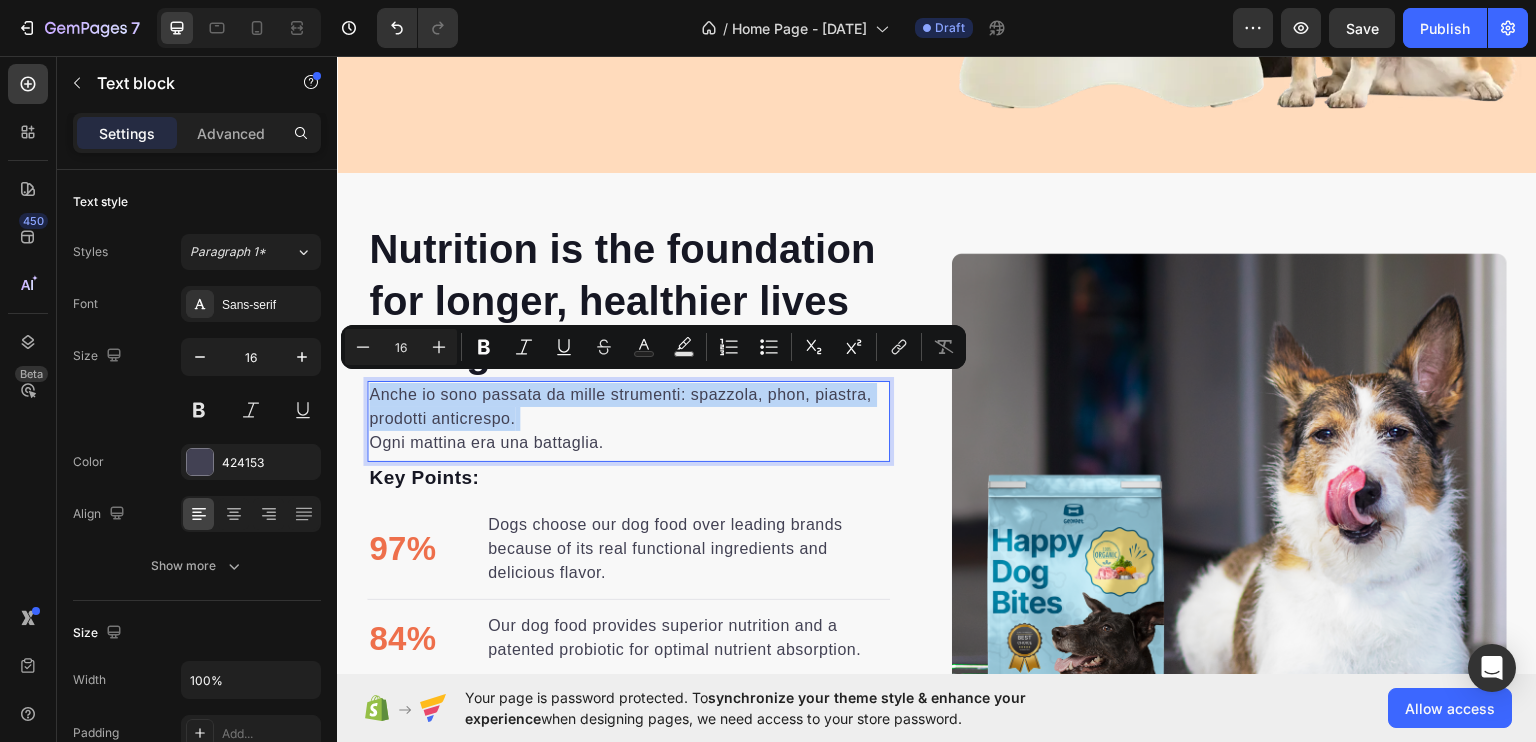 click on "Anche io sono passata da mille strumenti: spazzola, phon, piastra, prodotti anticrespo. Ogni mattina era una battaglia." at bounding box center [628, 418] 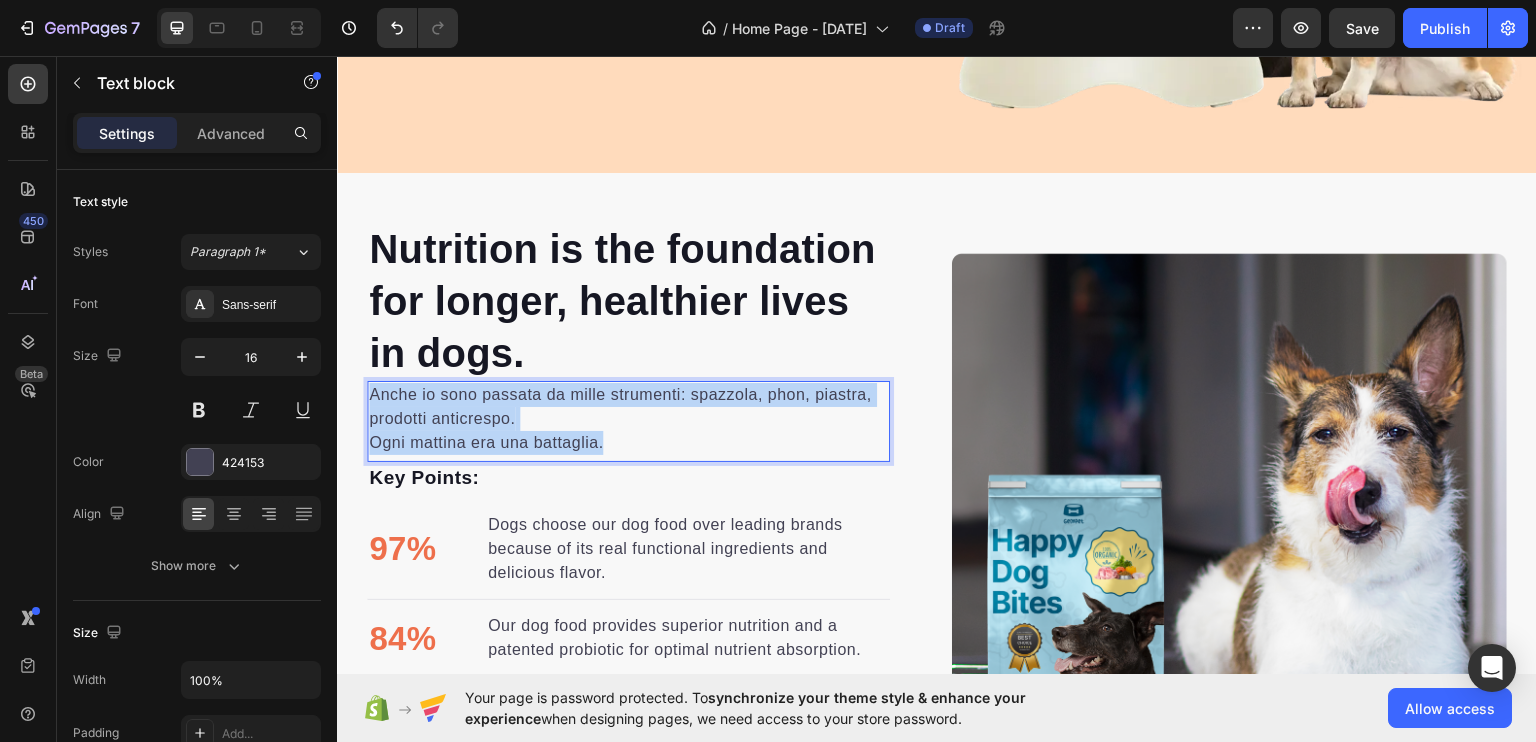 drag, startPoint x: 490, startPoint y: 407, endPoint x: 641, endPoint y: 436, distance: 153.75955 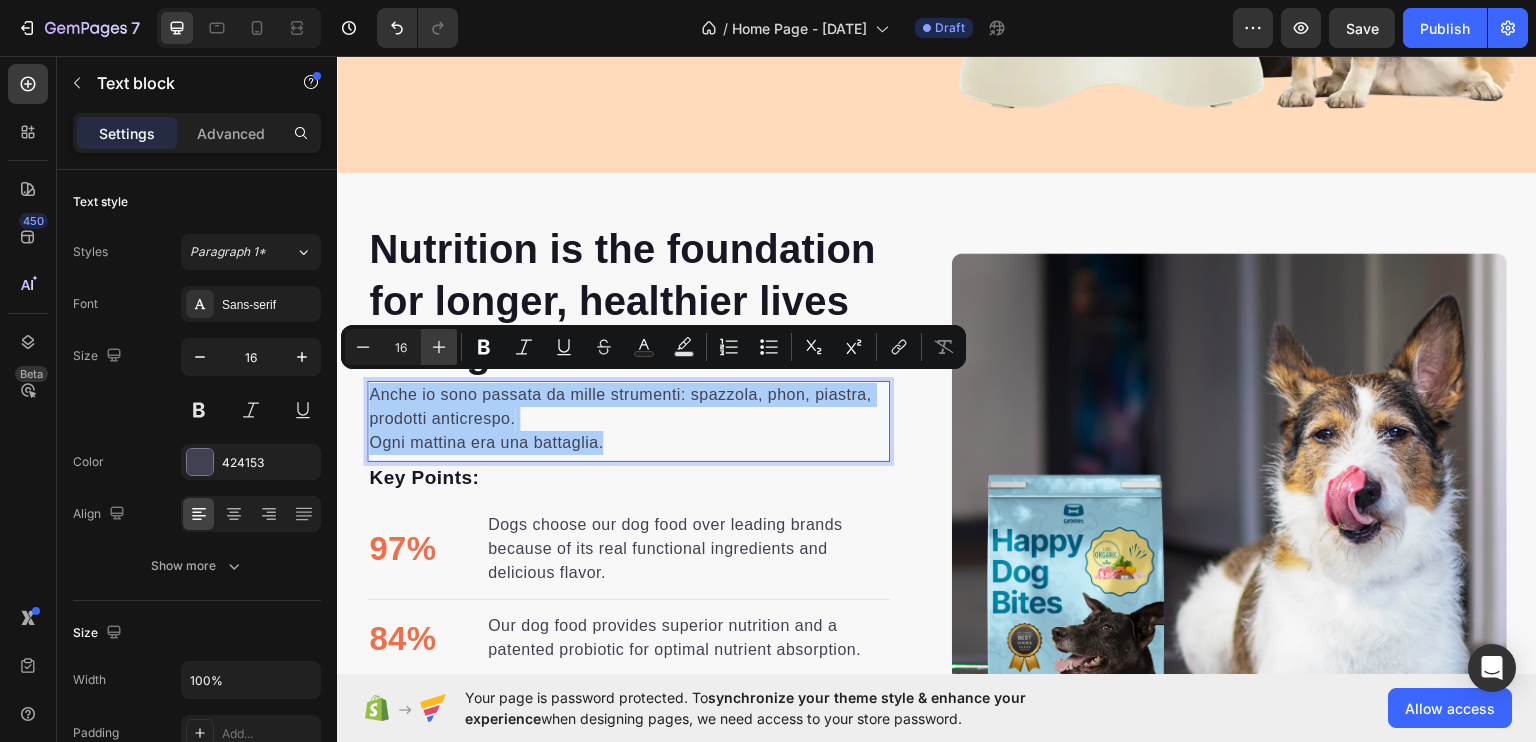 click 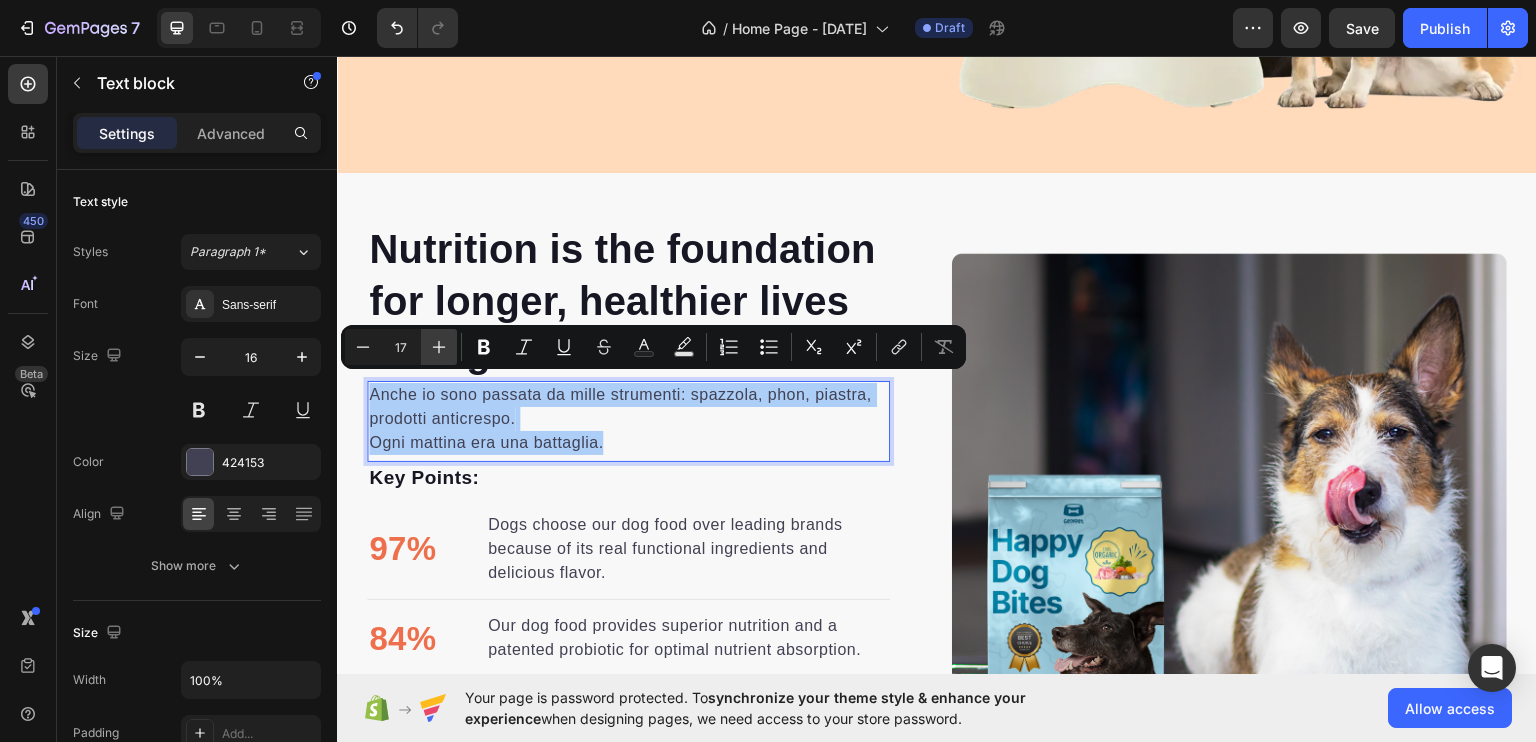 click 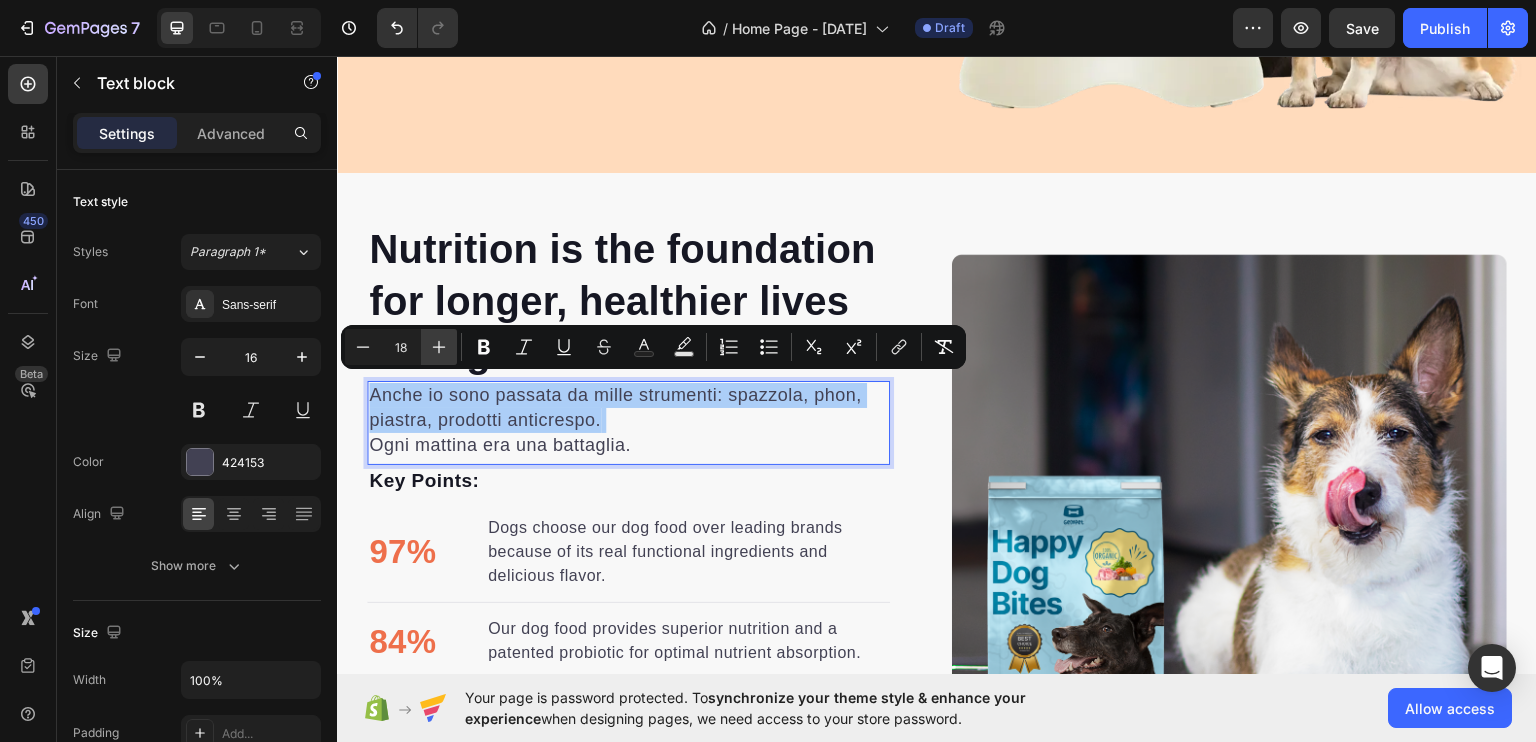 click 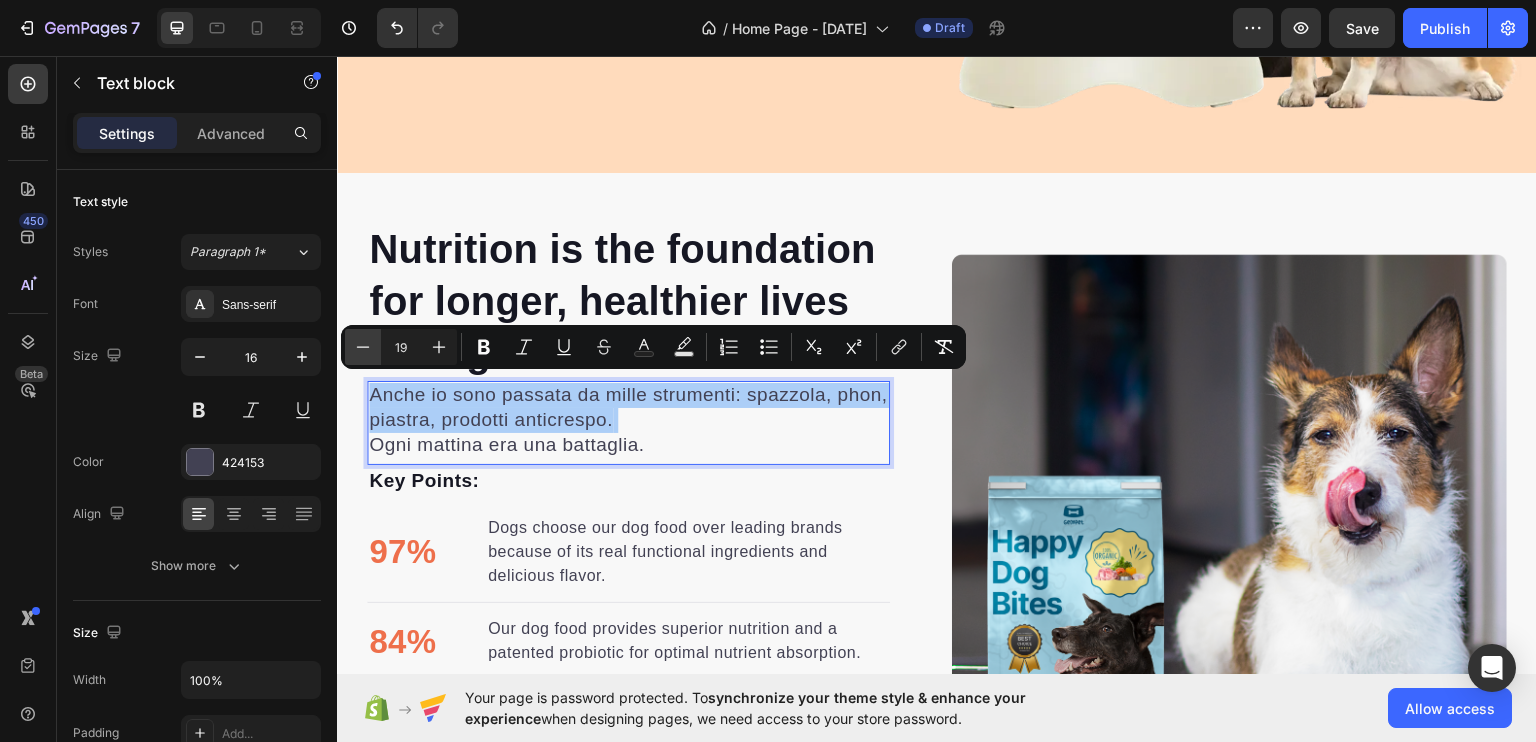 click 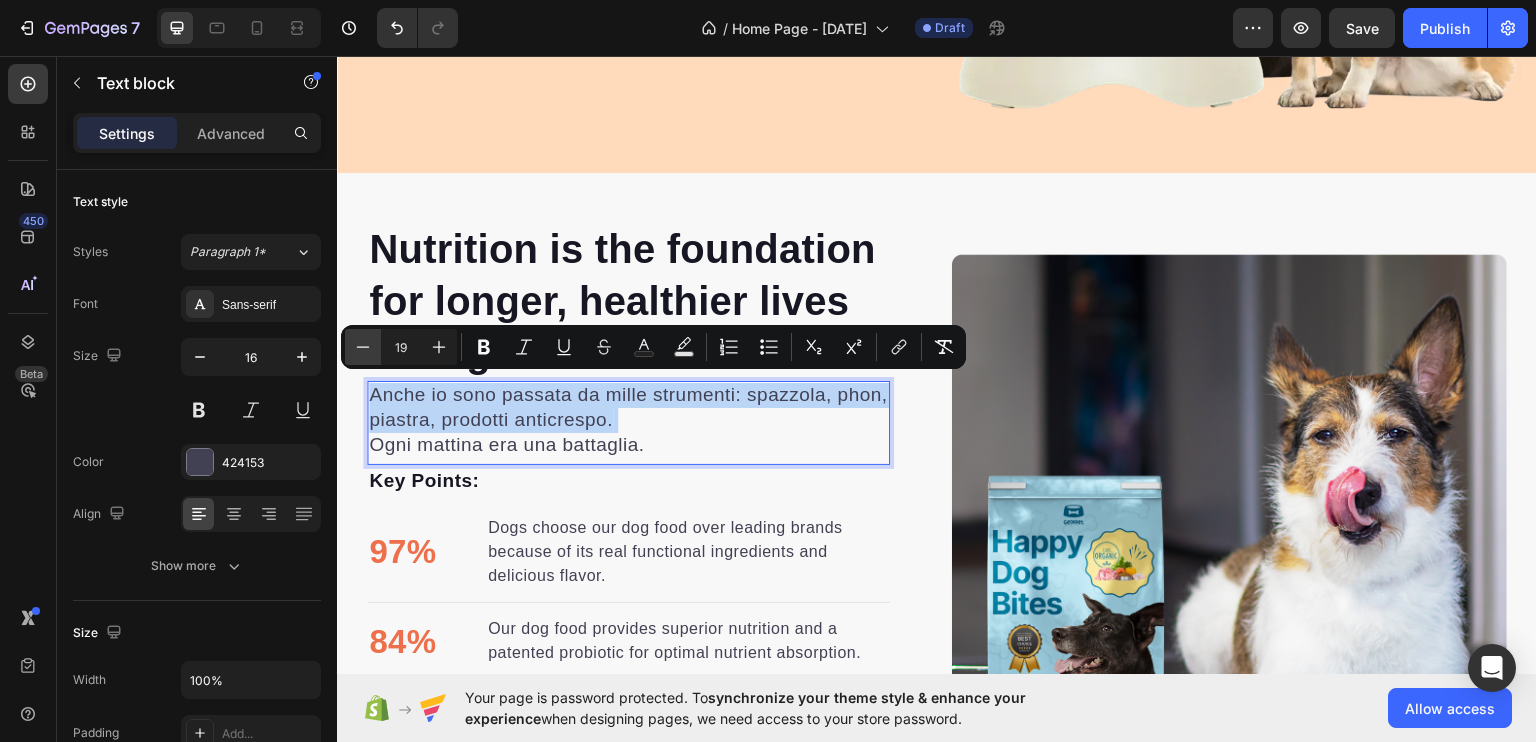 type on "18" 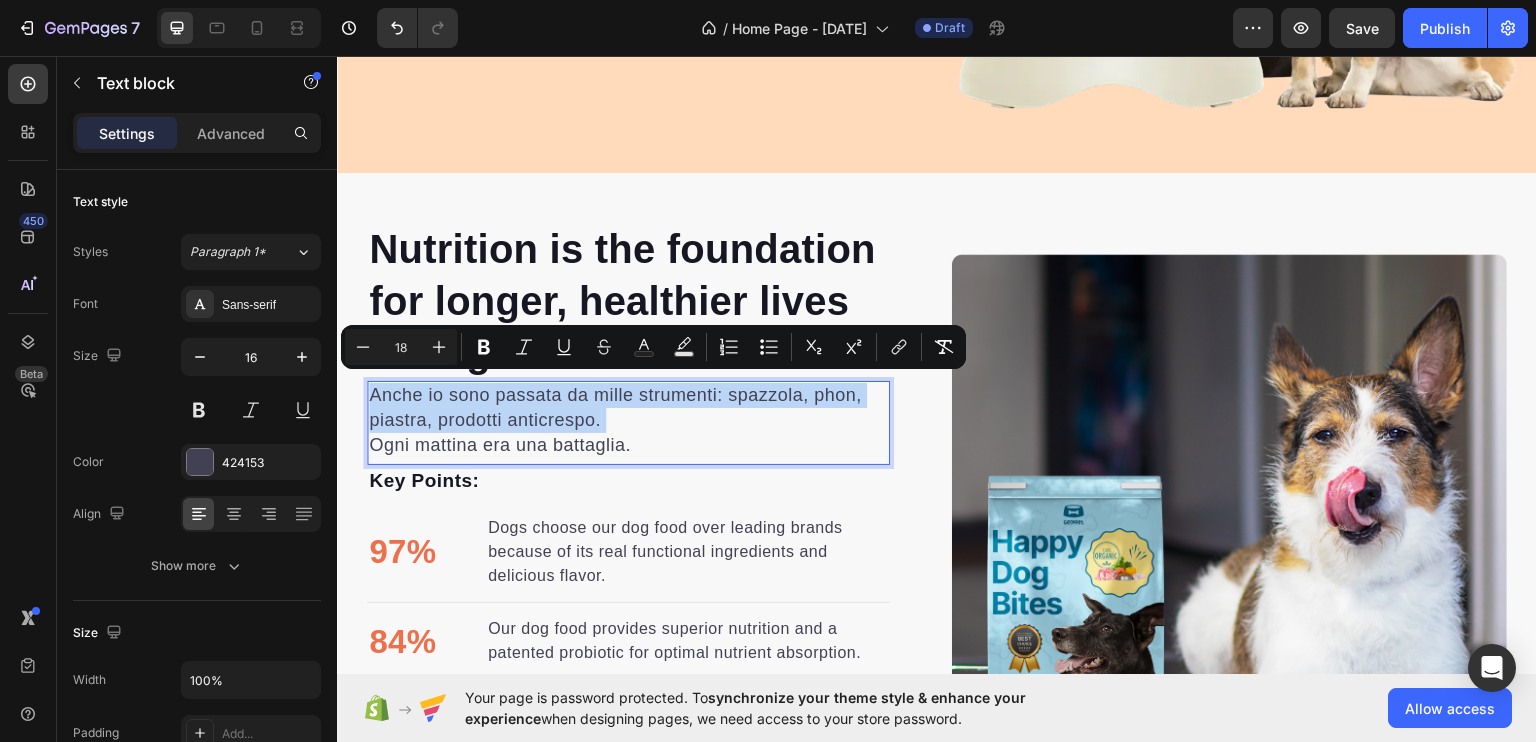 click on "Ogni mattina era una battaglia." at bounding box center [500, 444] 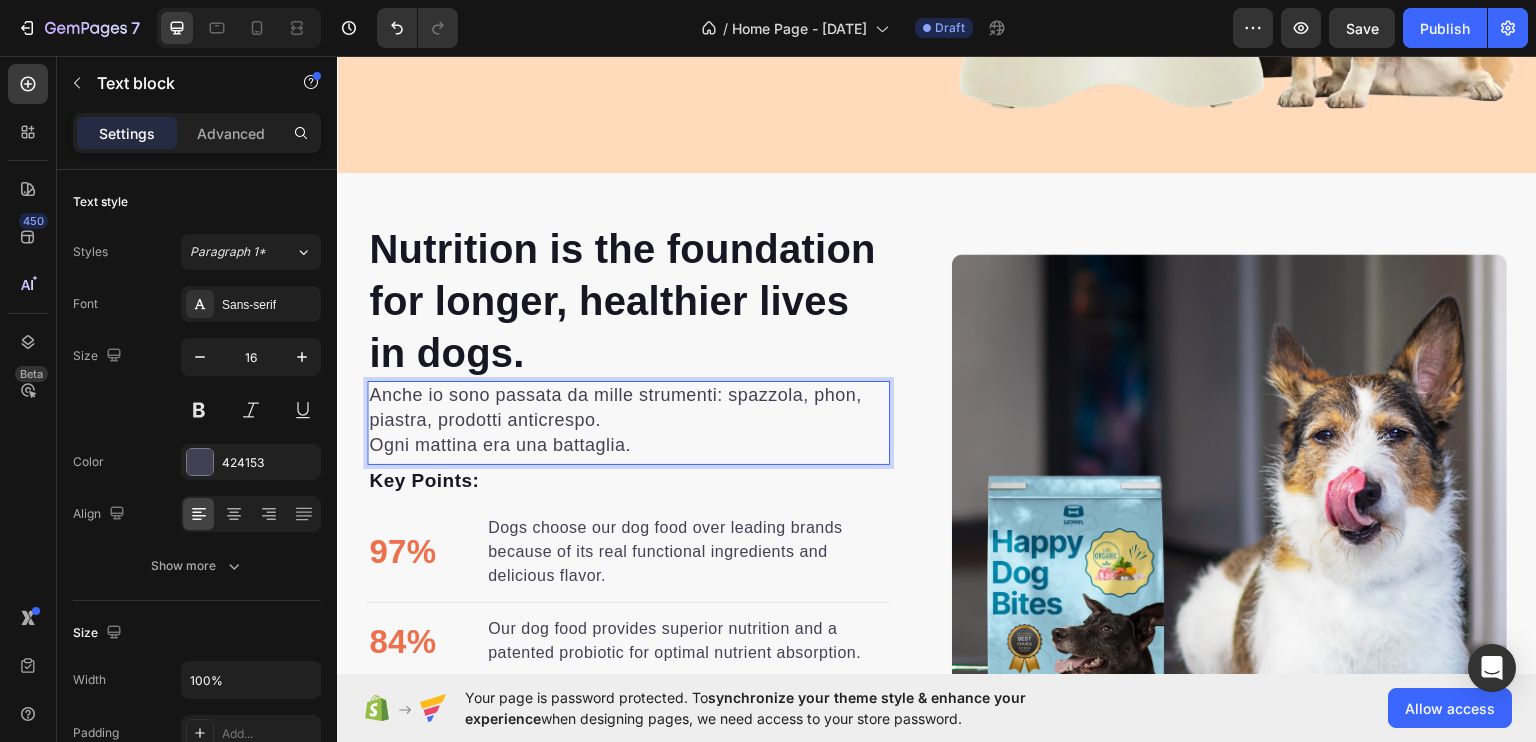 click on "Anche io sono passata da mille strumenti: spazzola, phon, piastra, prodotti anticrespo. Ogni mattina era una battaglia." at bounding box center (628, 419) 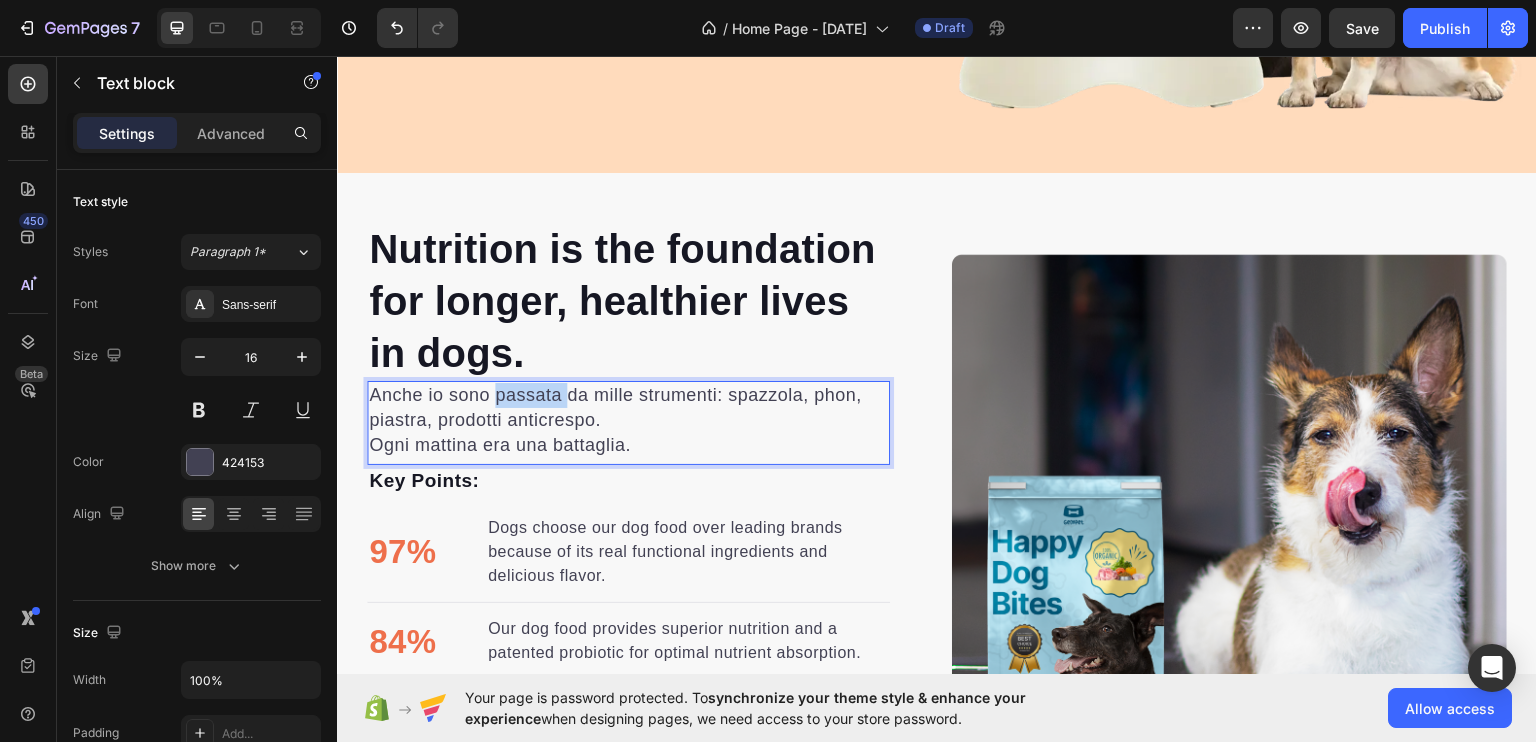 click on "Anche io sono passata da mille strumenti: spazzola, phon, piastra, prodotti anticrespo. Ogni mattina era una battaglia." at bounding box center (628, 419) 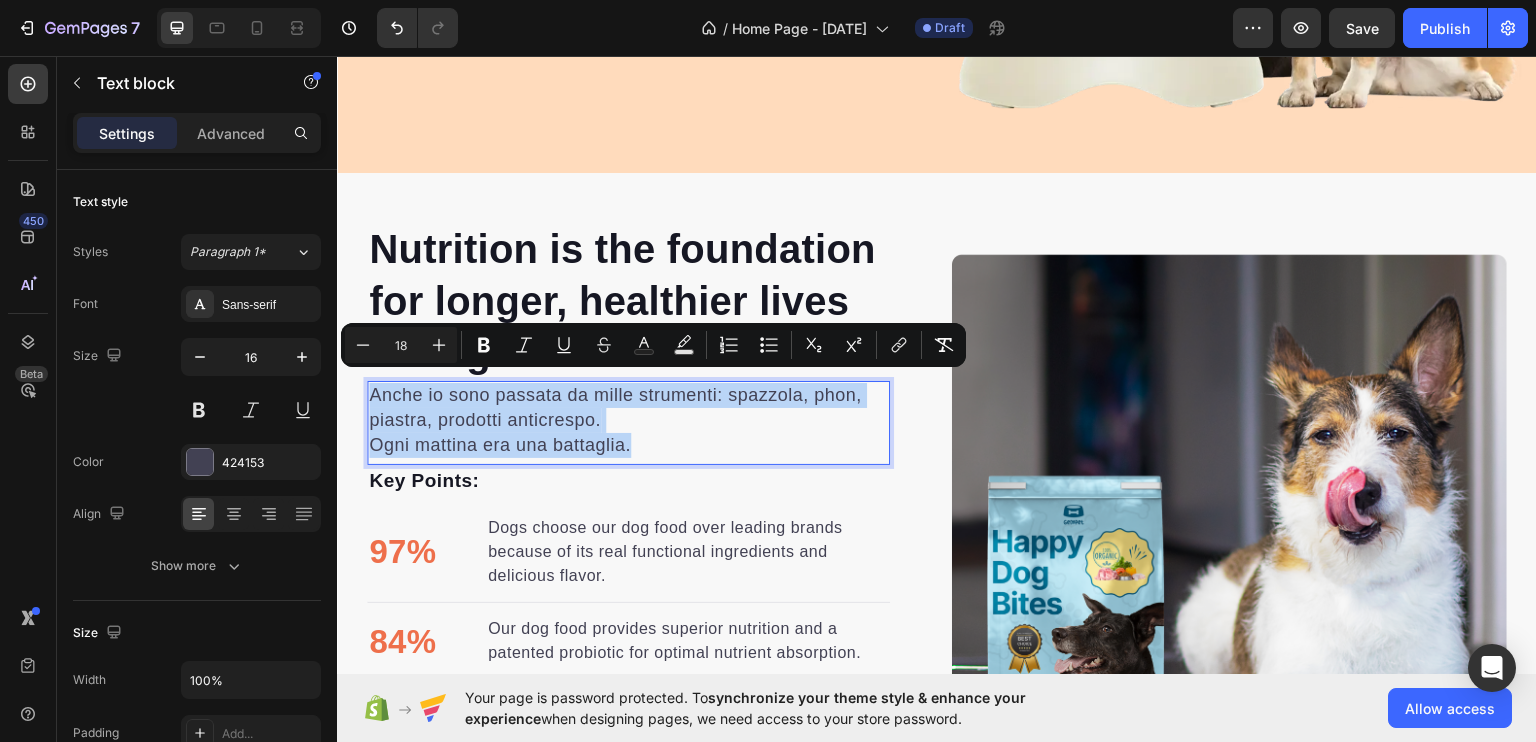drag, startPoint x: 497, startPoint y: 395, endPoint x: 608, endPoint y: 439, distance: 119.40268 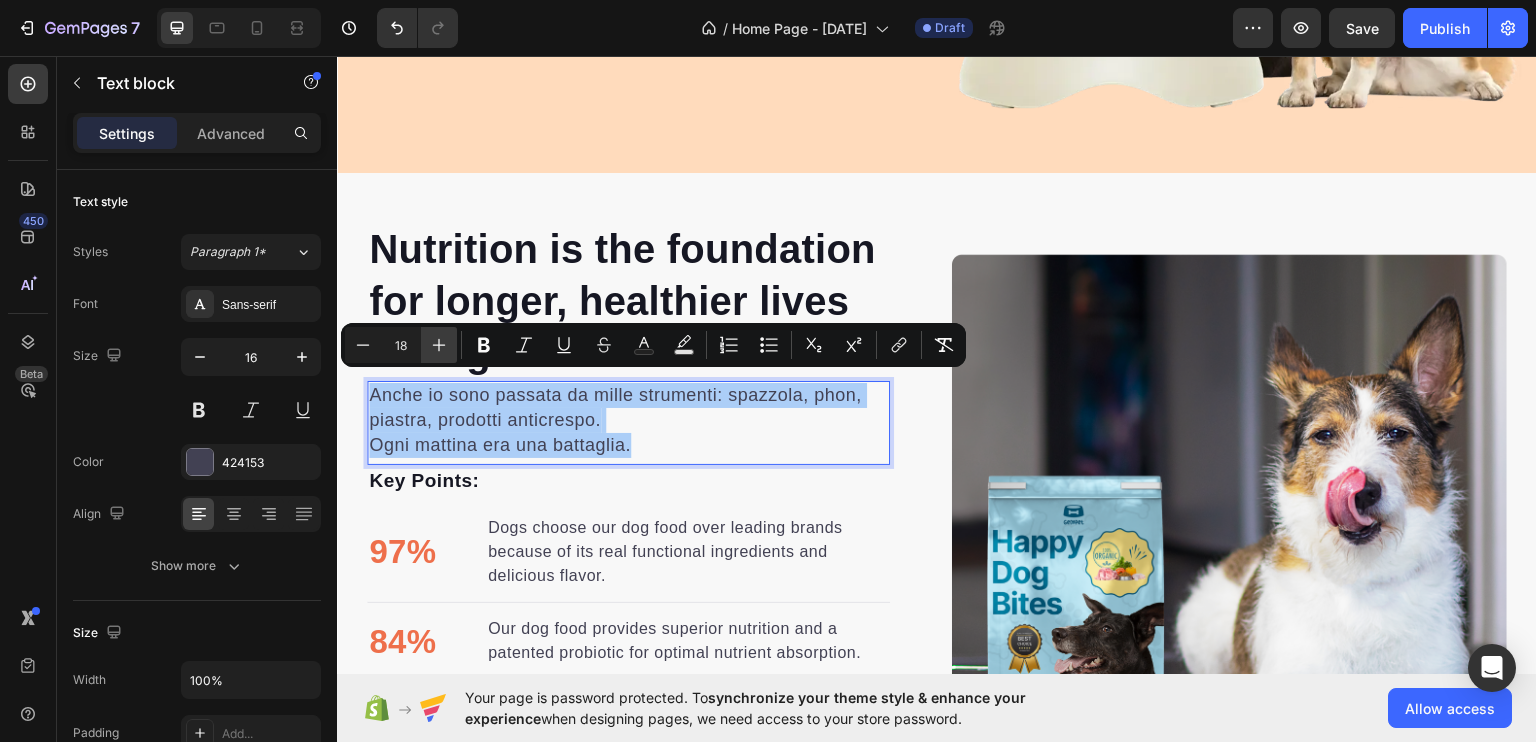 click 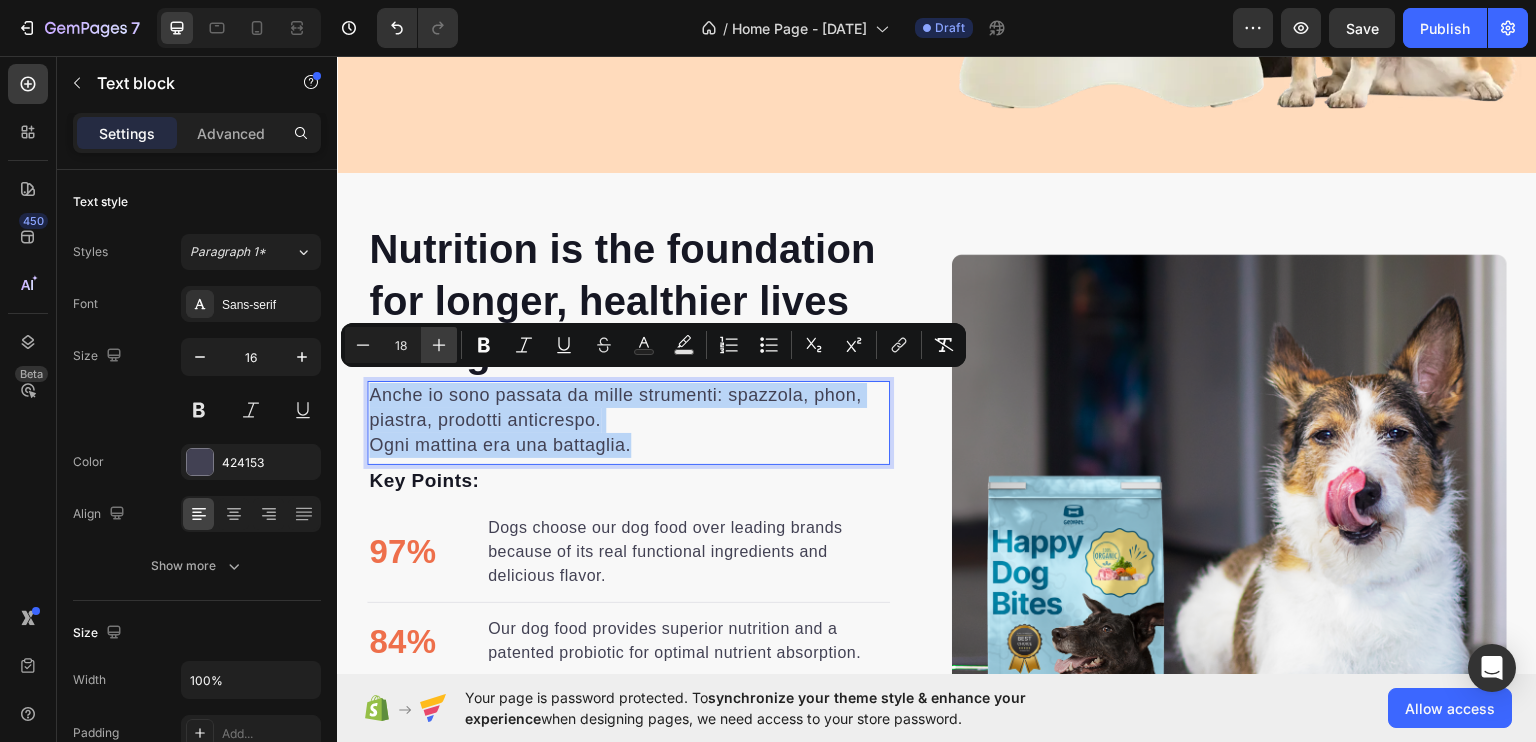 type on "19" 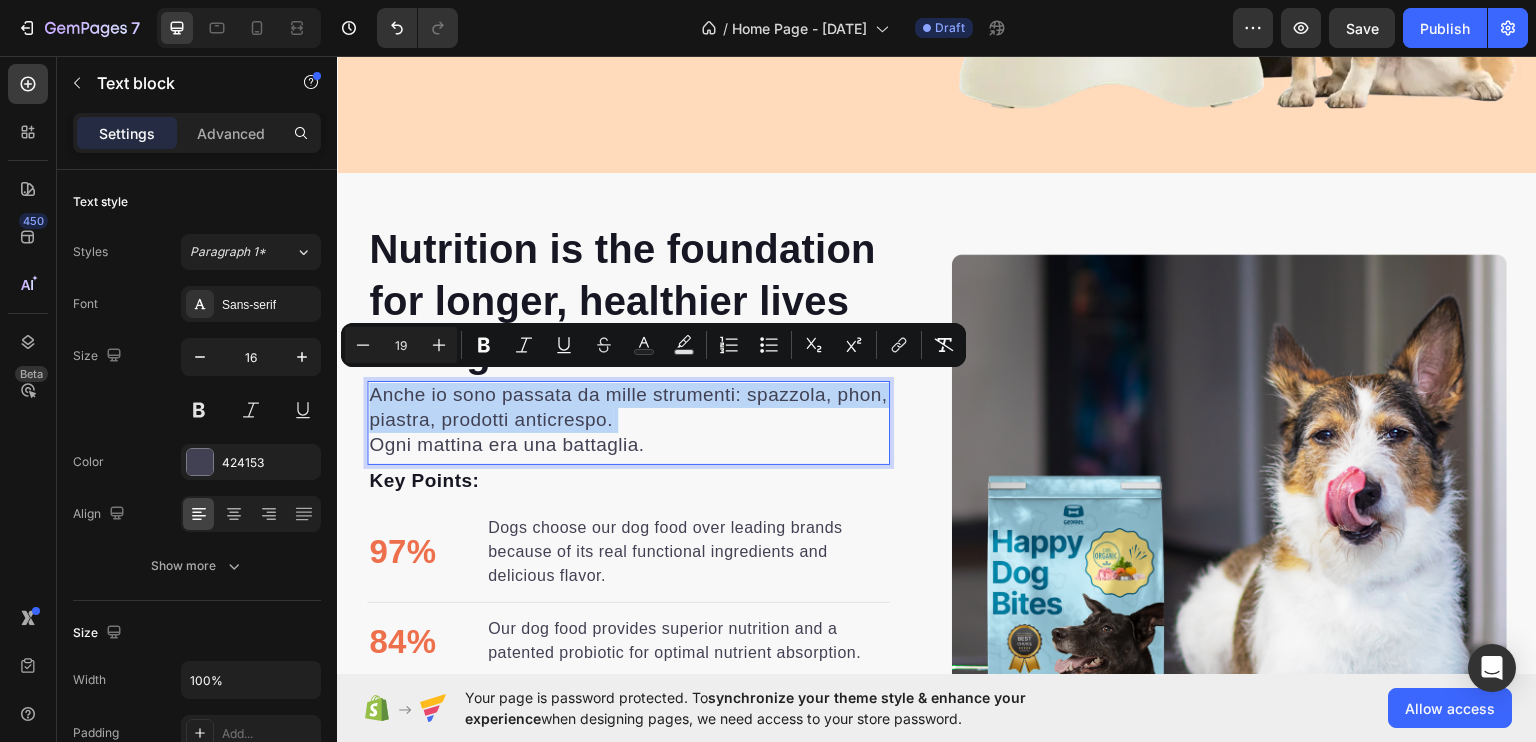 click on "Anche io sono passata da mille strumenti: spazzola, phon, piastra, prodotti anticrespo." at bounding box center [628, 406] 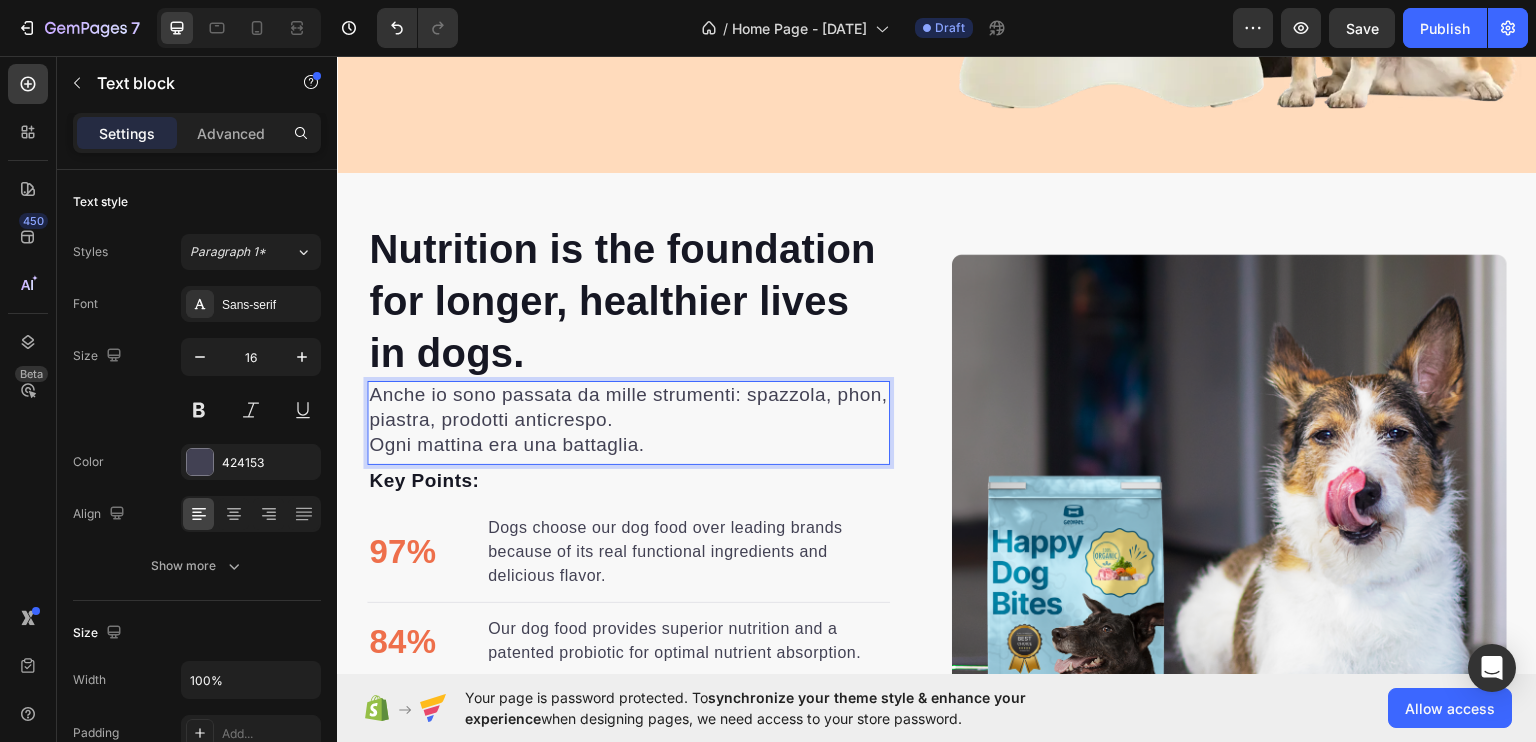 click on "Anche io sono passata da mille strumenti: spazzola, phon, piastra, prodotti anticrespo. Ogni mattina era una battaglia." at bounding box center [628, 419] 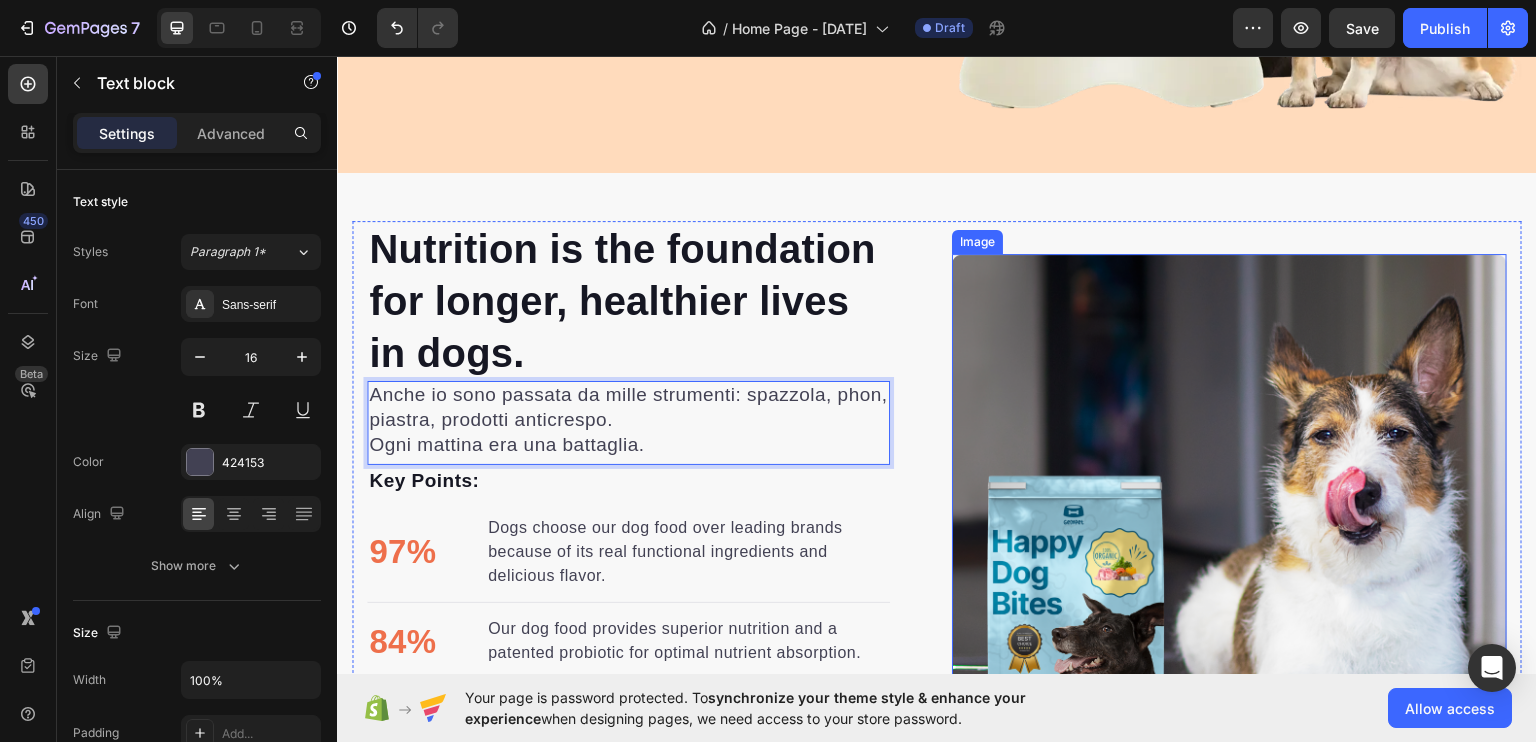 click at bounding box center (1229, 530) 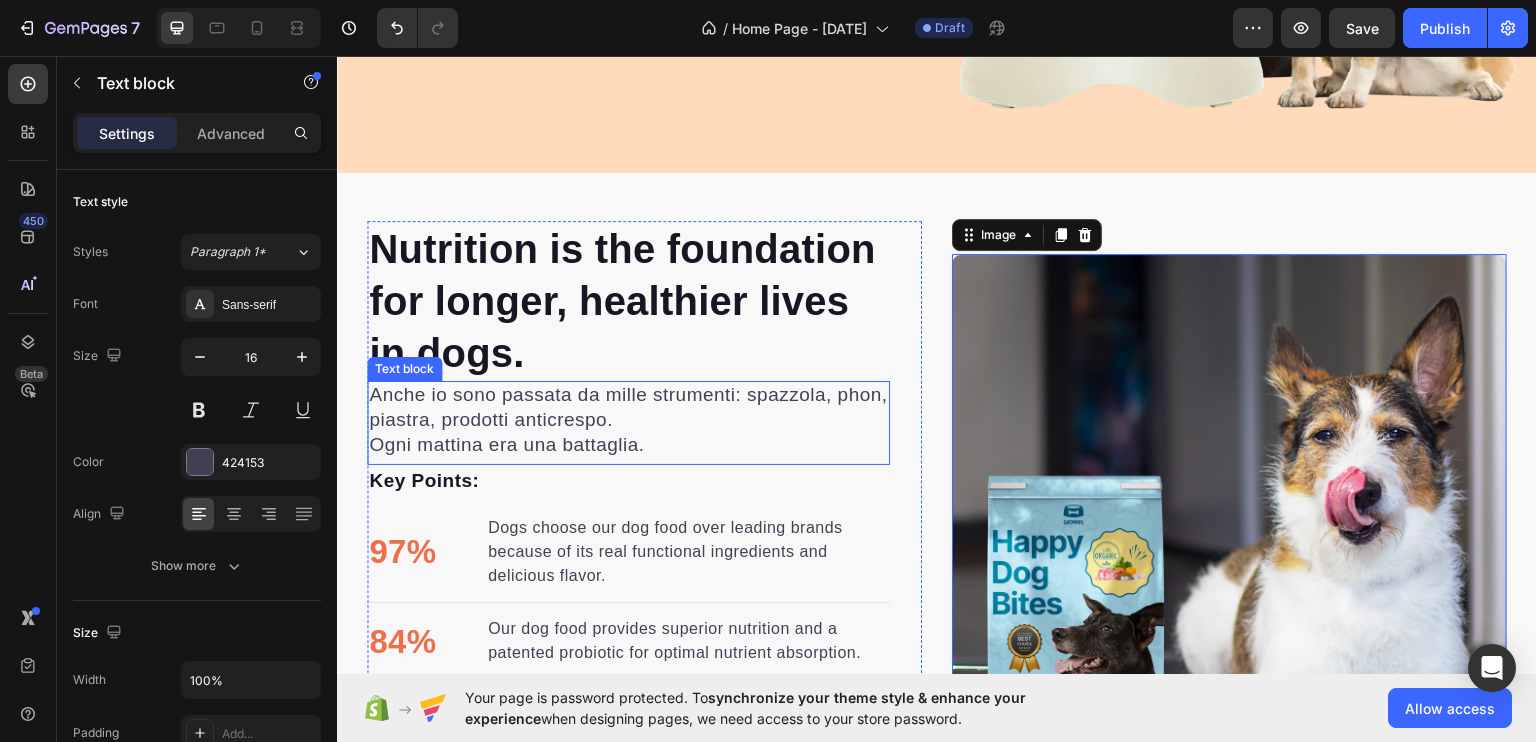 click on "Anche io sono passata da mille strumenti: spazzola, phon, piastra, prodotti anticrespo. Ogni mattina era una battaglia." at bounding box center [628, 419] 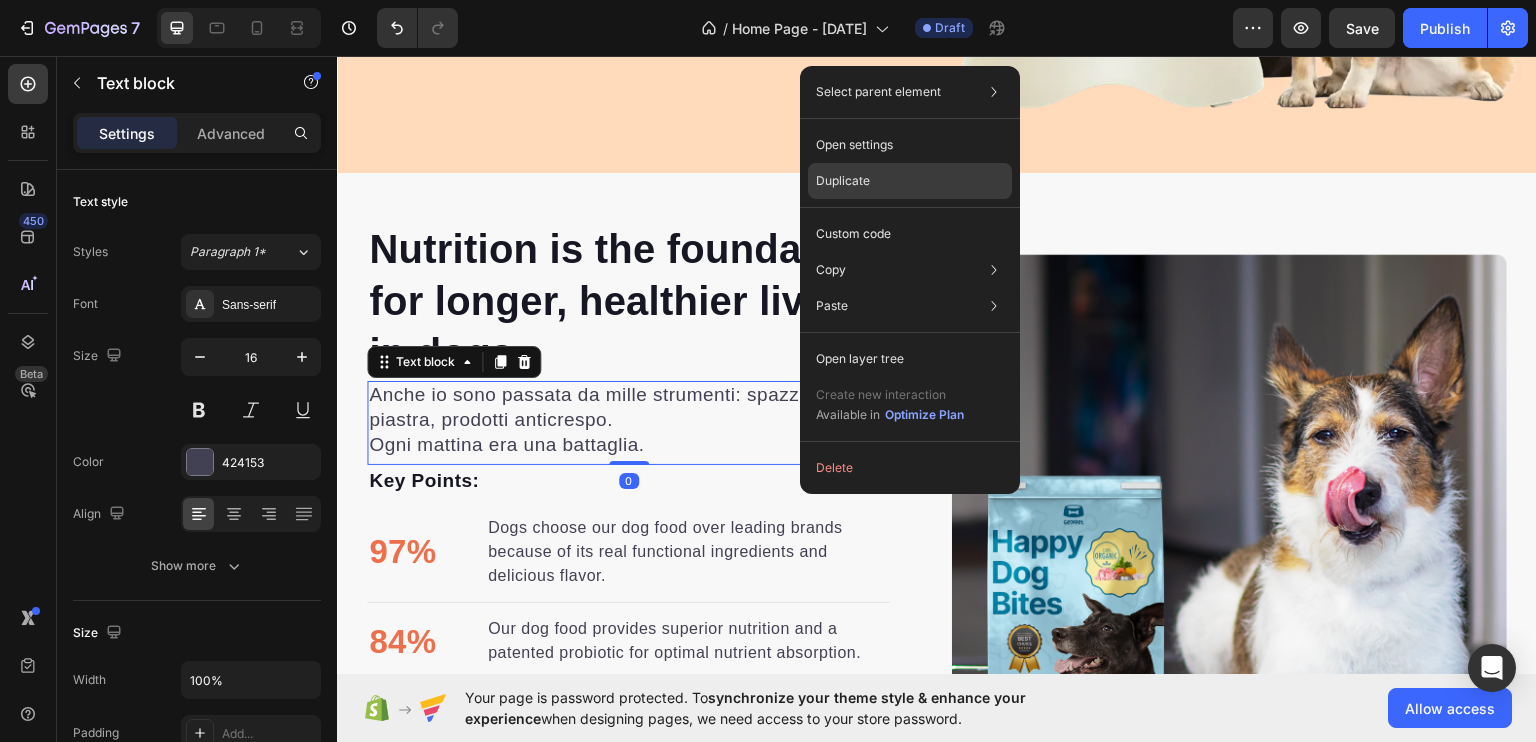 click on "Duplicate" at bounding box center [843, 181] 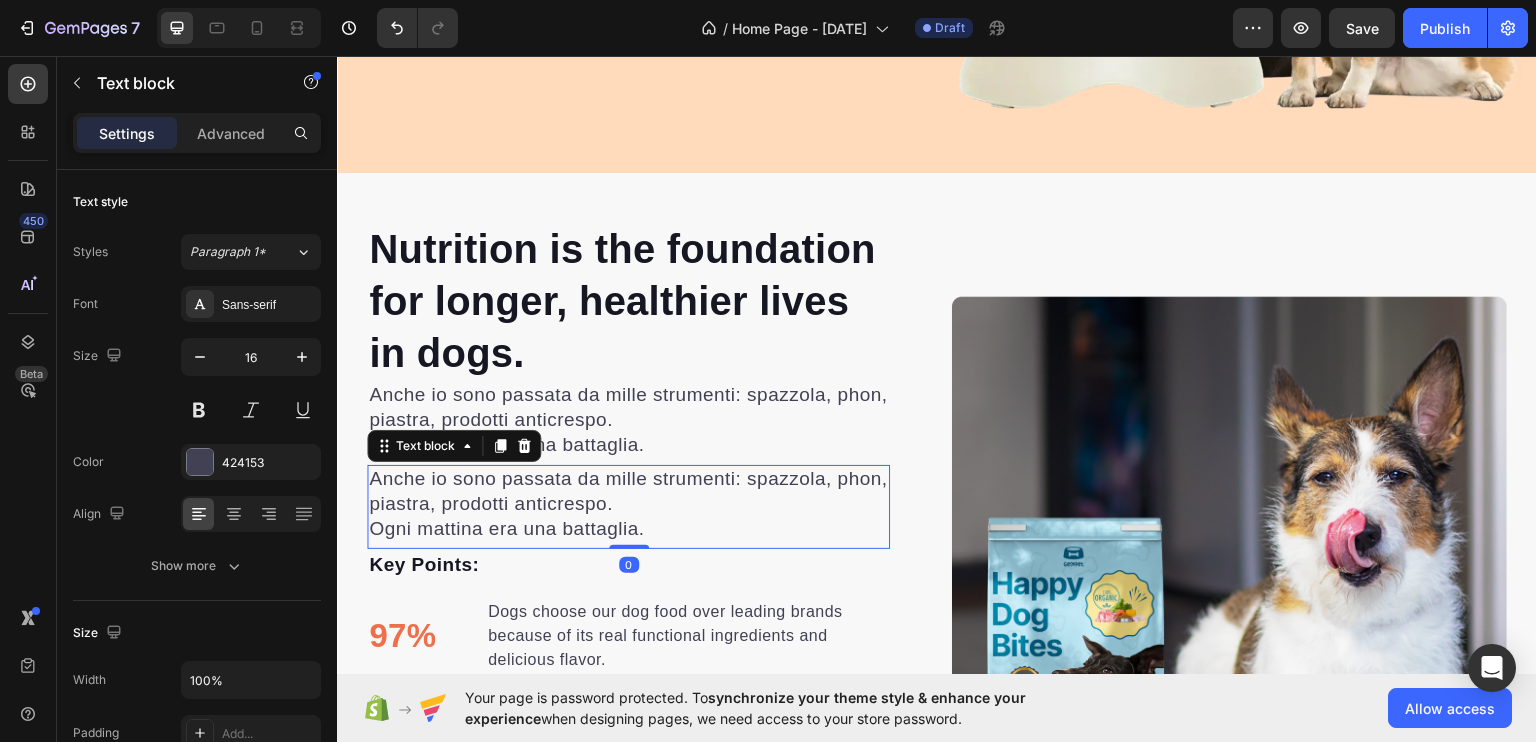 click on "Anche io sono passata da mille strumenti: spazzola, phon, piastra, prodotti anticrespo." at bounding box center [628, 490] 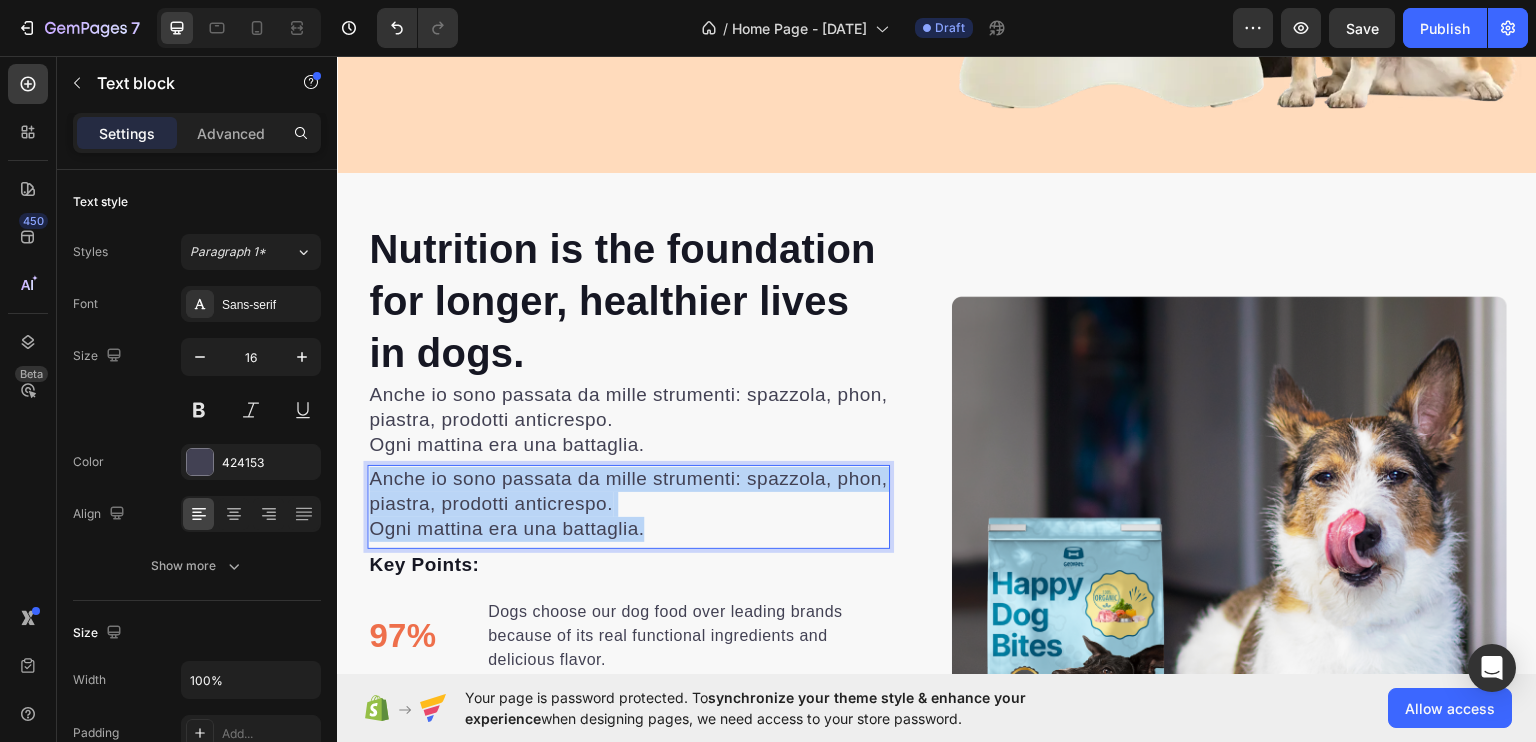 drag, startPoint x: 595, startPoint y: 470, endPoint x: 689, endPoint y: 534, distance: 113.71895 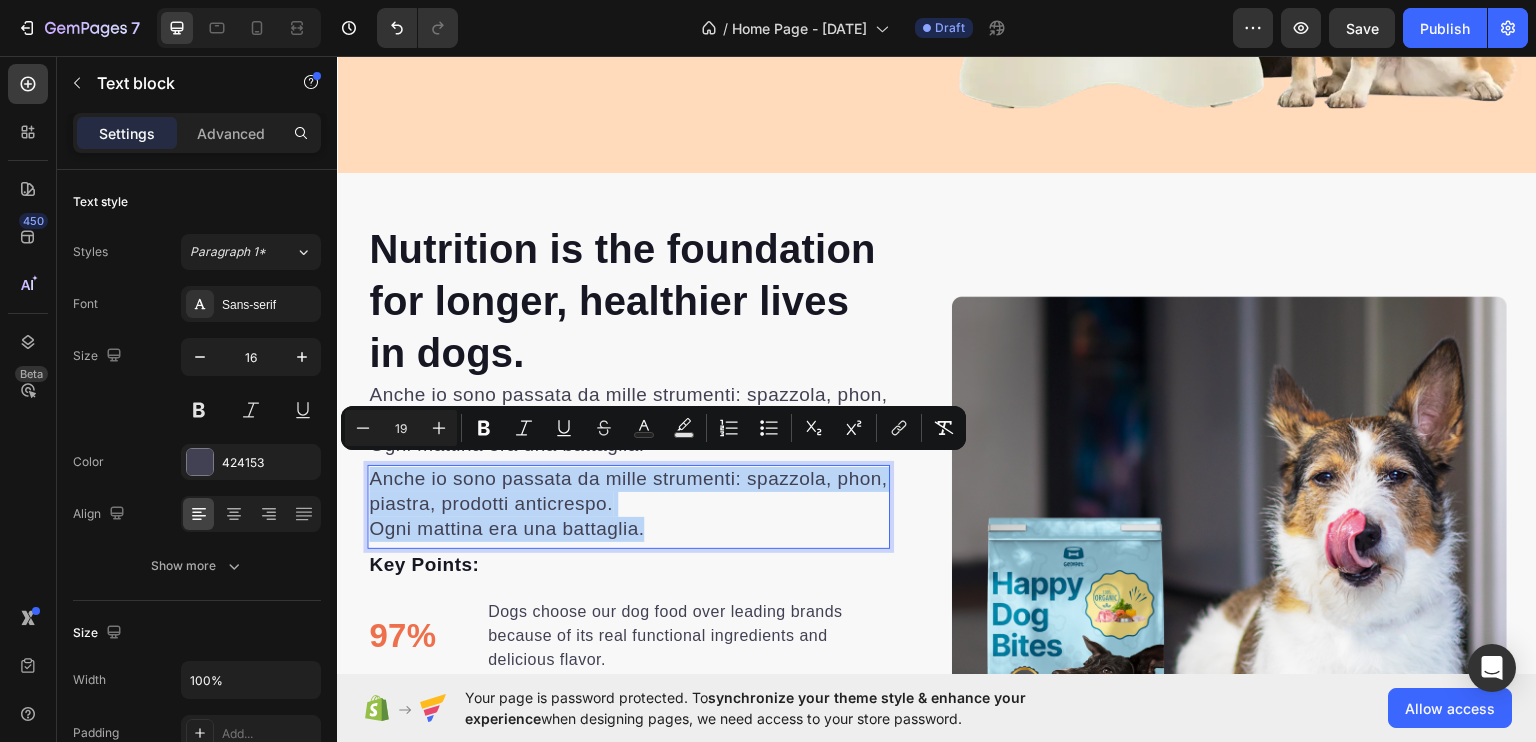 type on "16" 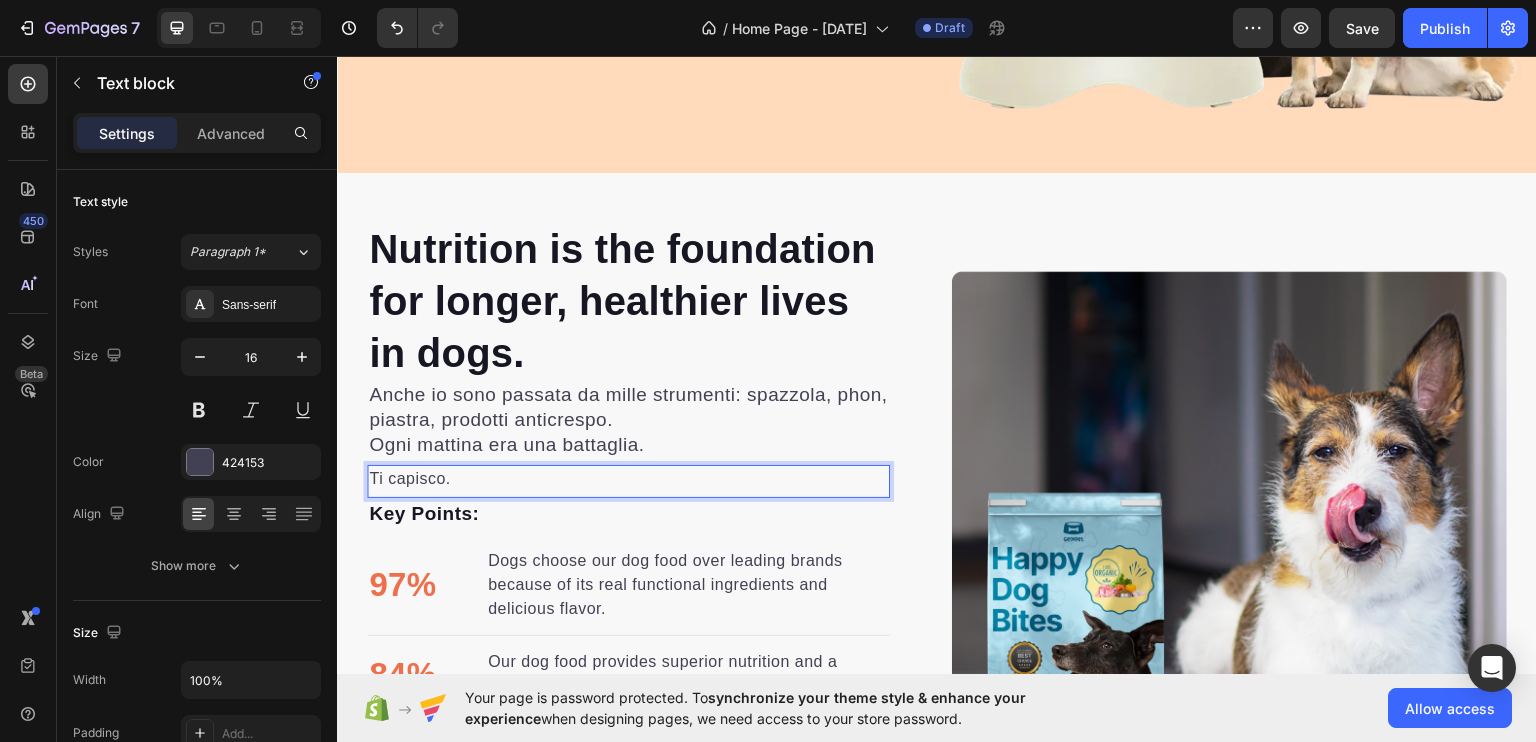 click on "Ti capisco." at bounding box center [628, 478] 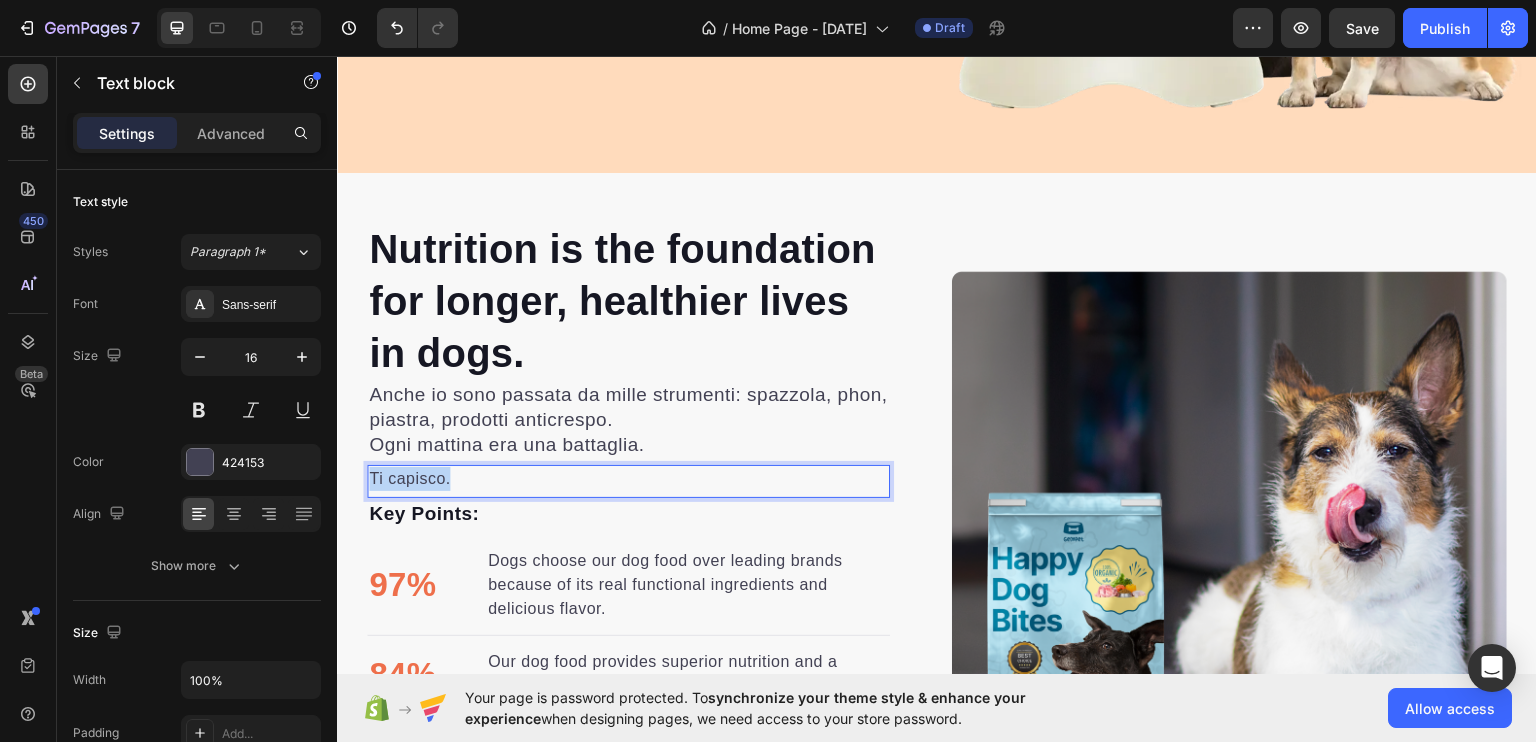 click on "Ti capisco." at bounding box center (628, 478) 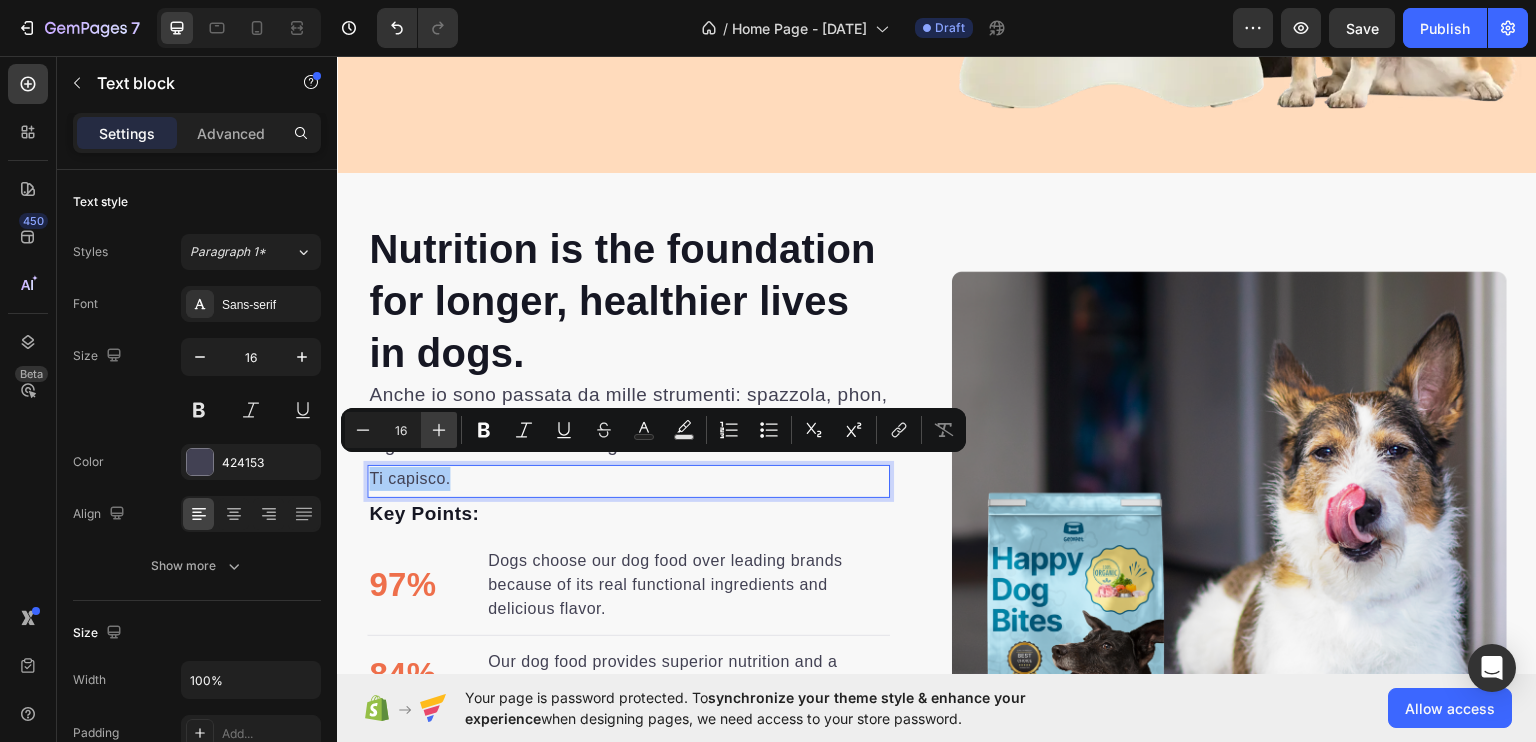 click 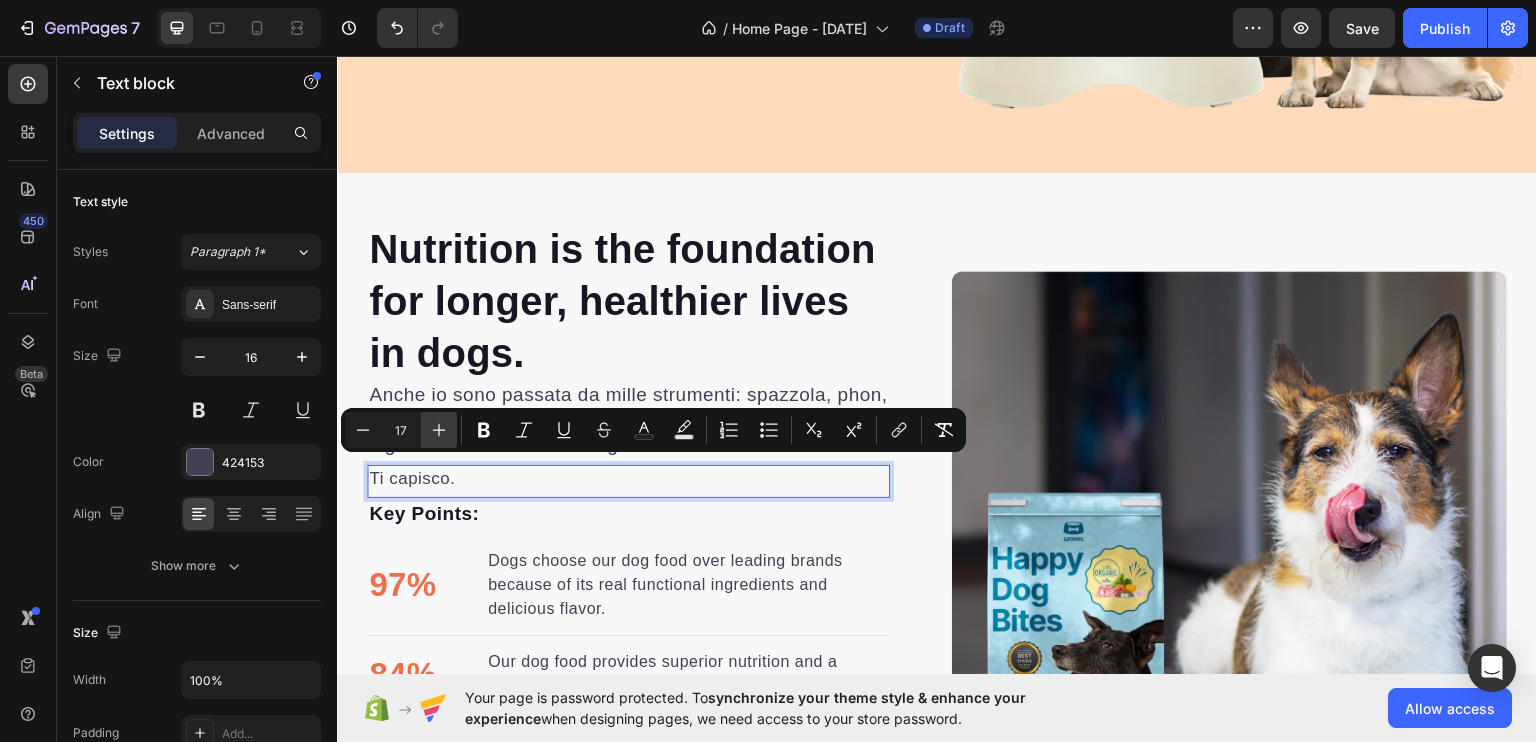 click 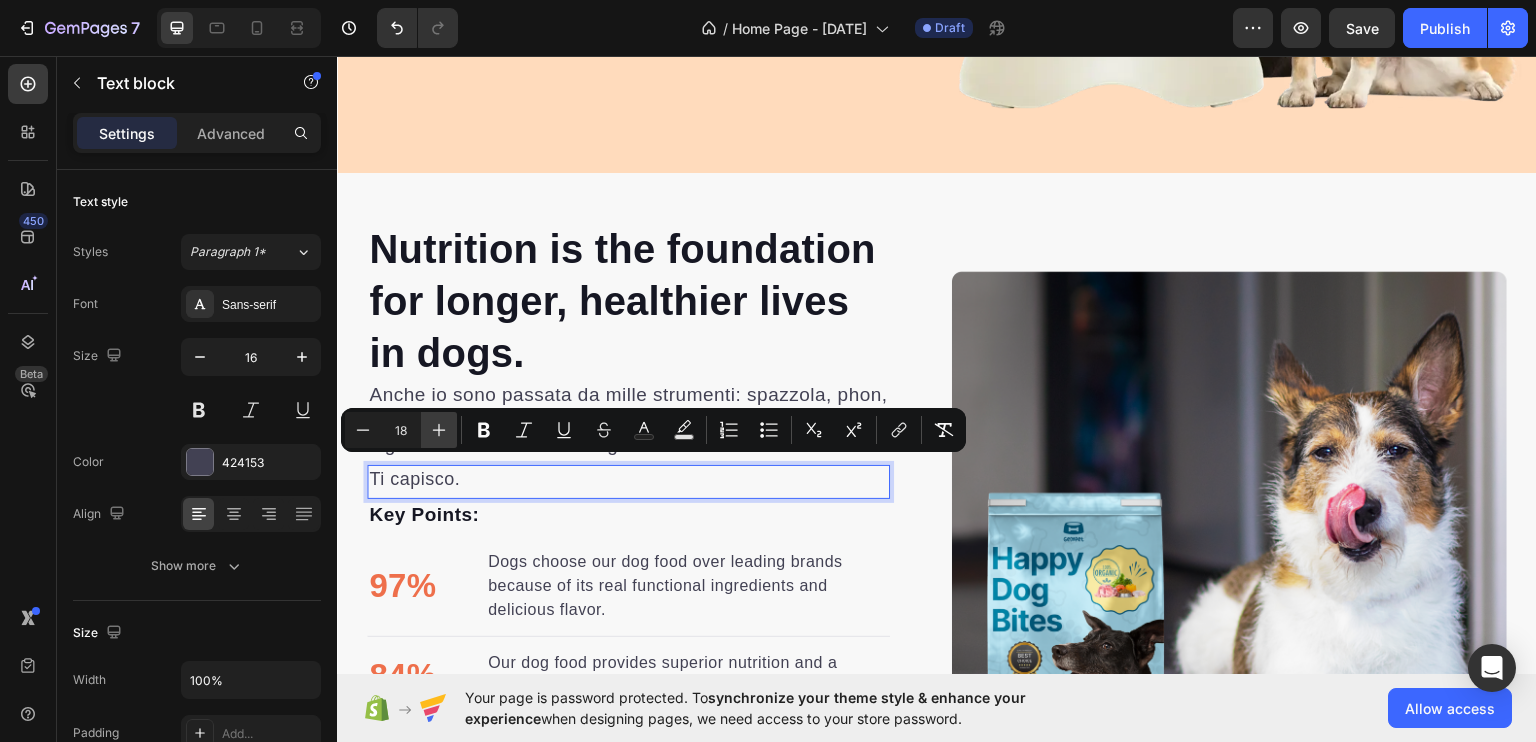 click 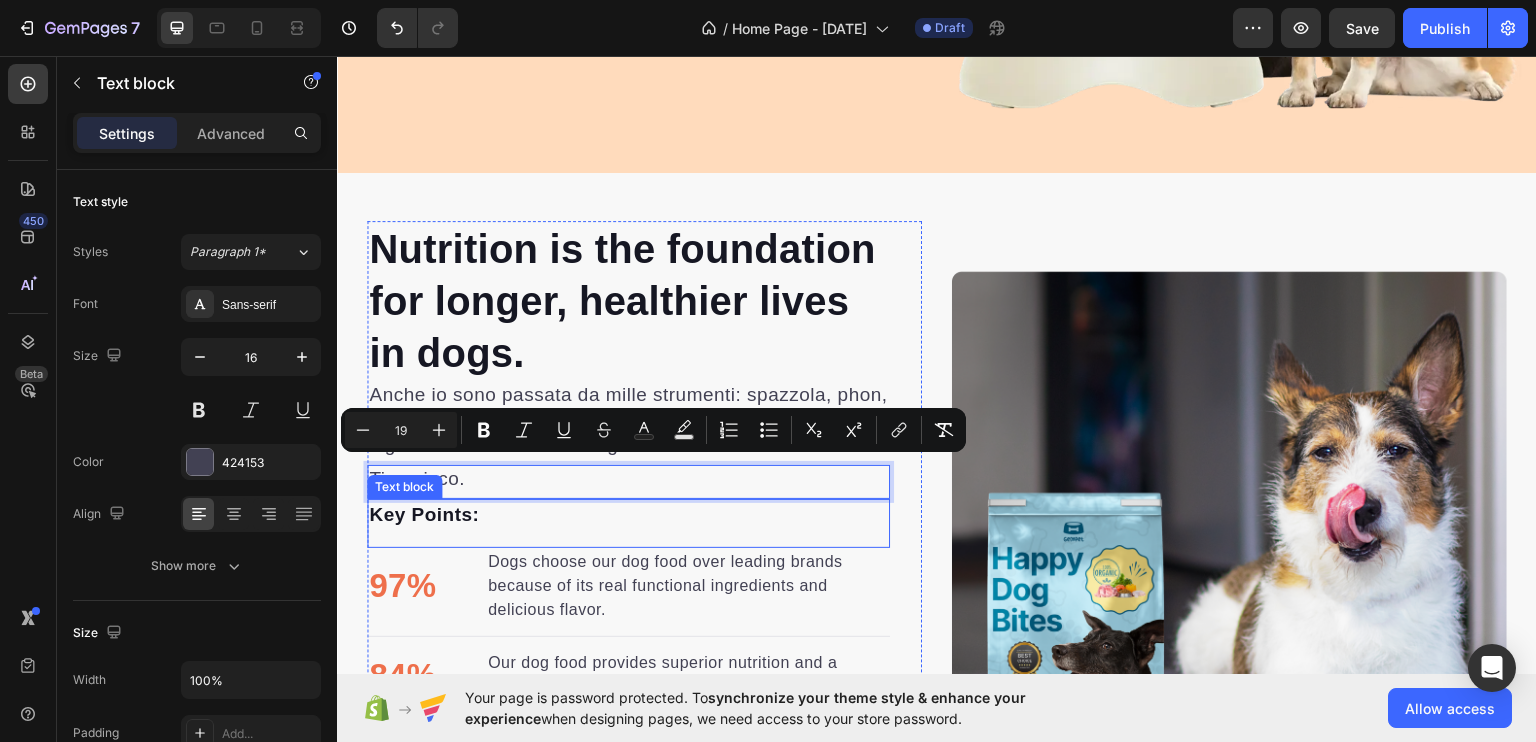 click on "Key Points:" at bounding box center (628, 514) 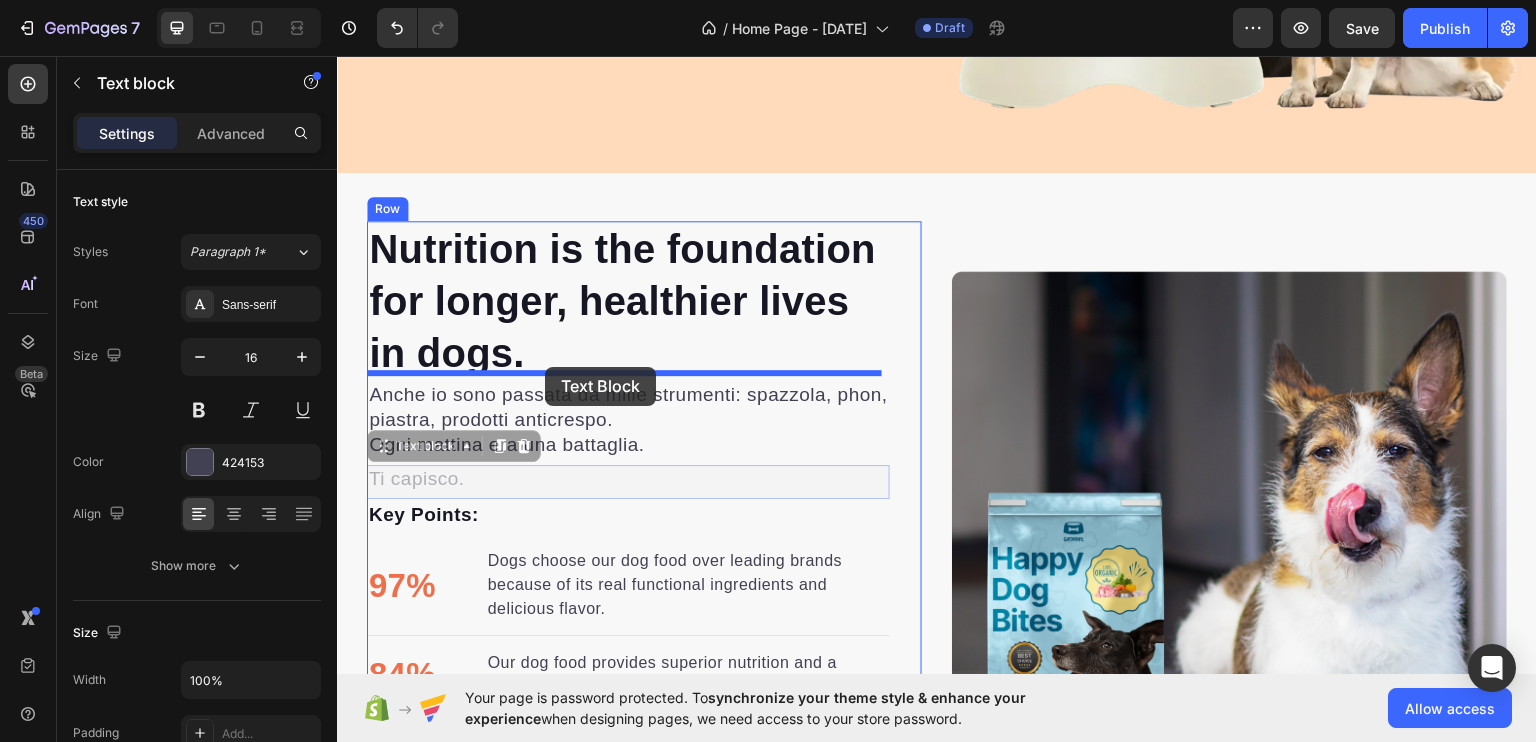 drag, startPoint x: 640, startPoint y: 467, endPoint x: 545, endPoint y: 366, distance: 138.65785 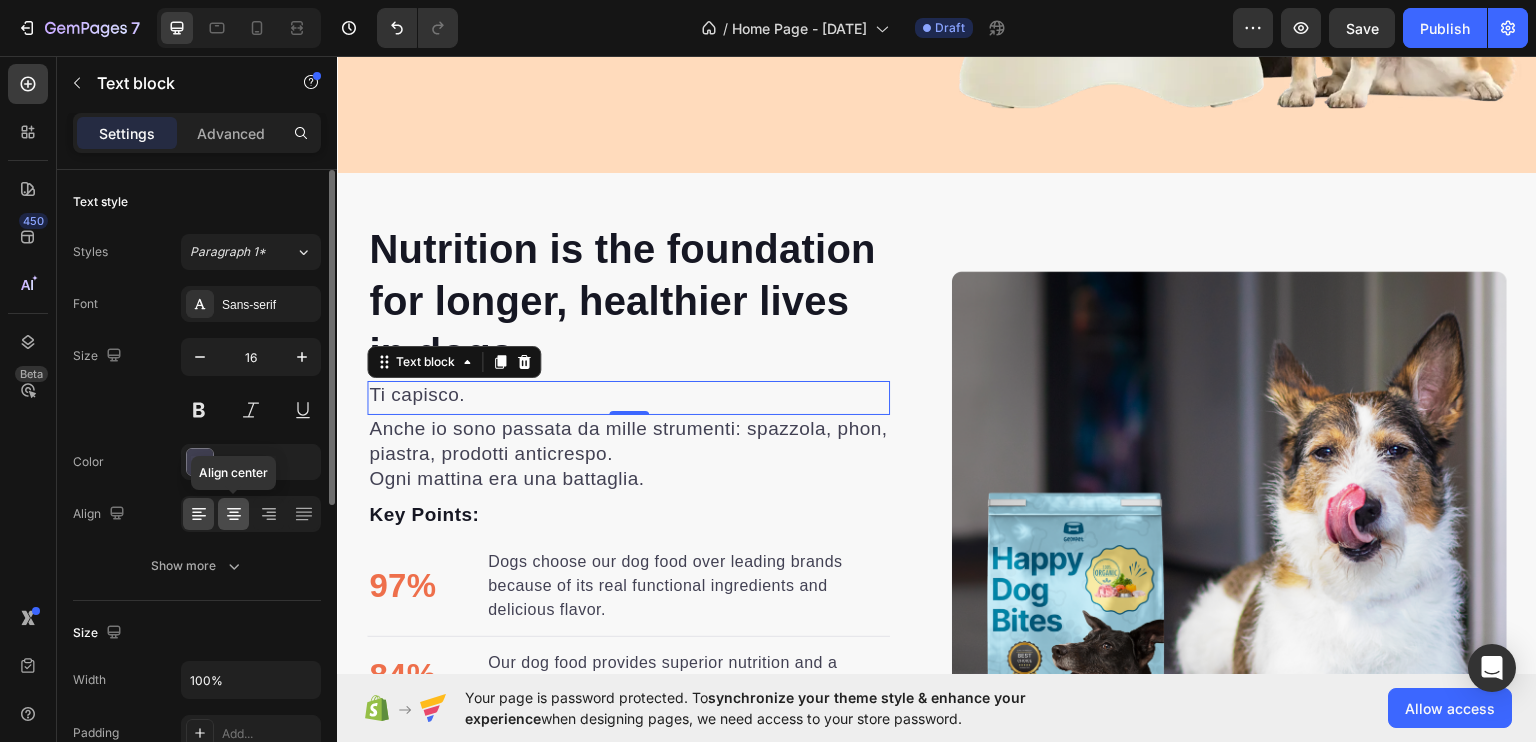 click 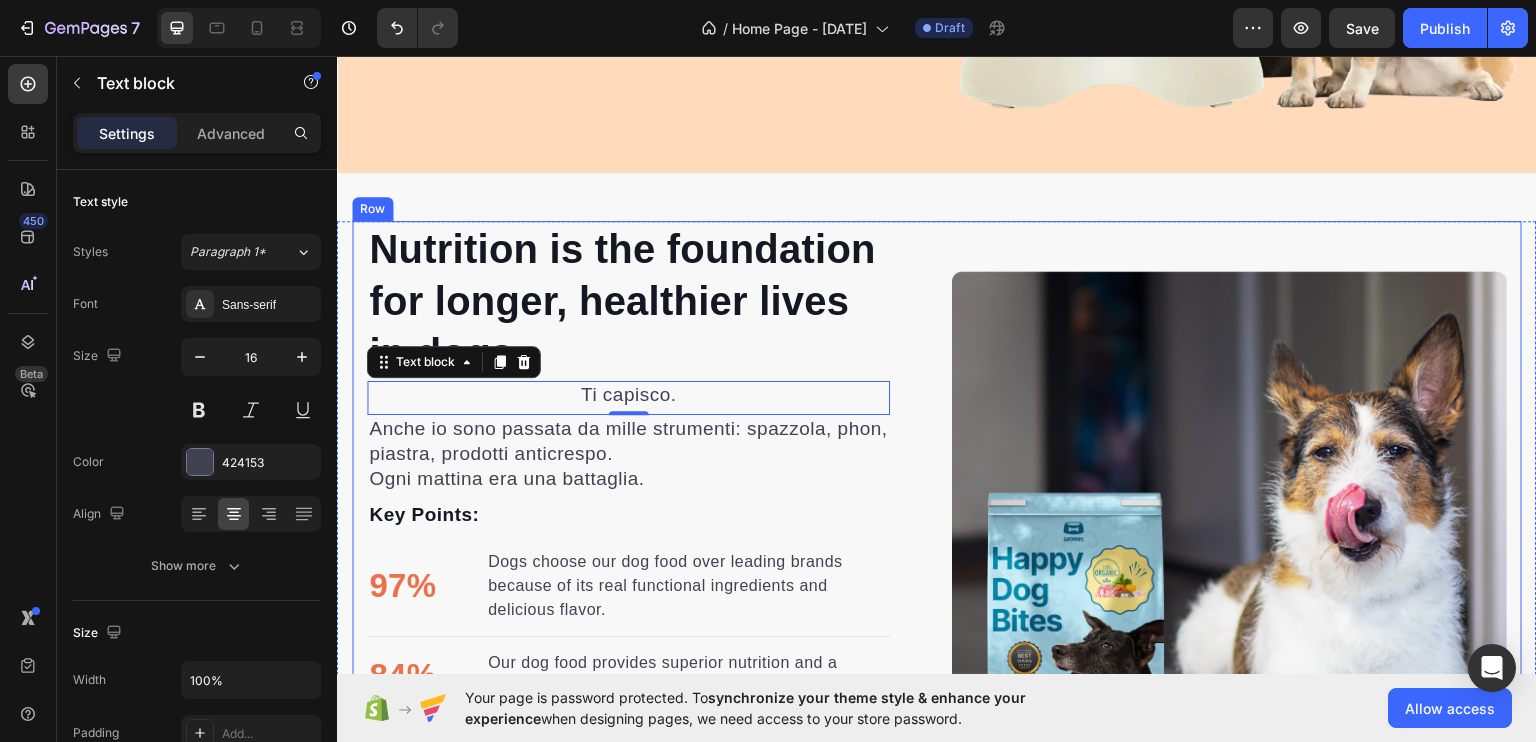 click on "Image Image" at bounding box center (1229, 548) 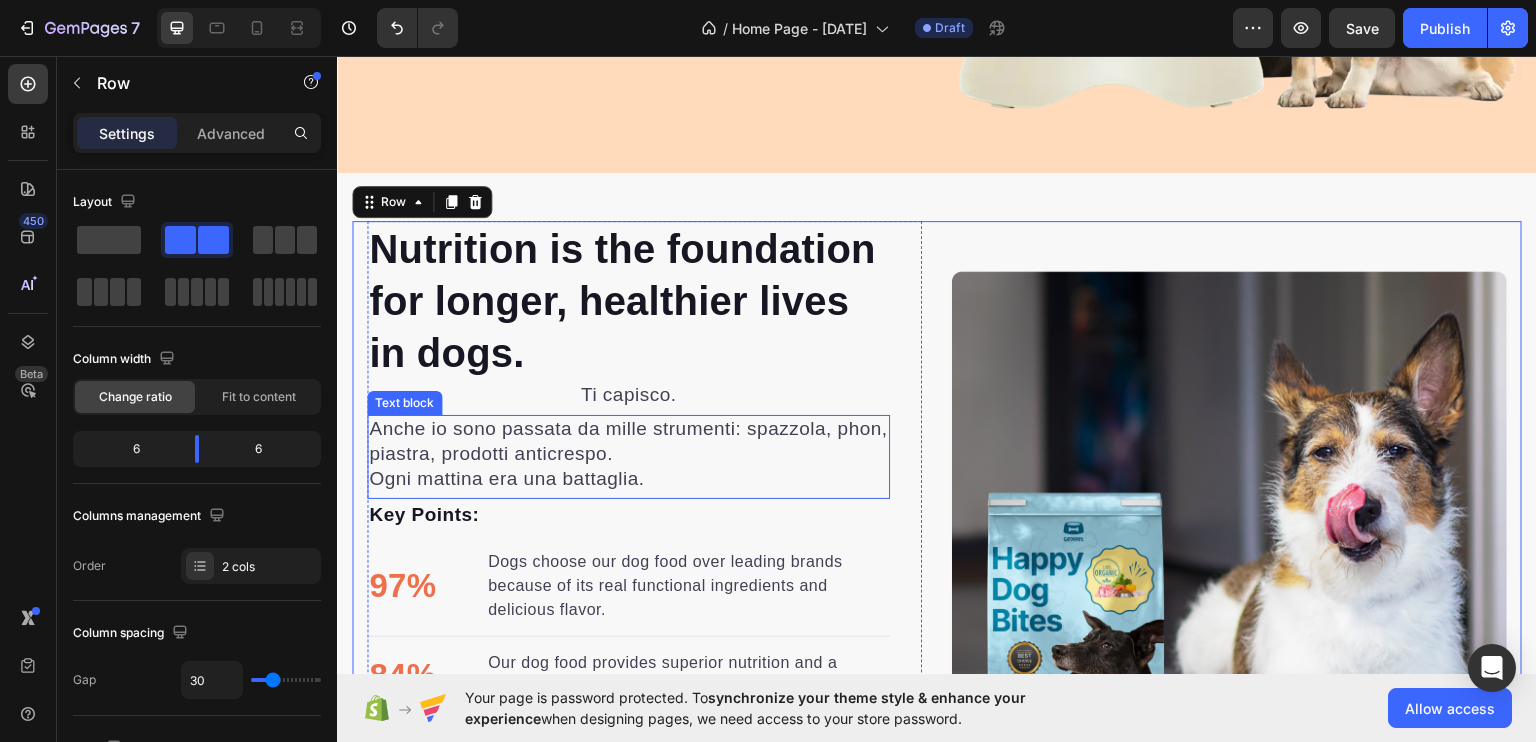 click on "Ogni mattina era una battaglia." at bounding box center (506, 477) 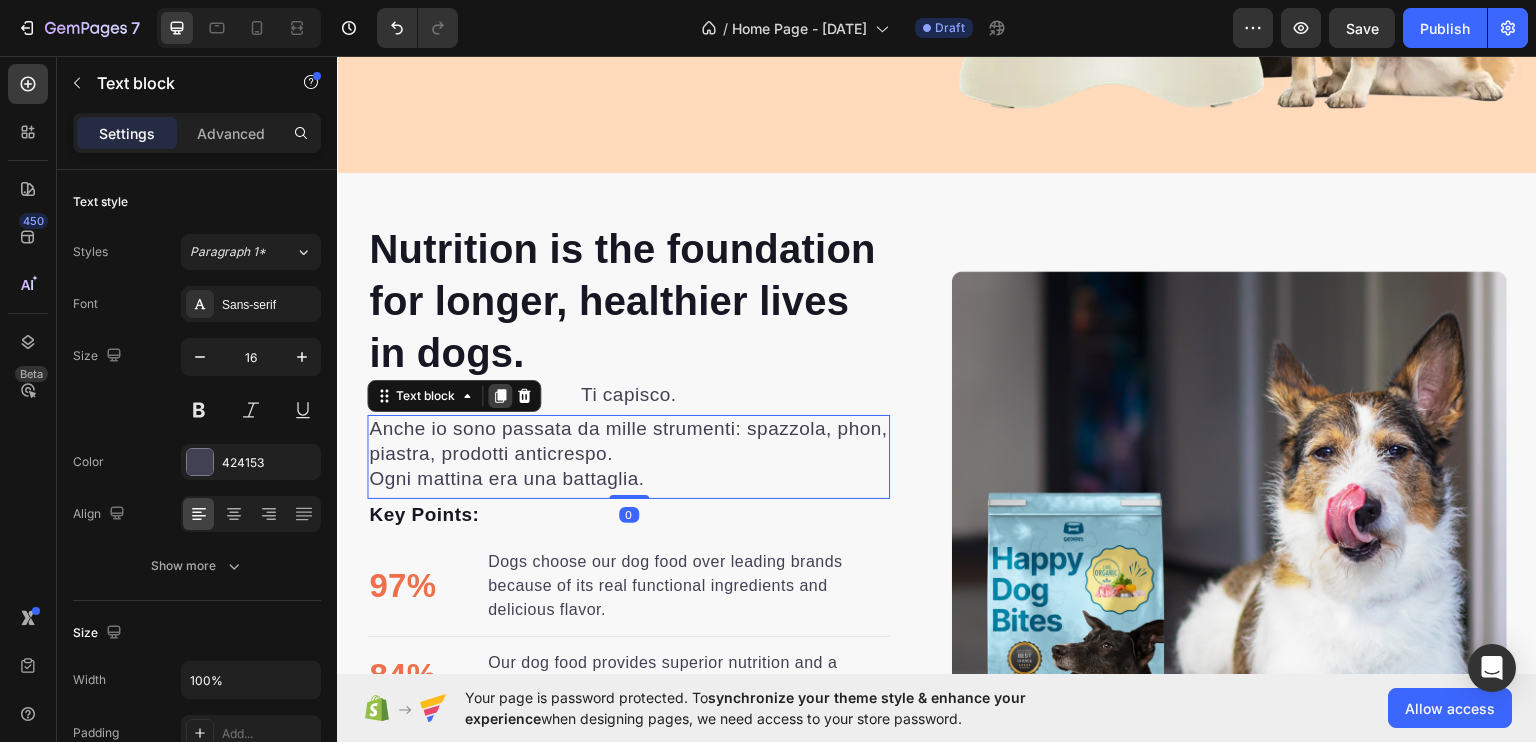 click 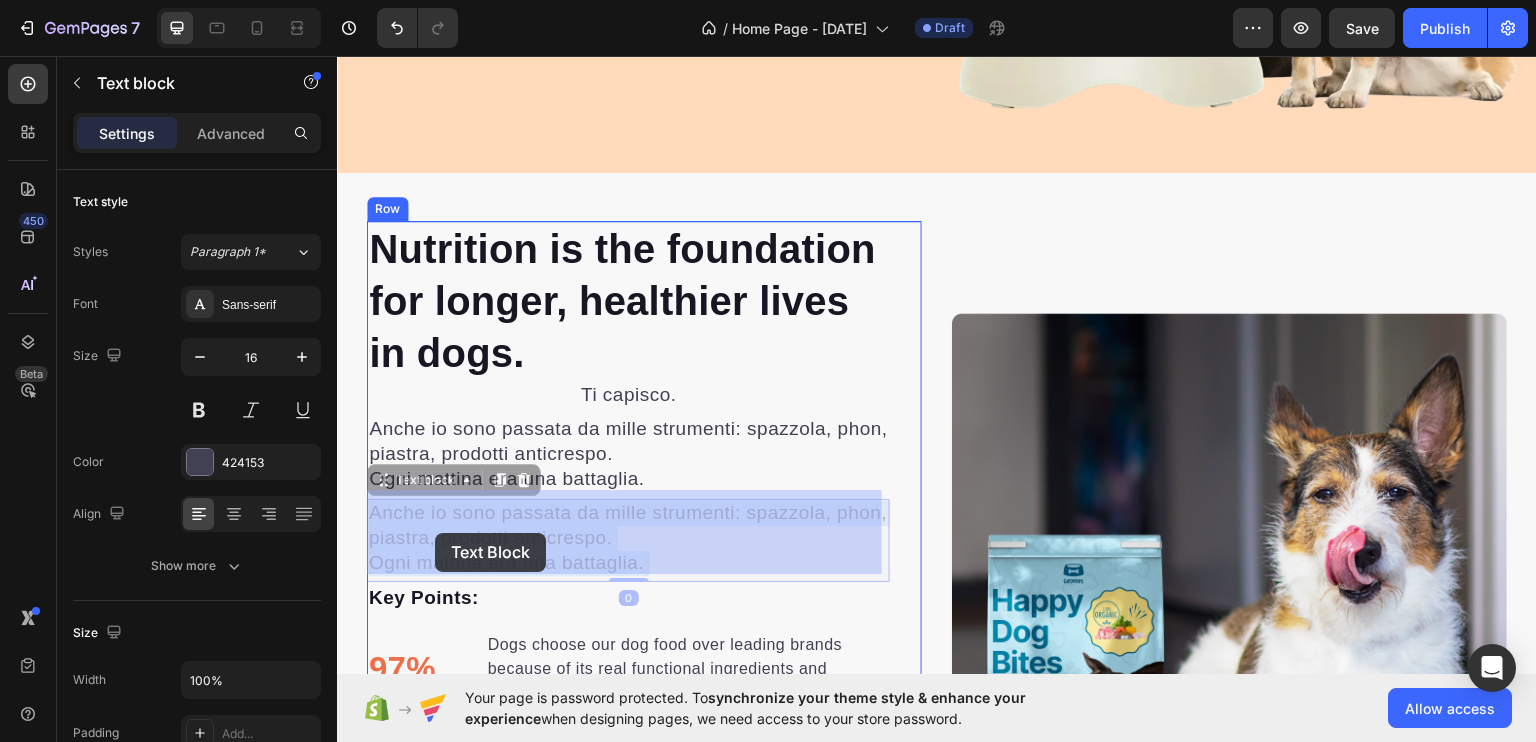 drag, startPoint x: 656, startPoint y: 556, endPoint x: 436, endPoint y: 532, distance: 221.30522 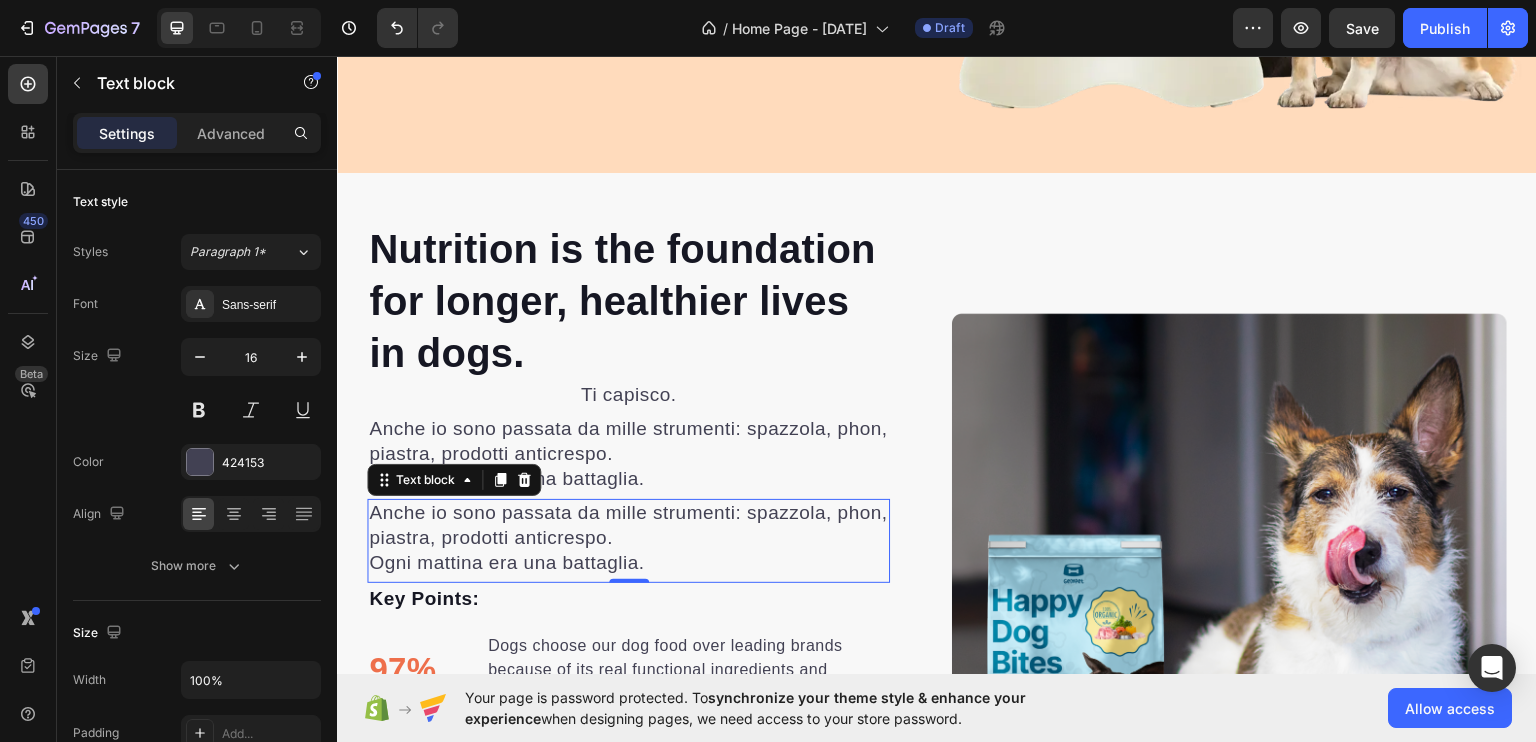click on "Ogni mattina era una battaglia." at bounding box center (506, 561) 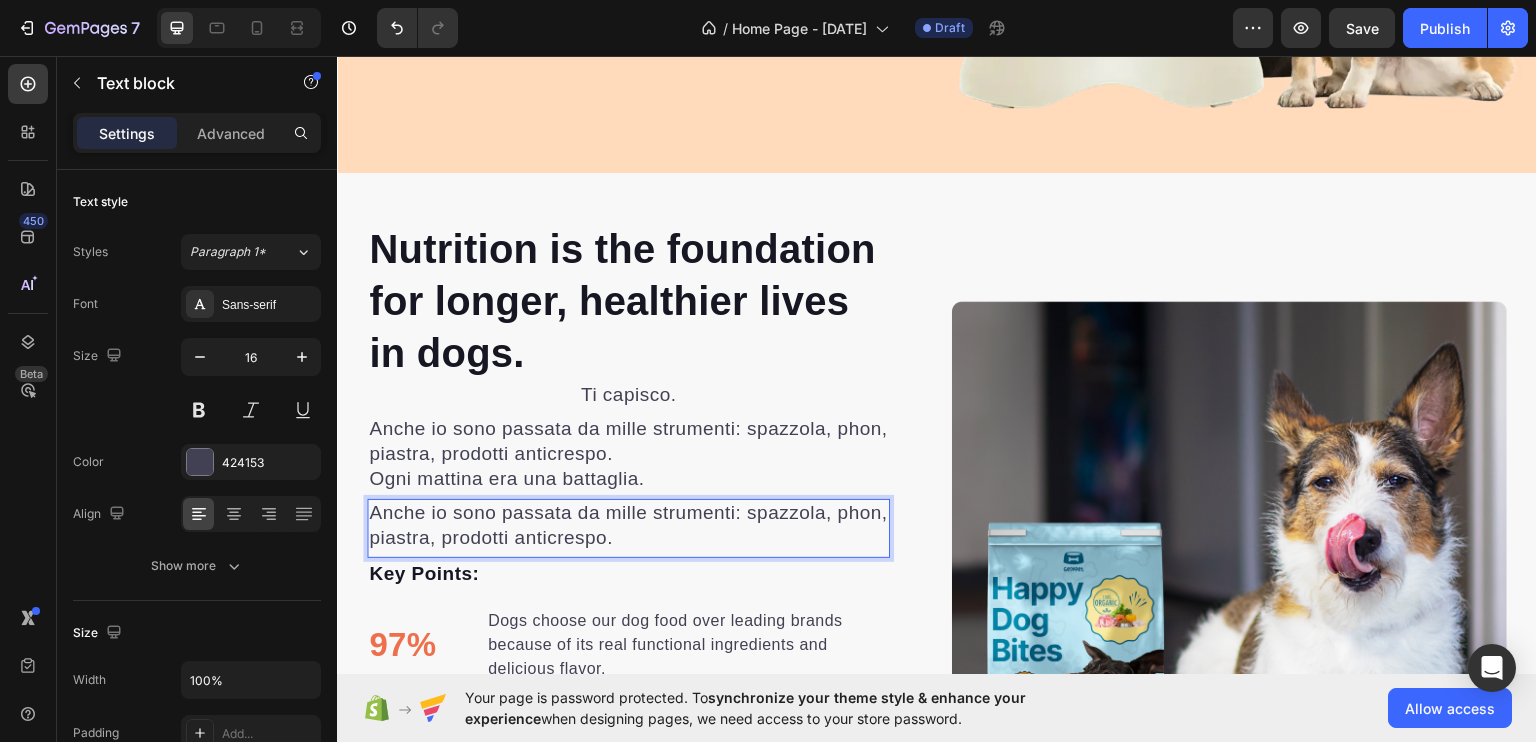 click on "Anche io sono passata da mille strumenti: spazzola, phon, piastra, prodotti anticrespo." at bounding box center (628, 524) 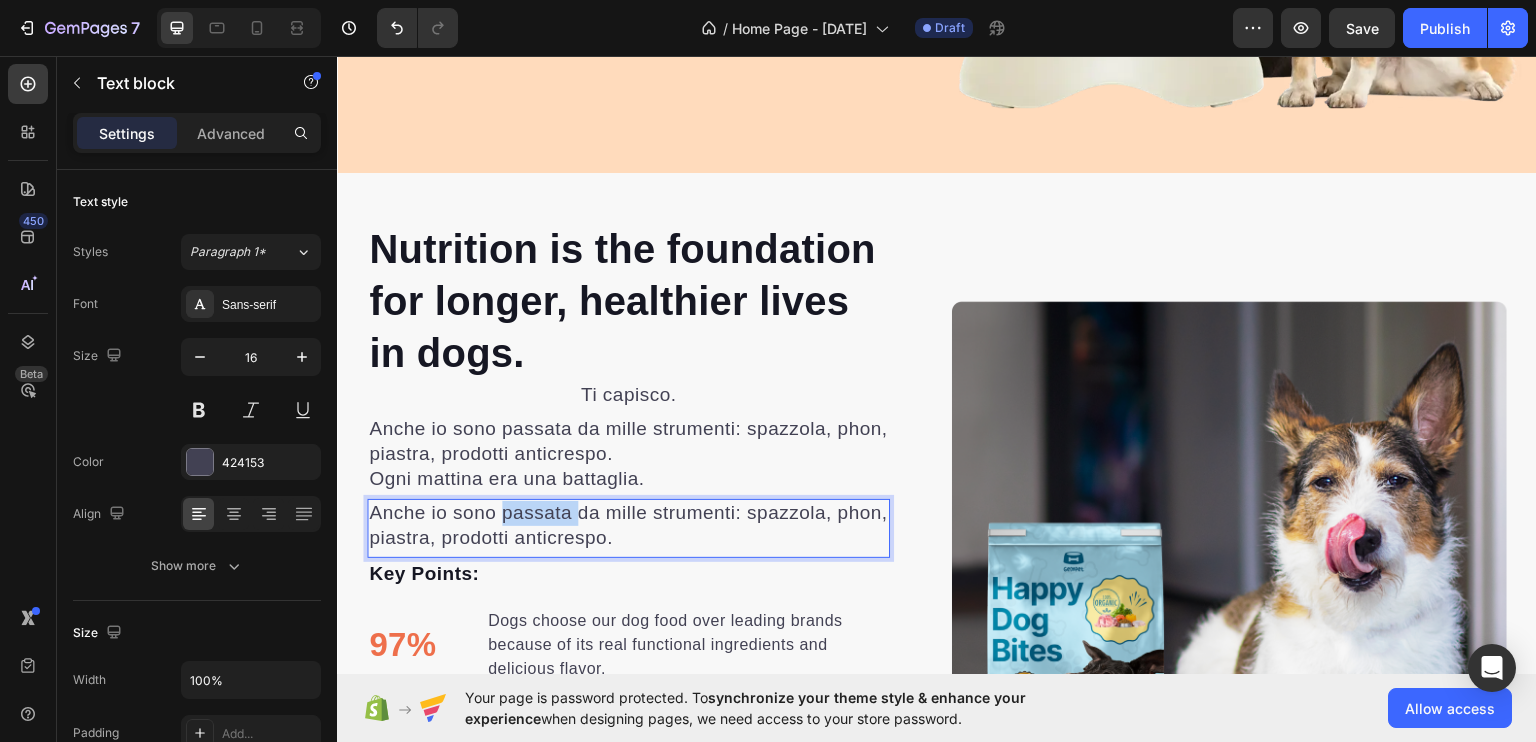 click on "Anche io sono passata da mille strumenti: spazzola, phon, piastra, prodotti anticrespo." at bounding box center (628, 524) 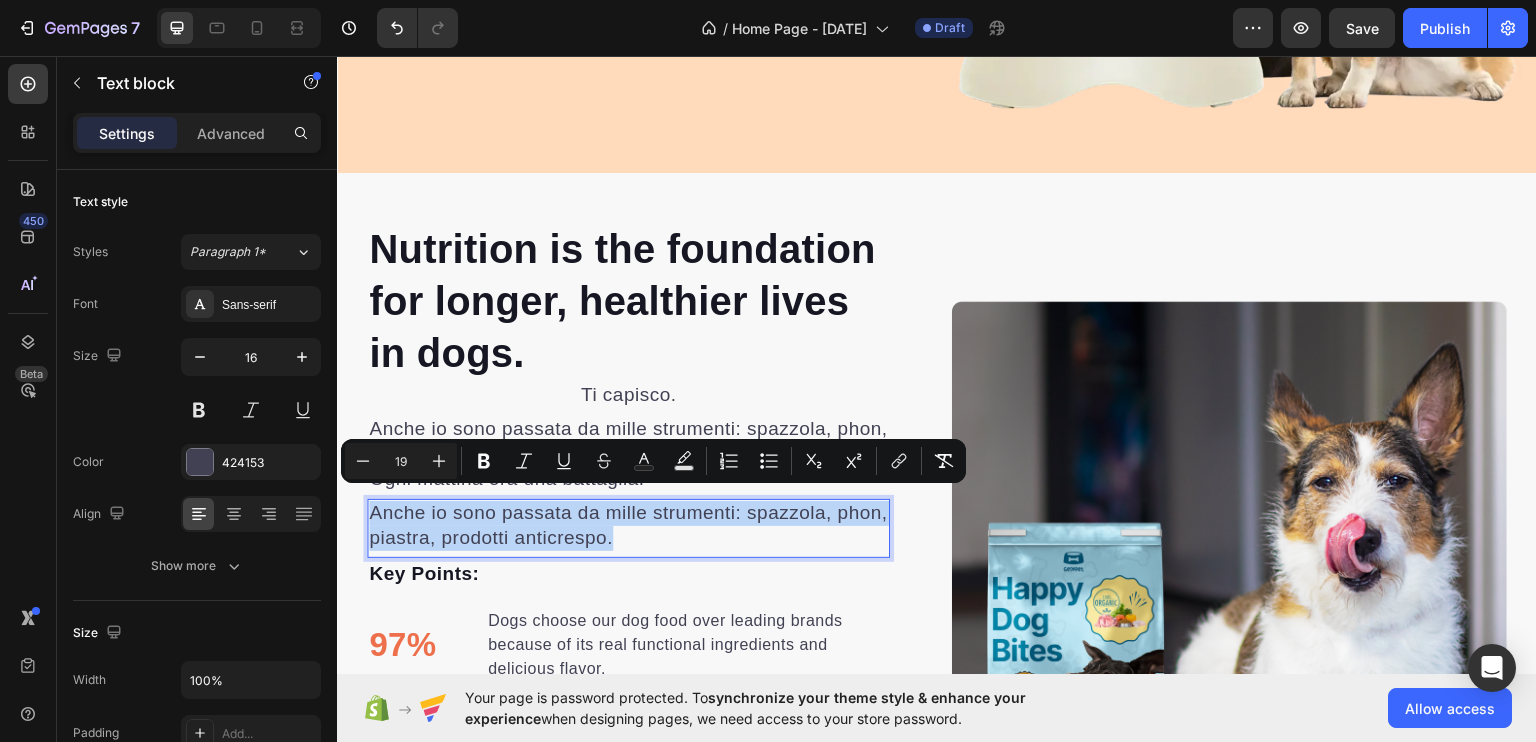 click on "Anche io sono passata da mille strumenti: spazzola, phon, piastra, prodotti anticrespo." at bounding box center (628, 524) 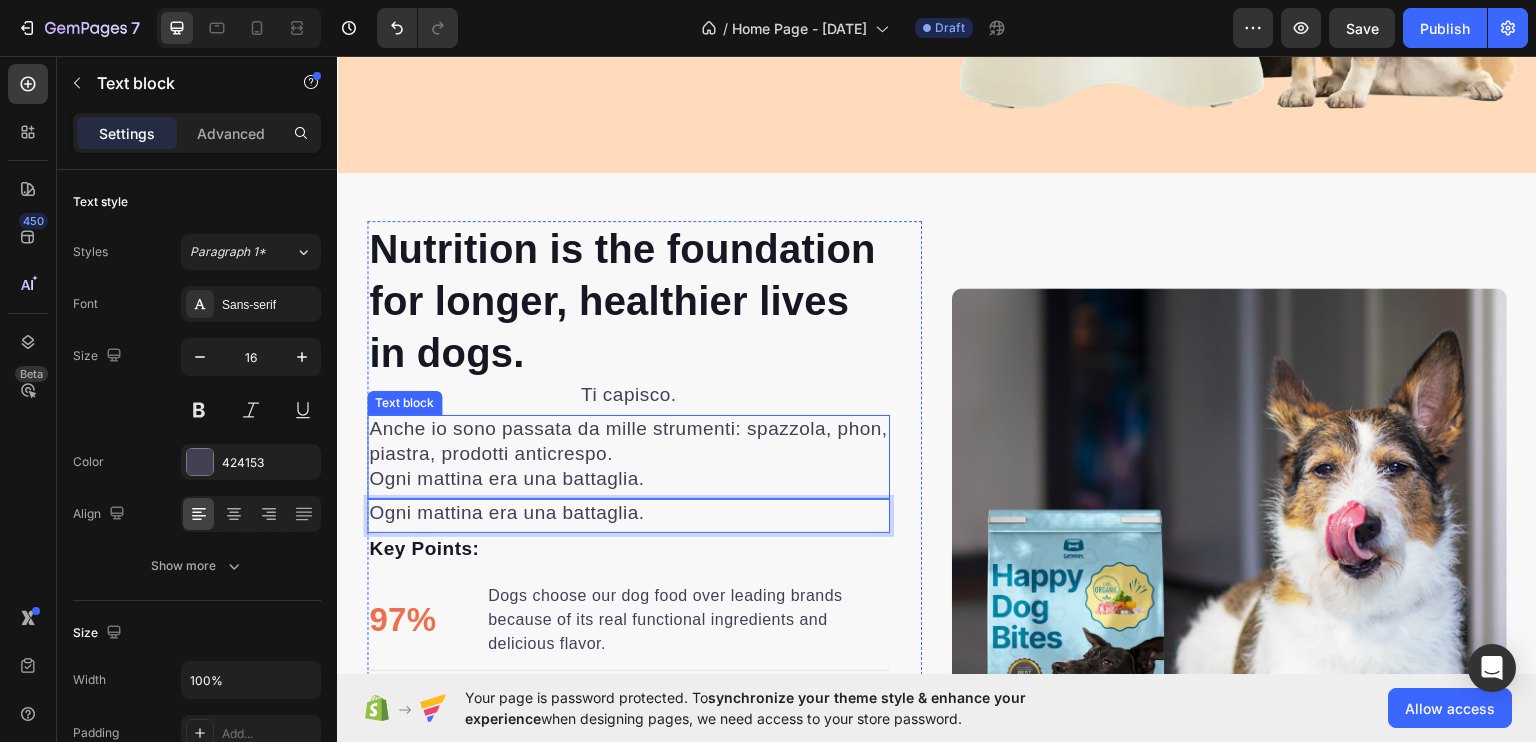 click on "Ogni mattina era una battaglia." at bounding box center (506, 477) 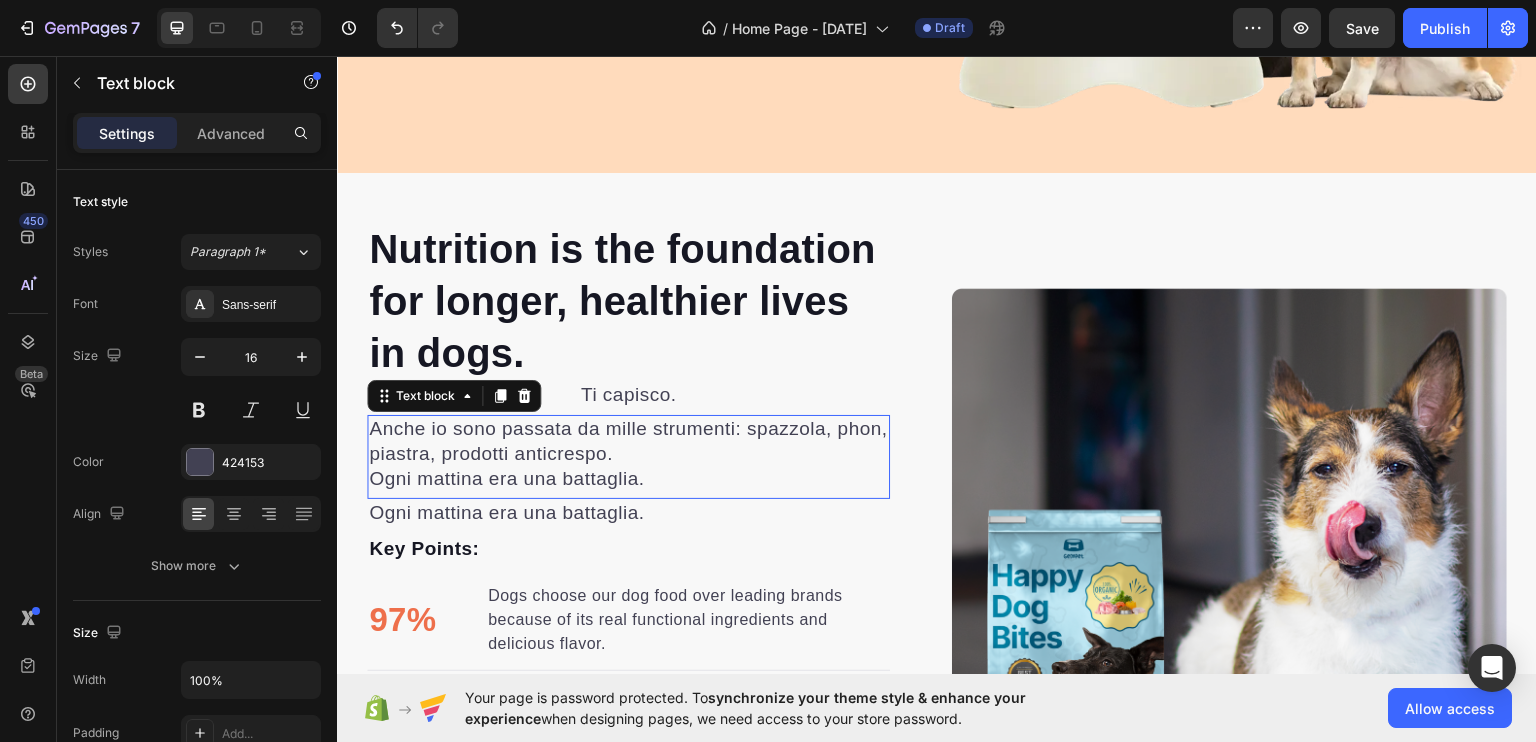 click on "Ogni mattina era una battaglia." at bounding box center [506, 477] 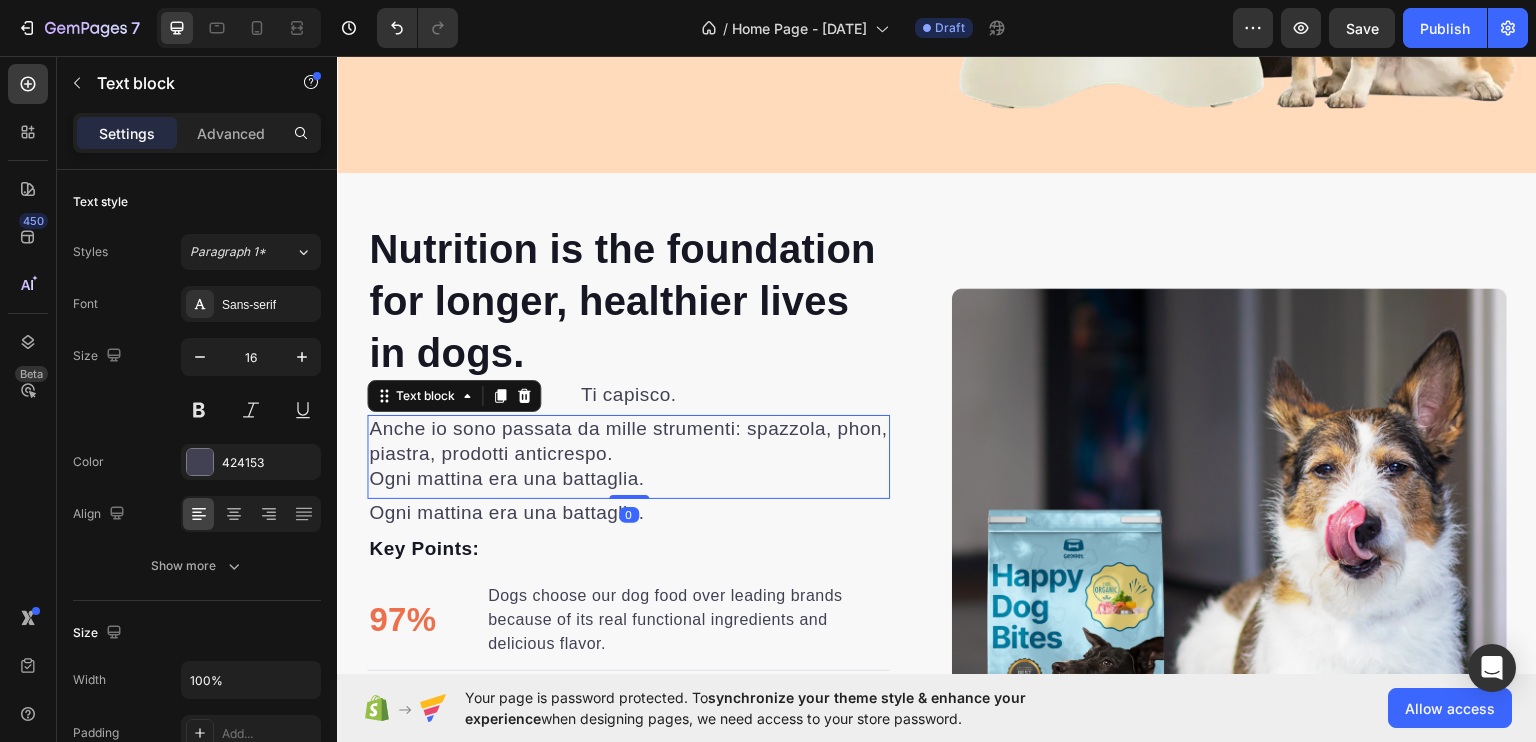 click on "Ogni mattina era una battaglia." at bounding box center (506, 477) 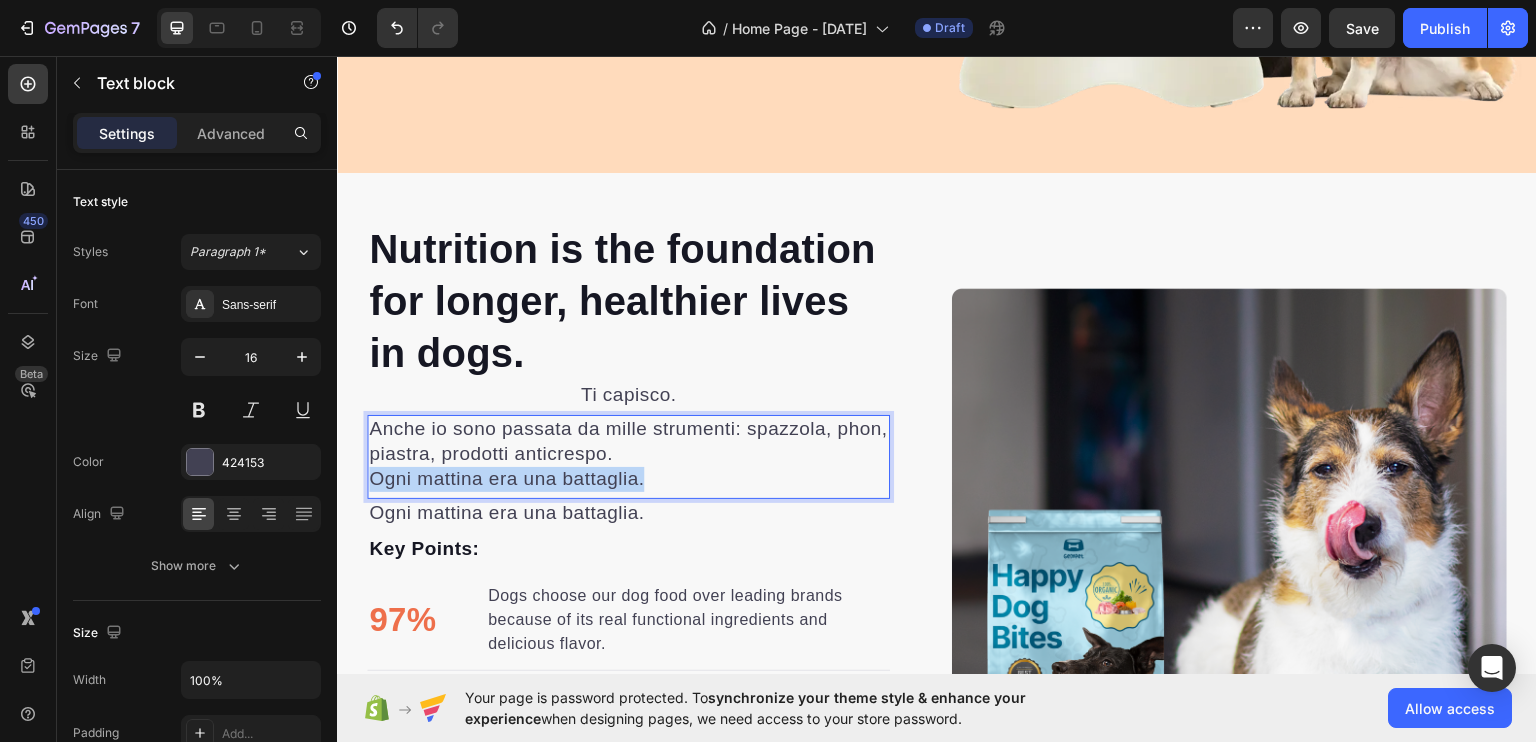 click on "Ogni mattina era una battaglia." at bounding box center (506, 477) 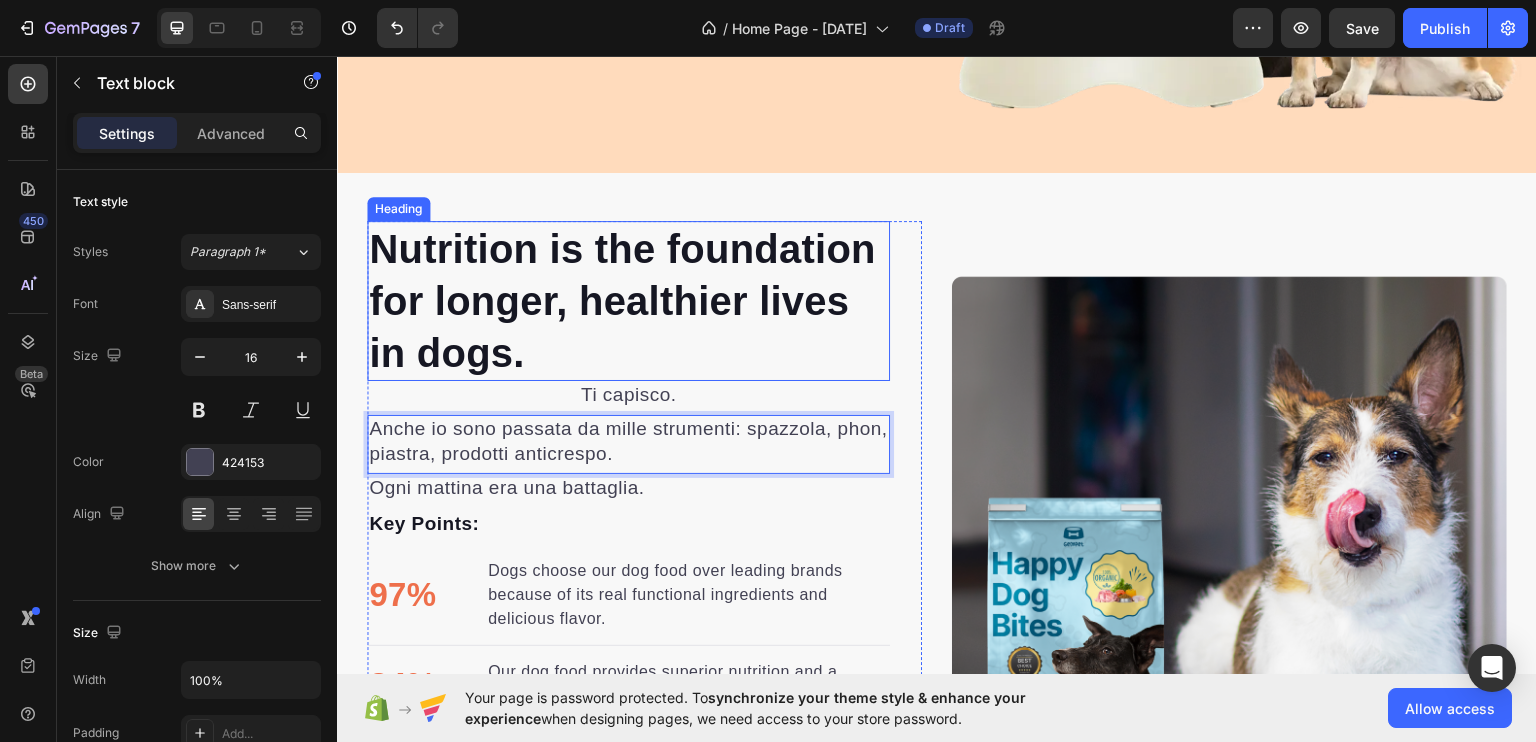 click on "Nutrition is the foundation for longer, healthier lives in dogs." at bounding box center [628, 300] 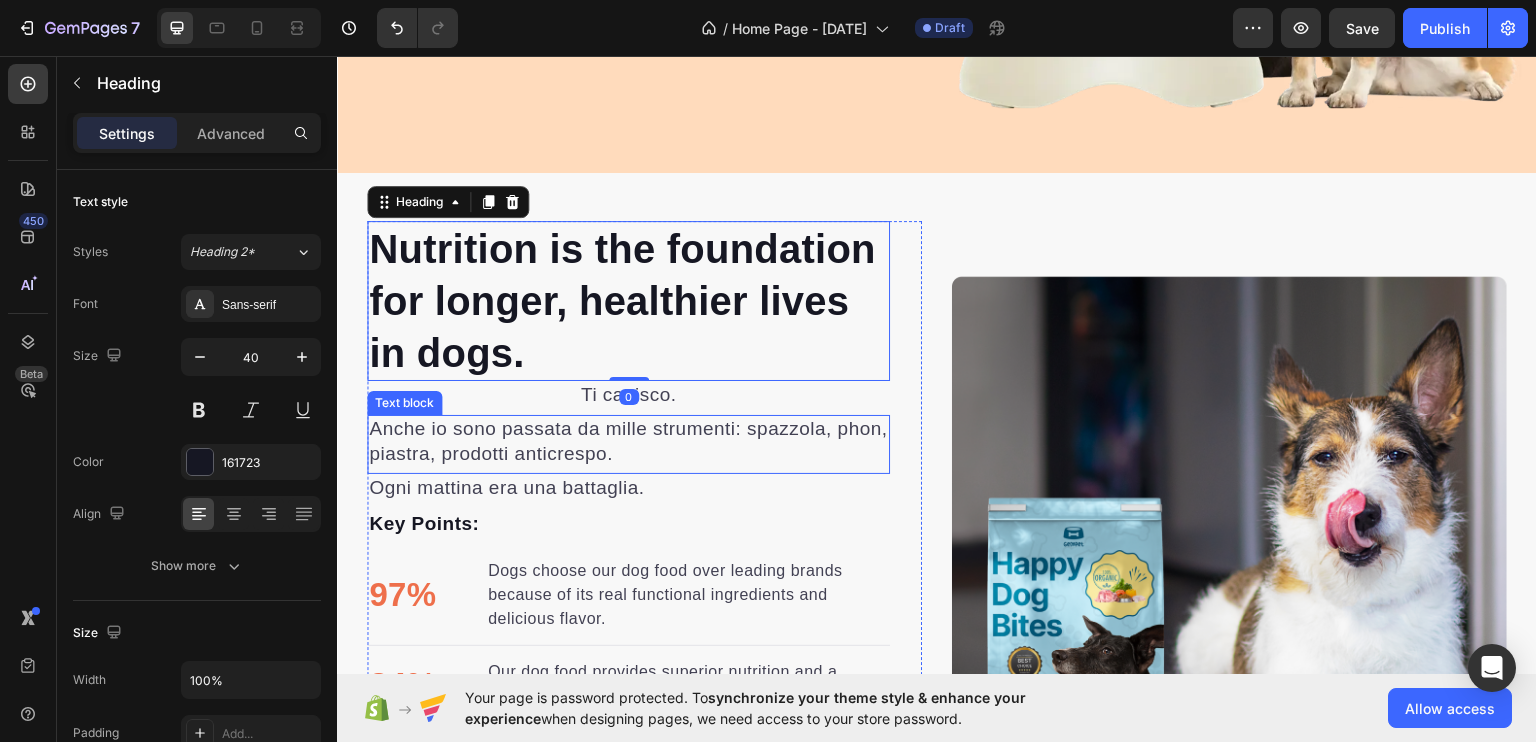 click on "Anche io sono passata da mille strumenti: spazzola, phon, piastra, prodotti anticrespo." at bounding box center [628, 440] 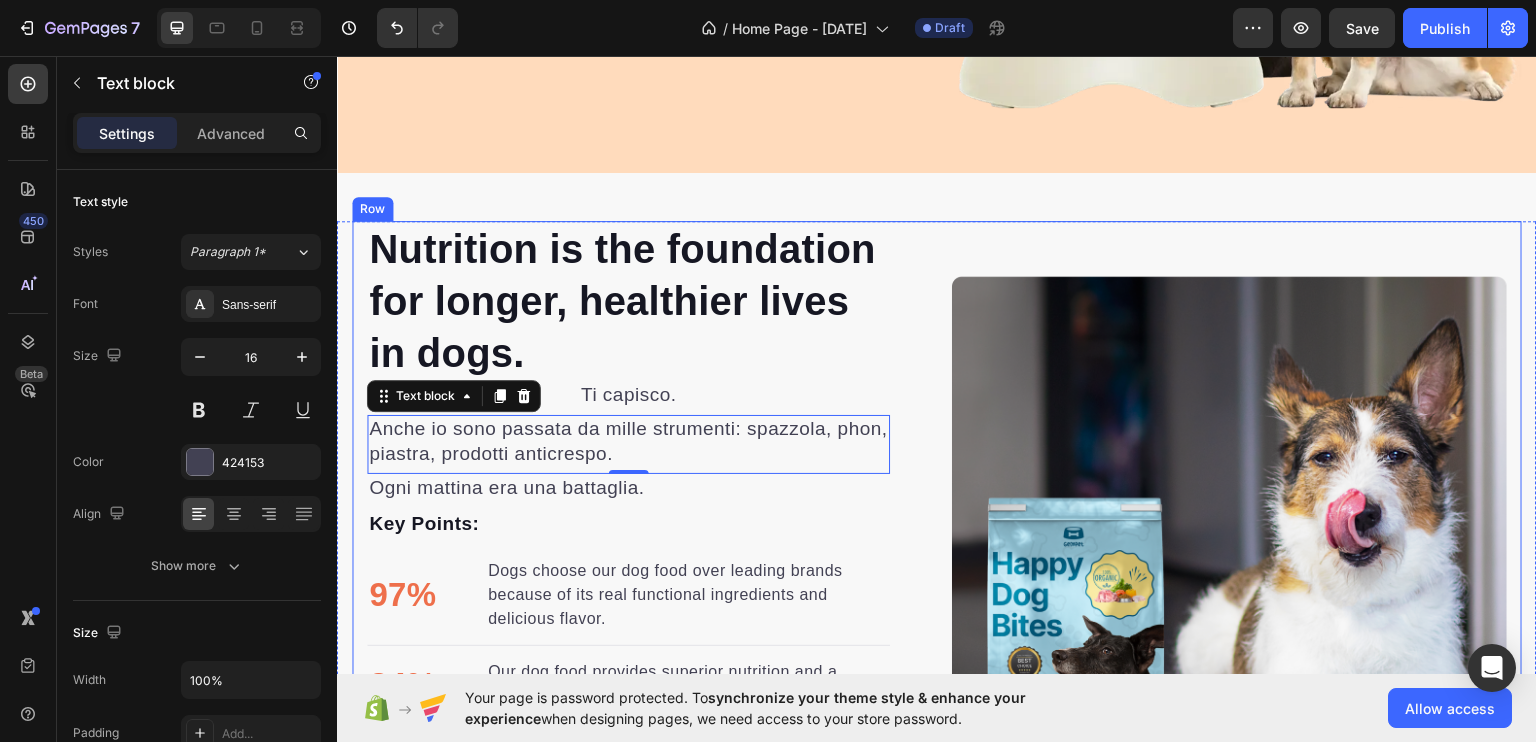 click on "Nutrition is the foundation for longer, healthier lives in dogs. Heading Ti capisco. Text block Anche io sono passata da mille strumenti: spazzola, phon, piastra, prodotti anticrespo. Text block   [NUMBER] Ogni mattina era una battaglia. Text block Key Points: Text block [NUMBER]% Text block Dogs choose our dog food over leading brands because of its real functional ingredients and delicious flavor. Text block Advanced list                Title Line [NUMBER]% Text block Our dog food provides superior nutrition and a patented probiotic for optimal nutrient absorption. Text block Advanced list                Title Line [NUMBER]% Text block Our dog food's high protein and fat digestibility contribute to ideal stool quality. Text block Advanced list Give your furry friend the gift of wholesome nutrition Button Row Image Image Row As seen in: Text block Image Image Image Image Image Image Carousel Row Section [NUMBER]" at bounding box center [937, 578] 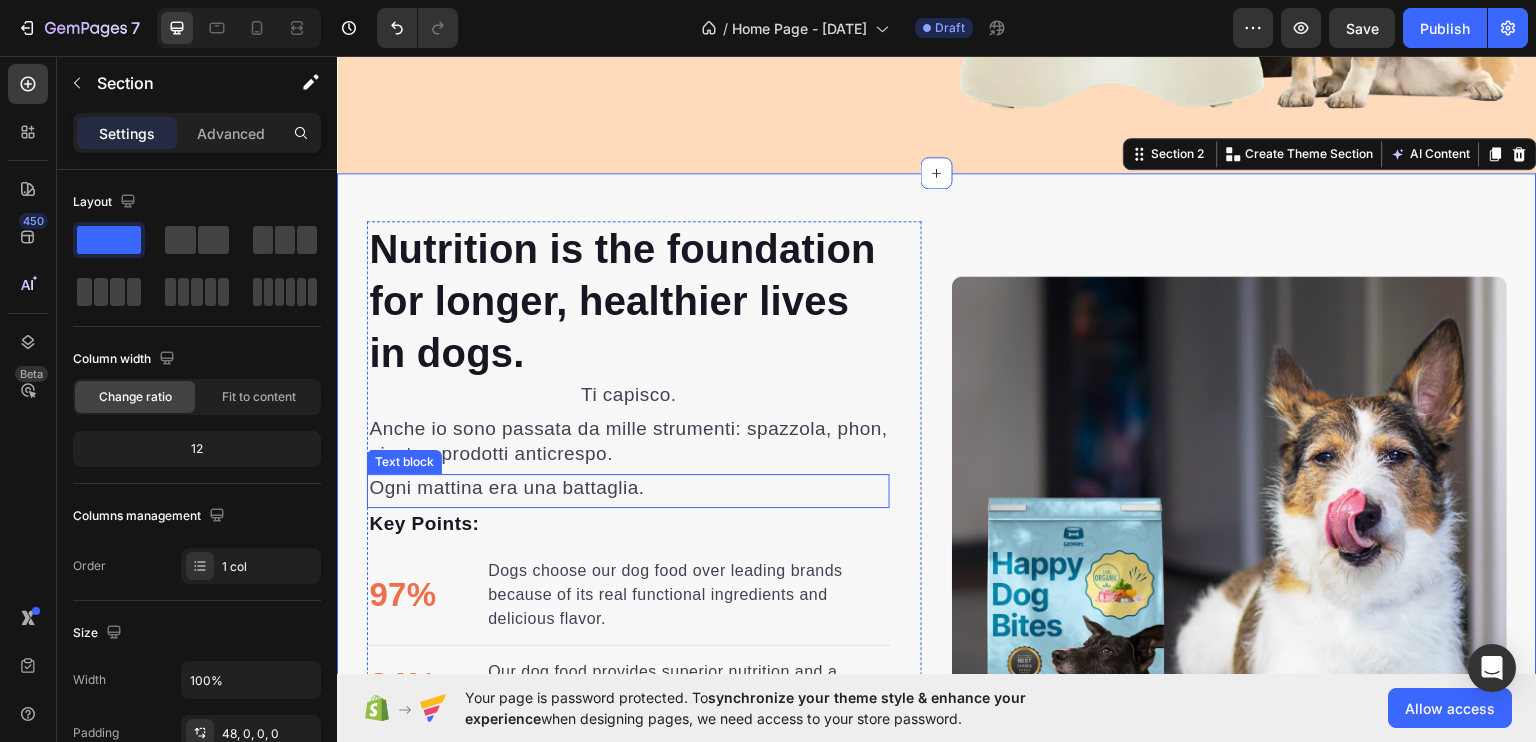 click on "Ogni mattina era una battaglia." at bounding box center [628, 487] 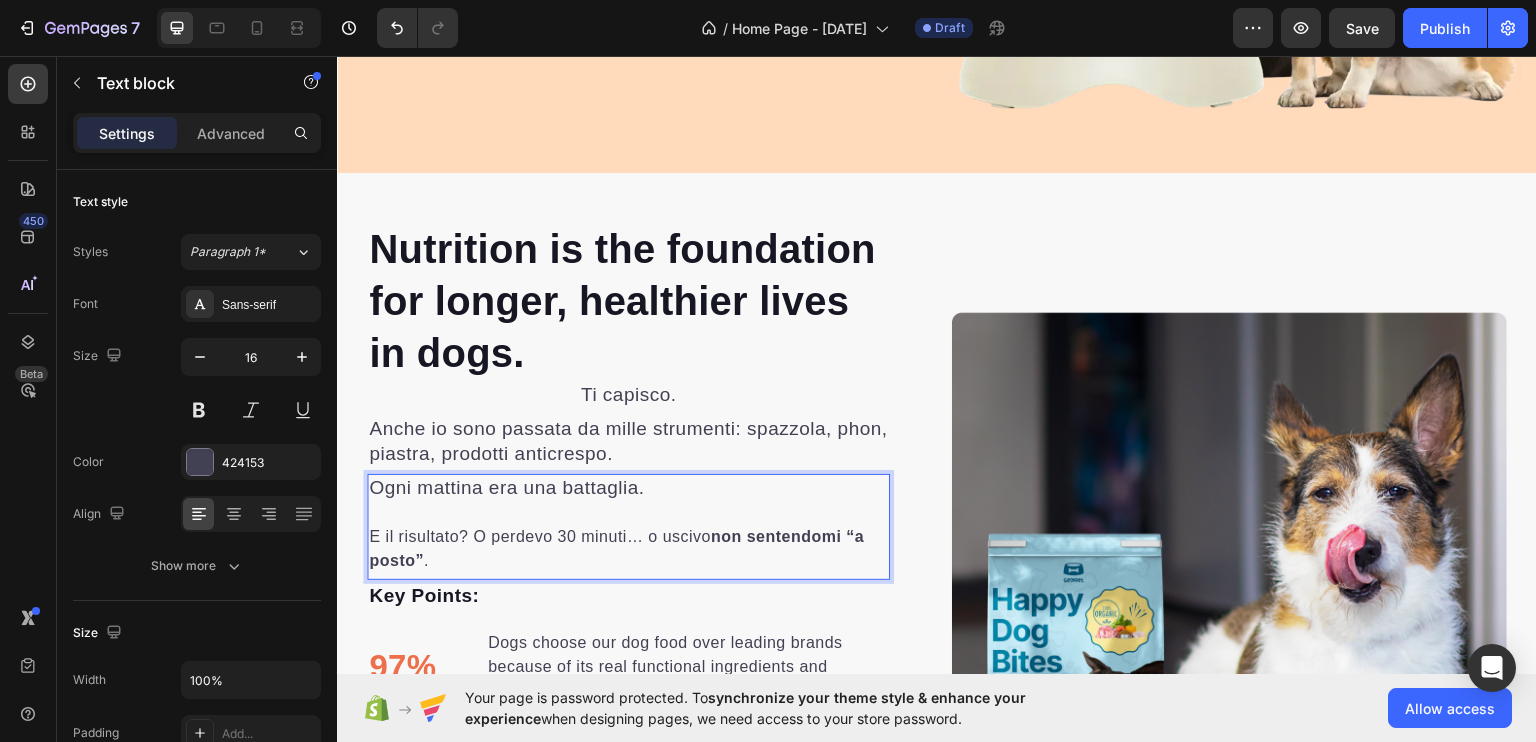 click on "E il risultato? O perdevo [NUMBER] minuti… o uscivo  non sentendomi “a posto” ." at bounding box center (628, 548) 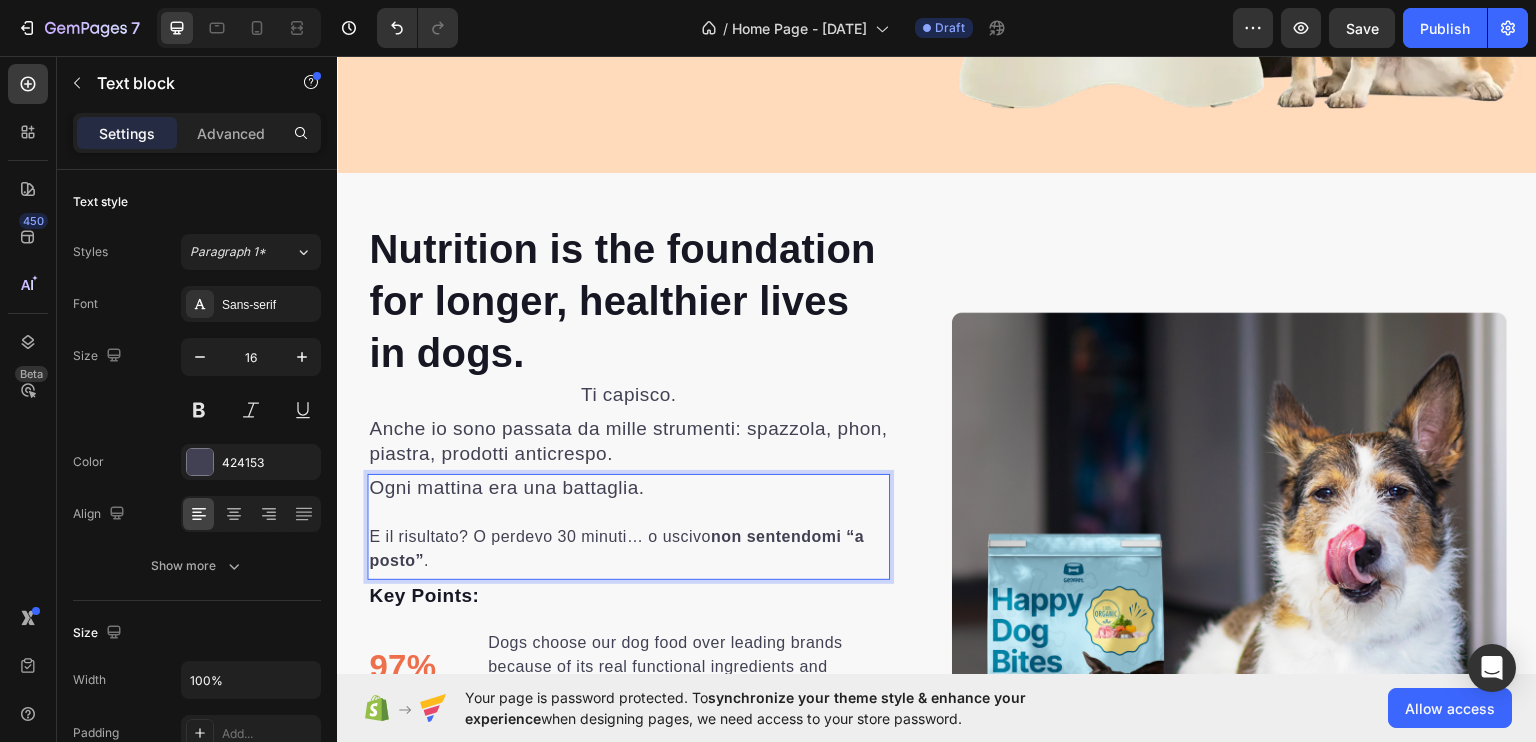 click on "E il risultato? O perdevo [NUMBER] minuti… o uscivo  non sentendomi “a posto” ." at bounding box center [628, 548] 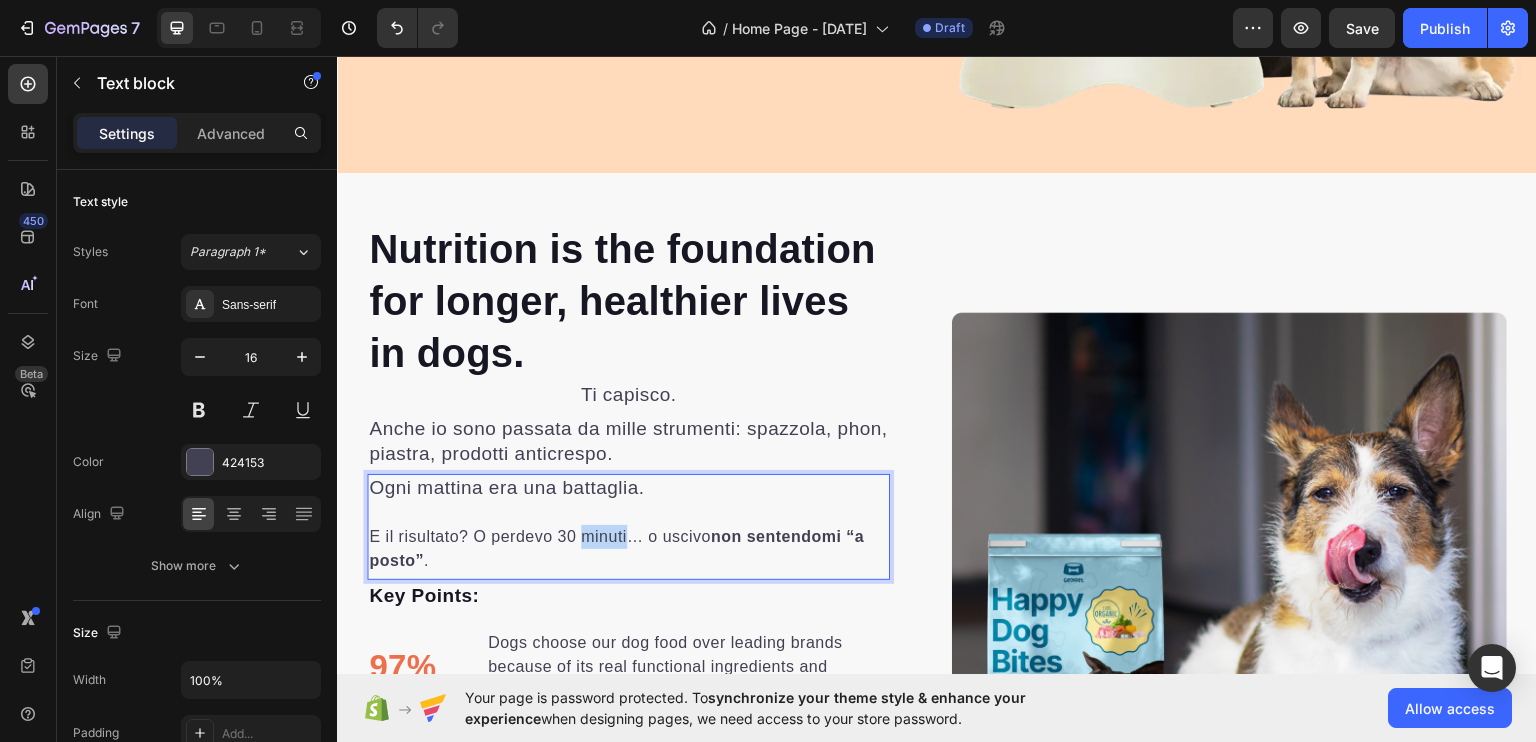 click on "E il risultato? O perdevo [NUMBER] minuti… o uscivo  non sentendomi “a posto” ." at bounding box center (628, 548) 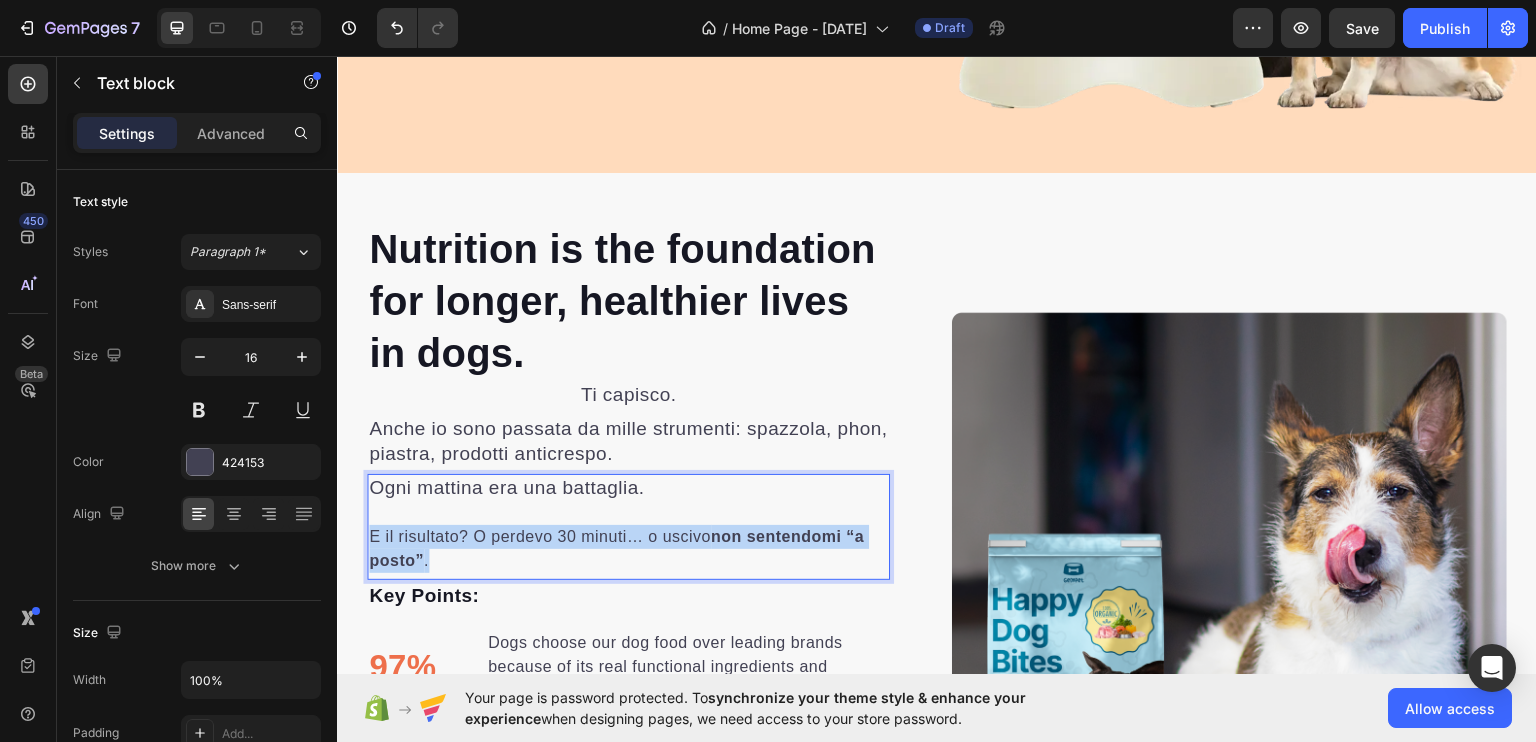 click on "E il risultato? O perdevo [NUMBER] minuti… o uscivo  non sentendomi “a posto” ." at bounding box center [628, 548] 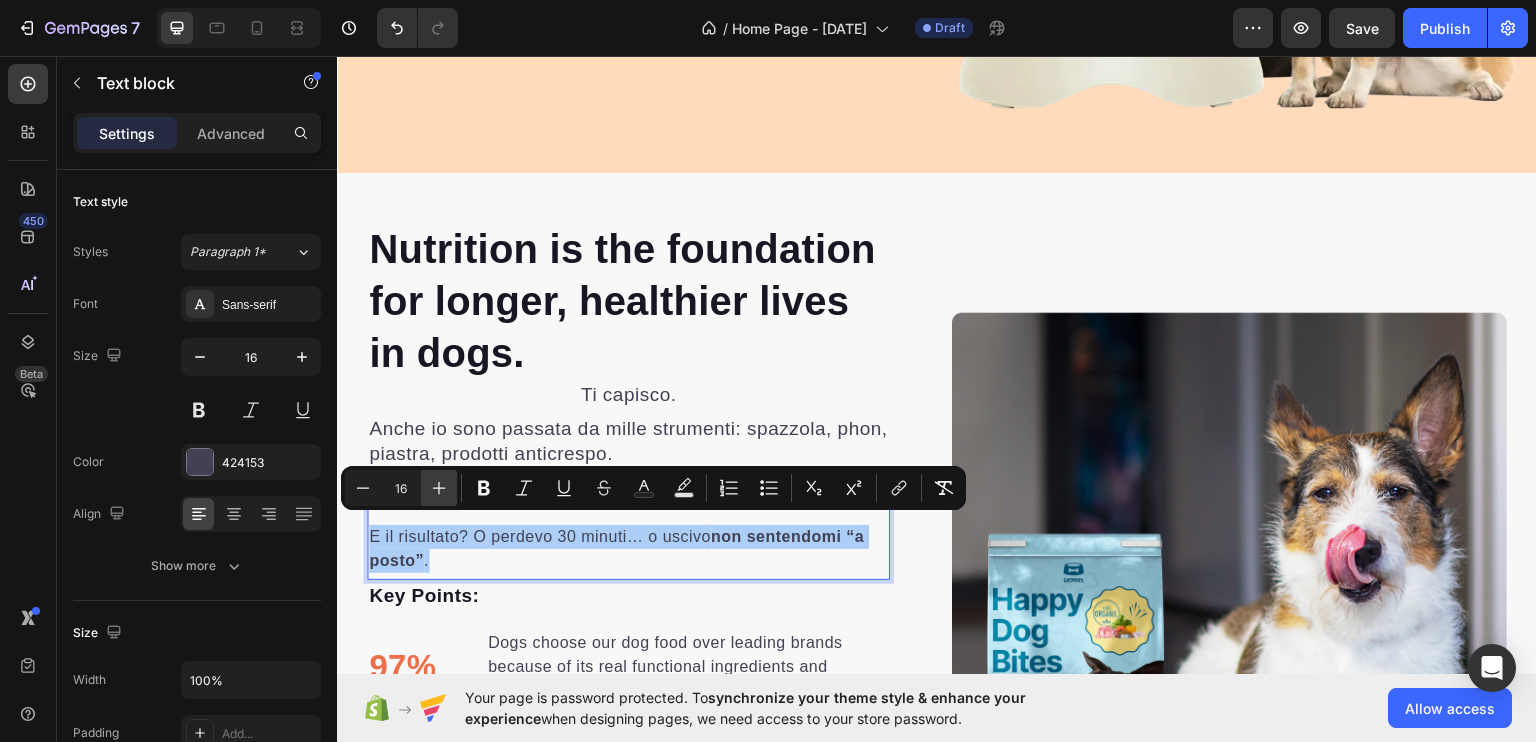 click on "Plus" at bounding box center [439, 488] 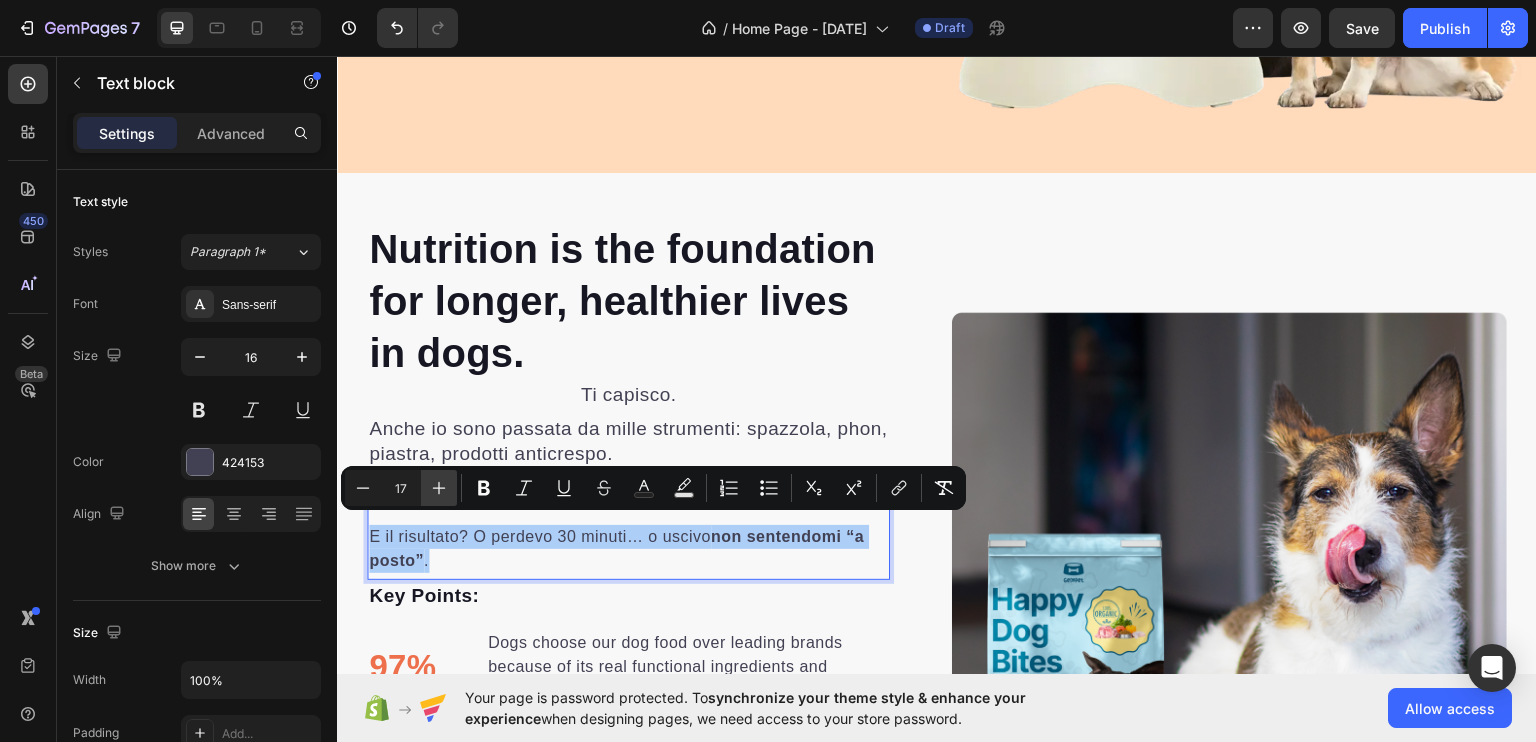 click on "Plus" at bounding box center (439, 488) 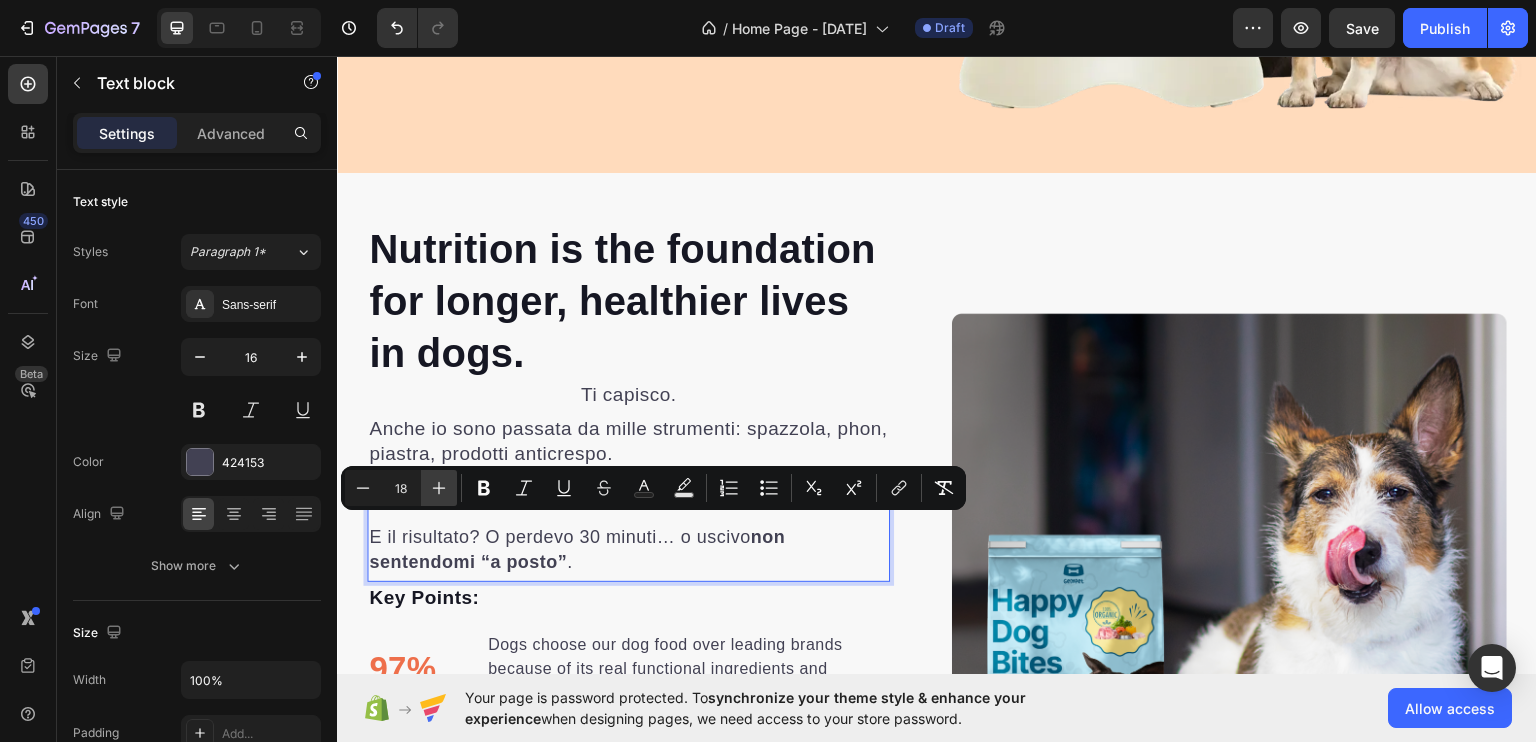 click on "Plus" at bounding box center (439, 488) 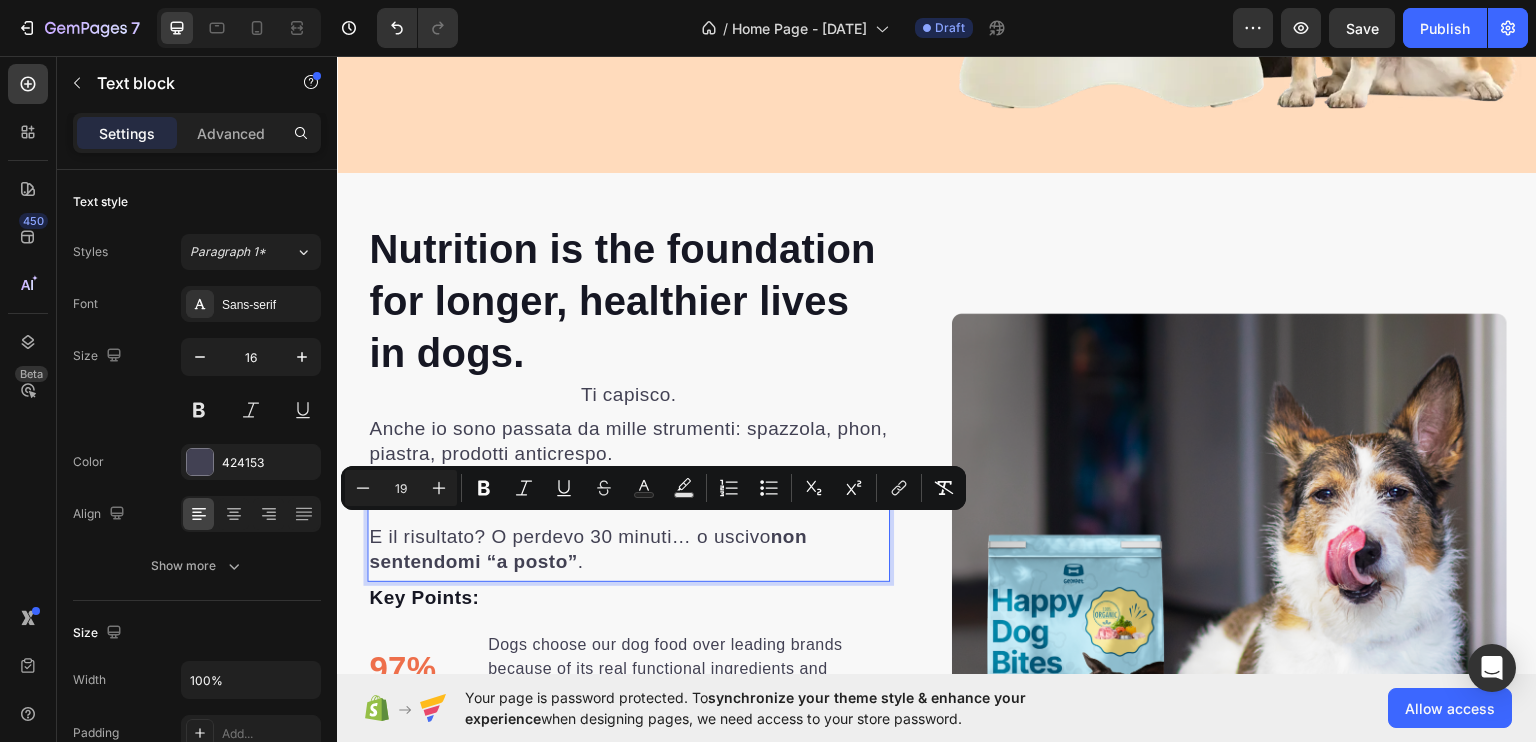 click on "Nutrition is the foundation for longer, healthier lives in dogs." at bounding box center [628, 300] 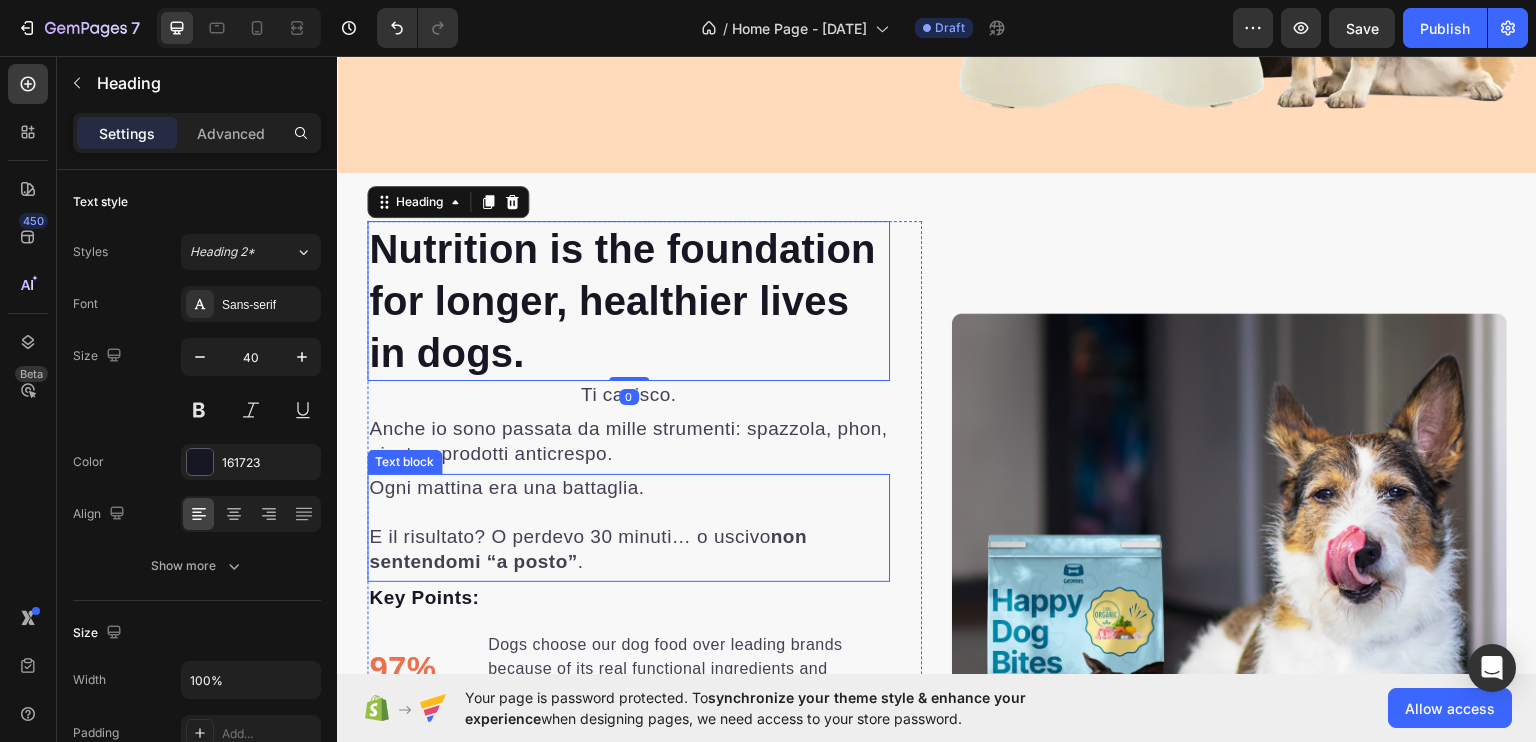 click on "E il risultato? O perdevo [NUMBER] minuti… o uscivo  non sentendomi “a posto” ." at bounding box center [588, 548] 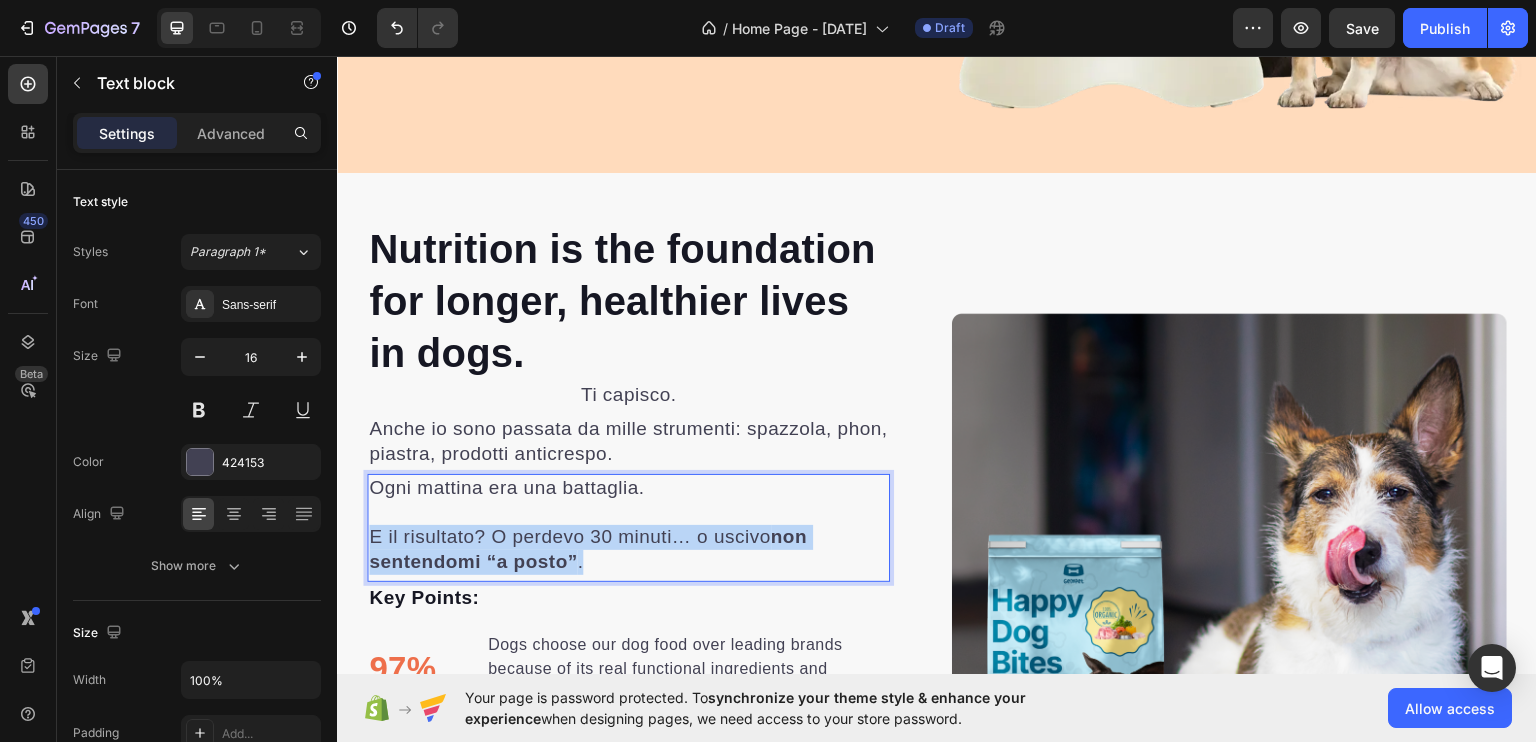 click on "E il risultato? O perdevo [NUMBER] minuti… o uscivo  non sentendomi “a posto” ." at bounding box center [588, 548] 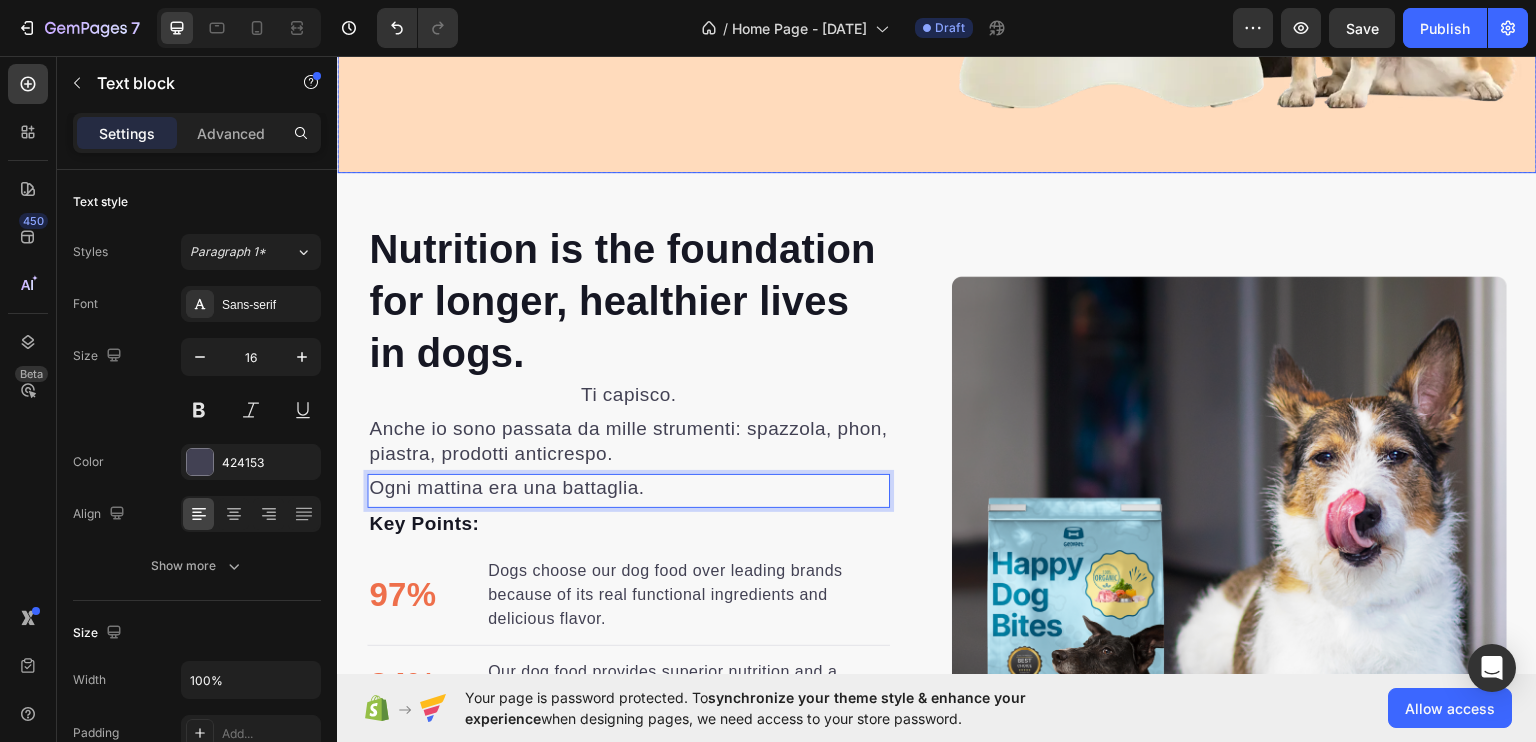 click on "Icon Icon Icon Icon Icon Icon List Hoz Rated [NUMBER]/[NUMBER] Based on [NUMBER] Reviews Text block Row I tuoi capelli. Lisci, luminosi, perfetti. In soli [NUMBER] minuti. Heading SetaViva™ è la soluzione all’hair styling complicato: in pochi minuti, hai capelli ordinati, leggeri e pronti a farsi notare. Text Block [NUMBER] temperature personalizzabili Riscaldamento in [NUMBER] sec Facile Da Usare La metti in borsa. La usi ovunque Item list Start baking doggy delights Button
[NUMBER]-day money back guarantee Item list Image Row Row Image Row Row" at bounding box center (937, -178) 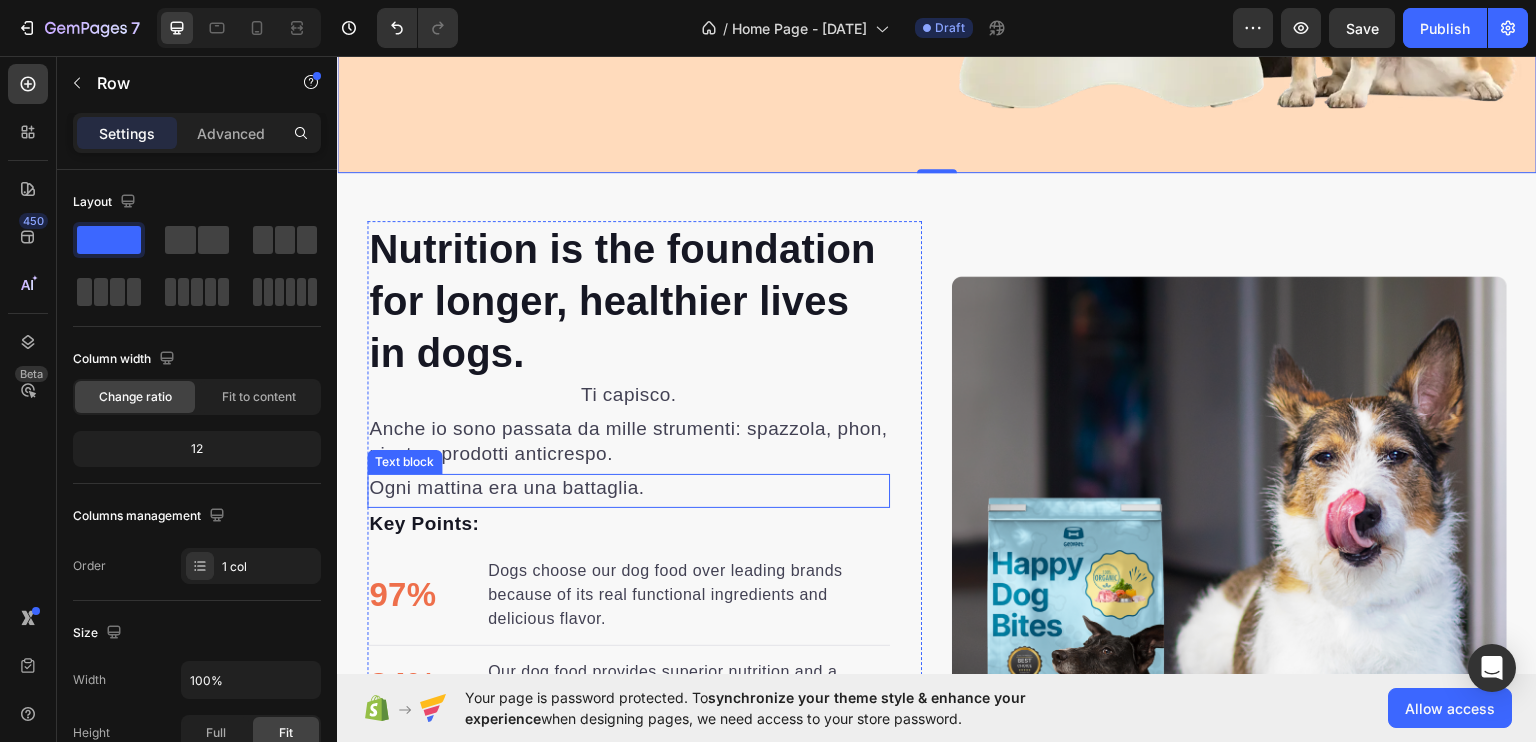 click on "Ogni mattina era una battaglia." at bounding box center (506, 486) 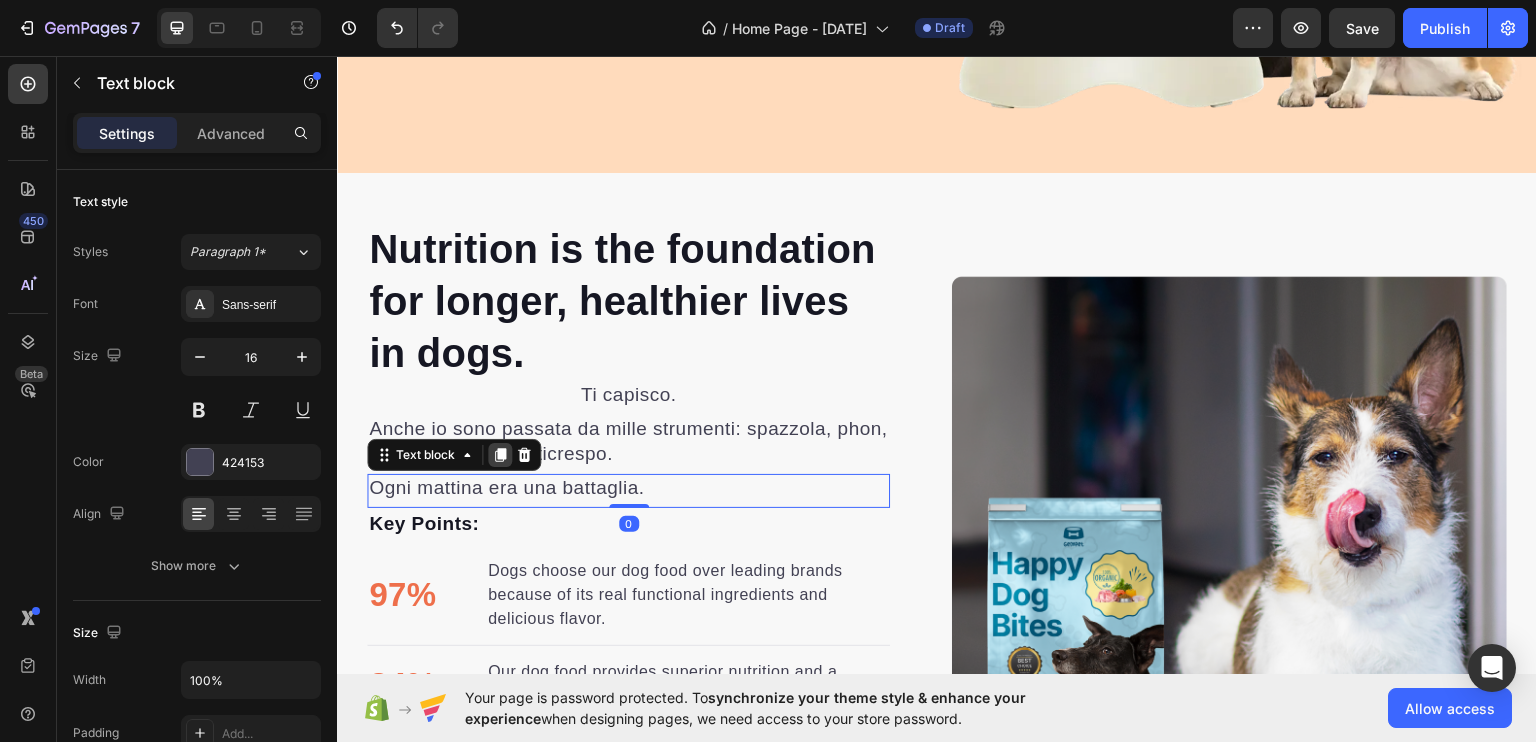 click 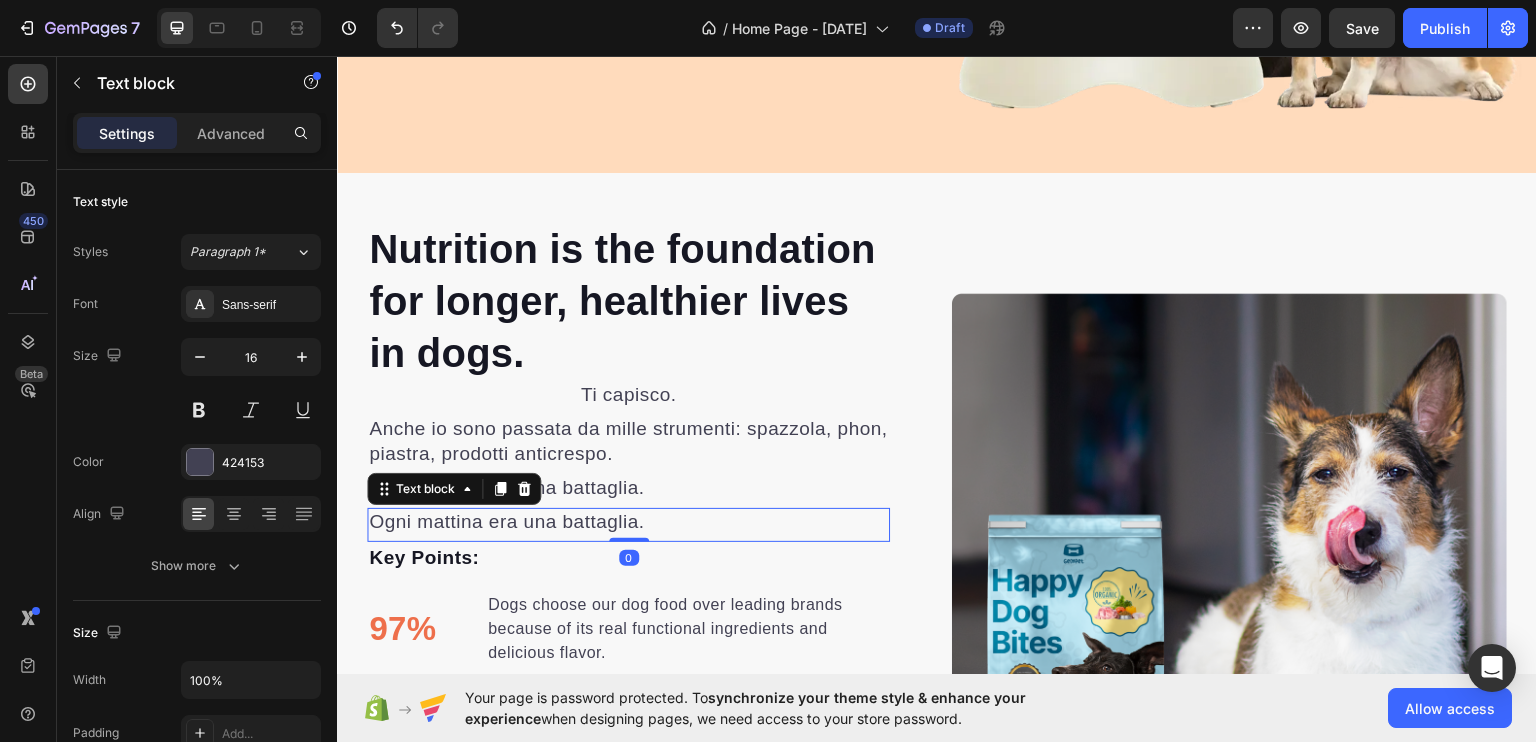 click on "Ogni mattina era una battaglia." at bounding box center (506, 520) 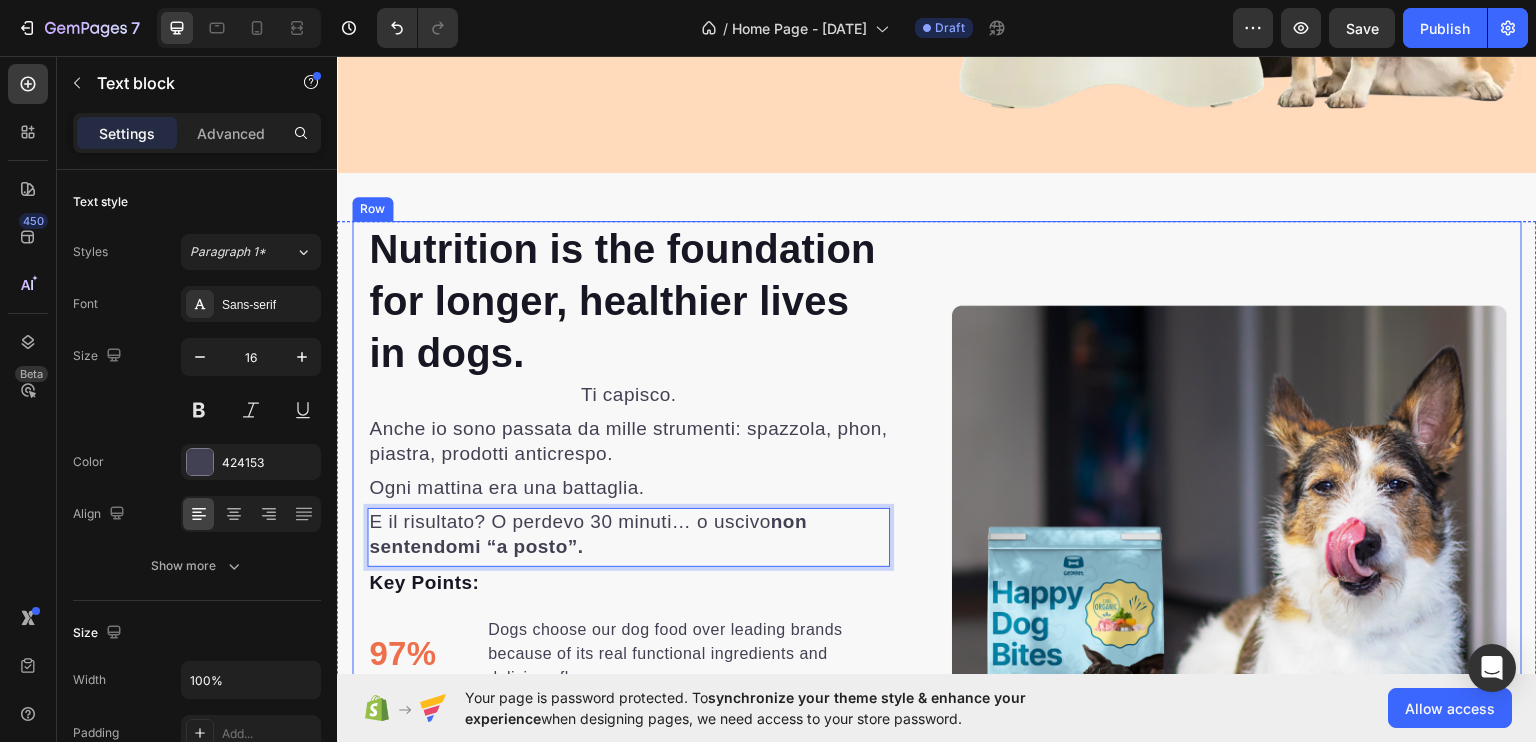 click on "Image Image" at bounding box center (1229, 582) 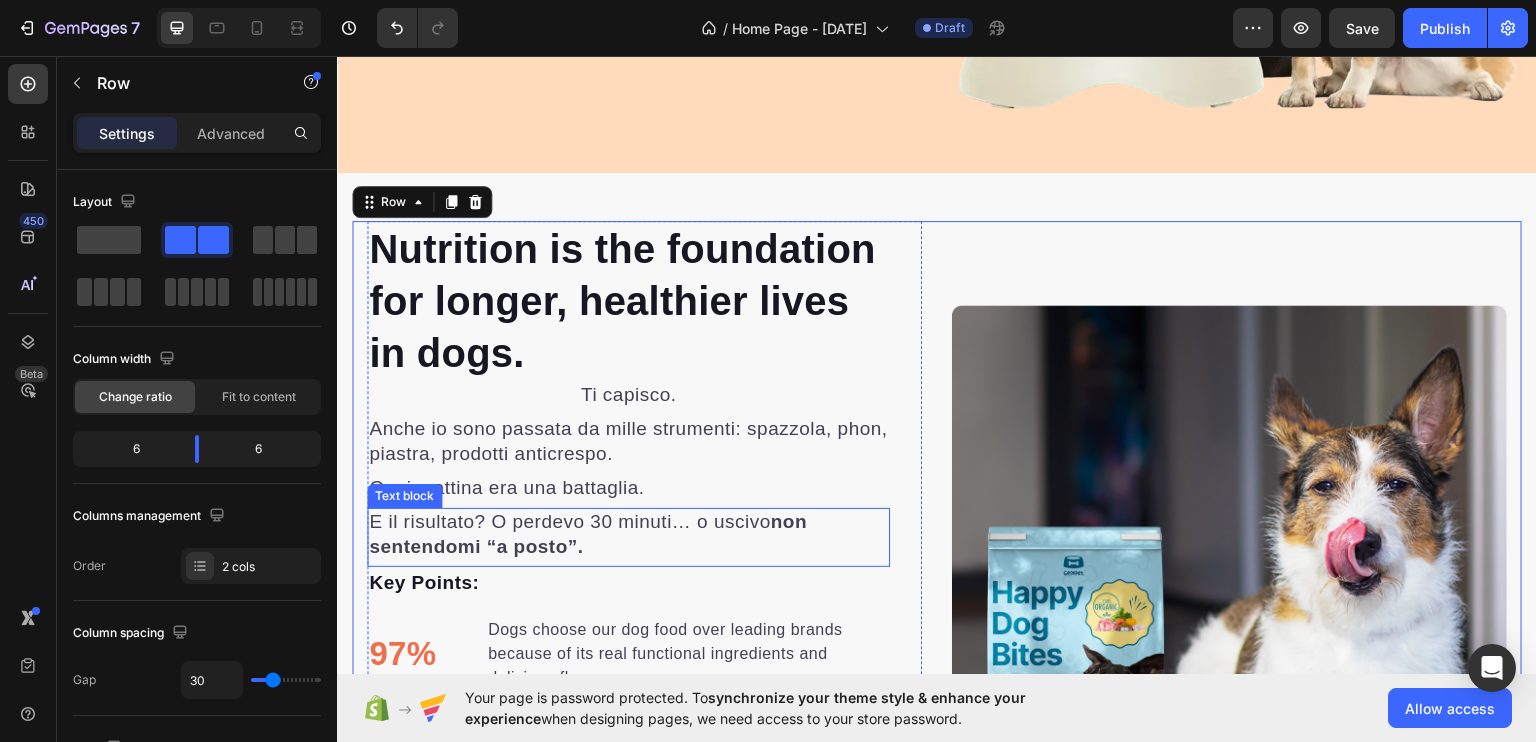 click on "E il risultato? O perdevo [NUMBER] minuti… o uscivo  non sentendomi “a posto”." at bounding box center (588, 533) 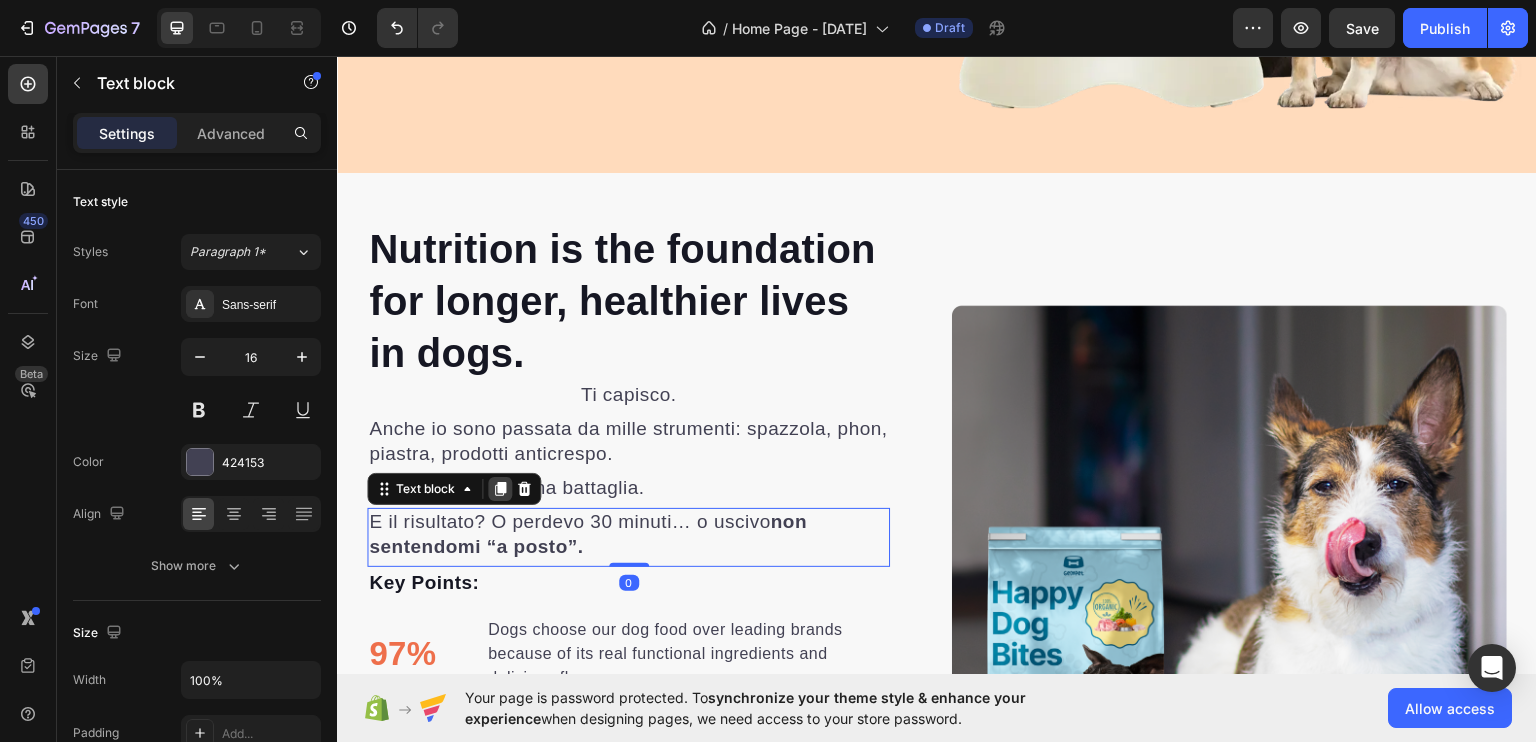 click 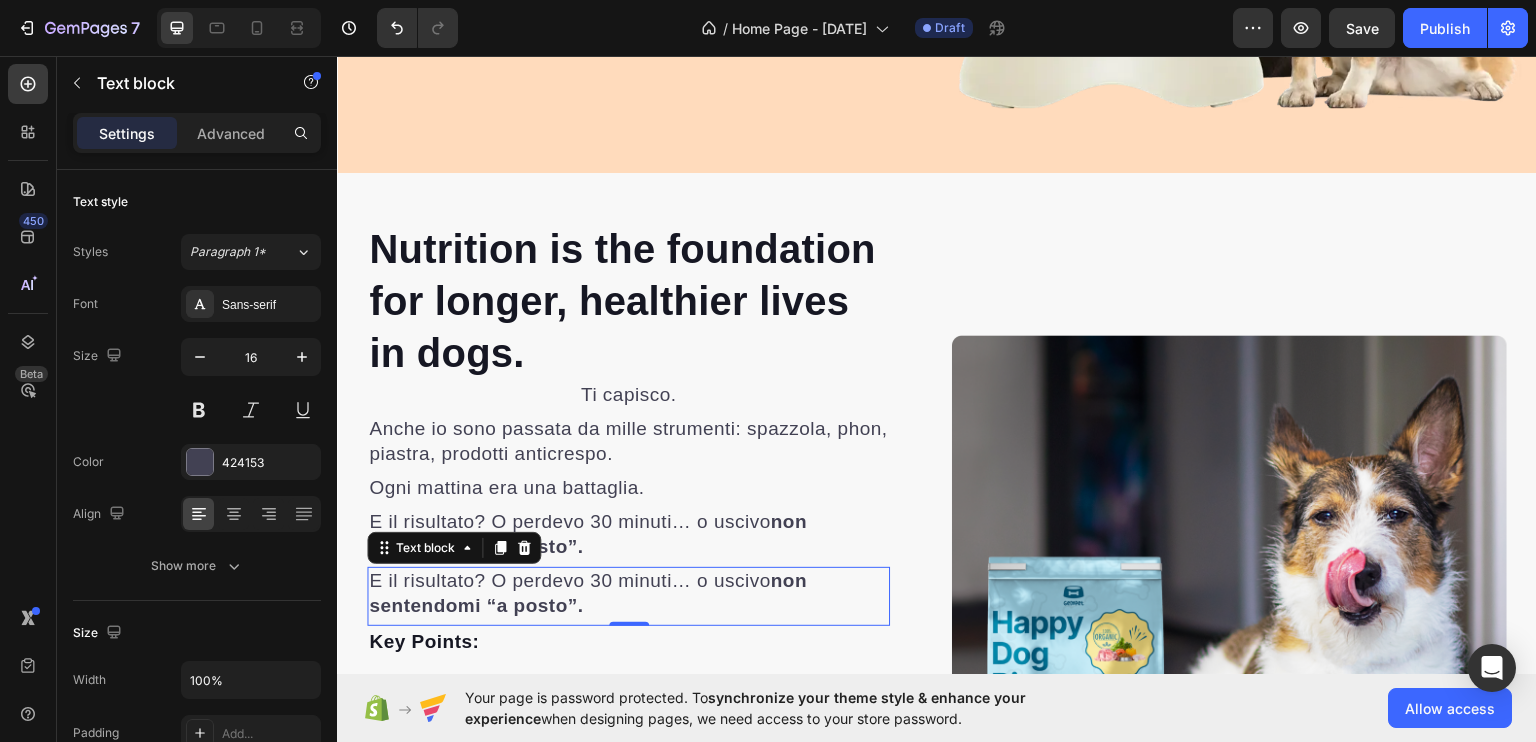 click on "E il risultato? O perdevo [NUMBER] minuti… o uscivo  non sentendomi “a posto”." at bounding box center (588, 592) 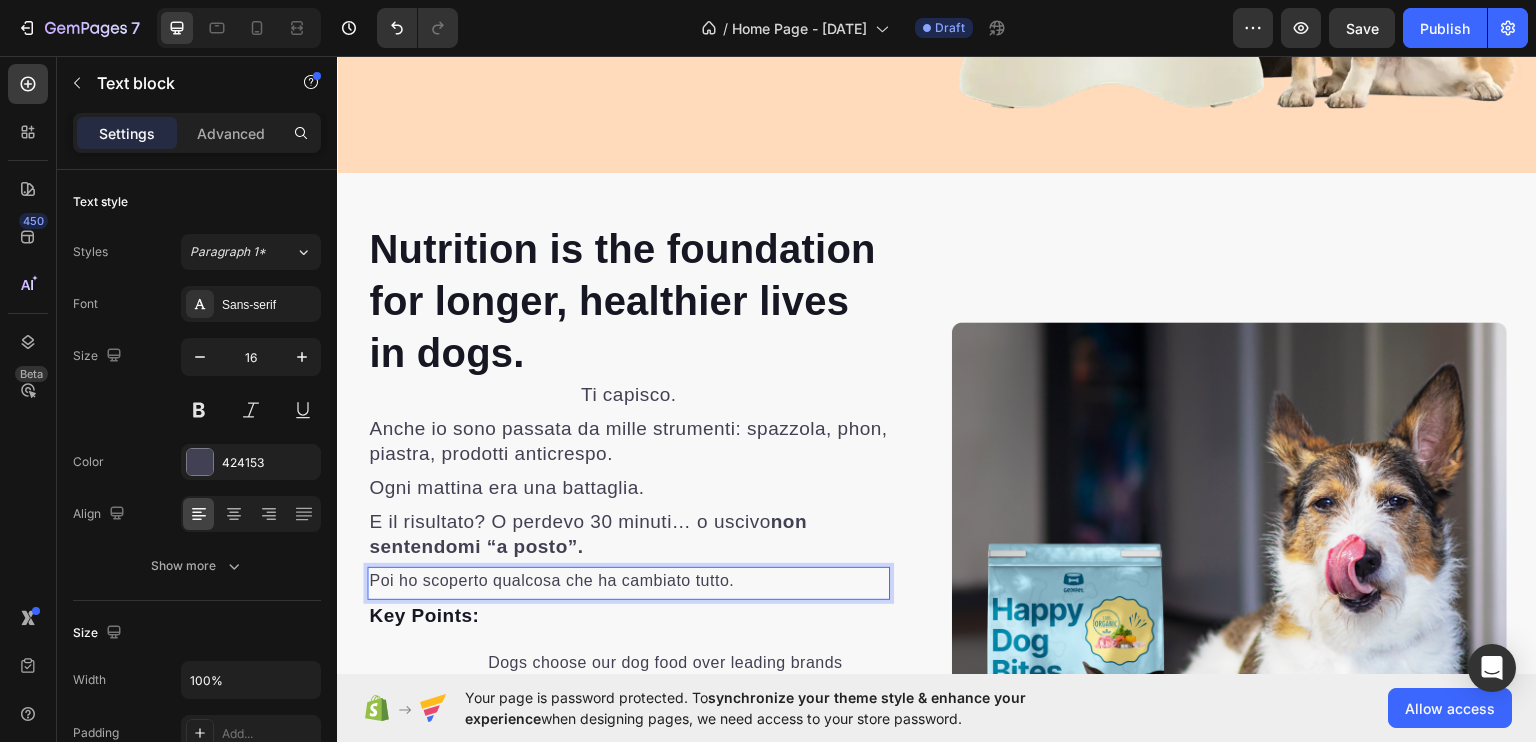 click on "Poi ho scoperto qualcosa che ha cambiato tutto." at bounding box center (628, 580) 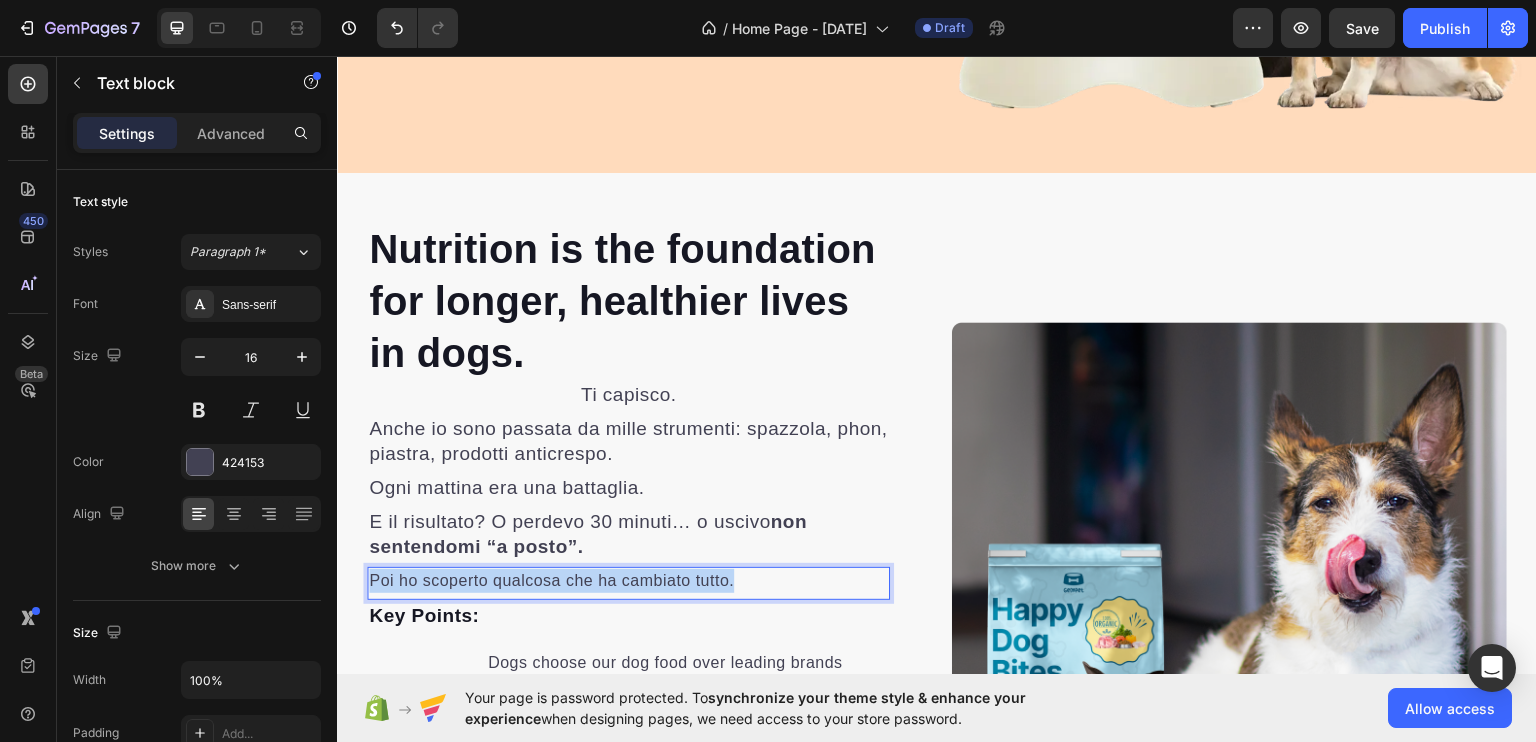 click on "Poi ho scoperto qualcosa che ha cambiato tutto." at bounding box center [628, 580] 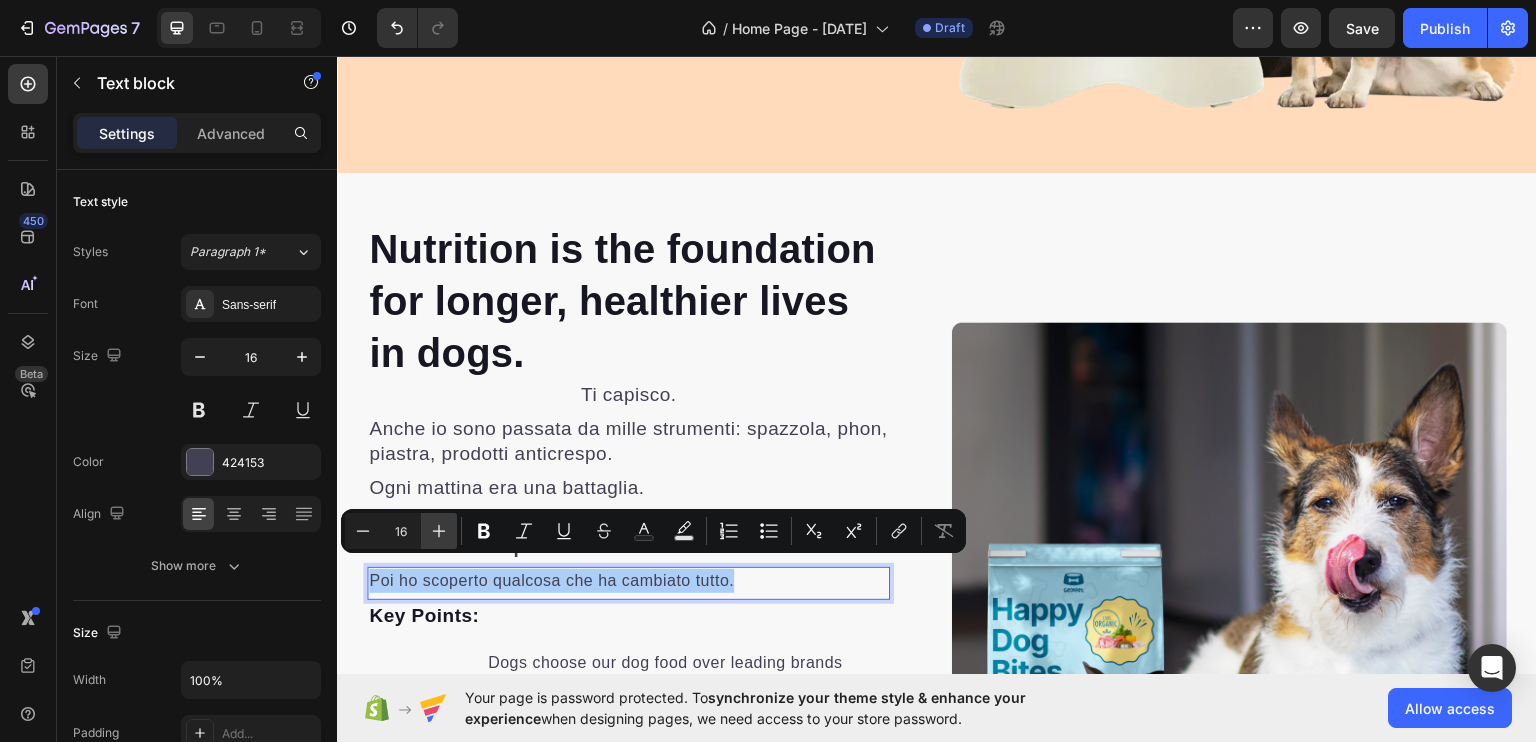 click 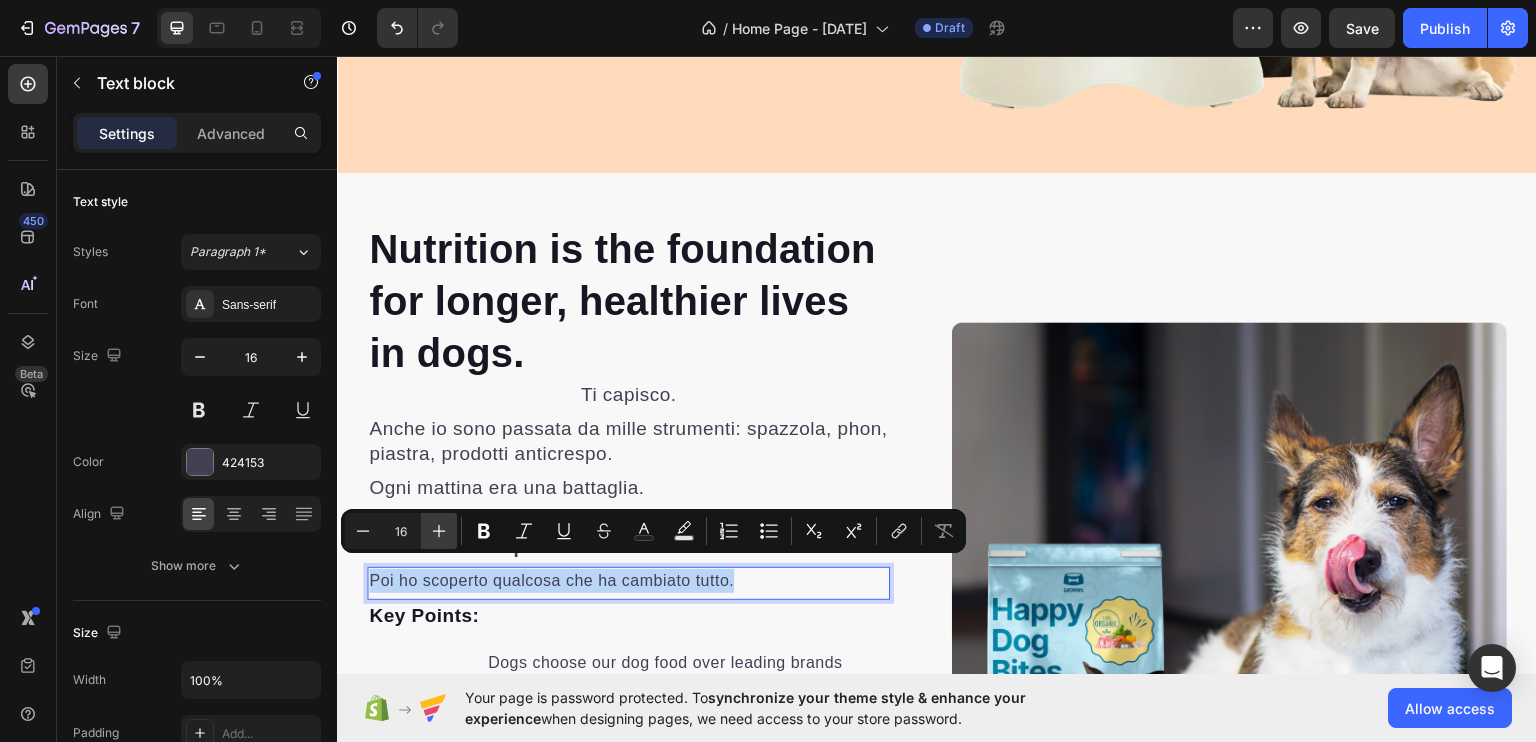 type on "19" 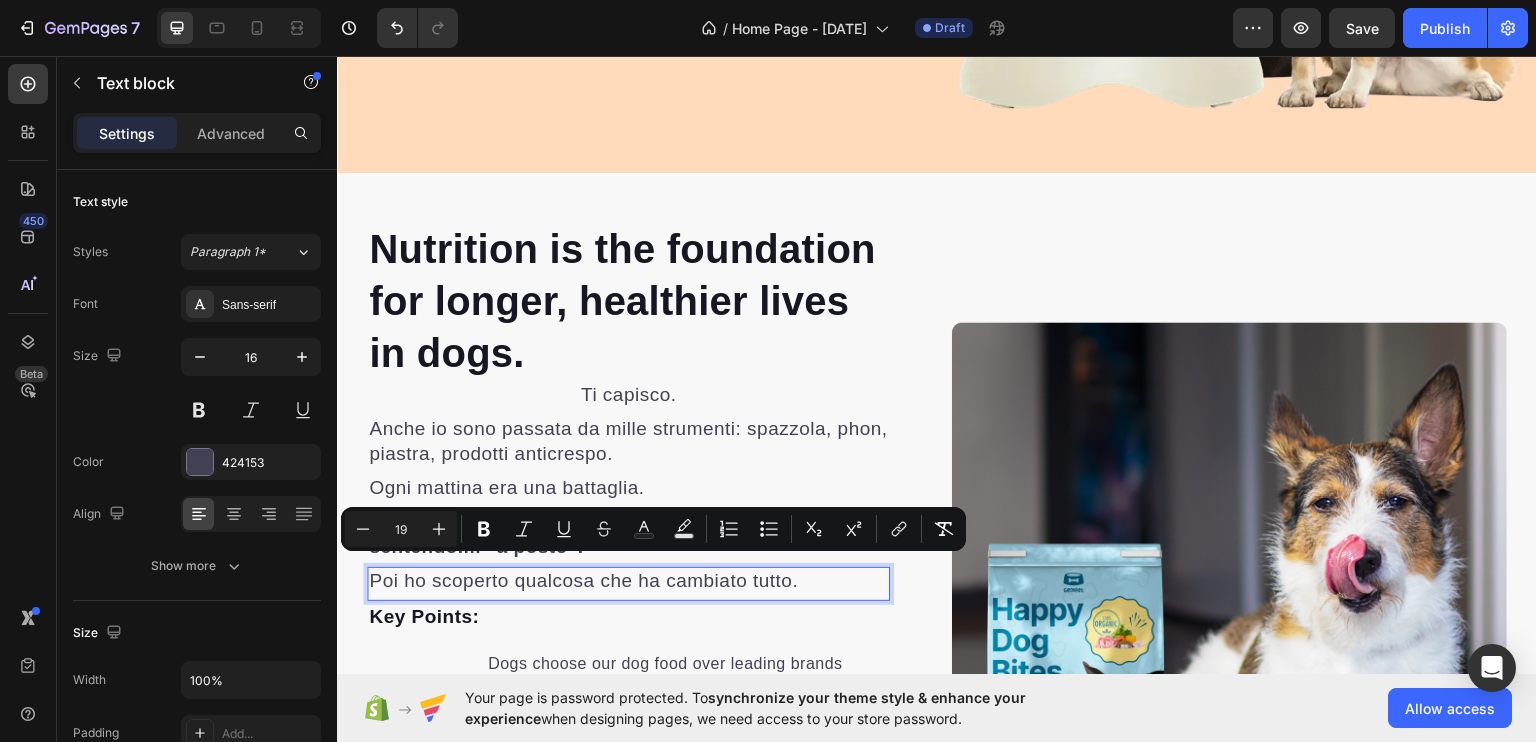 click on "Image Image" at bounding box center (1229, 599) 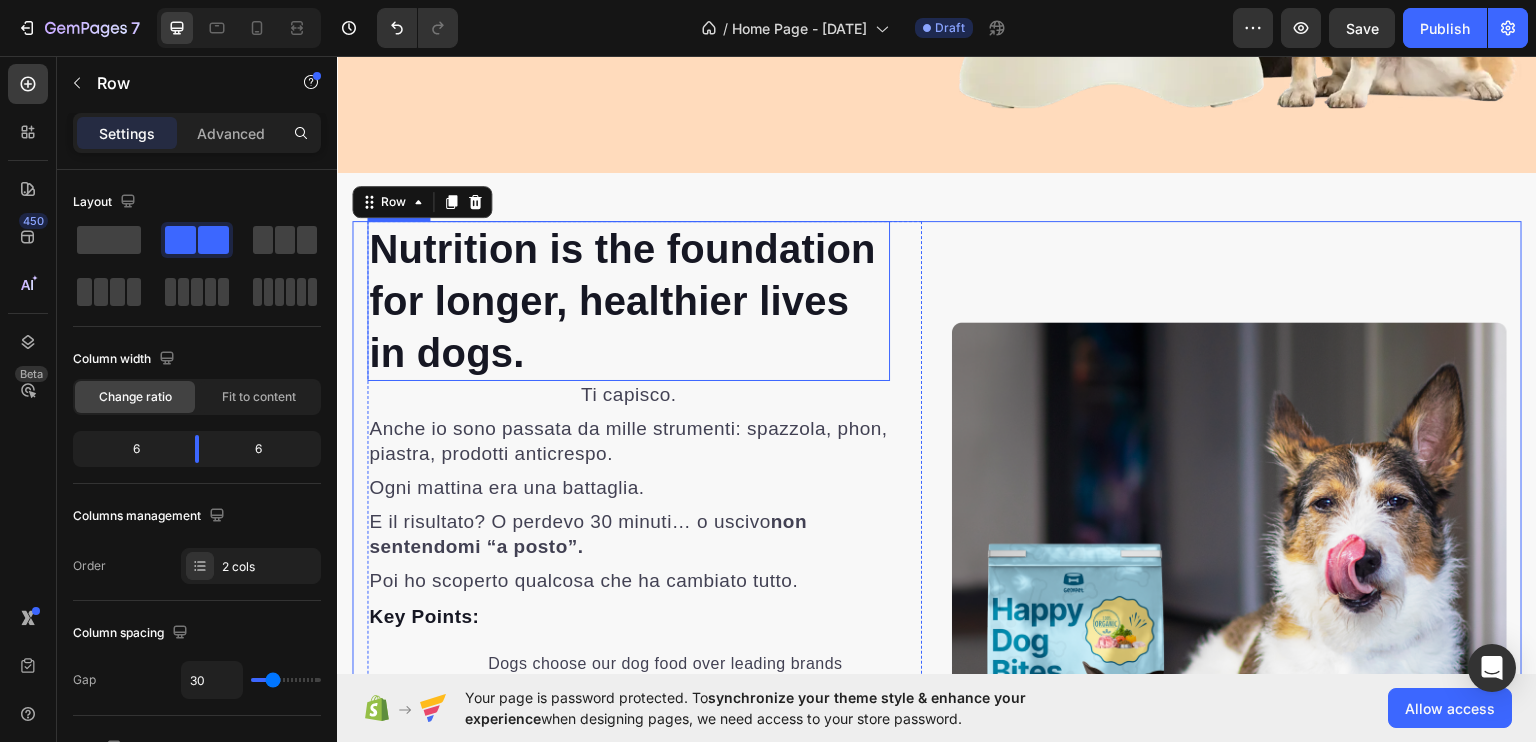 click on "Nutrition is the foundation for longer, healthier lives in dogs." at bounding box center [628, 300] 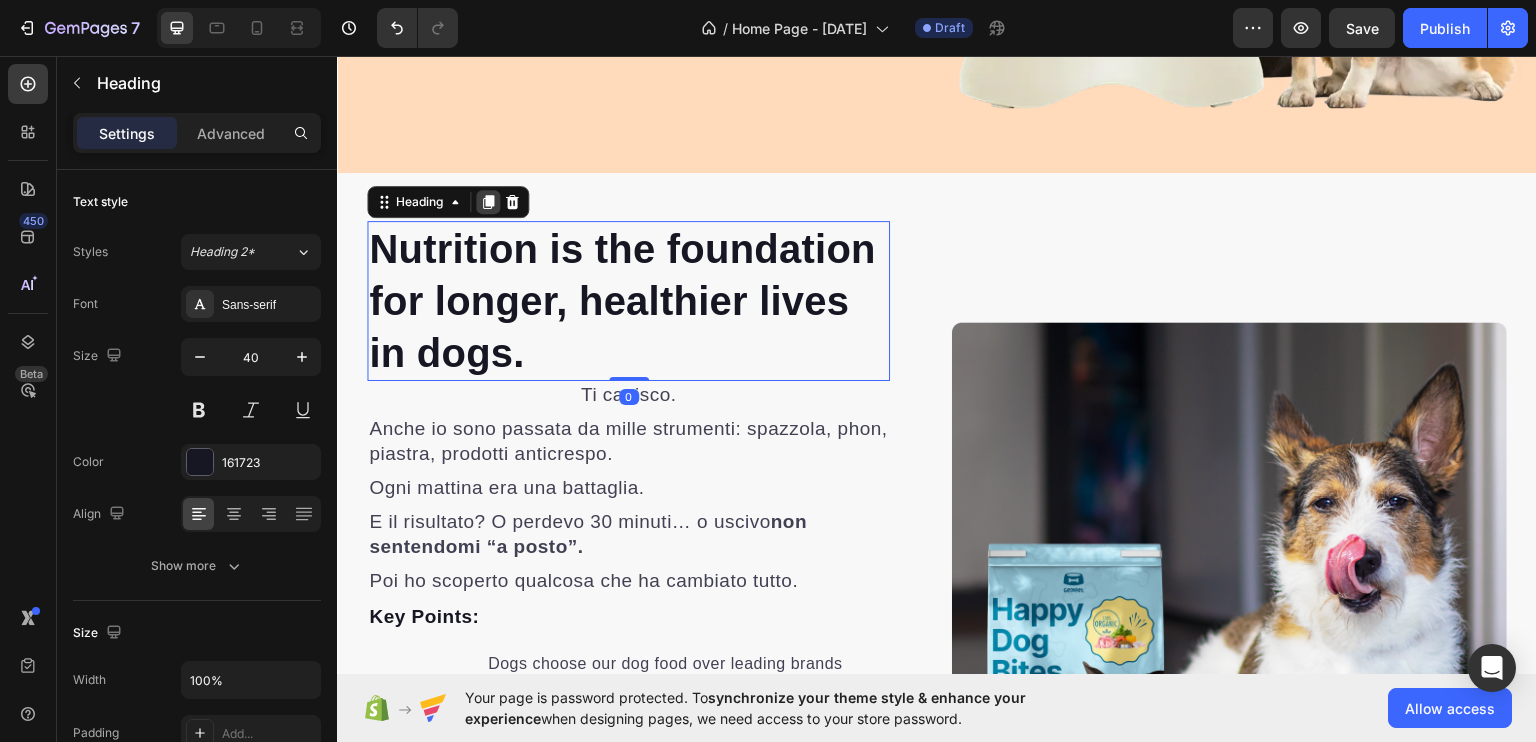 click 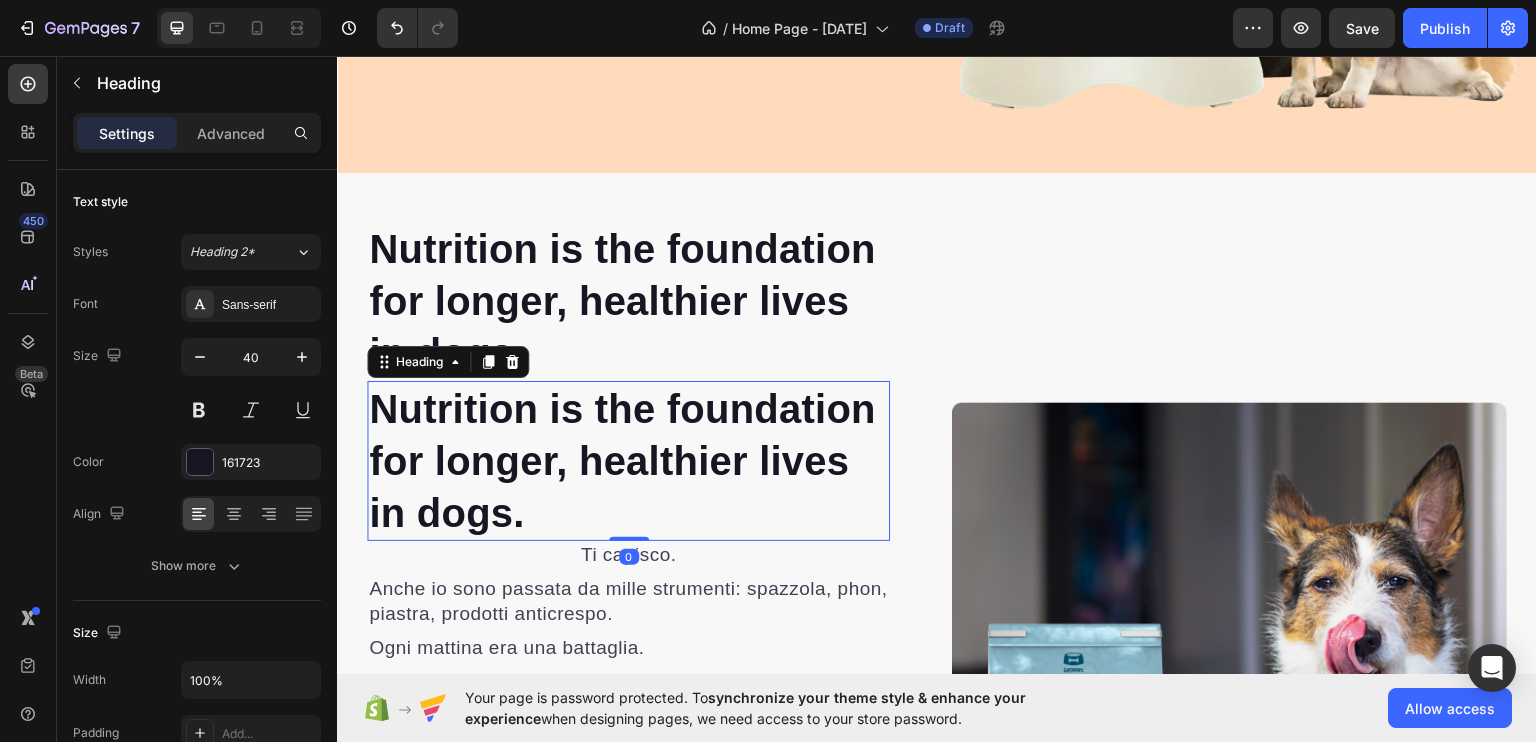 click on "Nutrition is the foundation for longer, healthier lives in dogs." at bounding box center (628, 460) 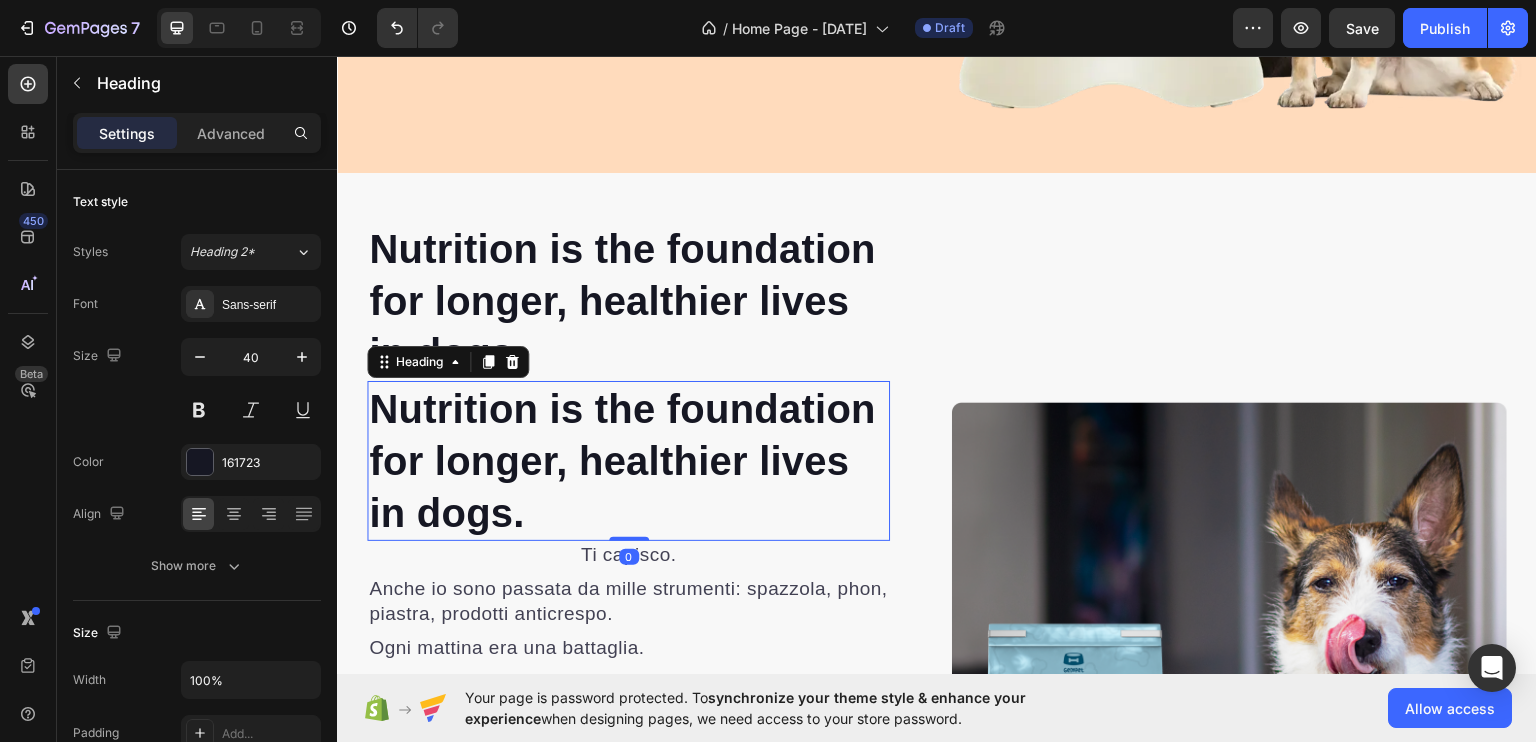 click on "Nutrition is the foundation for longer, healthier lives in dogs." at bounding box center (628, 460) 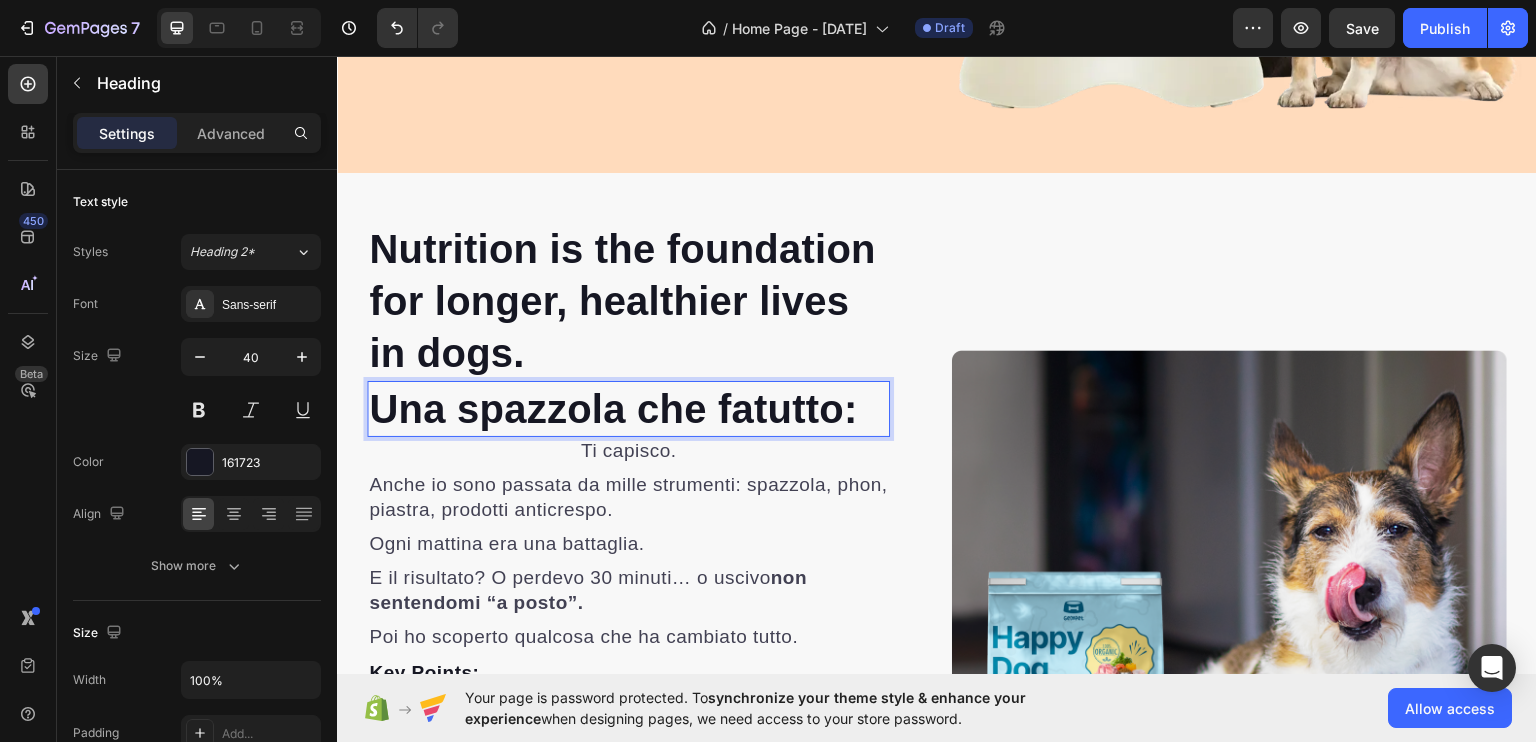 click on "Una spazzola che fa  tutto :" at bounding box center (628, 408) 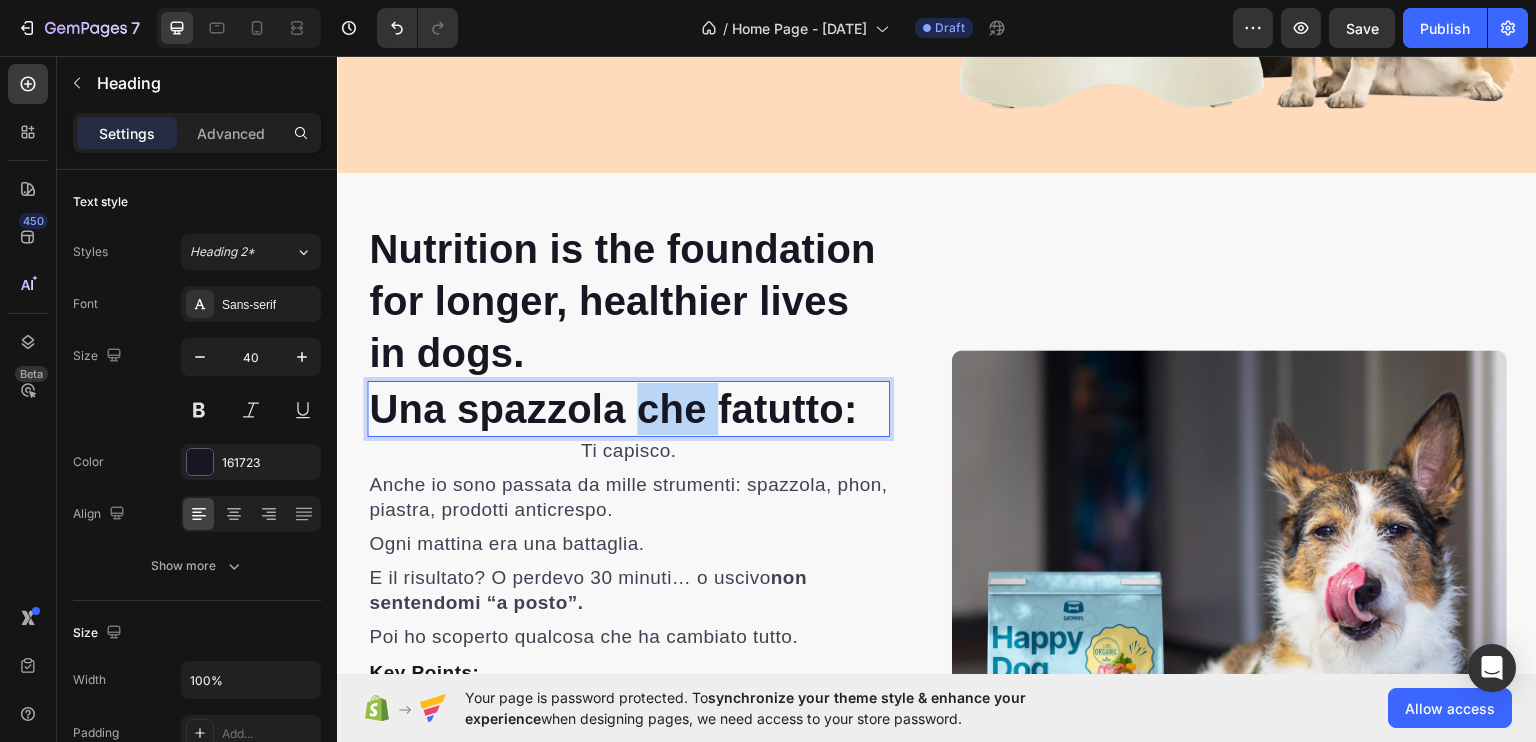 click on "Una spazzola che fa  tutto :" at bounding box center (628, 408) 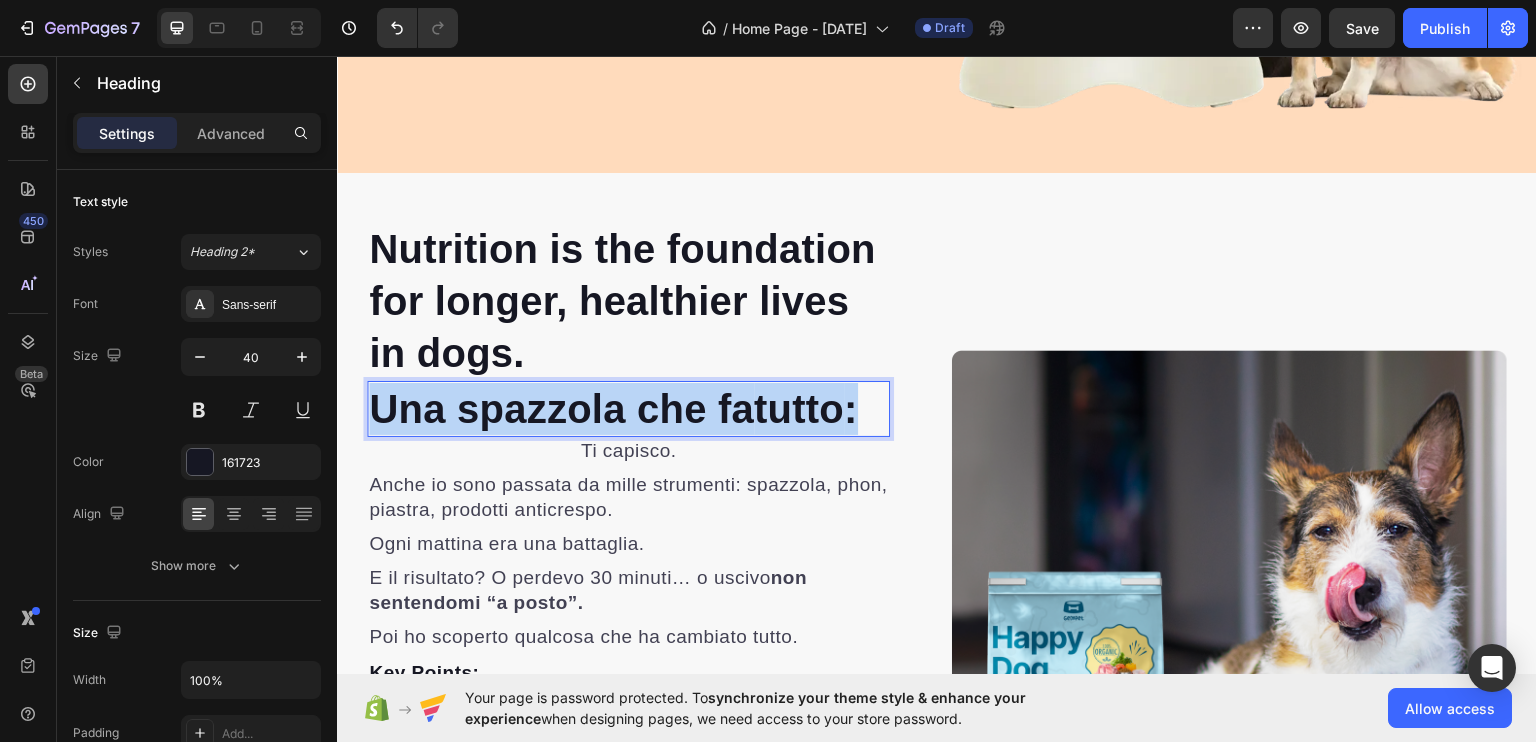 click on "Una spazzola che fa  tutto :" at bounding box center (628, 408) 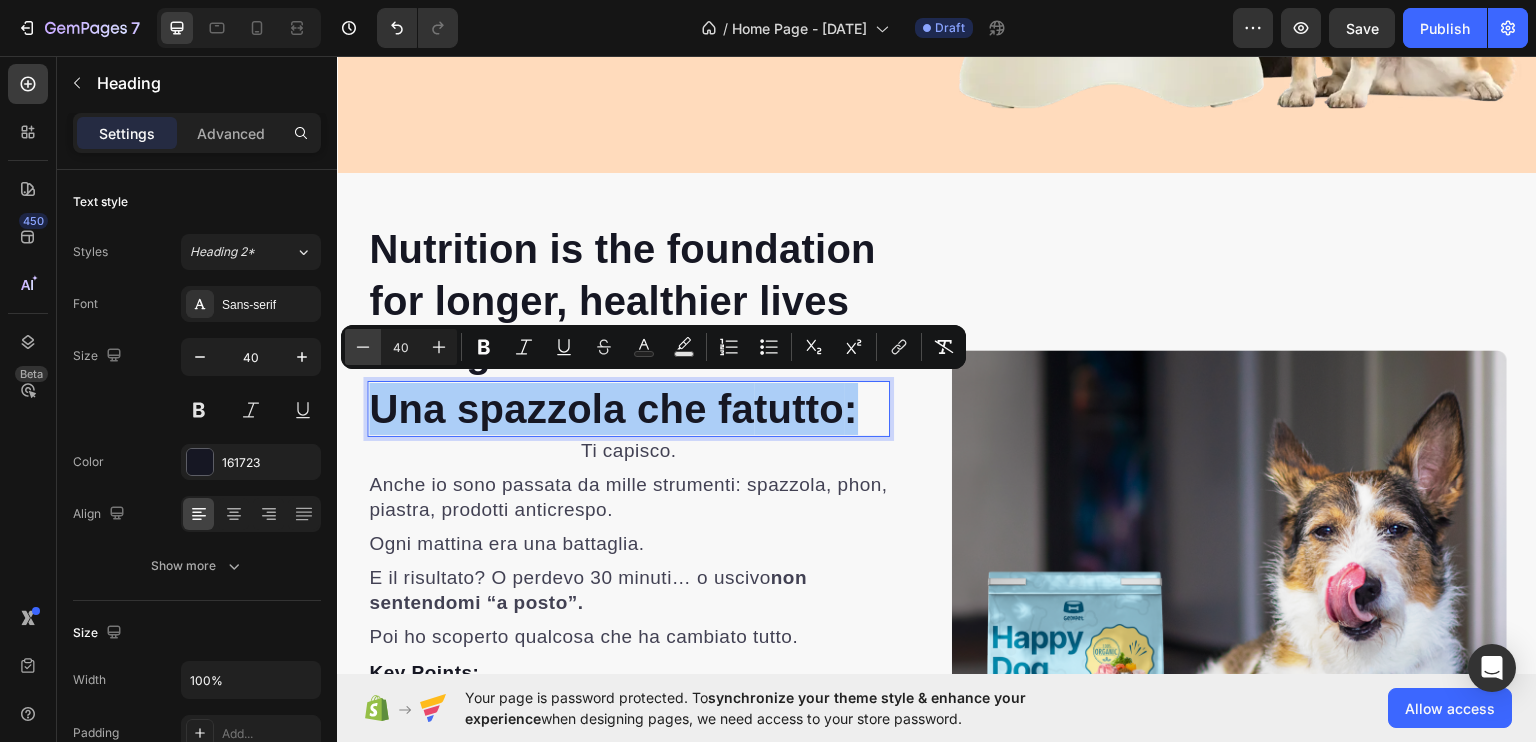 click on "Minus" at bounding box center [363, 347] 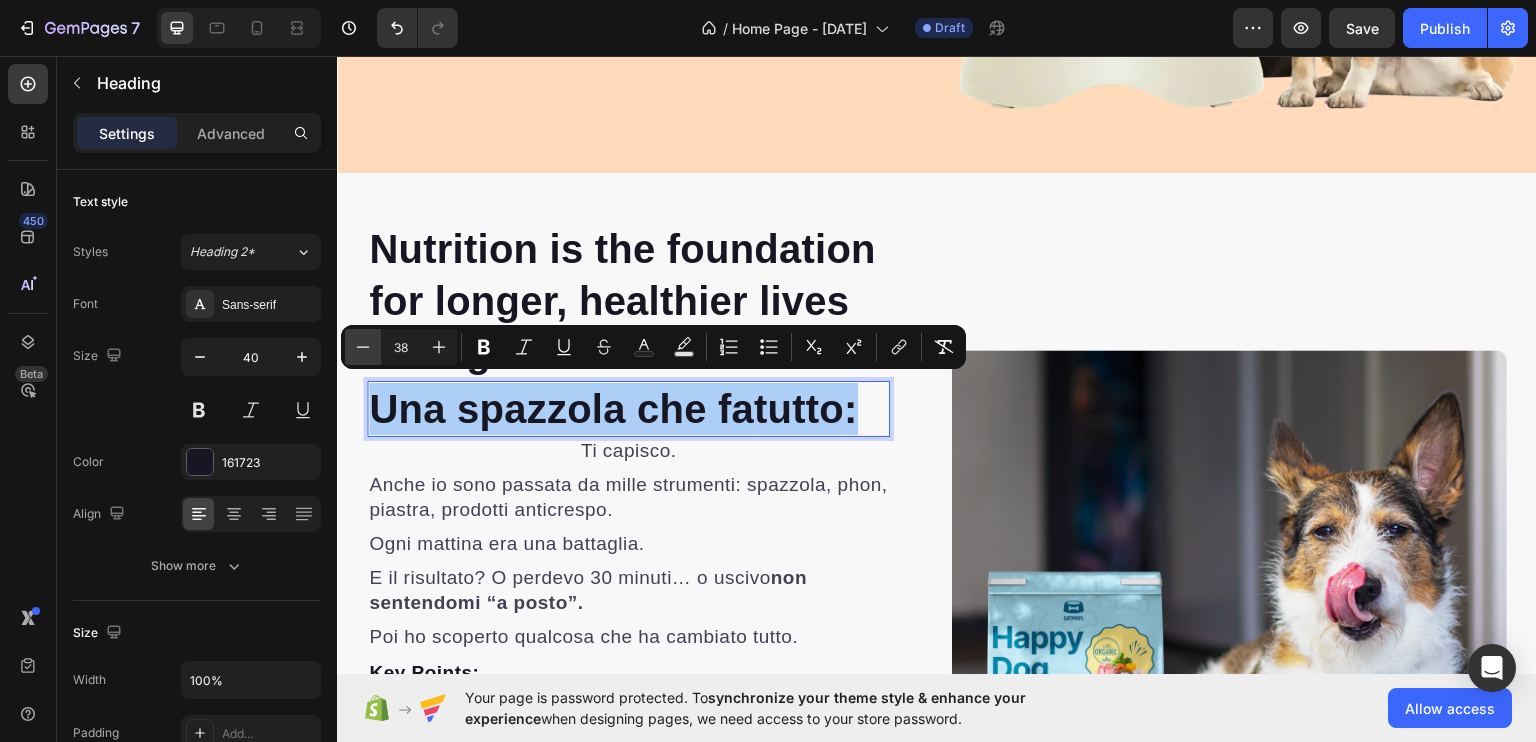 click on "Minus" at bounding box center (363, 347) 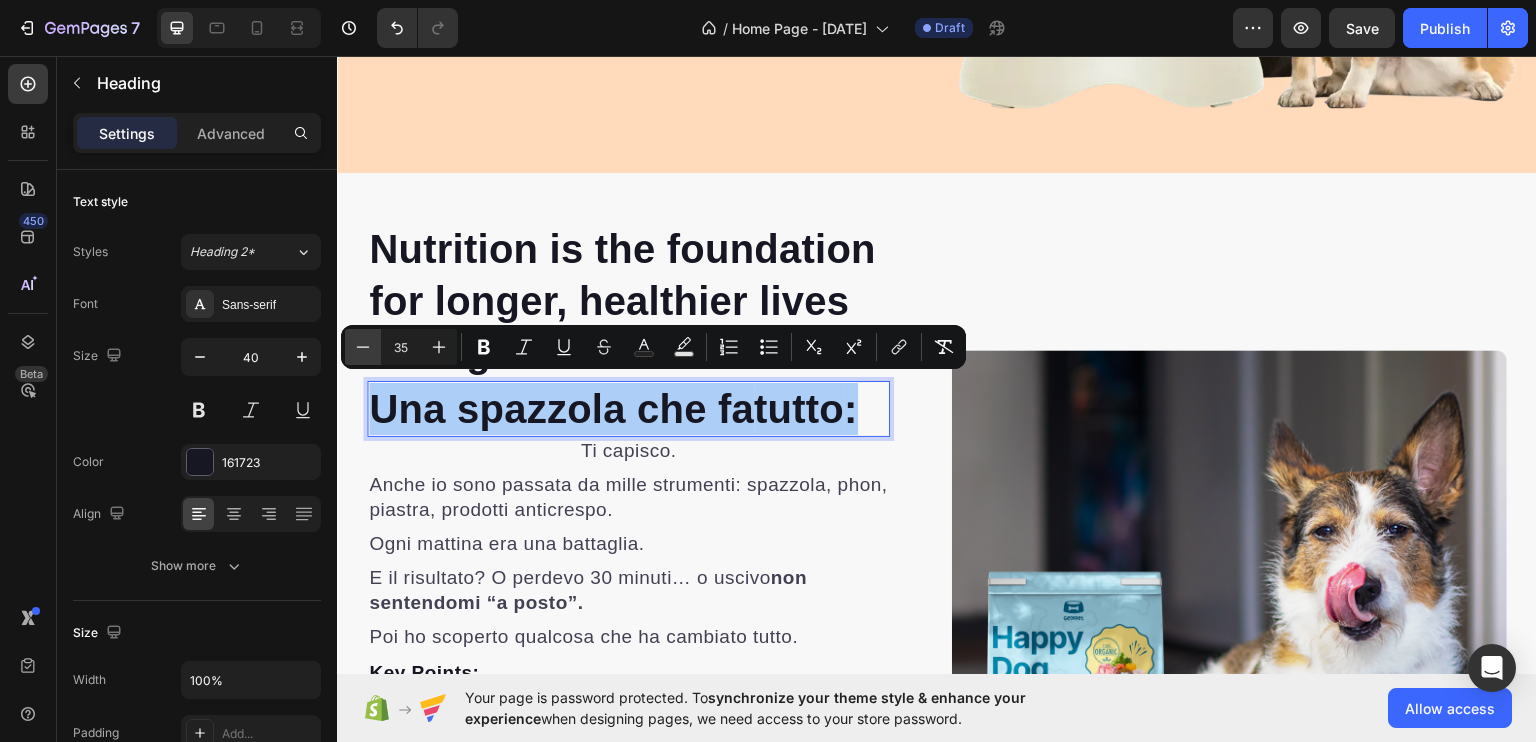 click on "Minus" at bounding box center [363, 347] 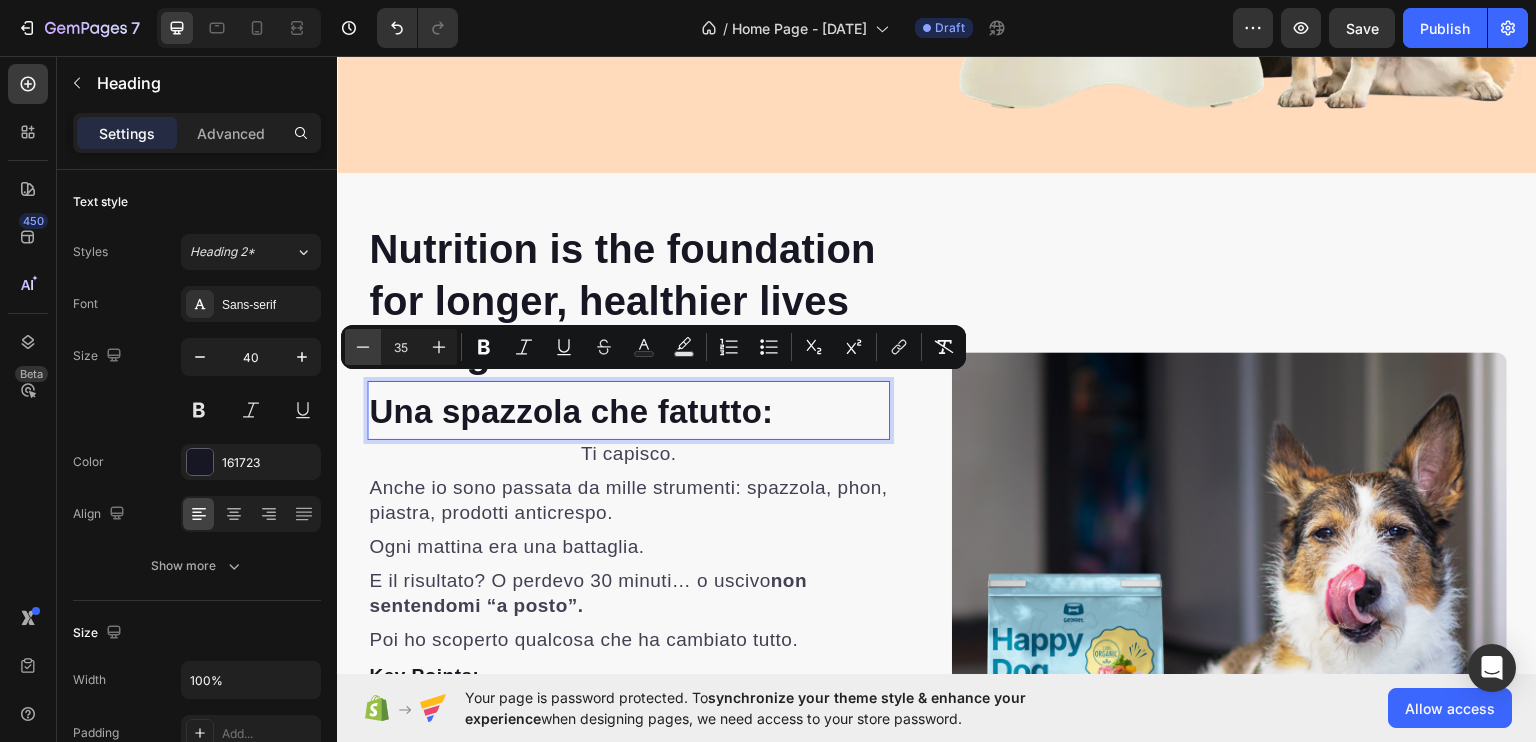 click on "Minus" at bounding box center [363, 347] 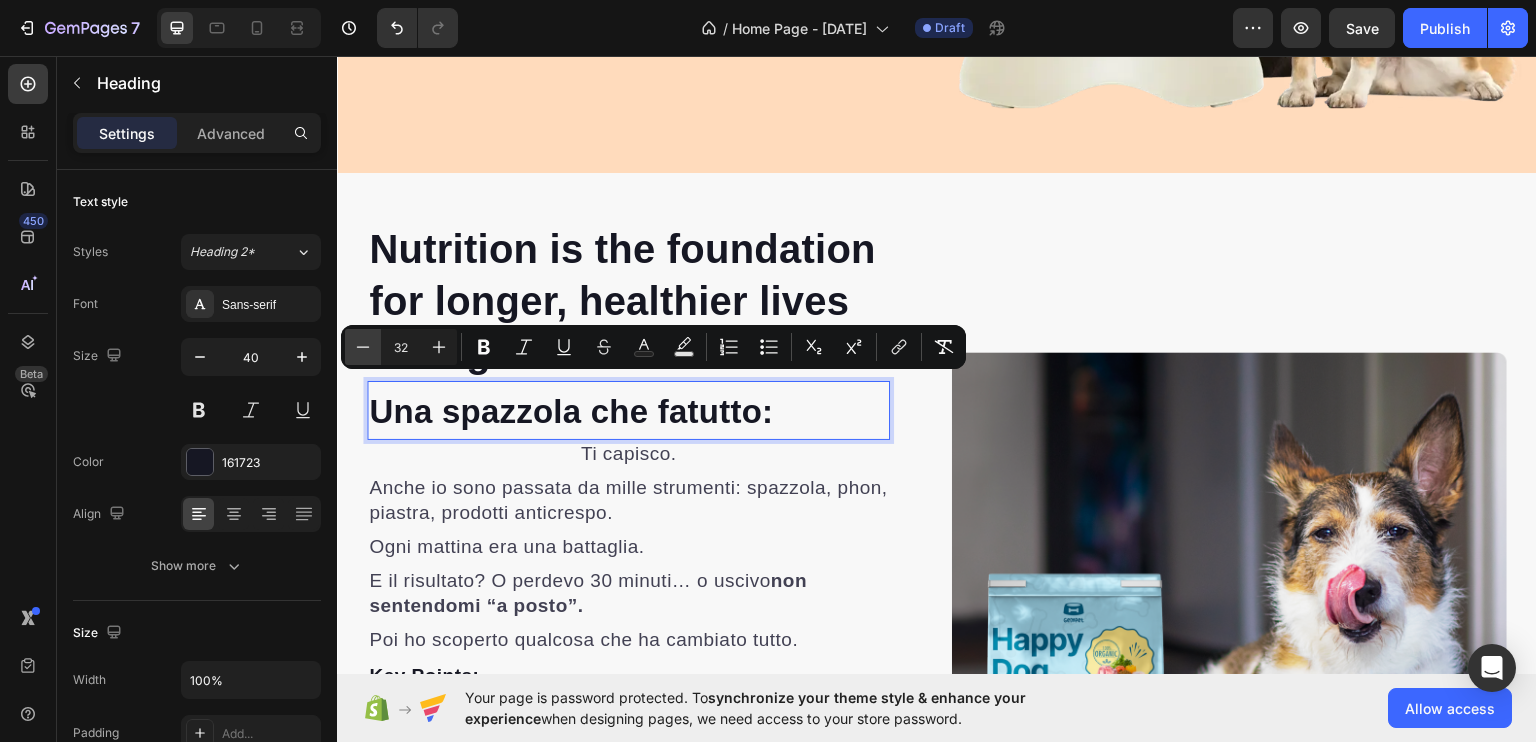click on "Minus" at bounding box center [363, 347] 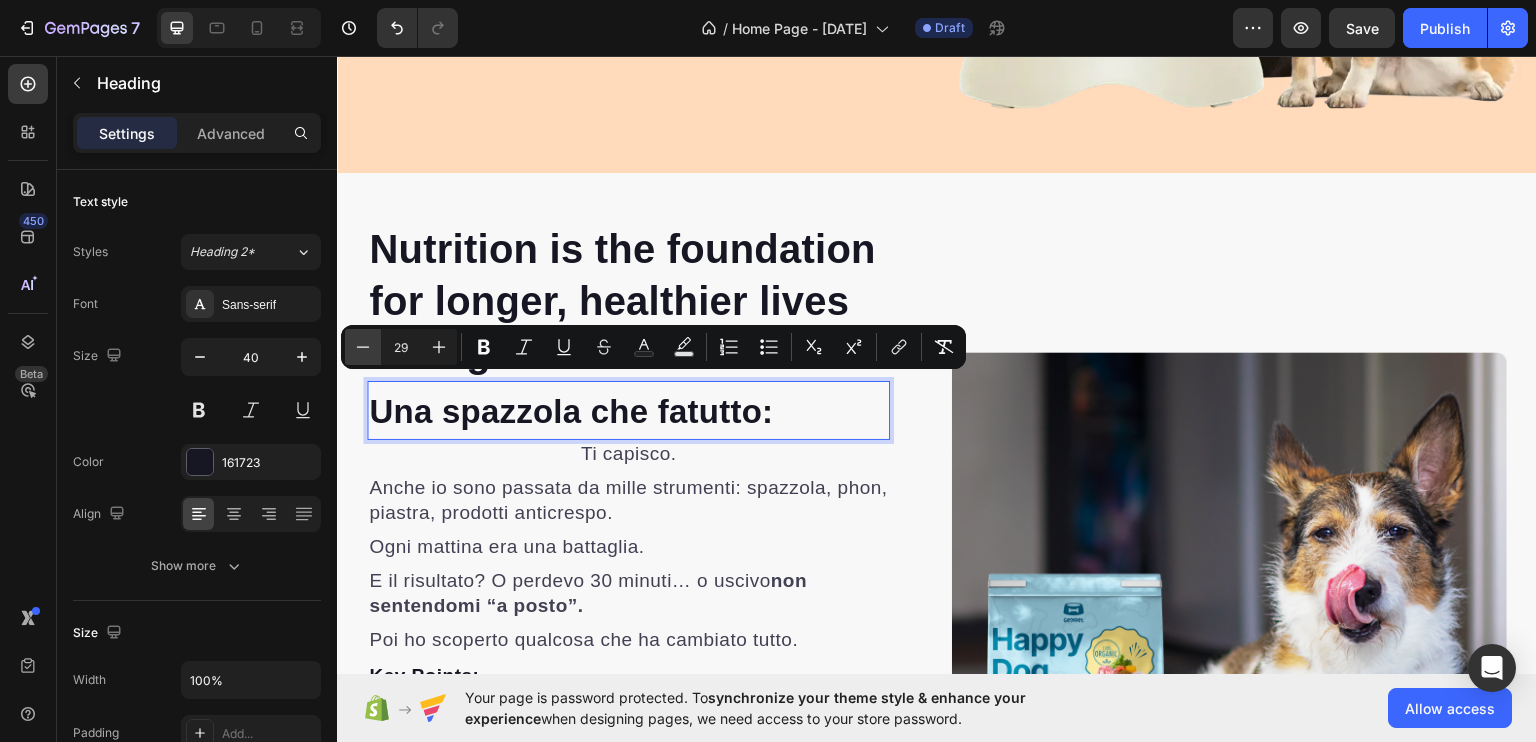 click on "Minus" at bounding box center [363, 347] 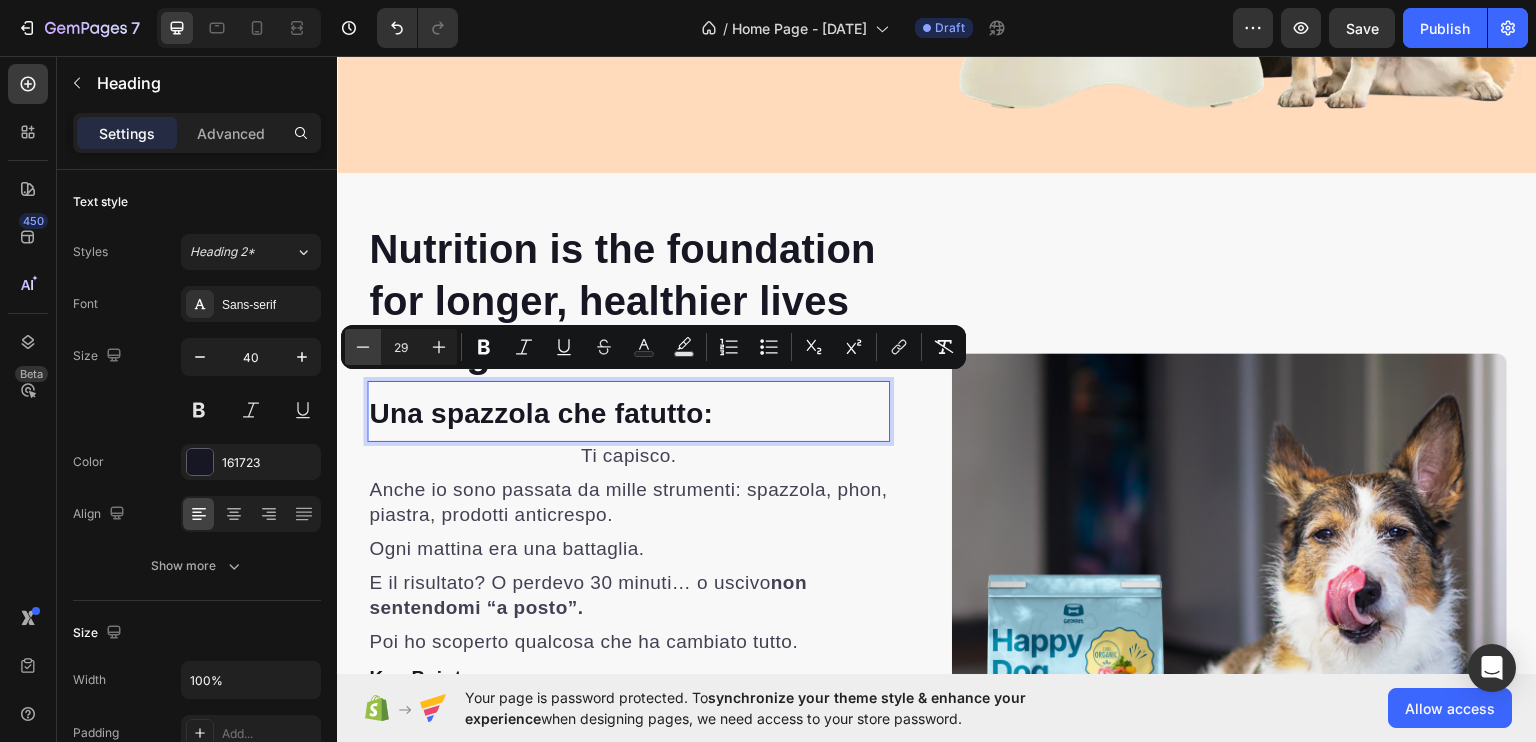 click on "Minus" at bounding box center (363, 347) 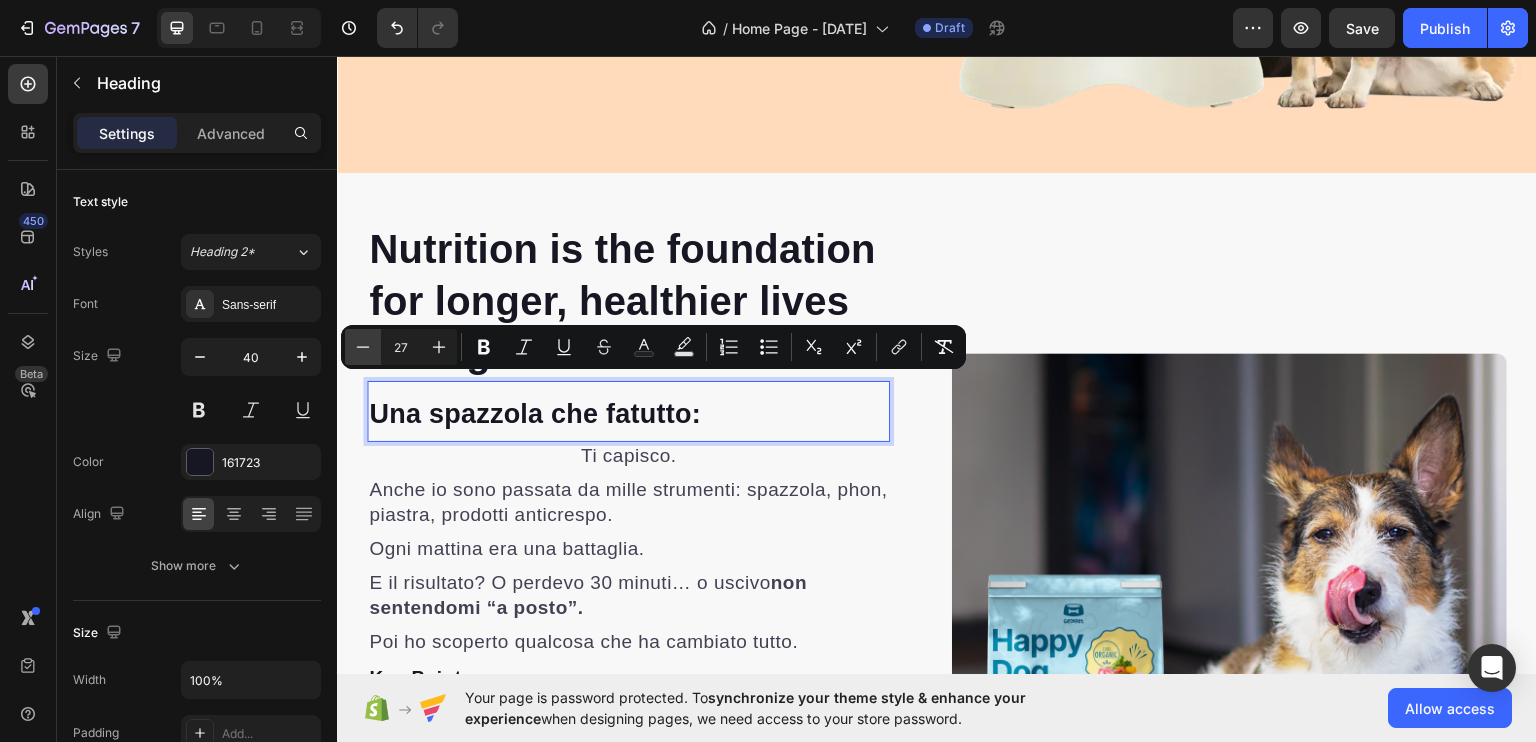 click on "Minus" at bounding box center (363, 347) 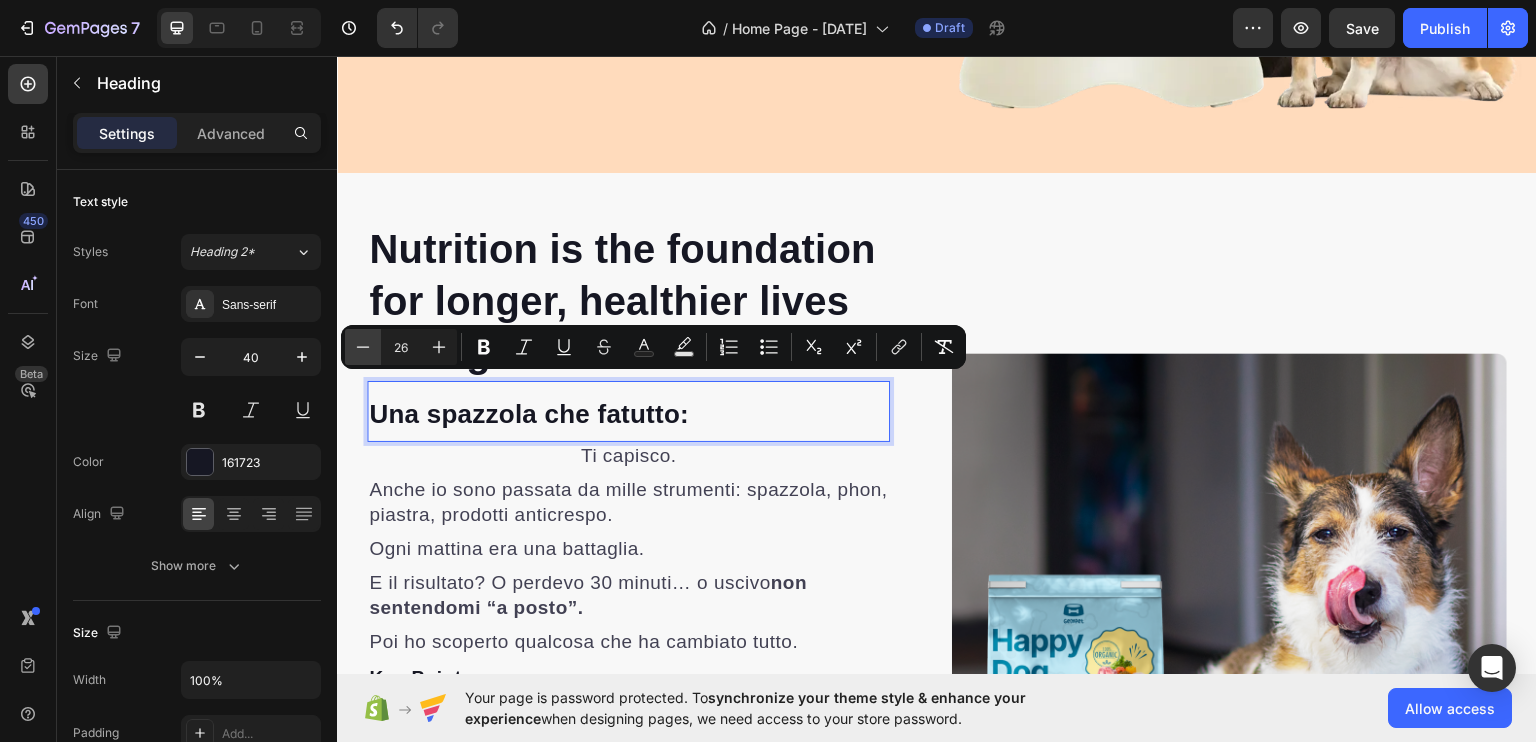 click on "Minus" at bounding box center (363, 347) 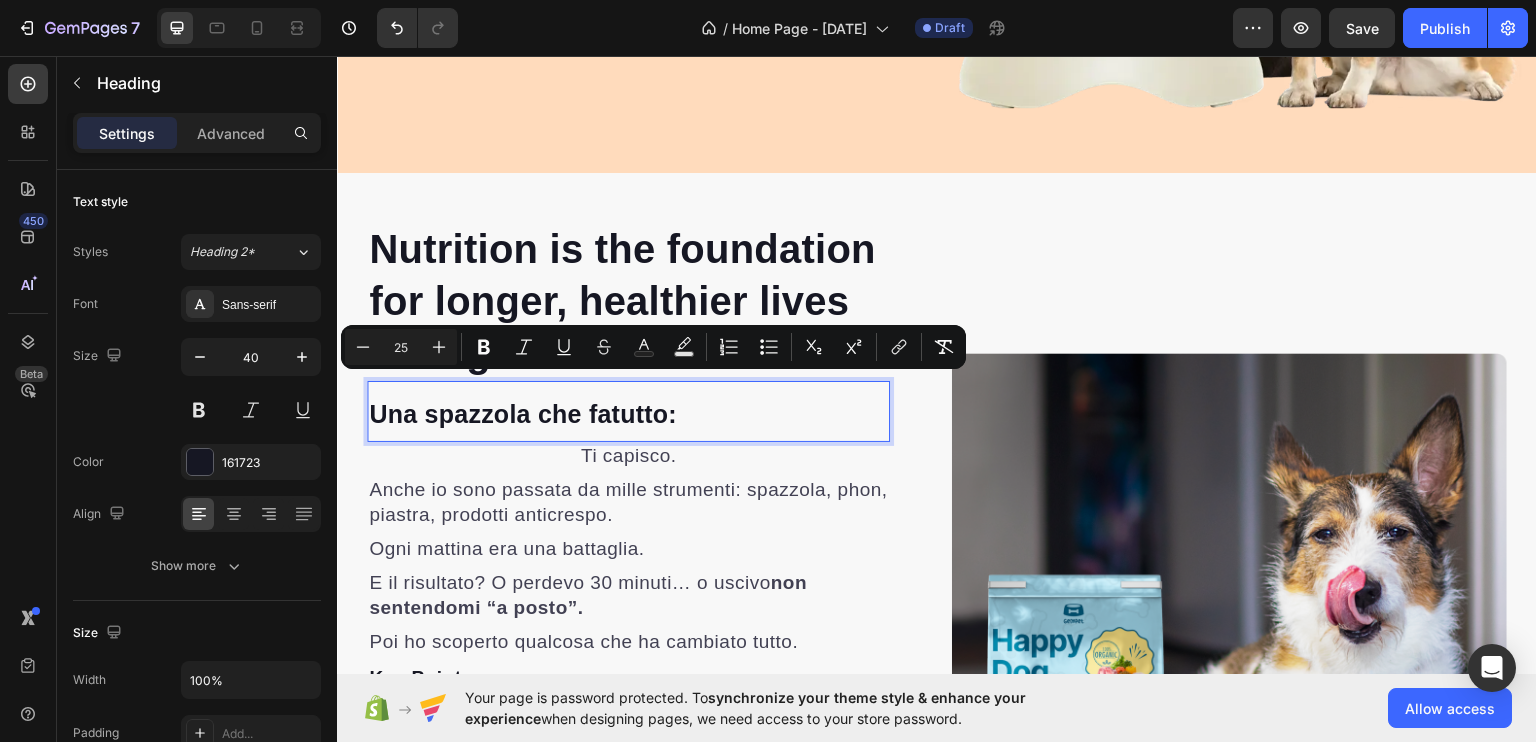click on "Una spazzola che fa  tutto : Heading   [NUMBER] Ti capisco. Text block Anche io sono passata da mille strumenti: spazzola, phon, piastra, prodotti anticrespo. Text block Ogni mattina era una battaglia. Text block E il risultato? O perdevo [NUMBER] minuti… o uscivo  non sentendomi “a posto”. Text block Poi ho scoperto qualcosa che ha cambiato tutto. Text block Key Points: Text block [NUMBER]% Text block Dogs choose our dog food over leading brands because of its real functional ingredients and delicious flavor. Text block Advanced list                Title Line [NUMBER]% Text block Our dog food provides superior nutrition and a patented probiotic for optimal nutrient absorption. Text block Advanced list                Title Line [NUMBER]% Text block Our dog food's high protein and fat digestibility contribute to ideal stool quality. Text block Advanced list Give your furry friend the gift of wholesome nutrition Button Row Image Image Row As seen in: Text block" at bounding box center [937, 655] 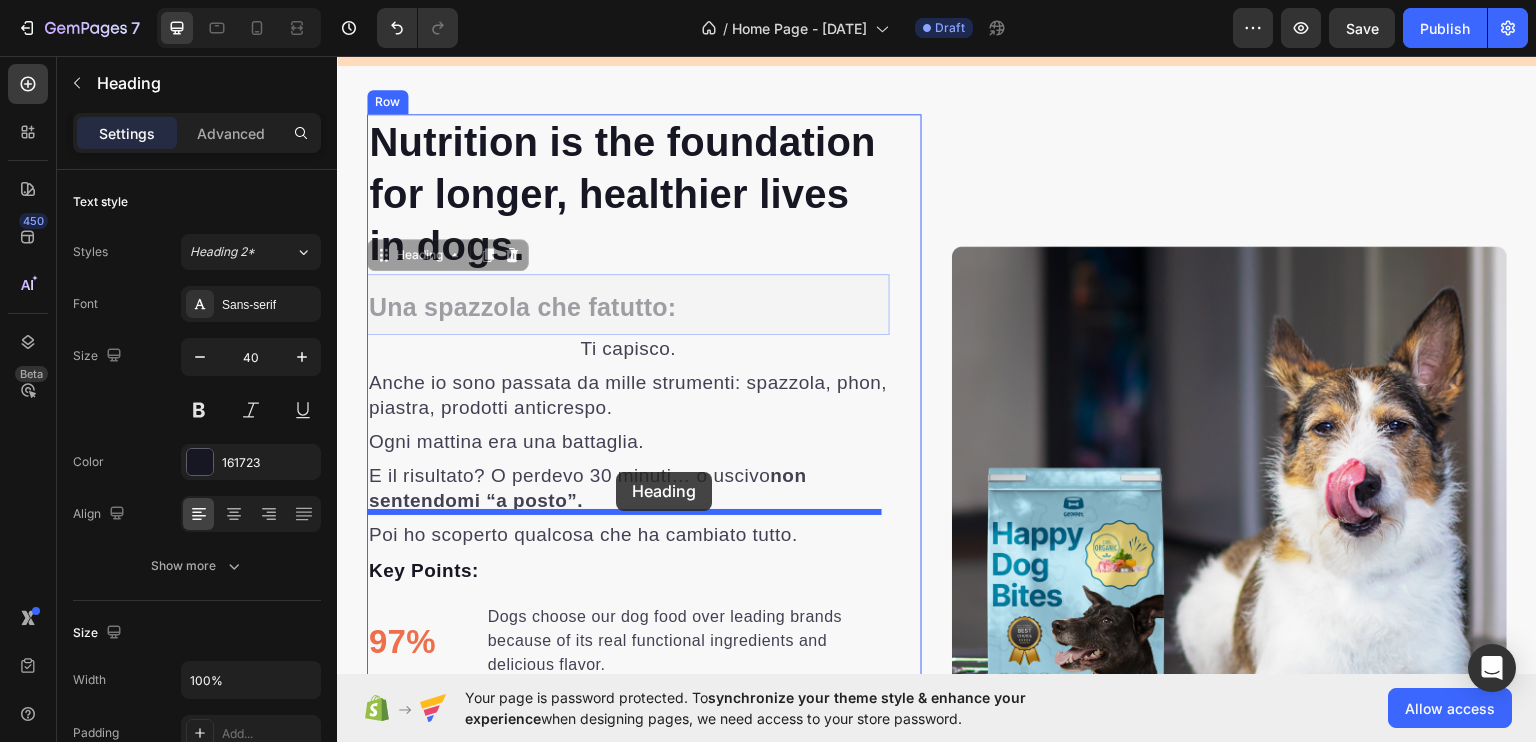 scroll, scrollTop: 813, scrollLeft: 0, axis: vertical 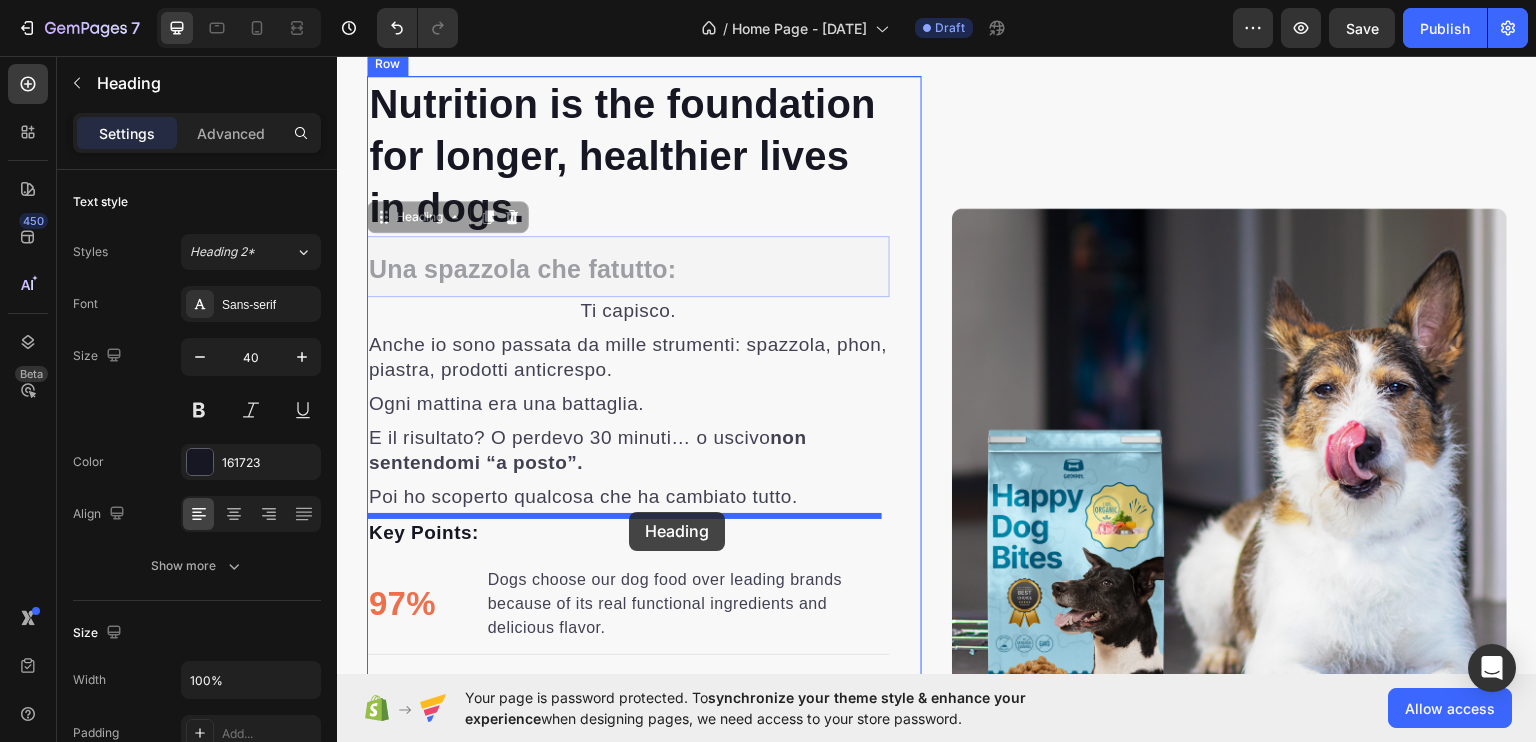 drag, startPoint x: 635, startPoint y: 393, endPoint x: 629, endPoint y: 512, distance: 119.15116 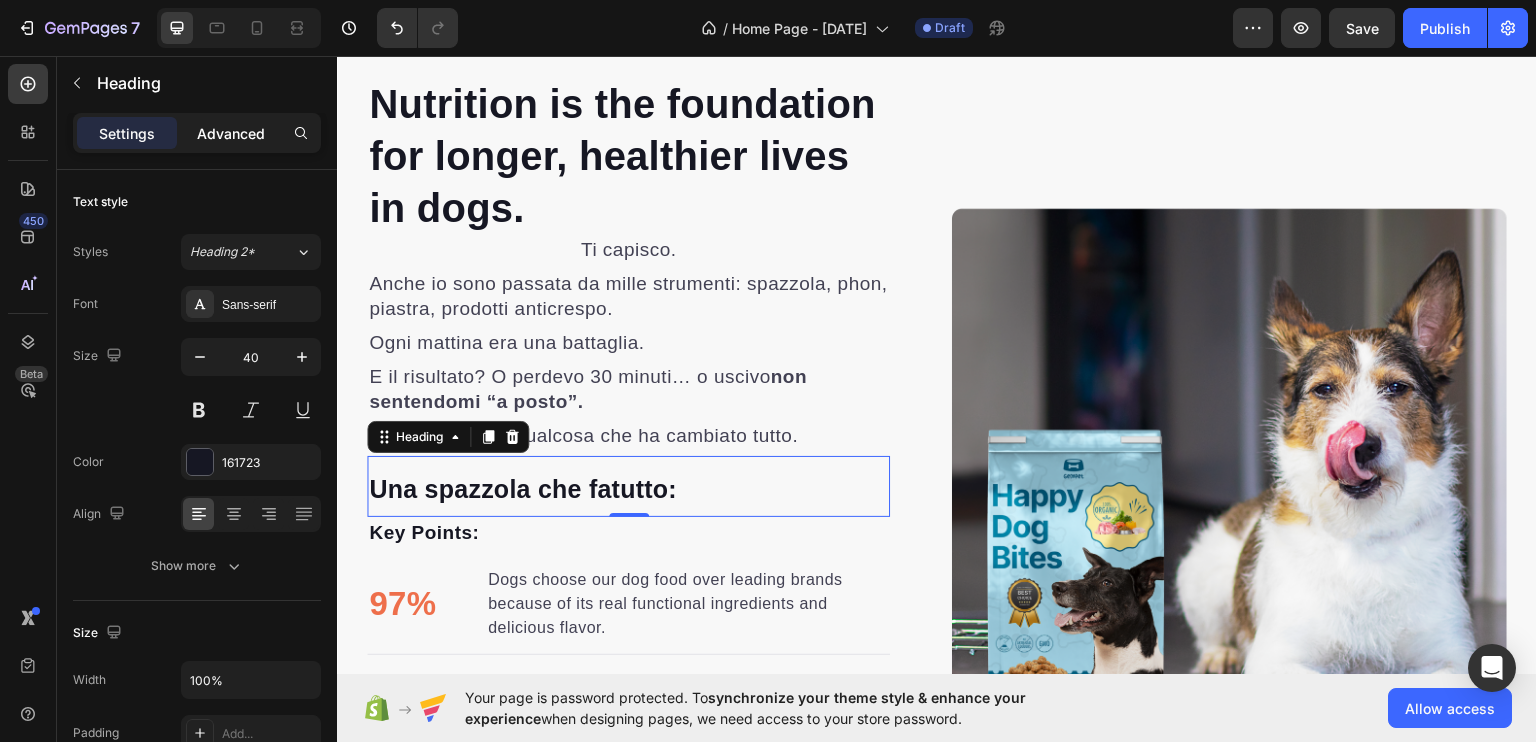 click on "Advanced" 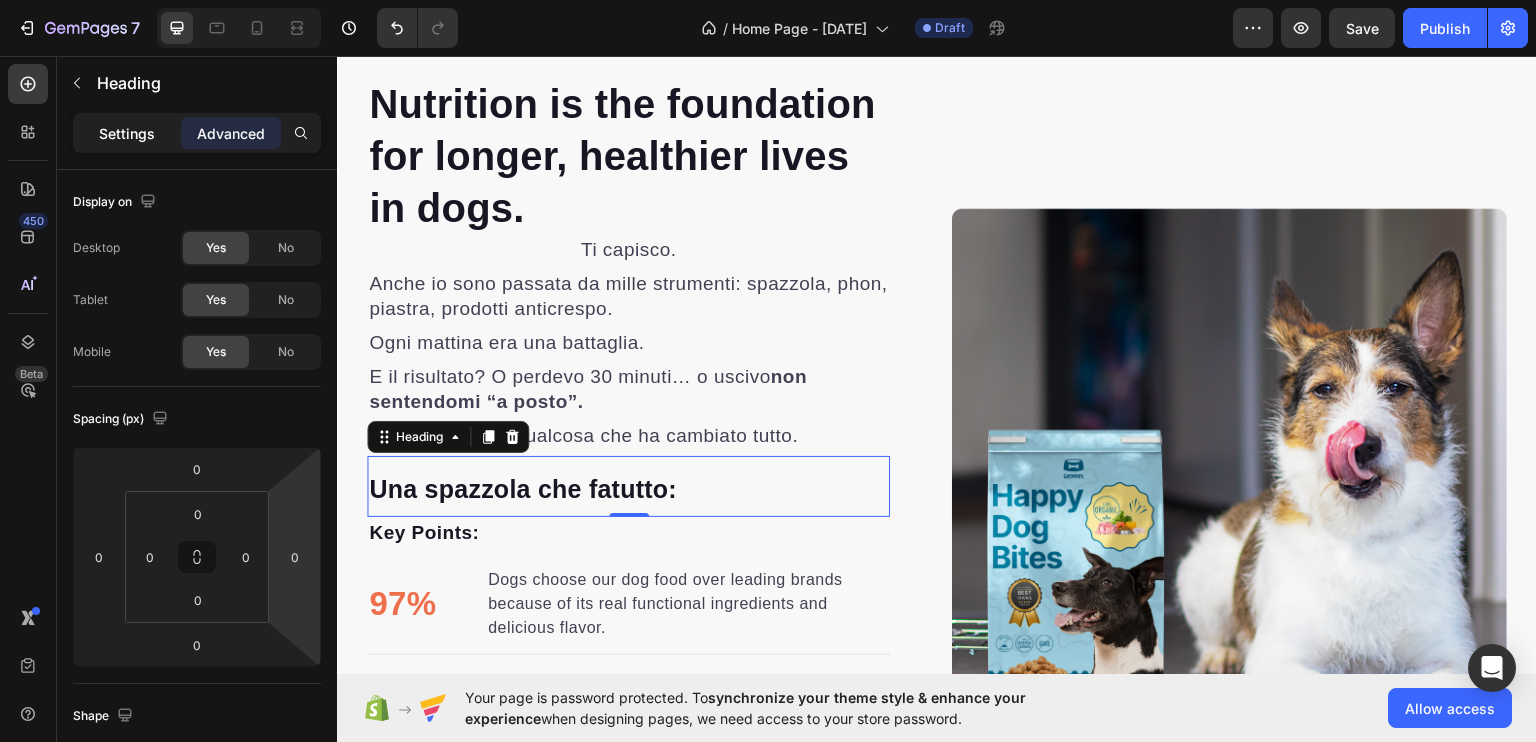 click on "Settings" at bounding box center [127, 133] 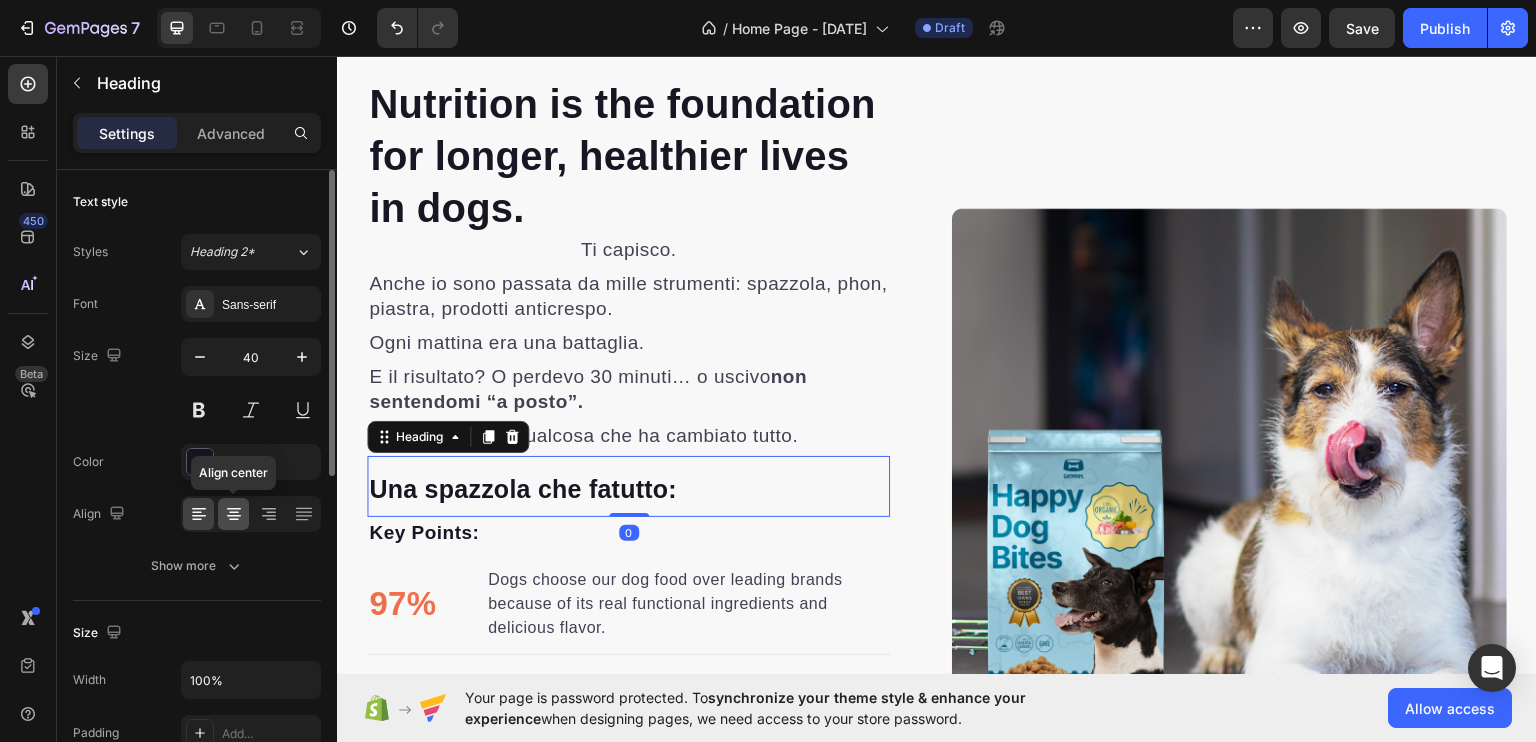 click 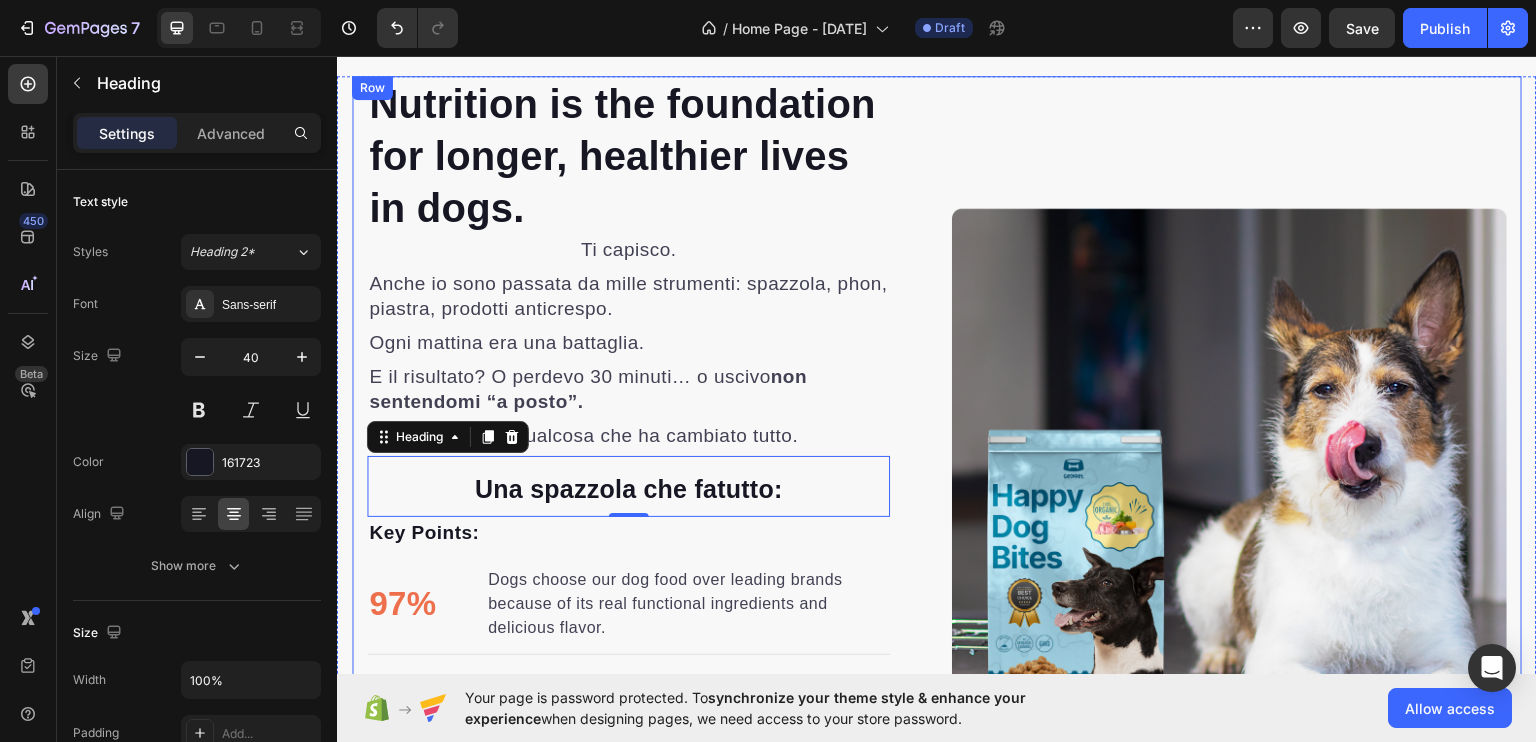 click on "Image Image" at bounding box center (1229, 484) 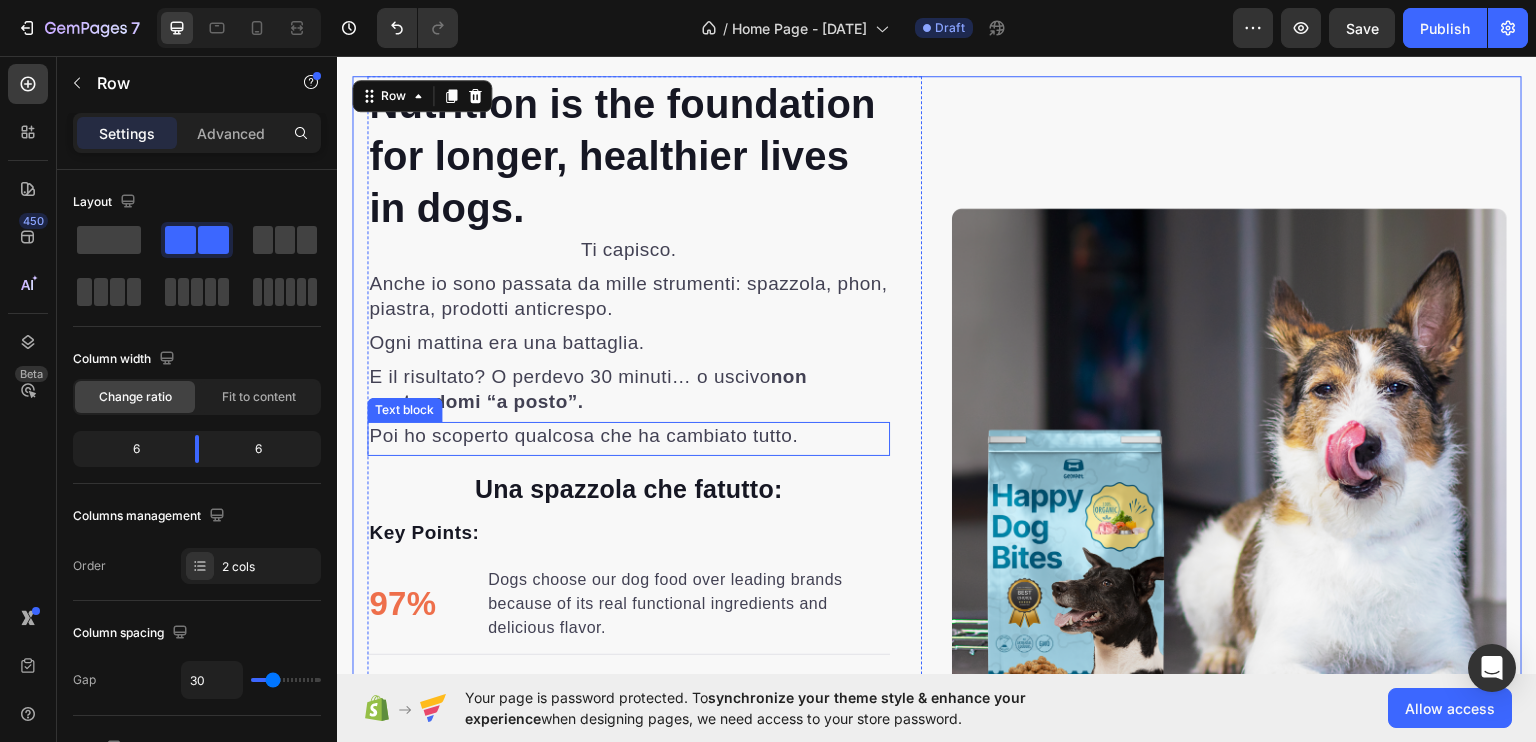 click on "Poi ho scoperto qualcosa che ha cambiato tutto." at bounding box center (583, 434) 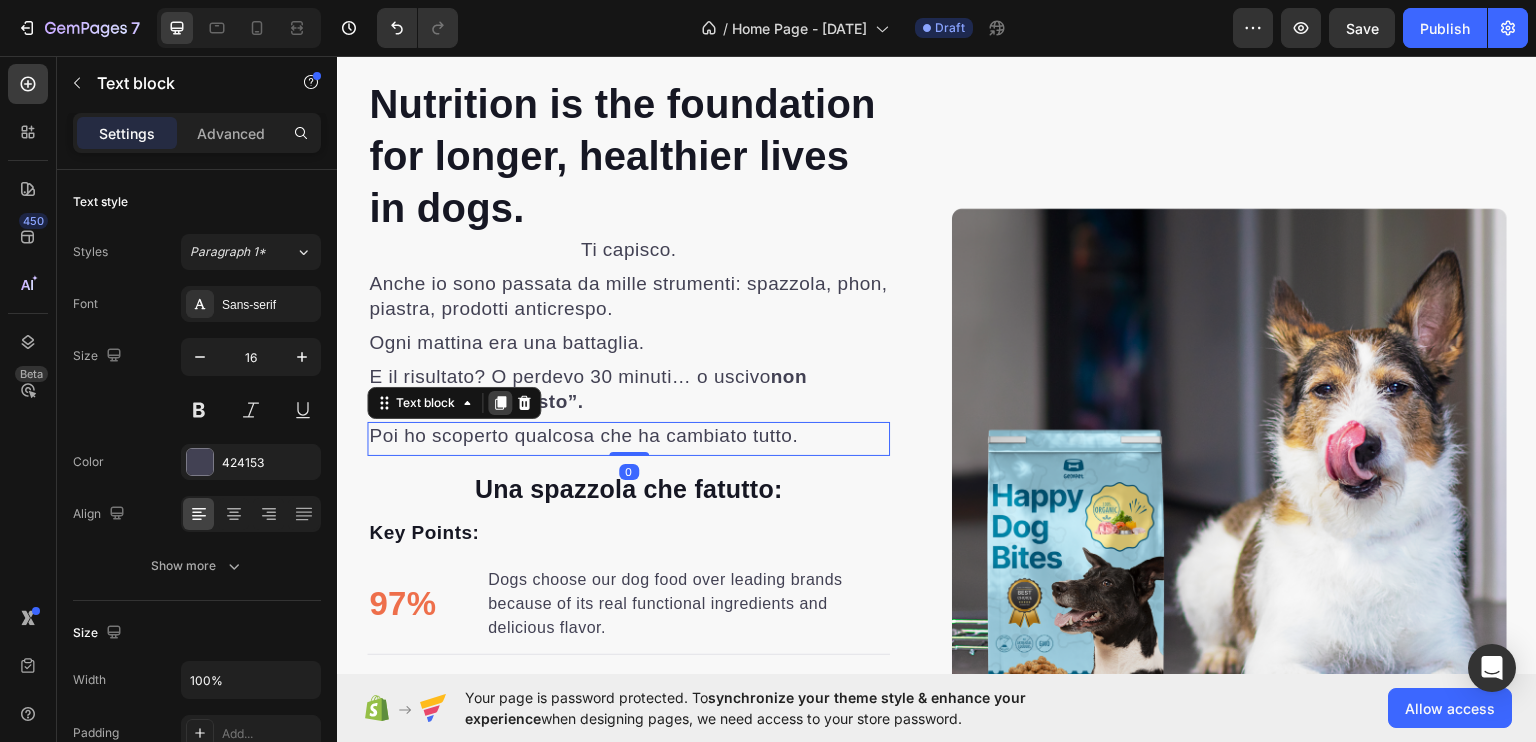 click 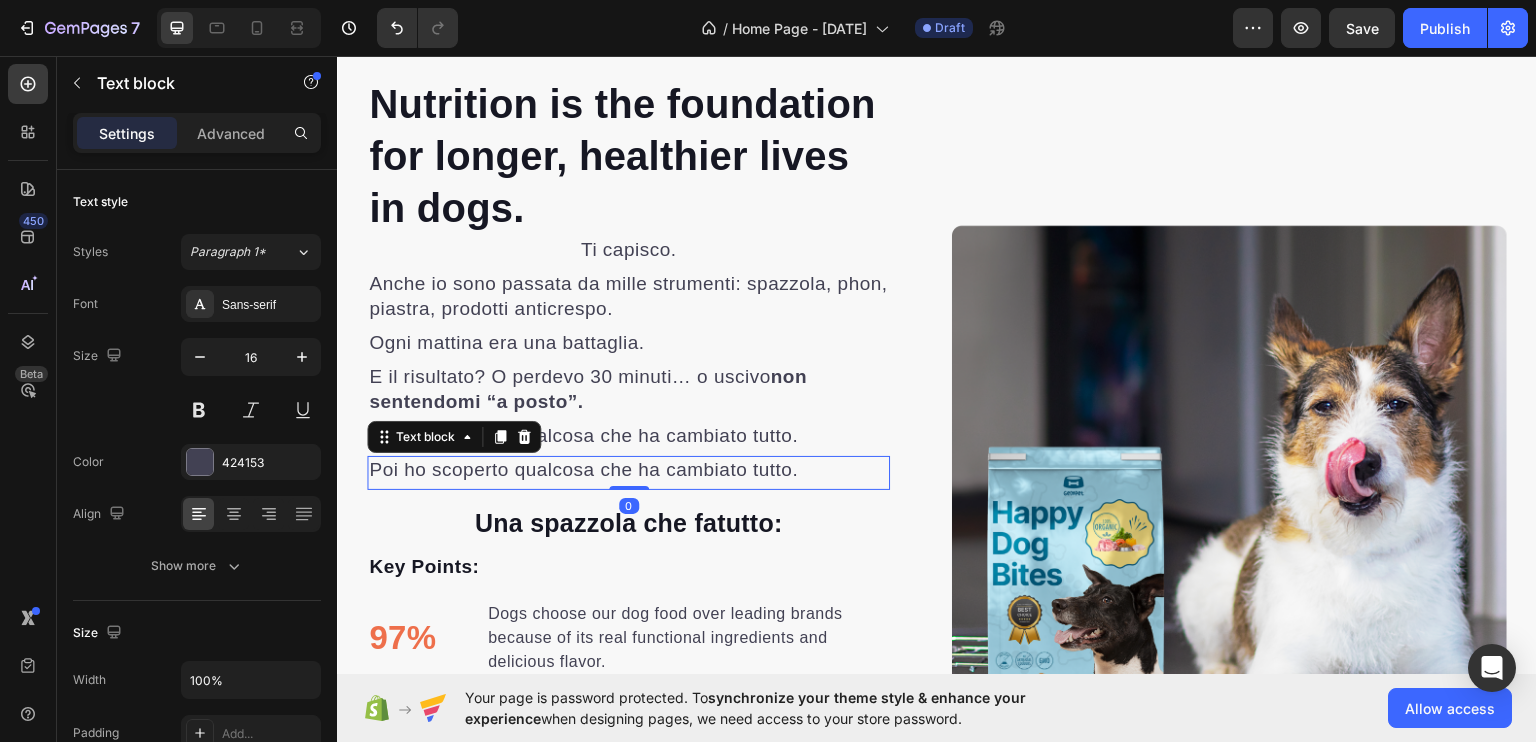 click on "Poi ho scoperto qualcosa che ha cambiato tutto." at bounding box center (583, 468) 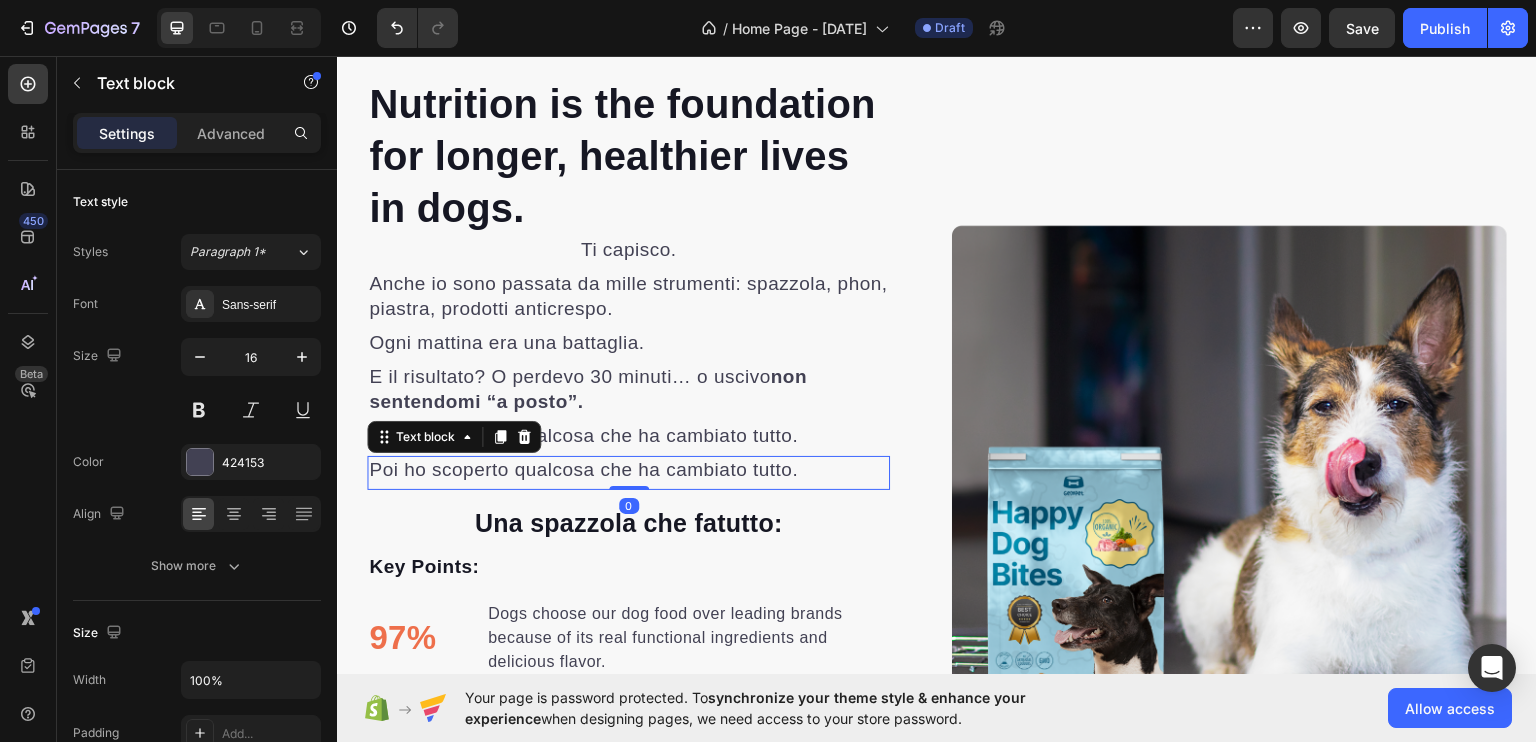 click on "Poi ho scoperto qualcosa che ha cambiato tutto." at bounding box center (583, 468) 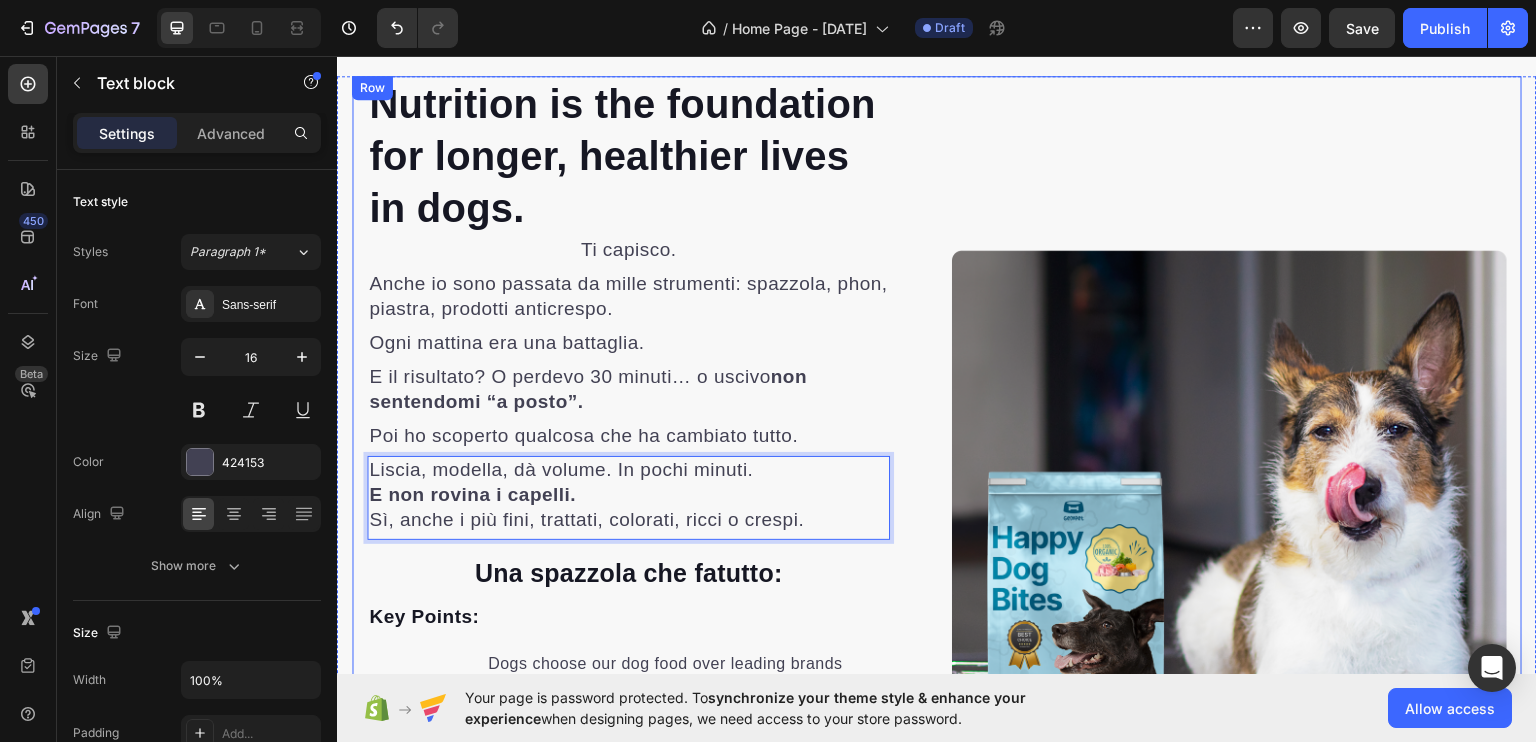 click on "Image Image" at bounding box center [1229, 526] 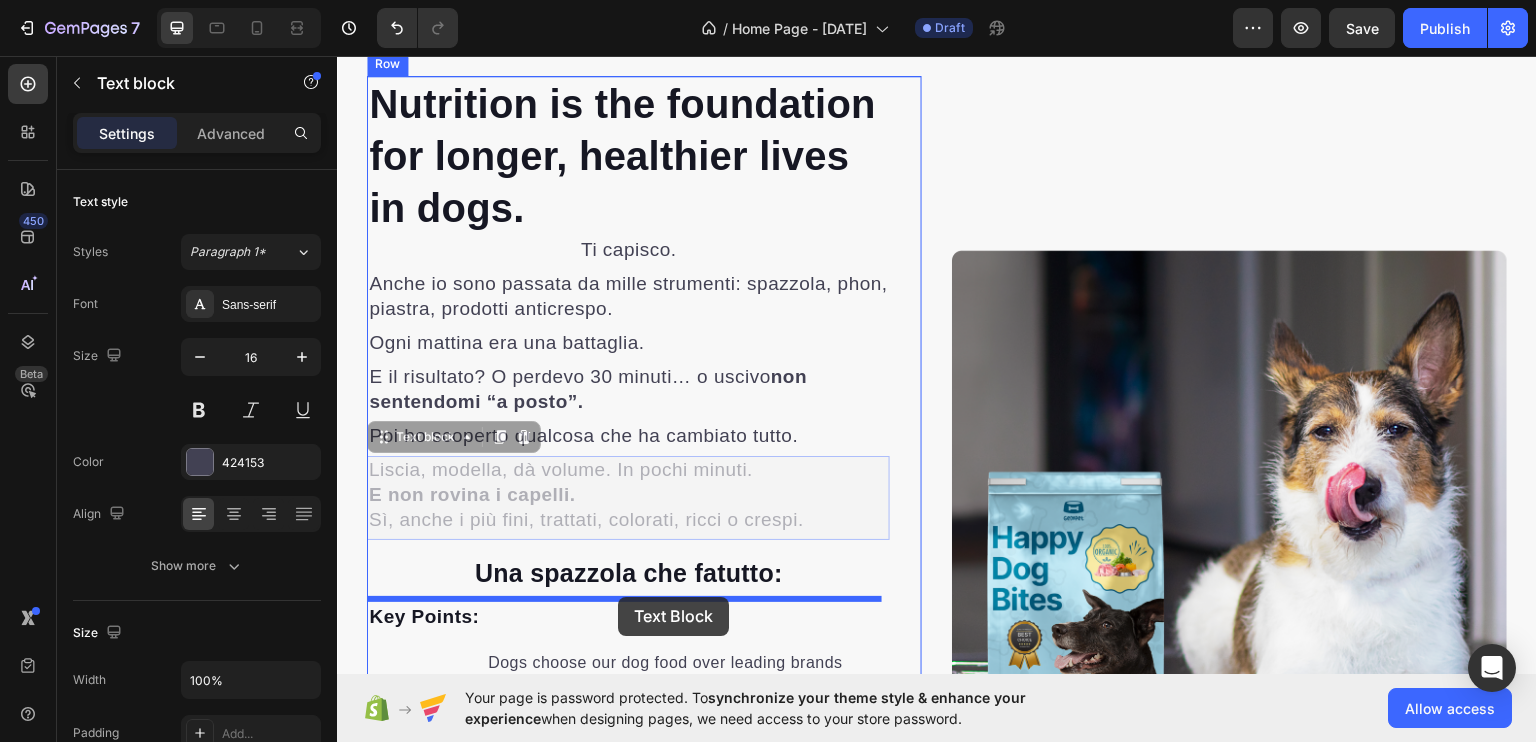 drag, startPoint x: 658, startPoint y: 476, endPoint x: 618, endPoint y: 596, distance: 126.491104 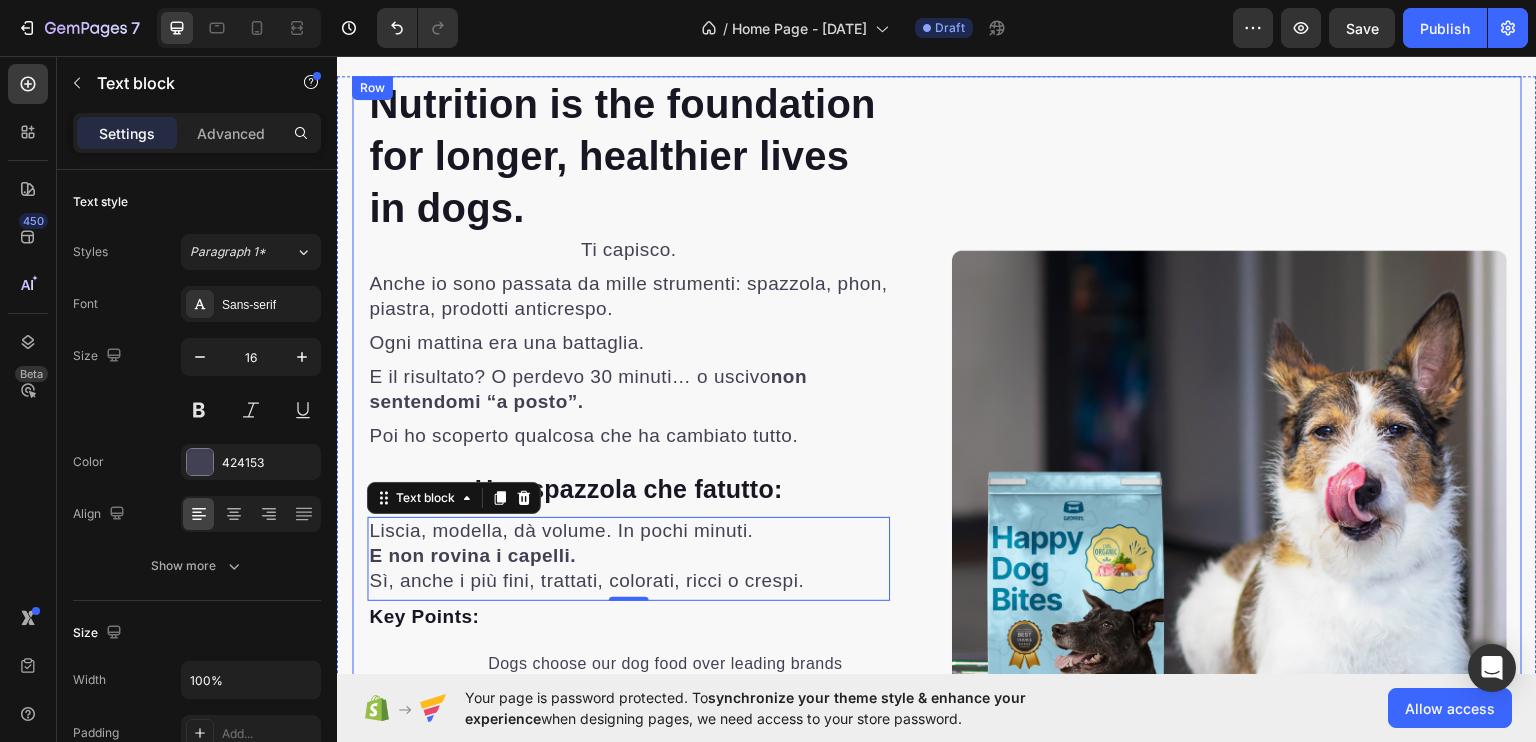 click on "Image Image" at bounding box center (1229, 526) 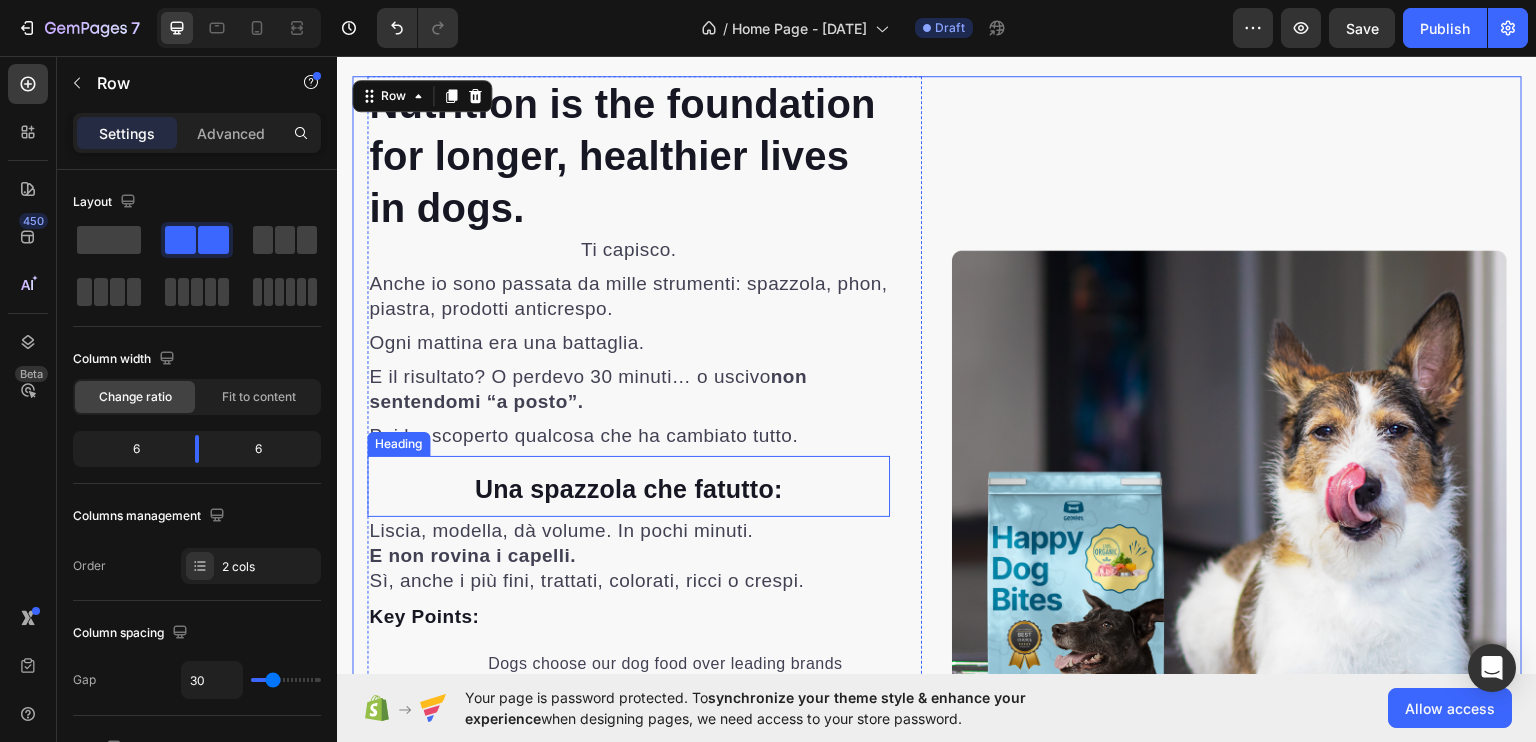 click on "Una spazzola che fa  tutto :" at bounding box center [629, 488] 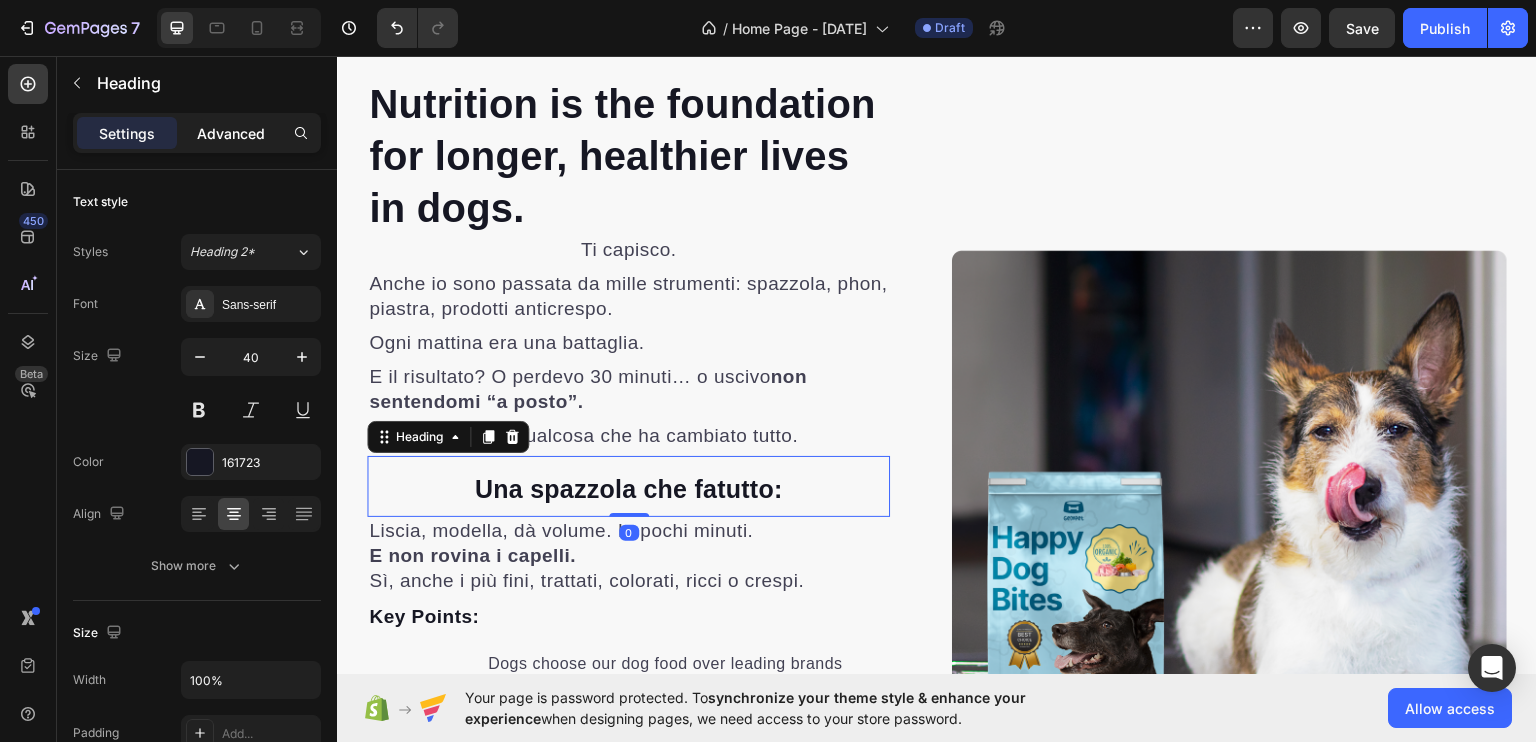 click on "Advanced" 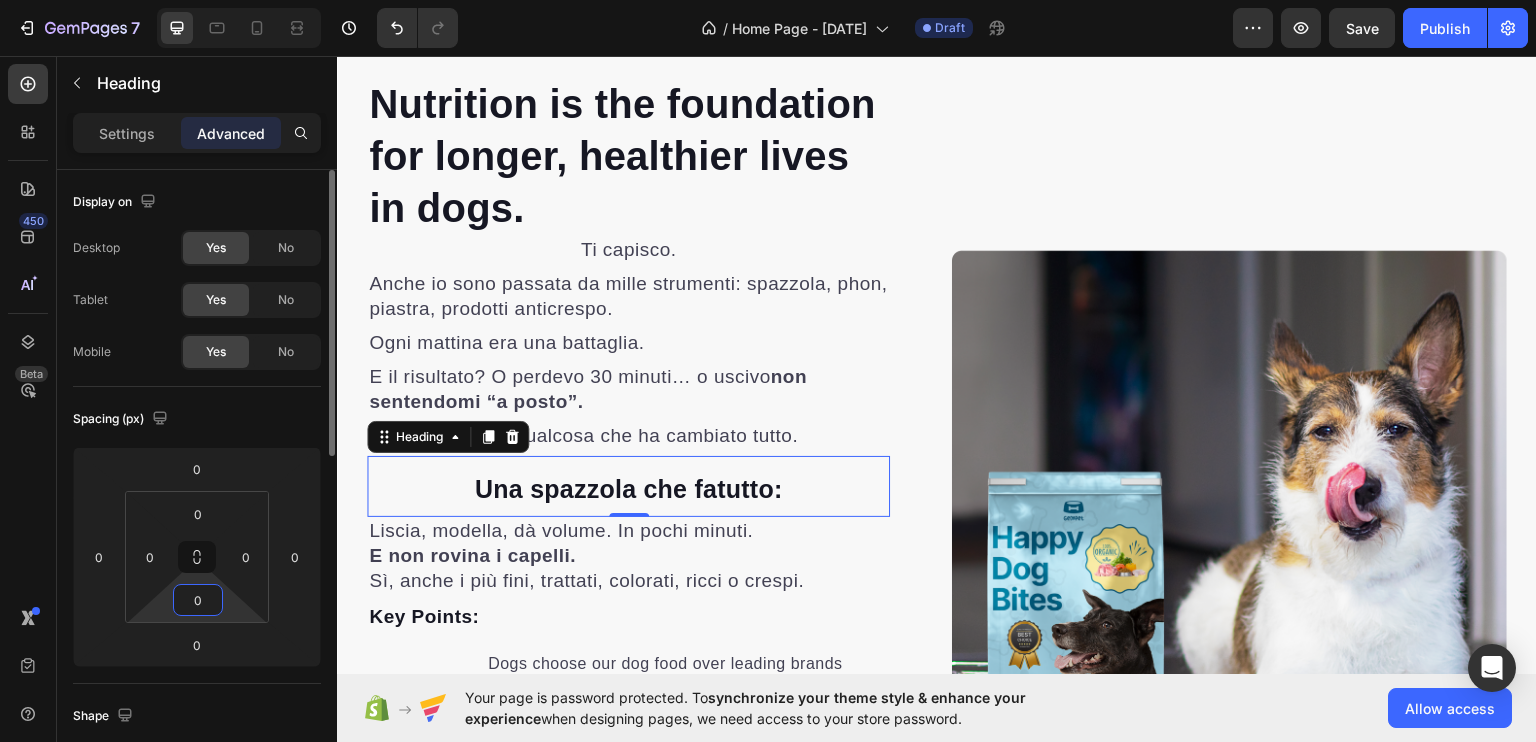 click on "0" at bounding box center (198, 600) 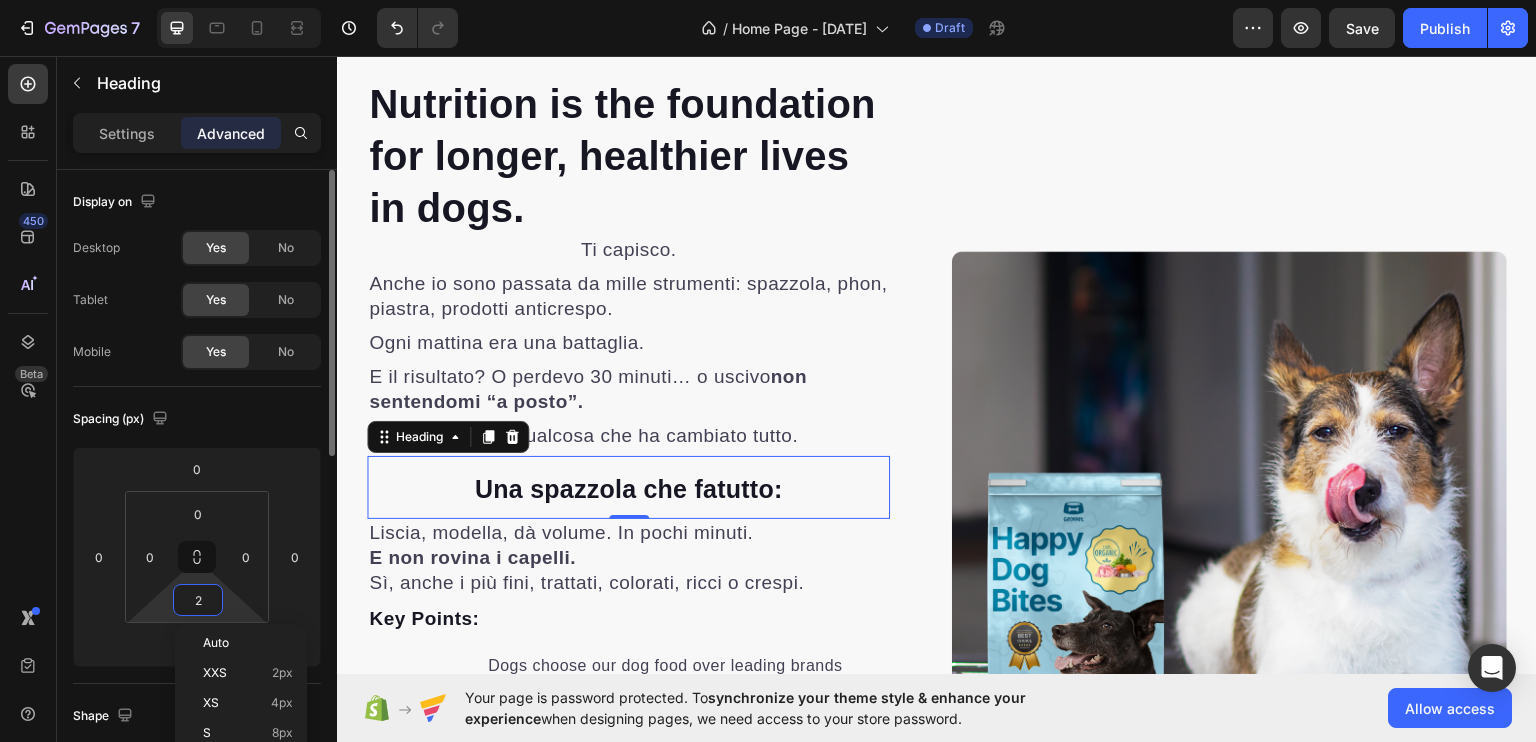type on "3" 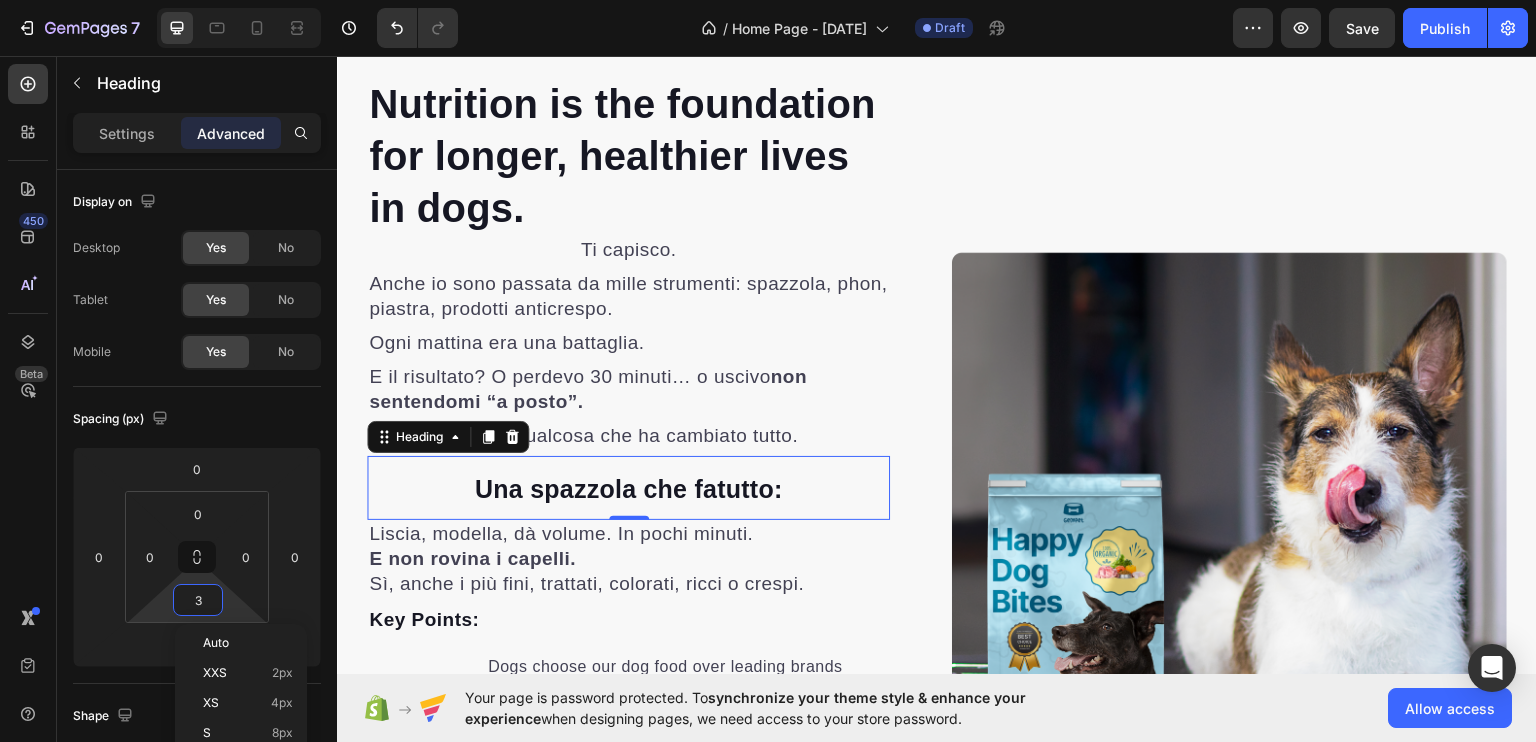 click at bounding box center [1229, 528] 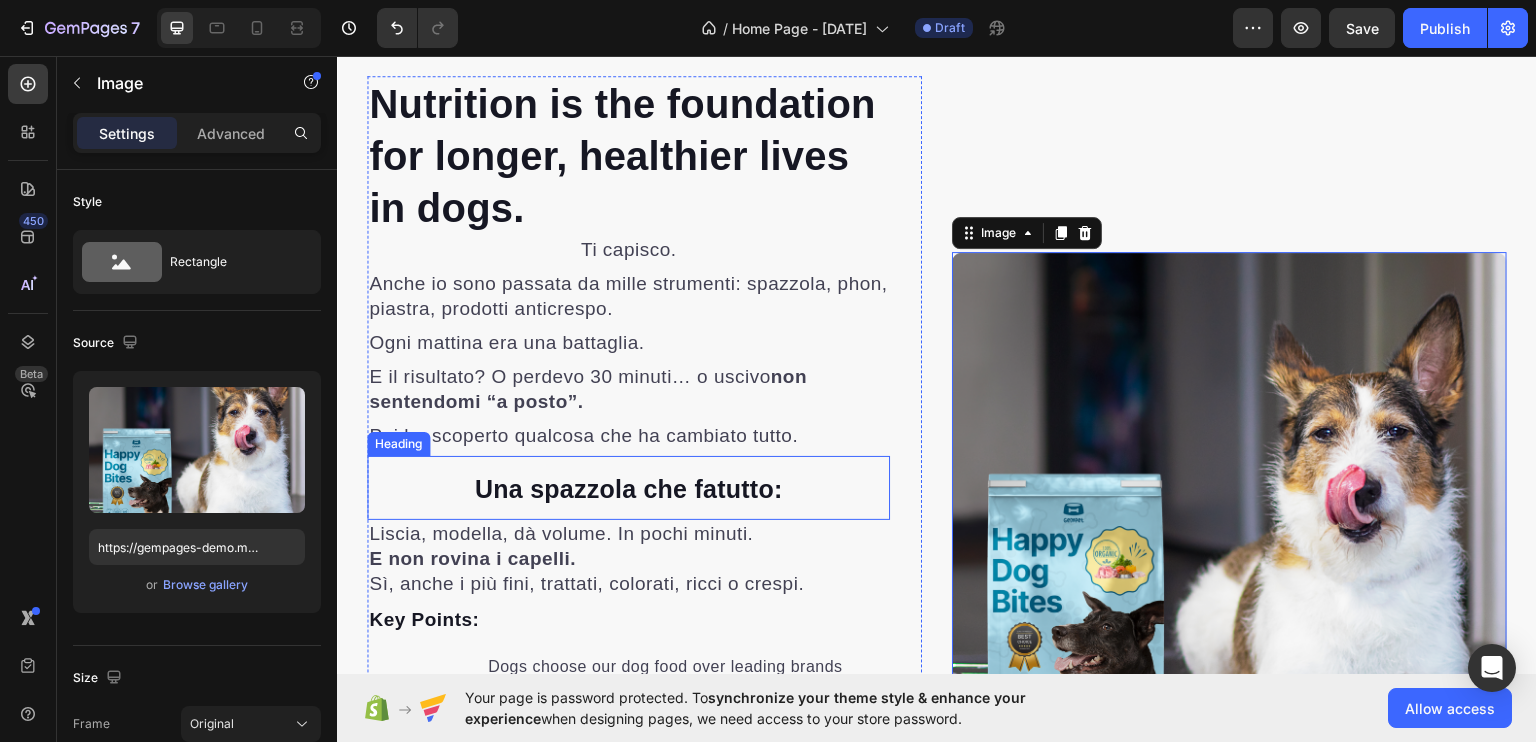 click on "Una spazzola che fa  tutto :" at bounding box center (629, 488) 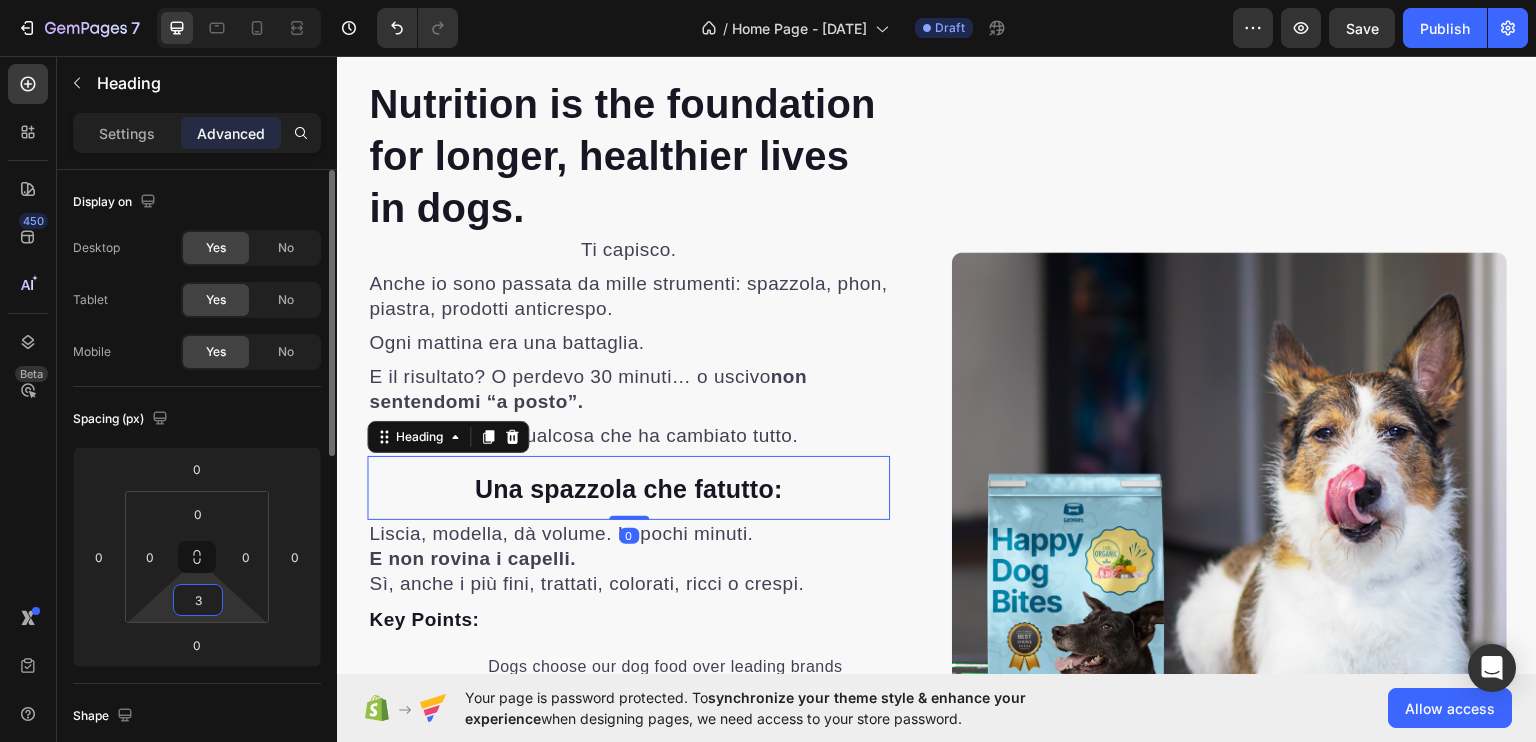 click on "3" at bounding box center [198, 600] 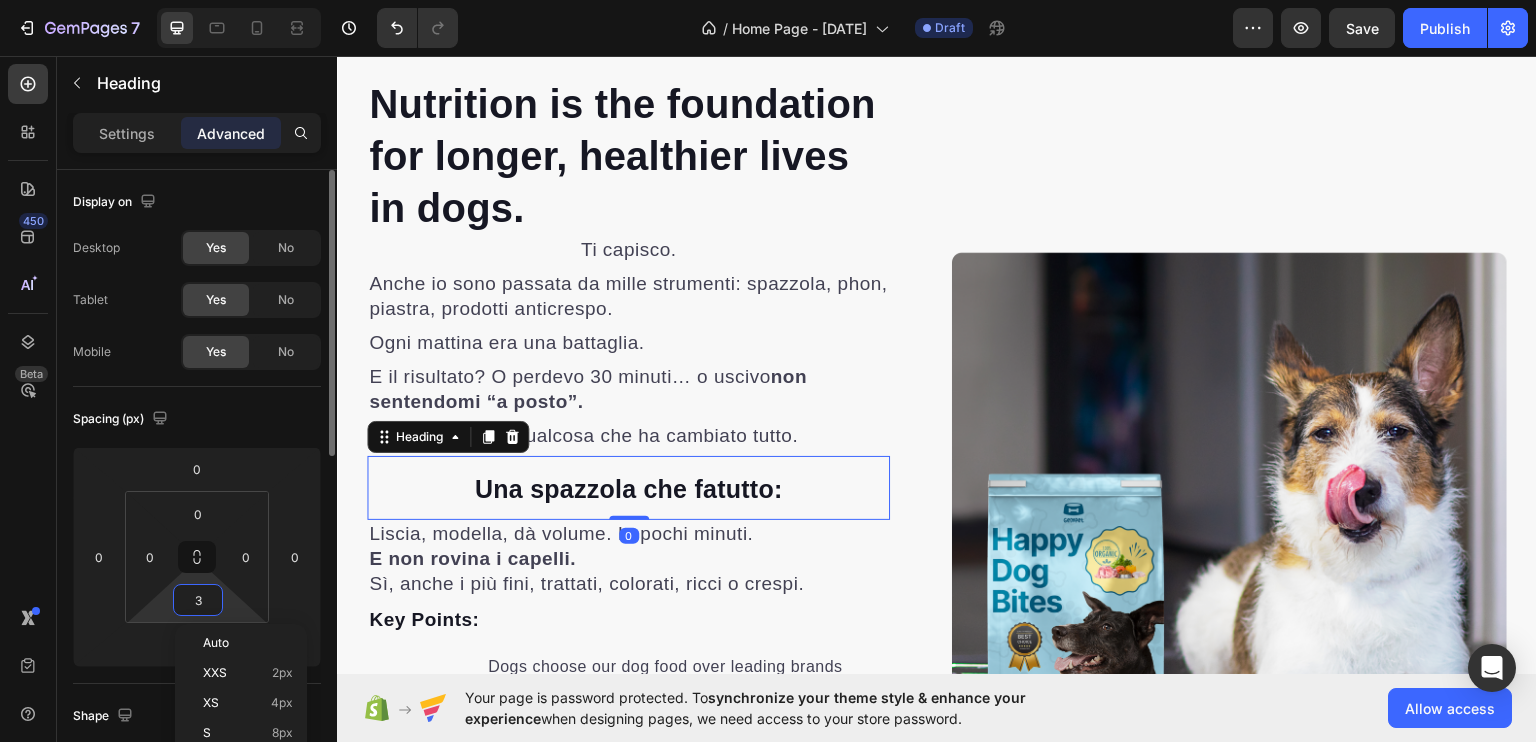 type on "4" 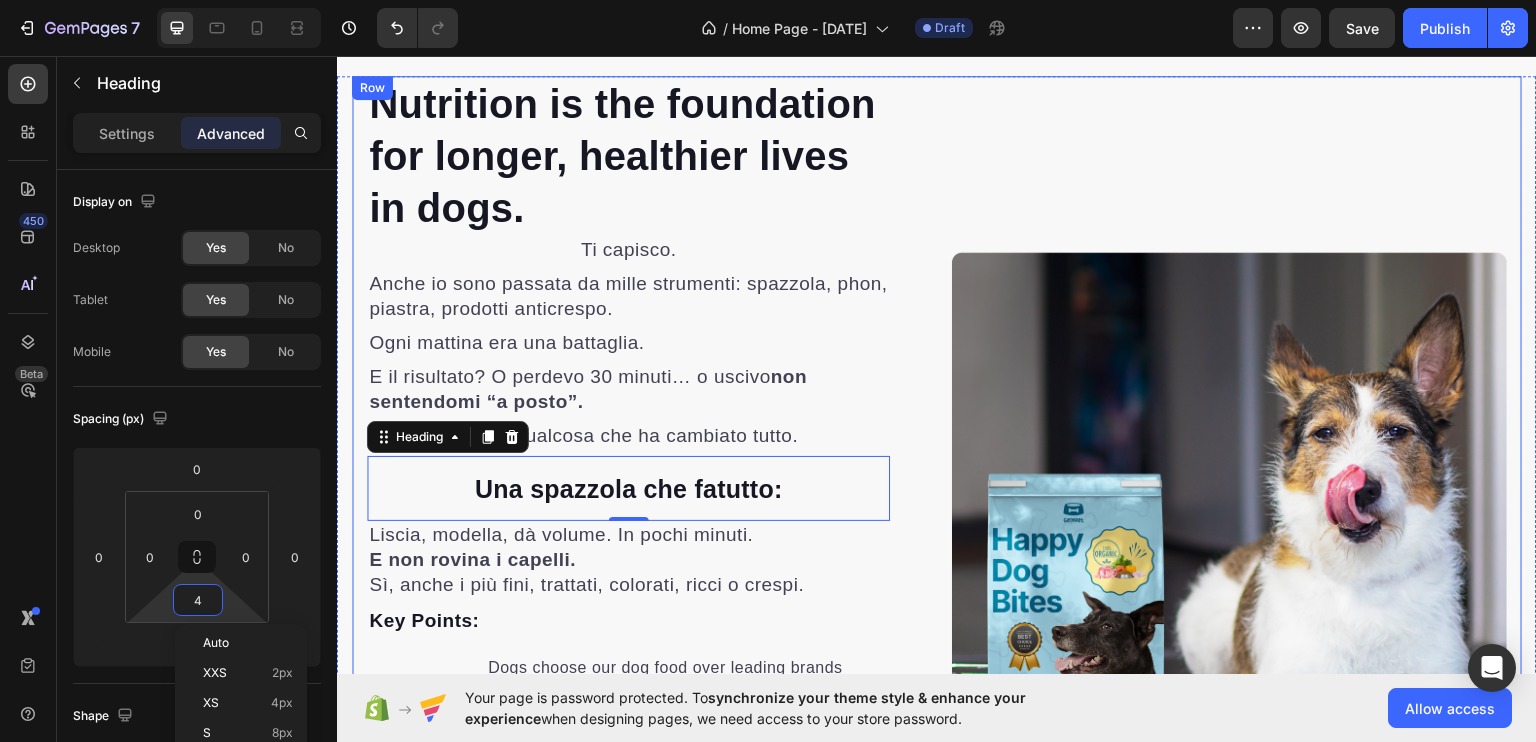 click on "Image Image" at bounding box center [1229, 528] 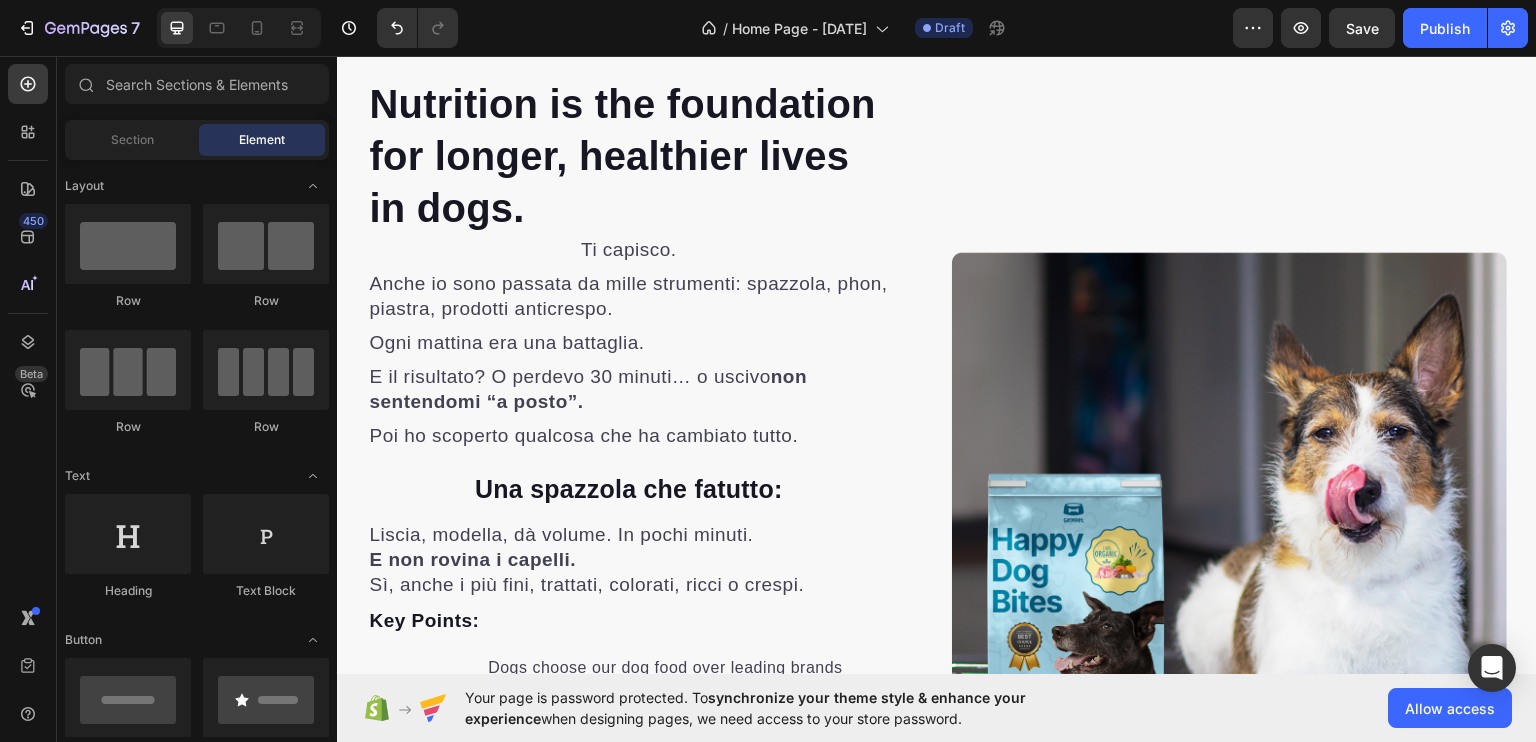 scroll, scrollTop: 1052, scrollLeft: 0, axis: vertical 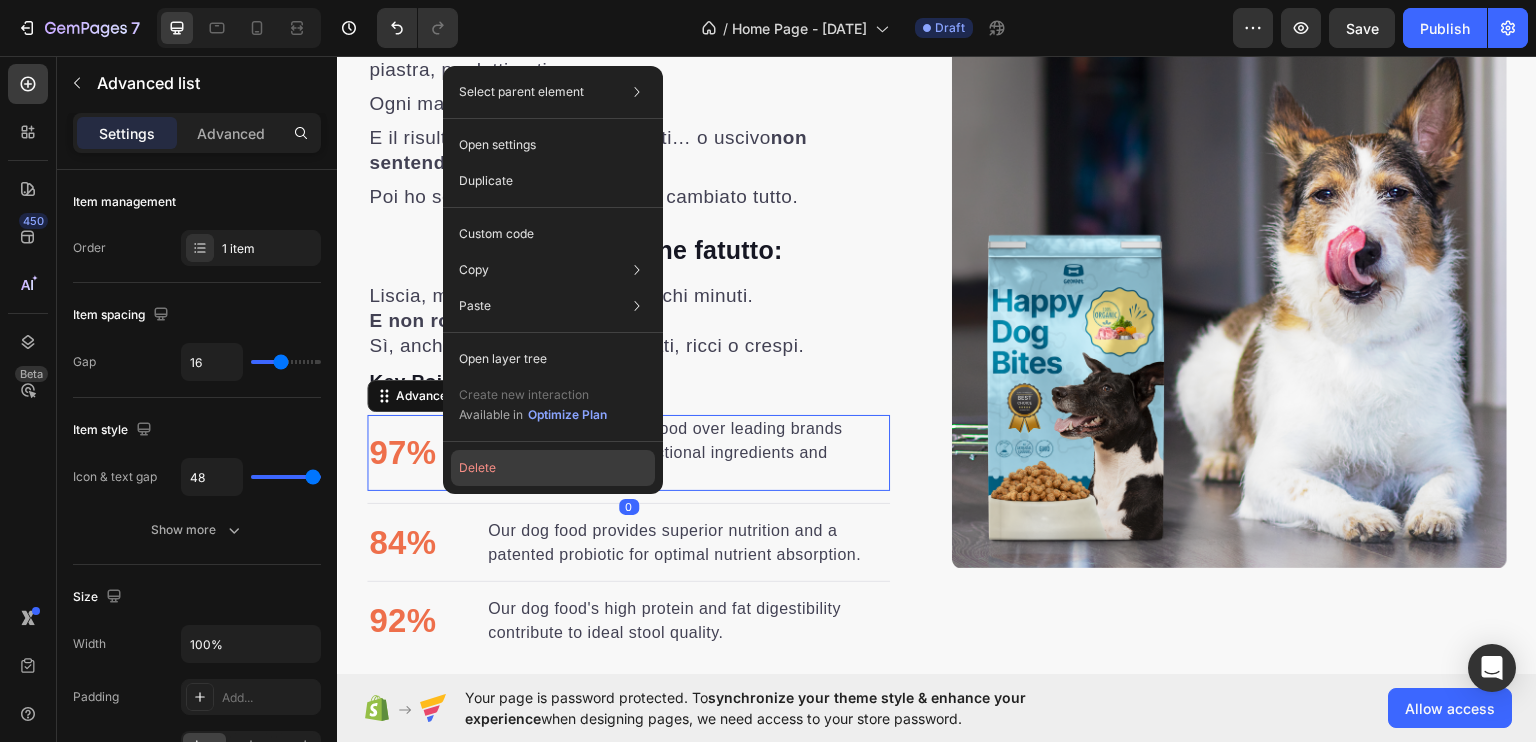 click on "Delete" 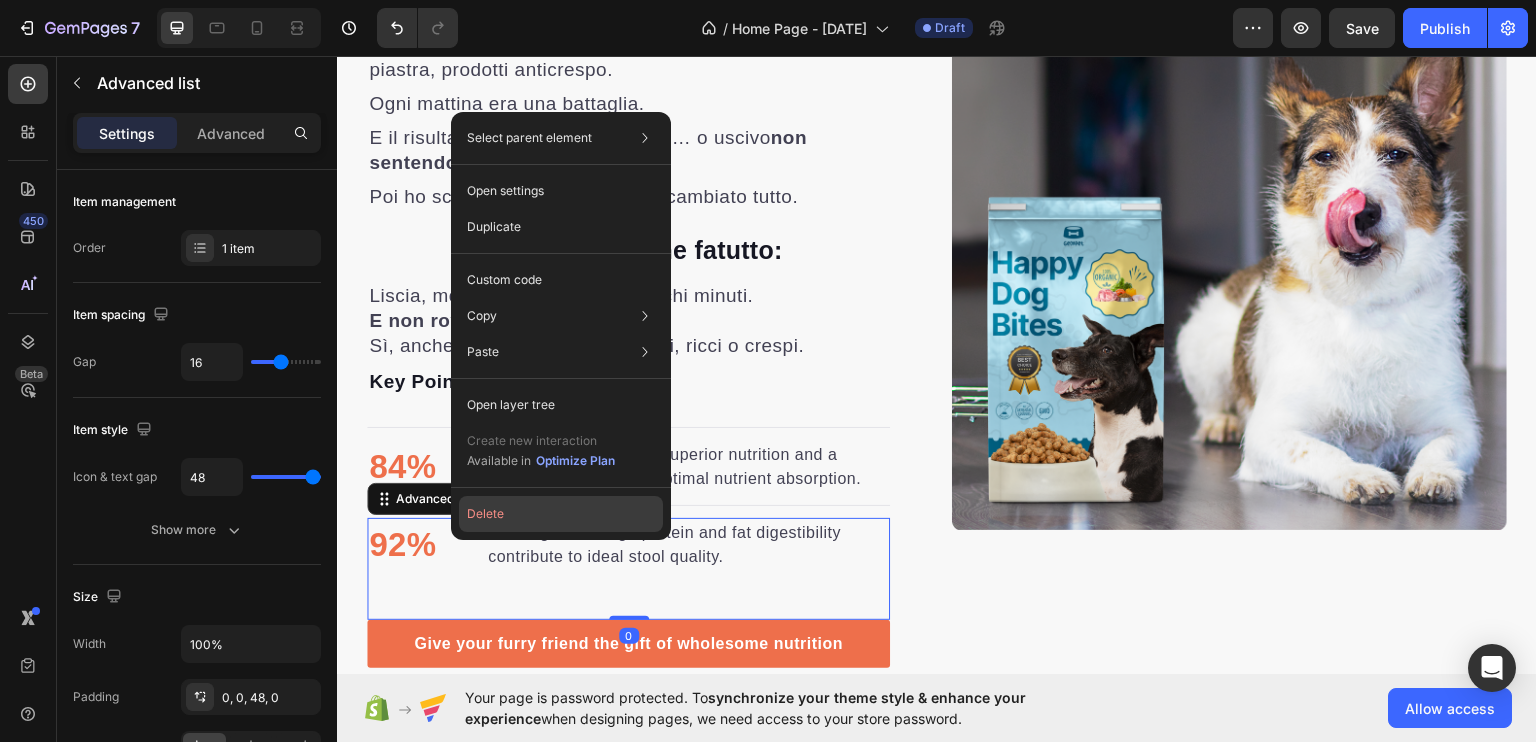 click on "Delete" 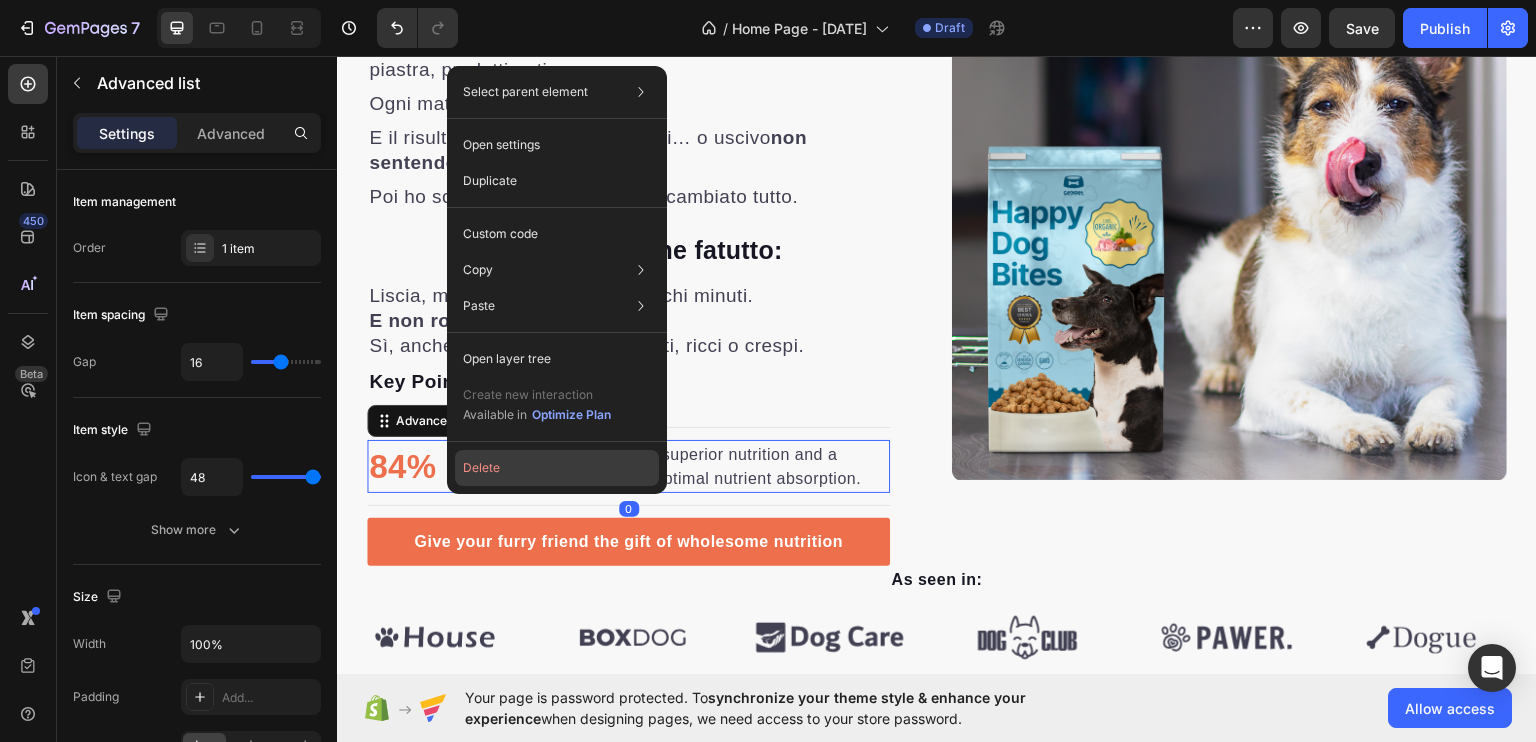 click on "Delete" 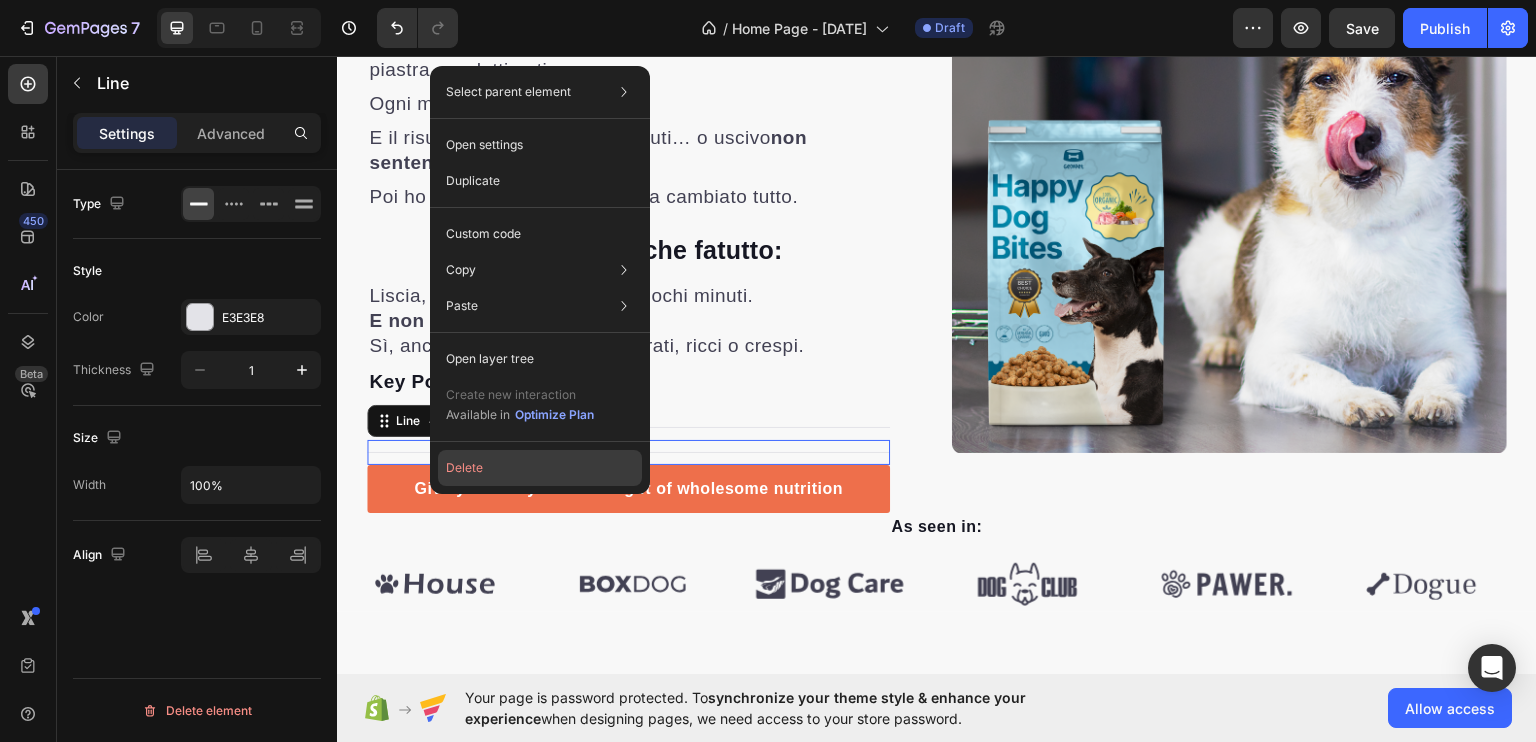 click on "Delete" 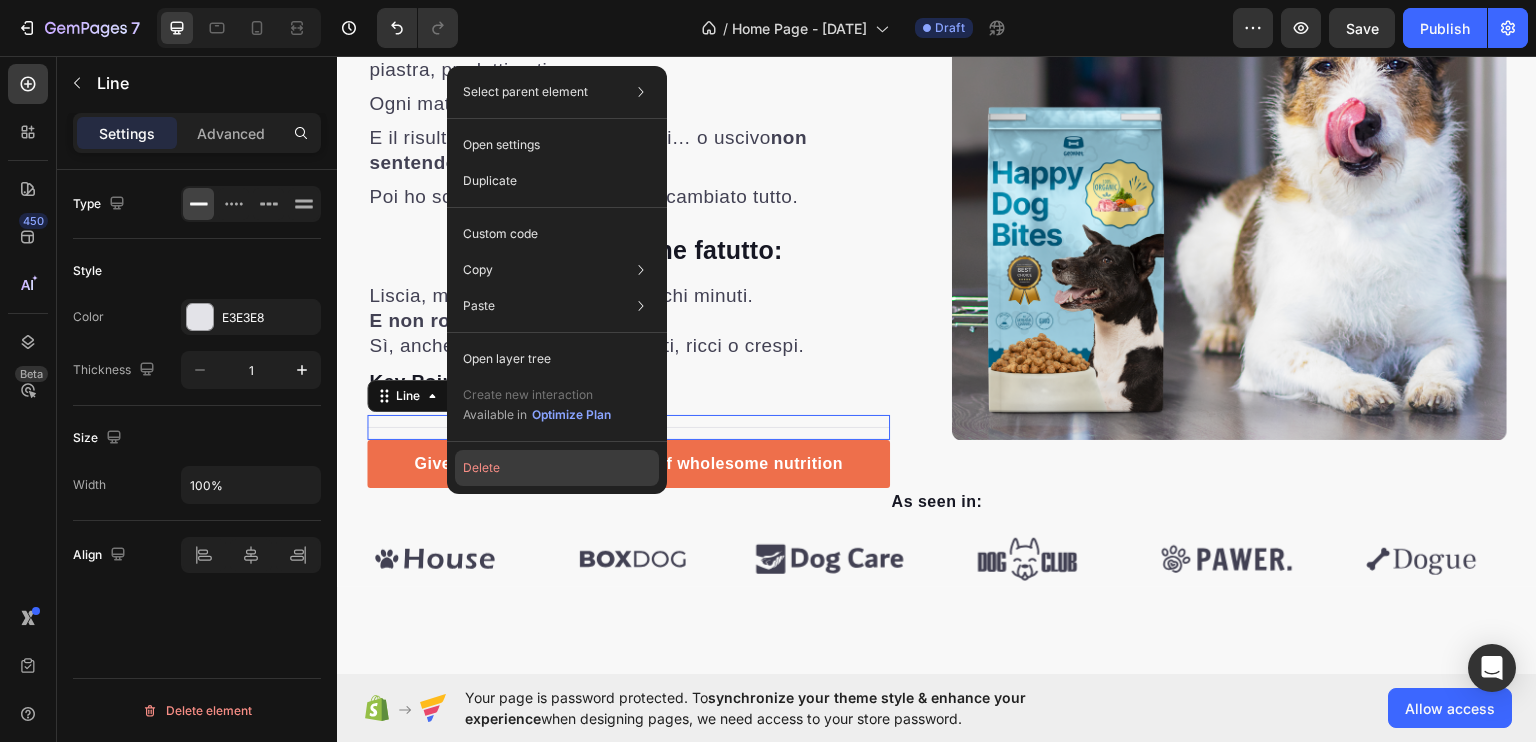 click on "Delete" 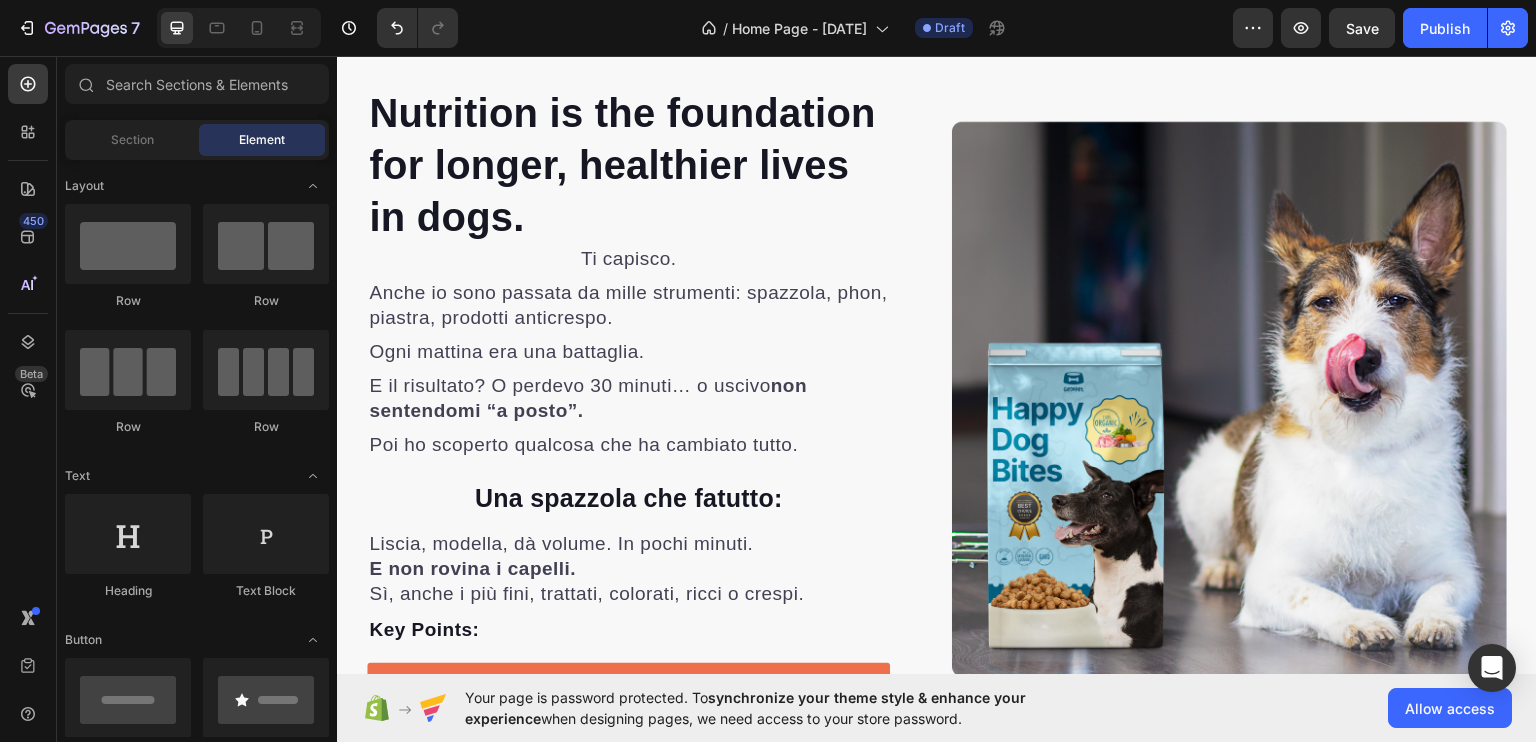 scroll, scrollTop: 866, scrollLeft: 0, axis: vertical 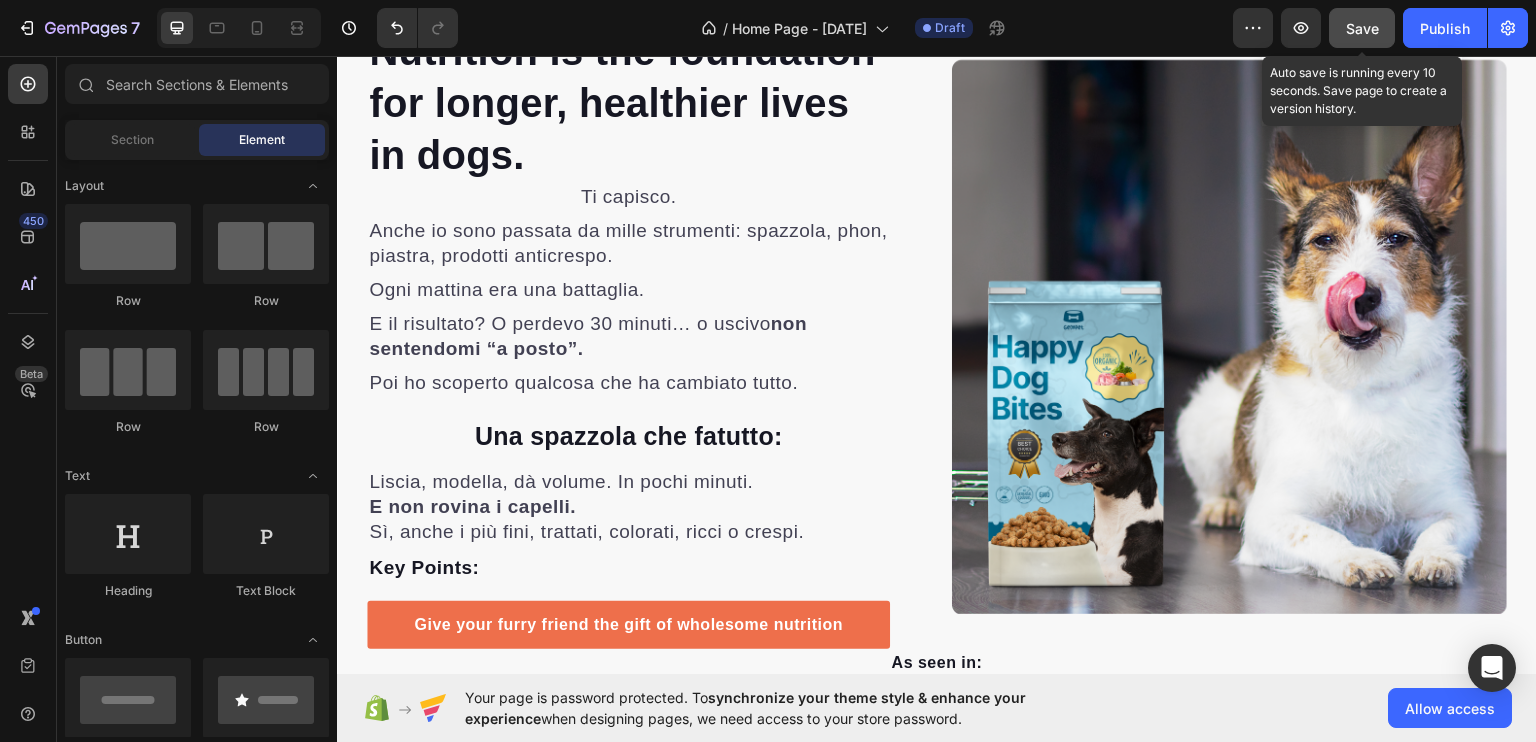 click on "Save" at bounding box center [1362, 28] 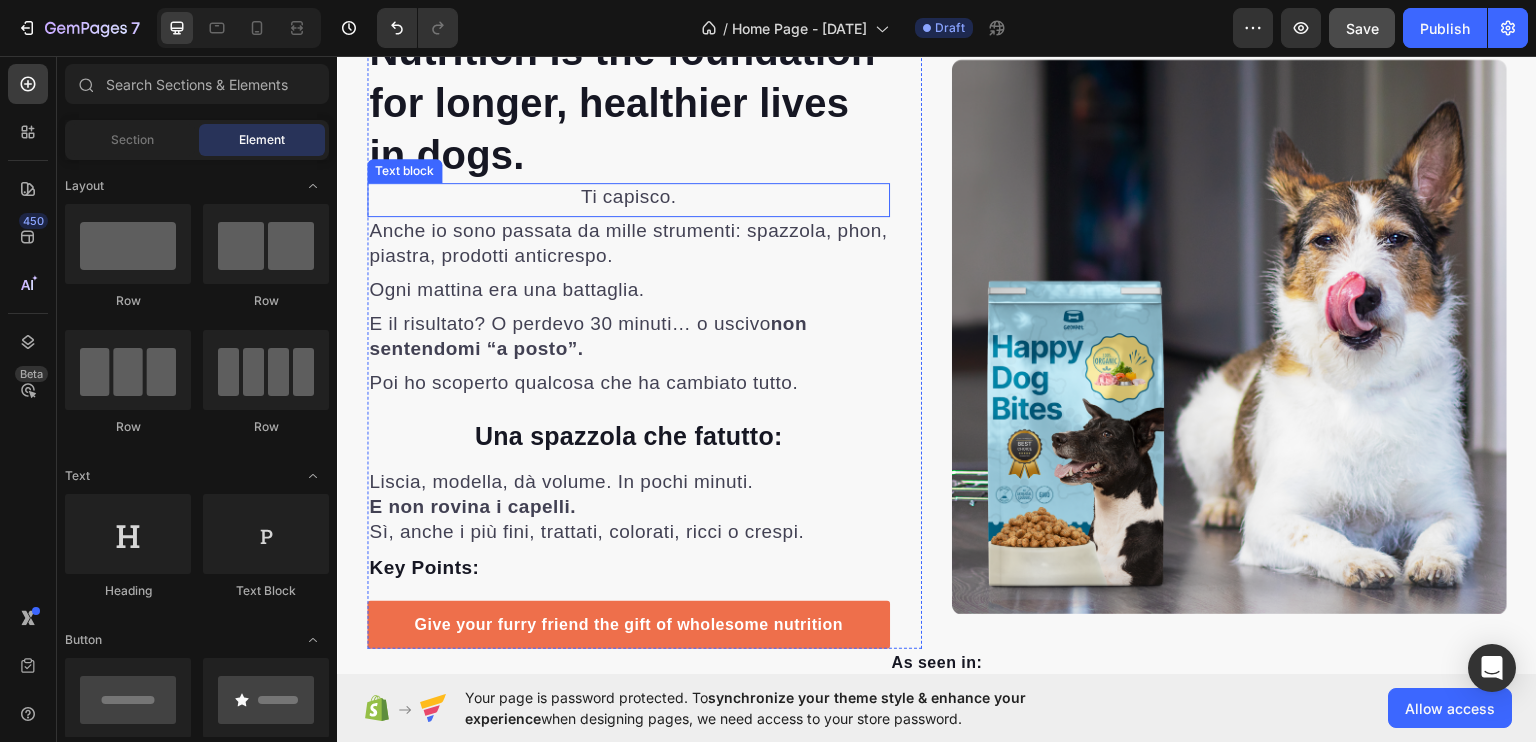 click on "Ti capisco." at bounding box center (629, 195) 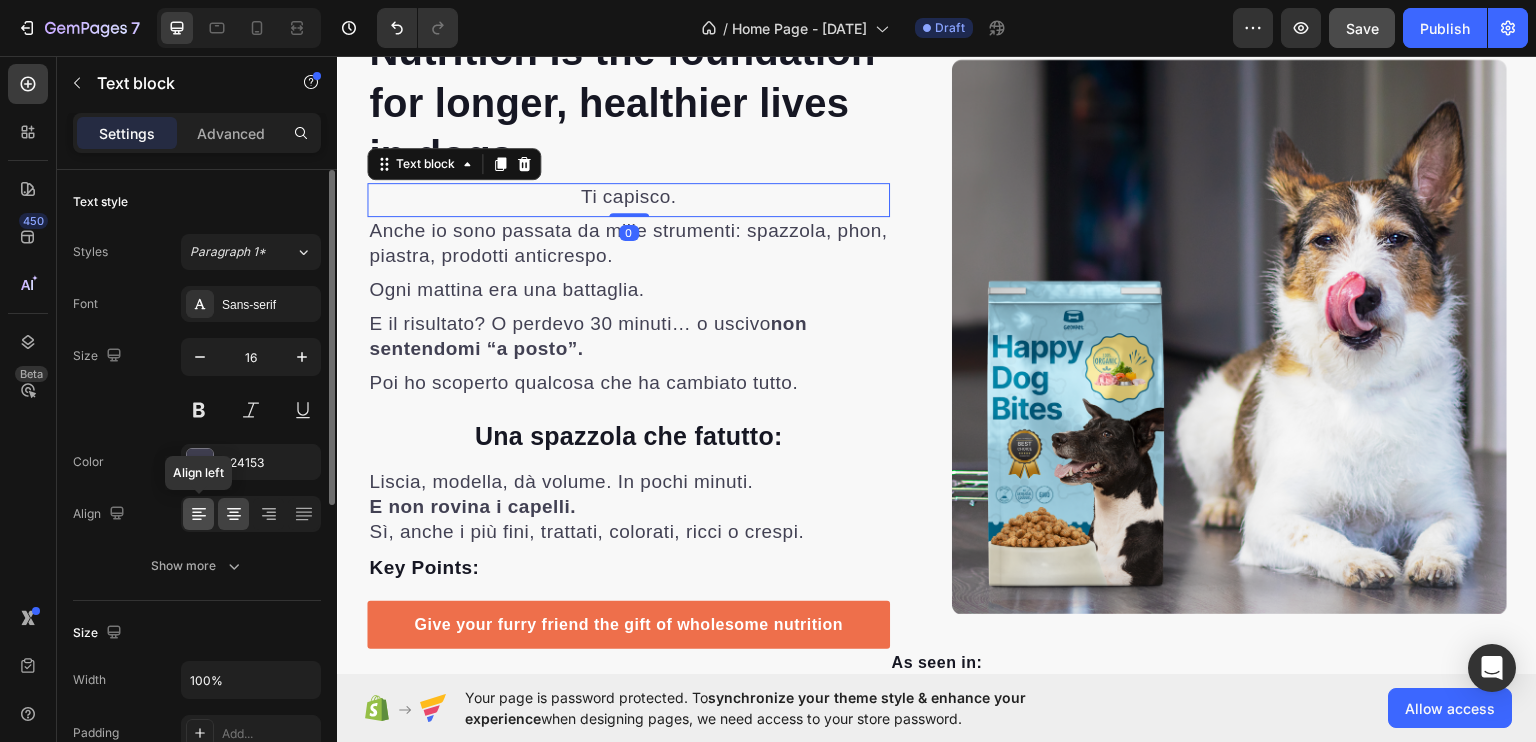drag, startPoint x: 204, startPoint y: 515, endPoint x: 713, endPoint y: 227, distance: 584.82904 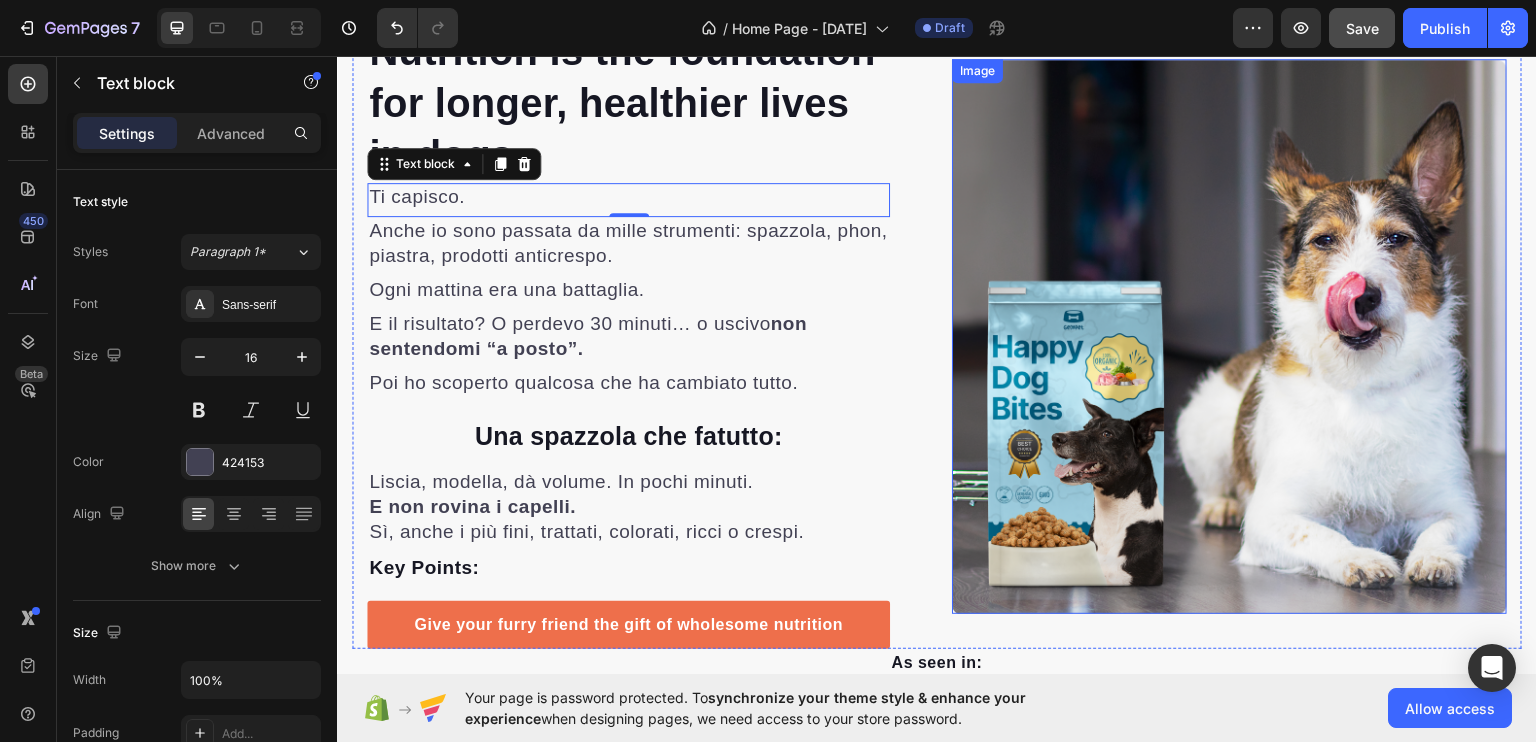 click at bounding box center [1229, 335] 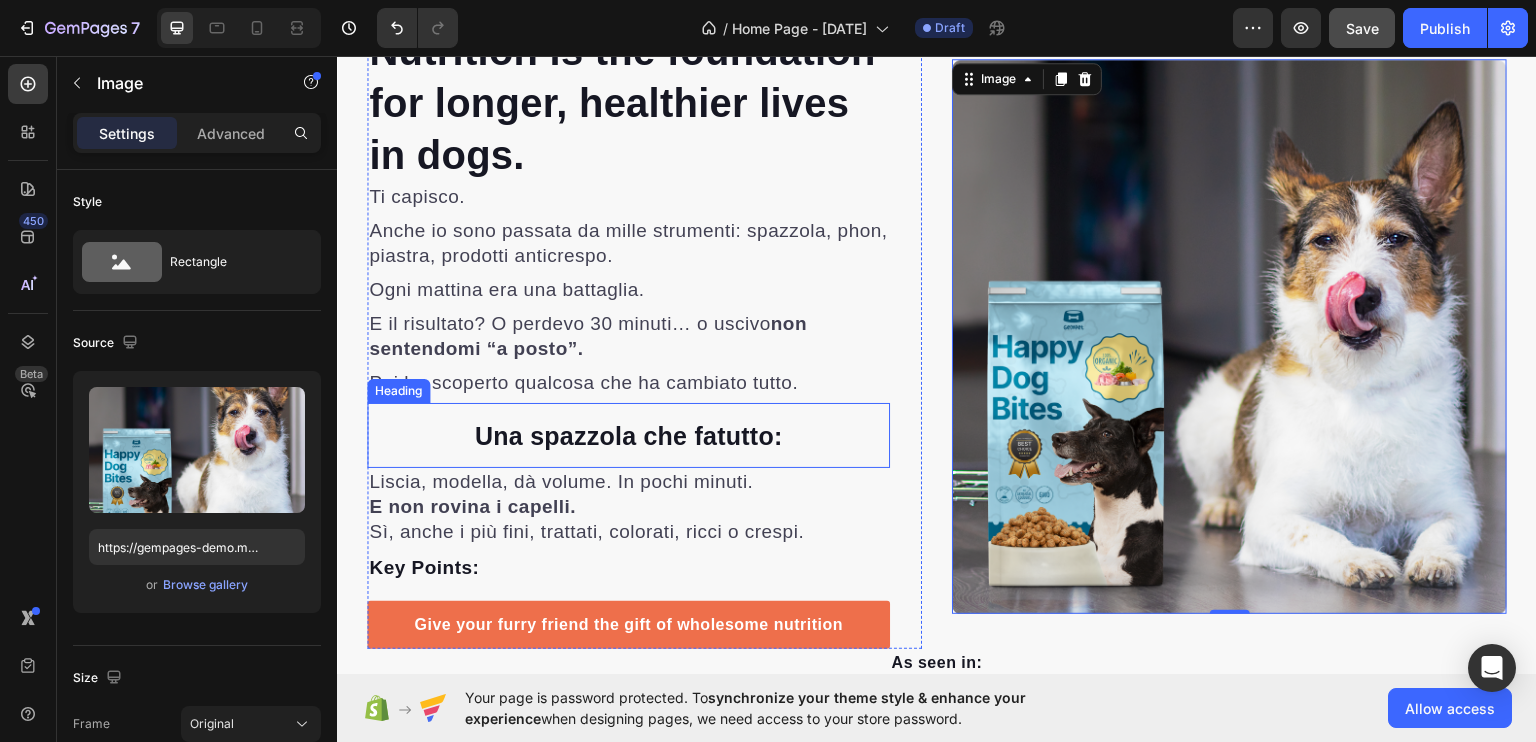 click on "Una spazzola che fa  tutto :" at bounding box center [629, 435] 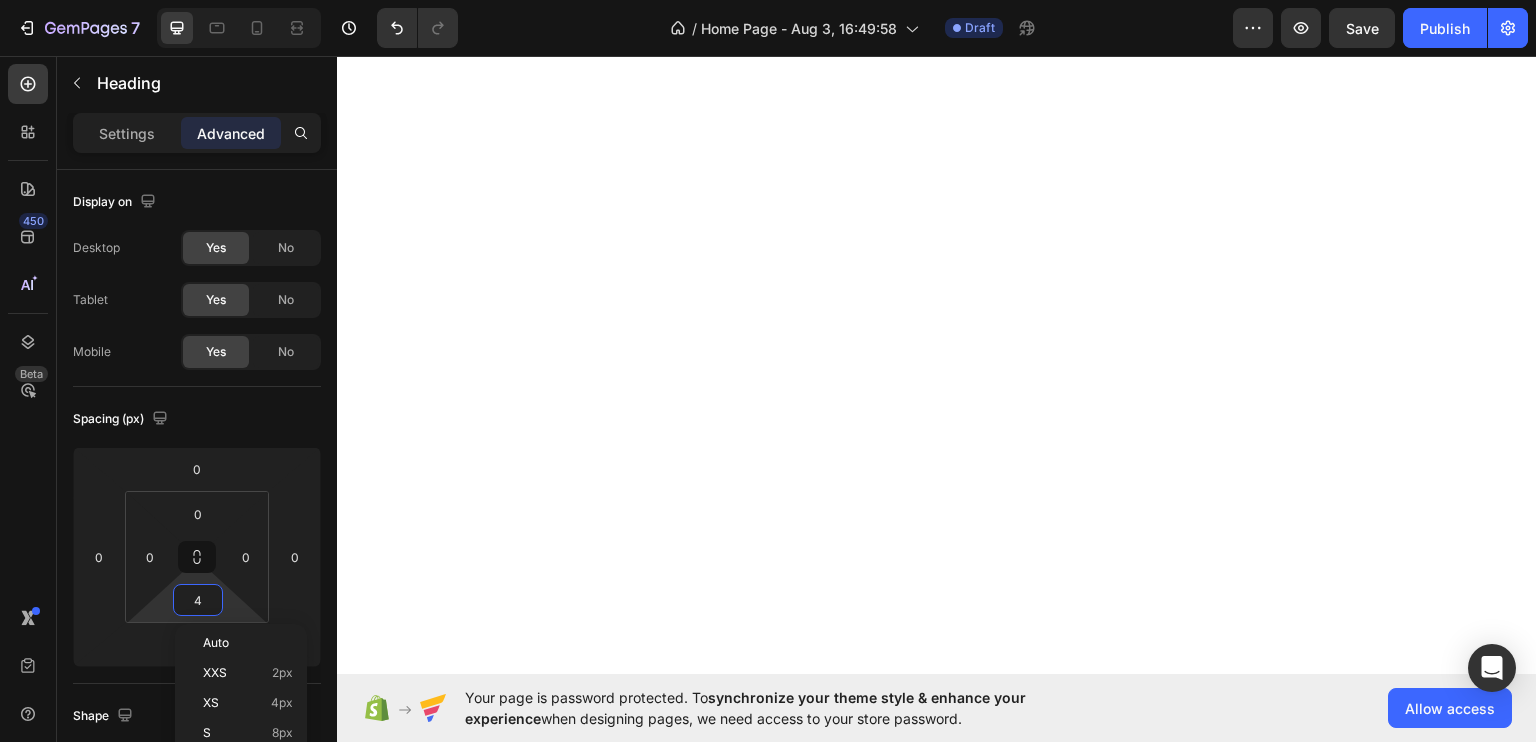 type on "5" 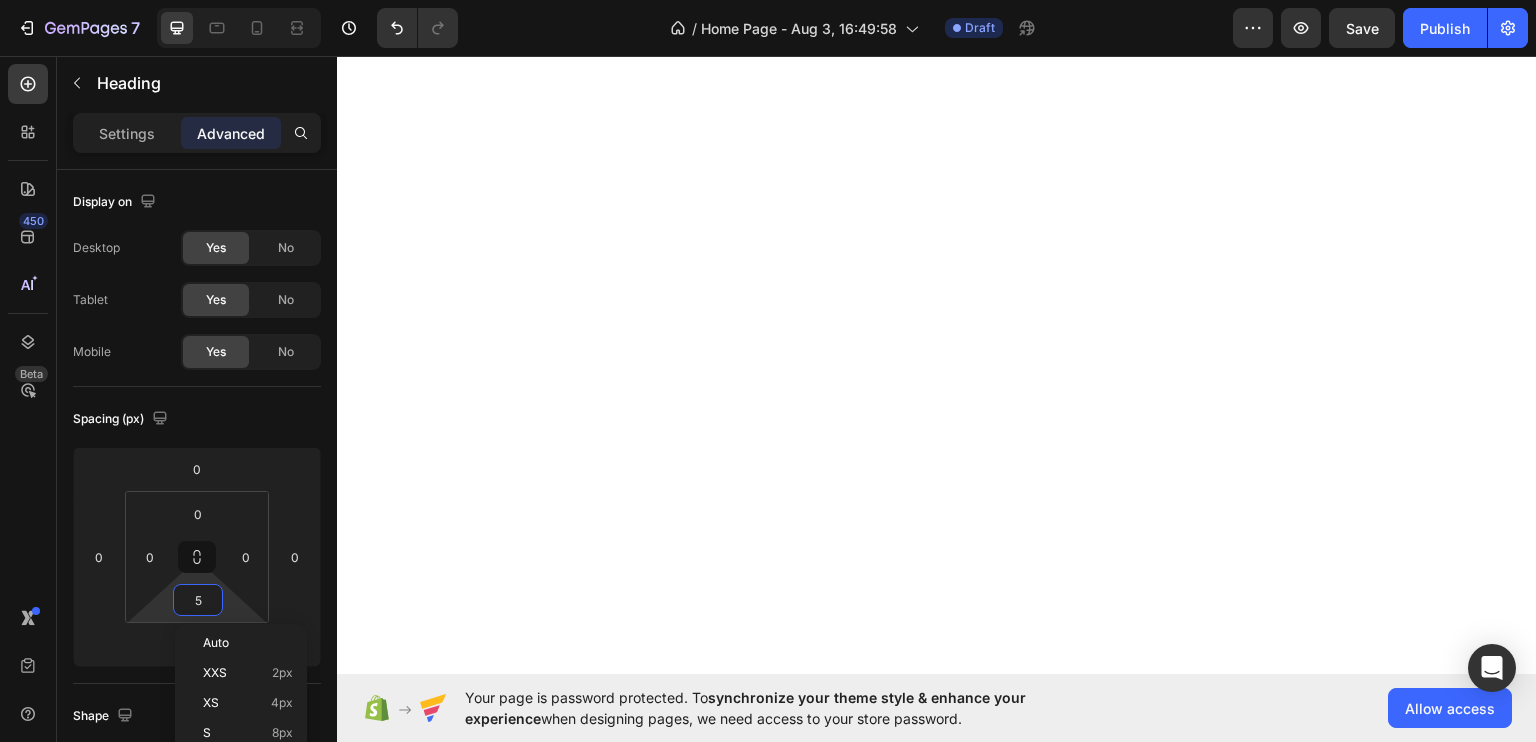 scroll, scrollTop: 0, scrollLeft: 0, axis: both 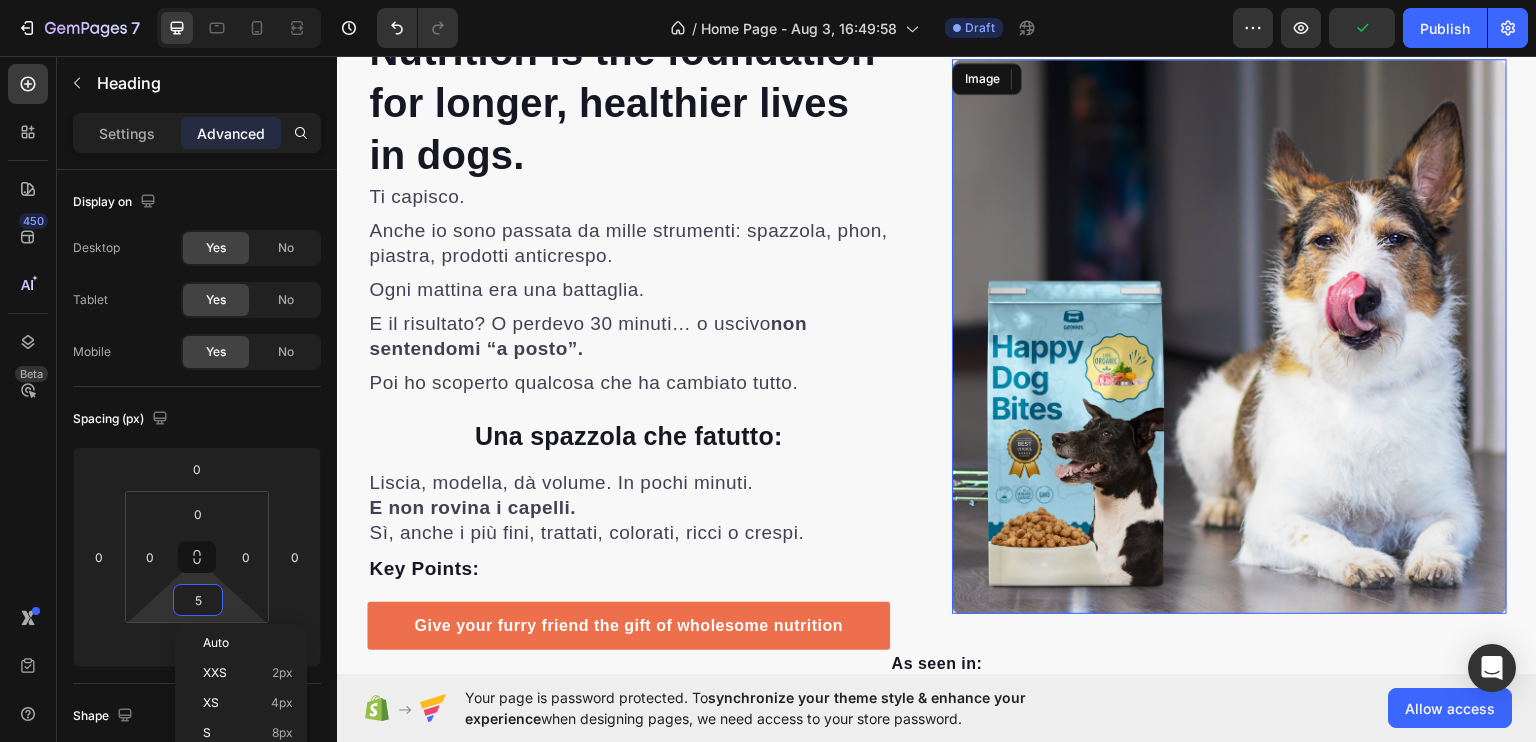 click at bounding box center (1229, 335) 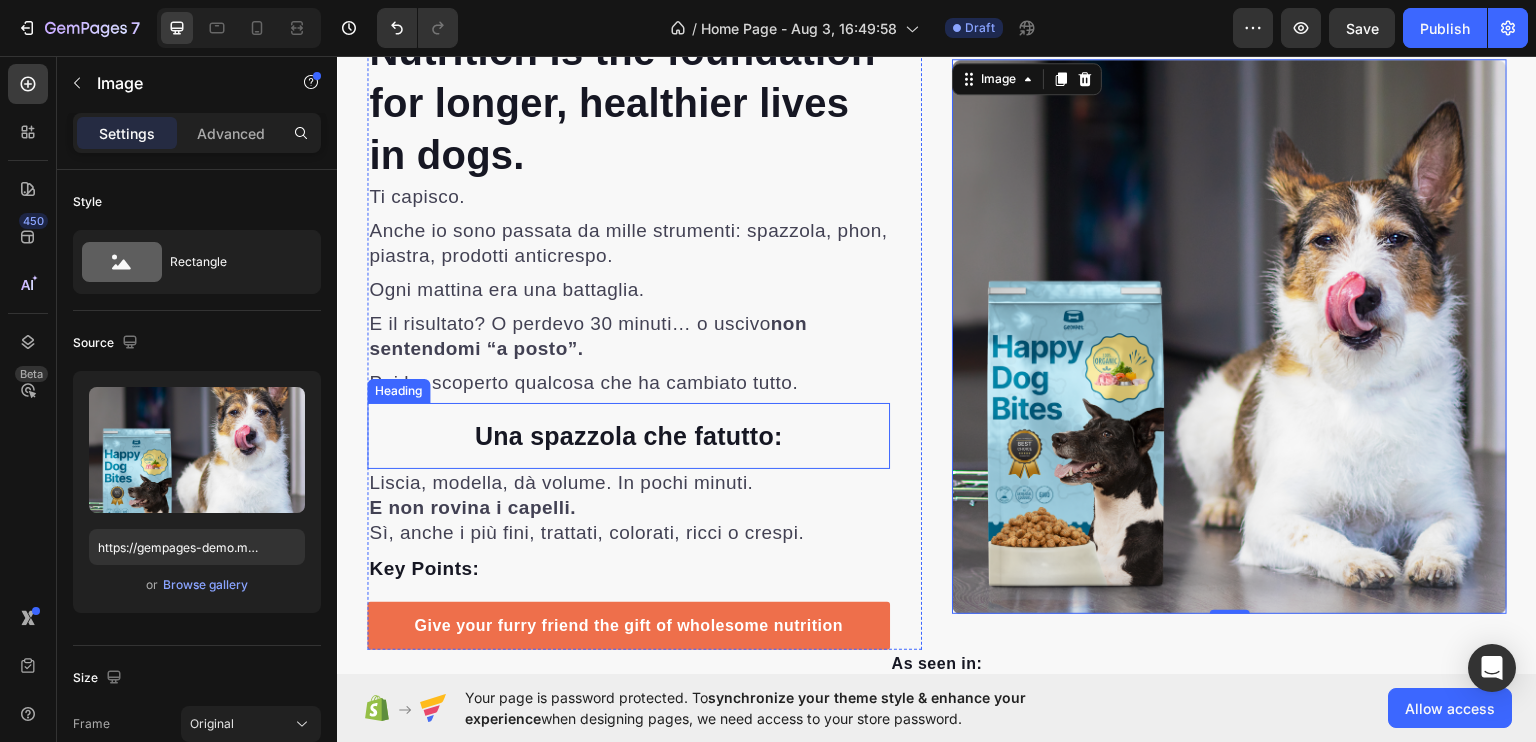 click on "tutto" at bounding box center [745, 435] 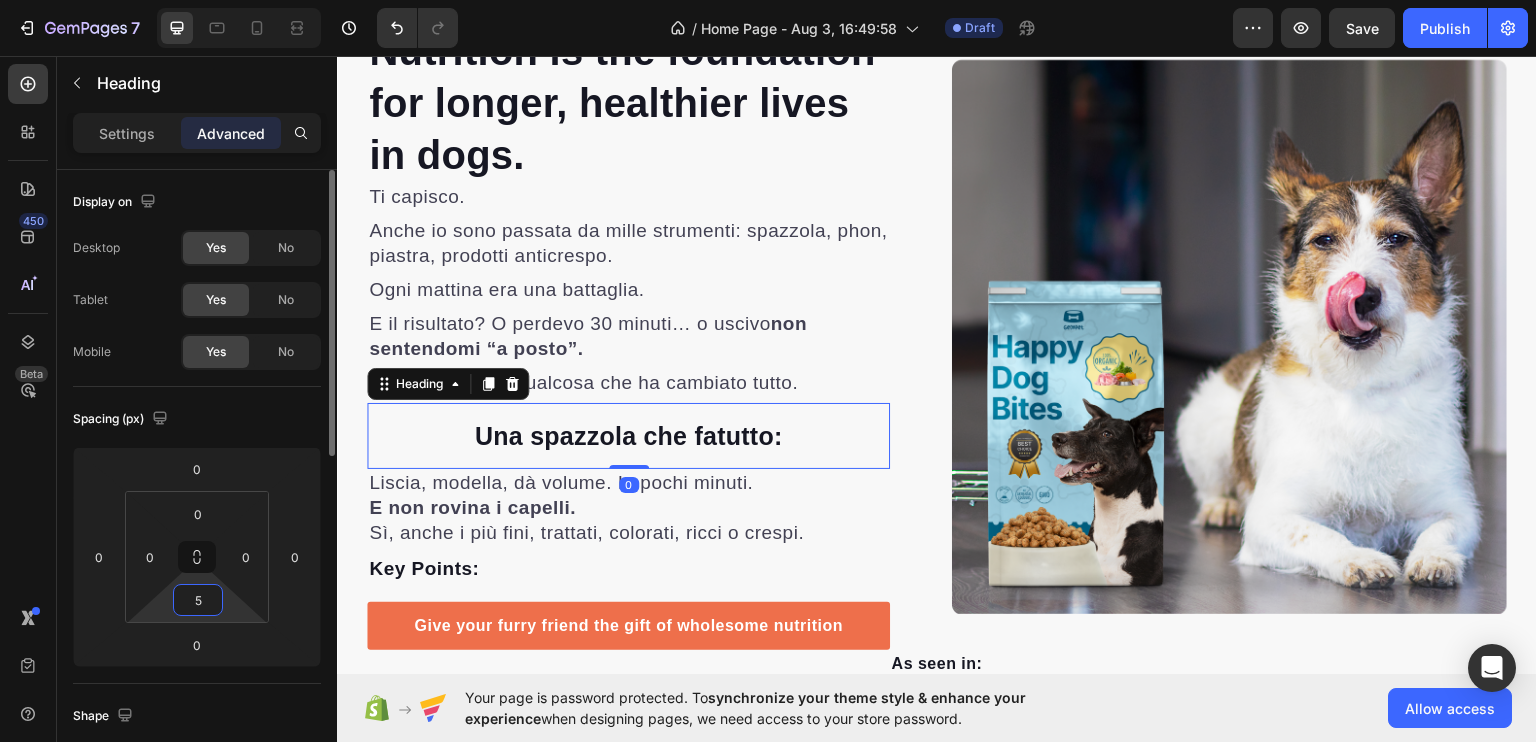 click on "5" at bounding box center (198, 600) 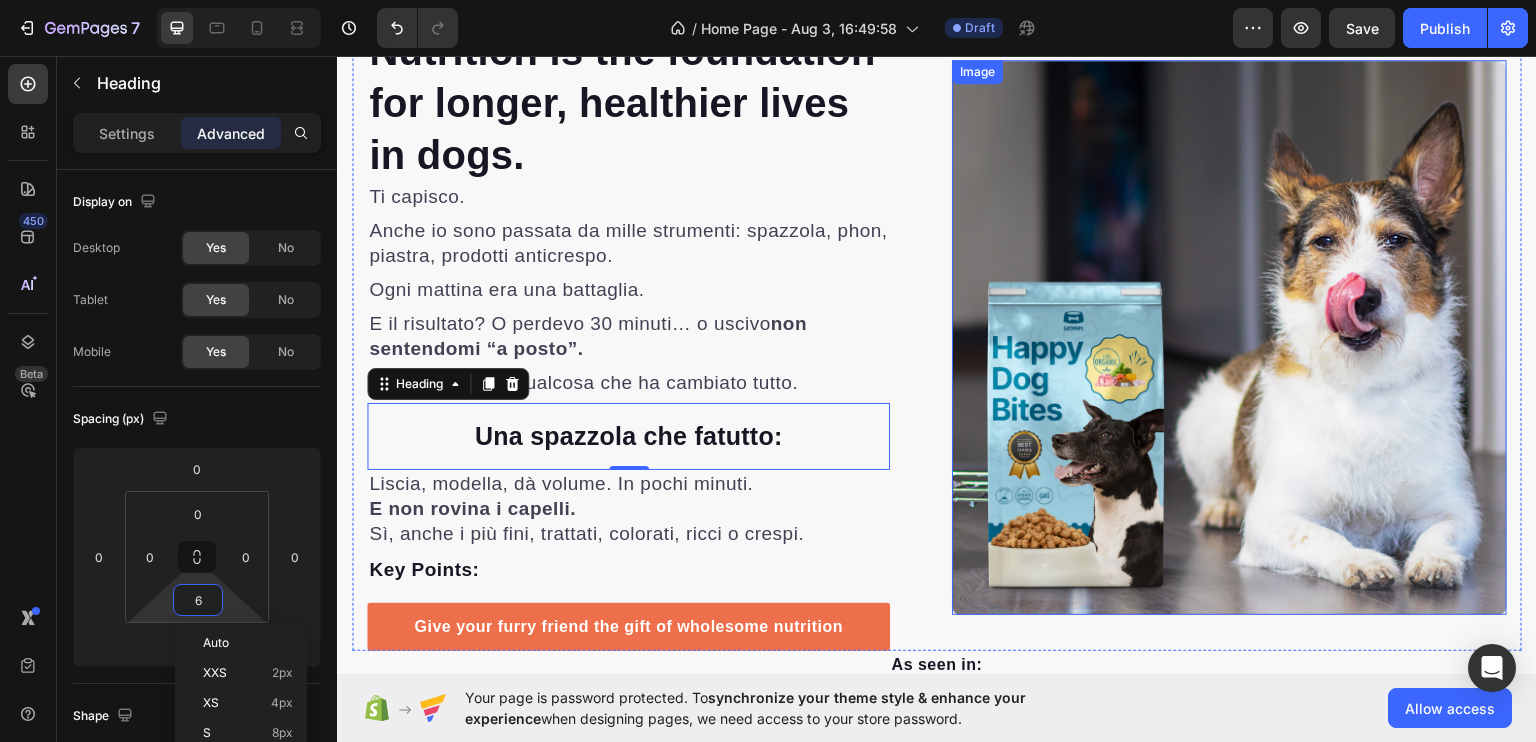 click at bounding box center (1229, 336) 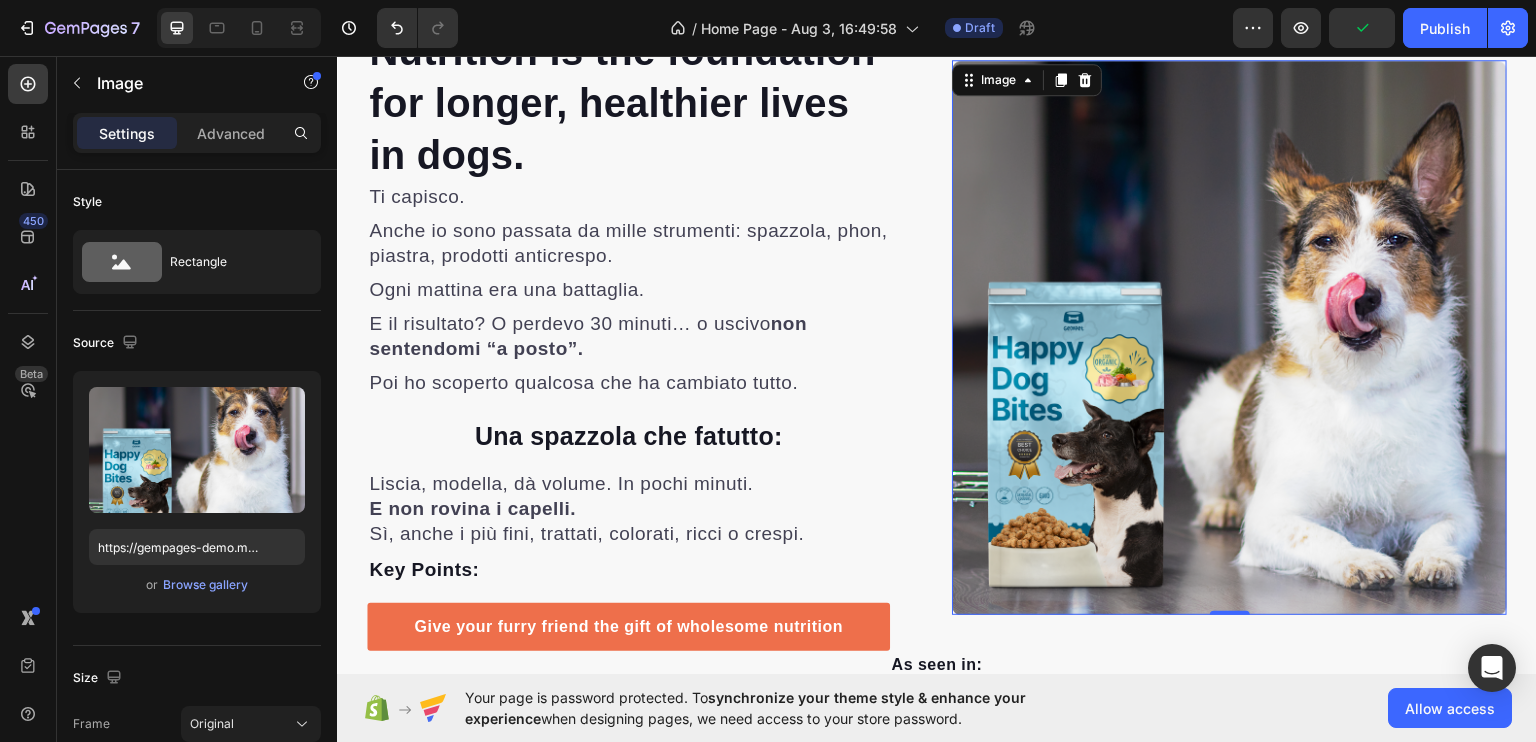 scroll, scrollTop: 906, scrollLeft: 0, axis: vertical 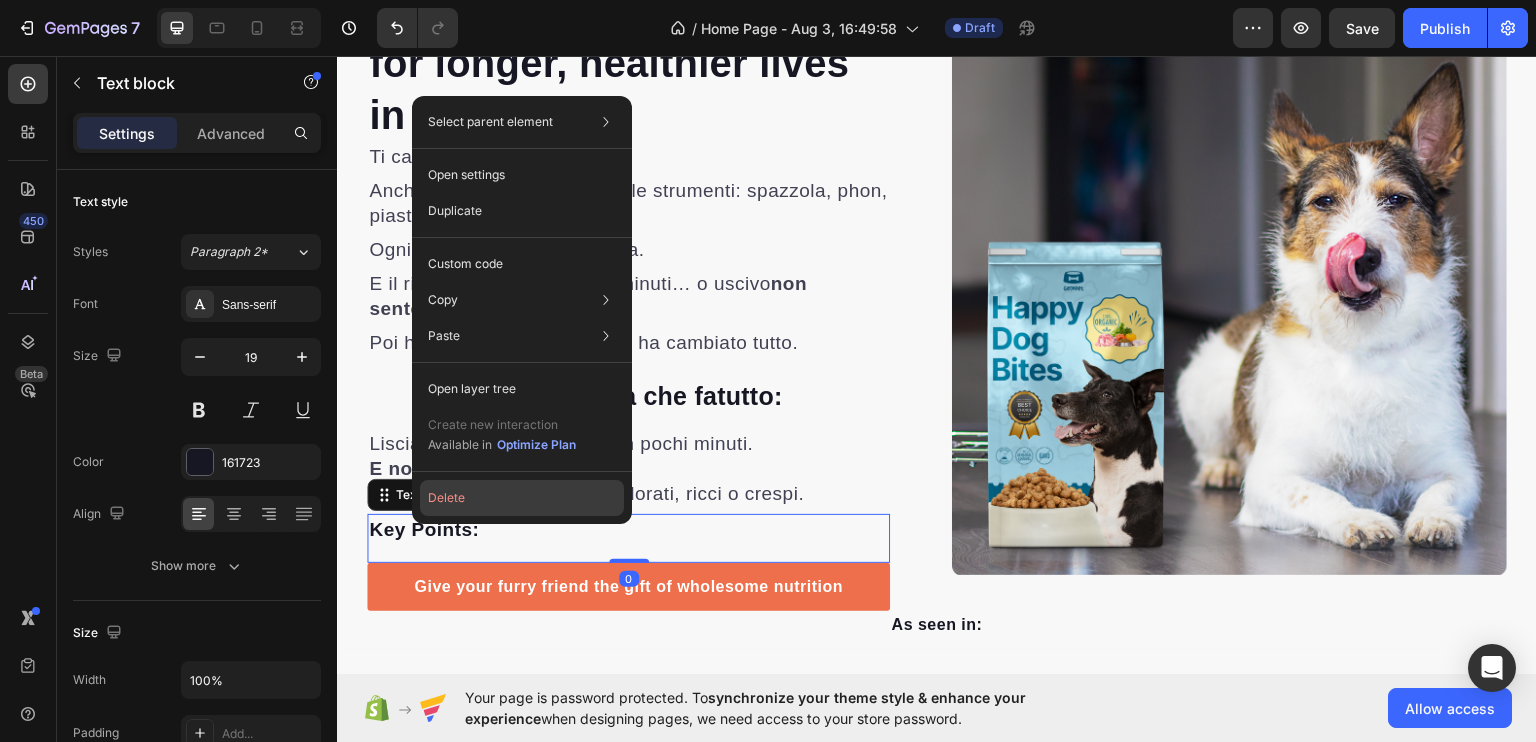 click on "Delete" 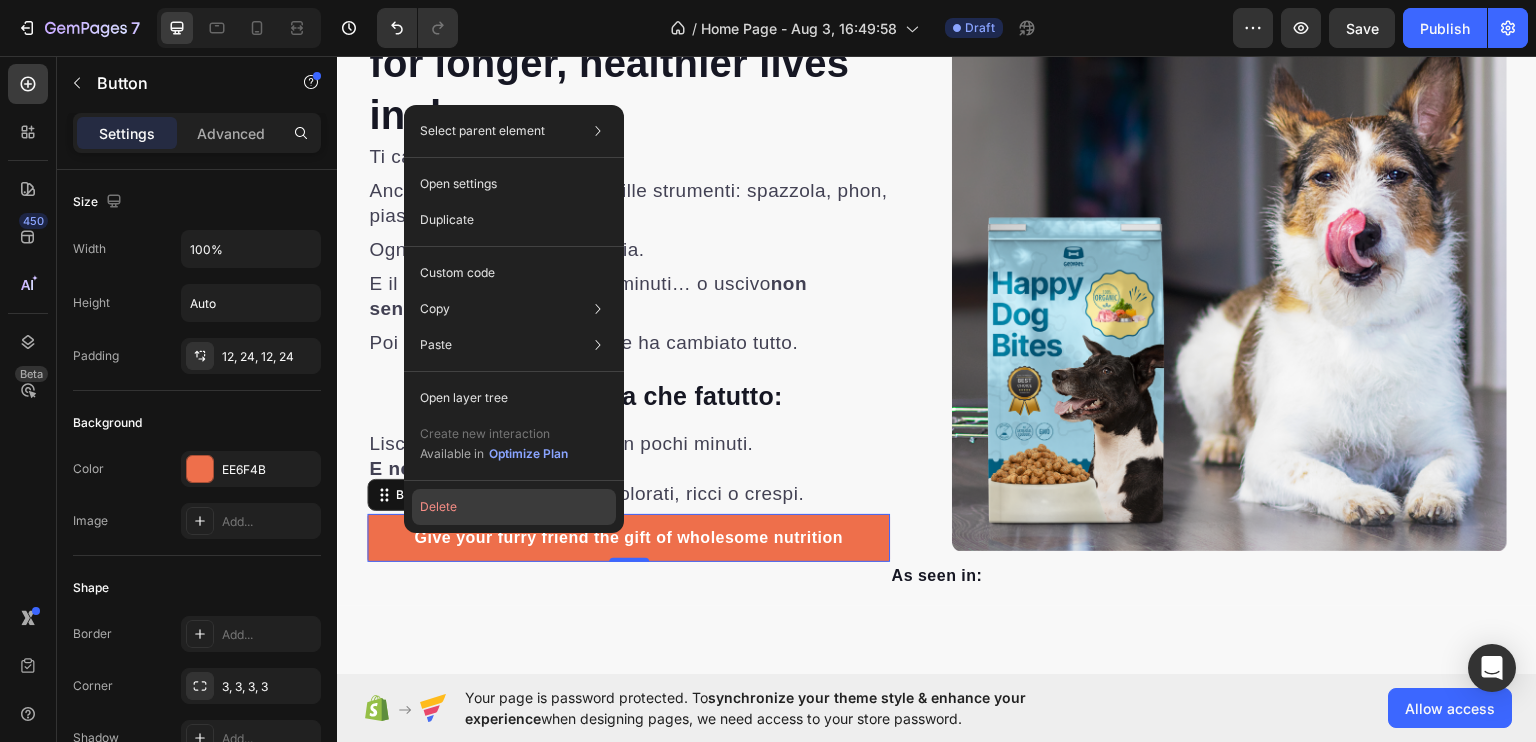 click on "Delete" 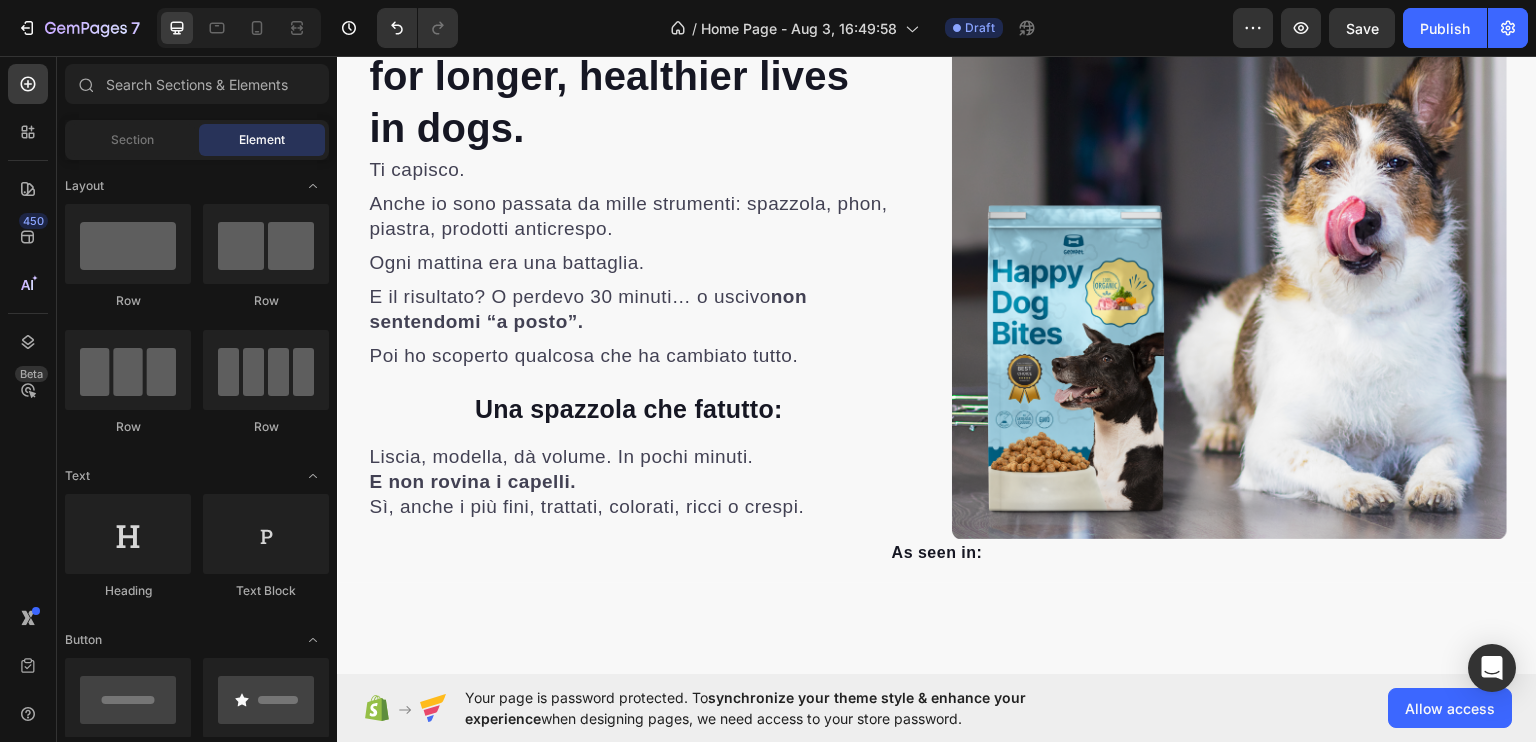 scroll, scrollTop: 916, scrollLeft: 0, axis: vertical 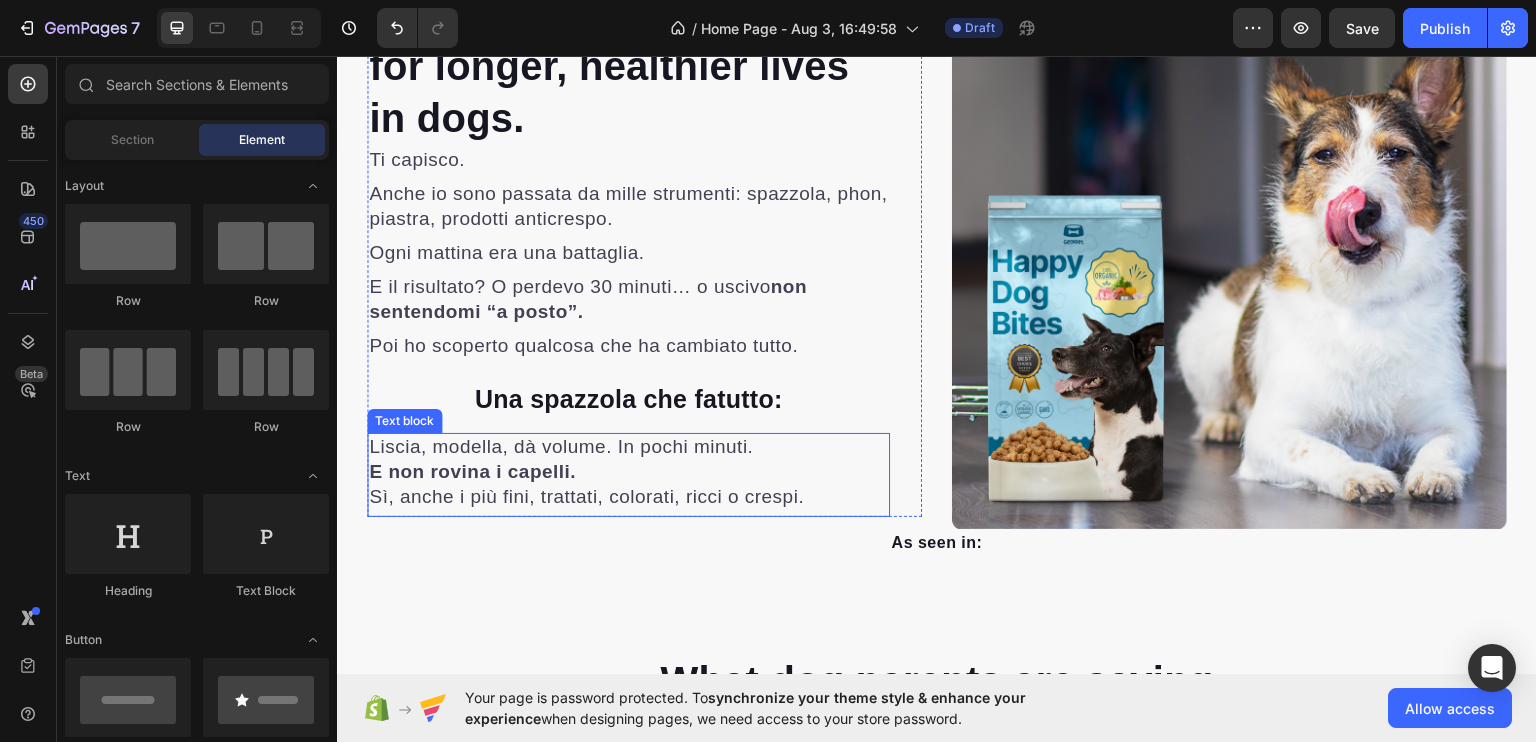 click on "Liscia, modella, dà volume. In pochi minuti. E non rovina i capelli. Sì, anche i più fini, trattati, colorati, ricci o crespi." at bounding box center (628, 471) 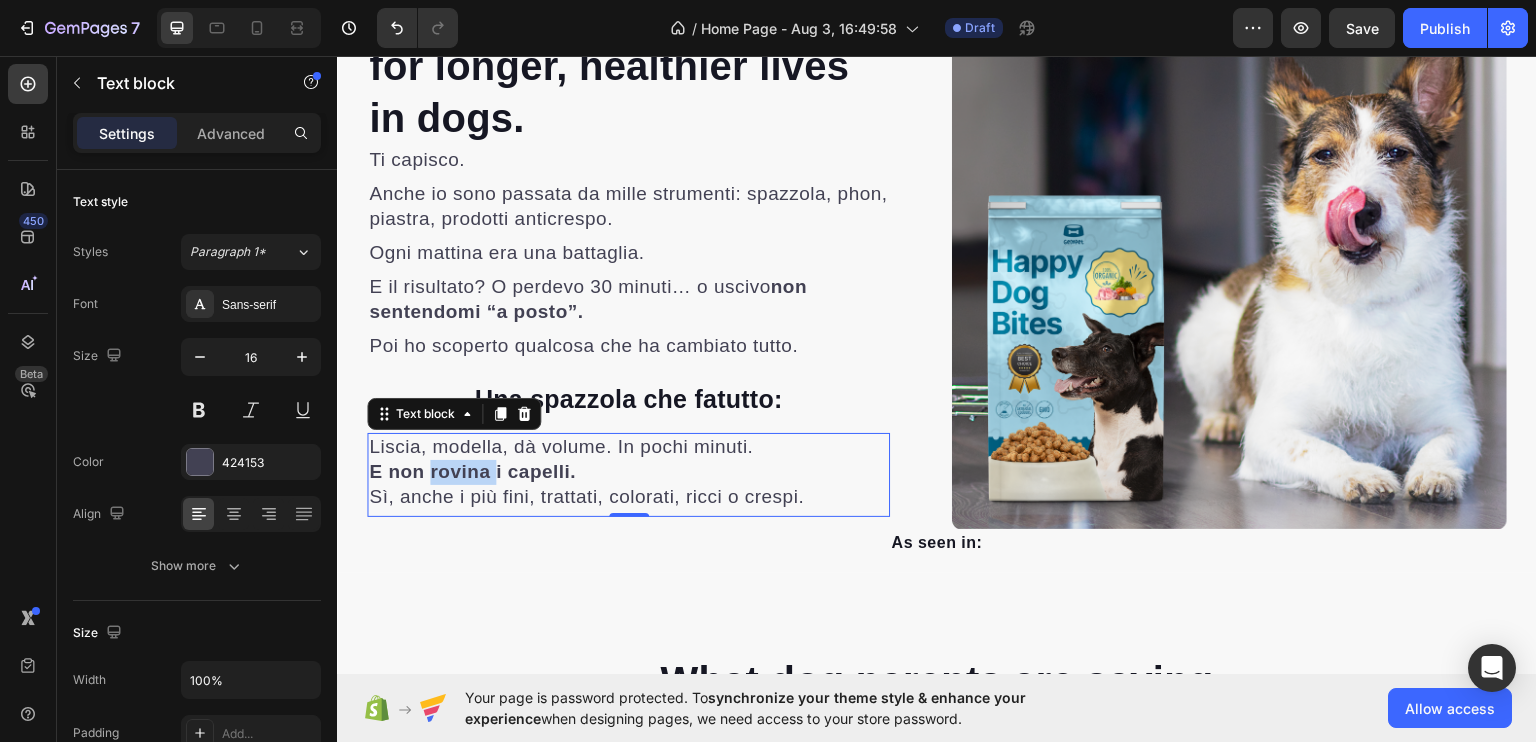 click on "E non rovina i capelli." at bounding box center (472, 470) 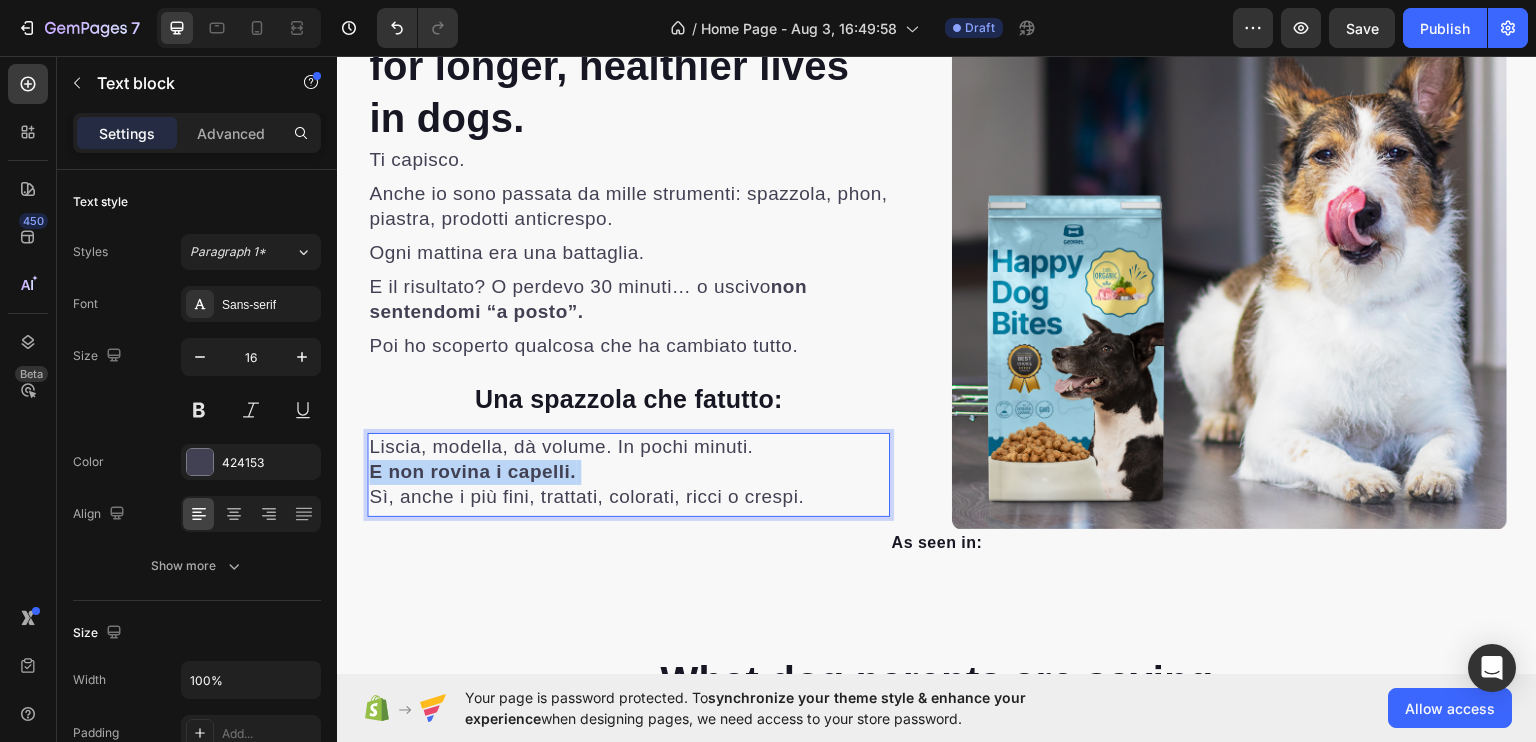 click on "E non rovina i capelli." at bounding box center (472, 470) 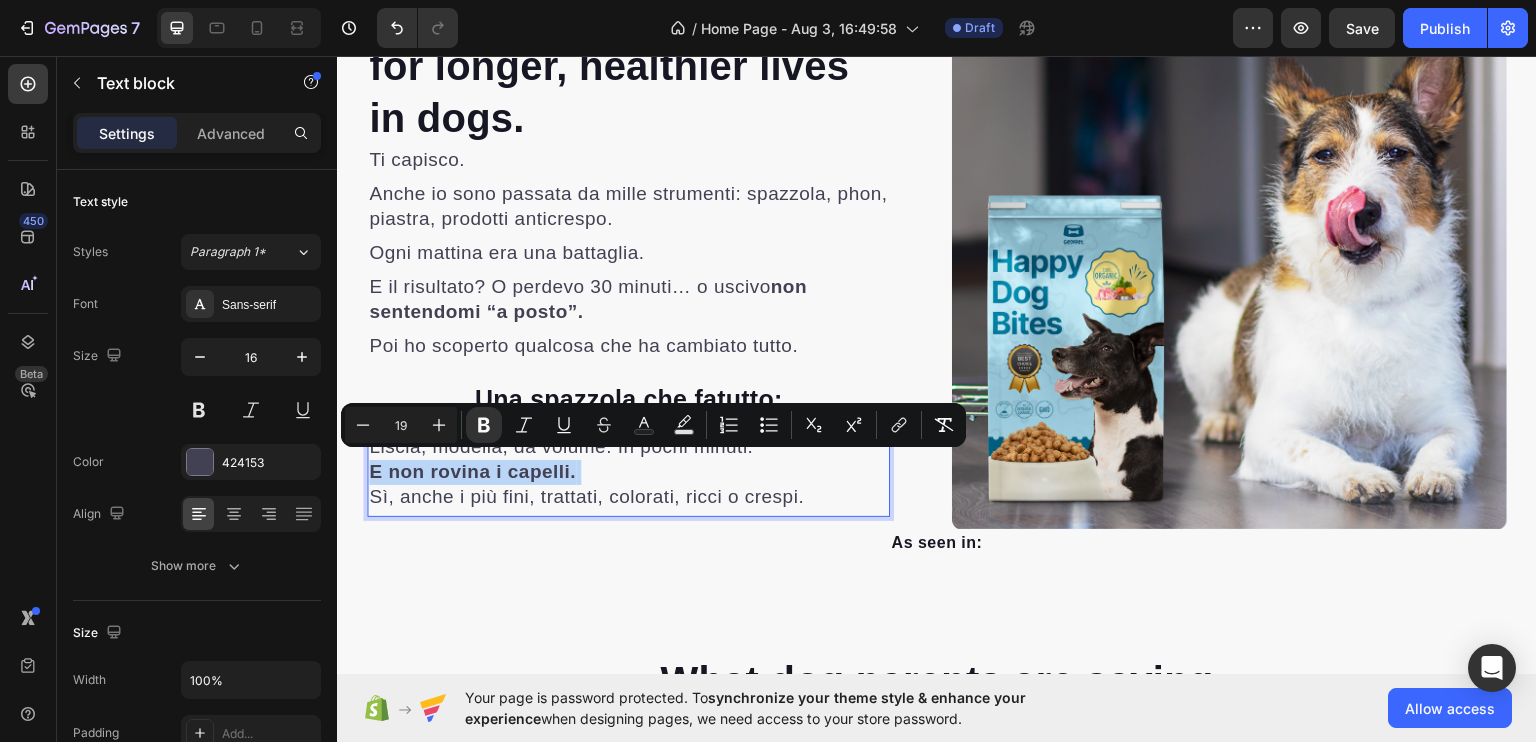 copy on "E non rovina i capelli." 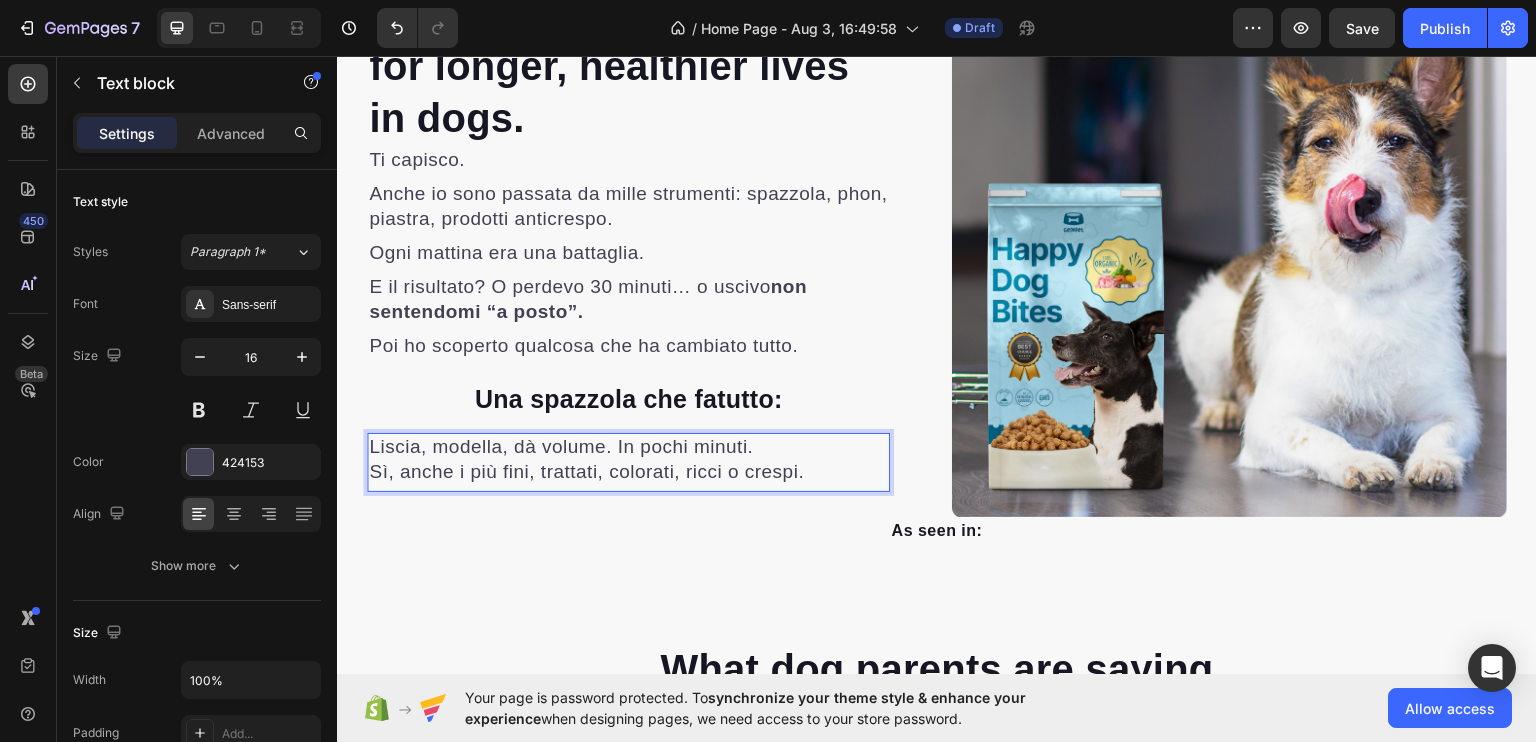 click on "Sì, anche i più fini, trattati, colorati, ricci o crespi." at bounding box center [586, 470] 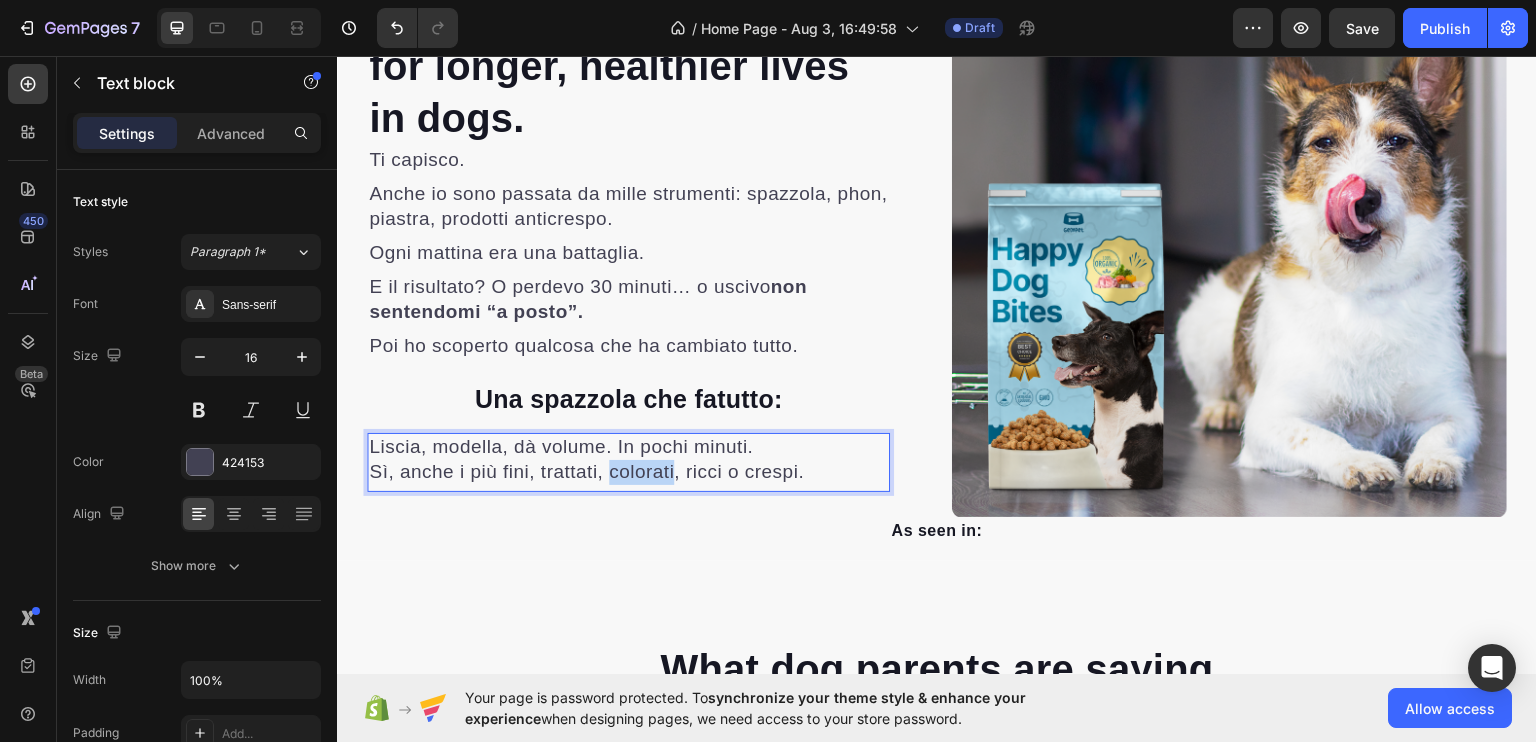 click on "Sì, anche i più fini, trattati, colorati, ricci o crespi." at bounding box center (586, 470) 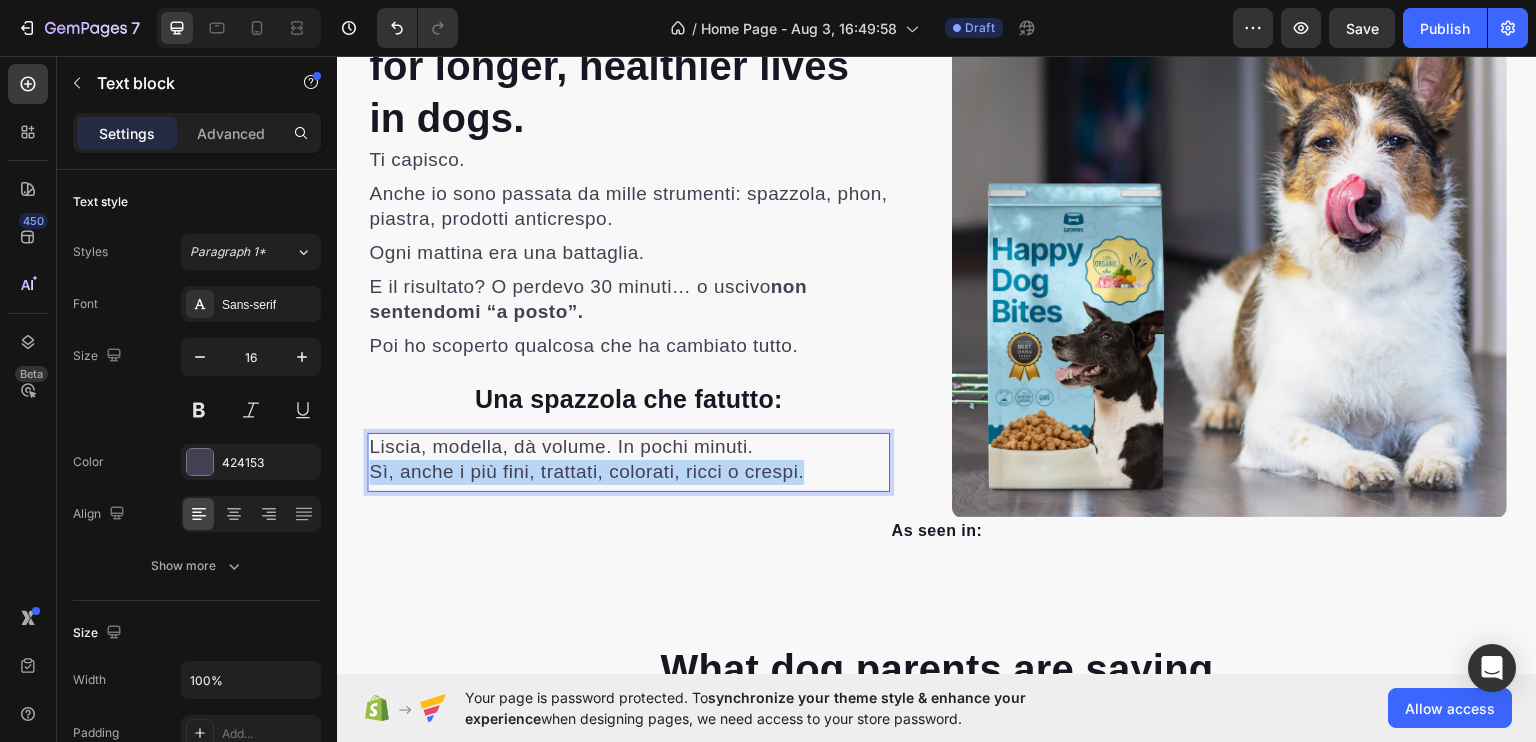 click on "Sì, anche i più fini, trattati, colorati, ricci o crespi." at bounding box center [586, 470] 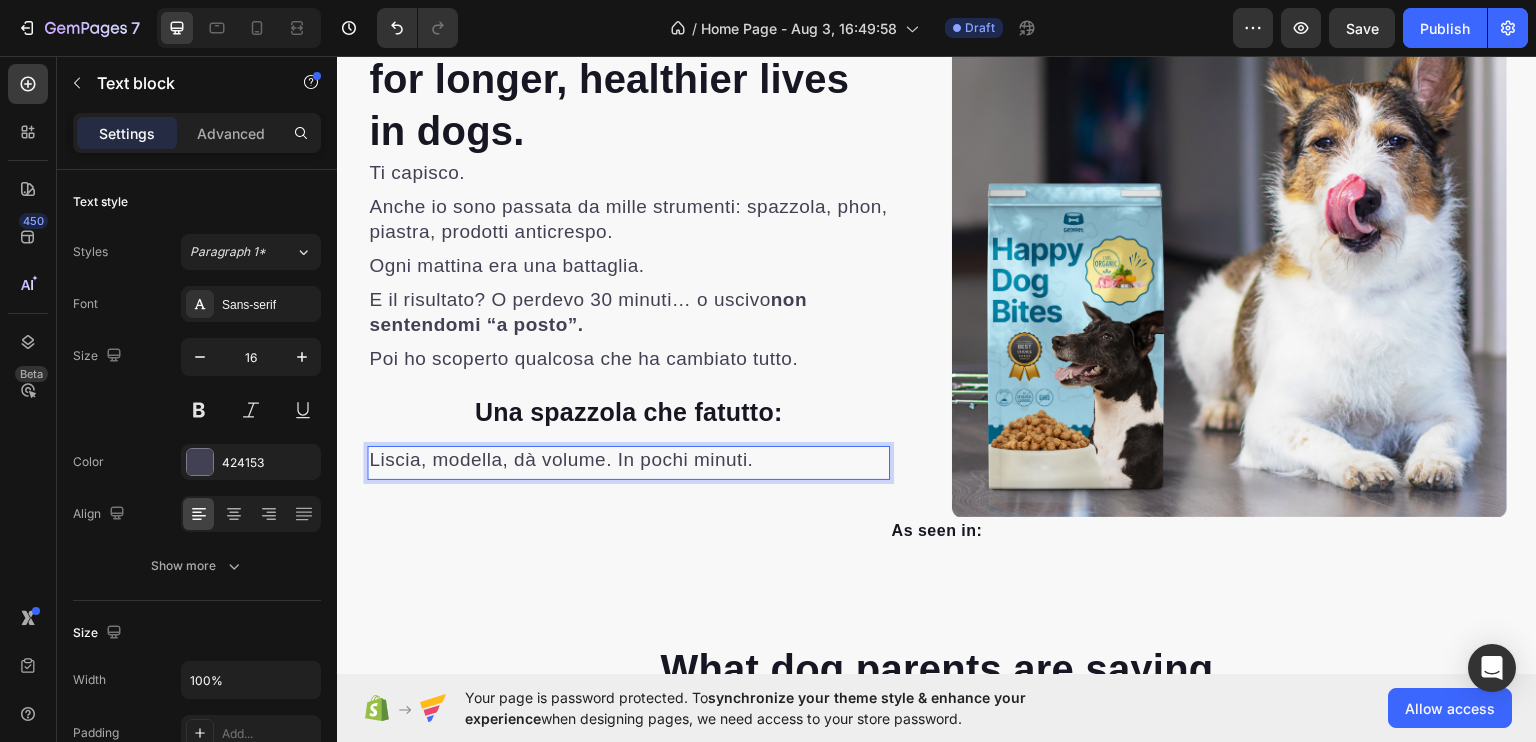 scroll, scrollTop: 940, scrollLeft: 0, axis: vertical 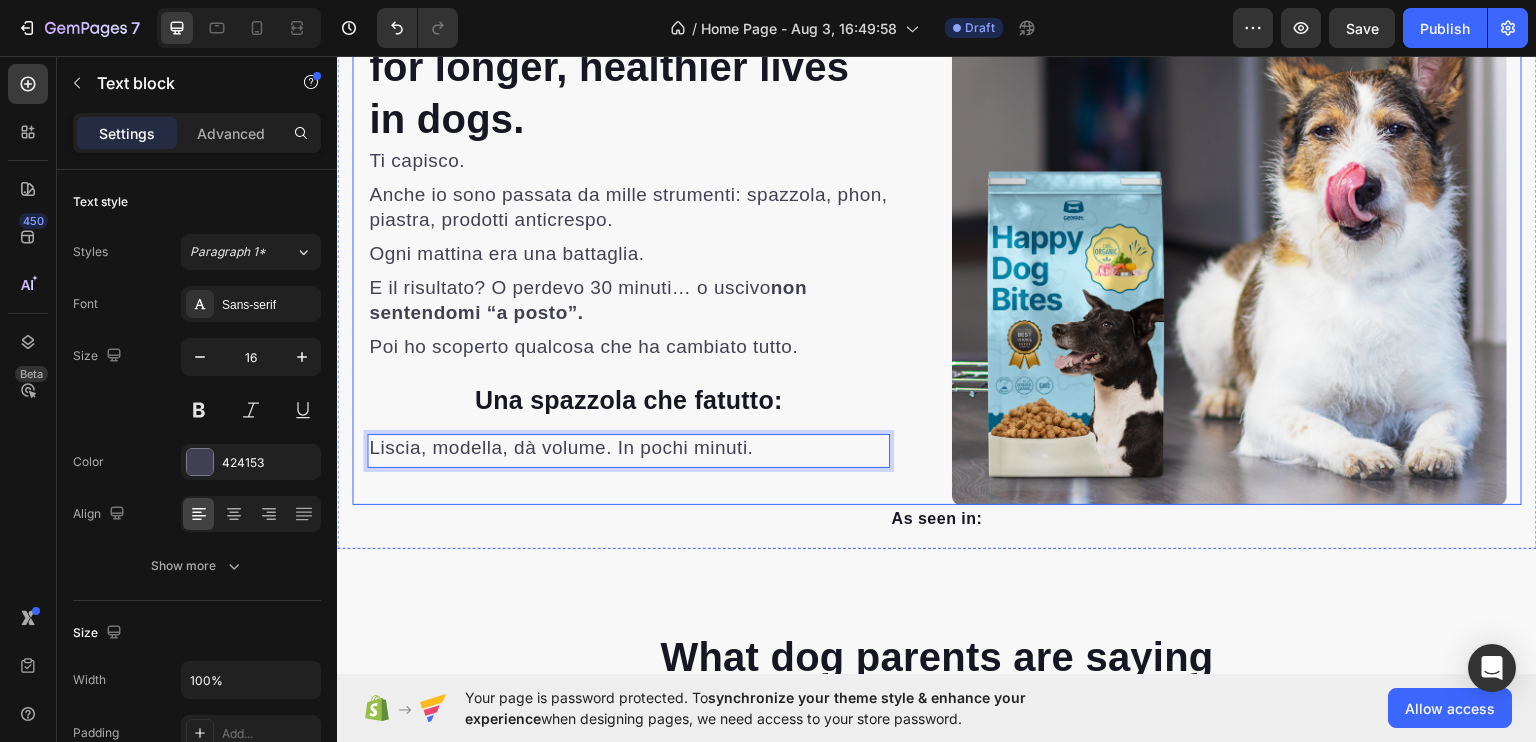 click on "Nutrition is the foundation for longer, healthier lives in dogs. Heading Ti capisco. Text block Anche io sono passata da mille strumenti: spazzola, phon, piastra, prodotti anticrespo. Text block Ogni mattina era una battaglia. Text block E il risultato? O perdevo 30 minuti… o uscivo  non sentendomi “a posto”. Text block Poi ho scoperto qualcosa che ha cambiato tutto. Text block ⁠⁠⁠⁠⁠⁠⁠ Una spazzola che fa  tutto : Heading Liscia, modella, dà volume. In pochi minuti. Text block   0 Row" at bounding box center (644, 225) 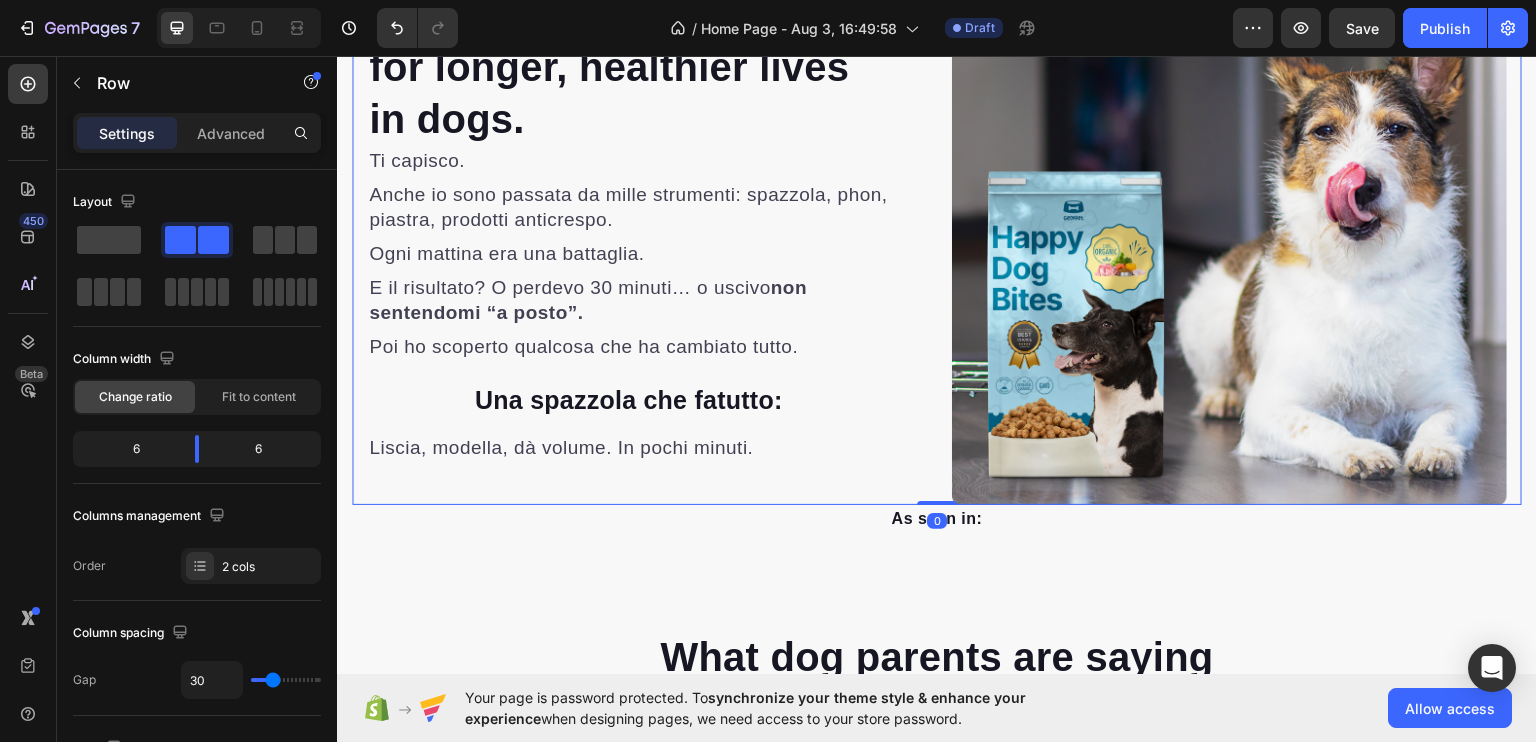 click on "Liscia, modella, dà volume. In pochi minuti. Text block" at bounding box center [628, 450] 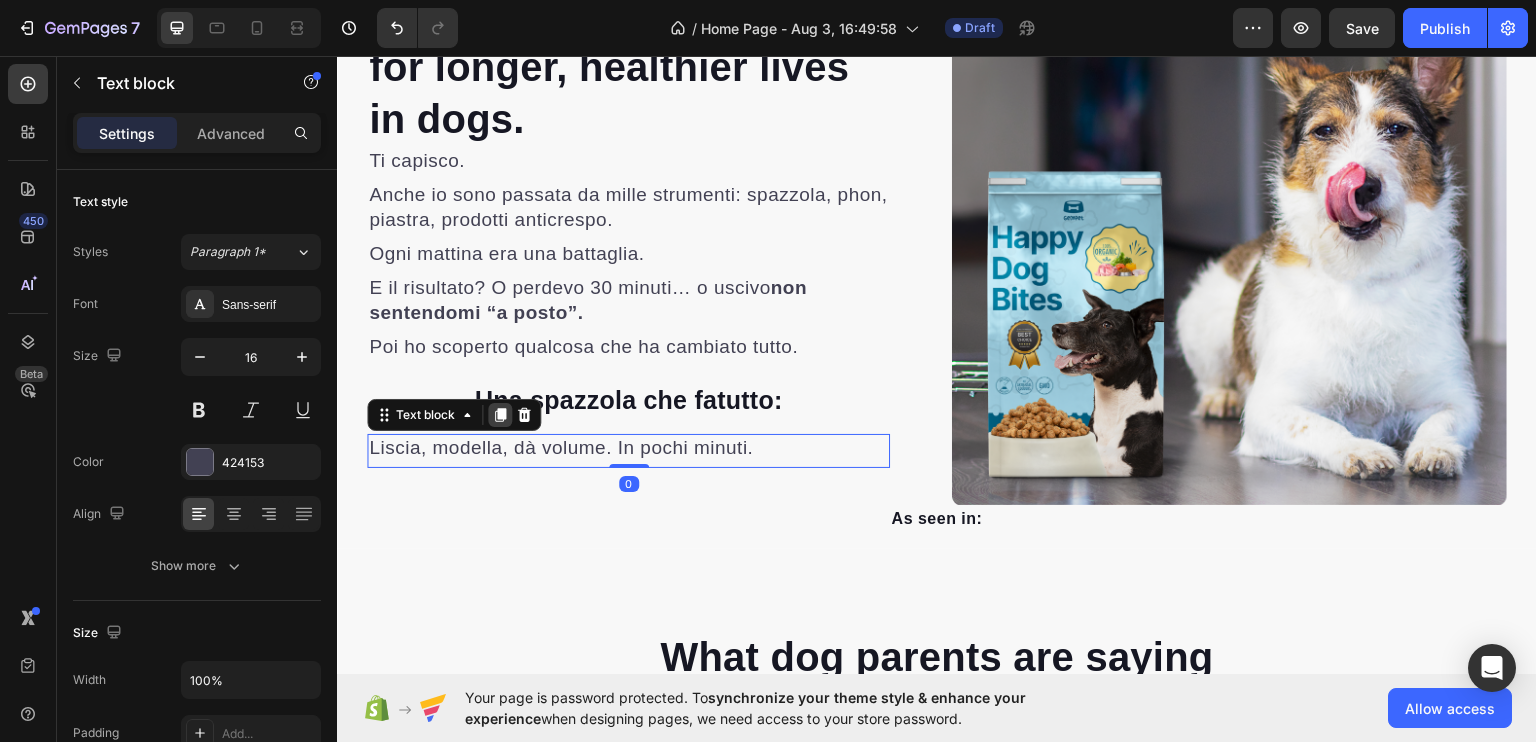 click 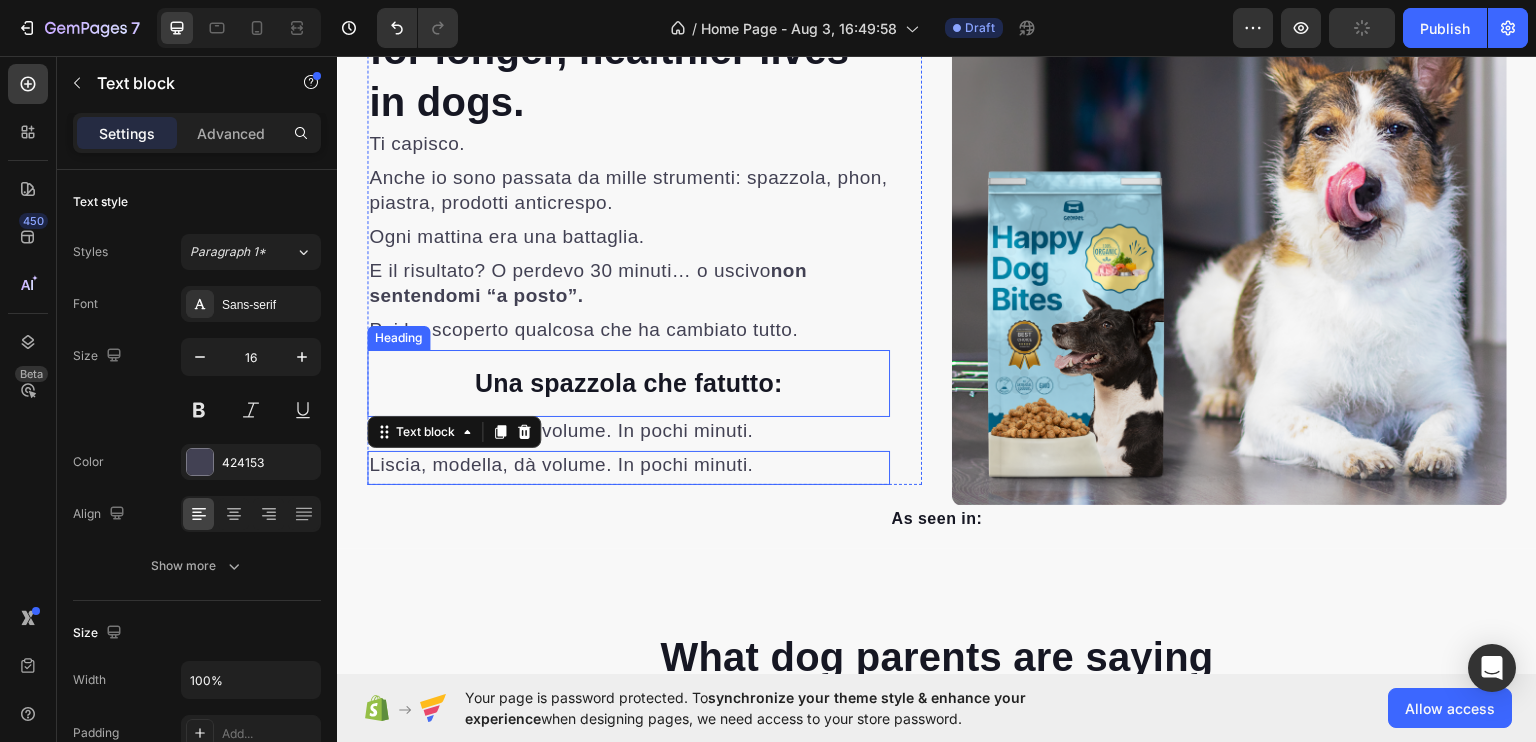 scroll, scrollTop: 924, scrollLeft: 0, axis: vertical 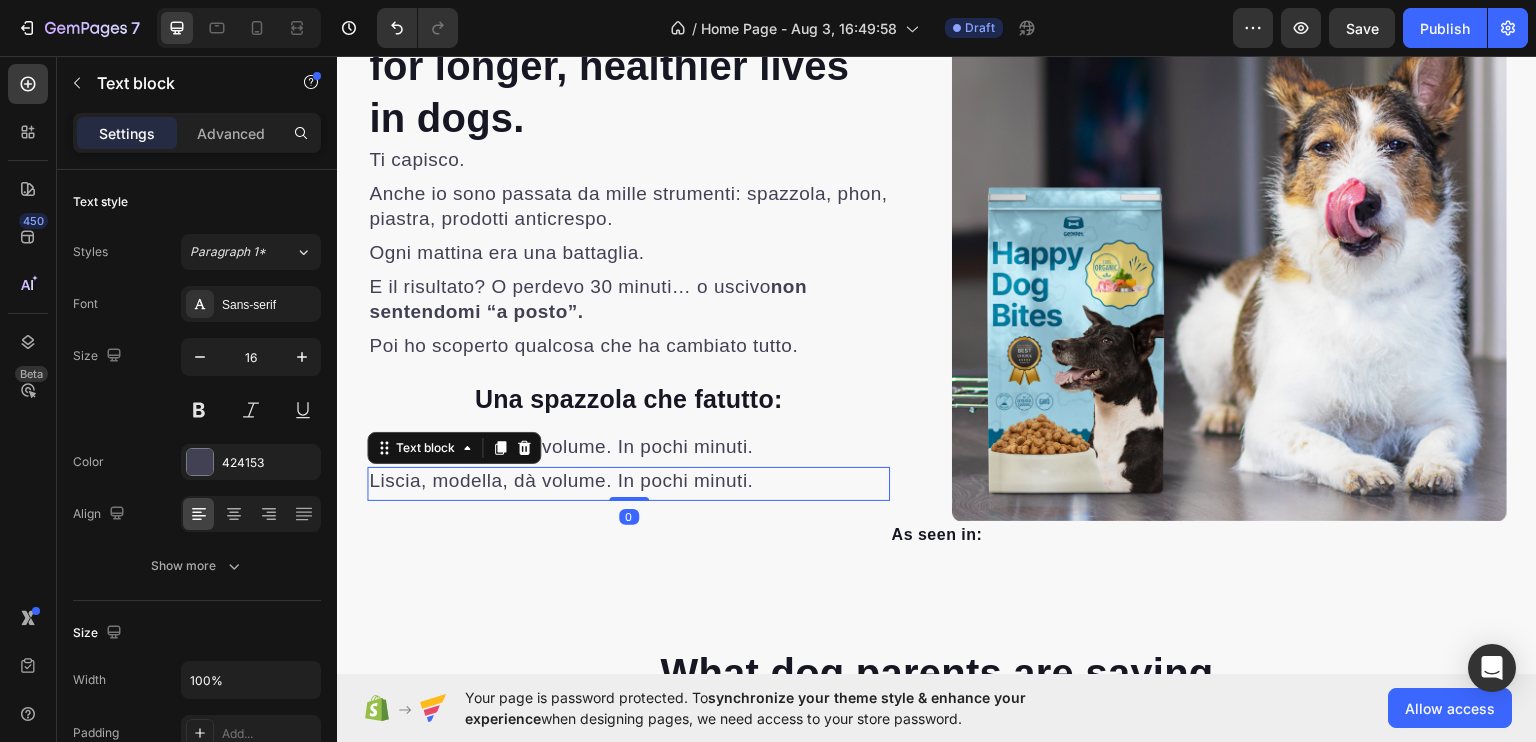 click on "Liscia, modella, dà volume. In pochi minuti." at bounding box center (561, 479) 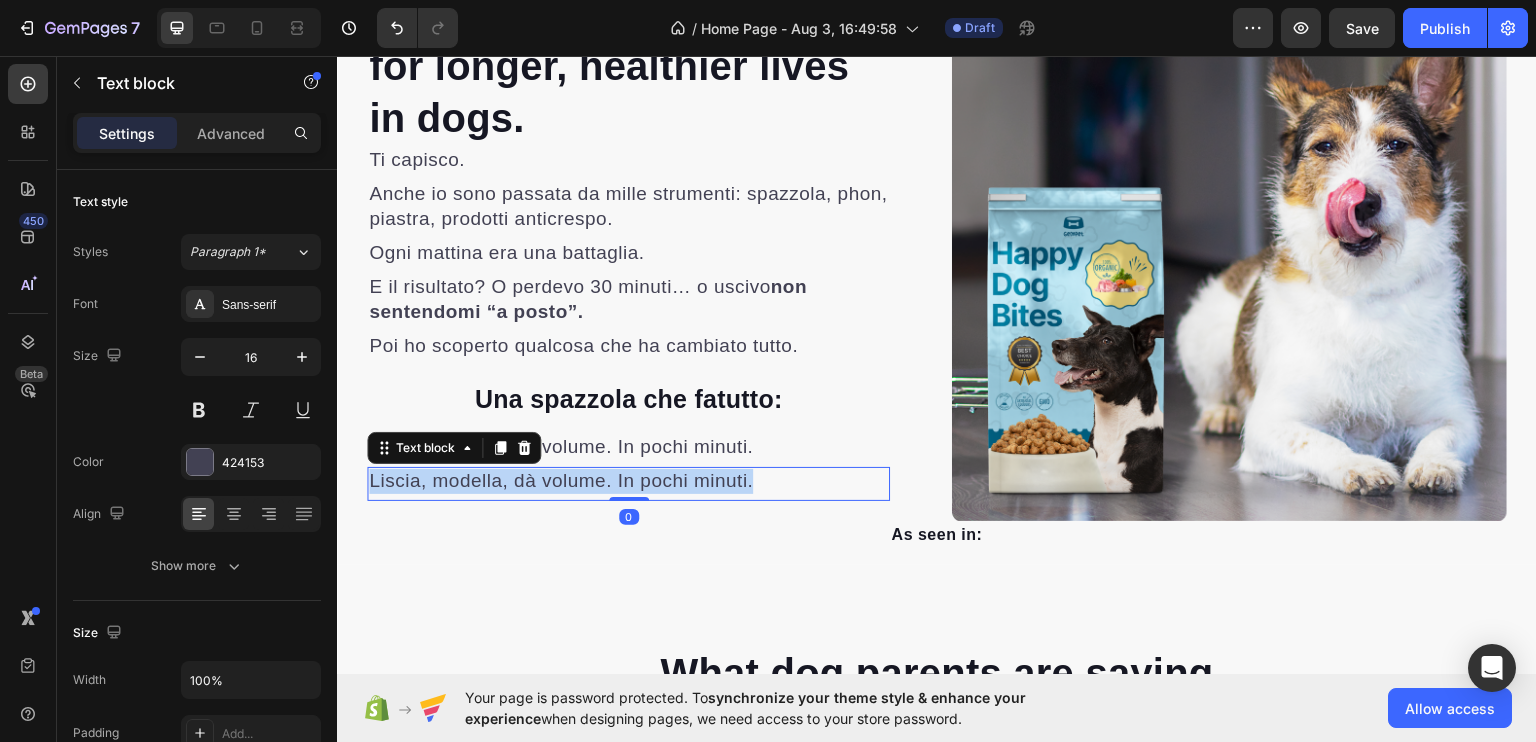 click on "Liscia, modella, dà volume. In pochi minuti." at bounding box center [561, 479] 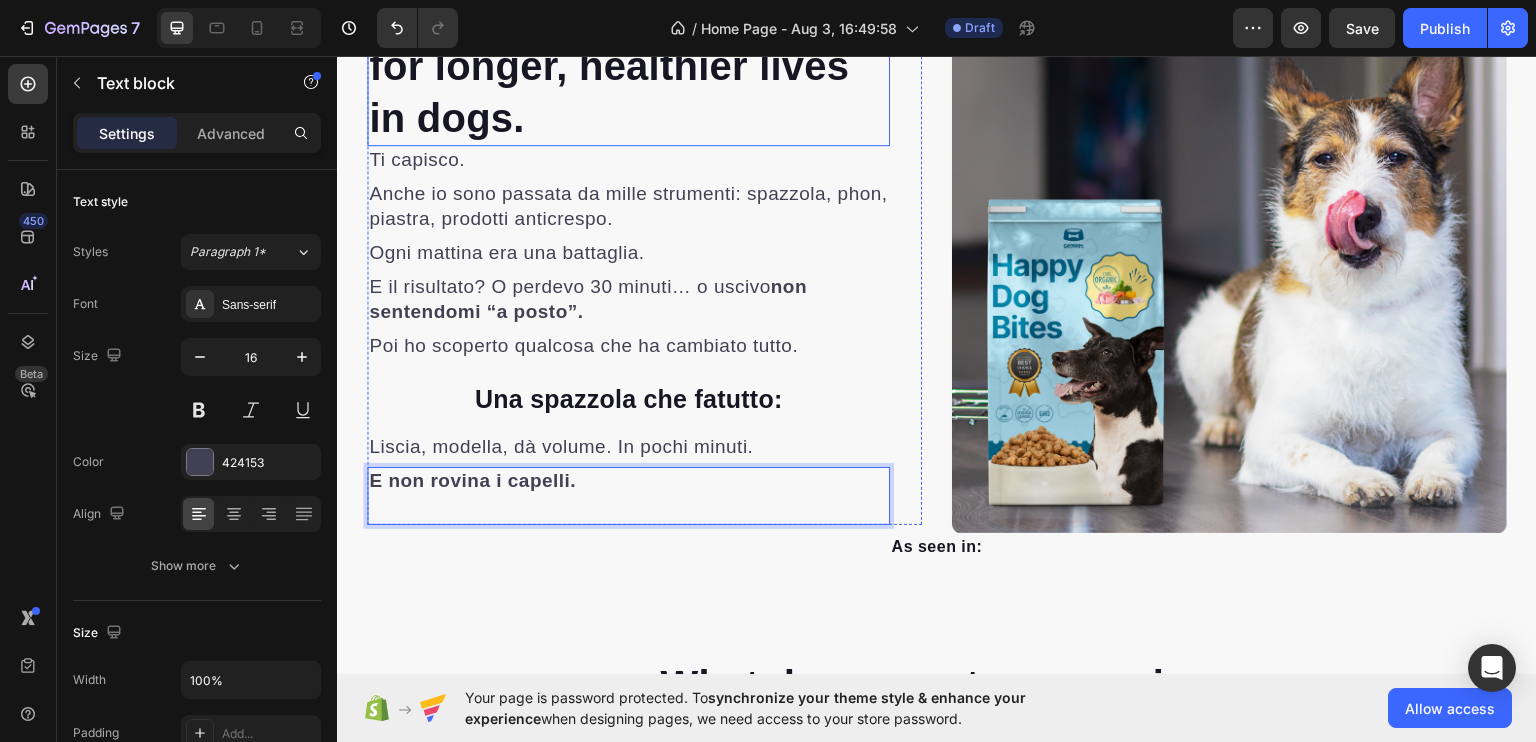 scroll, scrollTop: 924, scrollLeft: 0, axis: vertical 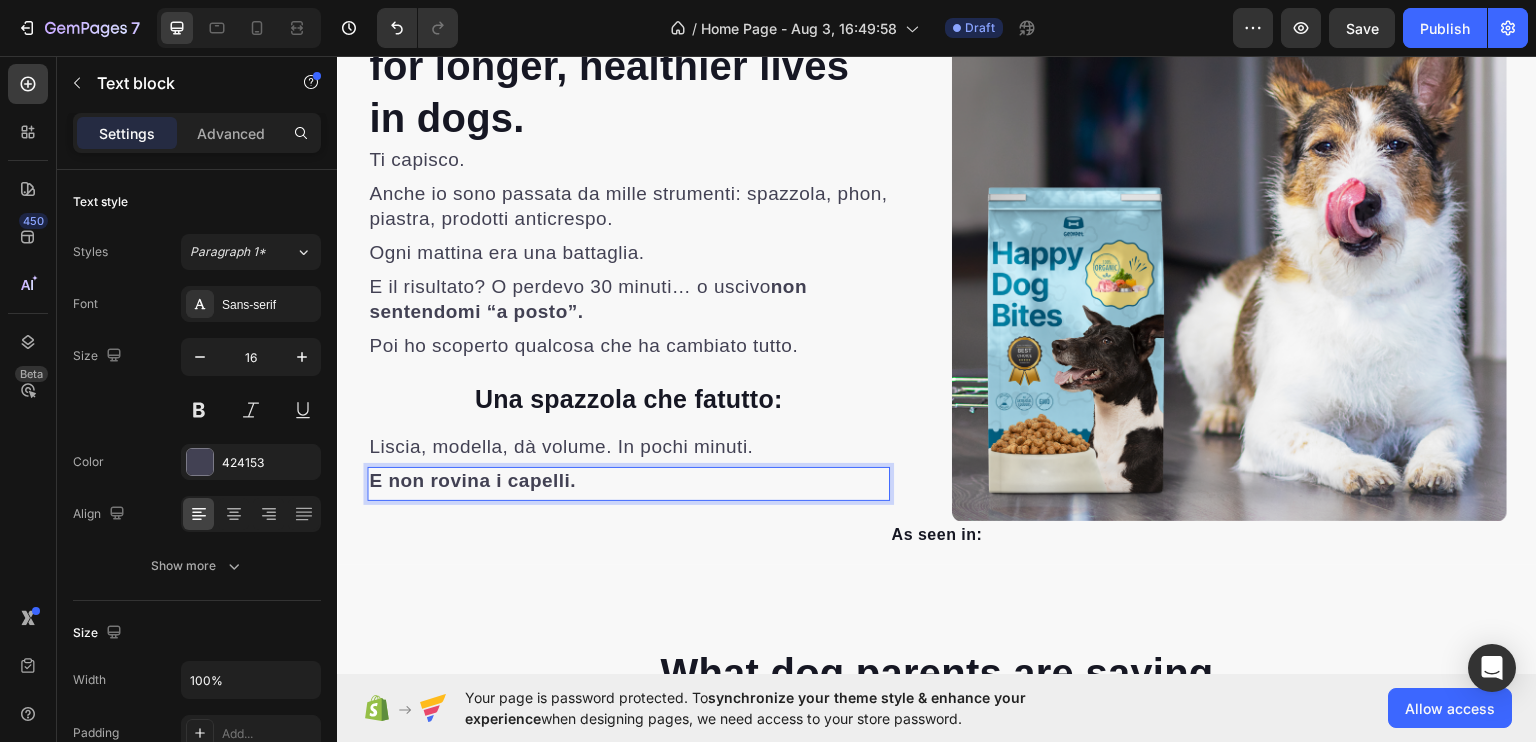 click on "E non rovina i capelli." at bounding box center (472, 479) 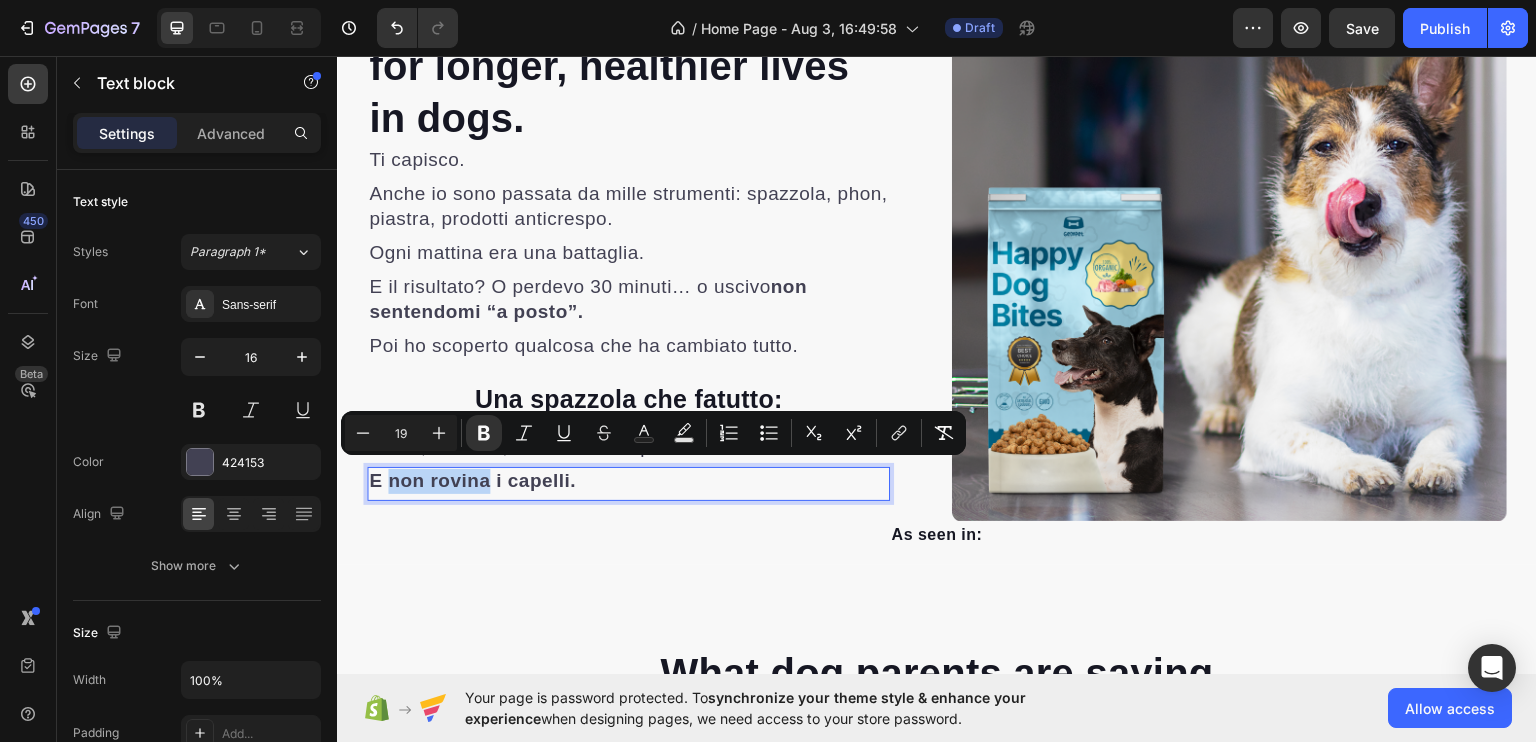 drag, startPoint x: 393, startPoint y: 477, endPoint x: 483, endPoint y: 471, distance: 90.199776 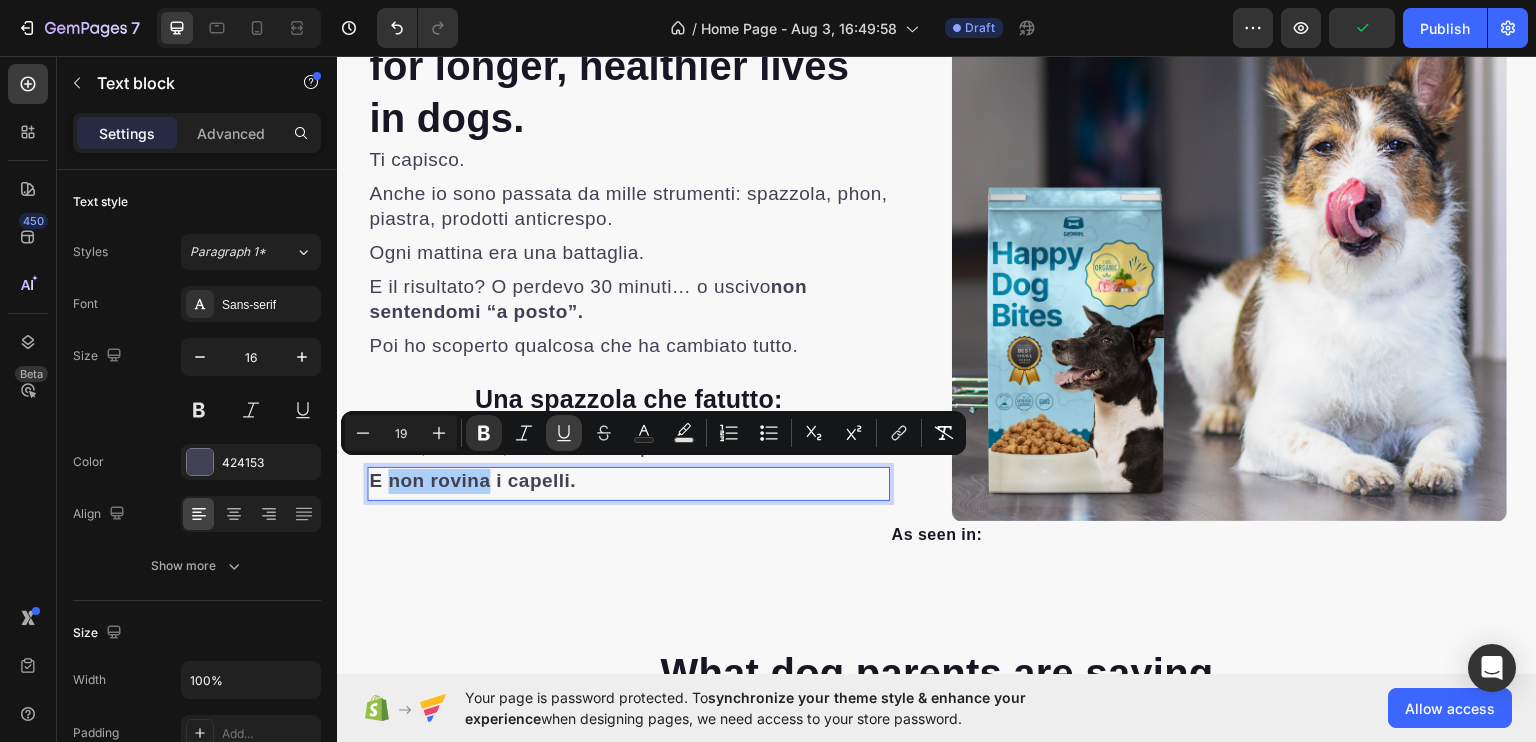click on "Underline" at bounding box center (564, 433) 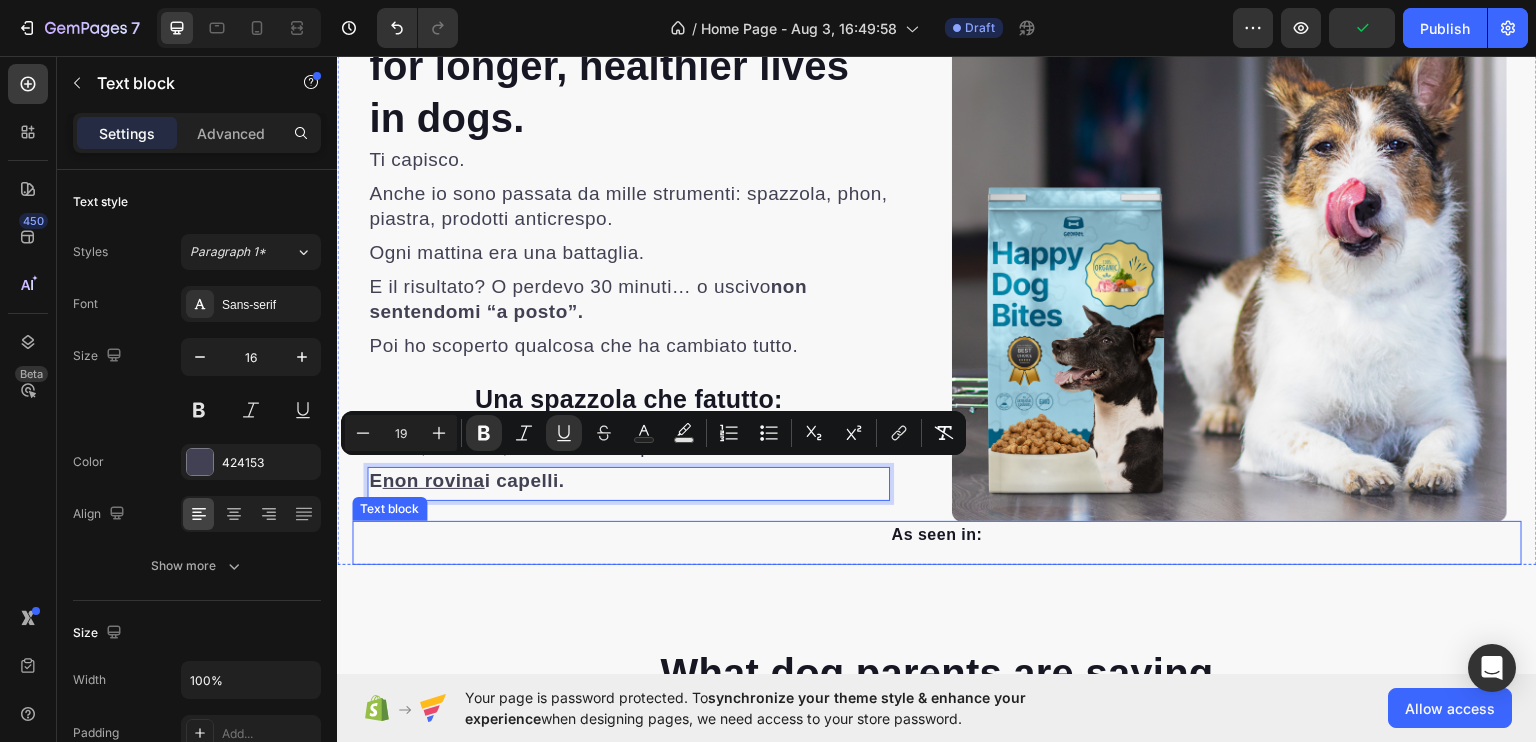 click on "As seen in:" at bounding box center (937, 534) 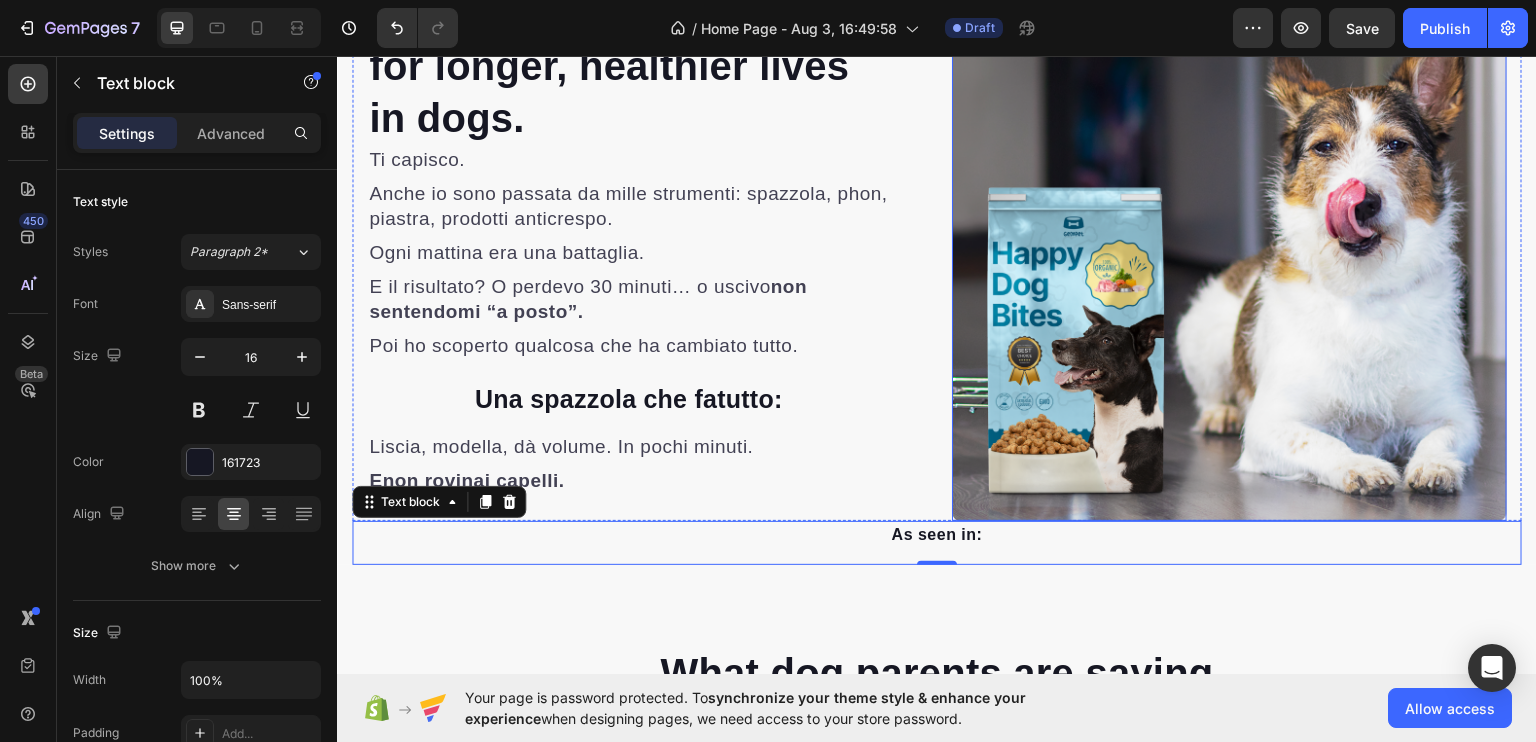 click at bounding box center [1229, 241] 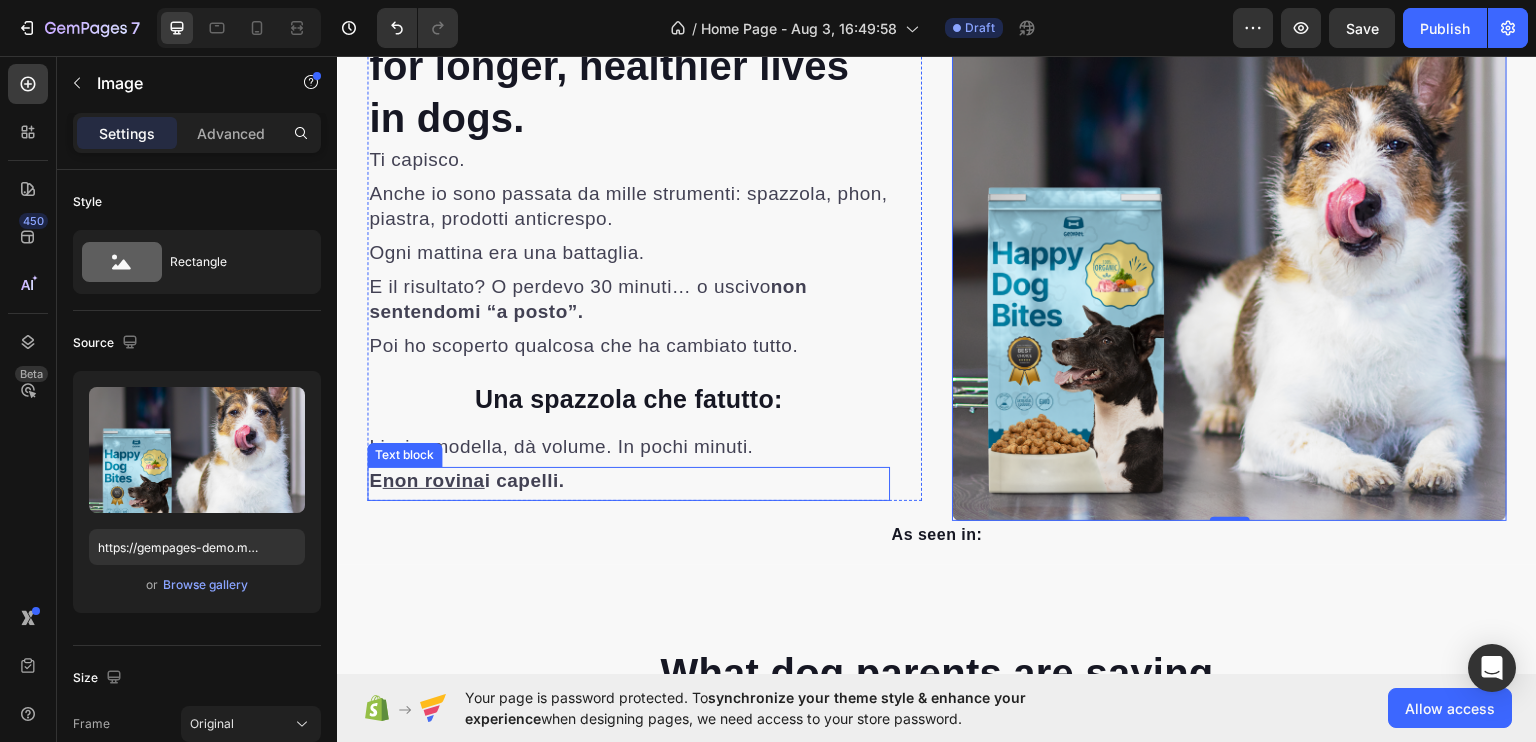 click on "E  non rovina  i capelli." at bounding box center [466, 479] 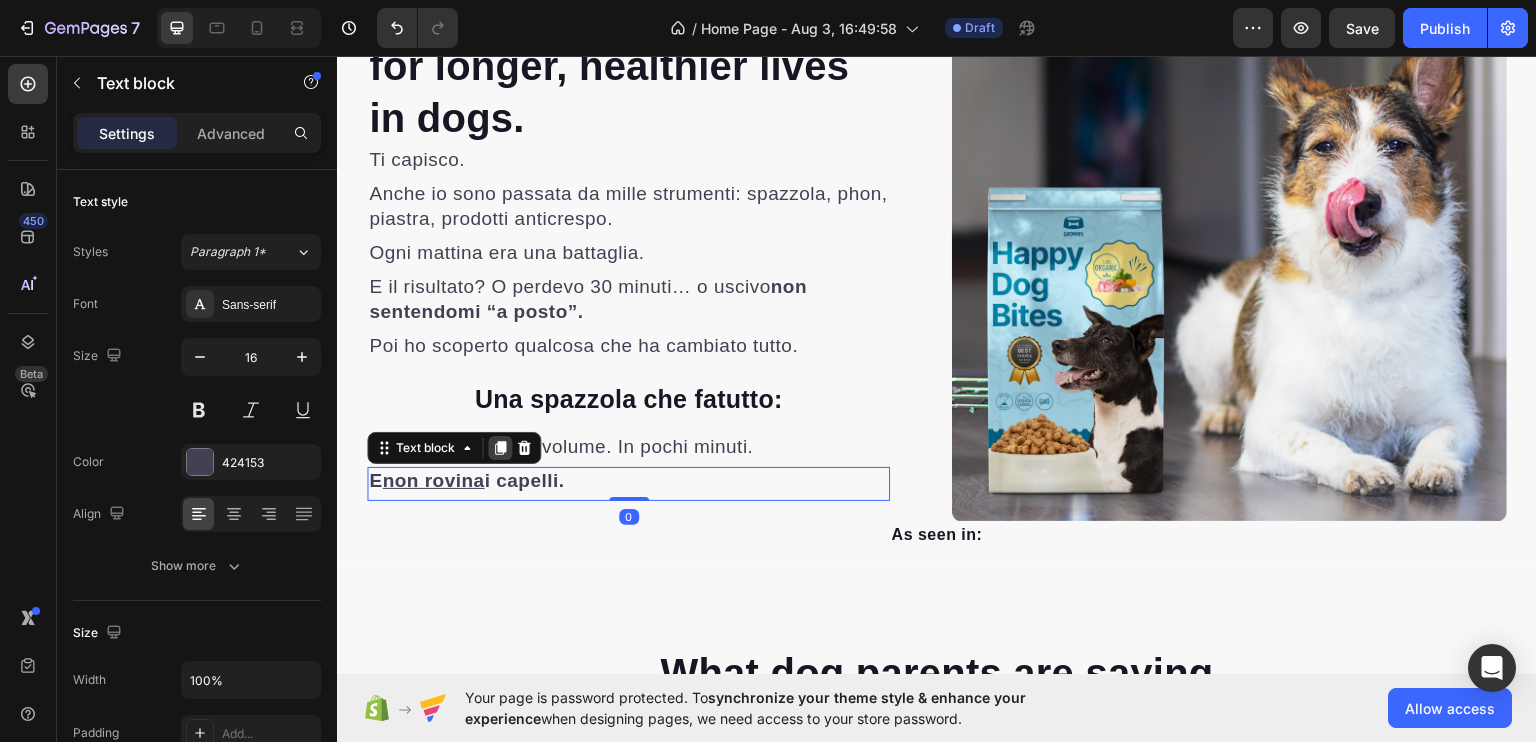 click 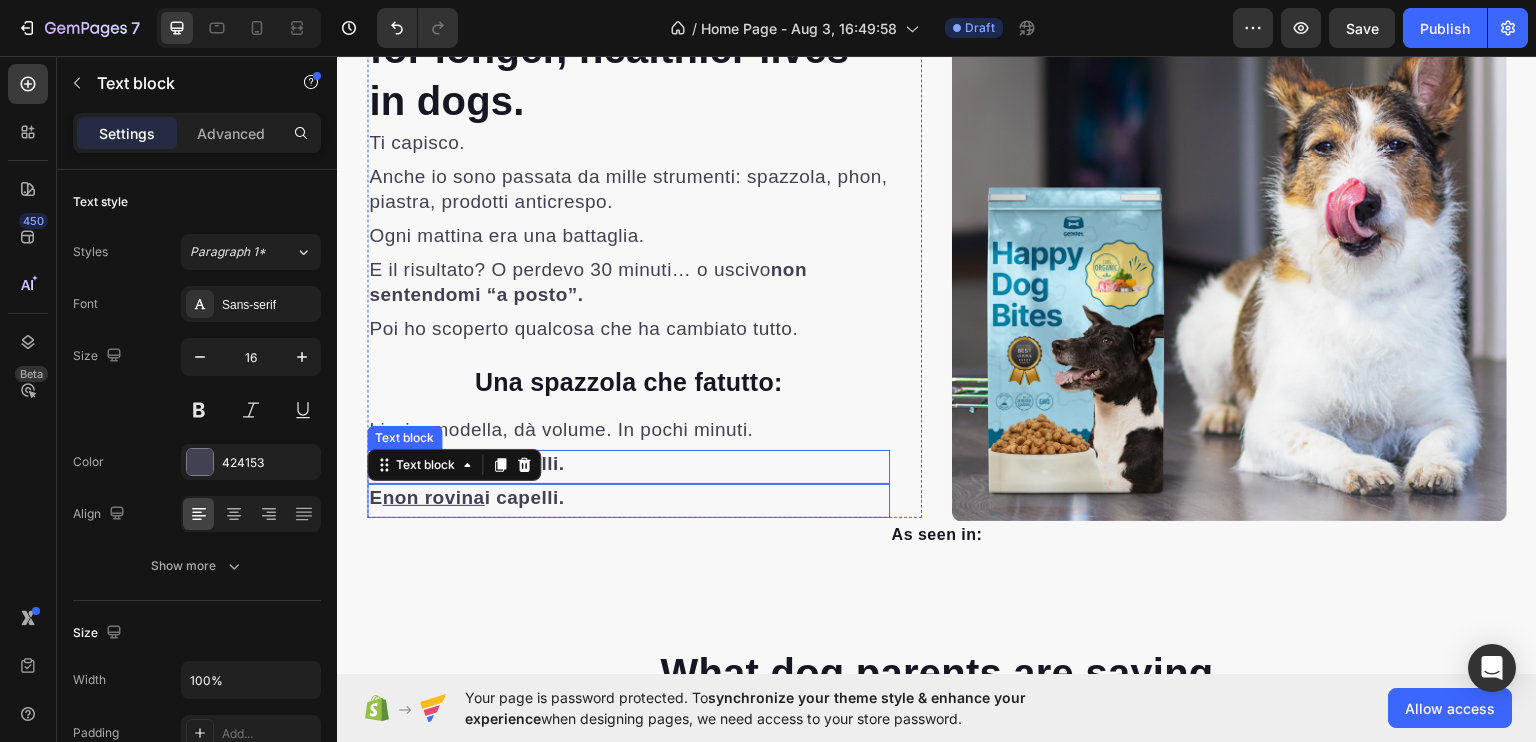 scroll, scrollTop: 907, scrollLeft: 0, axis: vertical 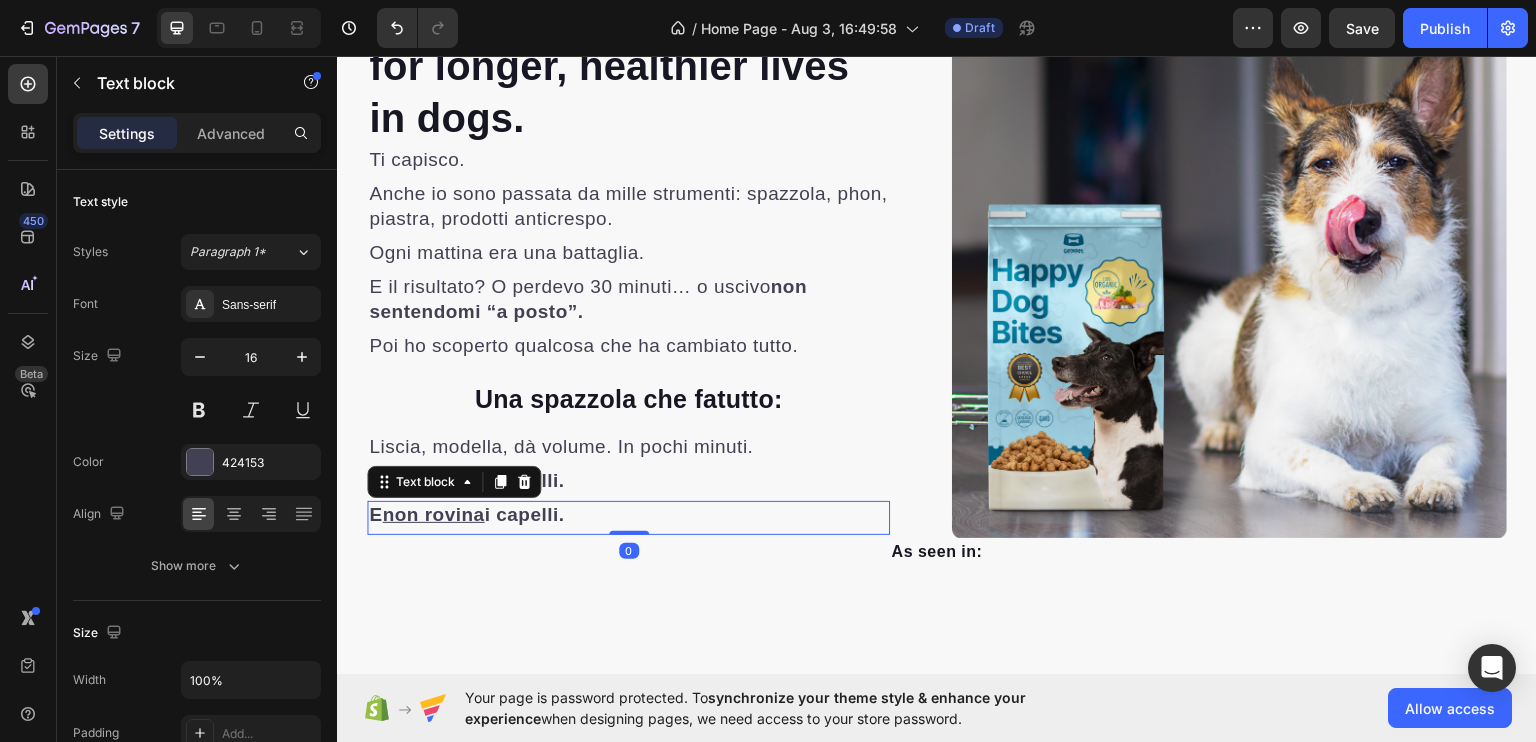 click on "E  non rovina  i capelli." at bounding box center [466, 513] 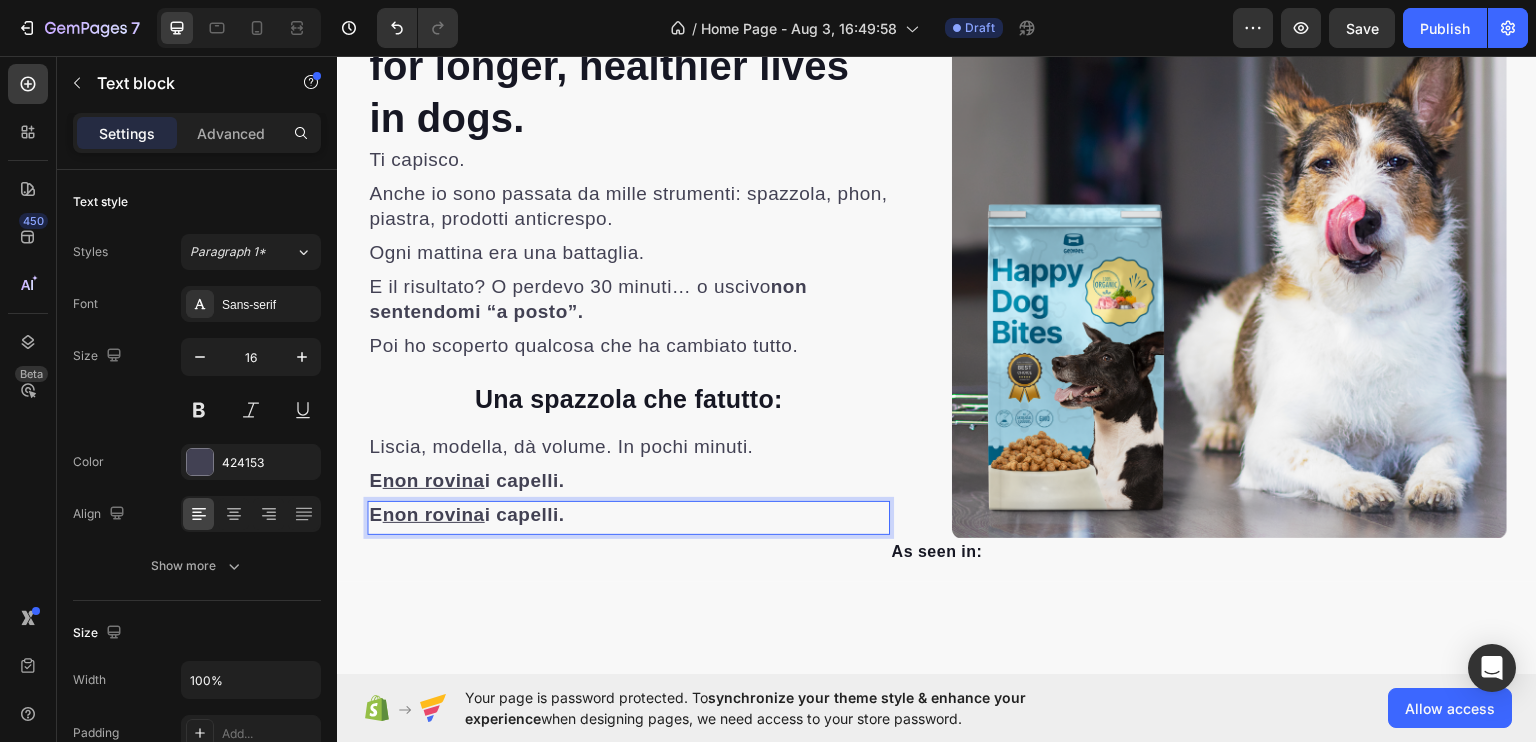 click on "E  non rovina  i capelli." at bounding box center [466, 513] 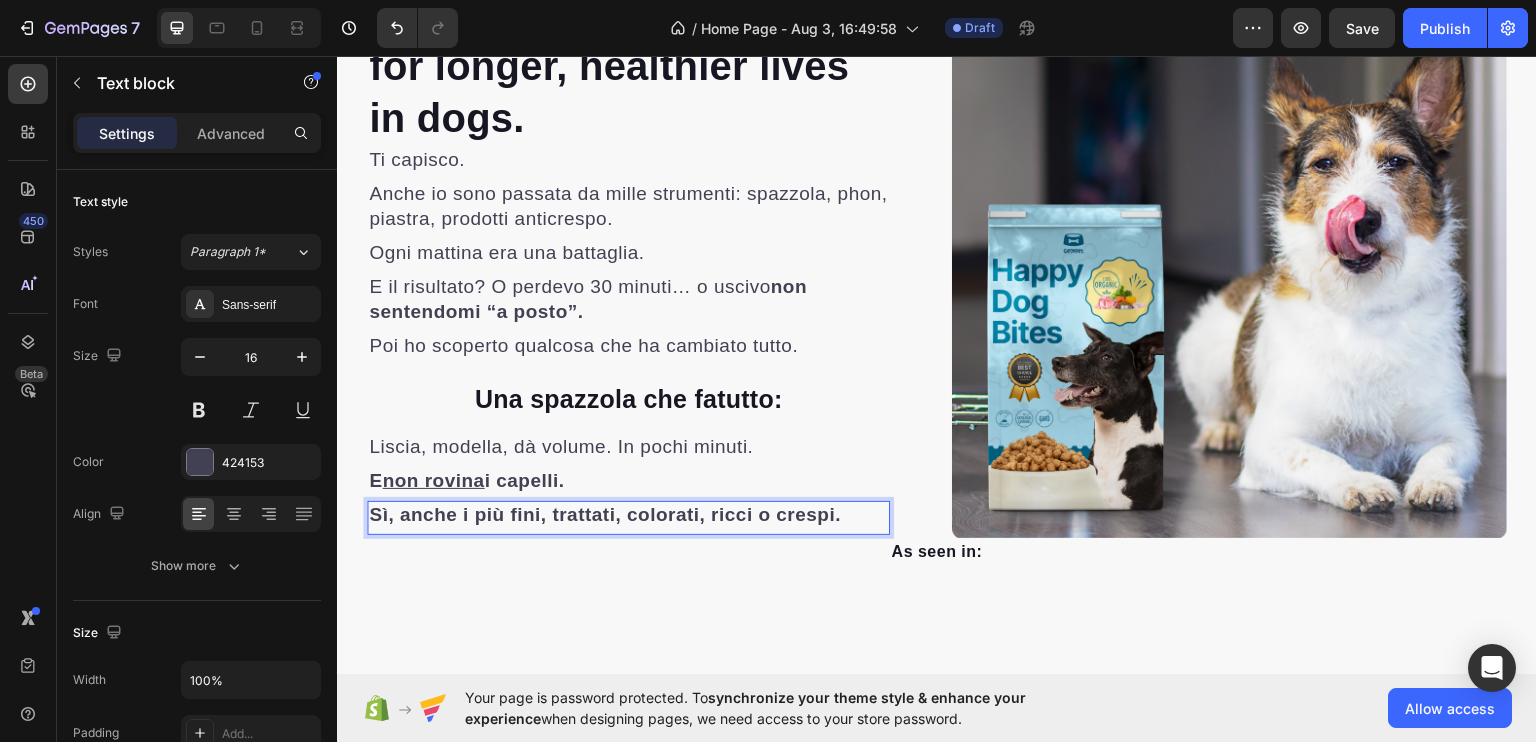 click on "Sì, anche i più fini, trattati, colorati, ricci o crespi." at bounding box center [605, 513] 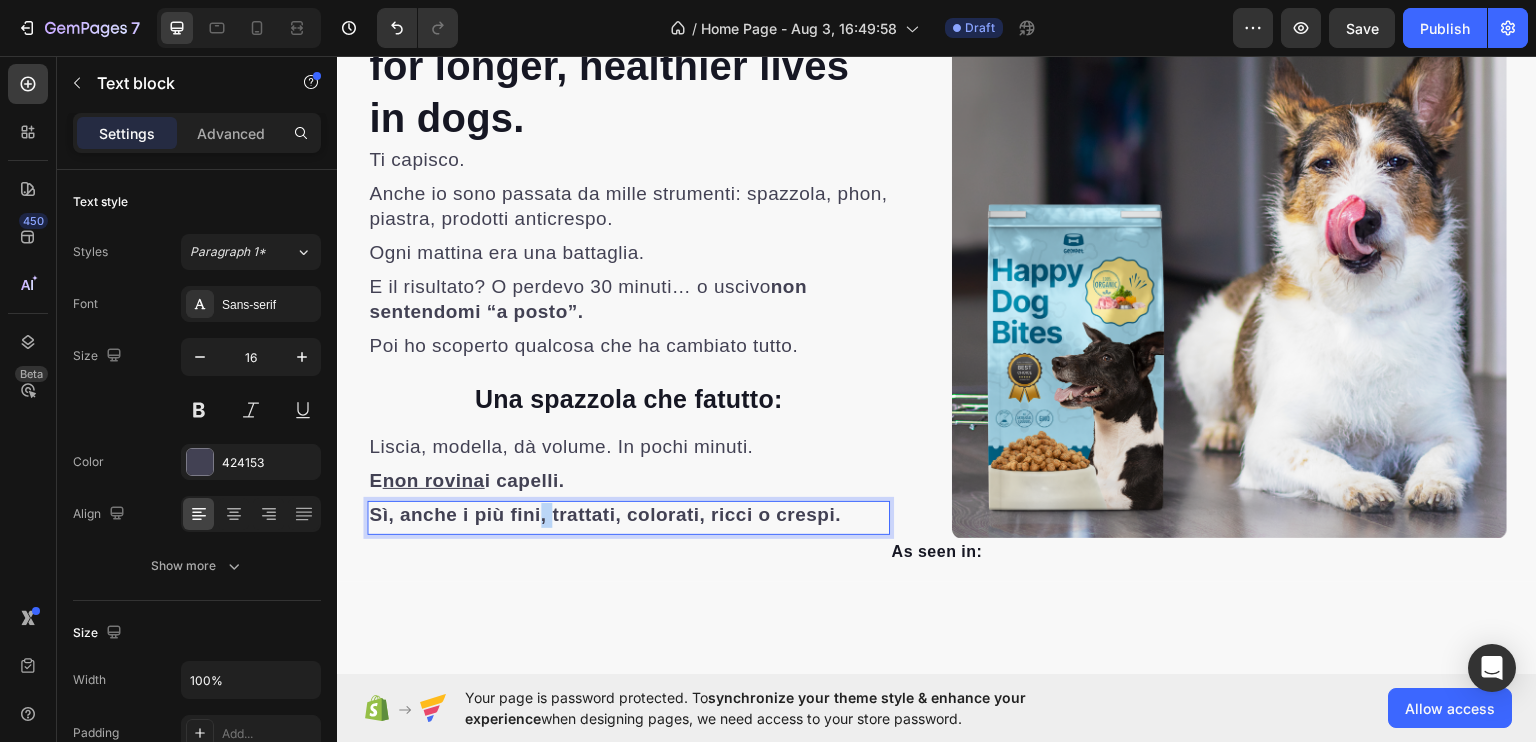 click on "Sì, anche i più fini, trattati, colorati, ricci o crespi." at bounding box center (605, 513) 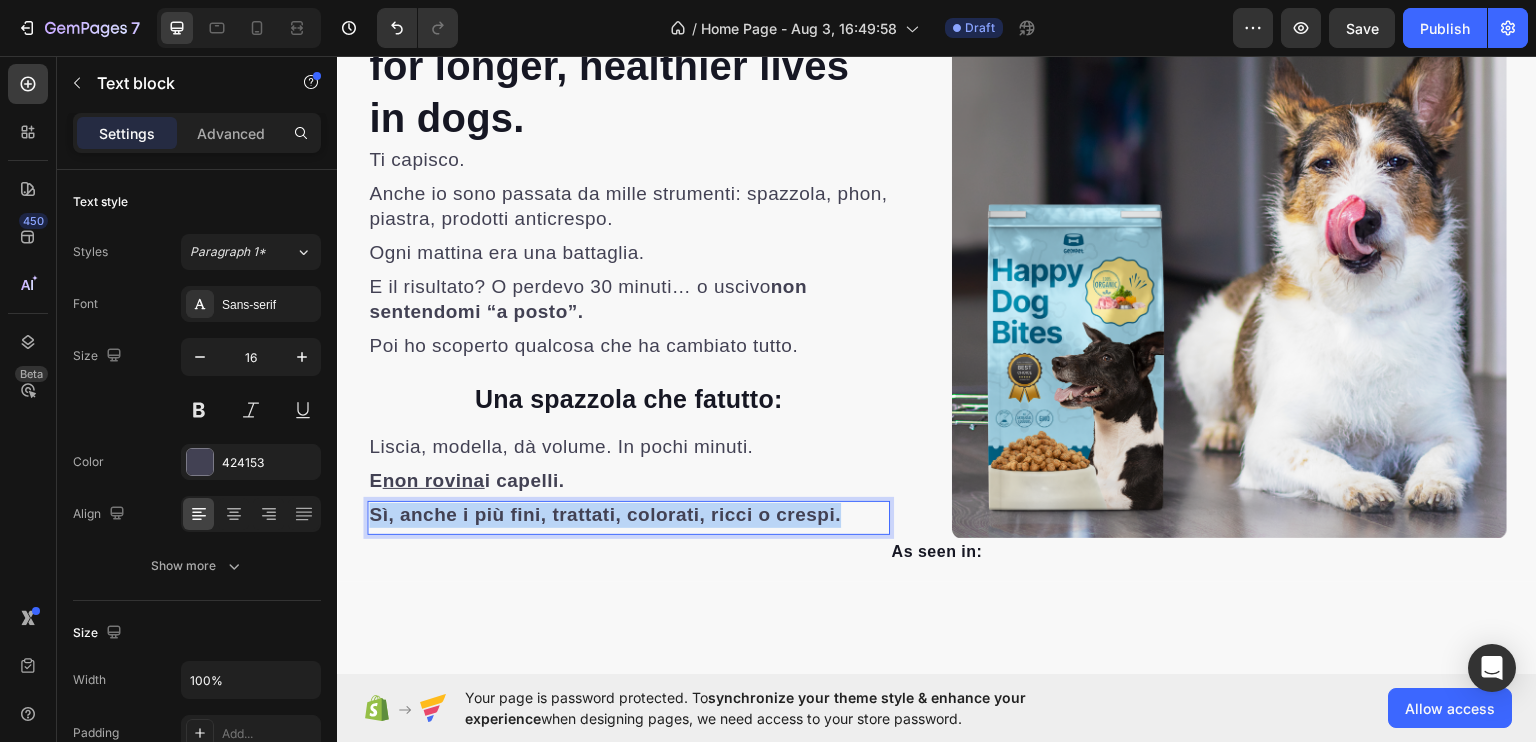 click on "Sì, anche i più fini, trattati, colorati, ricci o crespi." at bounding box center (605, 513) 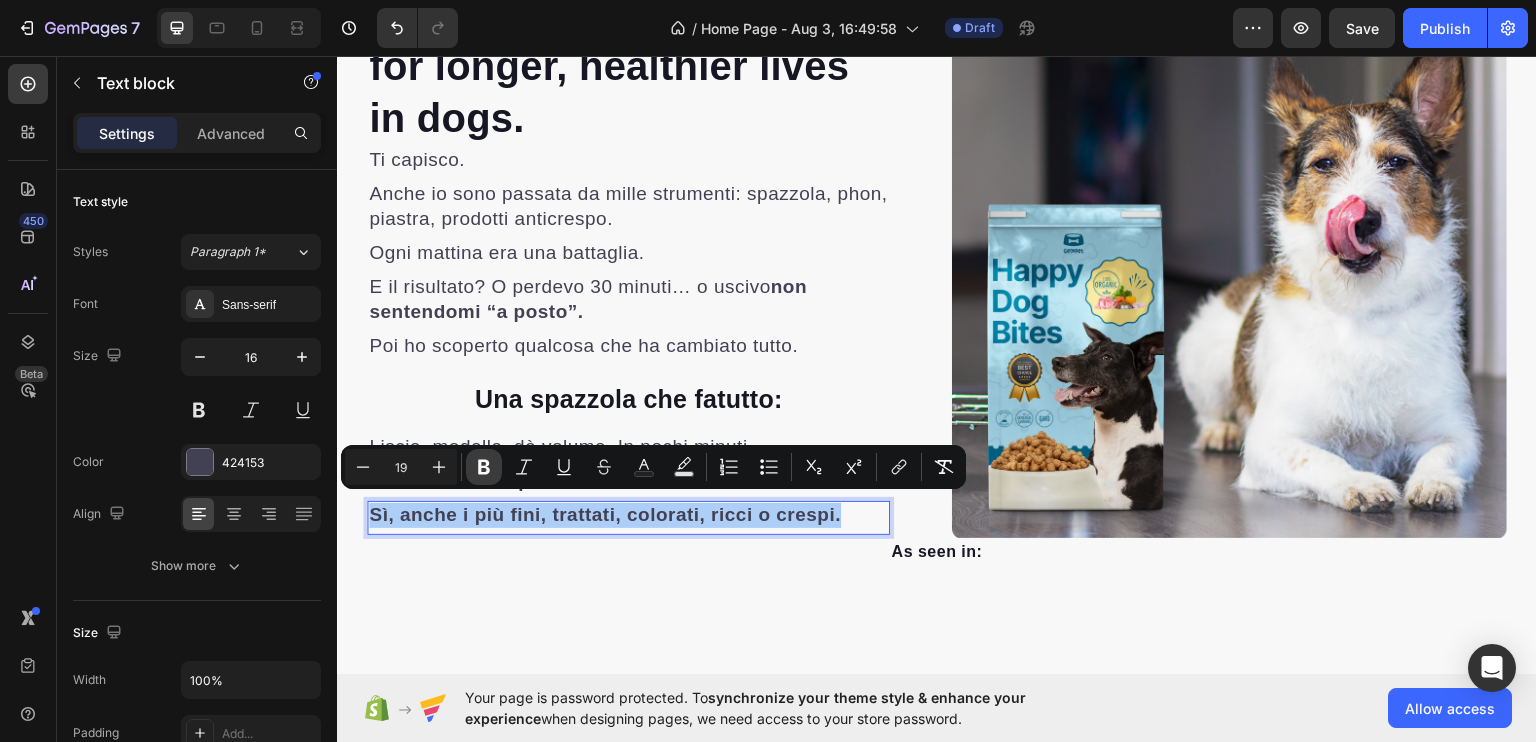 click on "Bold" at bounding box center (484, 467) 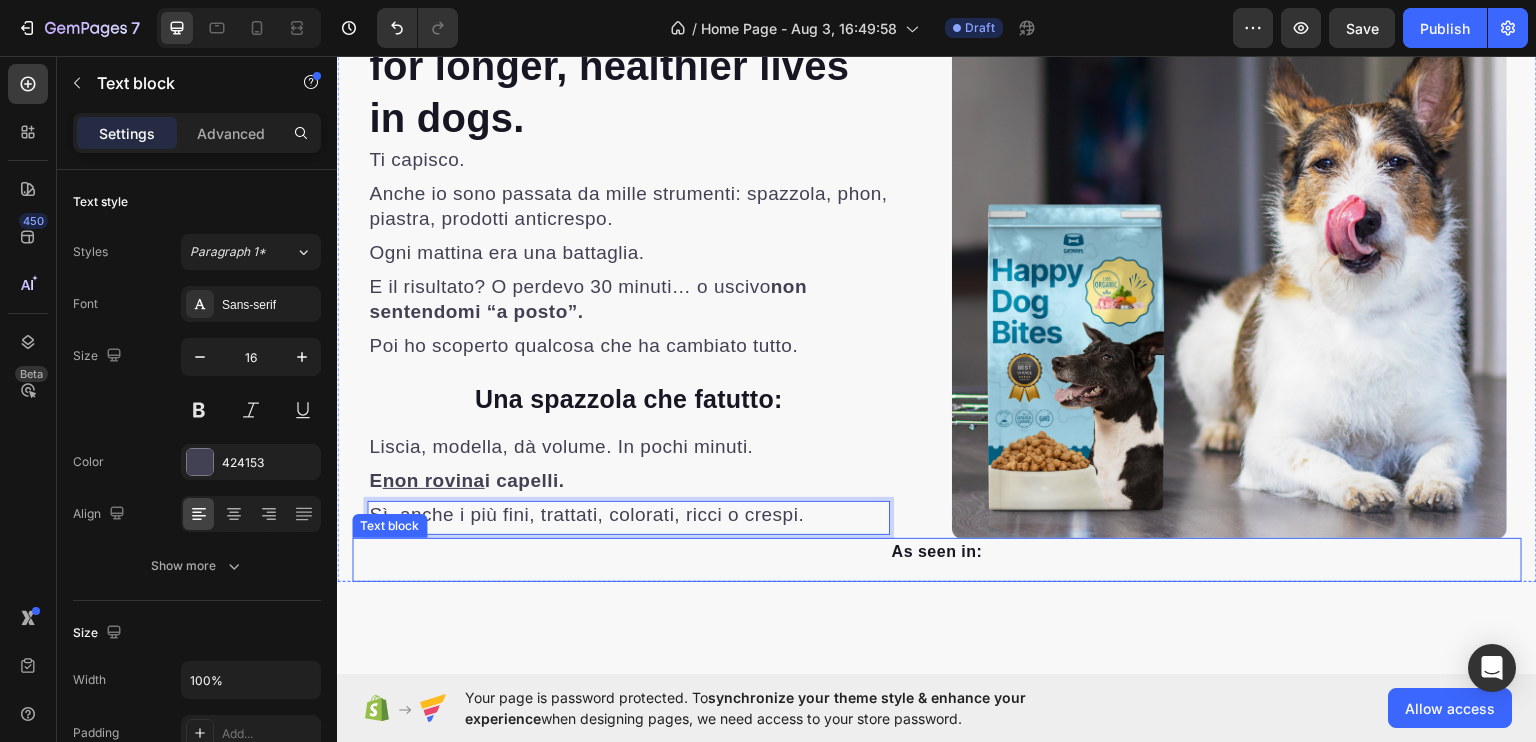 click on "As seen in:" at bounding box center [937, 551] 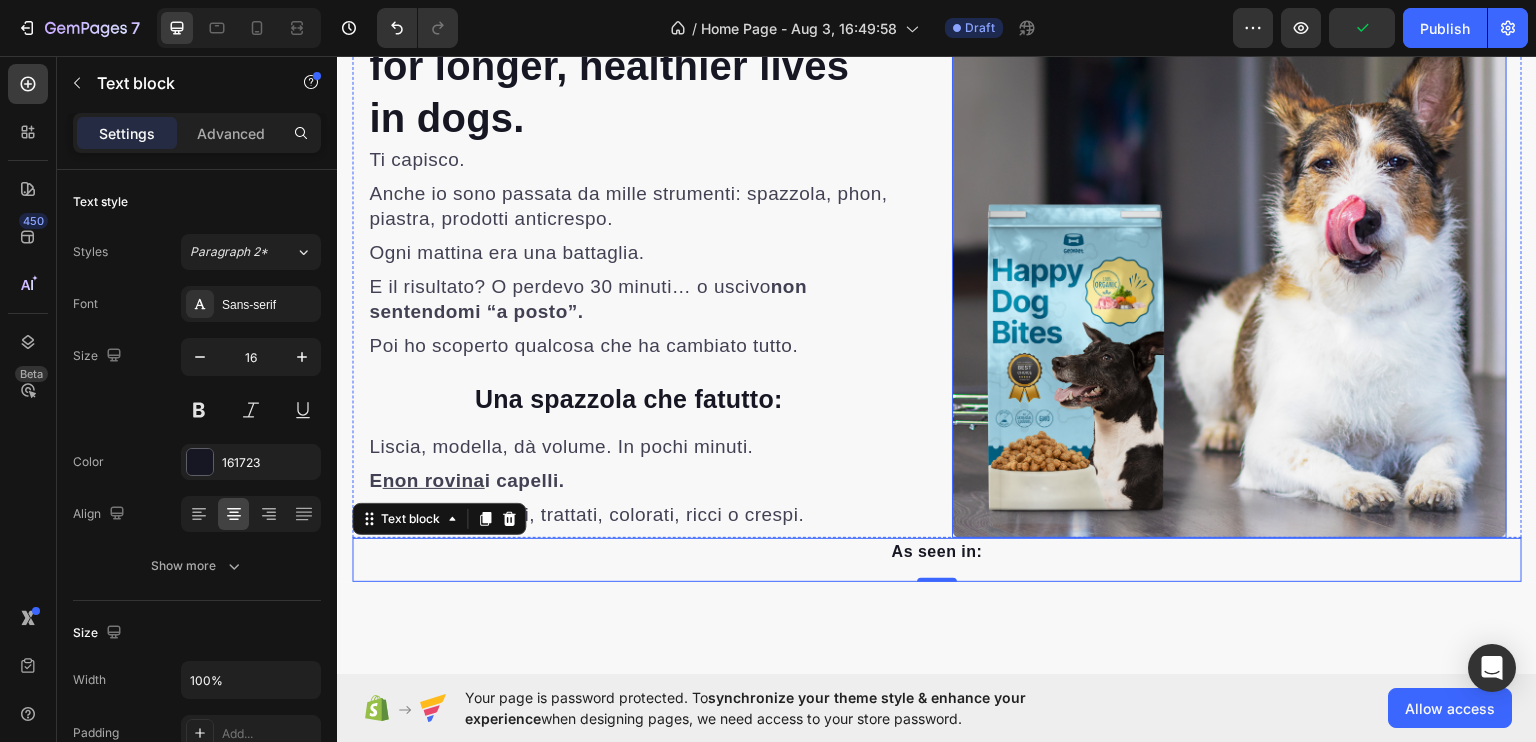 click at bounding box center [1229, 258] 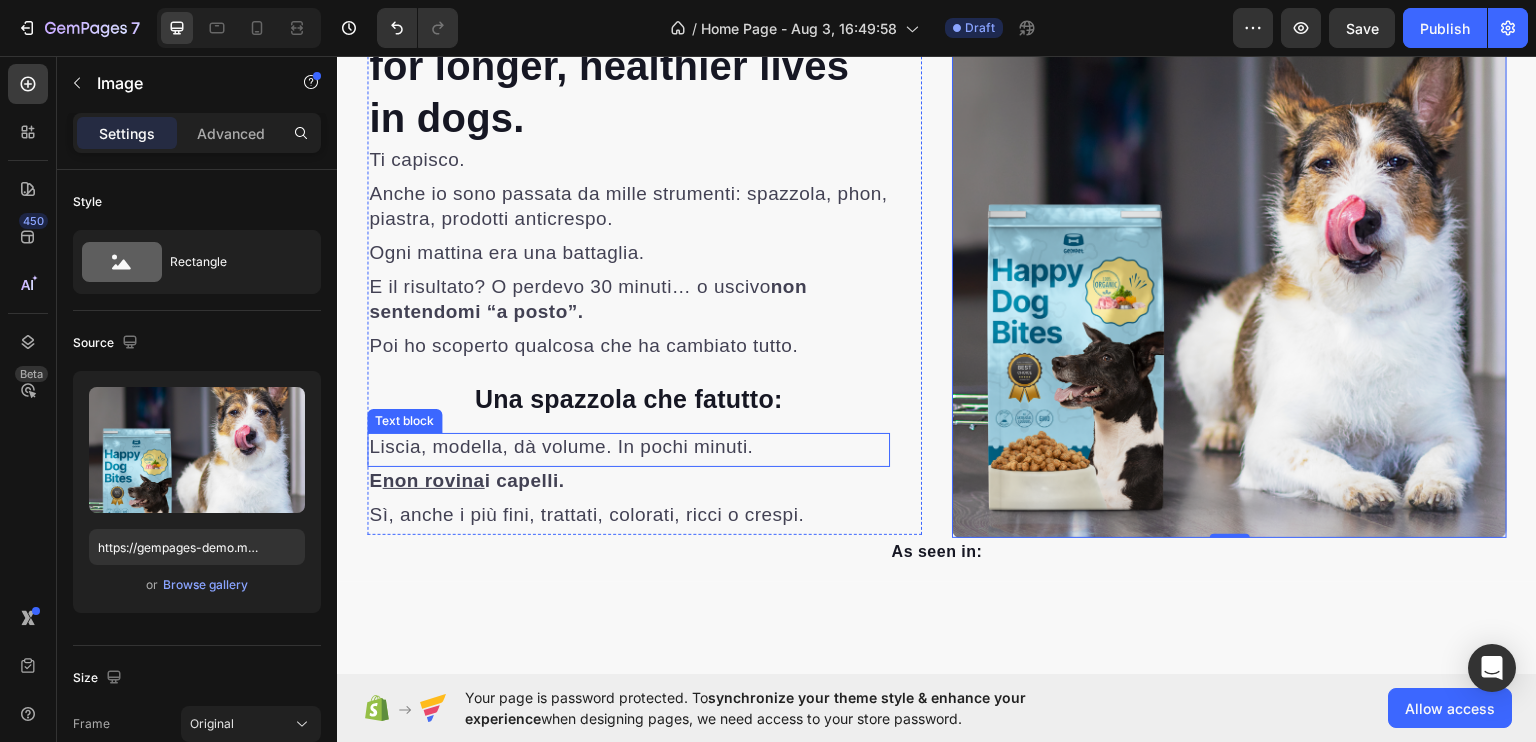click on "Liscia, modella, dà volume. In pochi minuti." at bounding box center (561, 445) 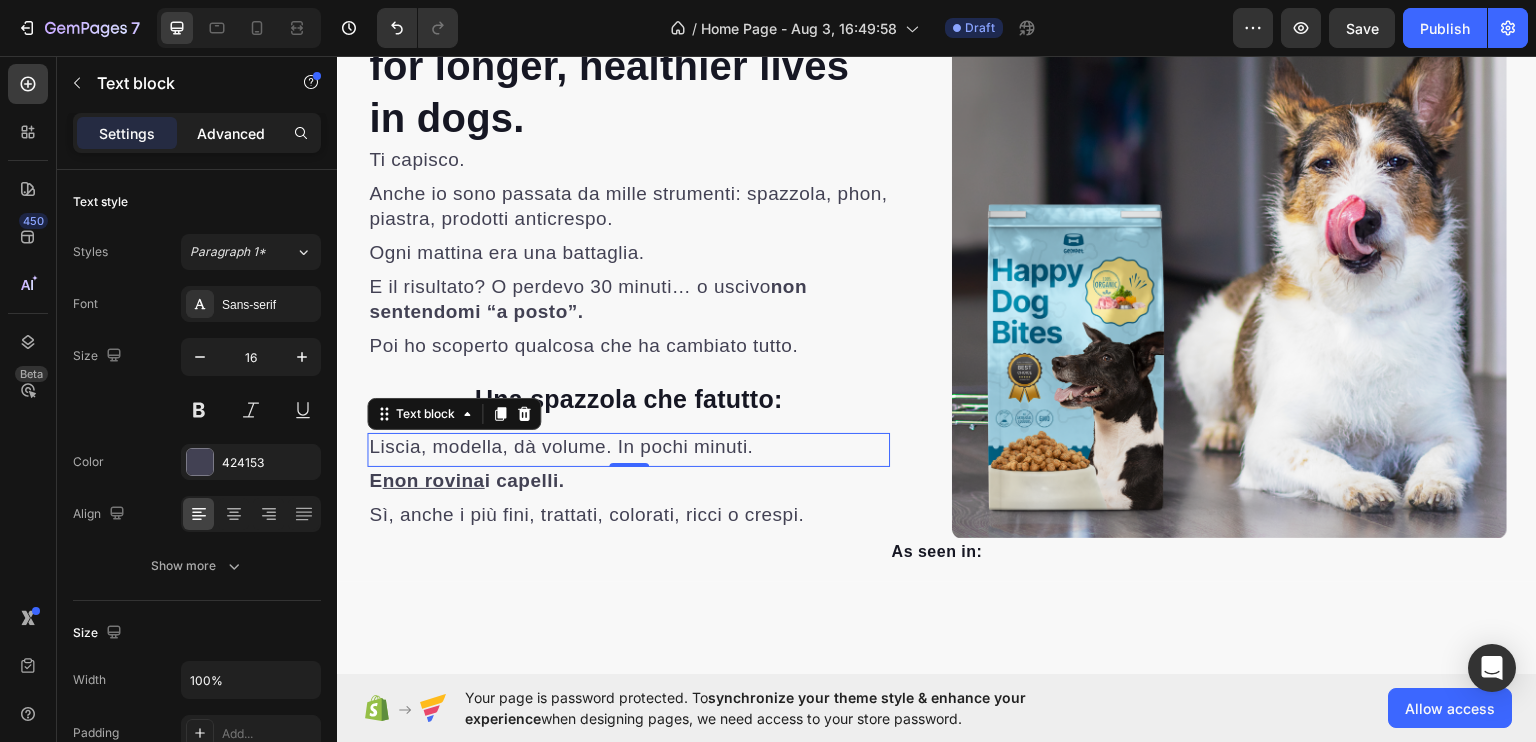click on "Advanced" at bounding box center (231, 133) 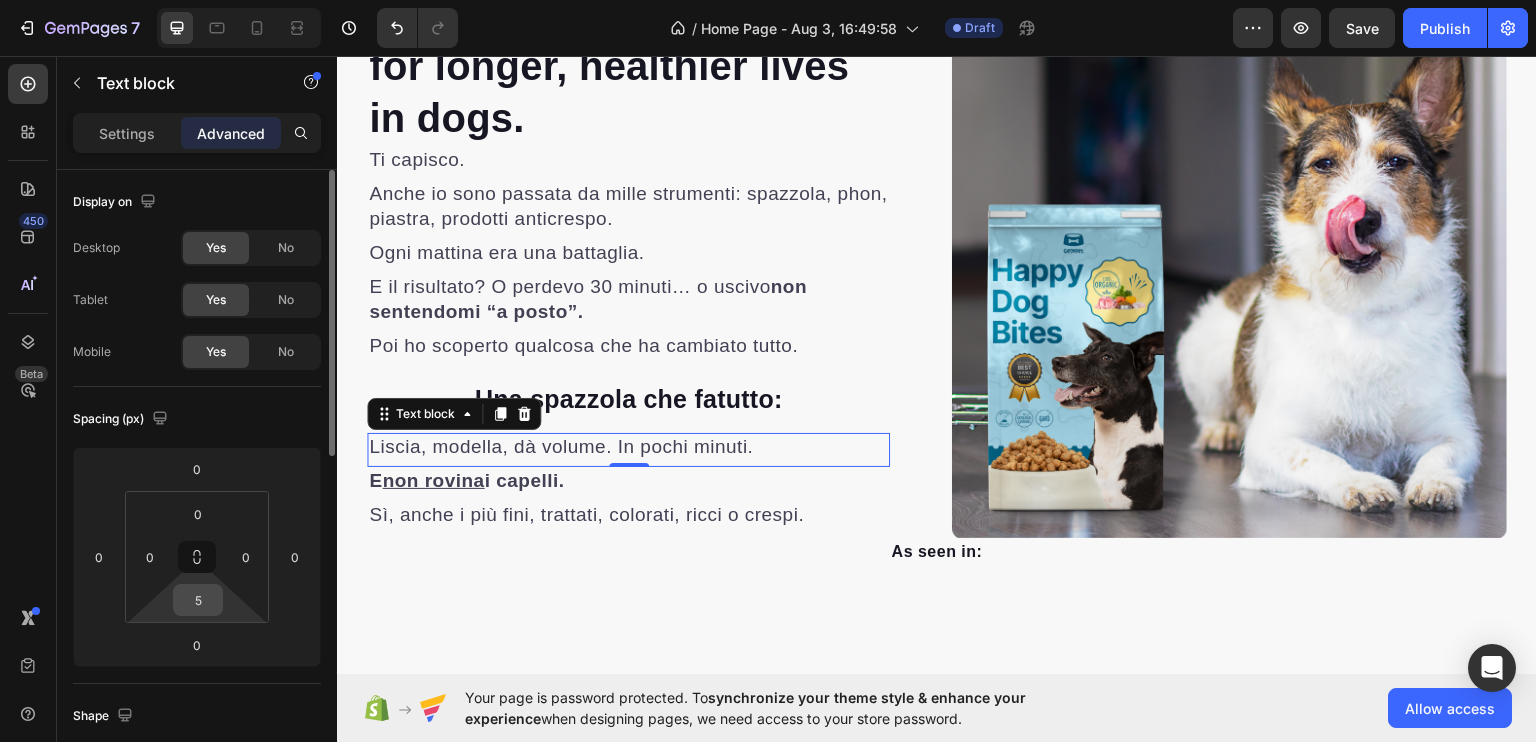 click on "5" at bounding box center (198, 600) 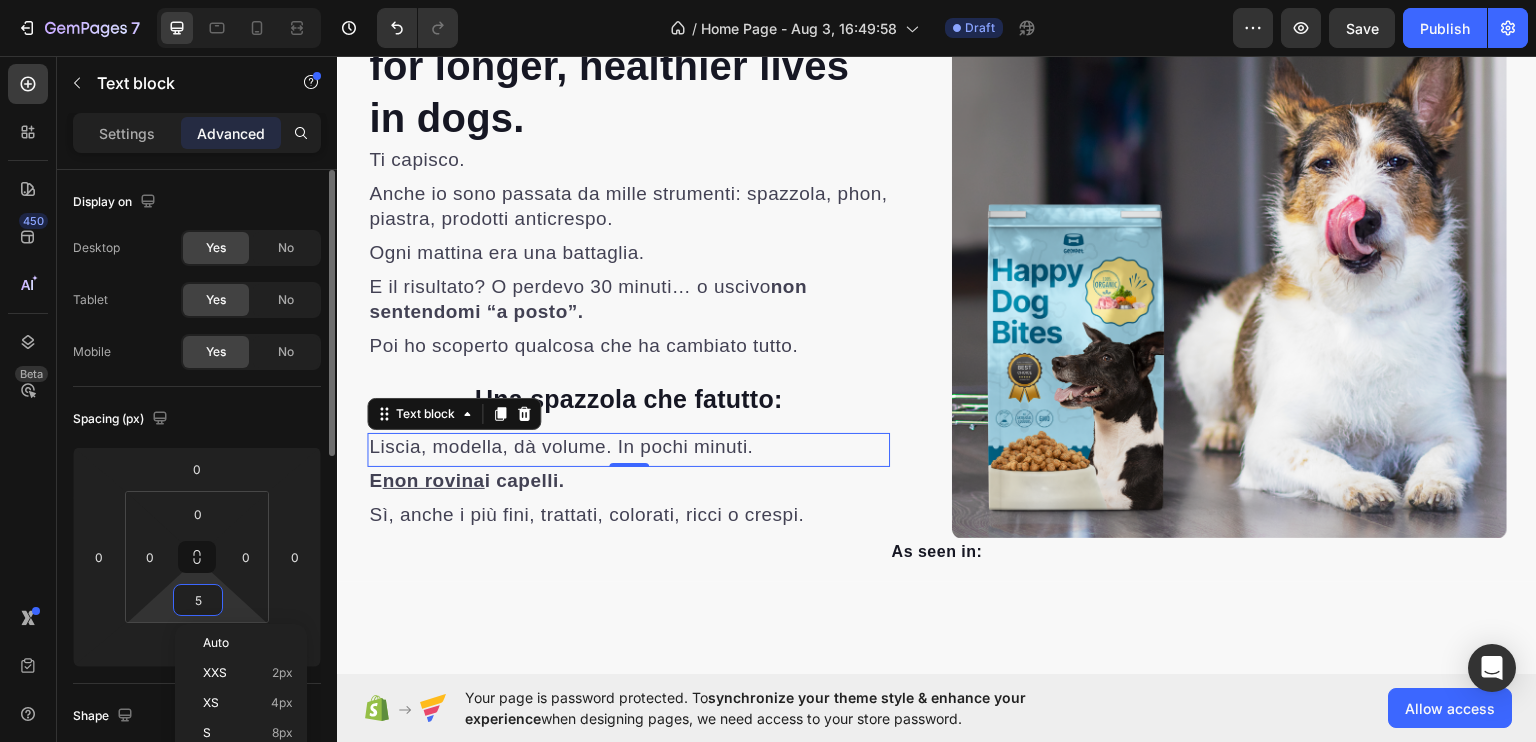 click on "5" at bounding box center (198, 600) 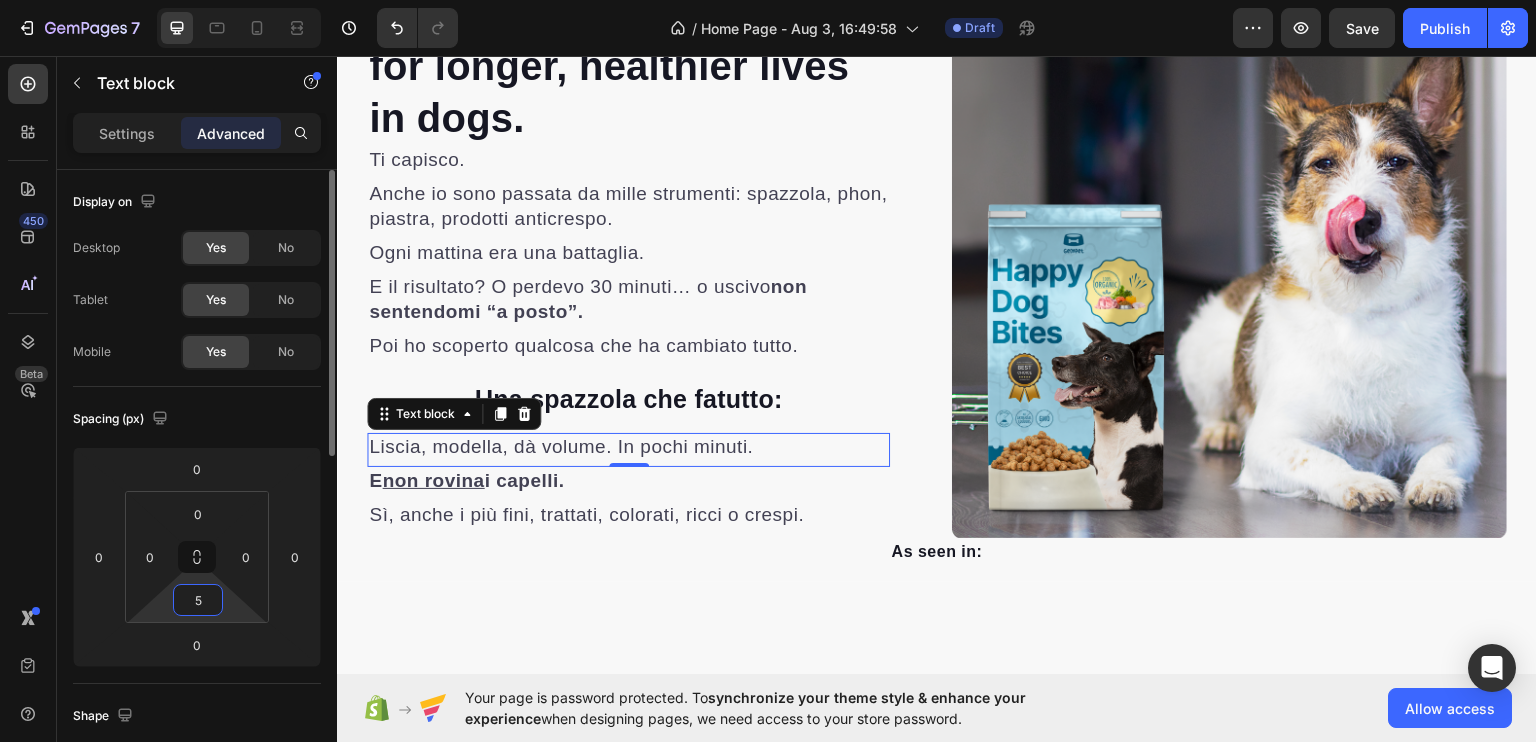 click on "5" at bounding box center [198, 600] 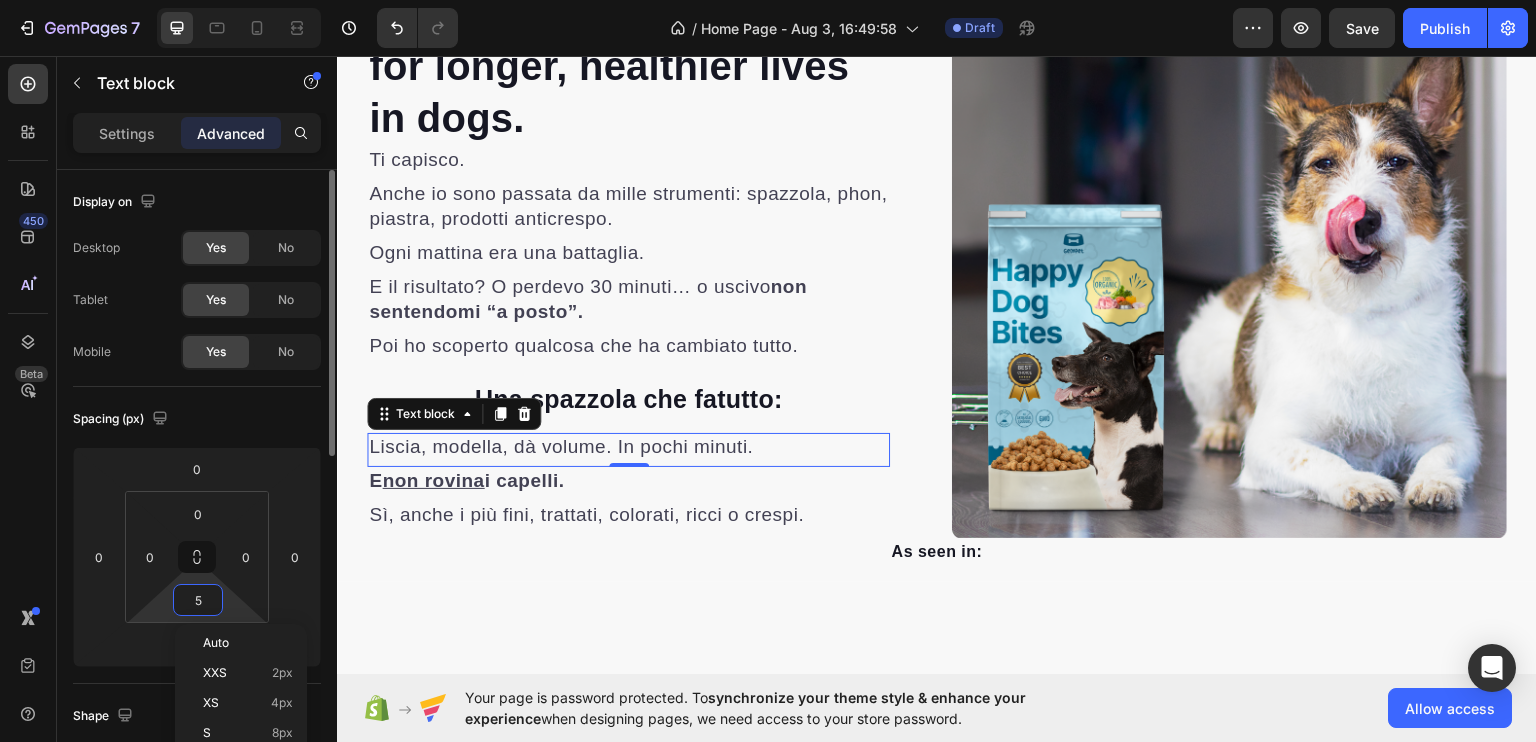 type on "0" 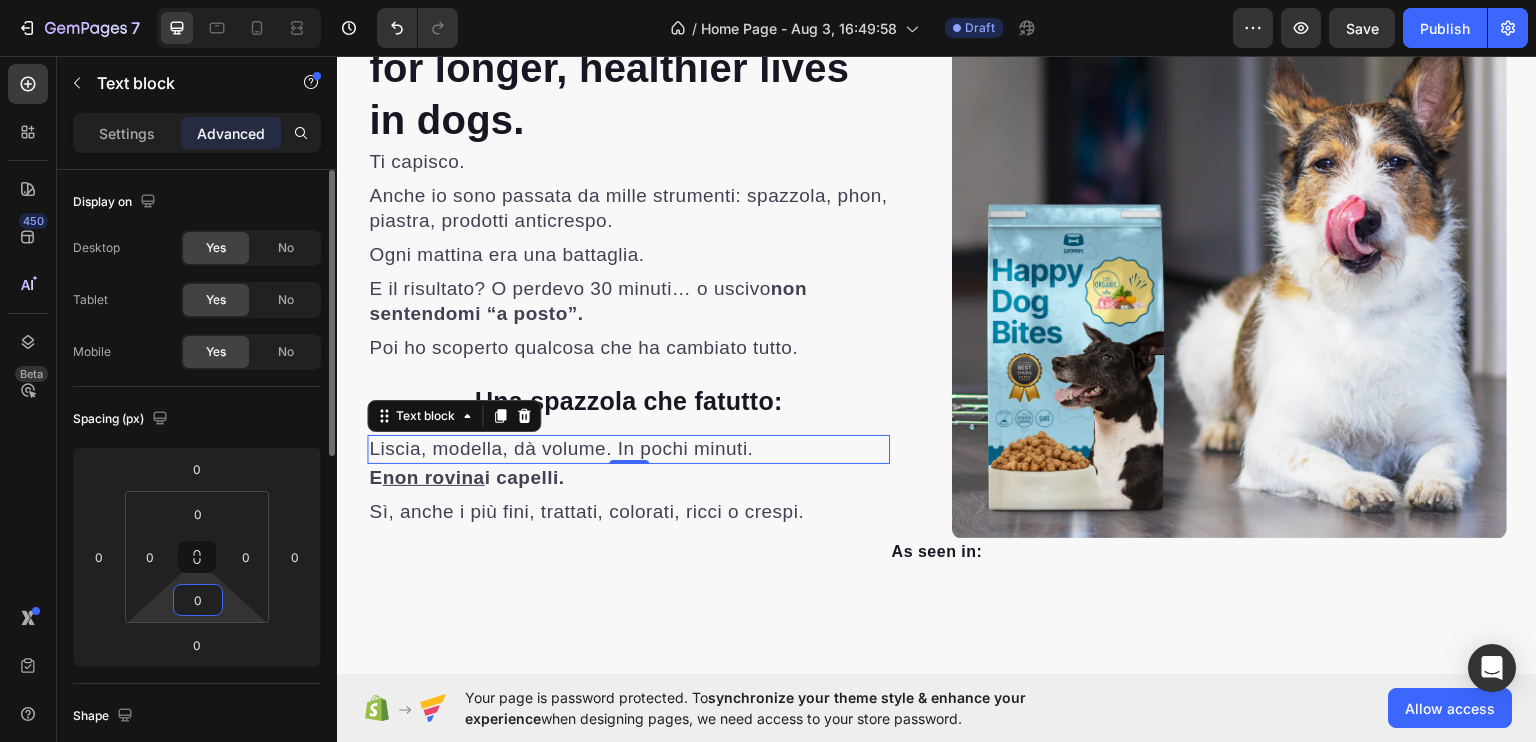 scroll, scrollTop: 909, scrollLeft: 0, axis: vertical 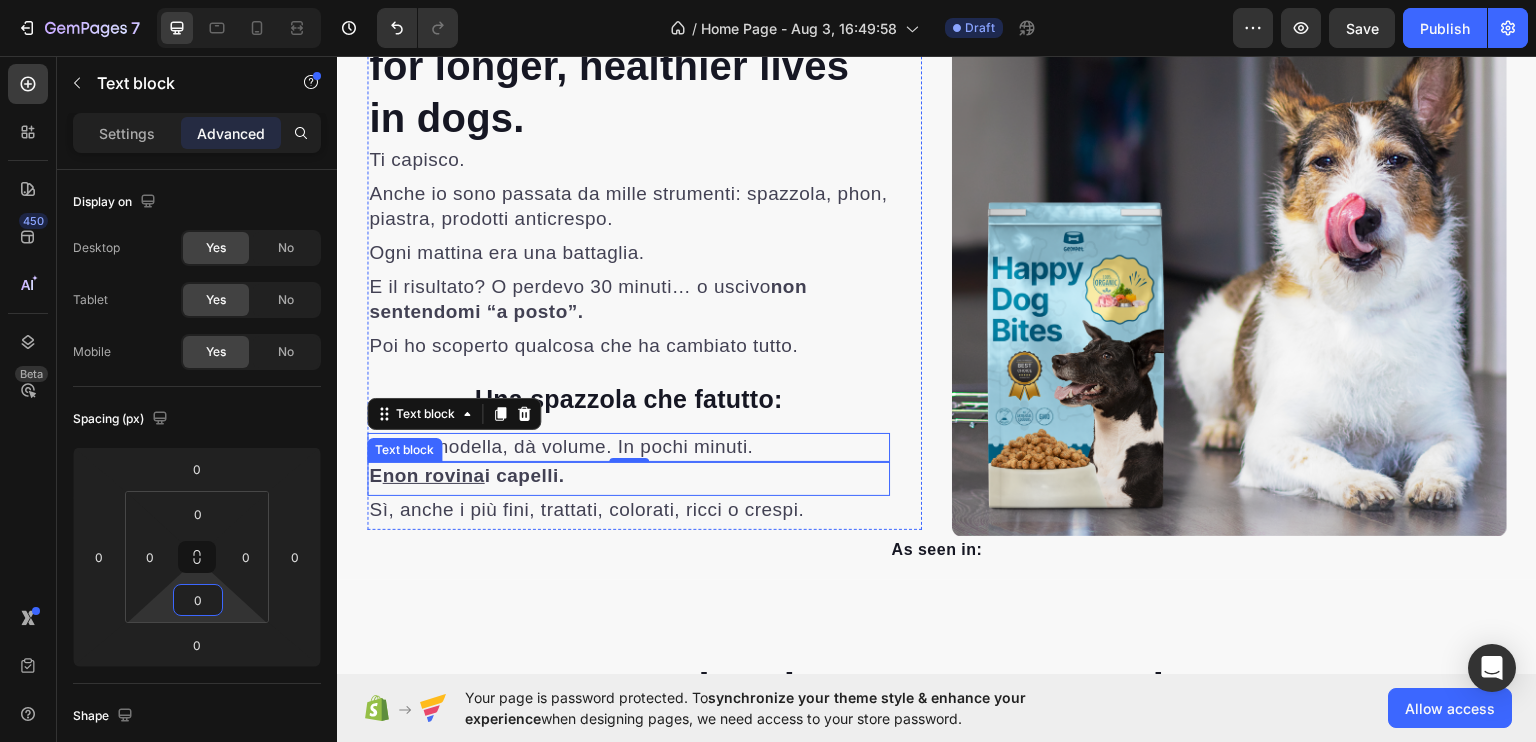 click on "E  non rovina  i capelli." at bounding box center (466, 474) 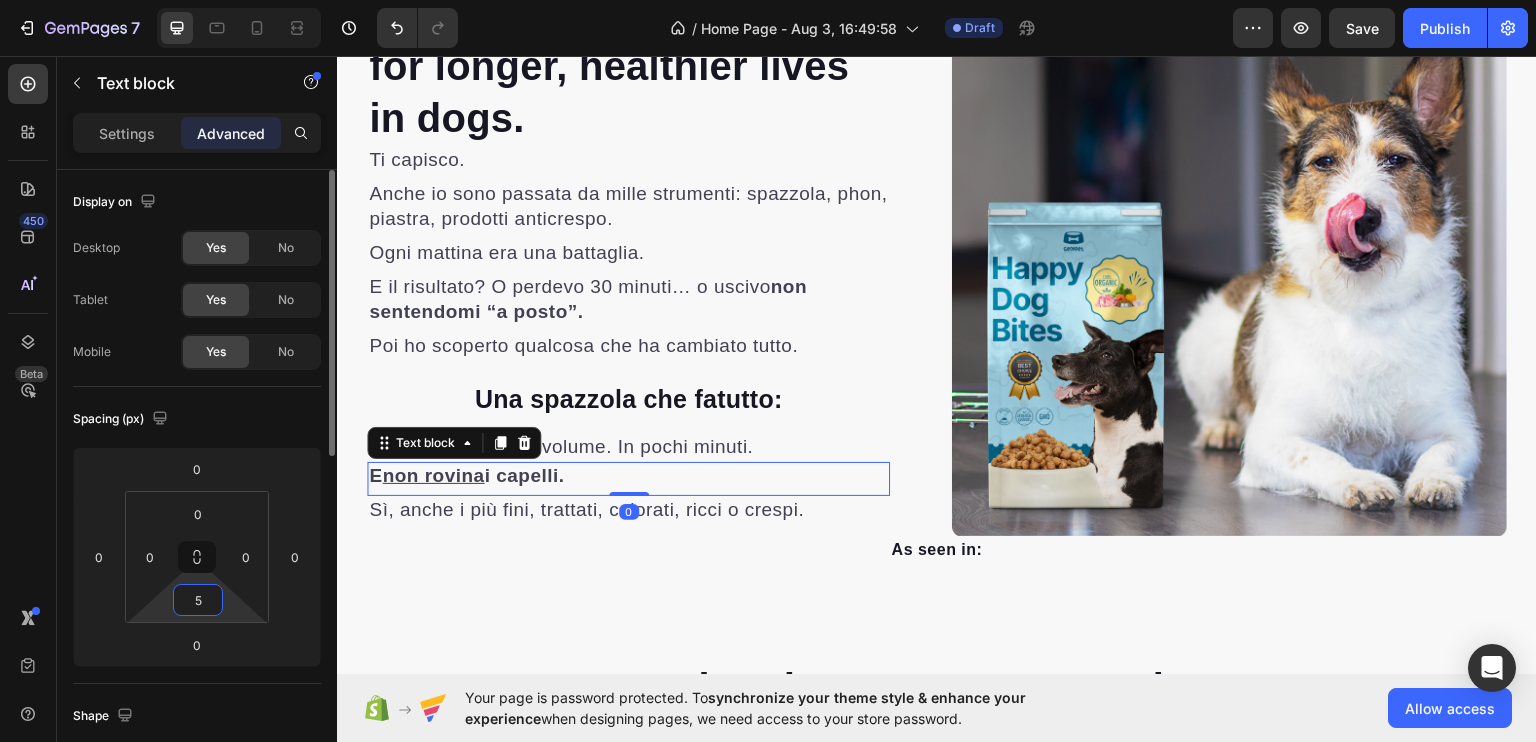 click on "5" at bounding box center [198, 600] 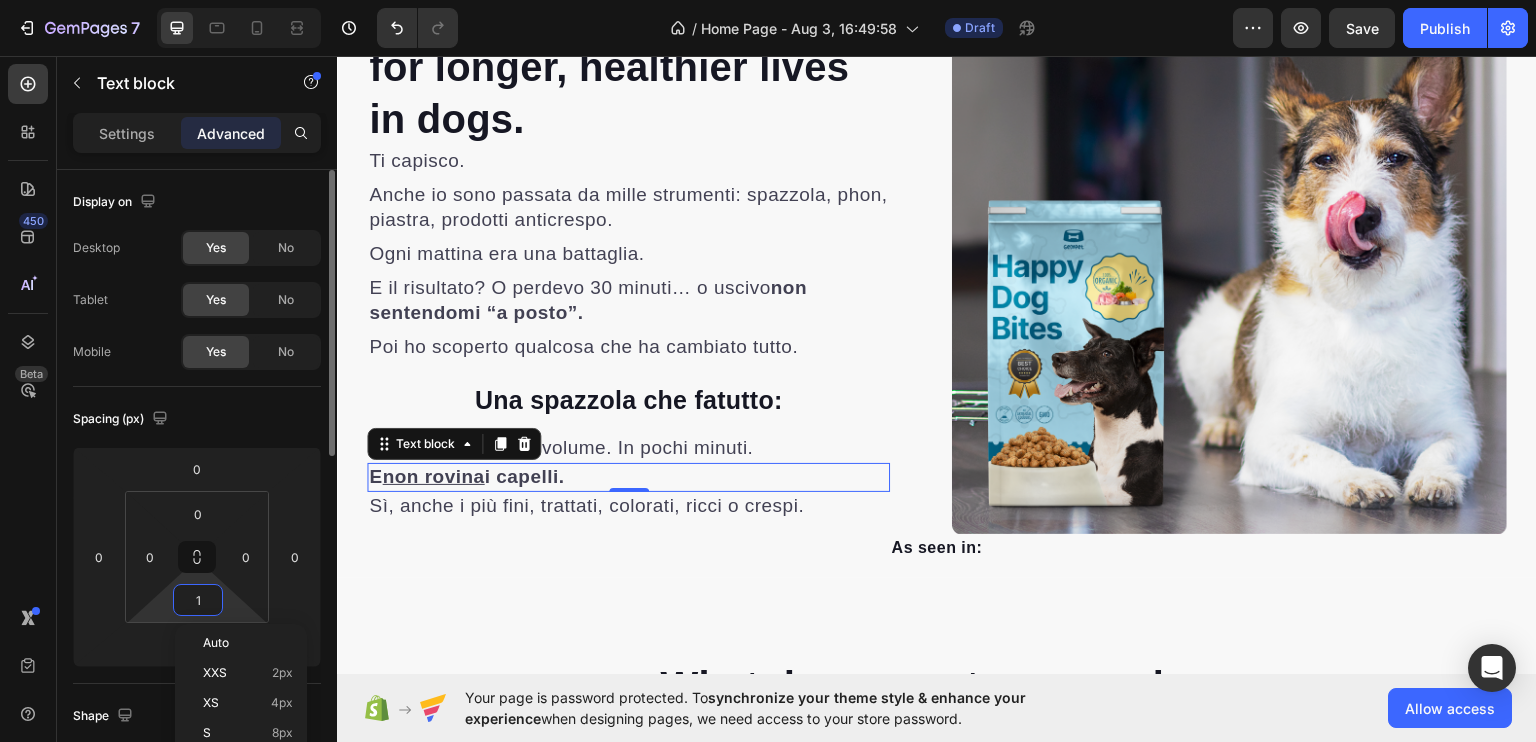 type on "0" 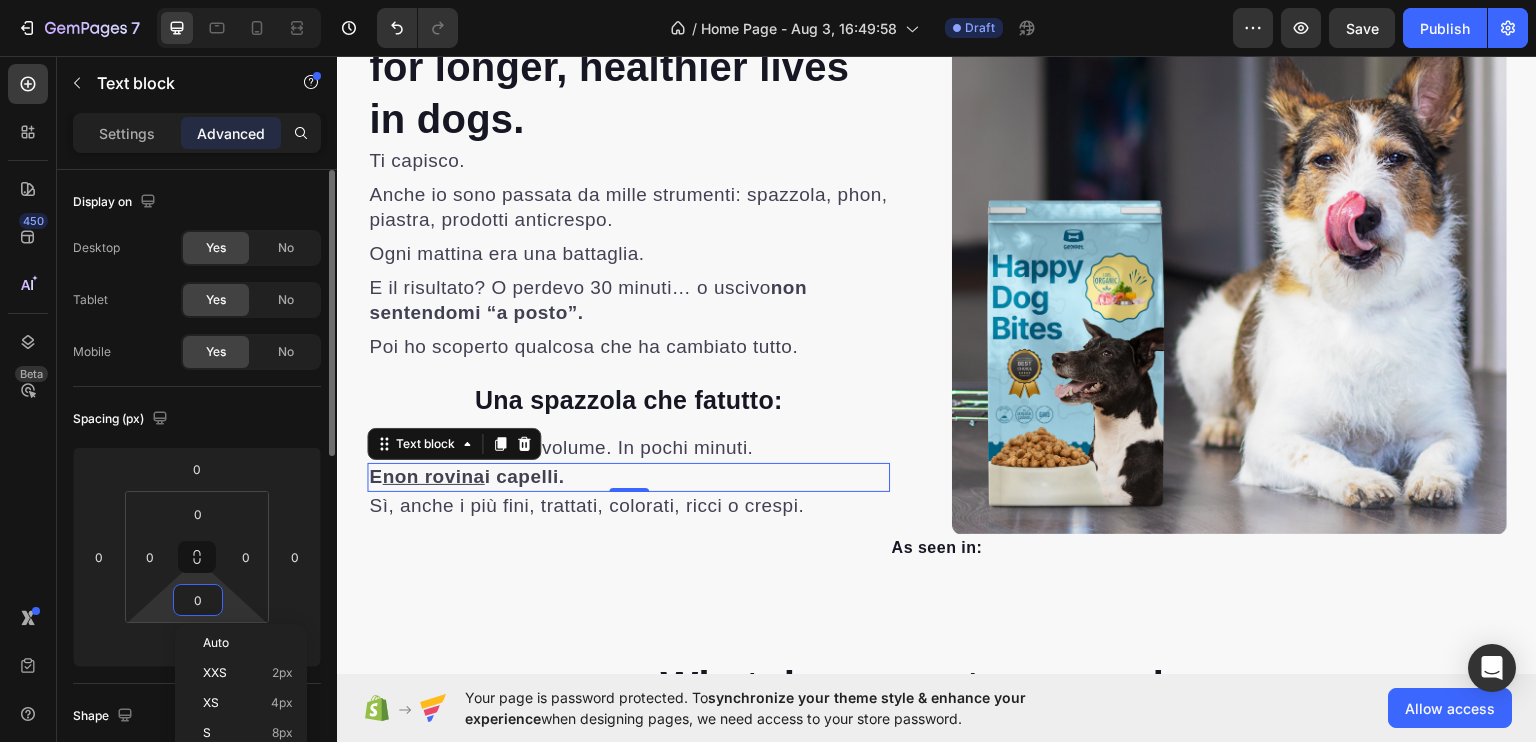 scroll, scrollTop: 912, scrollLeft: 0, axis: vertical 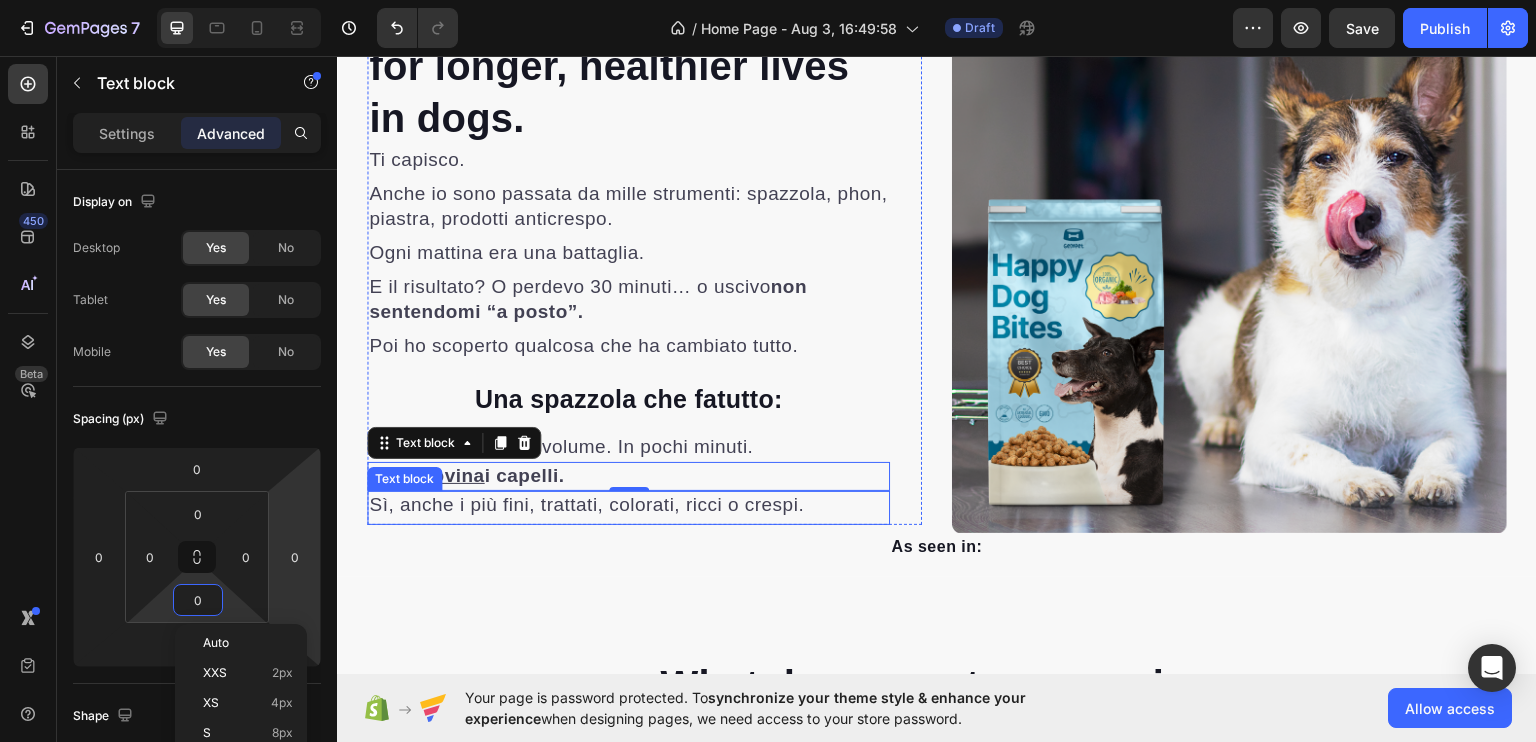 click on "Sì, anche i più fini, trattati, colorati, ricci o crespi." at bounding box center [586, 503] 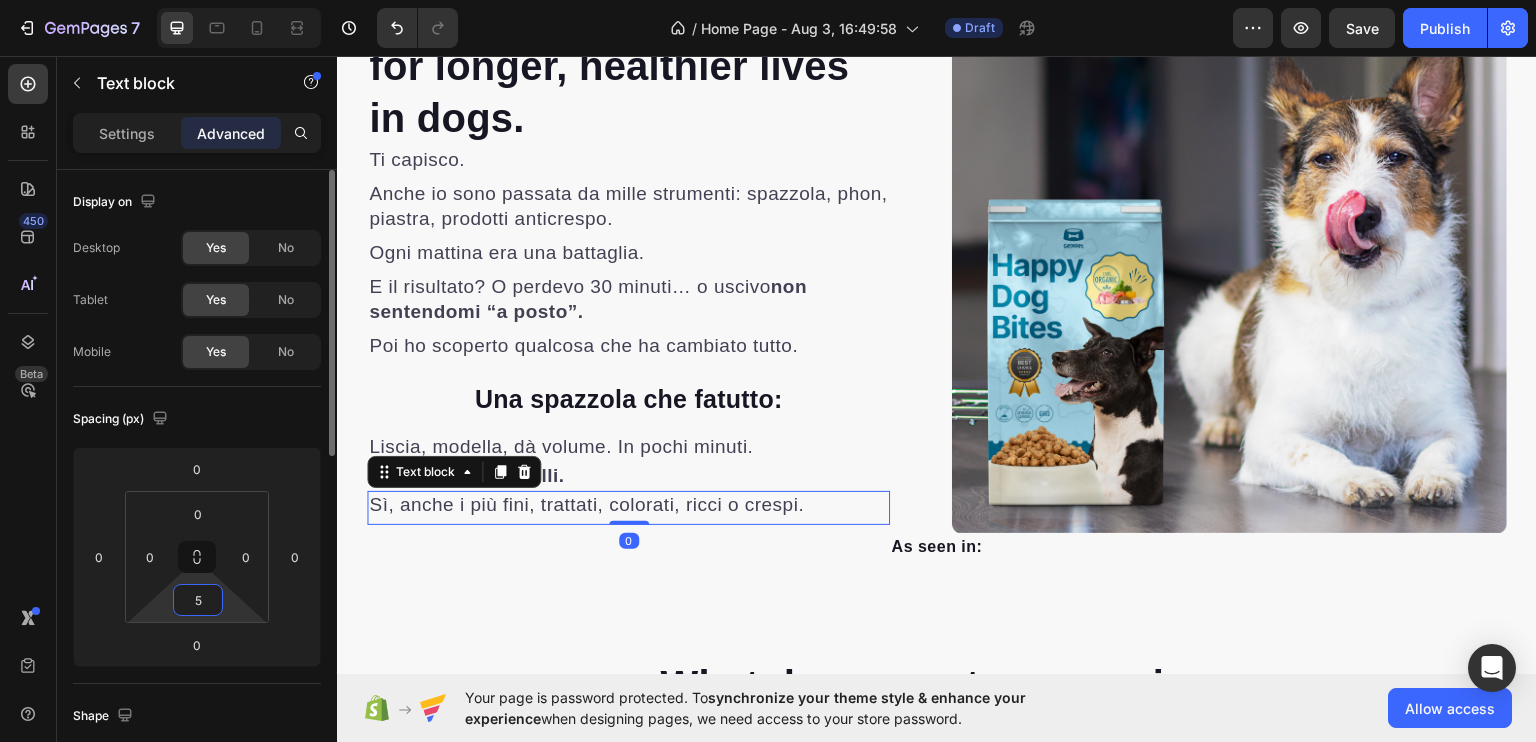 click on "5" at bounding box center (198, 600) 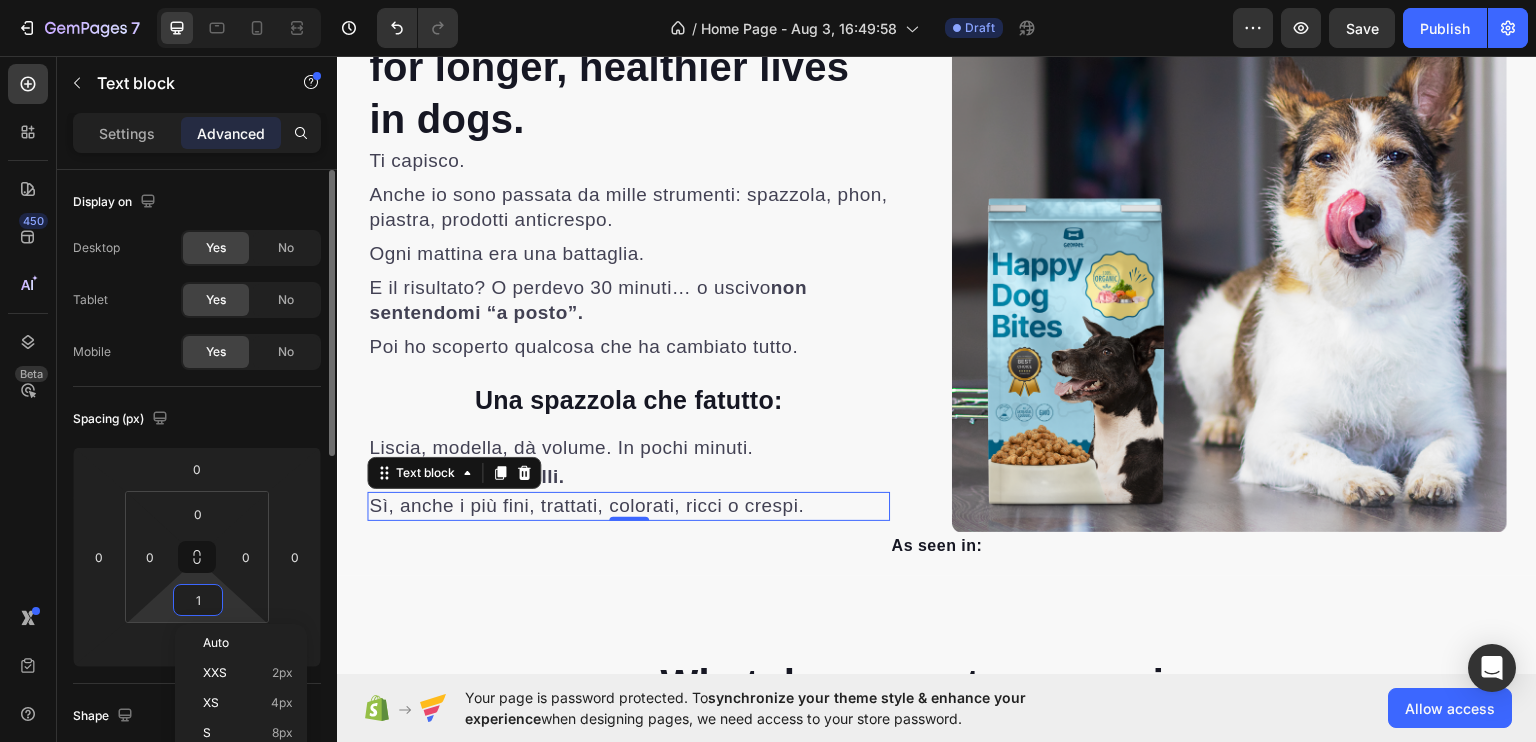 type on "0" 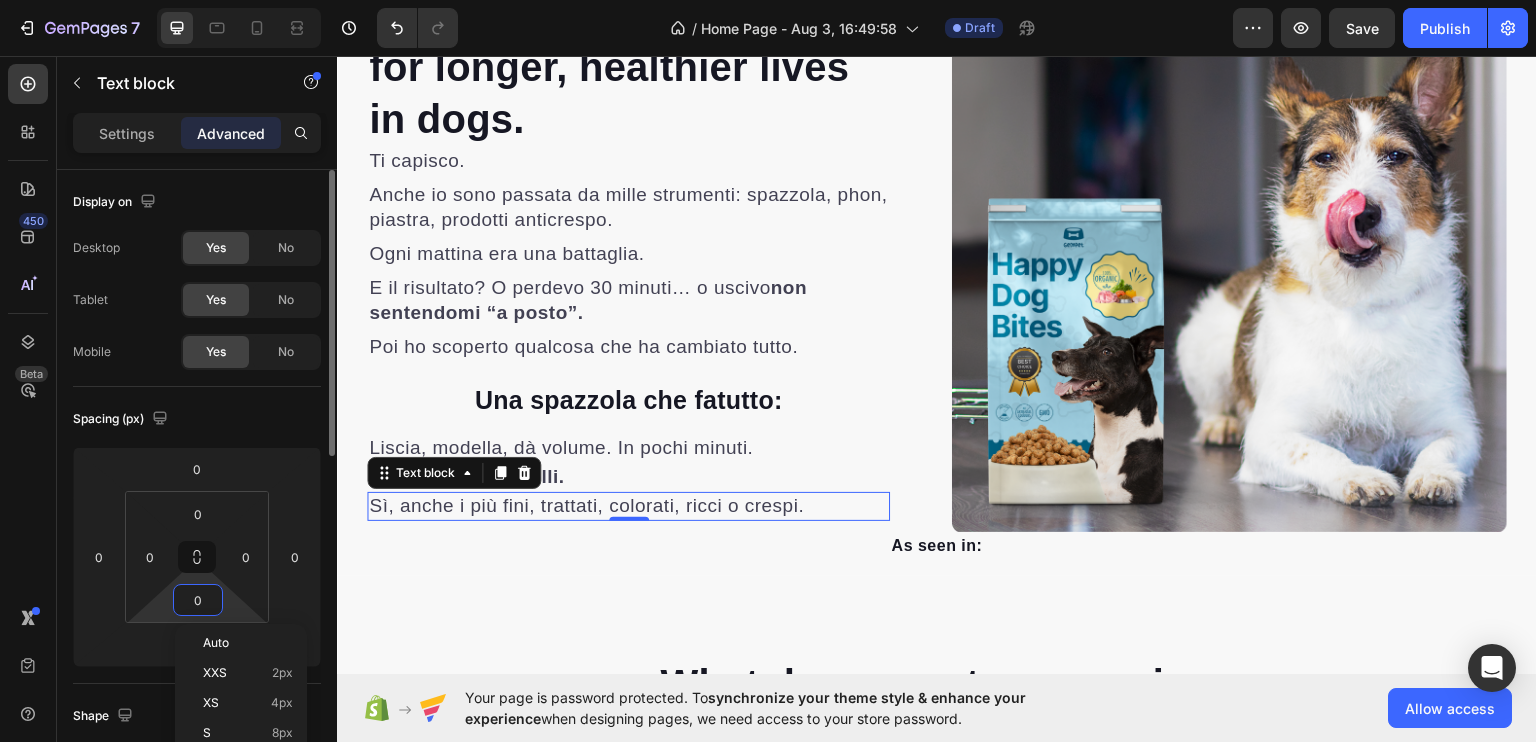 scroll, scrollTop: 914, scrollLeft: 0, axis: vertical 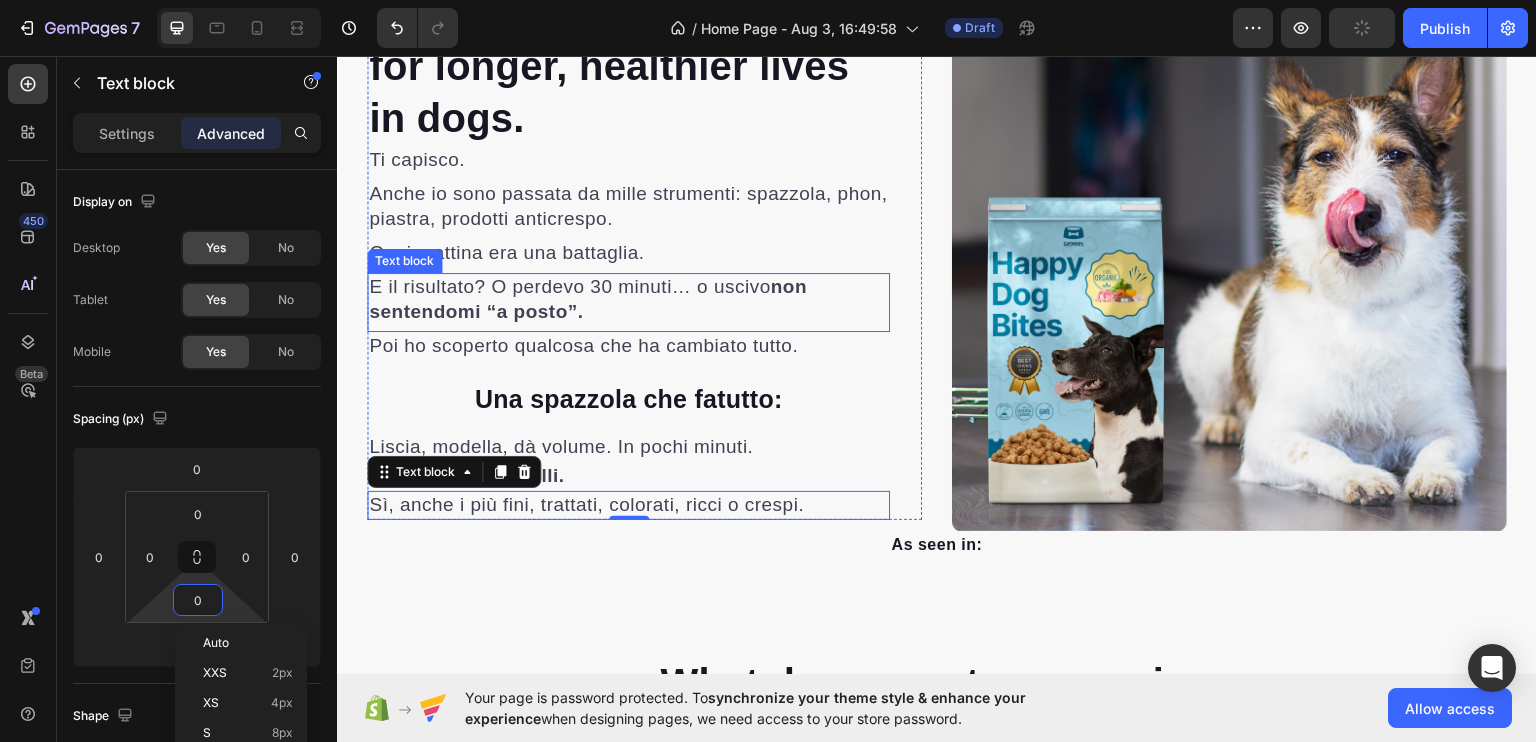 click on "E il risultato? O perdevo [NUMBER] minuti… o uscivo  non sentendomi “a posto”." at bounding box center (588, 298) 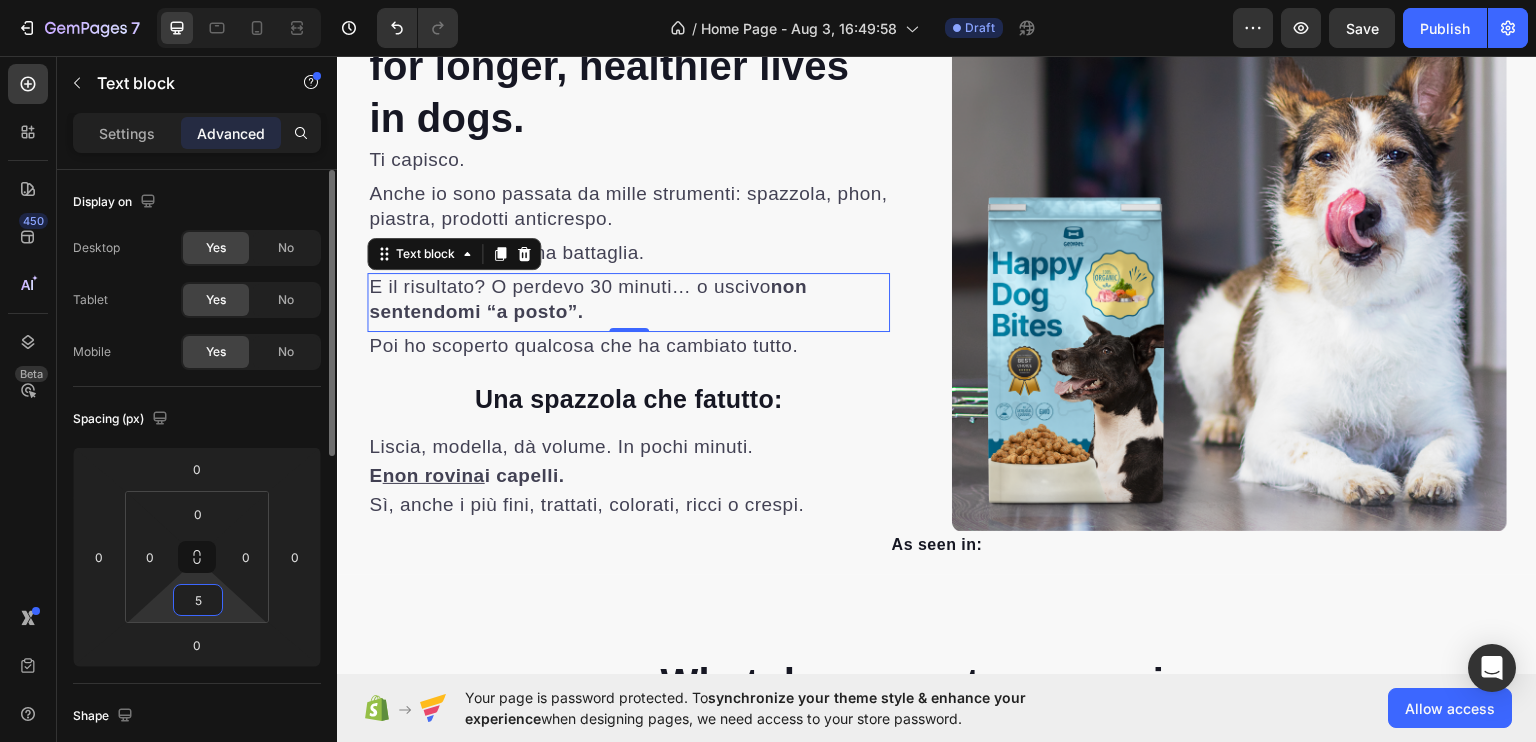 click on "5" at bounding box center [198, 600] 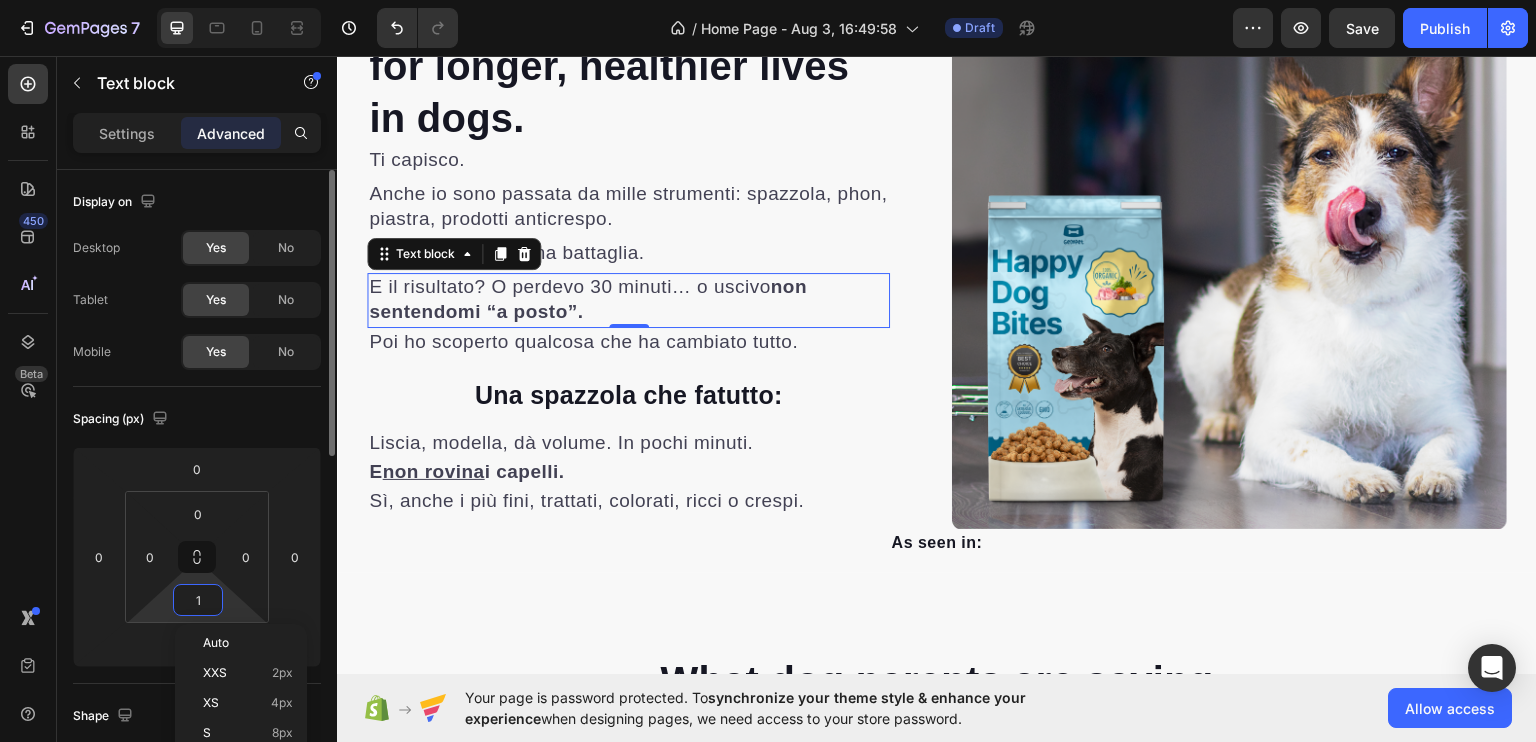 type on "0" 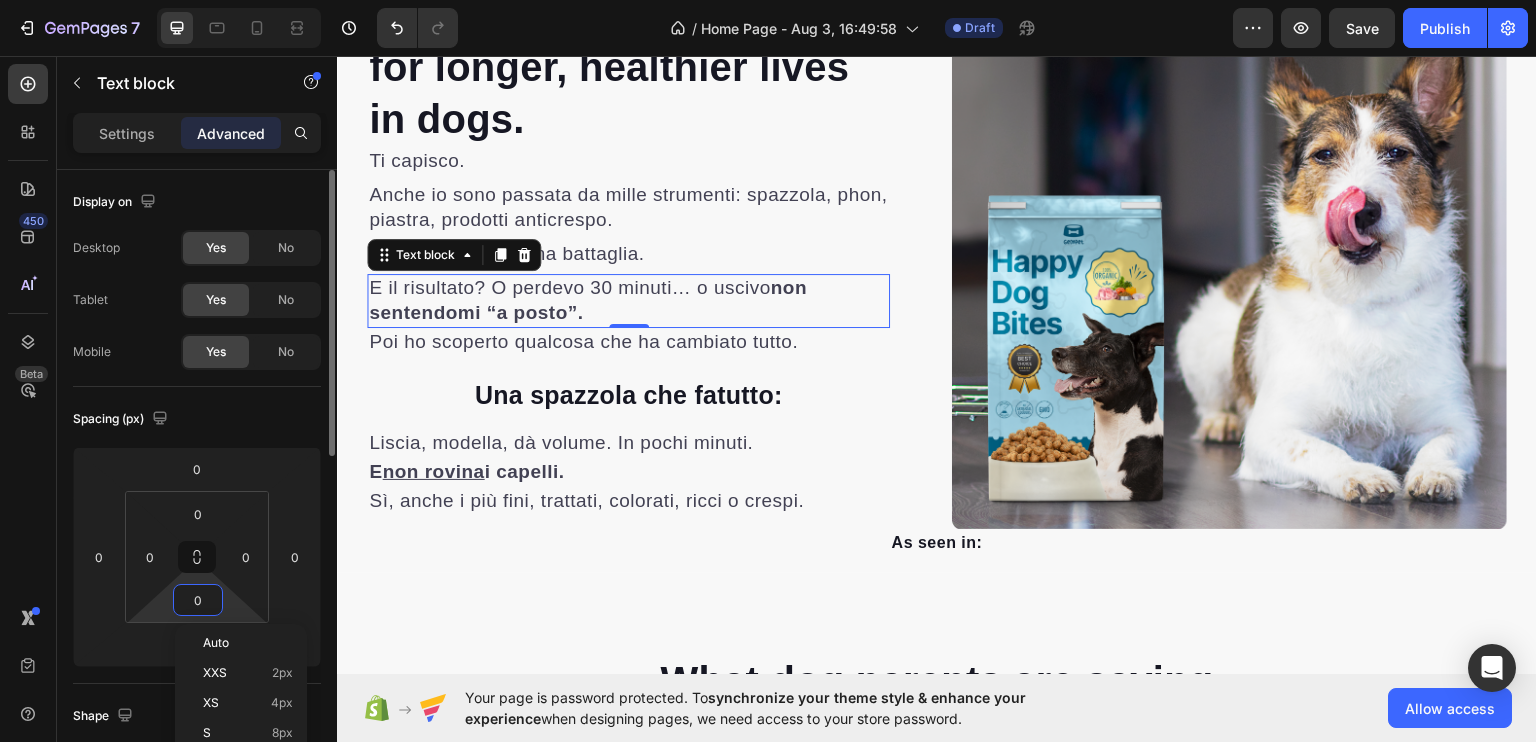 scroll, scrollTop: 916, scrollLeft: 0, axis: vertical 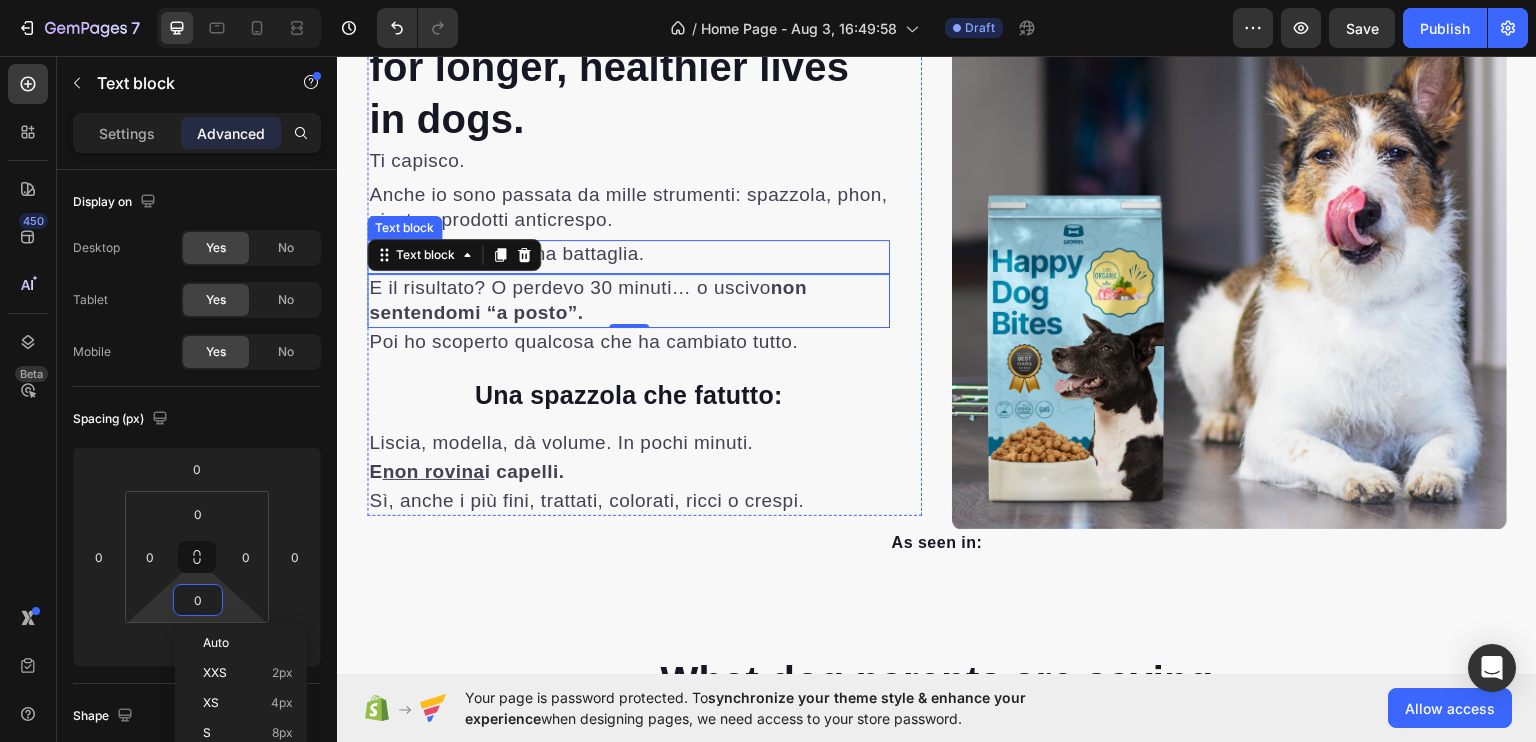 click on "Ogni mattina era una battaglia." at bounding box center [506, 252] 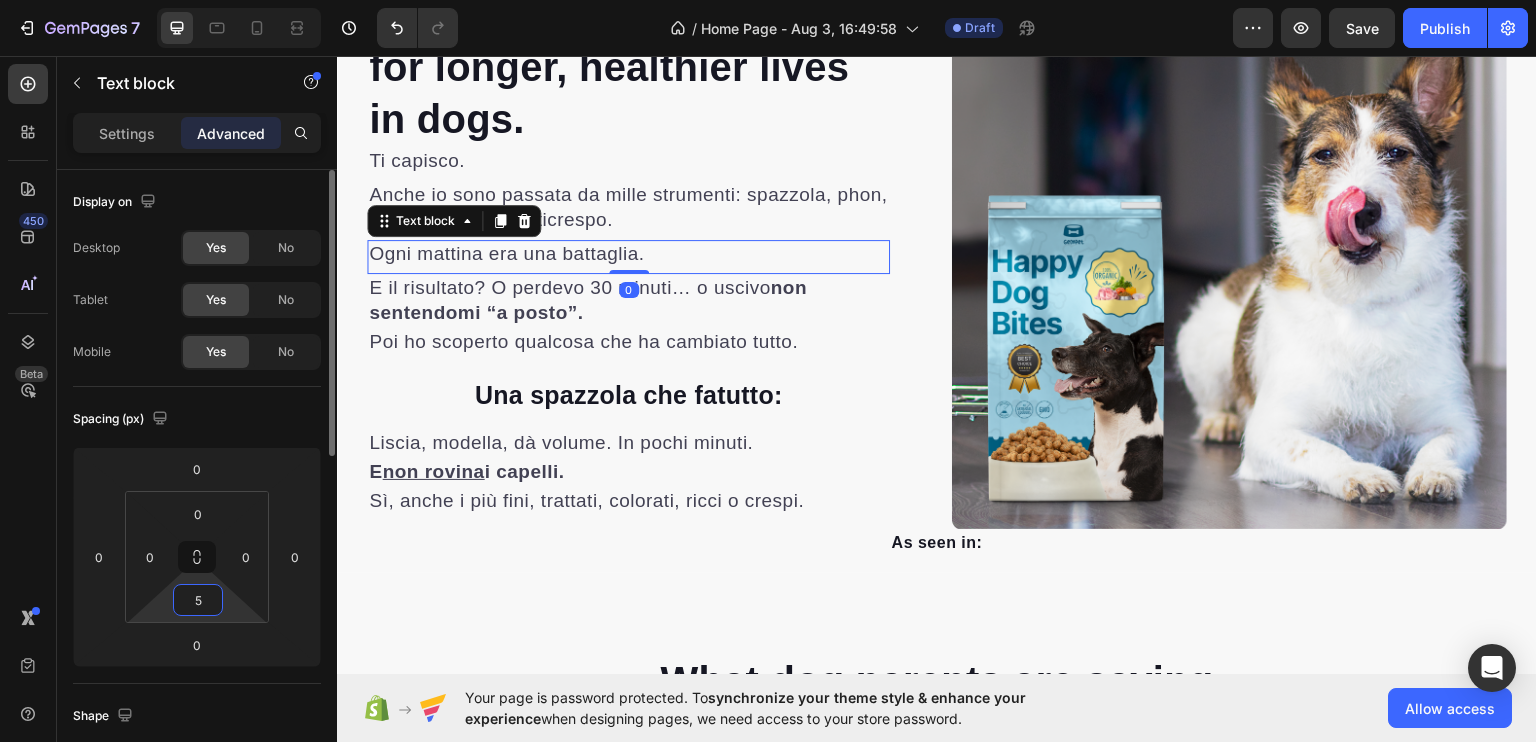 click on "5" at bounding box center (198, 600) 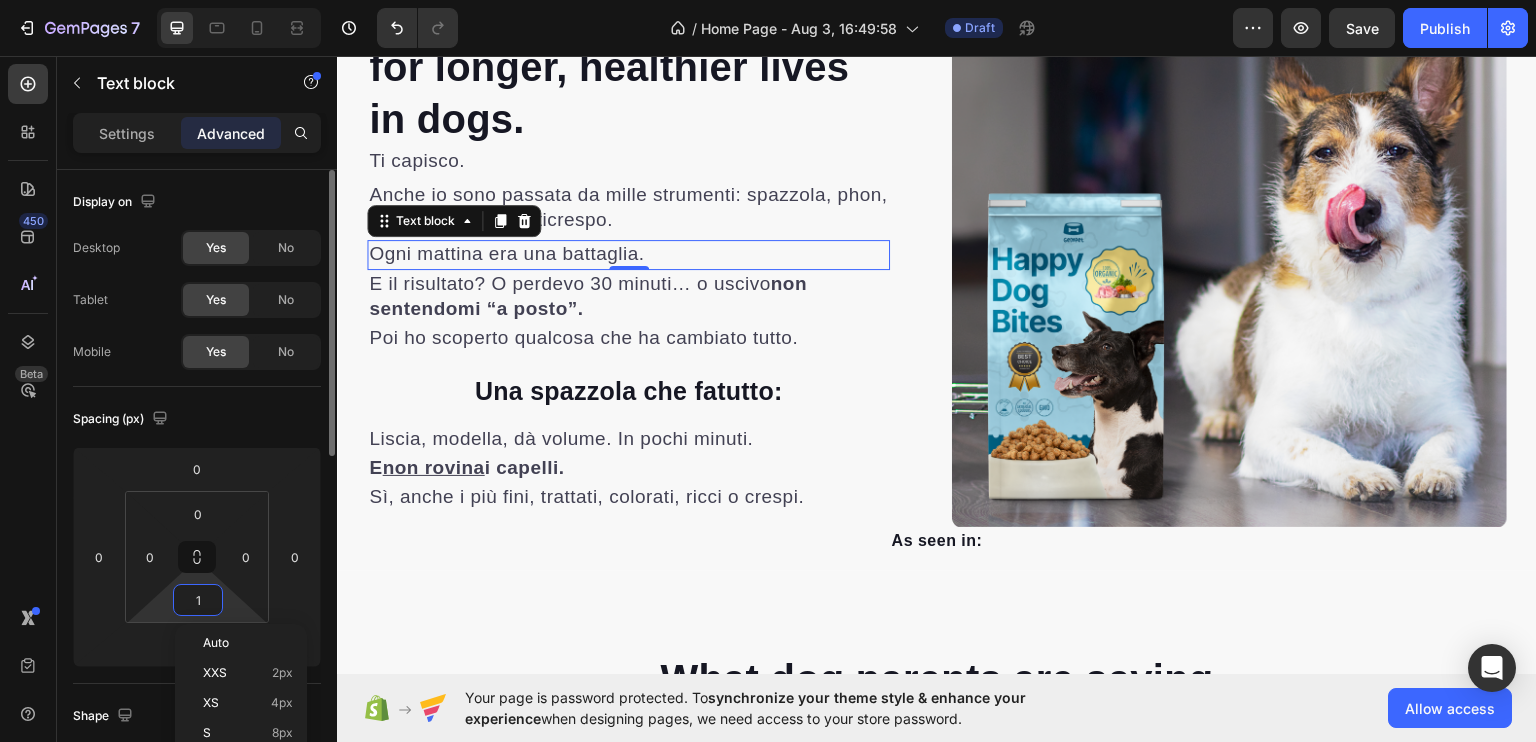 scroll, scrollTop: 919, scrollLeft: 0, axis: vertical 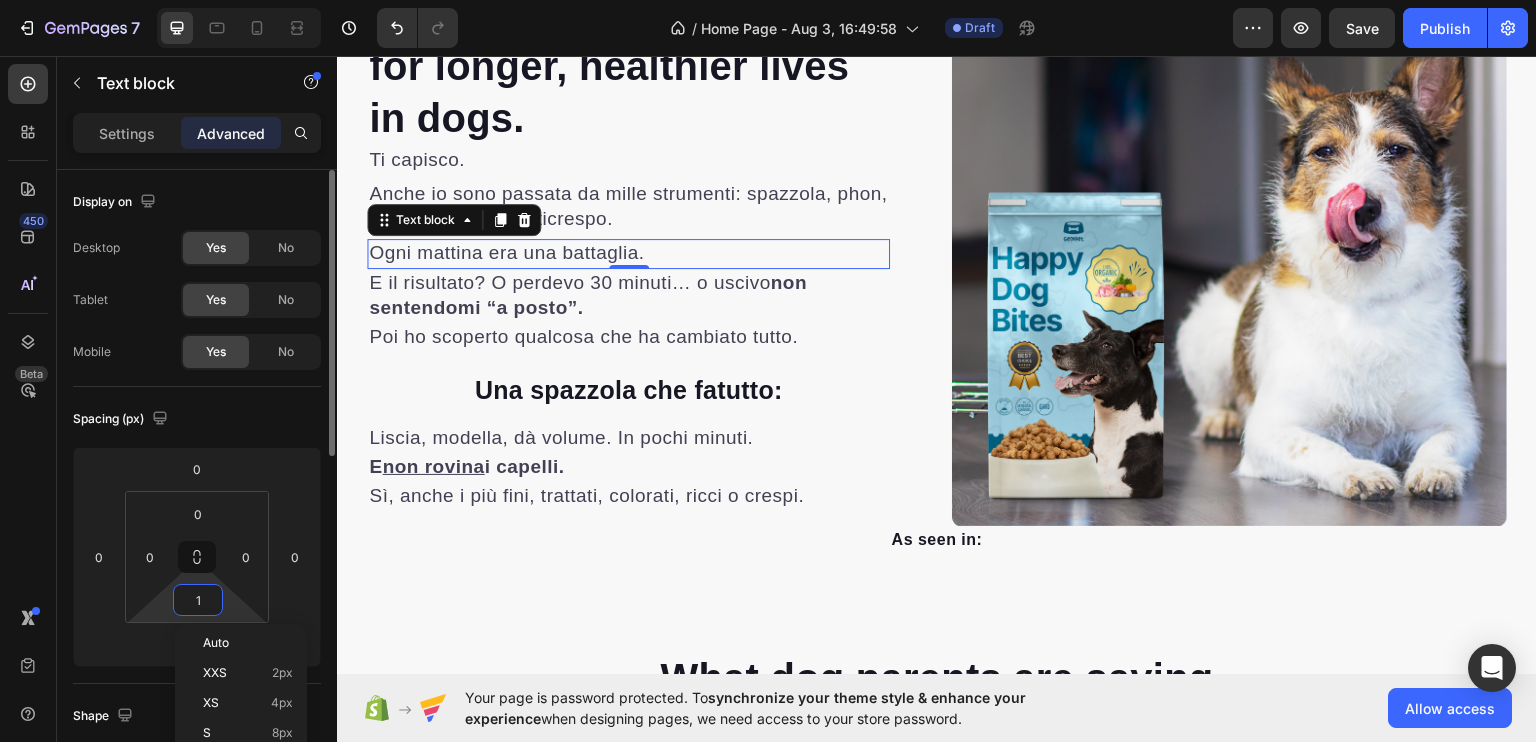 type on "0" 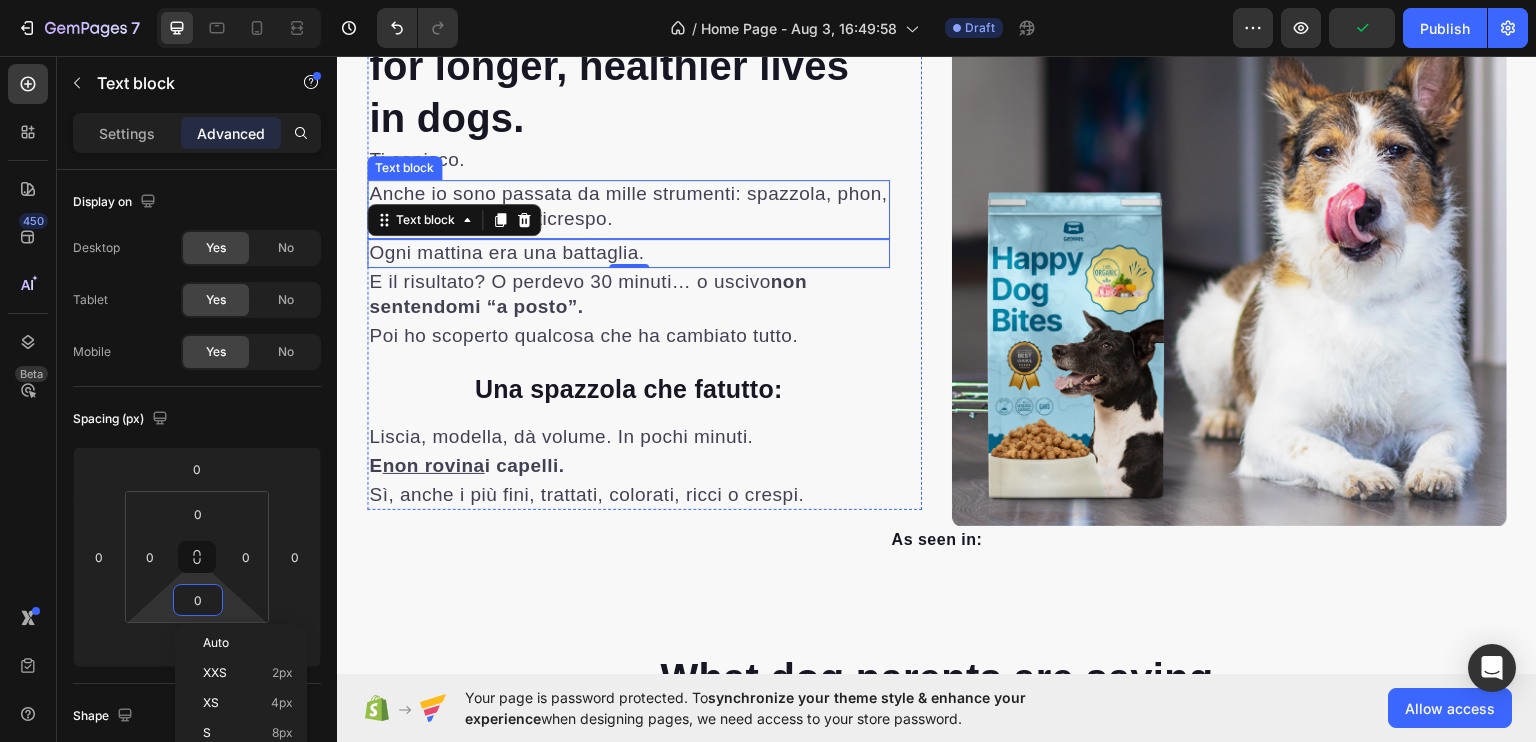 click on "Anche io sono passata da mille strumenti: spazzola, phon, piastra, prodotti anticrespo." at bounding box center [628, 205] 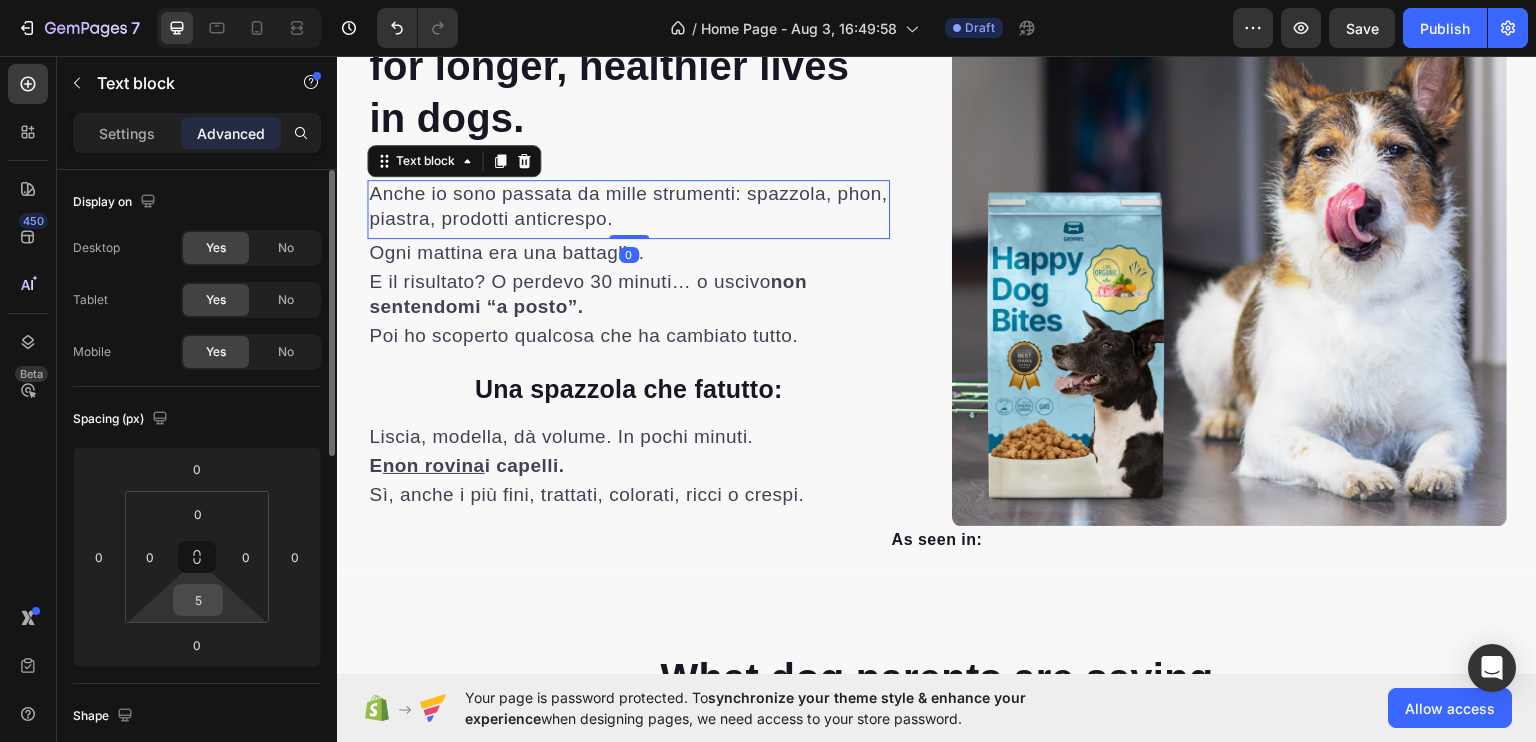 click on "5" at bounding box center (198, 600) 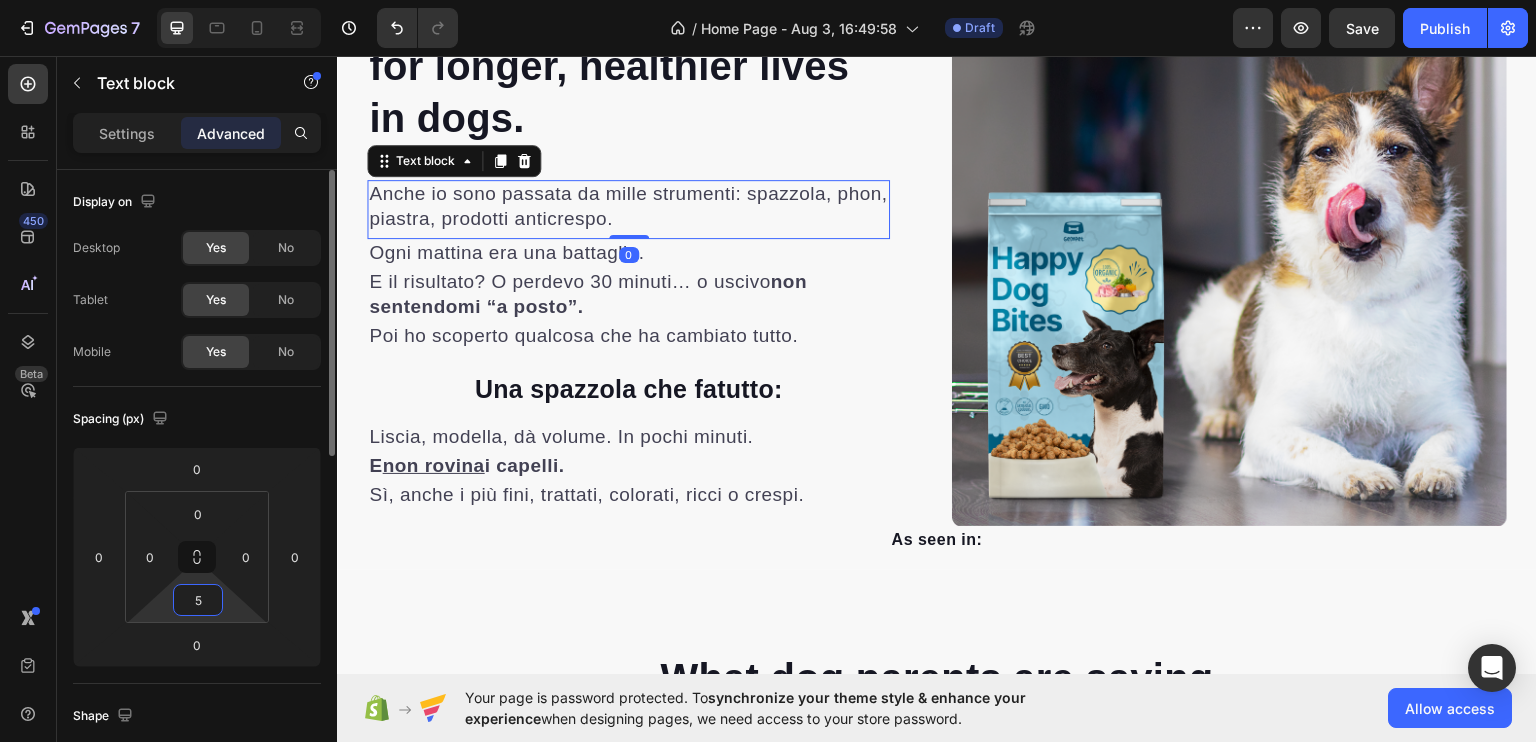 click on "5" at bounding box center [198, 600] 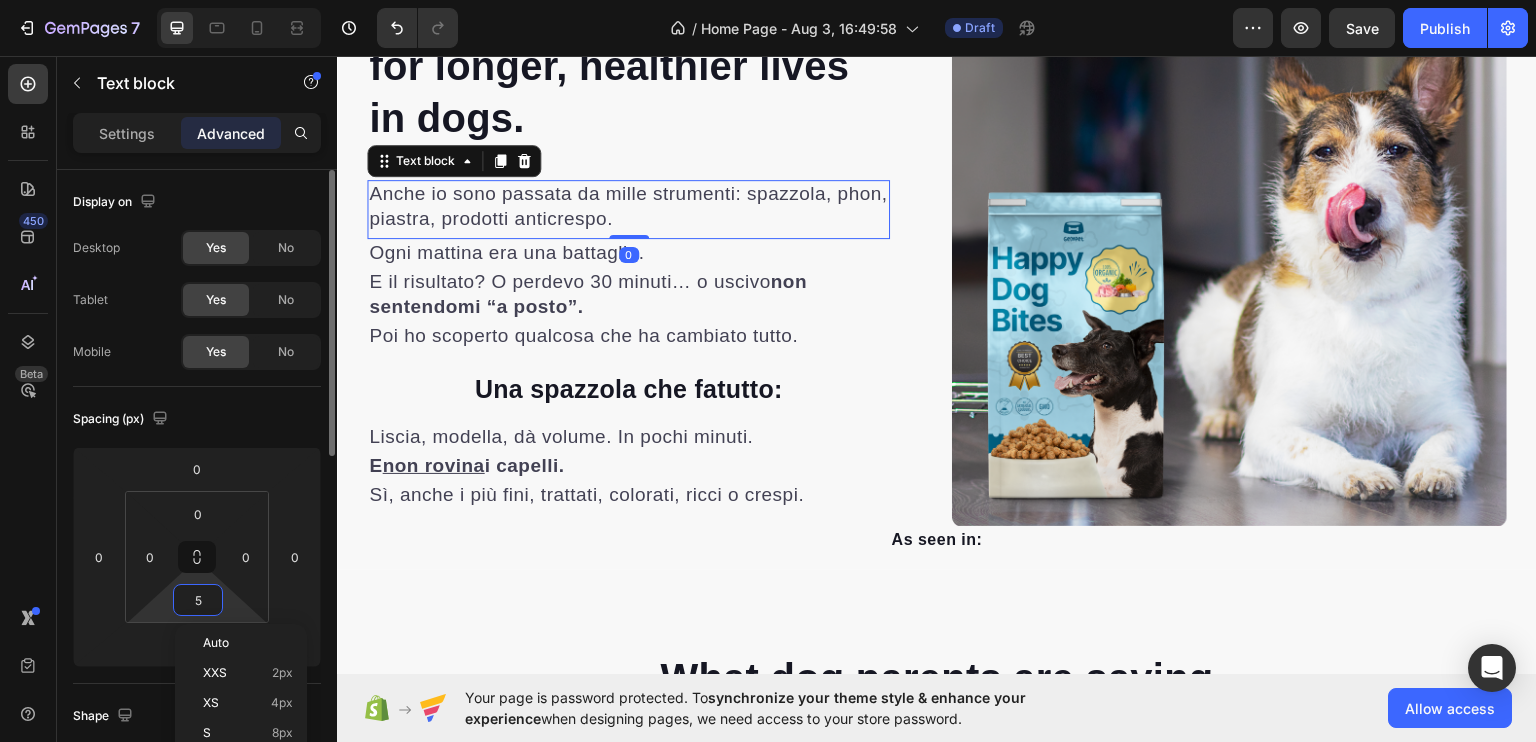 type on "0" 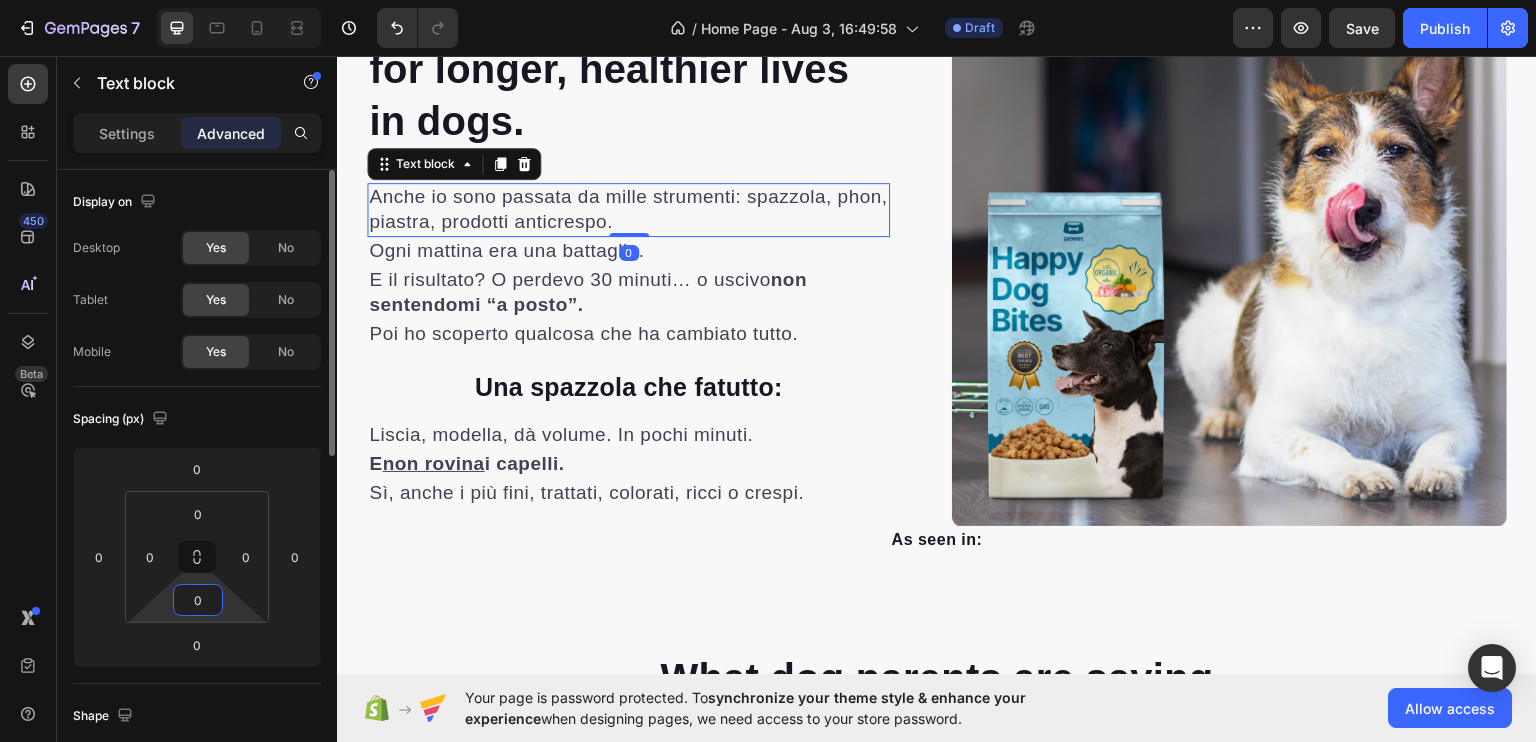 scroll, scrollTop: 921, scrollLeft: 0, axis: vertical 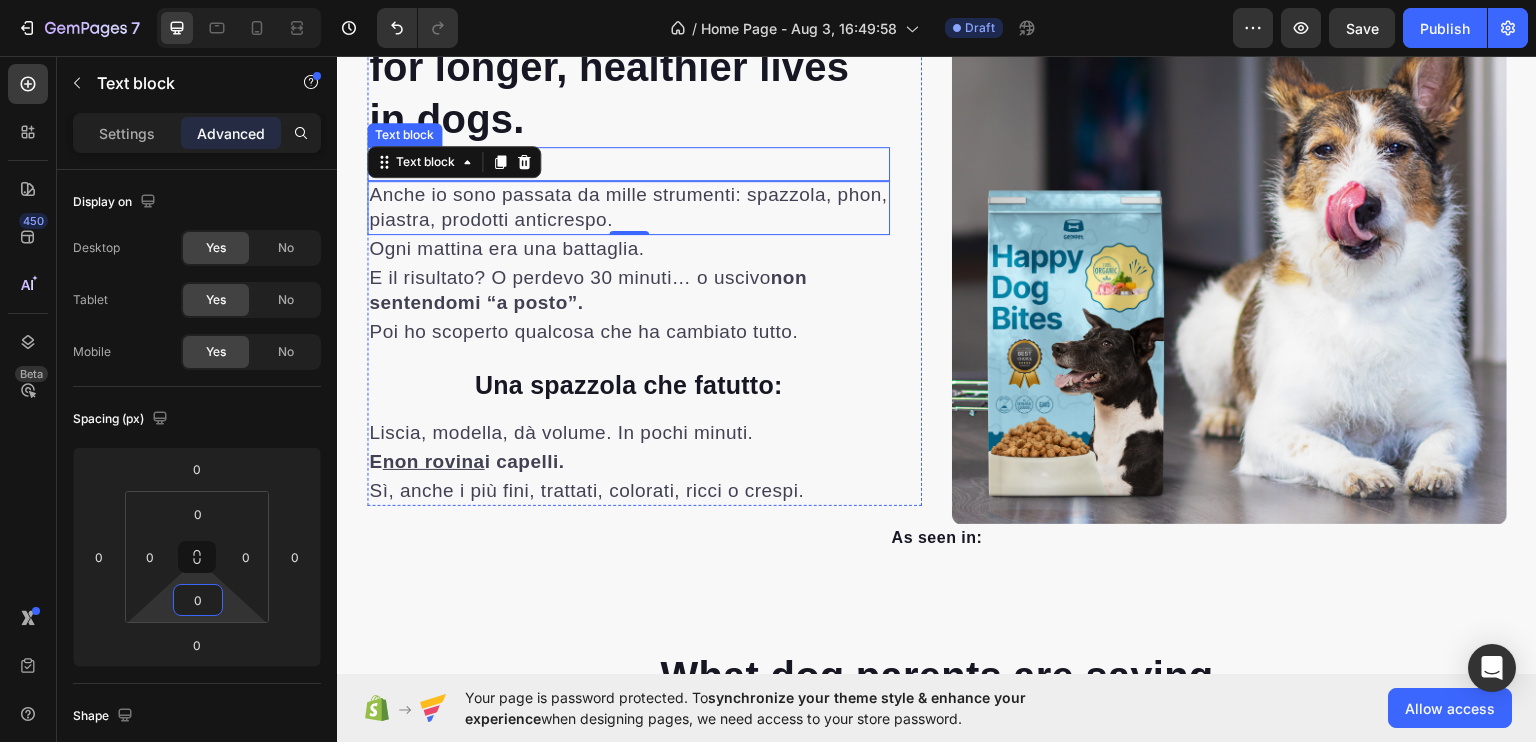 click on "Ti capisco." at bounding box center (628, 160) 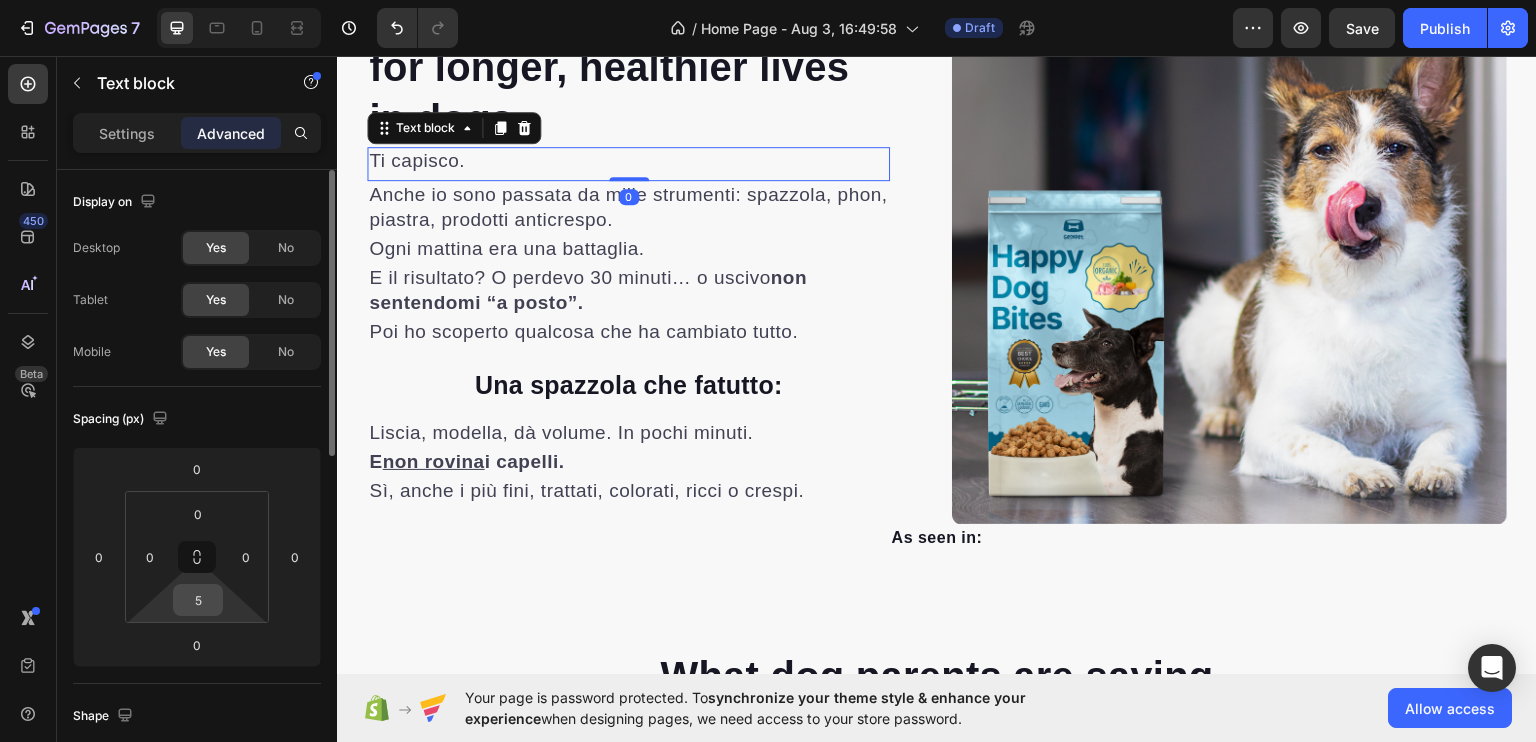 click on "5" at bounding box center [198, 600] 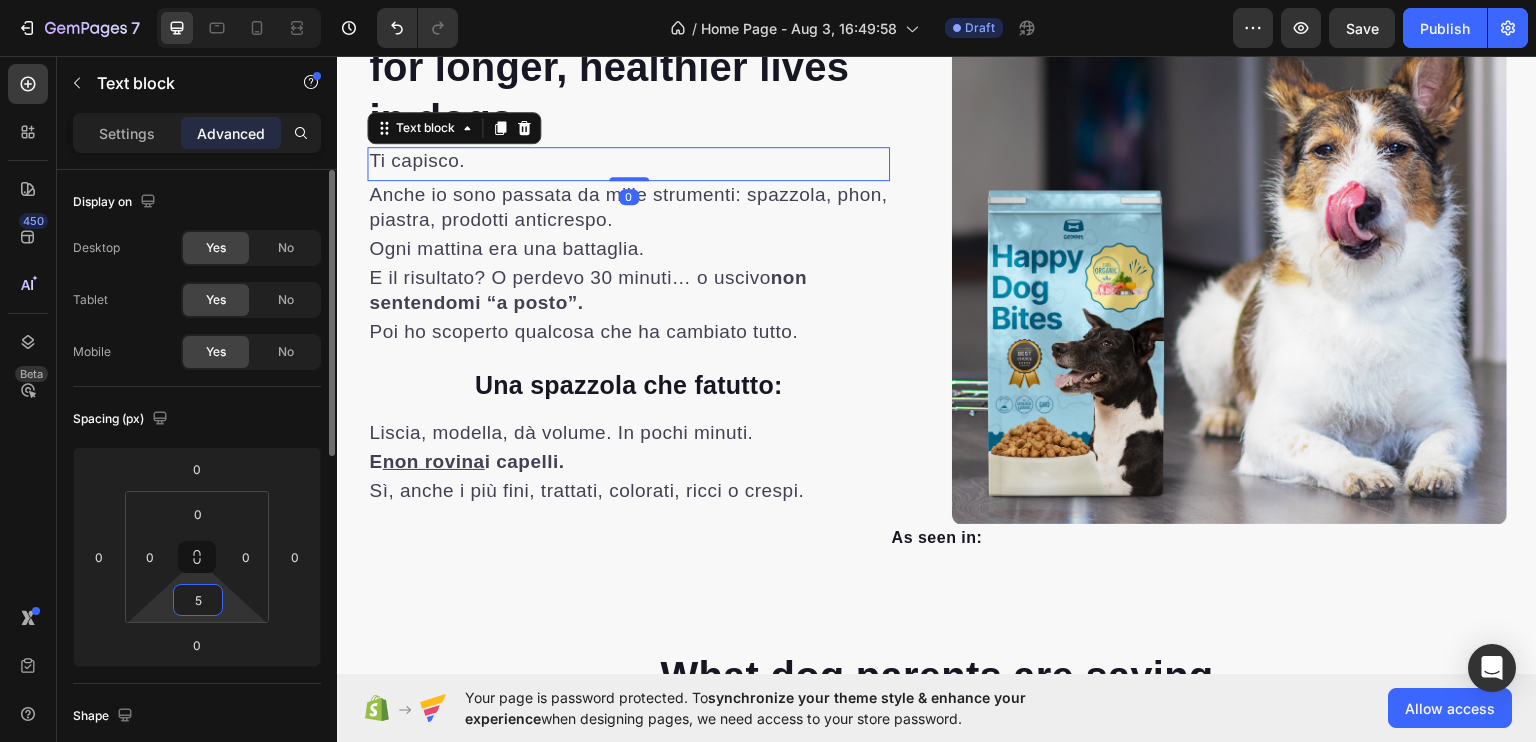click on "5" at bounding box center [198, 600] 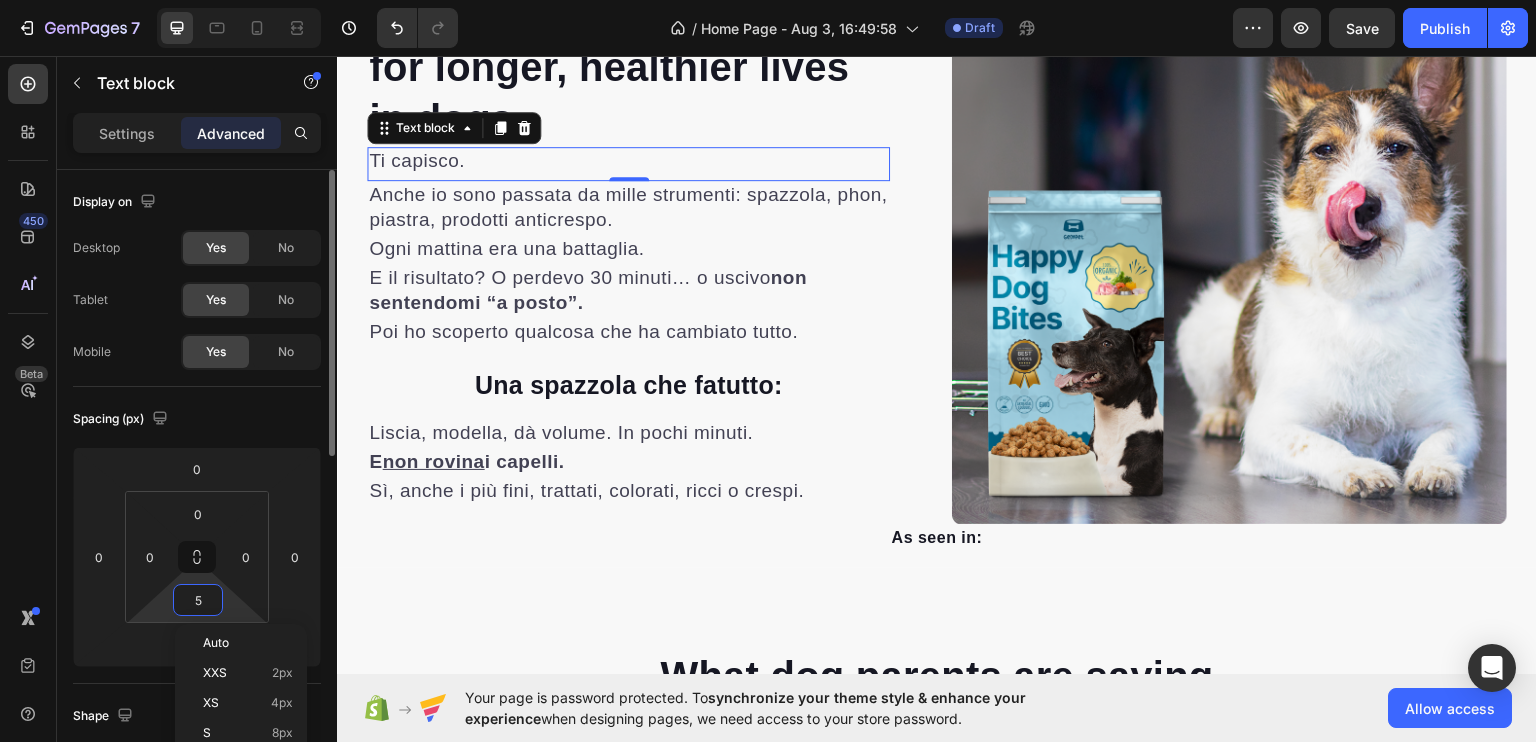 type on "0" 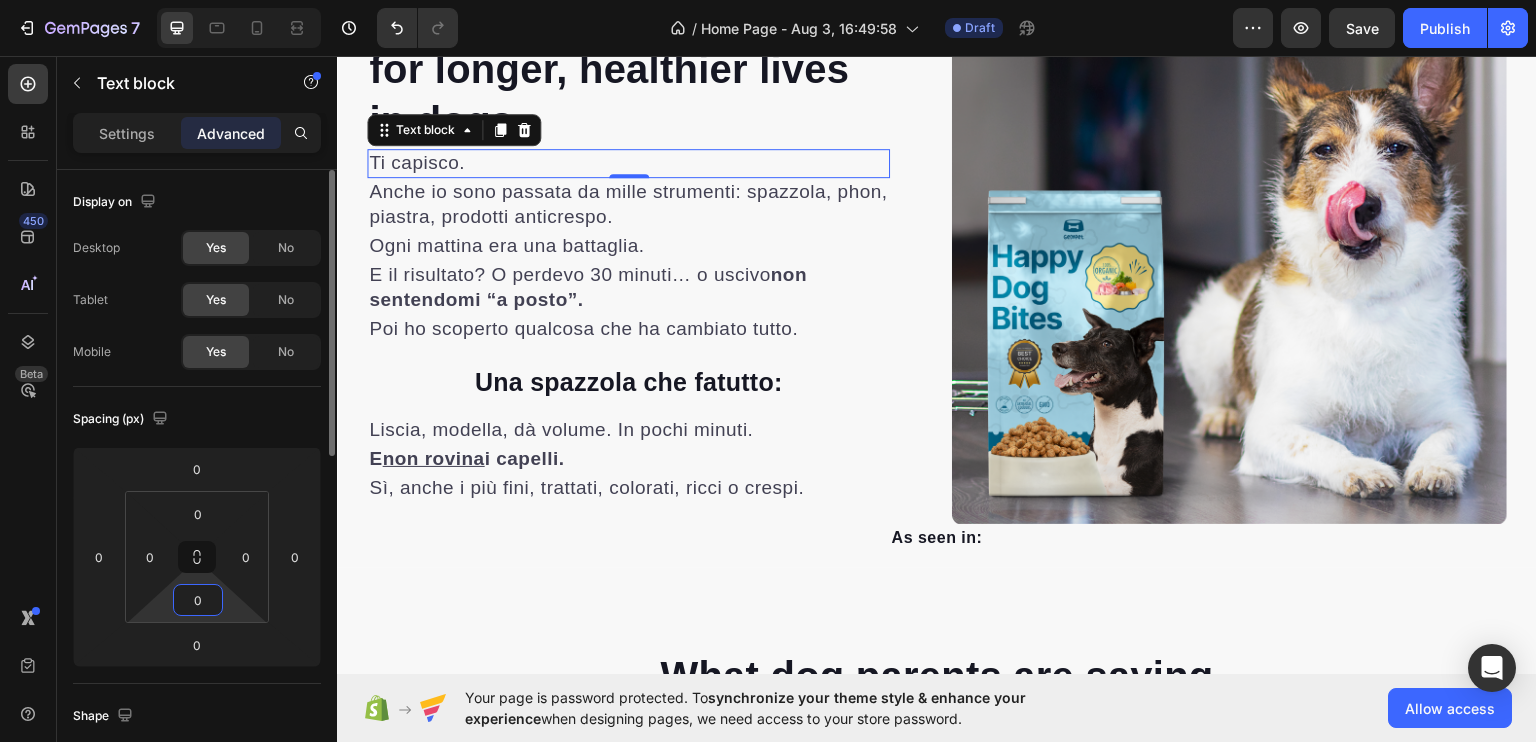 scroll, scrollTop: 924, scrollLeft: 0, axis: vertical 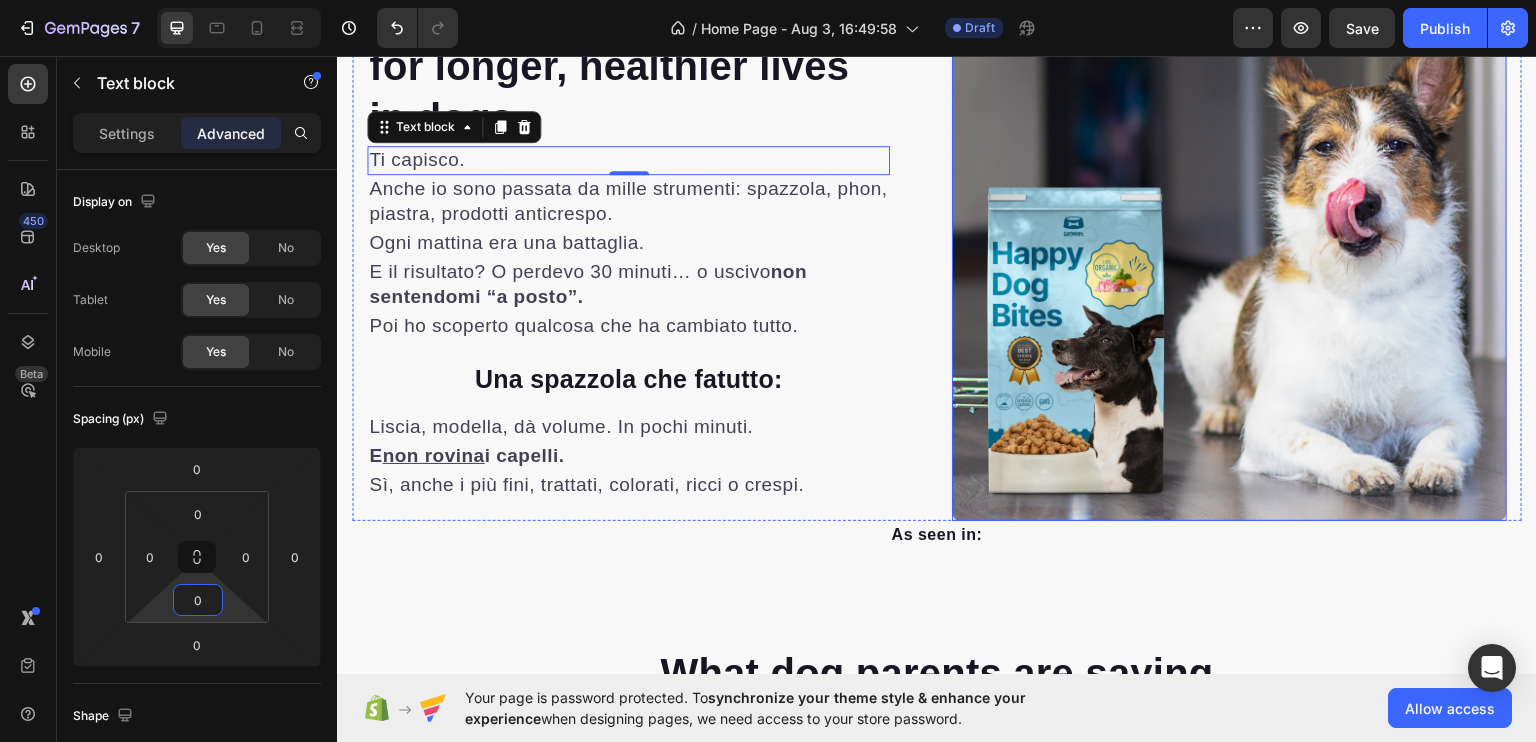 click at bounding box center [1229, 241] 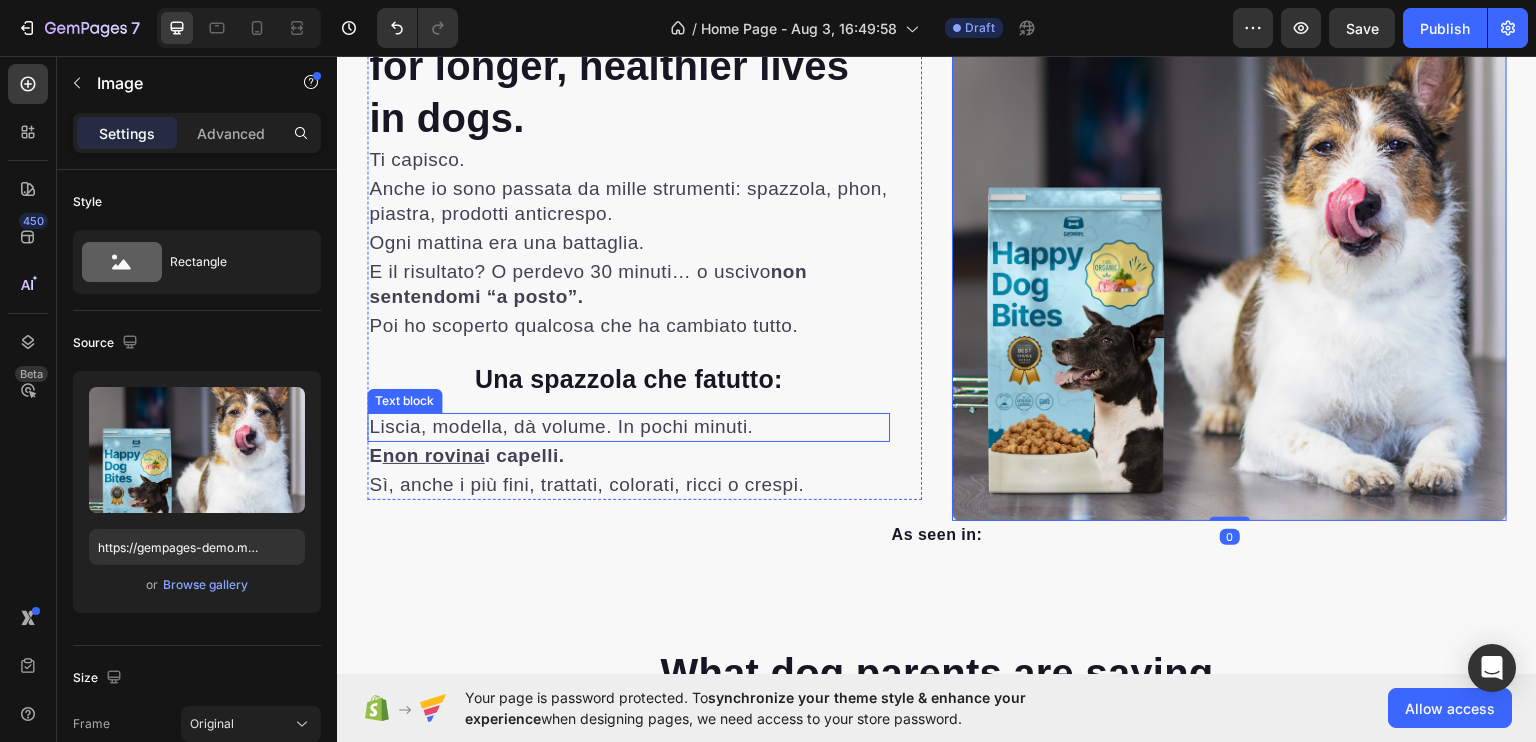 click on "Liscia, modella, dà volume. In pochi minuti." at bounding box center [561, 425] 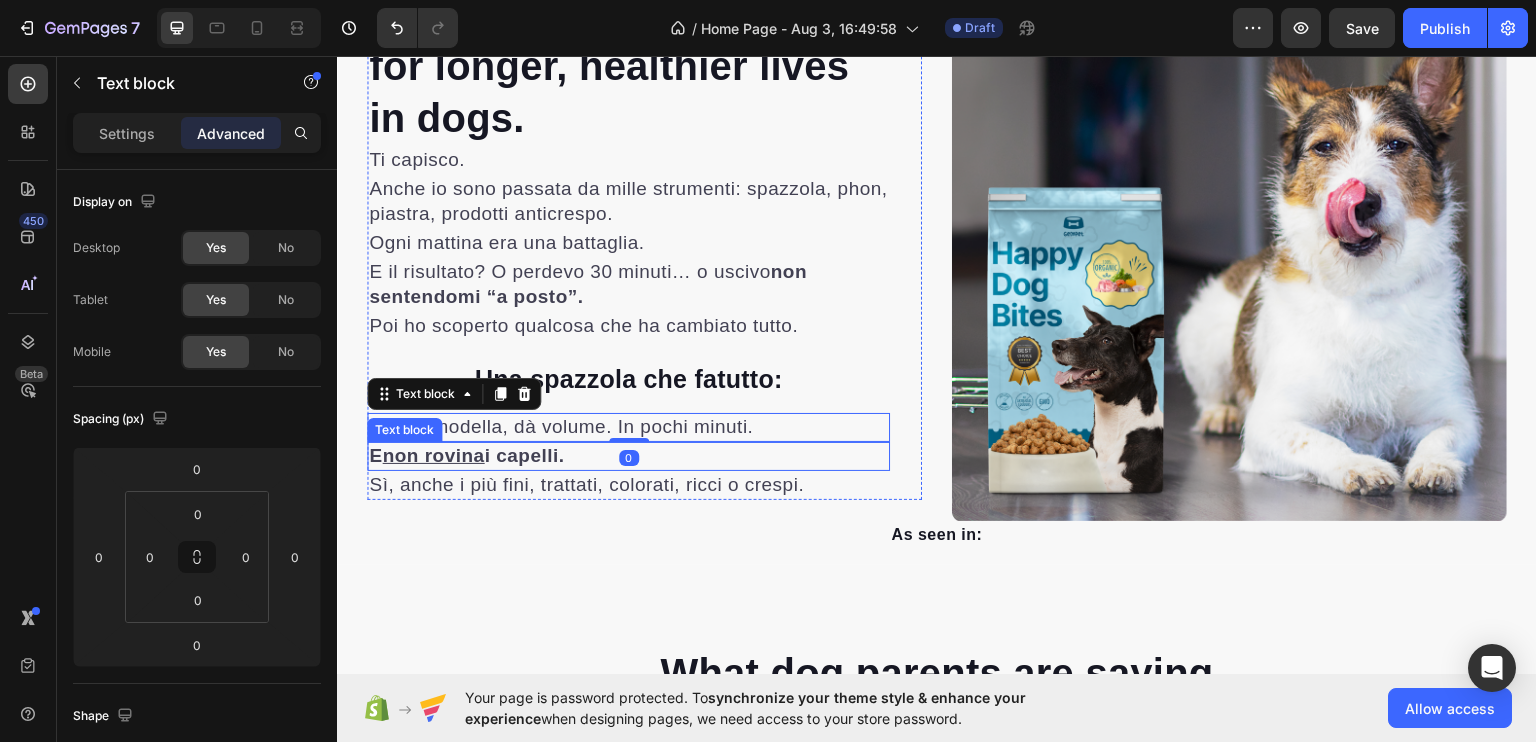 click on "E  non rovina  i capelli." at bounding box center (466, 454) 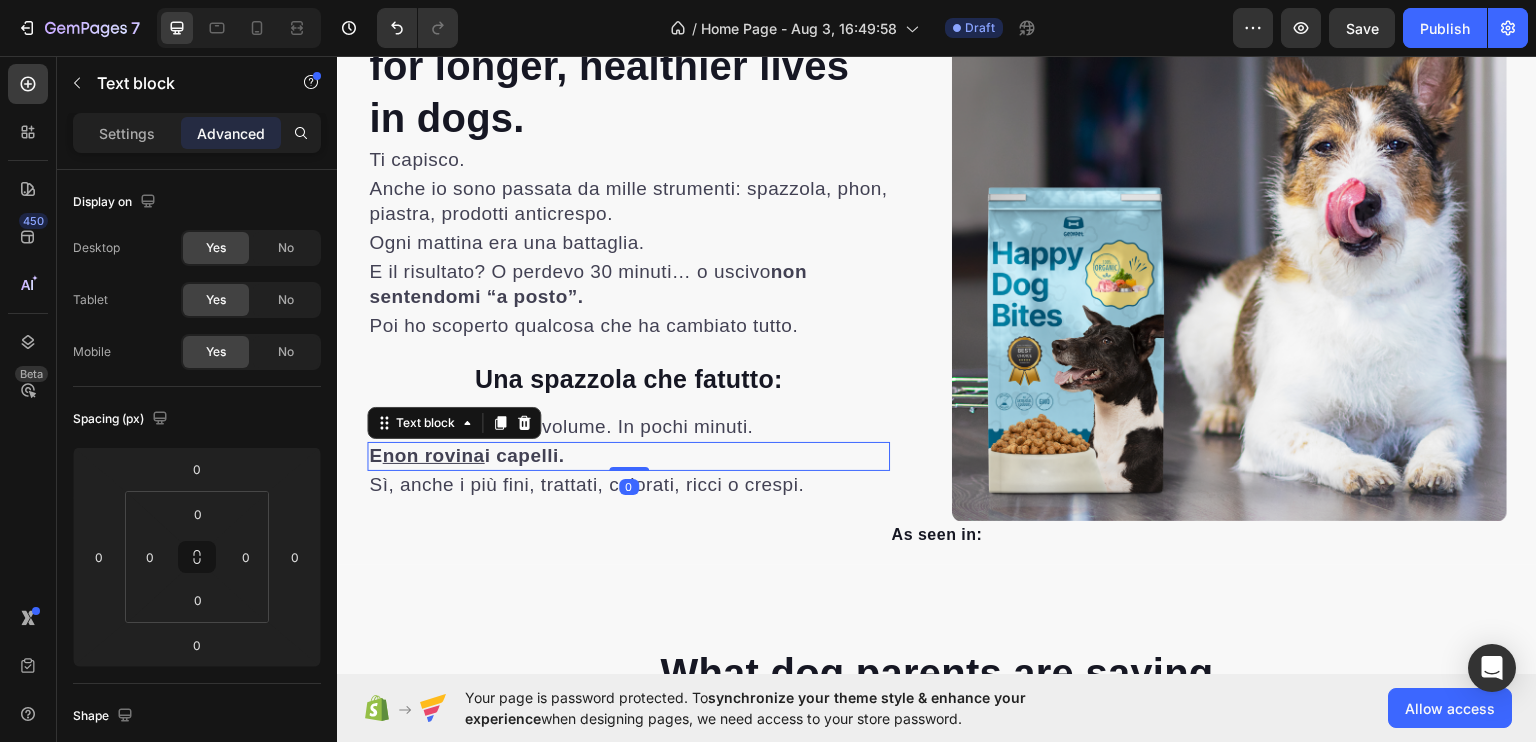 click on "0" at bounding box center (629, 486) 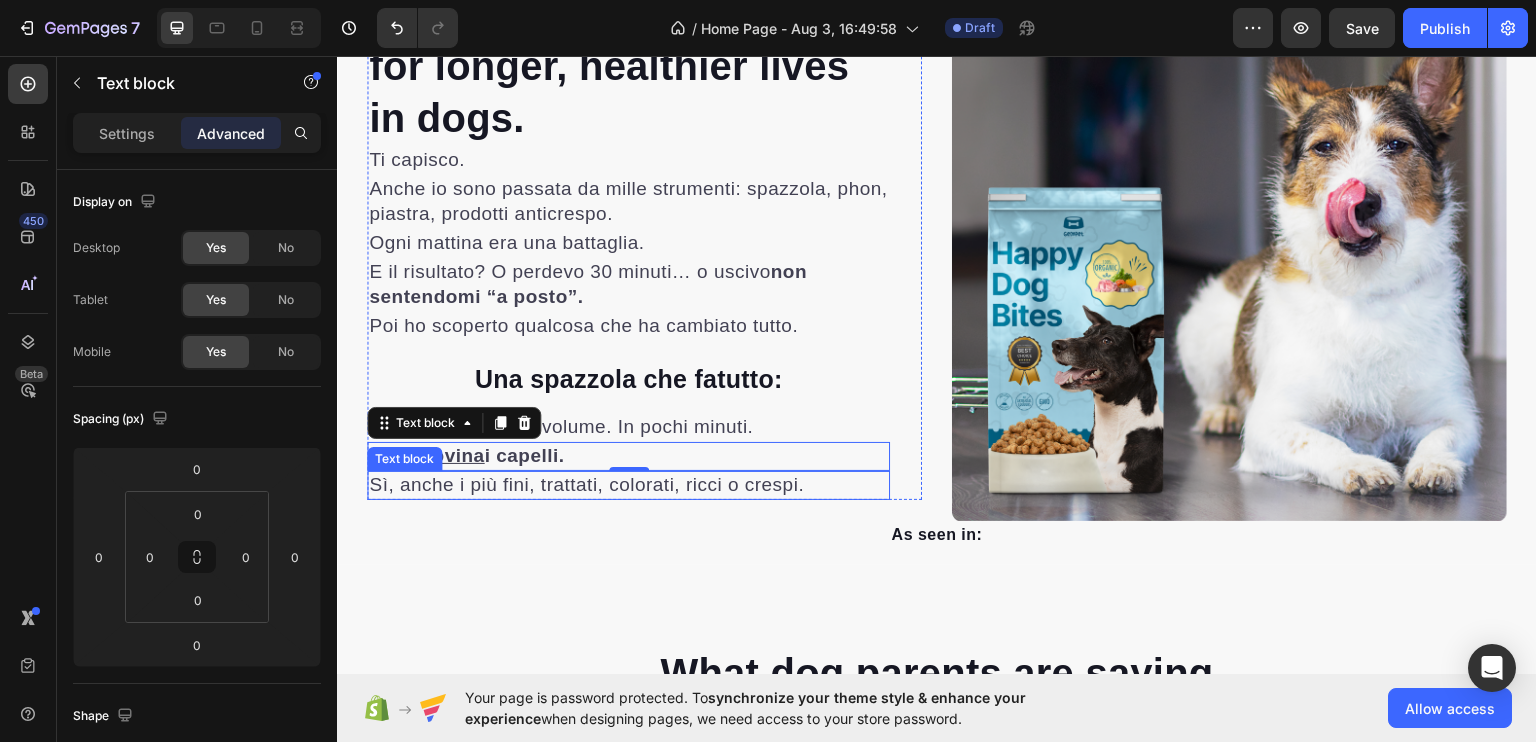 click on "Sì, anche i più fini, trattati, colorati, ricci o crespi." at bounding box center (586, 483) 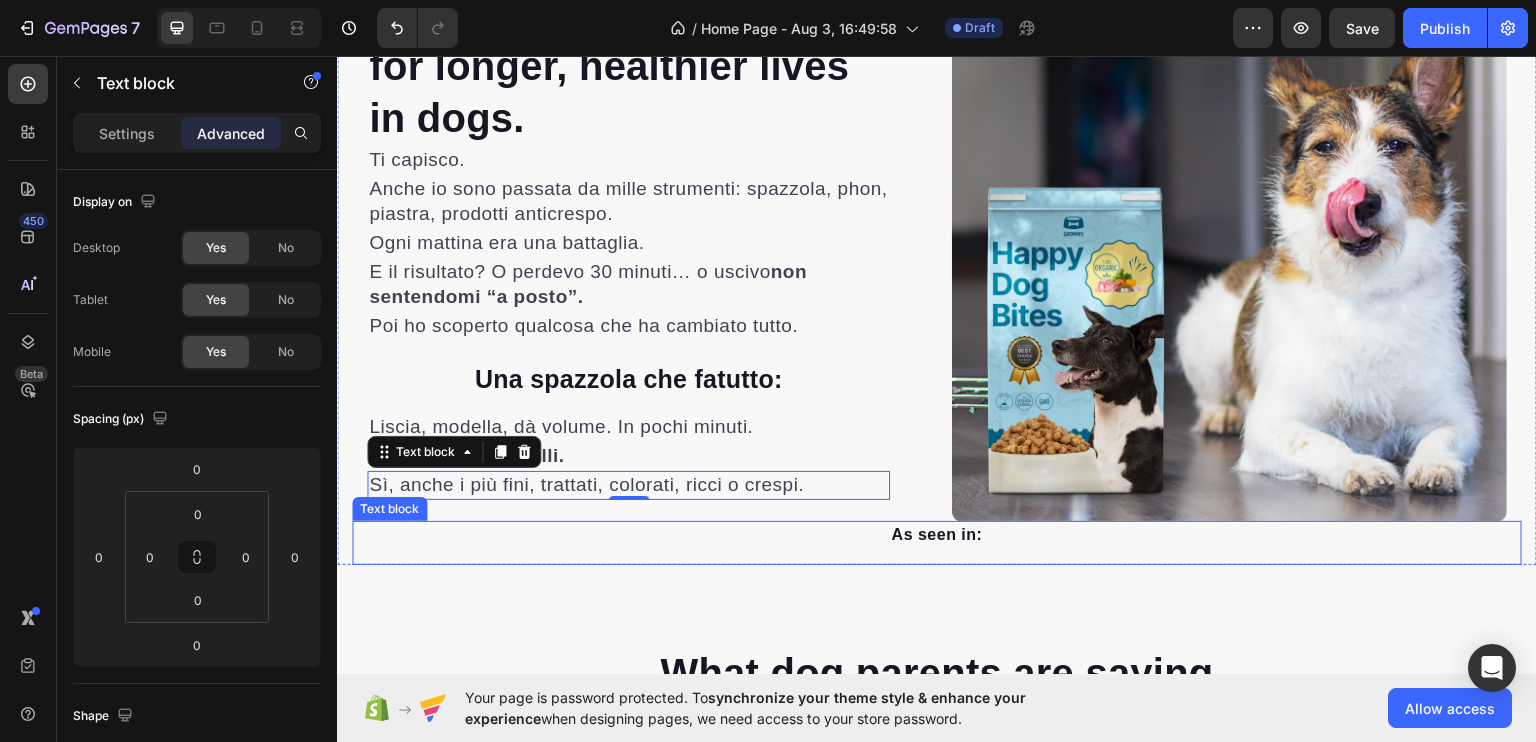 click on "As seen in:" at bounding box center [937, 534] 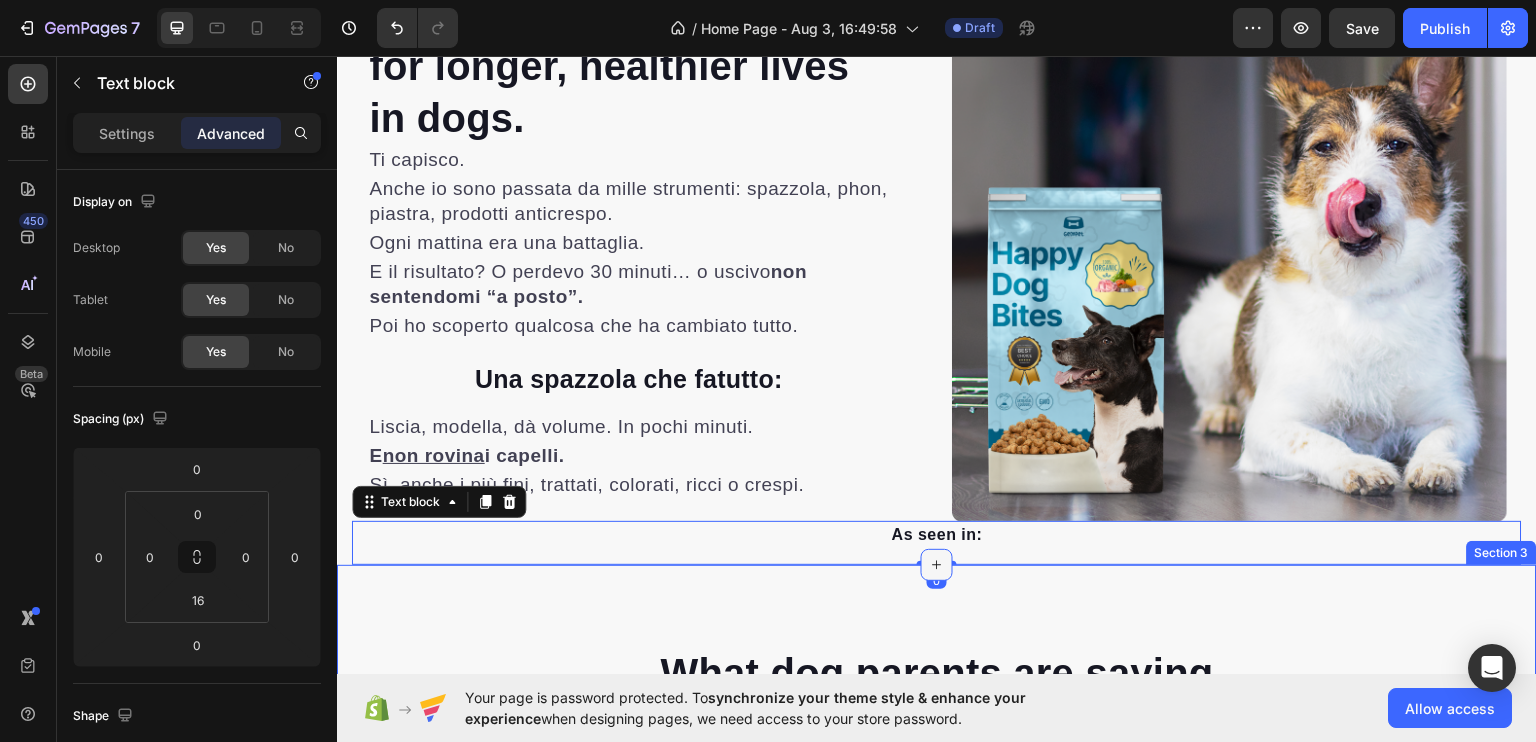 click at bounding box center (937, 564) 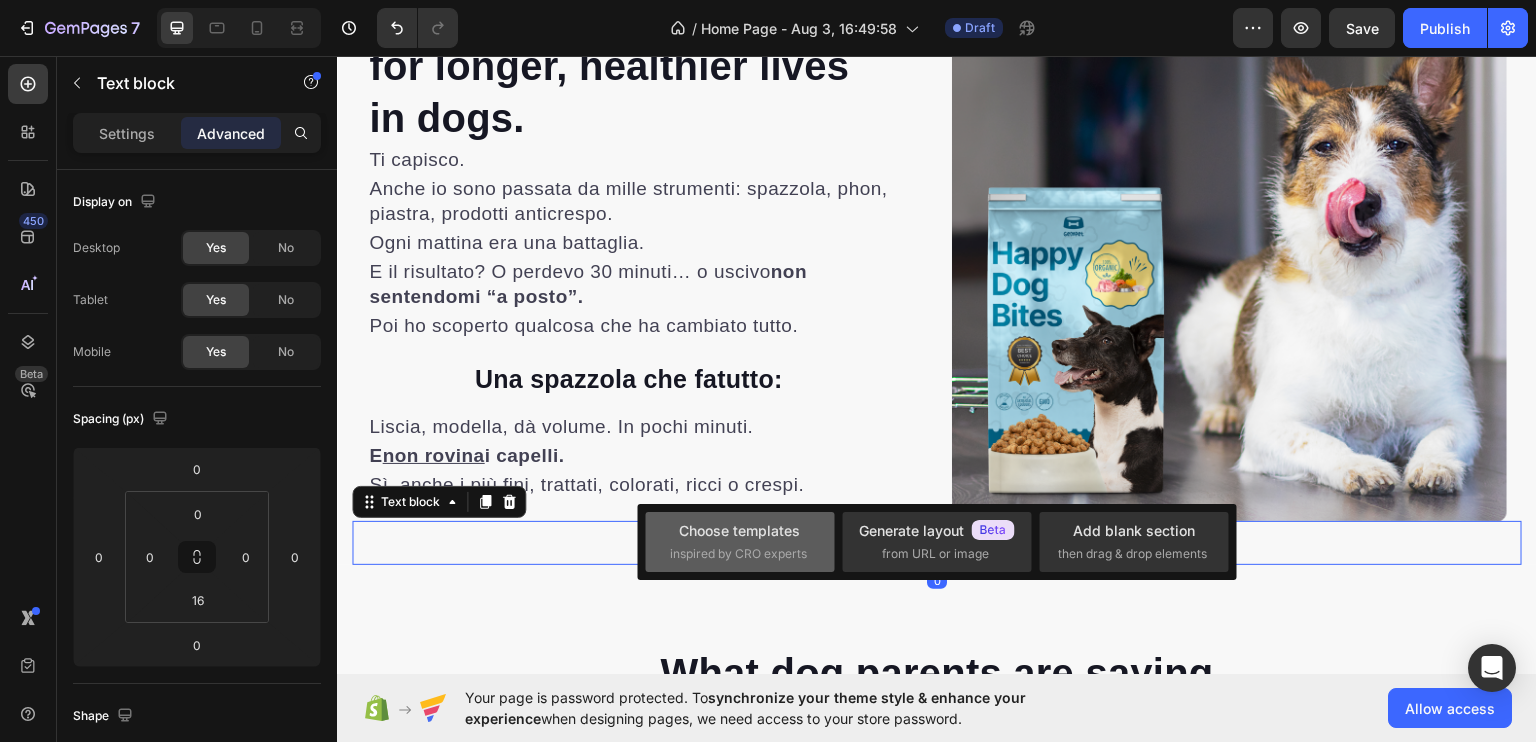 click on "inspired by CRO experts" at bounding box center [738, 554] 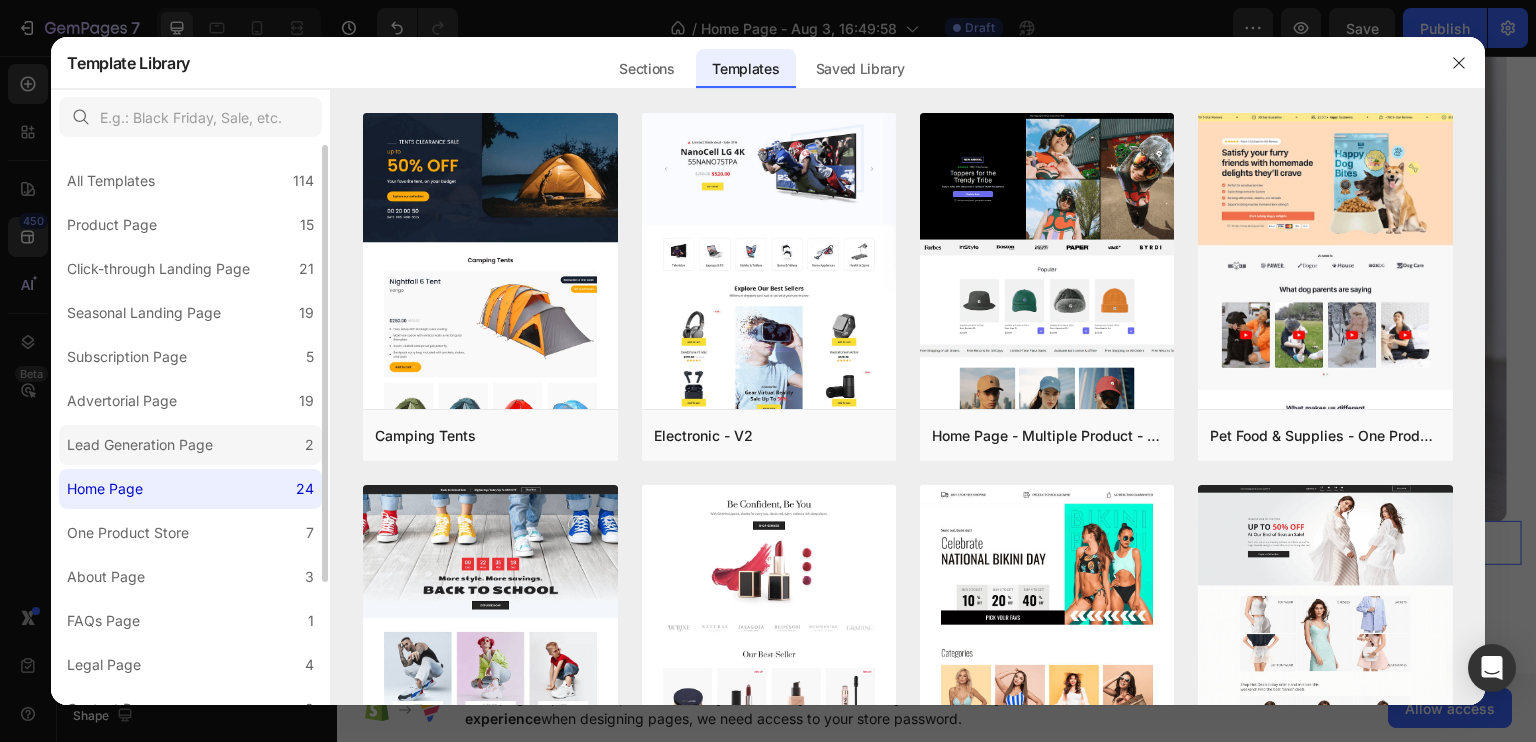 click on "Lead Generation Page" at bounding box center [144, 445] 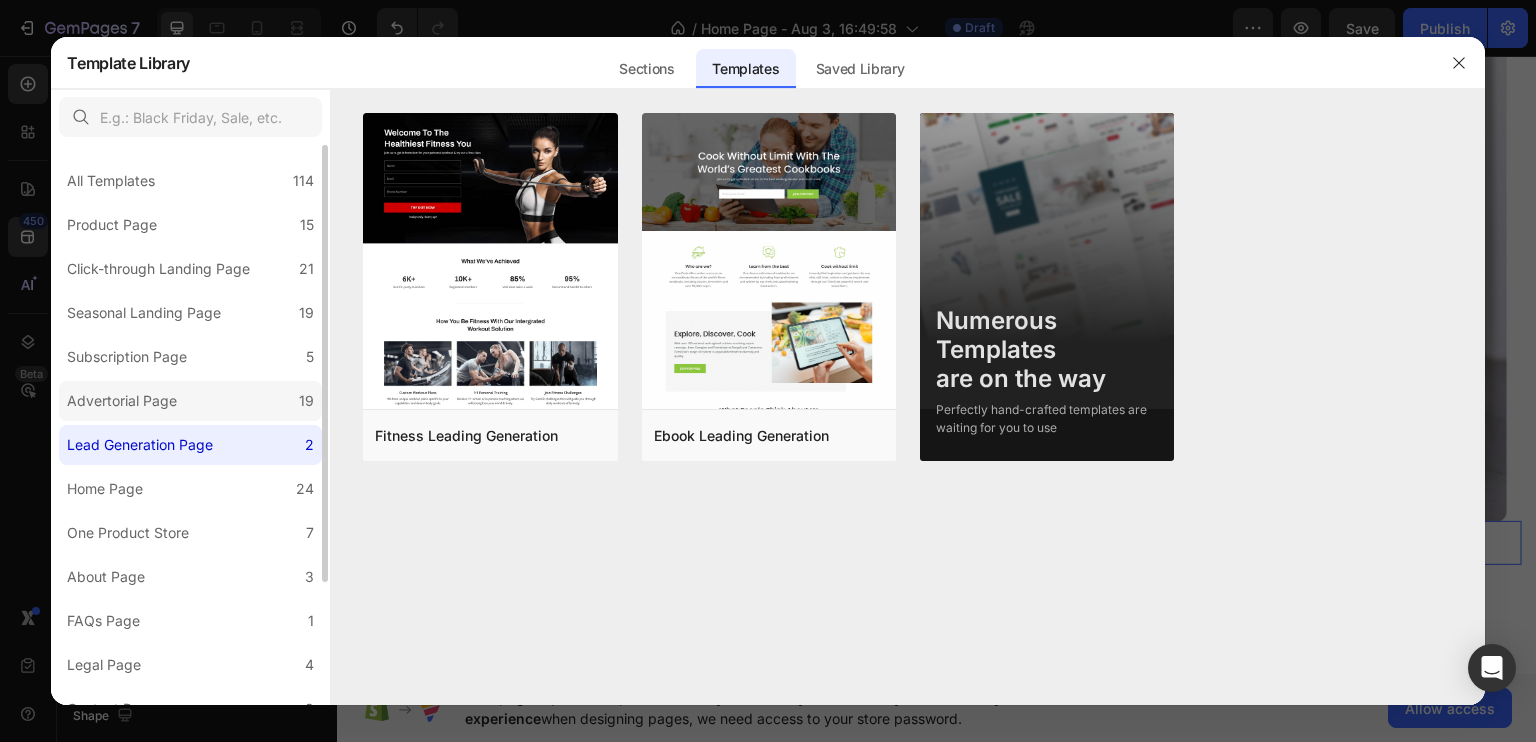 click on "Advertorial Page 19" 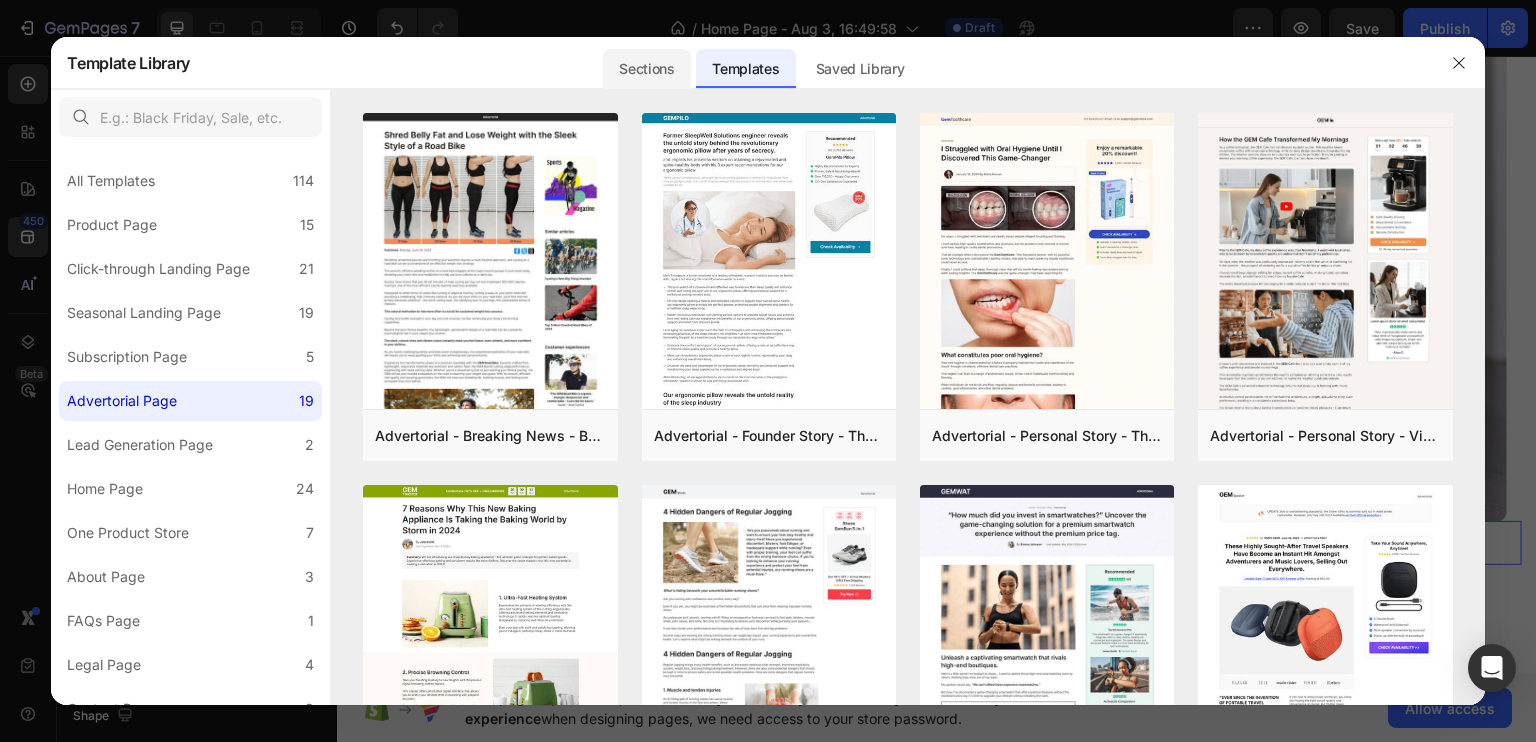 click on "Sections" 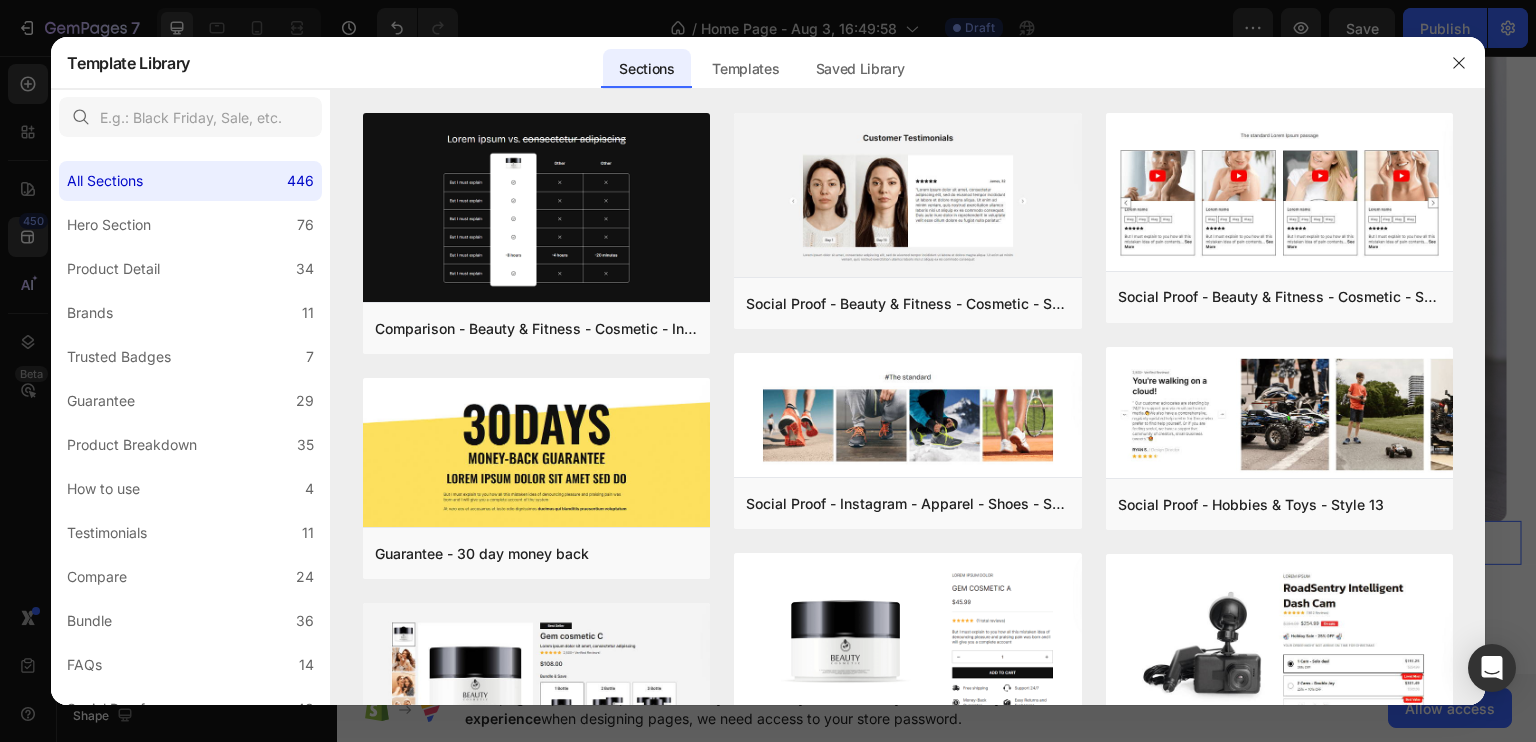 click on "Sections" 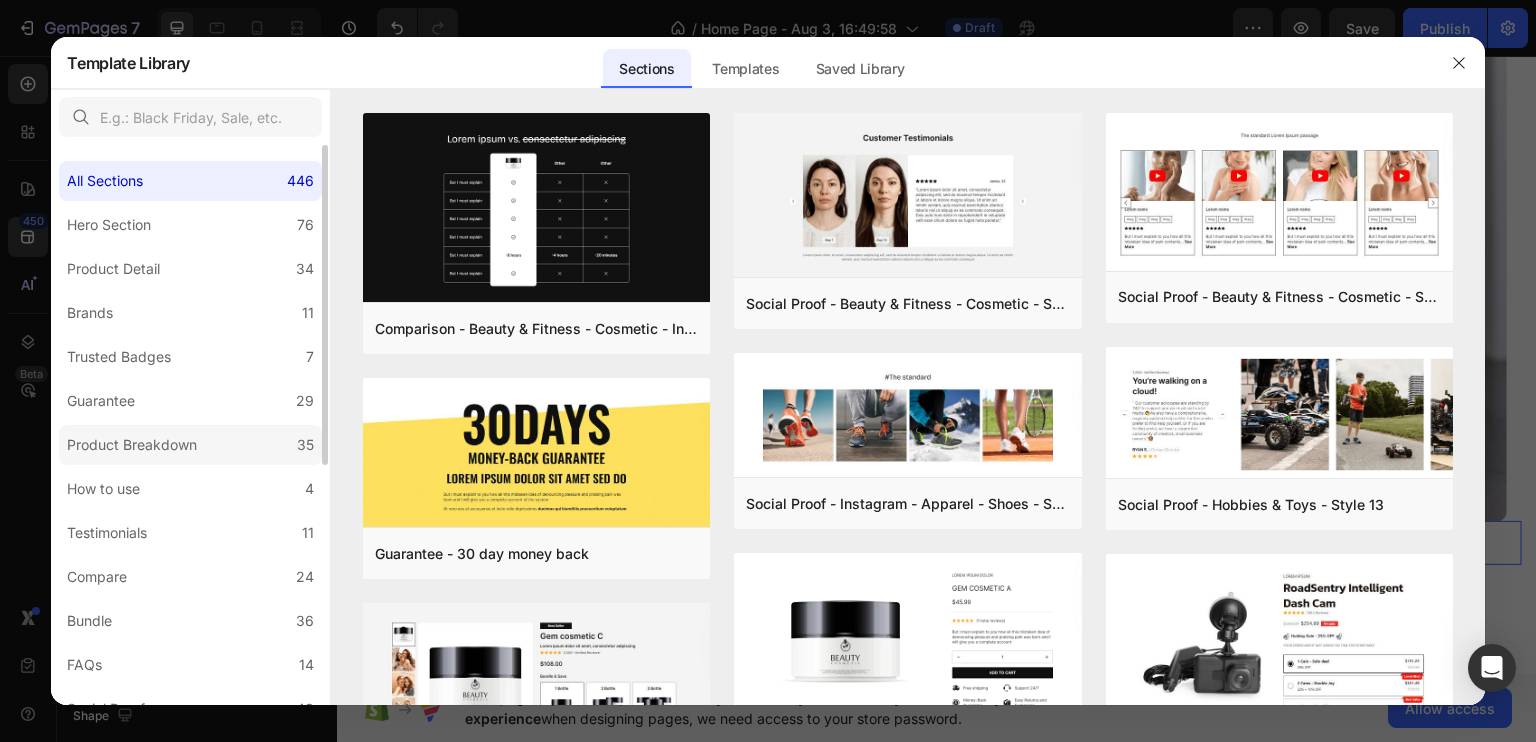 click on "Product Breakdown 35" 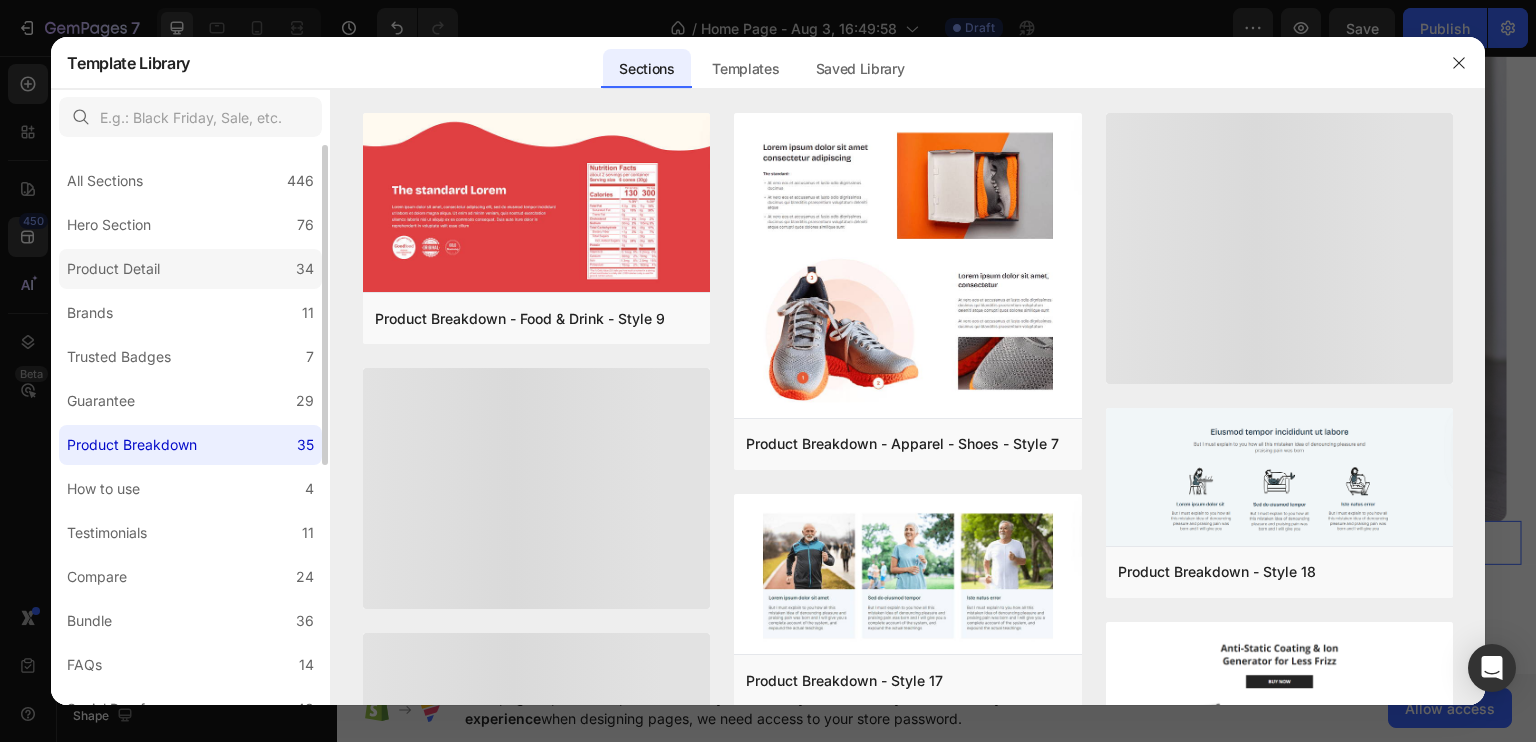 click on "Product Detail 34" 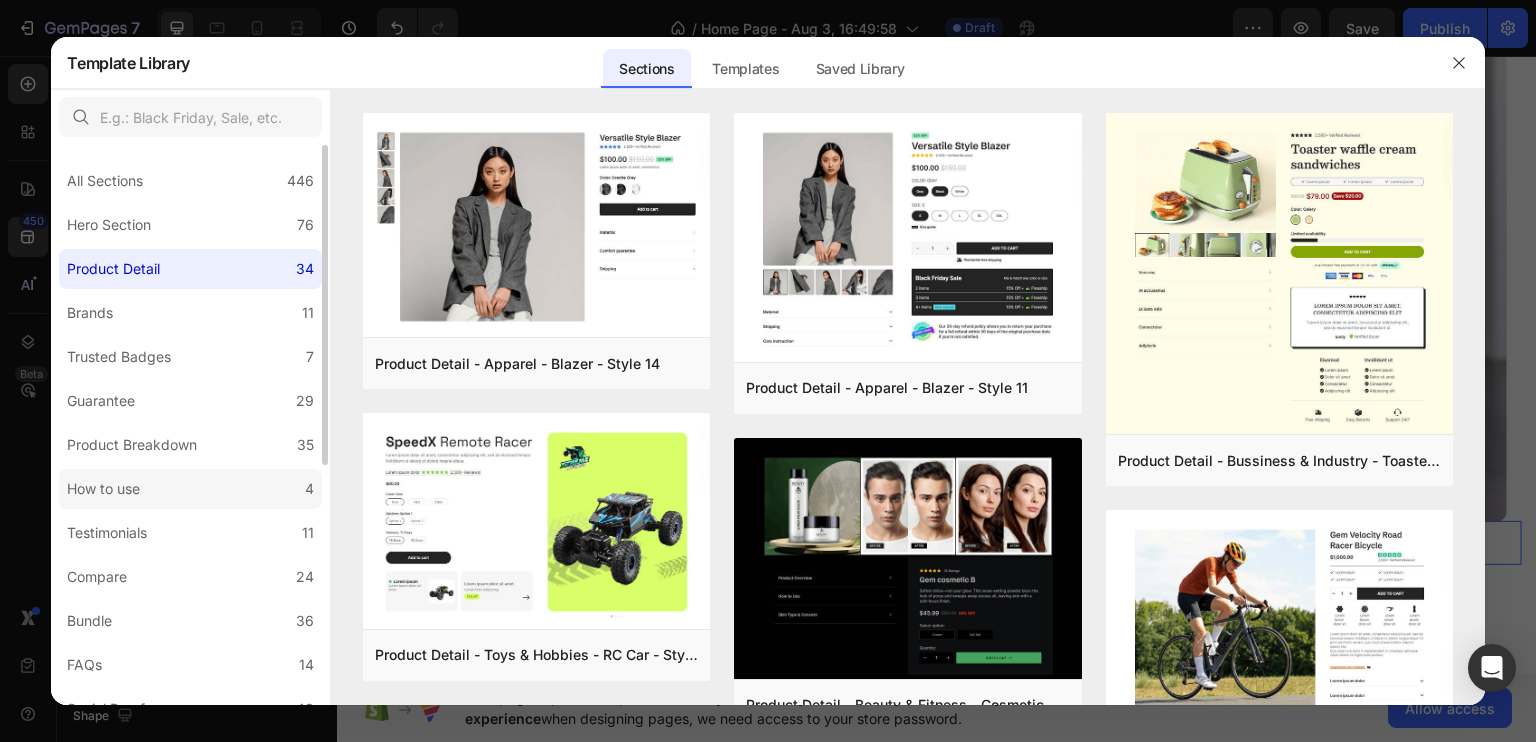 click on "How to use 4" 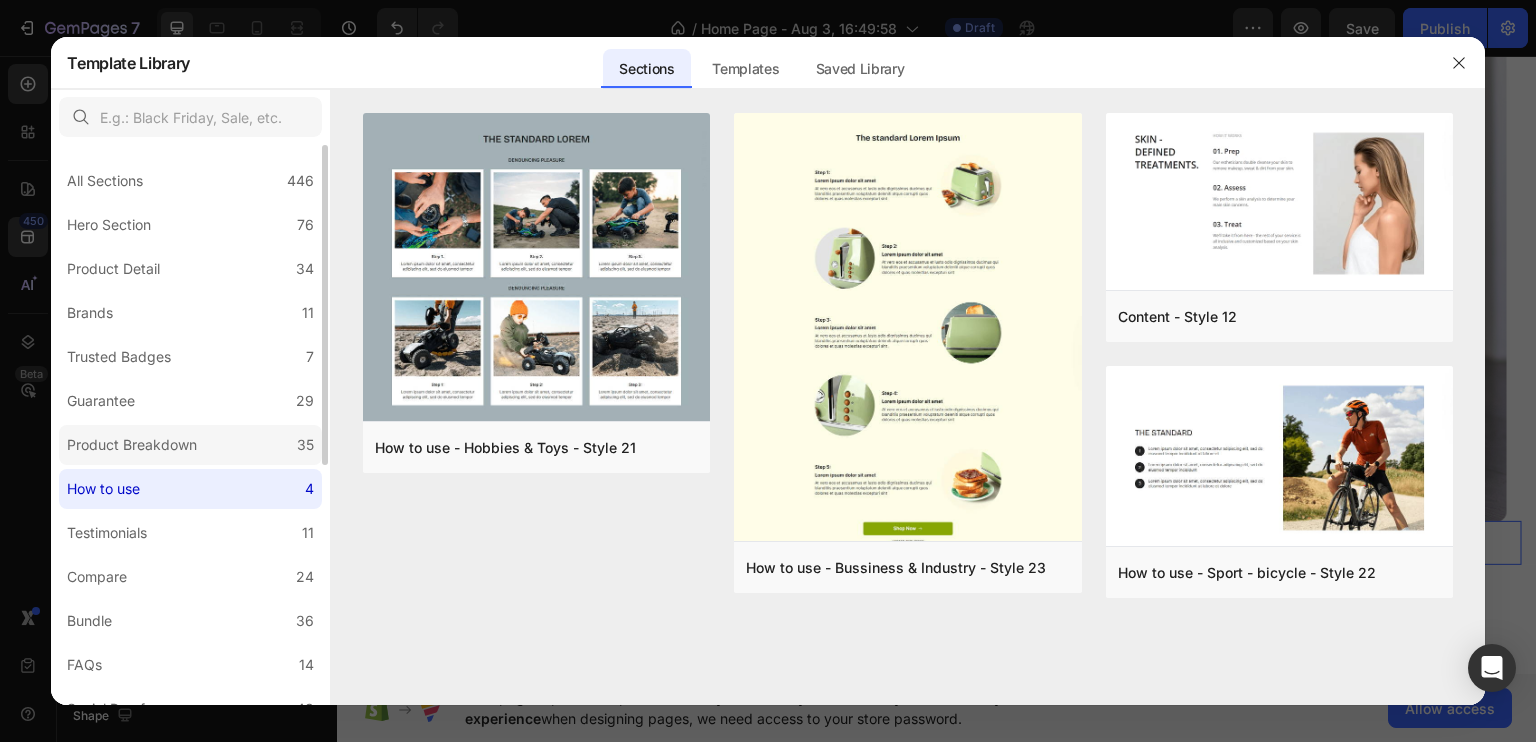 click on "Product Breakdown" at bounding box center [132, 445] 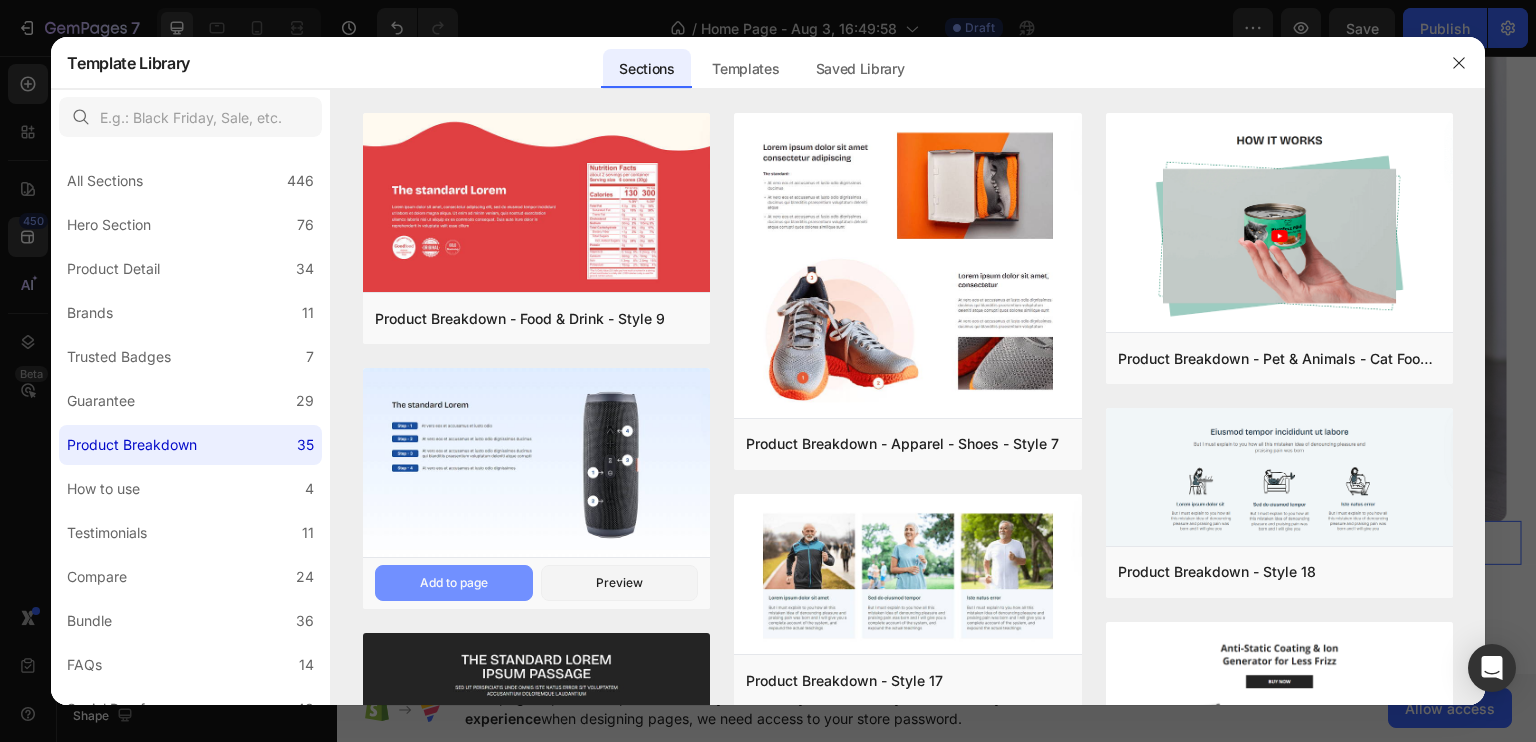click on "Add to page" at bounding box center [454, 583] 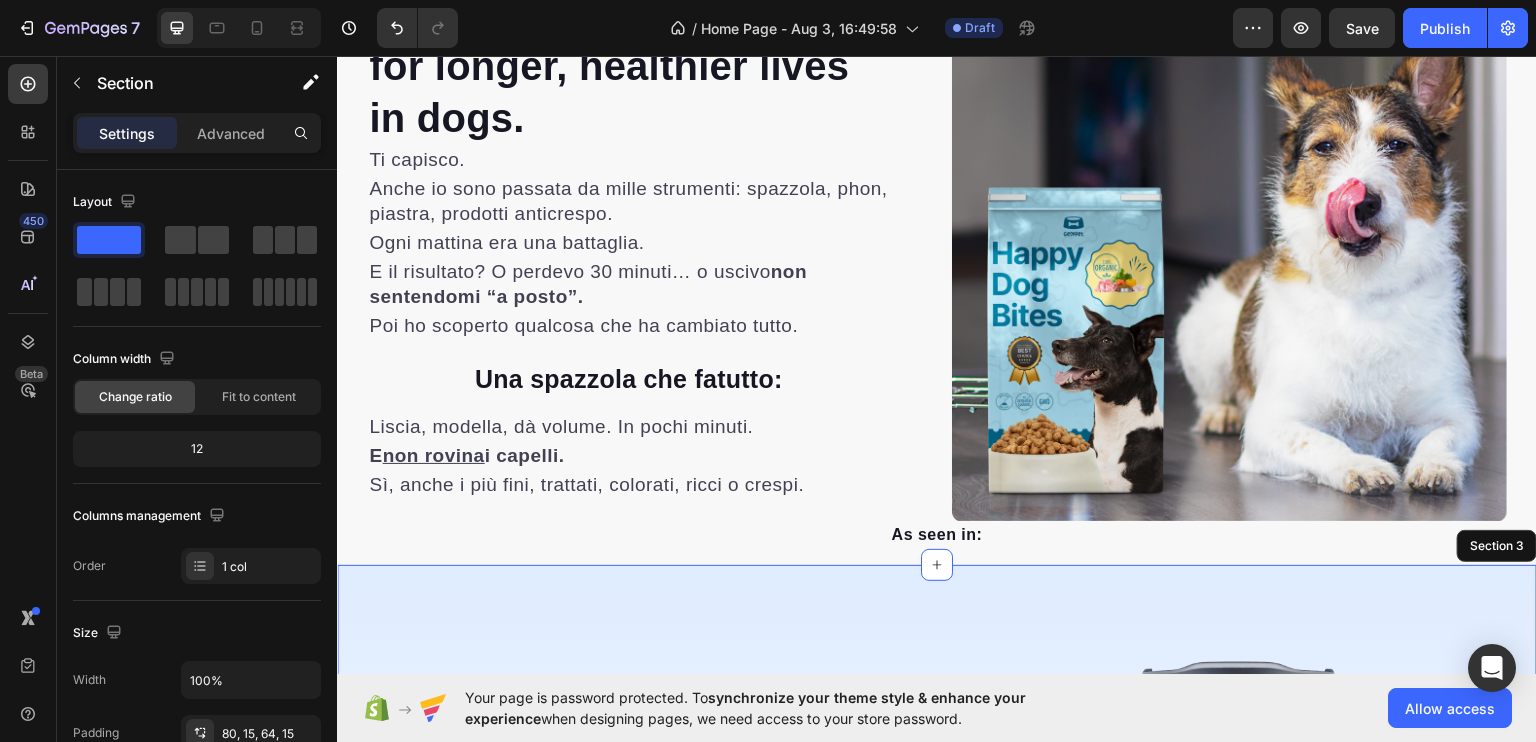 scroll, scrollTop: 1480, scrollLeft: 0, axis: vertical 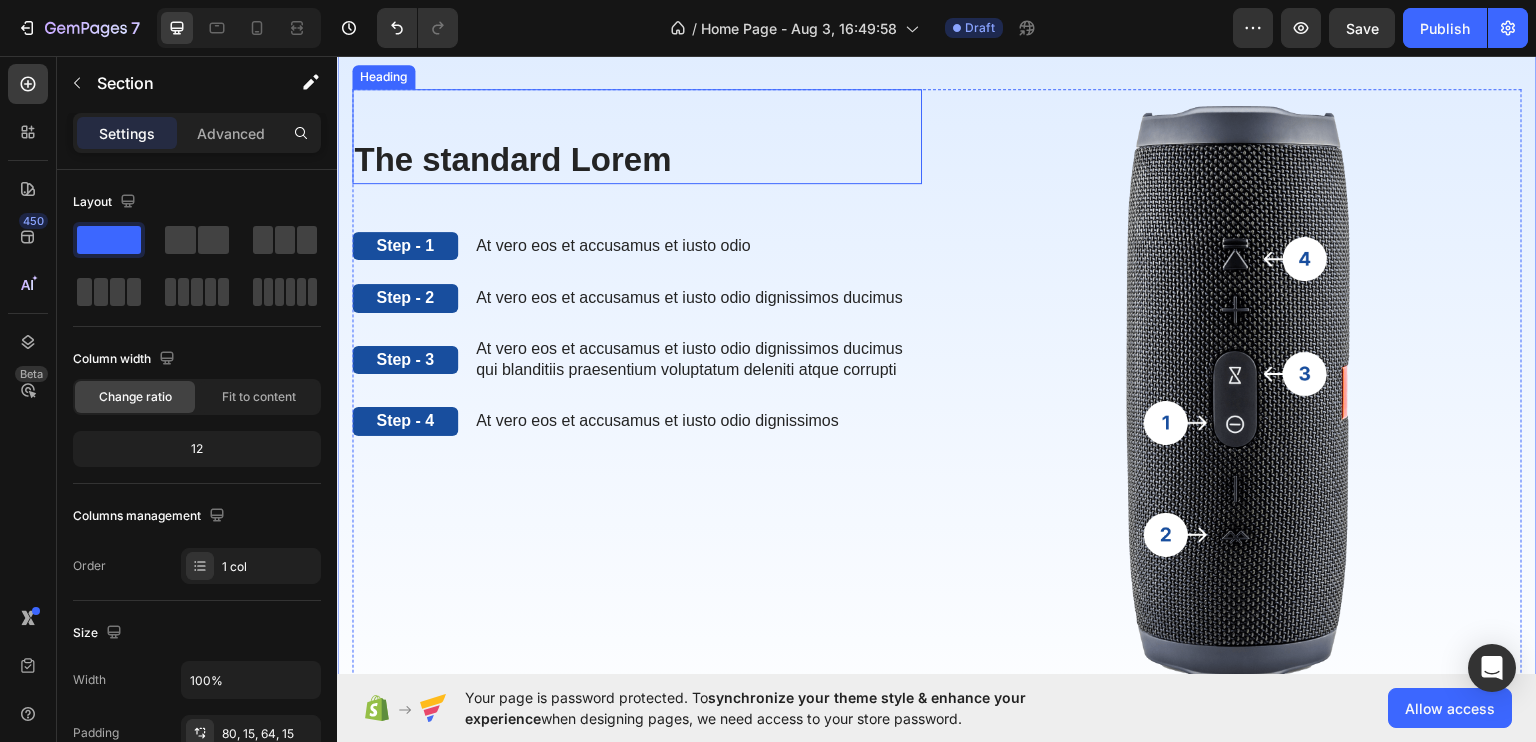 click on "The standard Lorem" at bounding box center [637, 159] 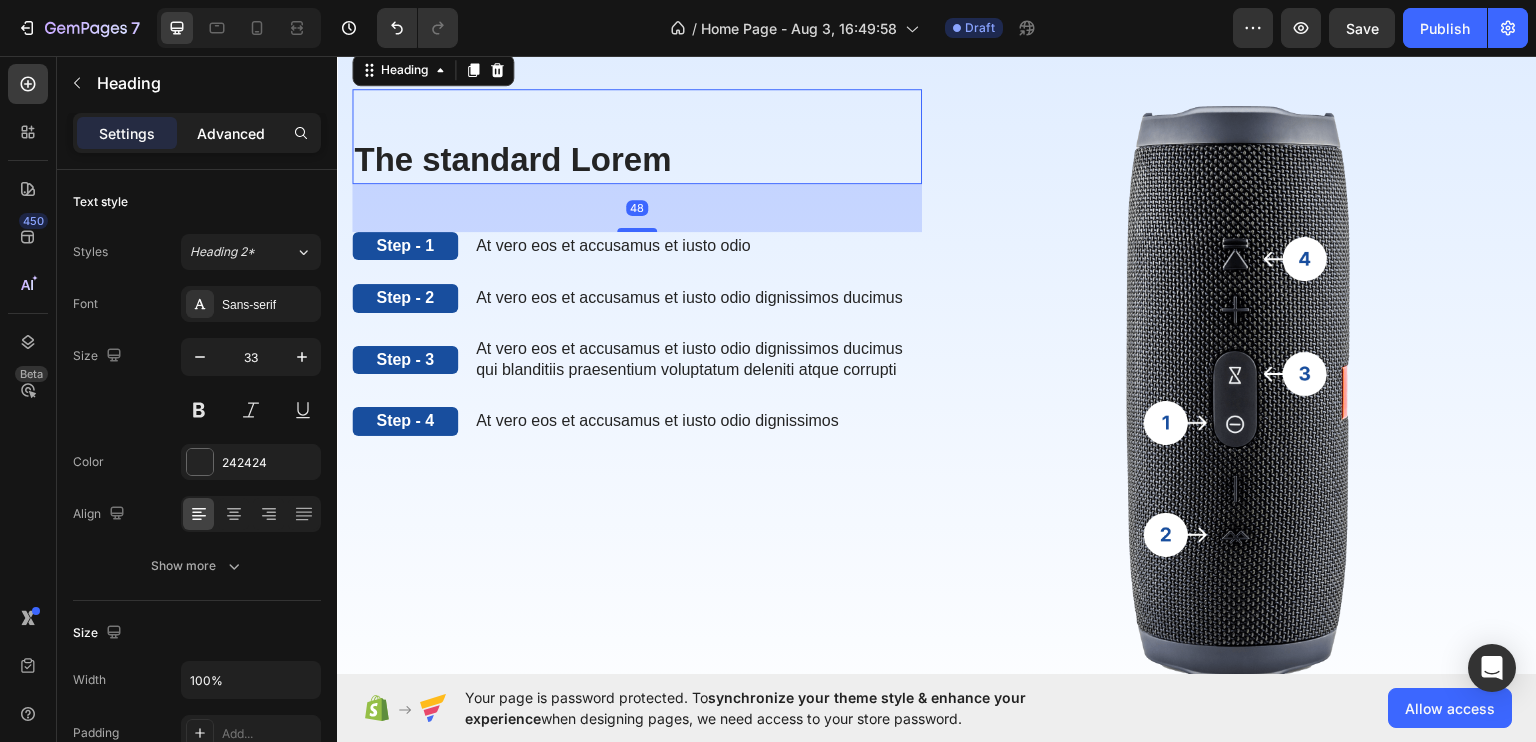 click on "Advanced" at bounding box center [231, 133] 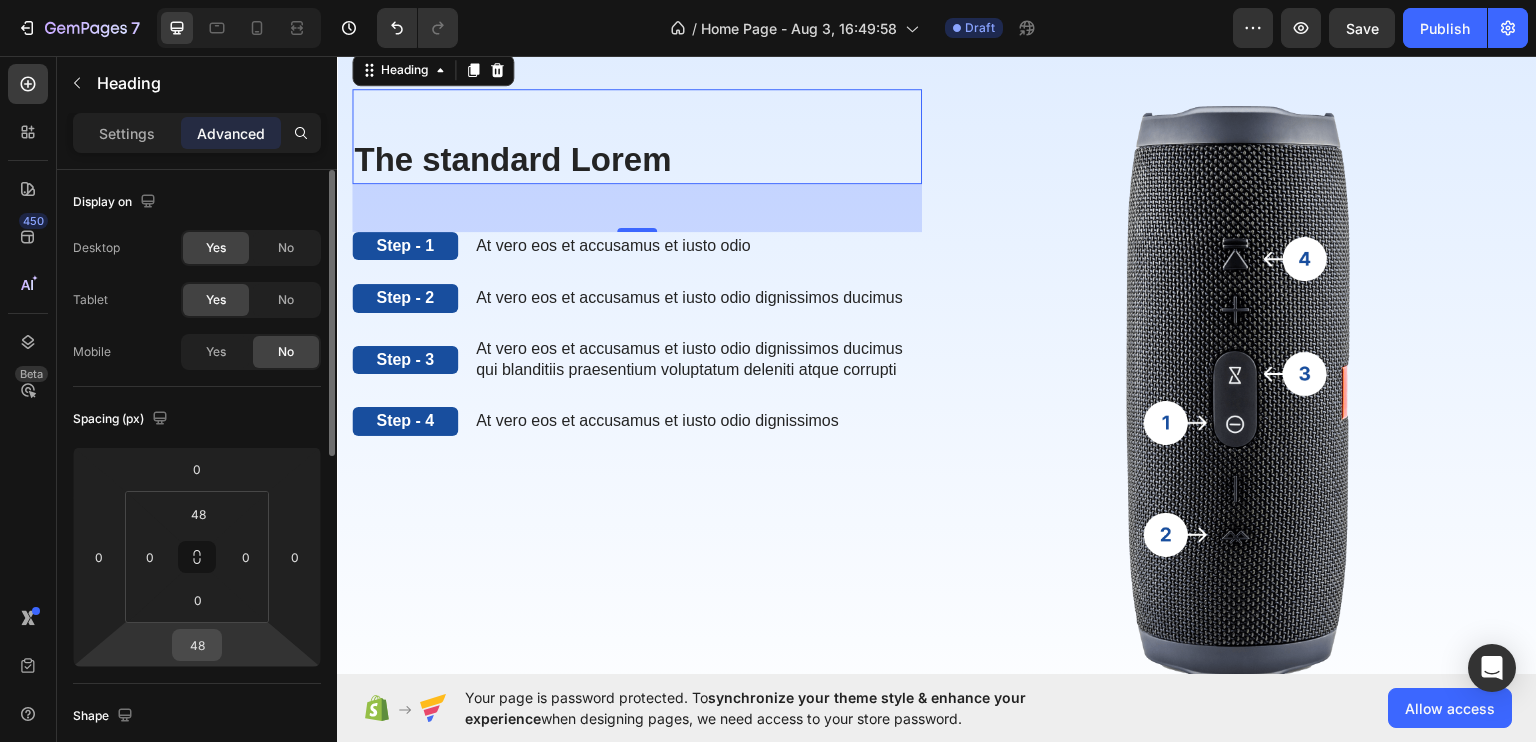 click on "48" at bounding box center [197, 645] 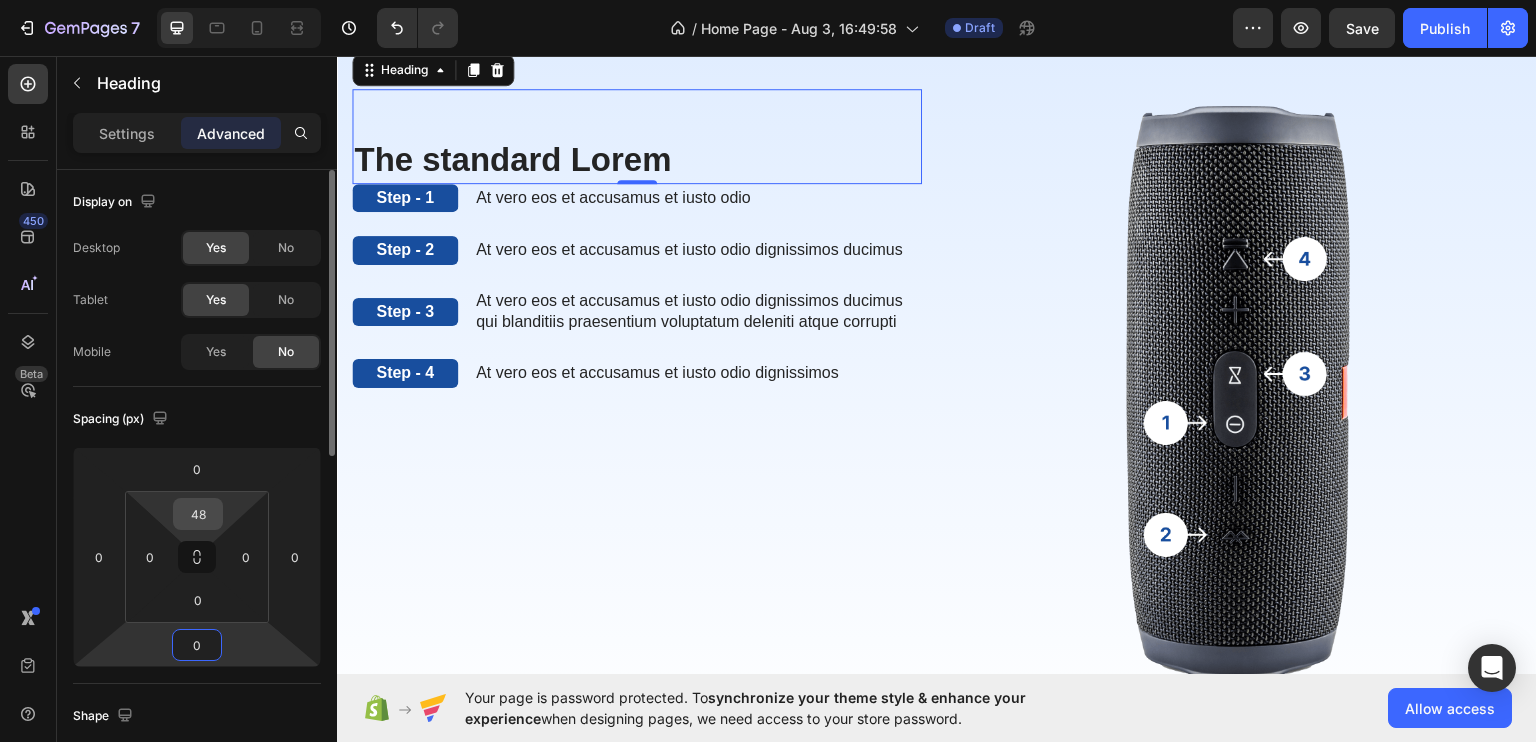 type on "0" 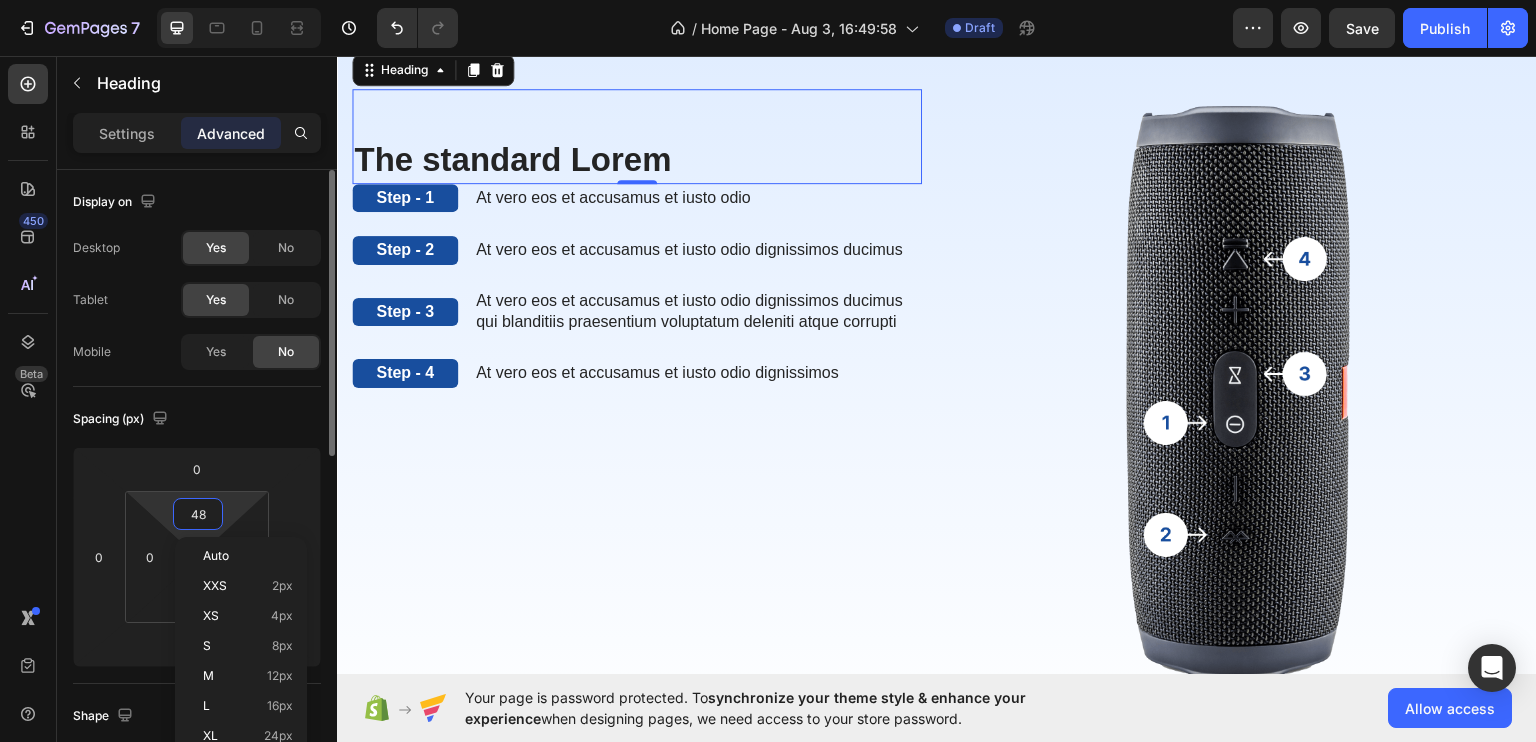 click on "48" at bounding box center [198, 514] 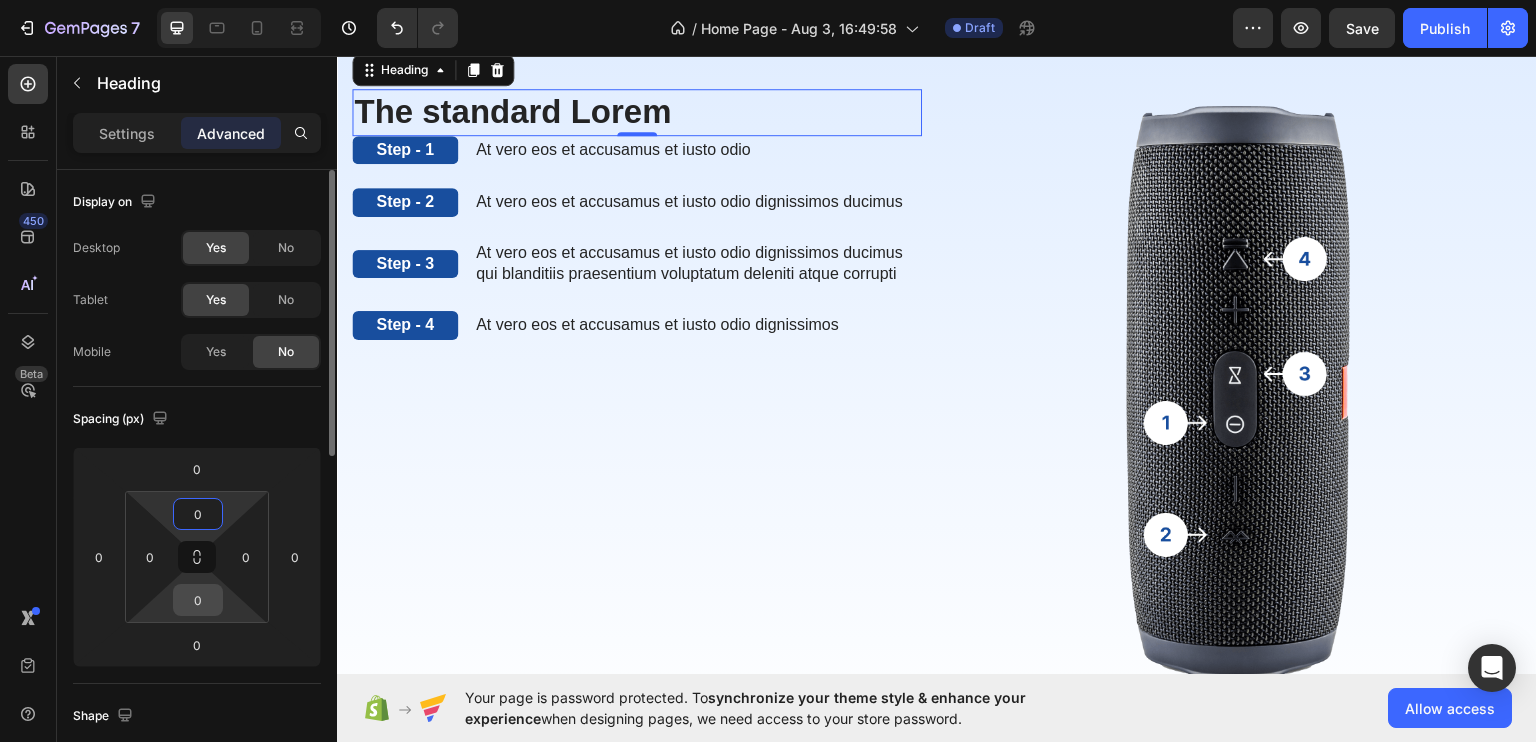 type on "0" 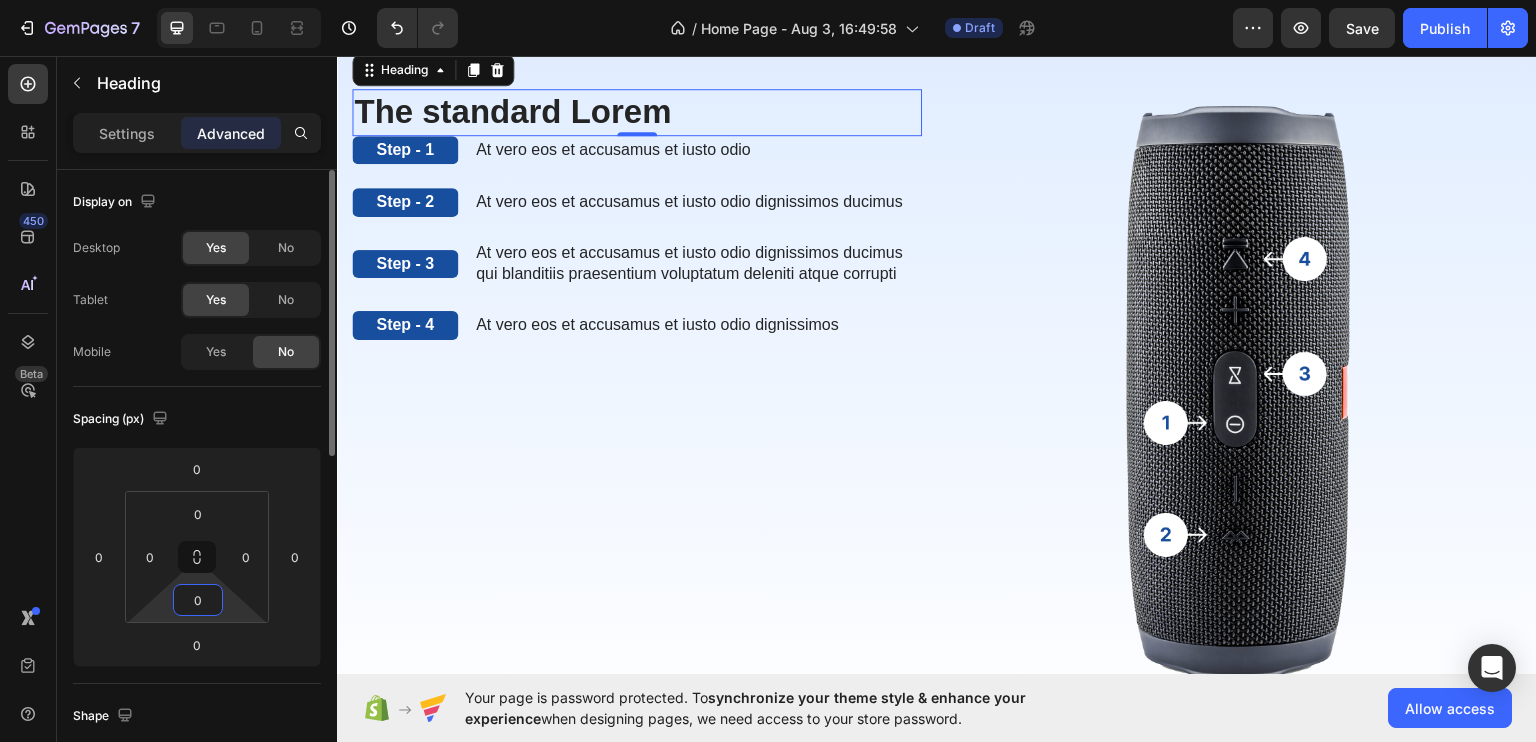 click on "0" at bounding box center [198, 600] 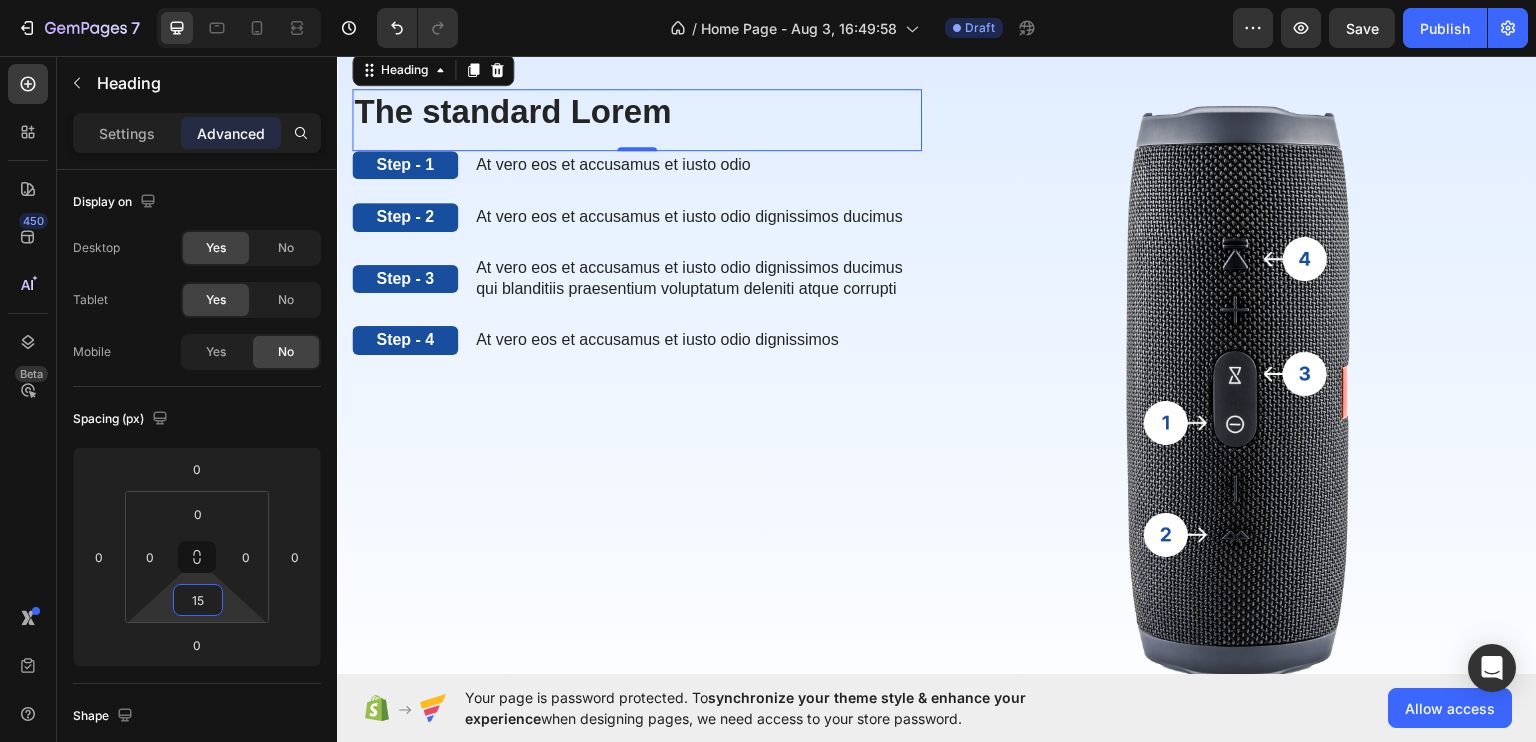 type on "15" 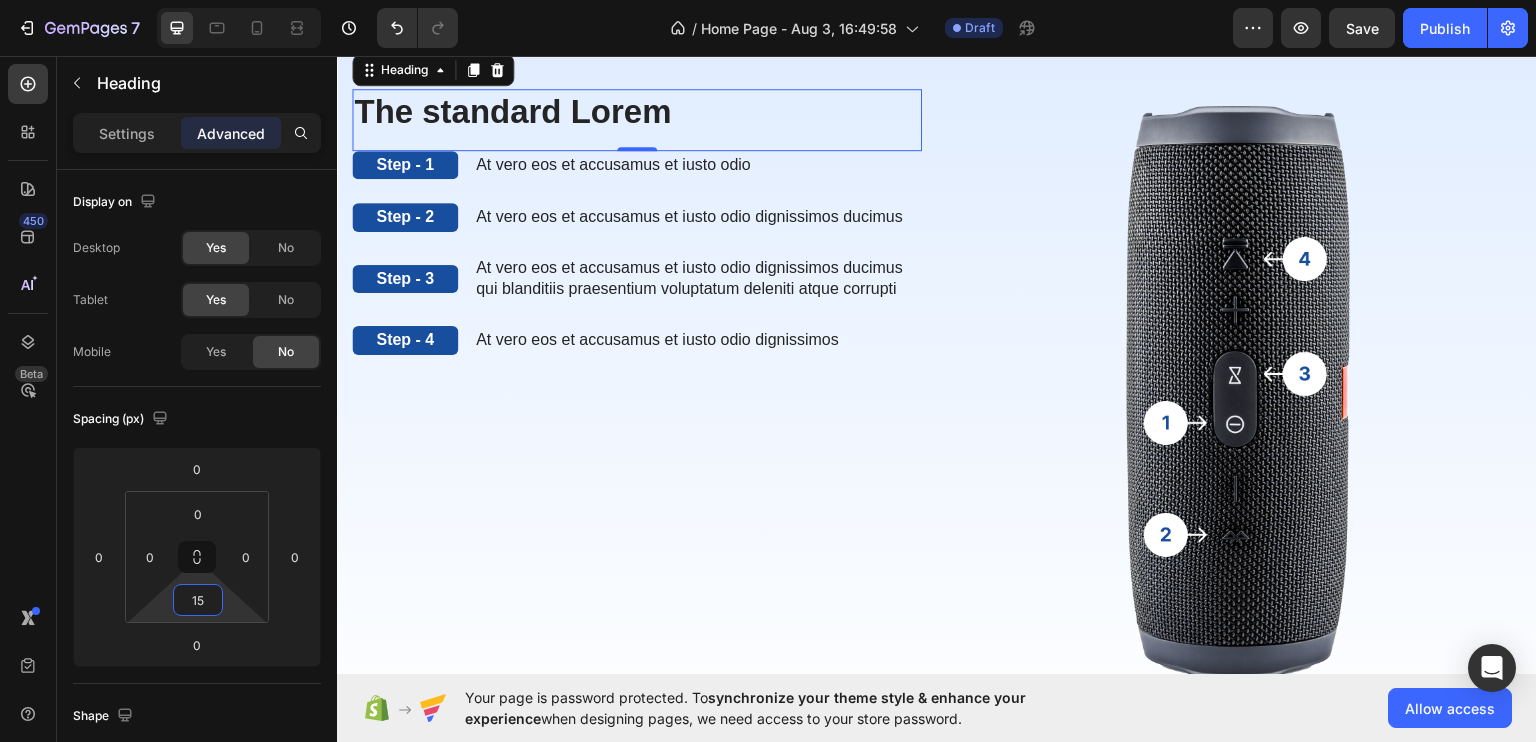 click on "The standard Lorem" at bounding box center (637, 111) 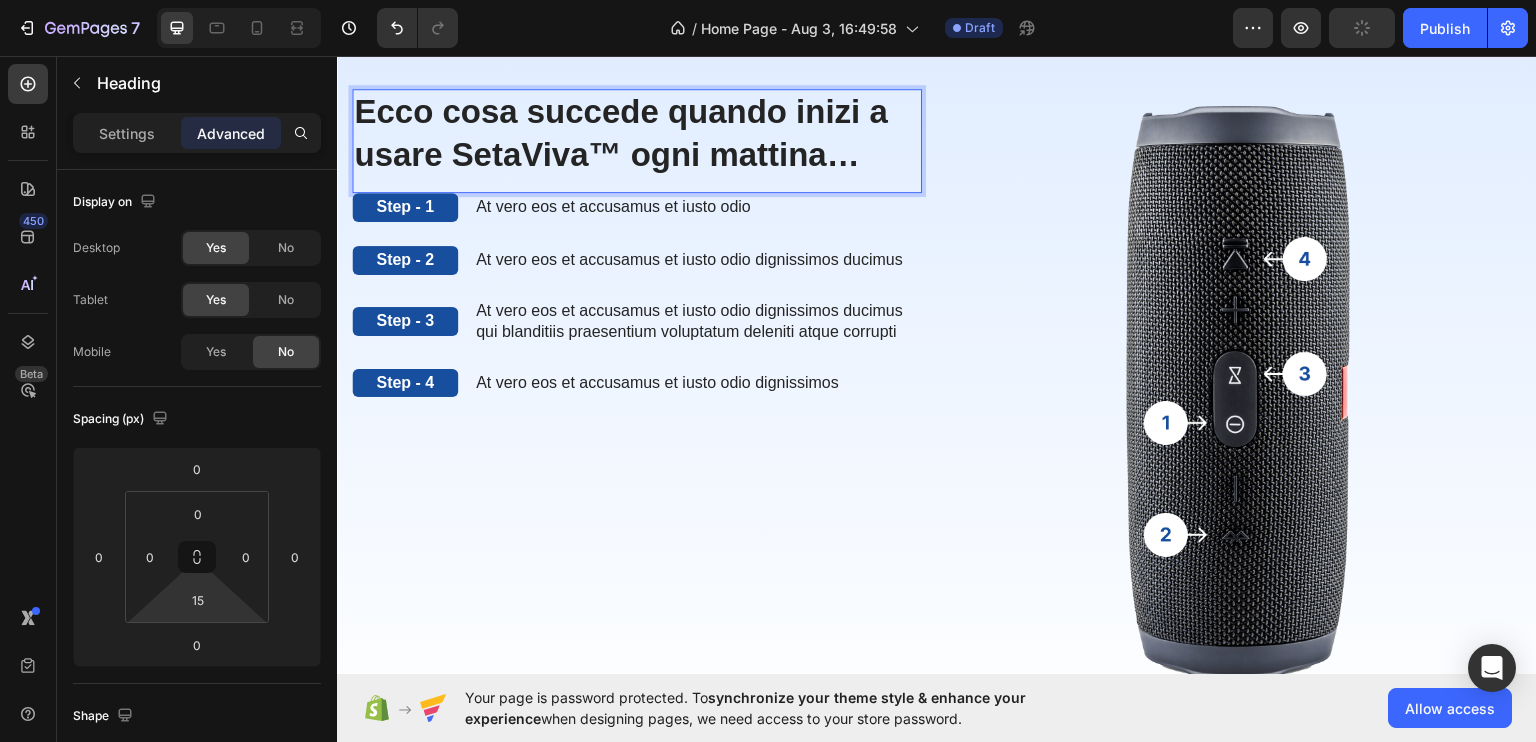 click on "Ecco cosa succede quando inizi a usare SetaViva™ ogni mattina…" at bounding box center [637, 133] 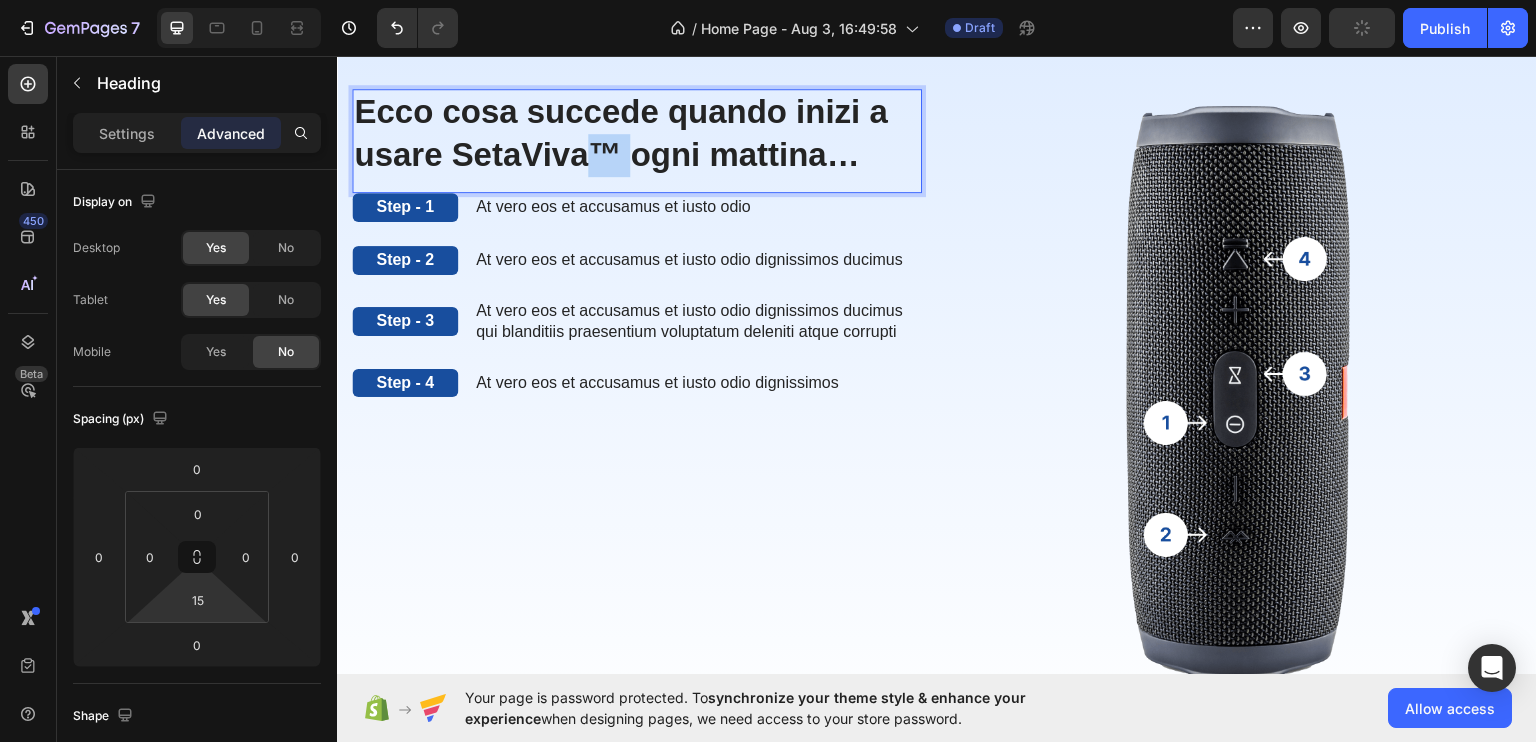 click on "Ecco cosa succede quando inizi a usare SetaViva™ ogni mattina…" at bounding box center (637, 133) 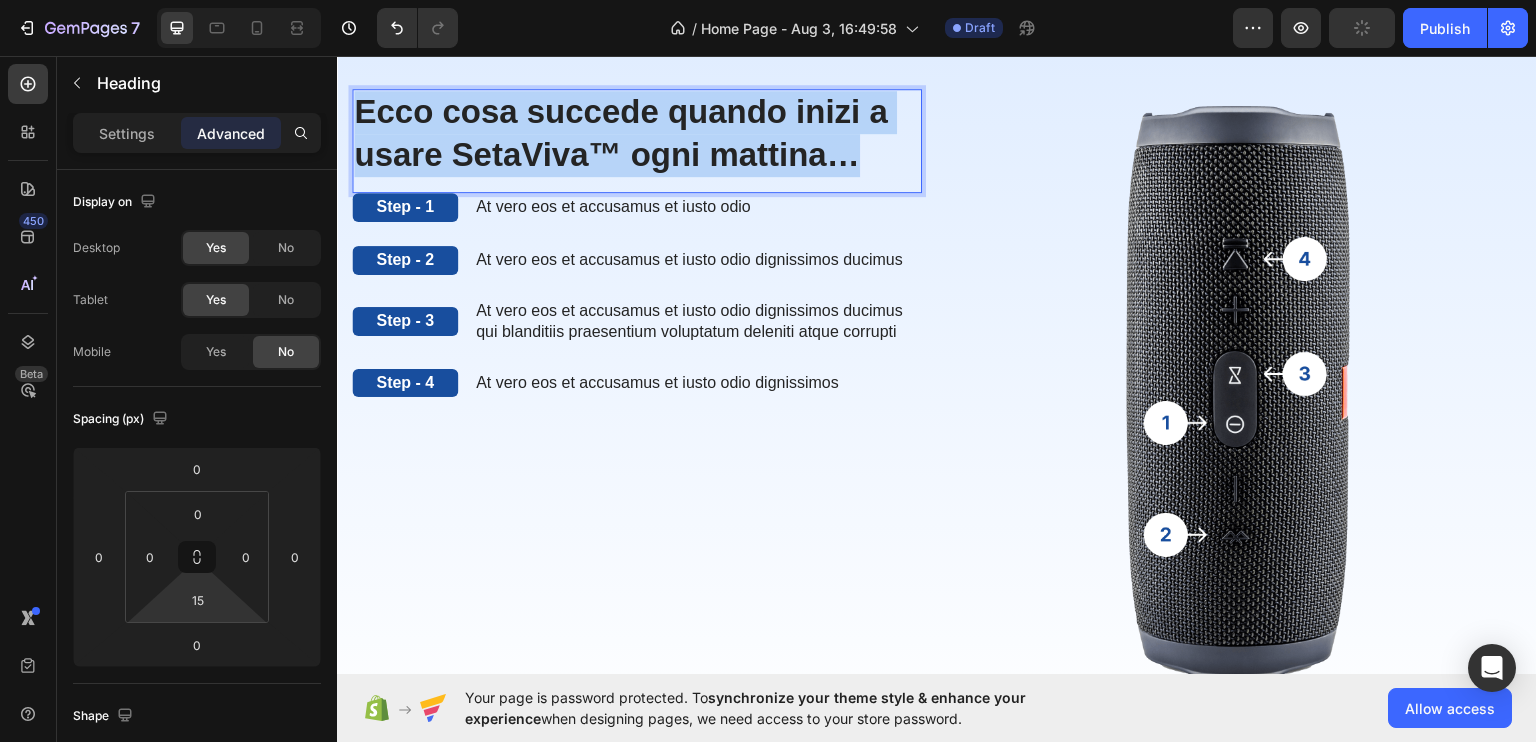 click on "Ecco cosa succede quando inizi a usare SetaViva™ ogni mattina…" at bounding box center [637, 133] 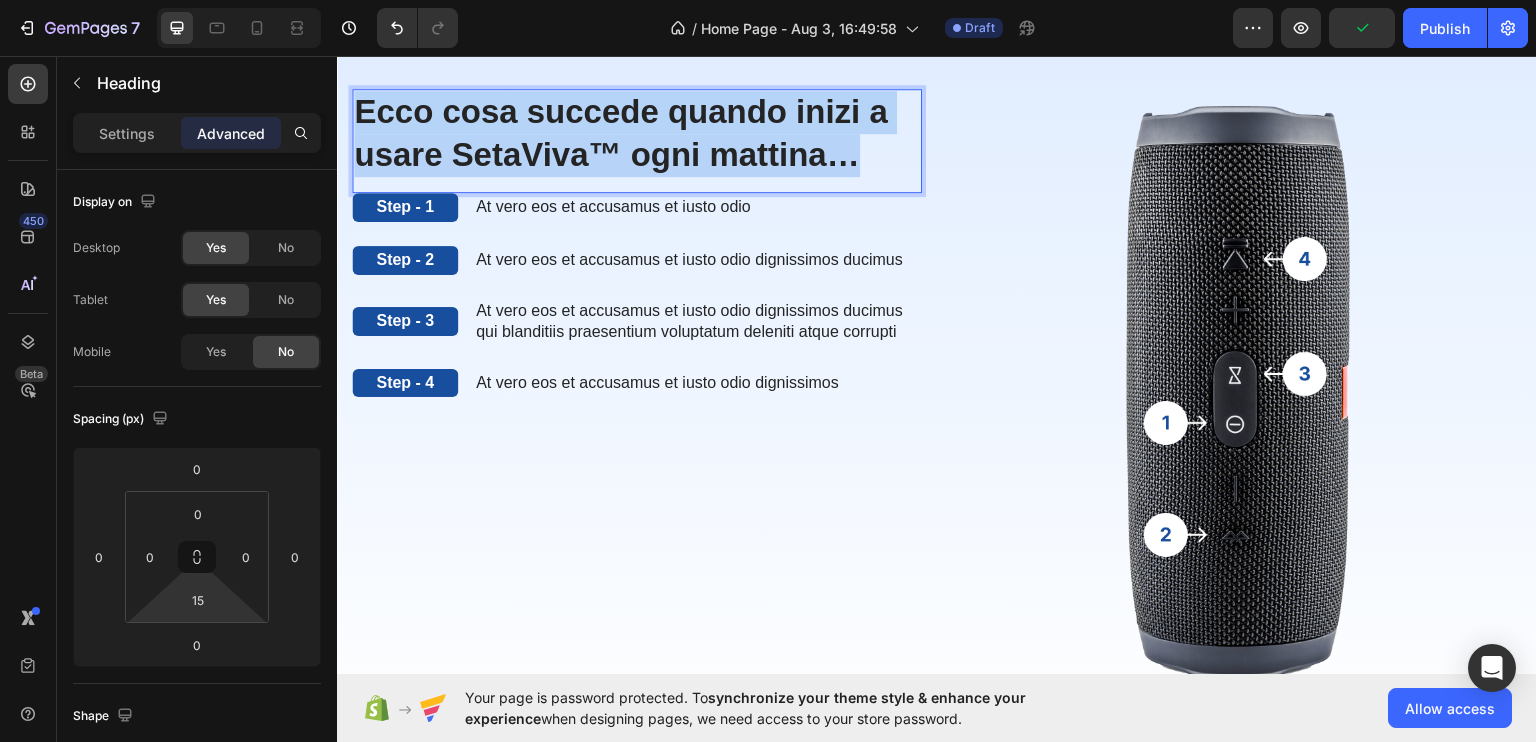 click on "Ecco cosa succede quando inizi a usare SetaViva™ ogni mattina…" at bounding box center [637, 133] 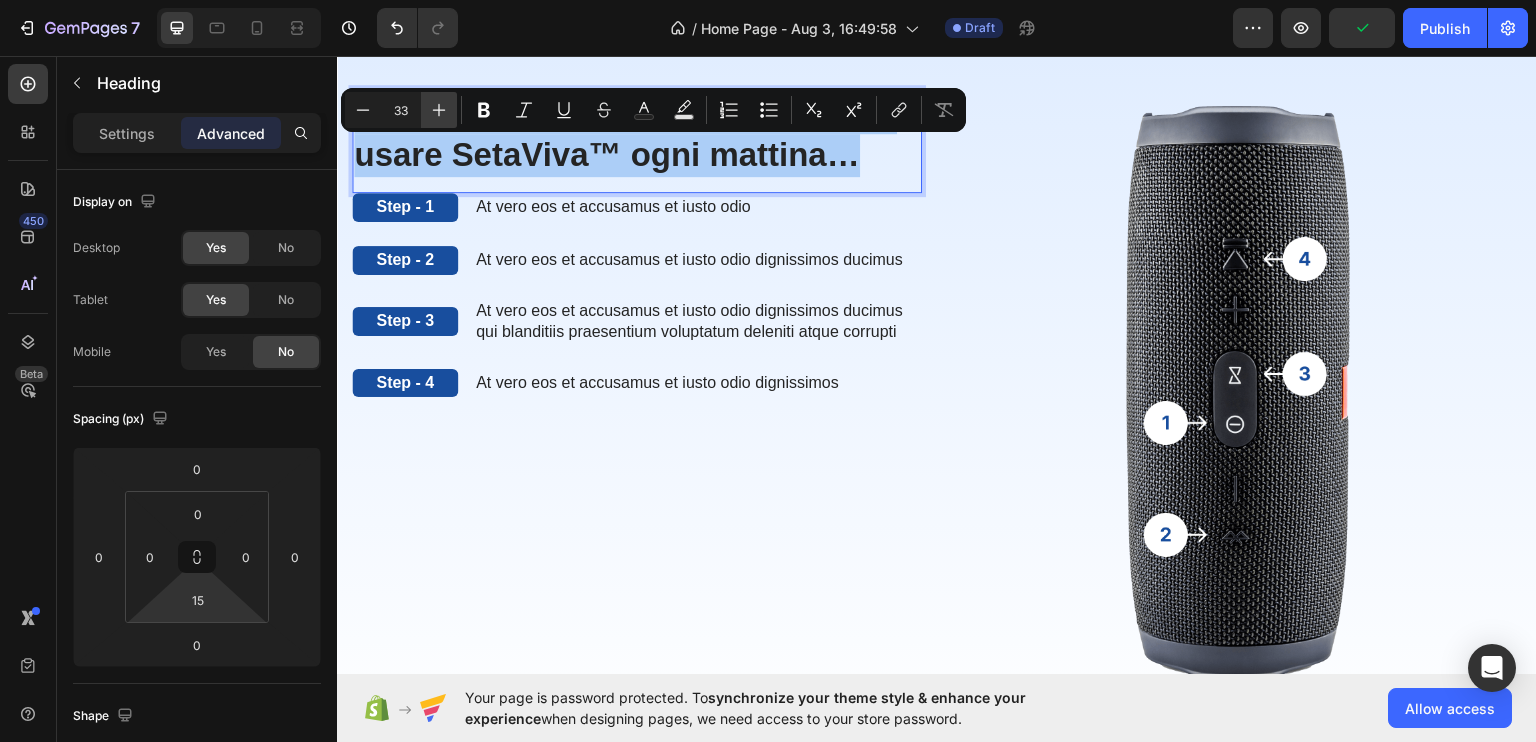 click 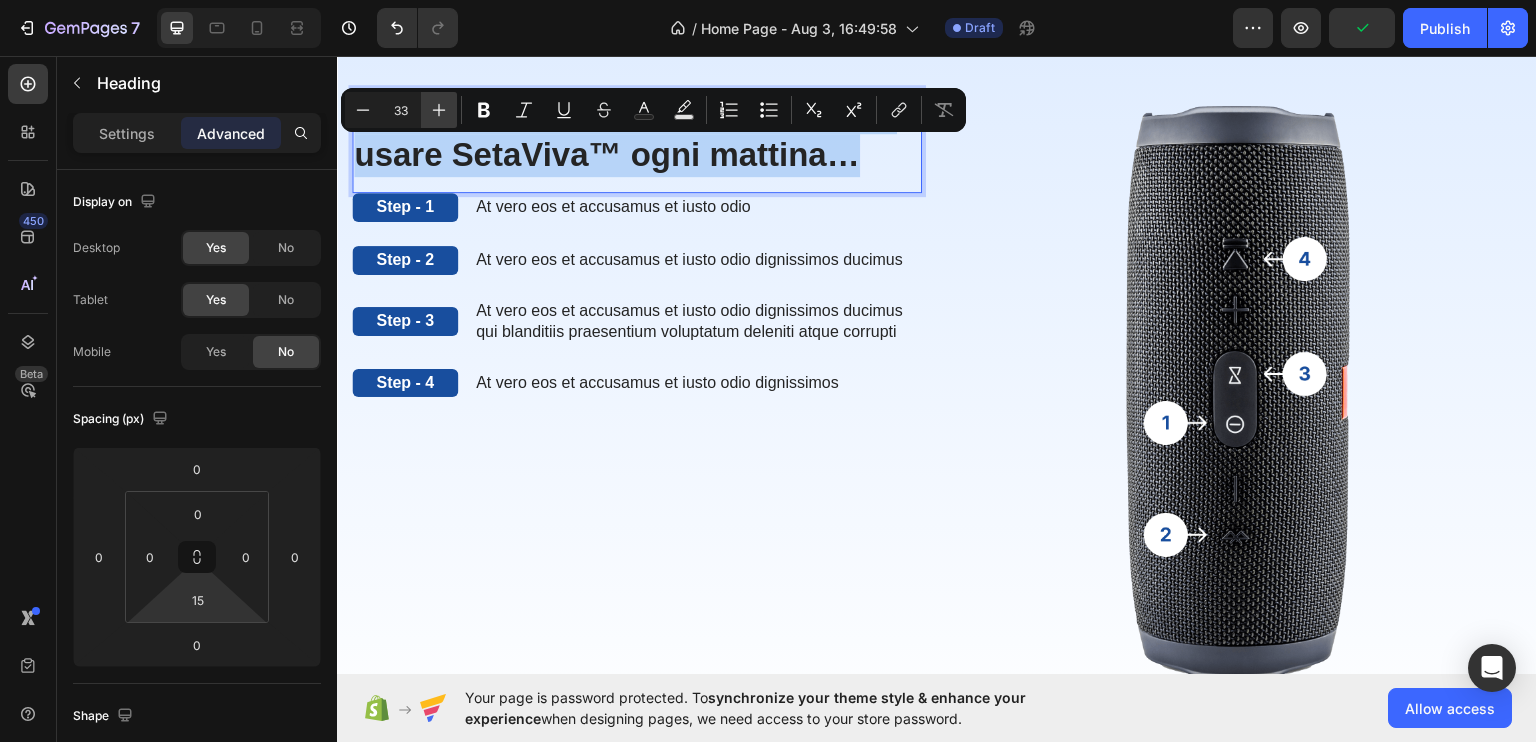 type on "34" 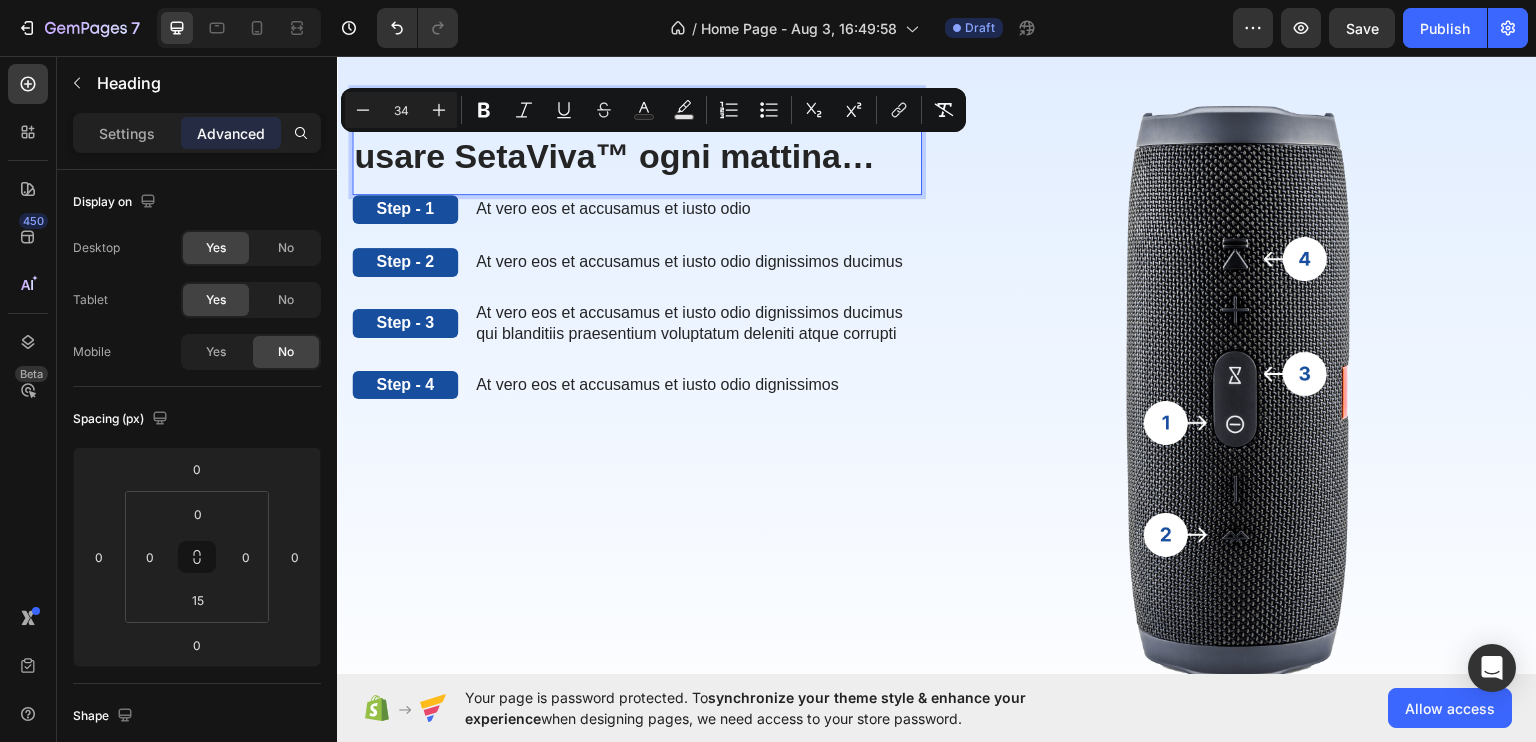 click on "Ecco cosa succede quando inizi a usare SetaViva™ ogni mattina…" at bounding box center (629, 133) 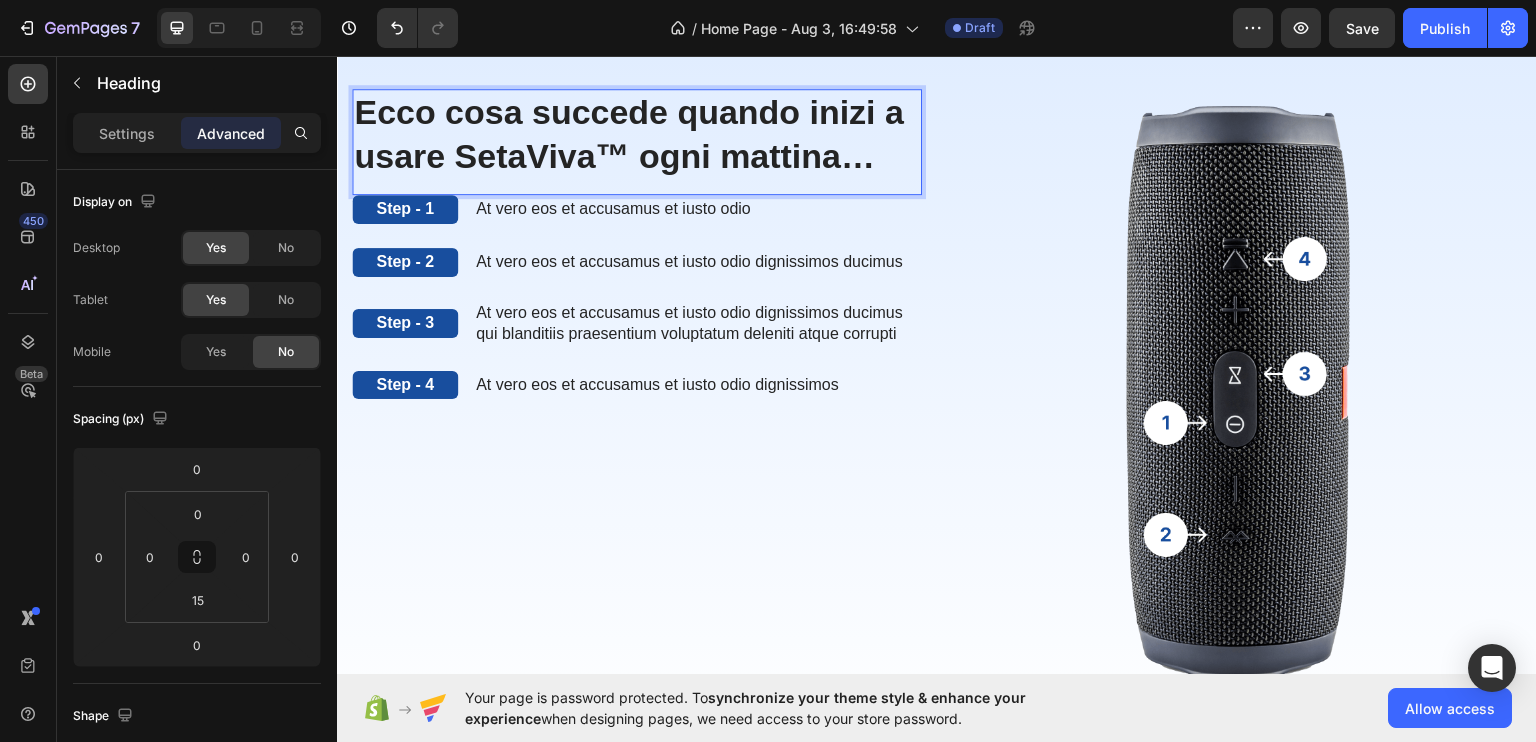 click on "Ecco cosa succede quando inizi a usare SetaViva™ ogni mattina…" at bounding box center [629, 133] 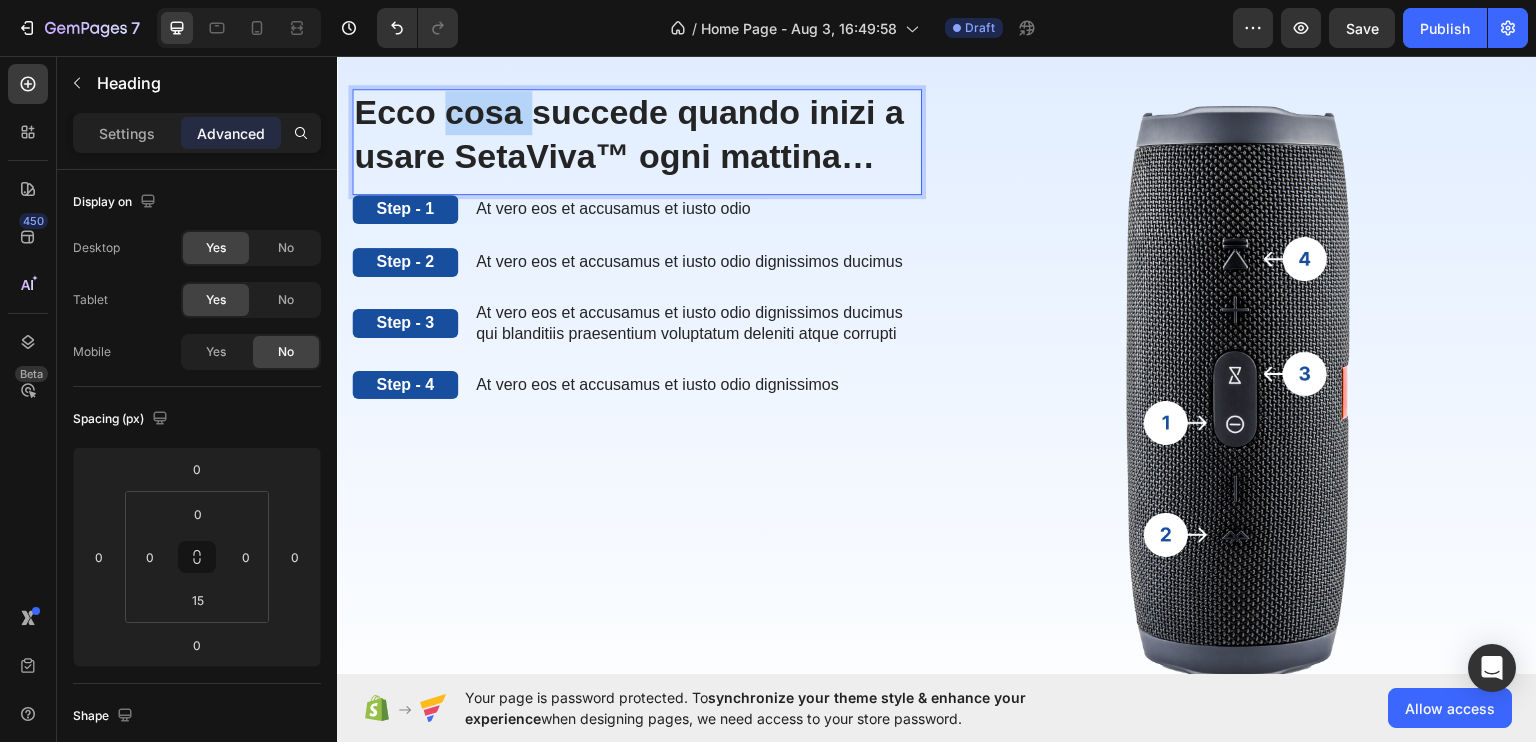click on "Ecco cosa succede quando inizi a usare SetaViva™ ogni mattina…" at bounding box center [629, 133] 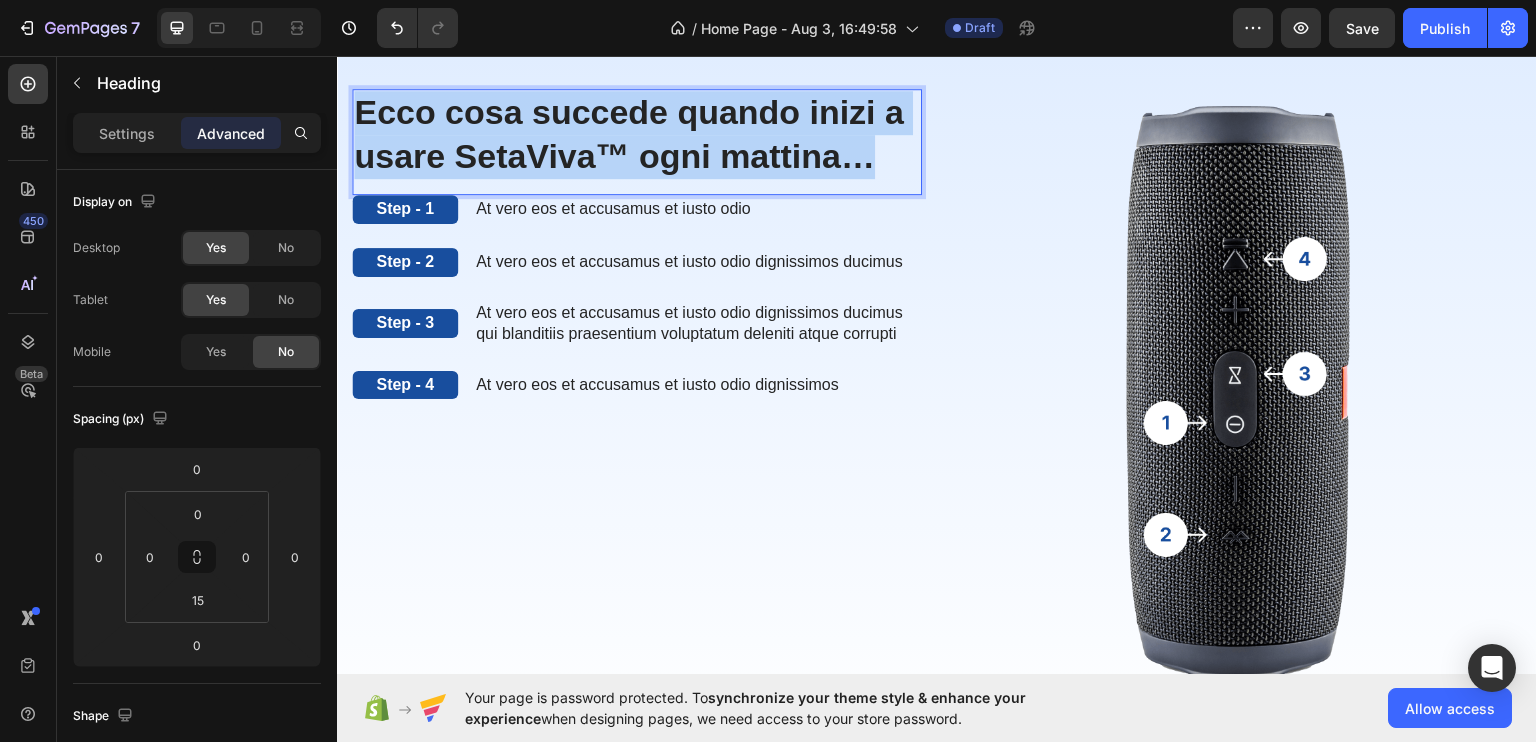 click on "Ecco cosa succede quando inizi a usare SetaViva™ ogni mattina…" at bounding box center (629, 133) 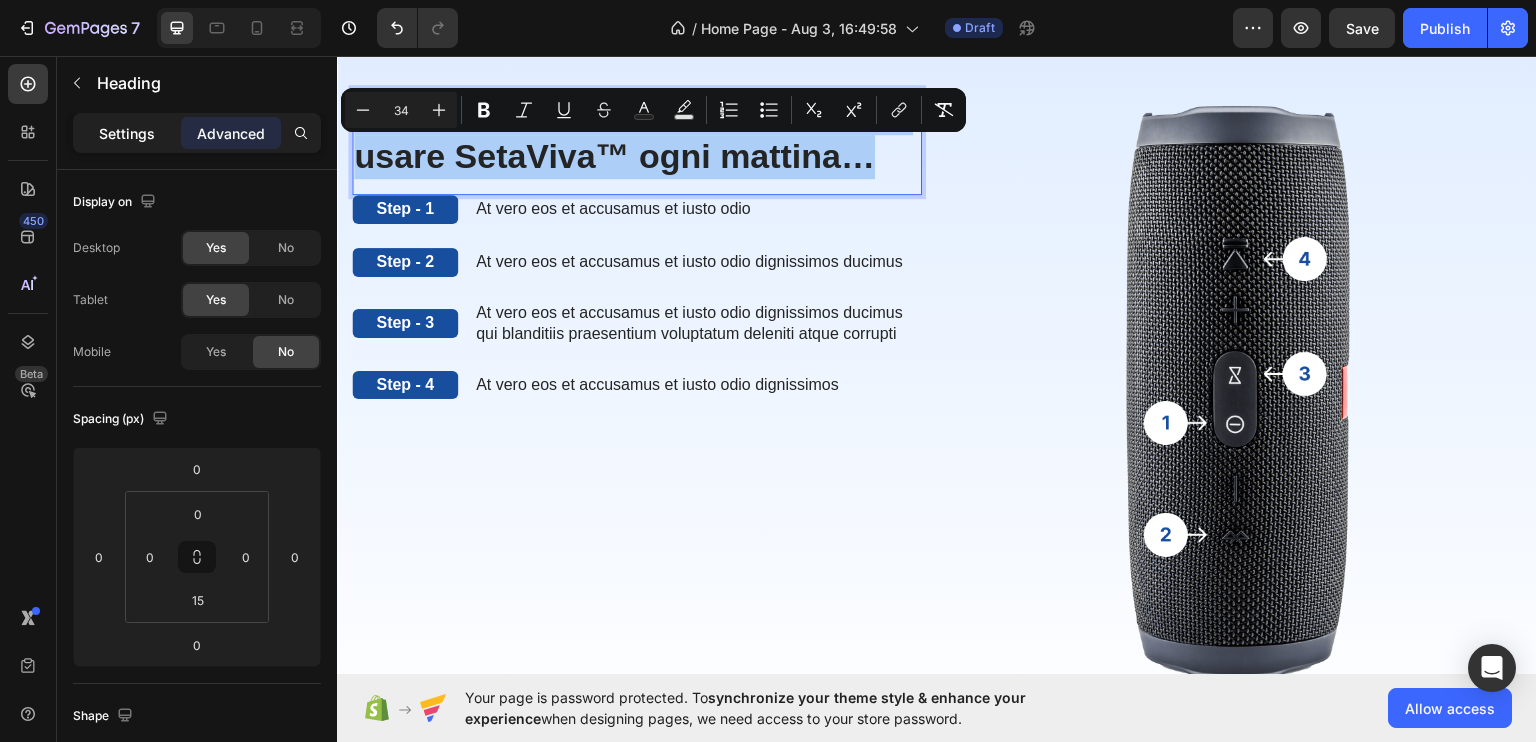 click on "Settings" at bounding box center (127, 133) 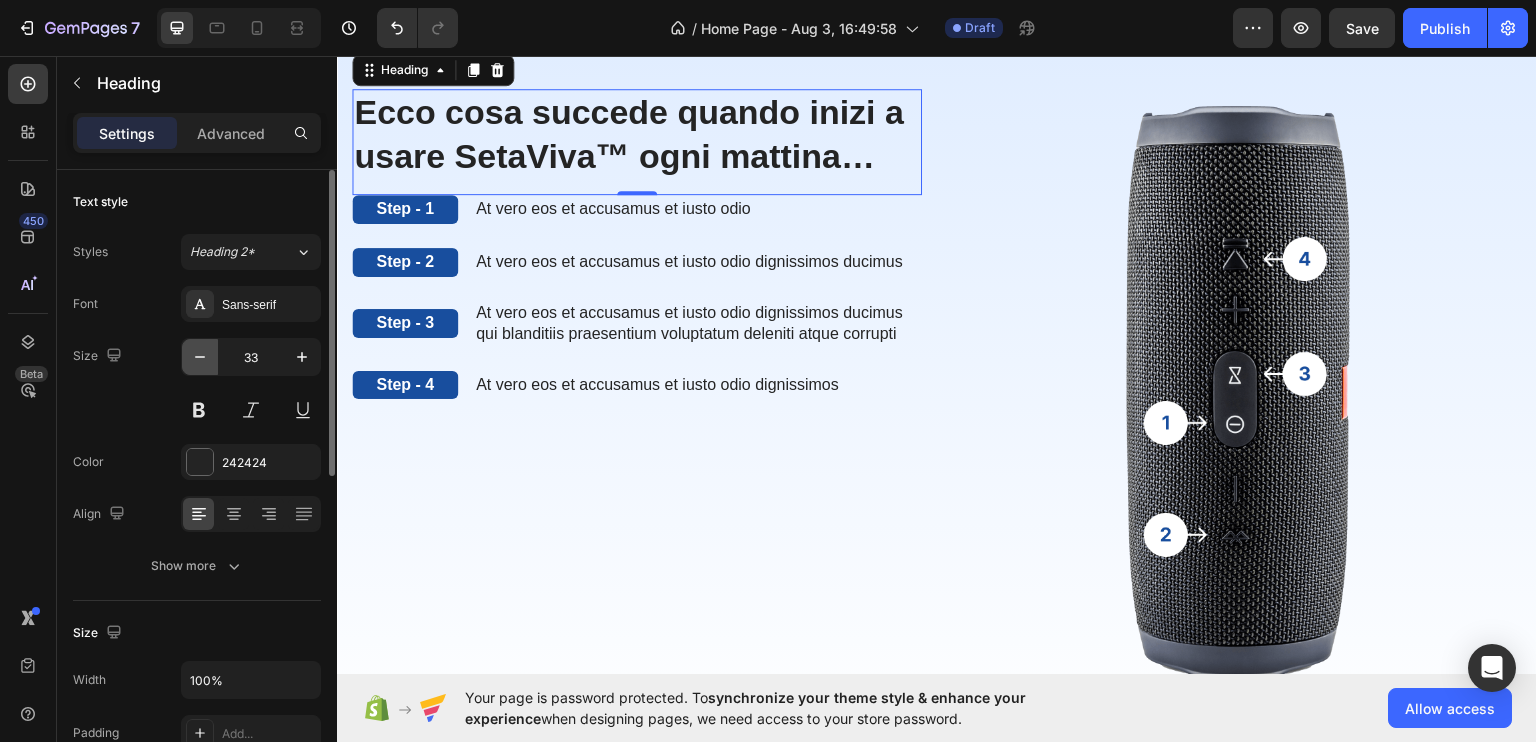 click 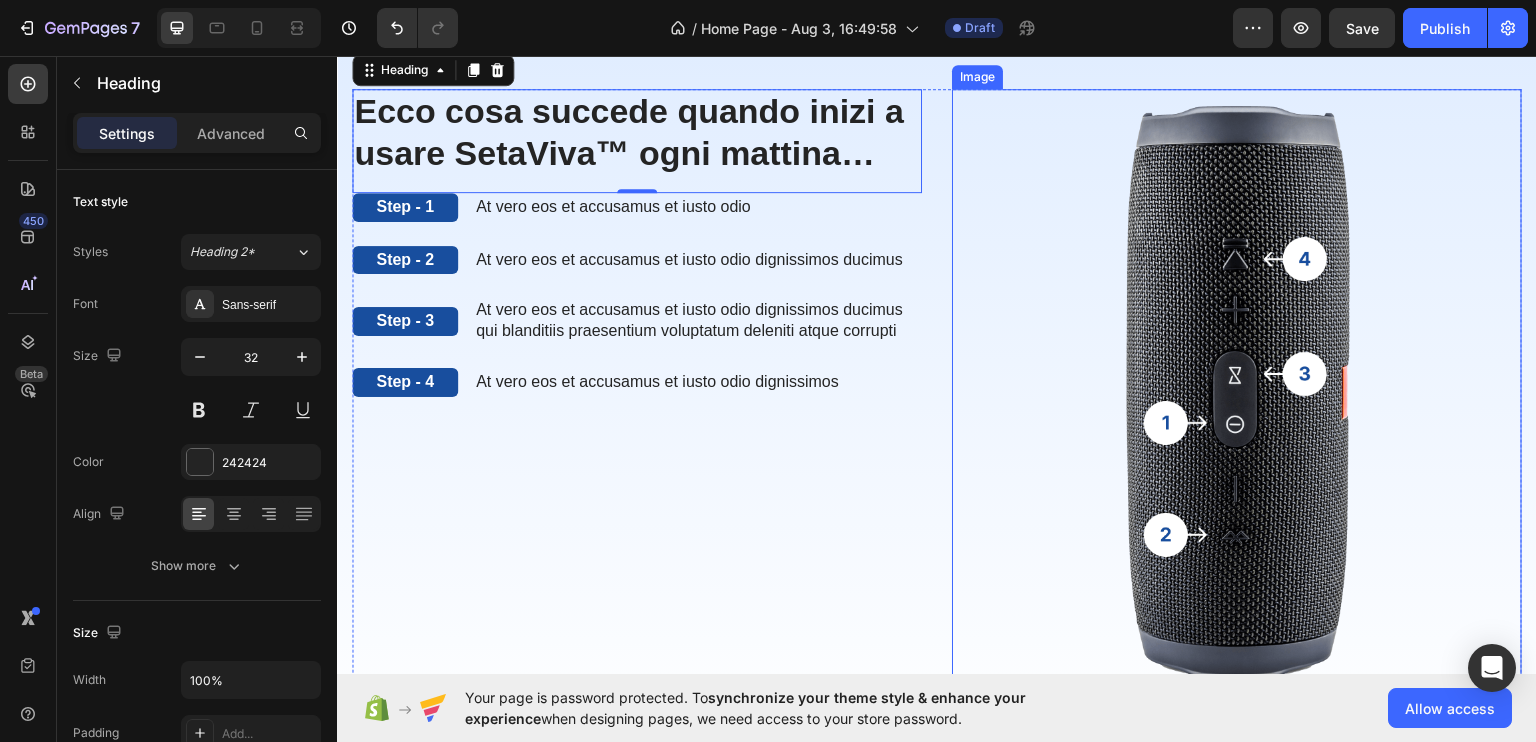 click at bounding box center [1237, 390] 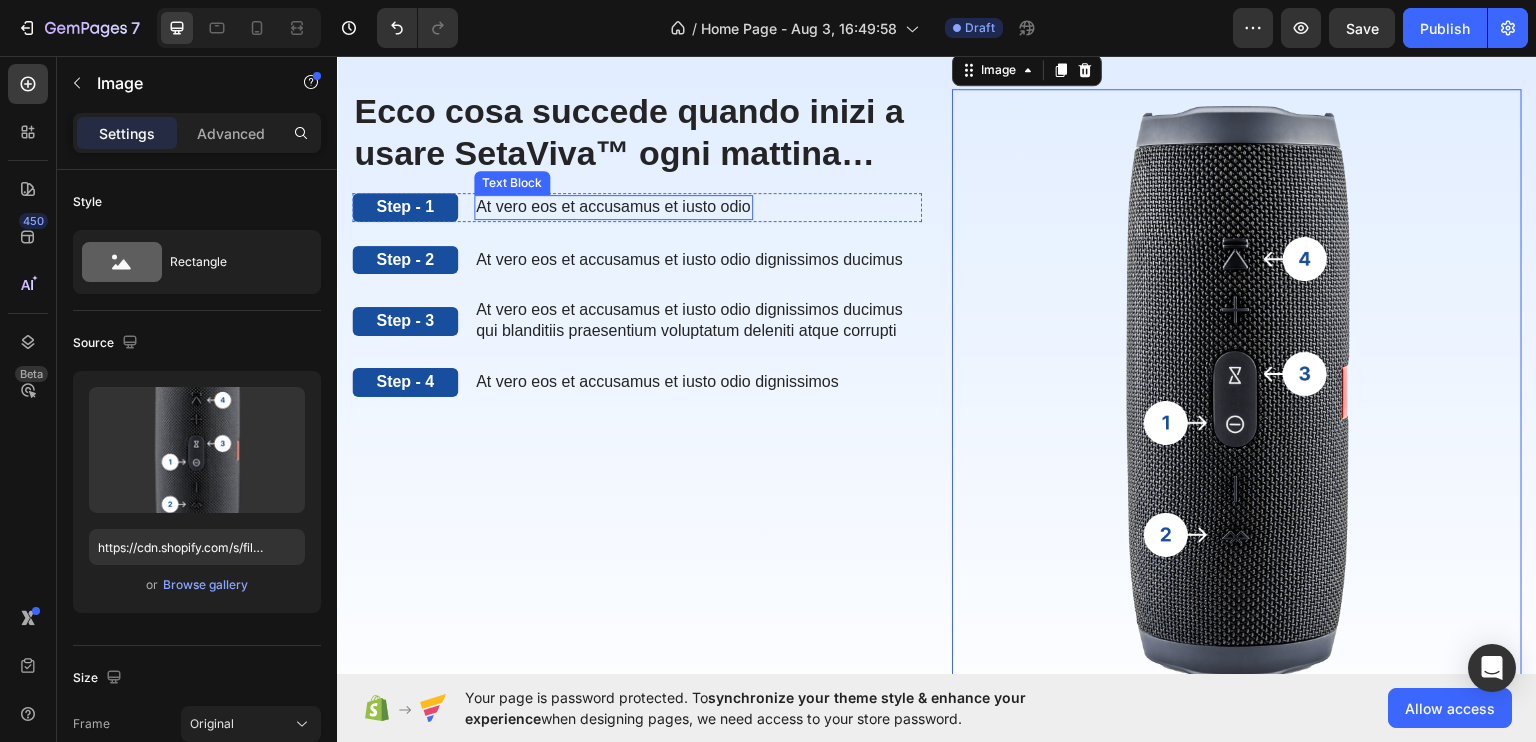 click on "At vero eos et accusamus et iusto odio" at bounding box center (613, 206) 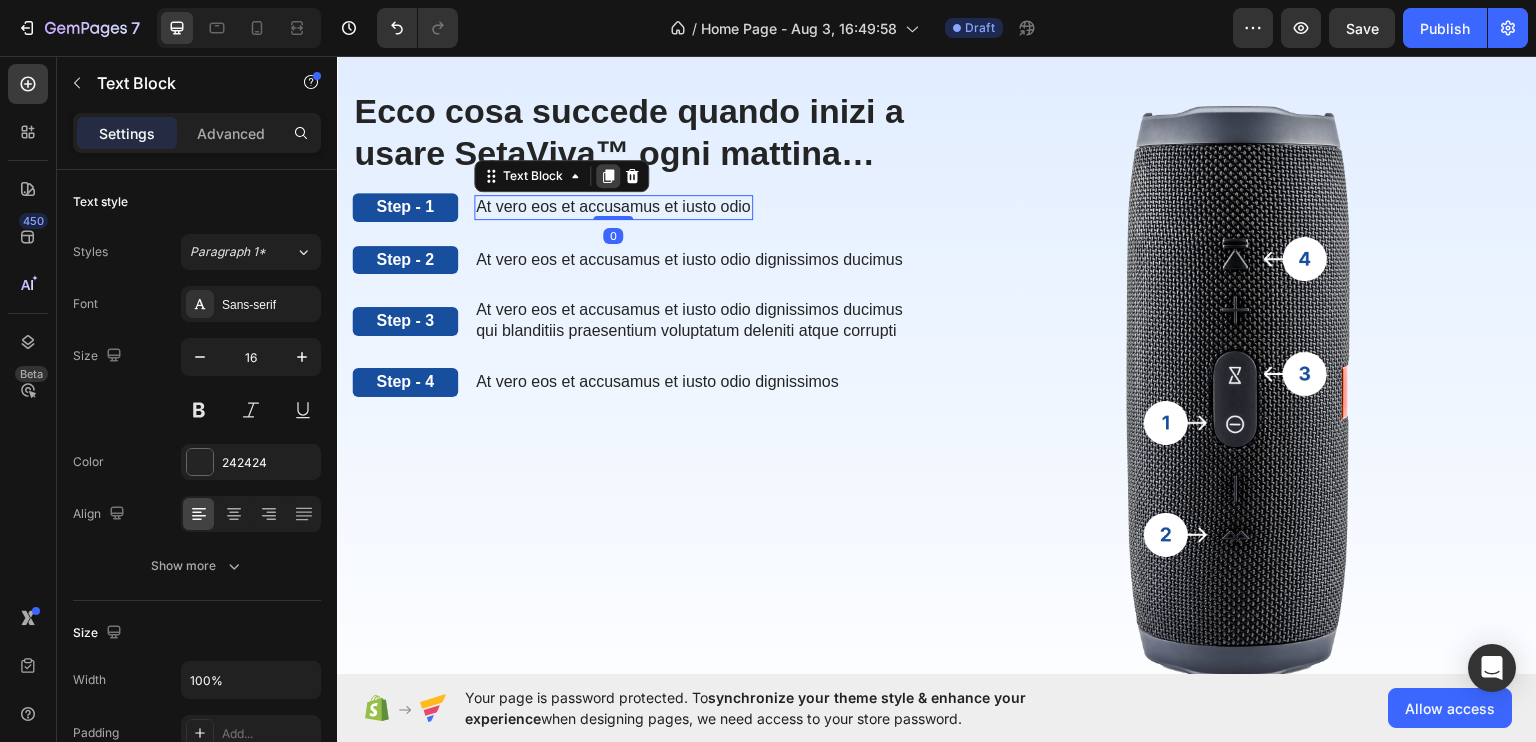 click at bounding box center (608, 175) 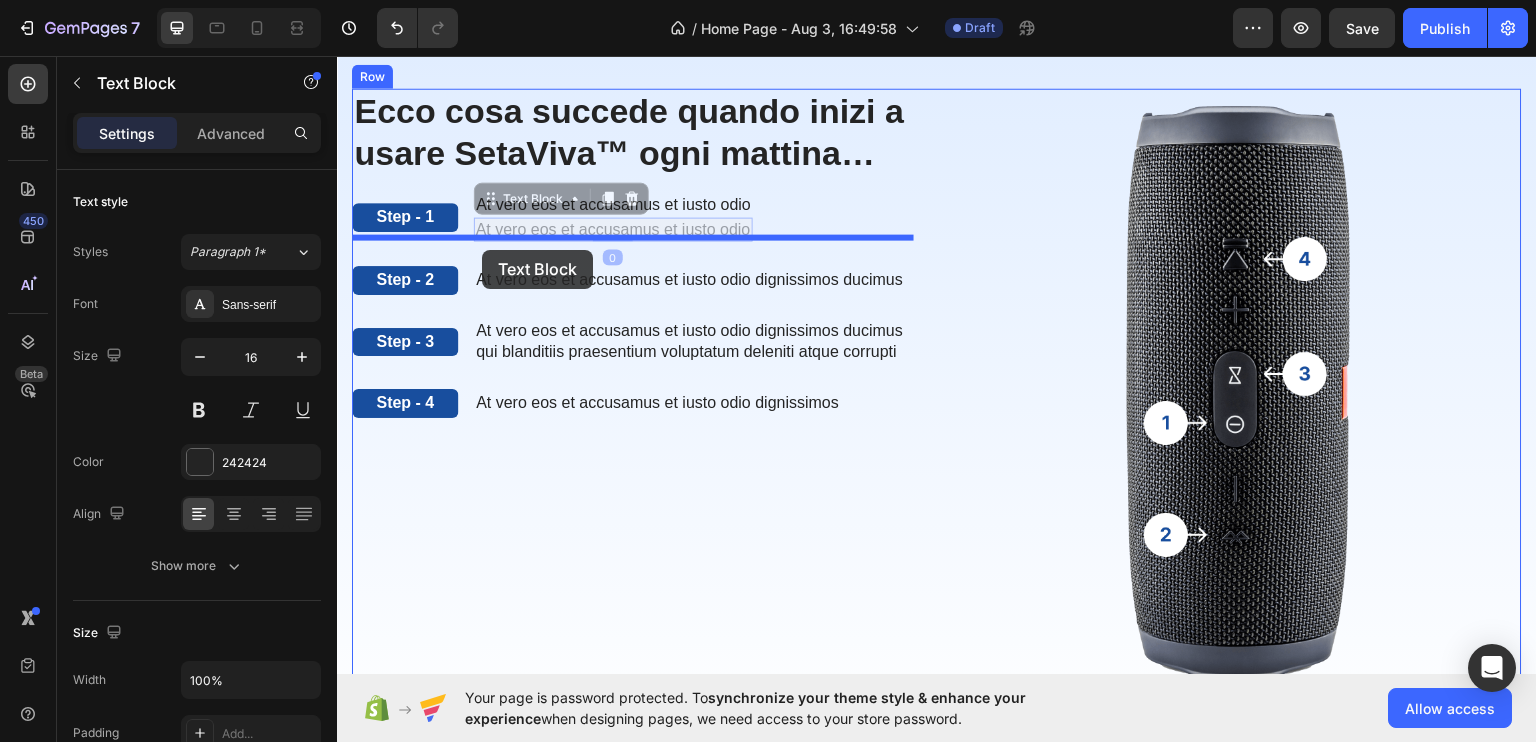 drag, startPoint x: 524, startPoint y: 275, endPoint x: 482, endPoint y: 240, distance: 54.67175 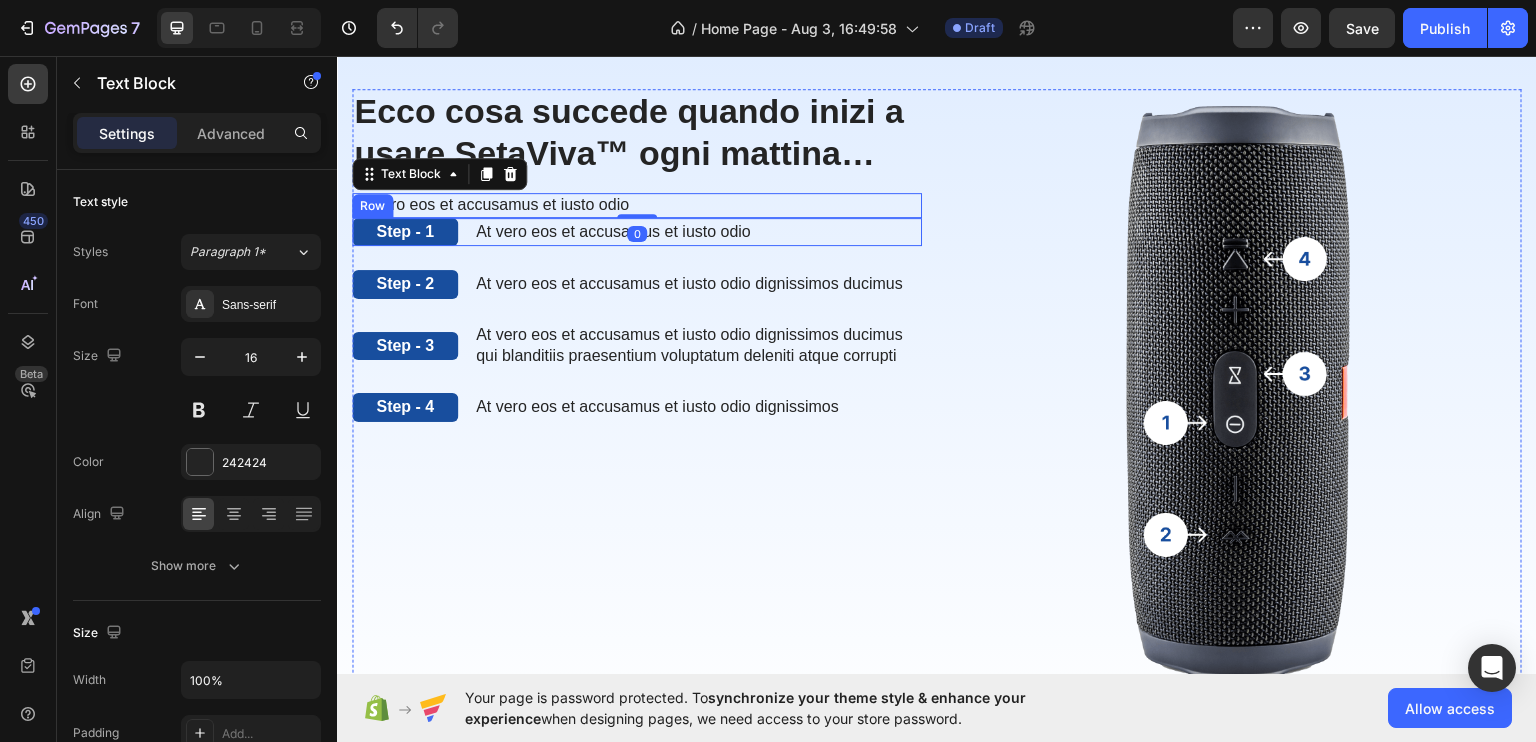 click on "At vero eos et accusamus et iusto odio  Text Block" at bounding box center [613, 231] 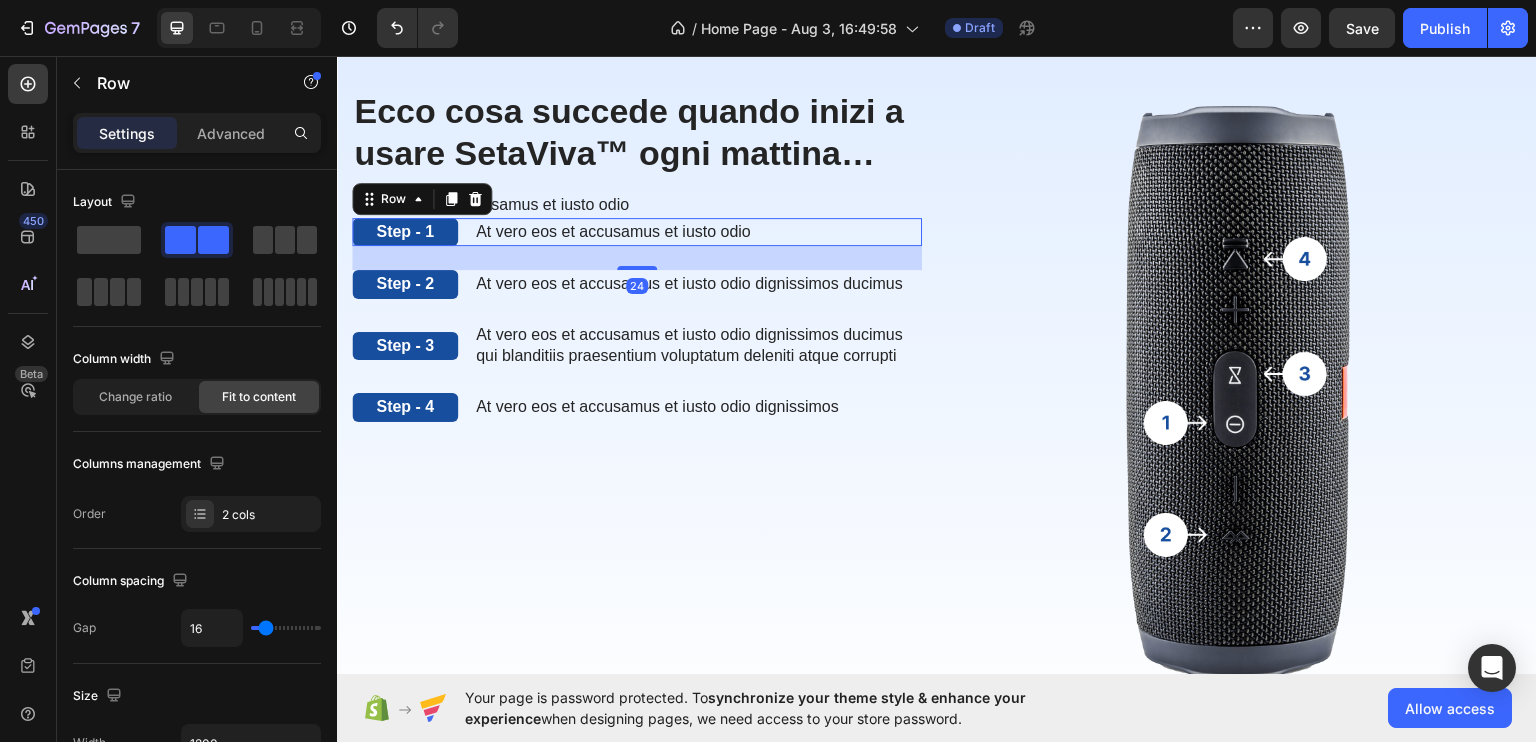 click on "At vero eos et accusamus et iusto odio  Text Block" at bounding box center (613, 231) 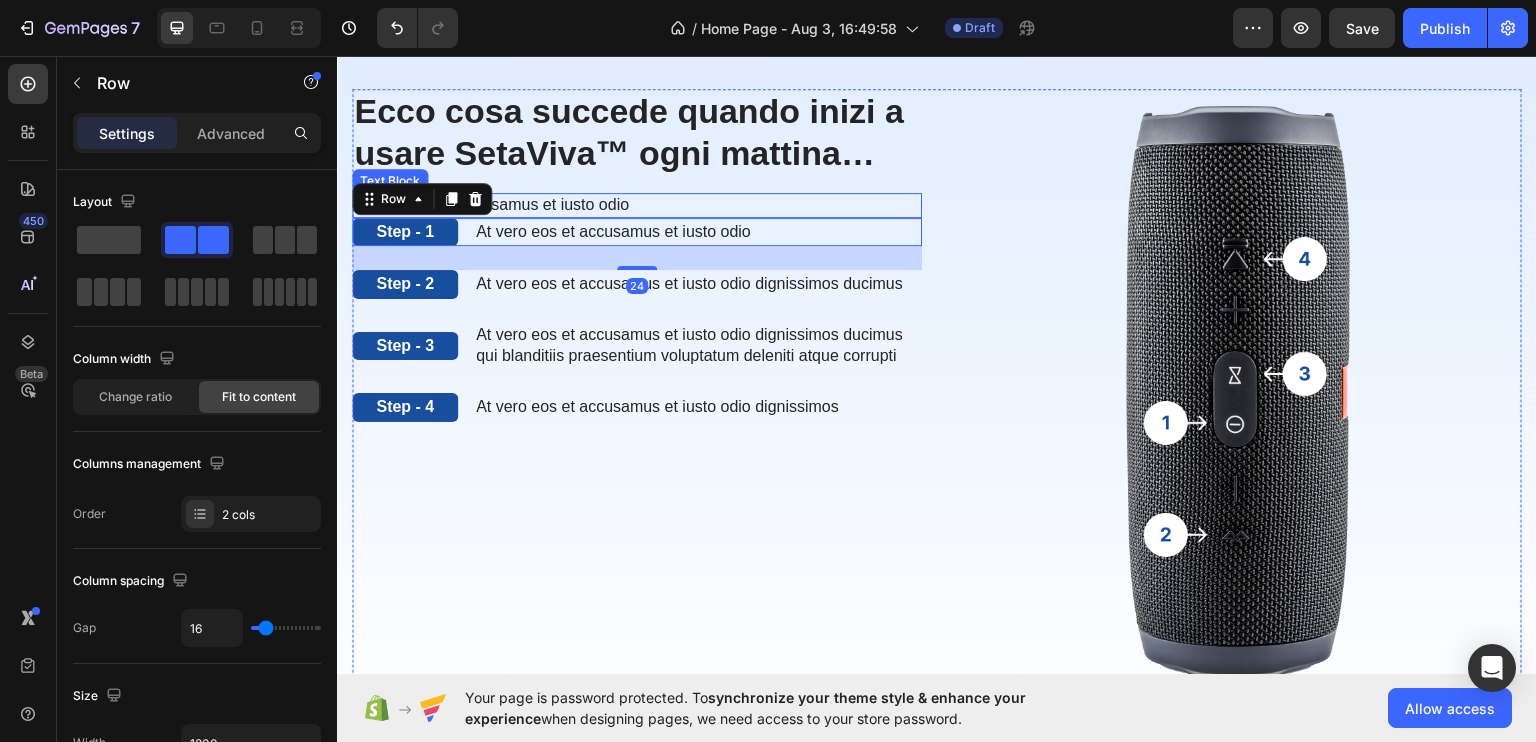 drag, startPoint x: 547, startPoint y: 257, endPoint x: 553, endPoint y: 246, distance: 12.529964 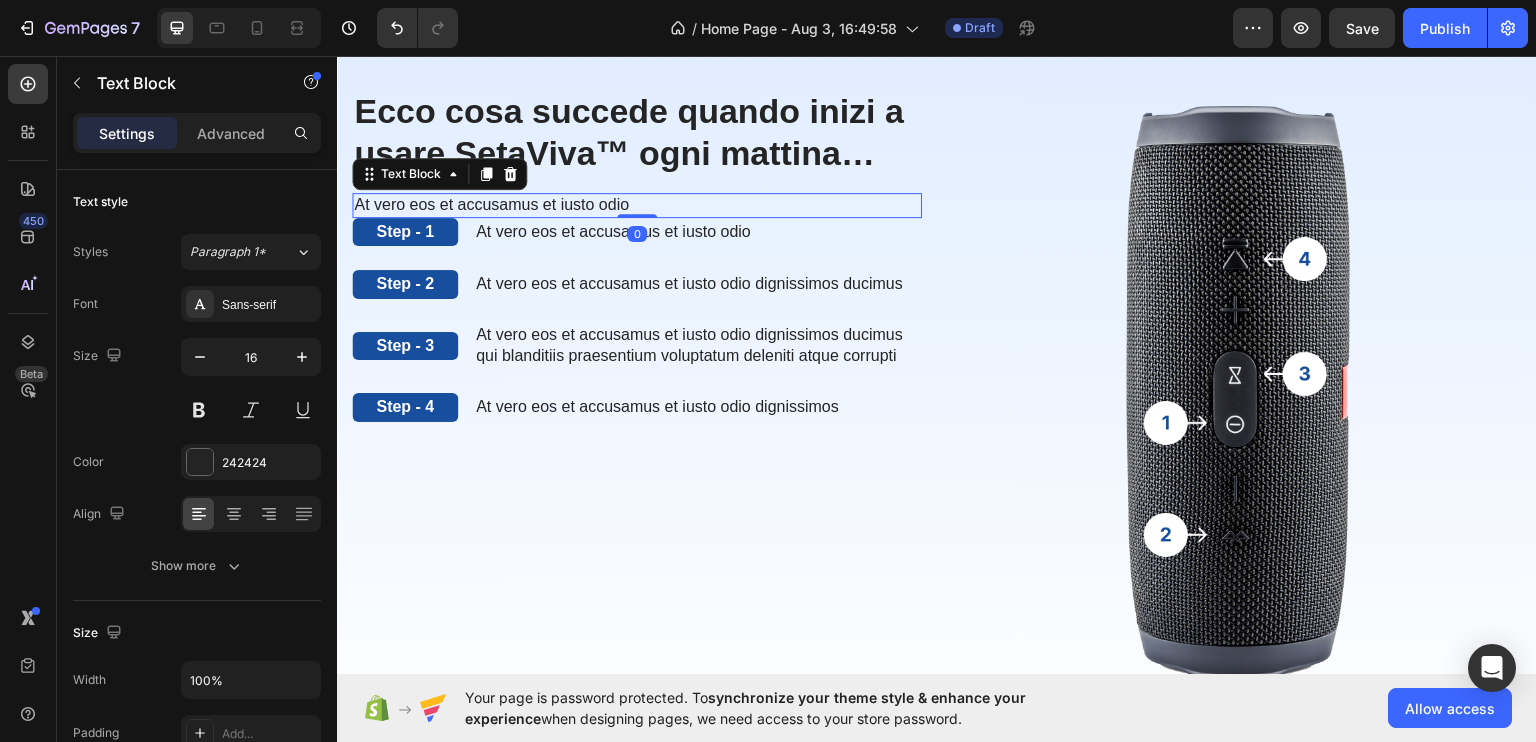 click on "At vero eos et accusamus et iusto odio" at bounding box center (637, 204) 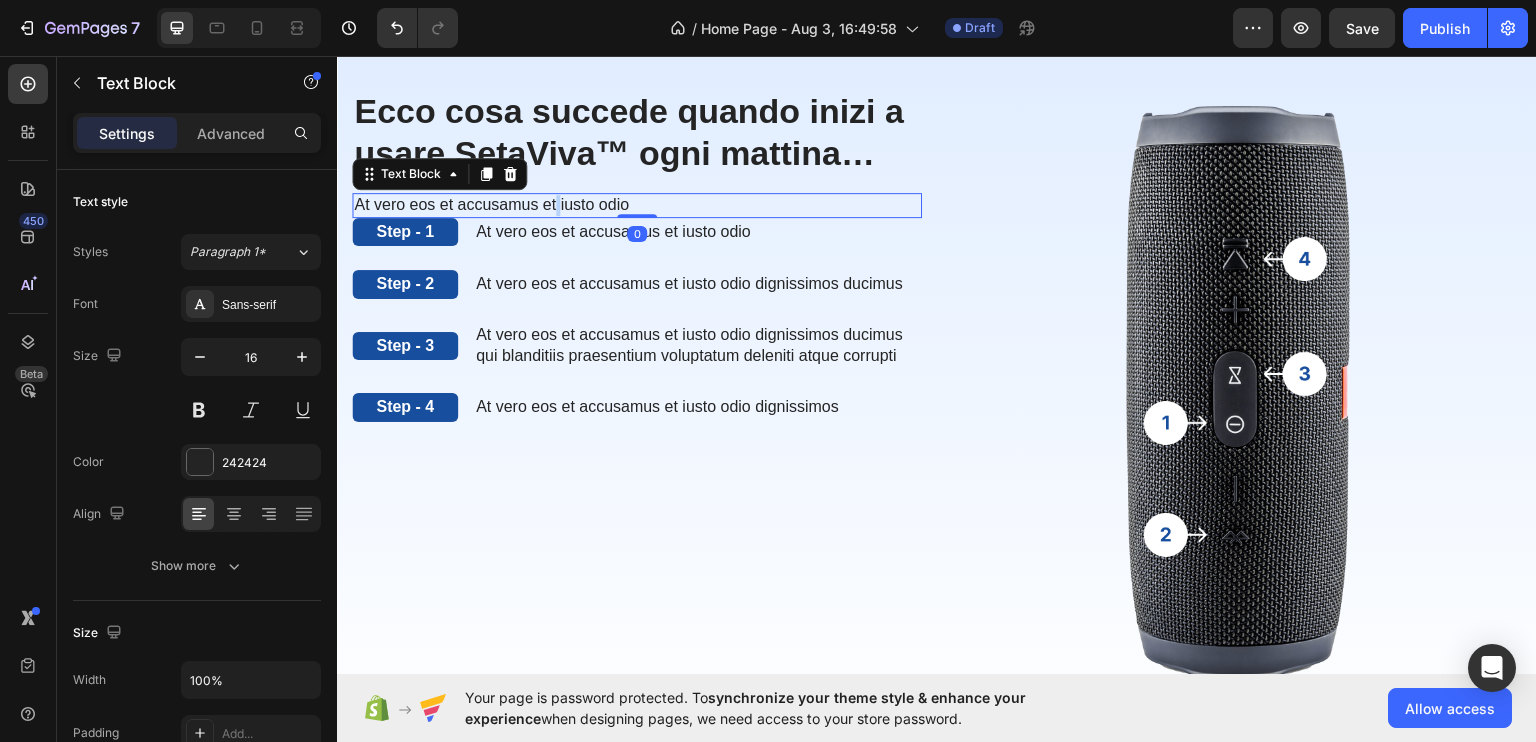 click on "At vero eos et accusamus et iusto odio" at bounding box center [637, 204] 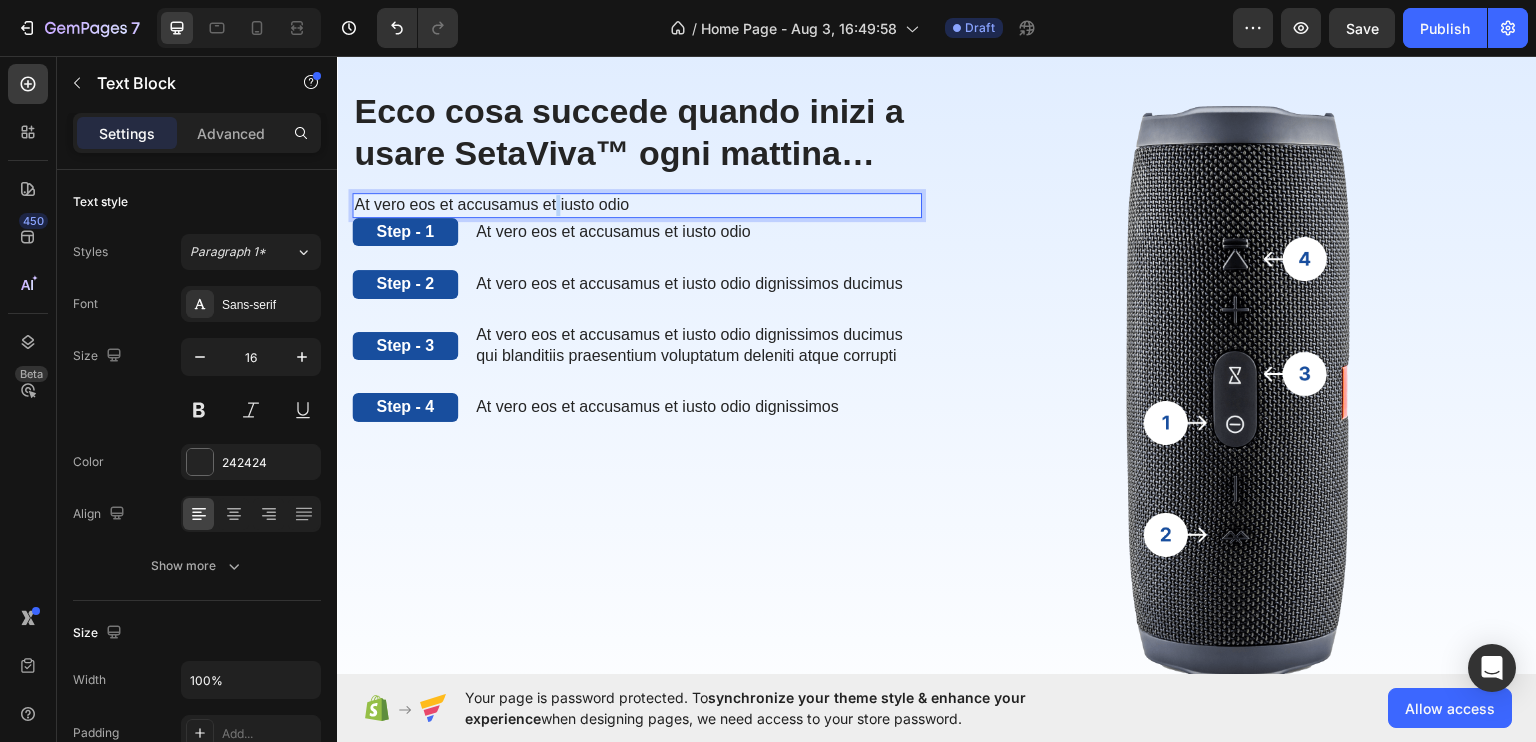 click on "At vero eos et accusamus et iusto odio" at bounding box center [637, 204] 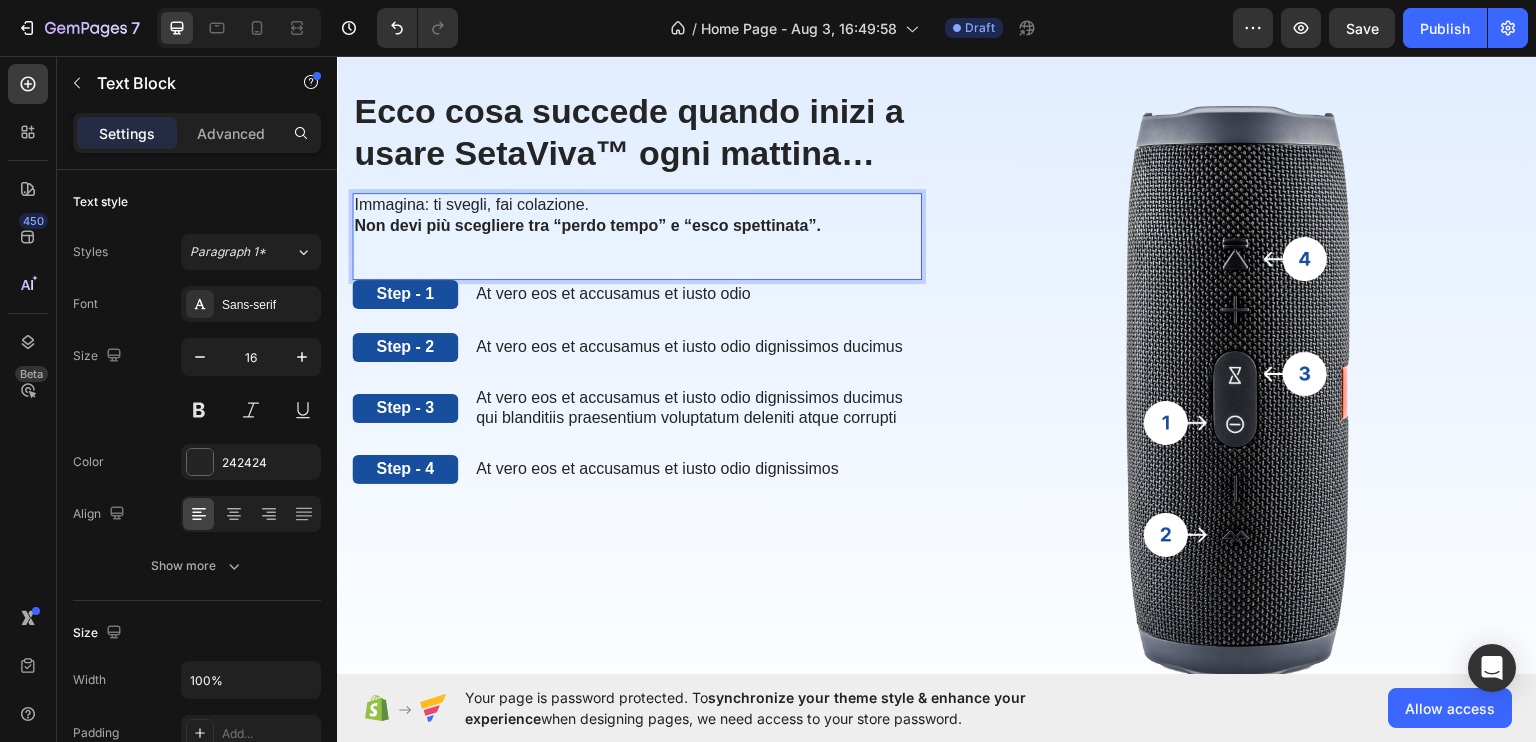click on "Immagina: ti svegli, fai colazione. Non devi più scegliere tra “perdo tempo” e “esco spettinata”." at bounding box center [637, 215] 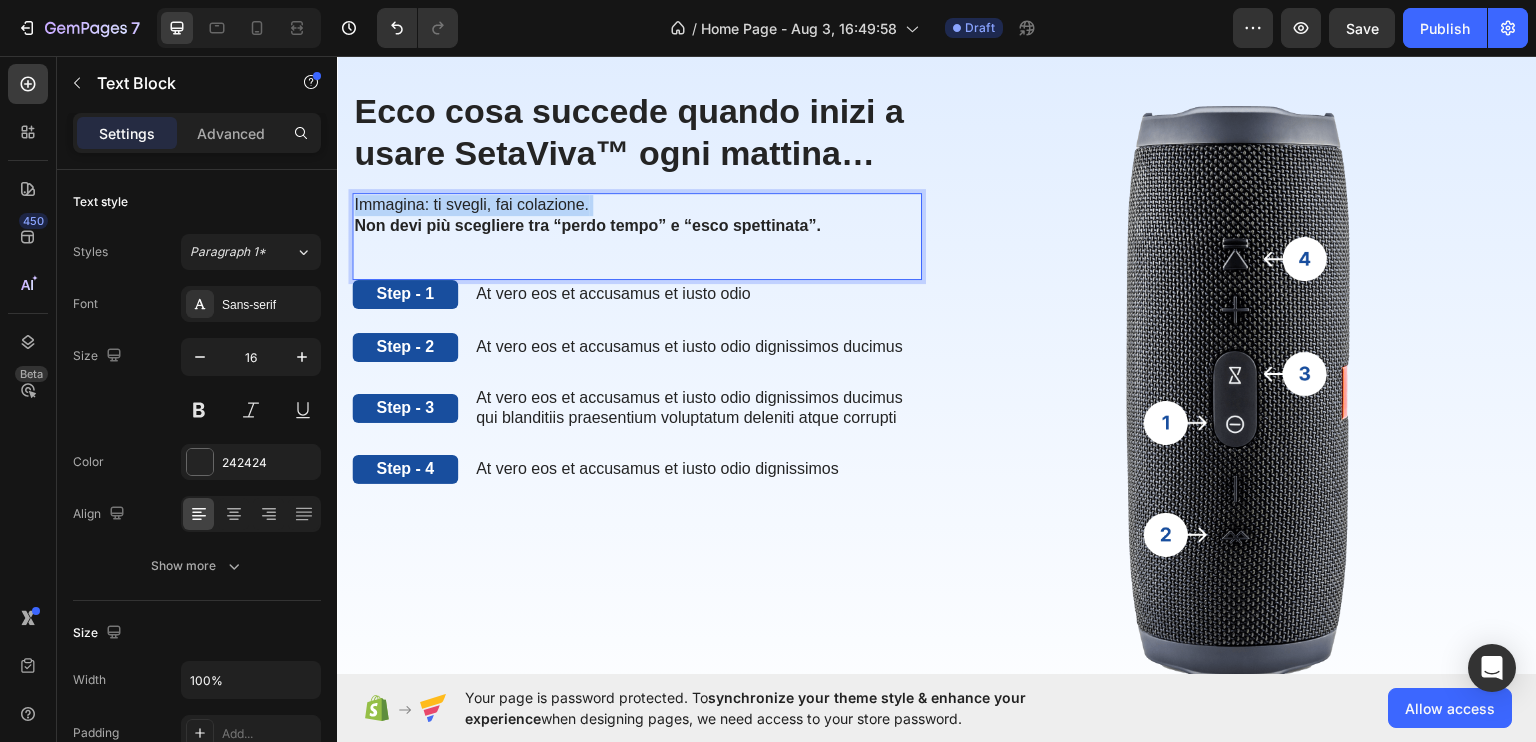 click on "Immagina: ti svegli, fai colazione. Non devi più scegliere tra “perdo tempo” e “esco spettinata”." at bounding box center [637, 215] 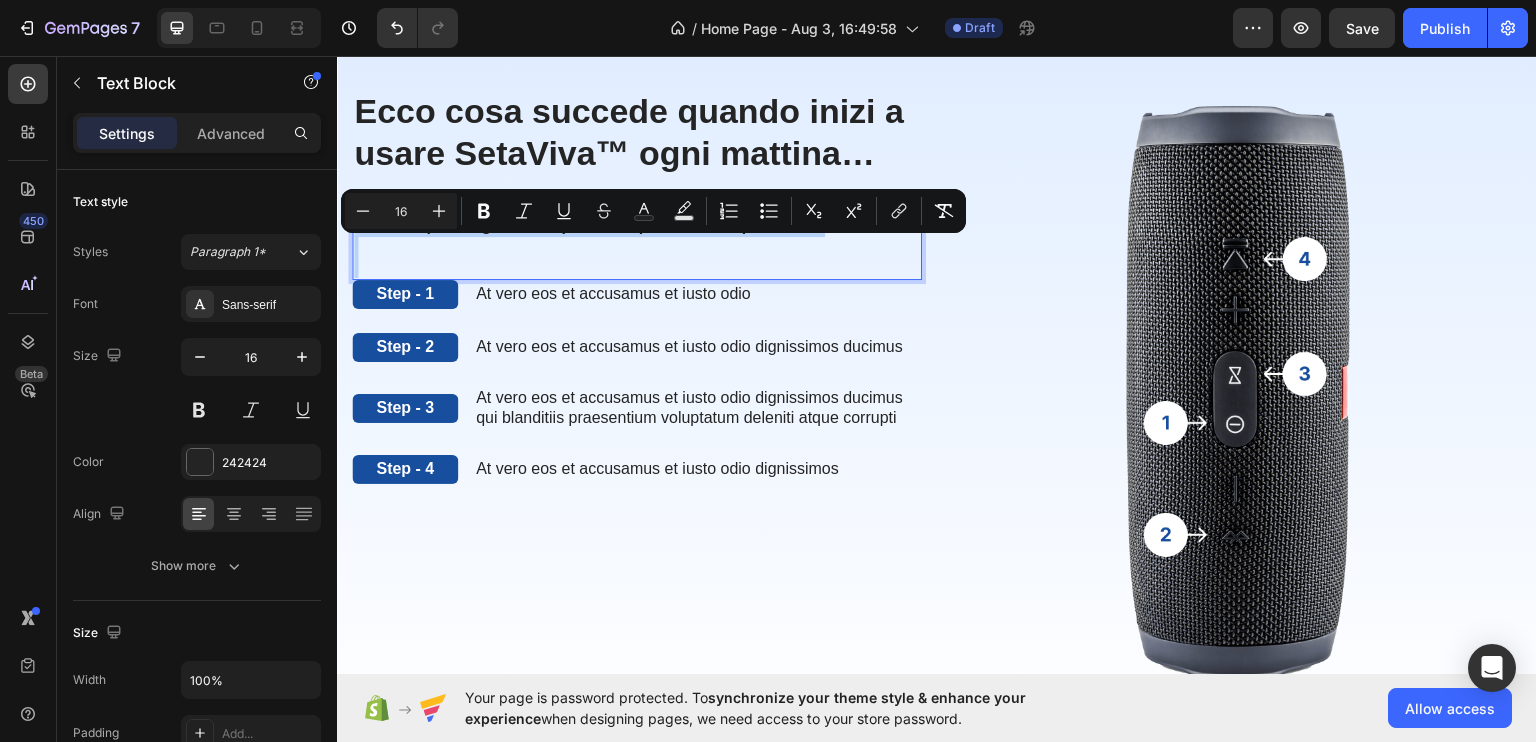 drag, startPoint x: 509, startPoint y: 255, endPoint x: 601, endPoint y: 285, distance: 96.76776 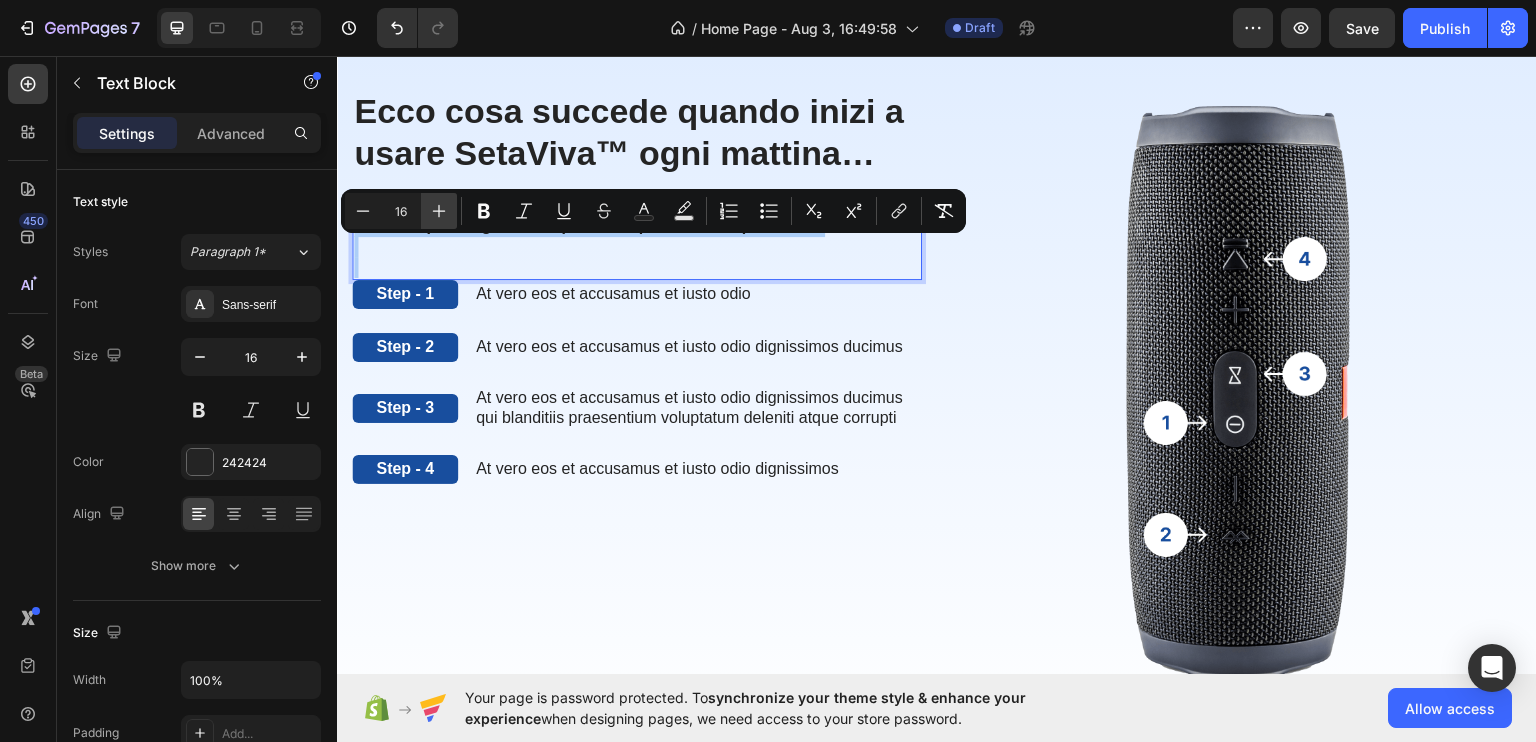 click 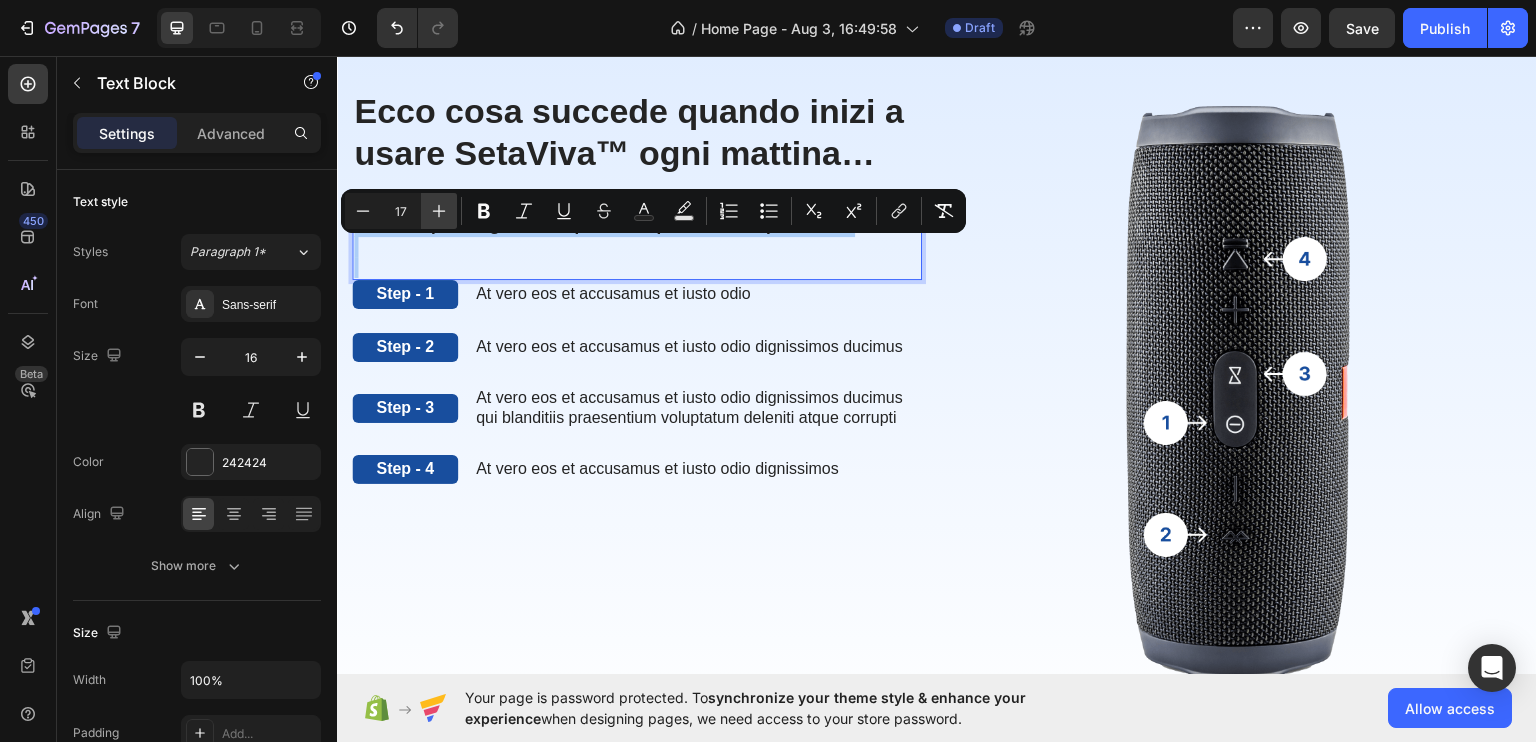 click 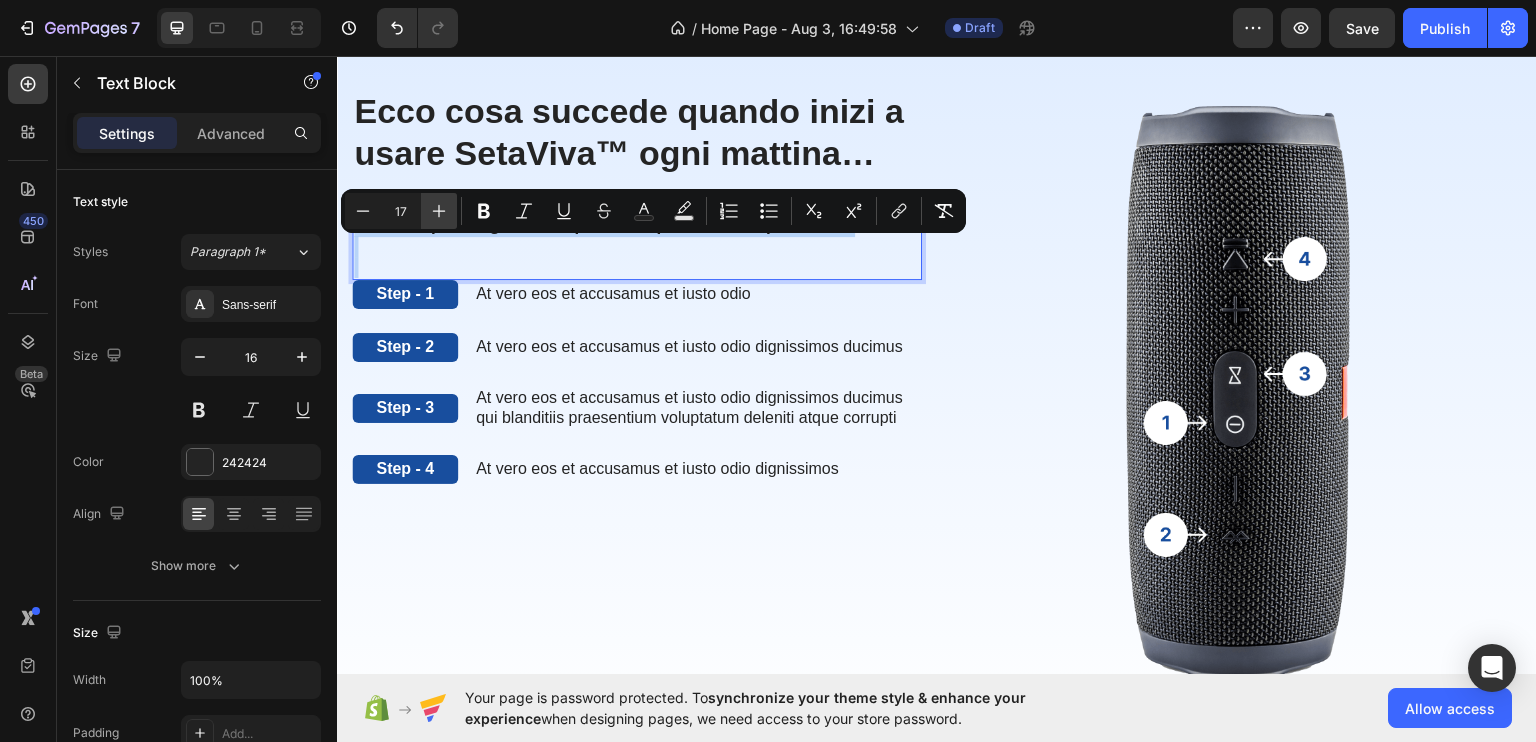 type on "18" 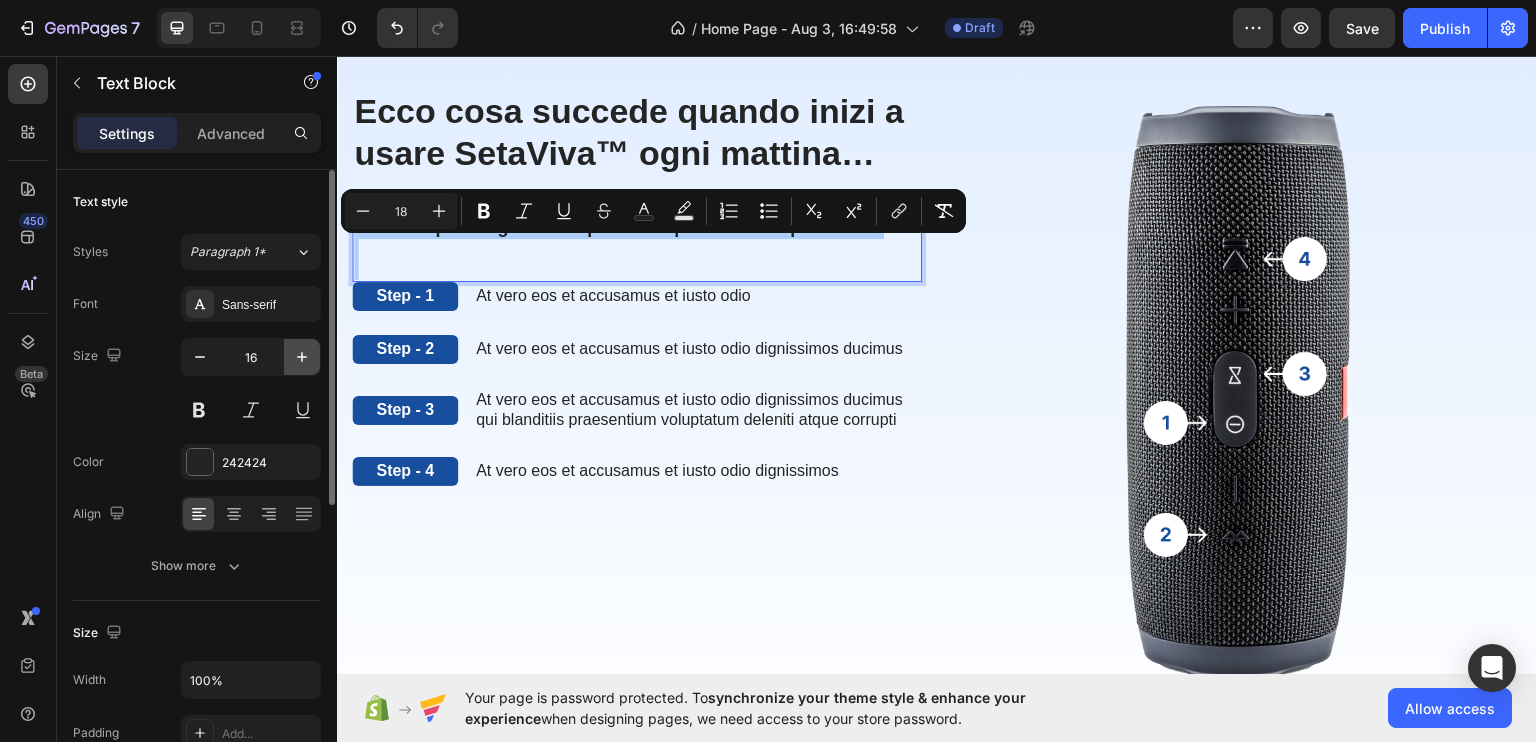click 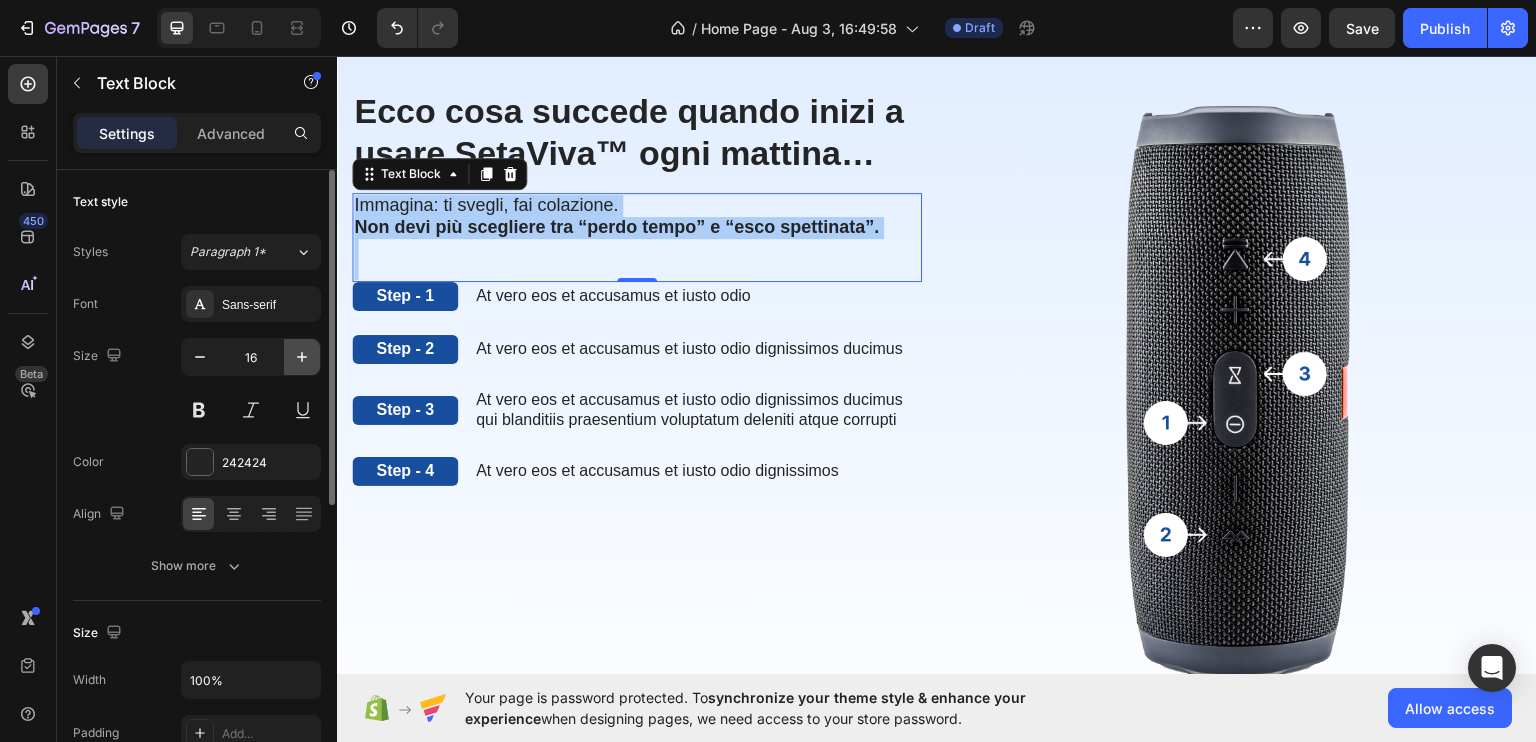 type on "17" 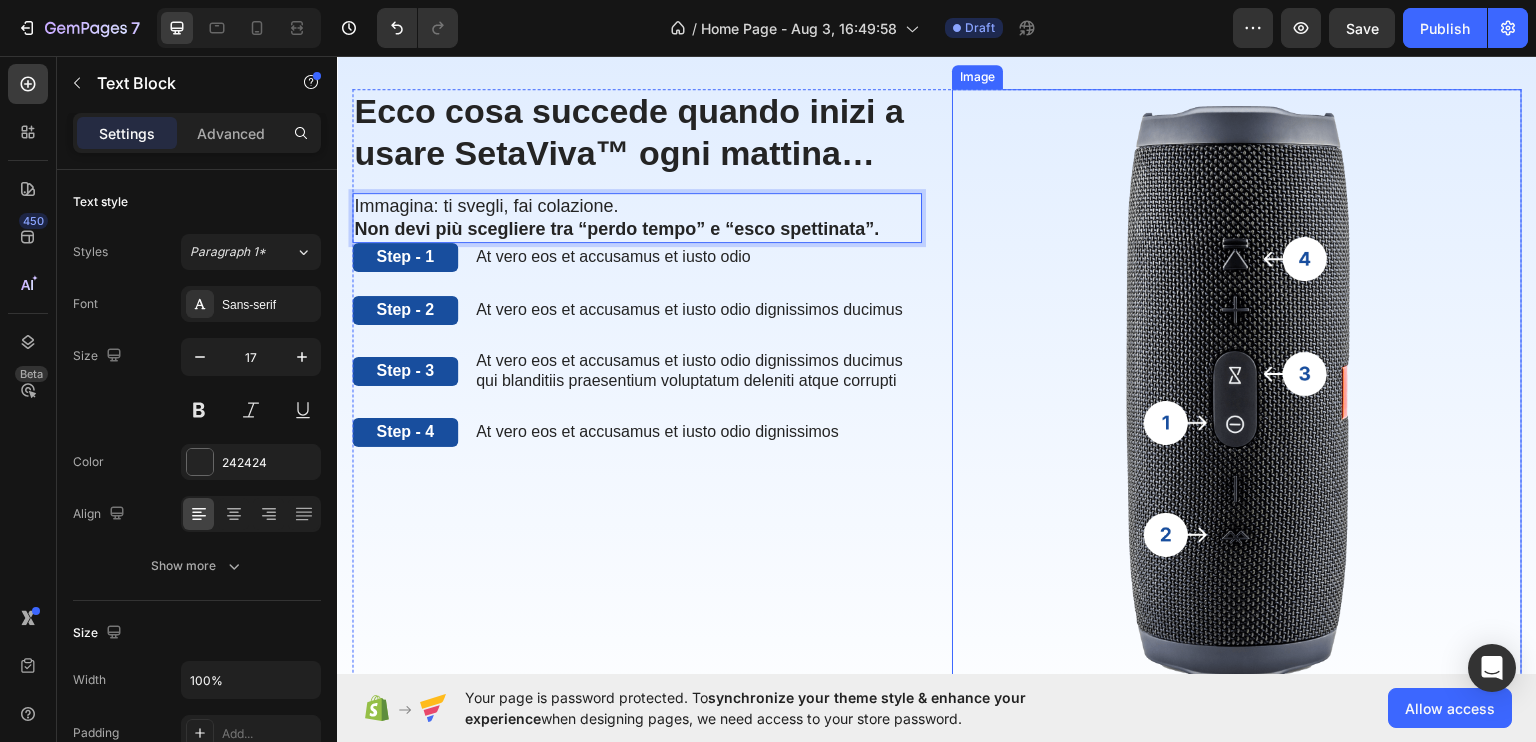 click at bounding box center (1237, 390) 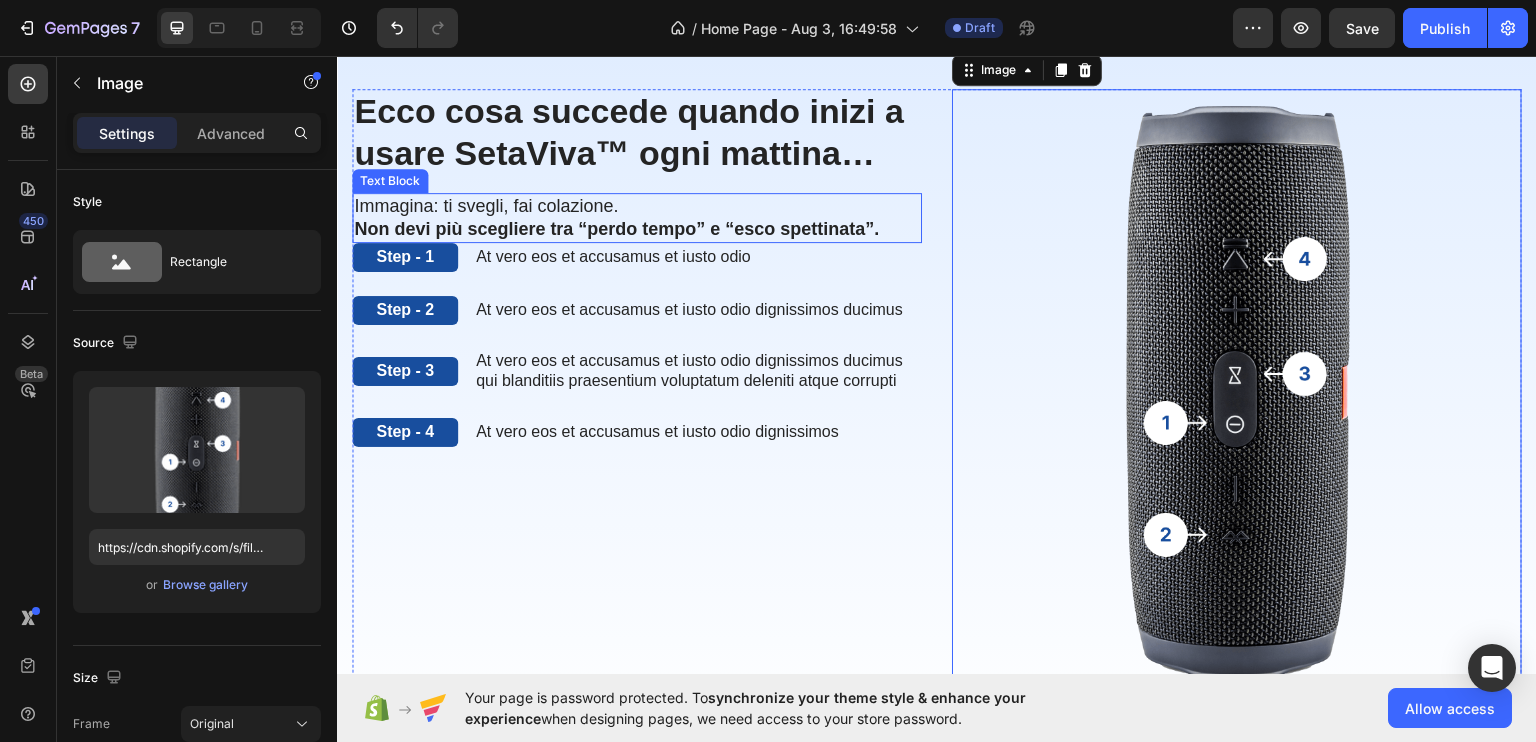 click on "Non devi più scegliere tra “perdo tempo” e “esco spettinata”." at bounding box center [616, 228] 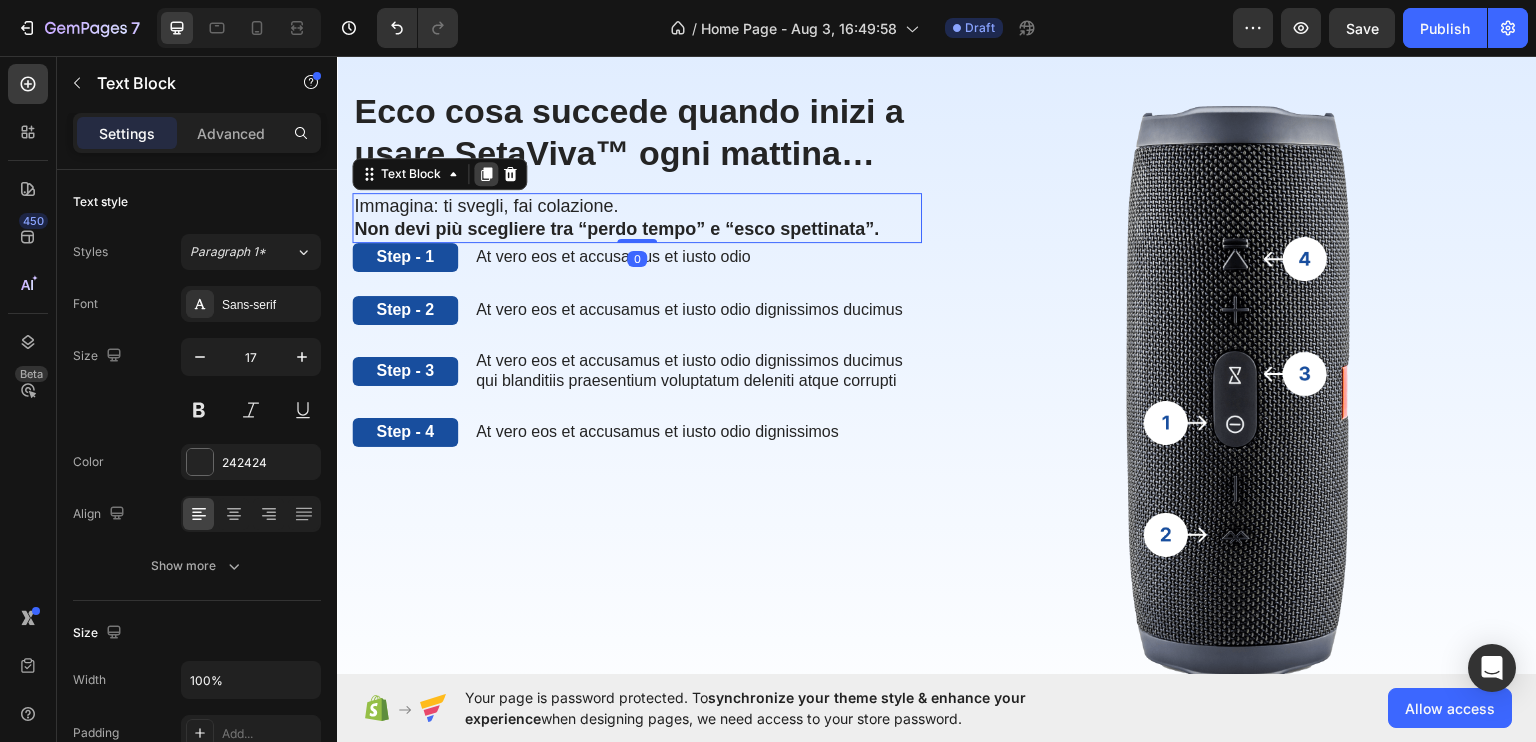 click 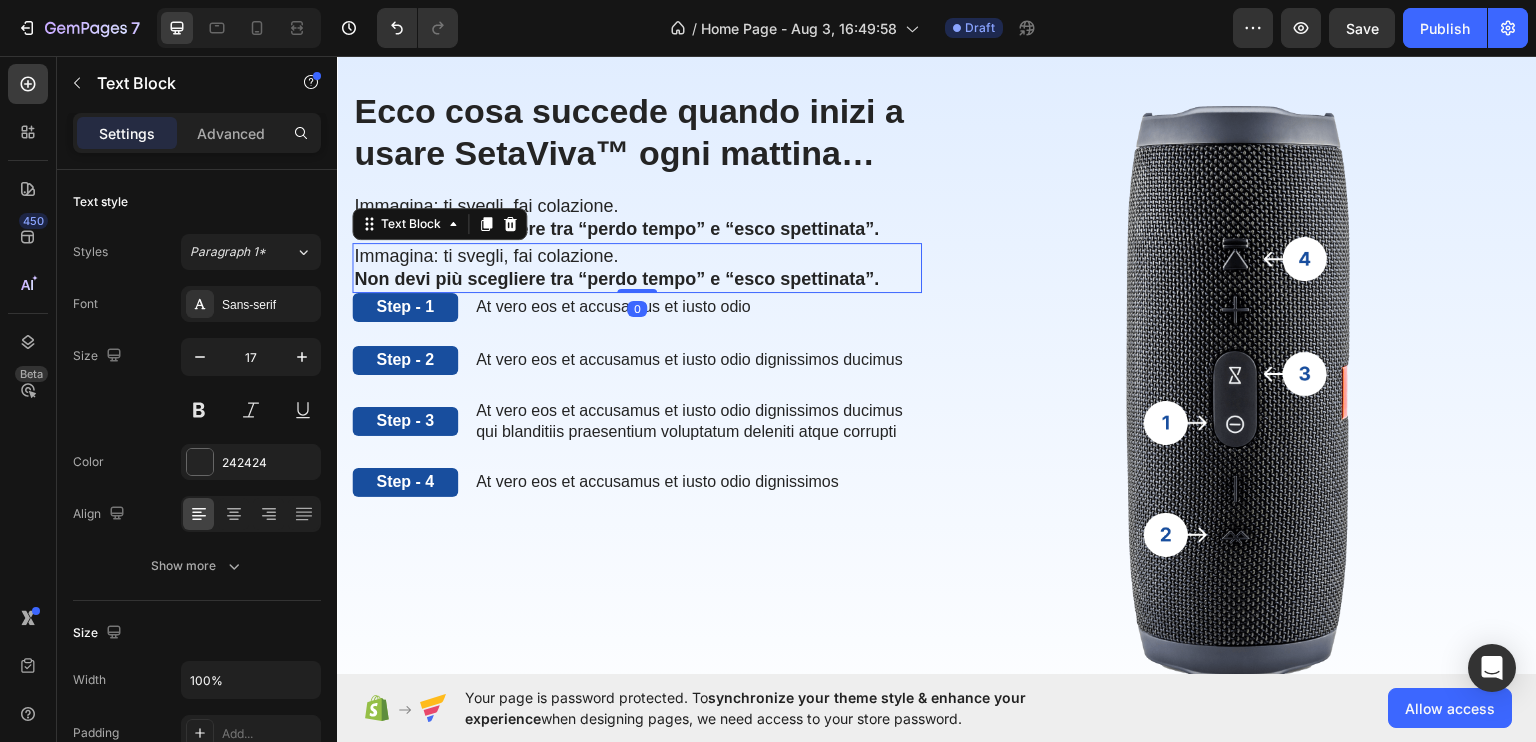 click on "Immagina: ti svegli, fai colazione." at bounding box center (486, 255) 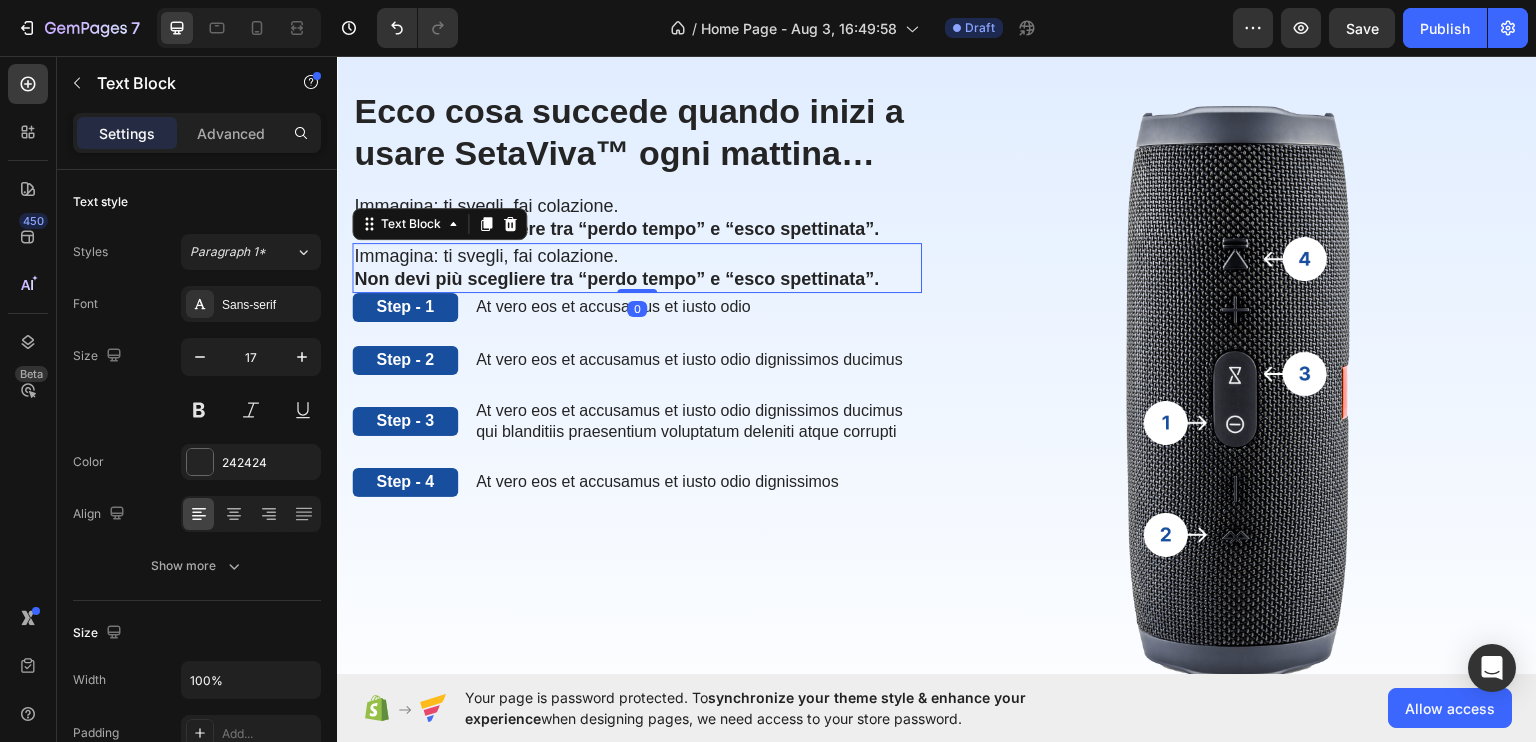 click on "Immagina: ti svegli, fai colazione." at bounding box center [486, 255] 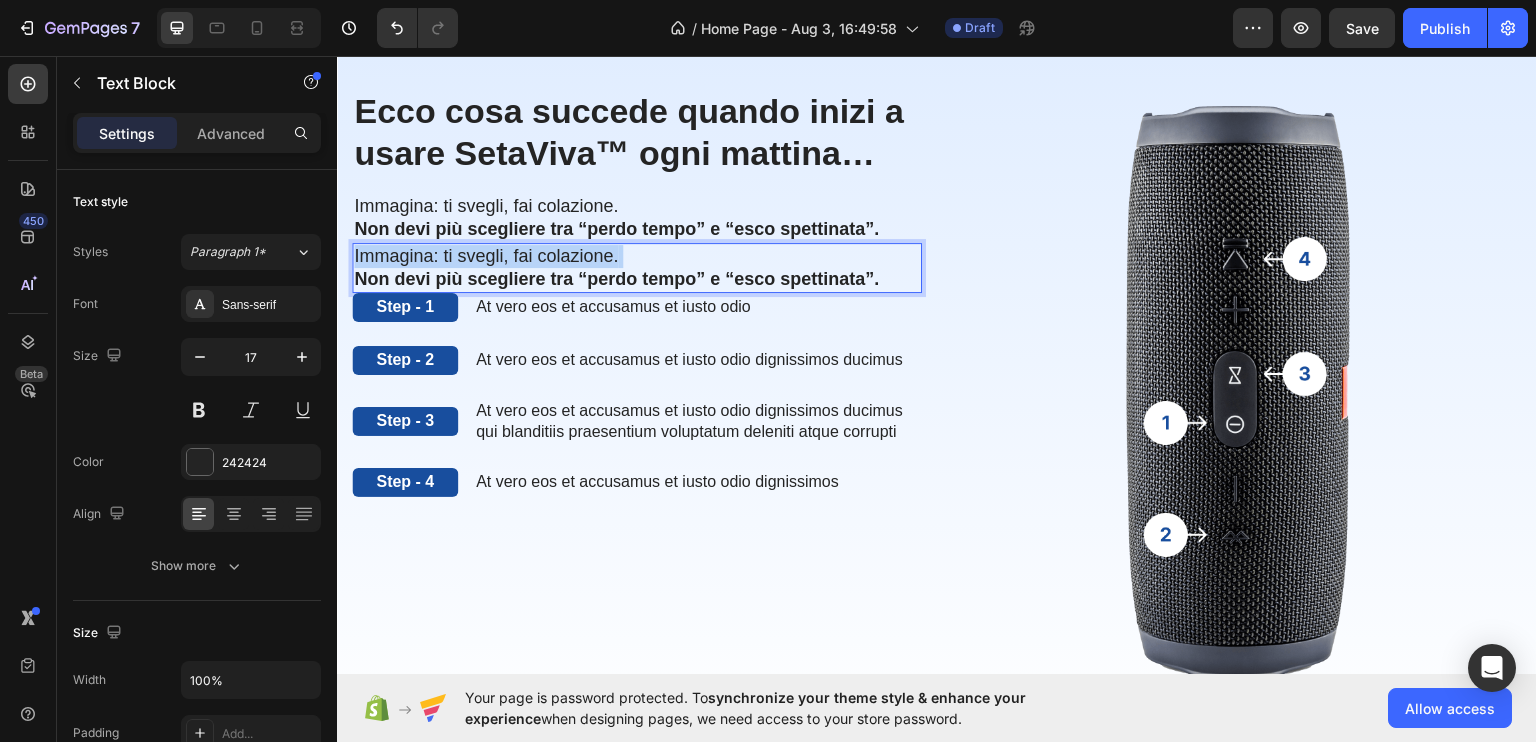 click on "Immagina: ti svegli, fai colazione." at bounding box center (486, 255) 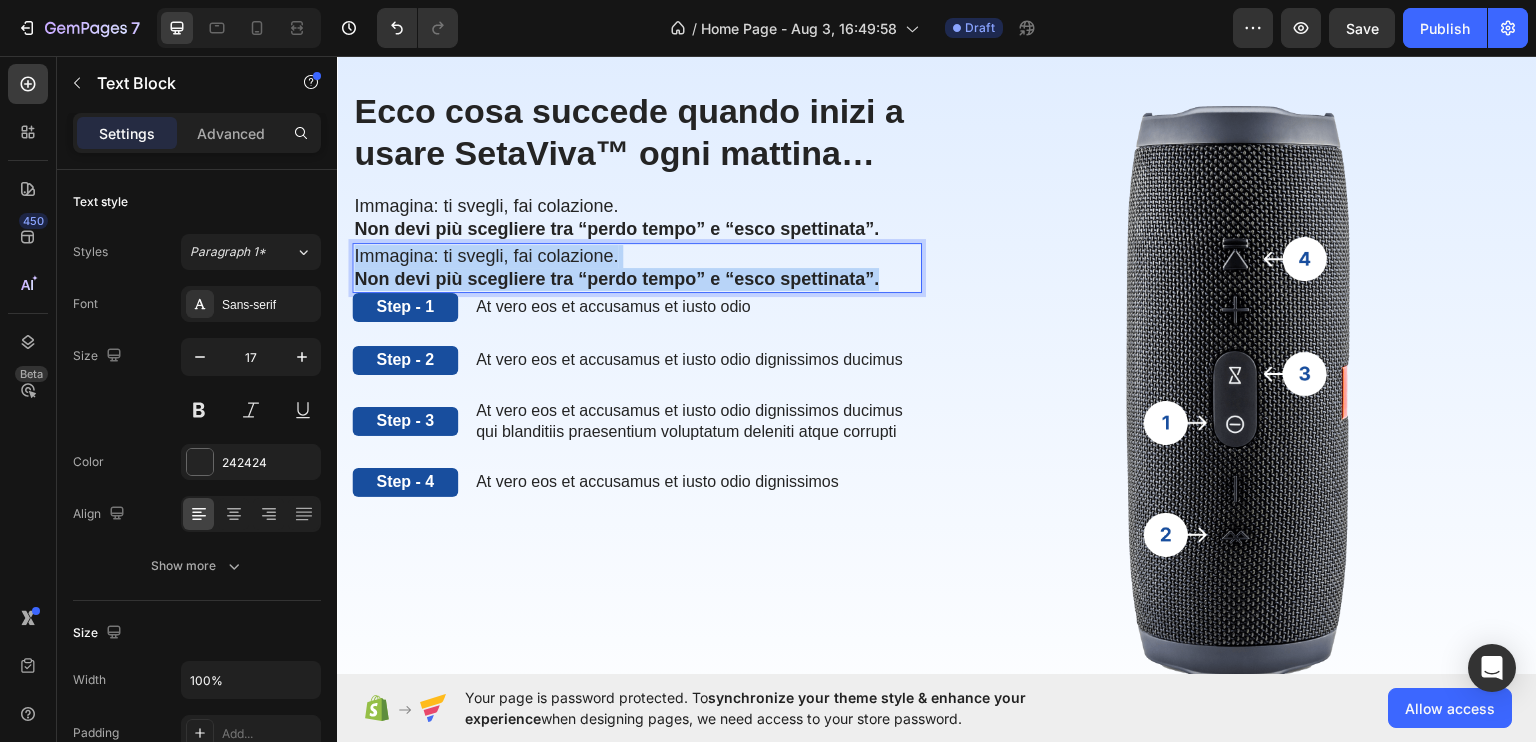 drag, startPoint x: 538, startPoint y: 305, endPoint x: 563, endPoint y: 324, distance: 31.400637 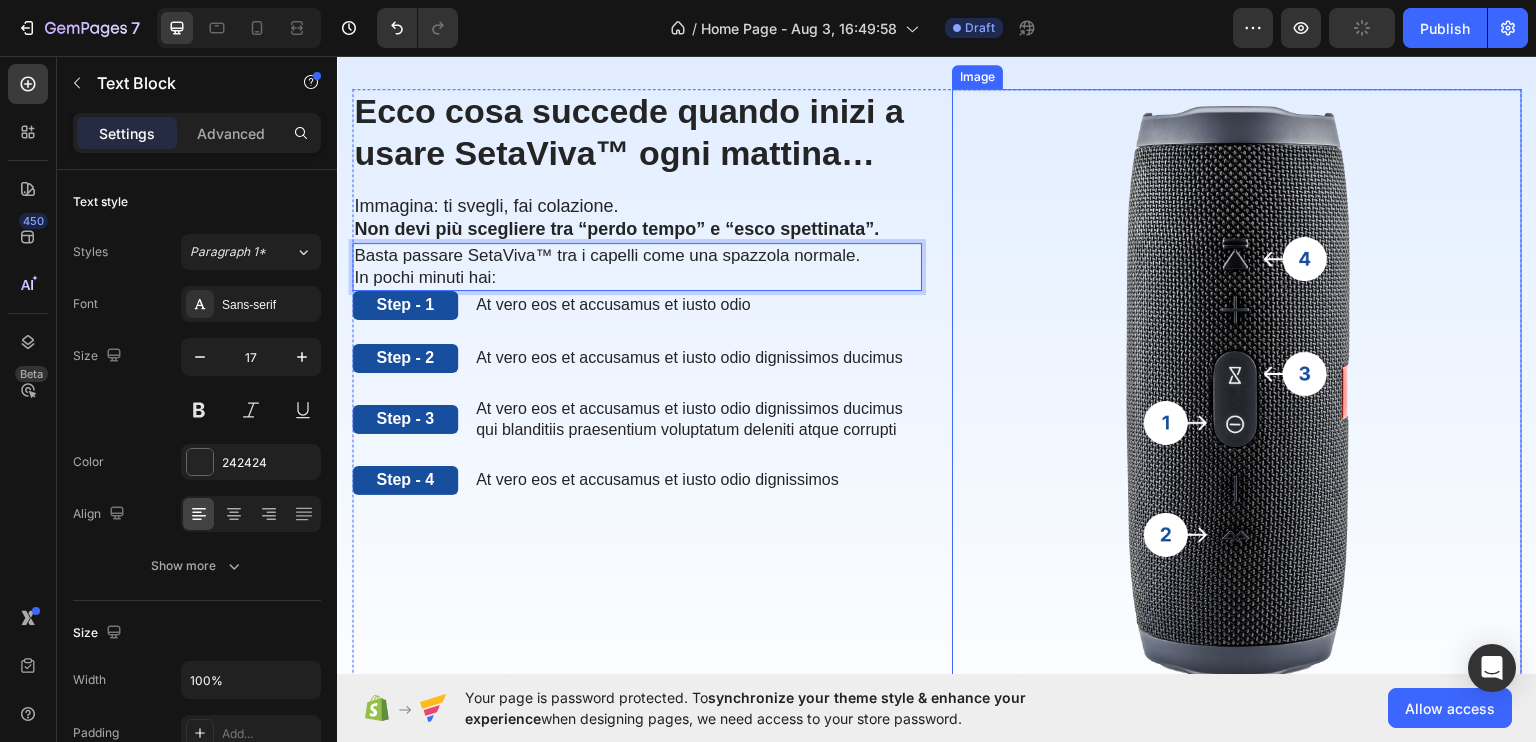 click at bounding box center (1237, 390) 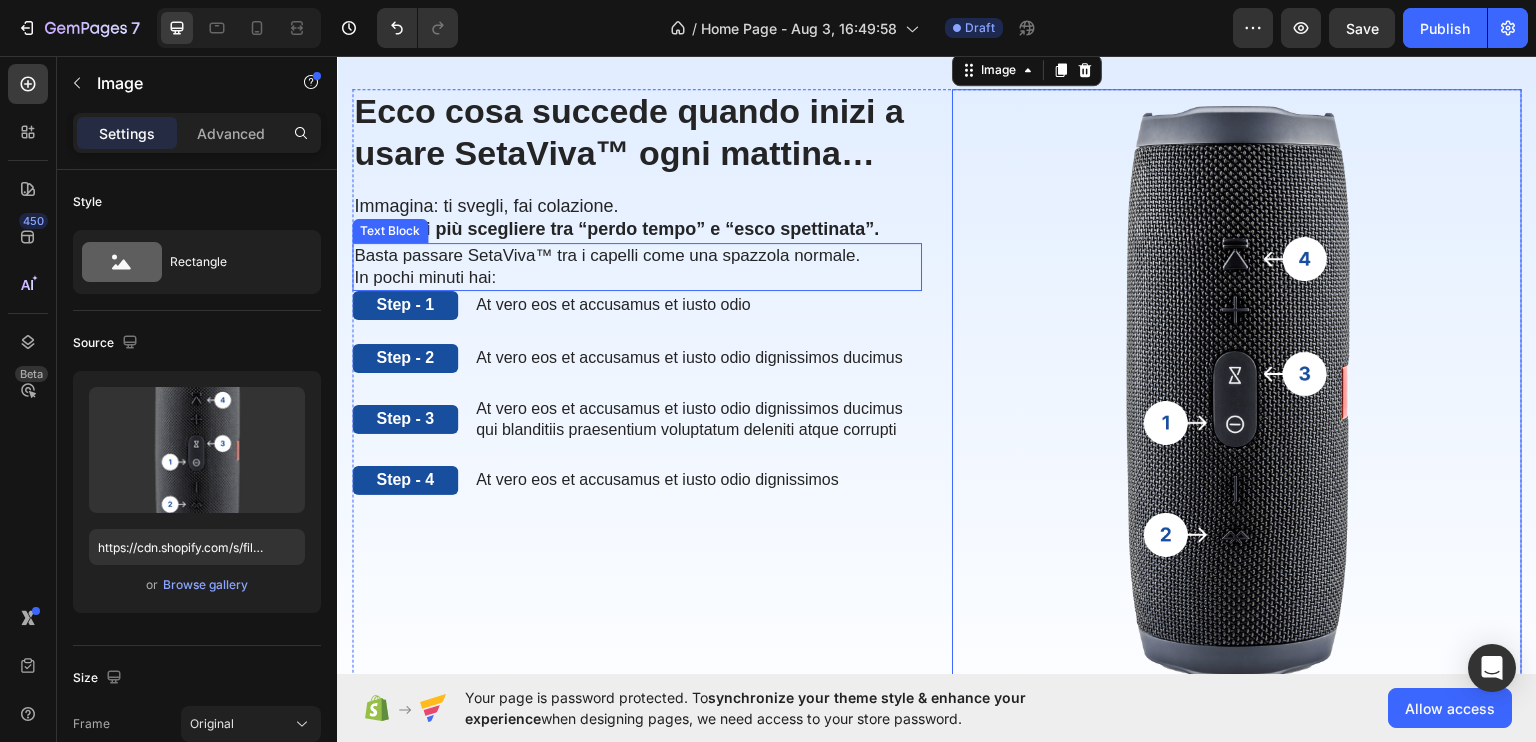 click on "Basta passare SetaViva™ tra i capelli come una spazzola normale. In pochi minuti hai:" at bounding box center [637, 266] 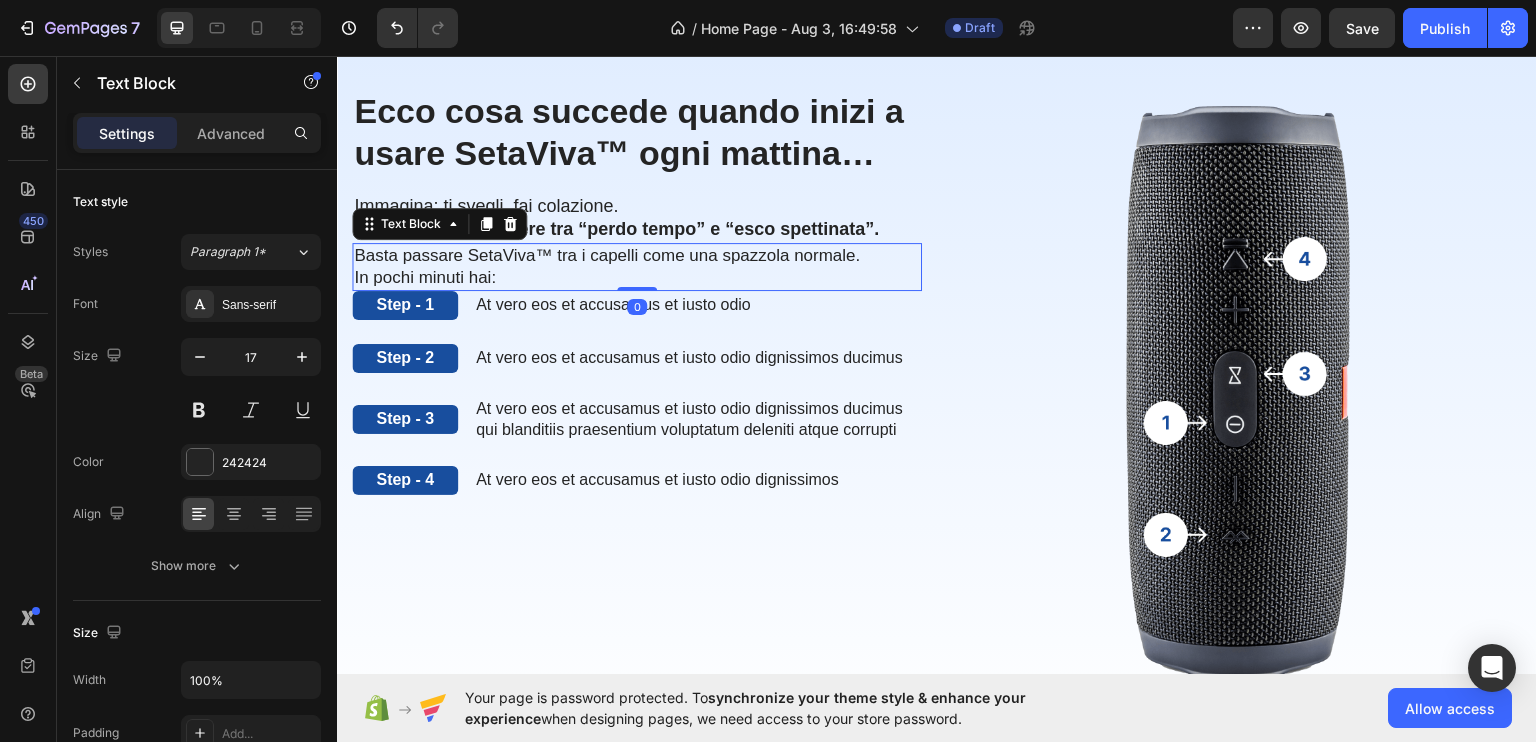 click on "Basta passare SetaViva™ tra i capelli come una spazzola normale. In pochi minuti hai:" at bounding box center (637, 266) 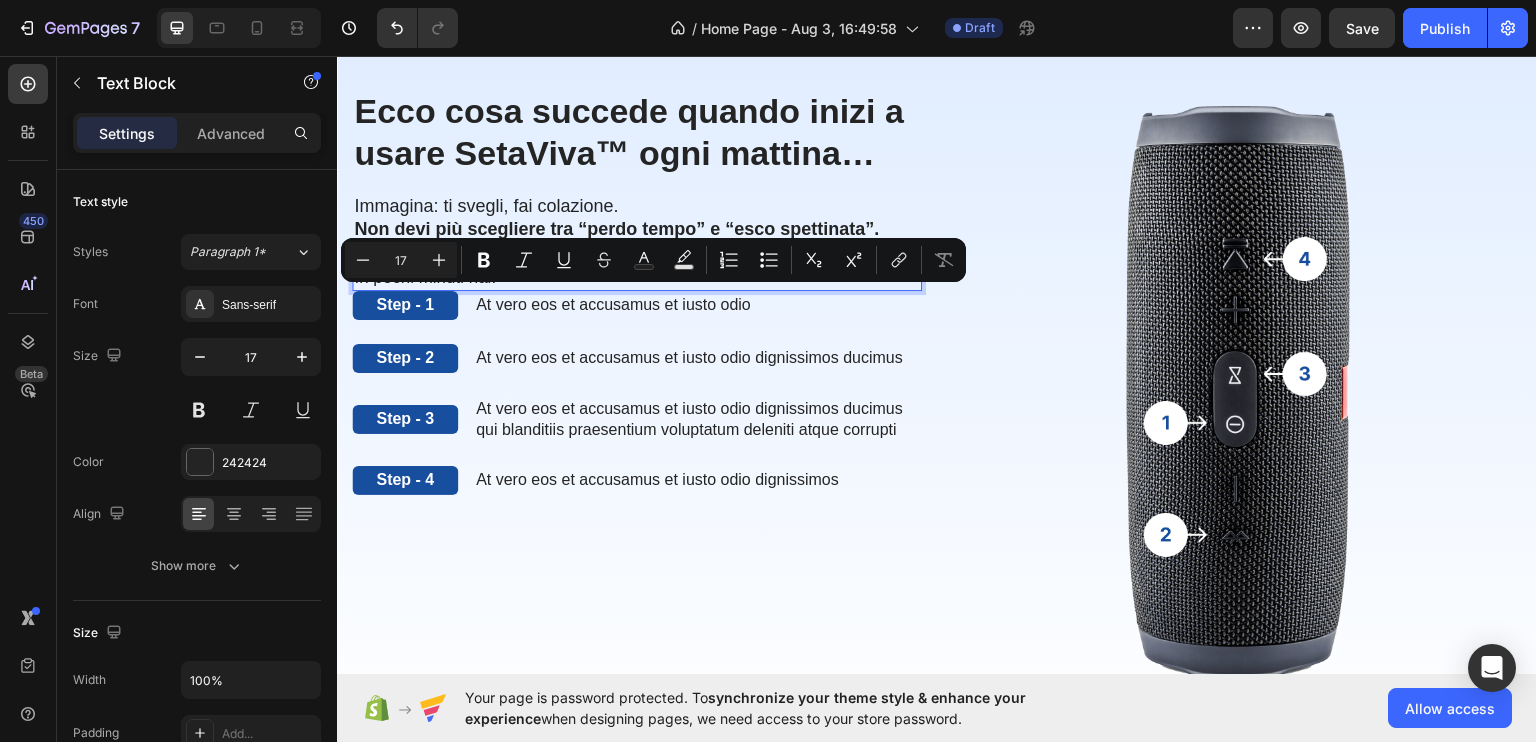 click on "Basta passare SetaViva™ tra i capelli come una spazzola normale. In pochi minuti hai:" at bounding box center [637, 266] 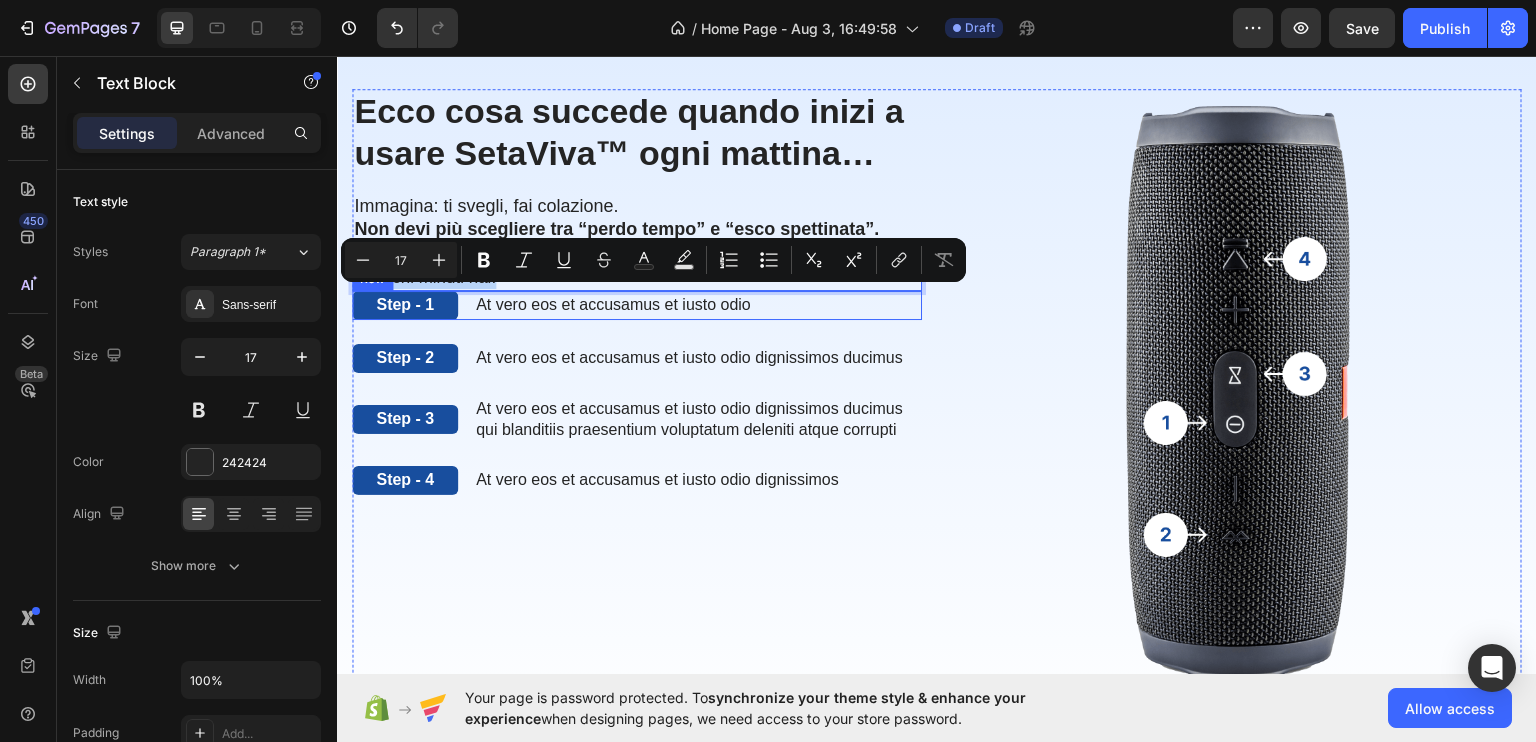 drag, startPoint x: 803, startPoint y: 303, endPoint x: 824, endPoint y: 338, distance: 40.81666 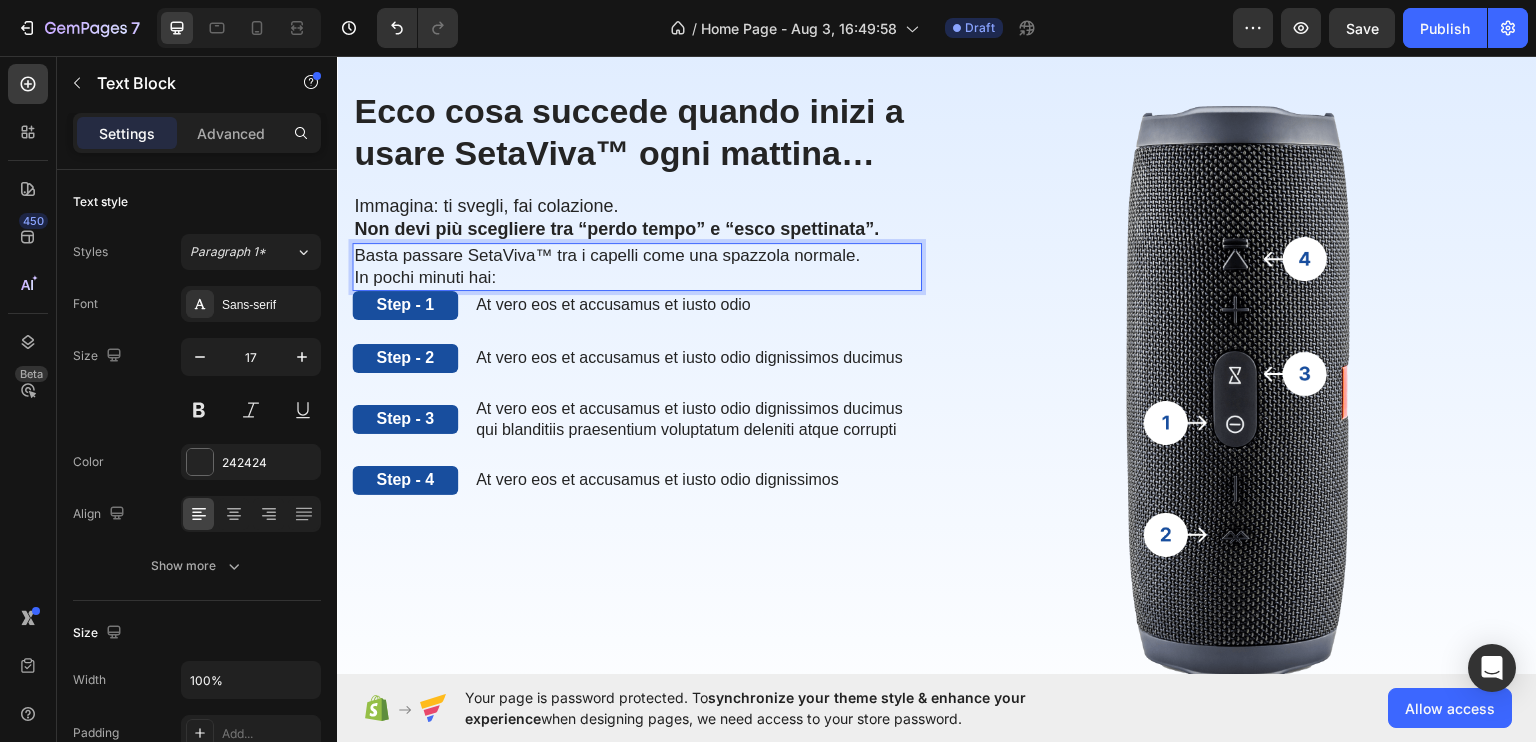 click on "Basta passare SetaViva™ tra i capelli come una spazzola normale. In pochi minuti hai:" at bounding box center (637, 266) 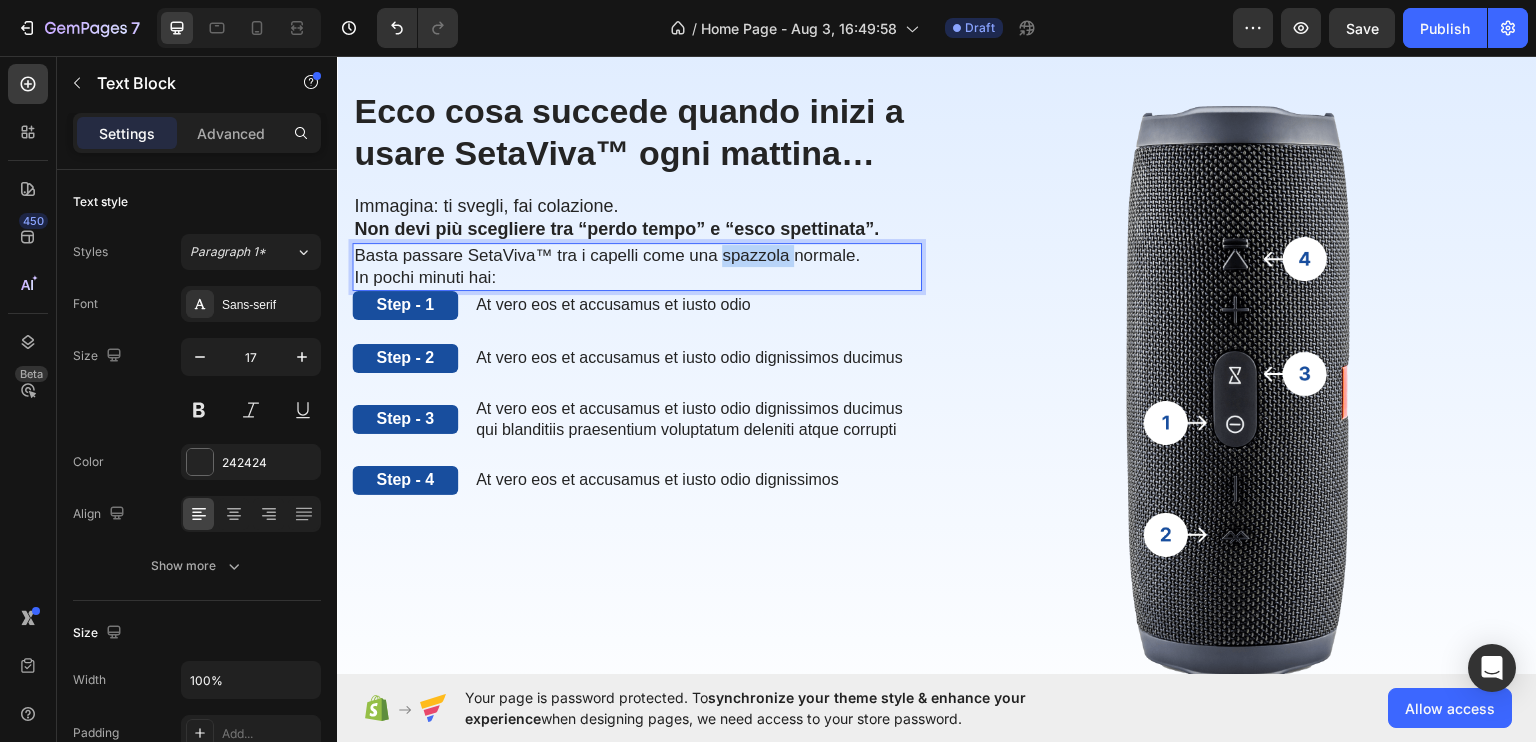 click on "Basta passare SetaViva™ tra i capelli come una spazzola normale. In pochi minuti hai:" at bounding box center (637, 266) 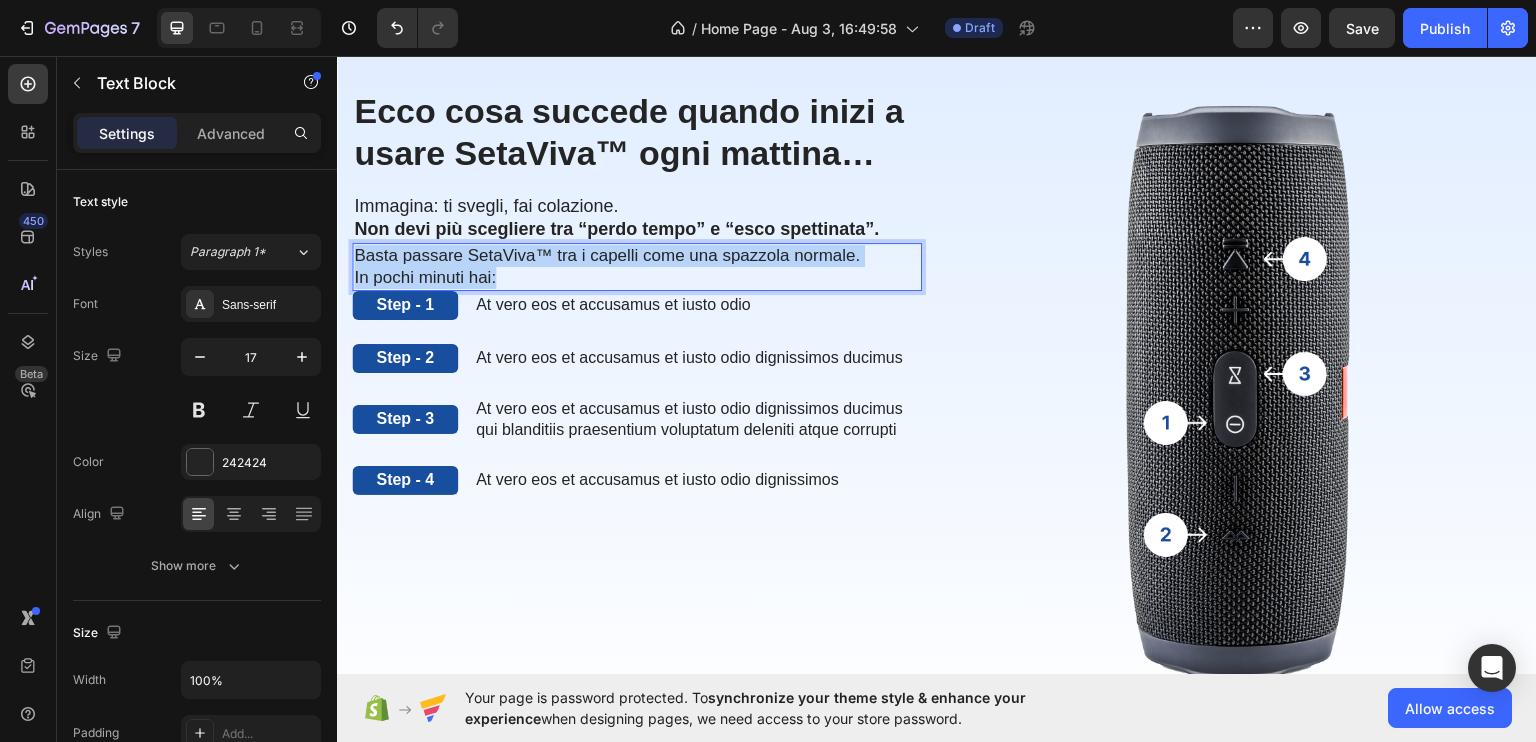 drag, startPoint x: 752, startPoint y: 307, endPoint x: 768, endPoint y: 325, distance: 24.083189 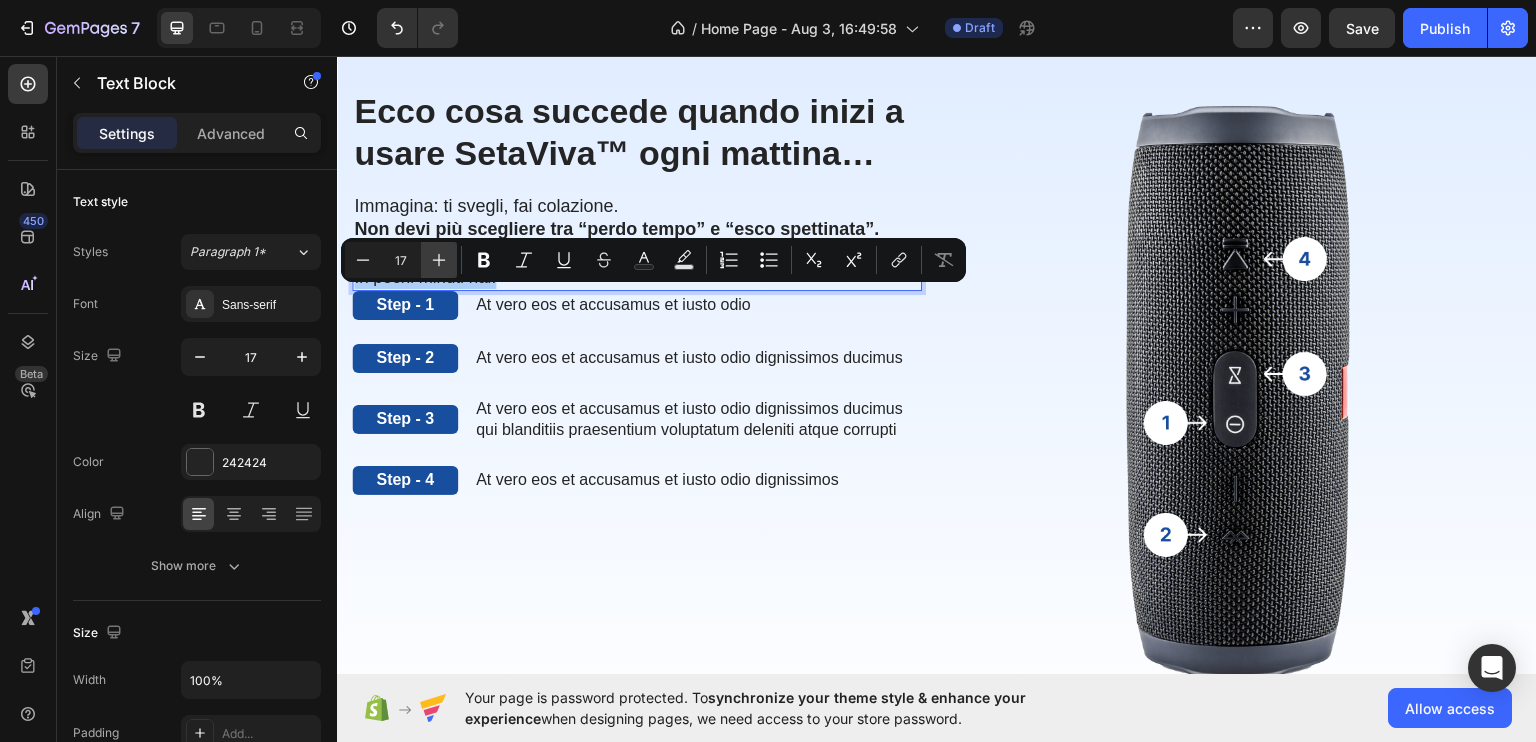 click on "Plus" at bounding box center (439, 260) 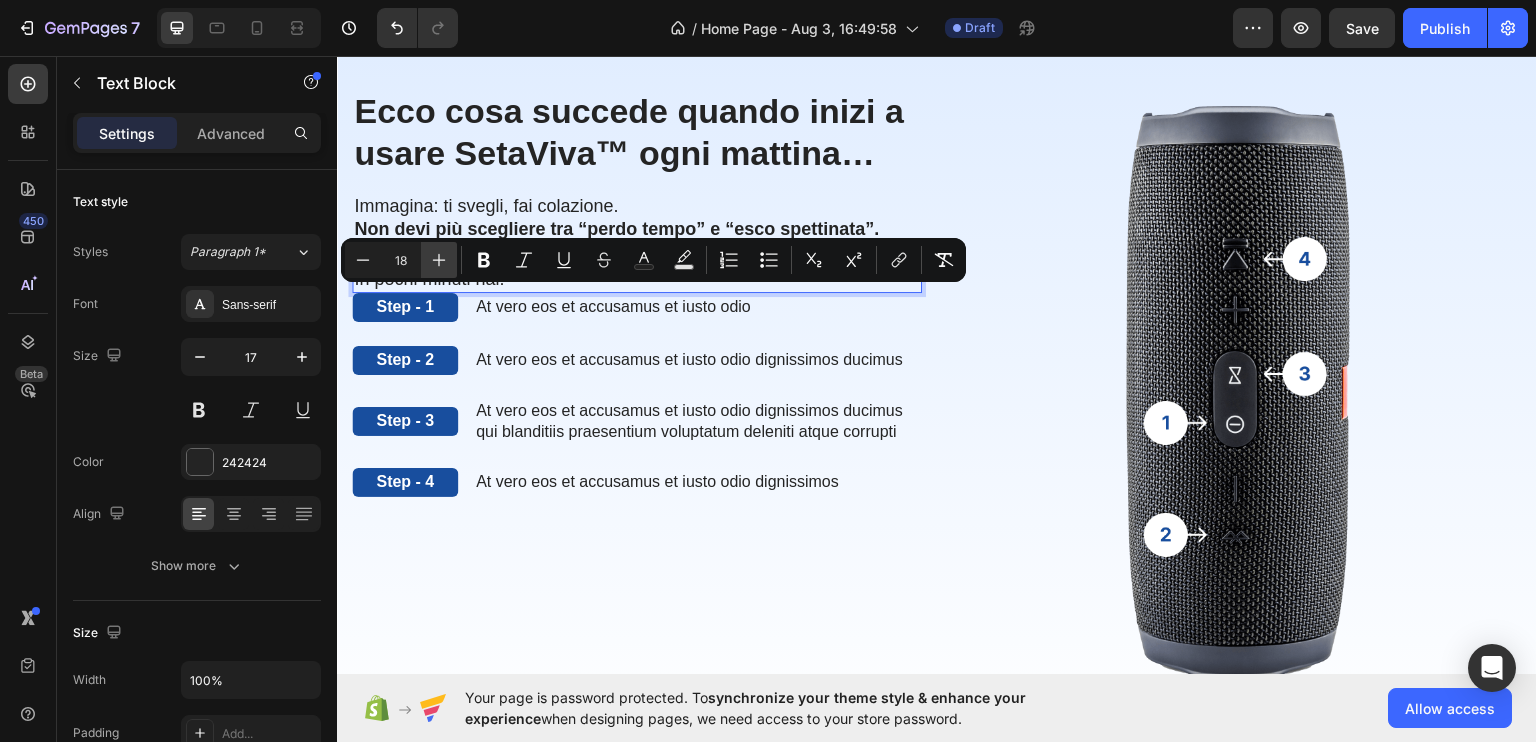 click on "Plus" at bounding box center [439, 260] 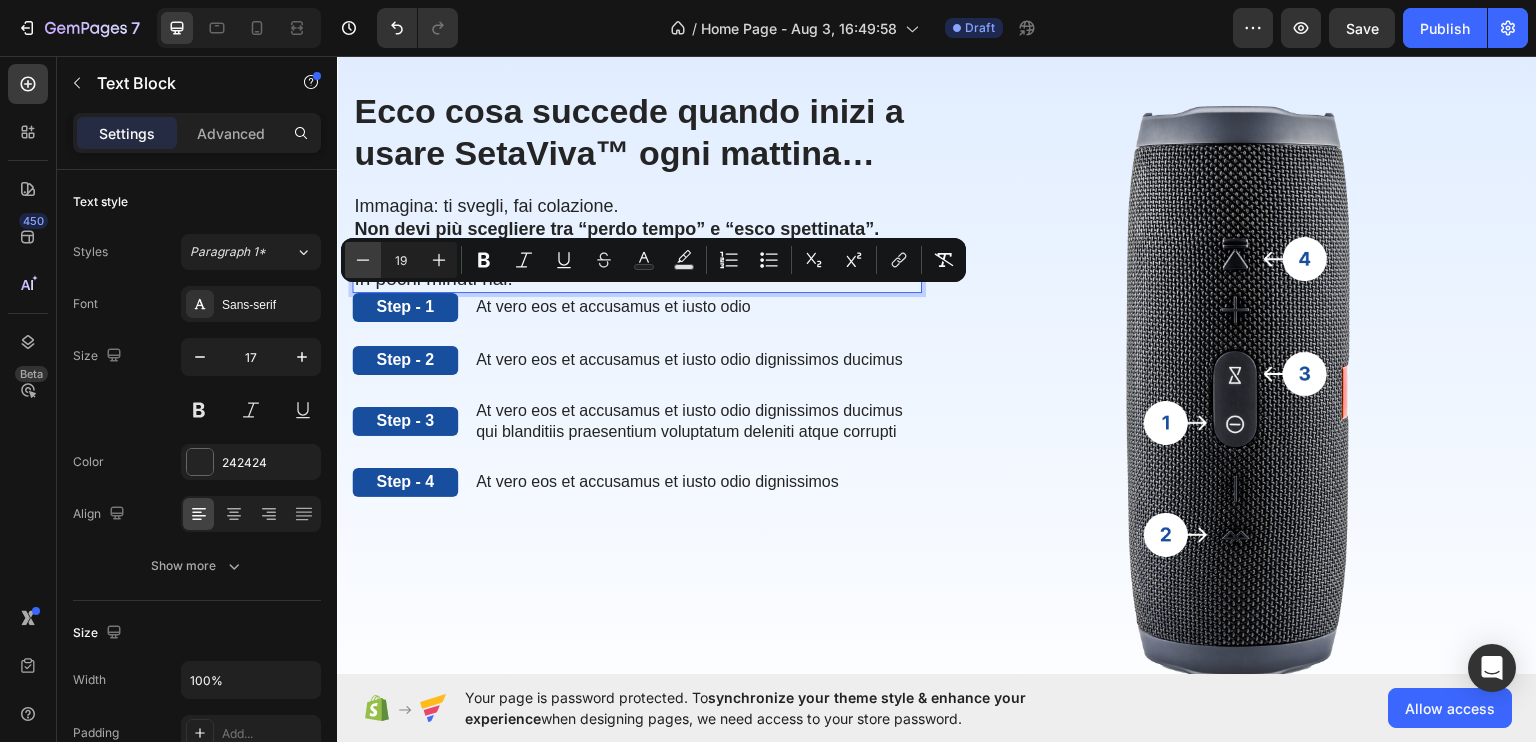 click 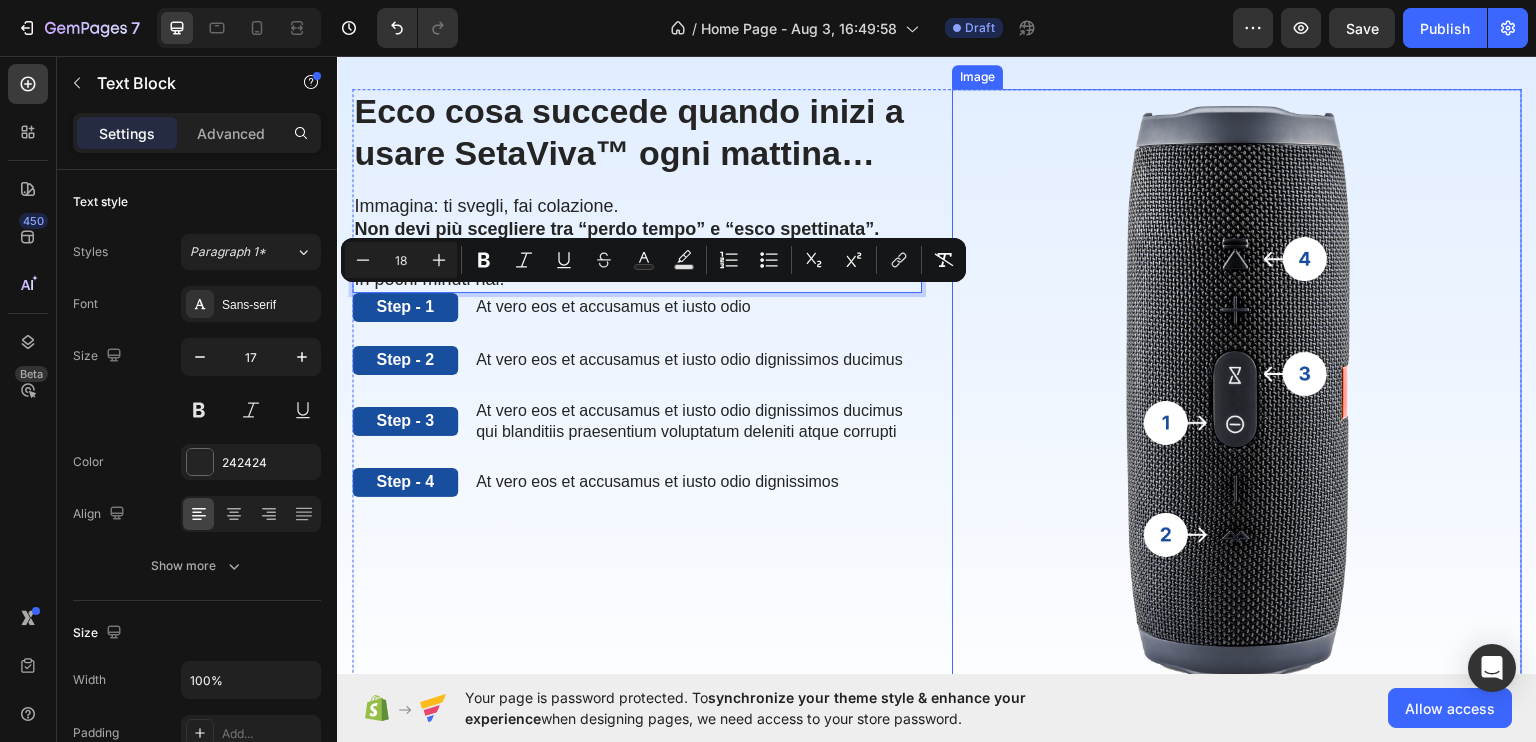 click at bounding box center [1237, 390] 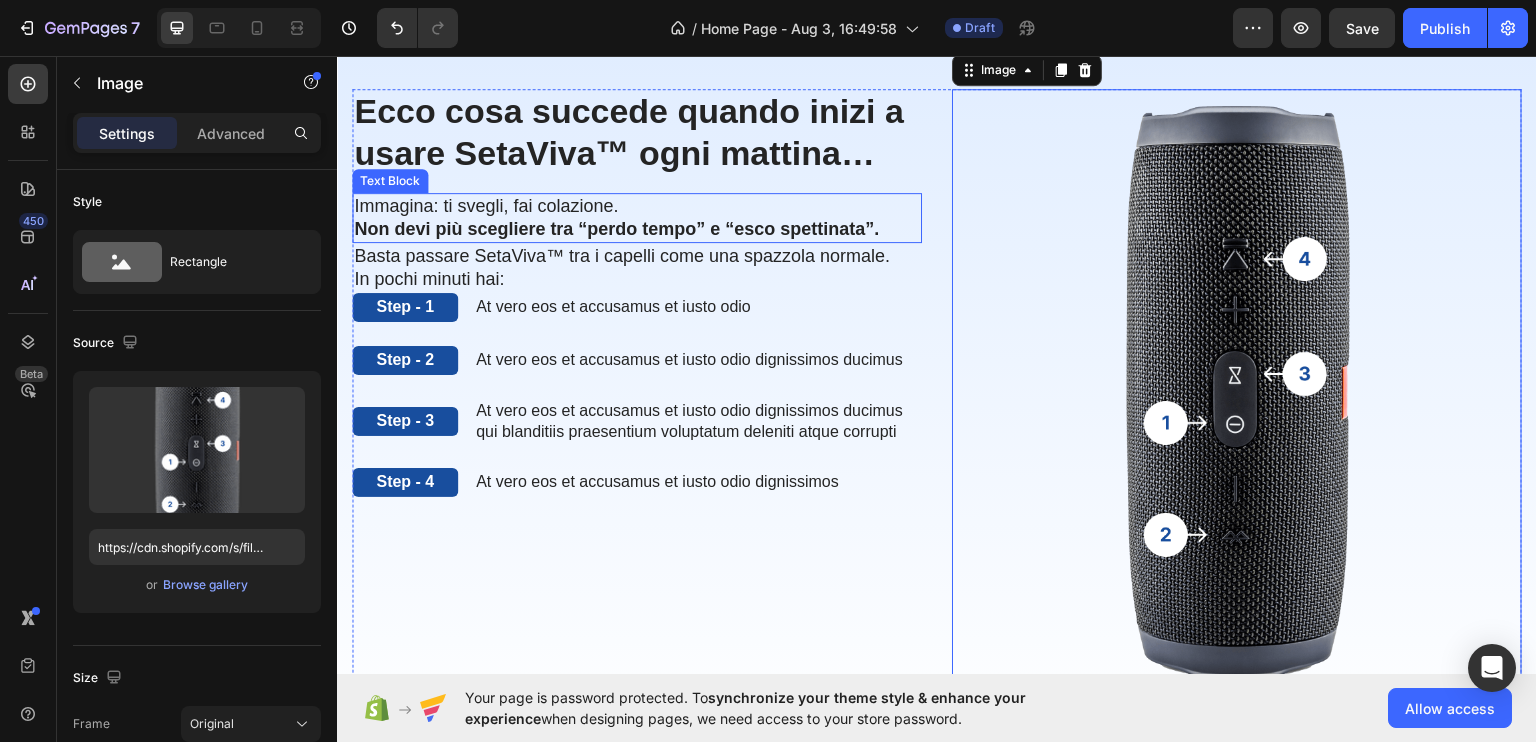 click on "Non devi più scegliere tra “perdo tempo” e “esco spettinata”." at bounding box center [616, 228] 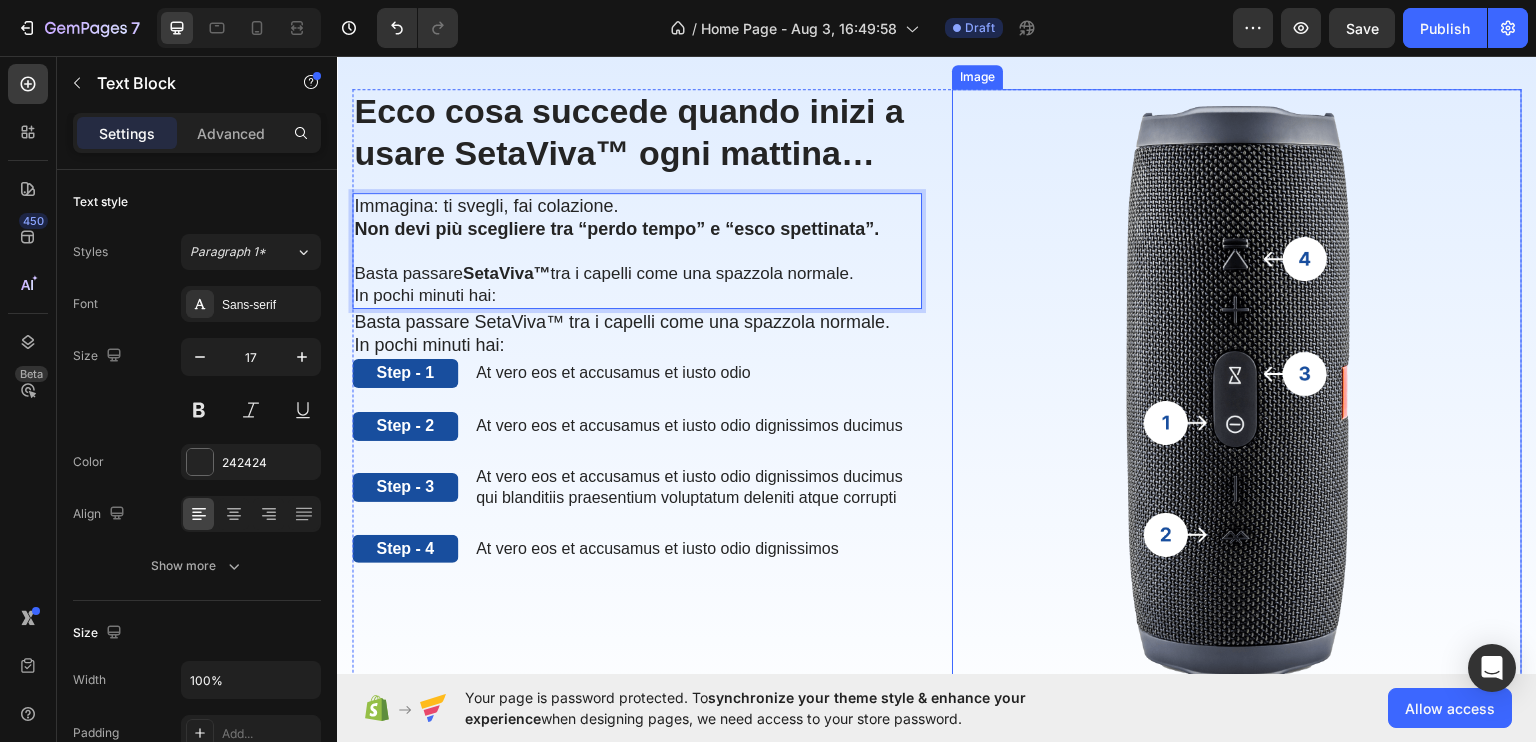 click at bounding box center (1237, 390) 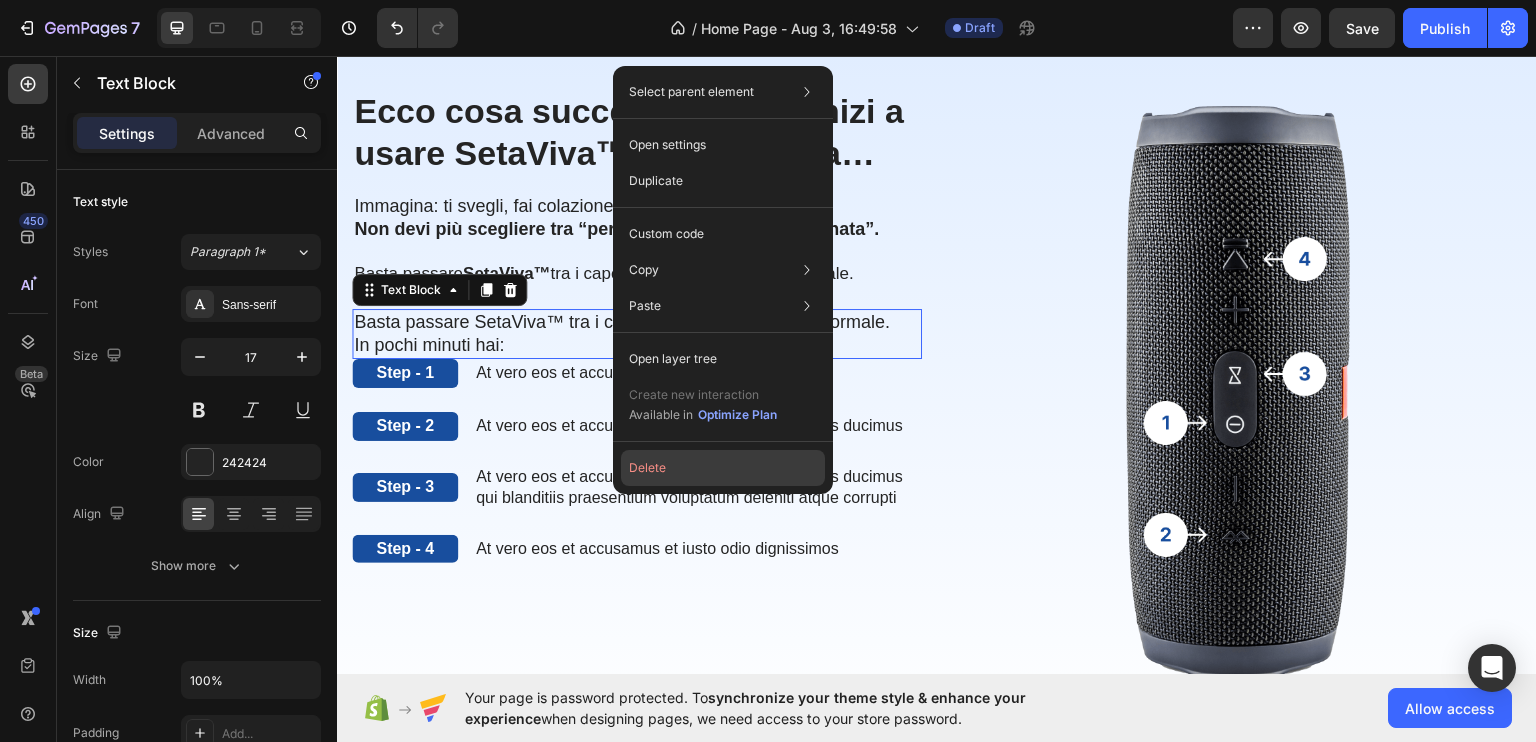 click on "Delete" 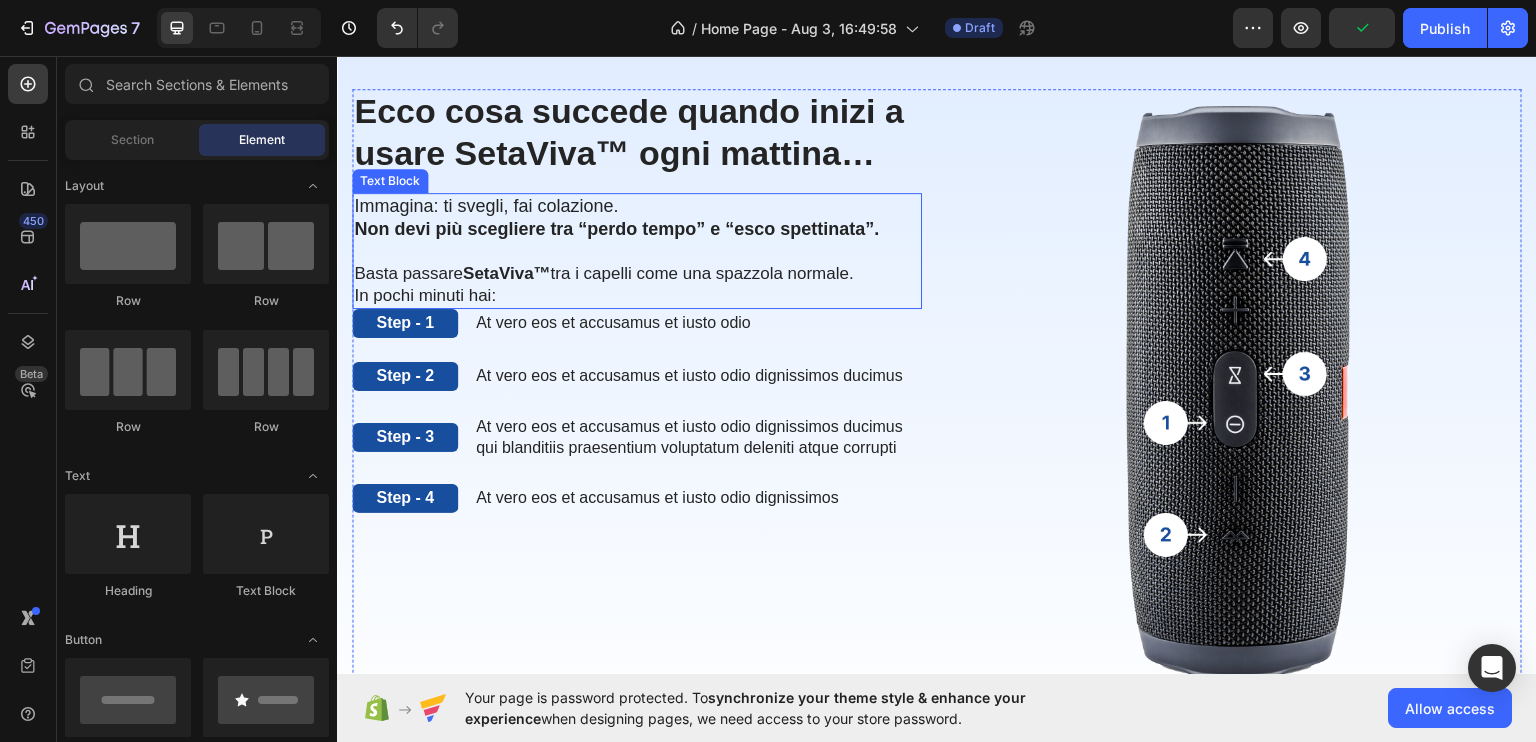 click on "Basta passare  SetaViva™  tra i capelli come una spazzola normale. In pochi minuti hai:" at bounding box center (637, 284) 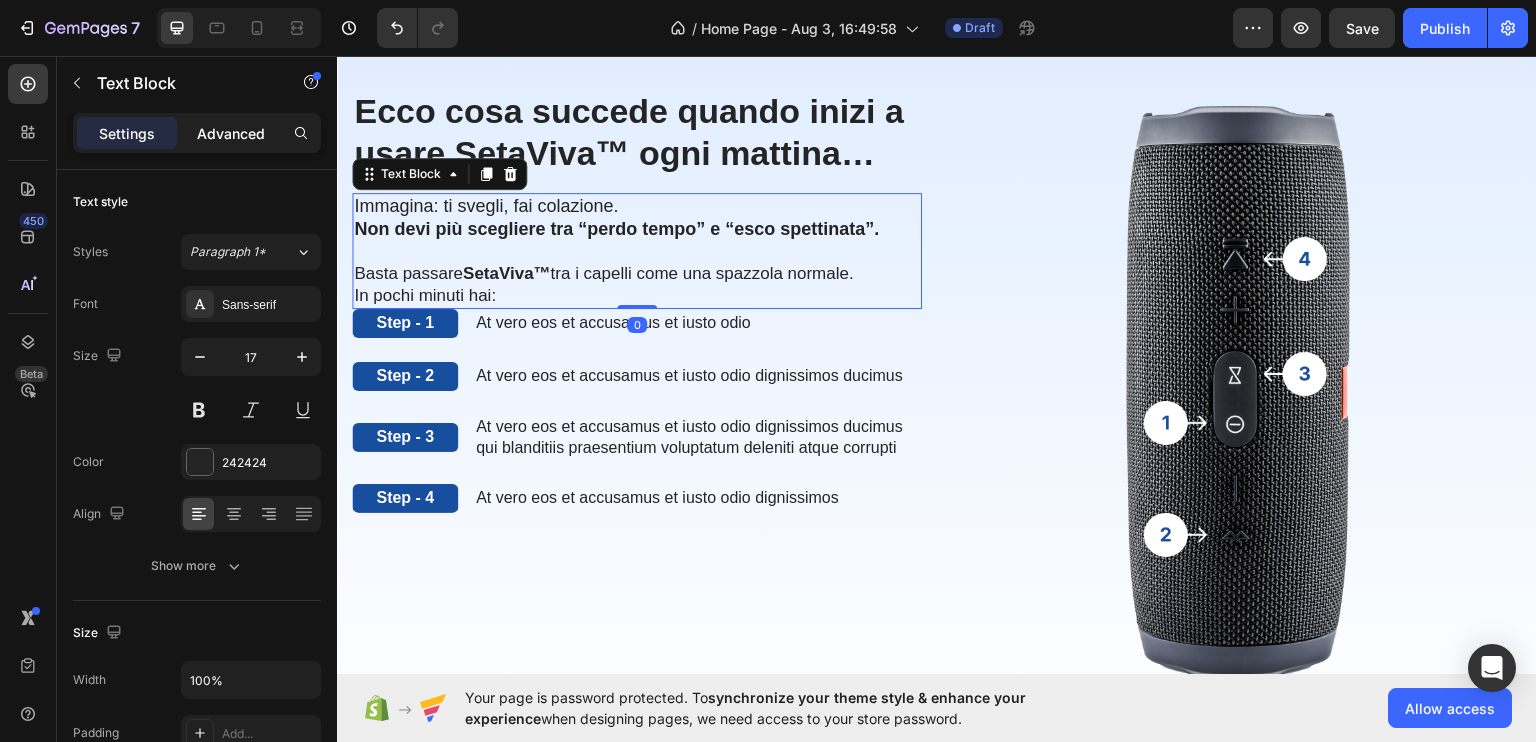 click on "Advanced" 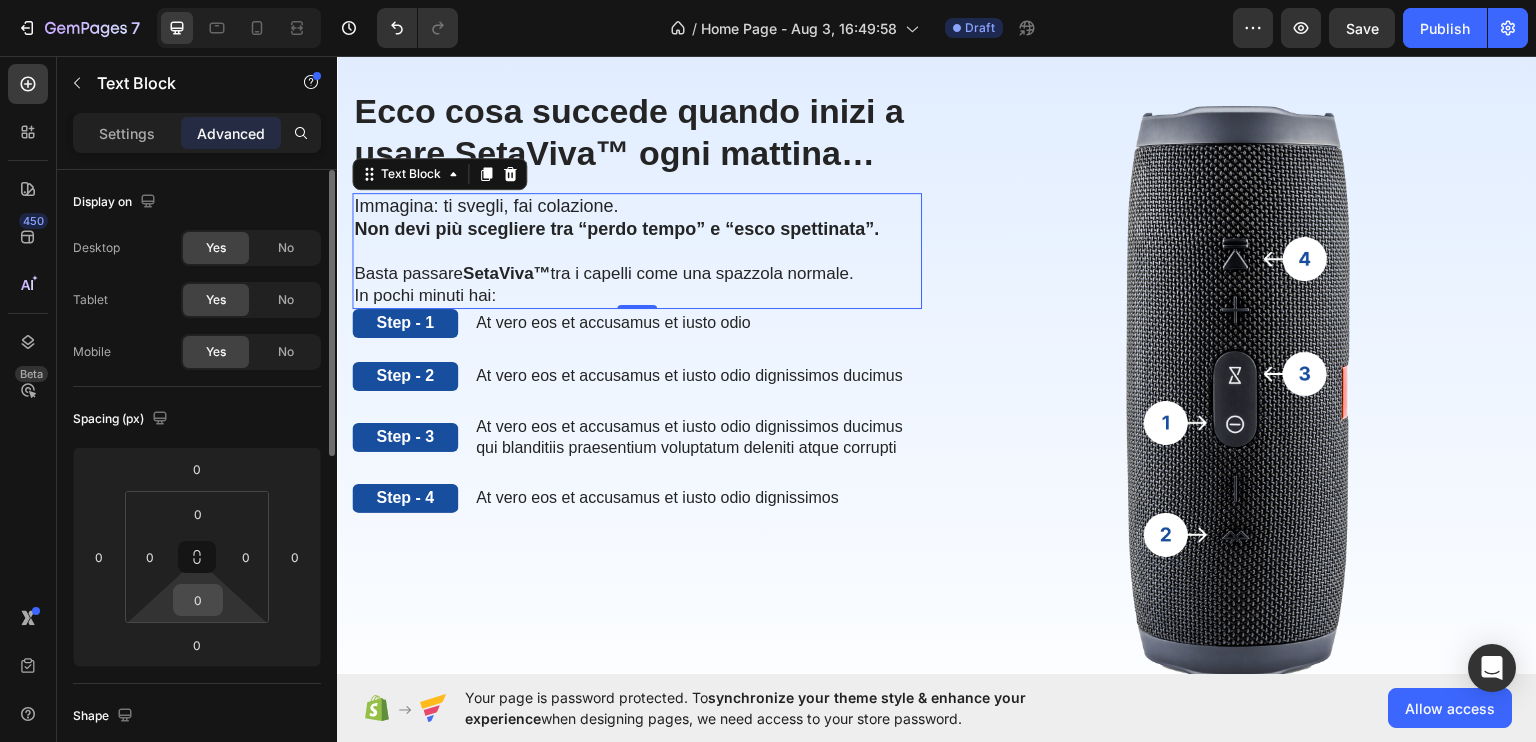 click on "0" at bounding box center [198, 600] 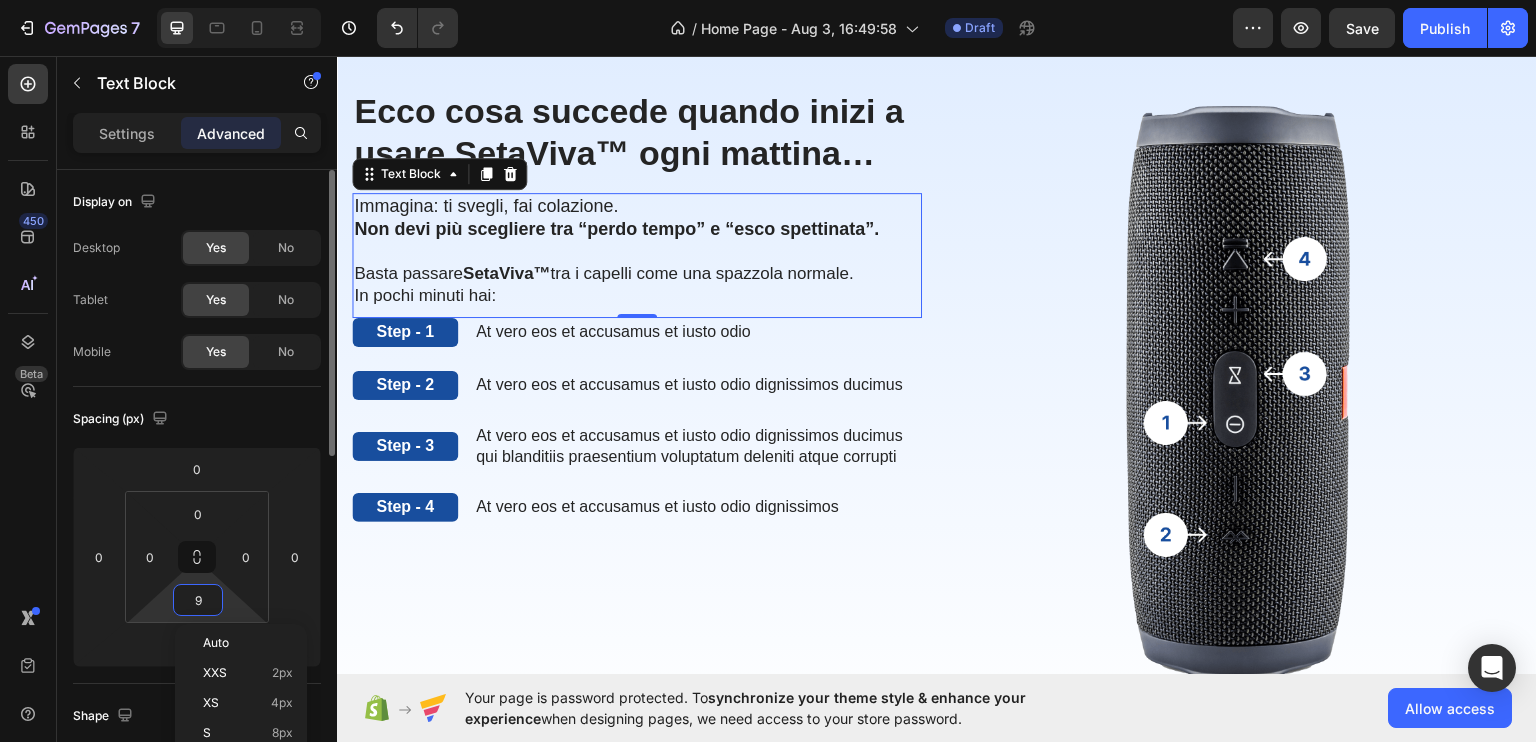 type on "10" 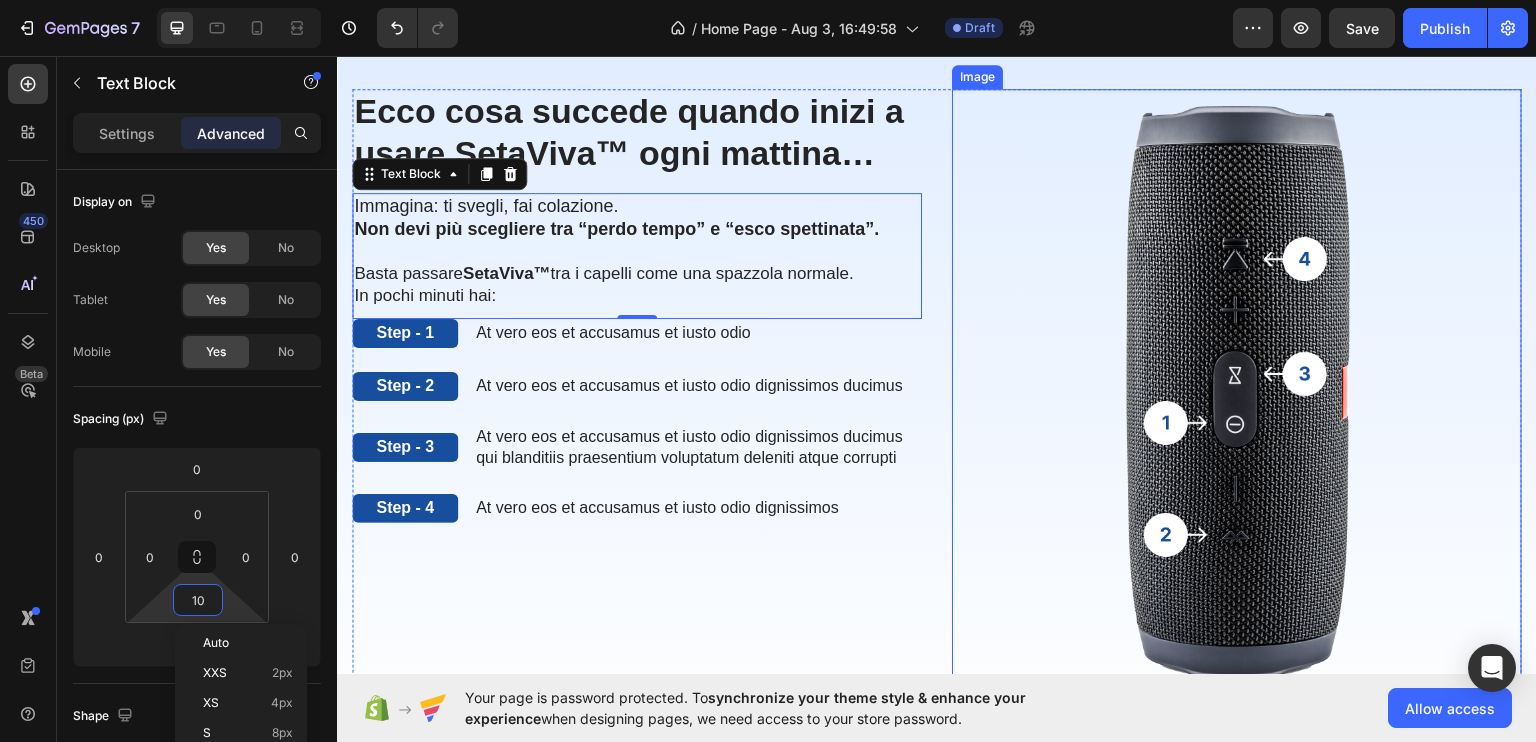 click at bounding box center [1237, 390] 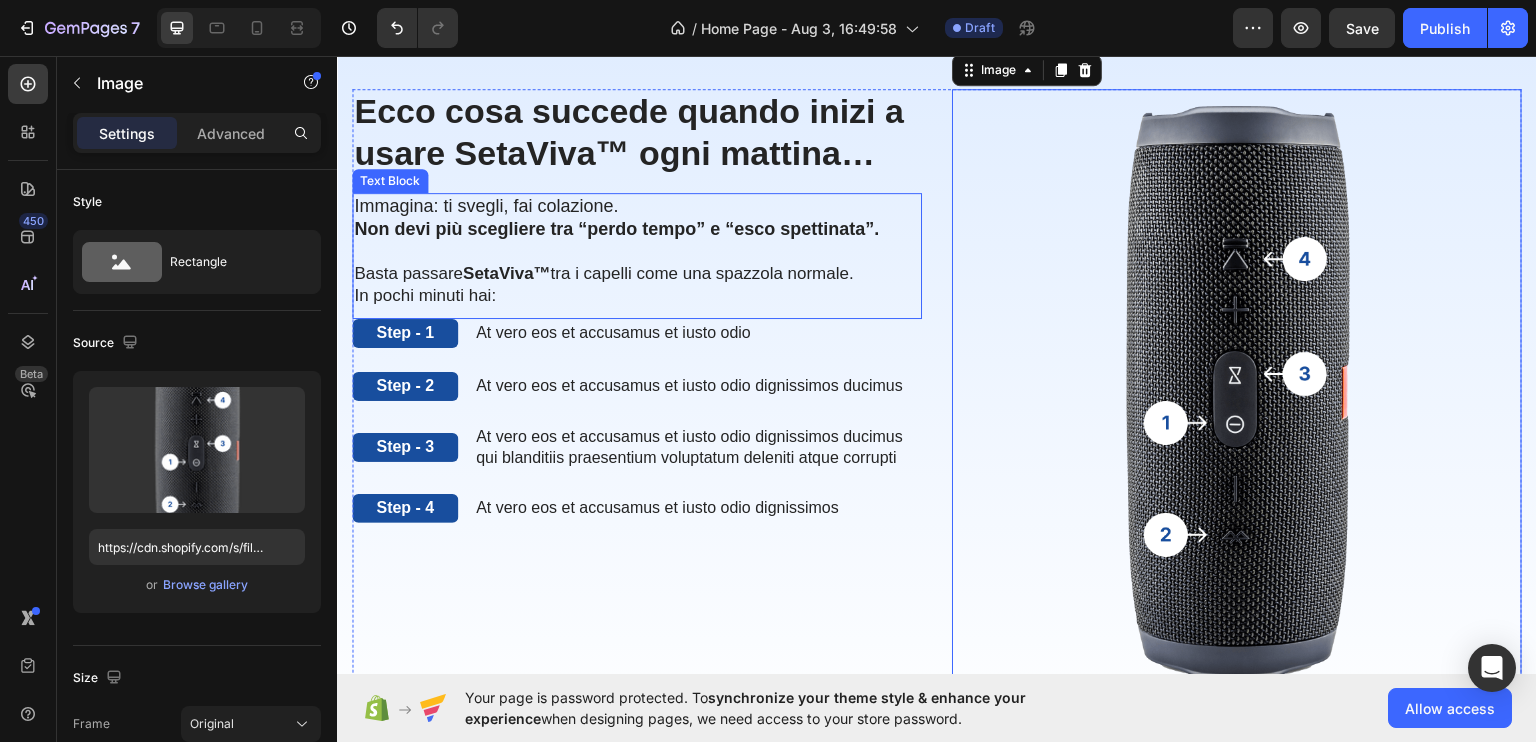 click on "Immagina: ti svegli, fai colazione. Non devi più scegliere tra “perdo tempo” e “esco spettinata”. Basta passare  SetaViva™  tra i capelli come una spazzola normale. In pochi minuti hai: Text Block" at bounding box center [637, 255] 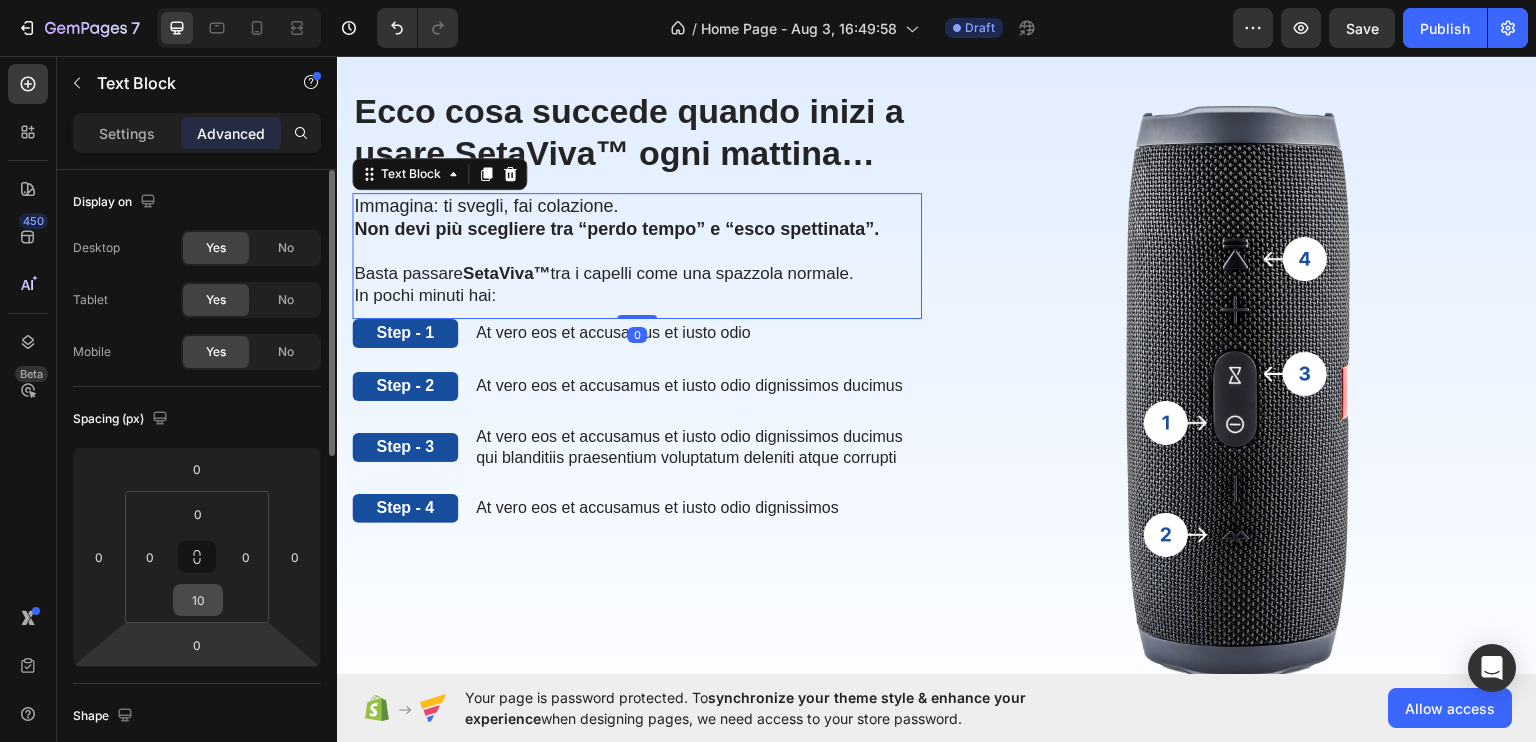 drag, startPoint x: 180, startPoint y: 627, endPoint x: 202, endPoint y: 611, distance: 27.202942 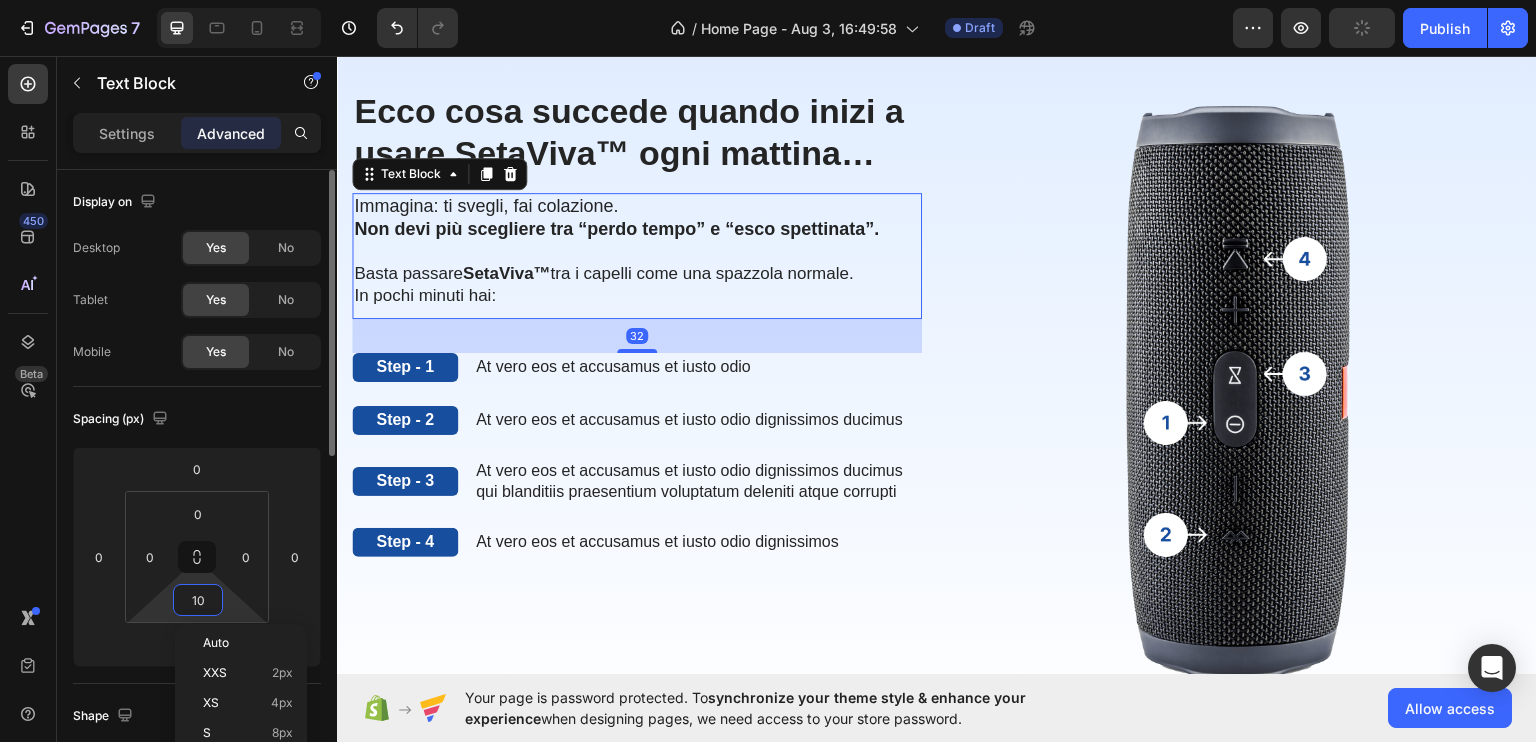 type on "36" 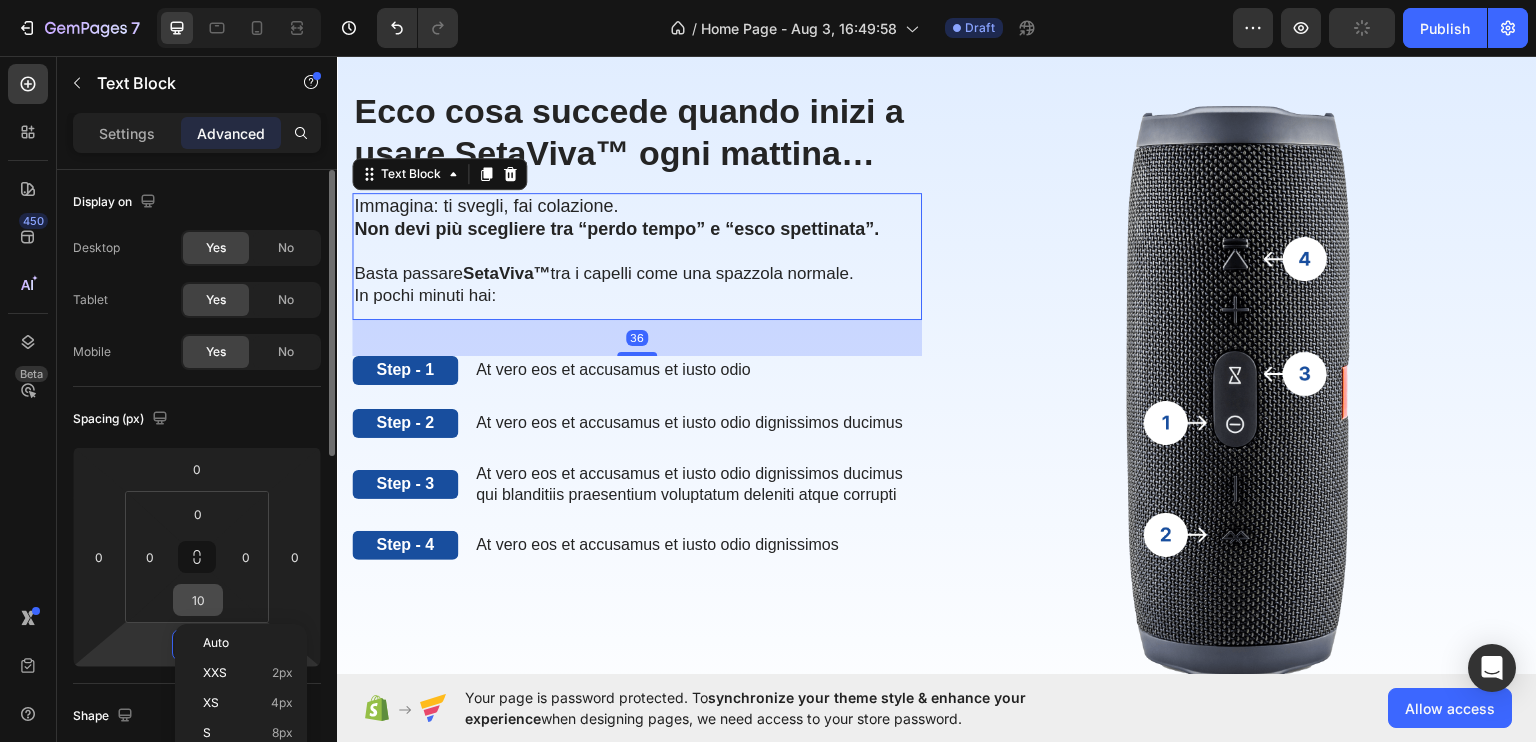type on "11" 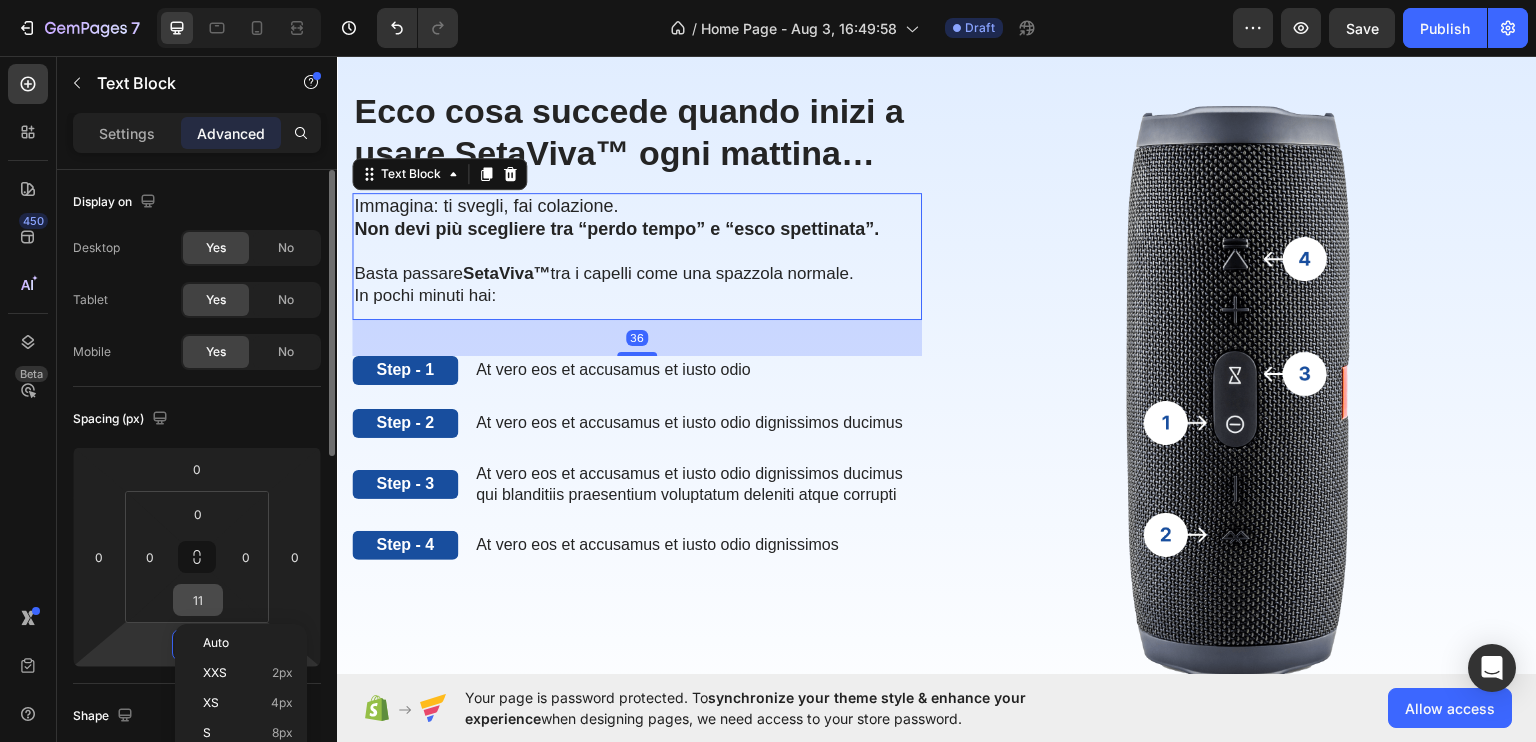 type on "37" 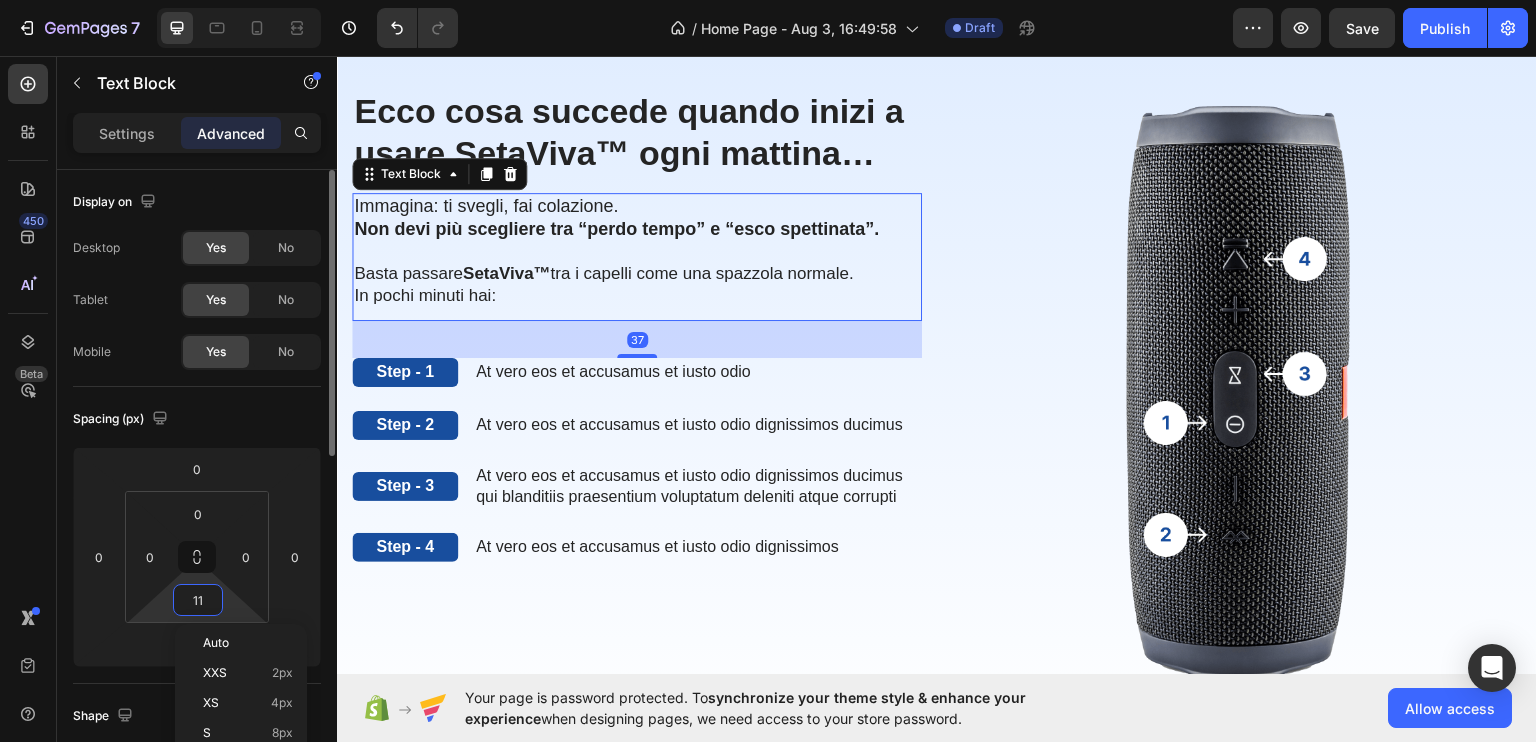 type on "12" 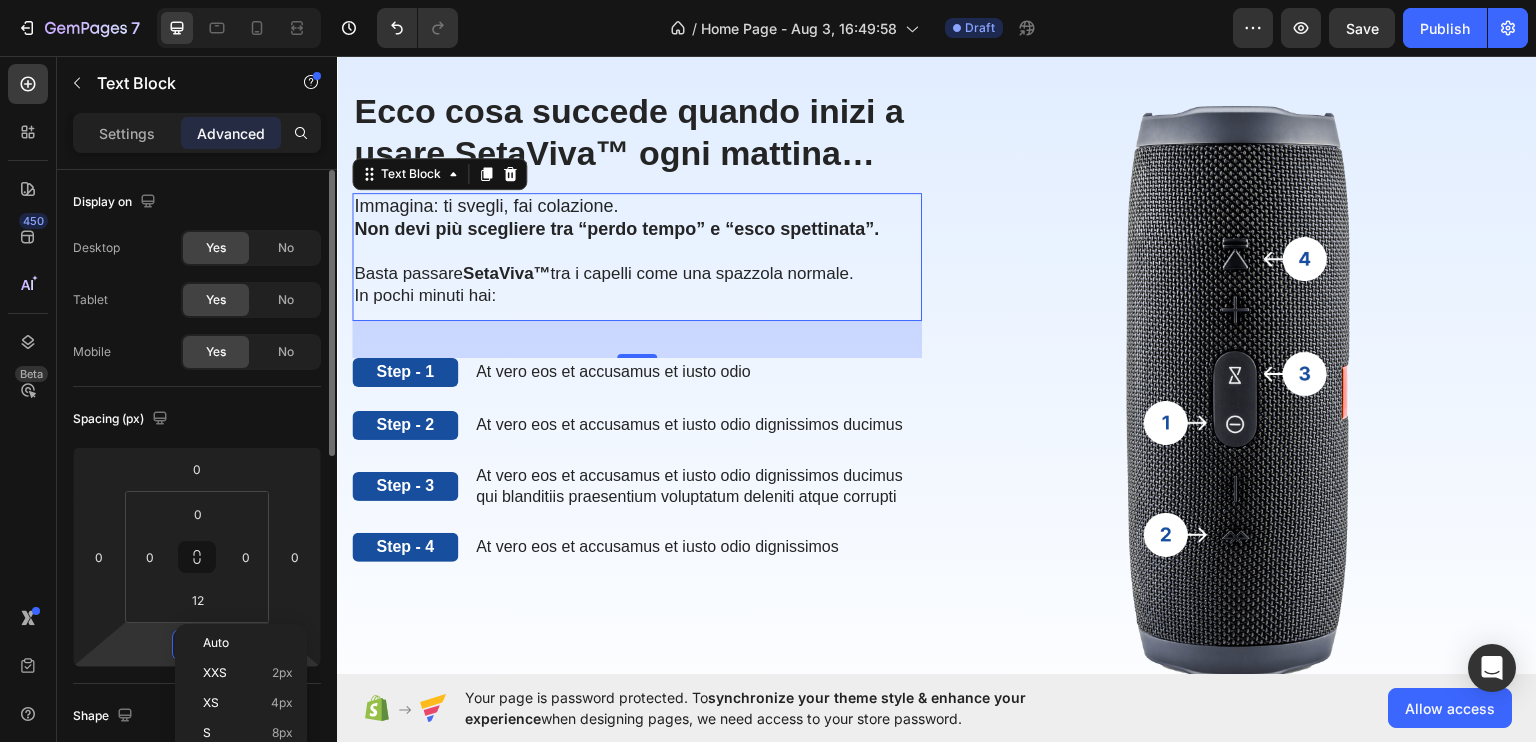 click on "Spacing (px)" at bounding box center (197, 419) 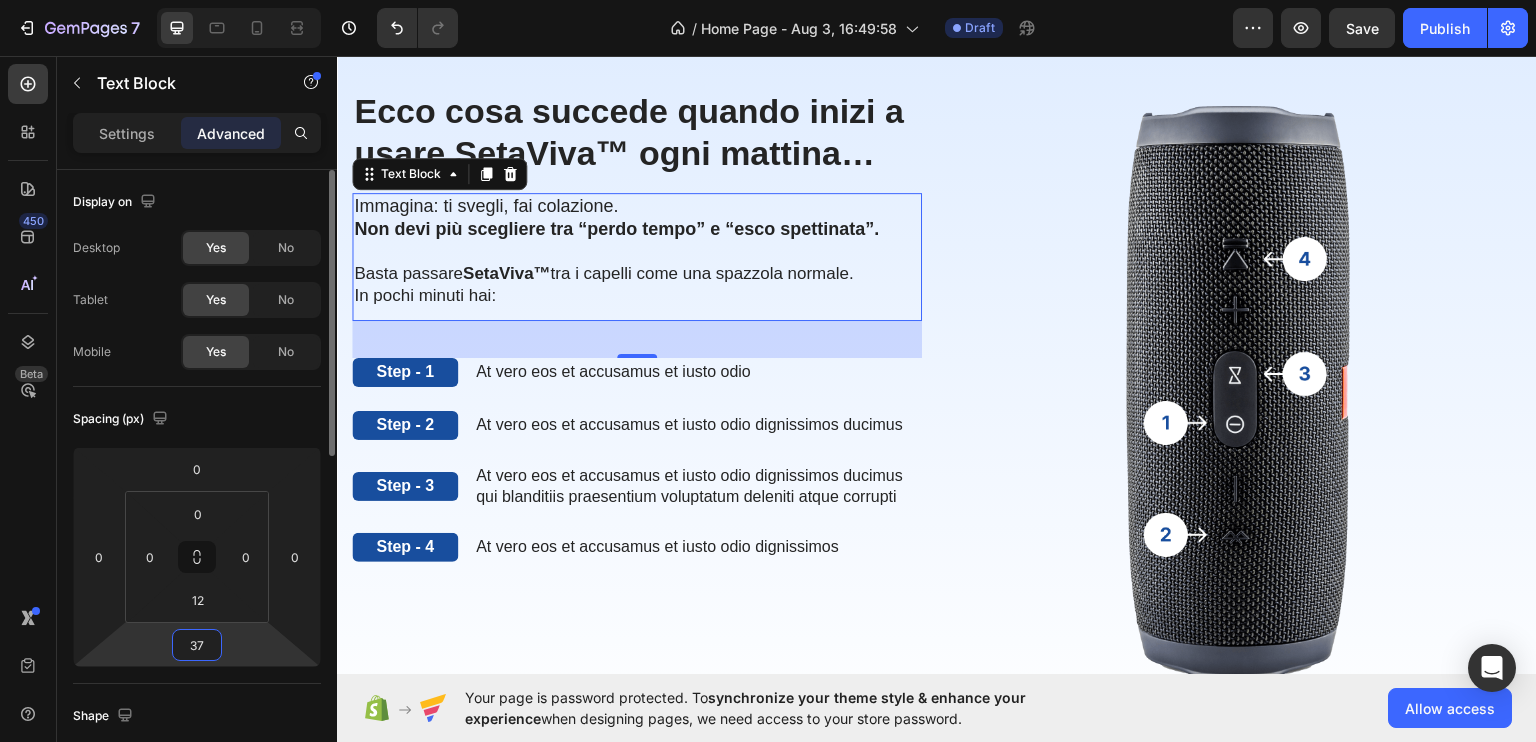 click on "37" at bounding box center (197, 645) 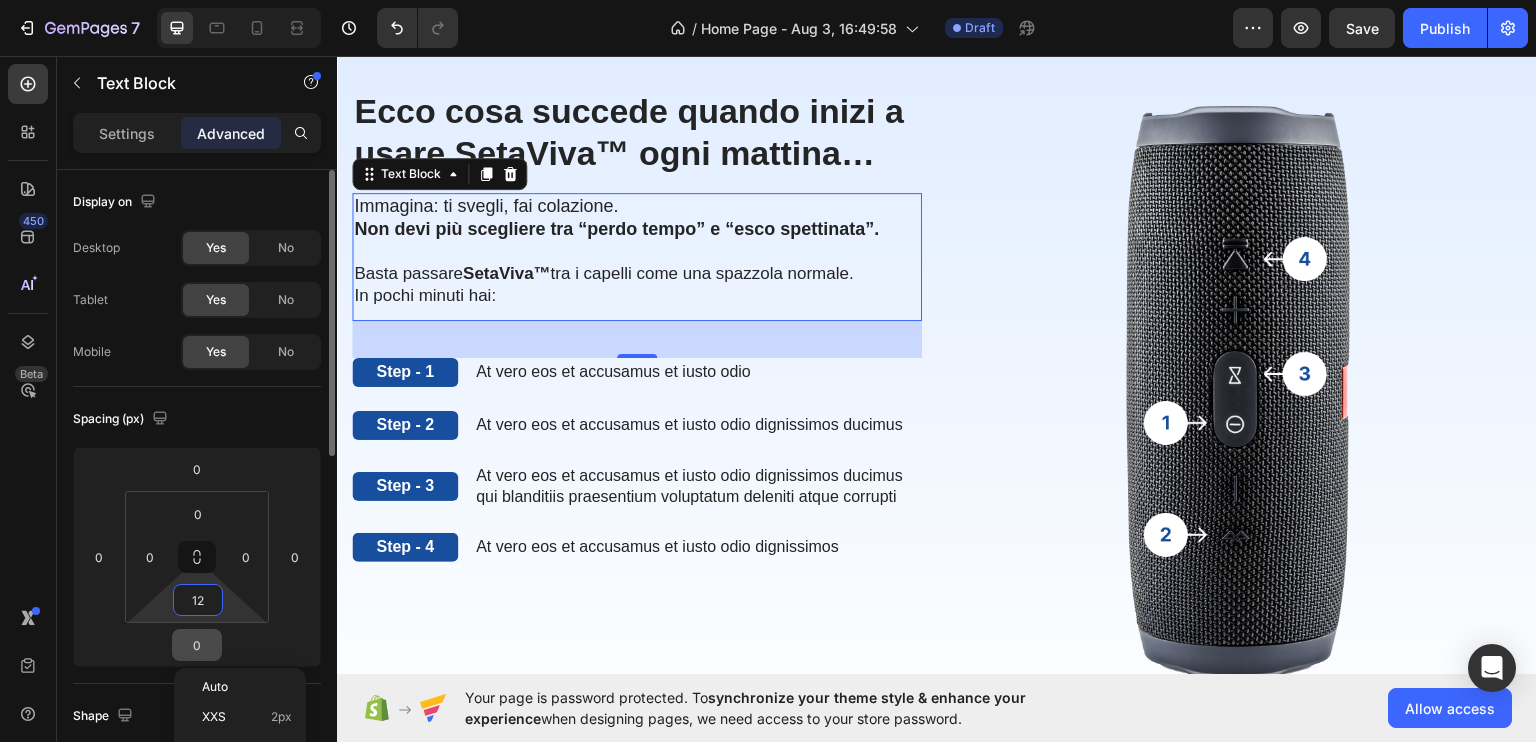 type on "0" 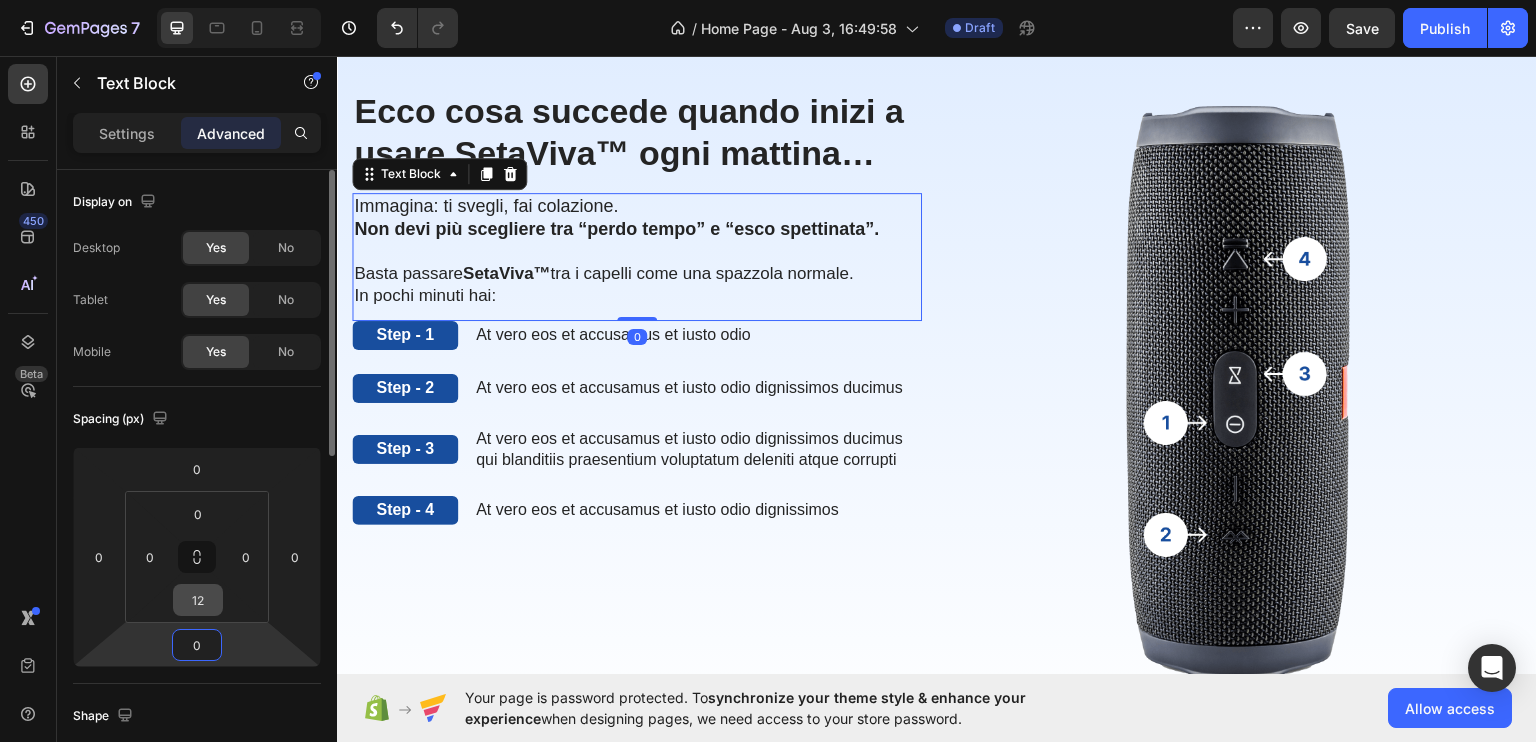 type on "13" 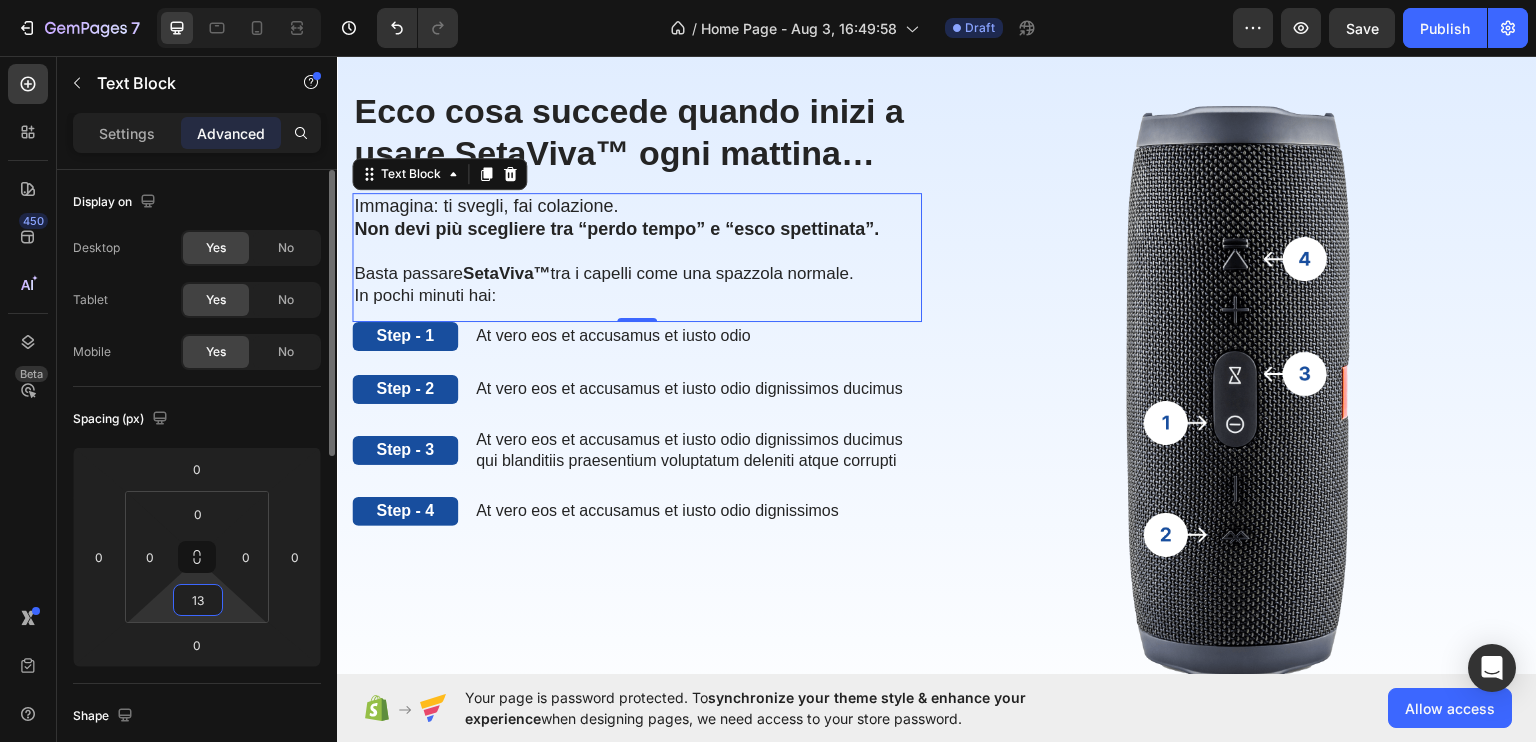 type on "1" 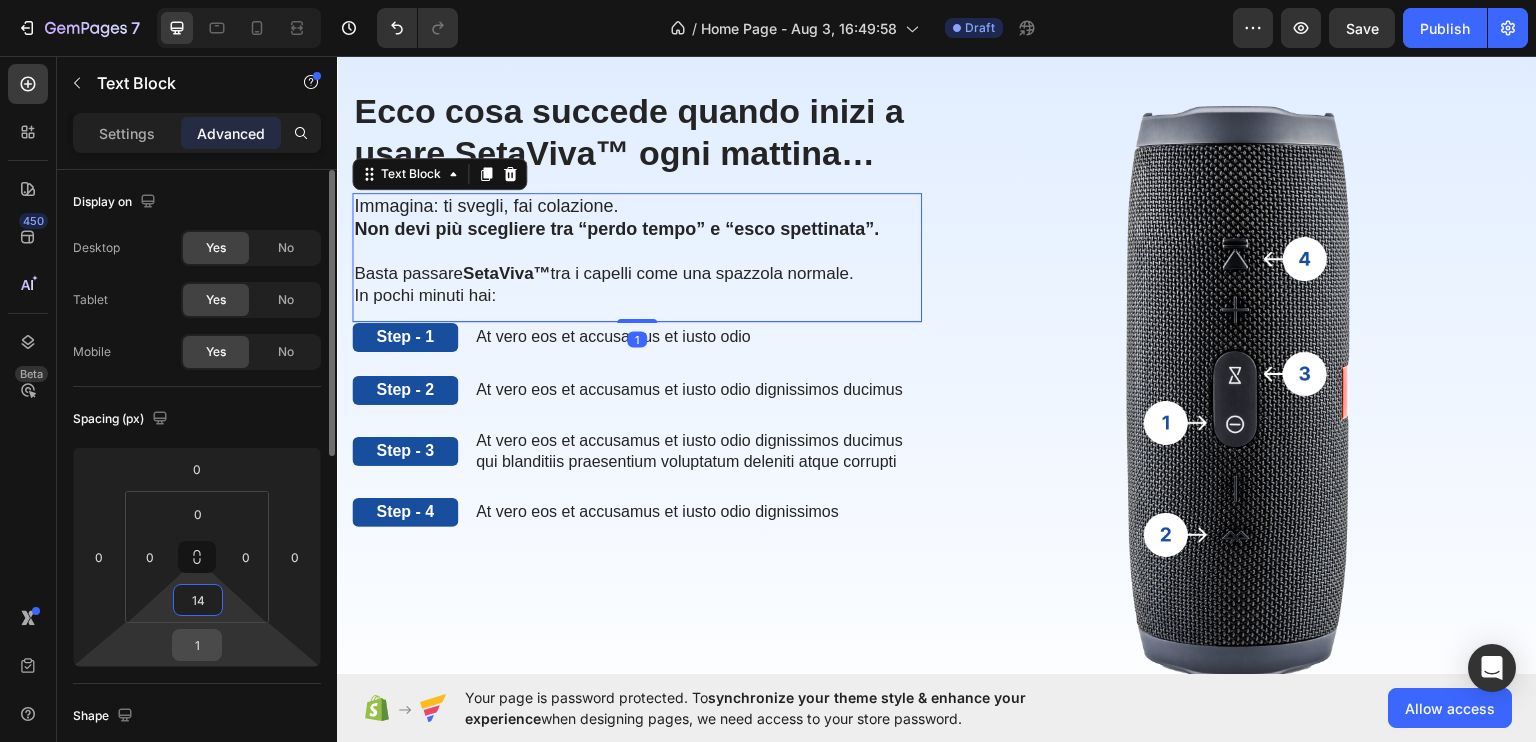 type on "13" 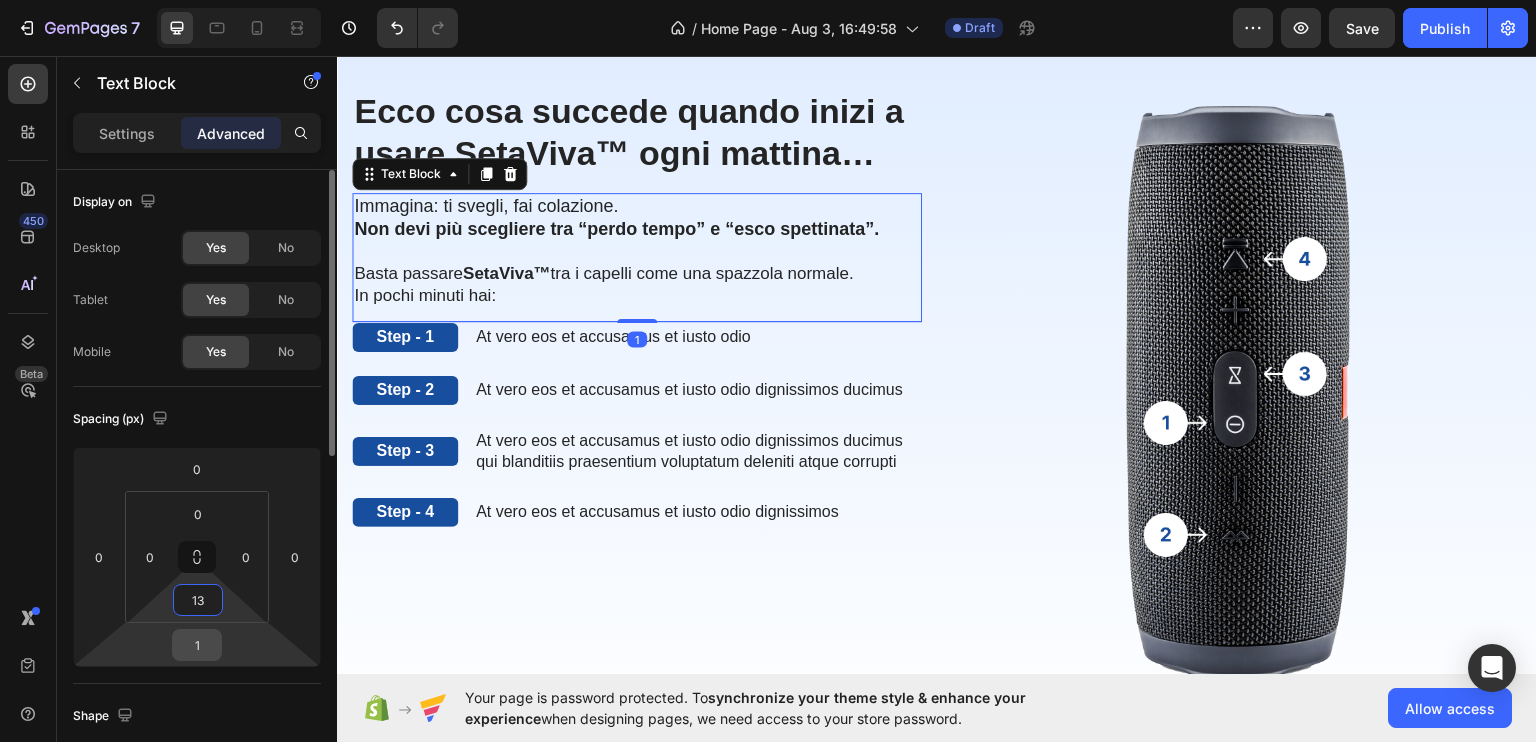 click on "1" at bounding box center [197, 645] 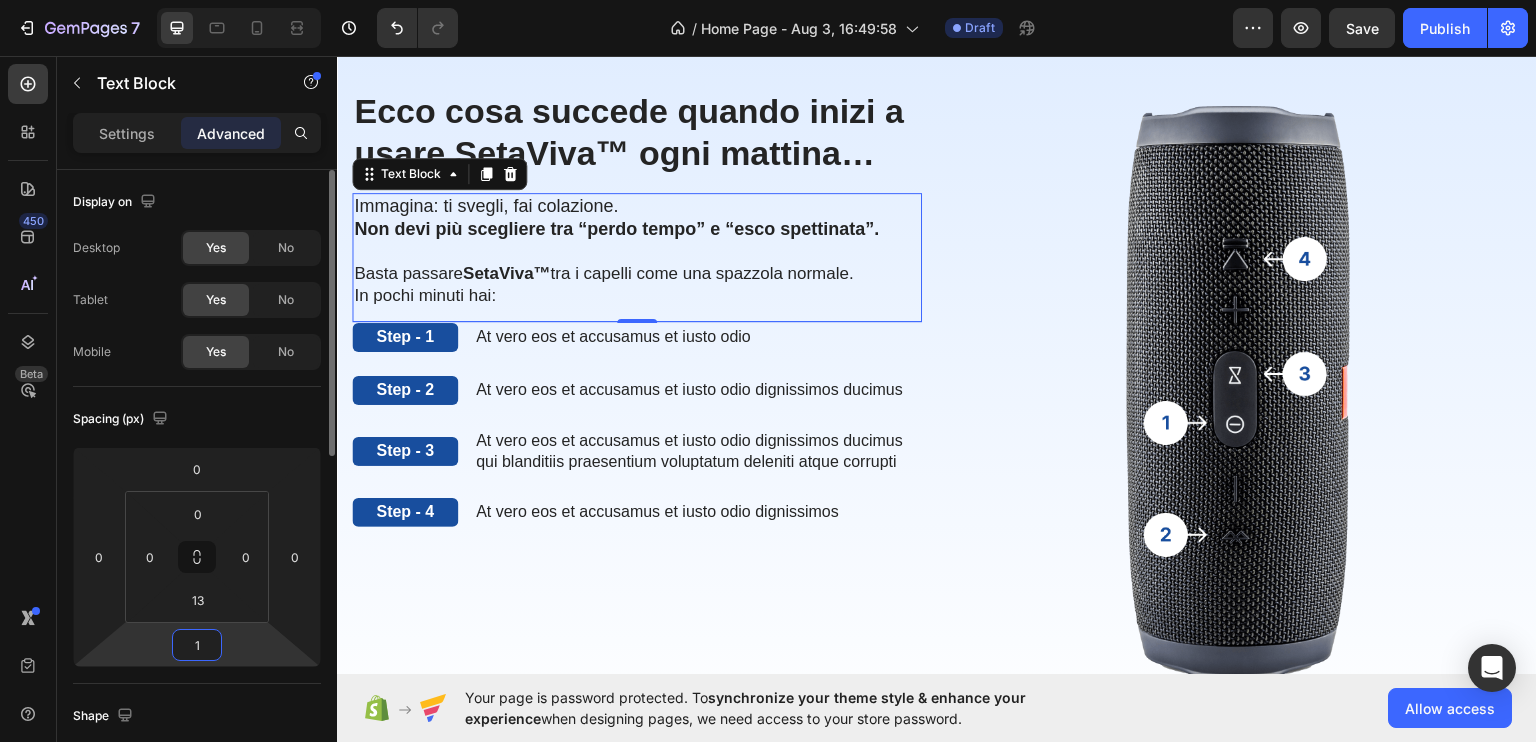 click on "1" at bounding box center [197, 645] 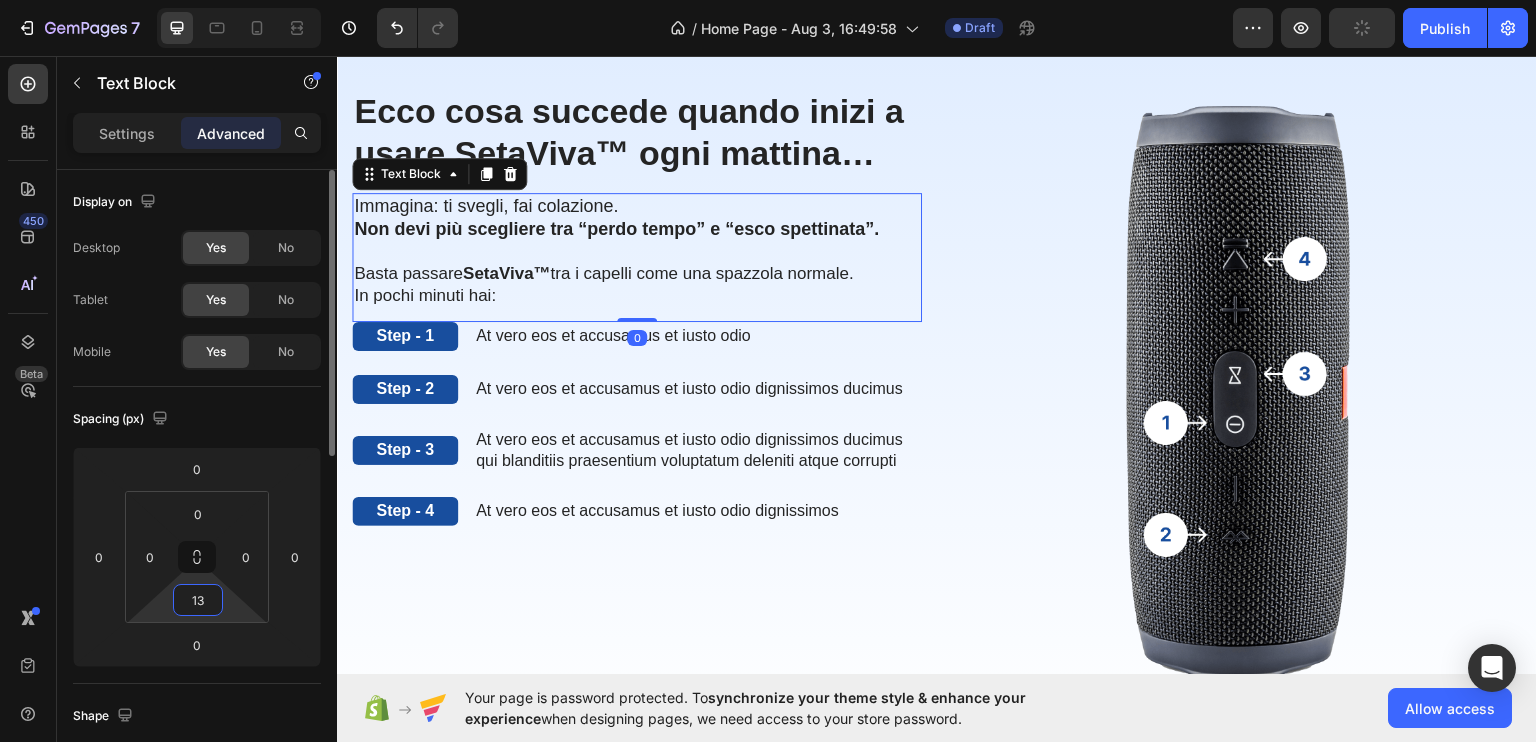 click on "13" at bounding box center [198, 600] 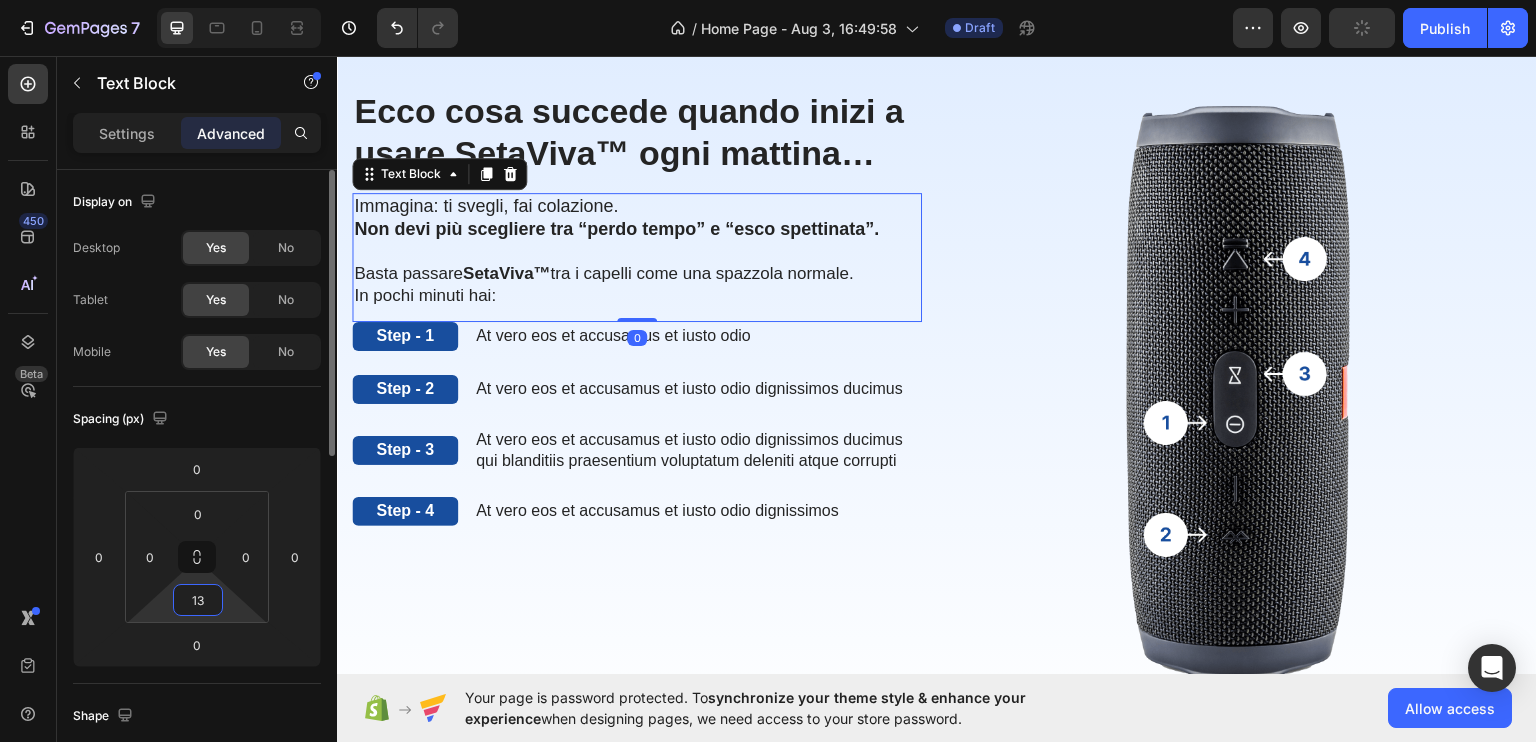 click on "13" at bounding box center [198, 600] 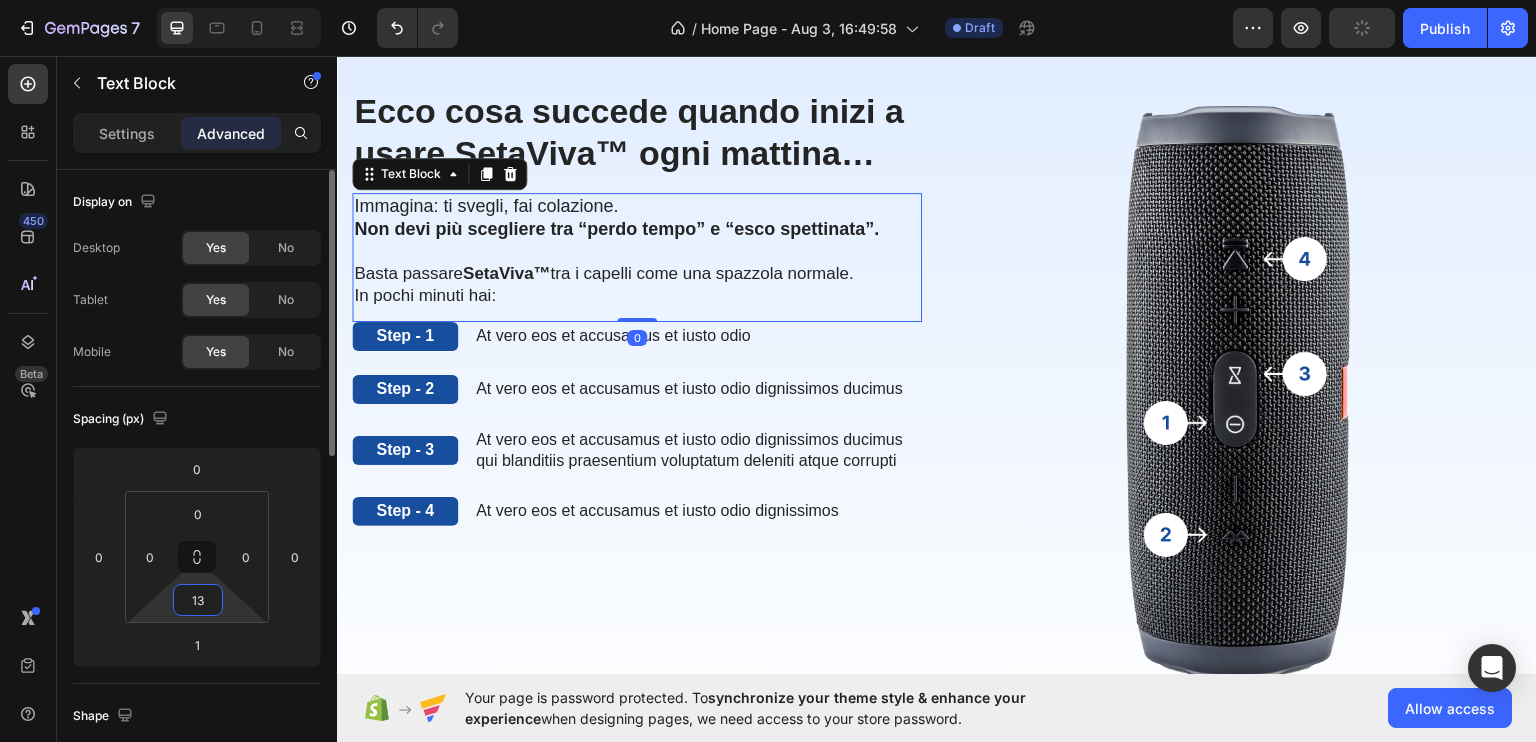 click on "13" at bounding box center [198, 600] 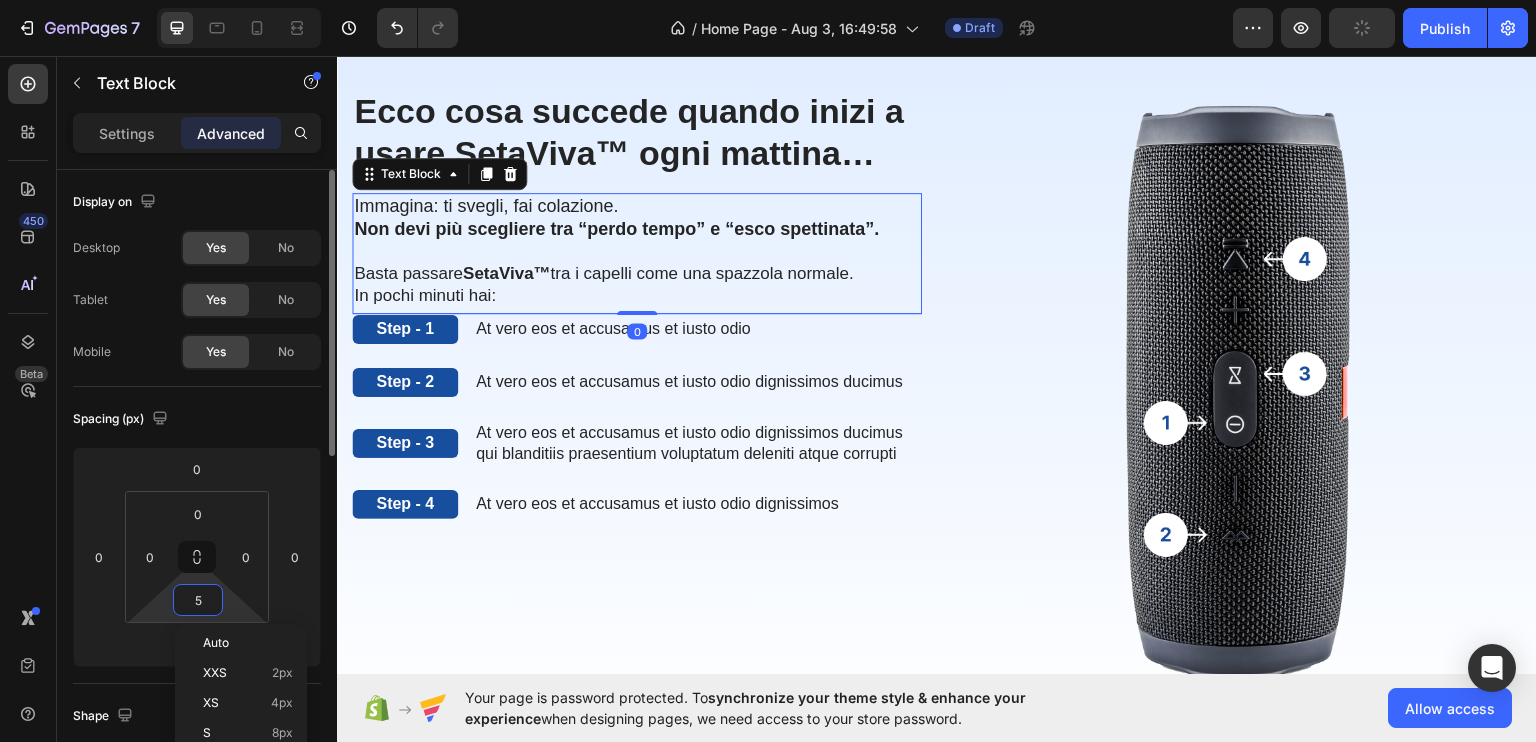 type on "5" 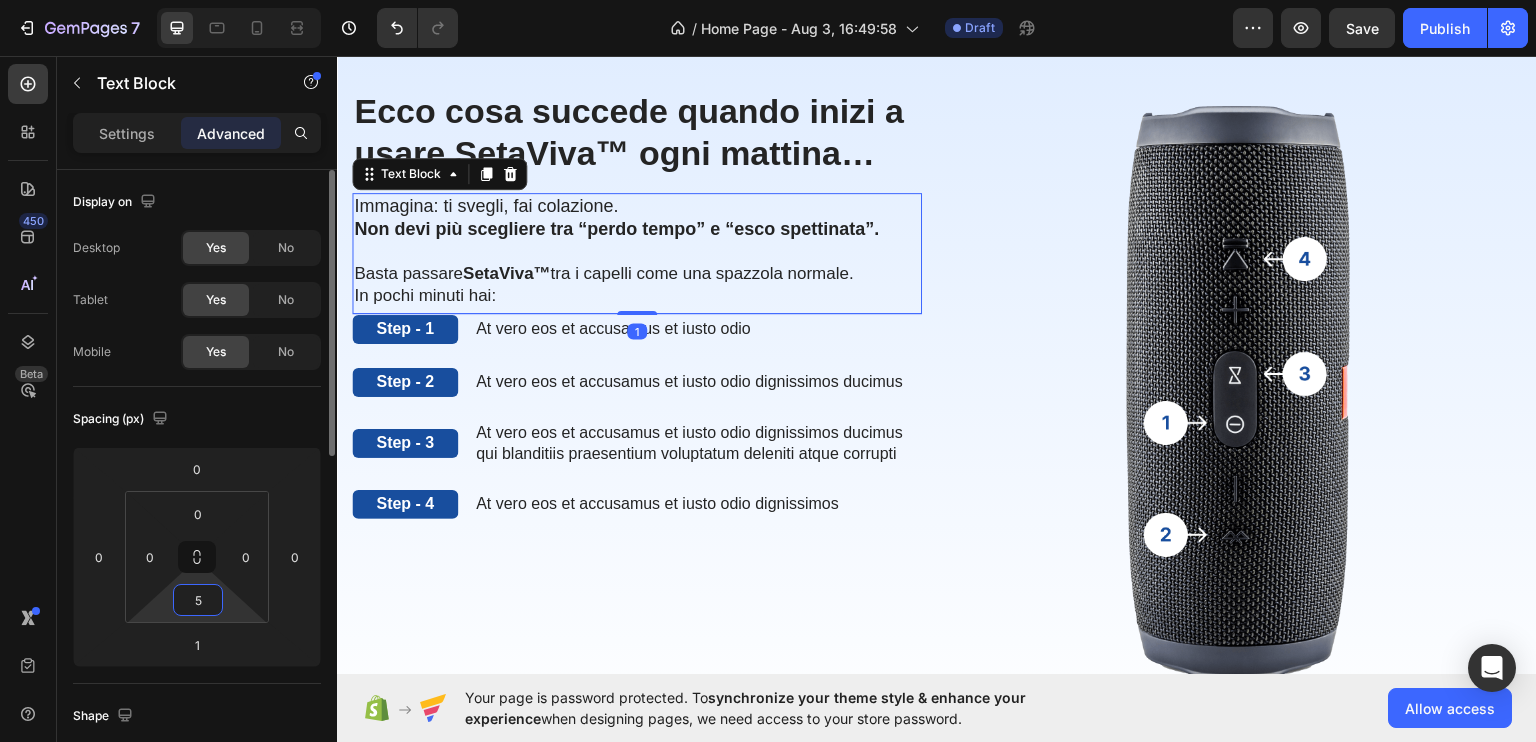 click on "5" at bounding box center [198, 600] 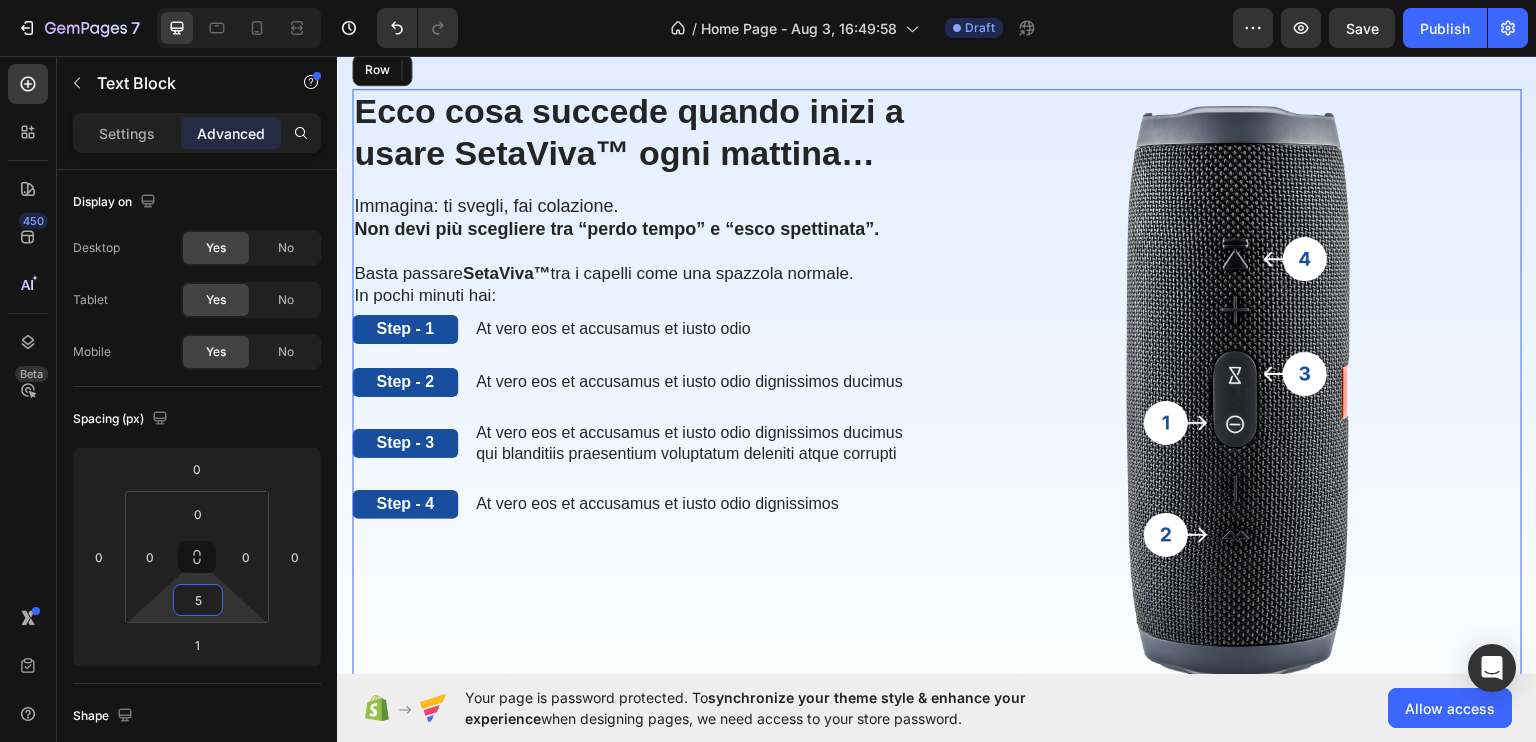 click on "⁠⁠⁠⁠⁠⁠⁠ Ecco cosa succede quando inizi a usare SetaViva™ ogni mattina… Heading Immagina: ti svegli, fai colazione. Non devi più scegliere tra “perdo tempo” e “esco spettinata”. Basta passare  SetaViva™  tra i capelli come una spazzola normale. In pochi minuti hai: Text Block   1 Step - 1 Text Block At vero eos et accusamus et iusto odio  Text Block Row Step - 2 Text Block At vero eos et accusamus et iusto odio dignissimos ducimus Text Block Row Step - 3 Text Block At vero eos et accusamus et iusto odio dignissimos ducimus qui blanditiis praesentium voluptatum deleniti atque corrupti Text Block Row Step - 4 Text Block At vero eos et accusamus et iusto odio dignissimos  Text Block Row" at bounding box center [637, 390] 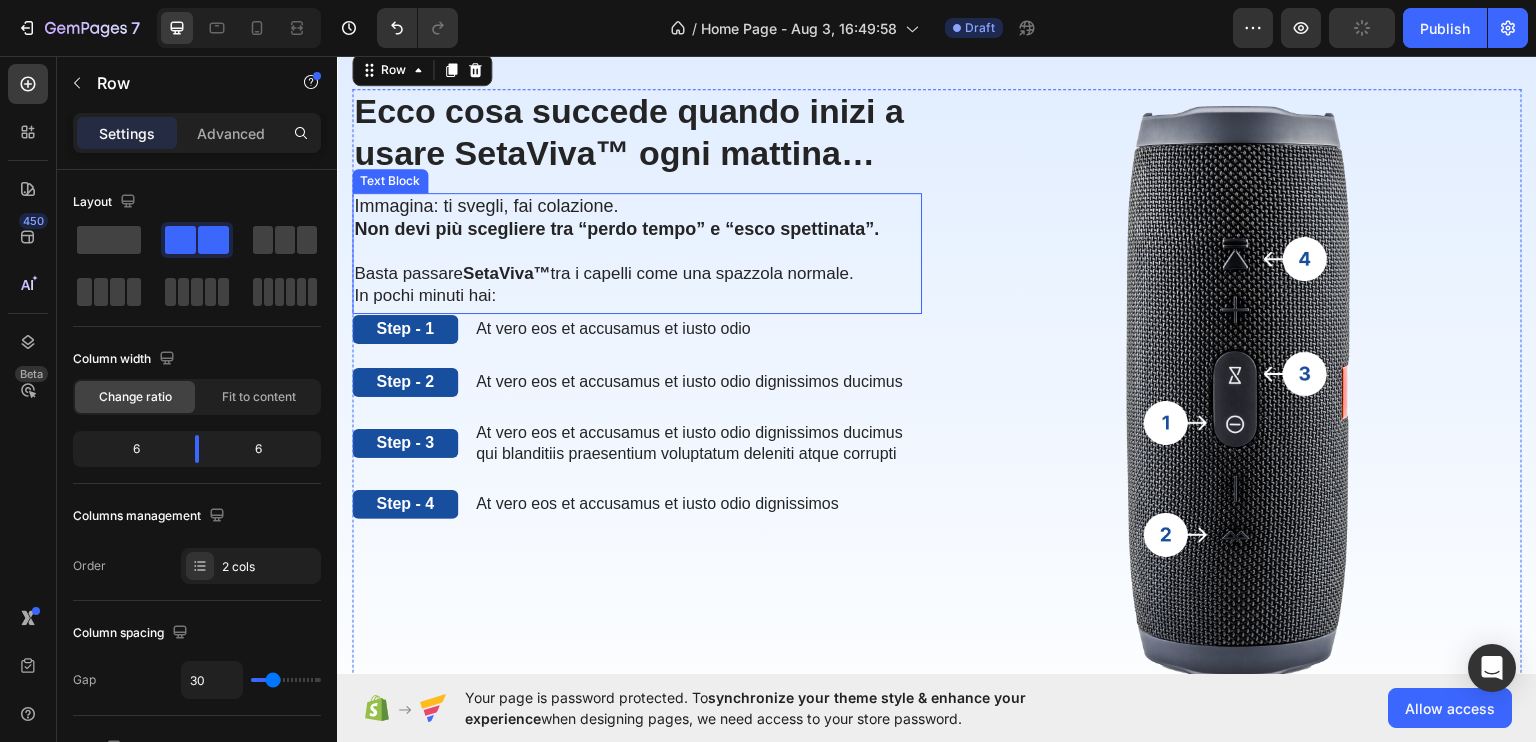click on "Basta passare  SetaViva™  tra i capelli come una spazzola normale. In pochi minuti hai:" at bounding box center [637, 284] 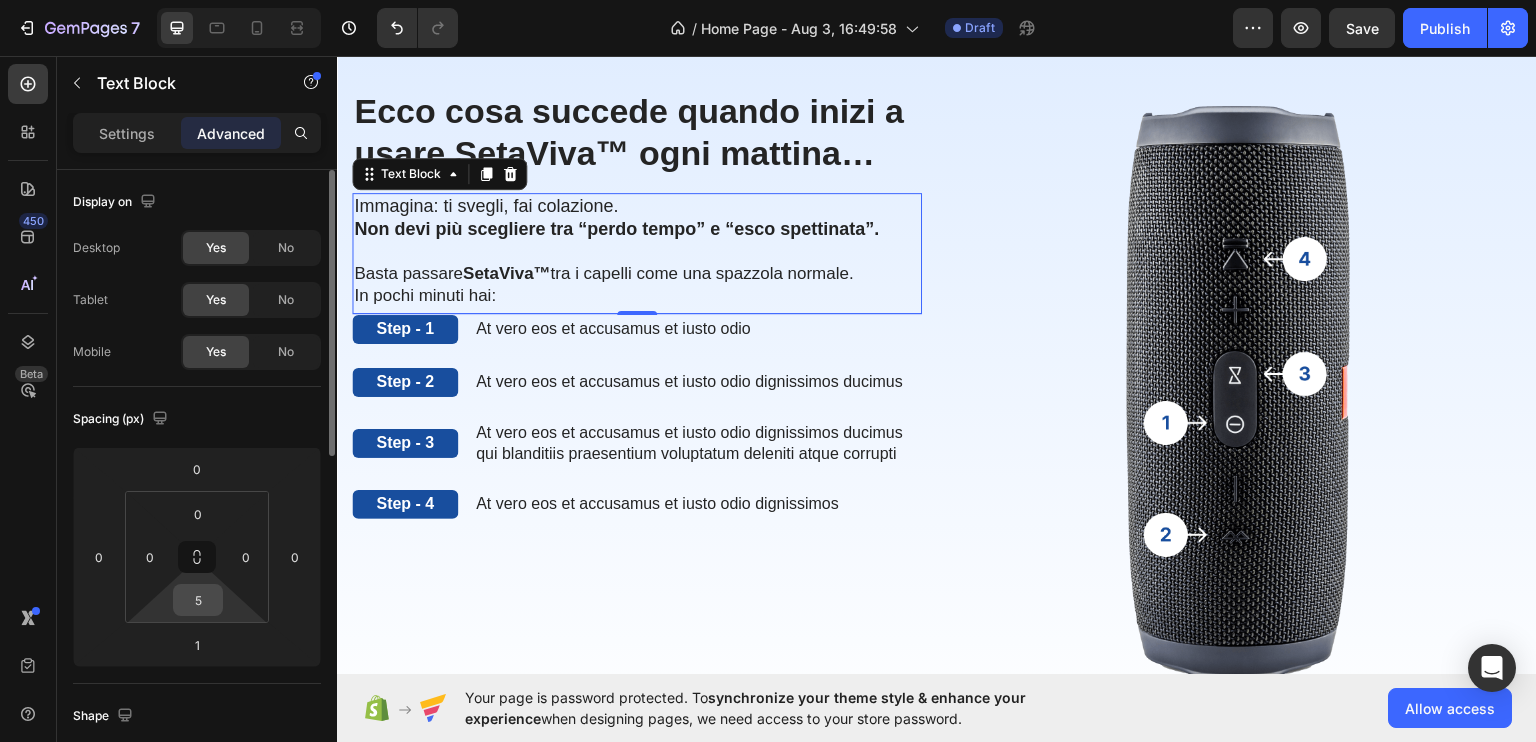 click on "5" at bounding box center (198, 600) 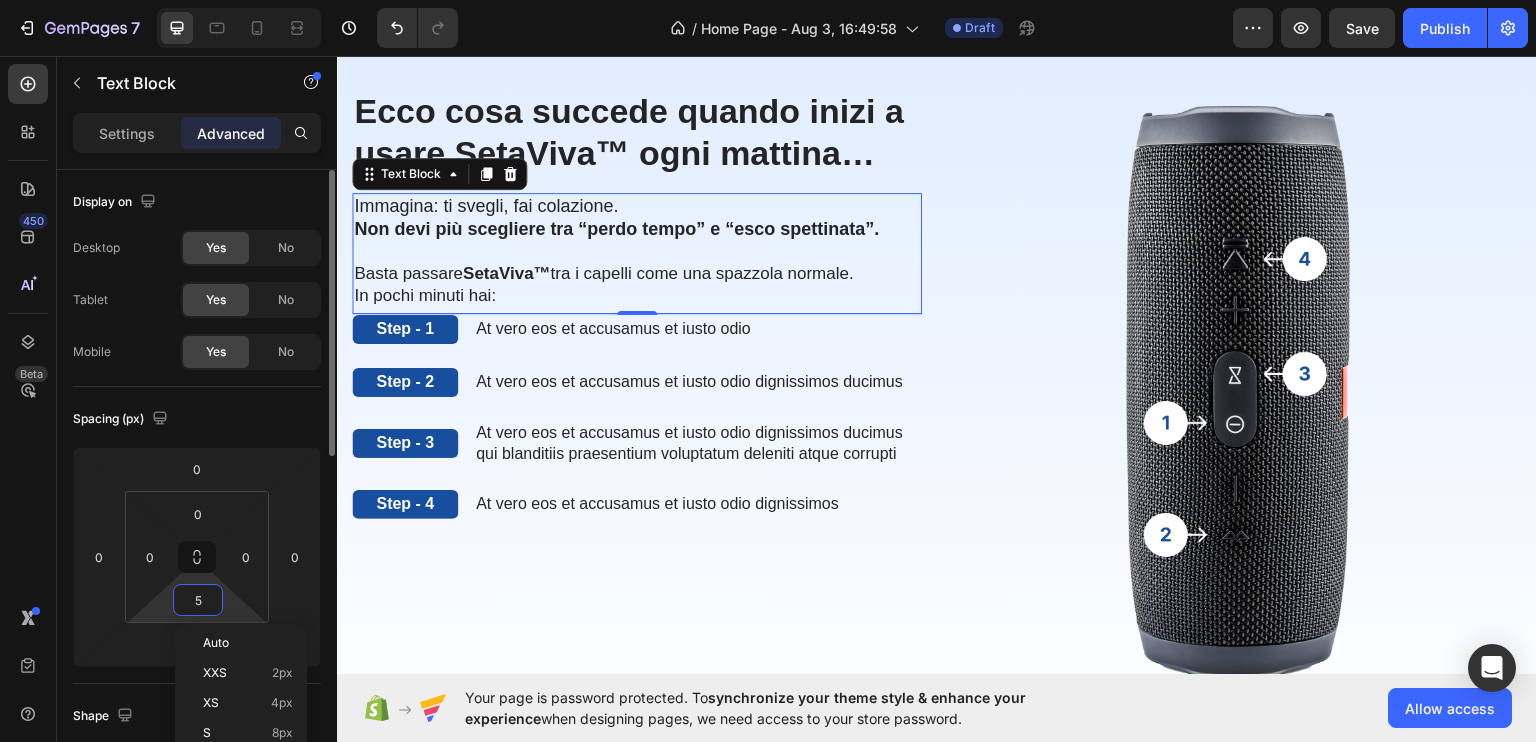 click on "5" at bounding box center (198, 600) 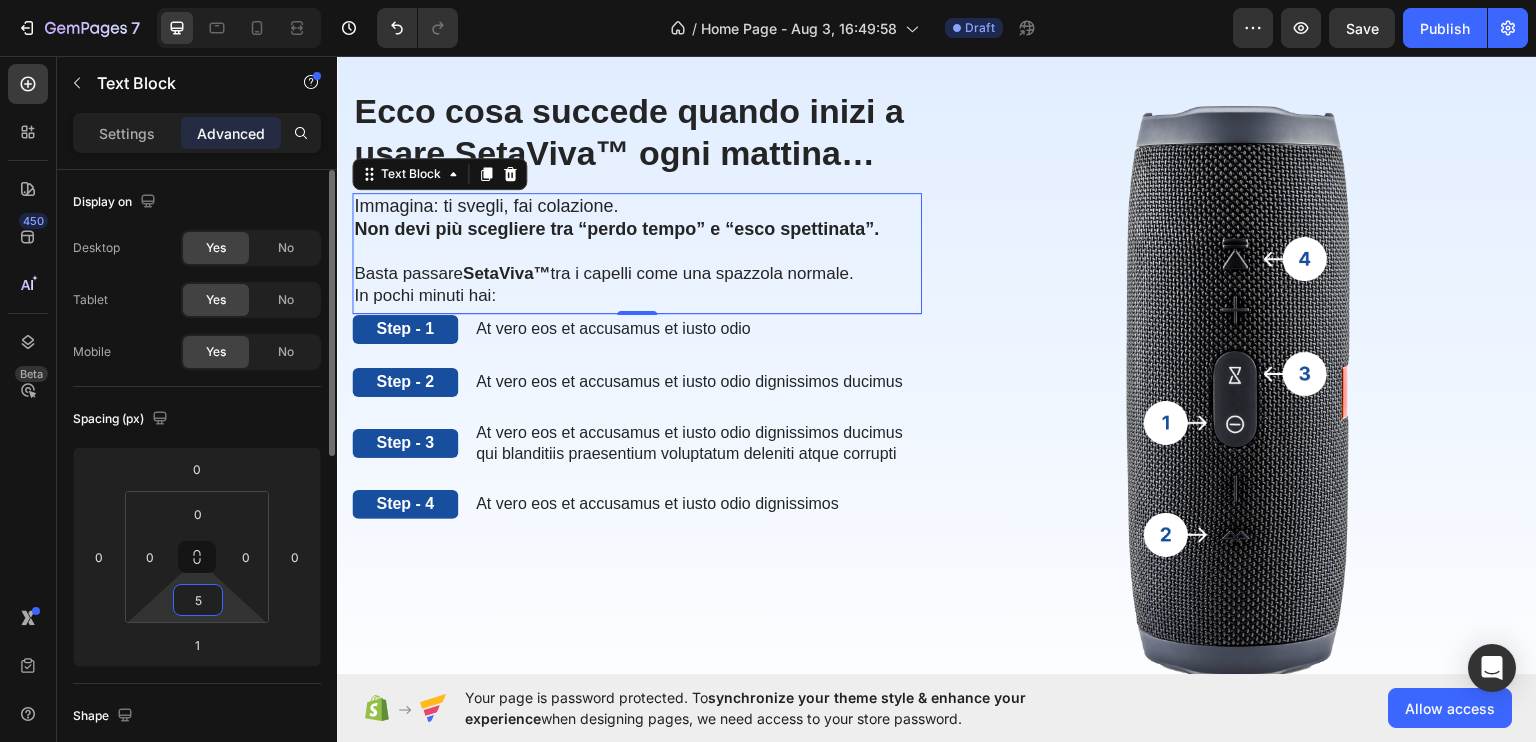click on "5" at bounding box center (198, 600) 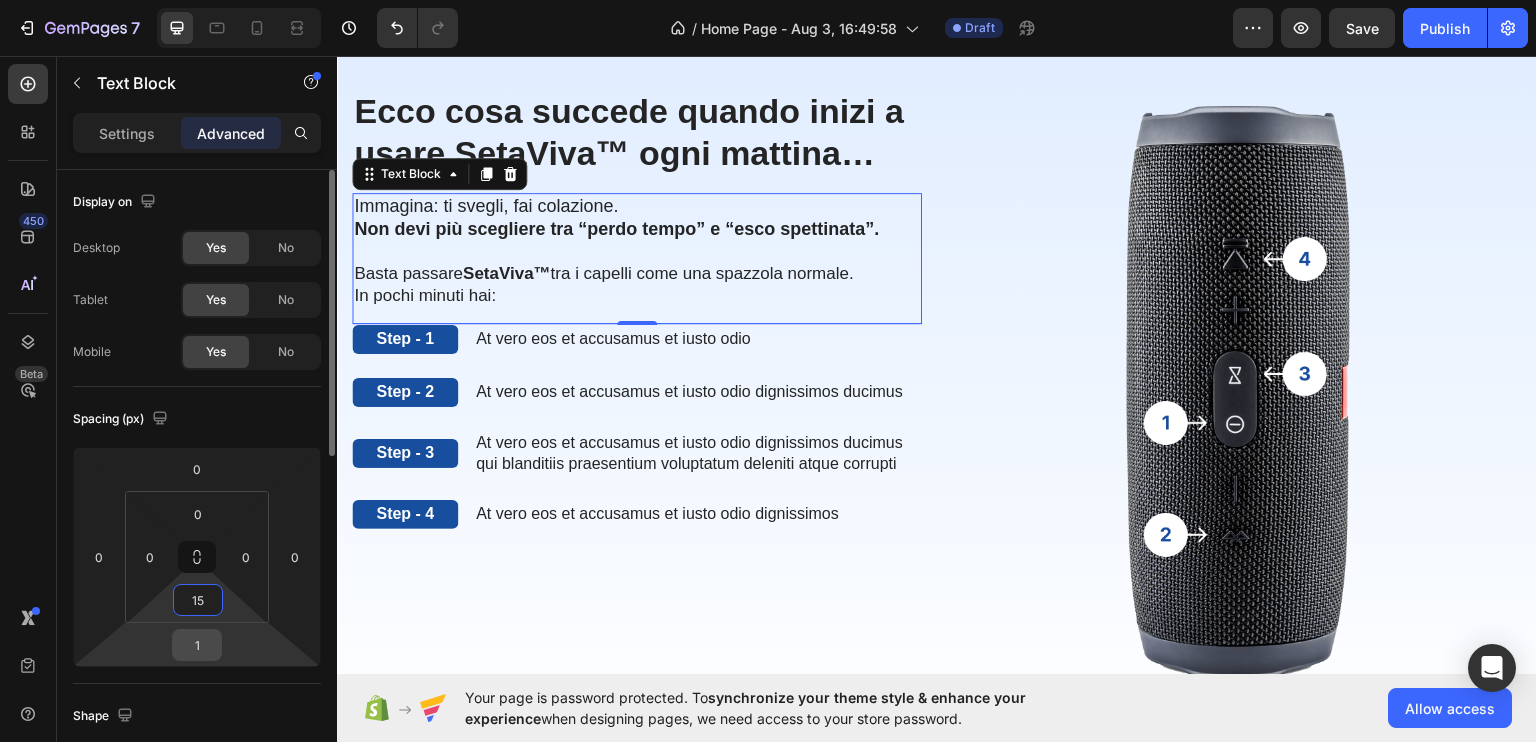 type on "15" 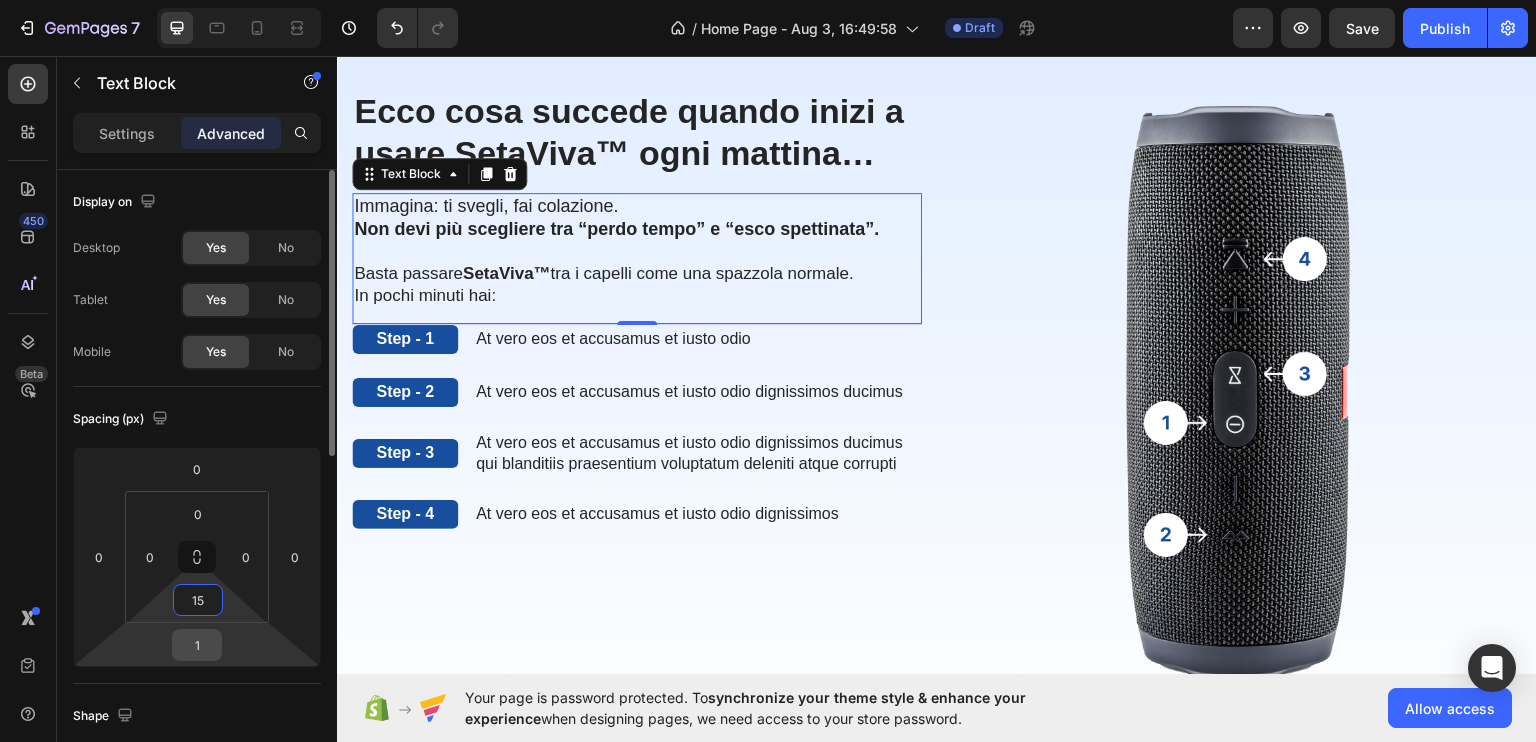 click on "1" at bounding box center [197, 645] 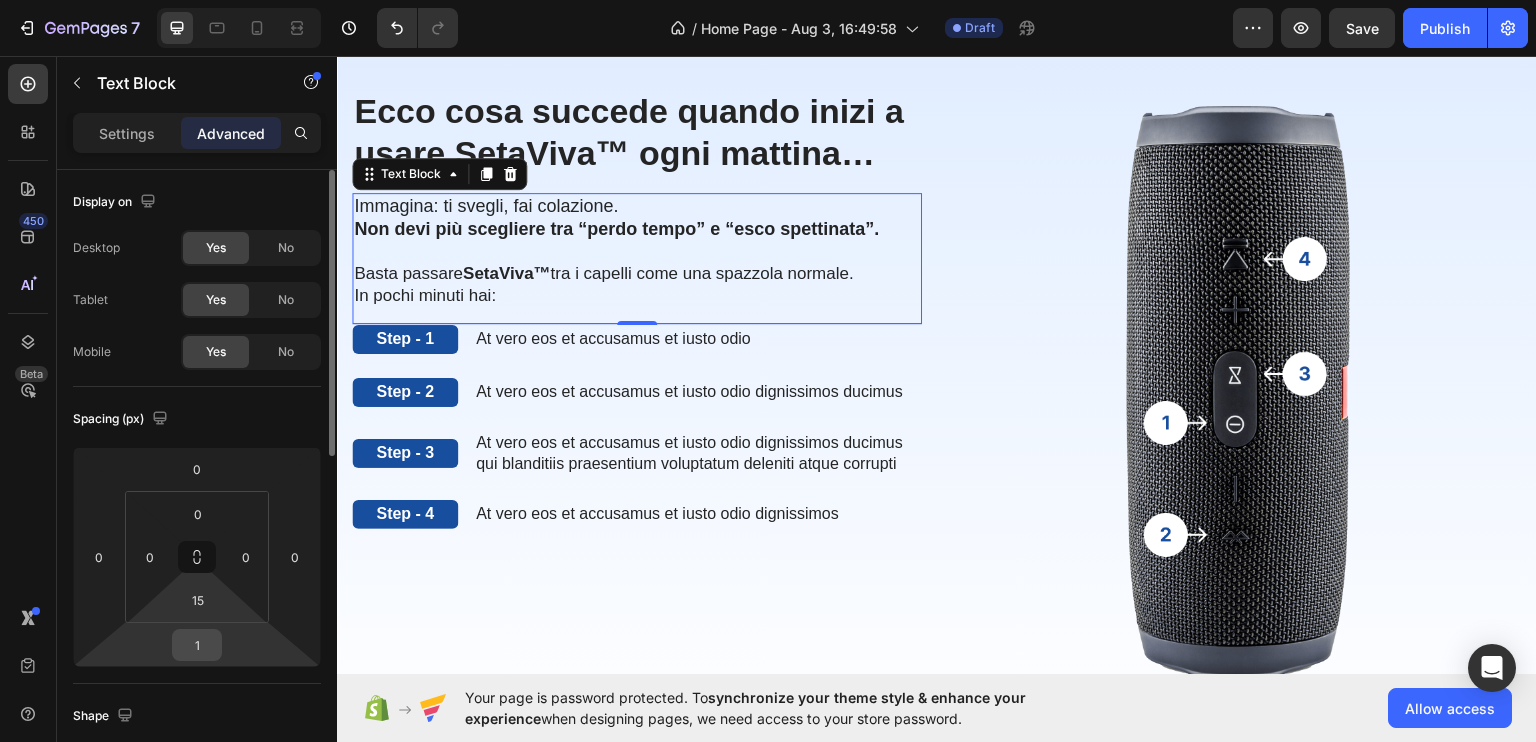 click on "1" at bounding box center (197, 645) 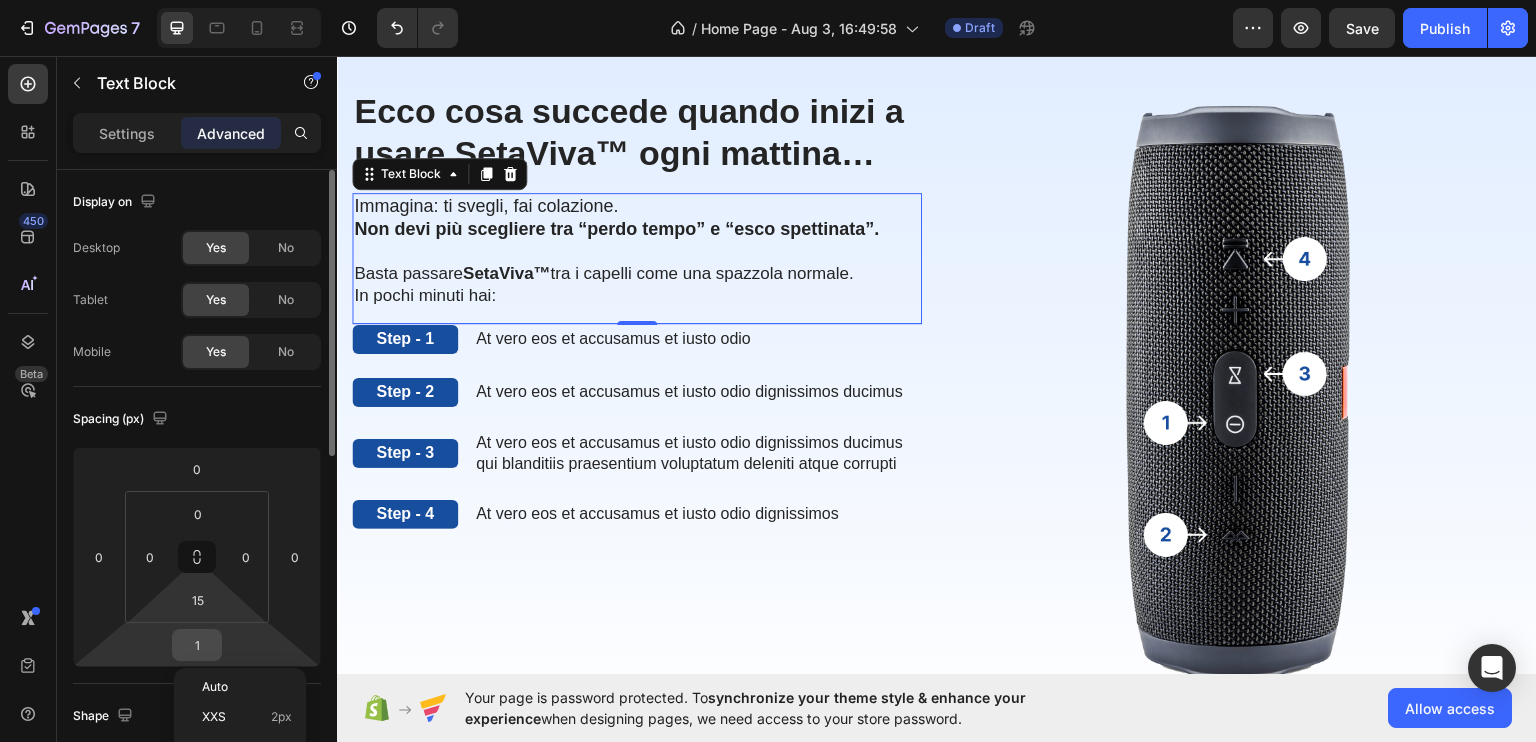 click on "1" at bounding box center [197, 645] 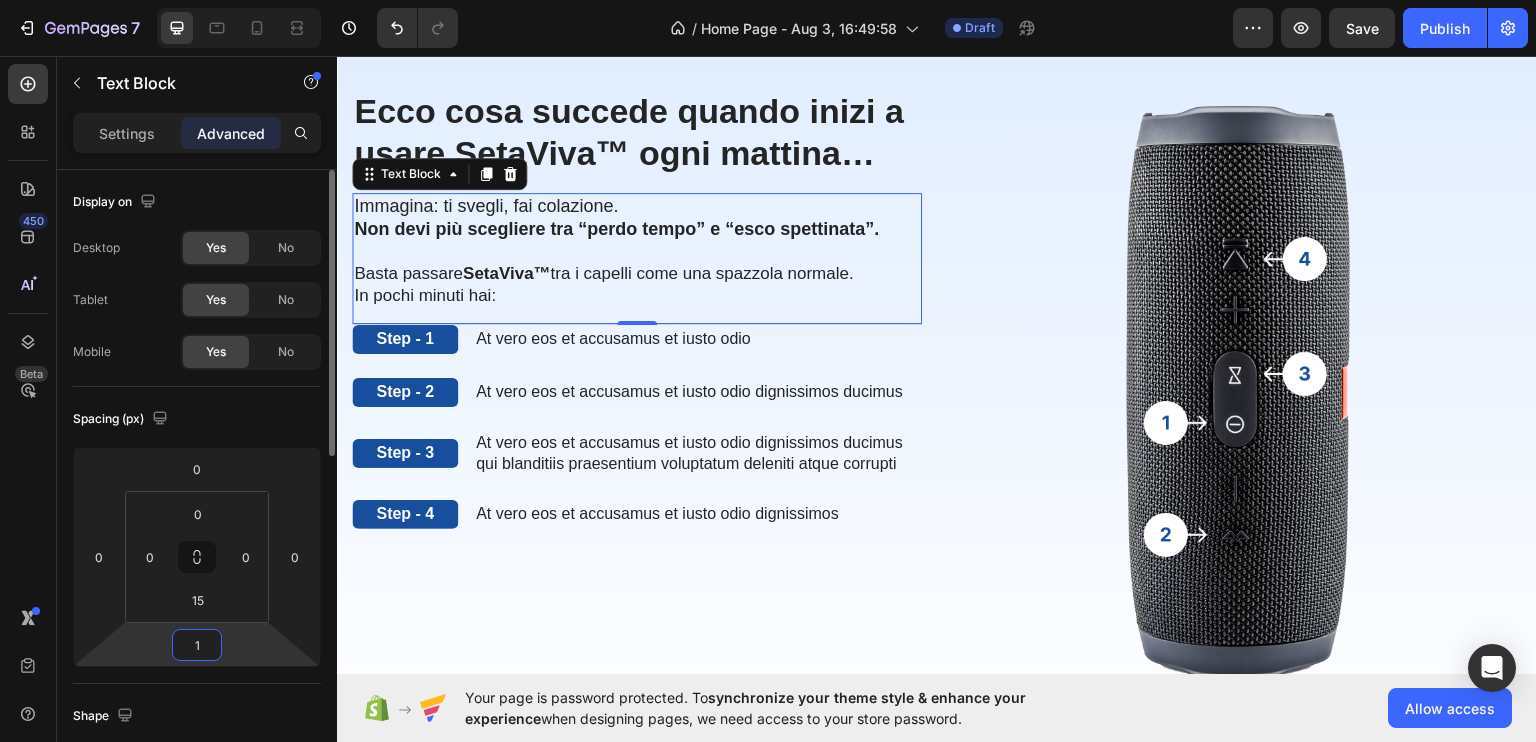 click on "1" at bounding box center [197, 645] 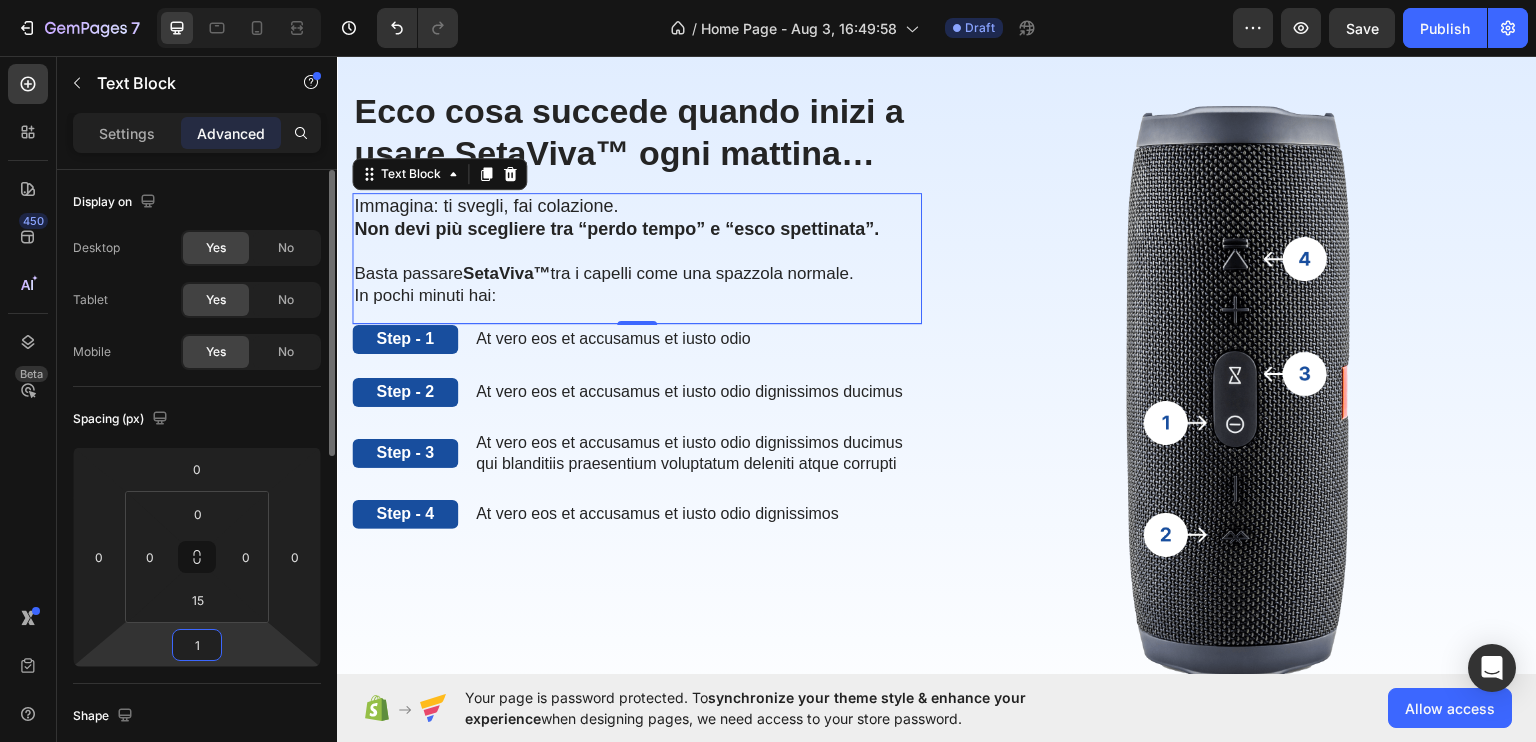 click on "1" at bounding box center [197, 645] 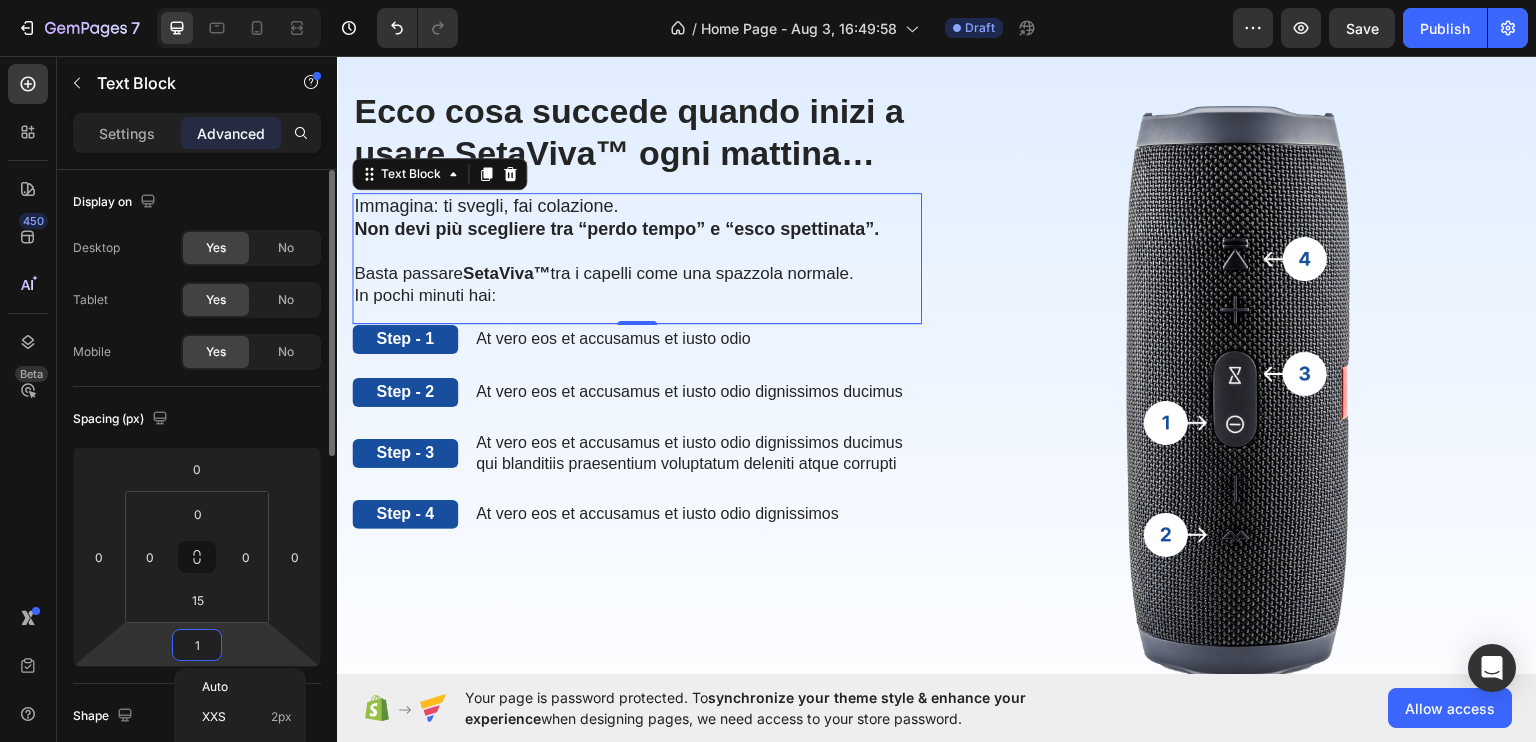 type on "0" 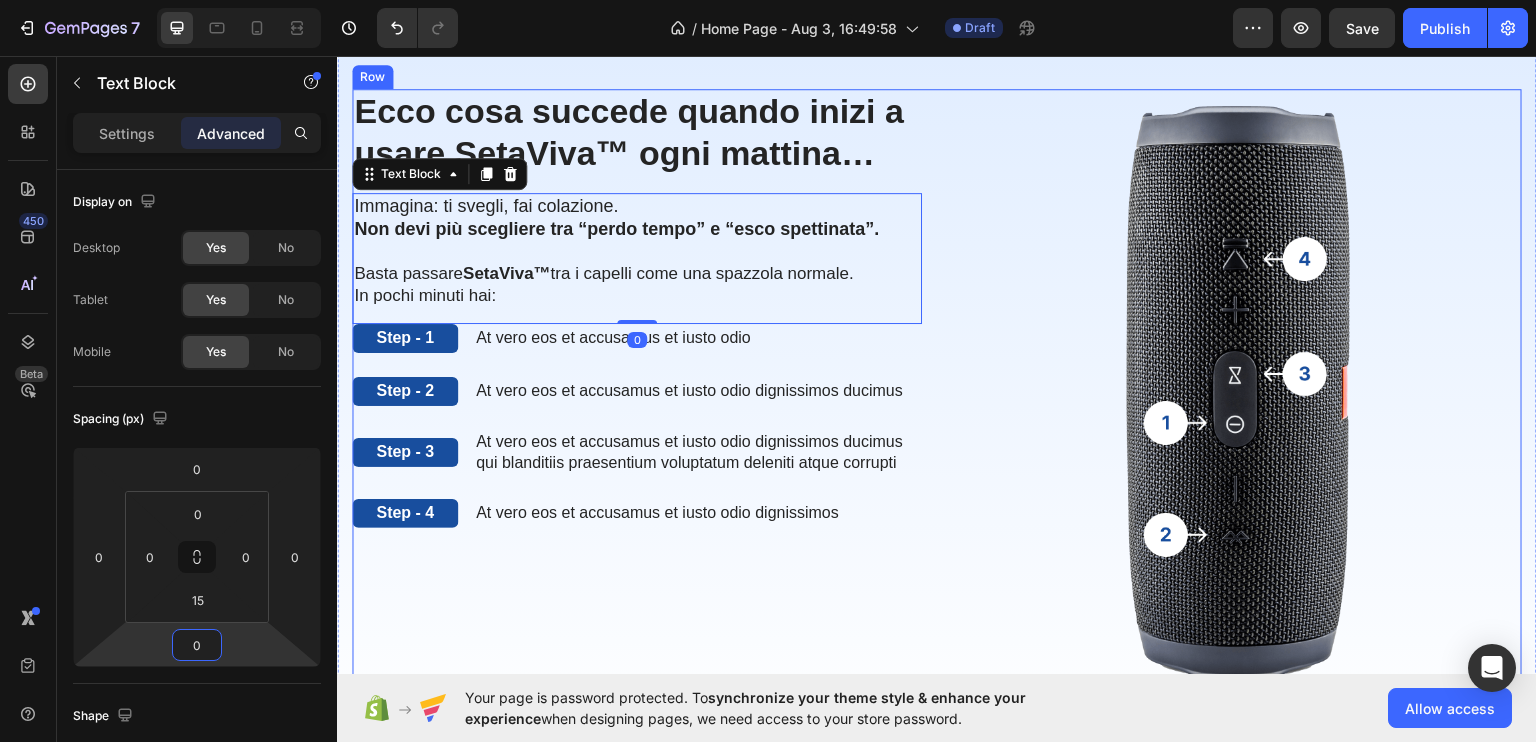 click on "⁠⁠⁠⁠⁠⁠⁠ Ecco cosa succede quando inizi a usare SetaViva™ ogni mattina… Heading Immagina: ti svegli, fai colazione. Non devi più scegliere tra “perdo tempo” e “esco spettinata”. Basta passare  SetaViva™  tra i capelli come una spazzola normale. In pochi minuti hai: Text Block   0 Step - 1 Text Block At vero eos et accusamus et iusto odio  Text Block Row Step - 2 Text Block At vero eos et accusamus et iusto odio dignissimos ducimus Text Block Row Step - 3 Text Block At vero eos et accusamus et iusto odio dignissimos ducimus qui blanditiis praesentium voluptatum deleniti atque corrupti Text Block Row Step - 4 Text Block At vero eos et accusamus et iusto odio dignissimos  Text Block Row" at bounding box center (637, 390) 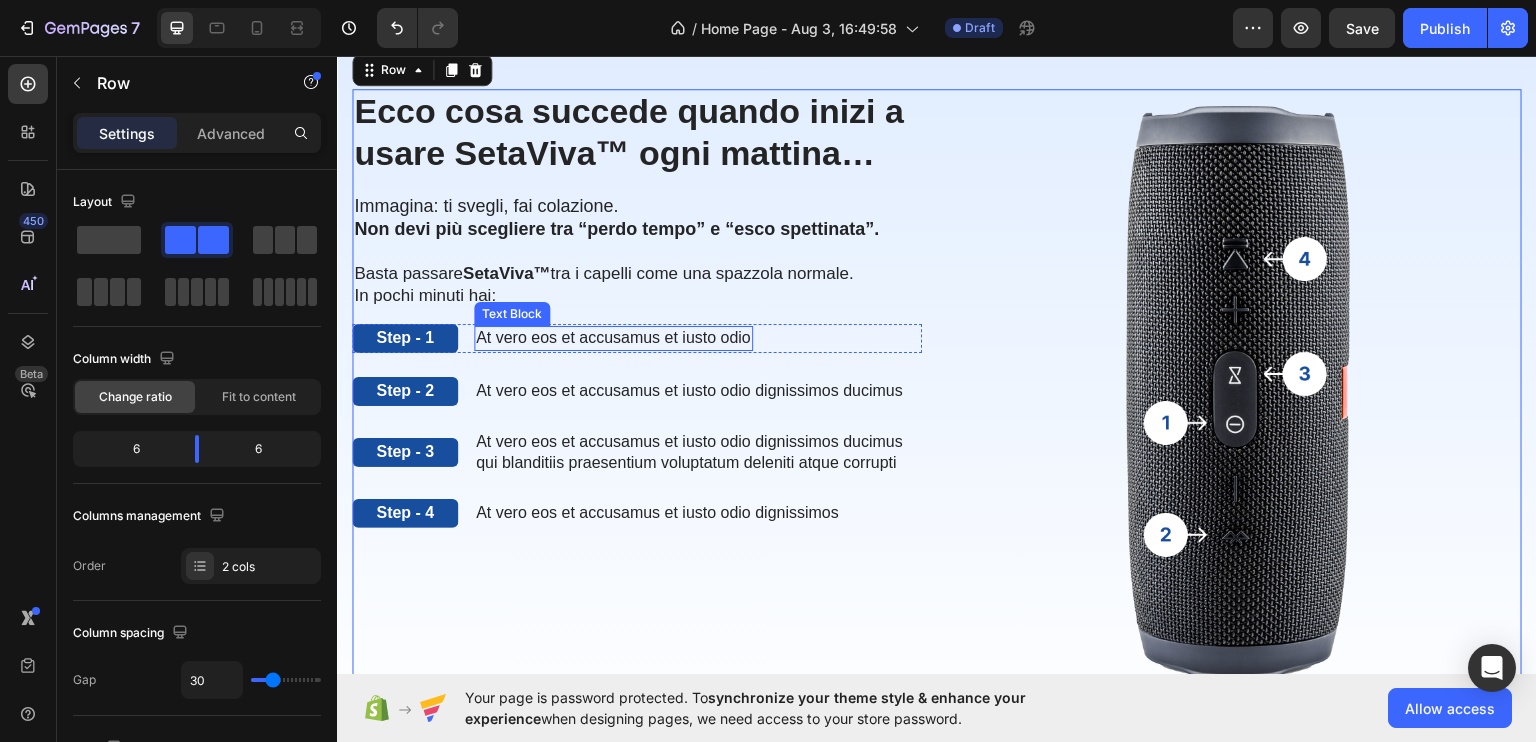 click on "At vero eos et accusamus et iusto odio" at bounding box center (613, 337) 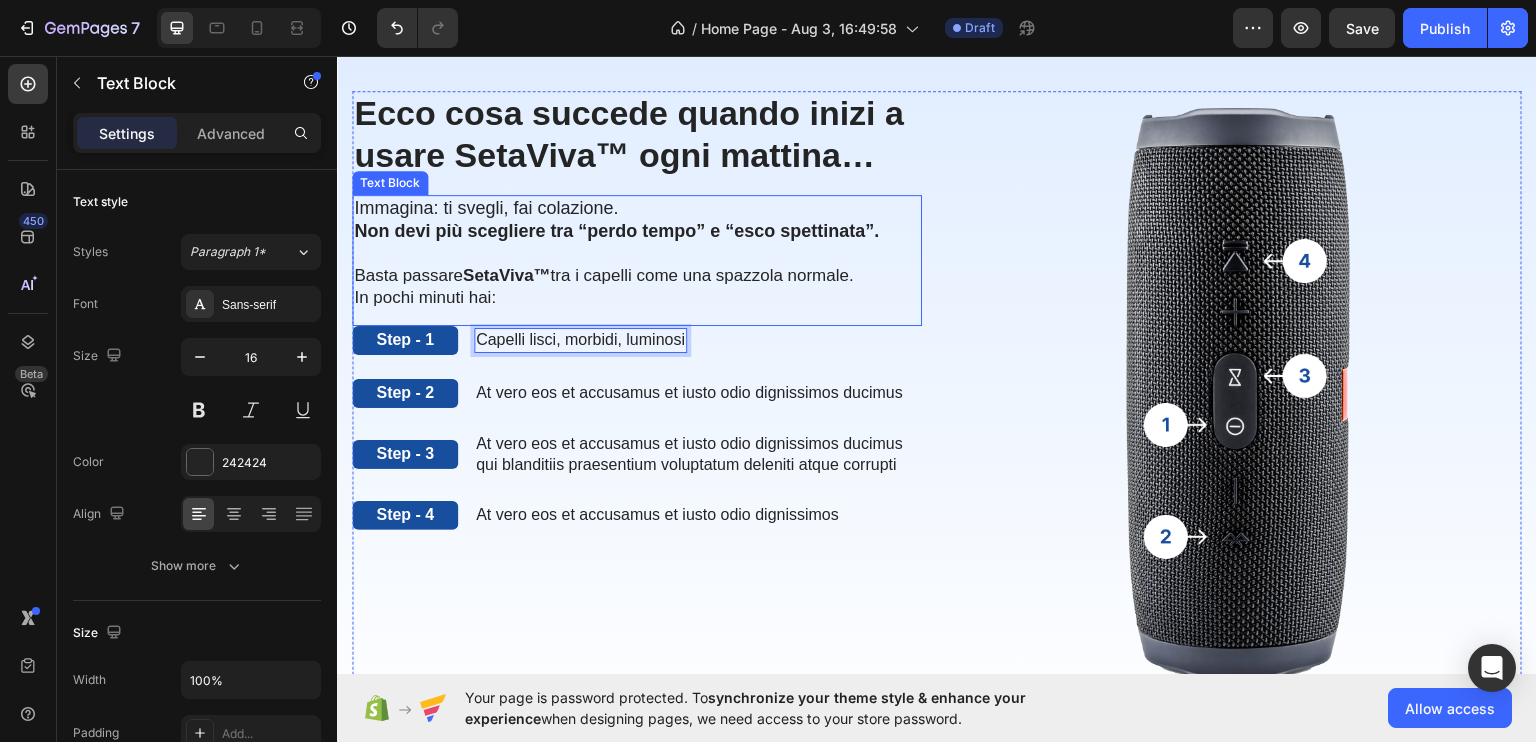 scroll, scrollTop: 1480, scrollLeft: 0, axis: vertical 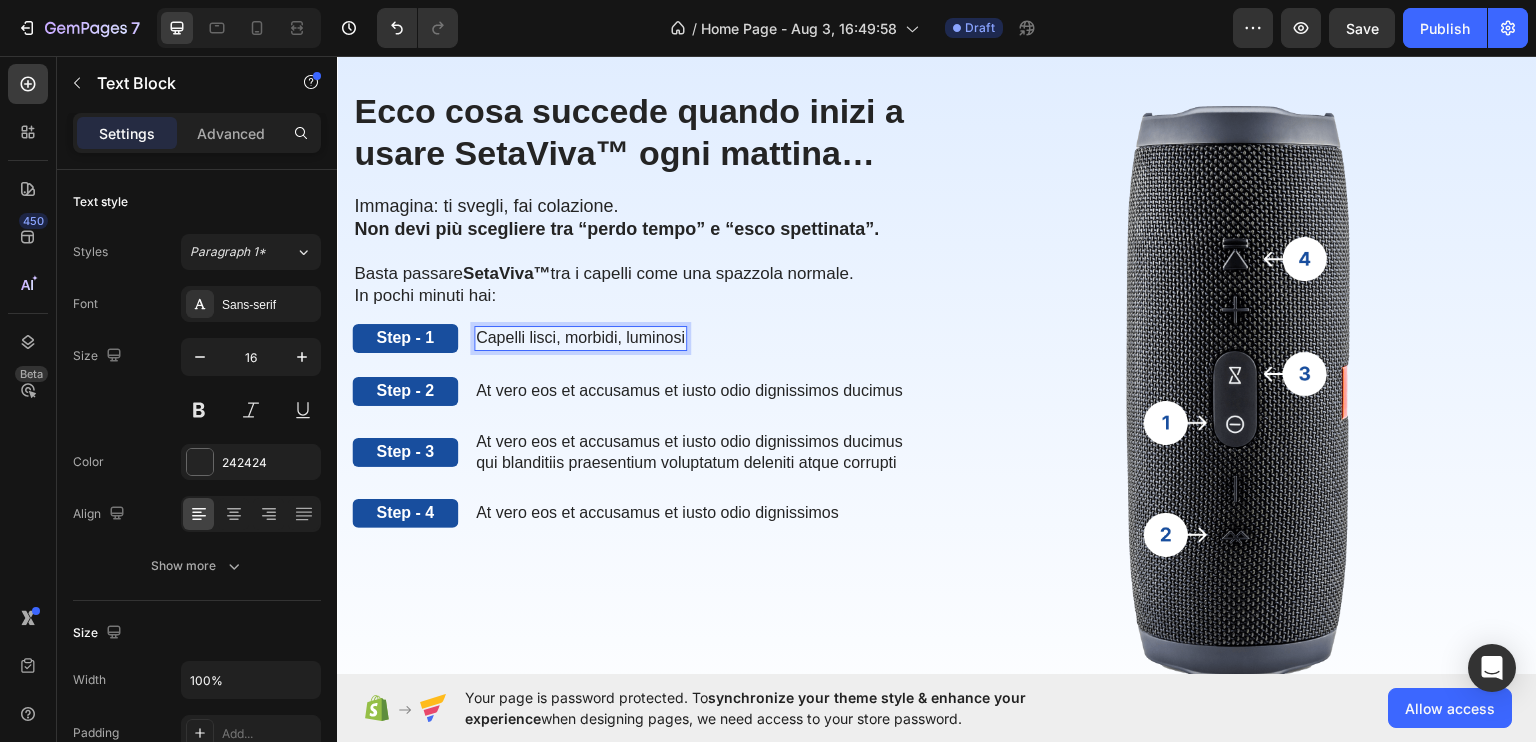 click on "Capelli lisci, morbidi, luminosi" at bounding box center [580, 337] 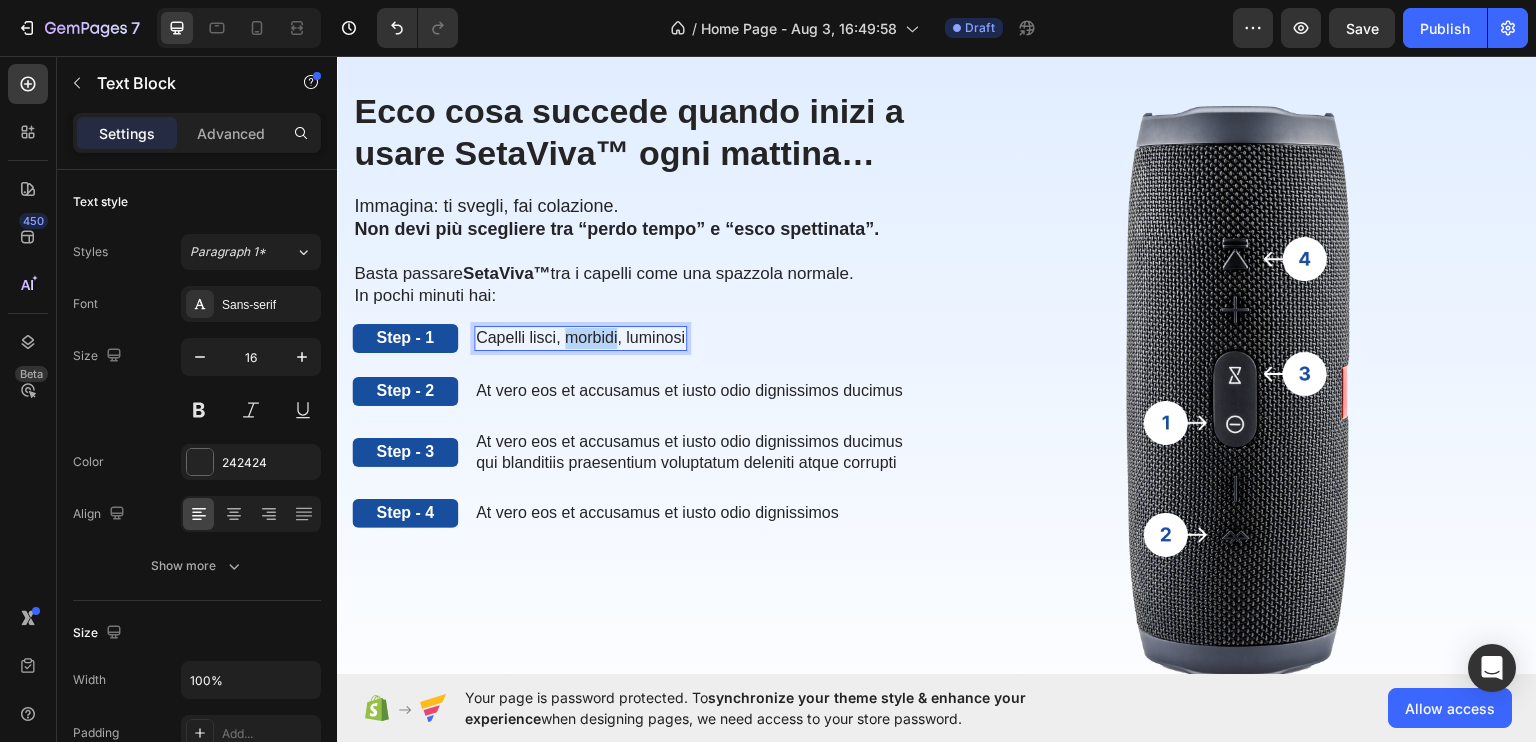 click on "Capelli lisci, morbidi, luminosi" at bounding box center [580, 337] 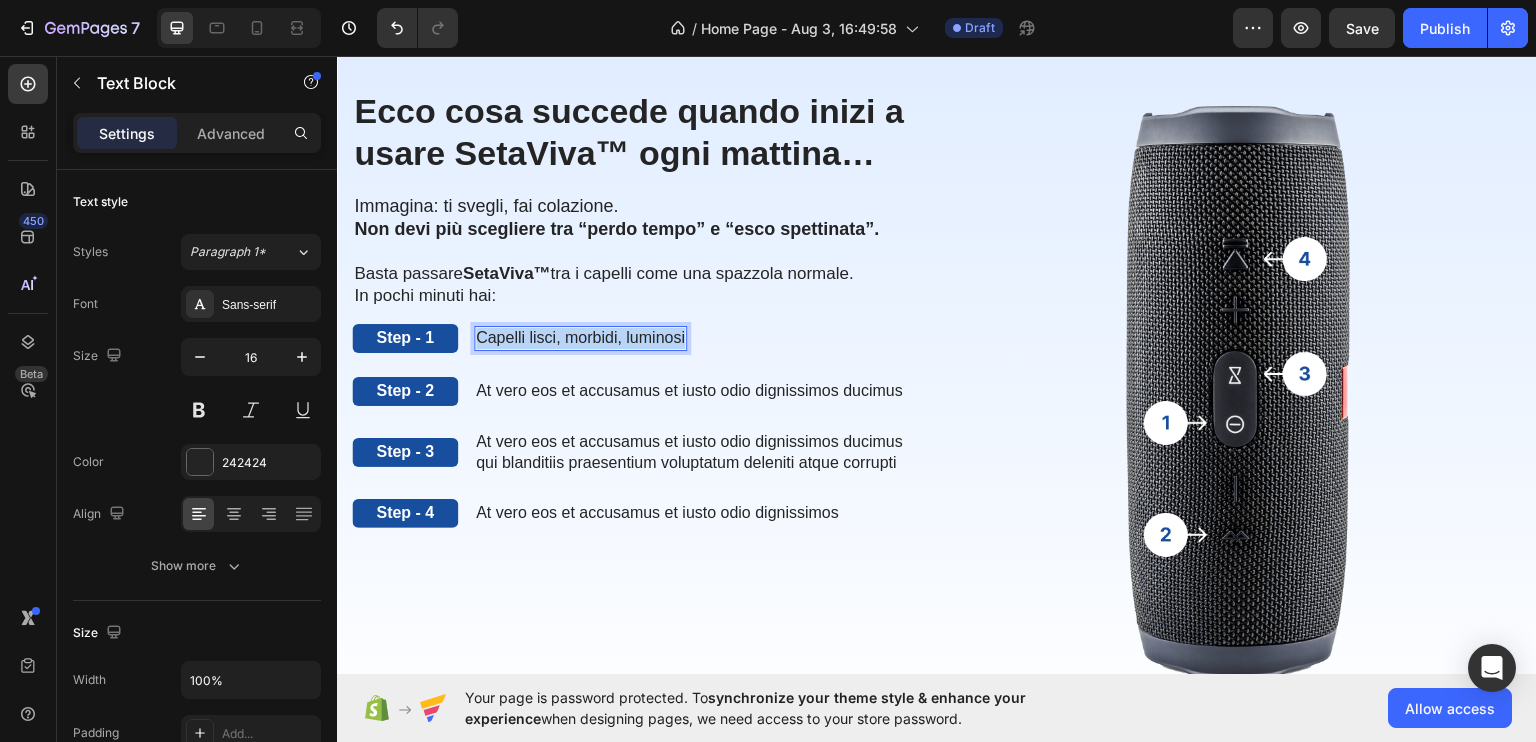 click on "Capelli lisci, morbidi, luminosi" at bounding box center (580, 337) 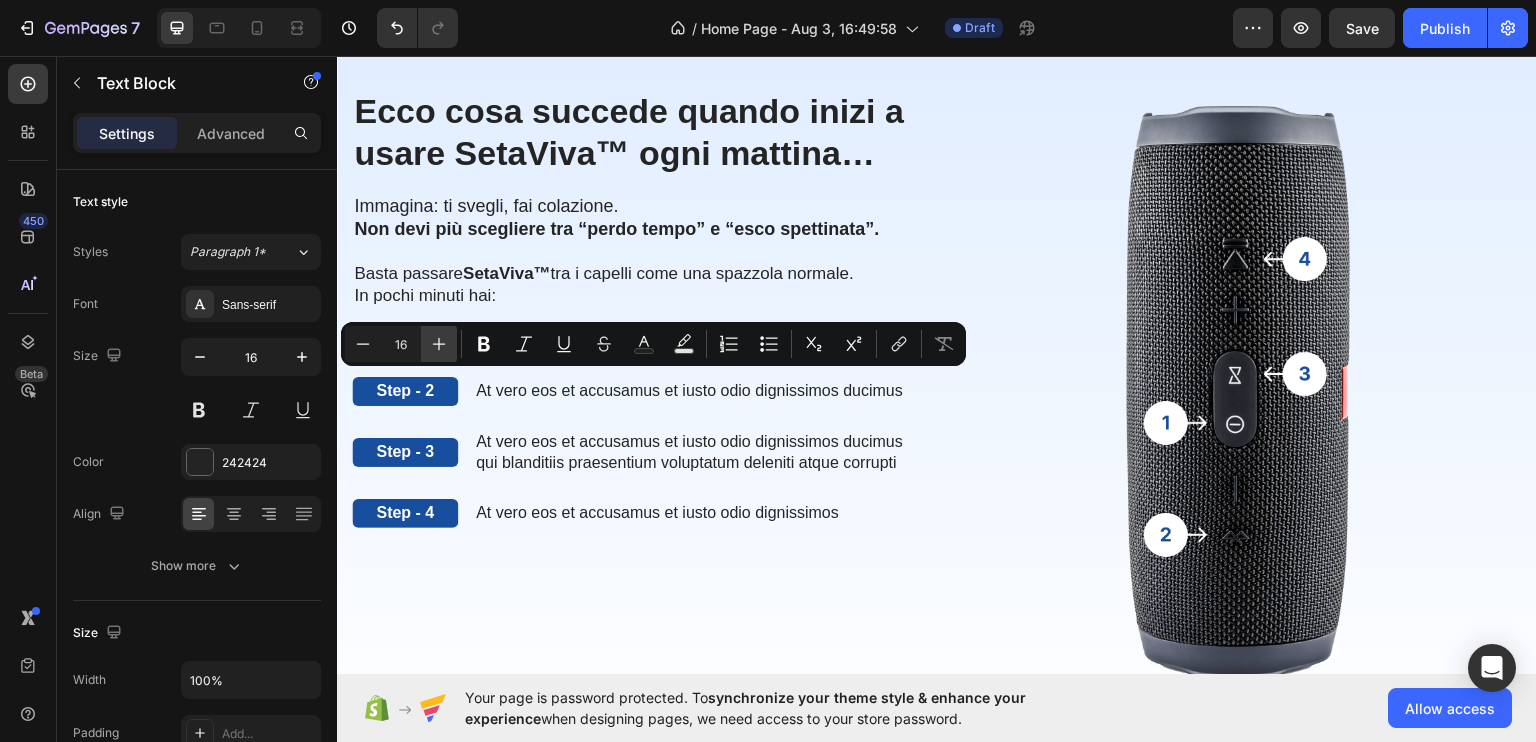 click 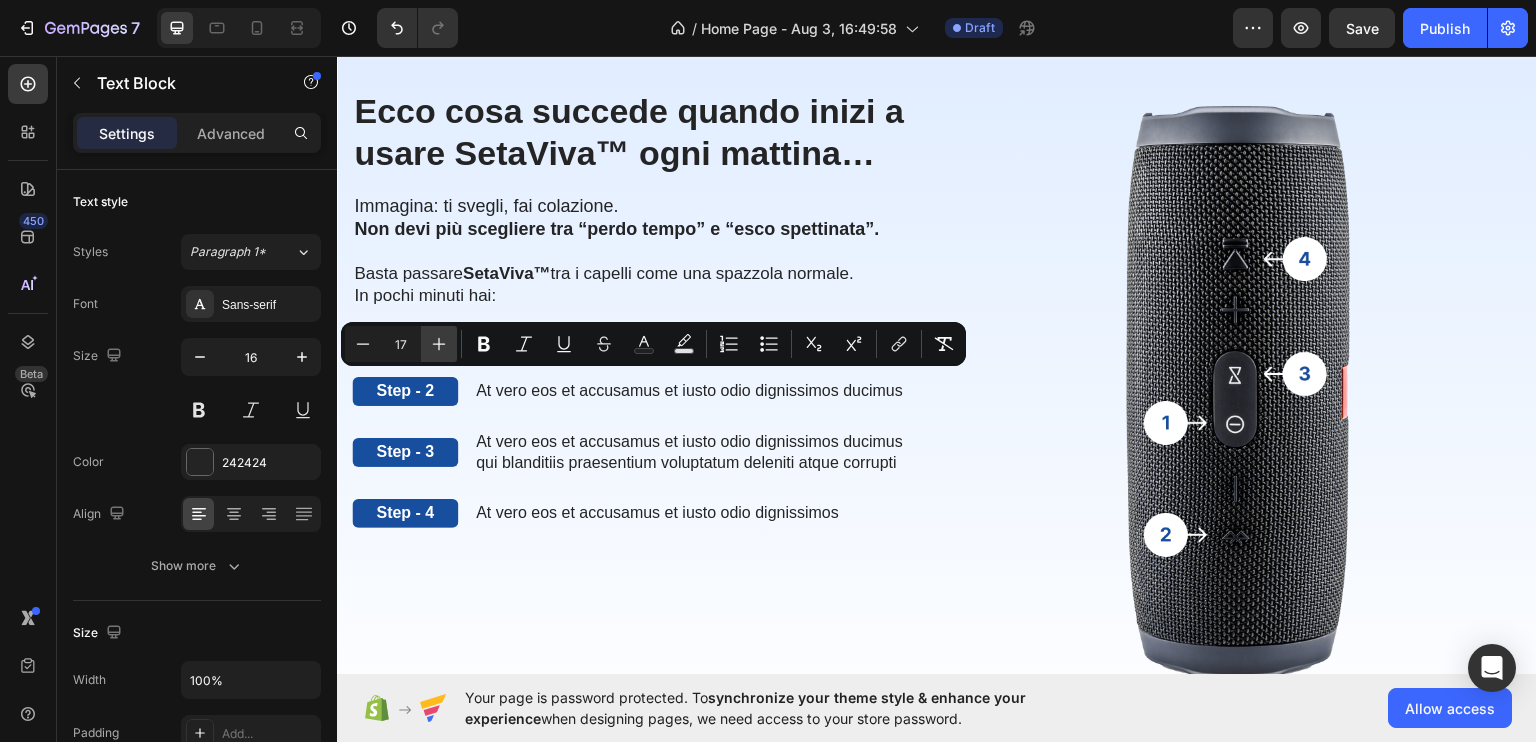 click 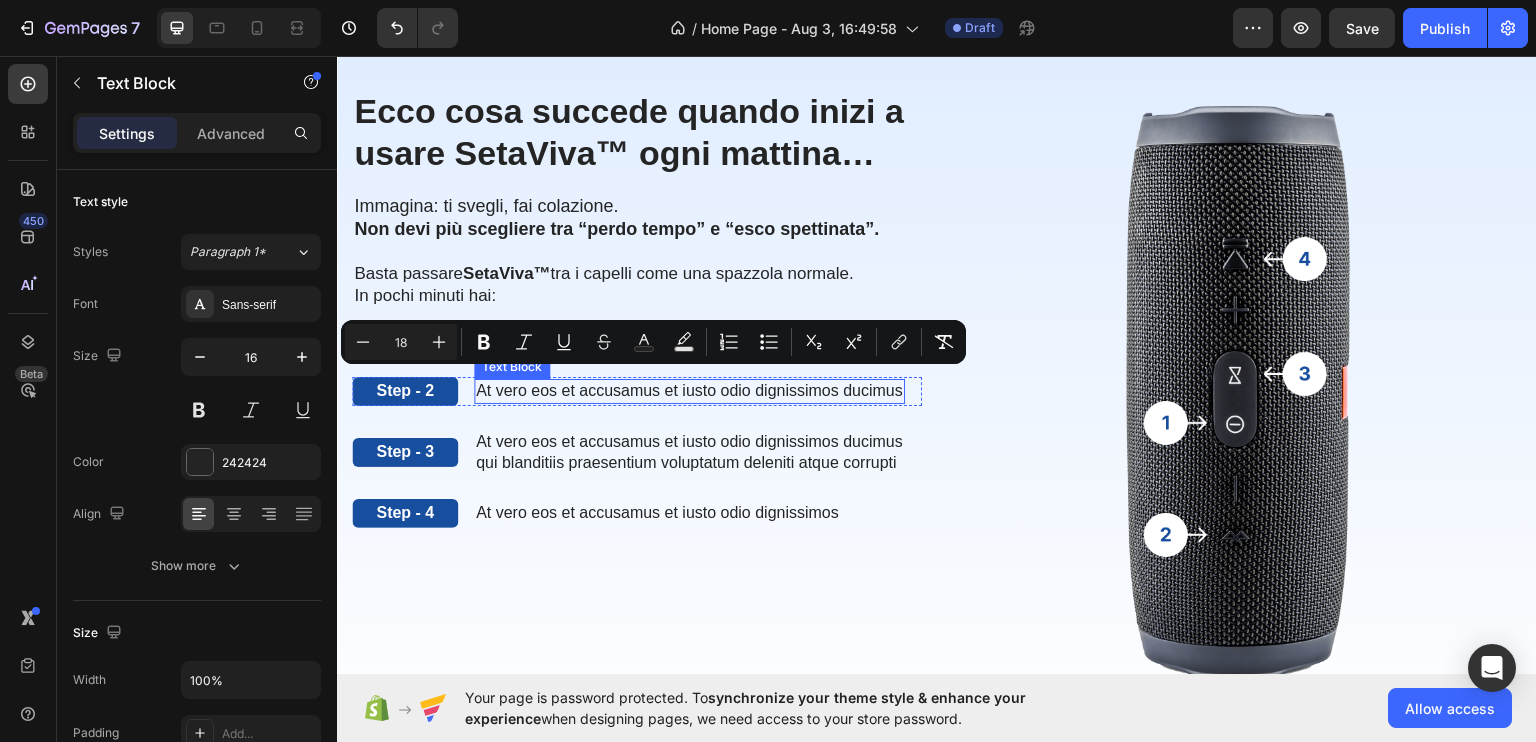 click on "At vero eos et accusamus et iusto odio dignissimos ducimus" at bounding box center (689, 390) 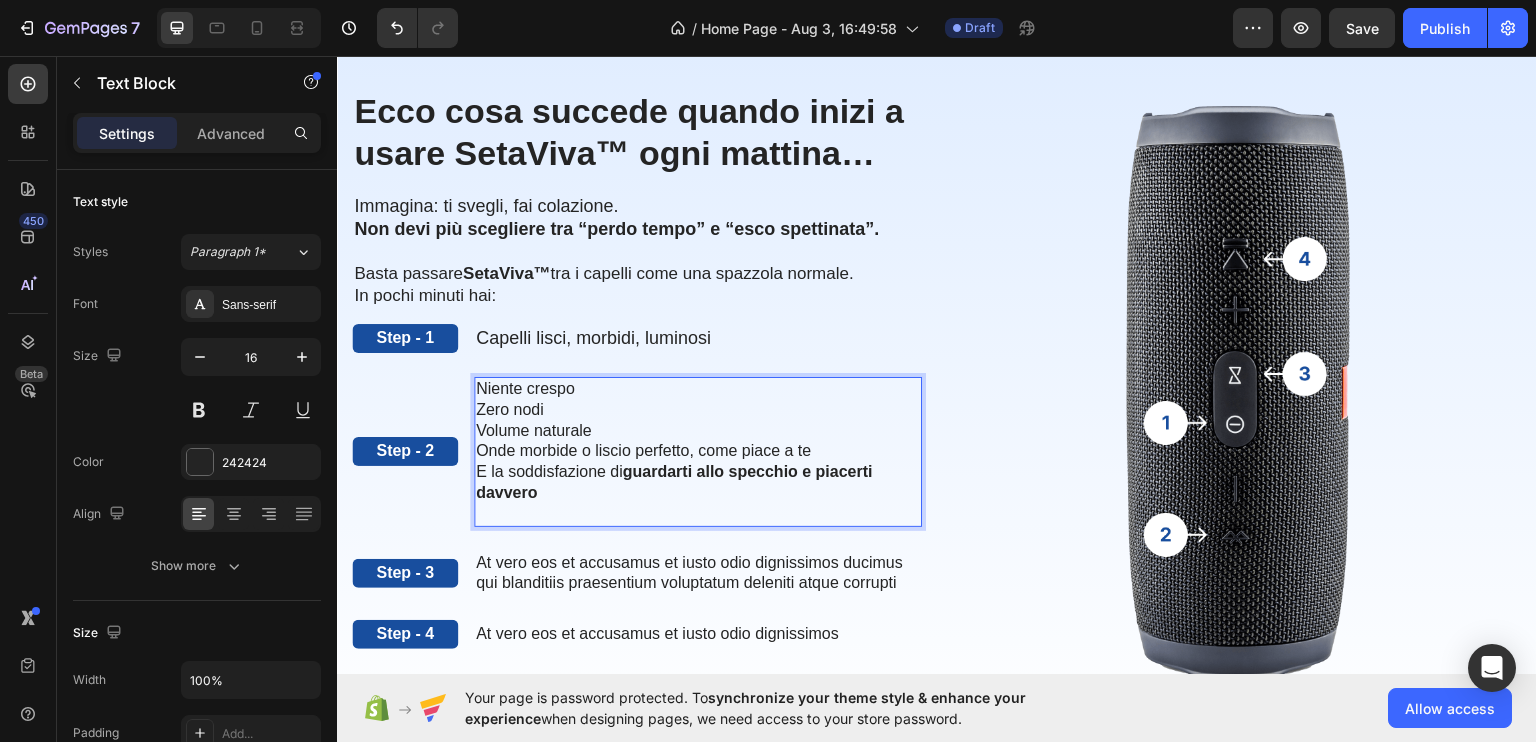 scroll, scrollTop: 1478, scrollLeft: 0, axis: vertical 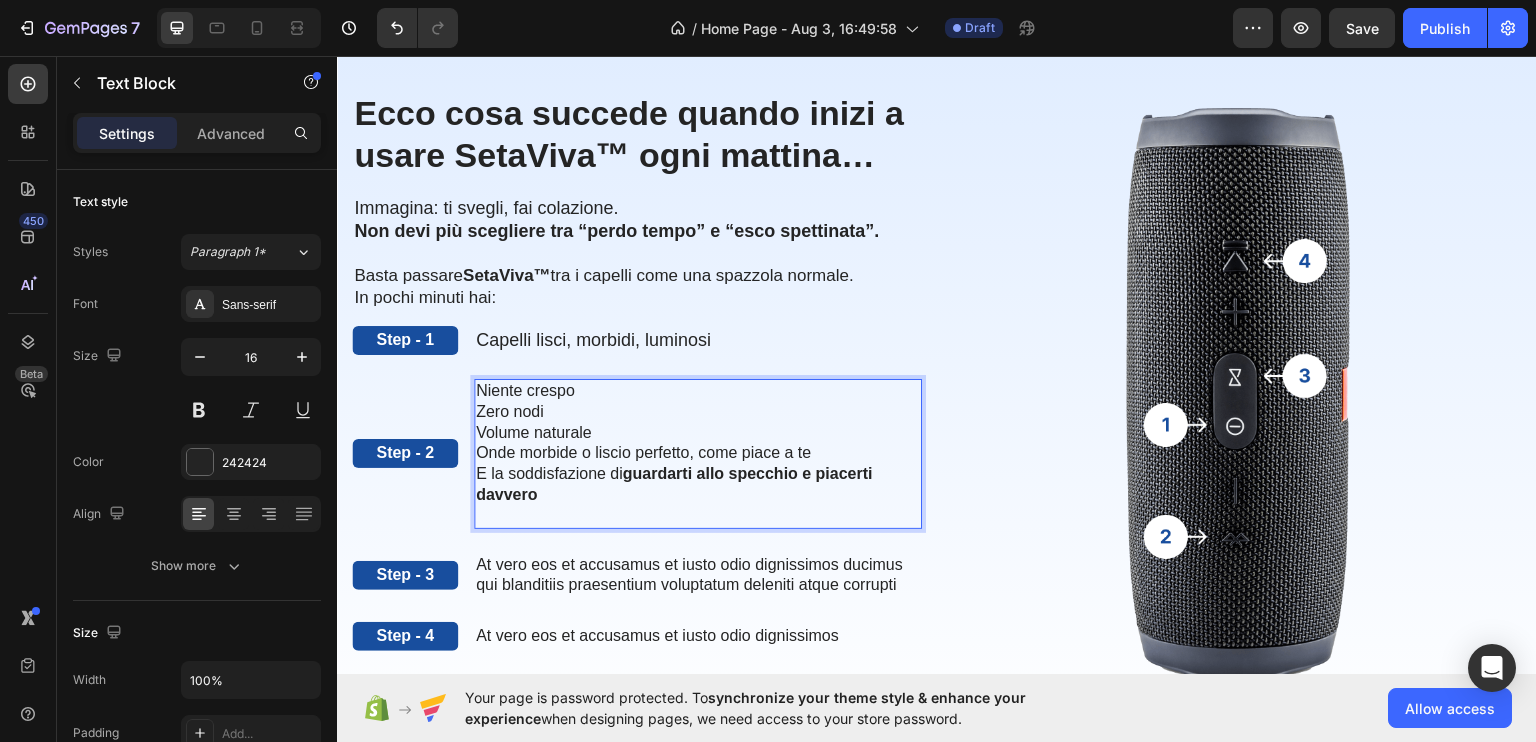 click on "Zero nodi" at bounding box center [698, 411] 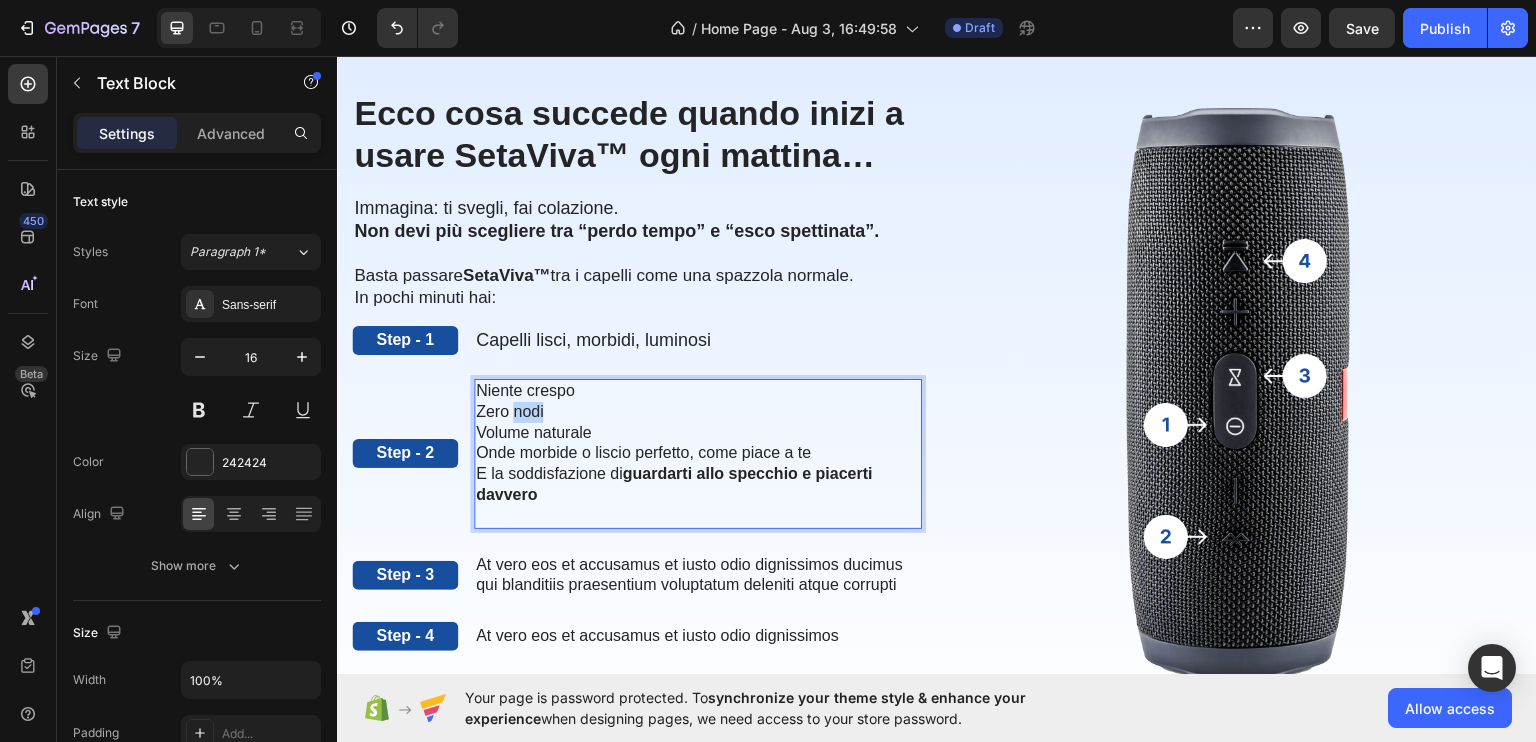 click on "Zero nodi" at bounding box center (698, 411) 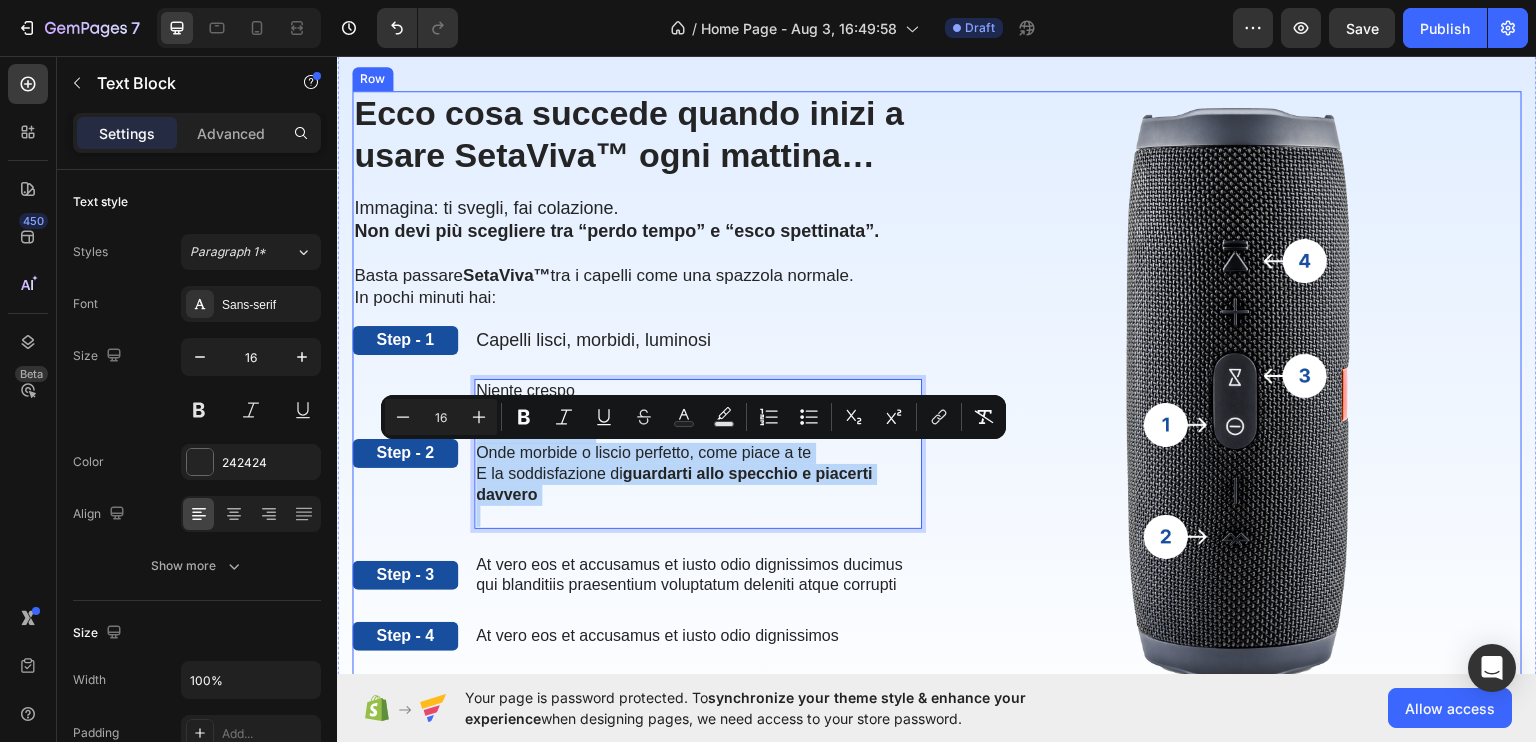 drag, startPoint x: 527, startPoint y: 455, endPoint x: 613, endPoint y: 582, distance: 153.37862 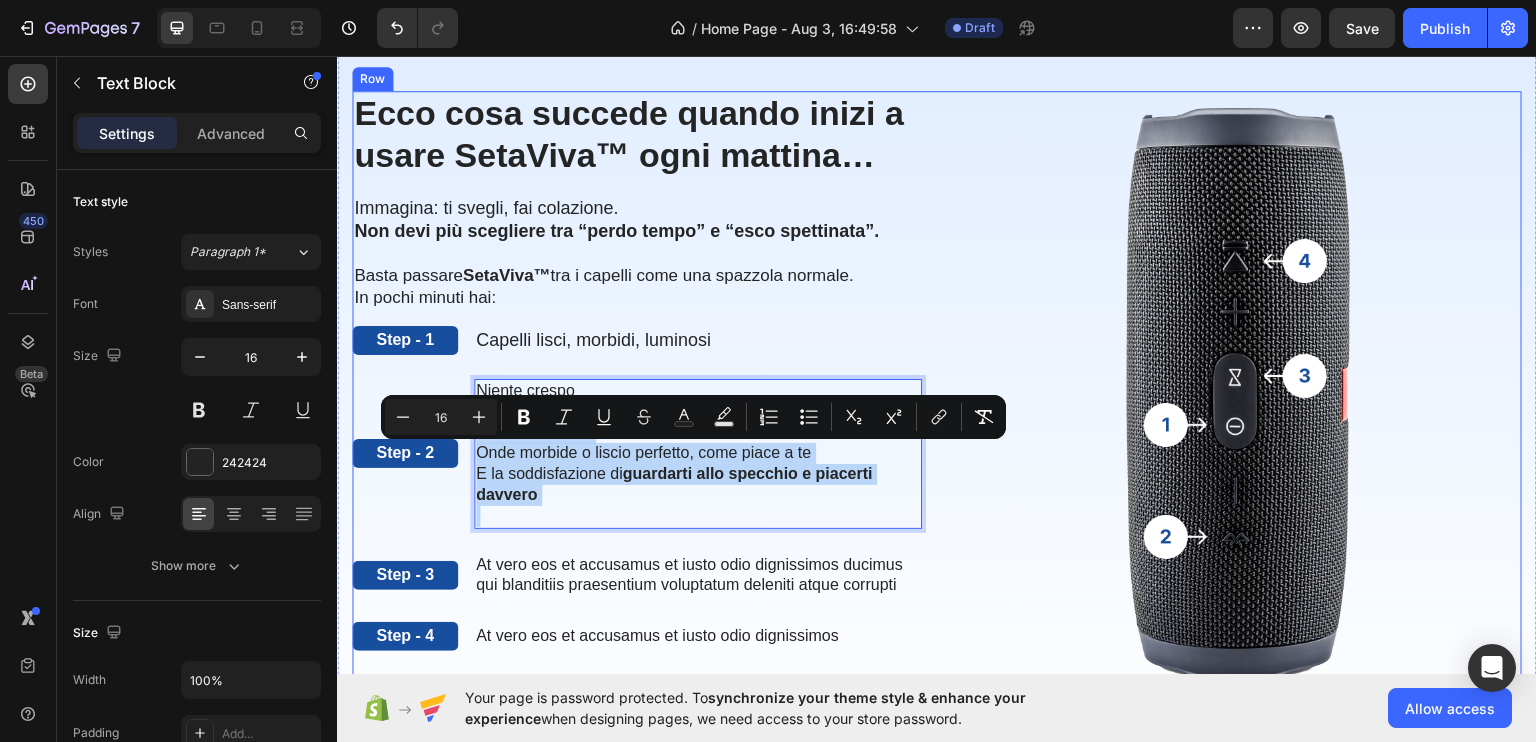 click on "⁠⁠⁠⁠⁠⁠⁠ Ecco cosa succede quando inizi a usare SetaViva™ ogni mattina… Heading Immagina: ti svegli, fai colazione. Non devi più scegliere tra “perdo tempo” e “esco spettinata”. Basta passare  SetaViva™  tra i capelli come una spazzola normale. In pochi minuti hai: Text Block Step - 1 Text Block Capelli lisci, morbidi, luminosi Text Block Row Step - 2 Text Block Niente crespo Zero nodi Volume naturale Onde morbide o liscio perfetto, come piace a te E la soddisfazione di  guardarti allo specchio e piacerti davvero Text Block   0 Row Step - 3 Text Block At vero eos et accusamus et iusto odio dignissimos ducimus qui blanditiis praesentium voluptatum deleniti atque corrupti Text Block Row Step - 4 Text Block At vero eos et accusamus et iusto odio dignissimos  Text Block Row" at bounding box center [637, 392] 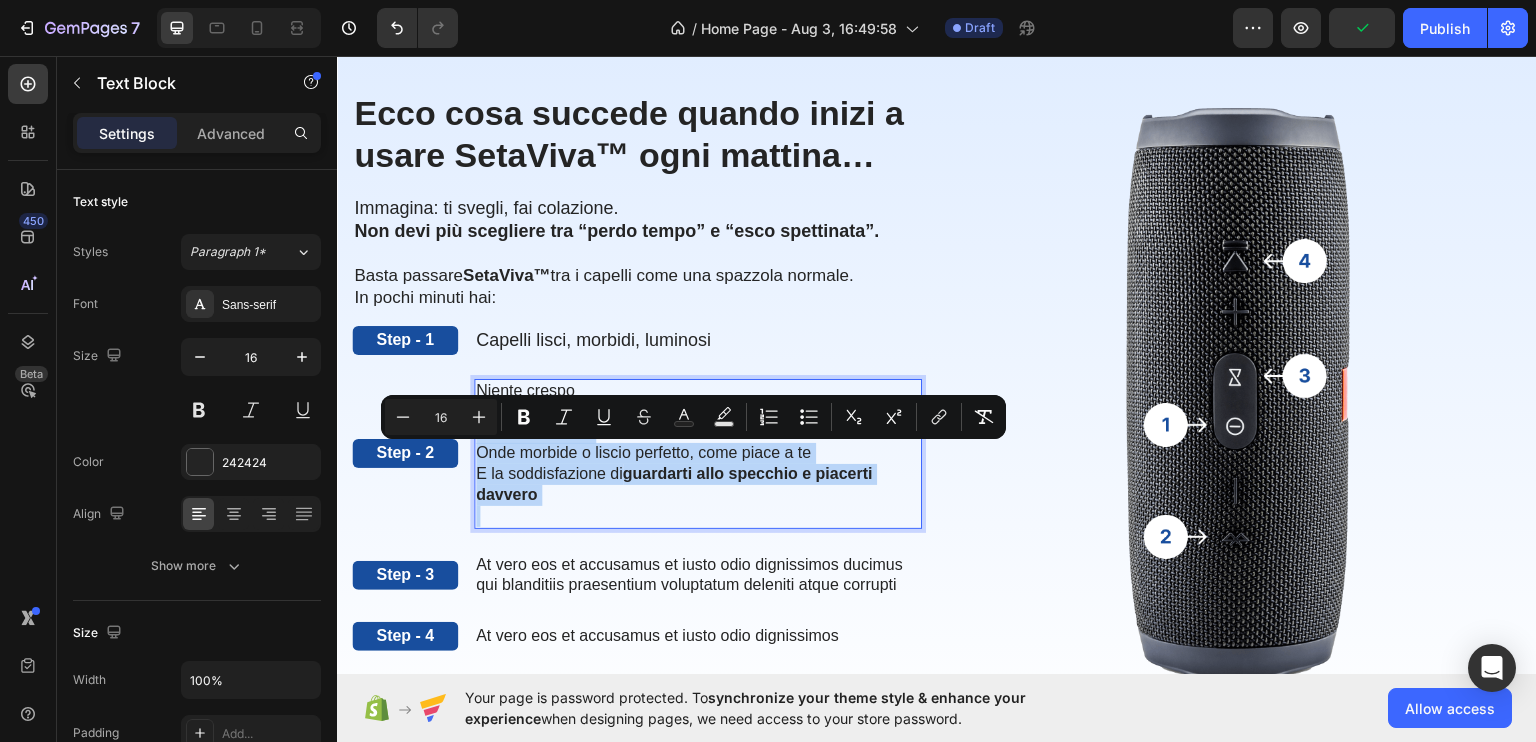 copy on "Zero nodi Volume naturale Onde morbide o liscio perfetto, come piace a te E la soddisfazione di  guardarti allo specchio e piacerti davvero" 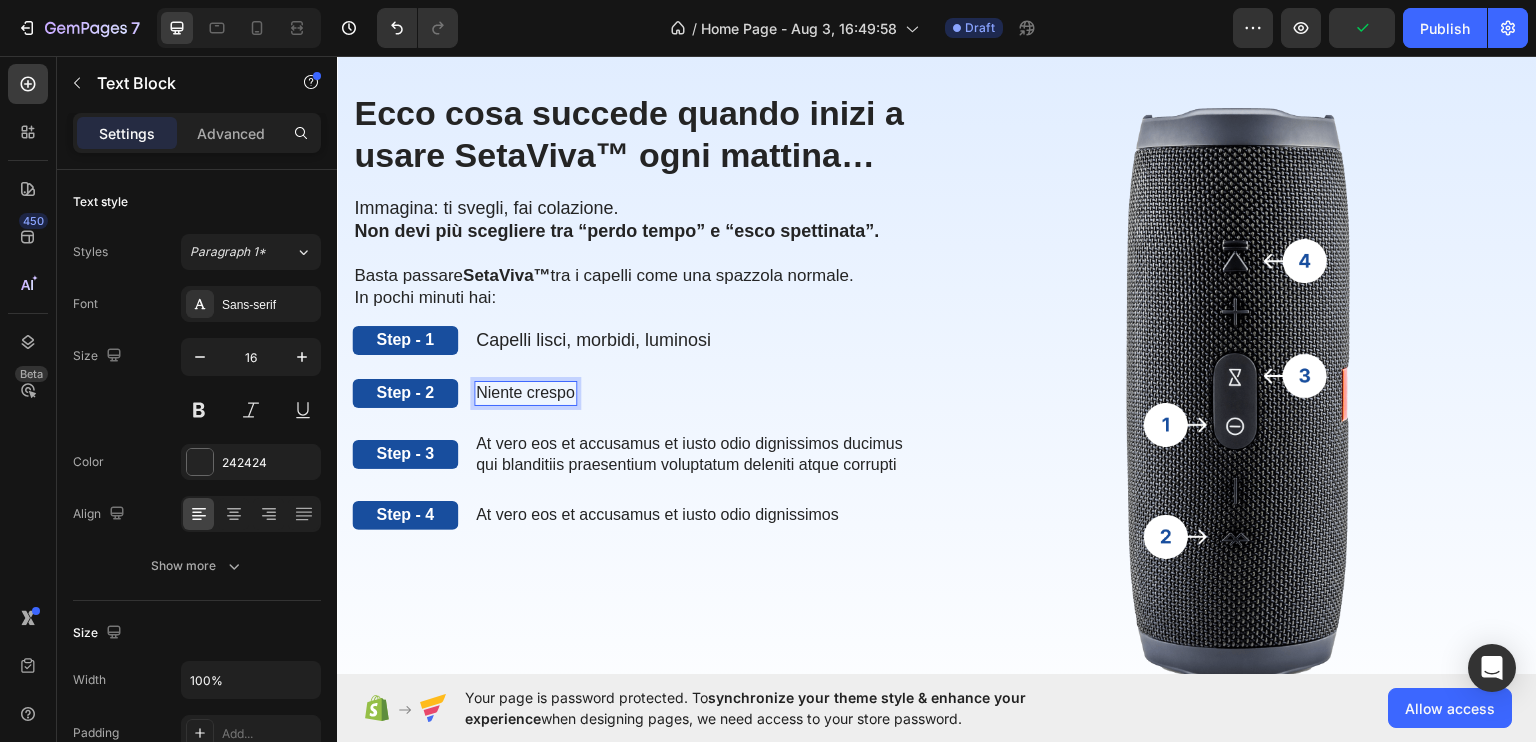 scroll, scrollTop: 1480, scrollLeft: 0, axis: vertical 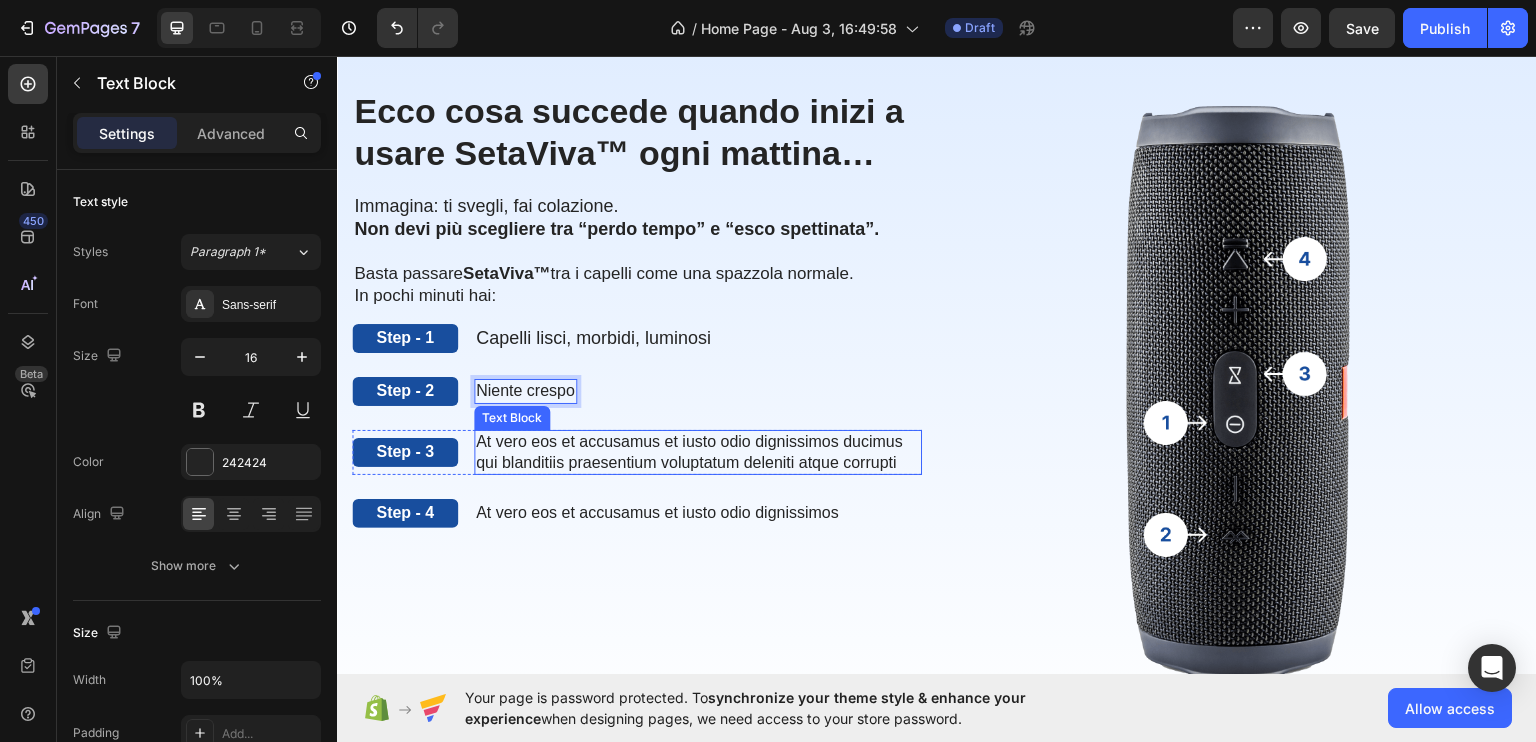 click on "At vero eos et accusamus et iusto odio dignissimos ducimus qui blanditiis praesentium voluptatum deleniti atque corrupti" at bounding box center (698, 452) 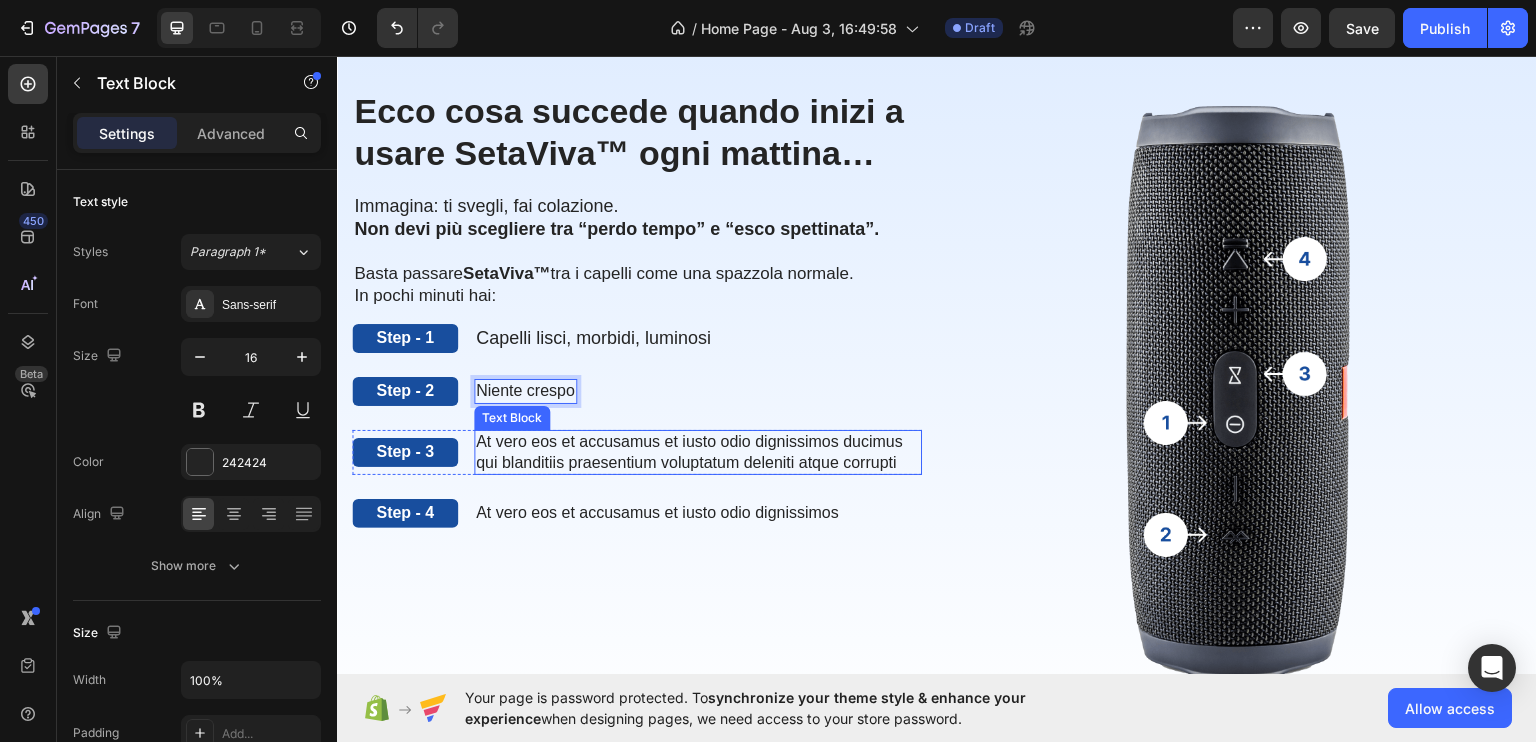 click on "At vero eos et accusamus et iusto odio dignissimos ducimus qui blanditiis praesentium voluptatum deleniti atque corrupti" at bounding box center [698, 452] 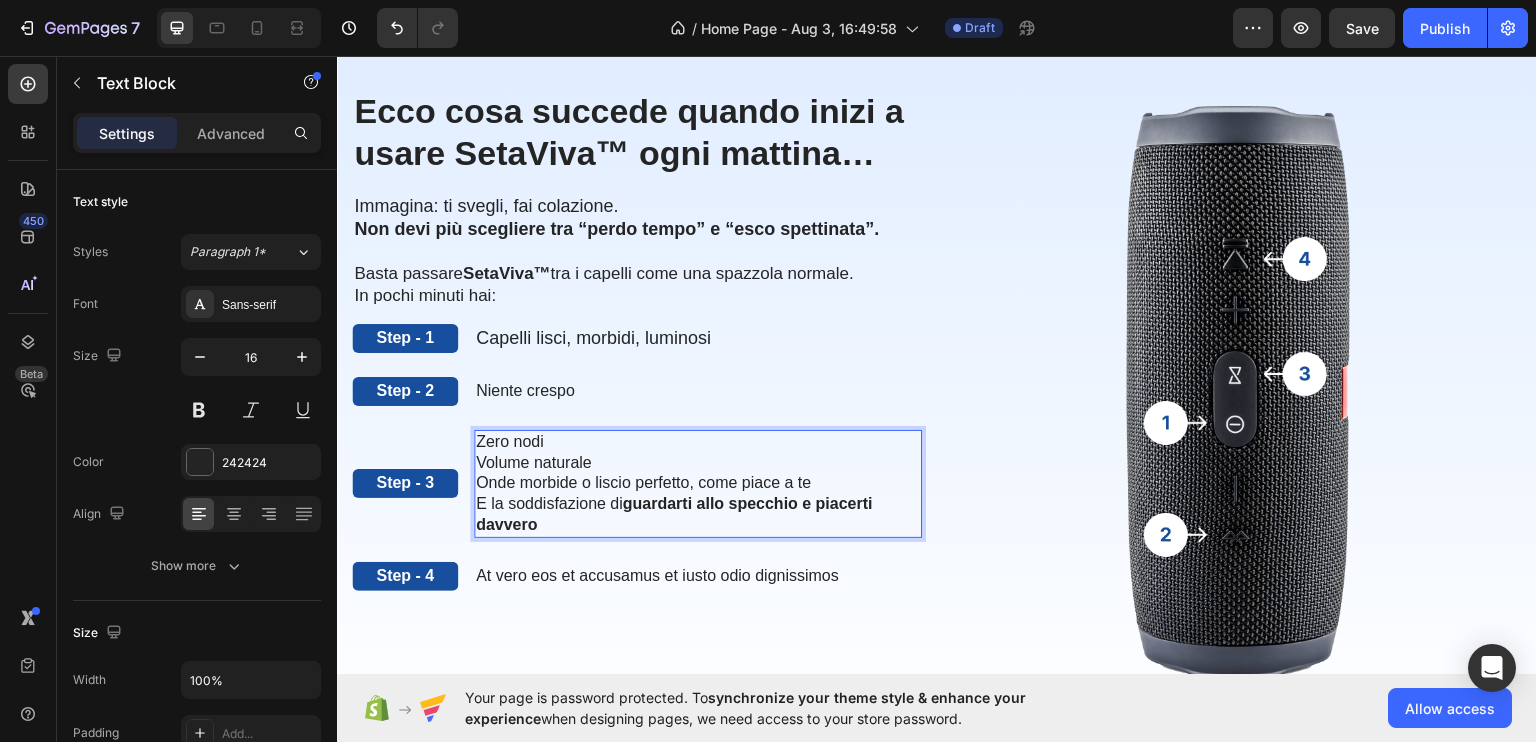 click on "Volume naturale" at bounding box center [698, 462] 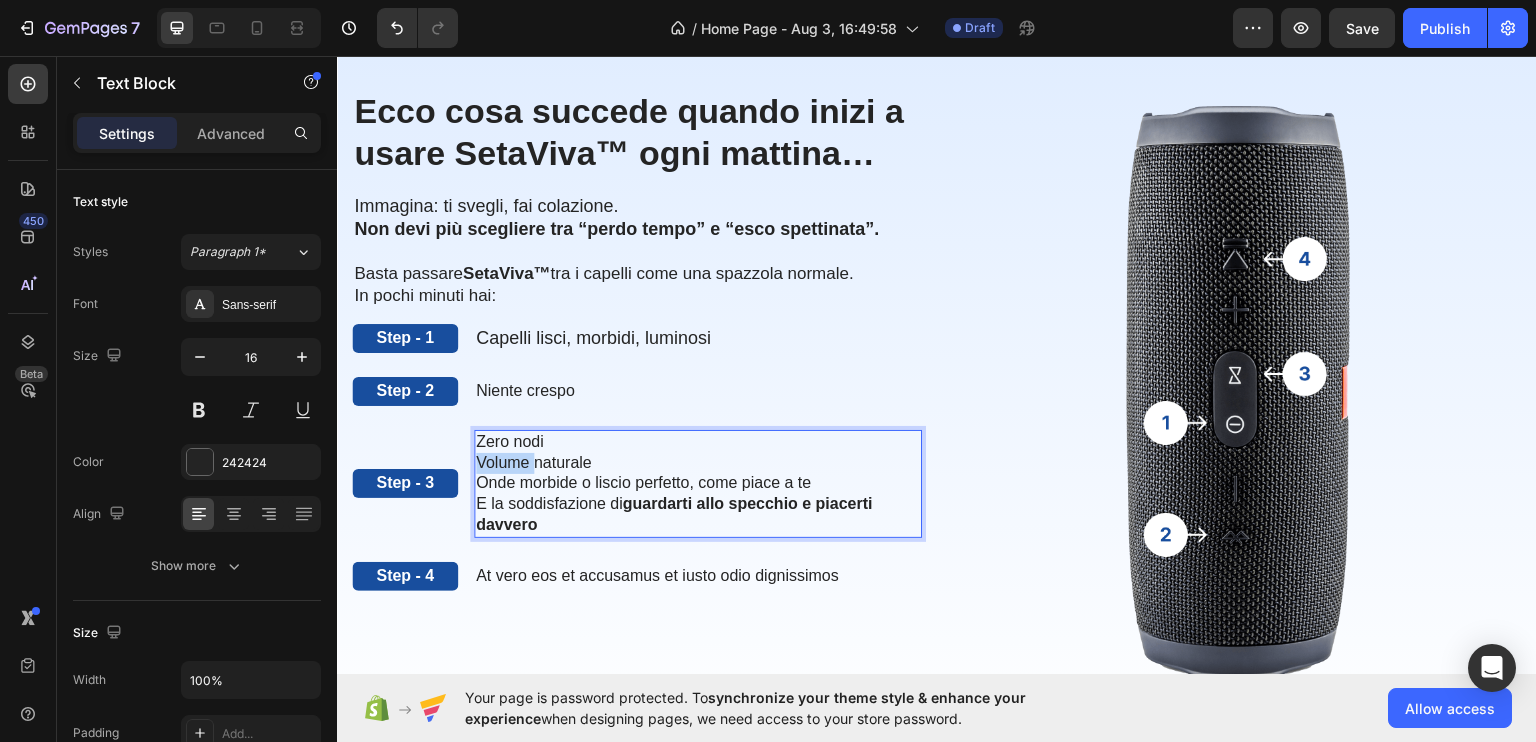 click on "Volume naturale" at bounding box center (698, 462) 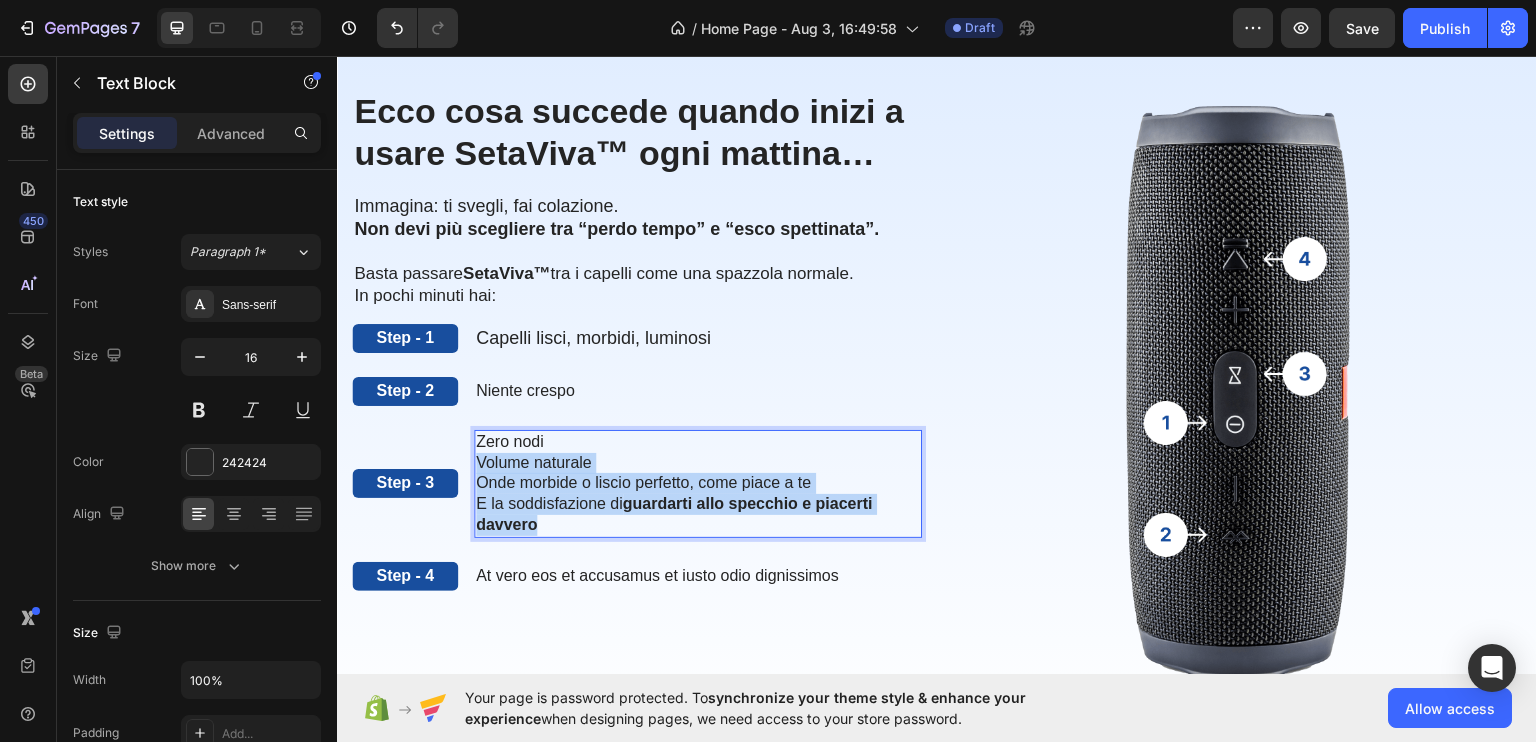 drag, startPoint x: 517, startPoint y: 503, endPoint x: 616, endPoint y: 572, distance: 120.67311 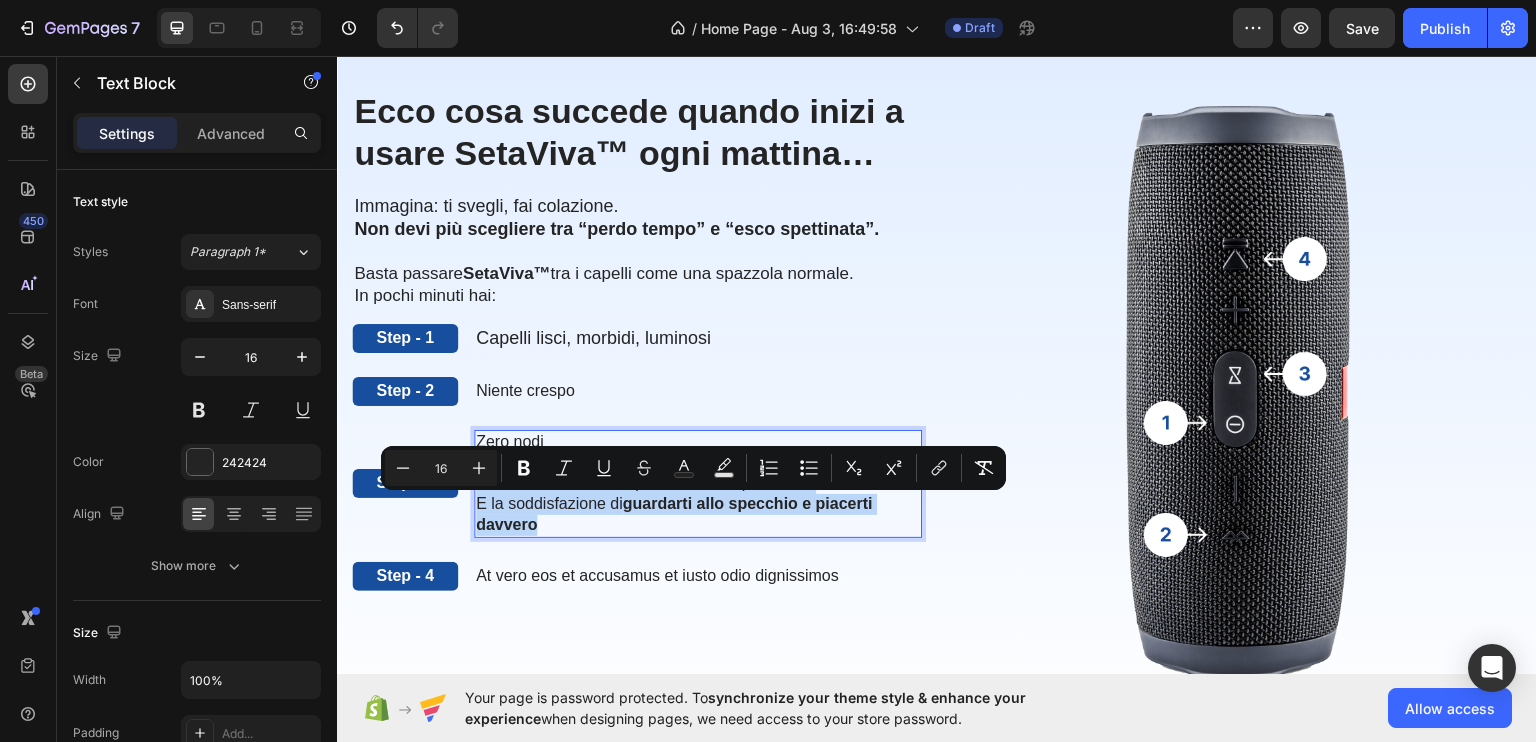 copy on "Volume naturale Onde morbide o liscio perfetto, come piace a te E la soddisfazione di  guardarti allo specchio e piacerti davvero" 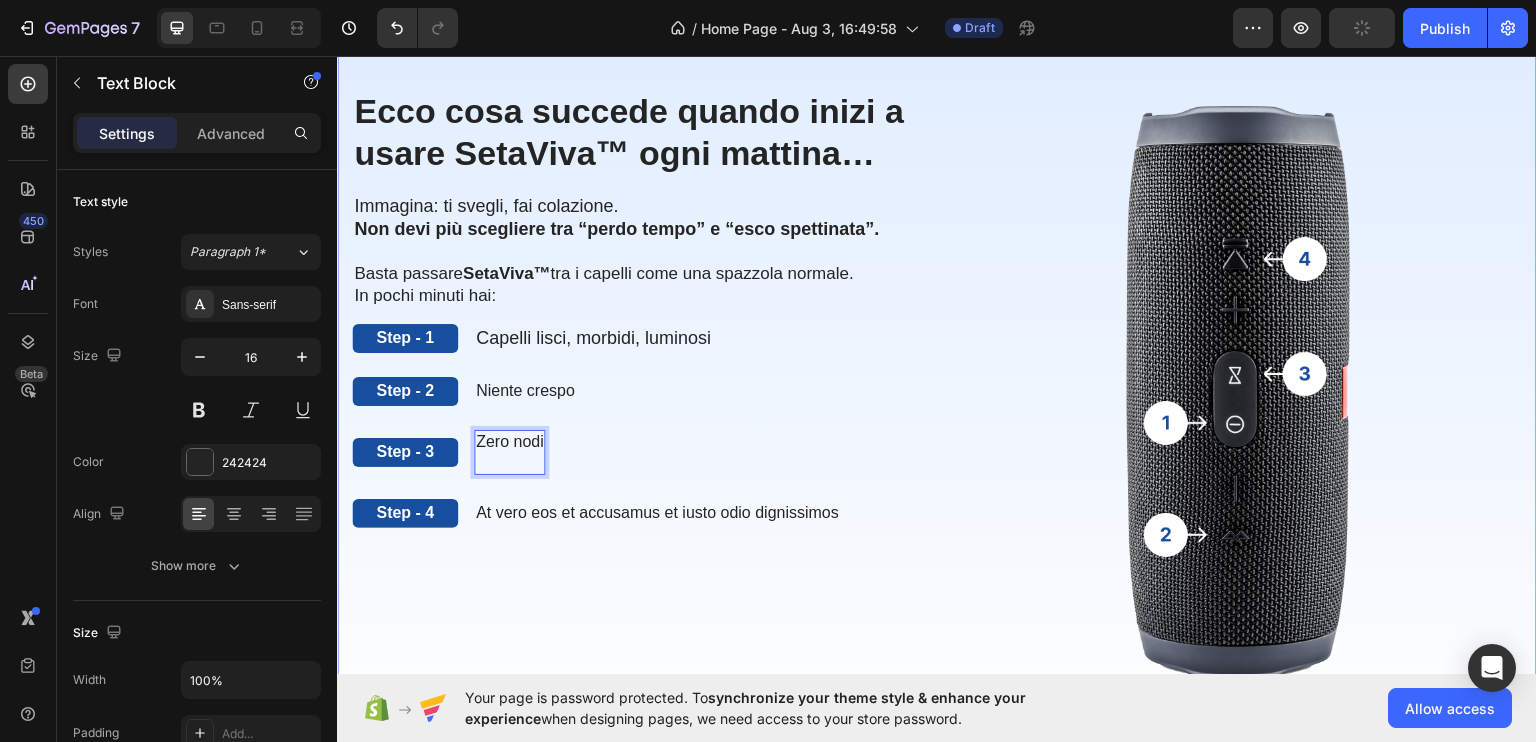 scroll, scrollTop: 1481, scrollLeft: 0, axis: vertical 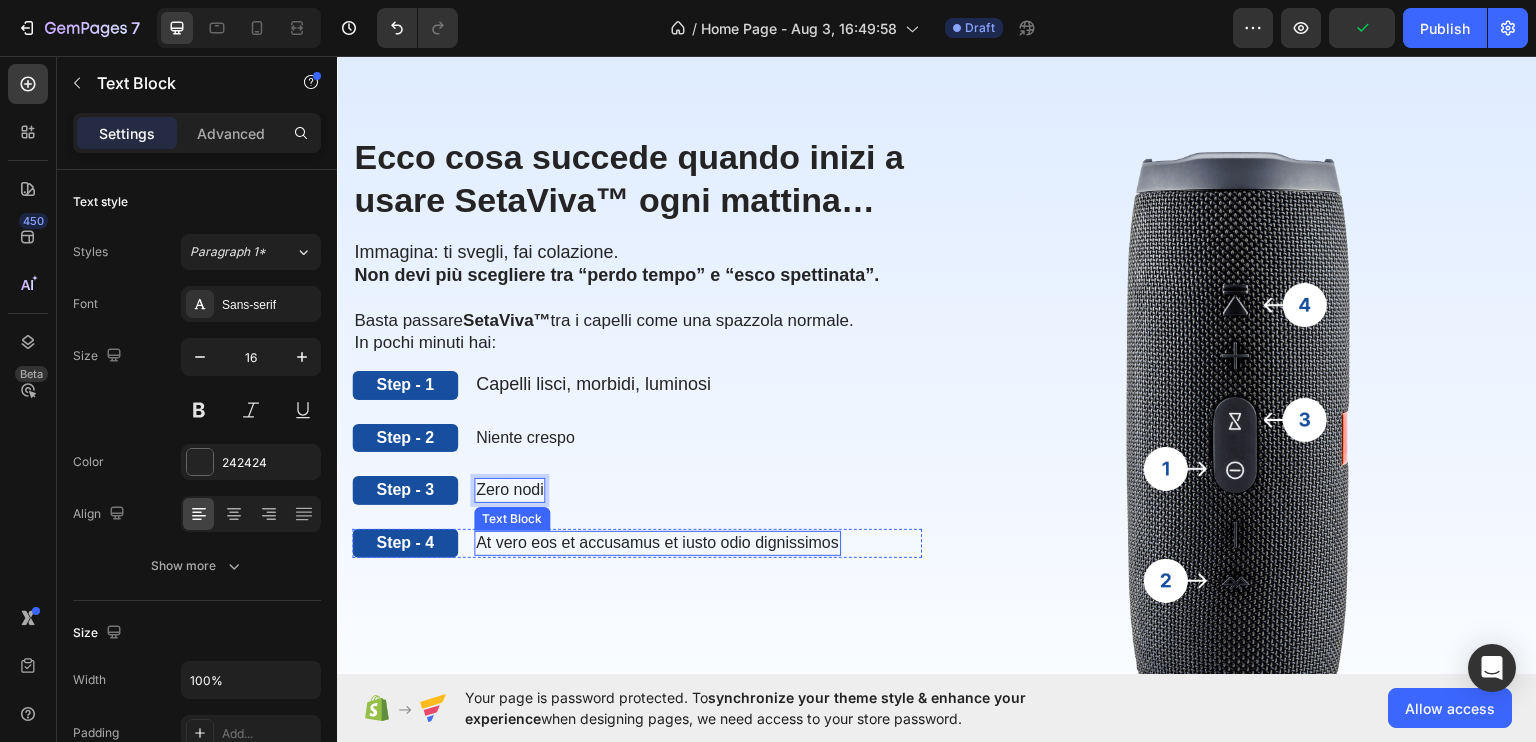 click on "At vero eos et accusamus et iusto odio dignissimos" at bounding box center [657, 542] 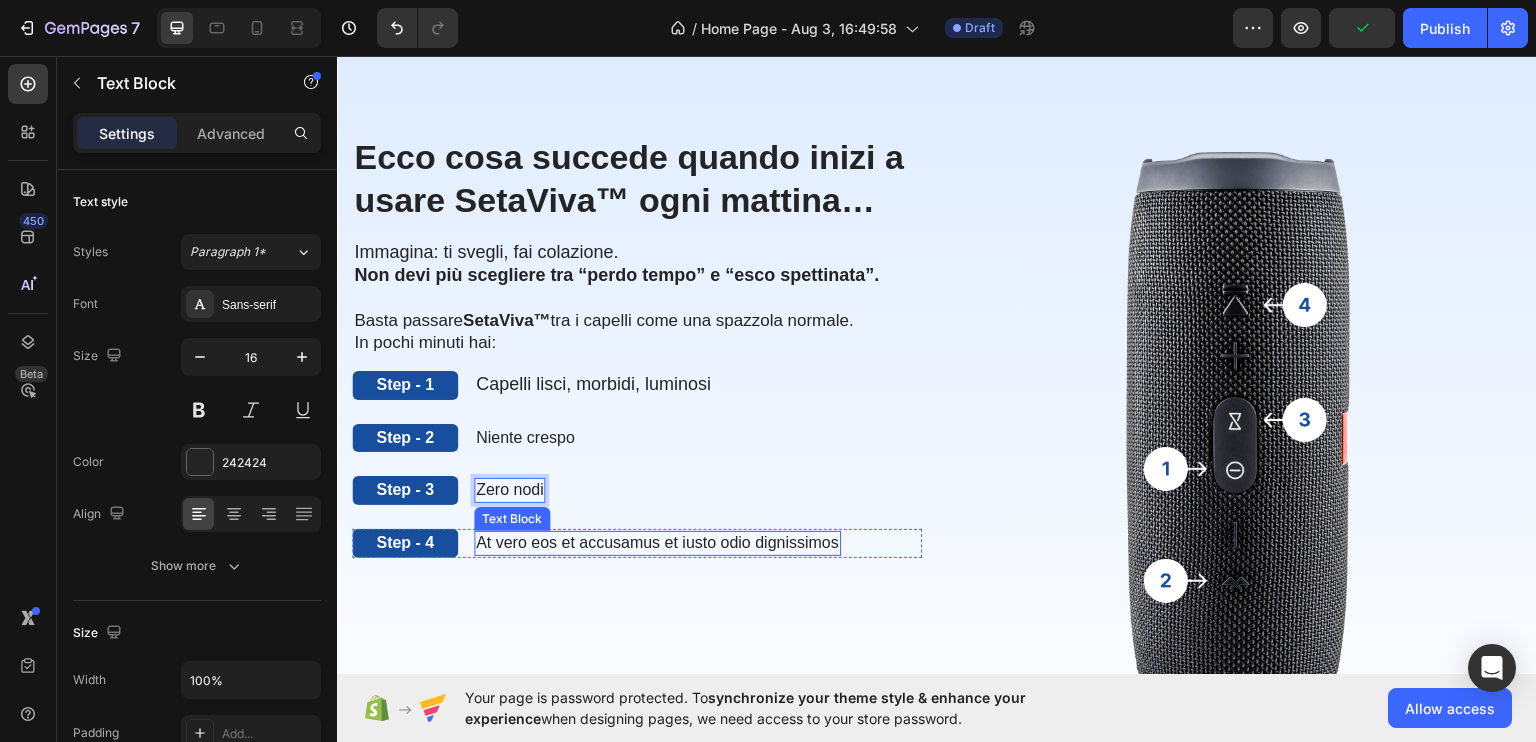click on "At vero eos et accusamus et iusto odio dignissimos" at bounding box center (657, 542) 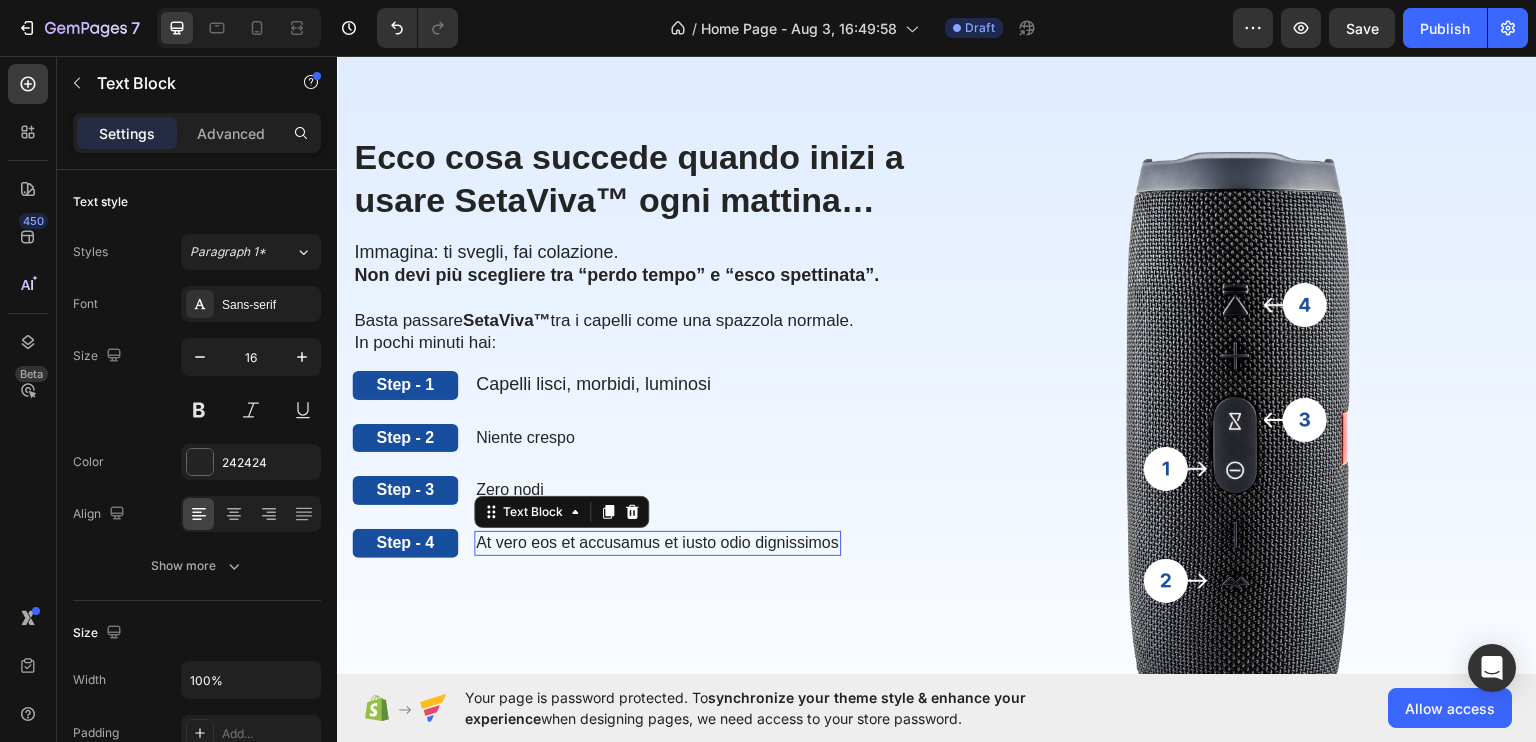 click on "At vero eos et accusamus et iusto odio dignissimos" at bounding box center [657, 542] 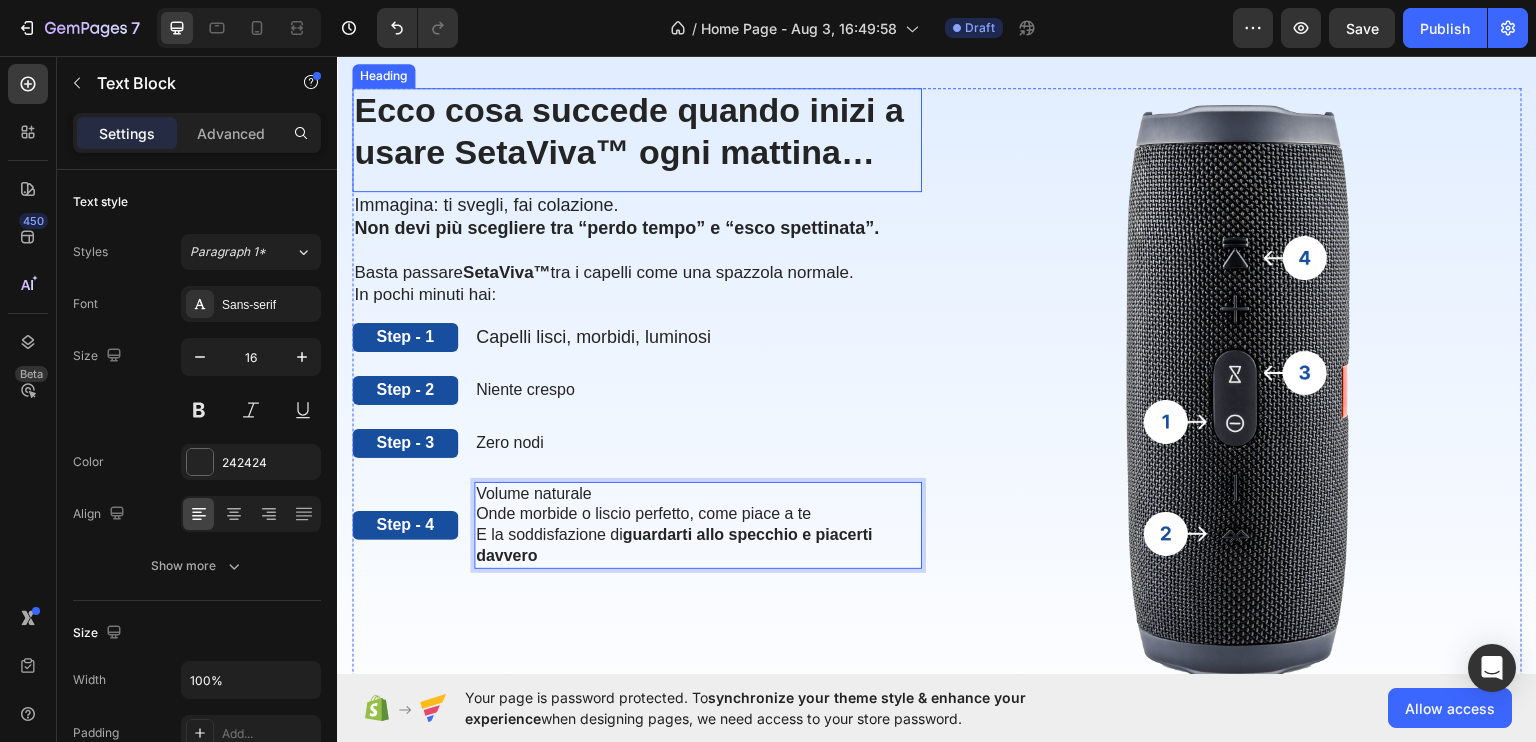 scroll, scrollTop: 1480, scrollLeft: 0, axis: vertical 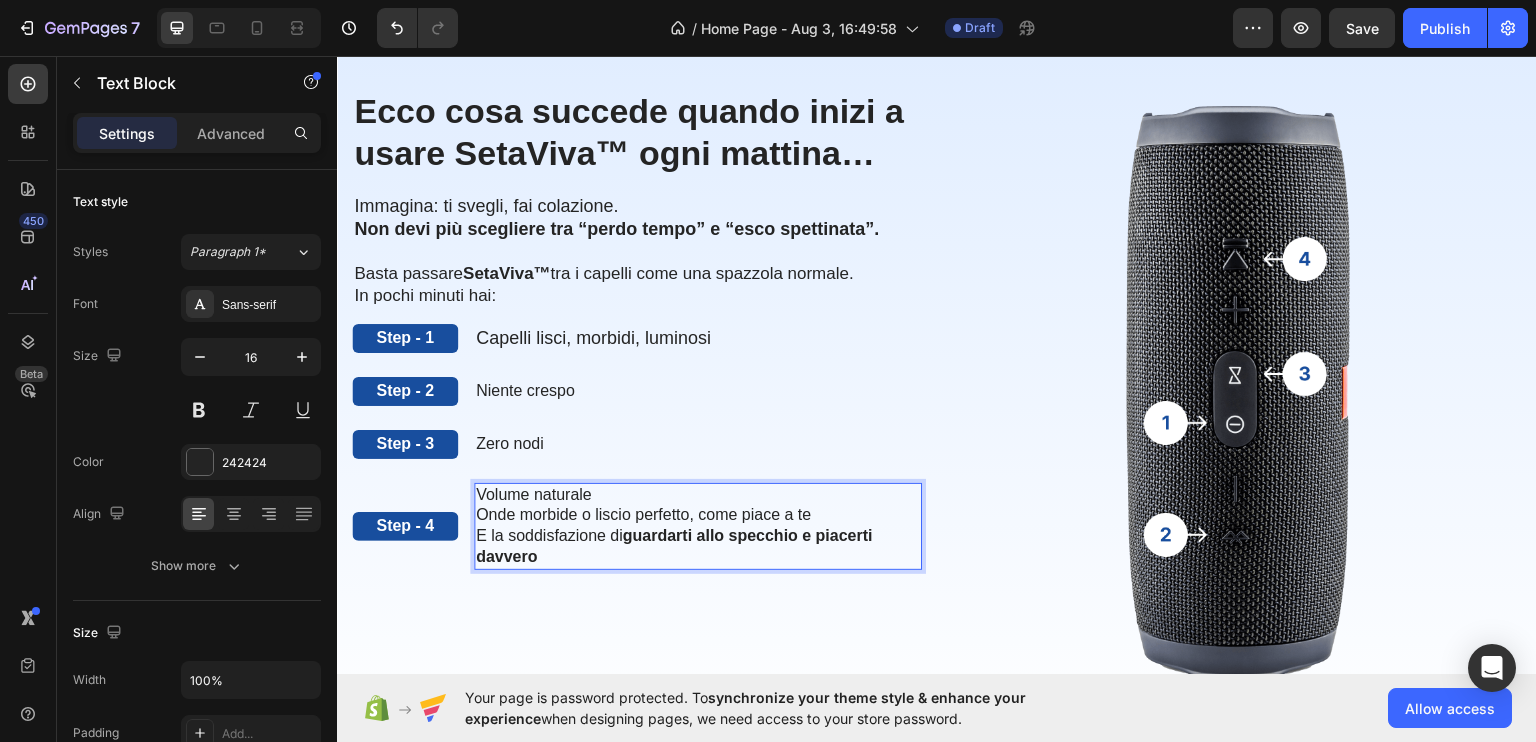 click on "Onde morbide o liscio perfetto, come piace a te" at bounding box center [698, 514] 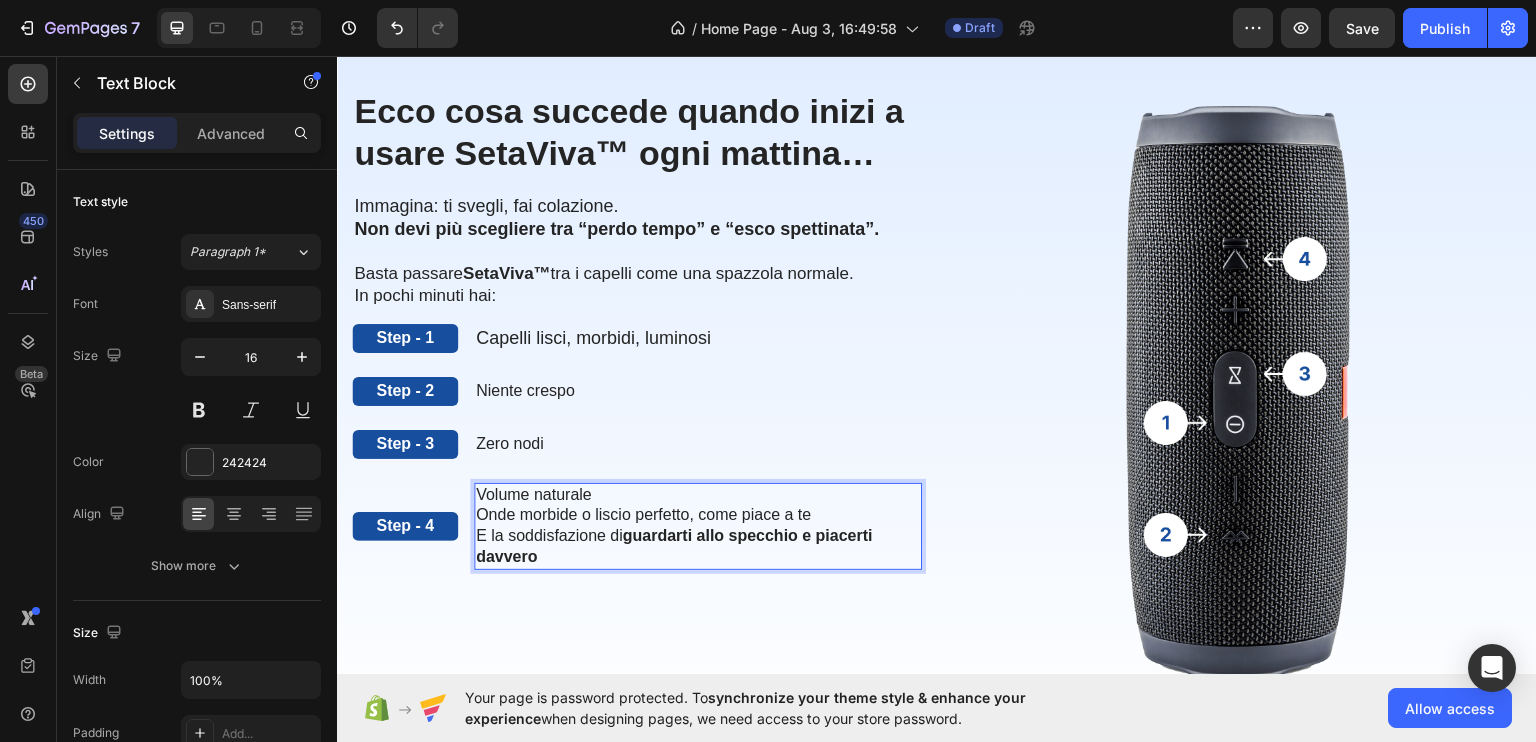 click on "Onde morbide o liscio perfetto, come piace a te" at bounding box center [698, 514] 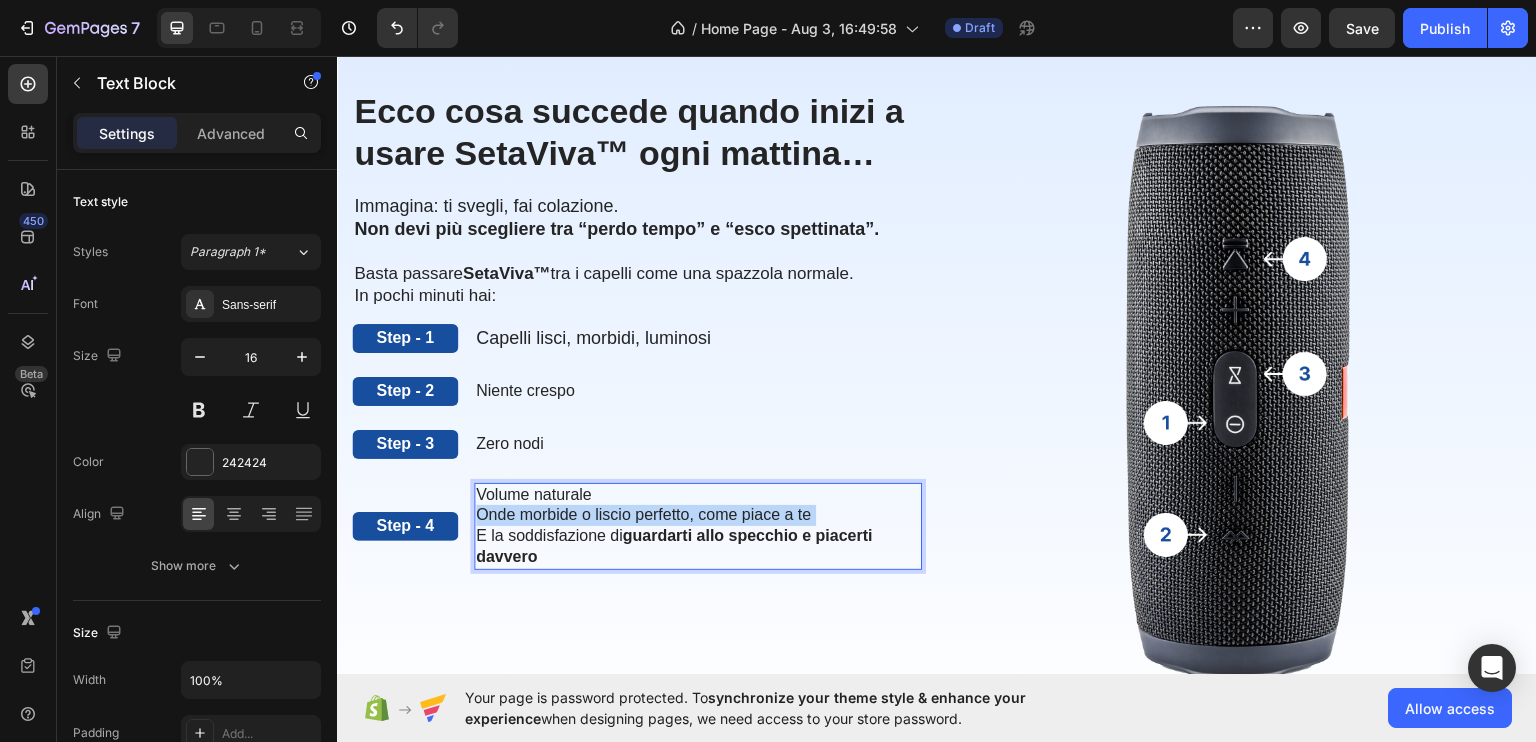 click on "Onde morbide o liscio perfetto, come piace a te" at bounding box center [698, 514] 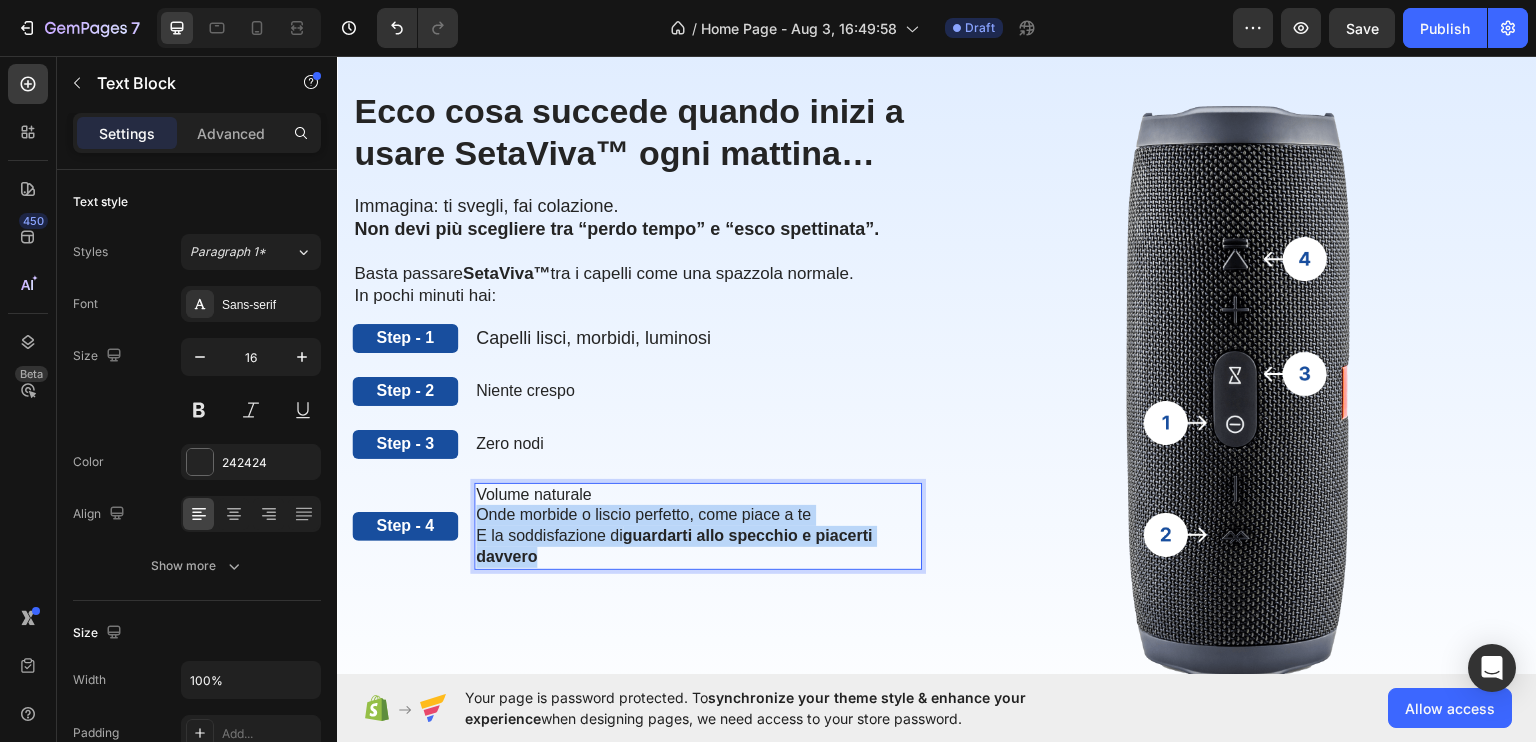 drag, startPoint x: 539, startPoint y: 564, endPoint x: 556, endPoint y: 597, distance: 37.12142 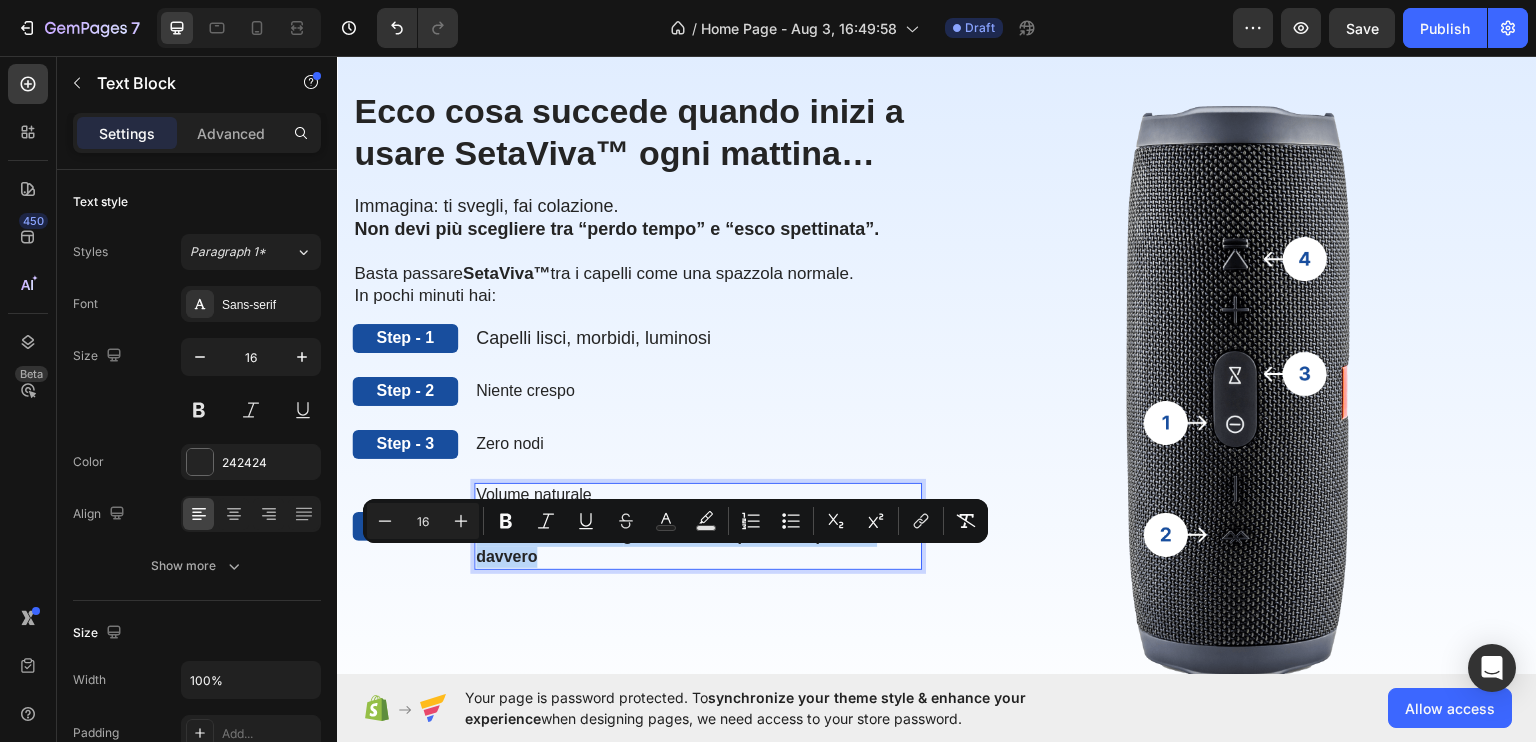 copy on "Onde morbide o liscio perfetto, come piace a te E la soddisfazione di  guardarti allo specchio e piacerti davvero" 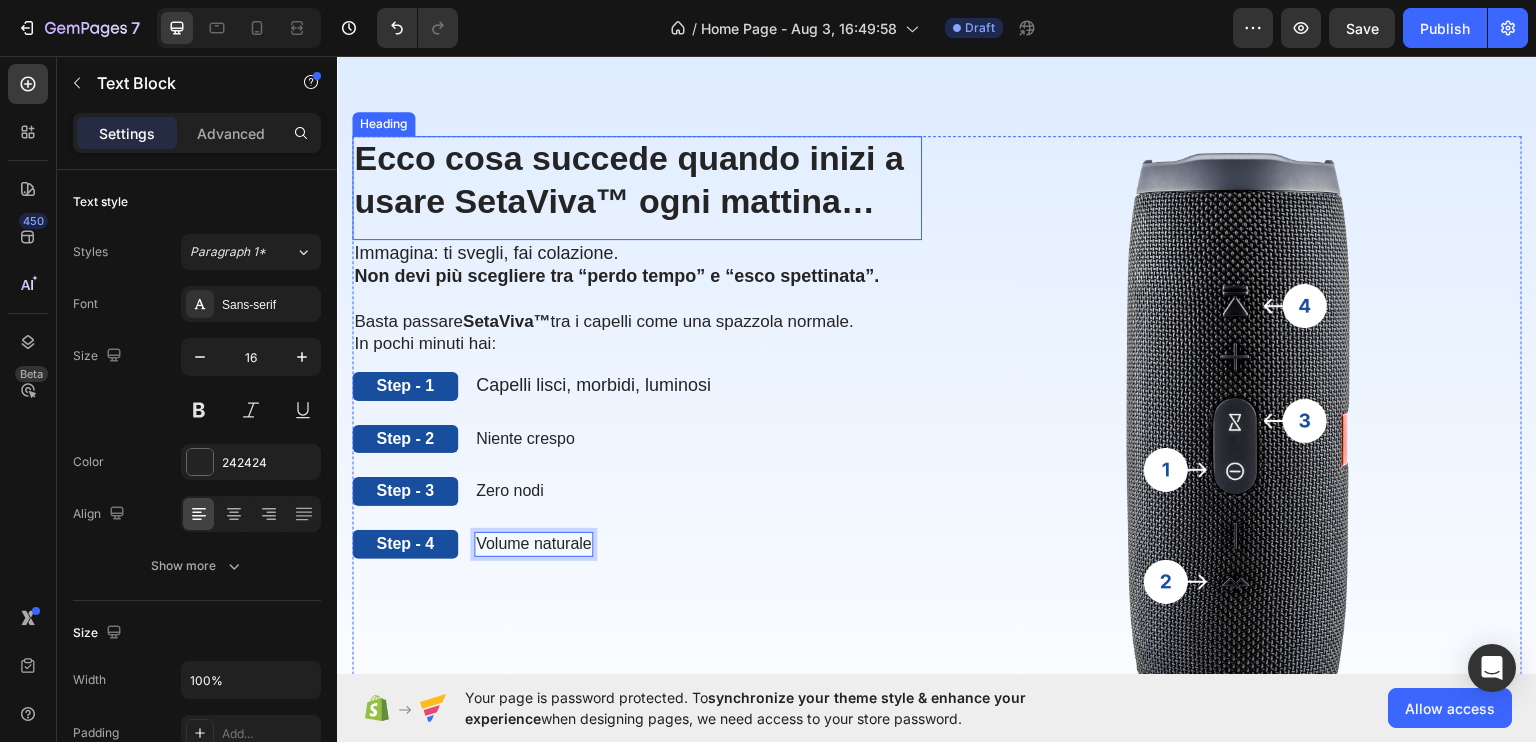scroll, scrollTop: 1481, scrollLeft: 0, axis: vertical 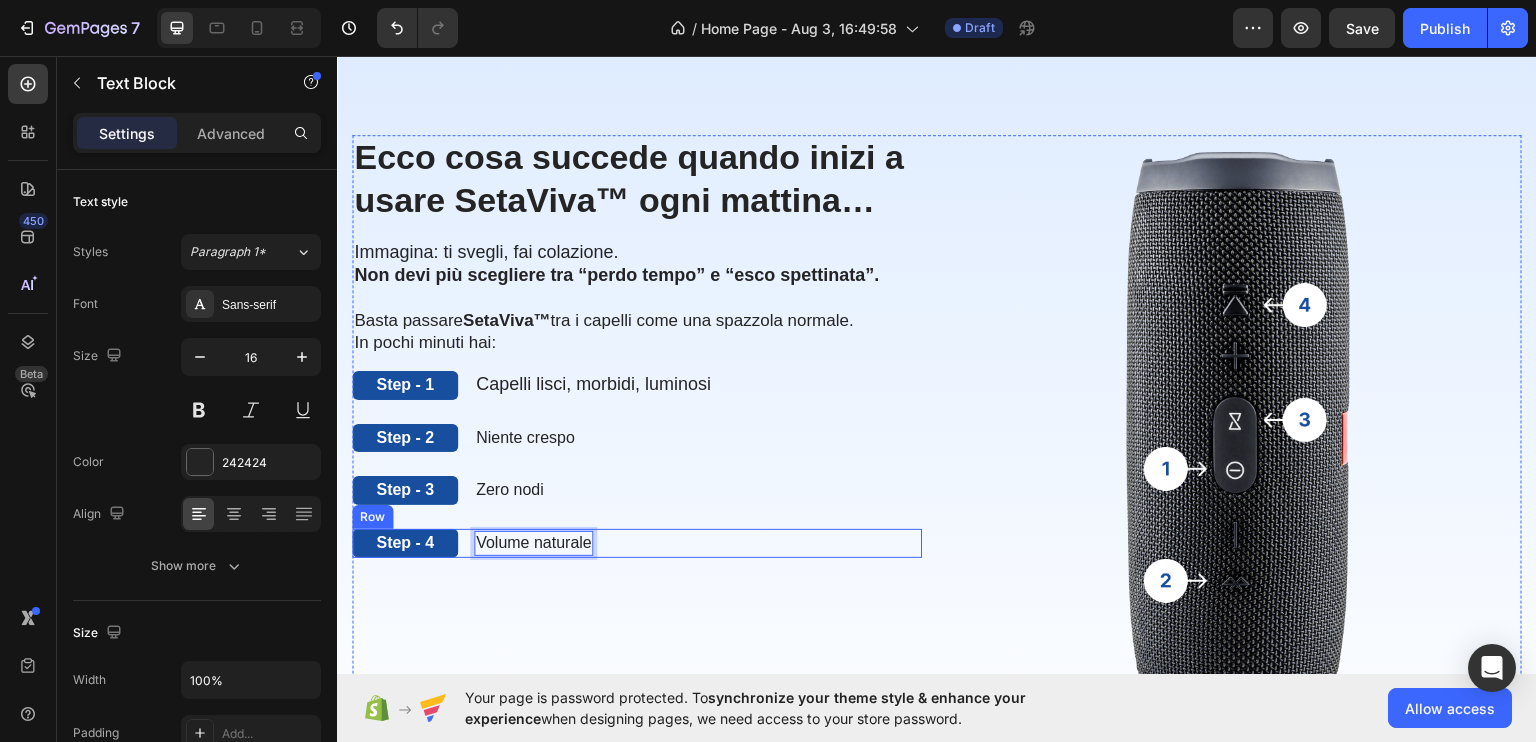click on "Step - 4 Text Block Volume naturale Text Block   0 Row" at bounding box center (637, 542) 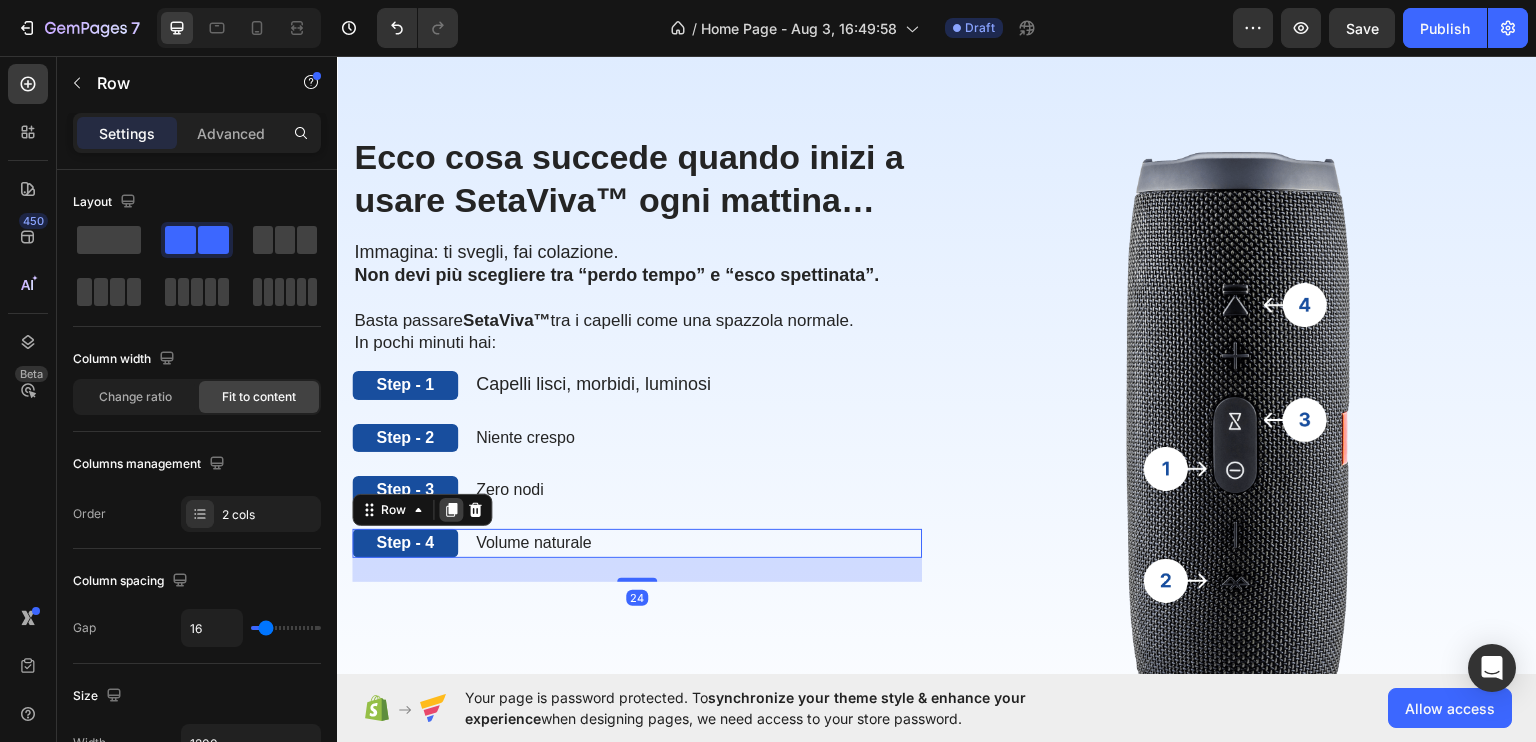click 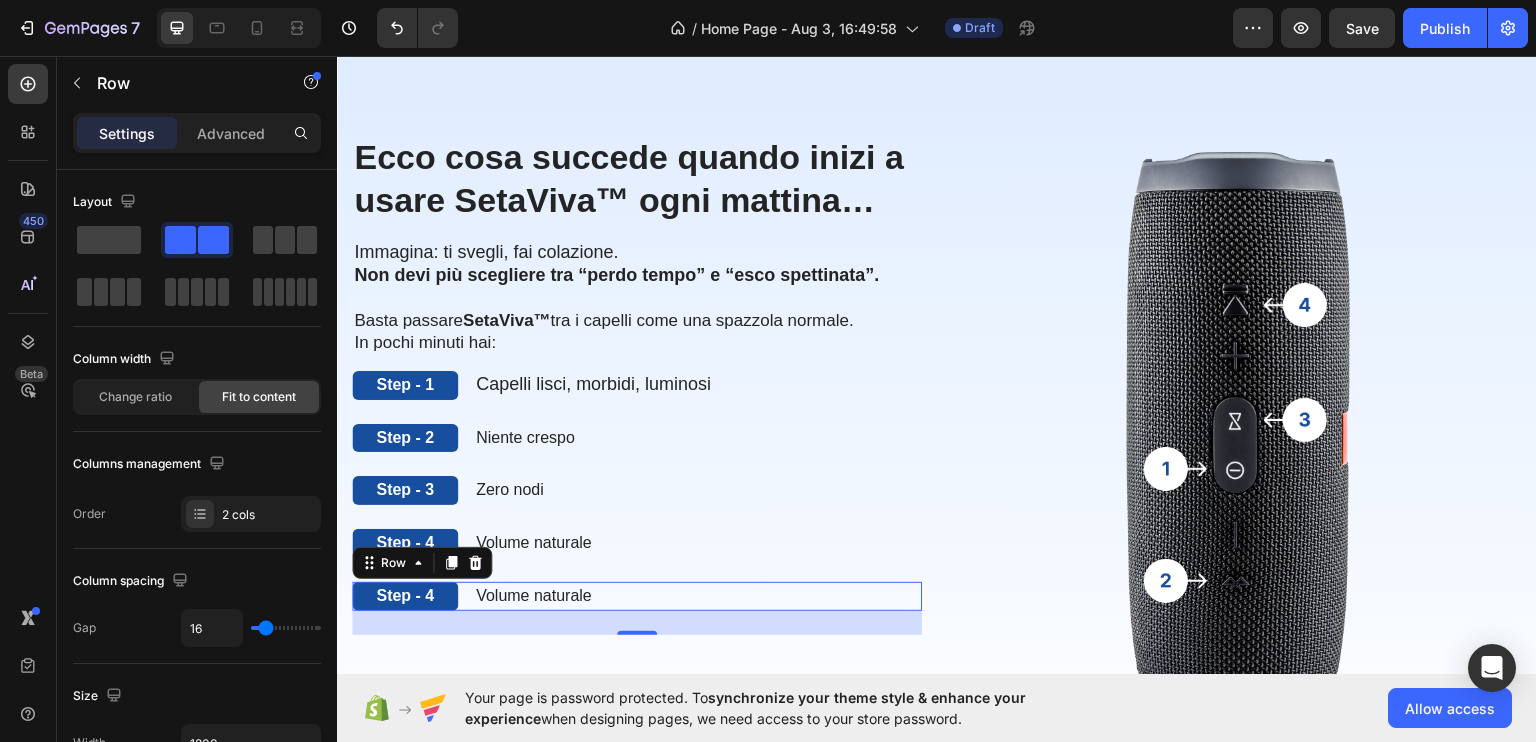 click on "Step - 4 Text Block Volume naturale Text Block Row   24" at bounding box center (637, 595) 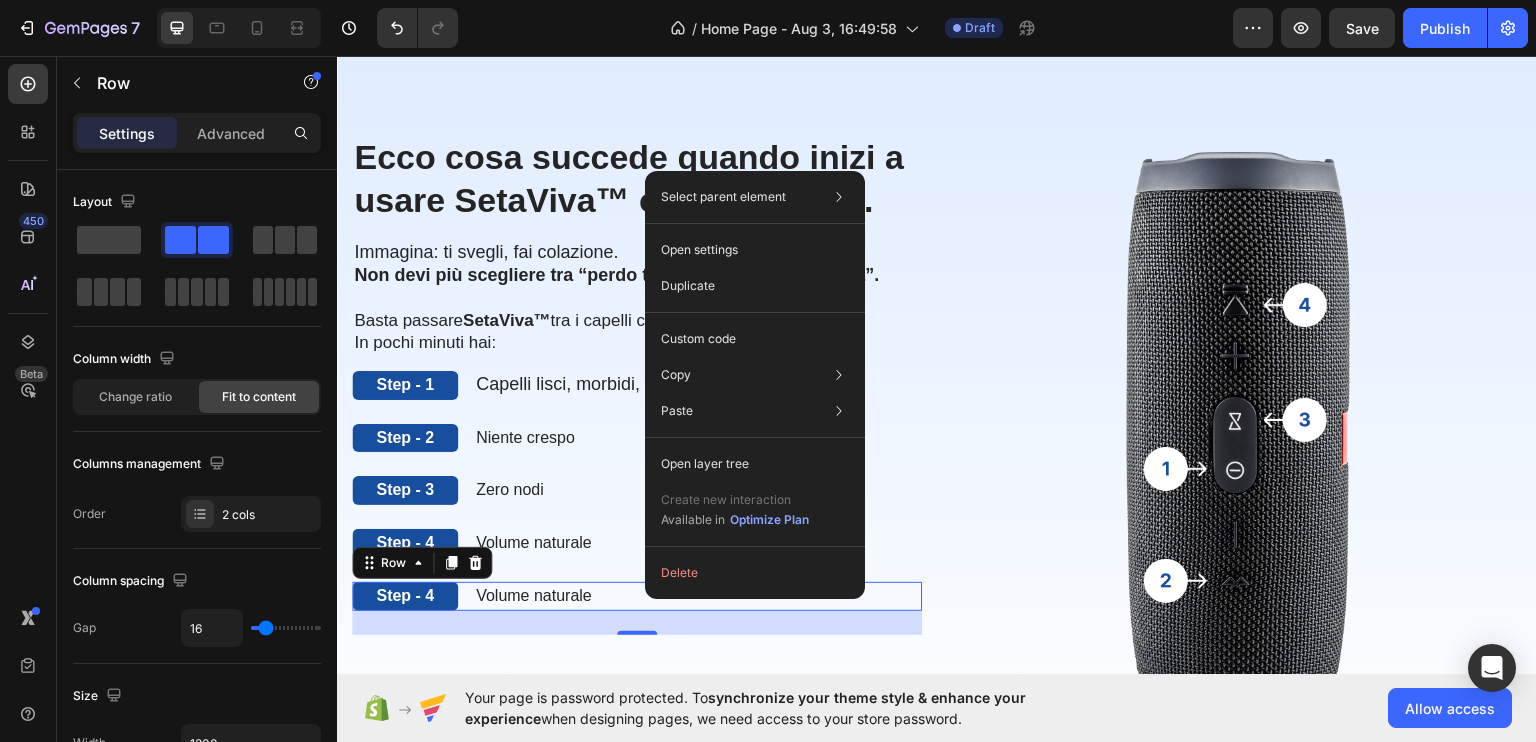 click on "Volume naturale" at bounding box center [534, 595] 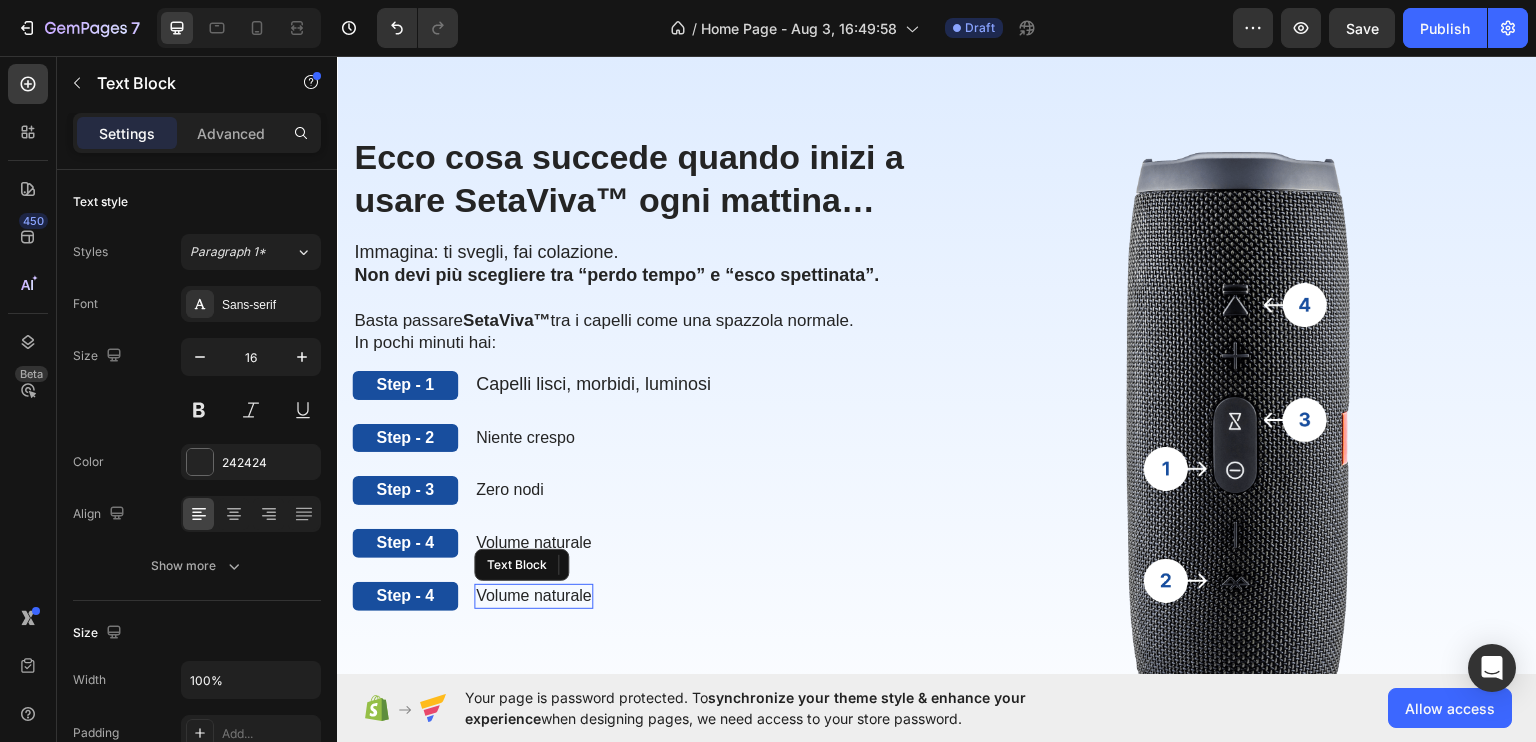 click on "Volume naturale" at bounding box center (534, 595) 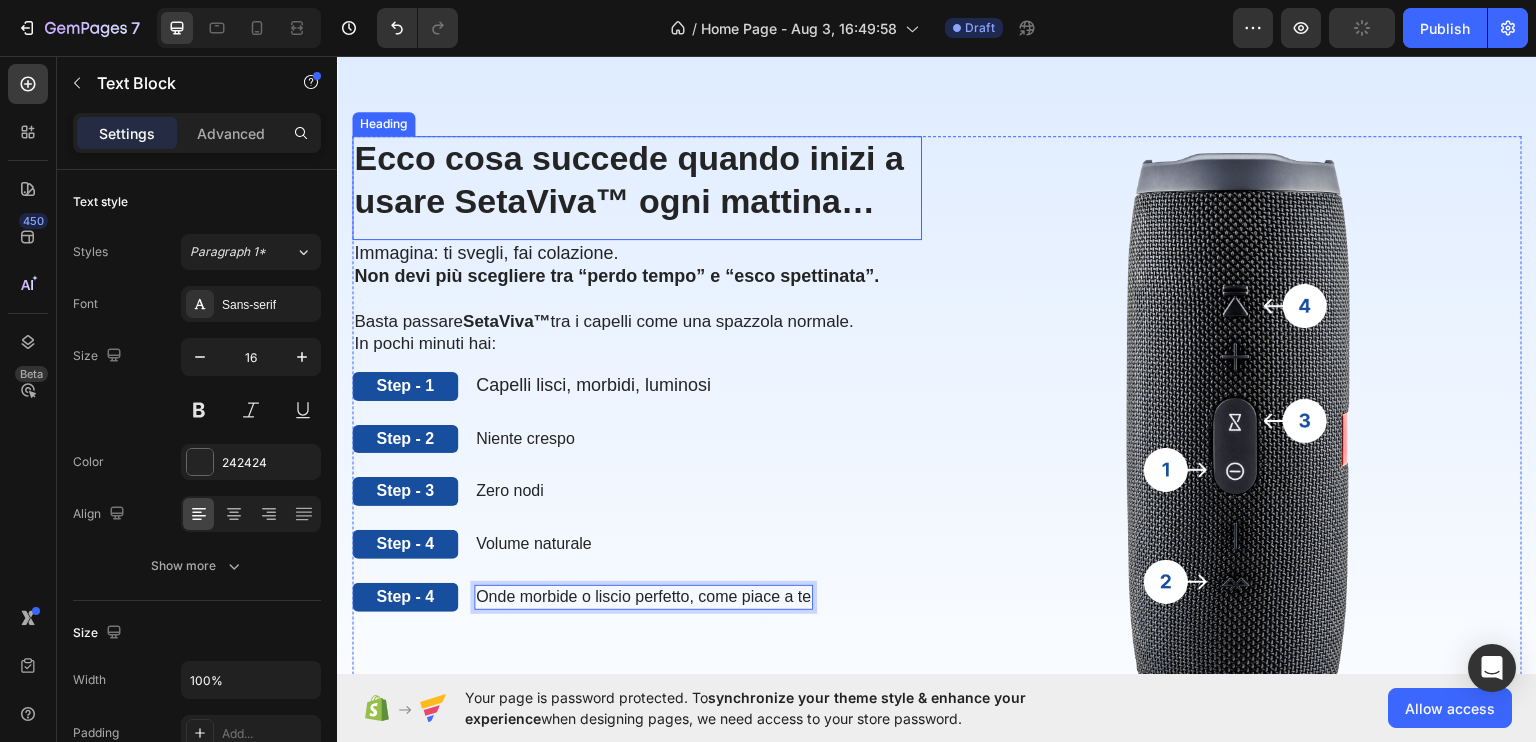 scroll, scrollTop: 1481, scrollLeft: 0, axis: vertical 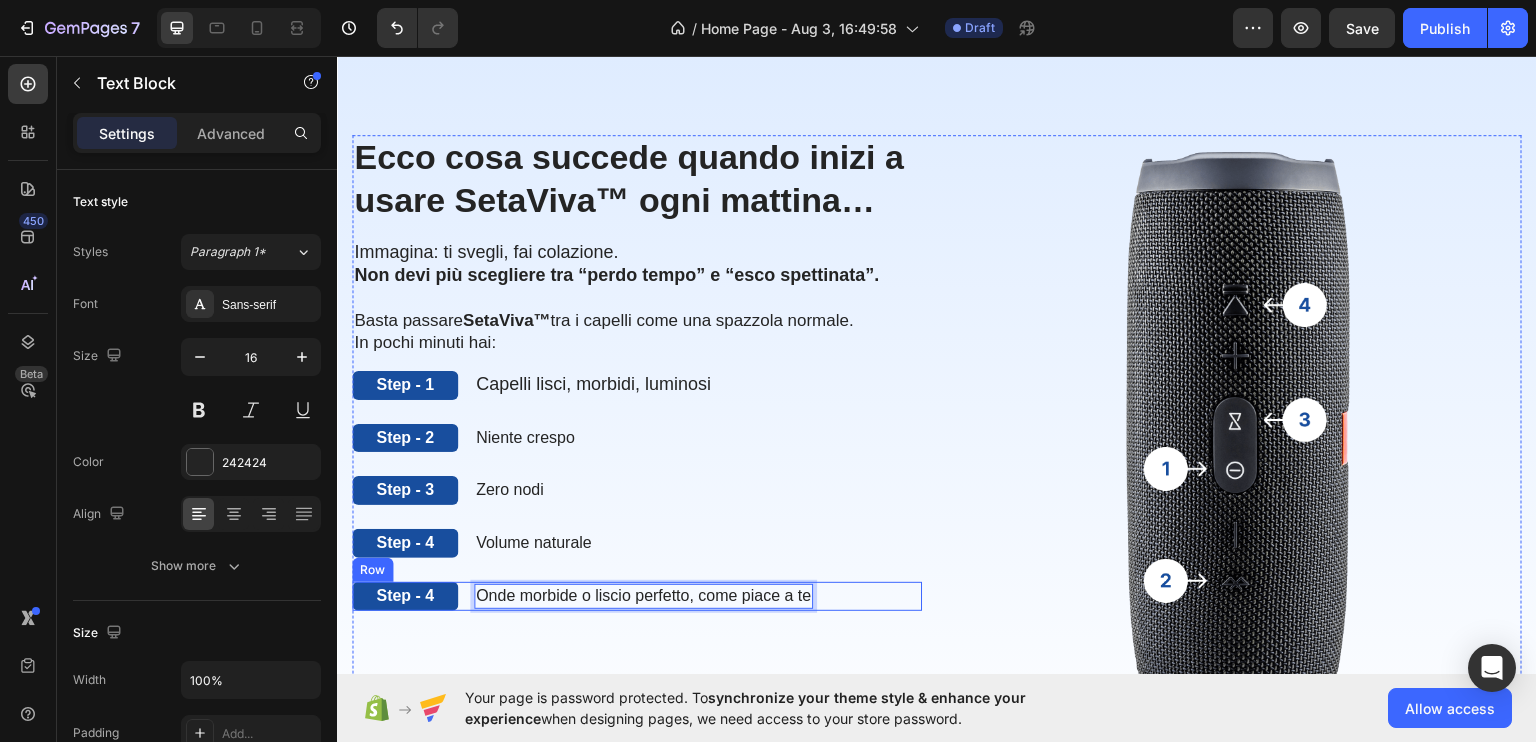 click on "Step - 4 Text Block Onde morbide o liscio perfetto, come piace a te Text Block   0 Row" at bounding box center (637, 595) 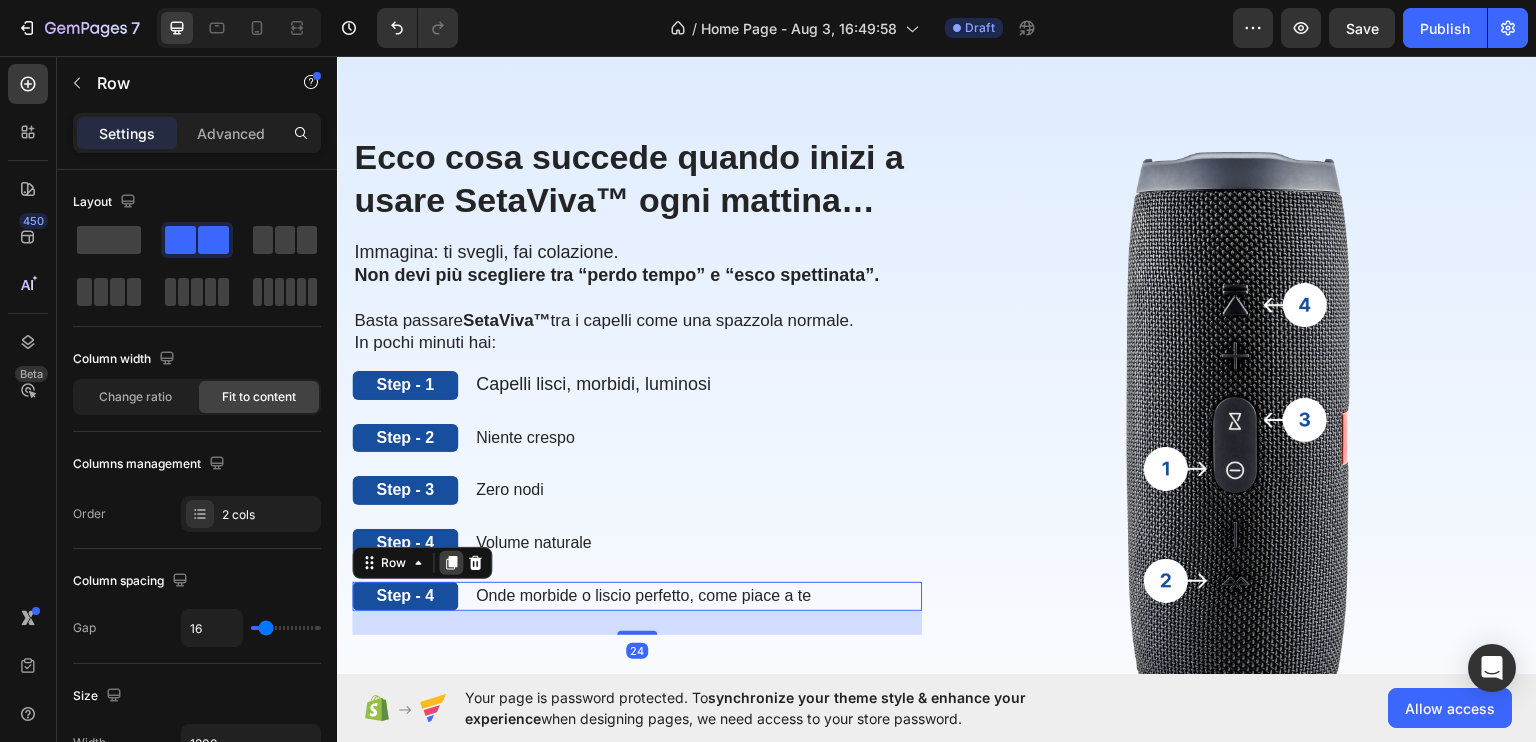 click 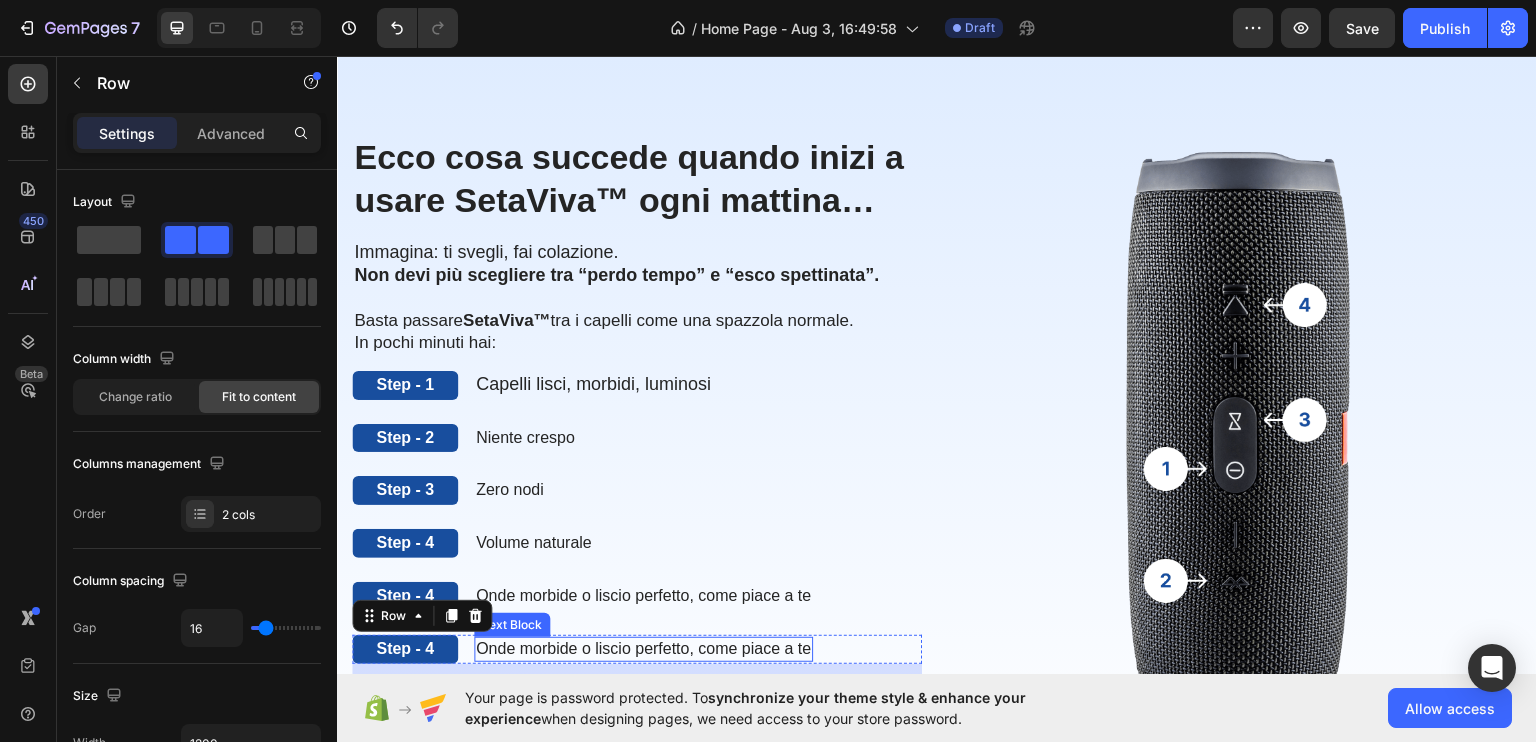 click on "Onde morbide o liscio perfetto, come piace a te" at bounding box center (643, 648) 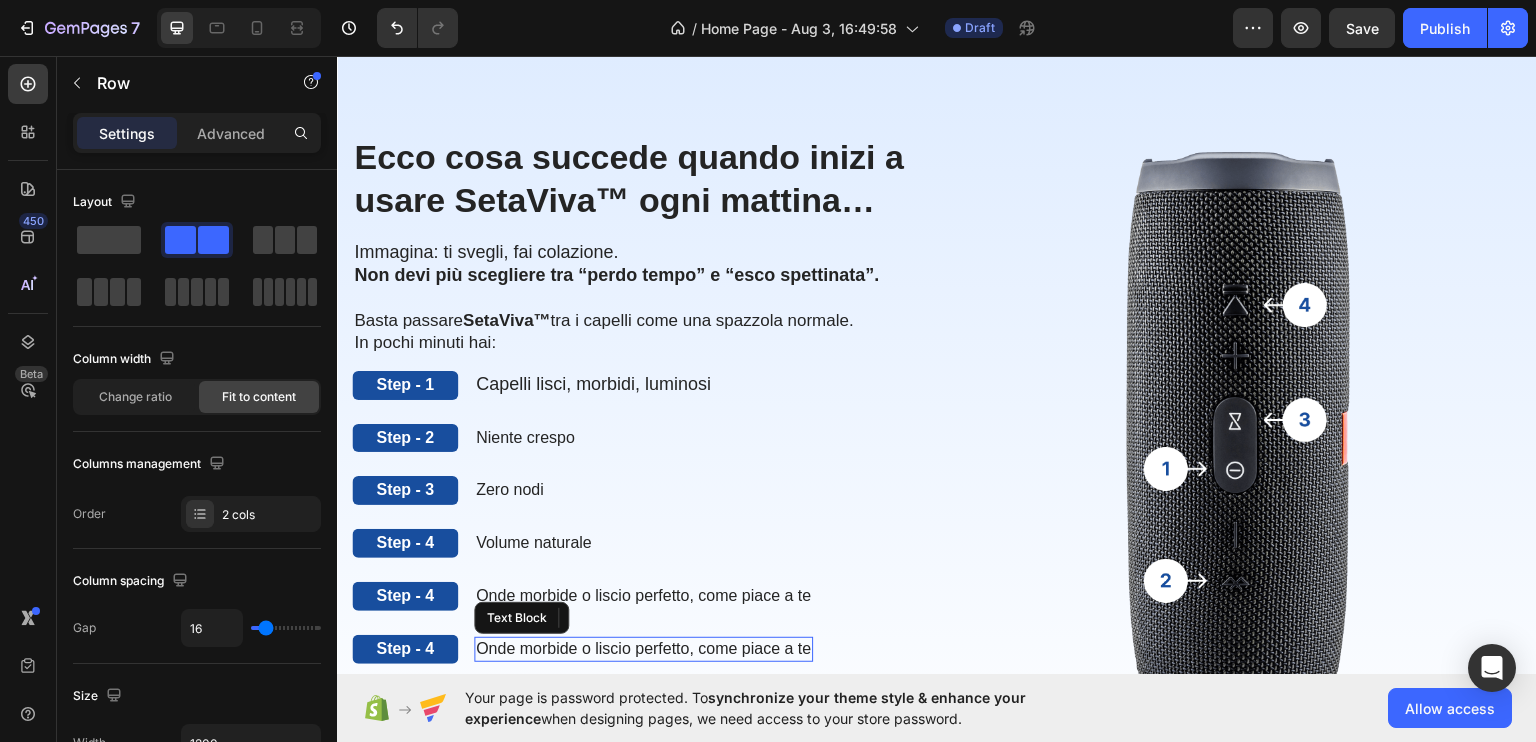 click on "Onde morbide o liscio perfetto, come piace a te" at bounding box center [643, 648] 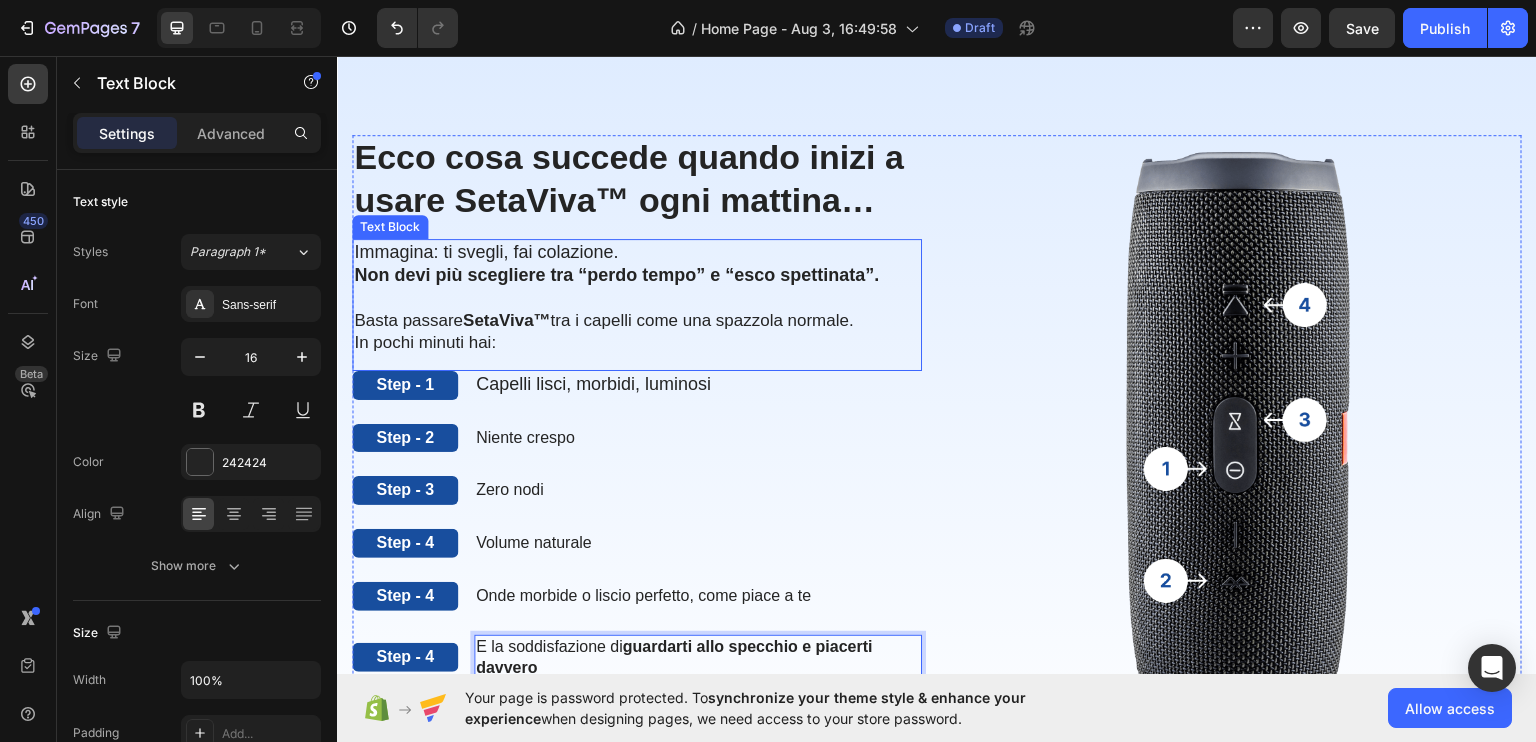 scroll, scrollTop: 1524, scrollLeft: 0, axis: vertical 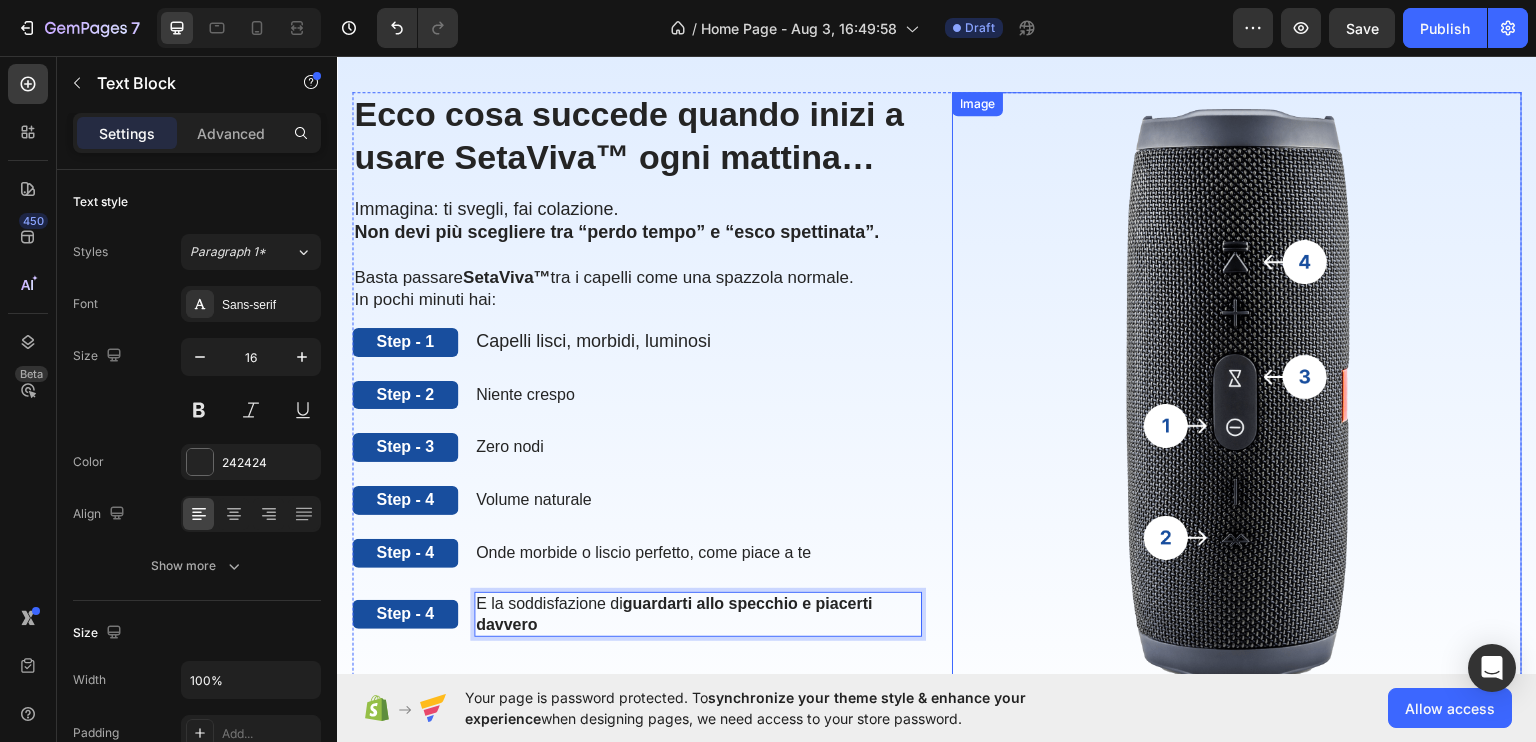 click at bounding box center (1237, 393) 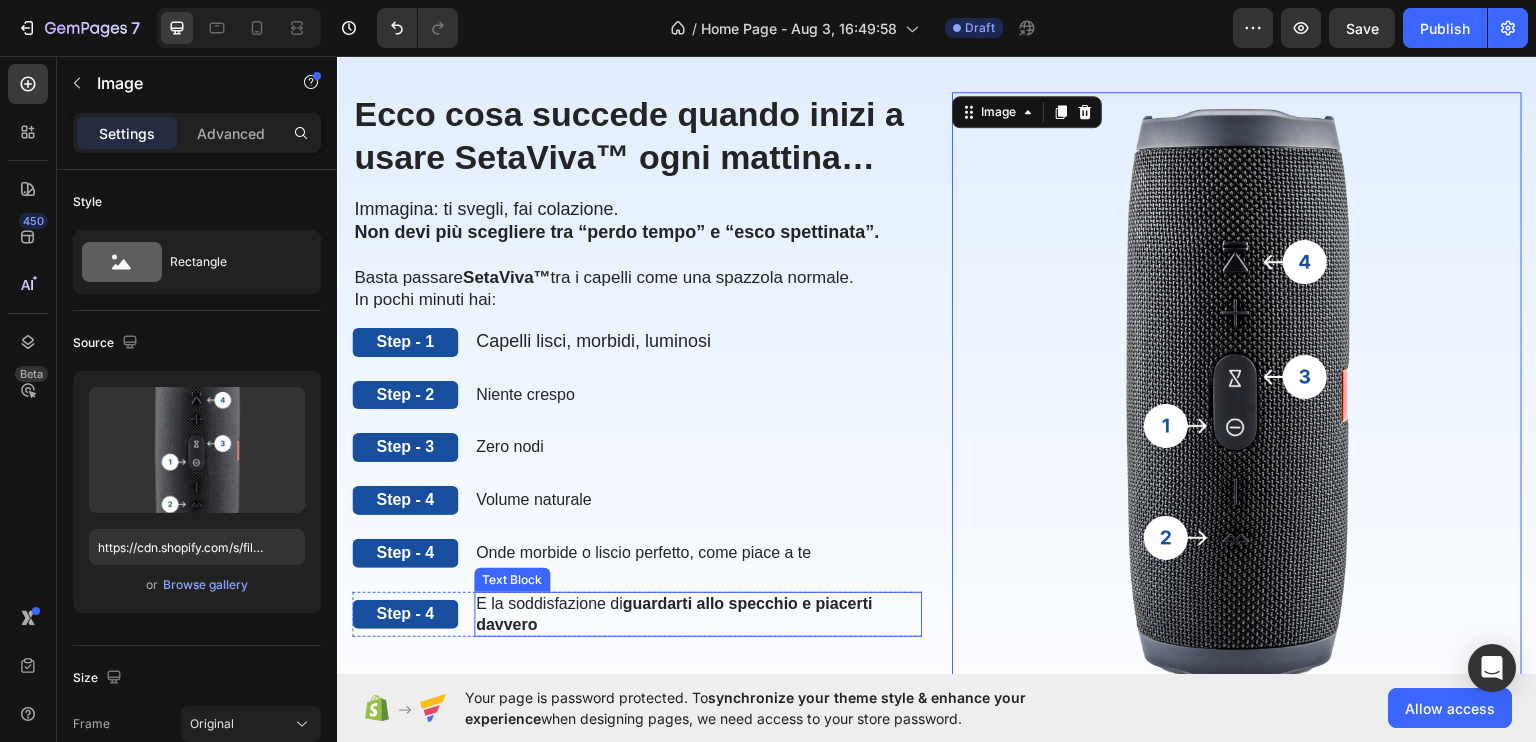 click on "E la soddisfazione di  guardarti allo specchio e piacerti davvero" at bounding box center [698, 614] 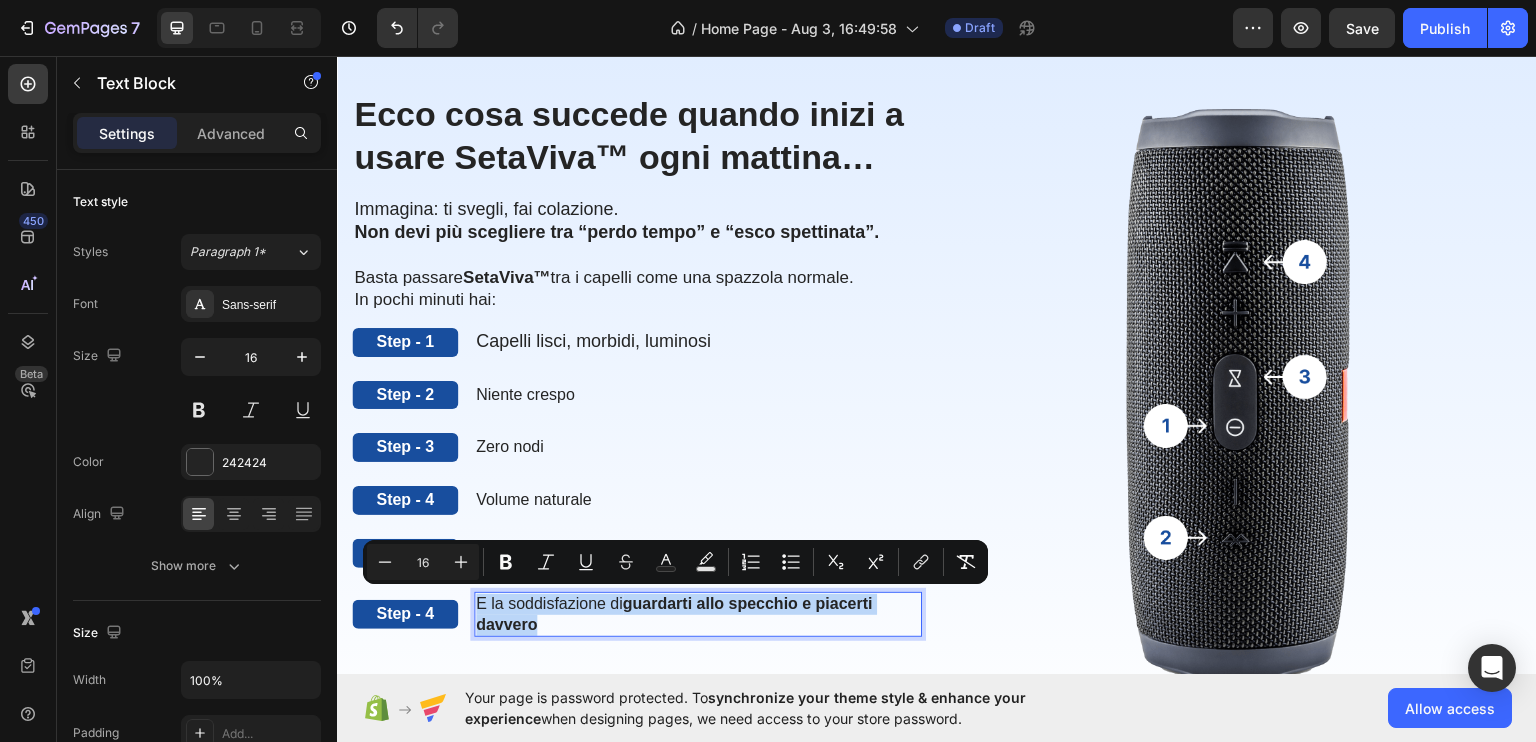 click on "E la soddisfazione di  guardarti allo specchio e piacerti davvero" at bounding box center [698, 614] 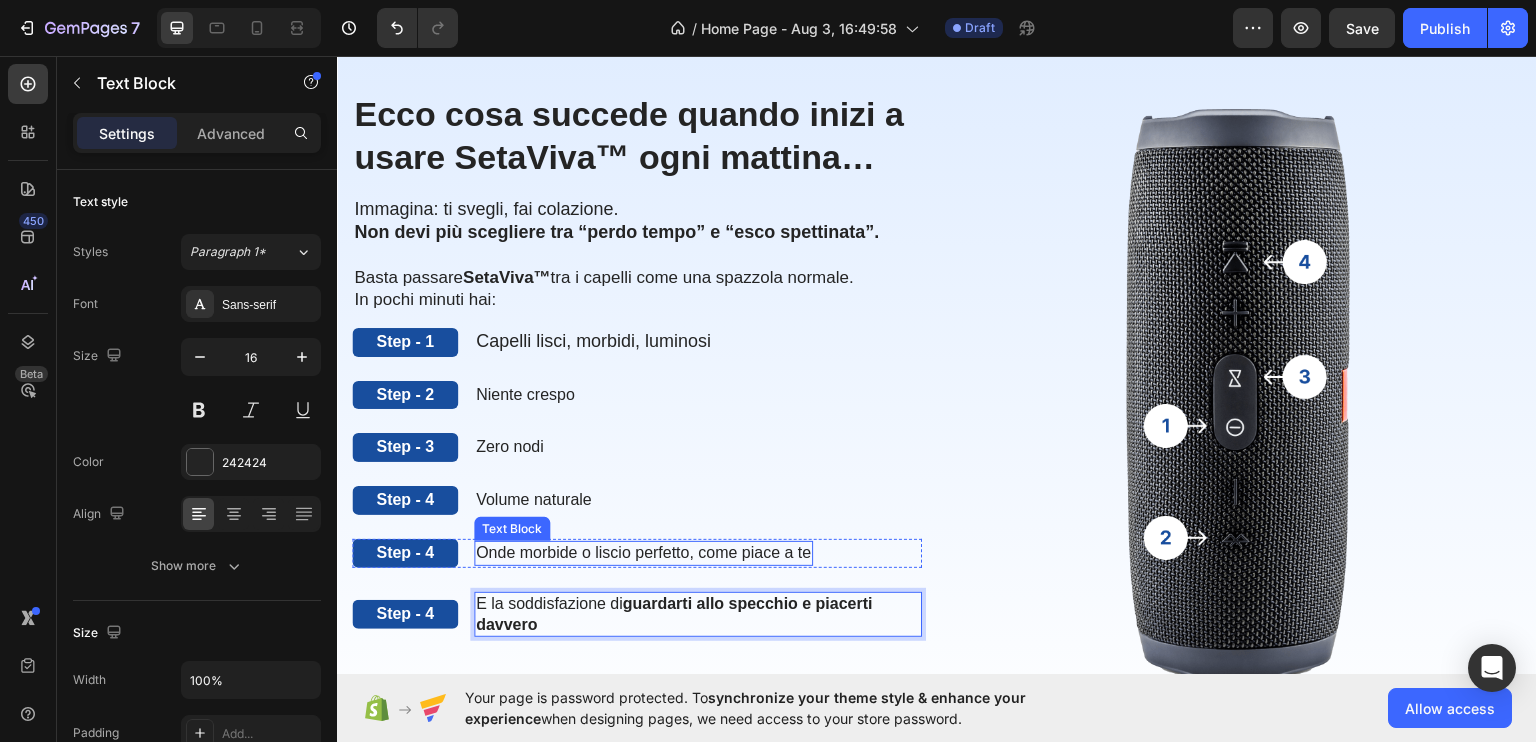 click on "Onde morbide o liscio perfetto, come piace a te" at bounding box center (643, 552) 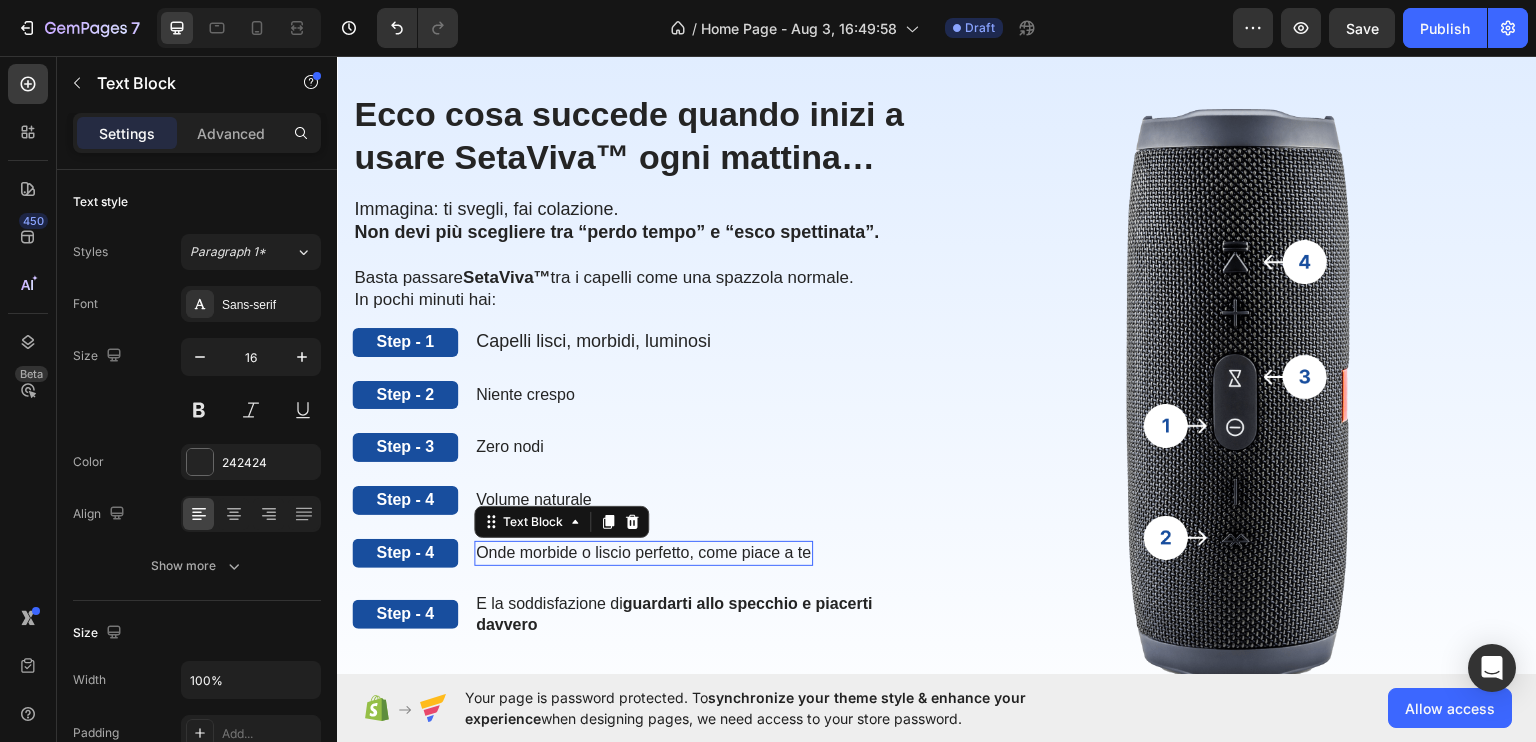 click on "Onde morbide o liscio perfetto, come piace a te" at bounding box center [643, 552] 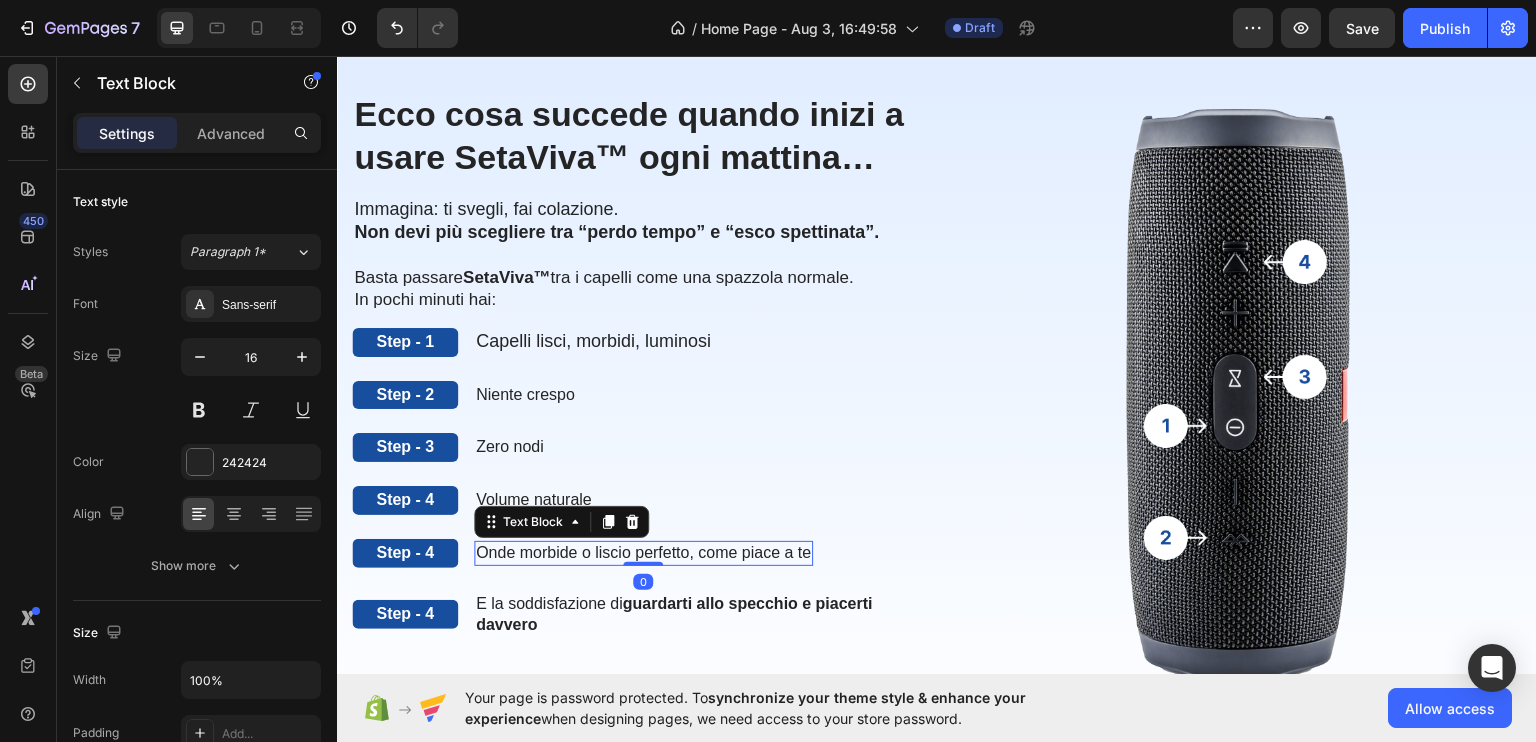 click on "Onde morbide o liscio perfetto, come piace a te" at bounding box center [643, 552] 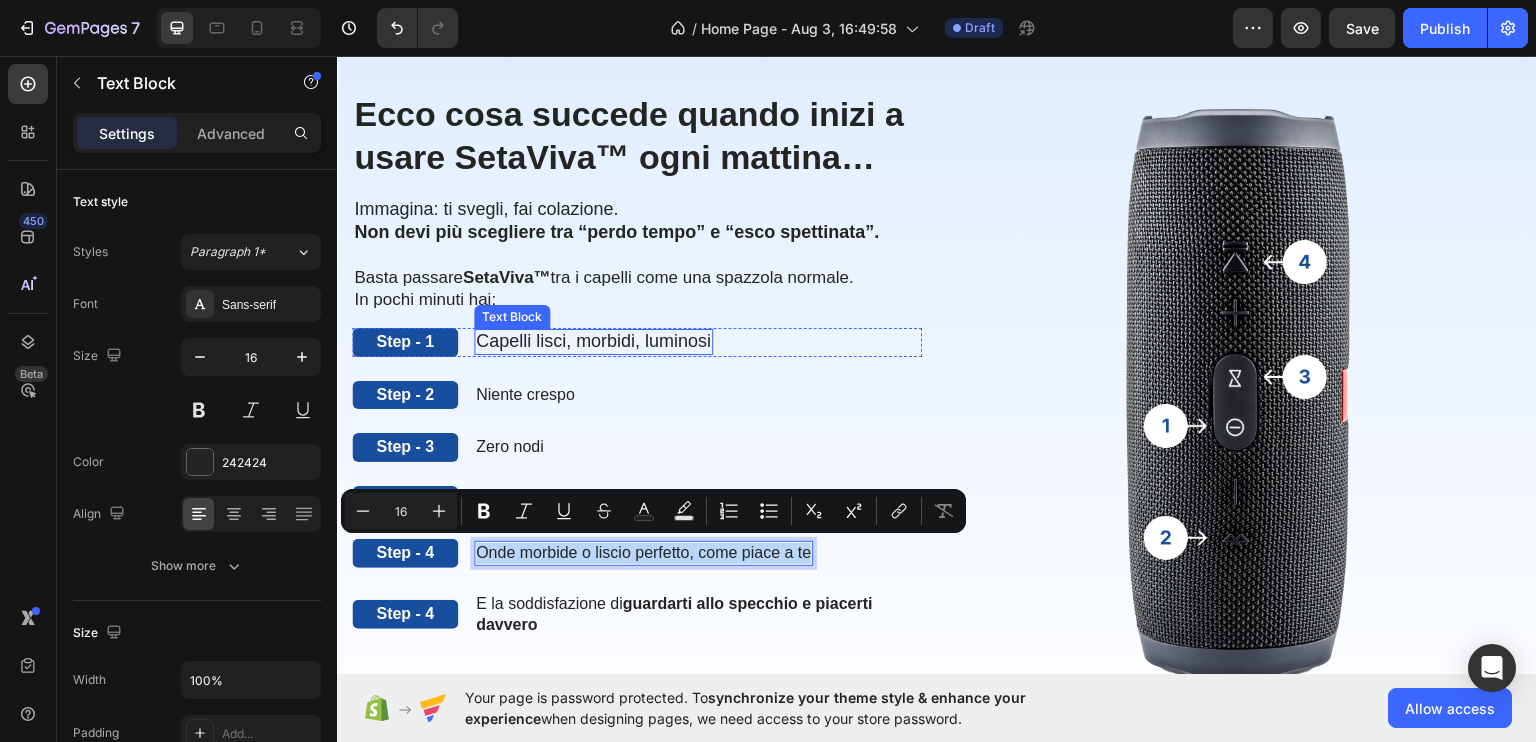 click on "Capelli lisci, morbidi, luminosi" at bounding box center (593, 340) 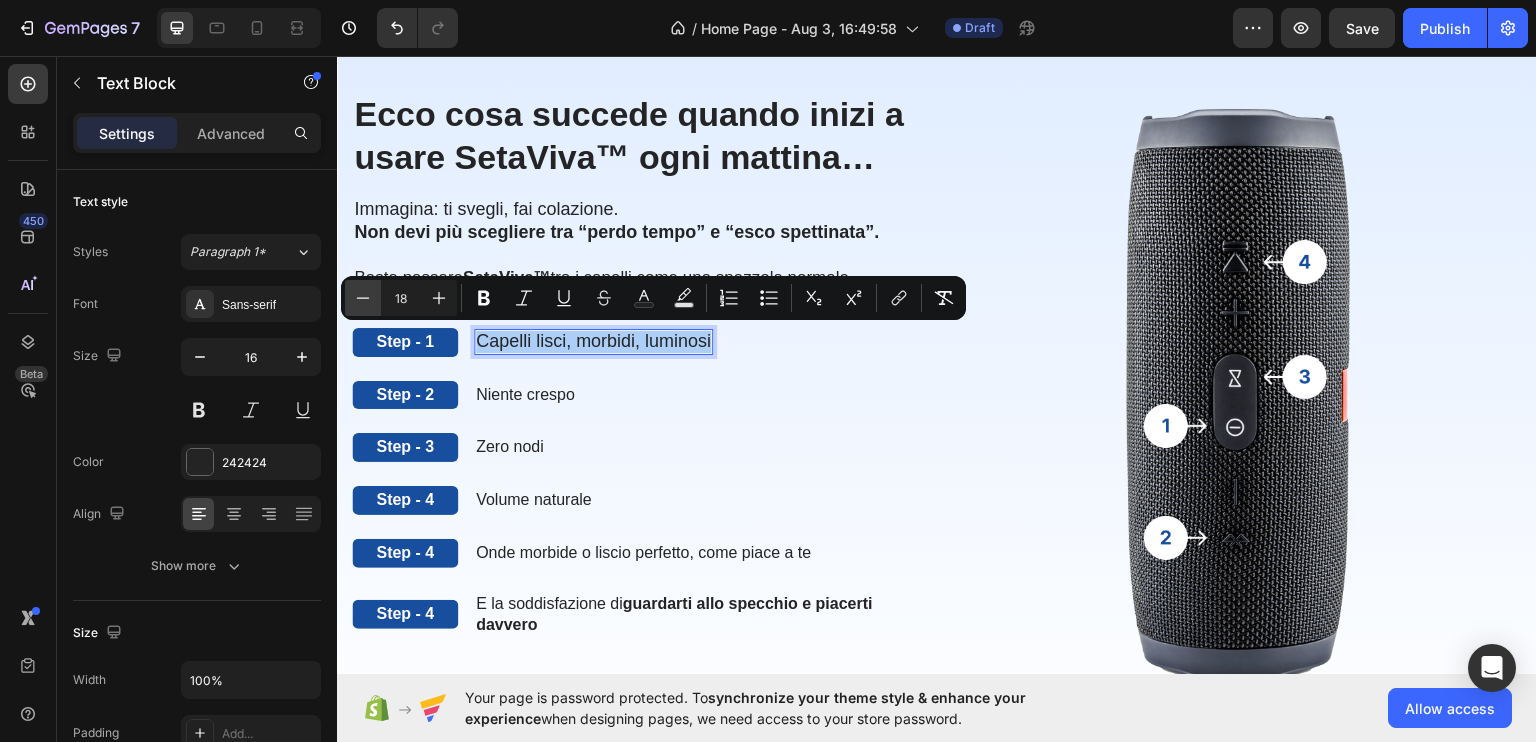 click 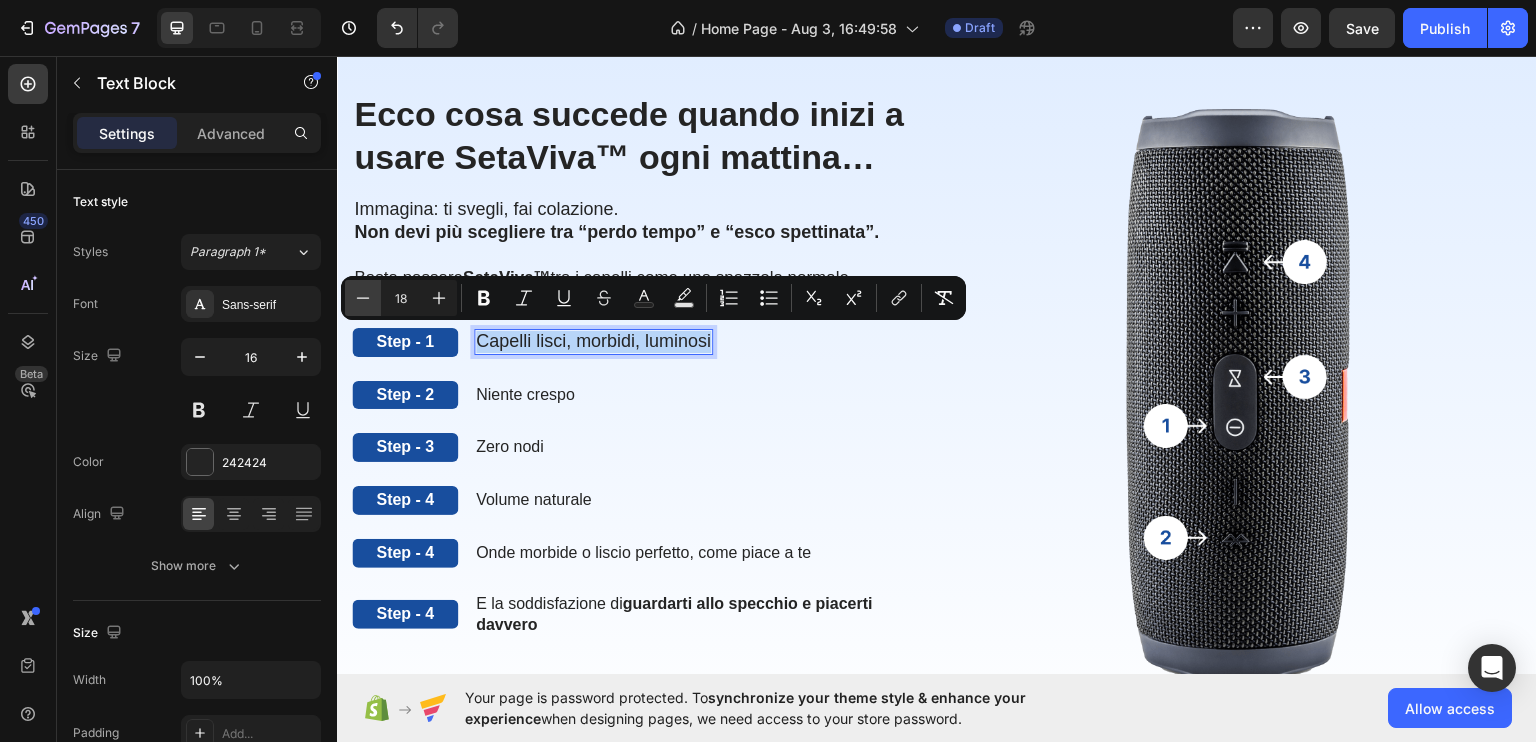 type on "17" 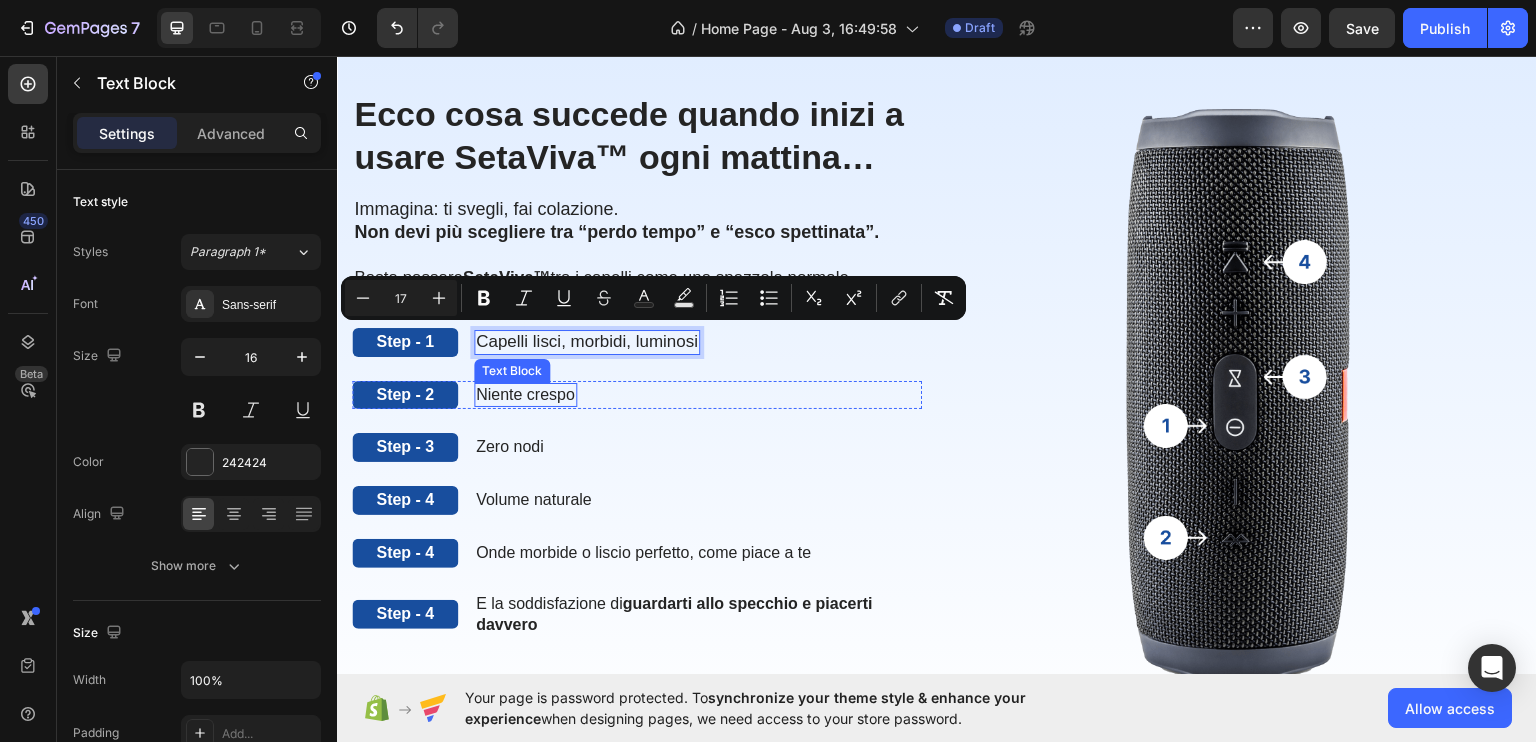 click on "Niente crespo" at bounding box center (525, 394) 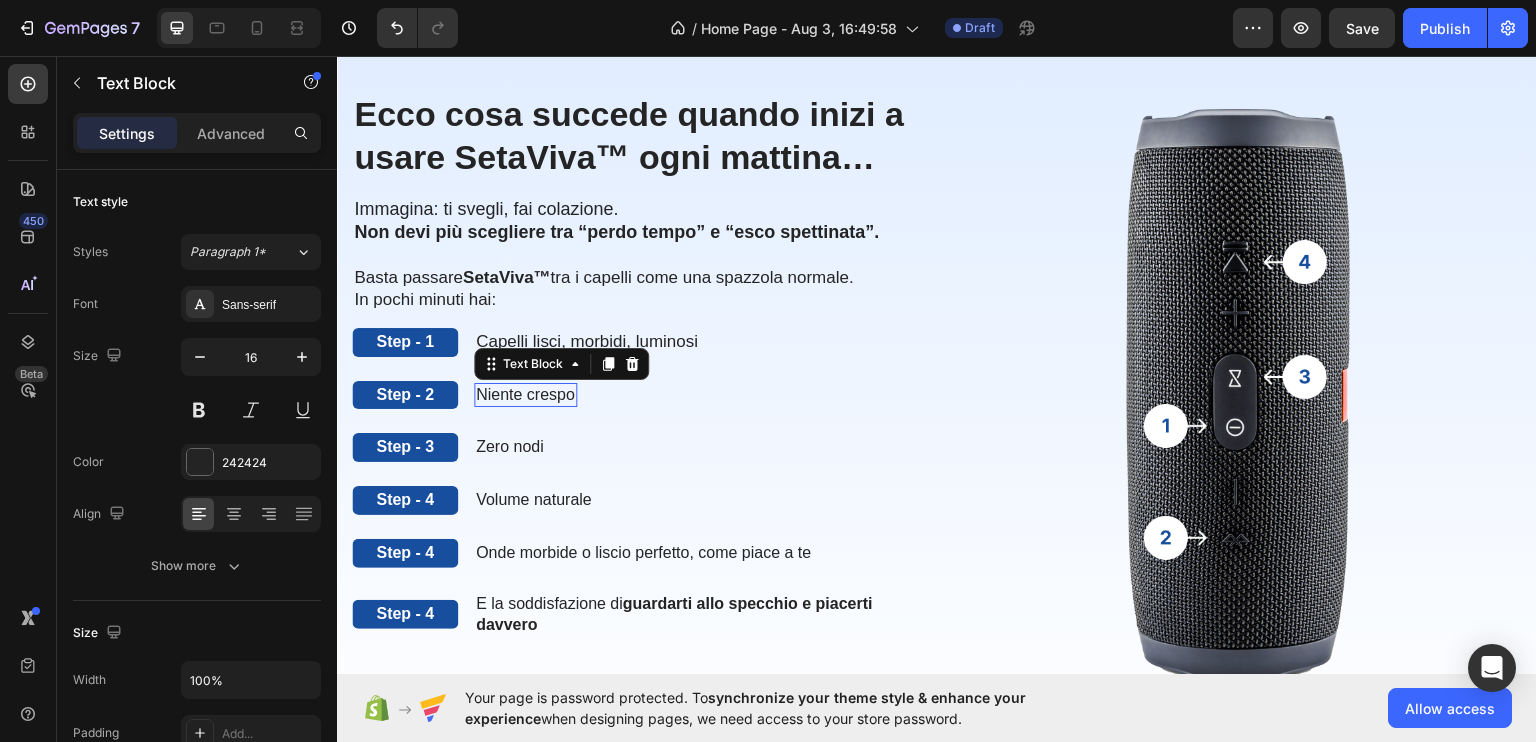click on "Niente crespo" at bounding box center [525, 394] 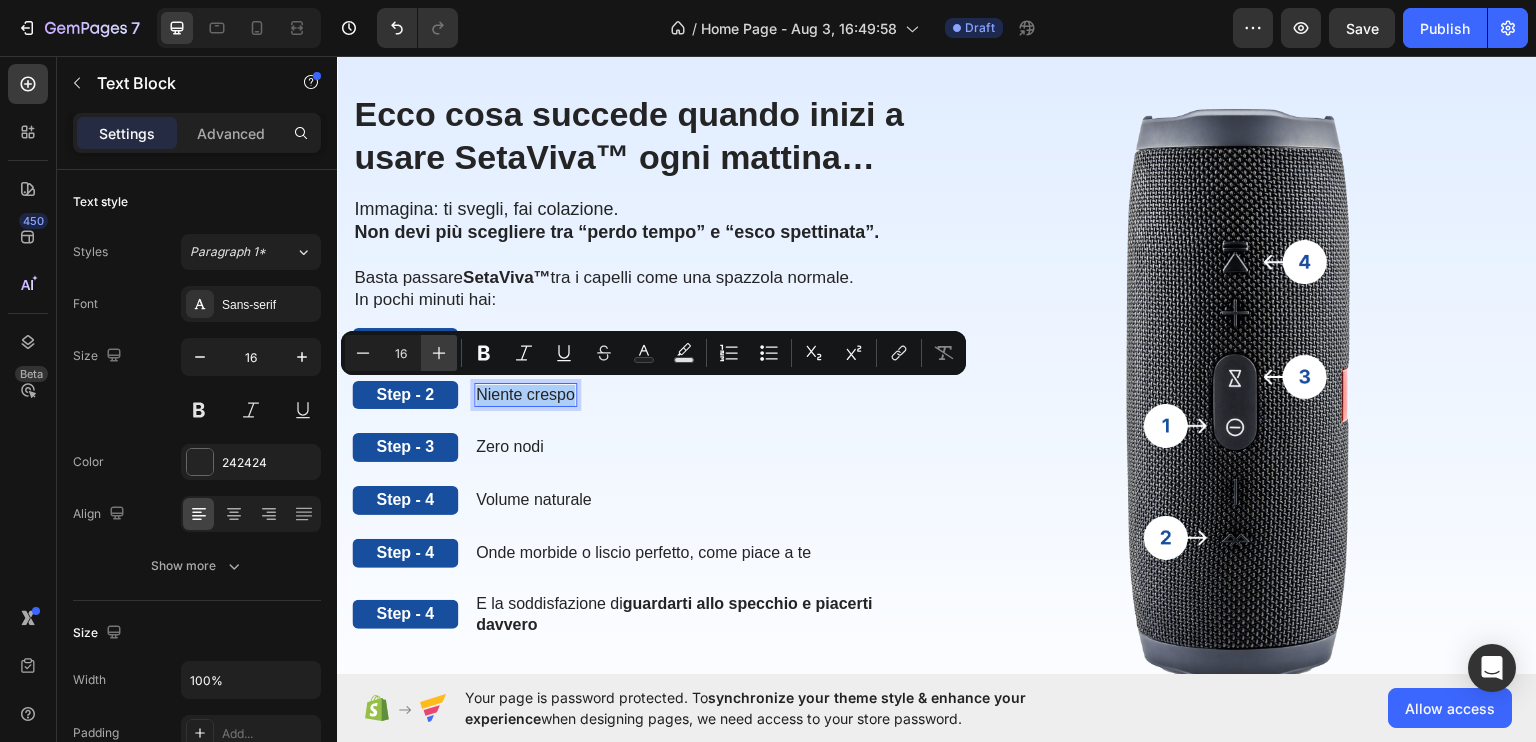 click on "Plus" at bounding box center (439, 353) 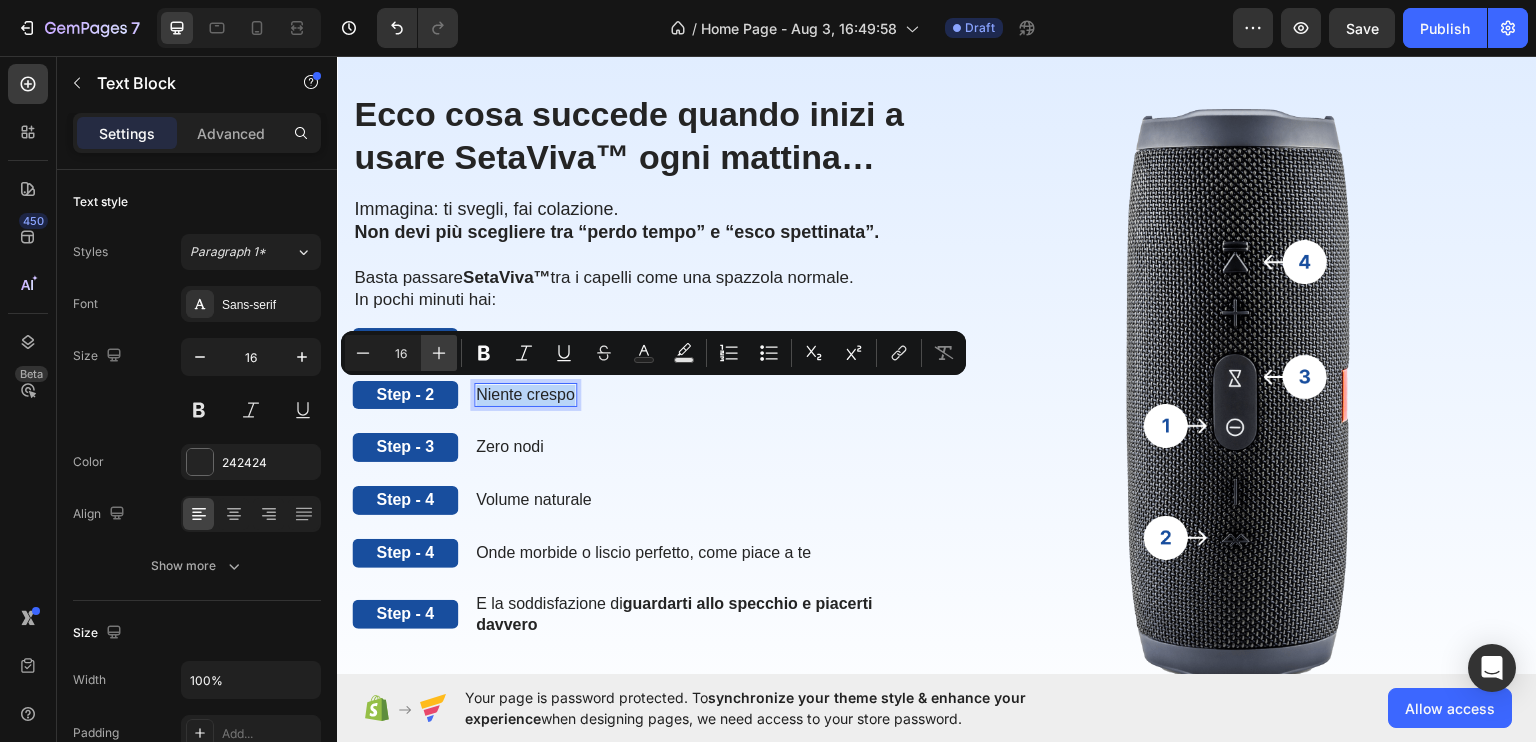 type on "17" 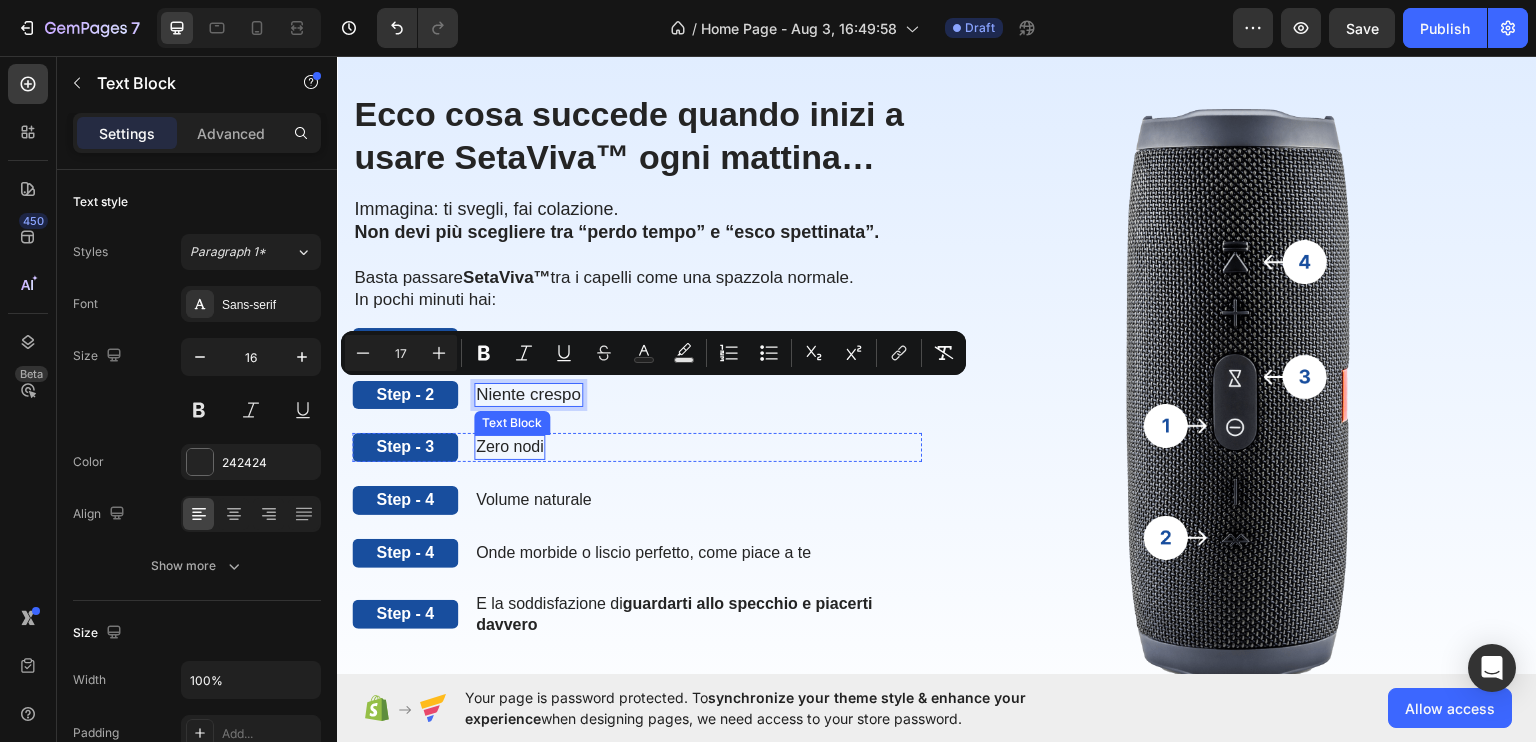 click on "Zero nodi" at bounding box center [510, 446] 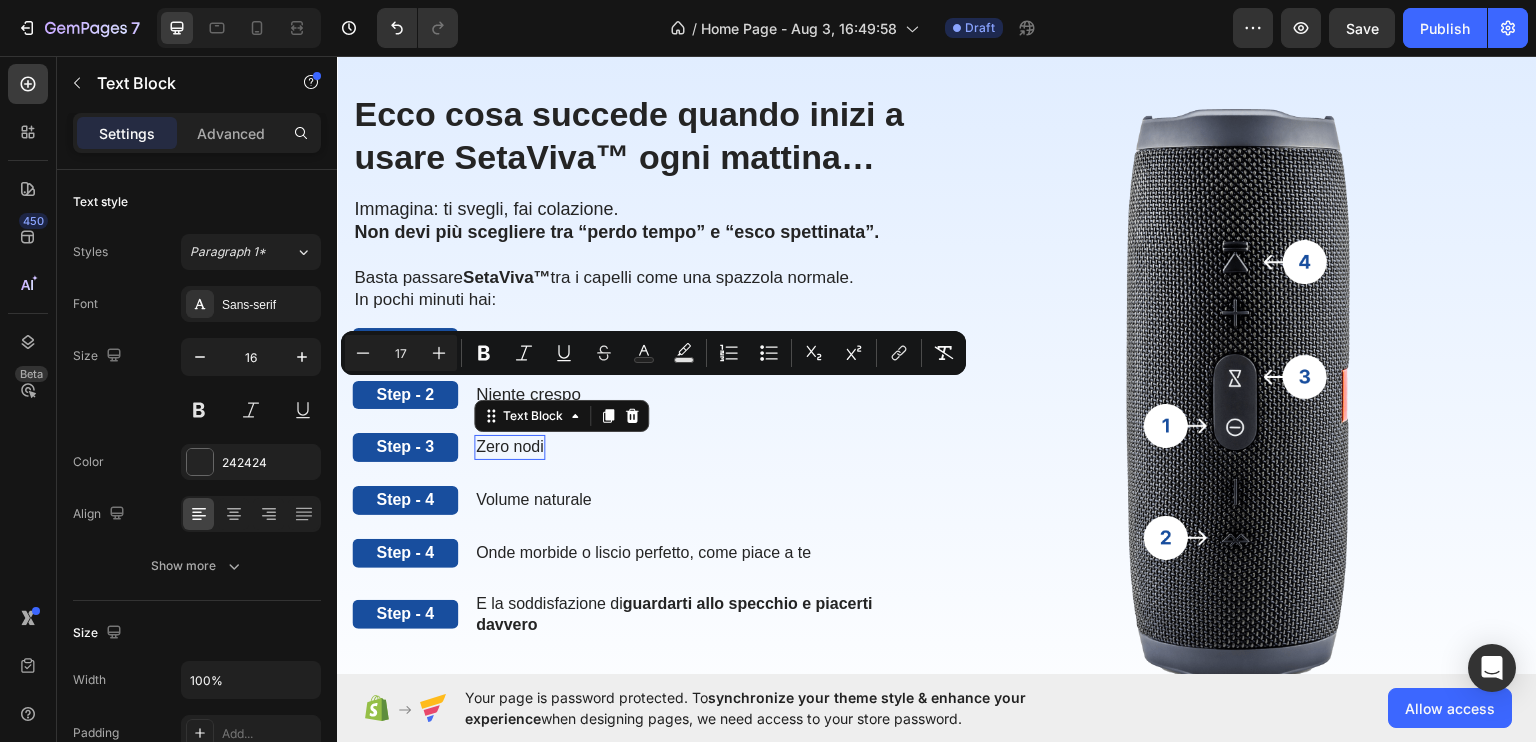 click on "Zero nodi" at bounding box center [510, 446] 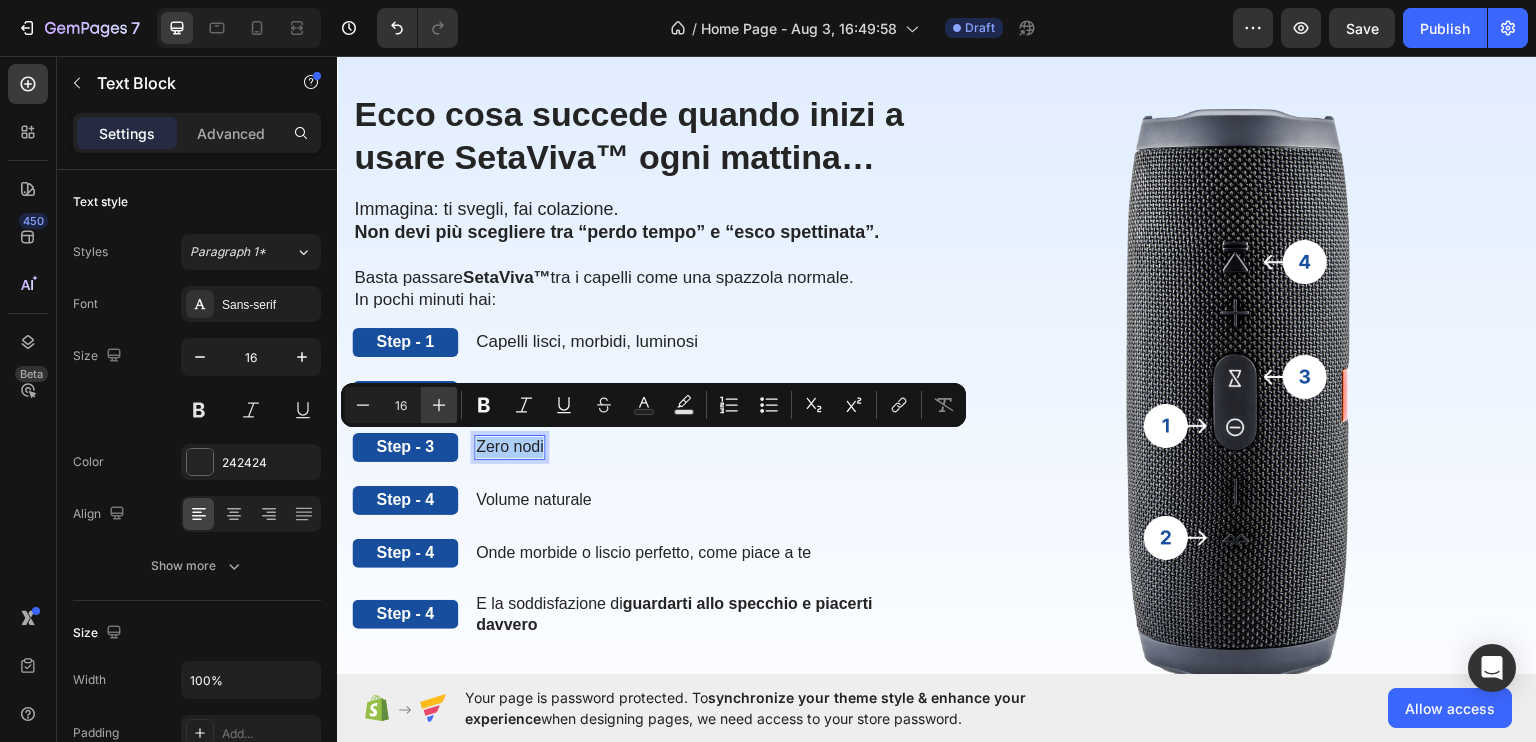 click 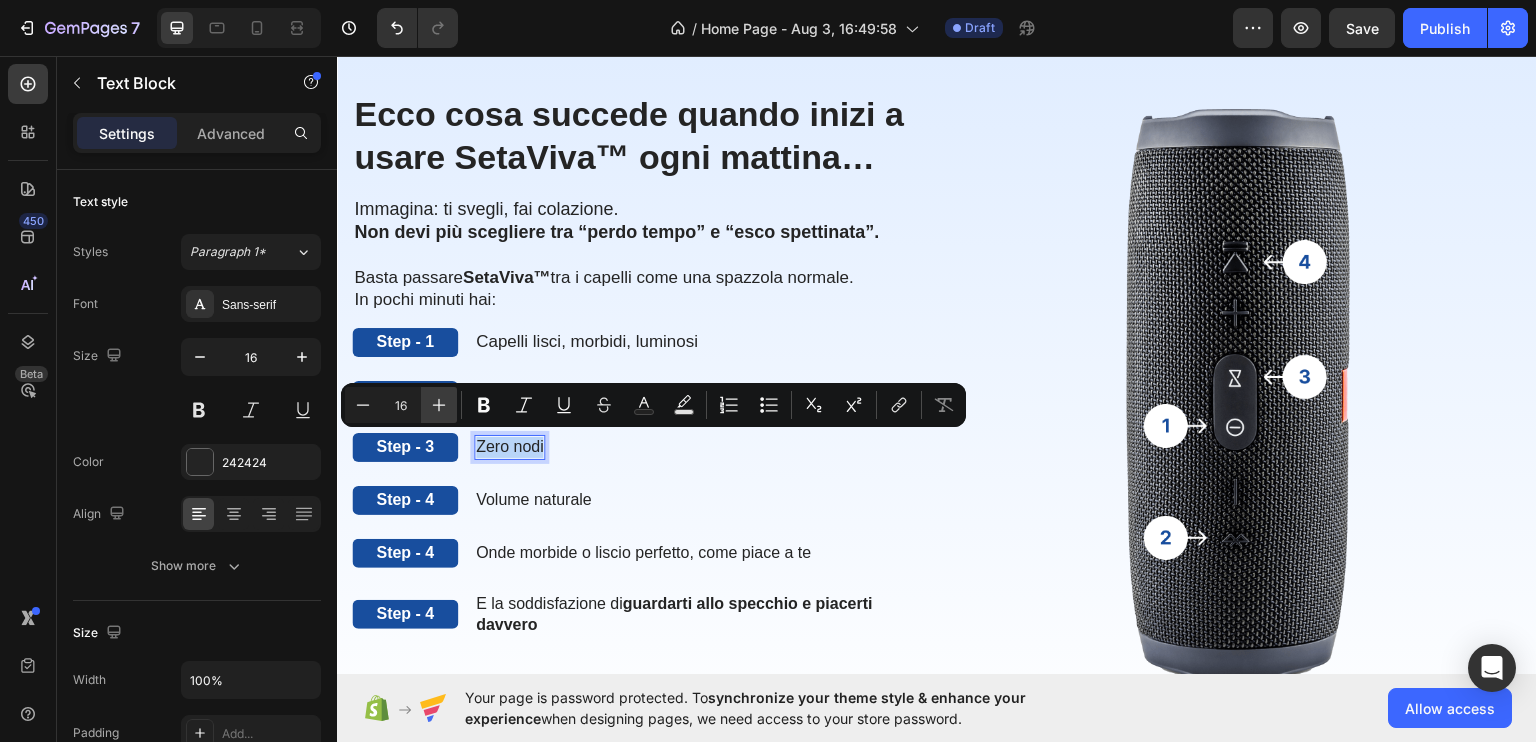 type on "17" 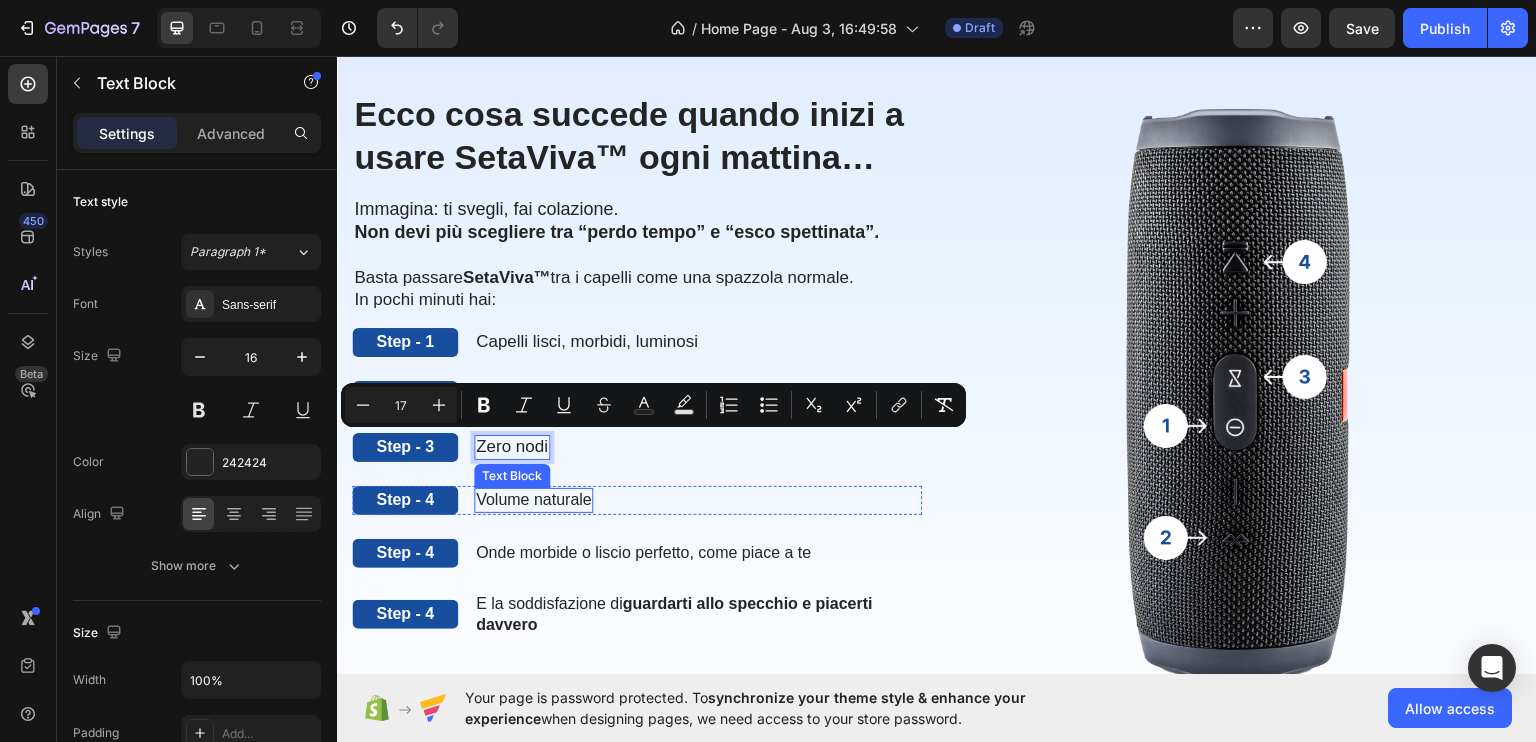 click on "Volume naturale" at bounding box center [534, 499] 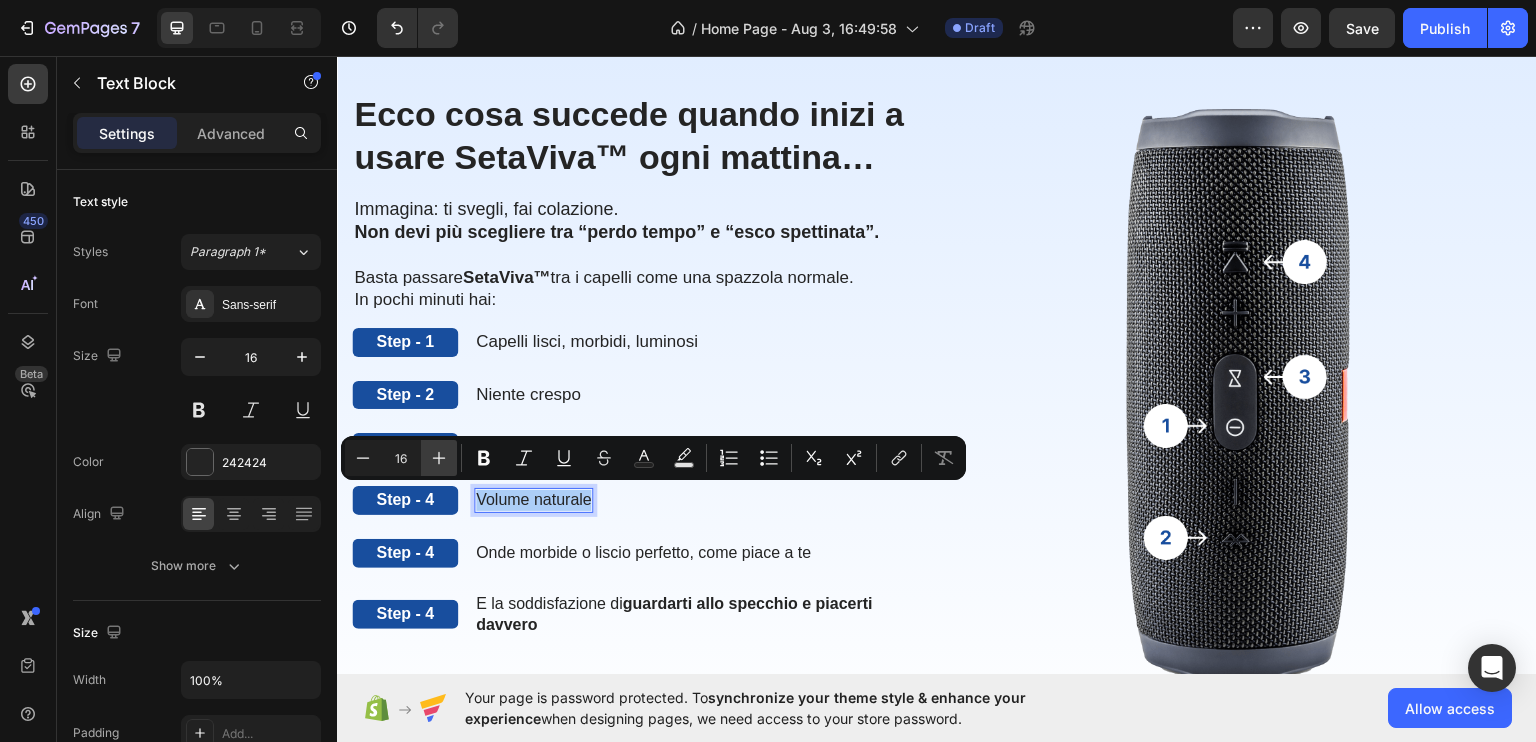 click 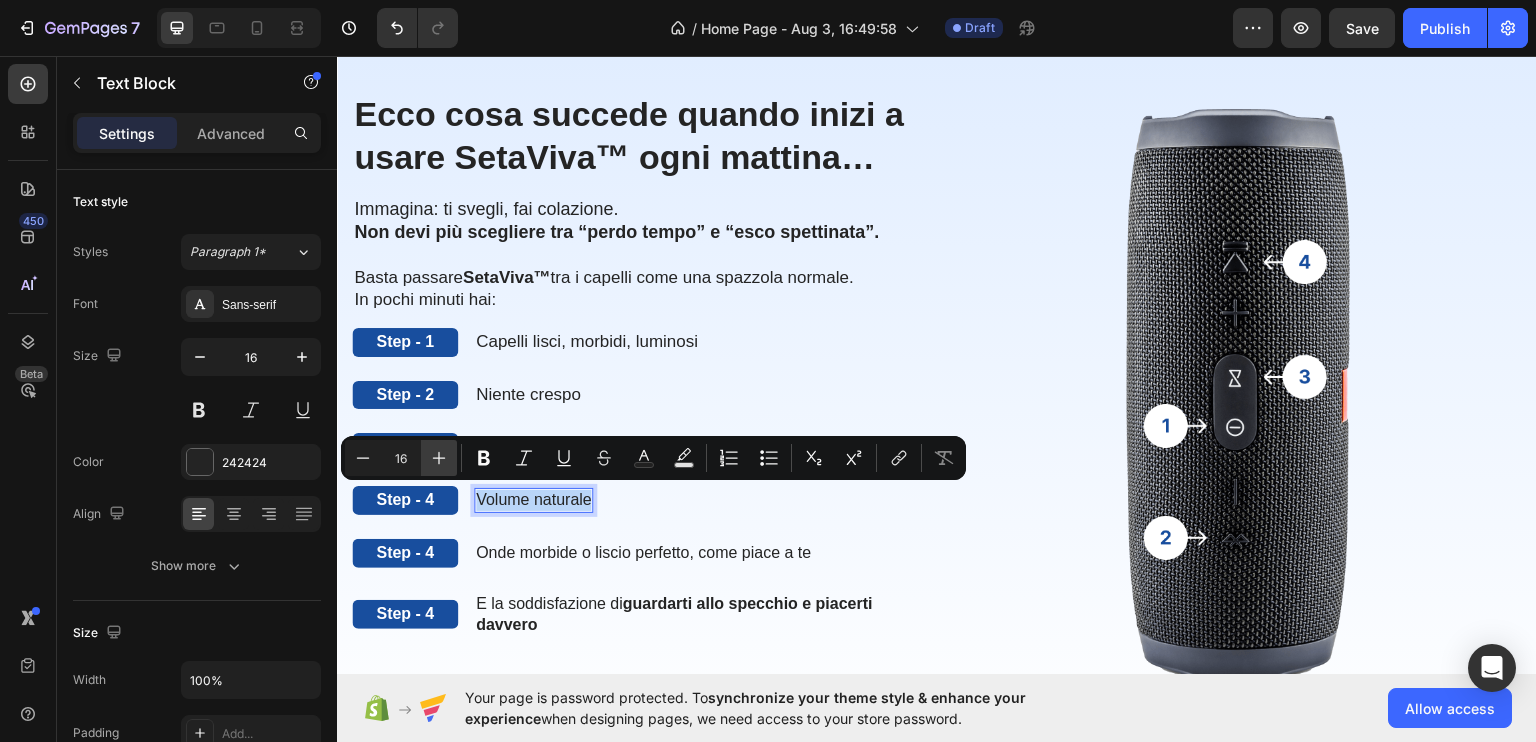 type on "17" 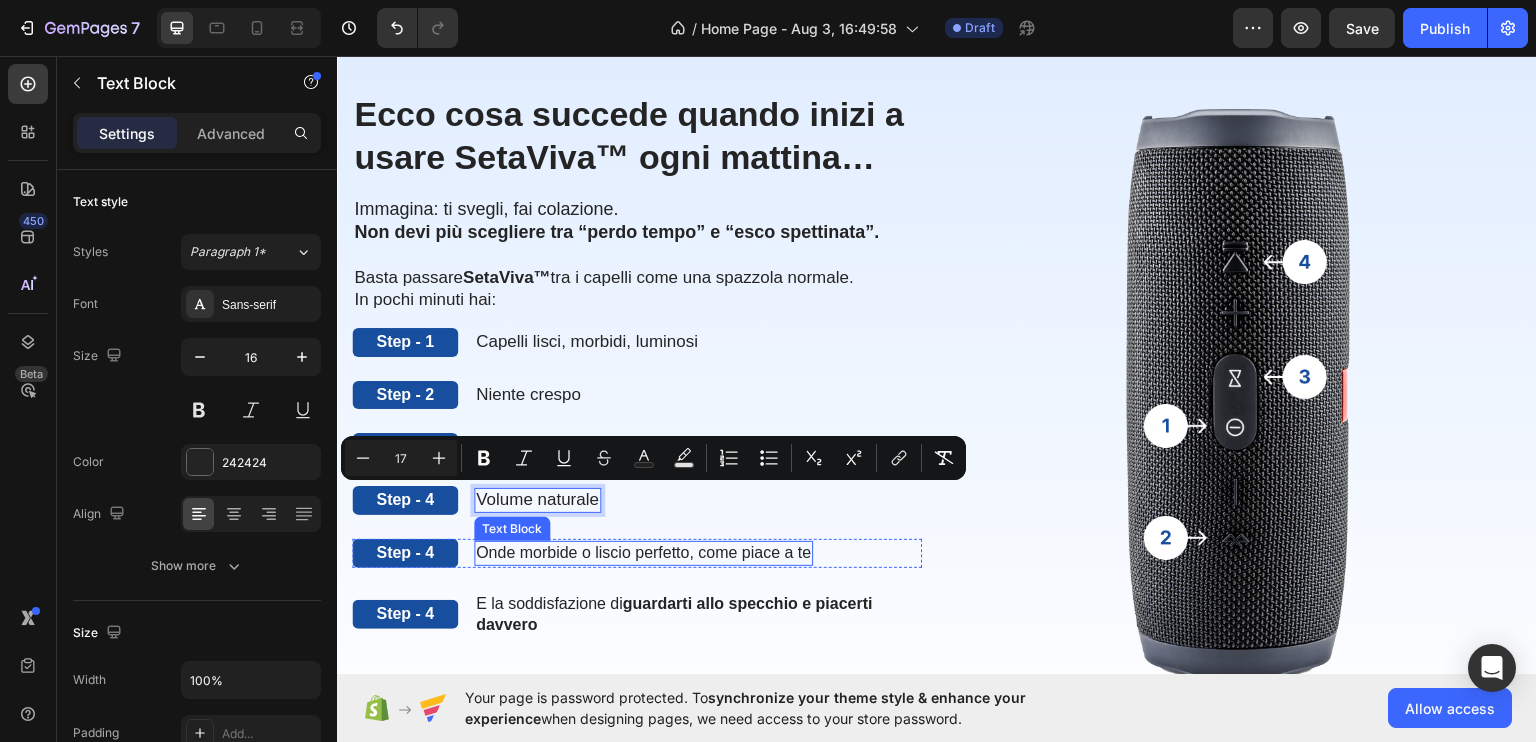 click on "Onde morbide o liscio perfetto, come piace a te" at bounding box center (643, 552) 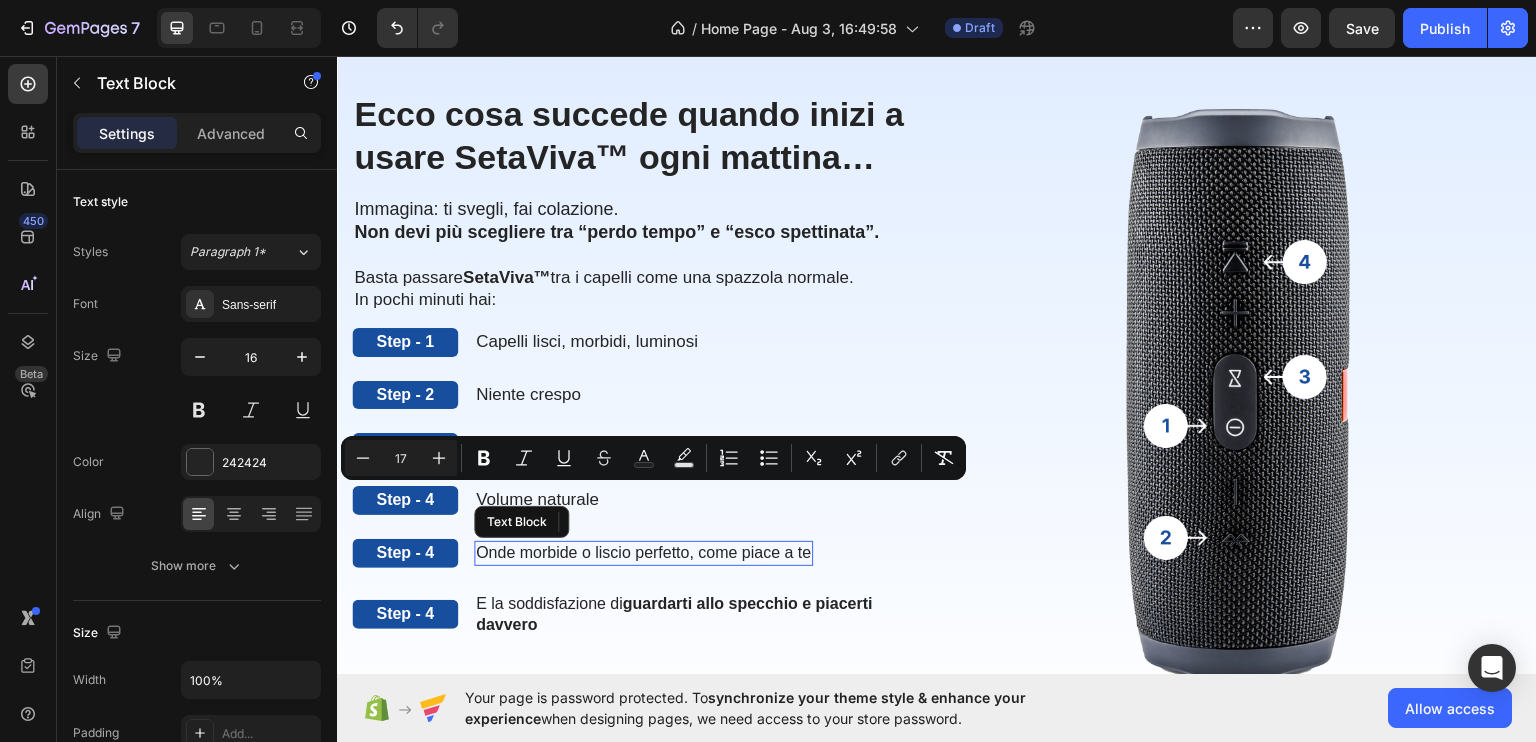 click on "Onde morbide o liscio perfetto, come piace a te" at bounding box center (643, 552) 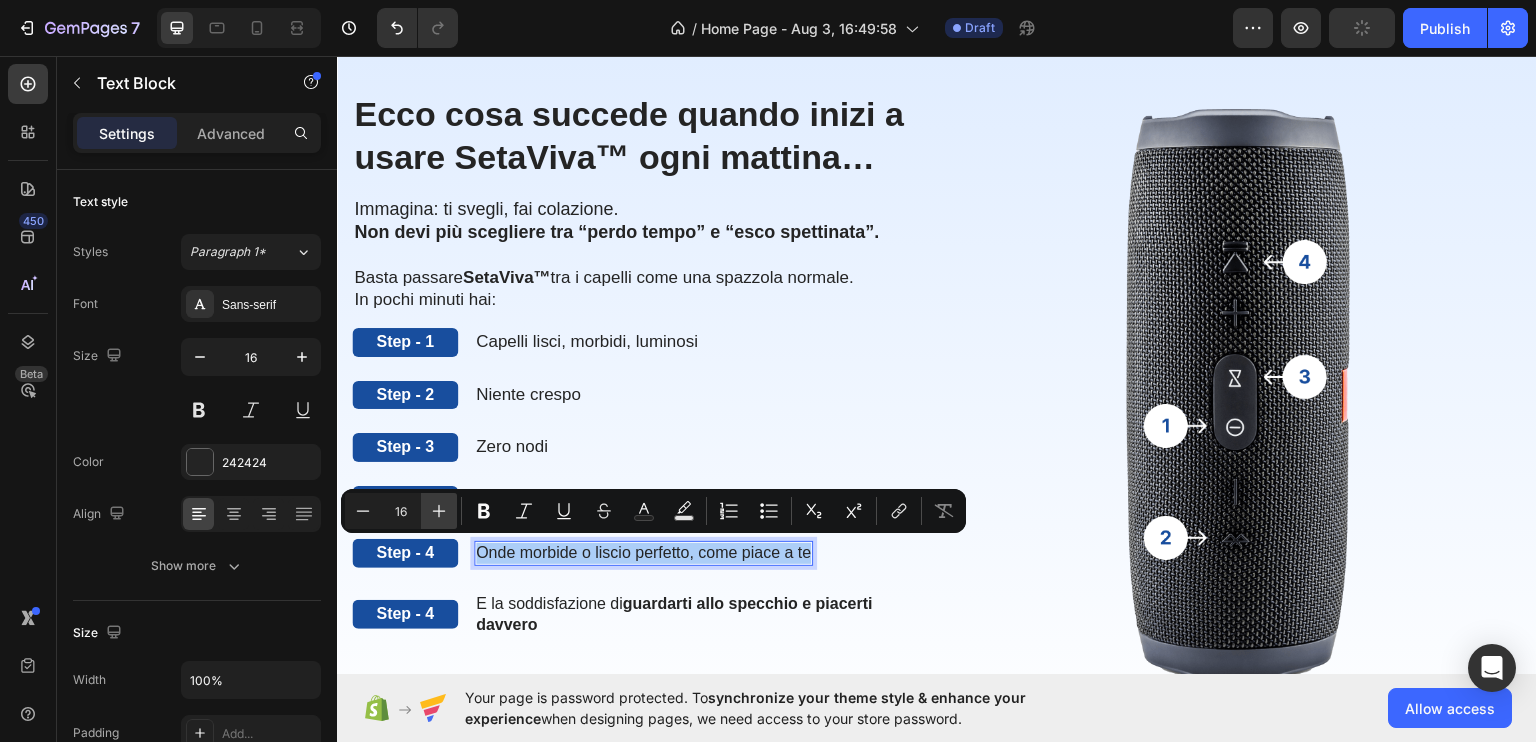 click on "Plus" at bounding box center (439, 511) 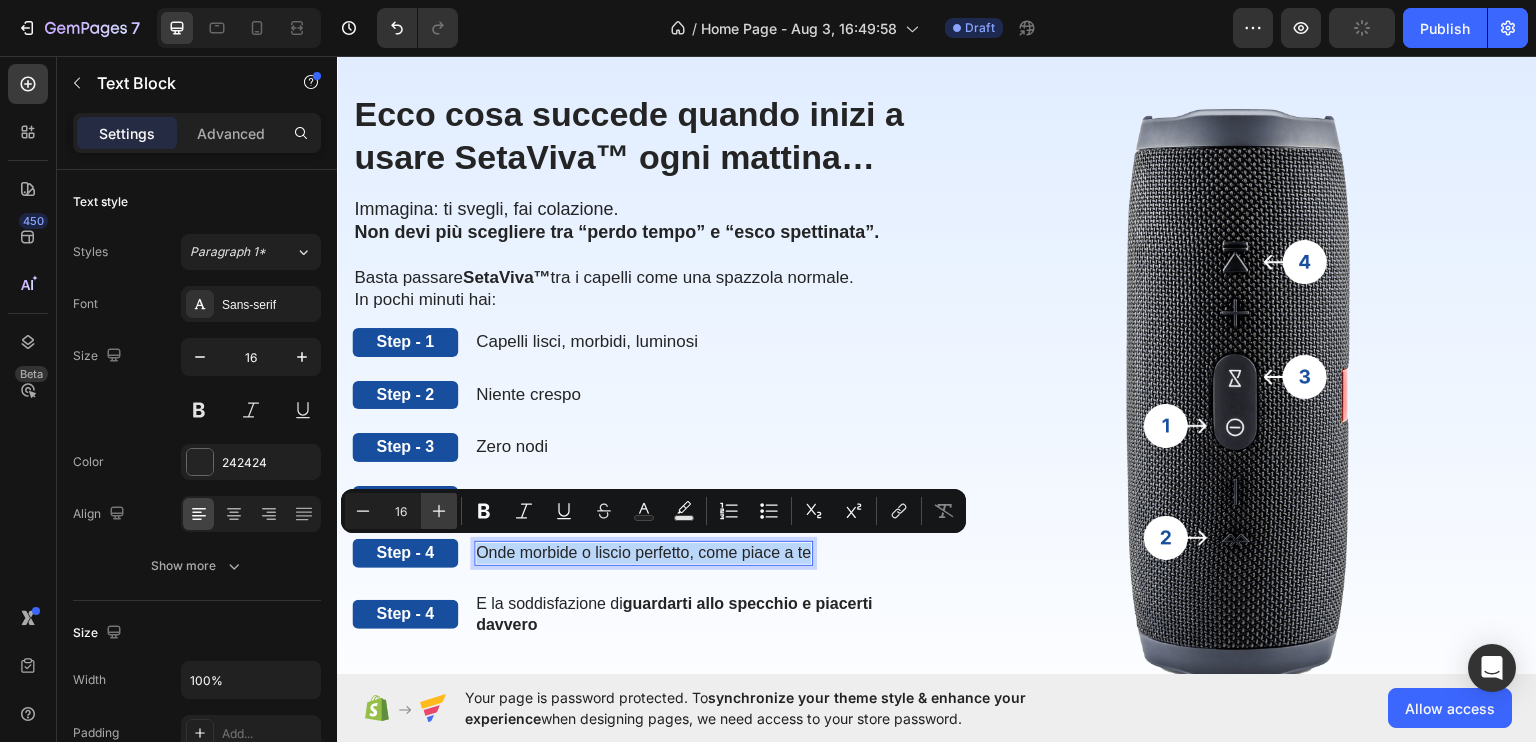 type on "17" 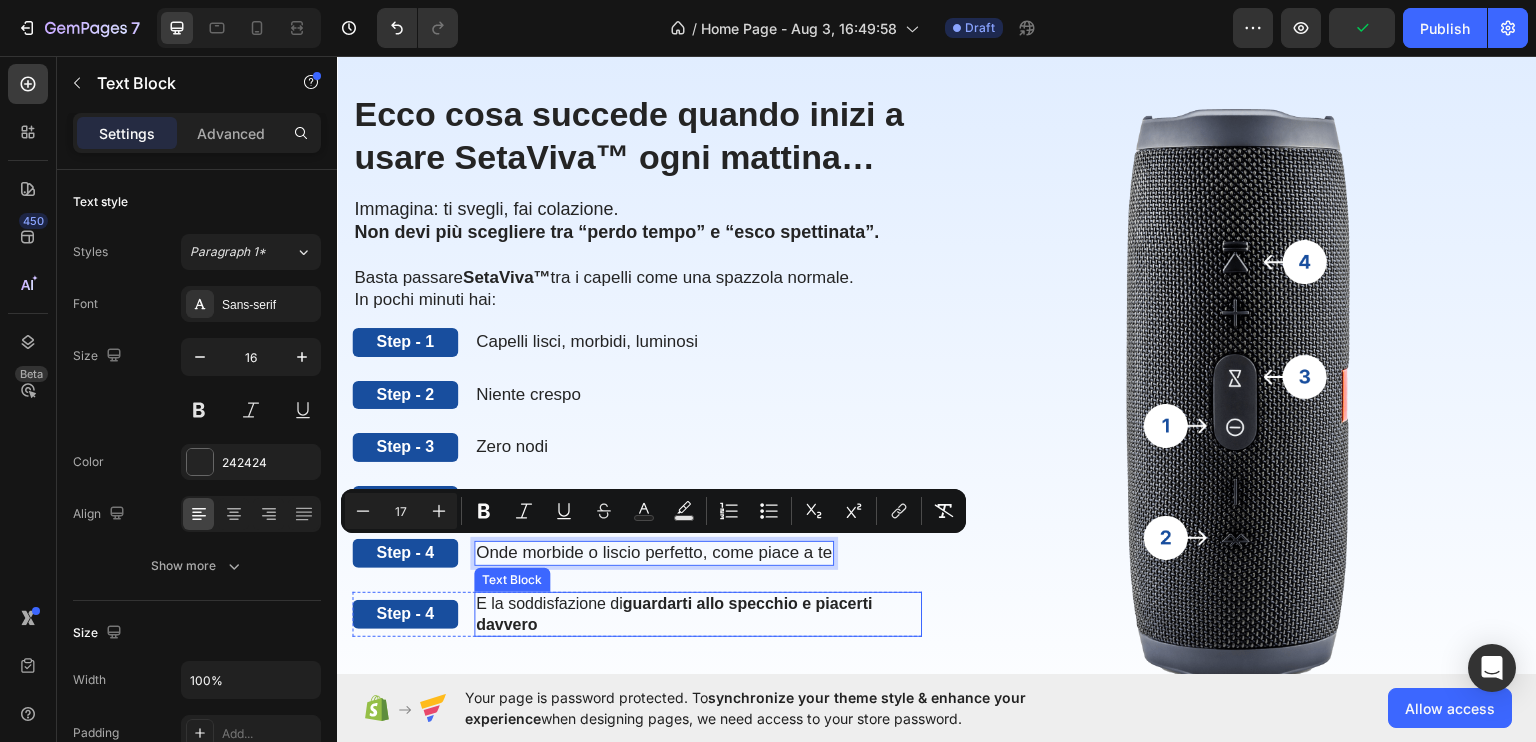 click on "E la soddisfazione di  guardarti allo specchio e piacerti davvero" at bounding box center [698, 614] 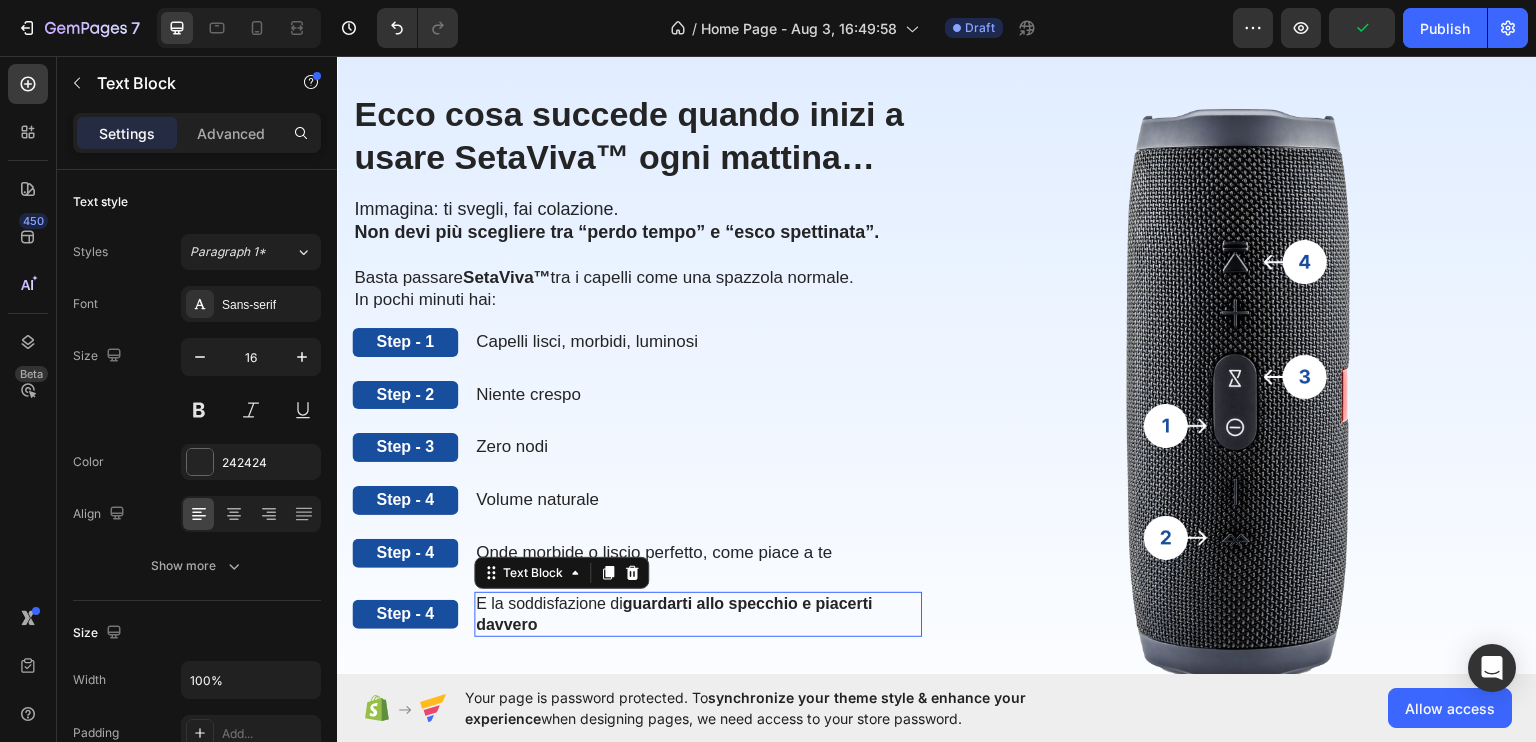 click on "E la soddisfazione di  guardarti allo specchio e piacerti davvero" at bounding box center [698, 614] 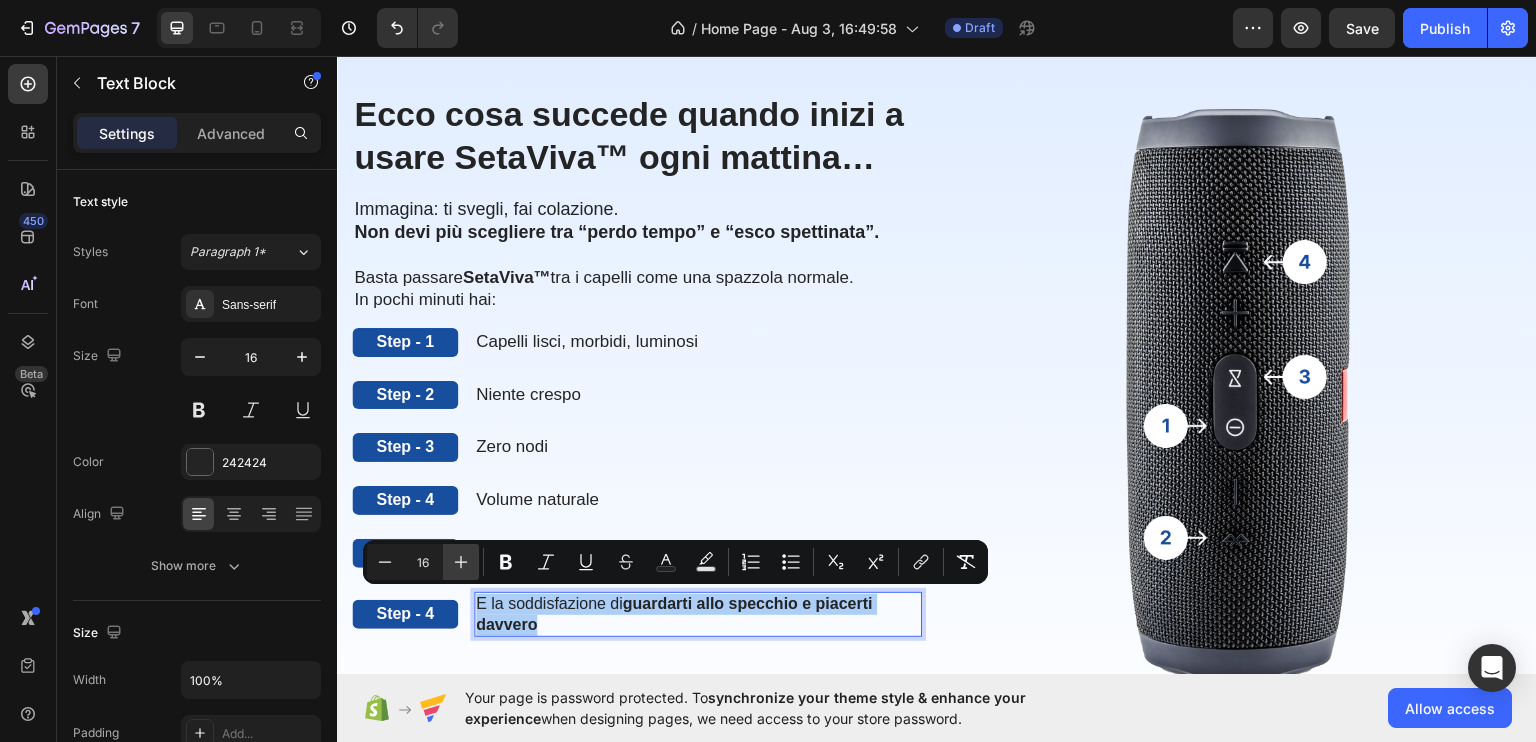 click 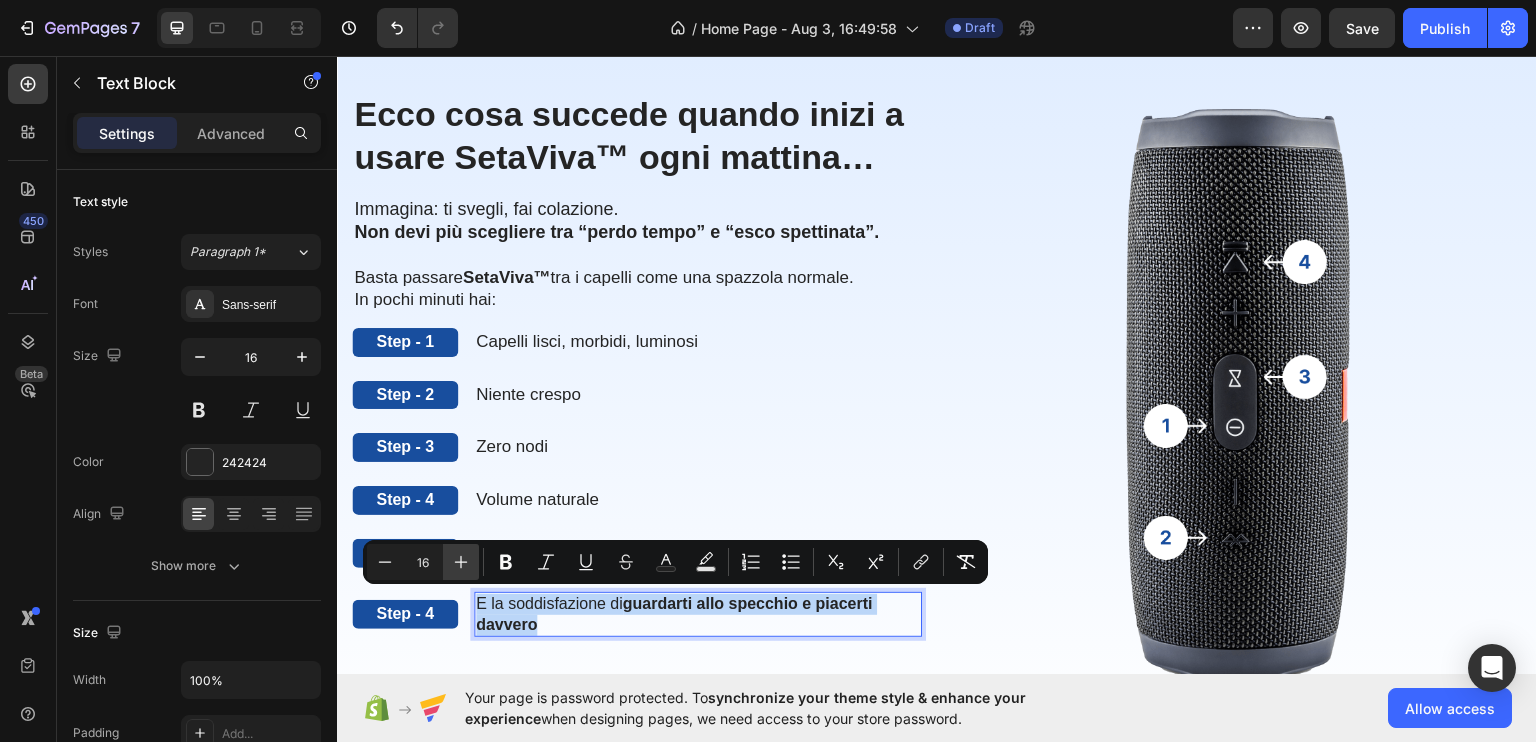 type on "17" 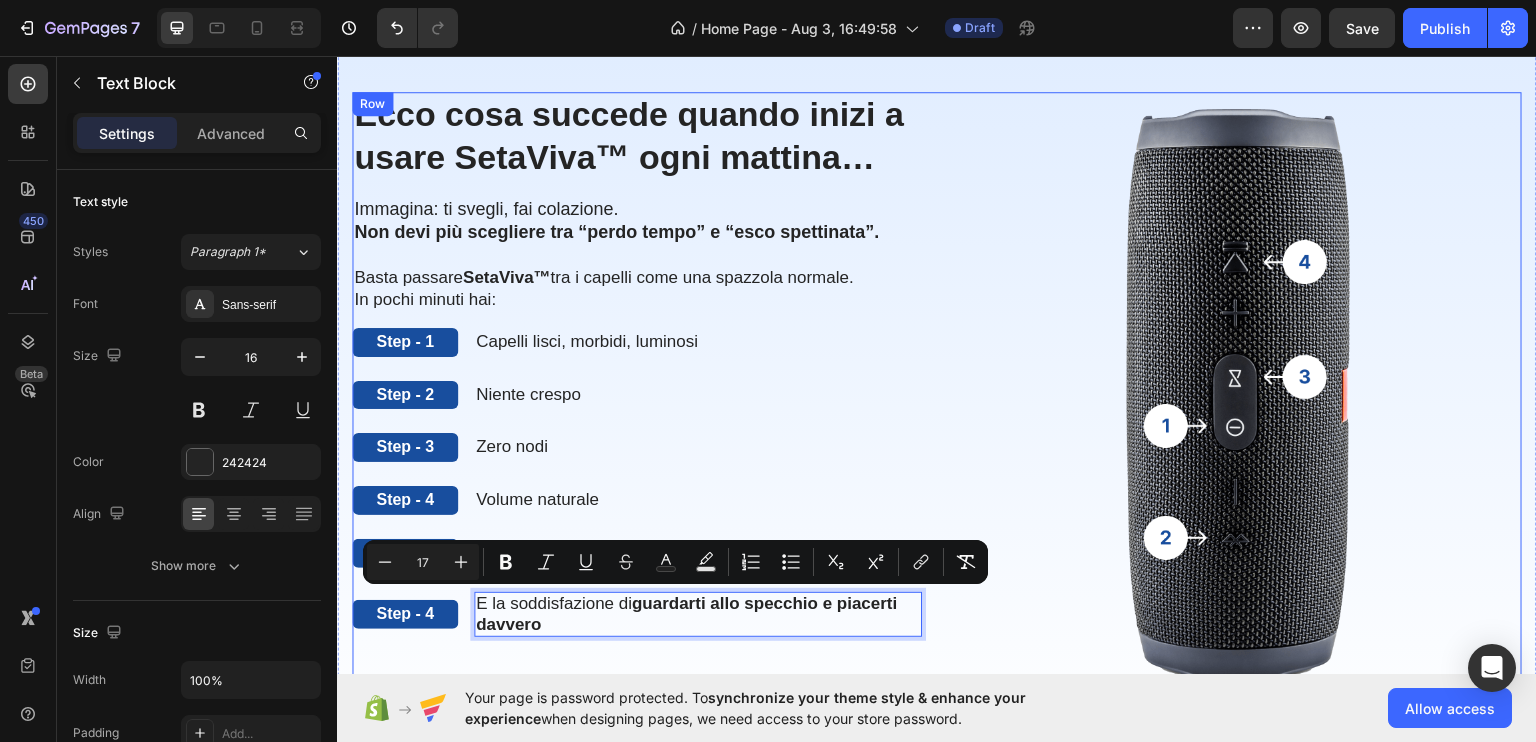 click on "⁠⁠⁠⁠⁠⁠⁠ Ecco cosa succede quando inizi a usare SetaViva™ ogni mattina… Heading Immagina: ti svegli, fai colazione. Non devi più scegliere tra “perdo tempo” e “esco spettinata”. Basta passare  SetaViva™  tra i capelli come una spazzola normale. In pochi minuti hai: Text Block Step - 1 Text Block Capelli lisci, morbidi, luminosi Text Block Row Step - 2 Text Block Niente crespo Text Block Row Step - 3 Text Block Zero nodi Text Block Row Step - 4 Text Block Volume naturale Text Block Row Step - 4 Text Block Onde morbide o liscio perfetto, come piace a te Text Block Row Step - 4 Text Block E la soddisfazione di  guardarti allo specchio e piacerti davvero Text Block   0 Row" at bounding box center (637, 393) 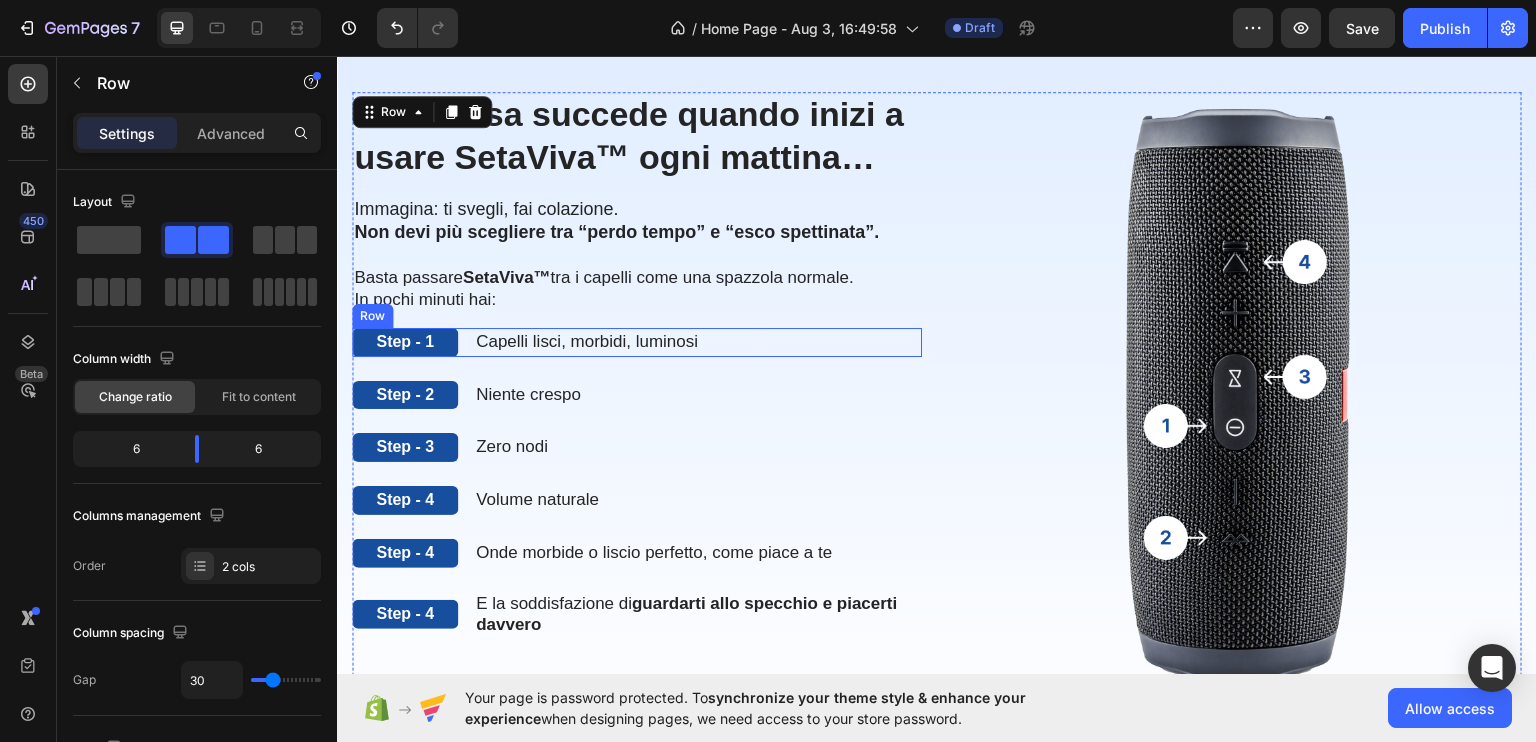 click on "Step - 1 Text Block Capelli lisci, morbidi, luminosi Text Block Row" at bounding box center [637, 341] 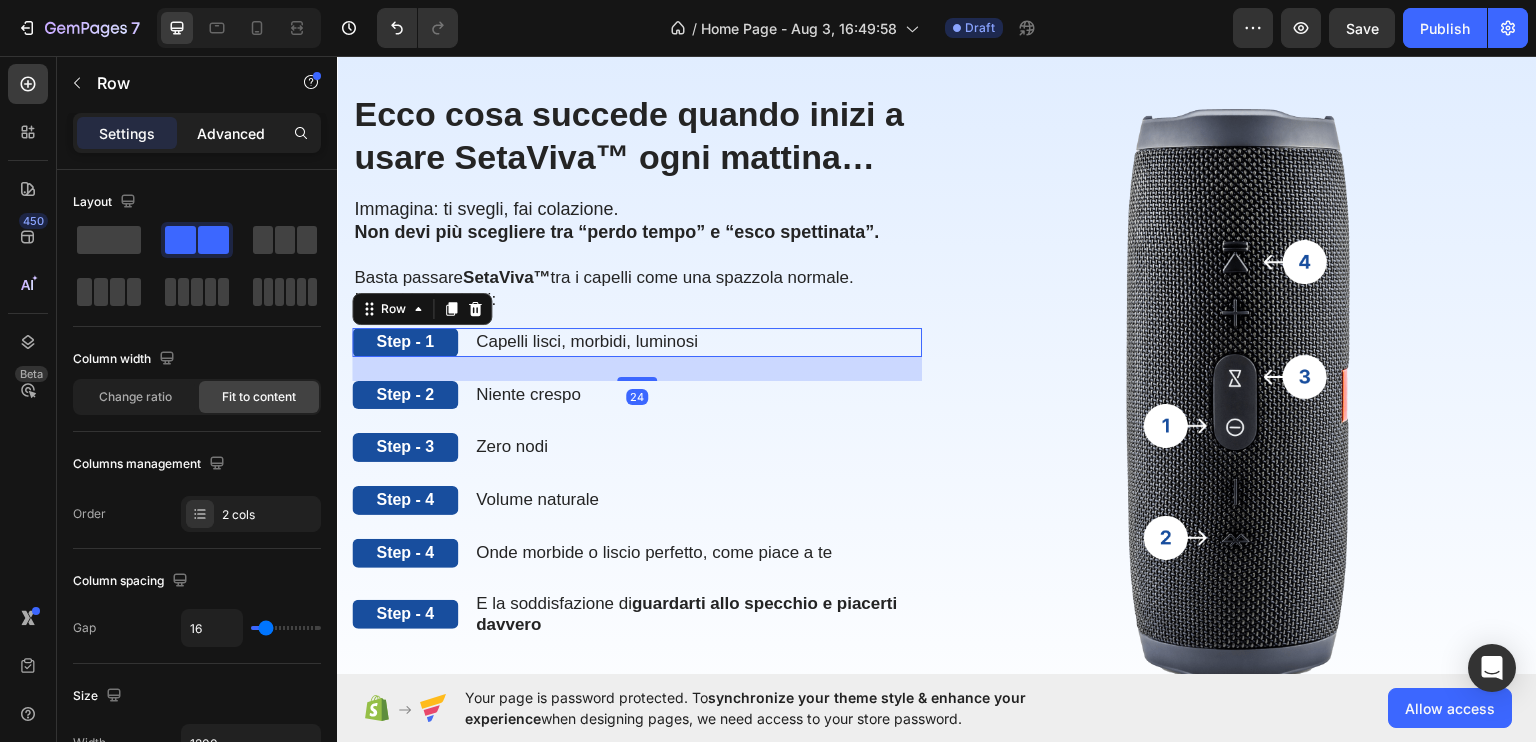 click on "Advanced" 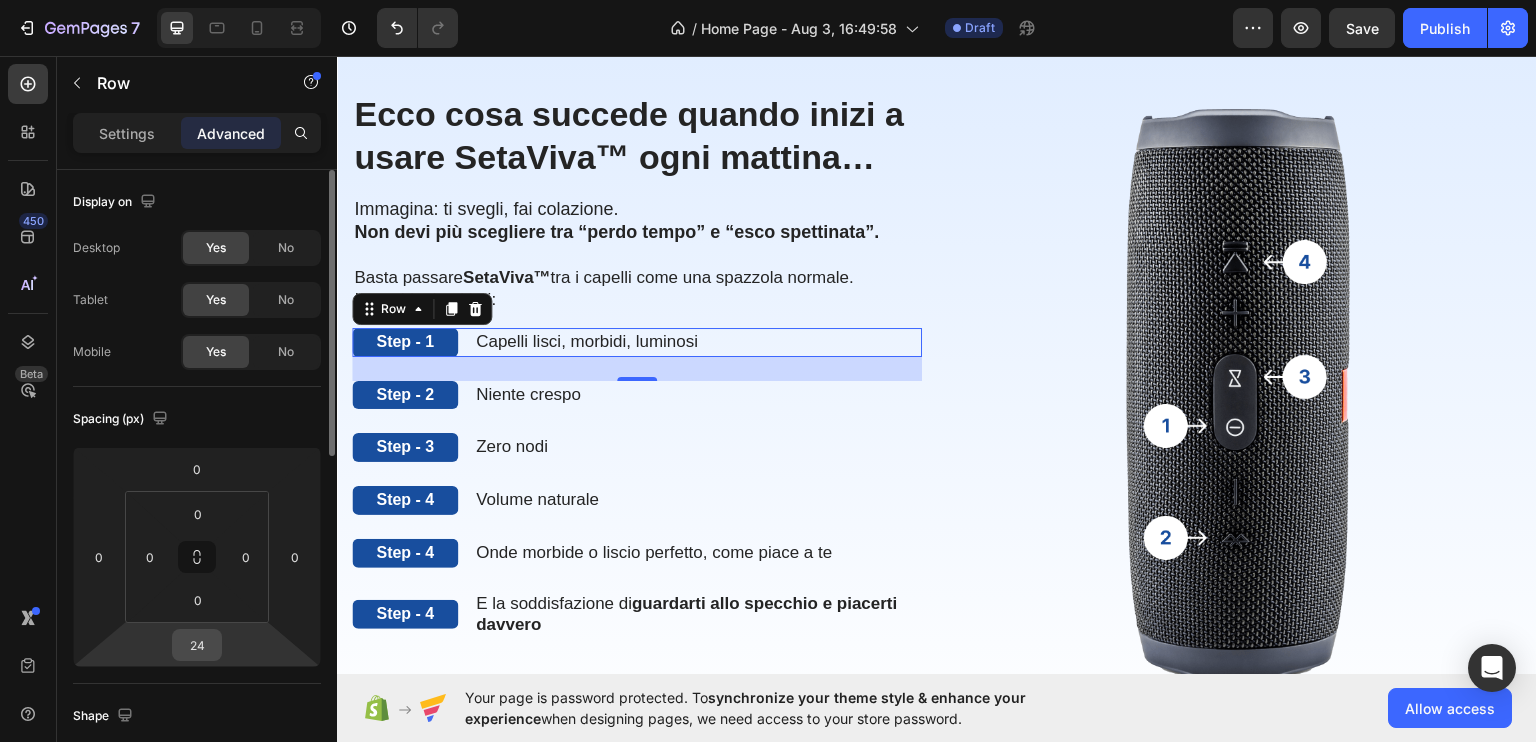 click on "24" at bounding box center [197, 645] 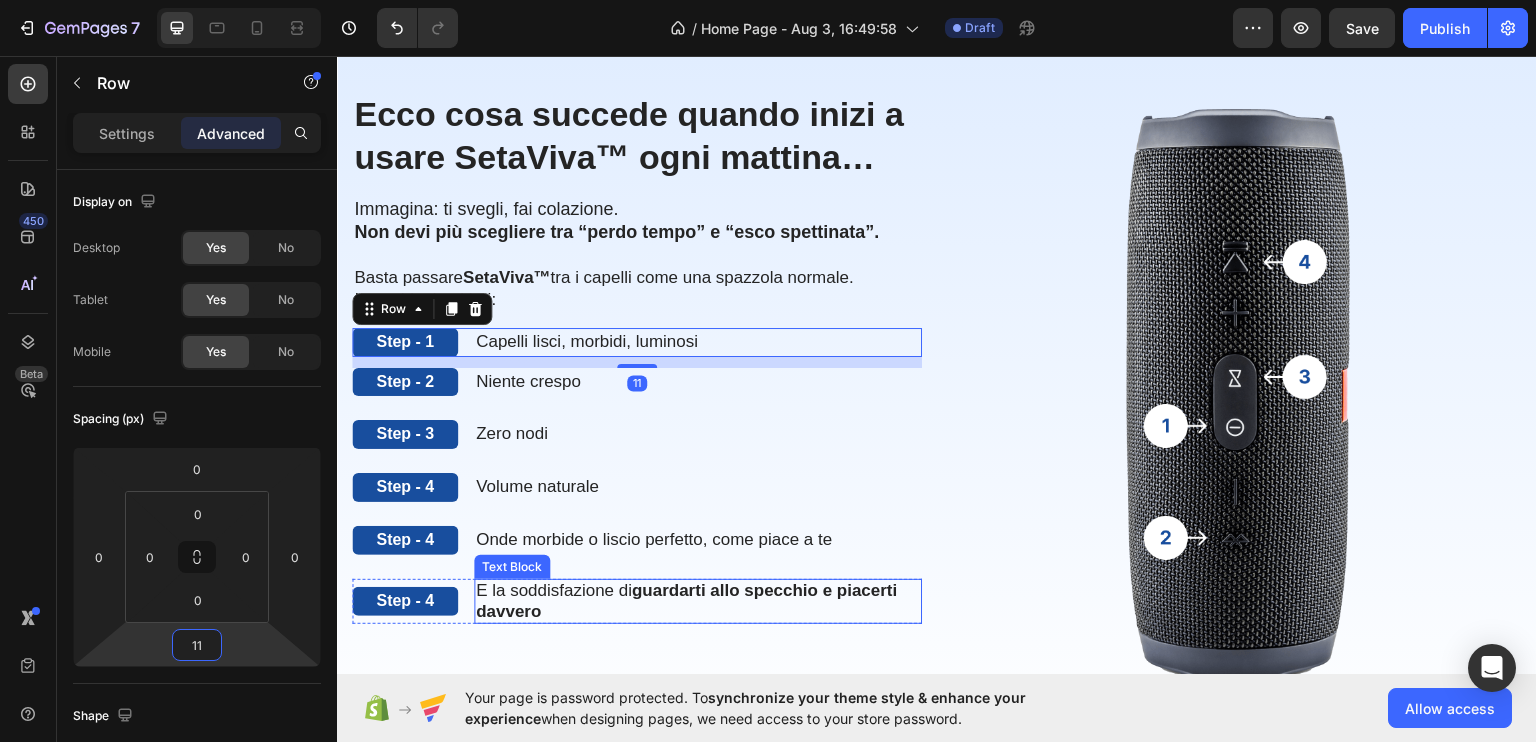 type on "10" 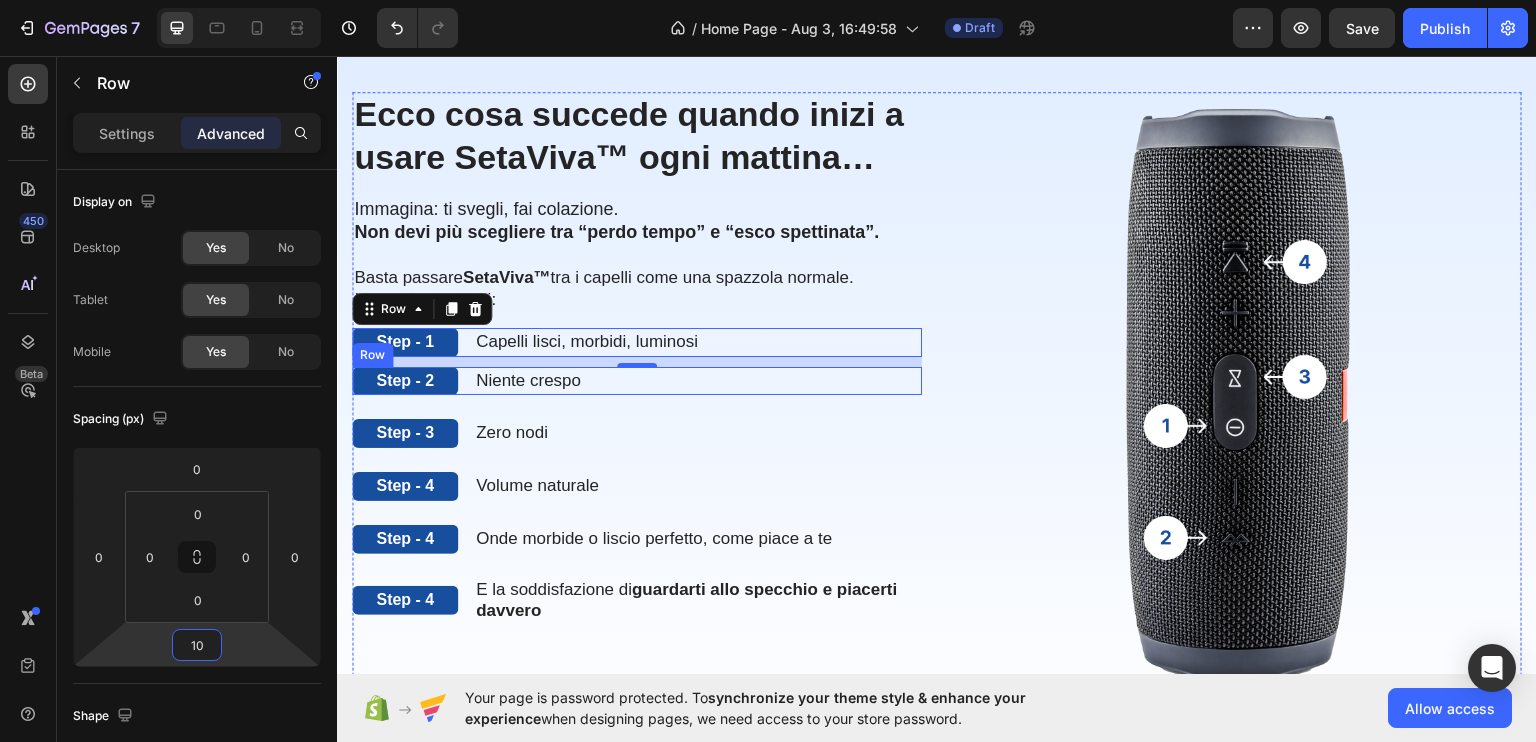 click on "Step - 2 Text Block Niente crespo Text Block Row" at bounding box center [637, 380] 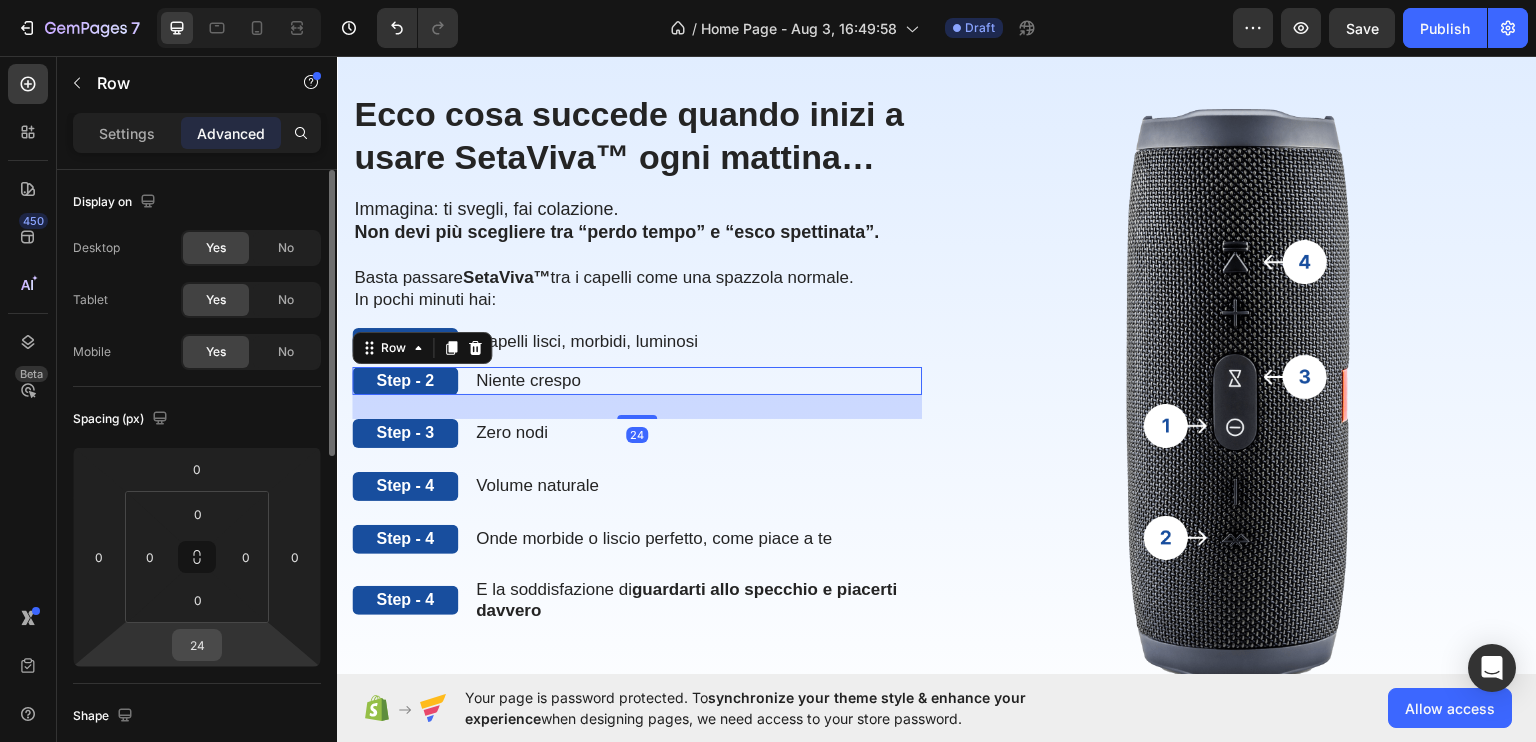 click on "24" at bounding box center [197, 645] 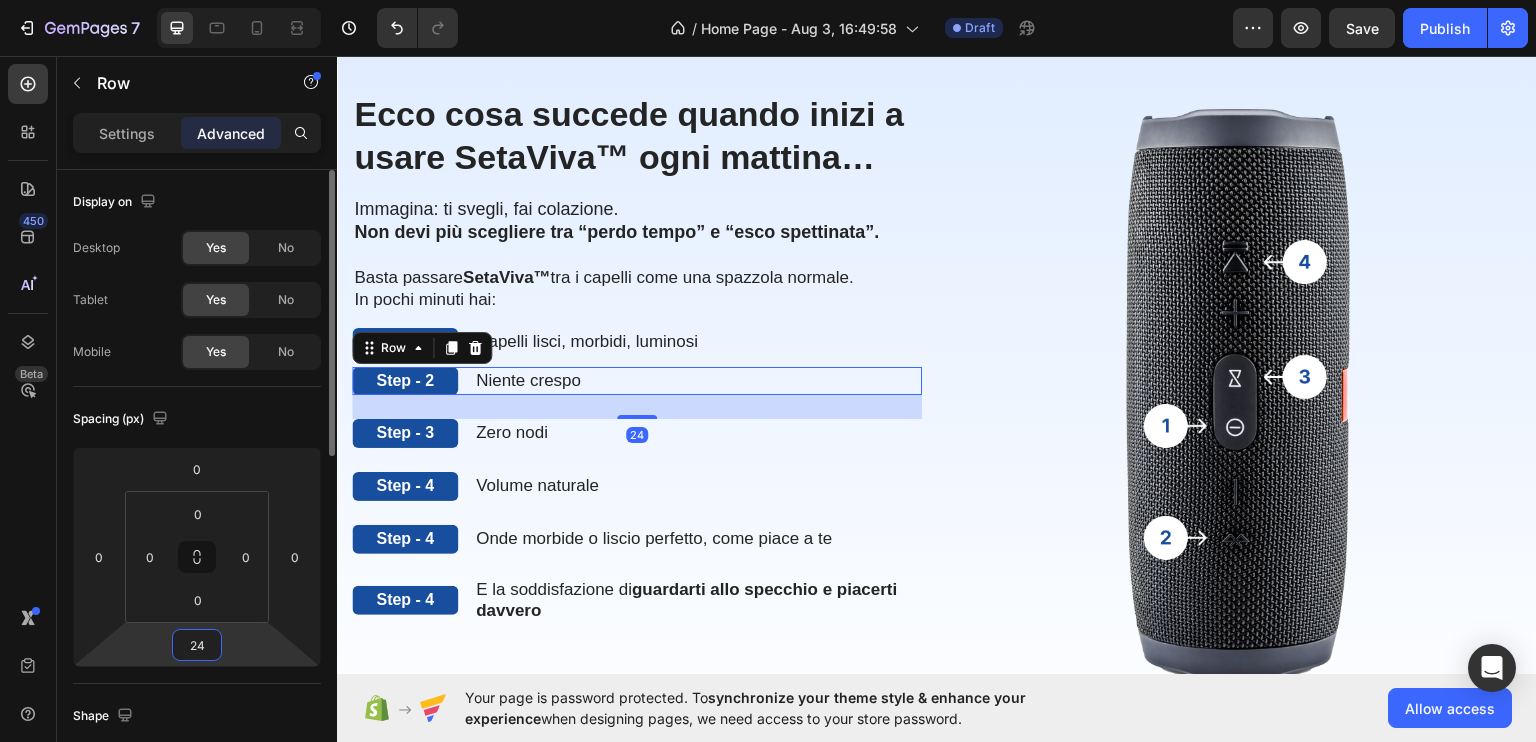 click on "24" at bounding box center [197, 645] 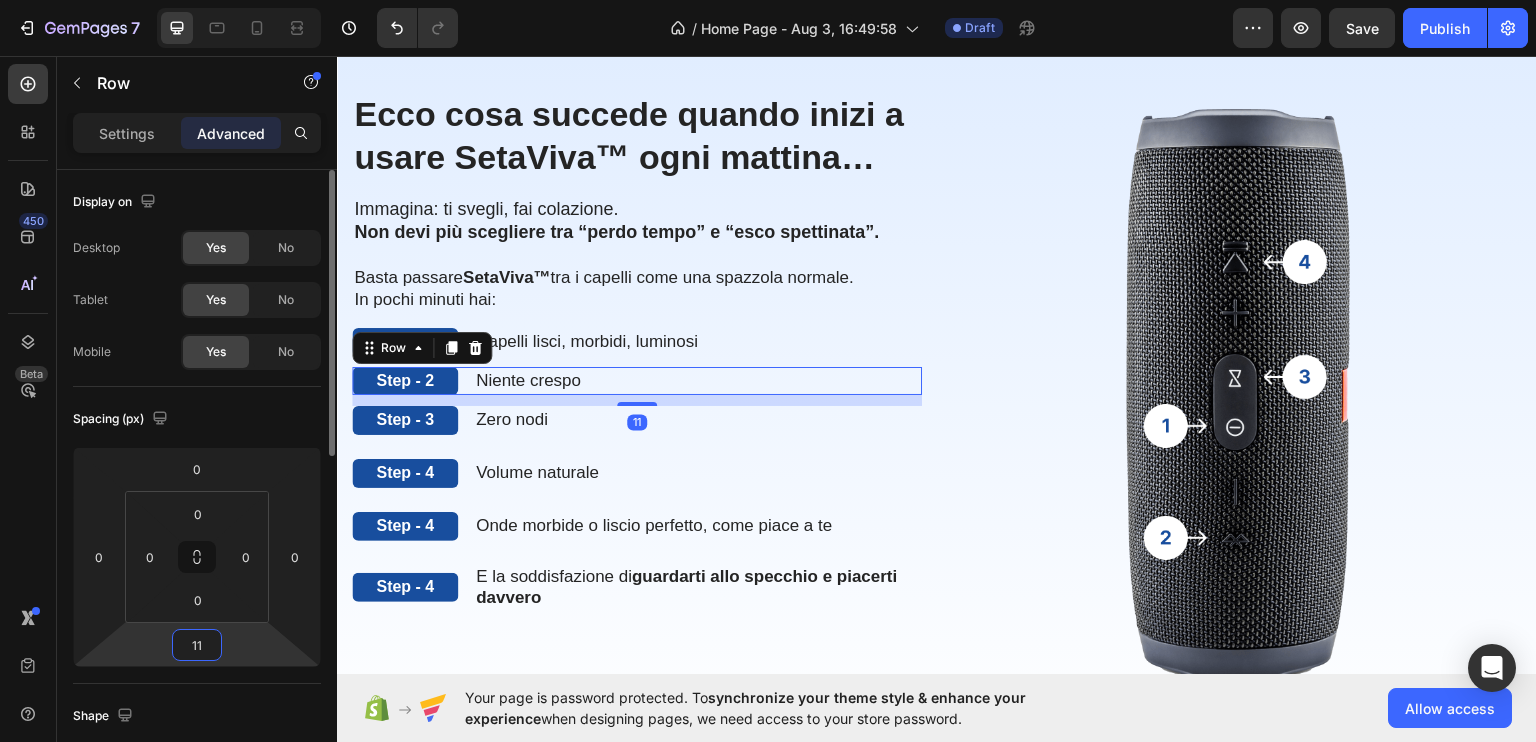 type on "10" 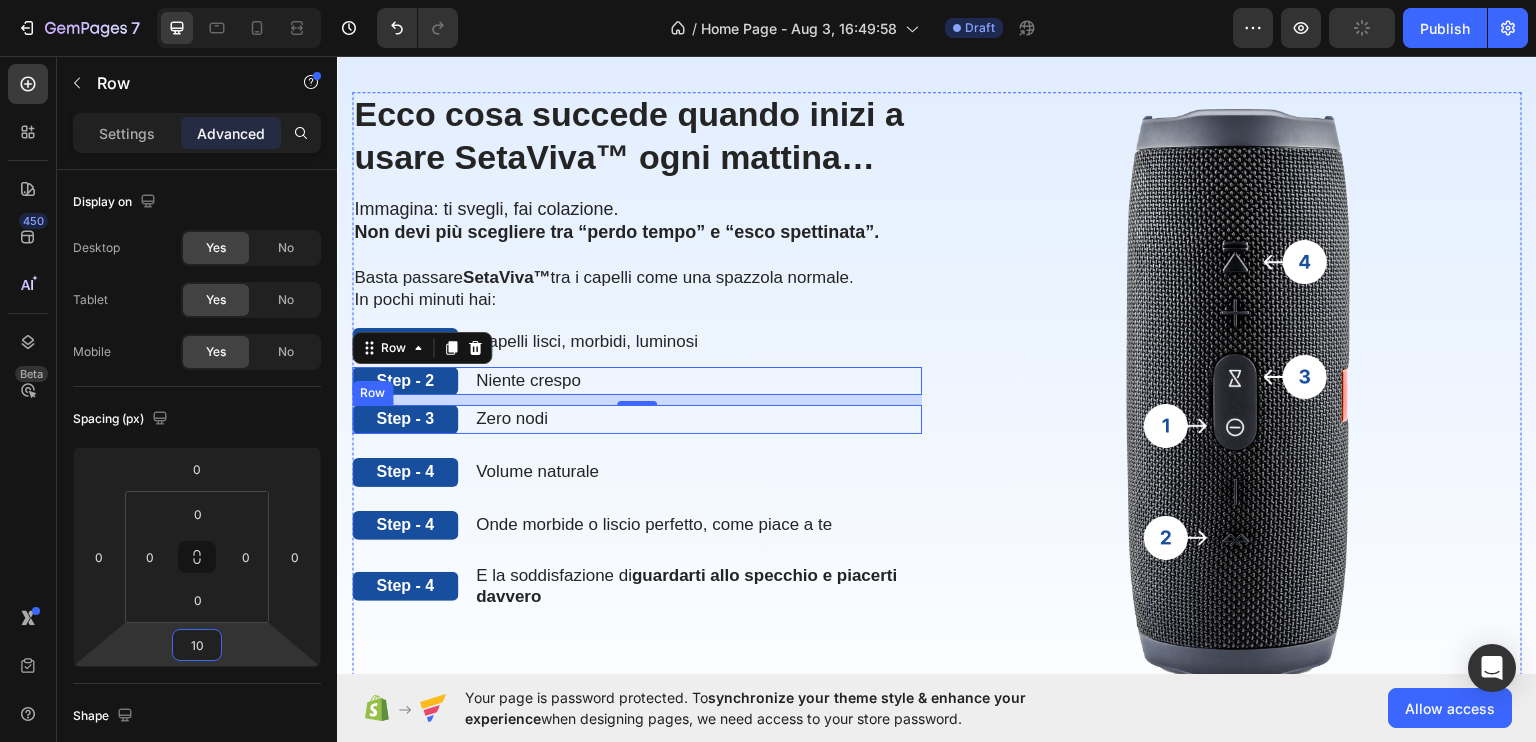 click on "Step - 3 Text Block Zero nodi Text Block Row" at bounding box center (637, 418) 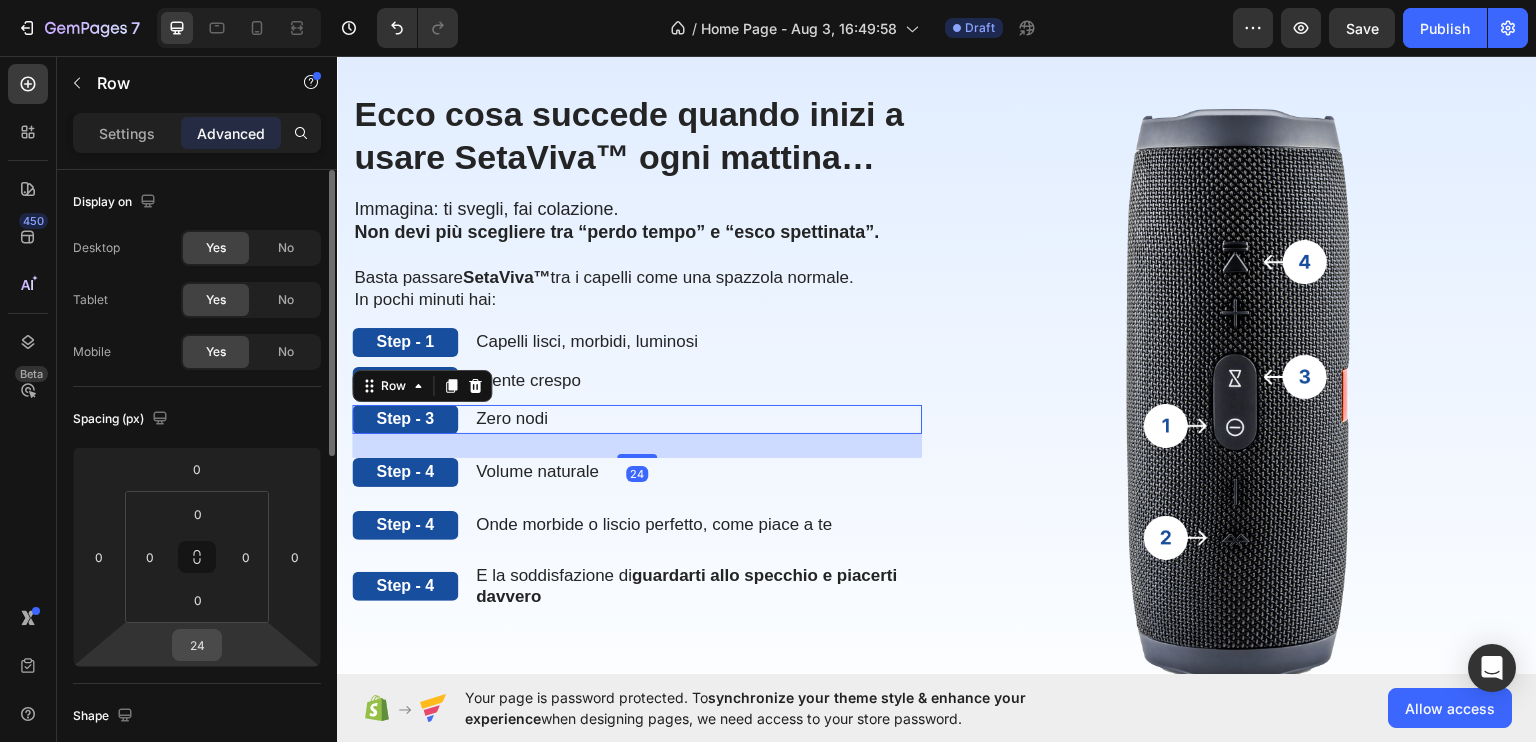 click on "24" at bounding box center [197, 645] 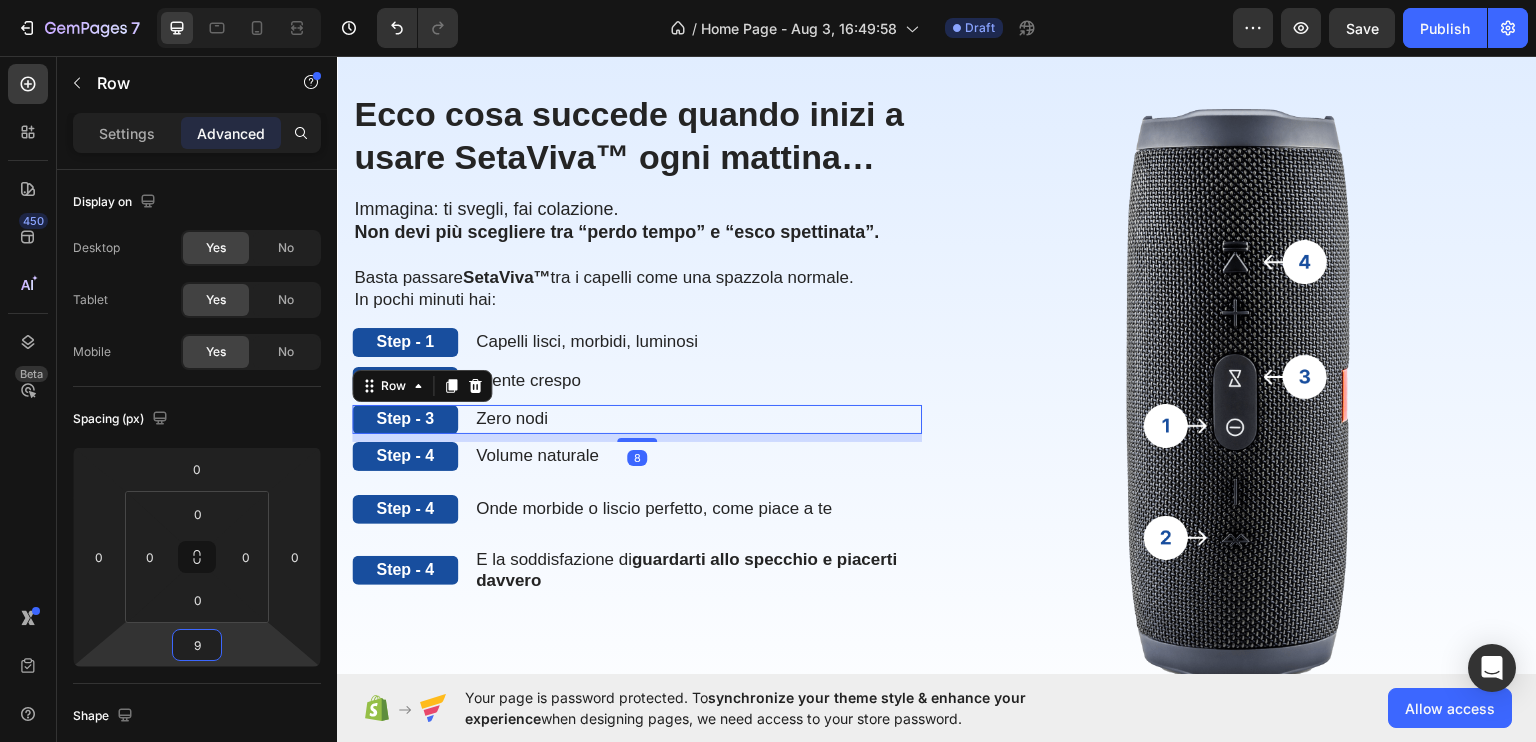 type on "10" 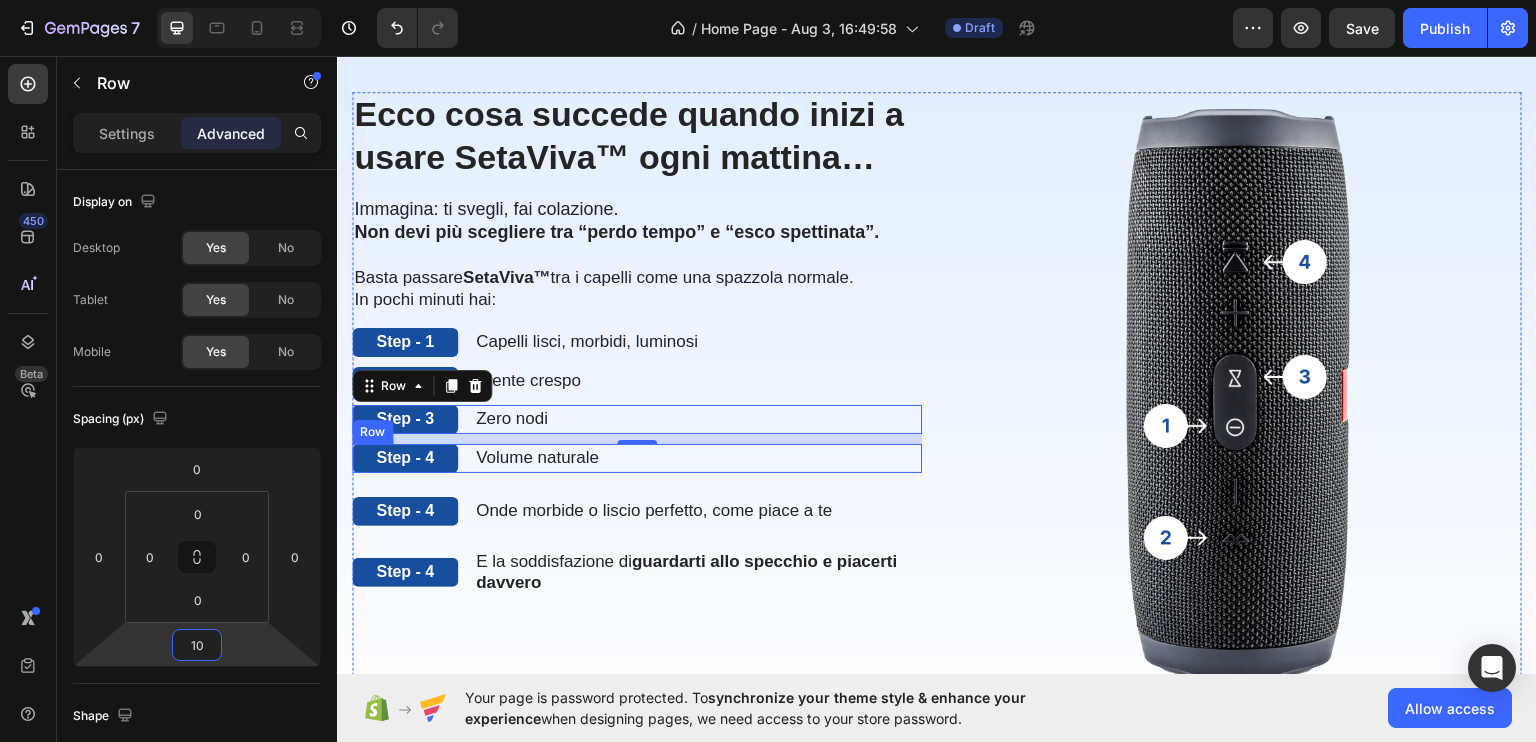 click on "Step - 4 Text Block Volume naturale Text Block Row" at bounding box center (637, 457) 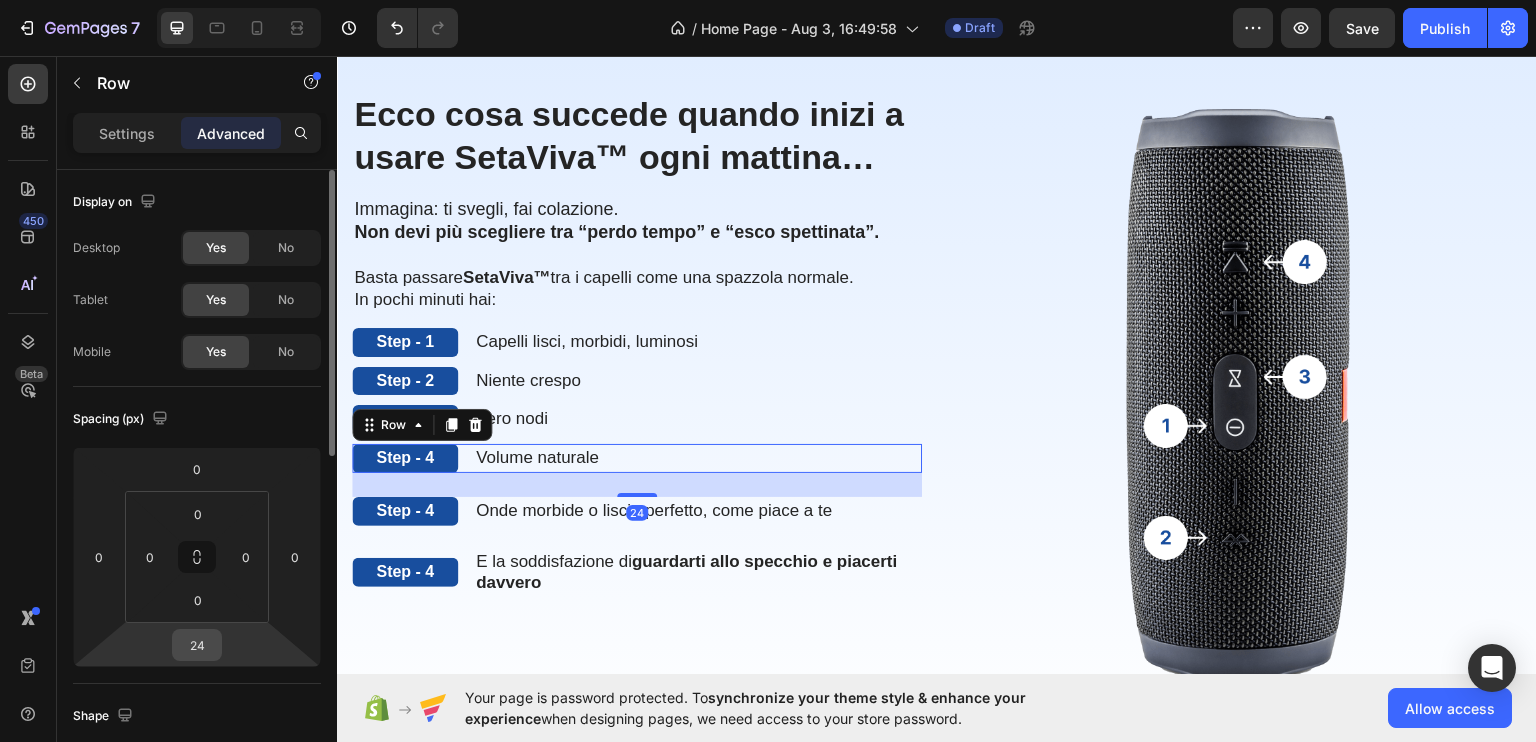 click on "24" at bounding box center [197, 645] 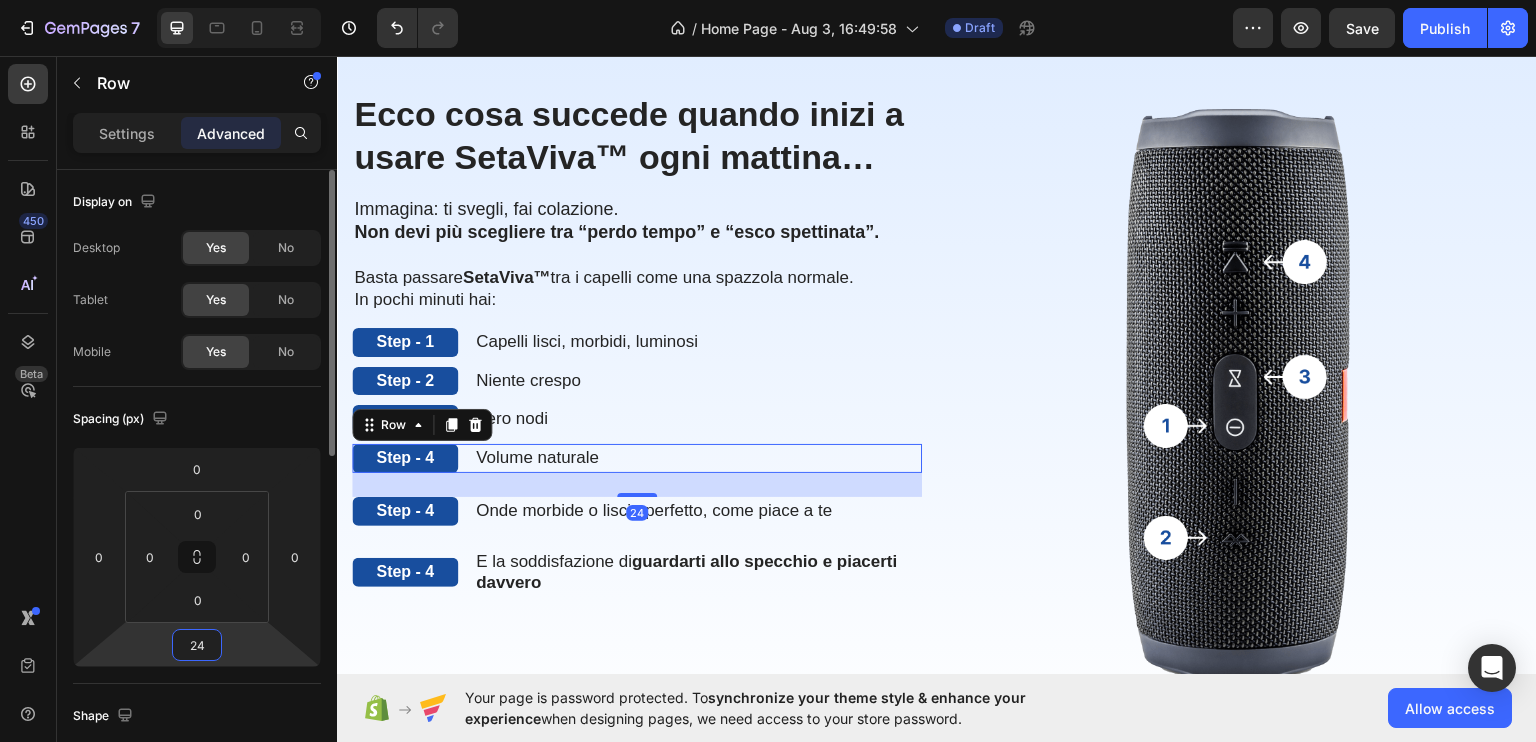 click on "24" at bounding box center (197, 645) 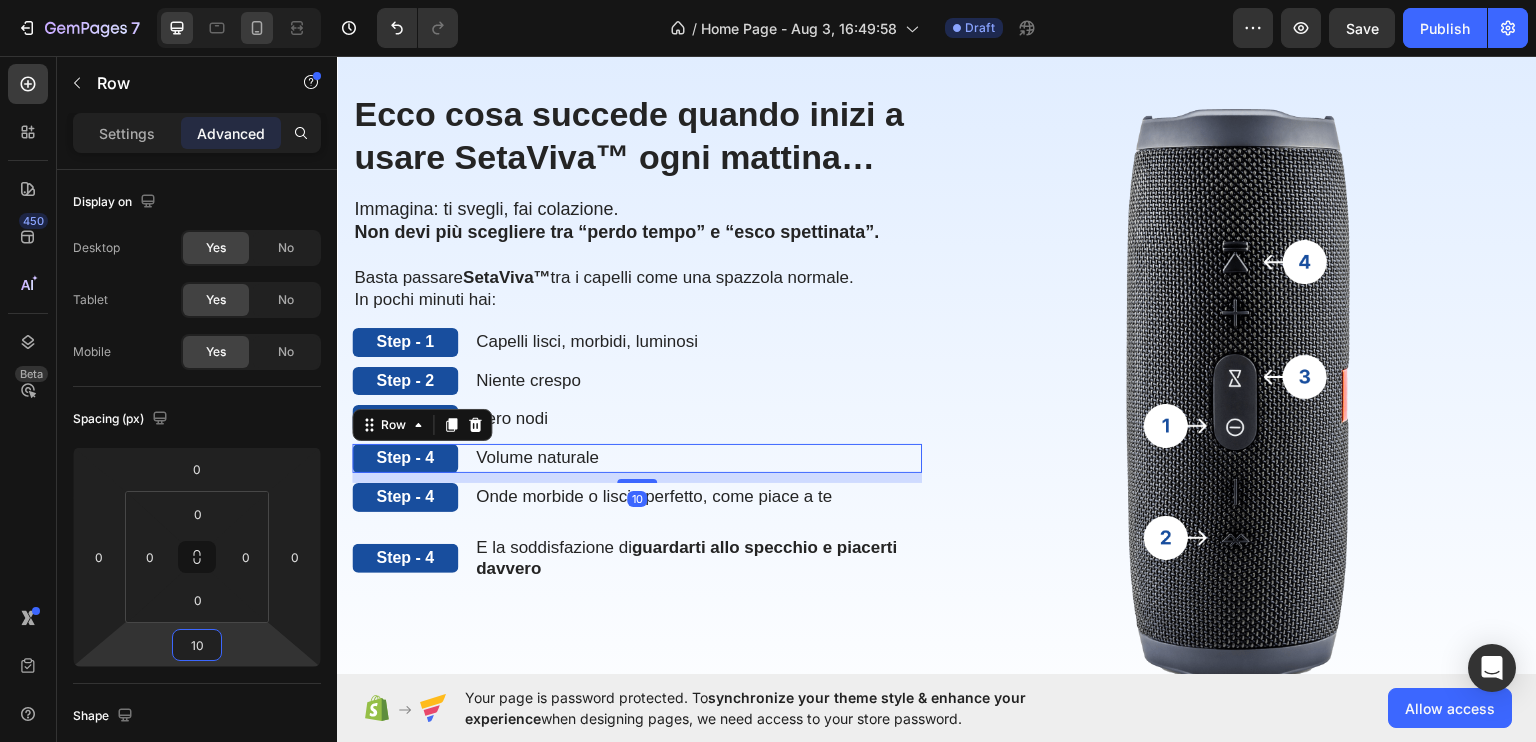 type on "10" 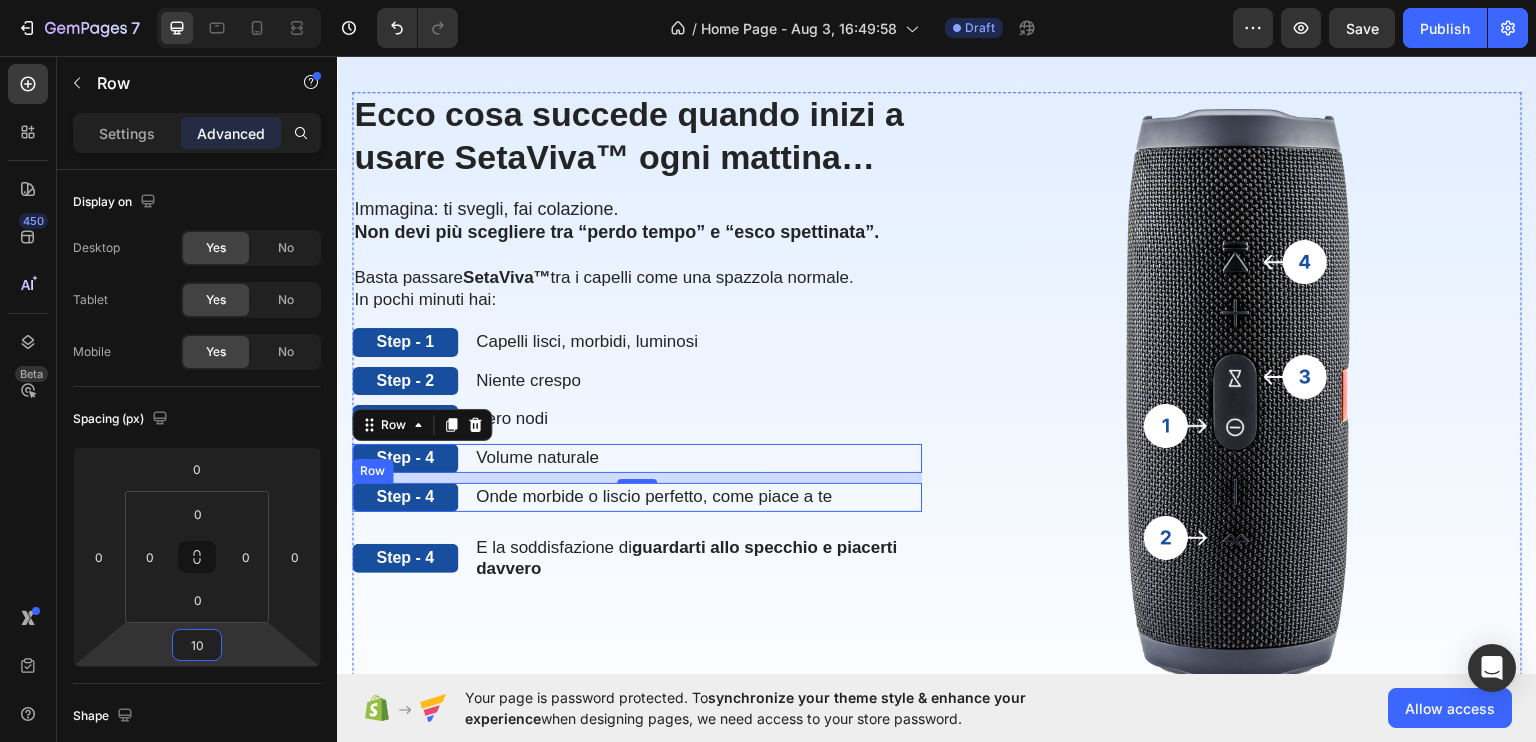 click on "Step - 4 Text Block Onde morbide o liscio perfetto, come piace a te Text Block Row" at bounding box center [637, 496] 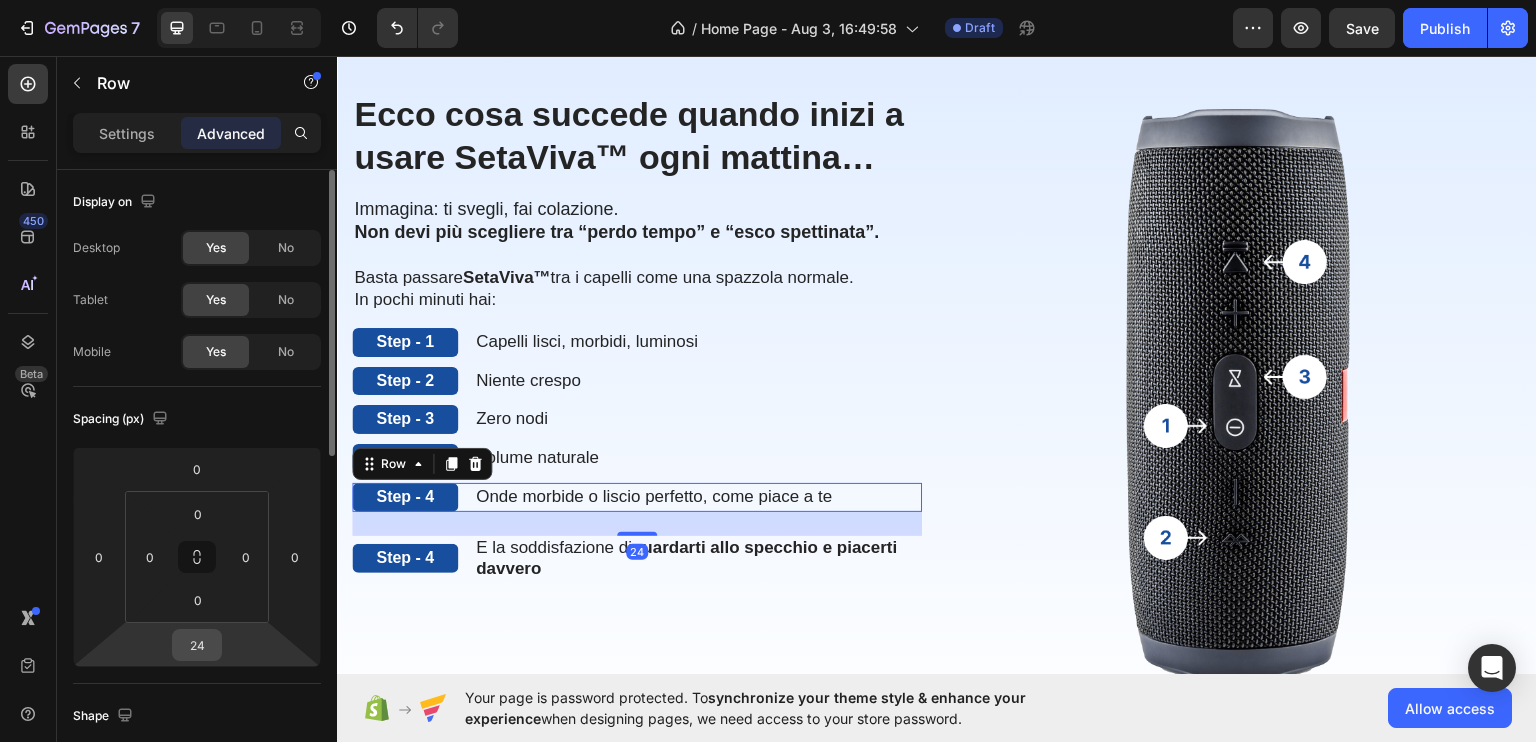 click on "24" at bounding box center [197, 645] 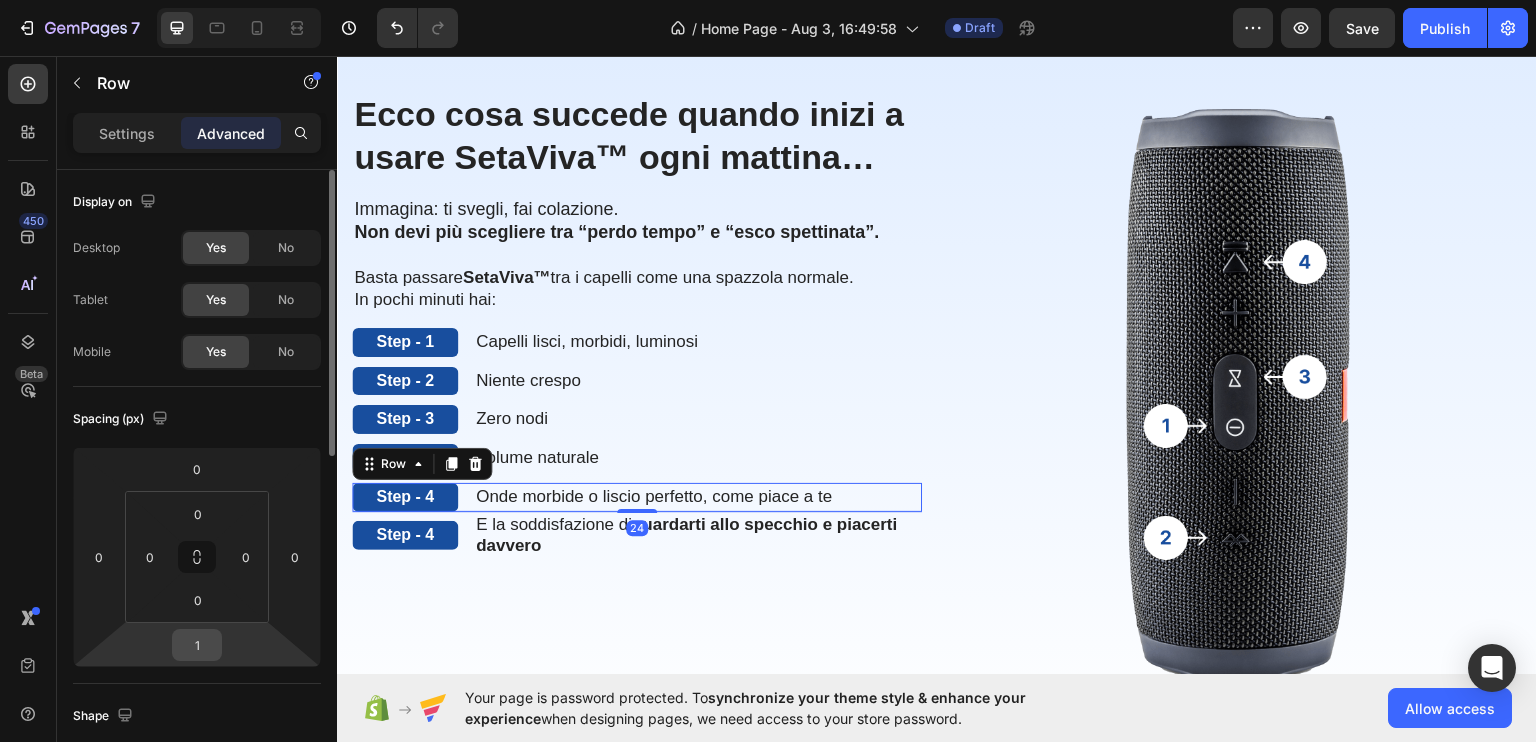 type on "10" 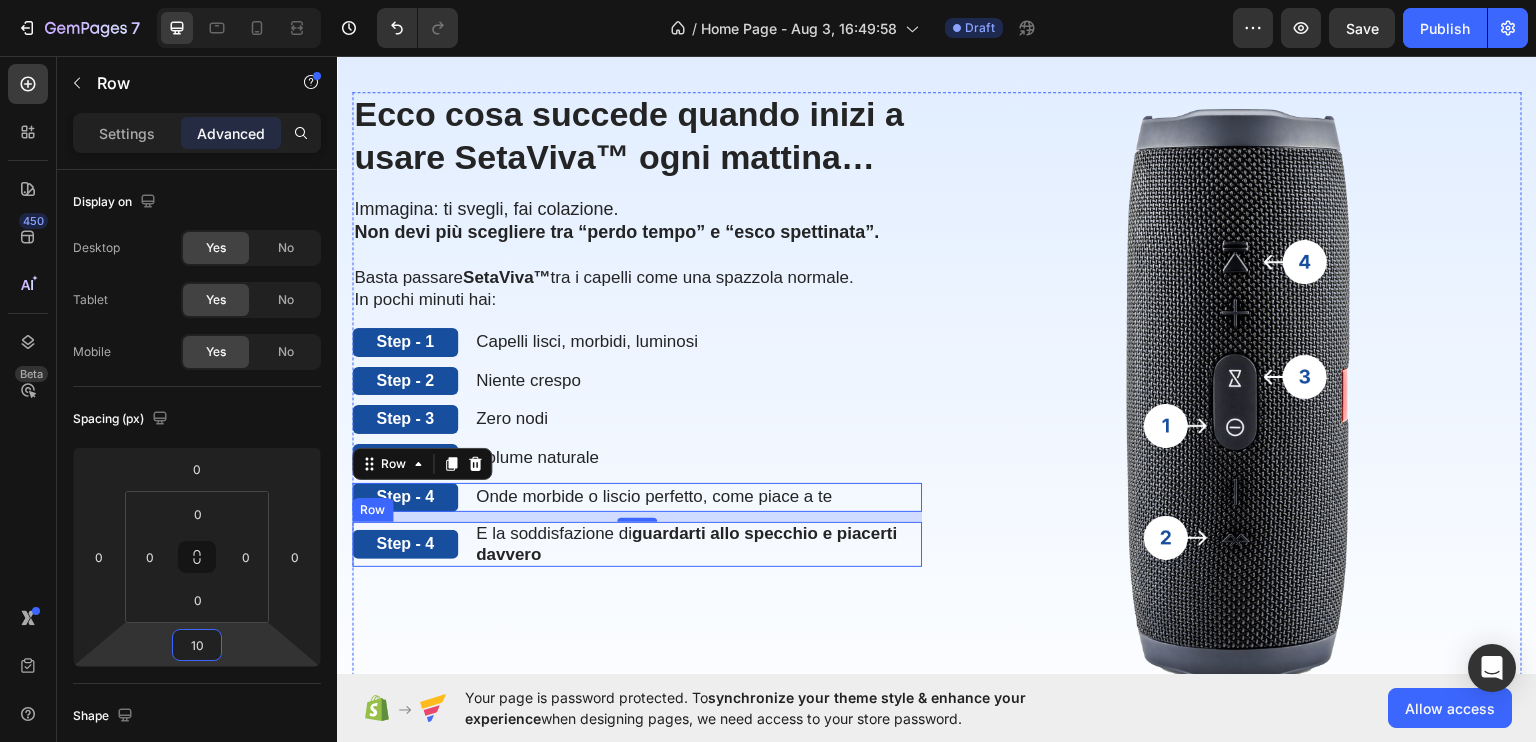 click on "Step - 4 Text Block E la soddisfazione di  guardarti allo specchio e piacerti davvero Text Block Row" at bounding box center (637, 544) 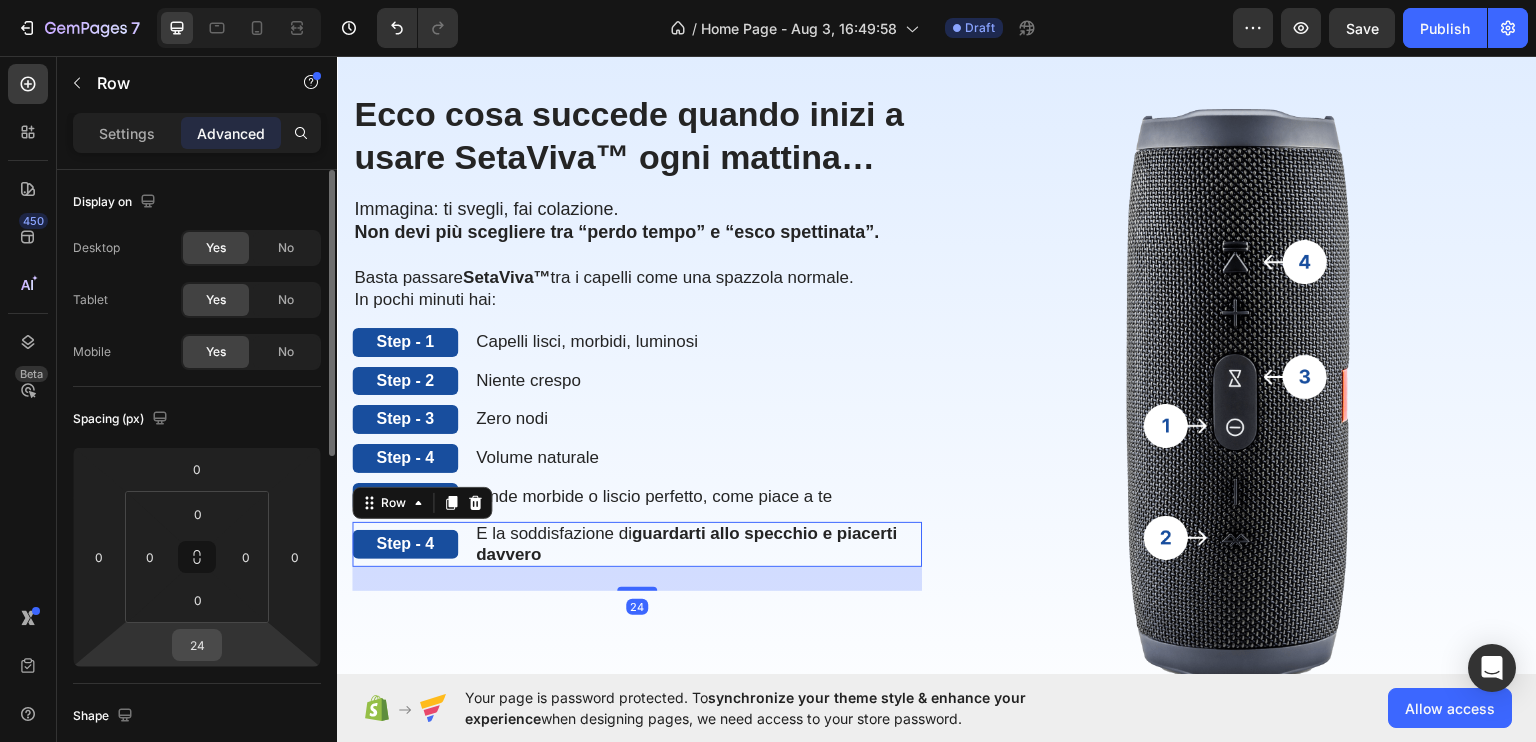 click on "24" at bounding box center (197, 645) 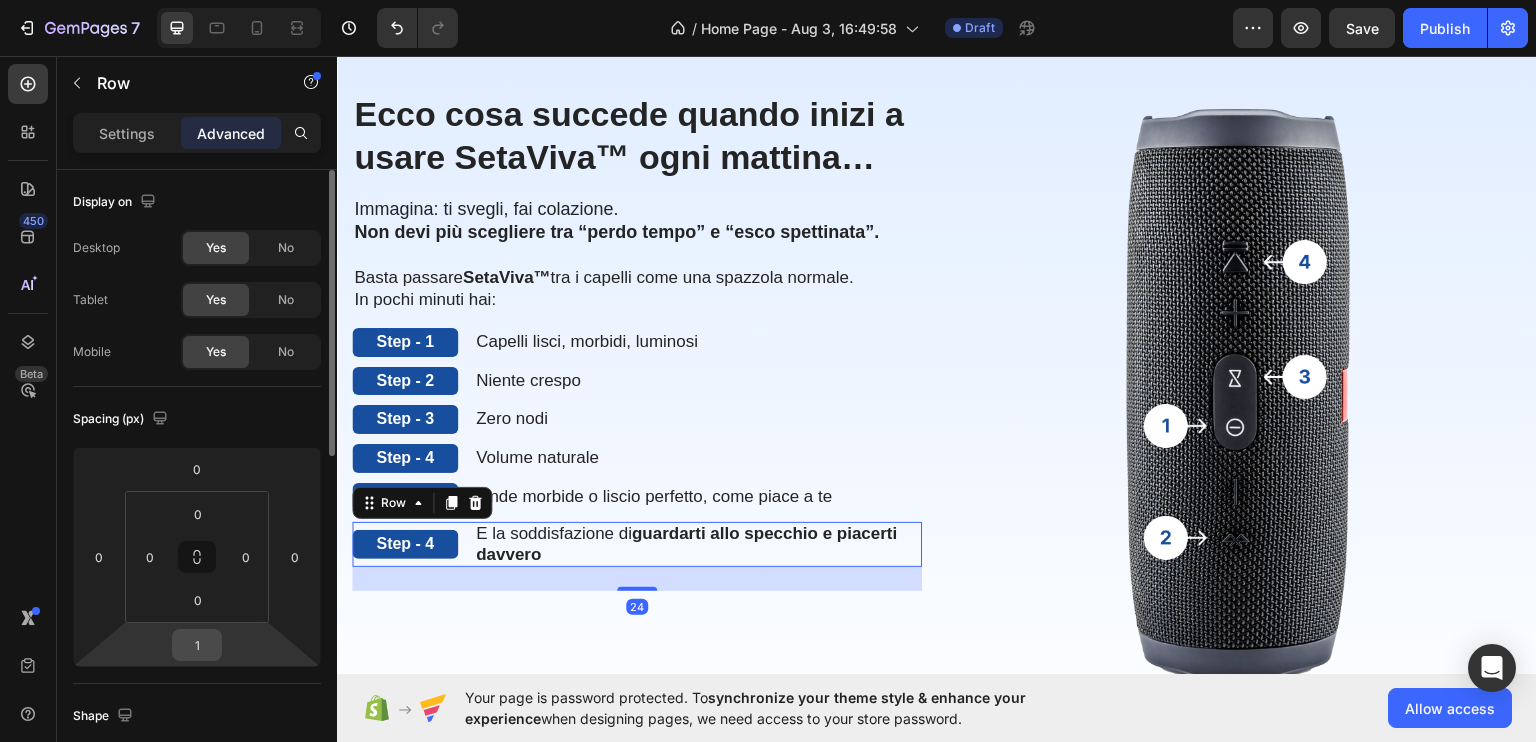 type on "10" 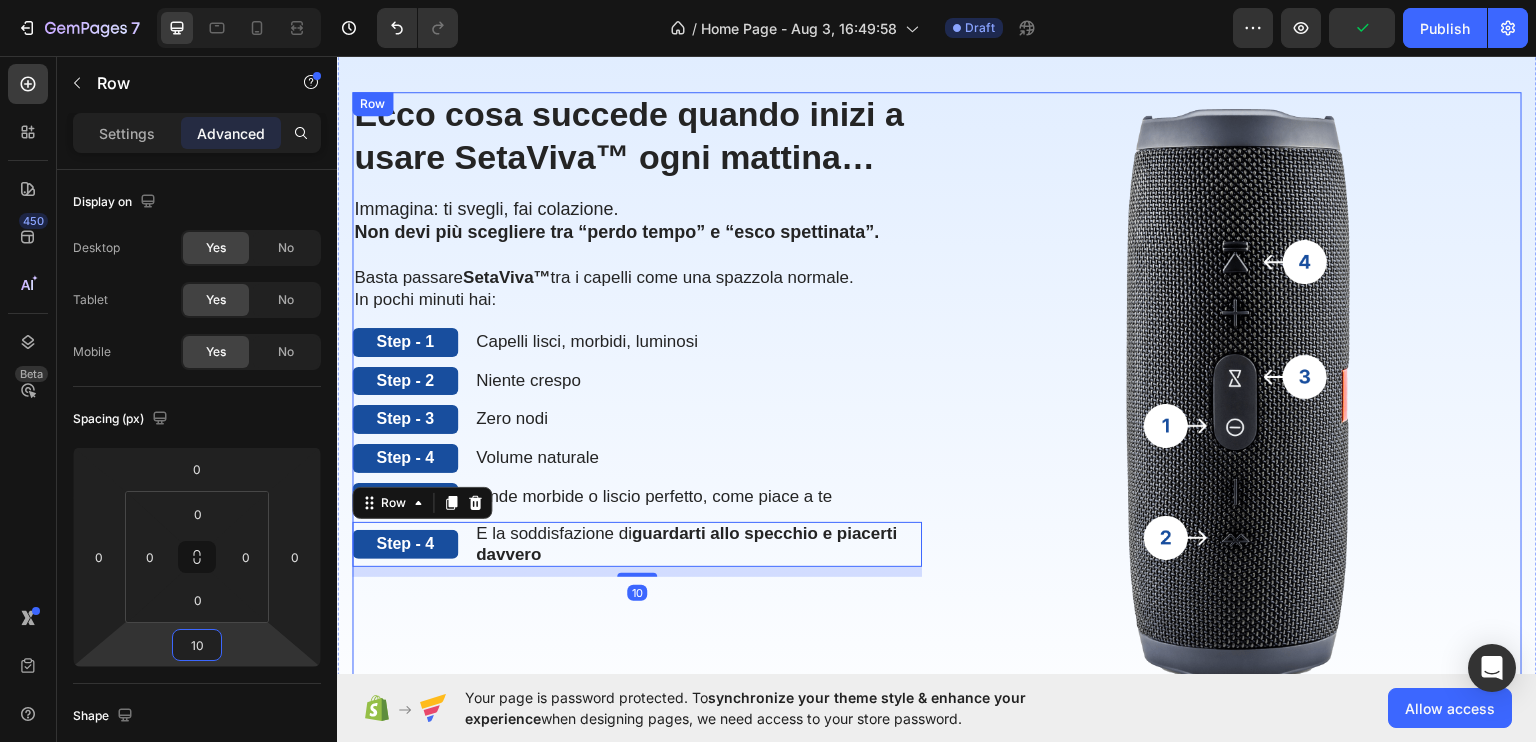 click on "⁠⁠⁠⁠⁠⁠⁠ Ecco cosa succede quando inizi a usare SetaViva™ ogni mattina… Heading Immagina: ti svegli, fai colazione. Non devi più scegliere tra “perdo tempo” e “esco spettinata”. Basta passare  SetaViva™  tra i capelli come una spazzola normale. In pochi minuti hai: Text Block Step - 1 Text Block Capelli lisci, morbidi, luminosi Text Block Row Step - 2 Text Block Niente crespo Text Block Row Step - 3 Text Block Zero nodi Text Block Row Step - 4 Text Block Volume naturale Text Block Row Step - 4 Text Block Onde morbide o liscio perfetto, come piace a te Text Block Row Step - 4 Text Block E la soddisfazione di  guardarti allo specchio e piacerti davvero Text Block Row   10" at bounding box center (637, 393) 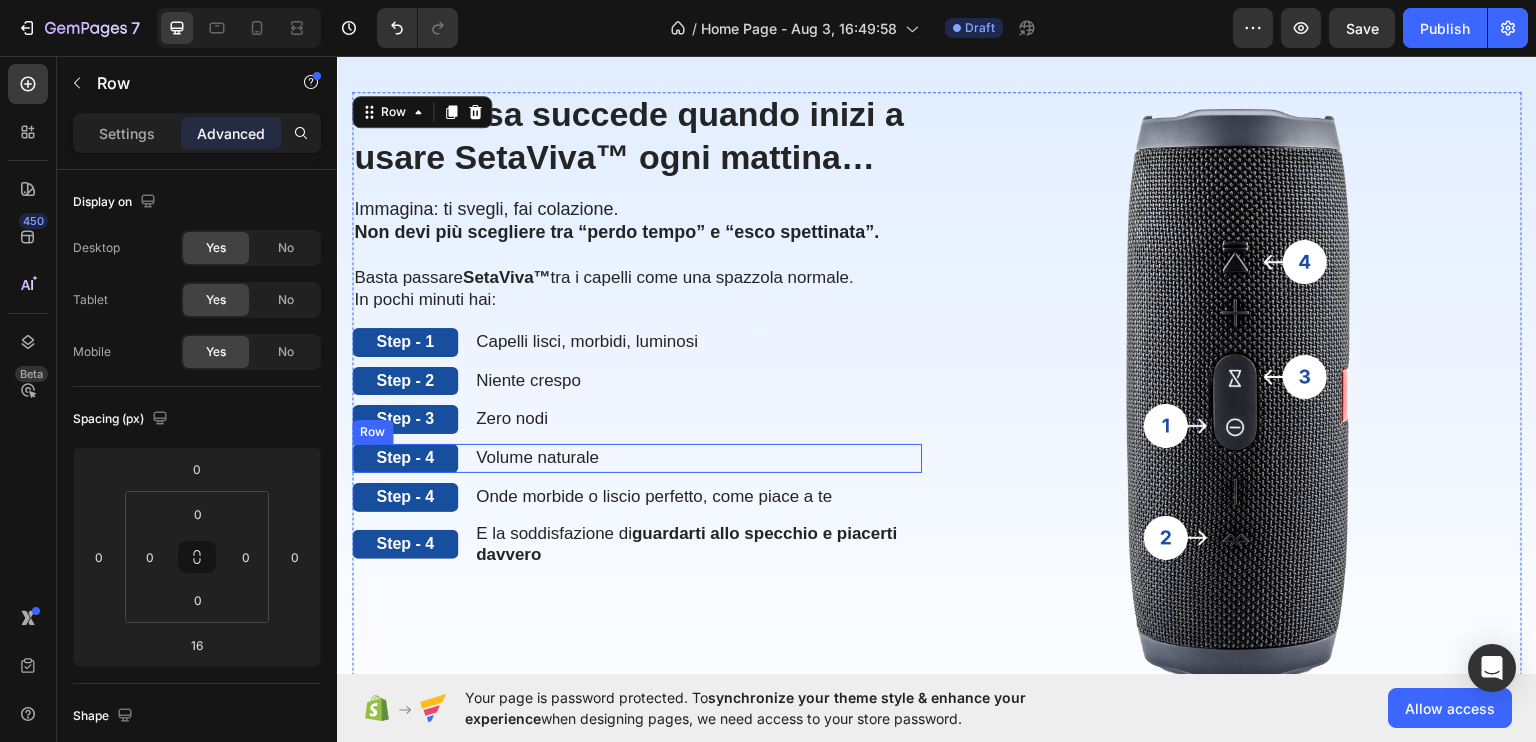 click on "Step - 4 Text Block Volume naturale Text Block Row" at bounding box center [637, 457] 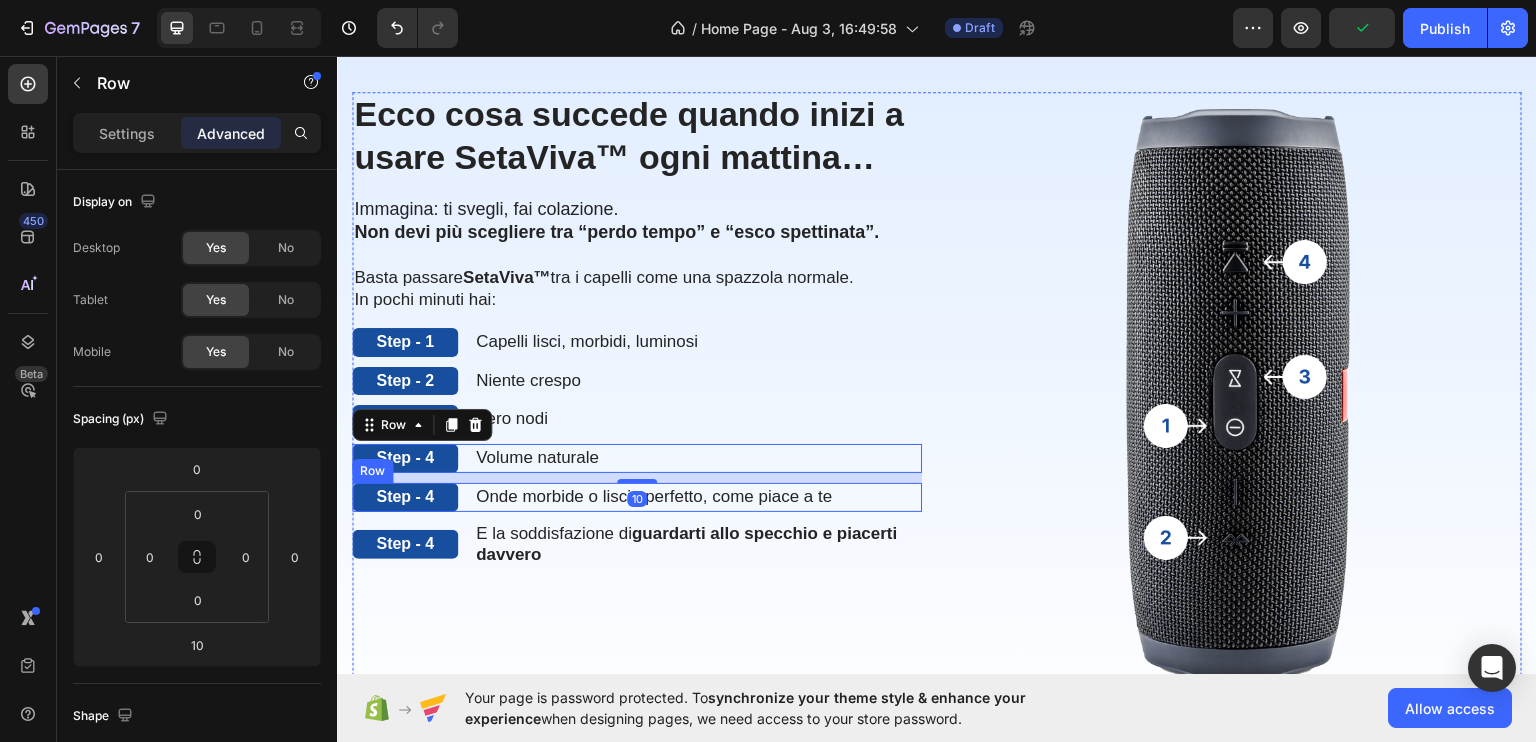 click on "Step - 4 Text Block Onde morbide o liscio perfetto, come piace a te Text Block Row" at bounding box center [637, 496] 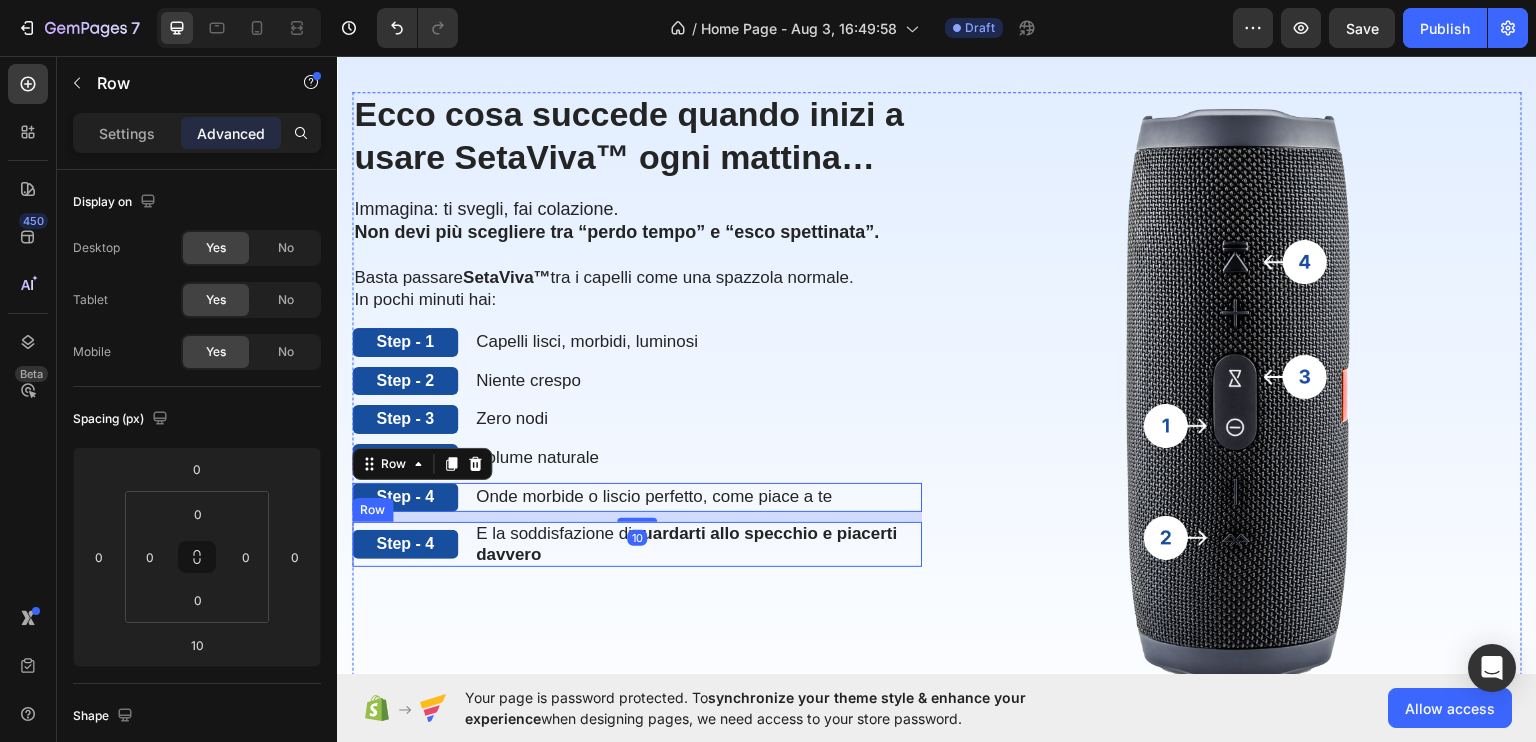 click on "Step - 4 Text Block E la soddisfazione di  guardarti allo specchio e piacerti davvero Text Block Row" at bounding box center (637, 544) 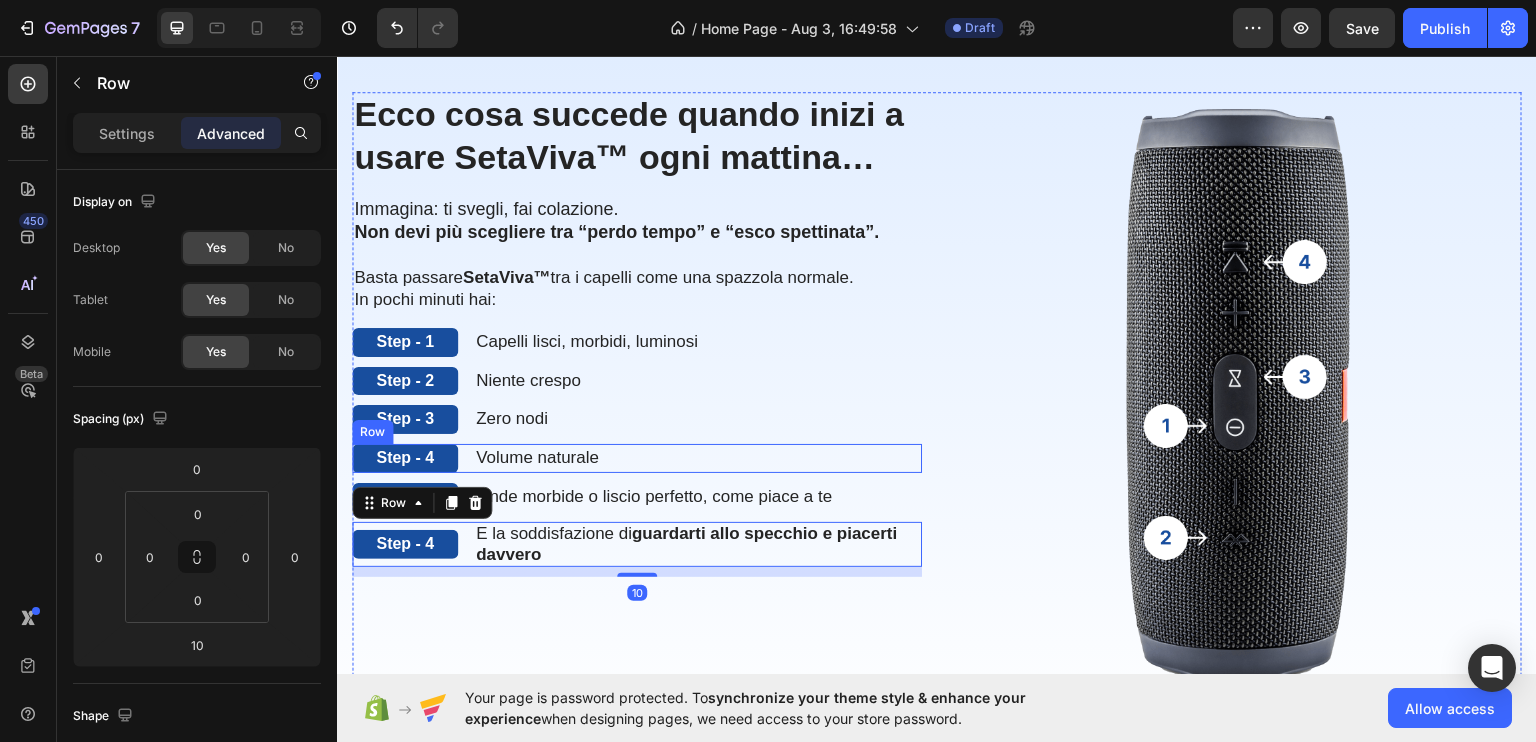 click on "Step - 4 Text Block Volume naturale Text Block Row" at bounding box center [637, 457] 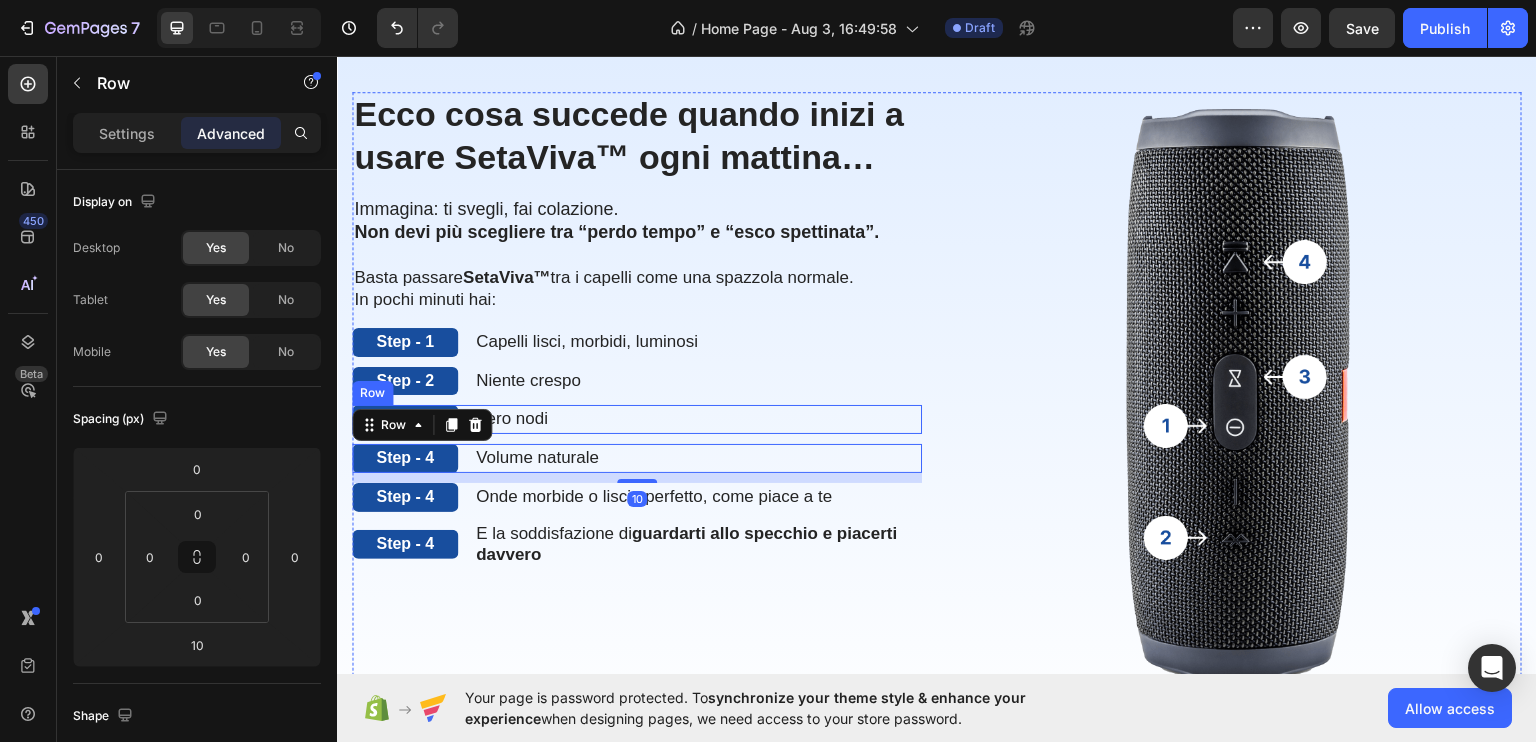 click on "Step - 3 Text Block Zero nodi Text Block Row" at bounding box center [637, 418] 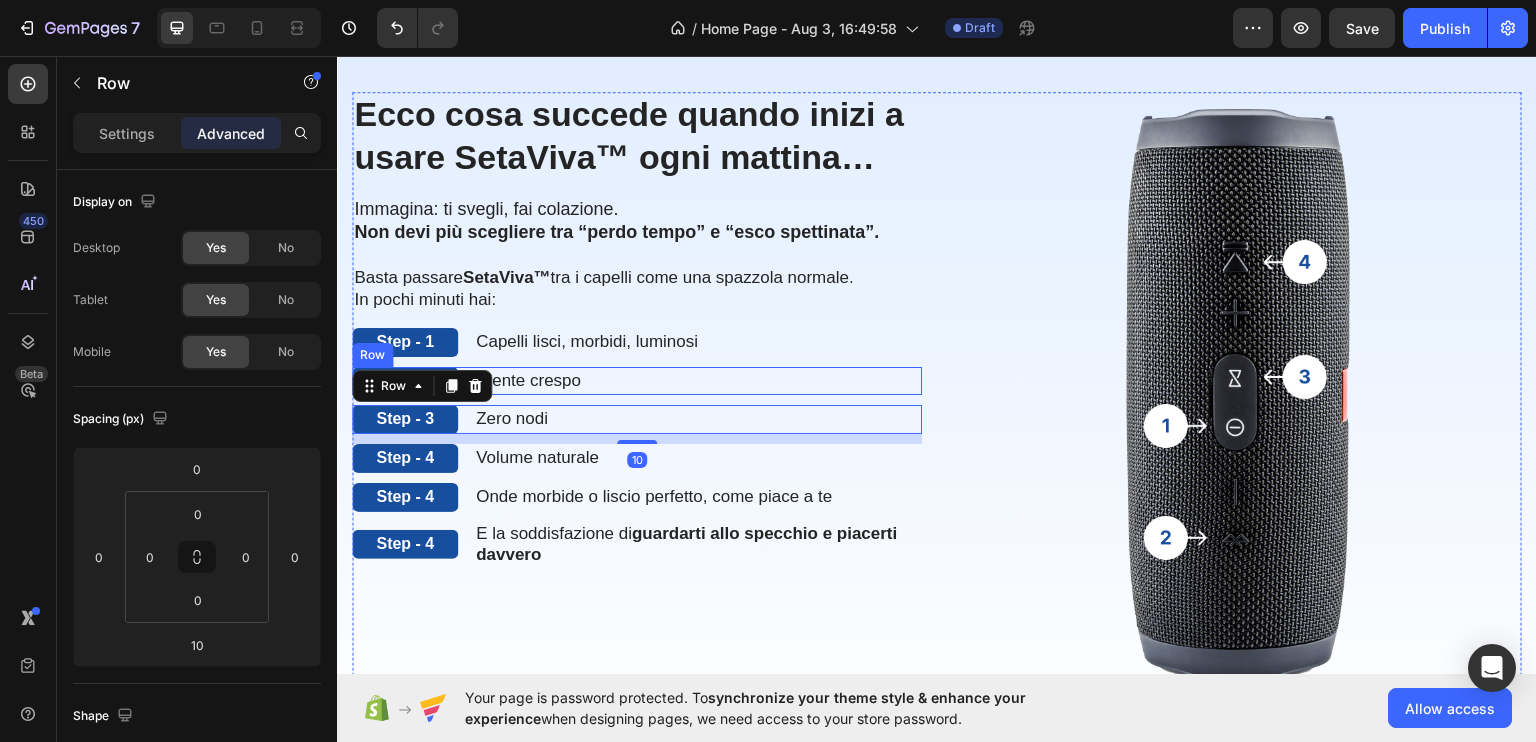 click on "Step - 2 Text Block Niente crespo Text Block Row" at bounding box center [637, 380] 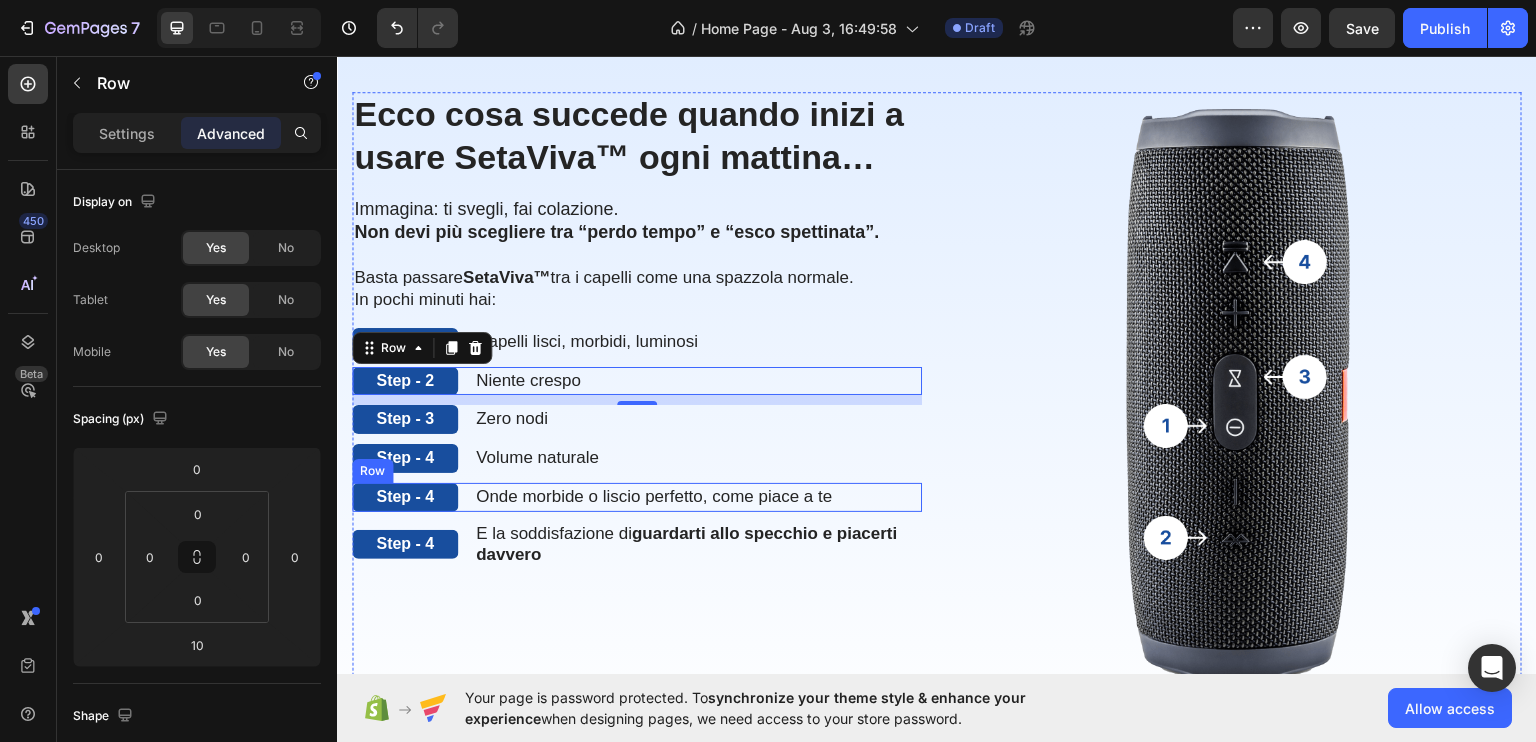 click on "Step - 4 Text Block Onde morbide o liscio perfetto, come piace a te Text Block Row" at bounding box center (637, 496) 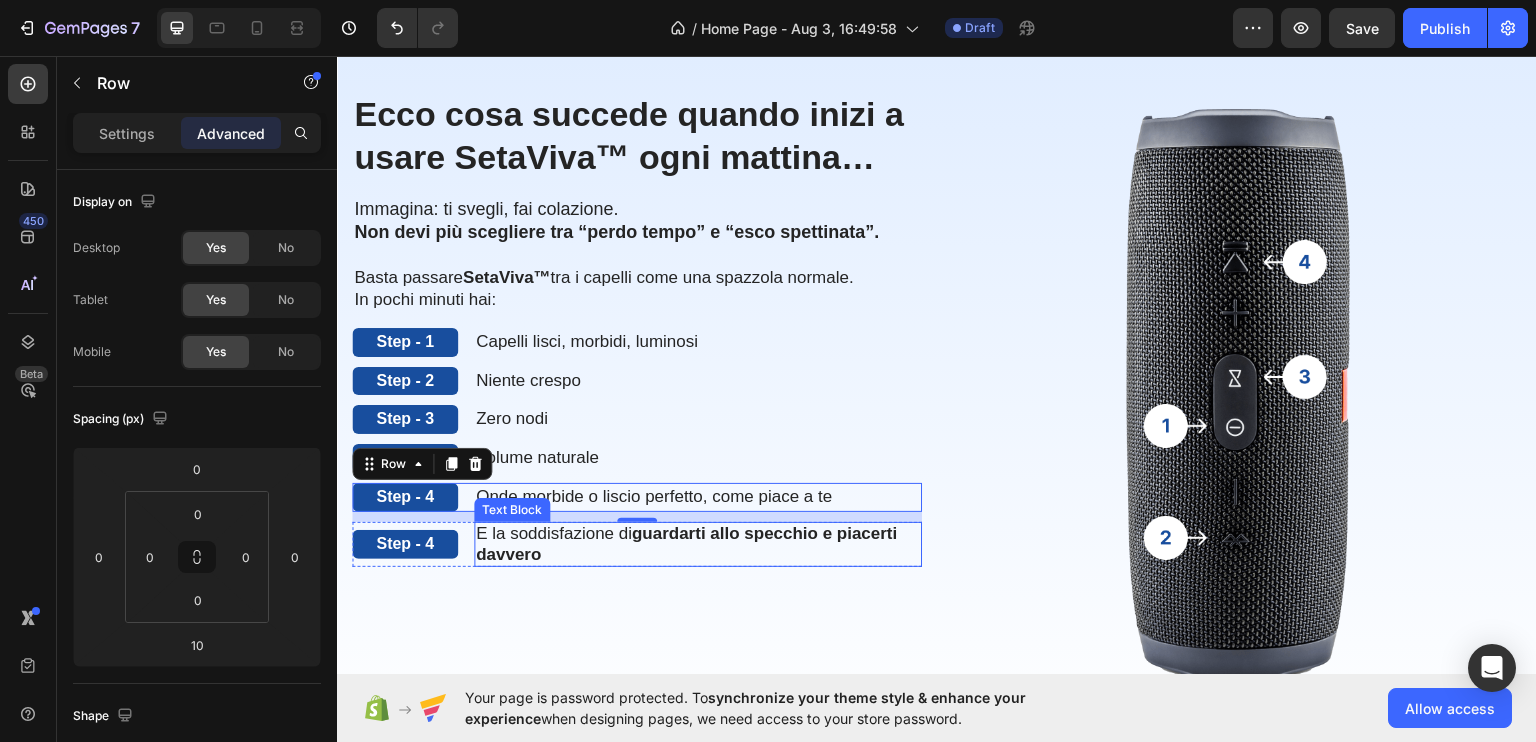 click on "E la soddisfazione di  guardarti allo specchio e piacerti davvero" at bounding box center (698, 544) 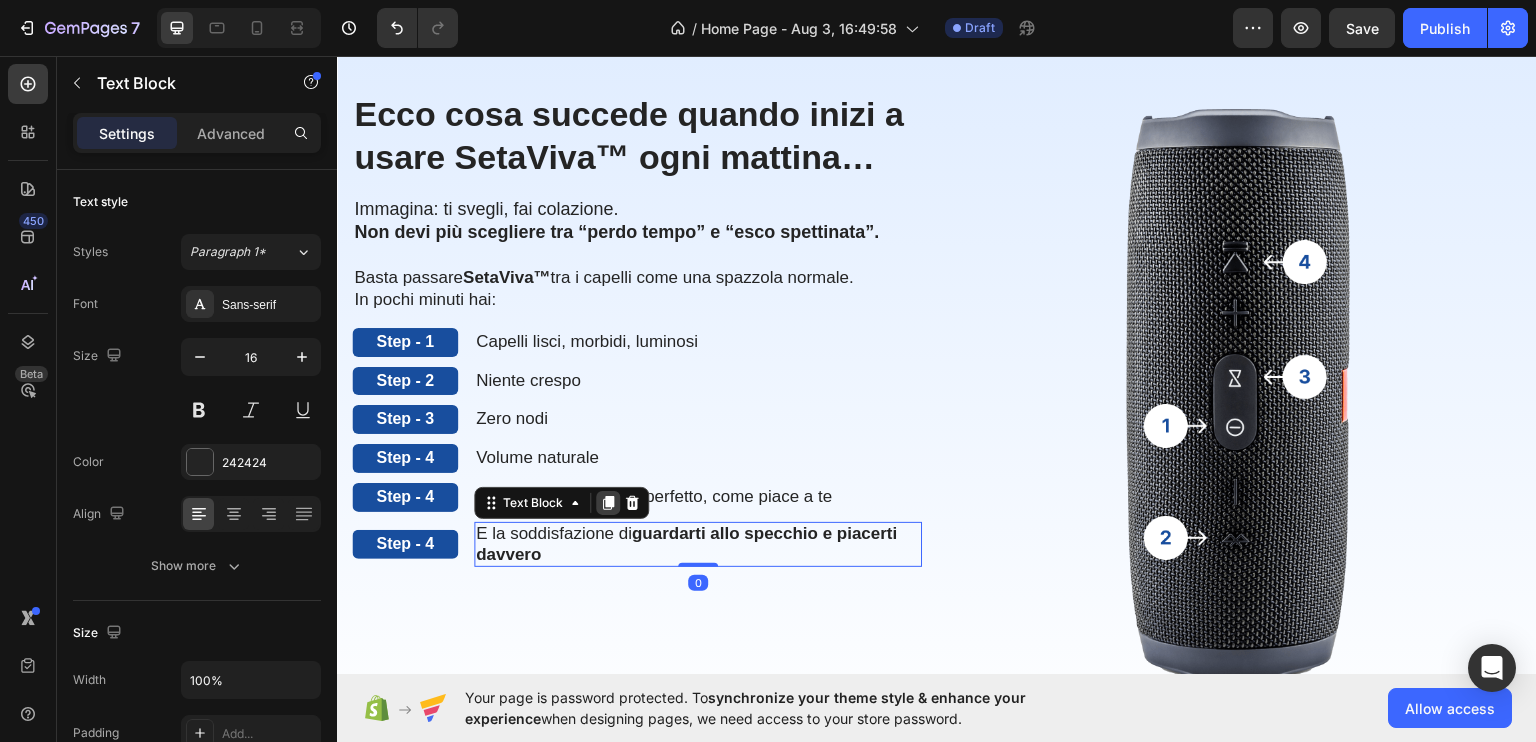 click at bounding box center (608, 502) 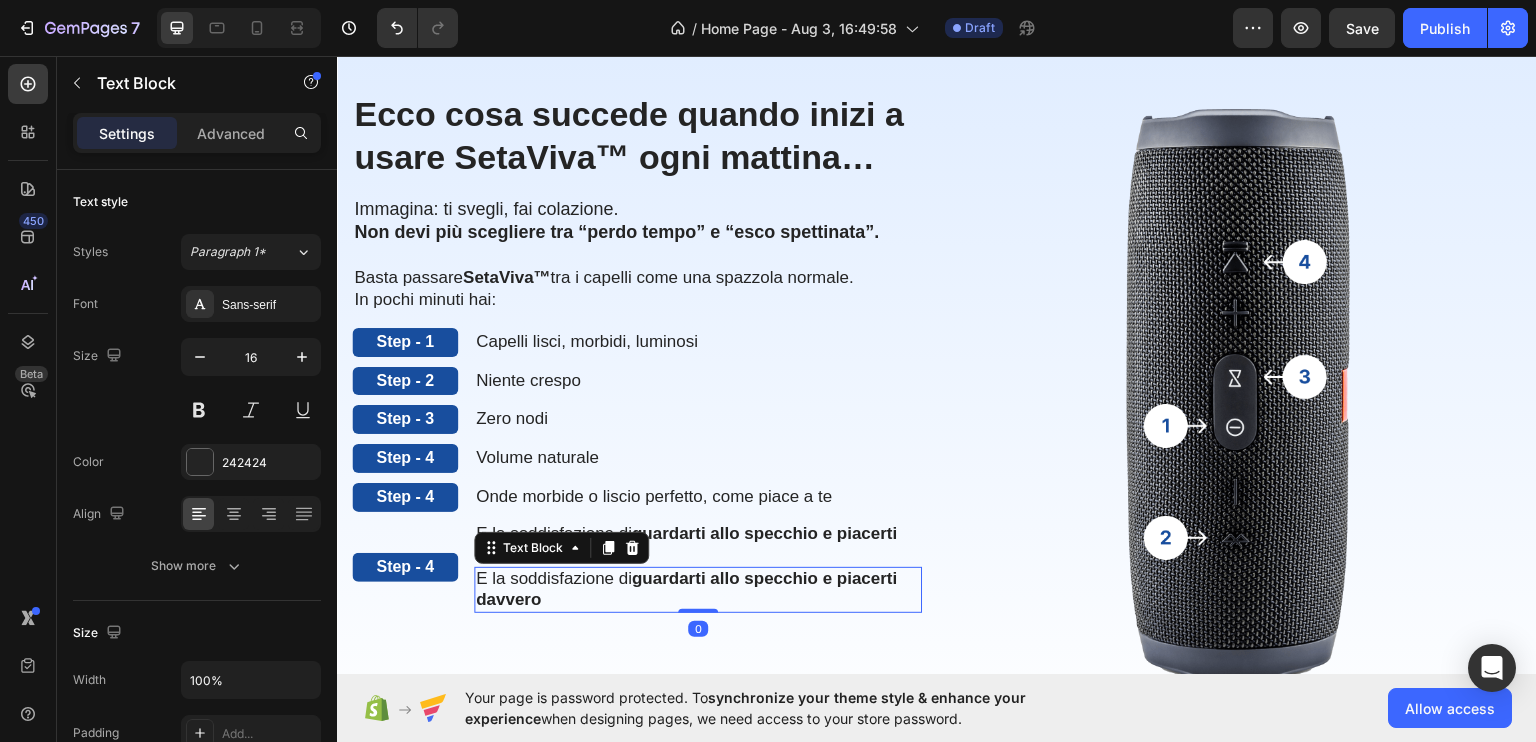 click on "E la soddisfazione di  guardarti allo specchio e piacerti davvero" at bounding box center (686, 588) 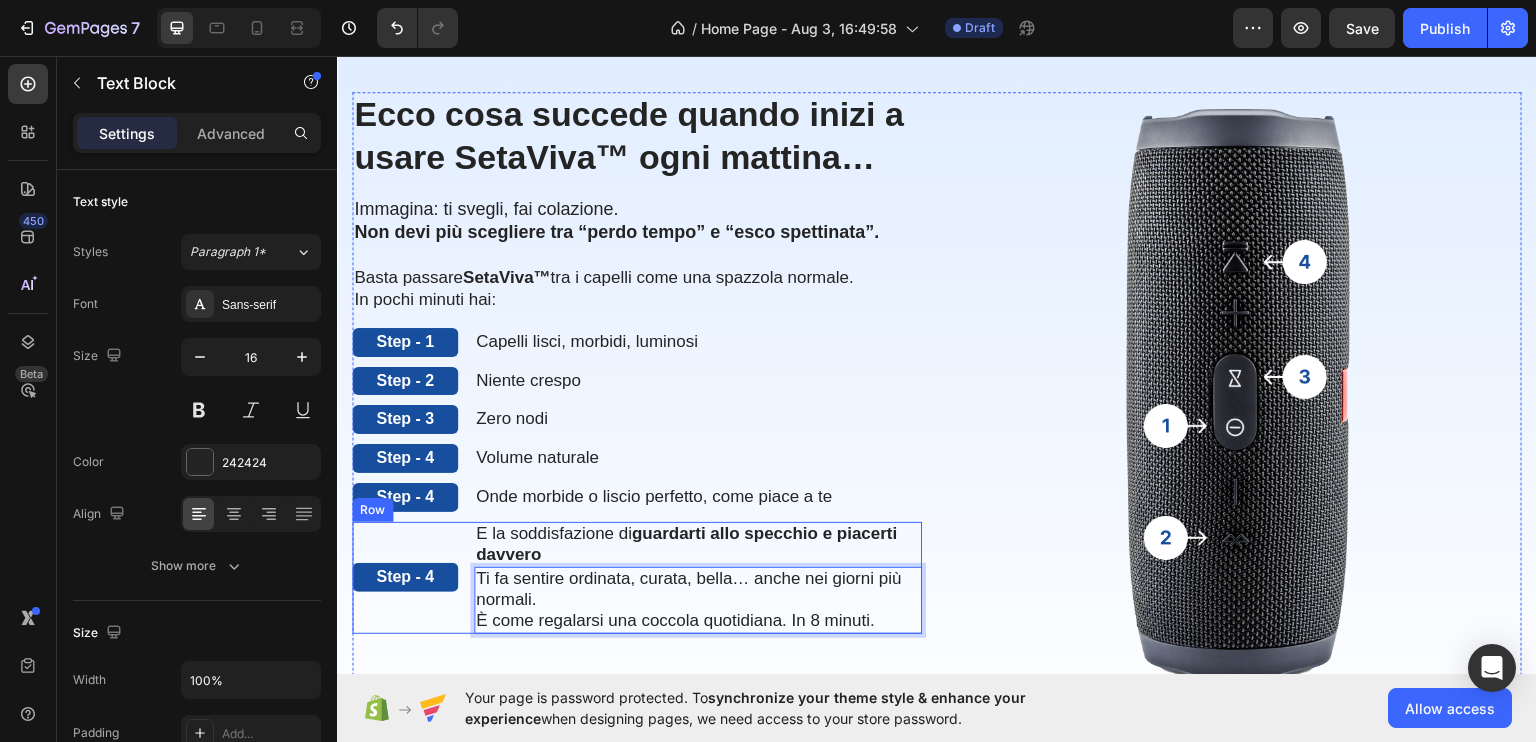 click on "Step - 4 Text Block" at bounding box center [405, 577] 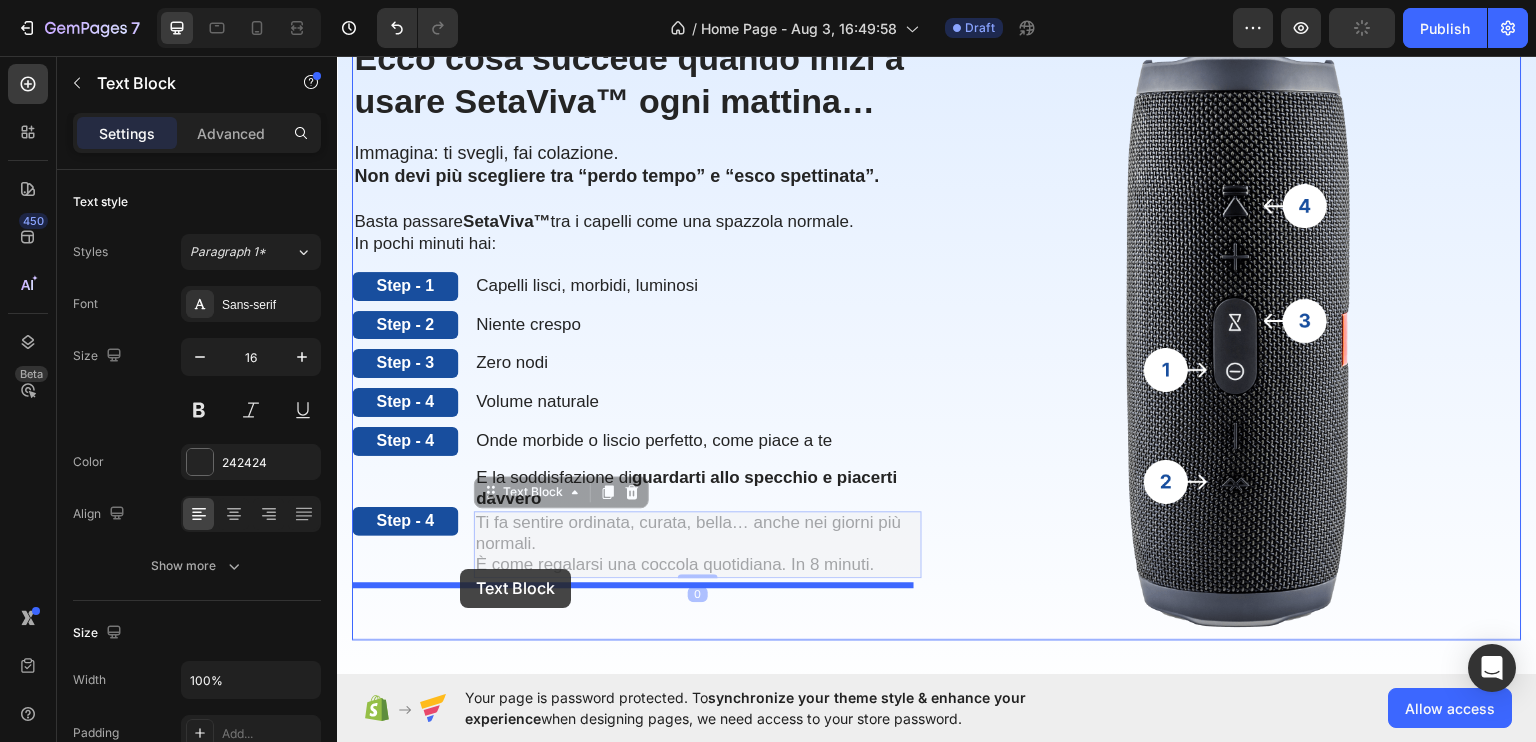 scroll, scrollTop: 1596, scrollLeft: 0, axis: vertical 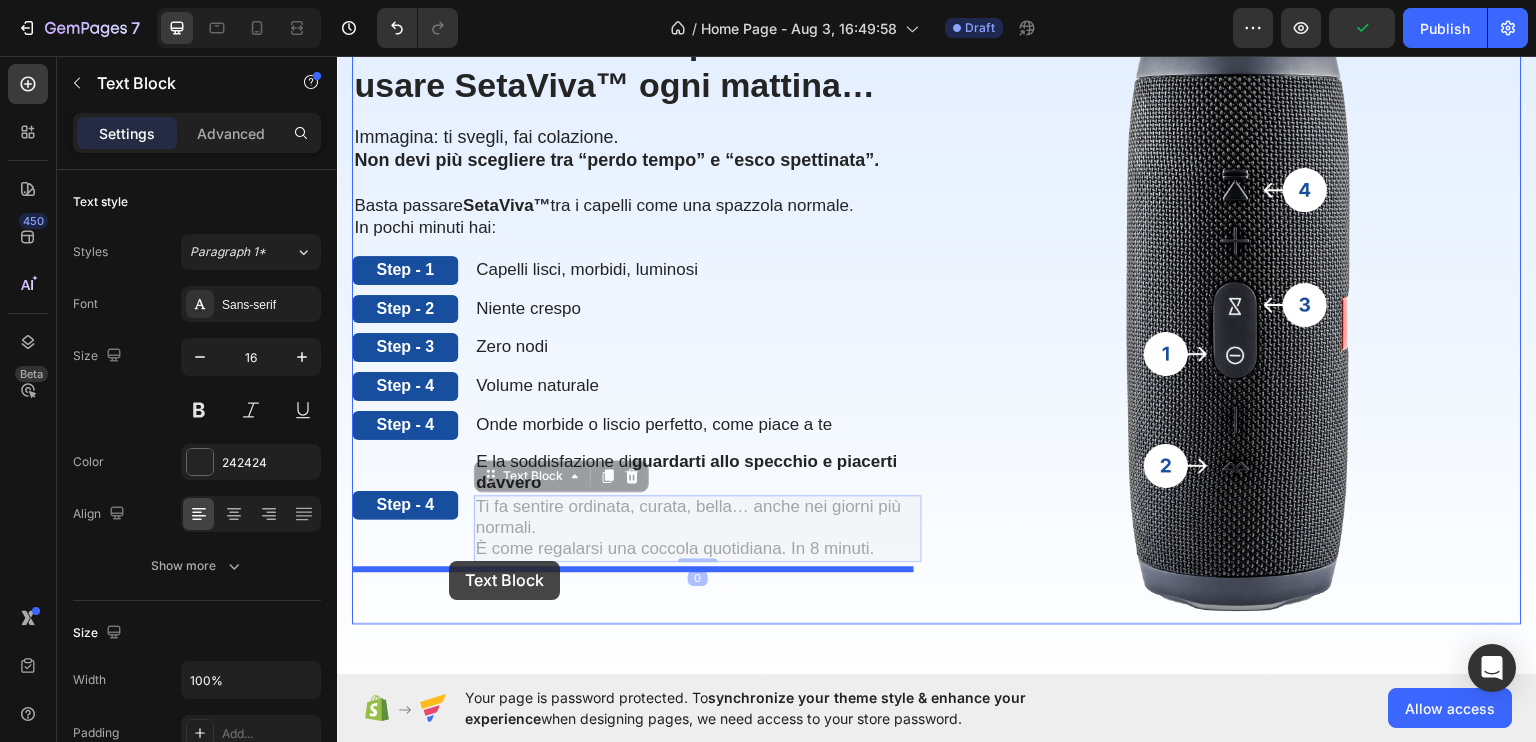 drag, startPoint x: 531, startPoint y: 595, endPoint x: 448, endPoint y: 560, distance: 90.07774 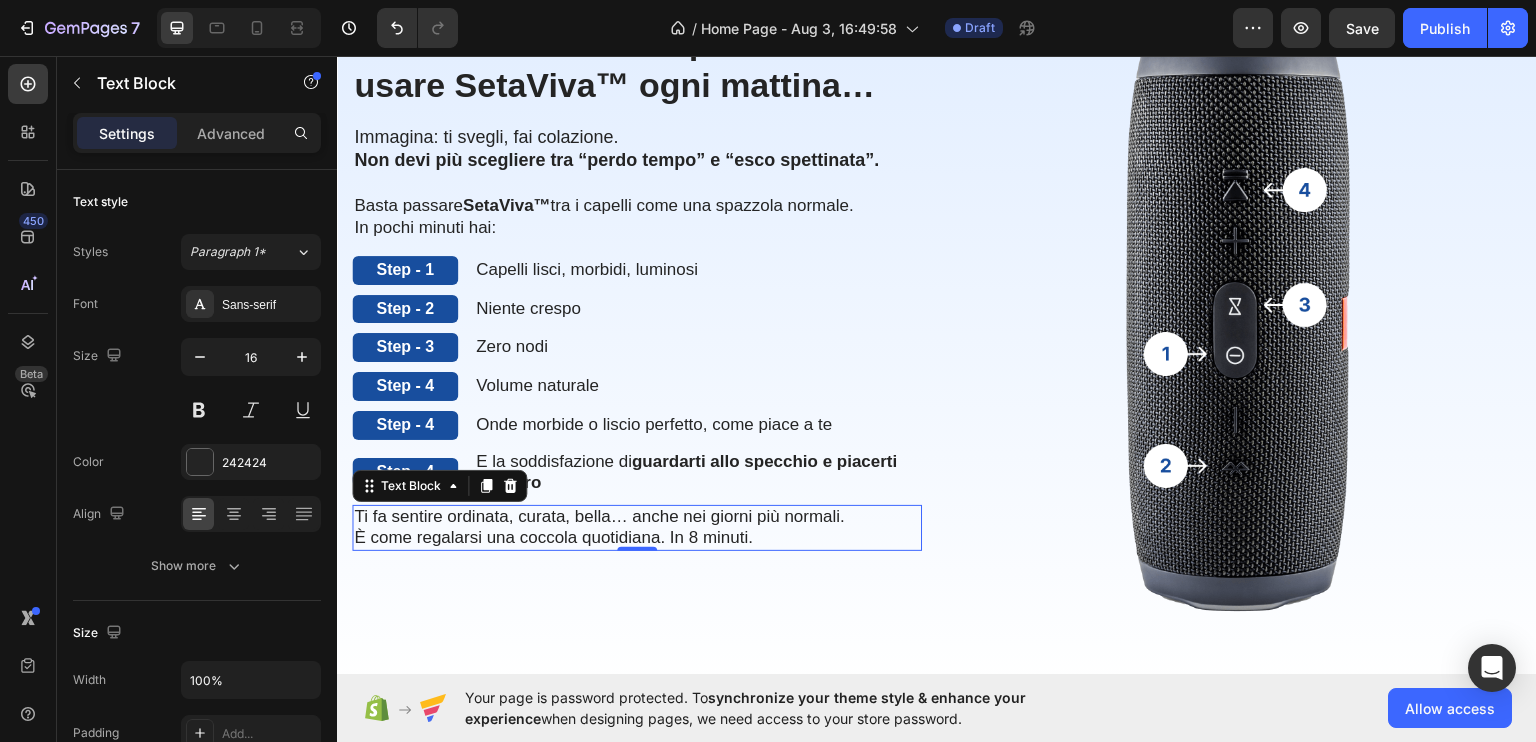 click on "Ti fa sentire ordinata, curata, bella… anche nei giorni più normali." at bounding box center (599, 515) 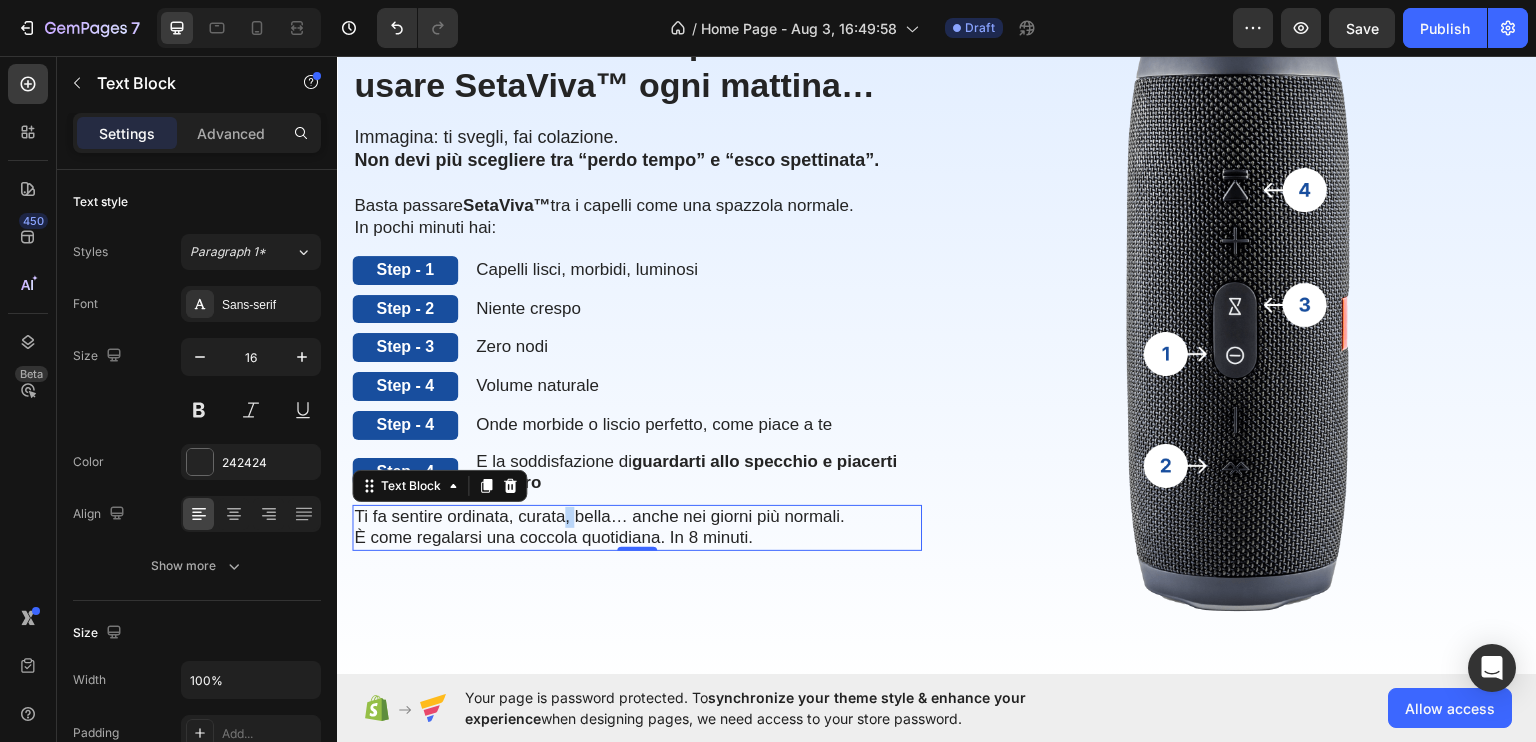click on "Ti fa sentire ordinata, curata, bella… anche nei giorni più normali." at bounding box center [599, 515] 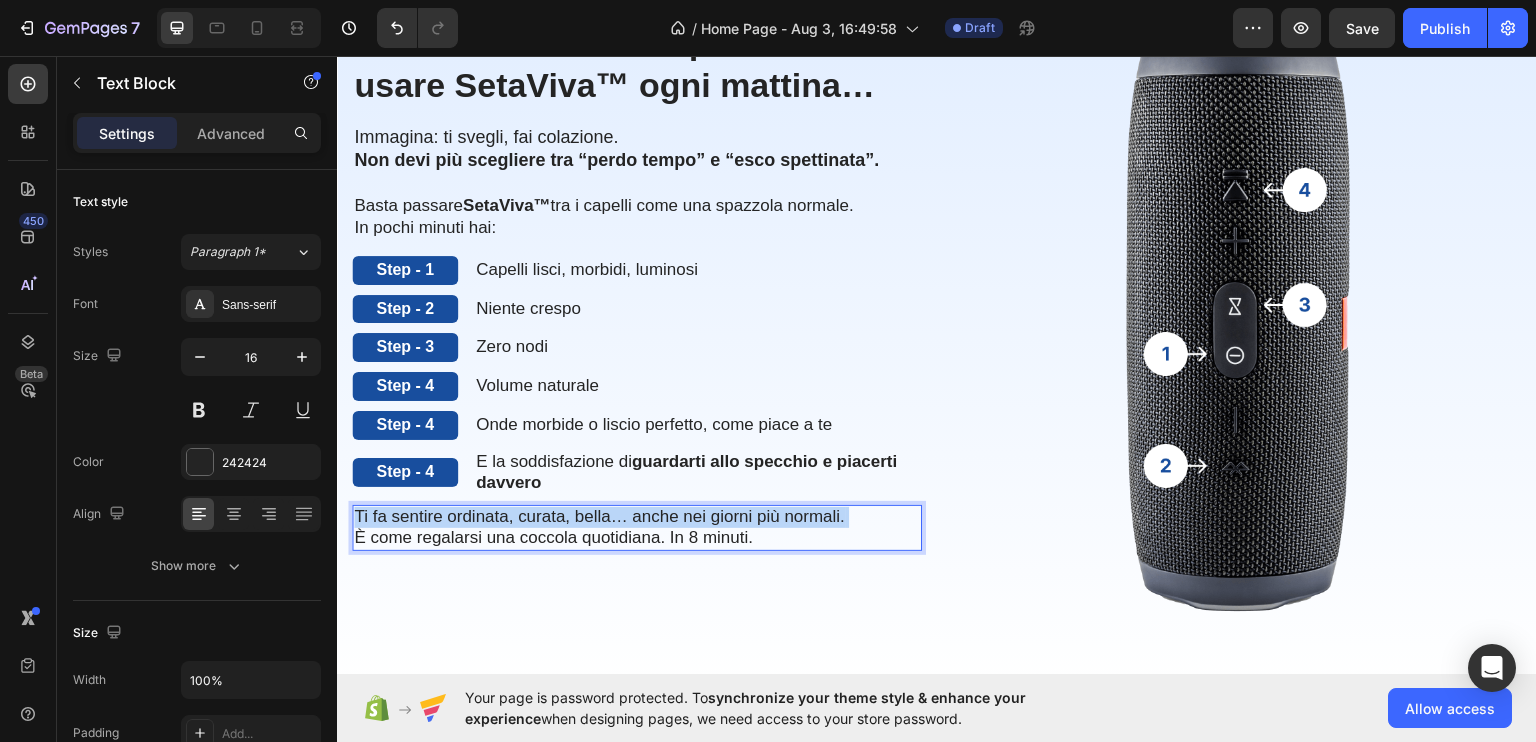 click on "Ti fa sentire ordinata, curata, bella… anche nei giorni più normali." at bounding box center [599, 515] 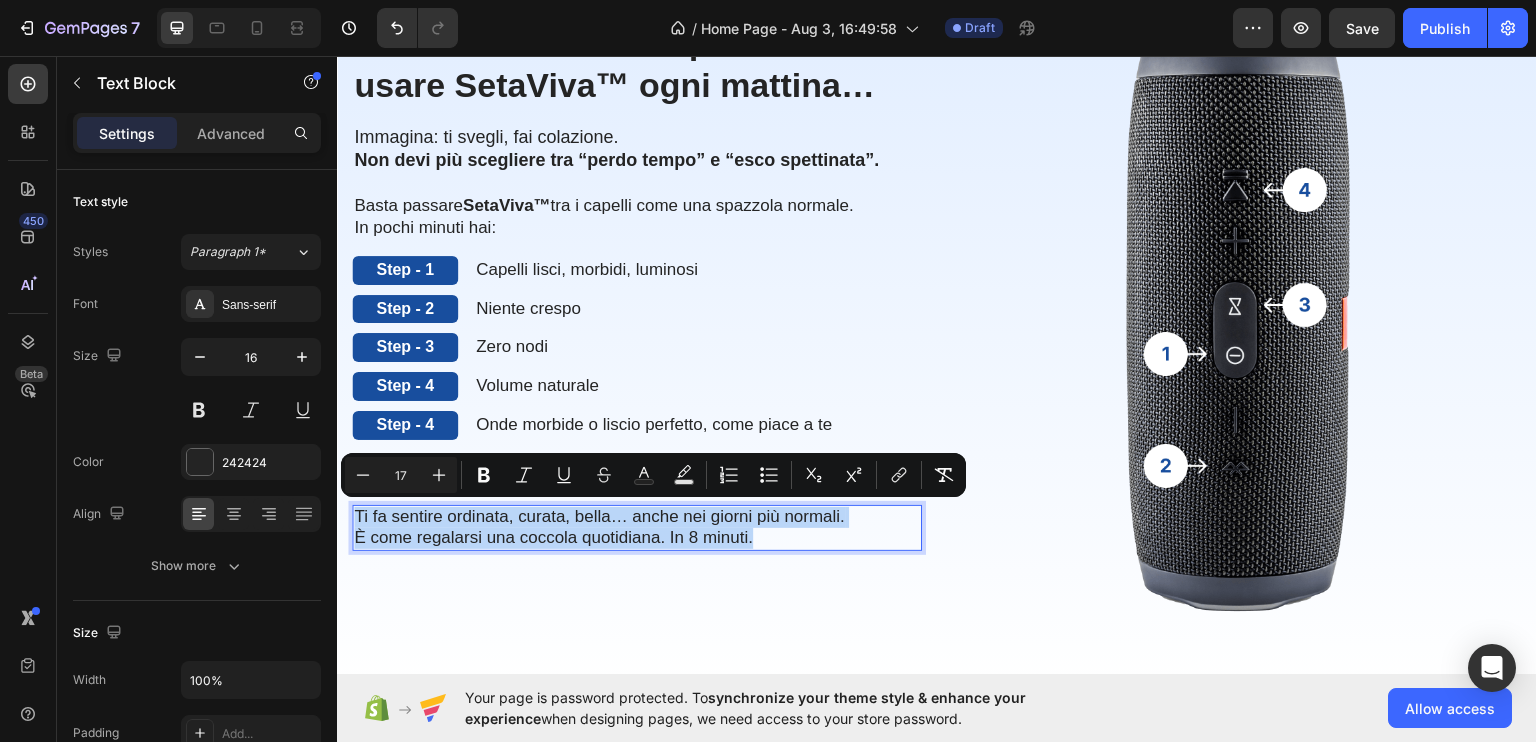 drag, startPoint x: 561, startPoint y: 520, endPoint x: 613, endPoint y: 542, distance: 56.462376 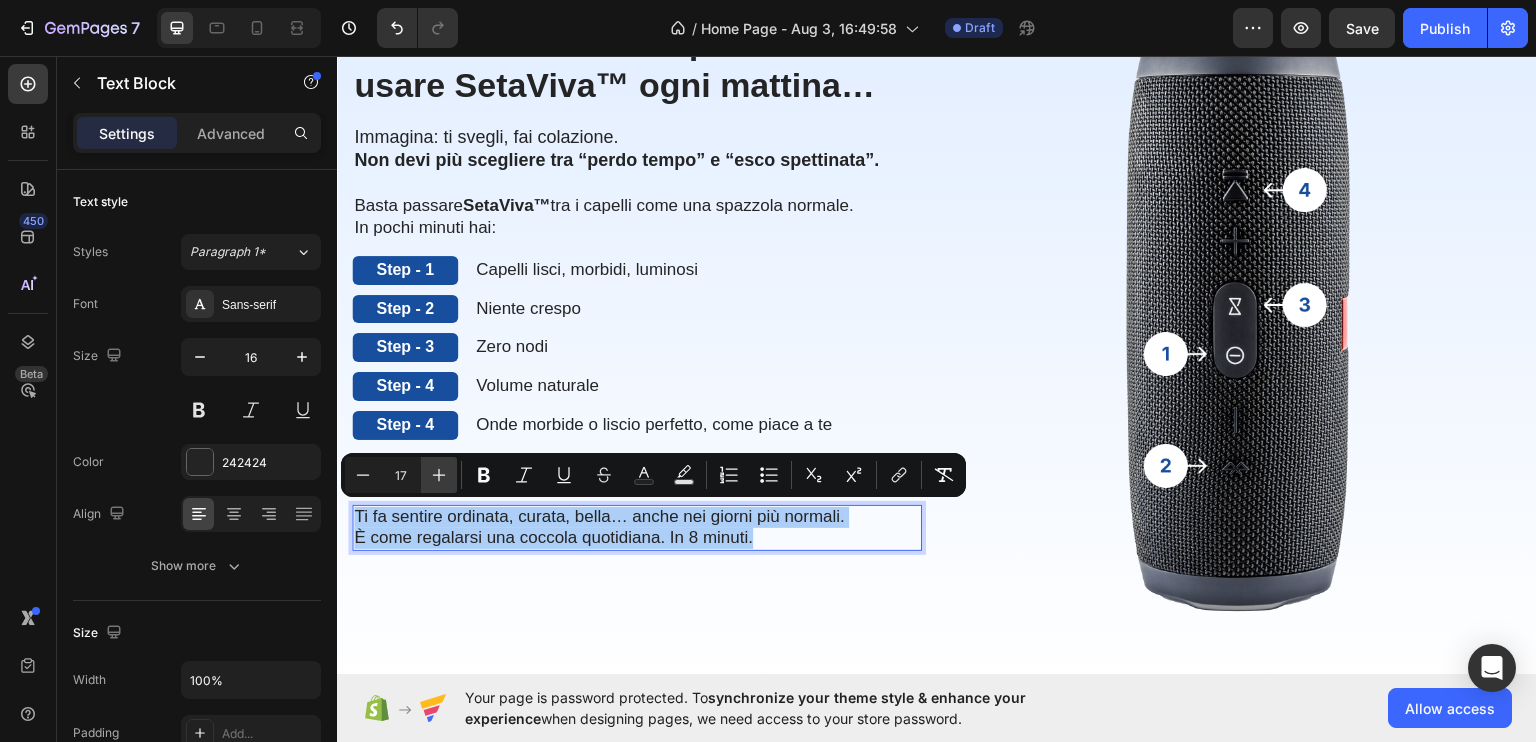 click 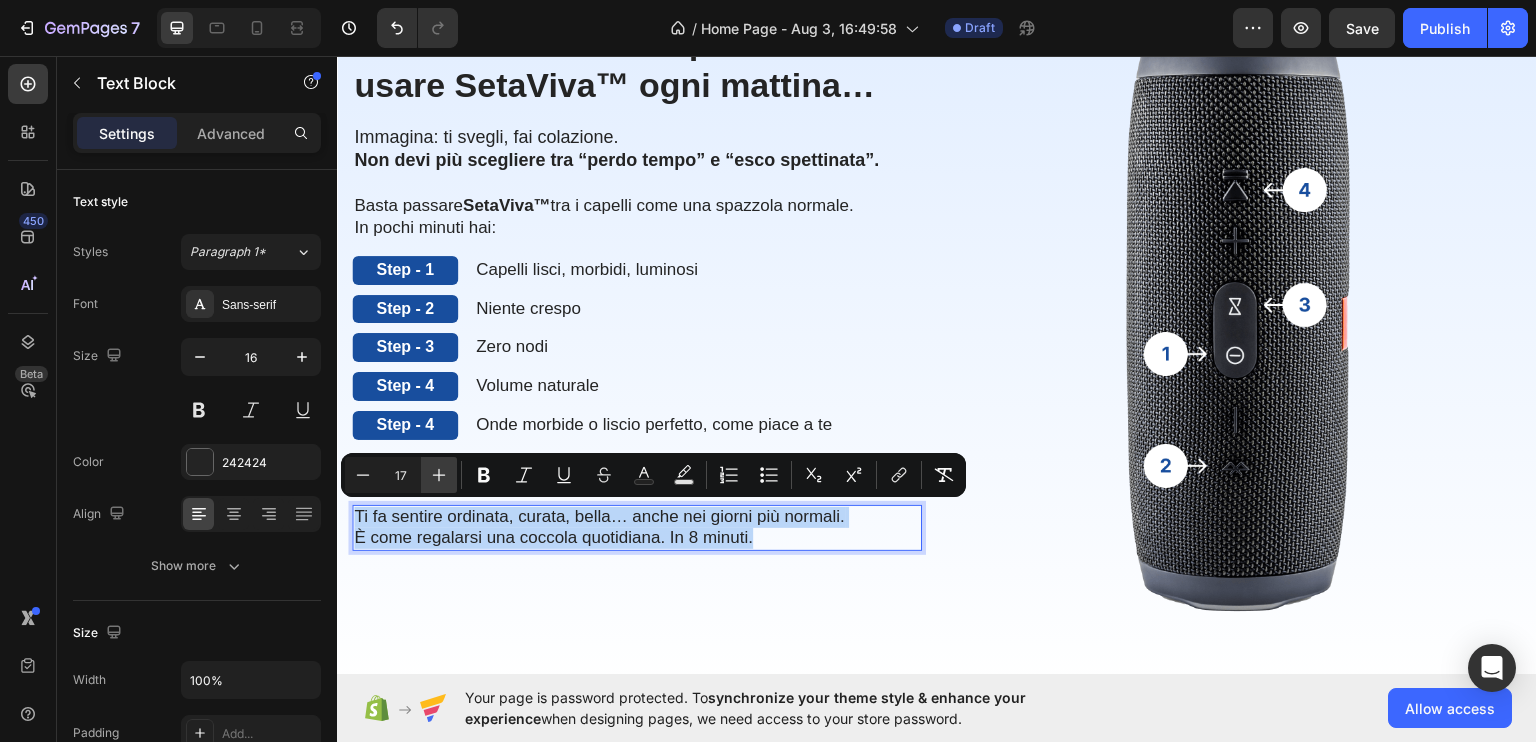type on "18" 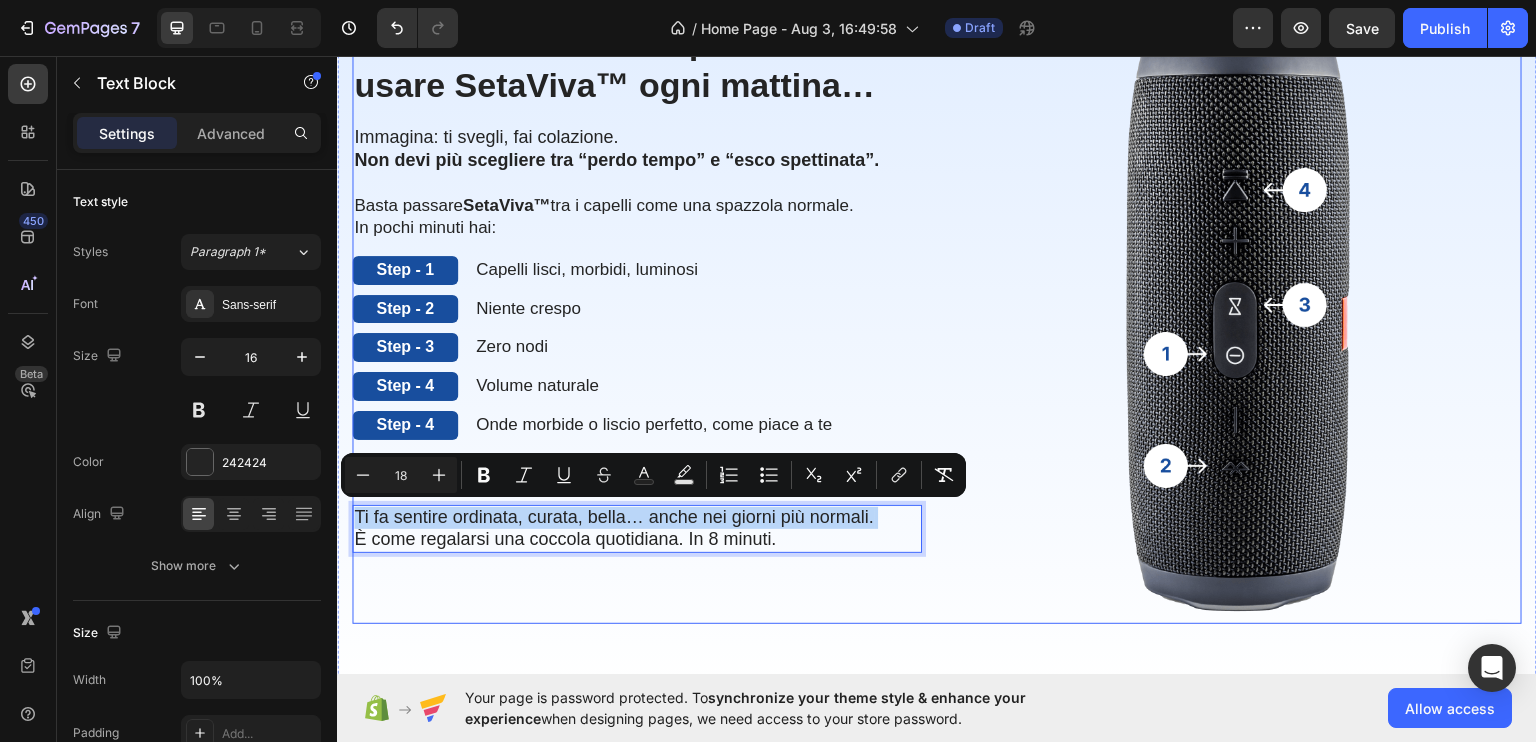 click on "⁠⁠⁠⁠⁠⁠⁠ Ecco cosa succede quando inizi a usare SetaViva™ ogni mattina… Heading Immagina: ti svegli, fai colazione. Non devi più scegliere tra “perdo tempo” e “esco spettinata”. Basta passare  SetaViva™  tra i capelli come una spazzola normale. In pochi minuti hai: Text Block Step - 1 Text Block Capelli lisci, morbidi, luminosi Text Block Row Step - 2 Text Block Niente crespo Text Block Row Step - 3 Text Block Zero nodi Text Block Row Step - 4 Text Block Volume naturale Text Block Row Step - 4 Text Block Onde morbide o liscio perfetto, come piace a te Text Block Row Step - 4 Text Block E la soddisfazione di  guardarti allo specchio e piacerti davvero Text Block Row Ti fa sentire ordinata, curata, bella… anche nei giorni più normali. È come regalarsi una coccola quotidiana. In 8 minuti. Text Block   0" at bounding box center (637, 321) 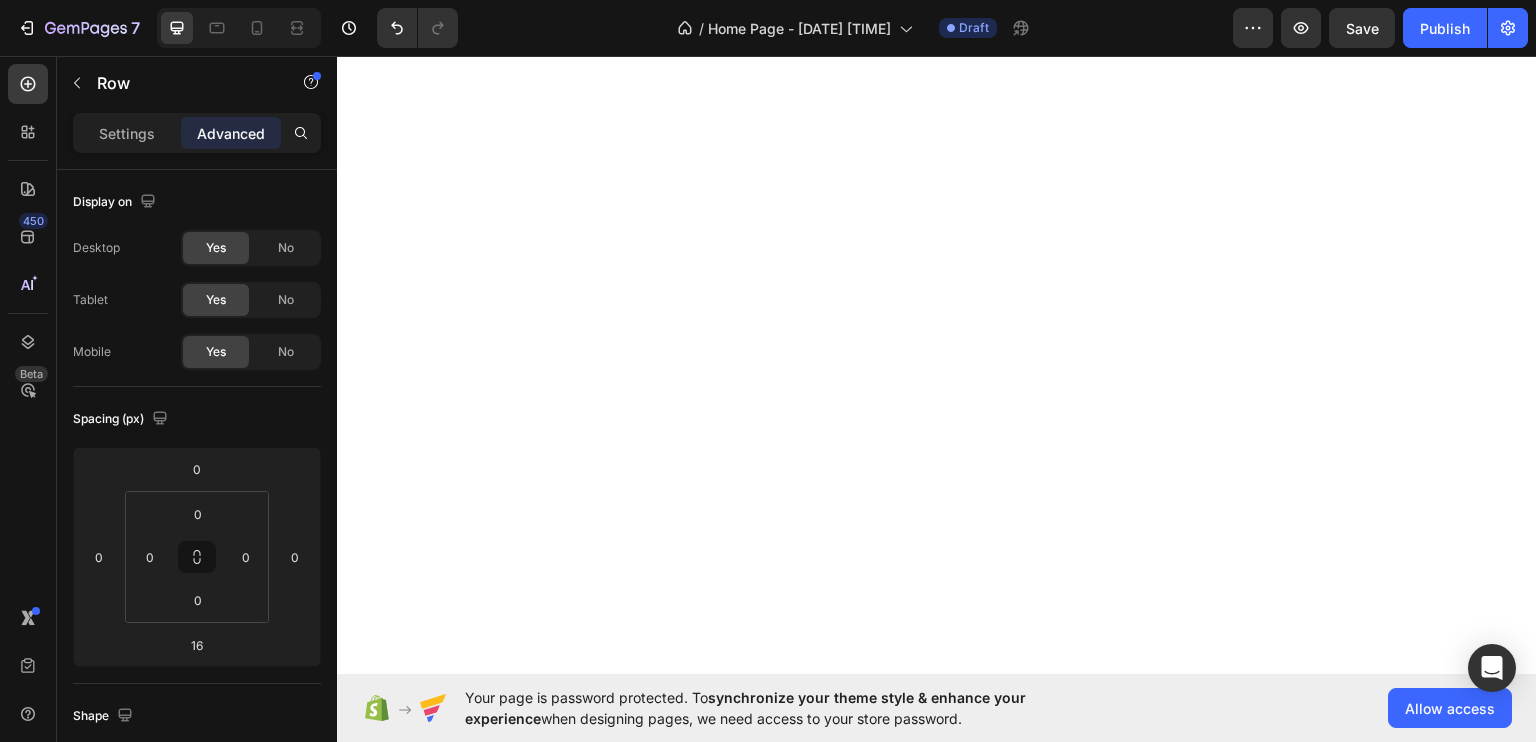 scroll, scrollTop: 0, scrollLeft: 0, axis: both 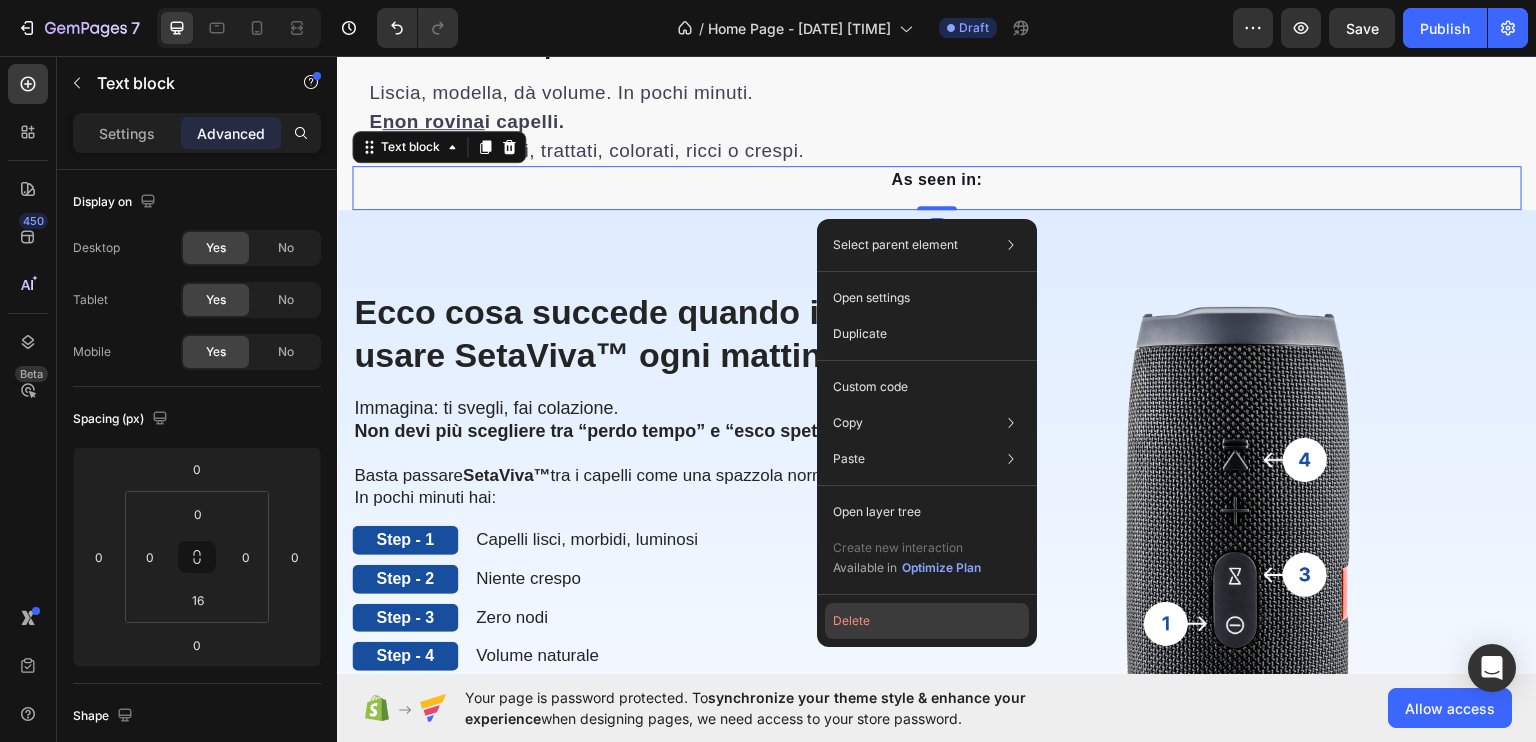 click on "Delete" 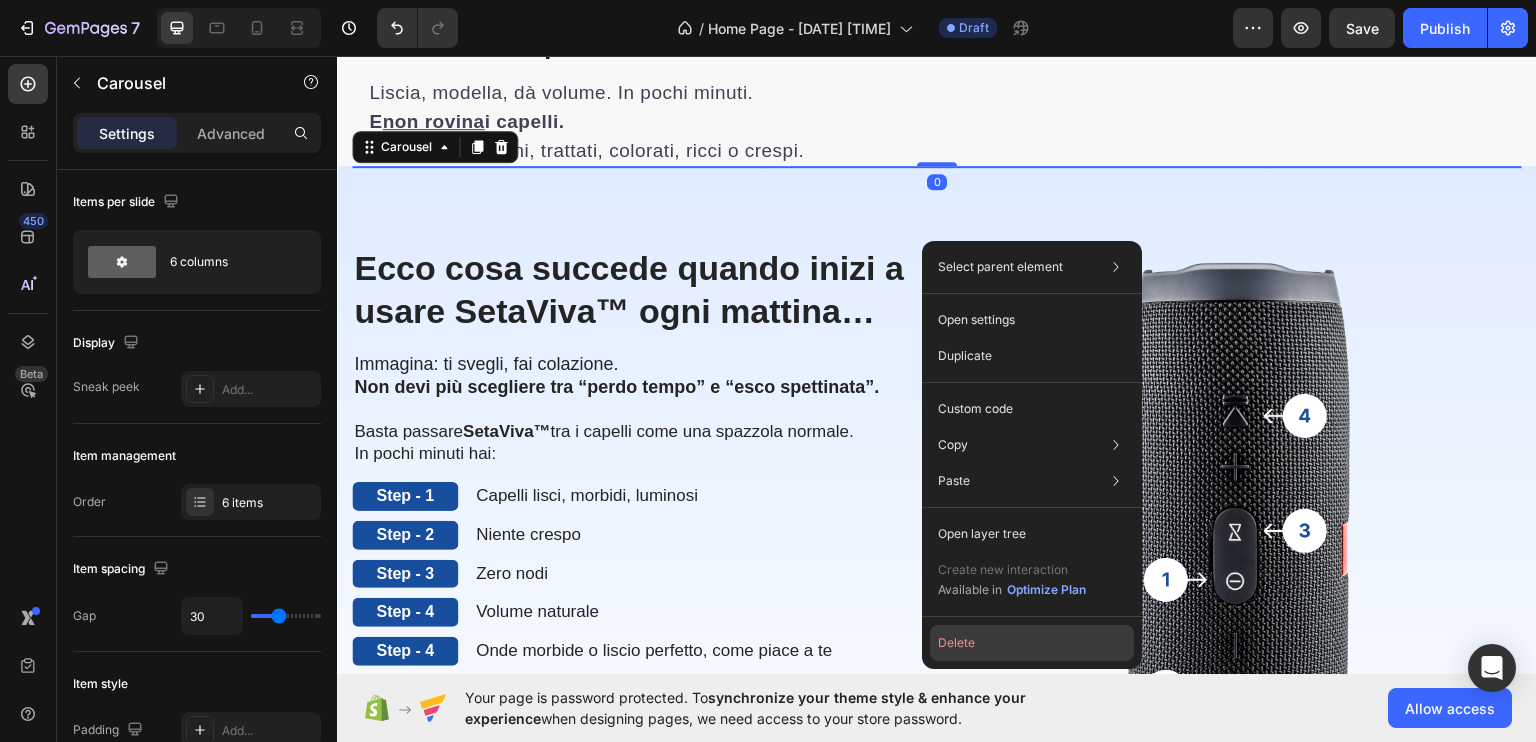 drag, startPoint x: 967, startPoint y: 643, endPoint x: 601, endPoint y: 548, distance: 378.1283 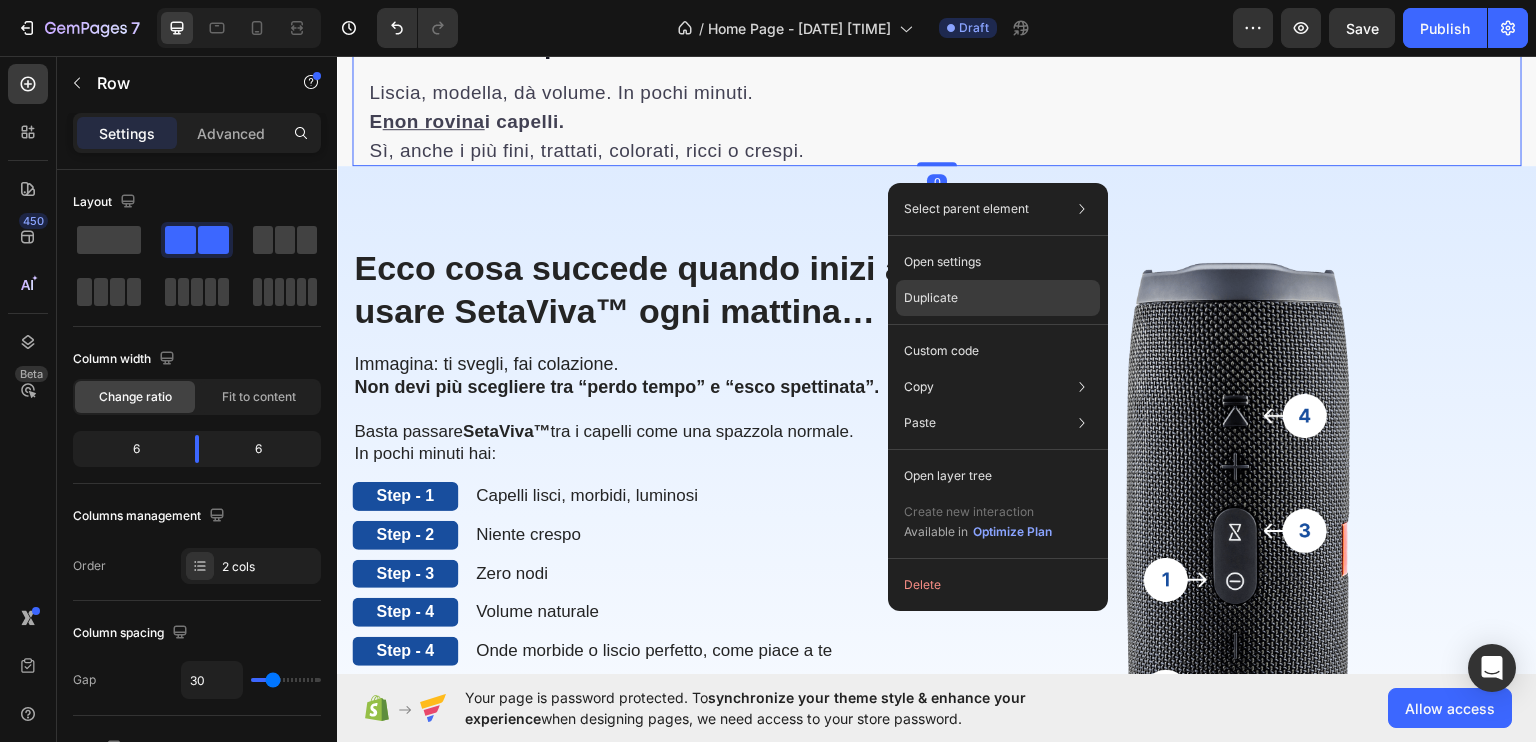 click on "Duplicate" at bounding box center [931, 298] 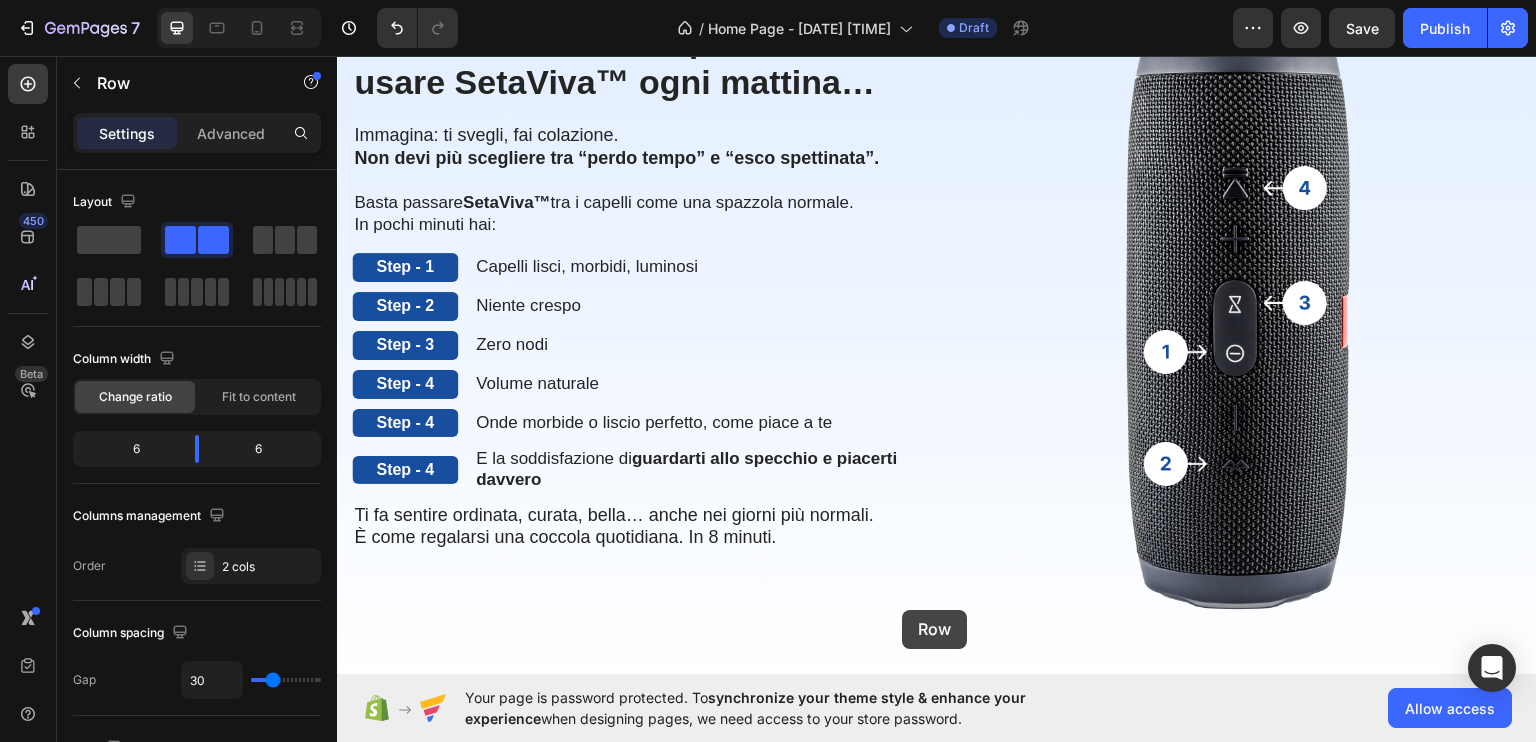 scroll, scrollTop: 2188, scrollLeft: 0, axis: vertical 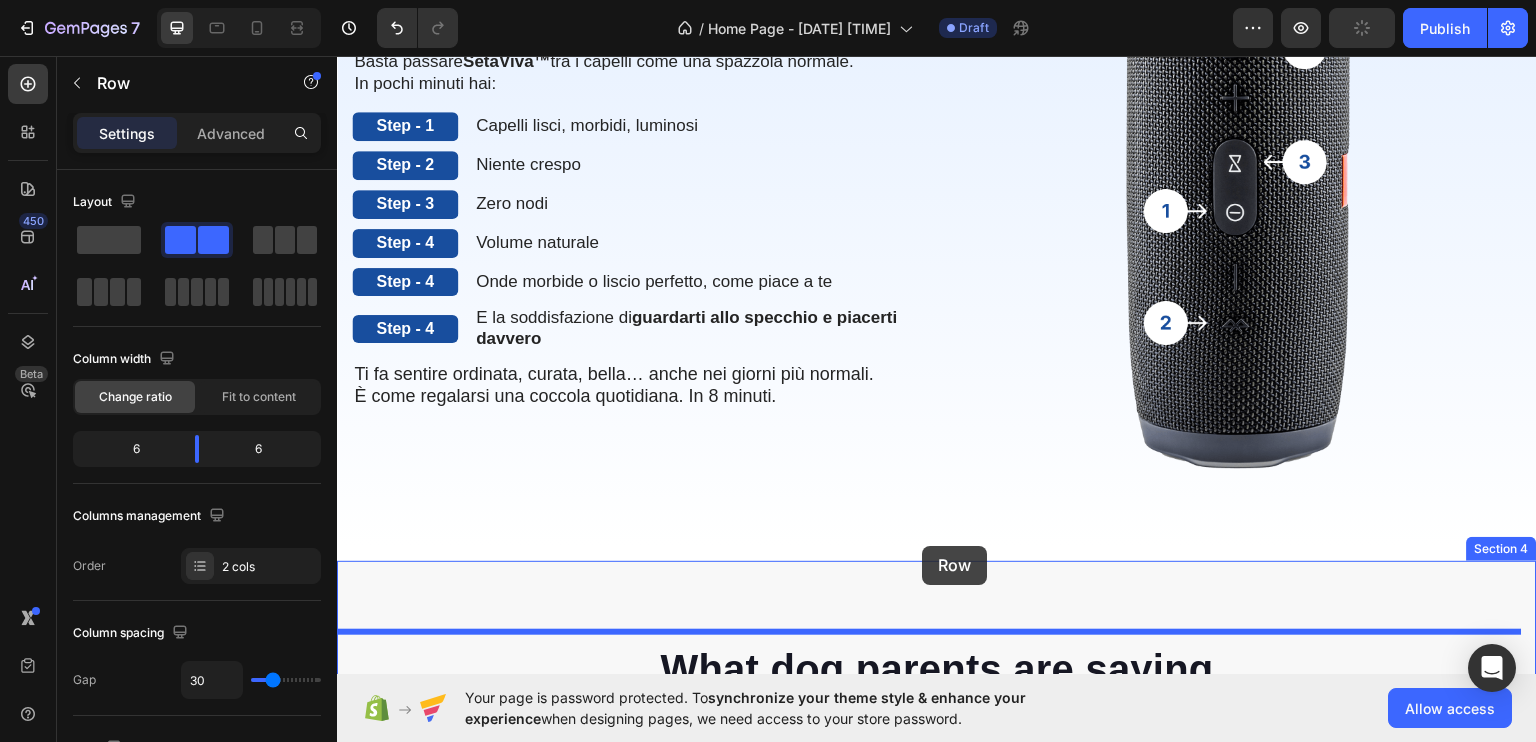 drag, startPoint x: 915, startPoint y: 198, endPoint x: 922, endPoint y: 544, distance: 346.0708 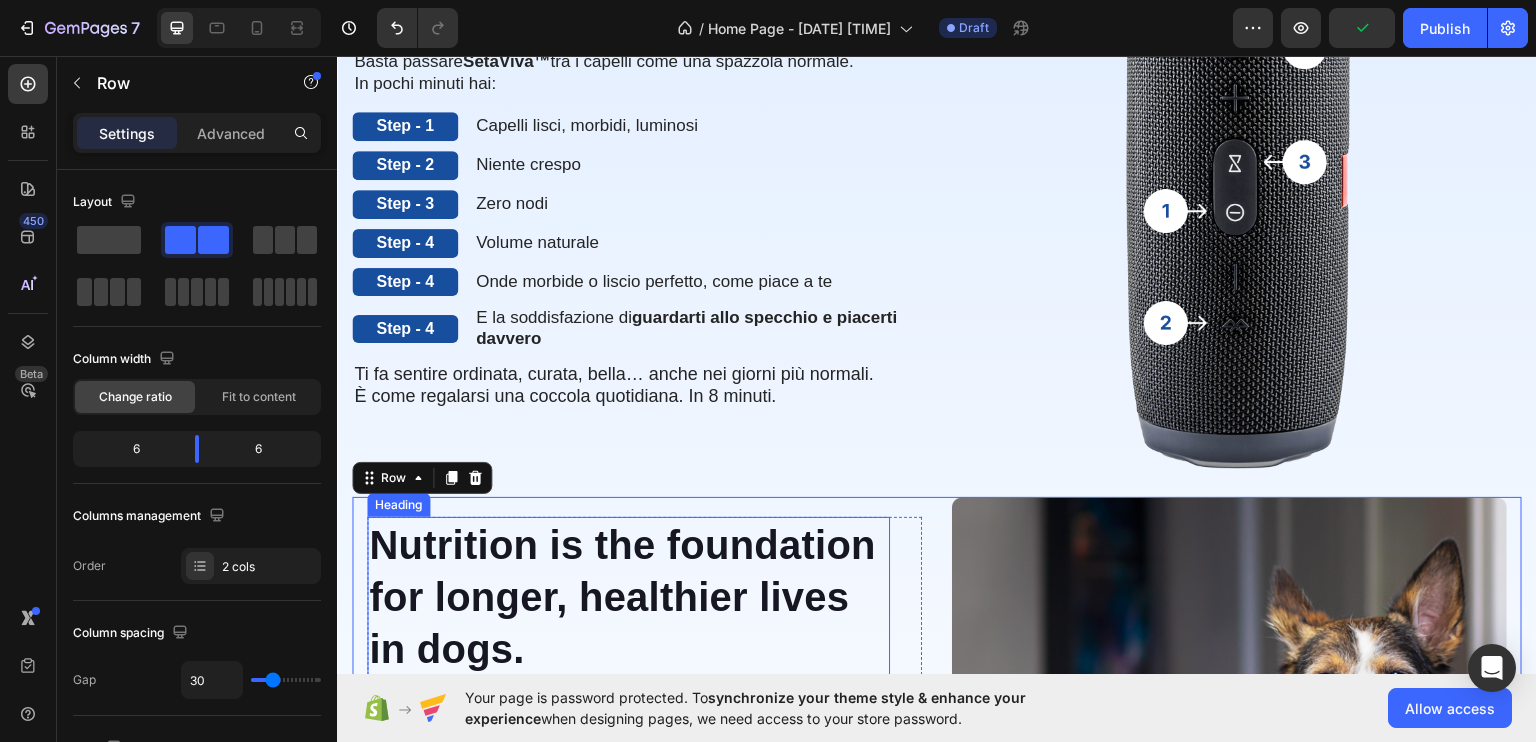 click on "Nutrition is the foundation for longer, healthier lives in dogs." at bounding box center (628, 596) 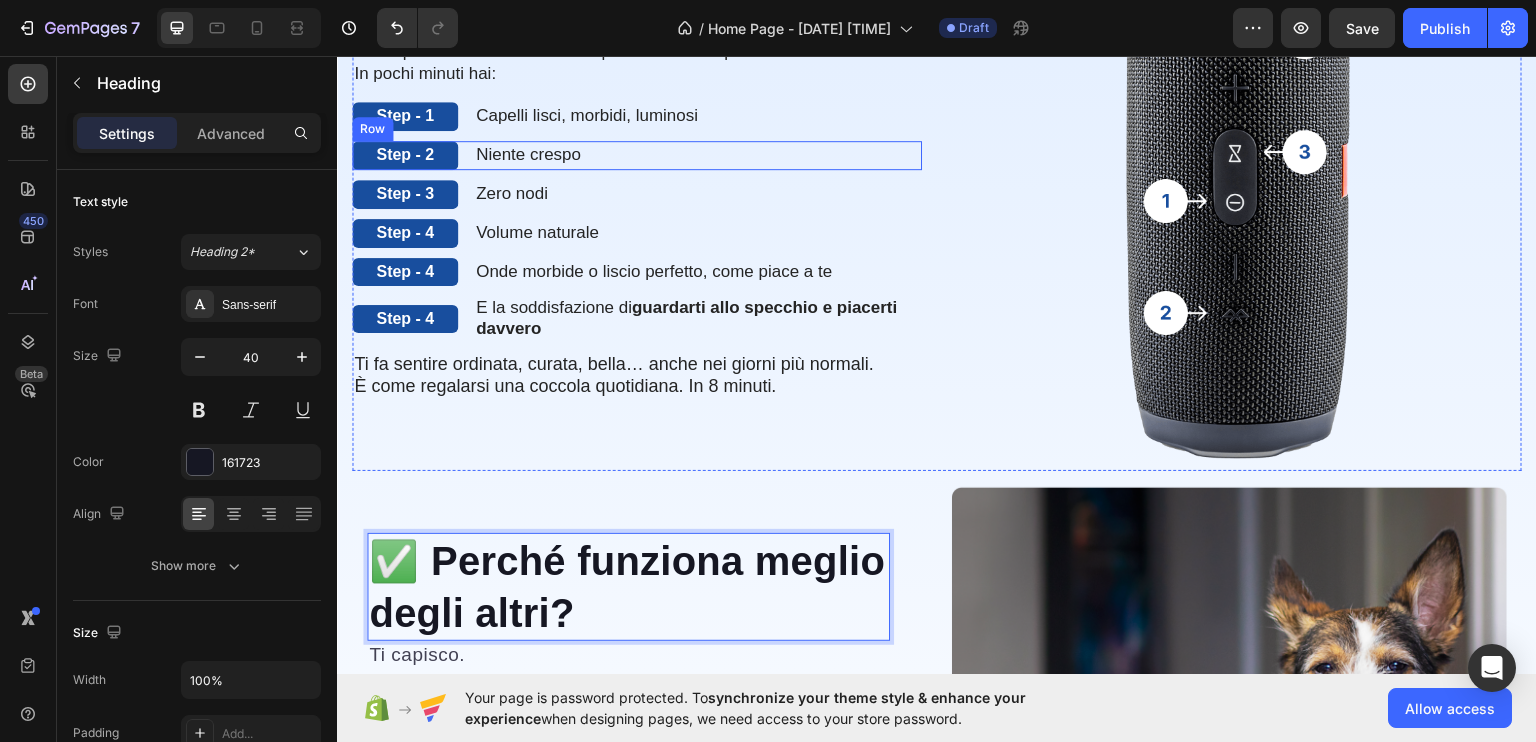 scroll, scrollTop: 2224, scrollLeft: 0, axis: vertical 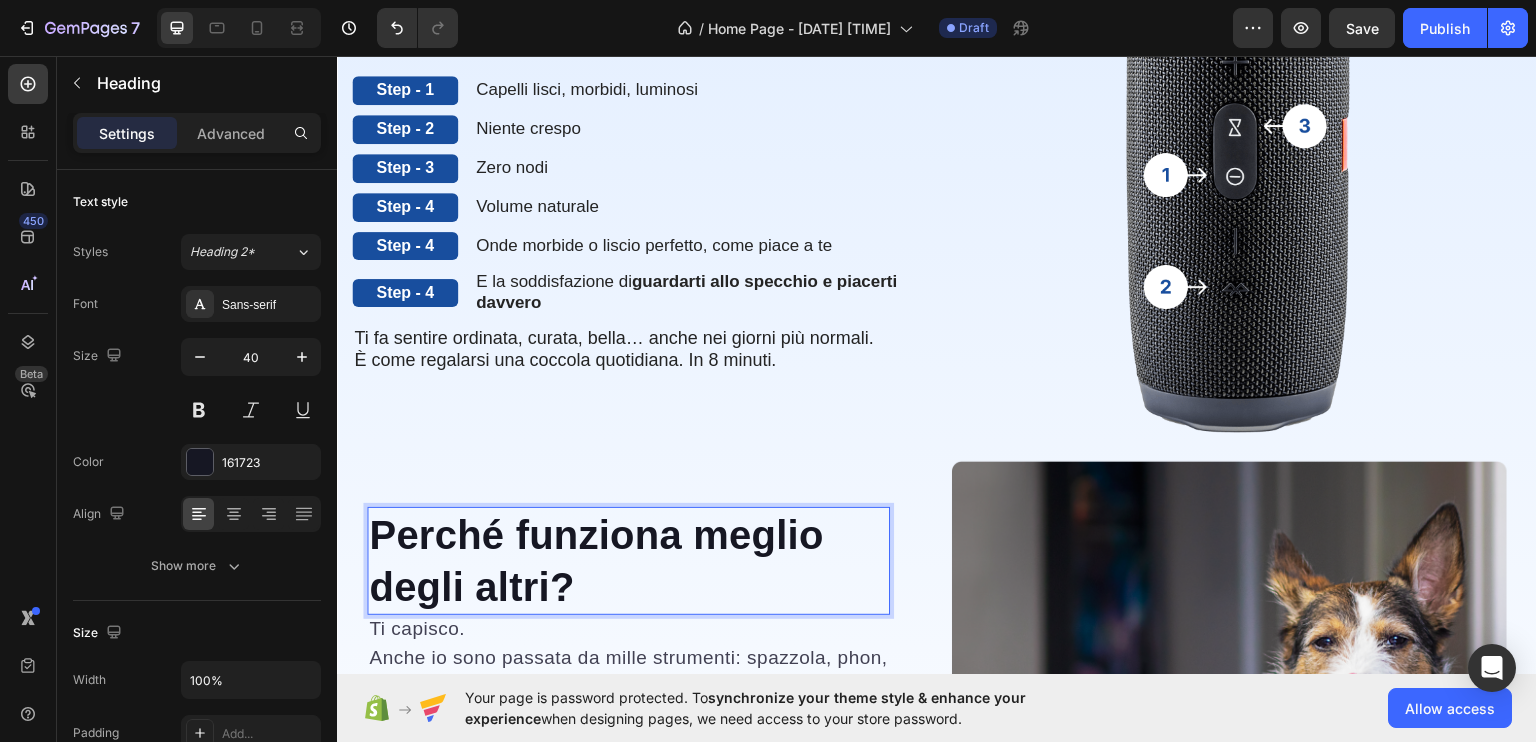 click on "Perché funziona meglio degli altri?" at bounding box center [628, 560] 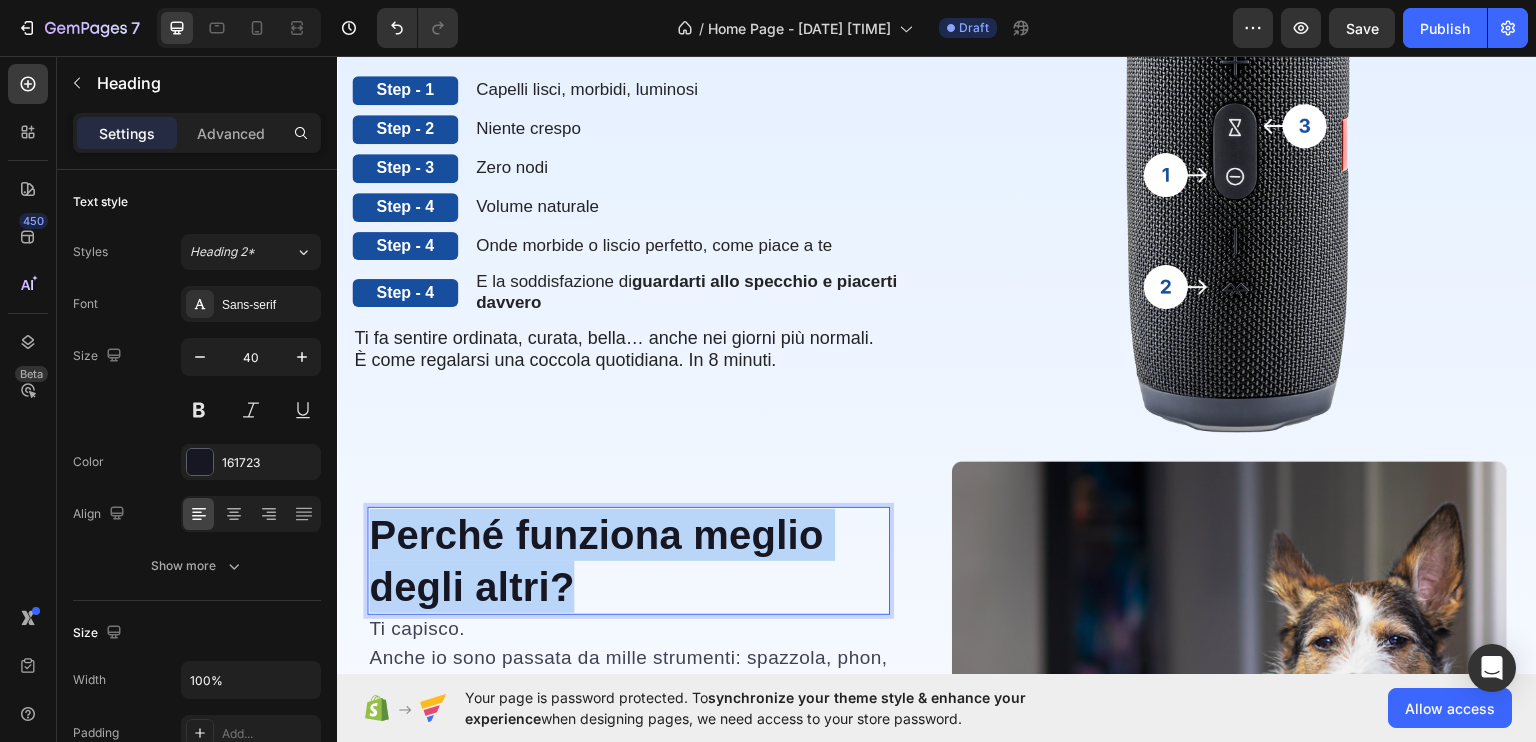 click on "Perché funziona meglio degli altri?" at bounding box center [628, 560] 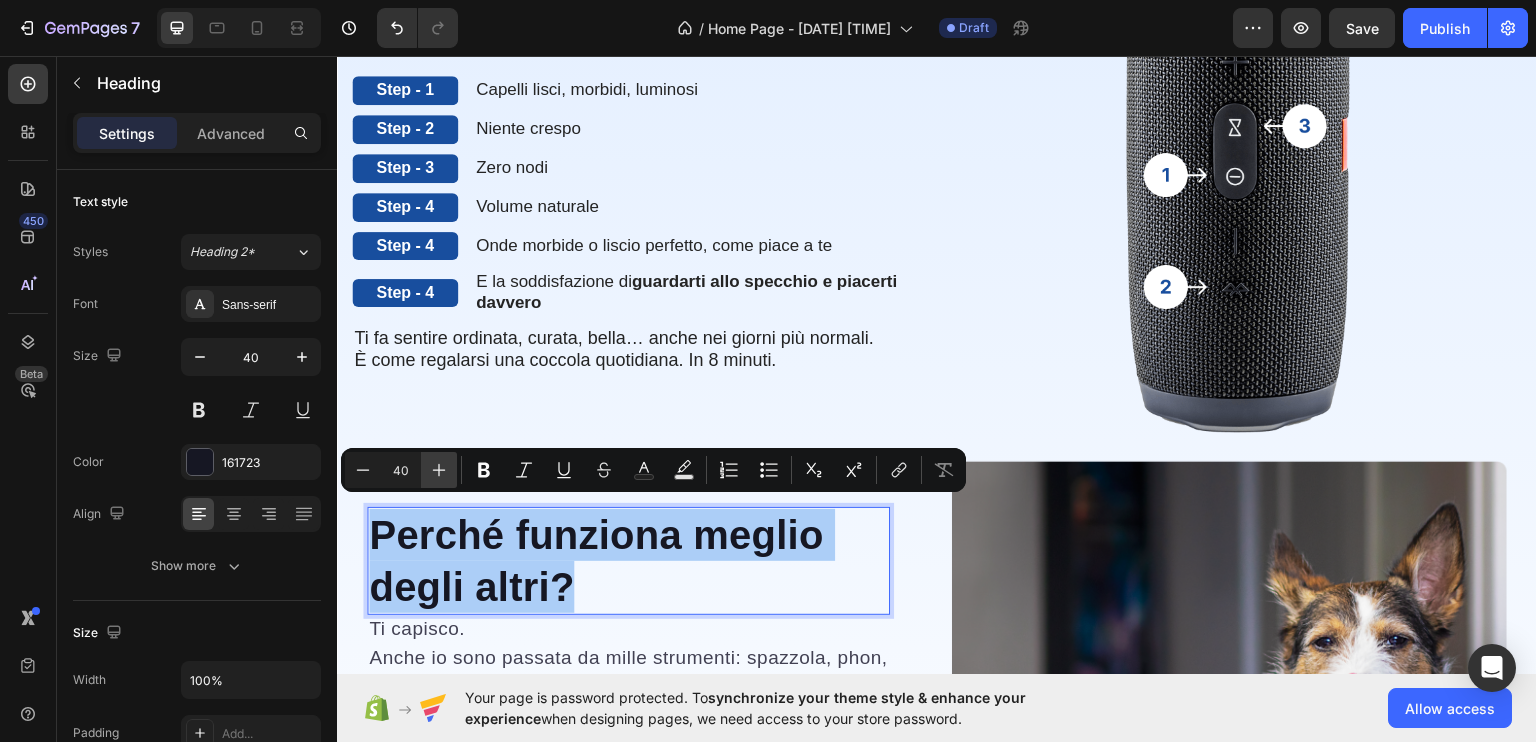 click on "Plus" at bounding box center (439, 470) 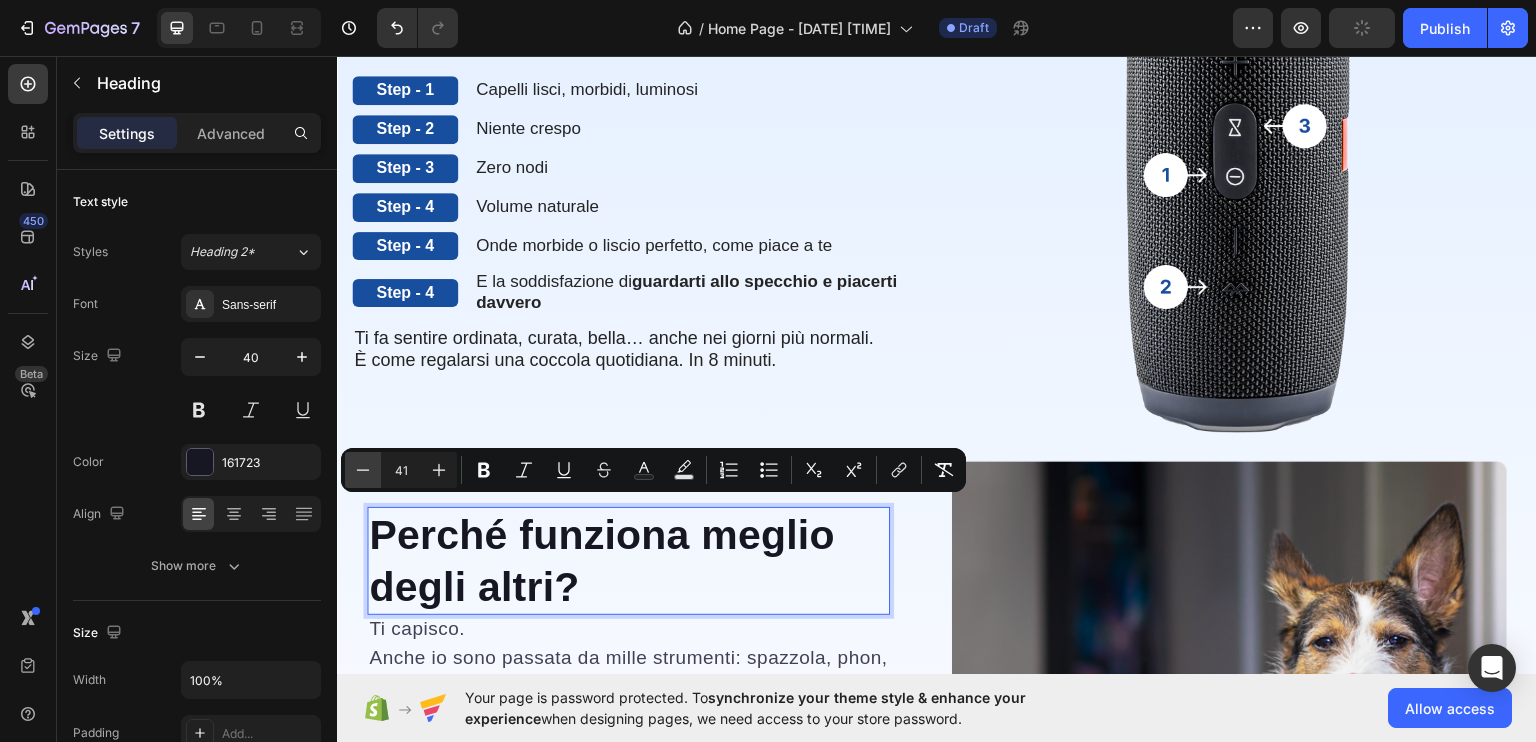 click on "Minus" at bounding box center [363, 470] 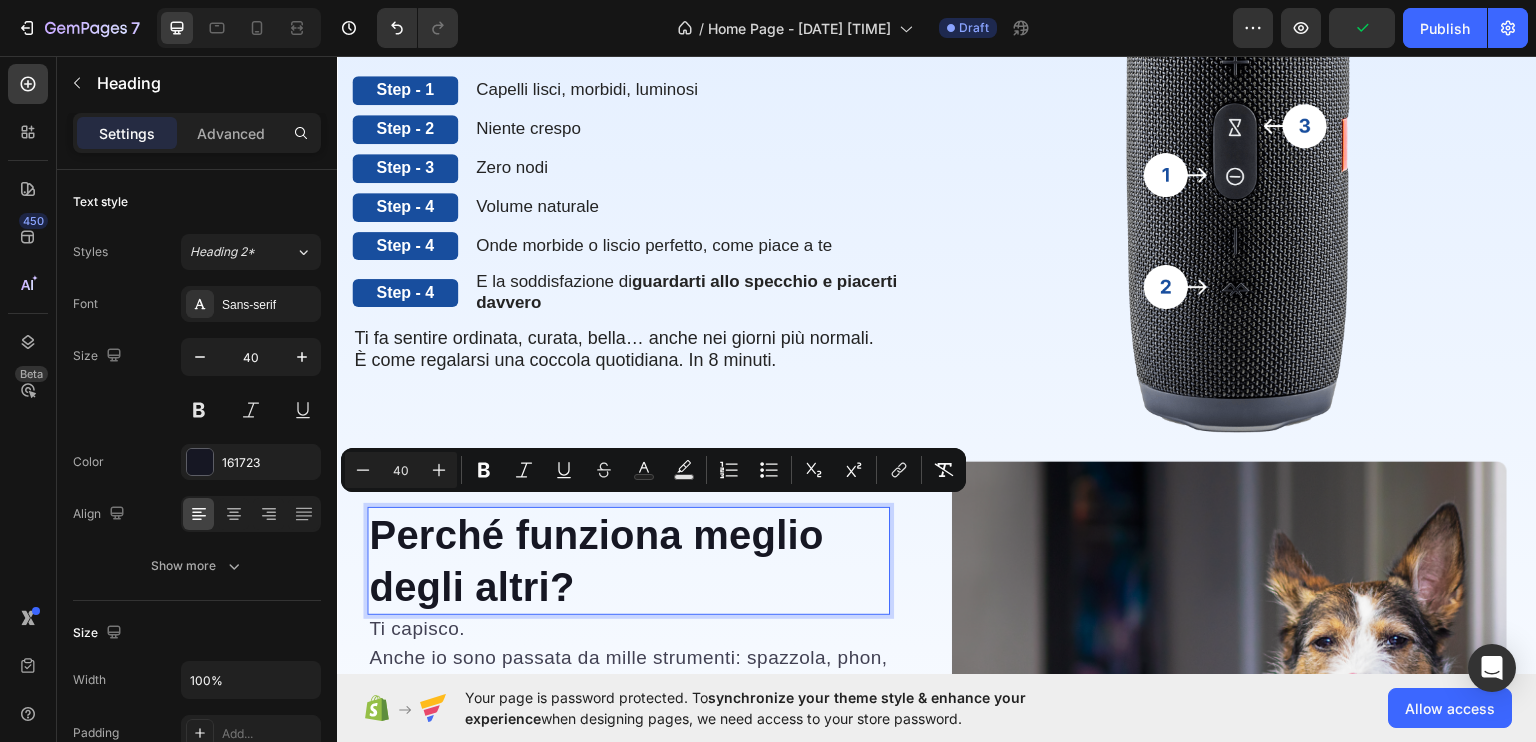 click on "Perché funziona meglio degli altri?" at bounding box center [596, 560] 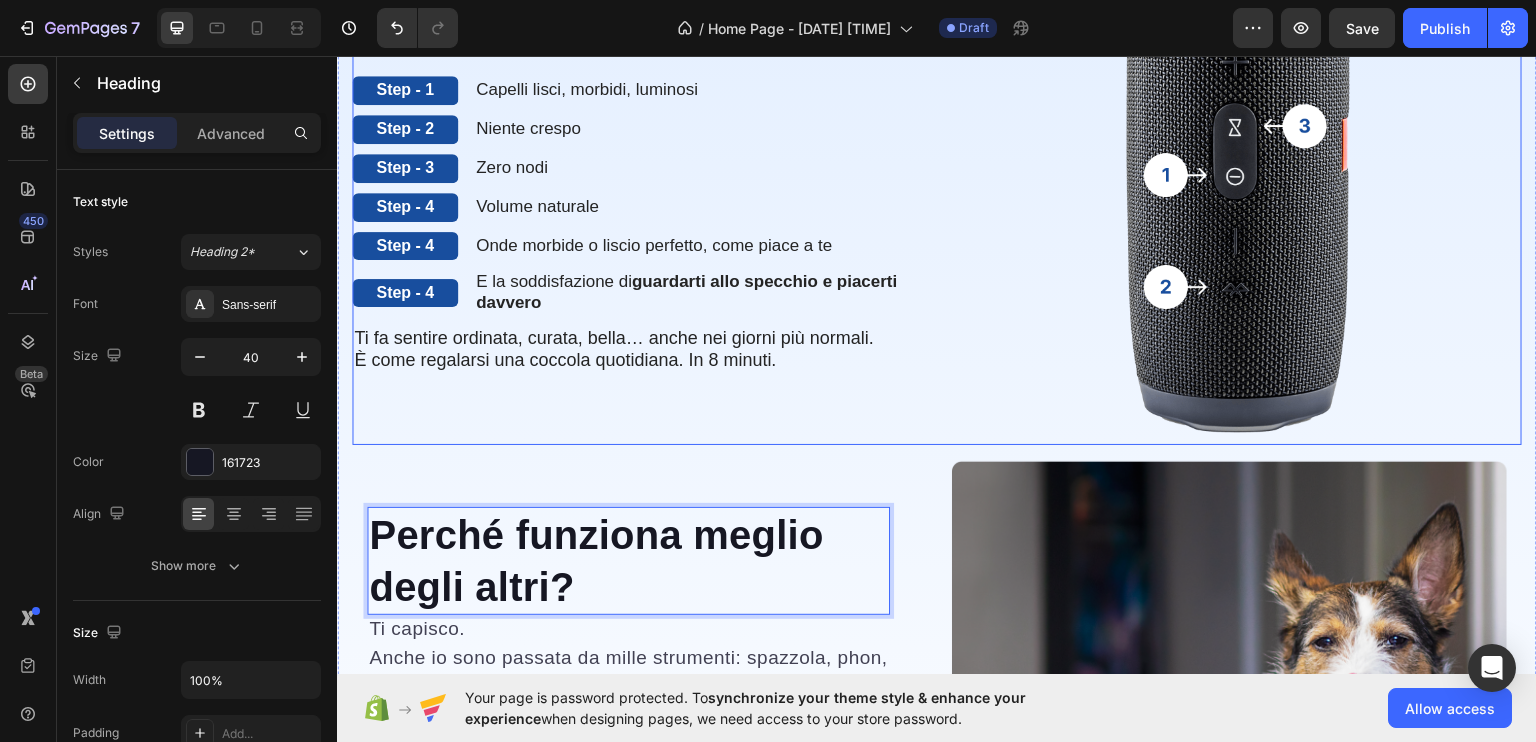 click on "Ecco cosa succede quando inizi a usare SetaViva™ ogni mattina… Heading Immagina: ti svegli, fai colazione. Non devi più scegliere tra “perdo tempo” e “esco spettinata”.   Basta passare  SetaViva™  tra i capelli come una spazzola normale. In pochi minuti hai: Text Block Step - 1 Text Block Capelli lisci, morbidi, luminosi Text Block Row Step - 2 Text Block Niente crespo Text Block Row Step - 3 Text Block Zero nodi Text Block Row Step - 4 Text Block Volume naturale Text Block Row Step - 4 Text Block Onde morbide o liscio perfetto, come piace a te Text Block Row Step - 4 Text Block E la soddisfazione di  guardarti allo specchio e piacerti davvero Text Block Row Ti fa sentire ordinata, curata, bella… anche nei giorni più normali. È come regalarsi una coccola quotidiana. In 8 minuti. Text Block" at bounding box center [637, 142] 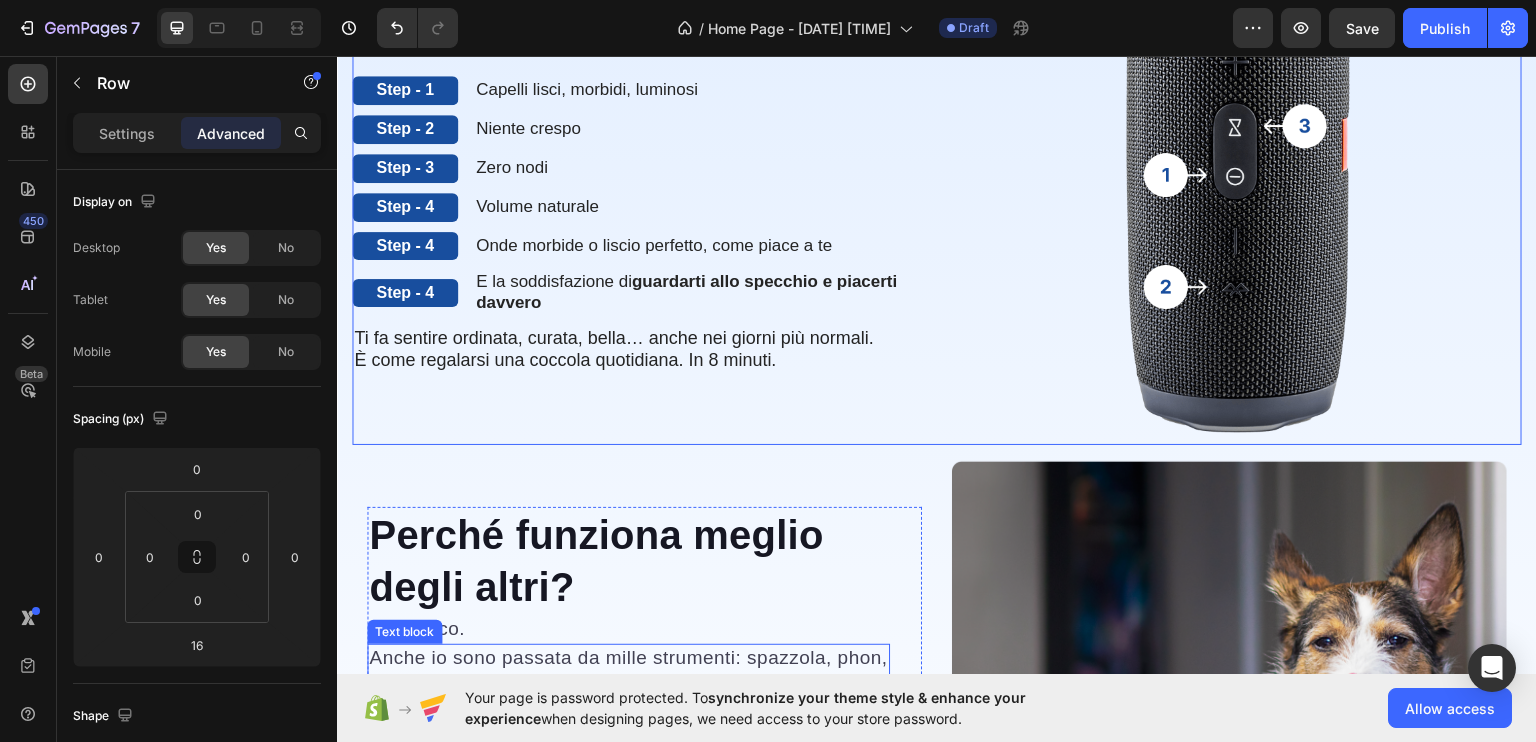 scroll, scrollTop: 2424, scrollLeft: 0, axis: vertical 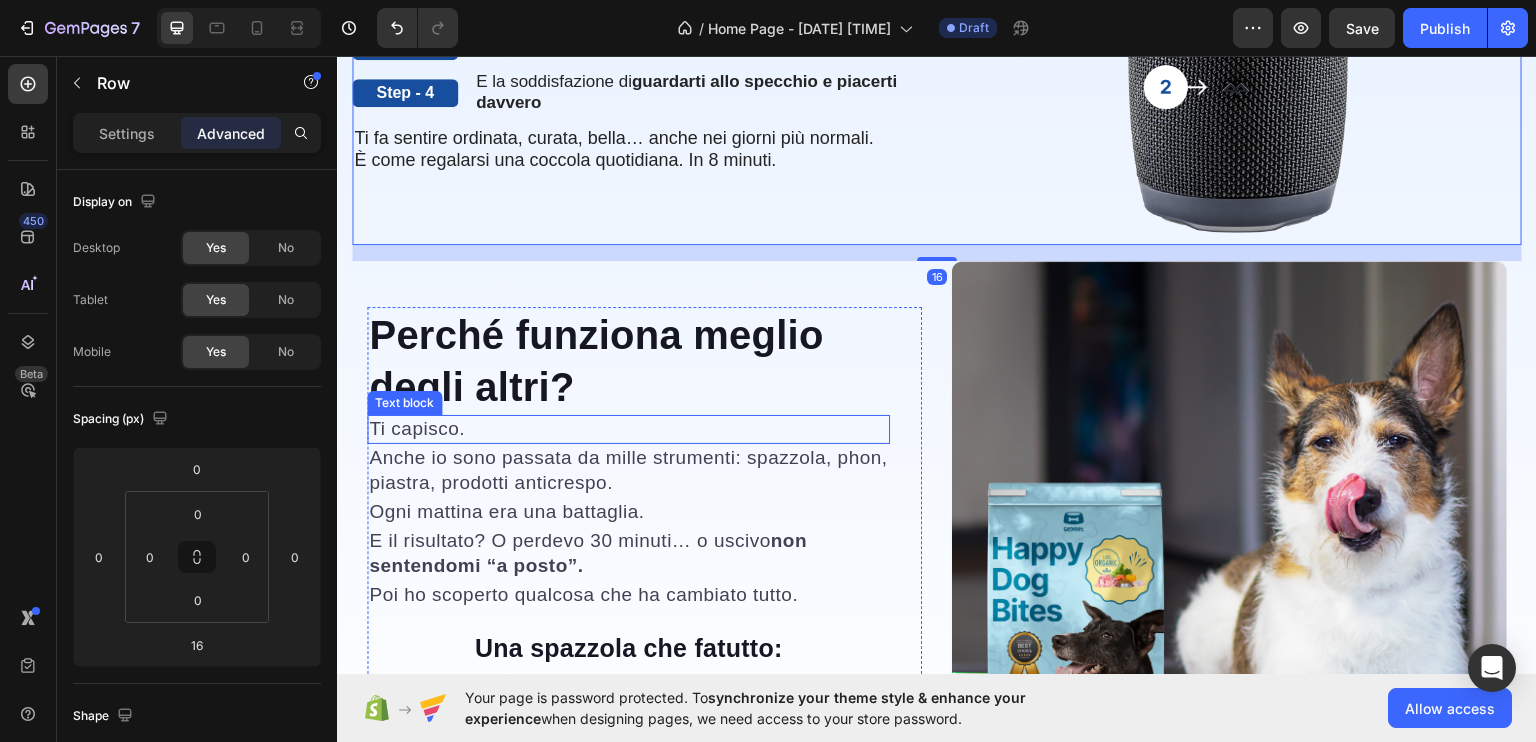 click on "Ti capisco." at bounding box center (628, 428) 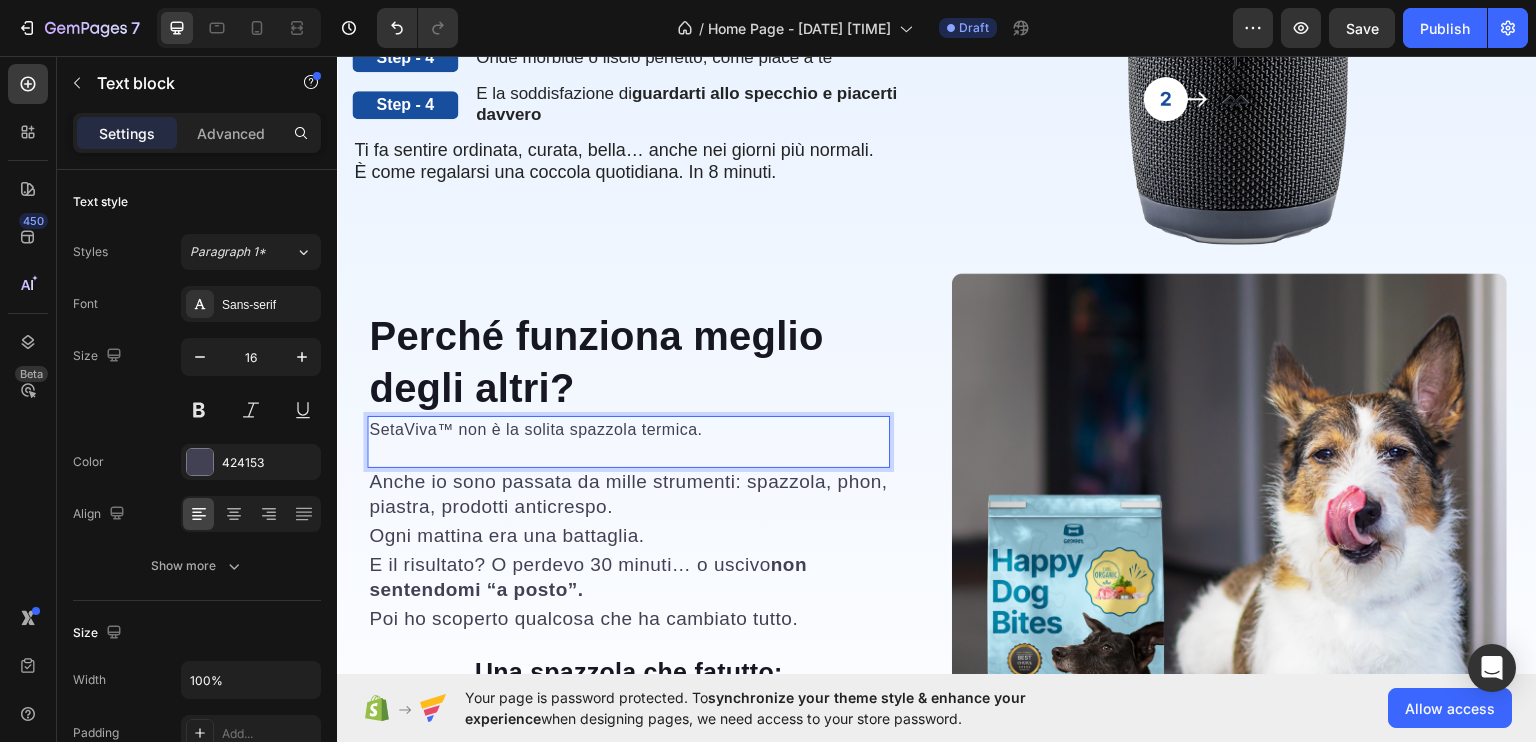 scroll, scrollTop: 2424, scrollLeft: 0, axis: vertical 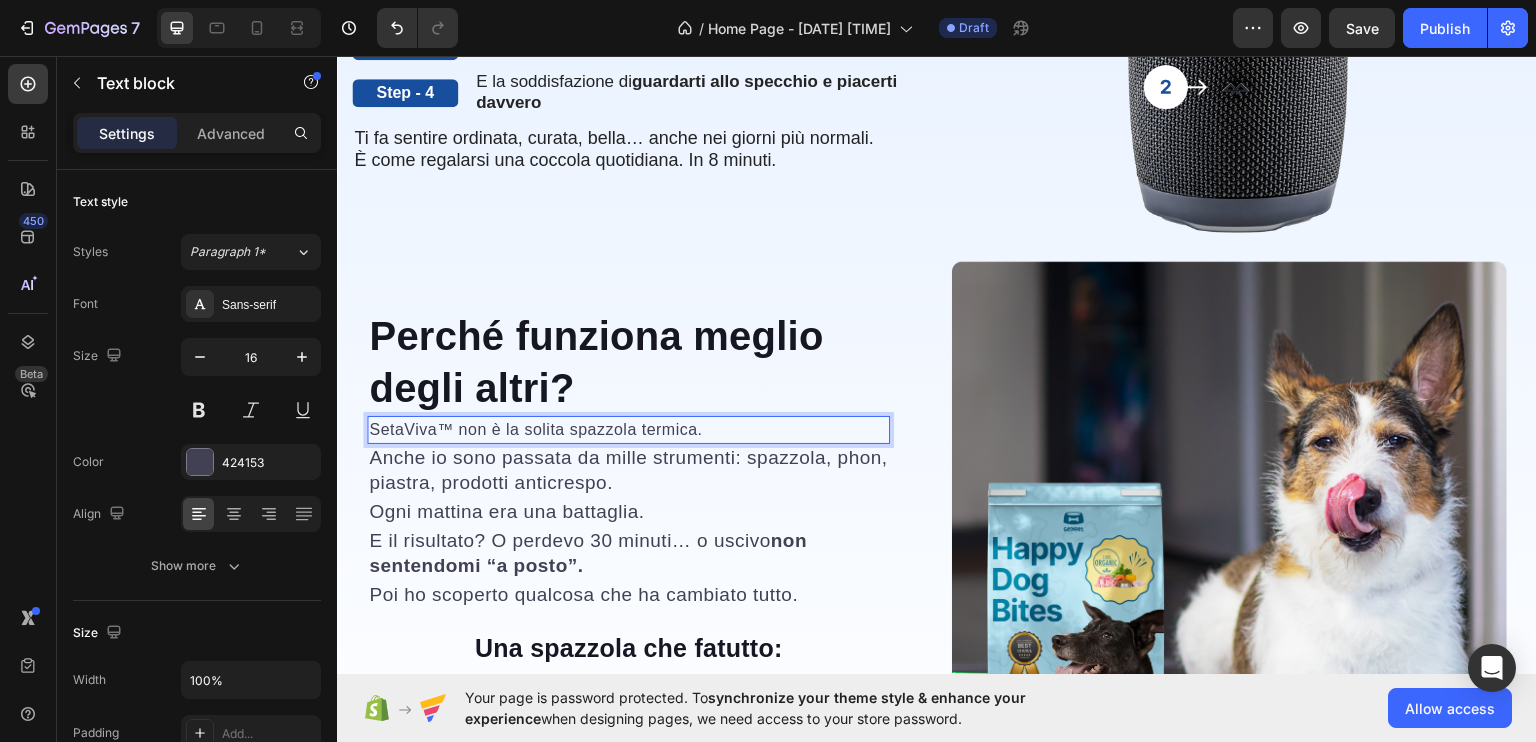 click on "SetaViva™ non è la solita spazzola termica." at bounding box center [628, 429] 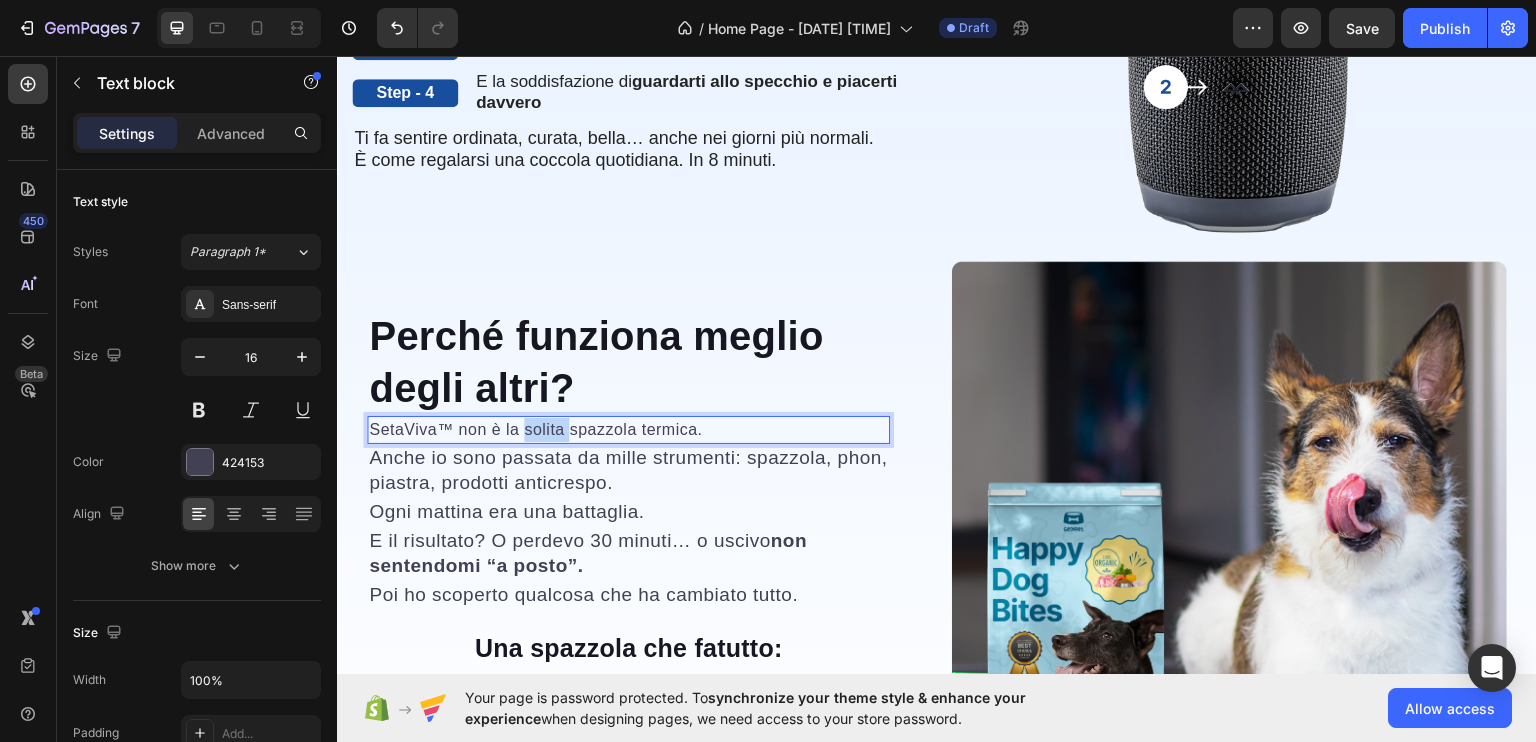 click on "SetaViva™ non è la solita spazzola termica." at bounding box center [628, 429] 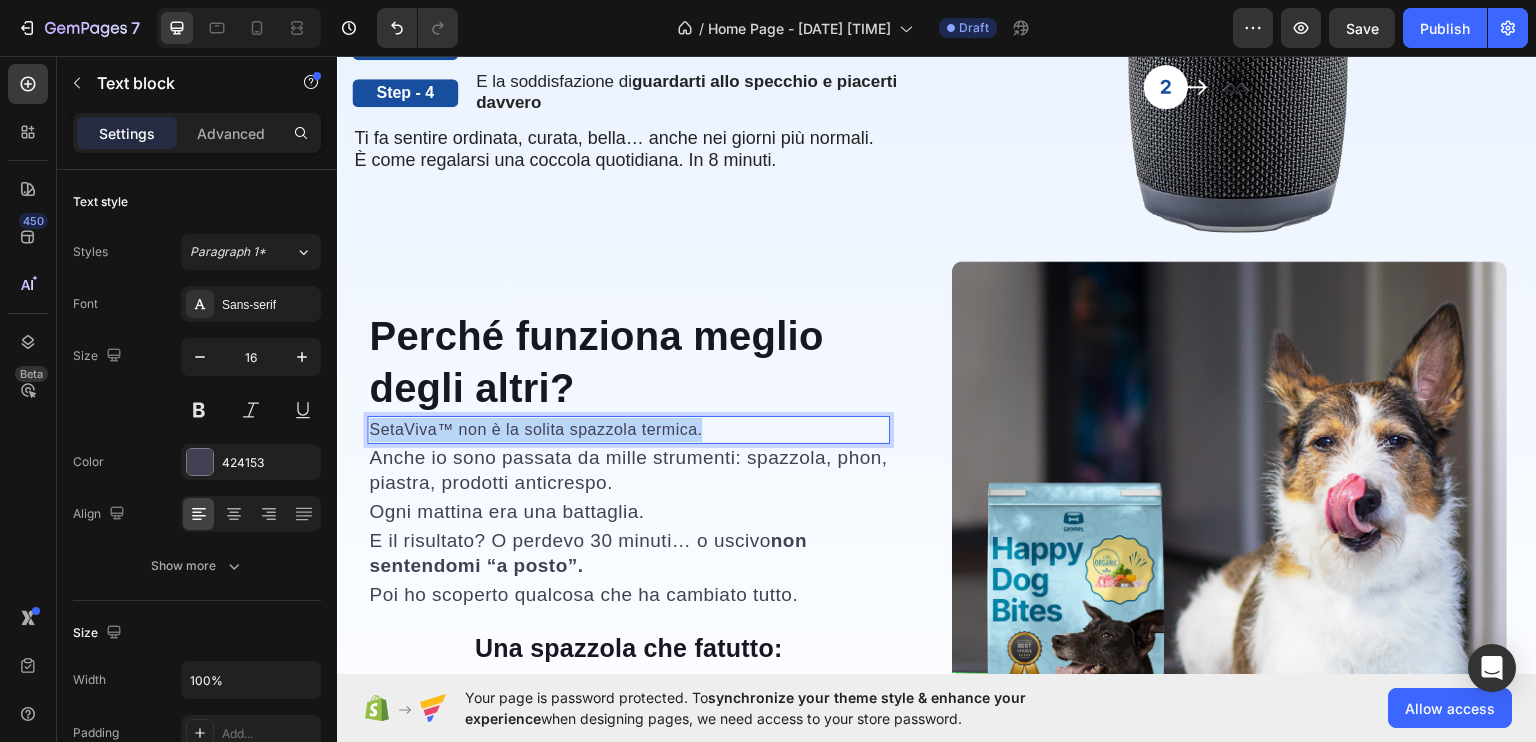 click on "SetaViva™ non è la solita spazzola termica." at bounding box center [628, 429] 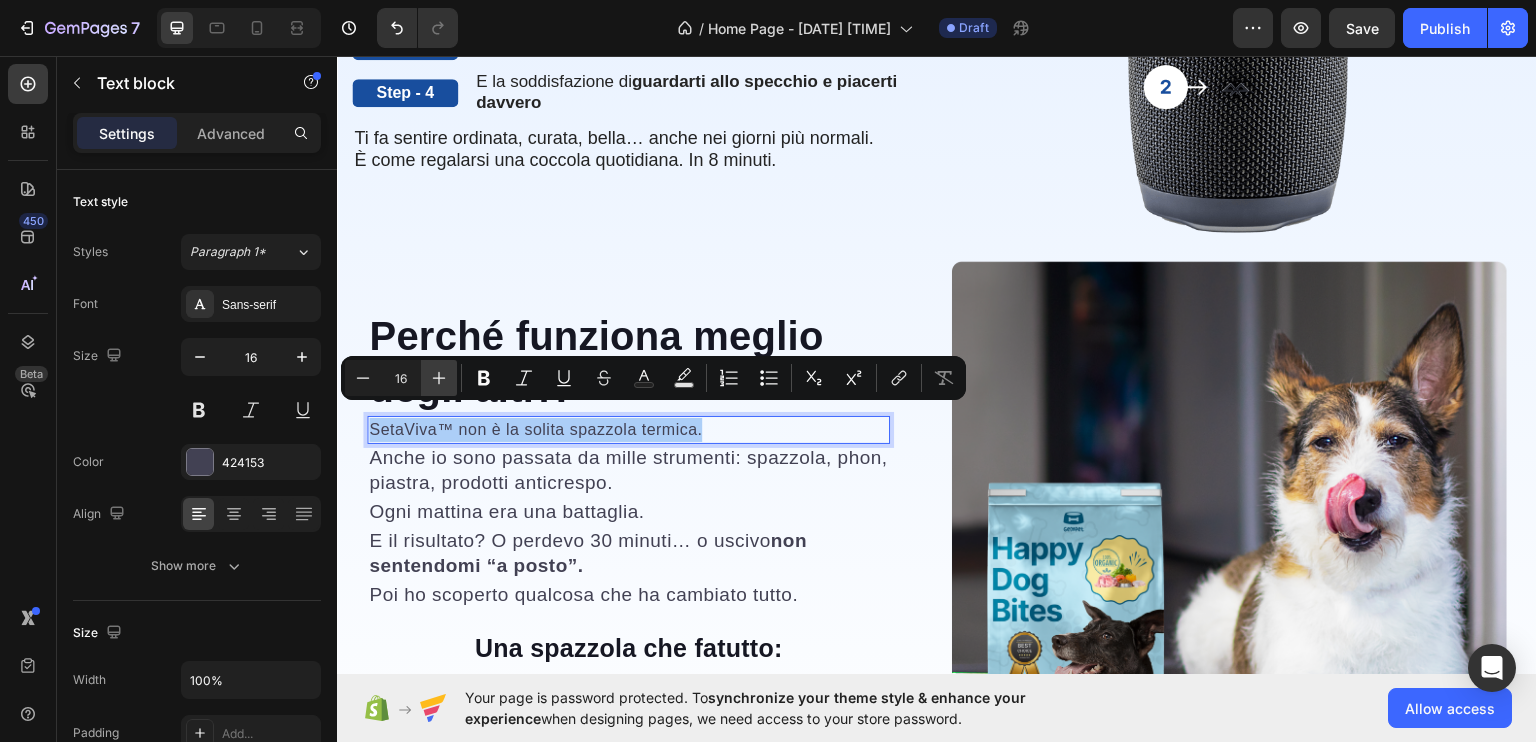 click on "Plus" at bounding box center [439, 378] 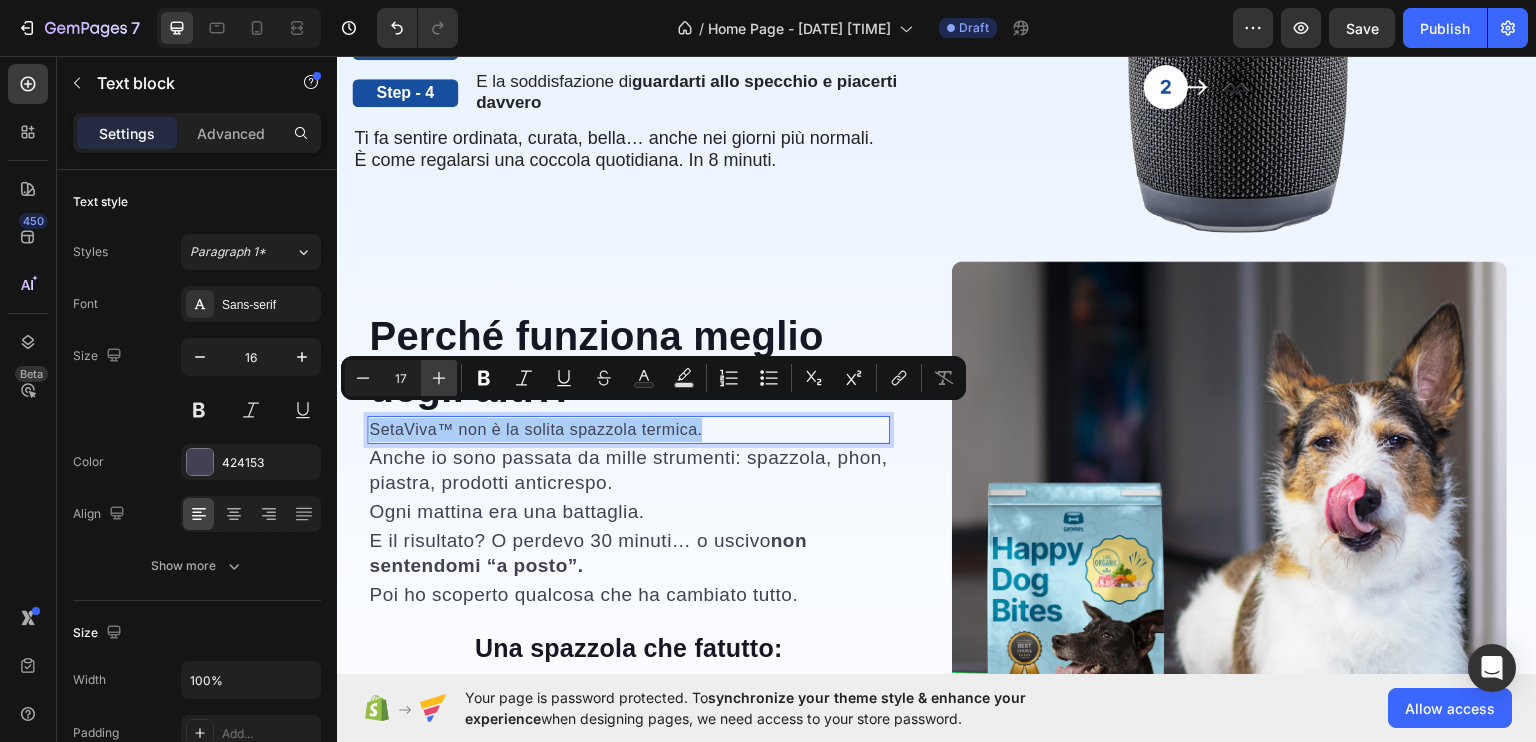 click on "Plus" at bounding box center [439, 378] 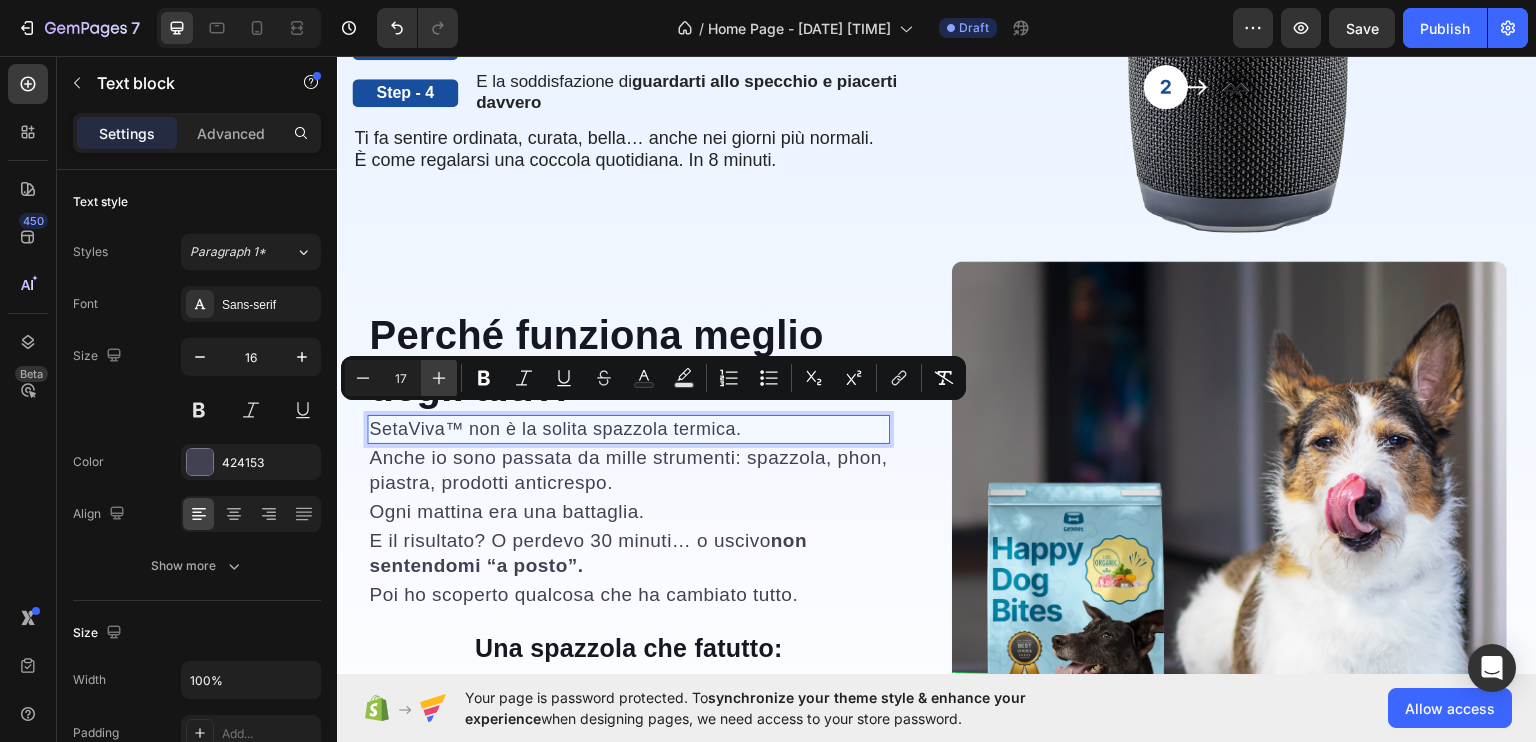type on "18" 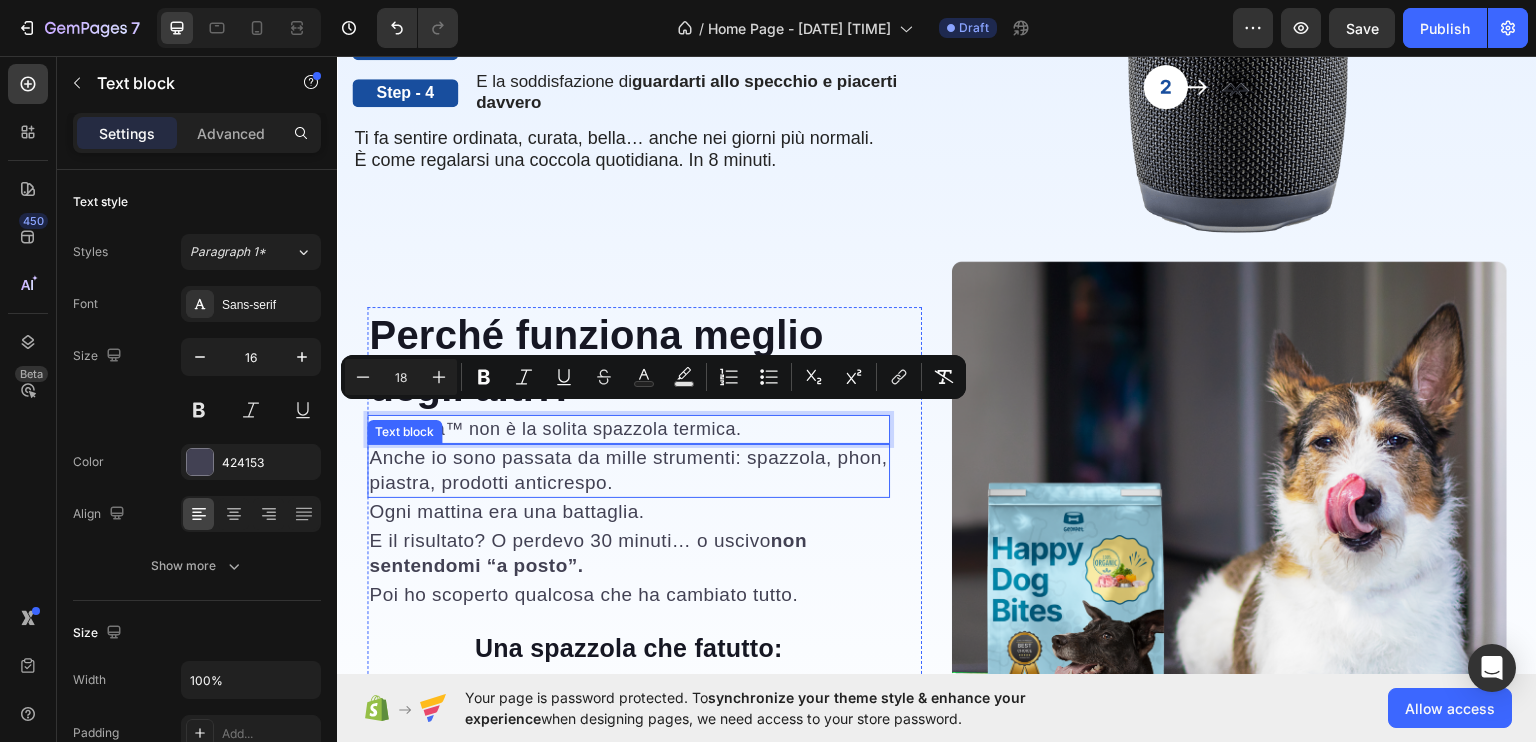 click on "Anche io sono passata da mille strumenti: spazzola, phon, piastra, prodotti anticrespo." at bounding box center [628, 469] 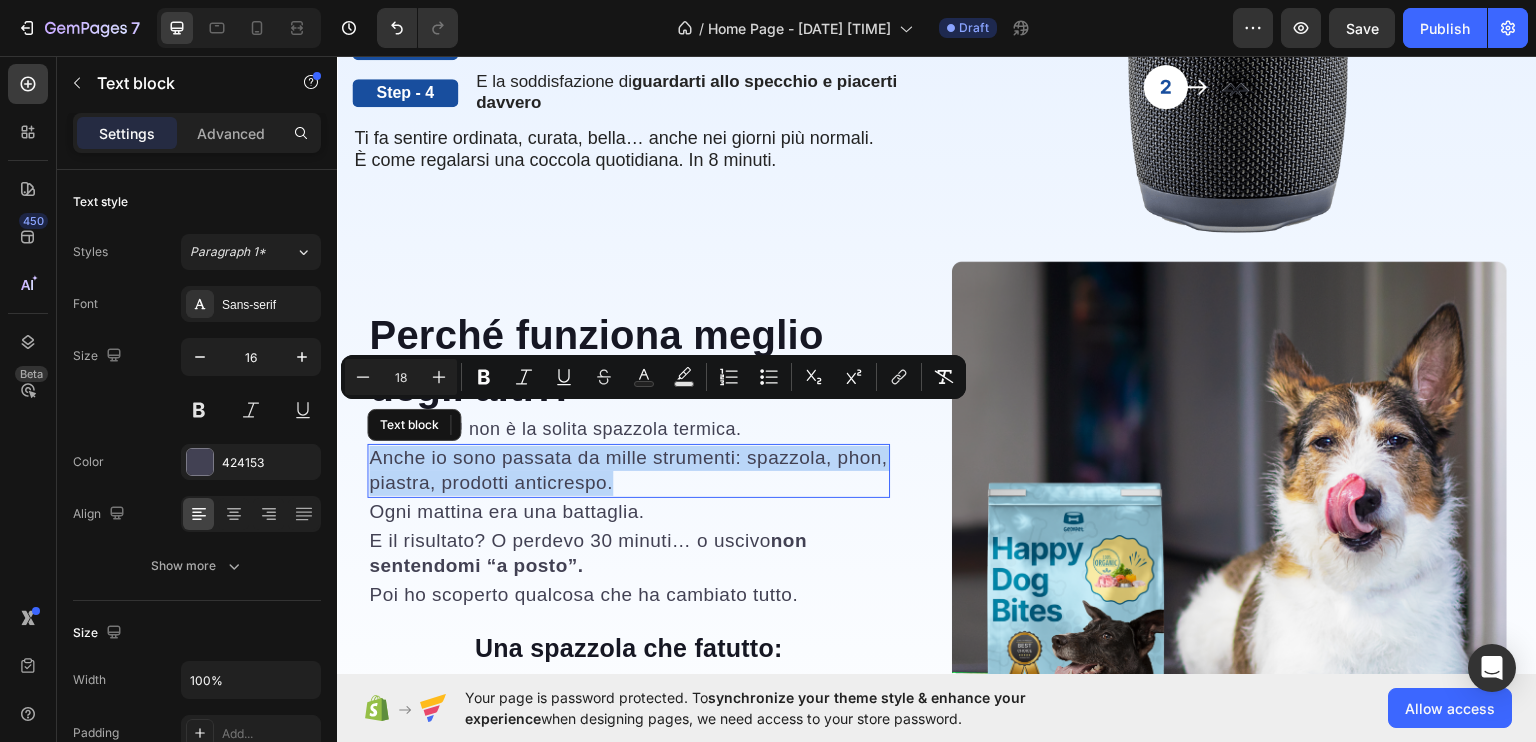 click on "Anche io sono passata da mille strumenti: spazzola, phon, piastra, prodotti anticrespo." at bounding box center [628, 469] 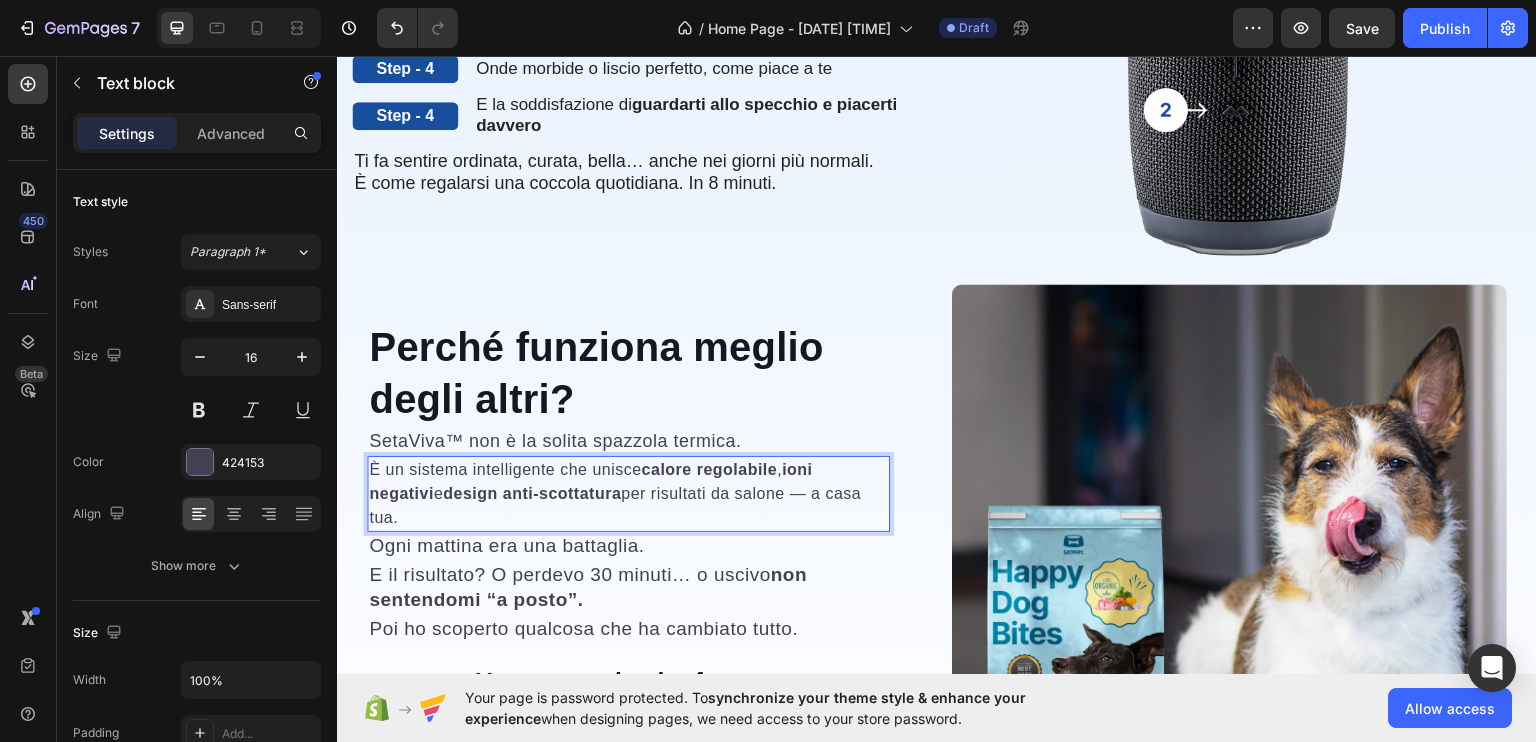 scroll, scrollTop: 2413, scrollLeft: 0, axis: vertical 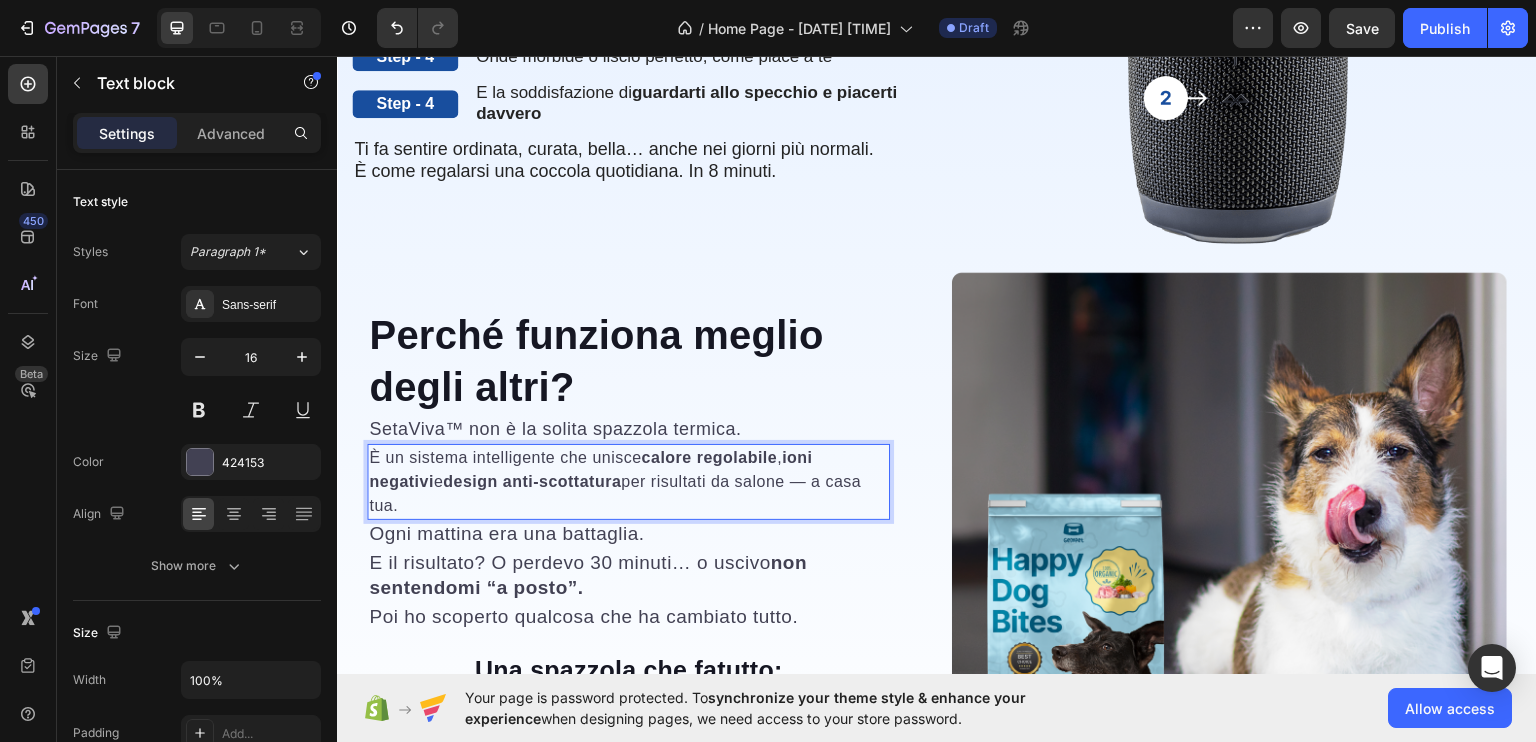 click on "È un sistema intelligente che unisce  calore regolabile ,  ioni negativi  e  design anti-scottatura  per risultati da salone — a casa tua." at bounding box center [628, 481] 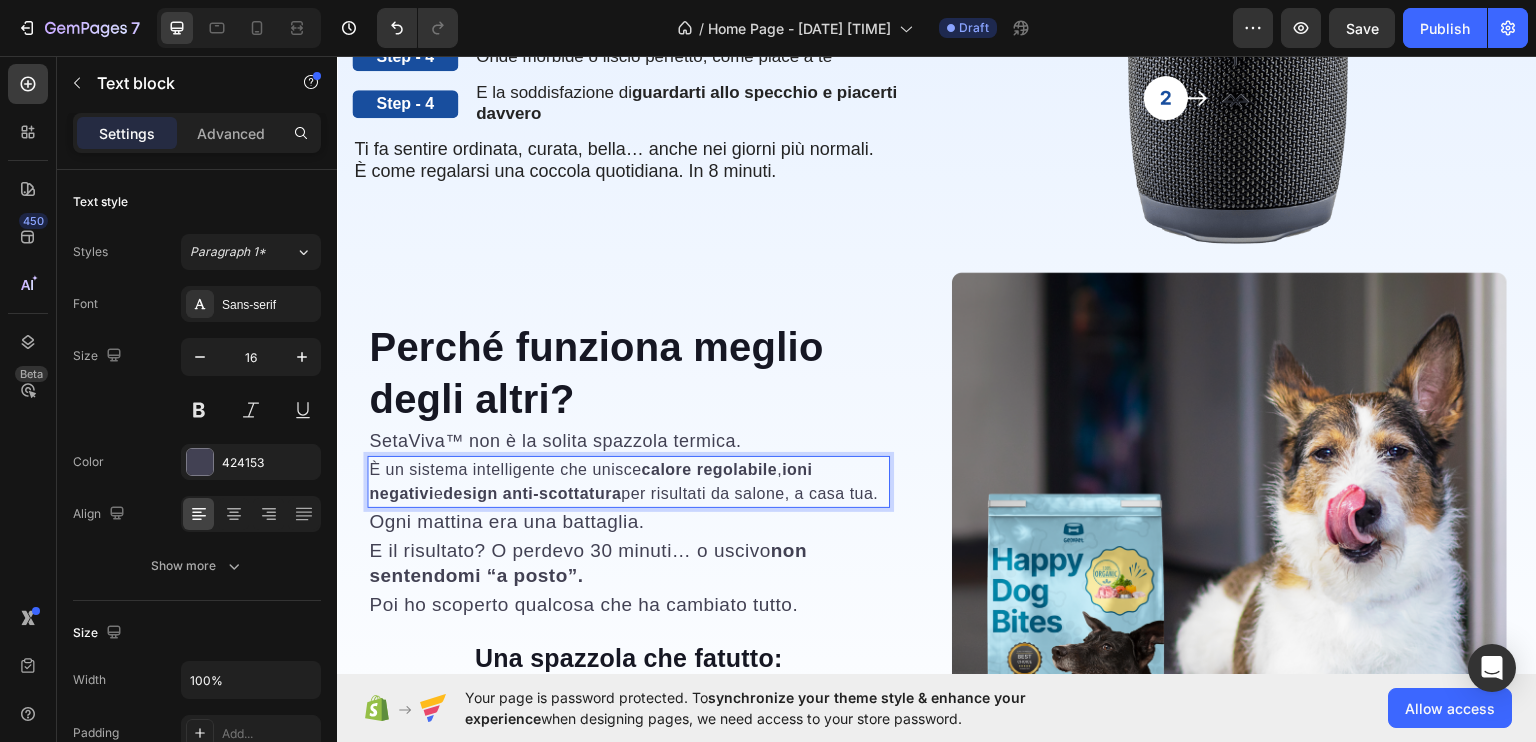 click on "design anti-scottatura" at bounding box center [532, 492] 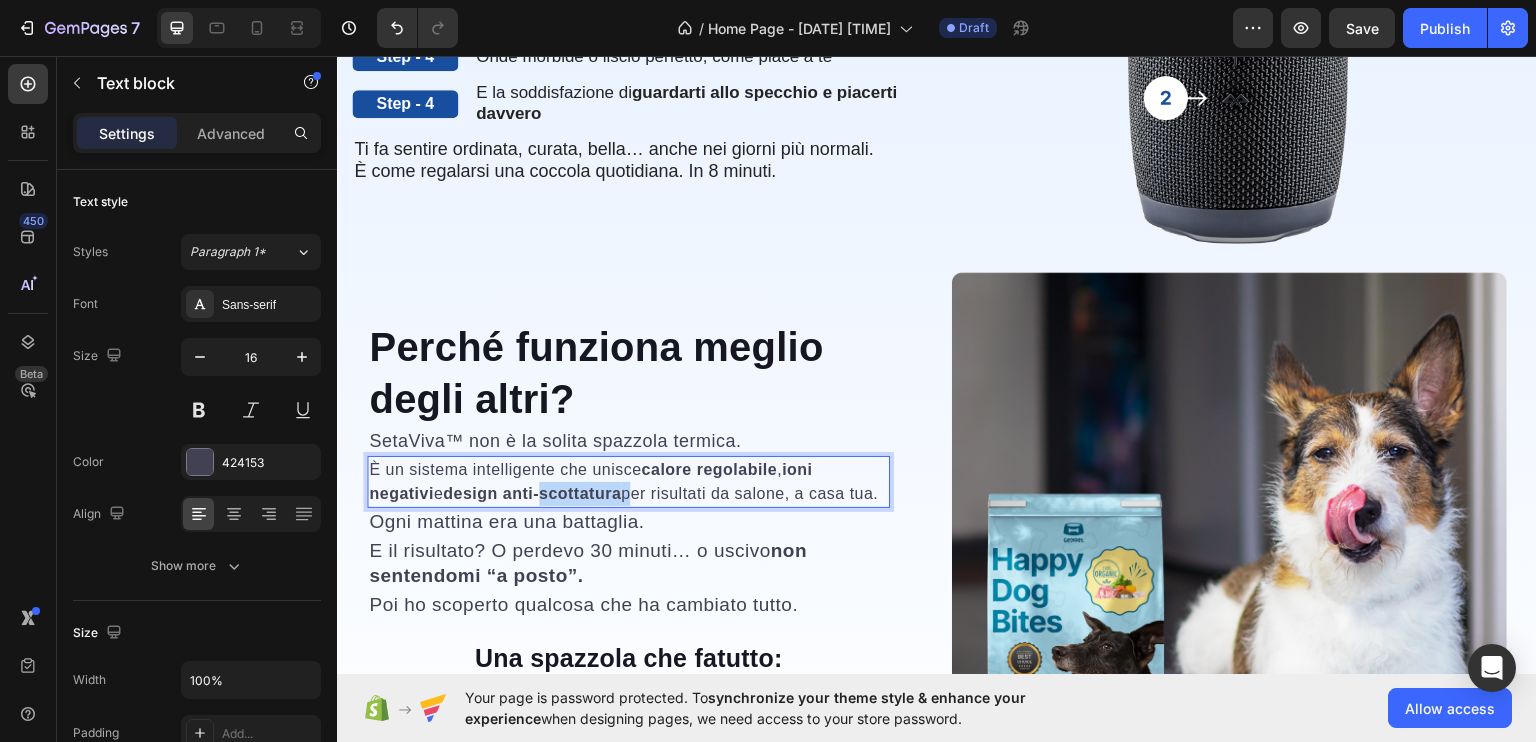 click on "design anti-scottatura" at bounding box center (532, 492) 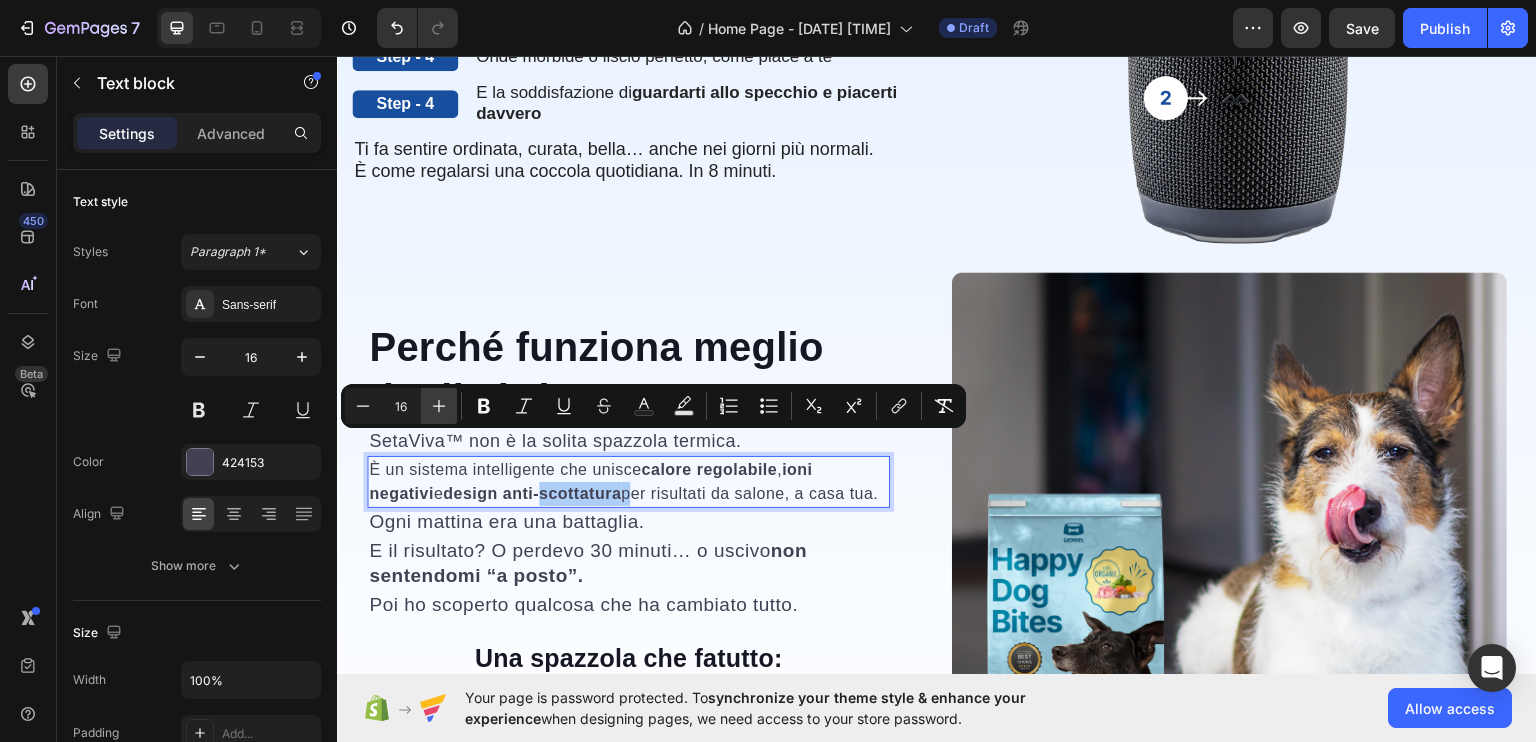 click 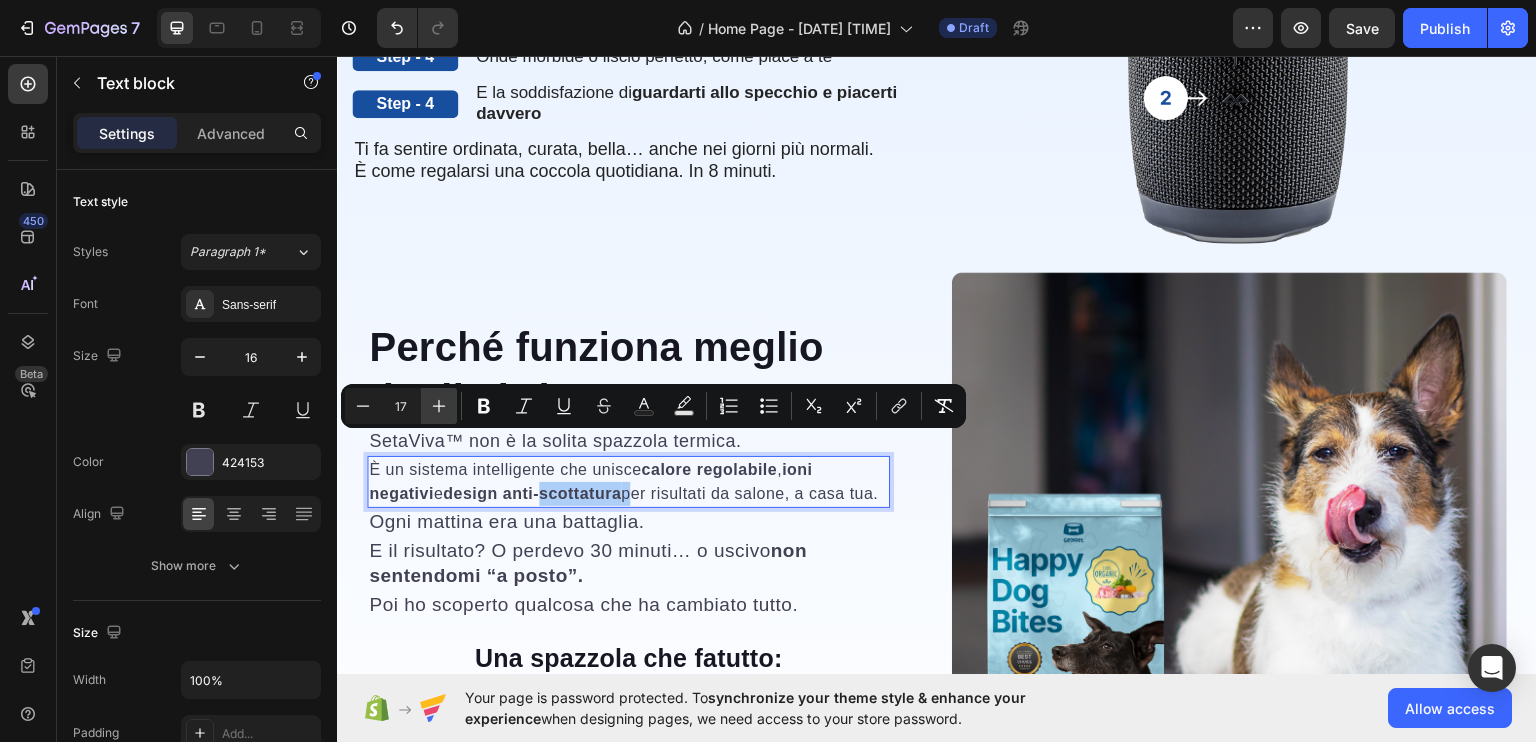 click 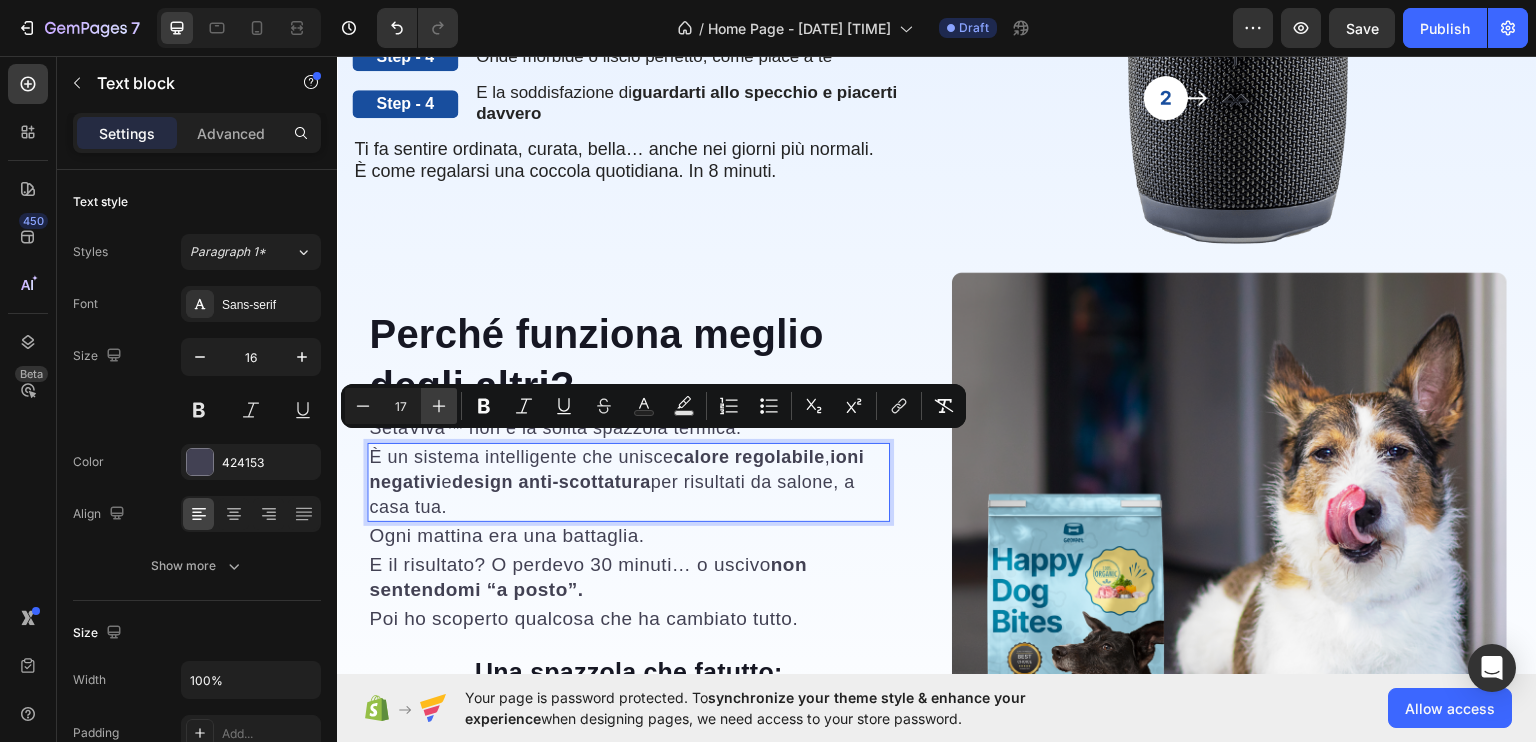 type on "18" 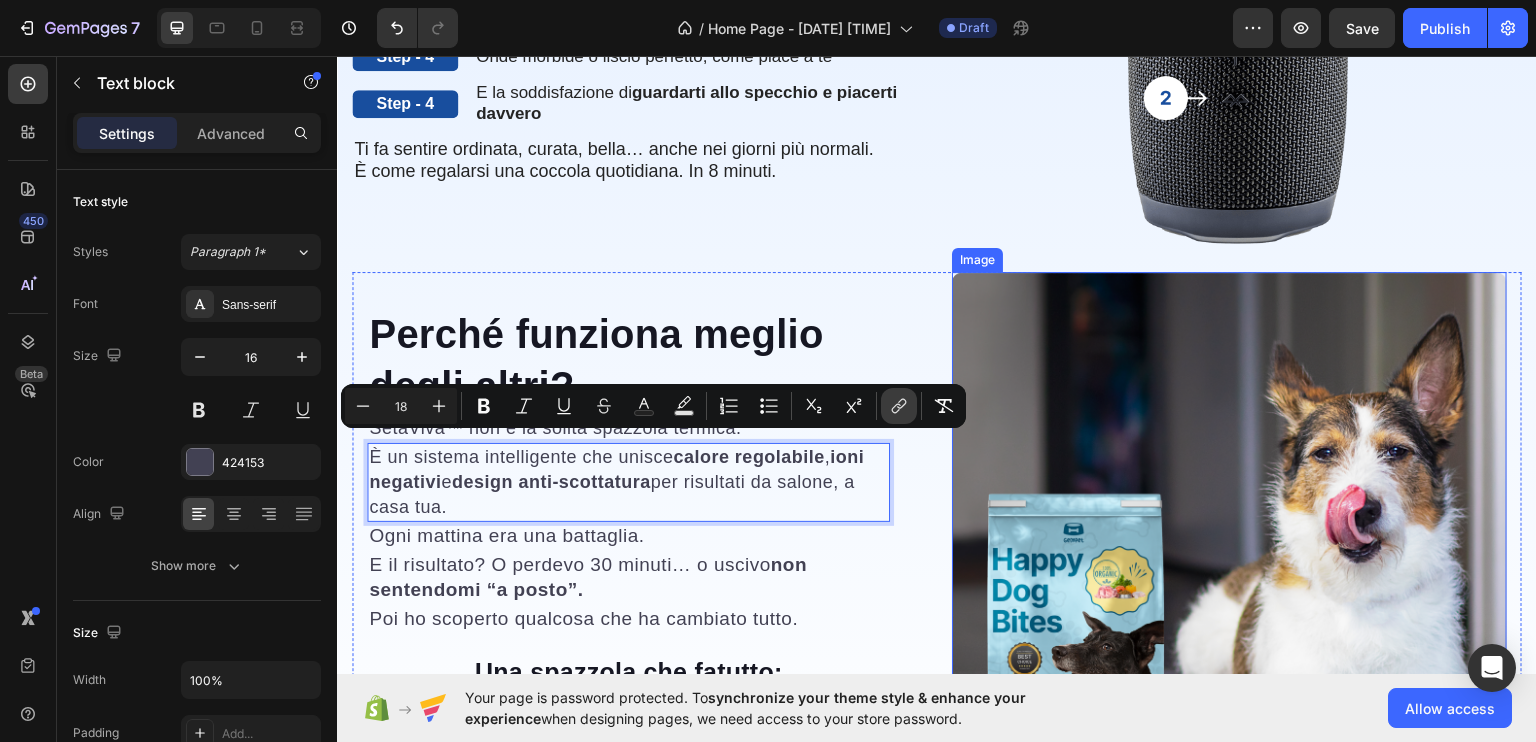 click at bounding box center (1229, 548) 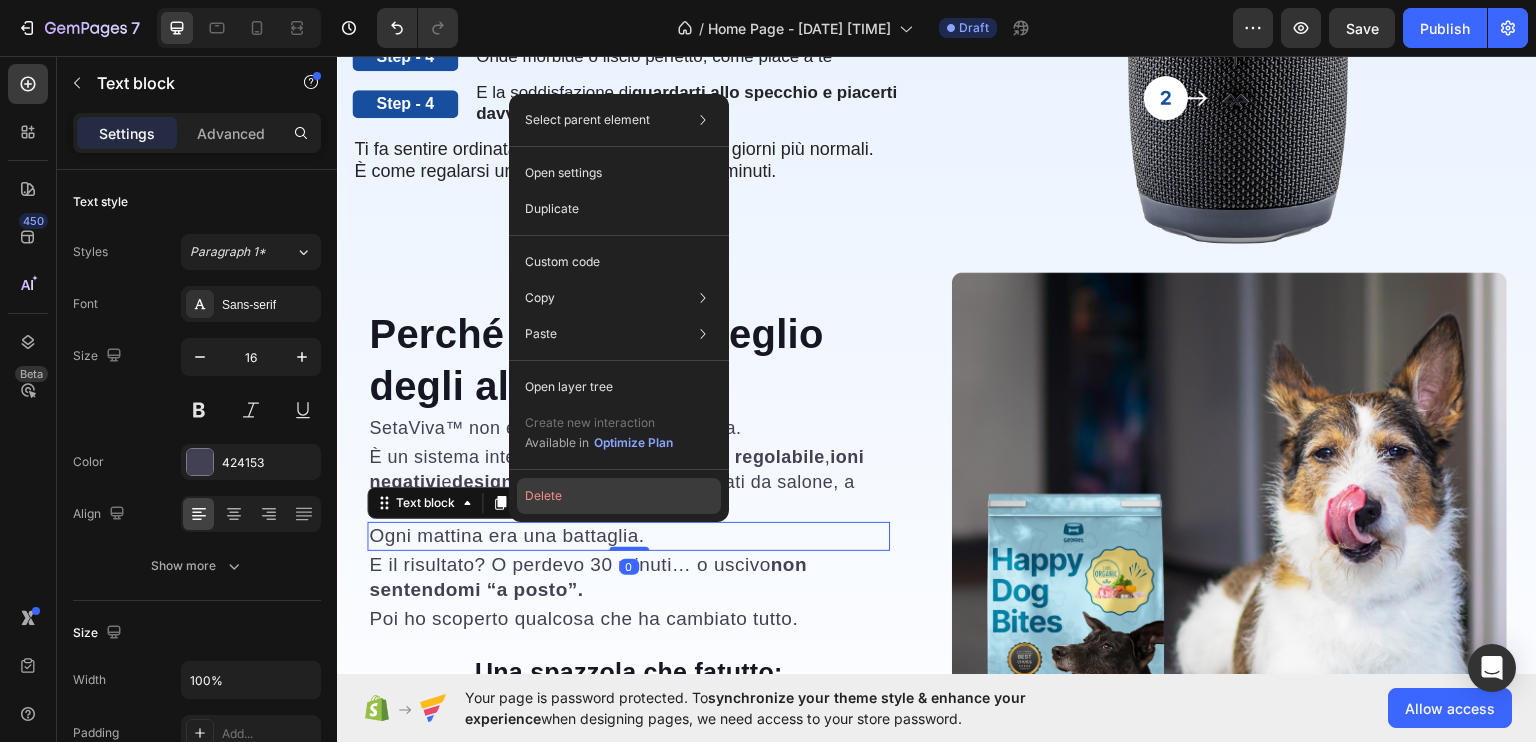 click on "Delete" 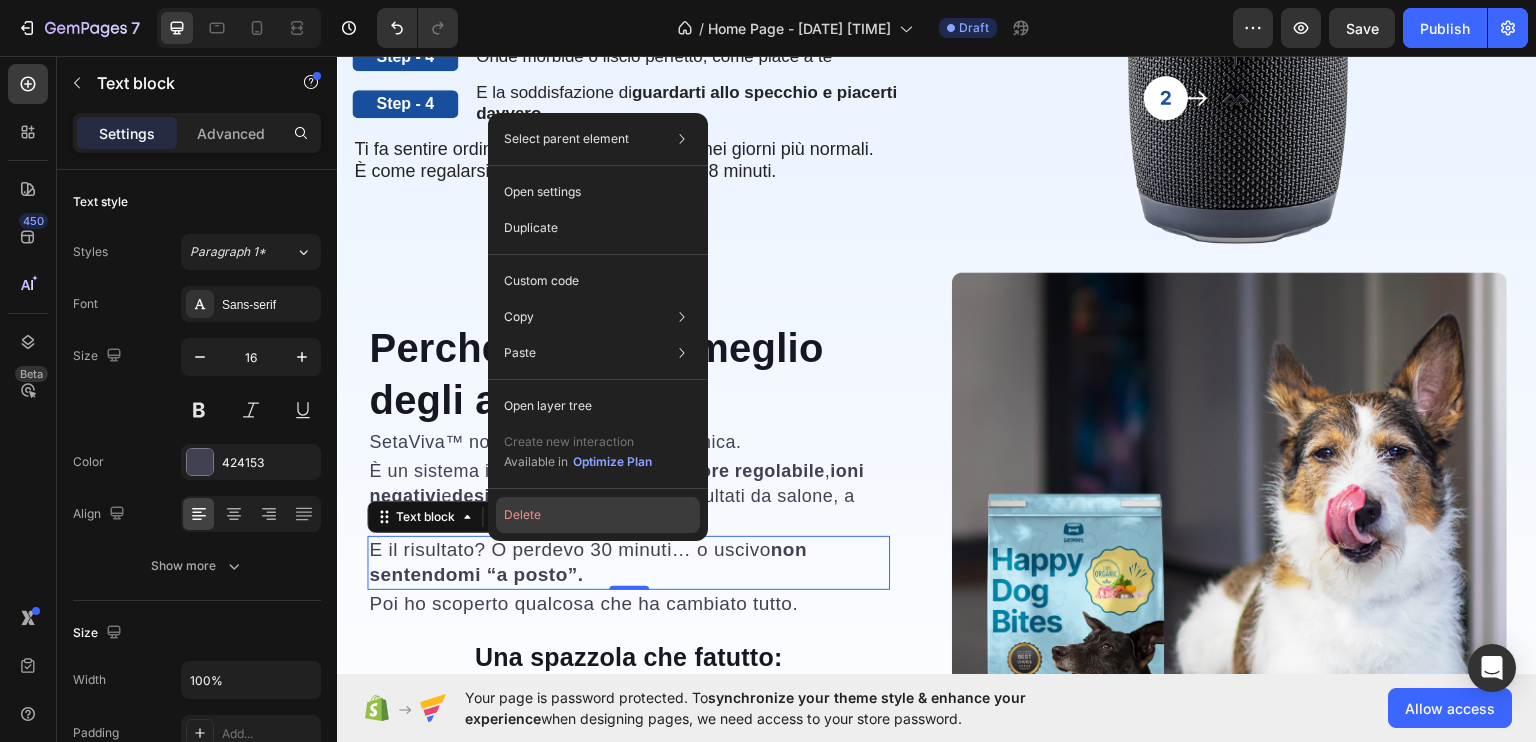 drag, startPoint x: 533, startPoint y: 517, endPoint x: 167, endPoint y: 469, distance: 369.13412 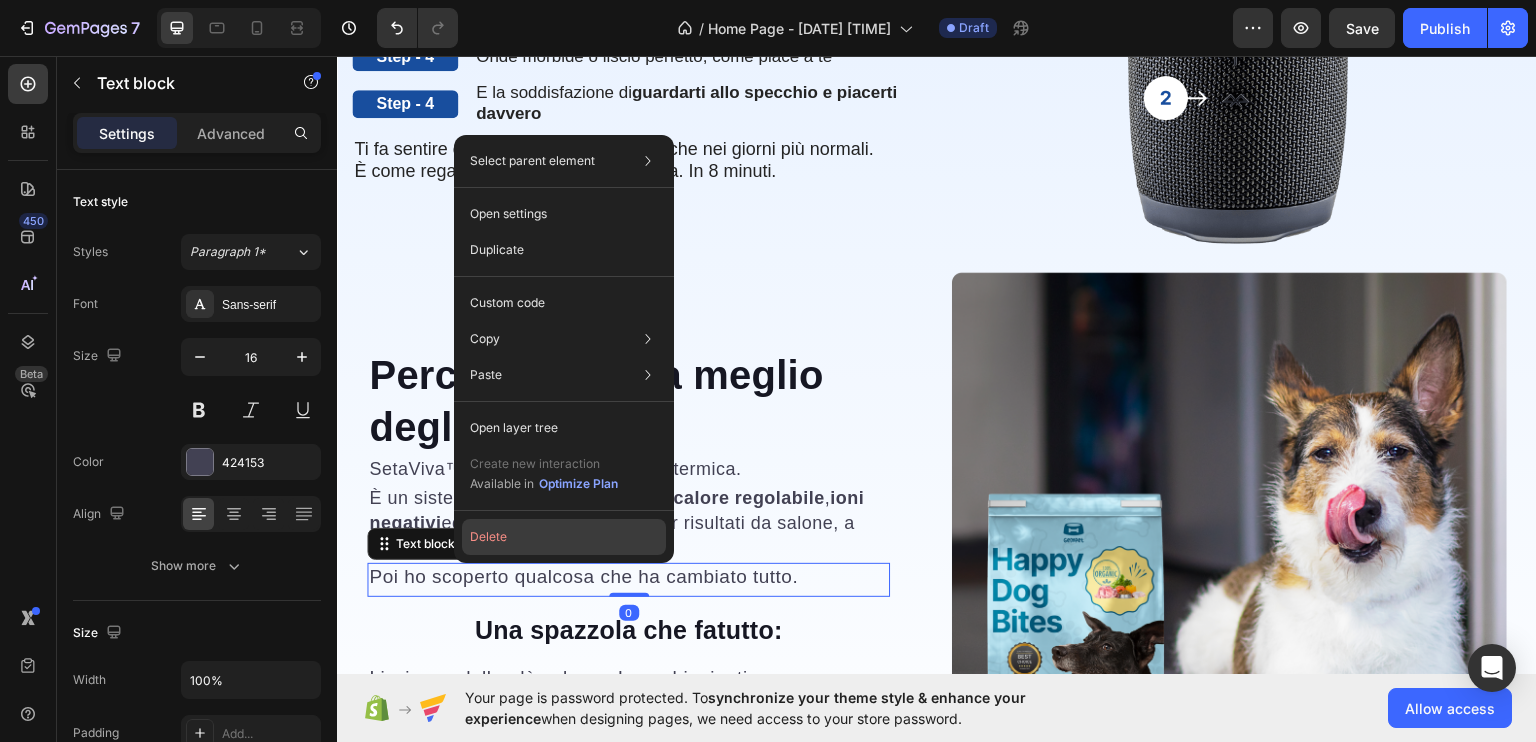 click on "Delete" 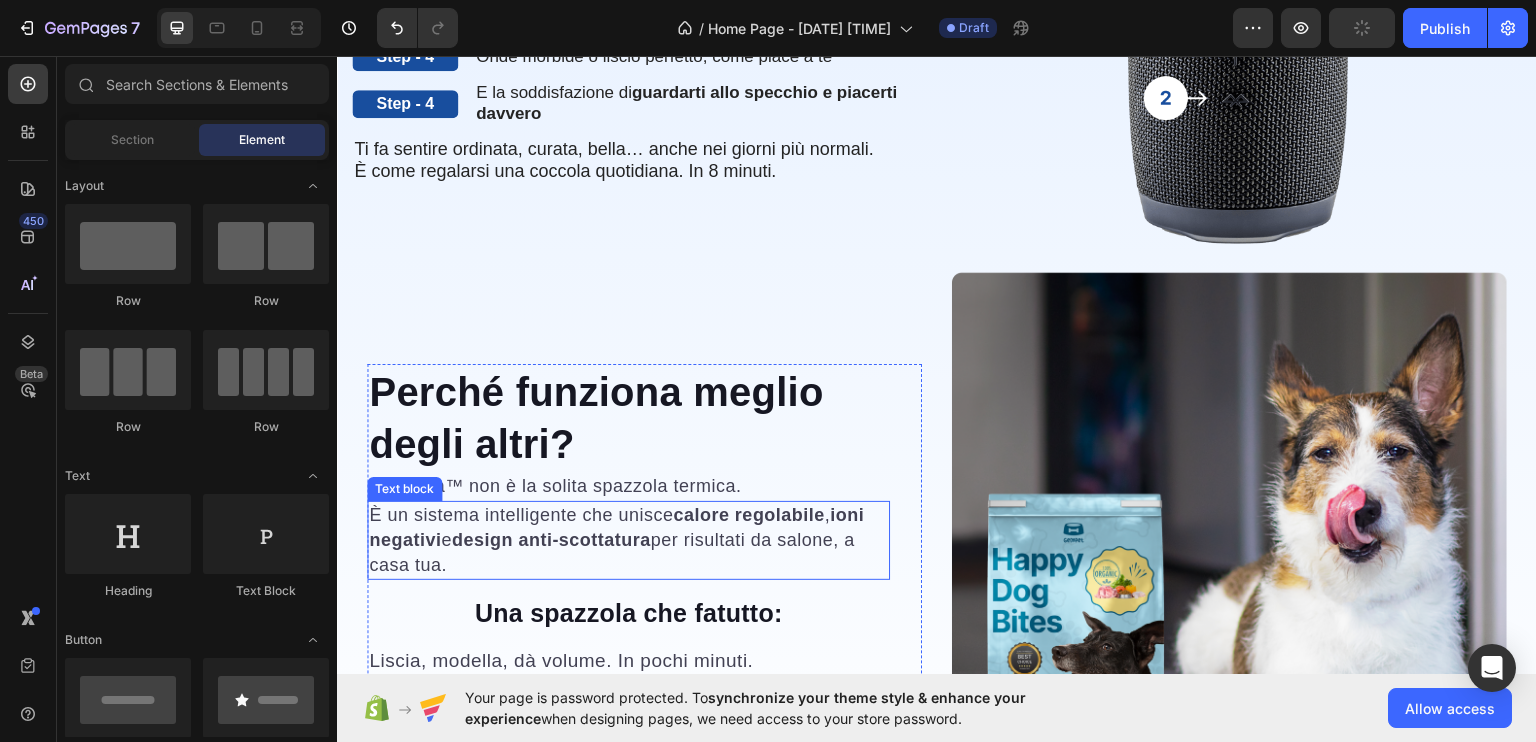 scroll, scrollTop: 2650, scrollLeft: 0, axis: vertical 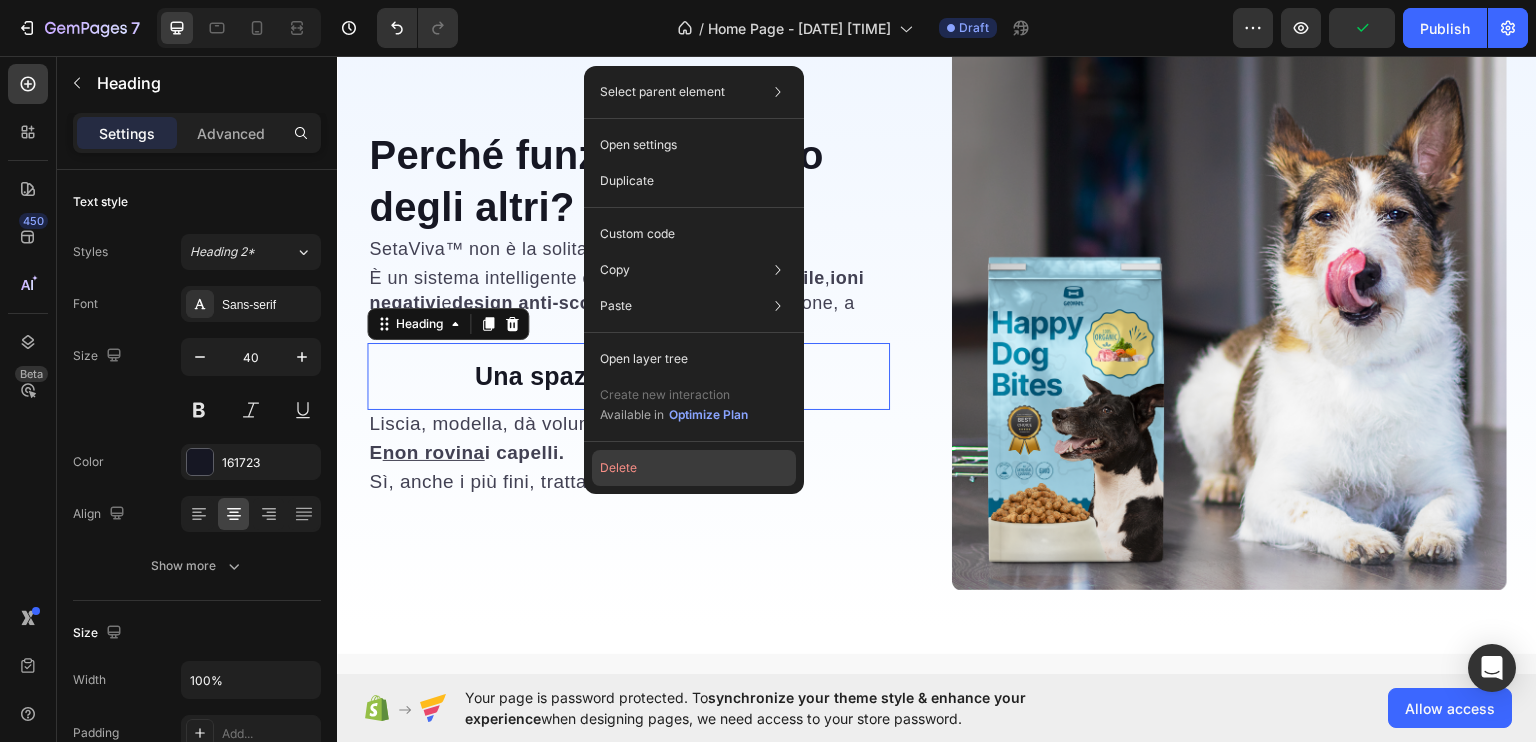 click on "Delete" 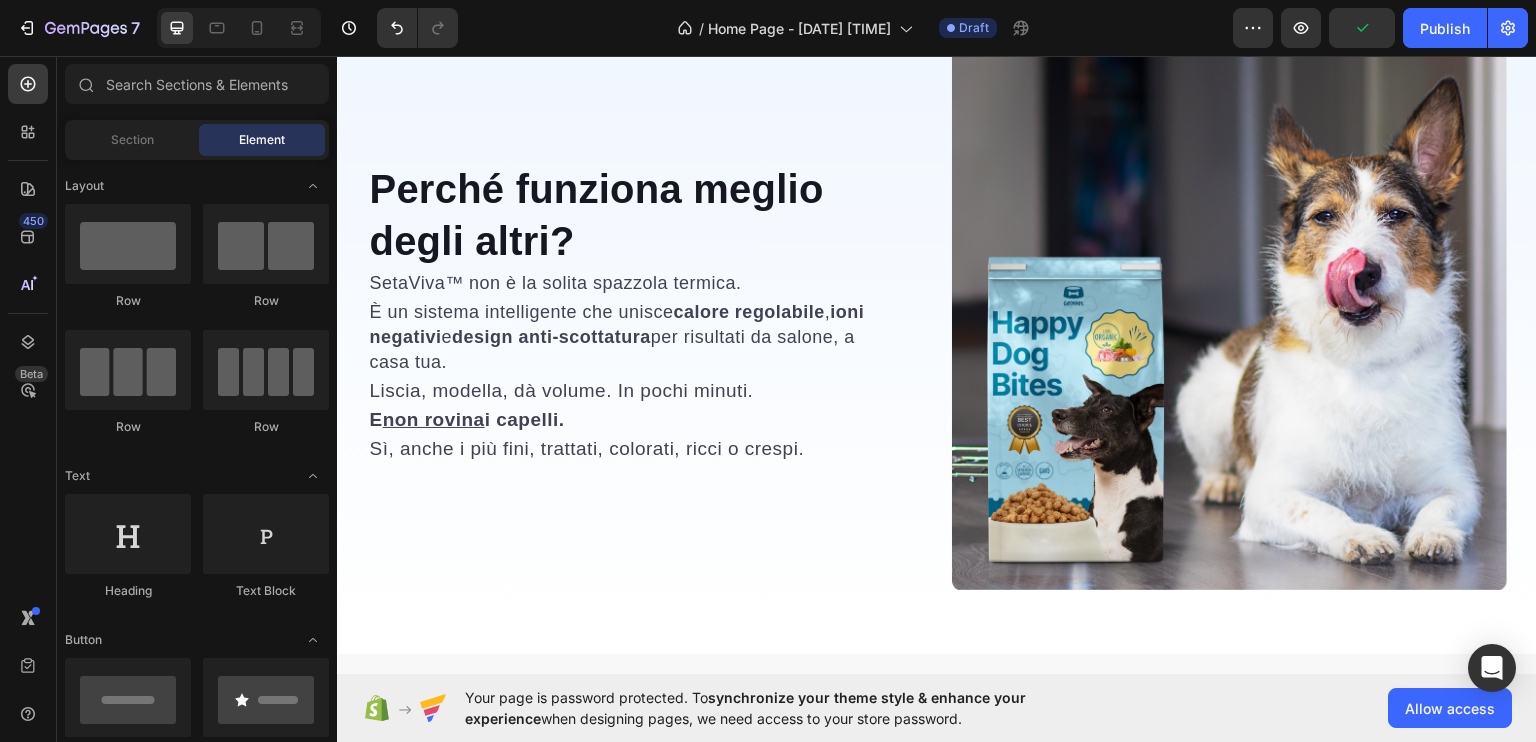 scroll, scrollTop: 2683, scrollLeft: 0, axis: vertical 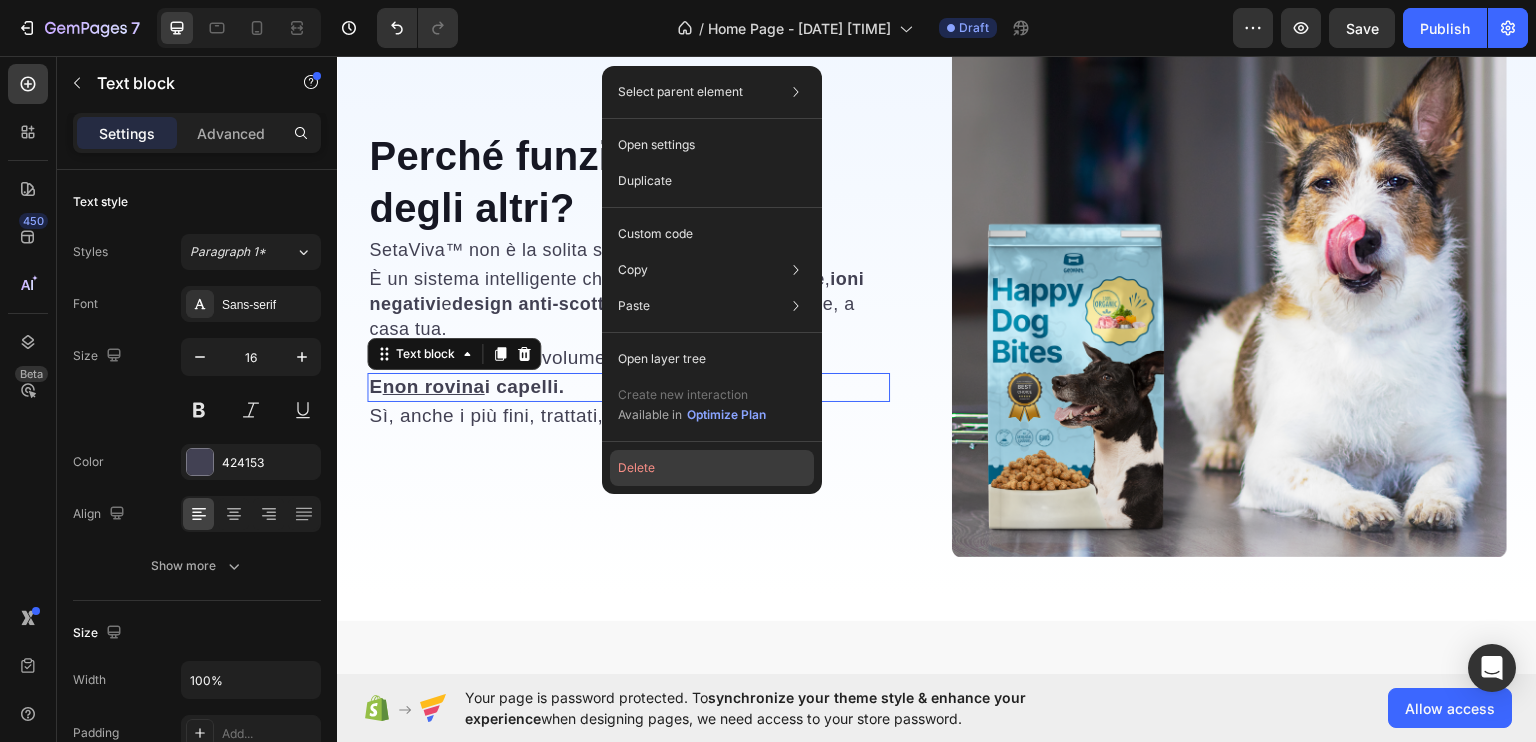 drag, startPoint x: 654, startPoint y: 471, endPoint x: 197, endPoint y: 54, distance: 618.6582 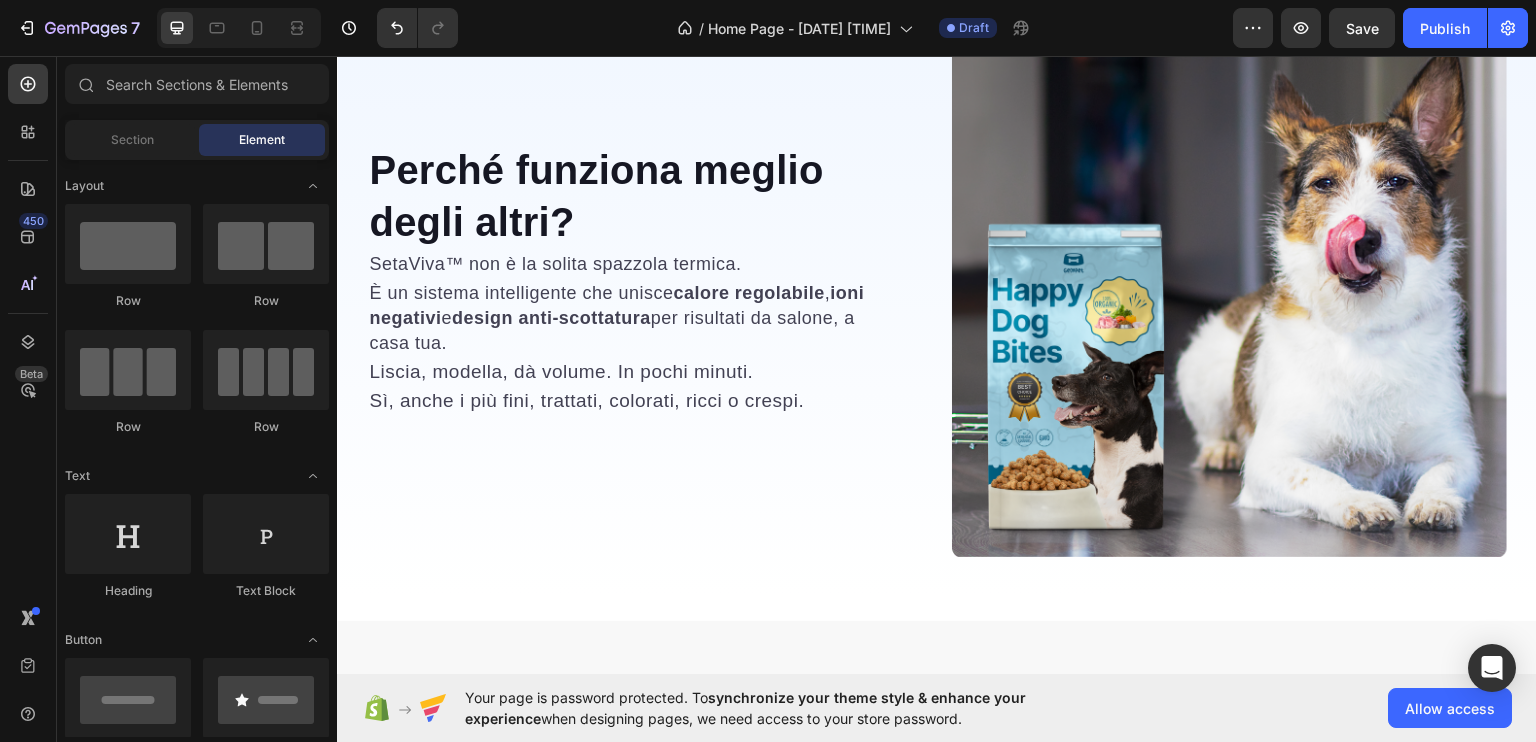 scroll, scrollTop: 2697, scrollLeft: 0, axis: vertical 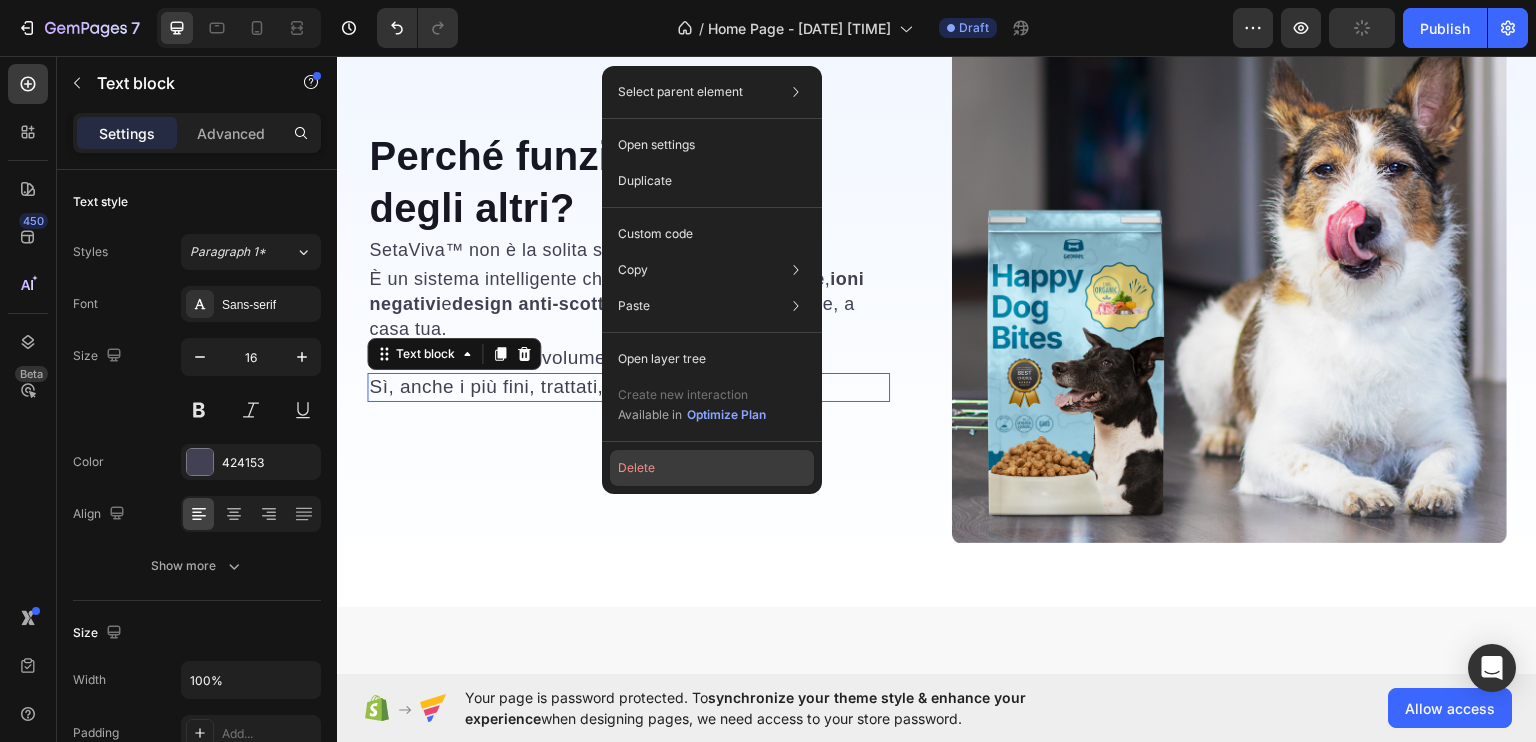 click on "Delete" 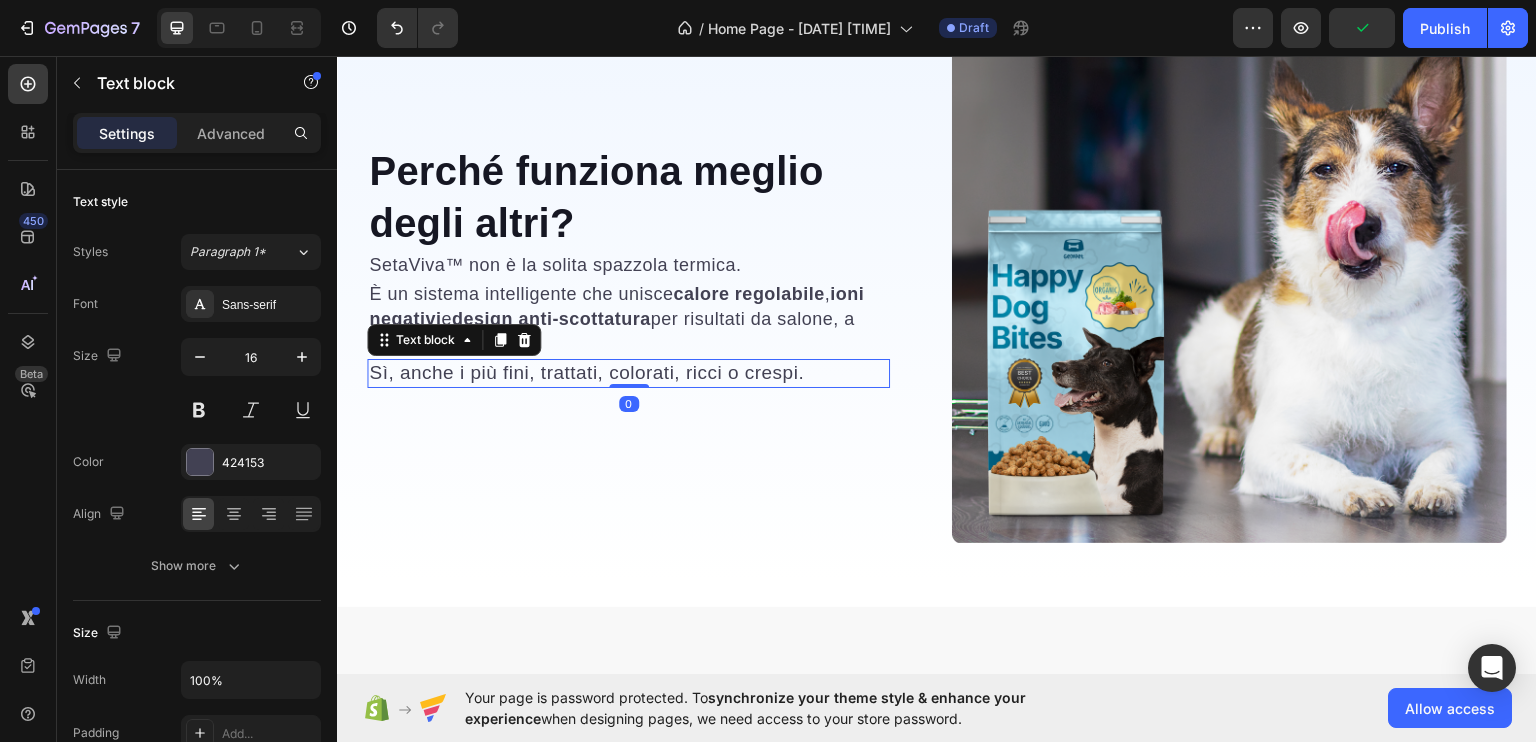 scroll, scrollTop: 2712, scrollLeft: 0, axis: vertical 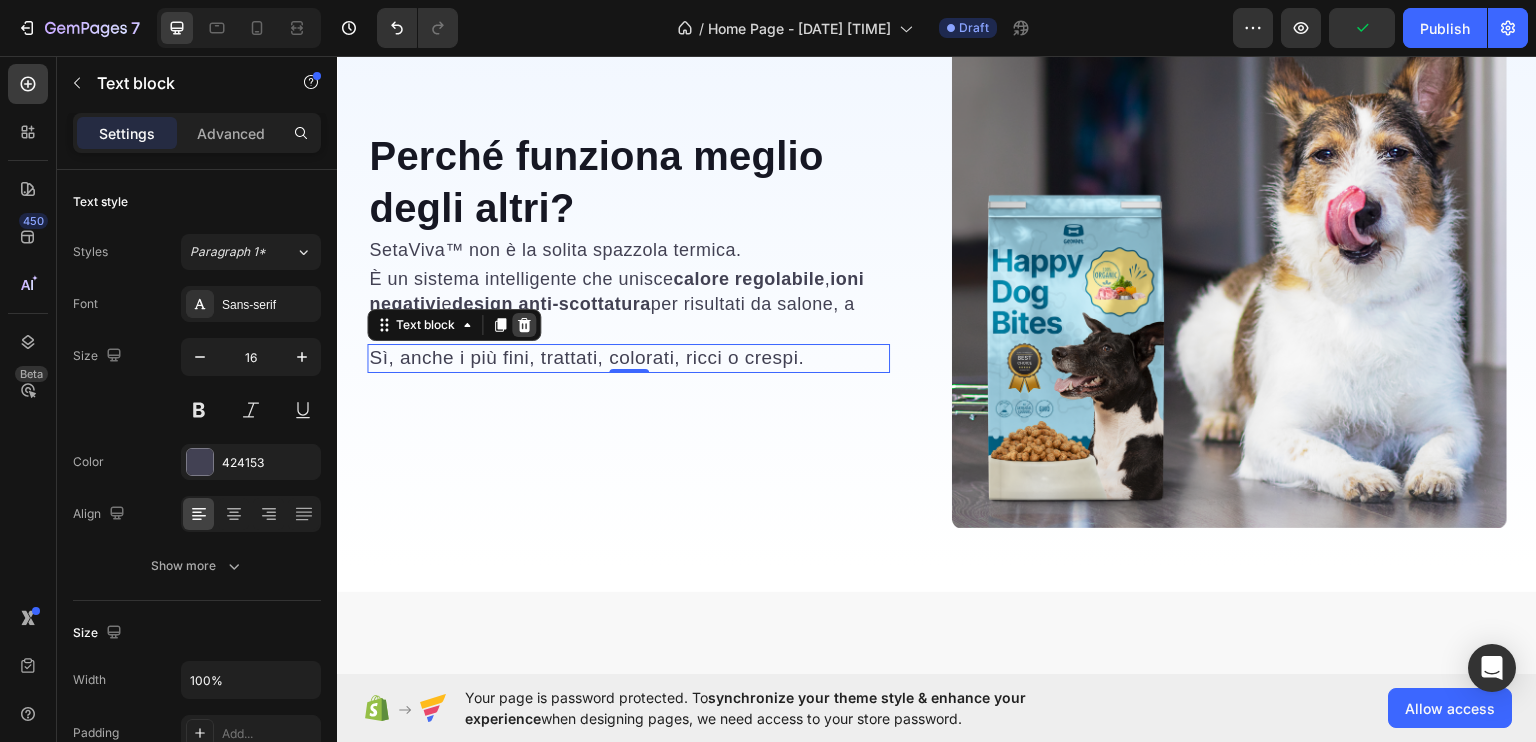 click at bounding box center [524, 324] 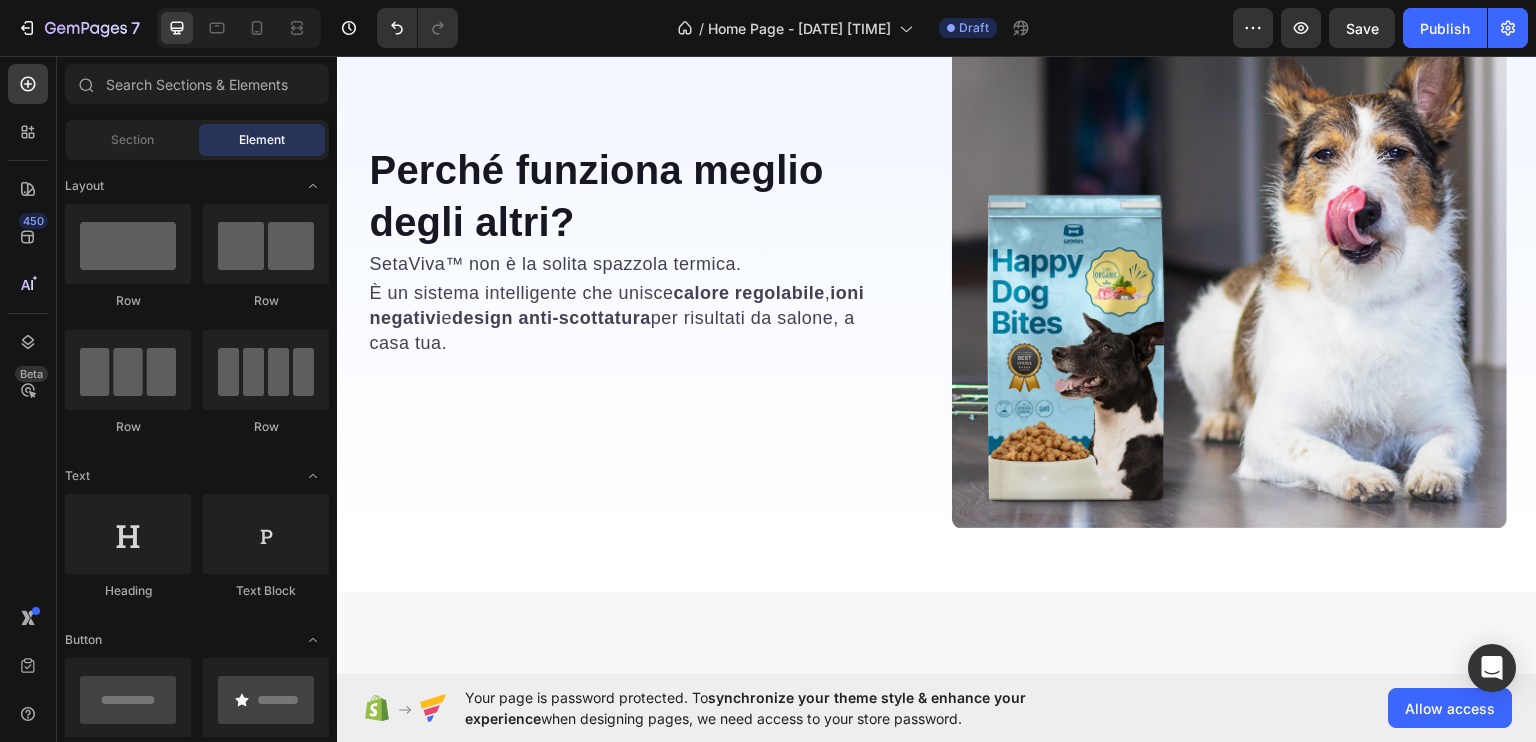 scroll, scrollTop: 2726, scrollLeft: 0, axis: vertical 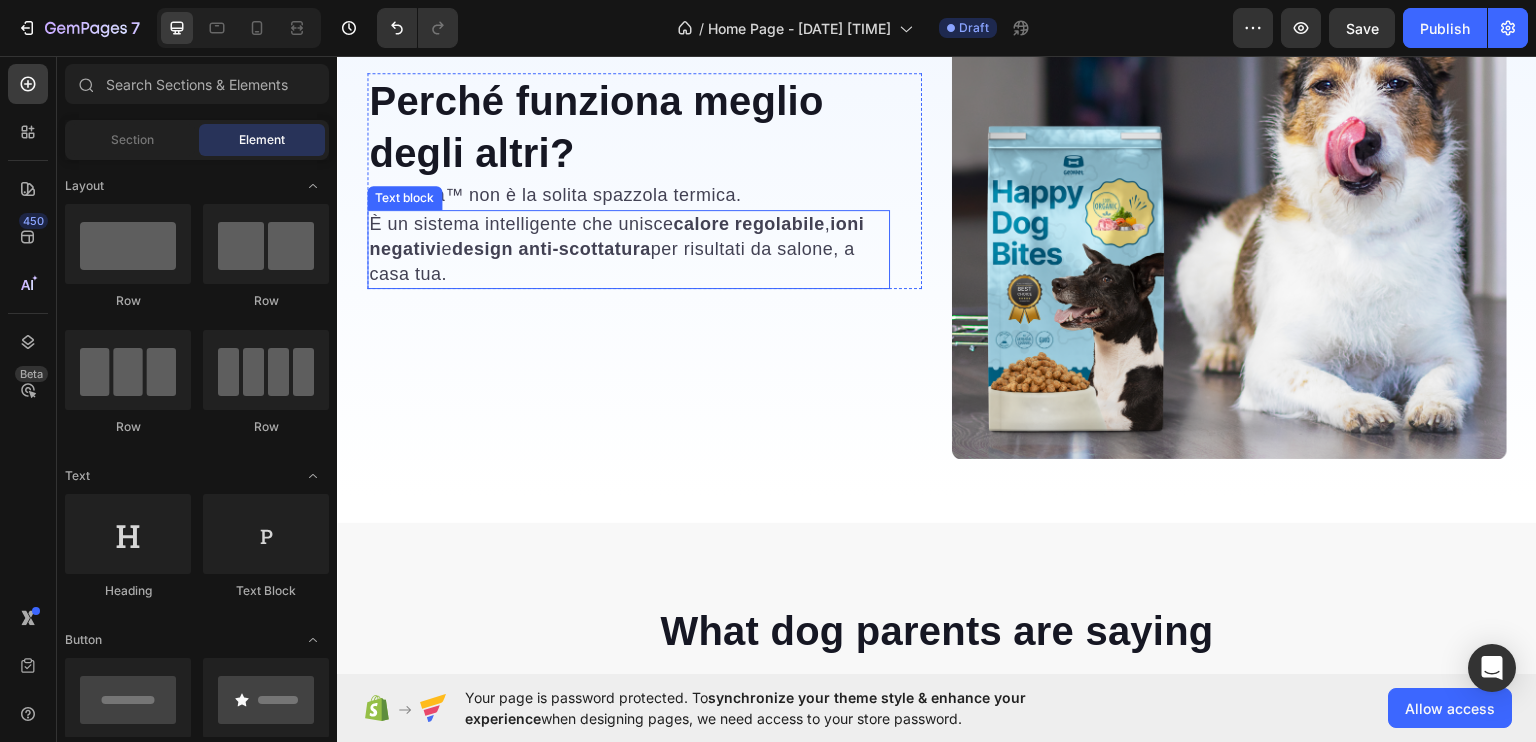 click on "design anti-scottatura" at bounding box center [551, 248] 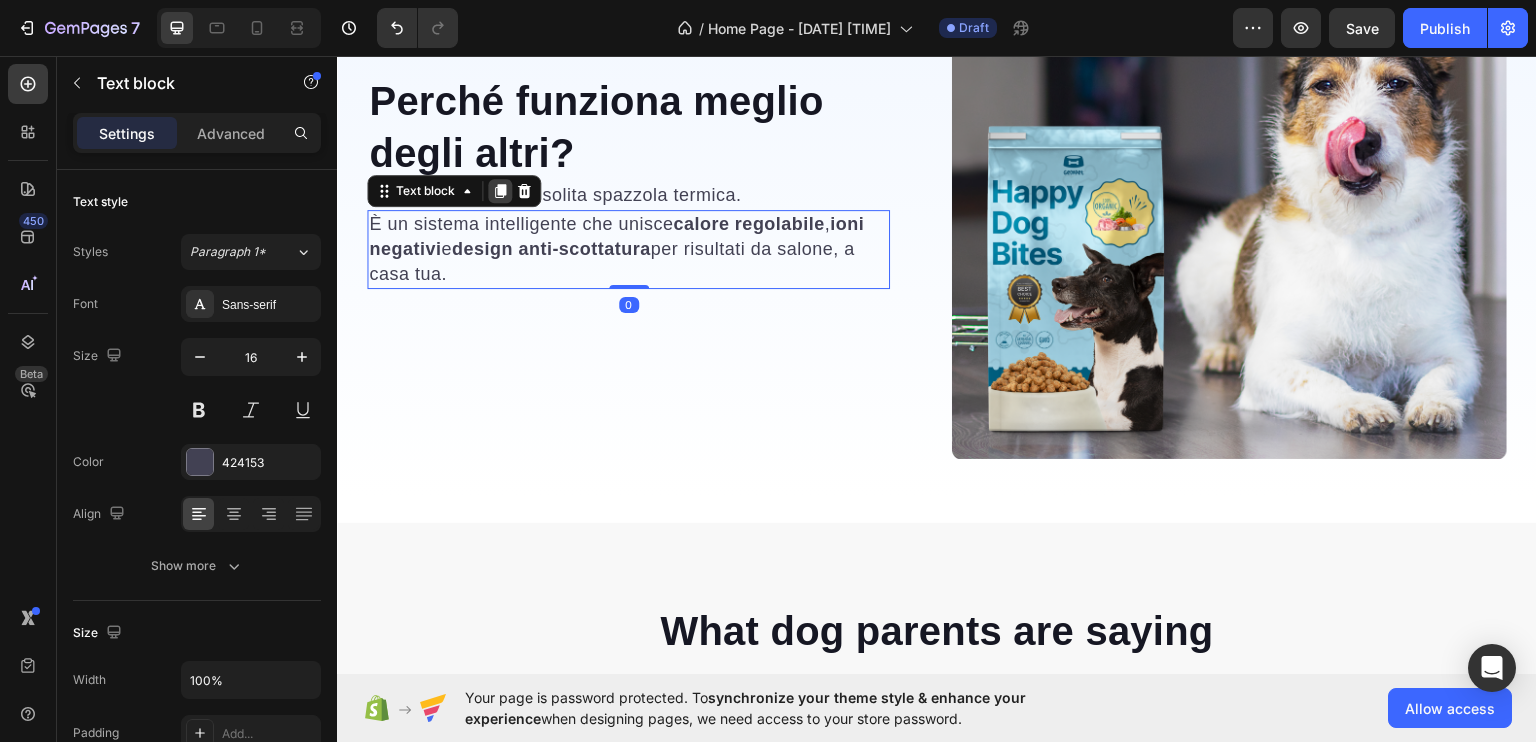 click 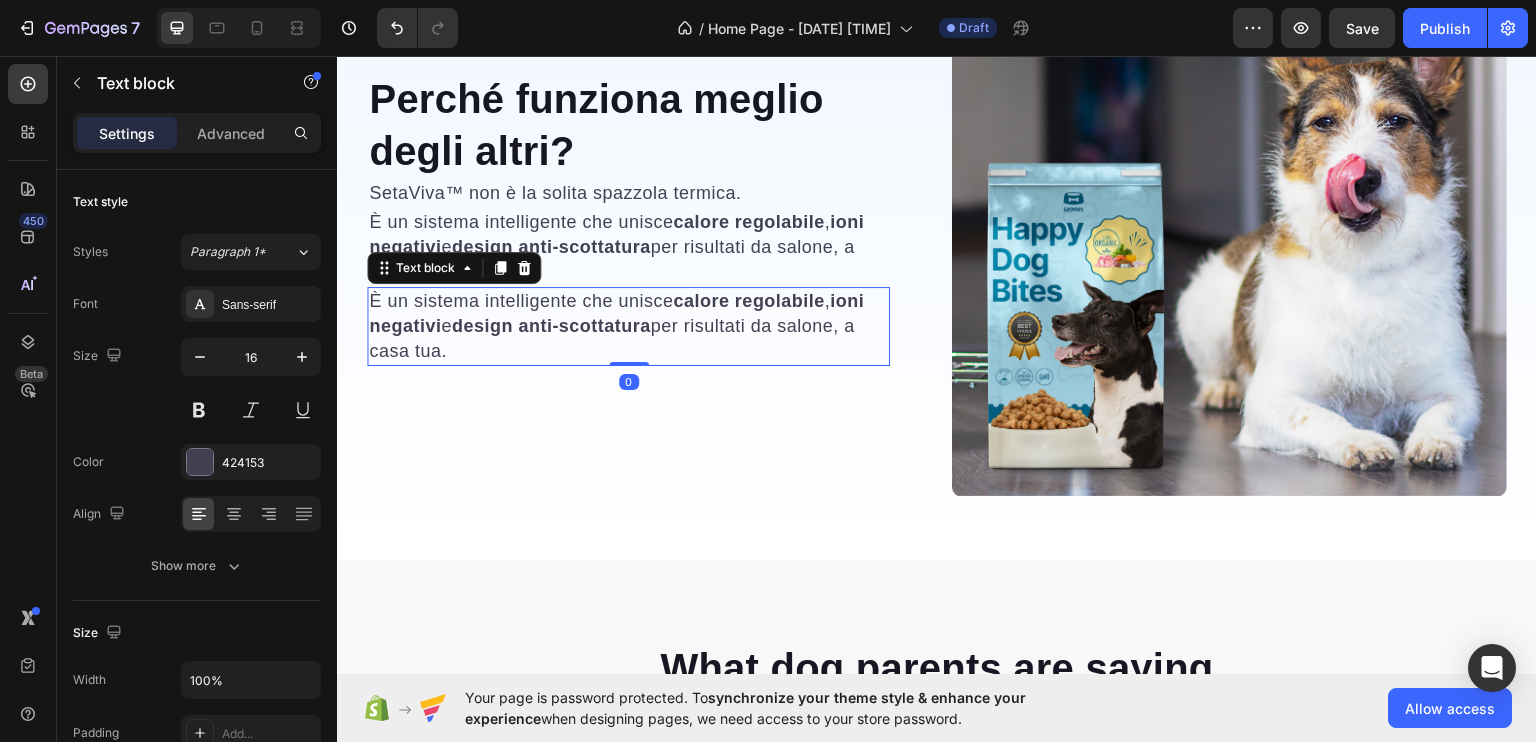 click on "design anti-scottatura" at bounding box center [551, 325] 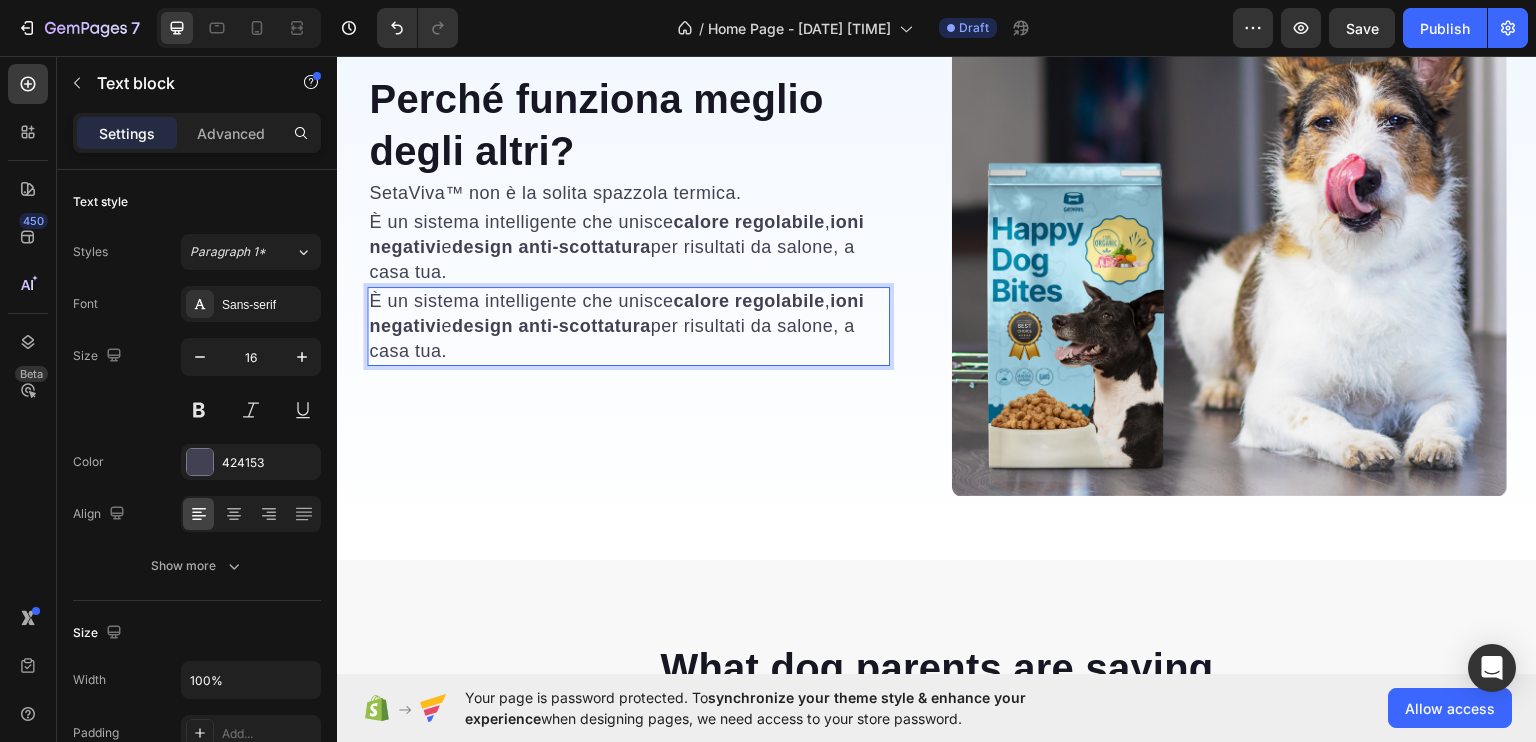 click on "design anti-scottatura" at bounding box center [551, 325] 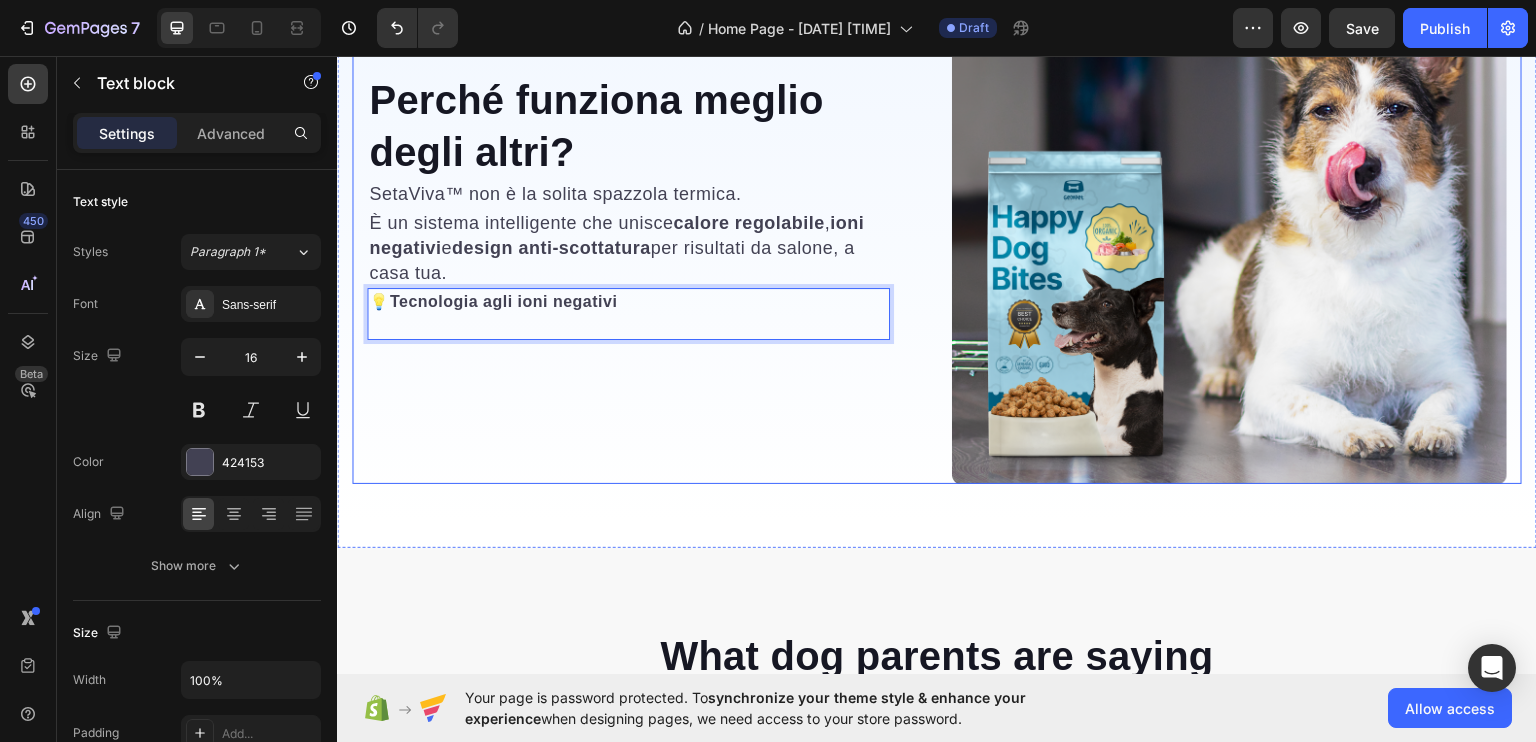 scroll, scrollTop: 2768, scrollLeft: 0, axis: vertical 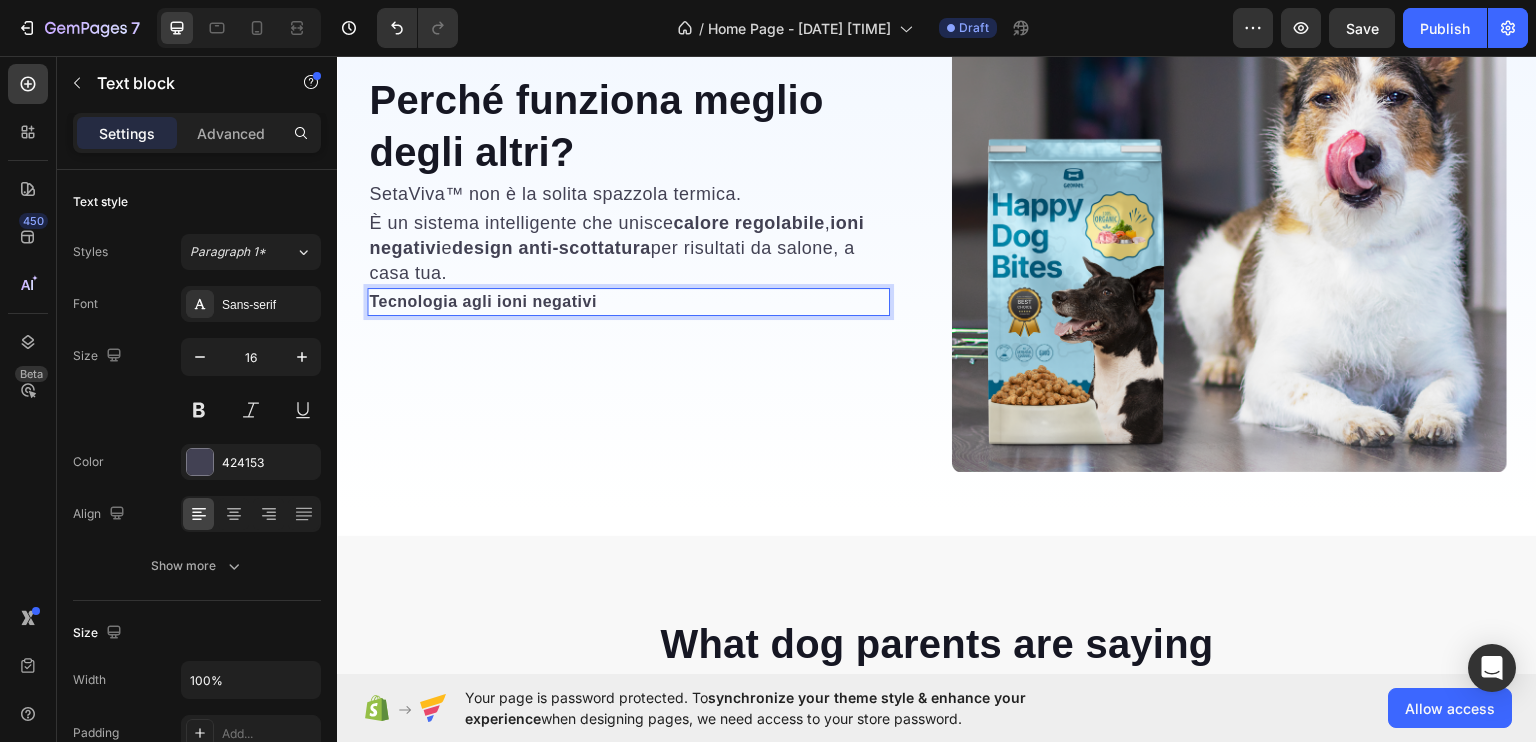 click on "Tecnologia agli ioni negativi" at bounding box center [628, 301] 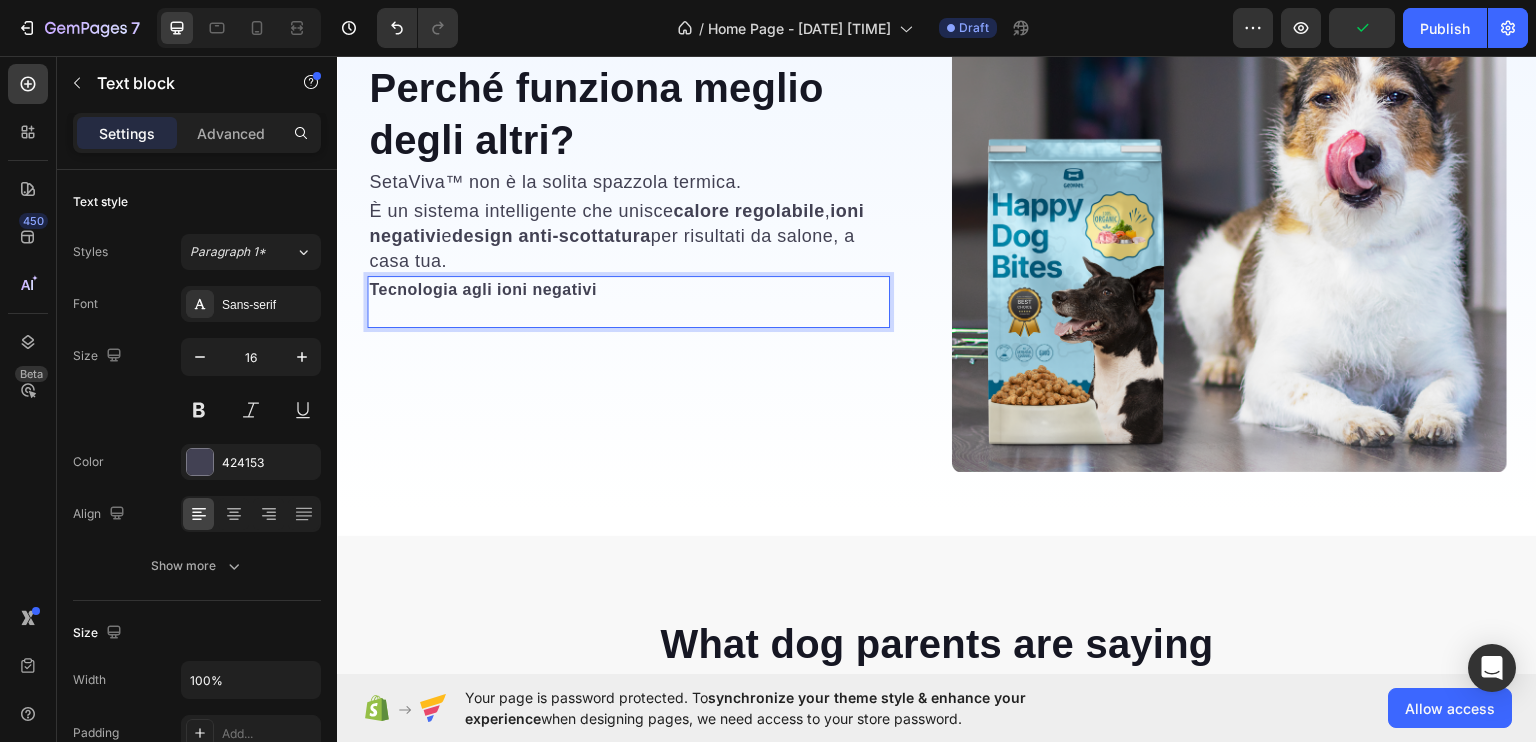 scroll, scrollTop: 2756, scrollLeft: 0, axis: vertical 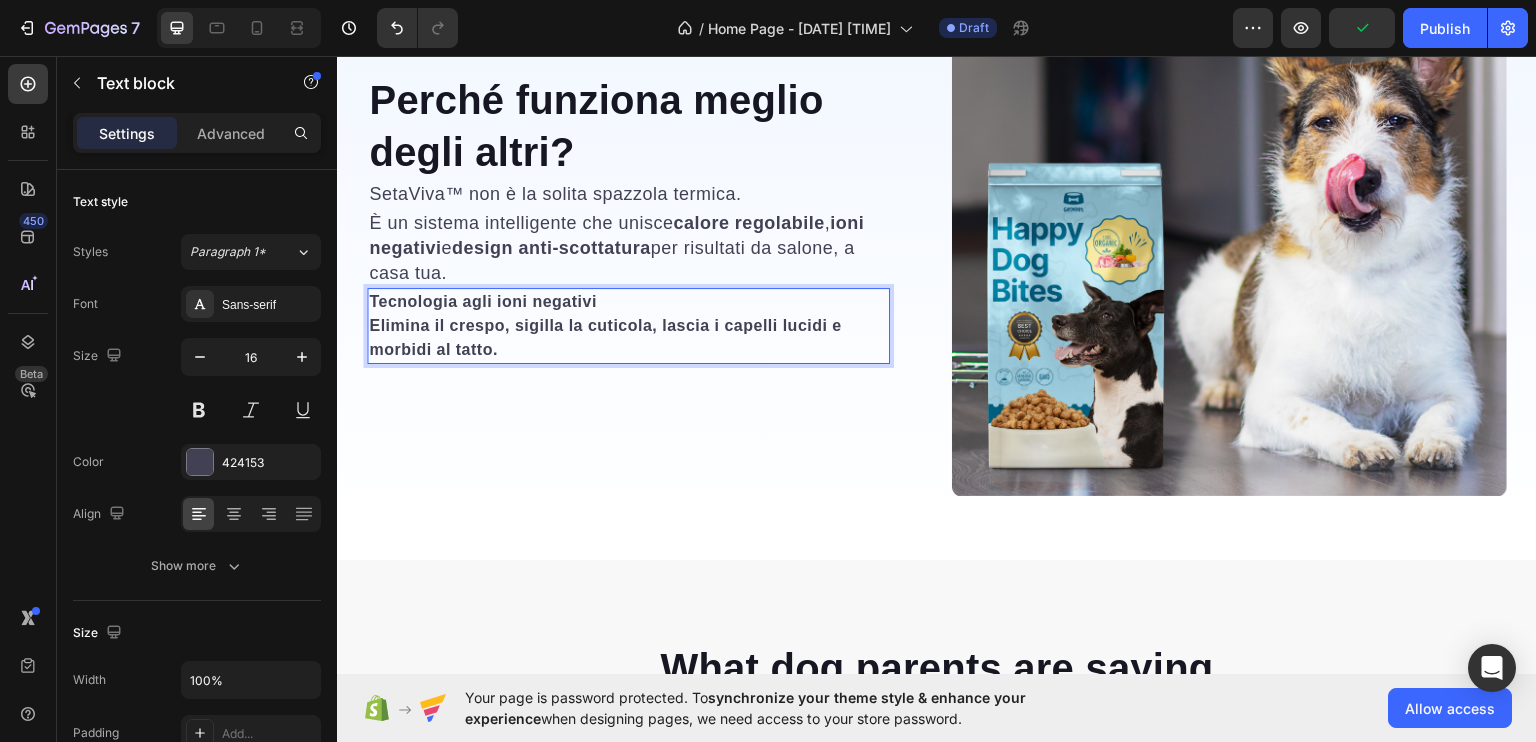 click on "Elimina il crespo, sigilla la cuticola, lascia i capelli lucidi e morbidi al tatto." at bounding box center (605, 336) 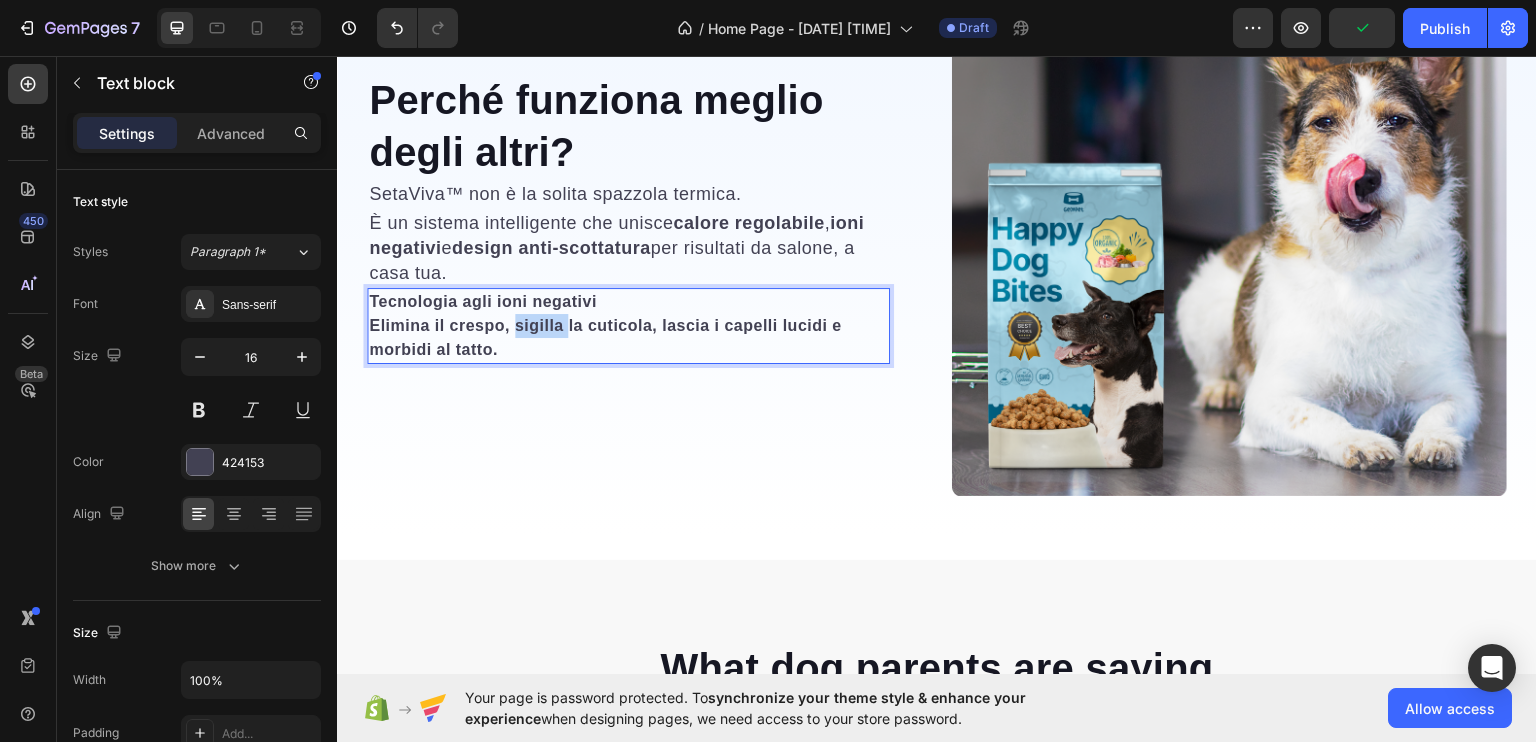 click on "Elimina il crespo, sigilla la cuticola, lascia i capelli lucidi e morbidi al tatto." at bounding box center (605, 336) 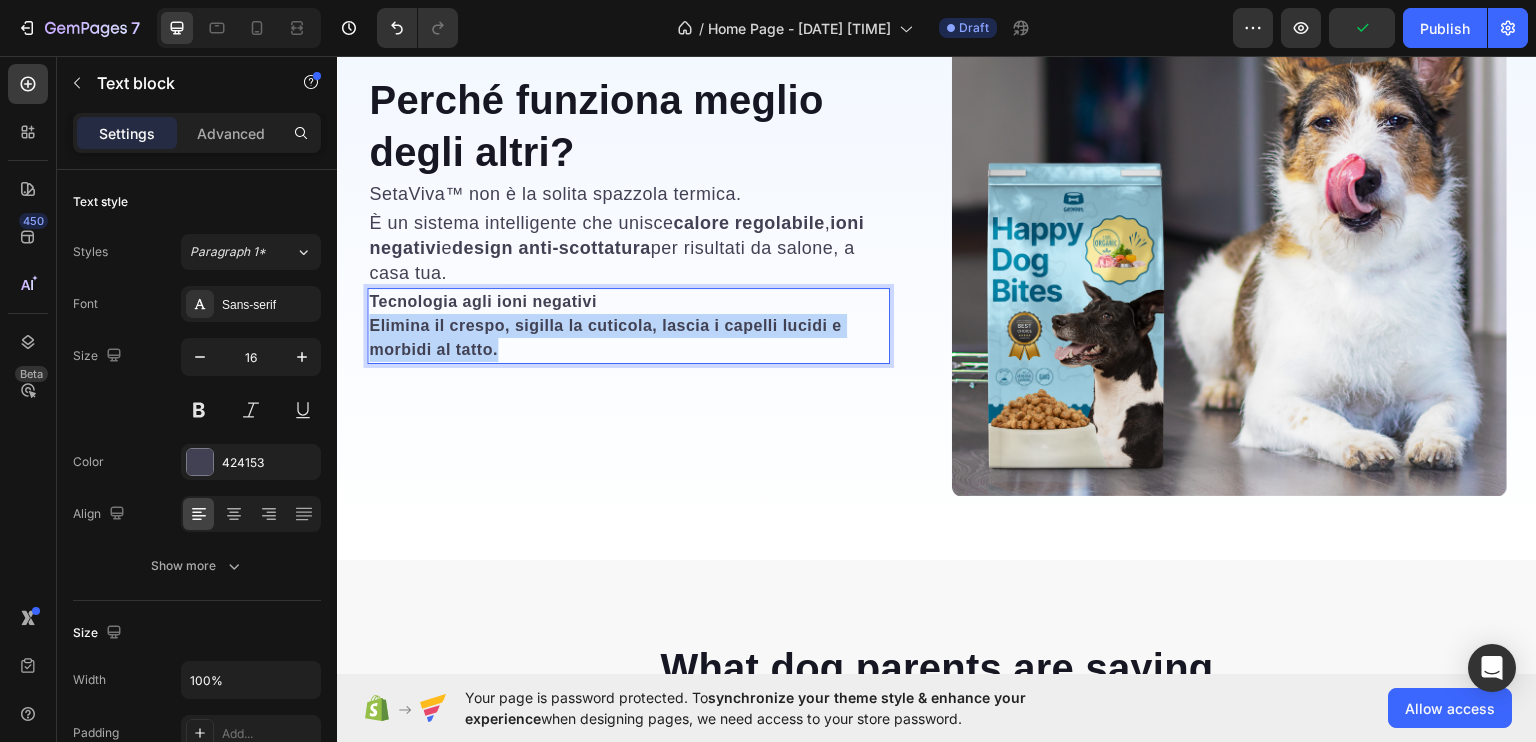 click on "Elimina il crespo, sigilla la cuticola, lascia i capelli lucidi e morbidi al tatto." at bounding box center [605, 336] 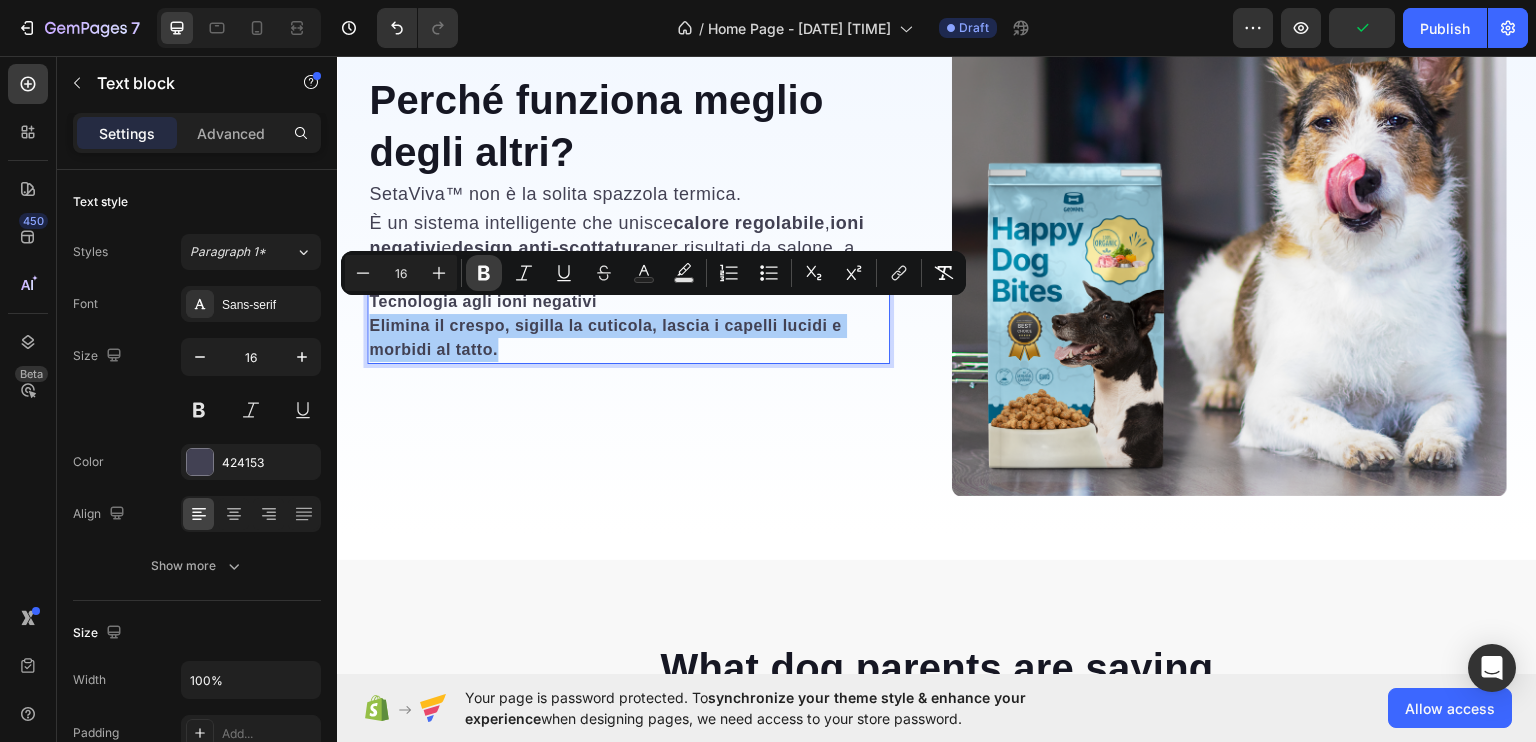 click 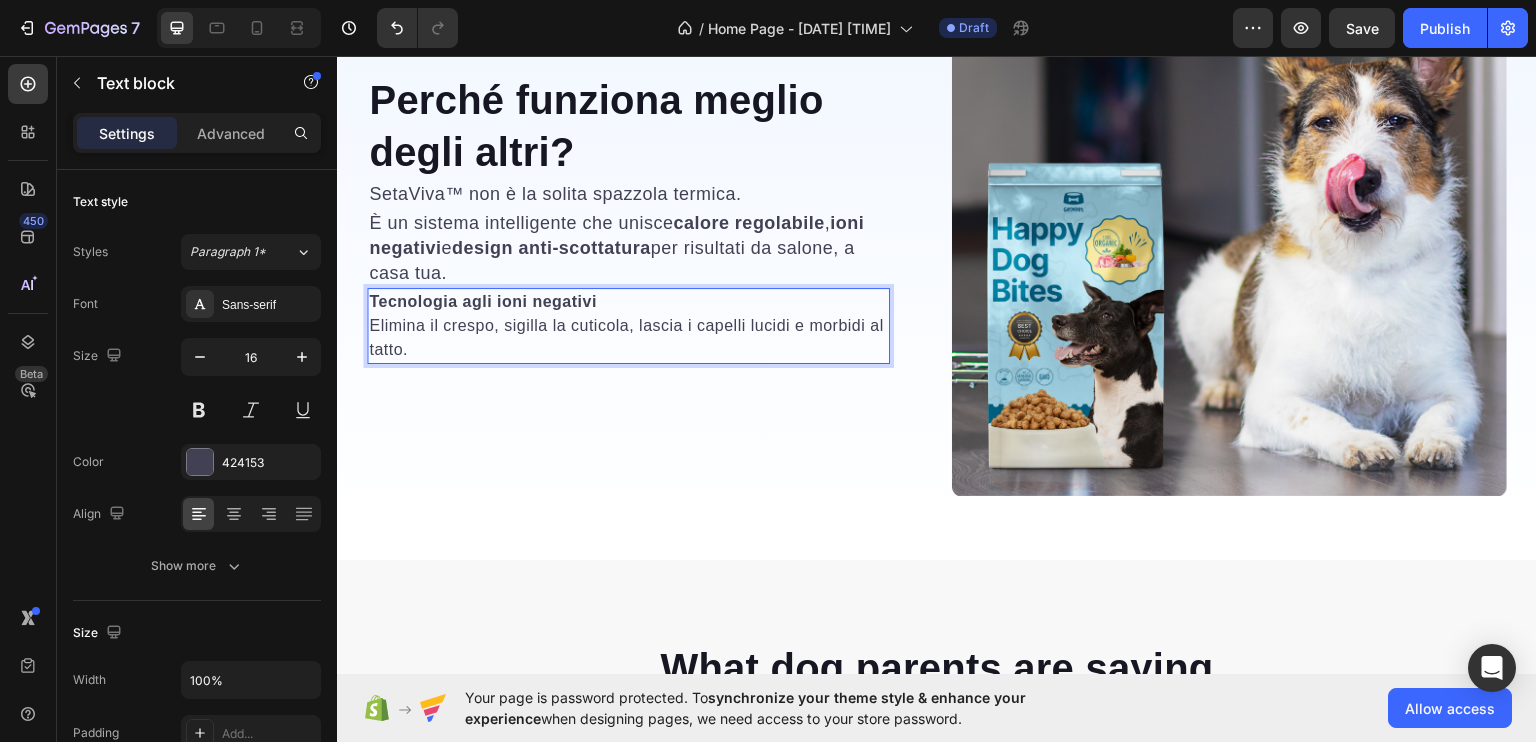 click on "Tecnologia agli ioni negativi Elimina il crespo, sigilla la cuticola, lascia i capelli lucidi e morbidi al tatto." at bounding box center (628, 325) 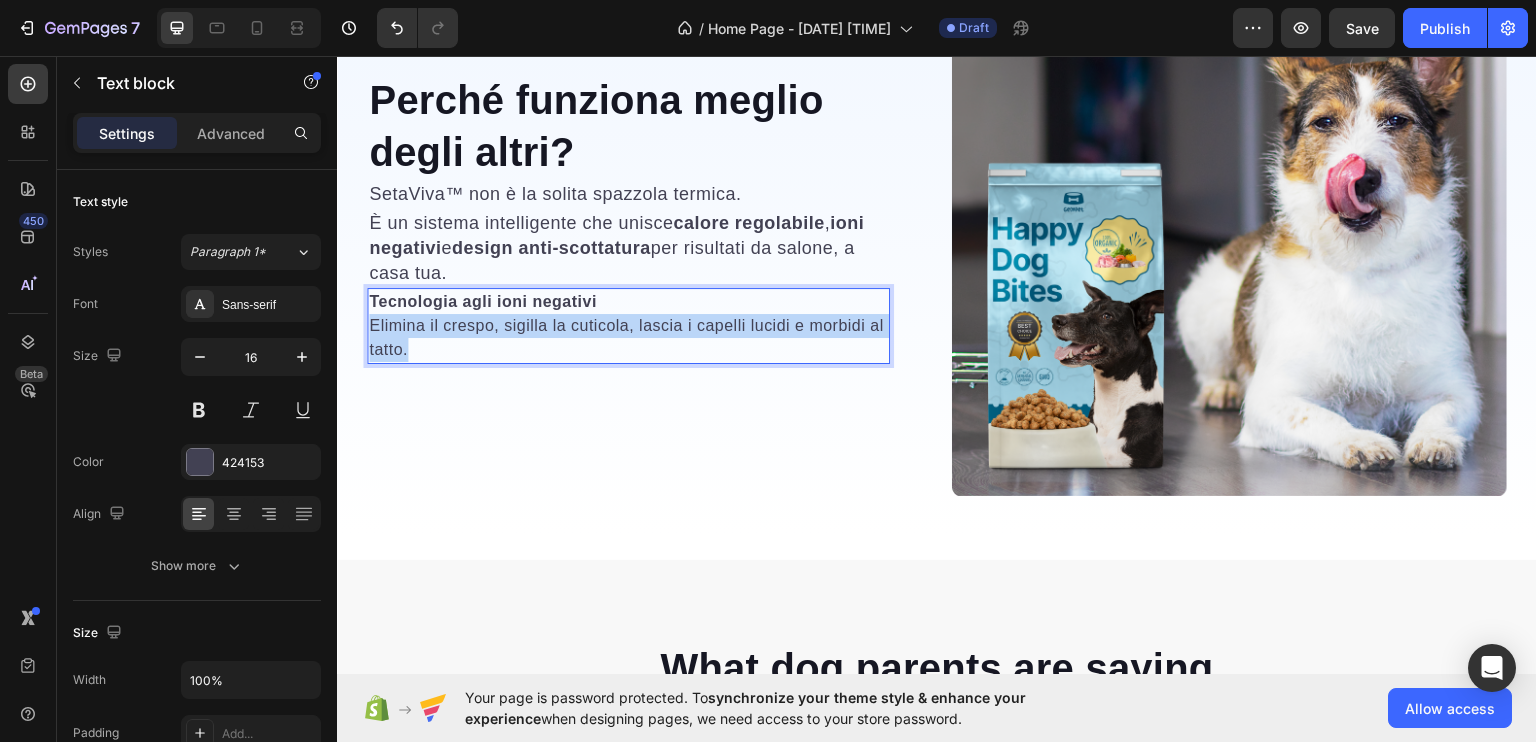 click on "Tecnologia agli ioni negativi Elimina il crespo, sigilla la cuticola, lascia i capelli lucidi e morbidi al tatto." at bounding box center [628, 325] 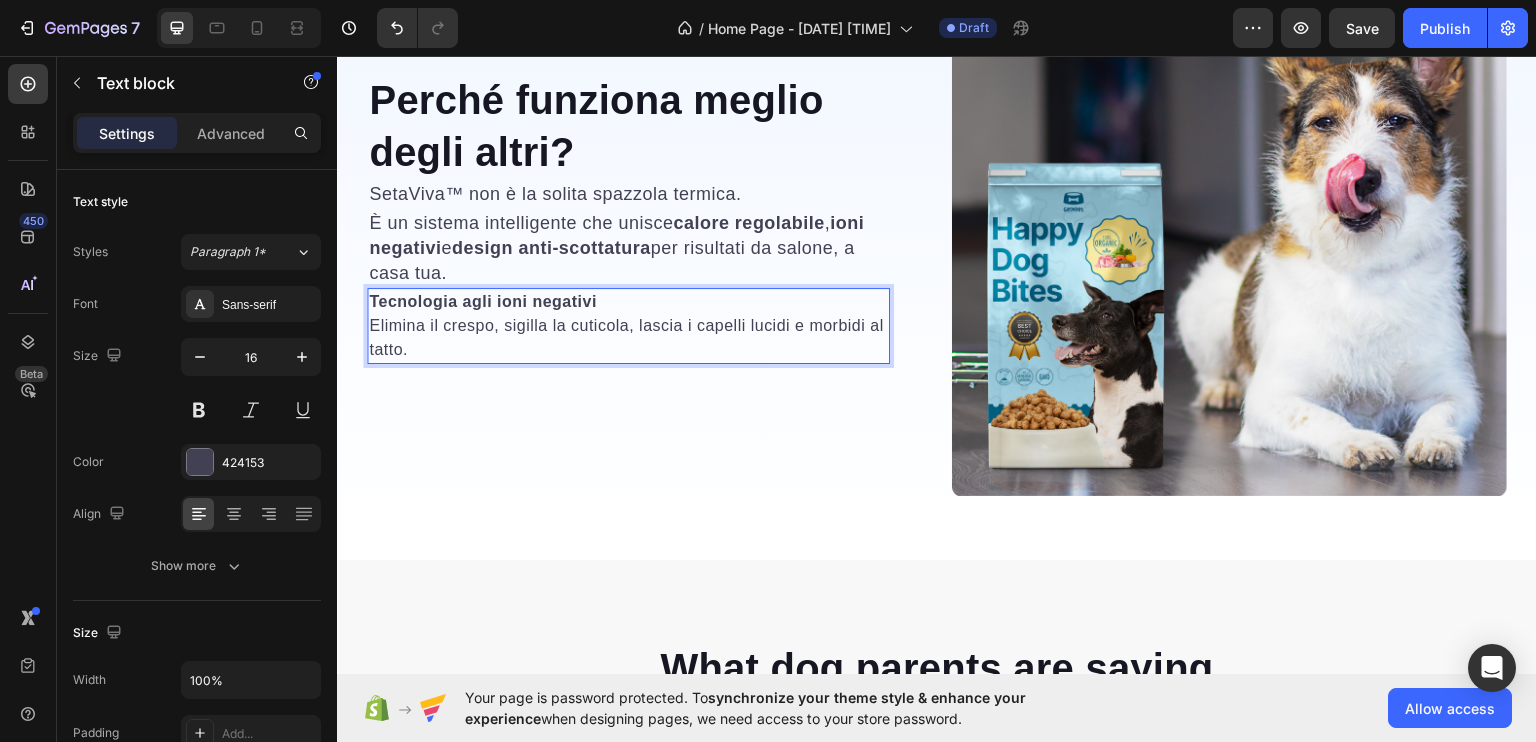 click on "Tecnologia agli ioni negativi" at bounding box center (483, 300) 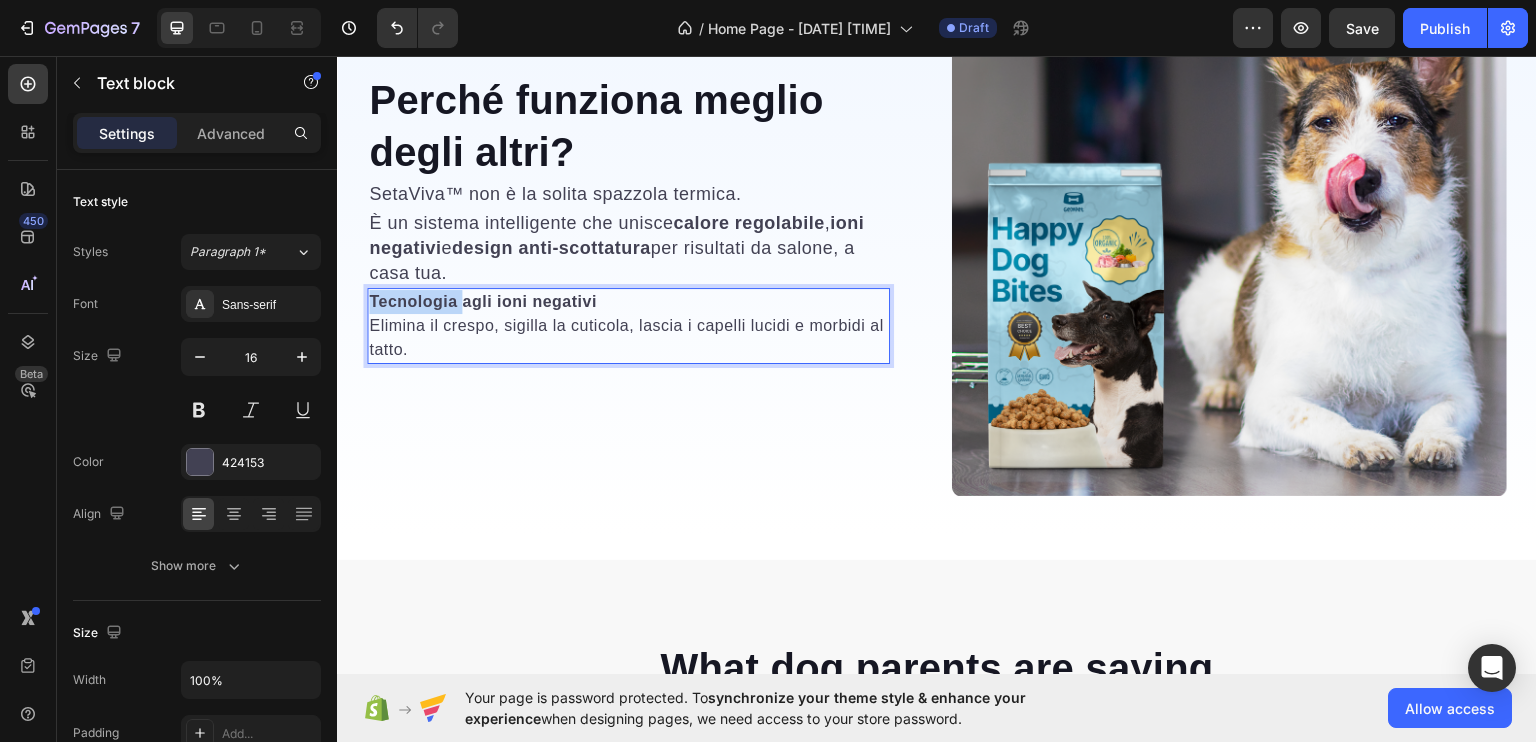 click on "Tecnologia agli ioni negativi" at bounding box center [483, 300] 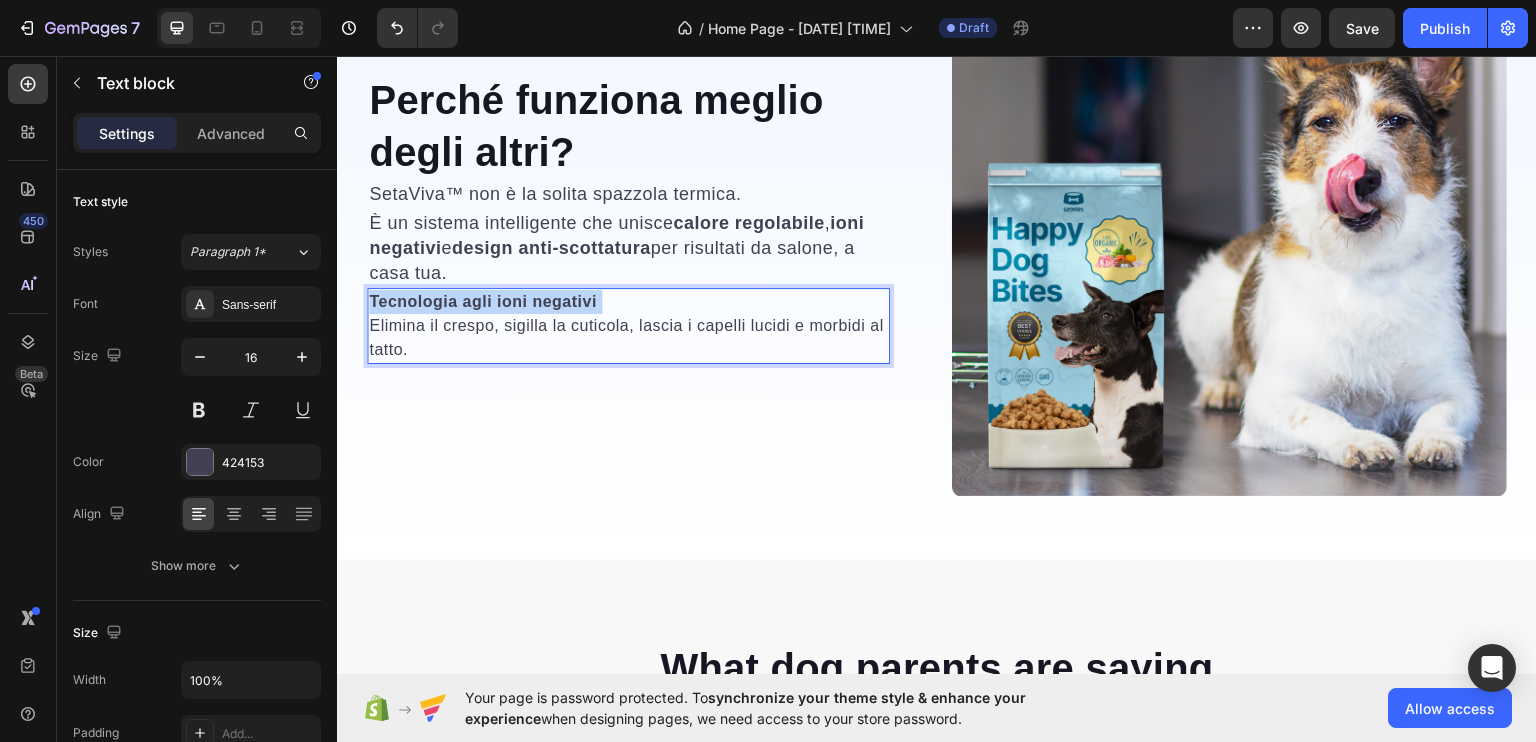 click on "Tecnologia agli ioni negativi" at bounding box center [483, 300] 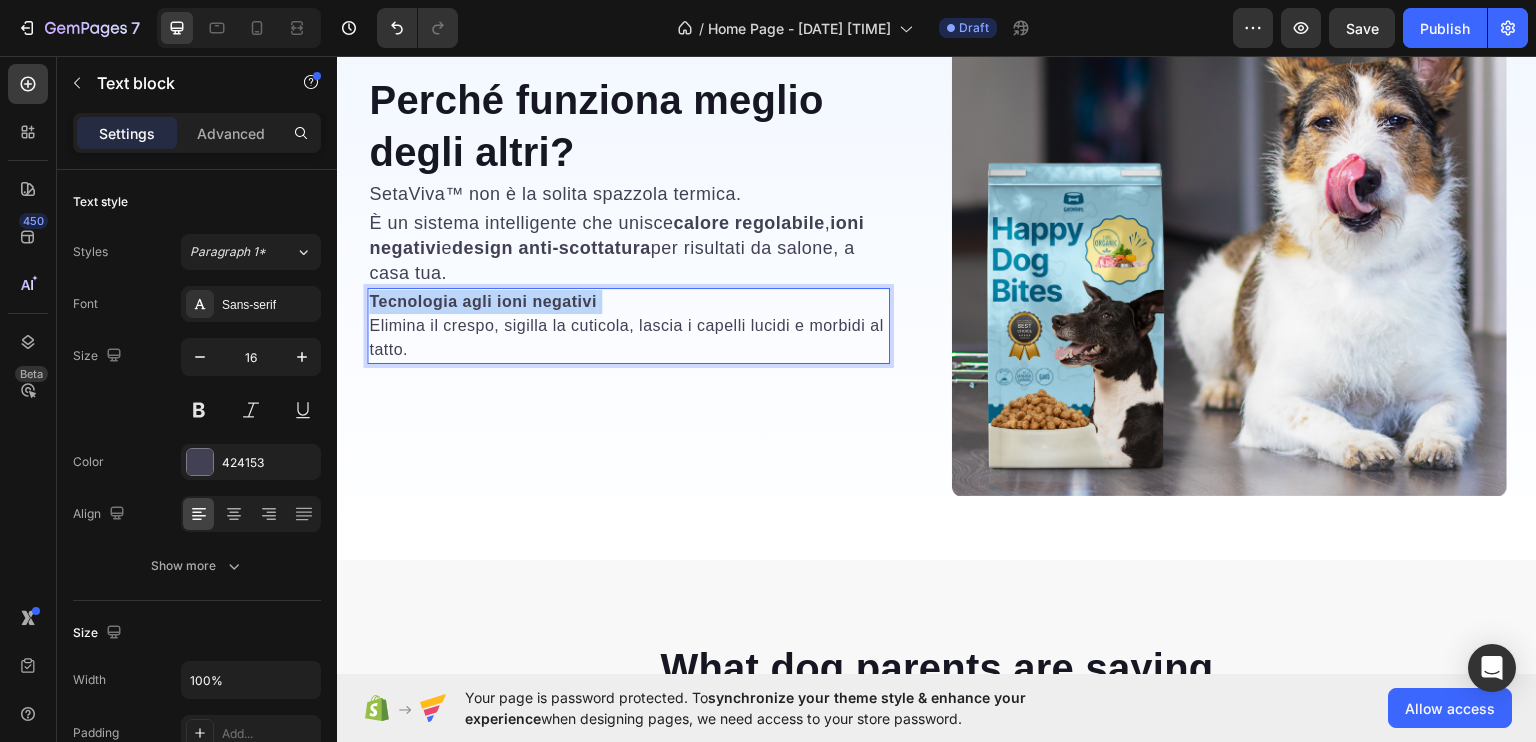 click on "Tecnologia agli ioni negativi" at bounding box center (483, 300) 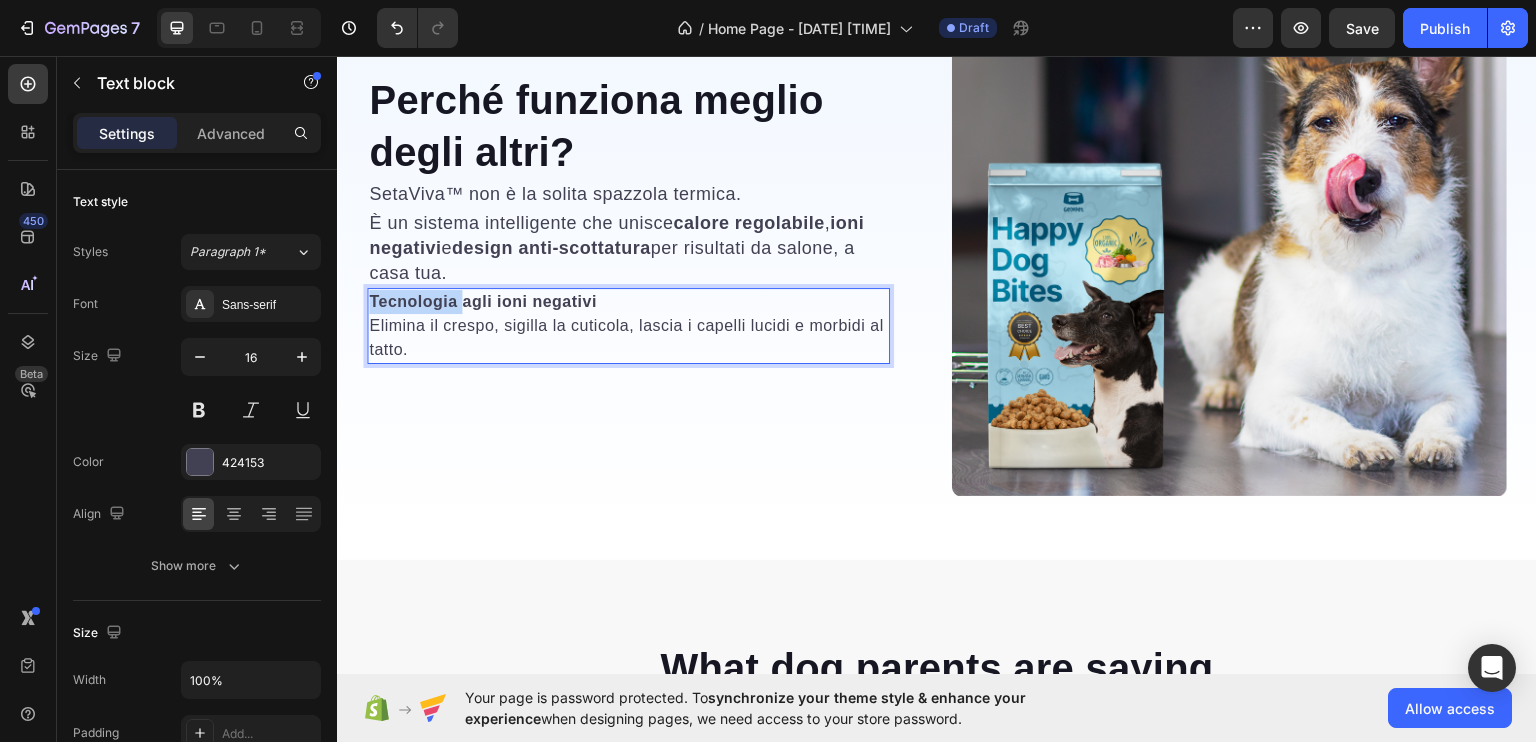 click on "Tecnologia agli ioni negativi" at bounding box center (483, 300) 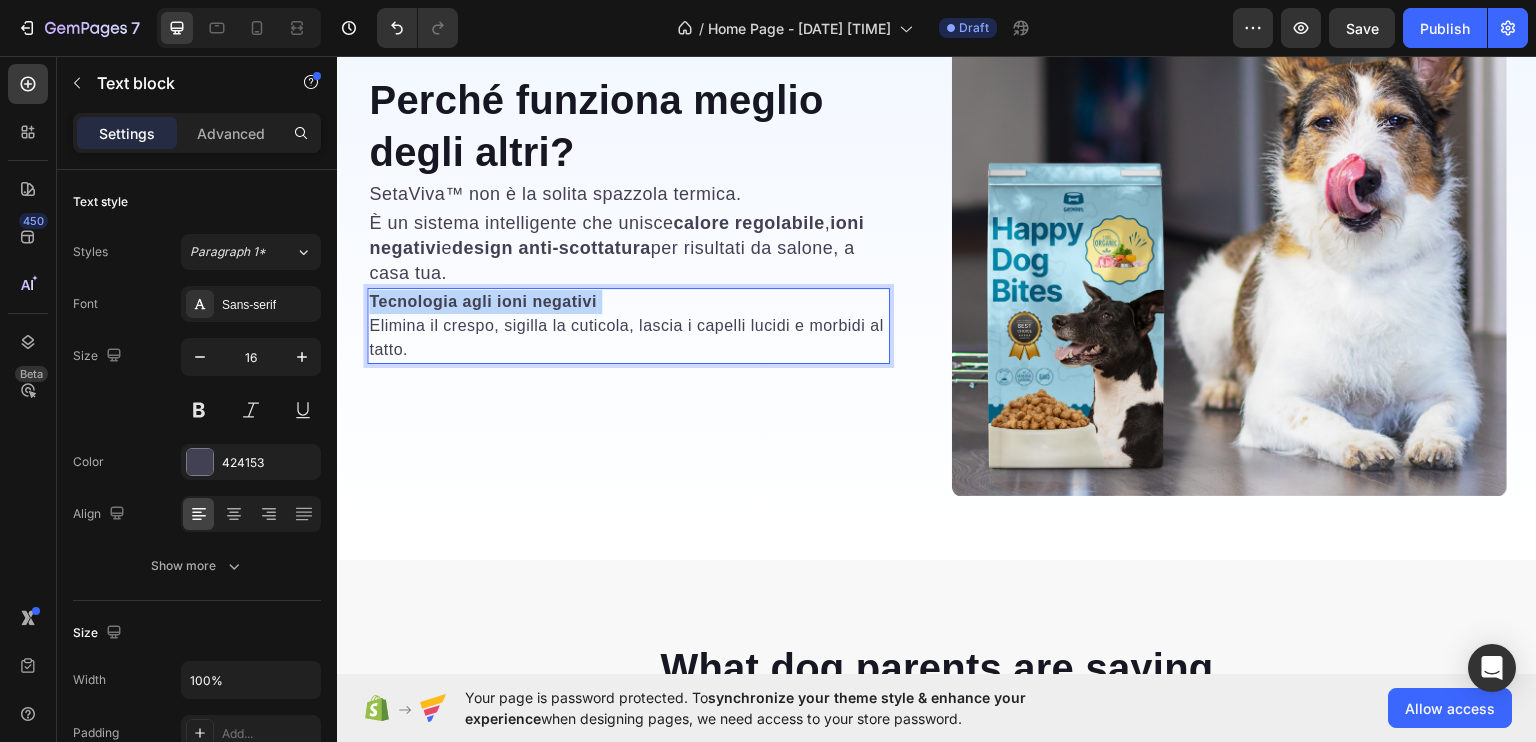 click on "Tecnologia agli ioni negativi" at bounding box center [483, 300] 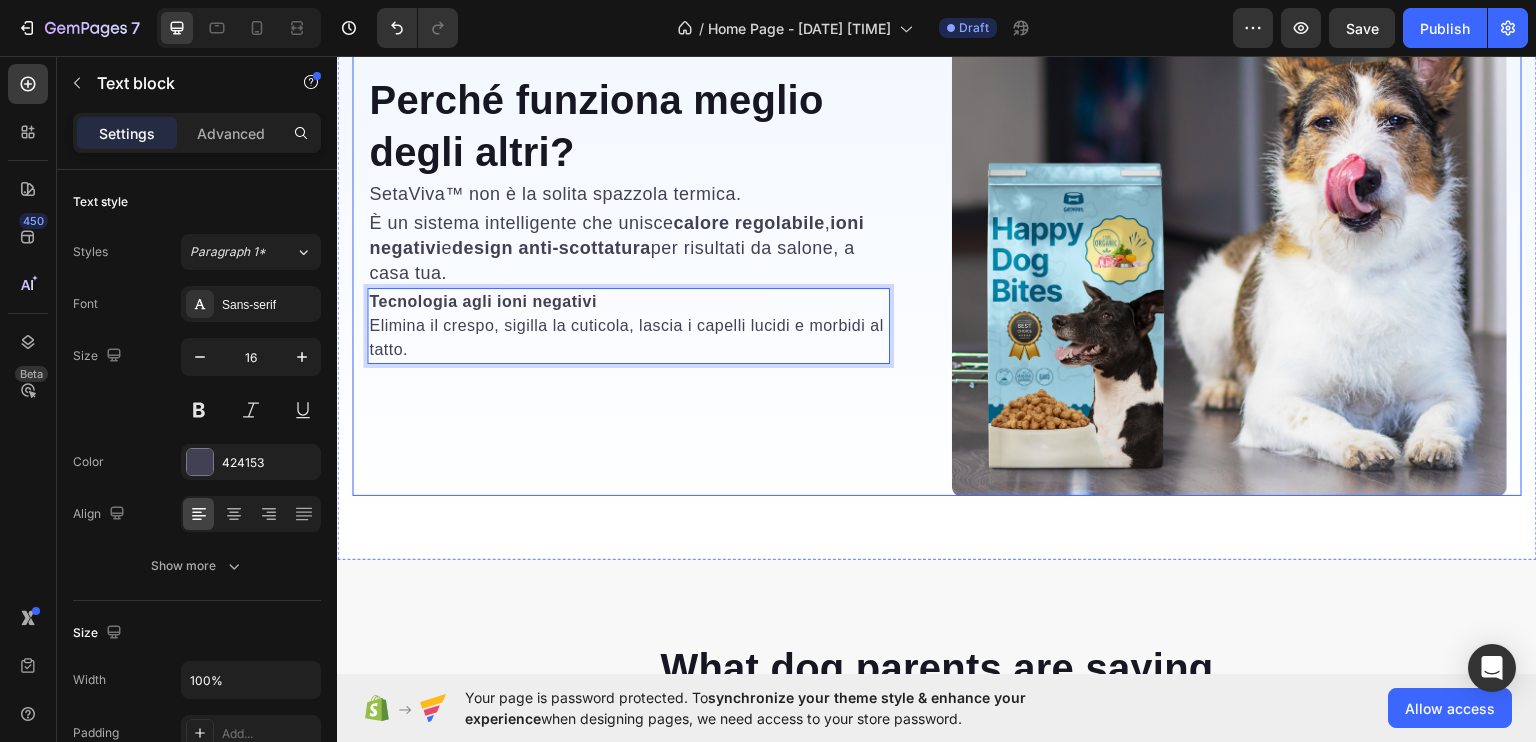 click on "⁠⁠⁠⁠⁠⁠⁠ Perché funziona meglio degli altri? Heading SetaViva™ non è la solita spazzola termica. Text block È un sistema intelligente che unisce  calore regolabile ,  ioni negativi  e  design anti-scottatura  per risultati da salone, a casa tua. Text block Tecnologia agli ioni negativi Elimina il crespo, sigilla la cuticola, lascia i capelli lucidi e morbidi al tatto. Text block   0 Row" at bounding box center [644, 217] 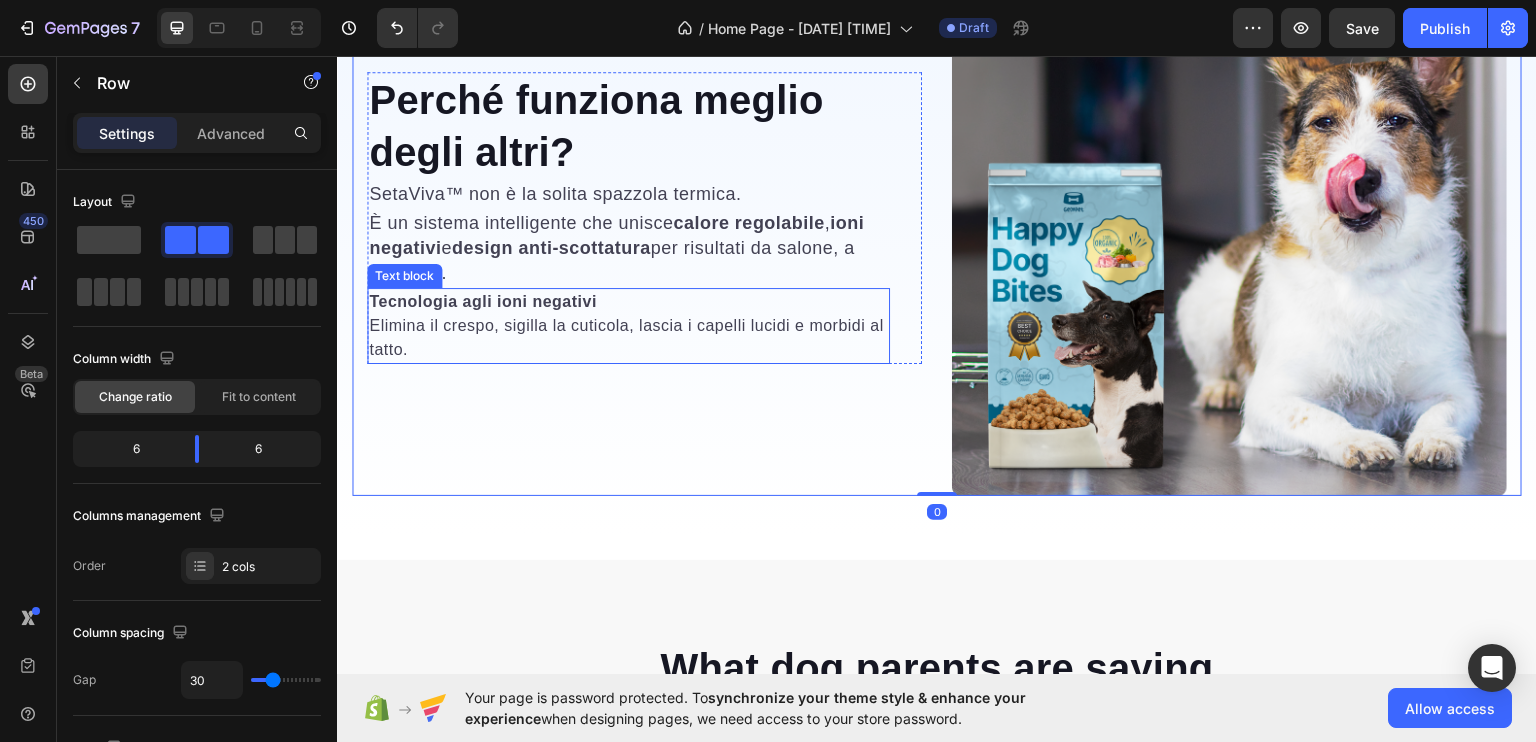 click on "Tecnologia agli ioni negativi Elimina il crespo, sigilla la cuticola, lascia i capelli lucidi e morbidi al tatto." at bounding box center [628, 325] 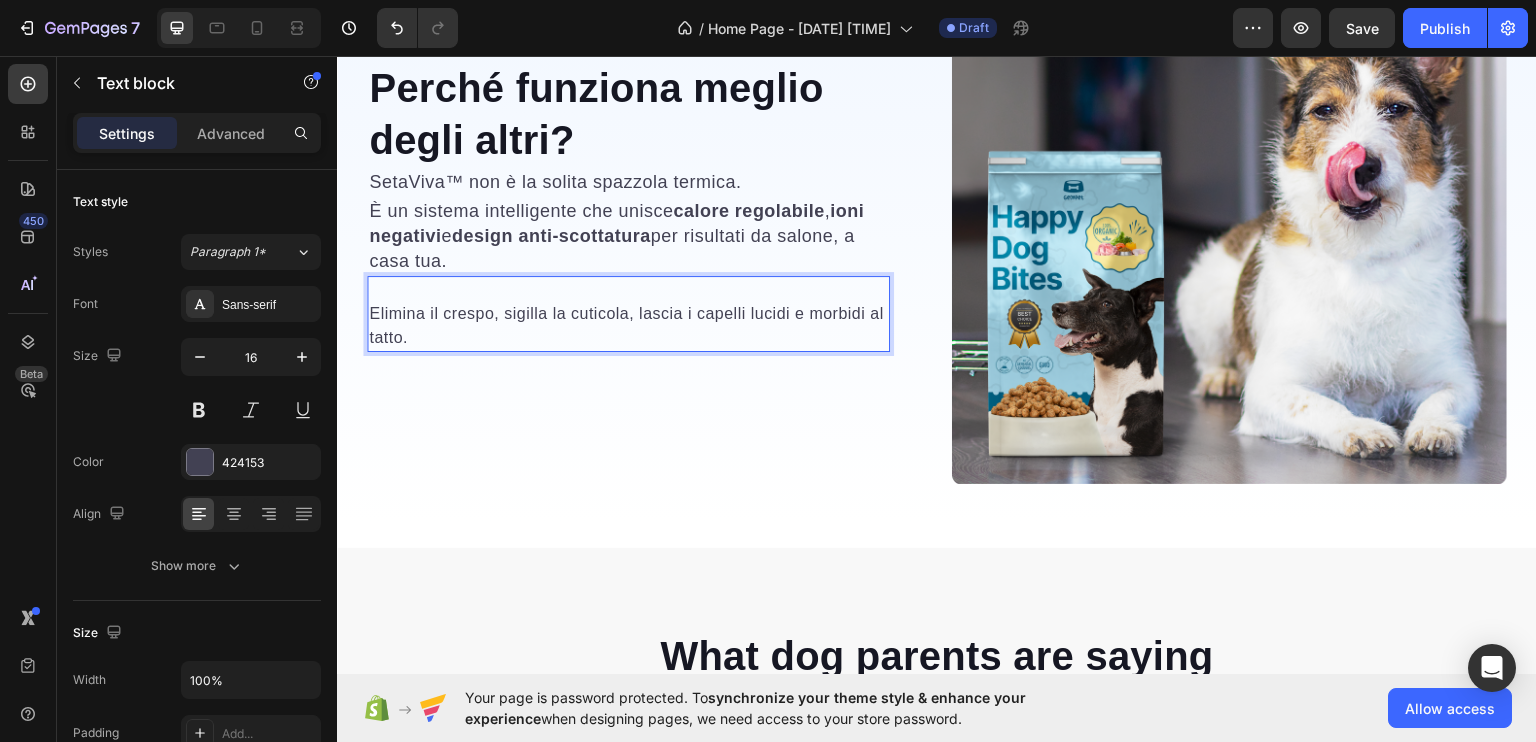 scroll, scrollTop: 2744, scrollLeft: 0, axis: vertical 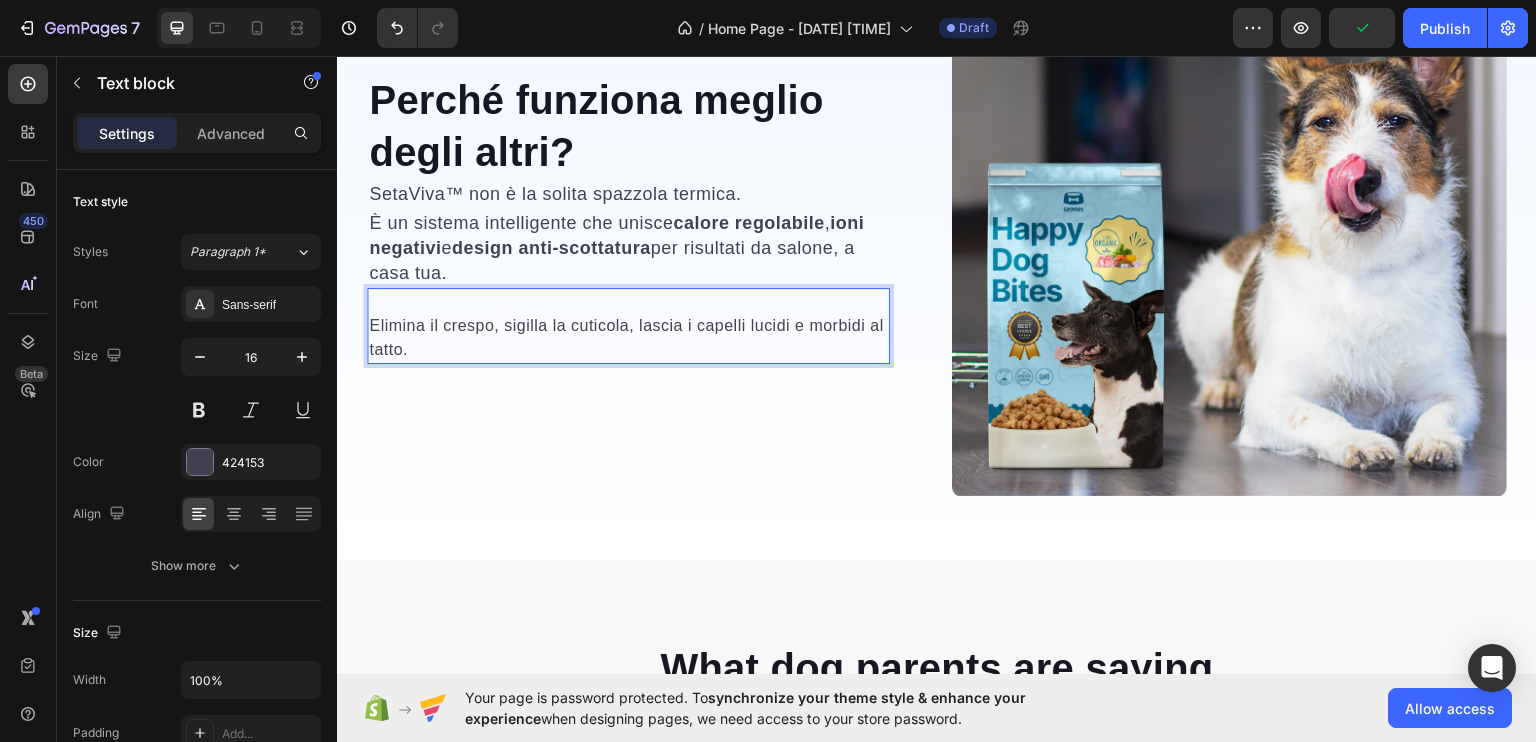 click at bounding box center [628, 301] 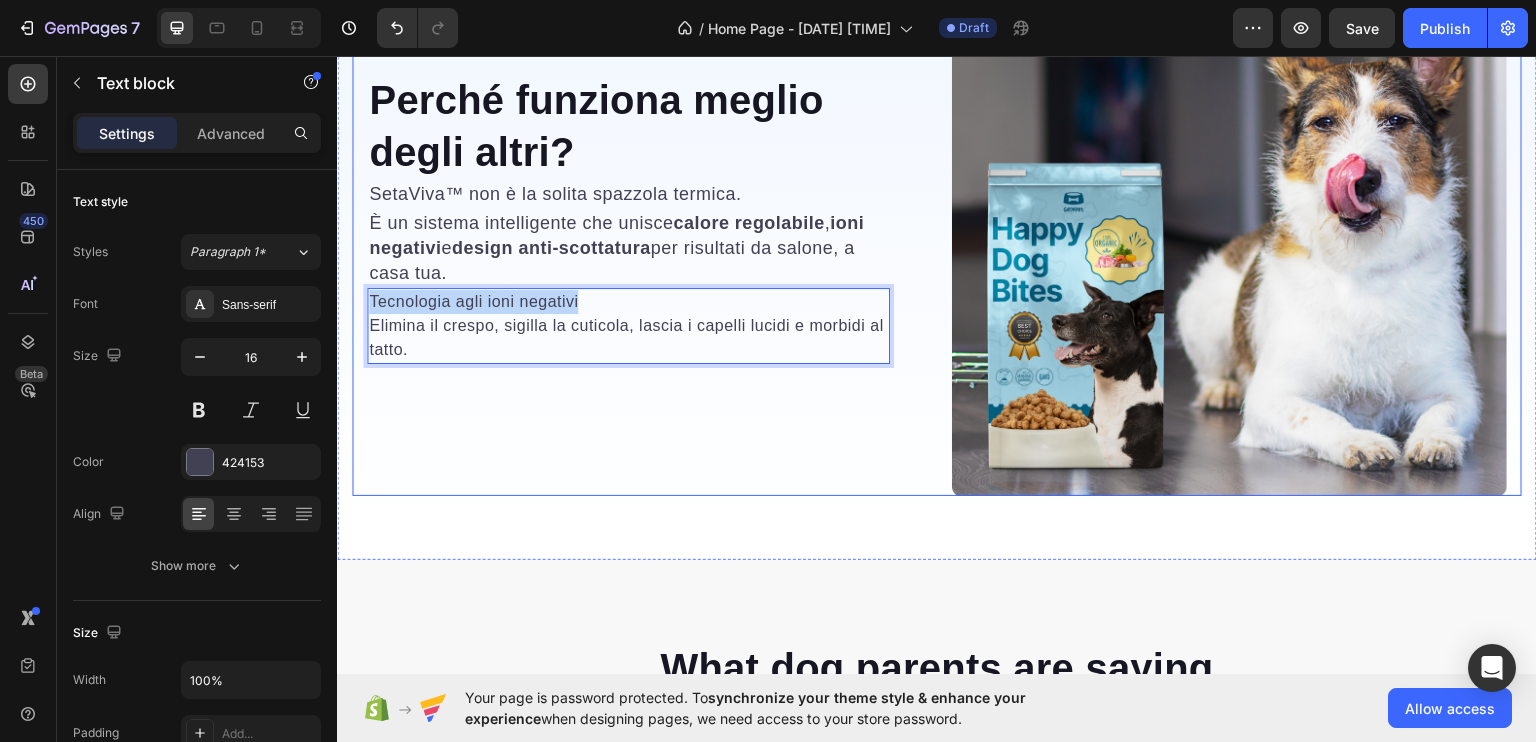 drag, startPoint x: 604, startPoint y: 278, endPoint x: 364, endPoint y: 270, distance: 240.1333 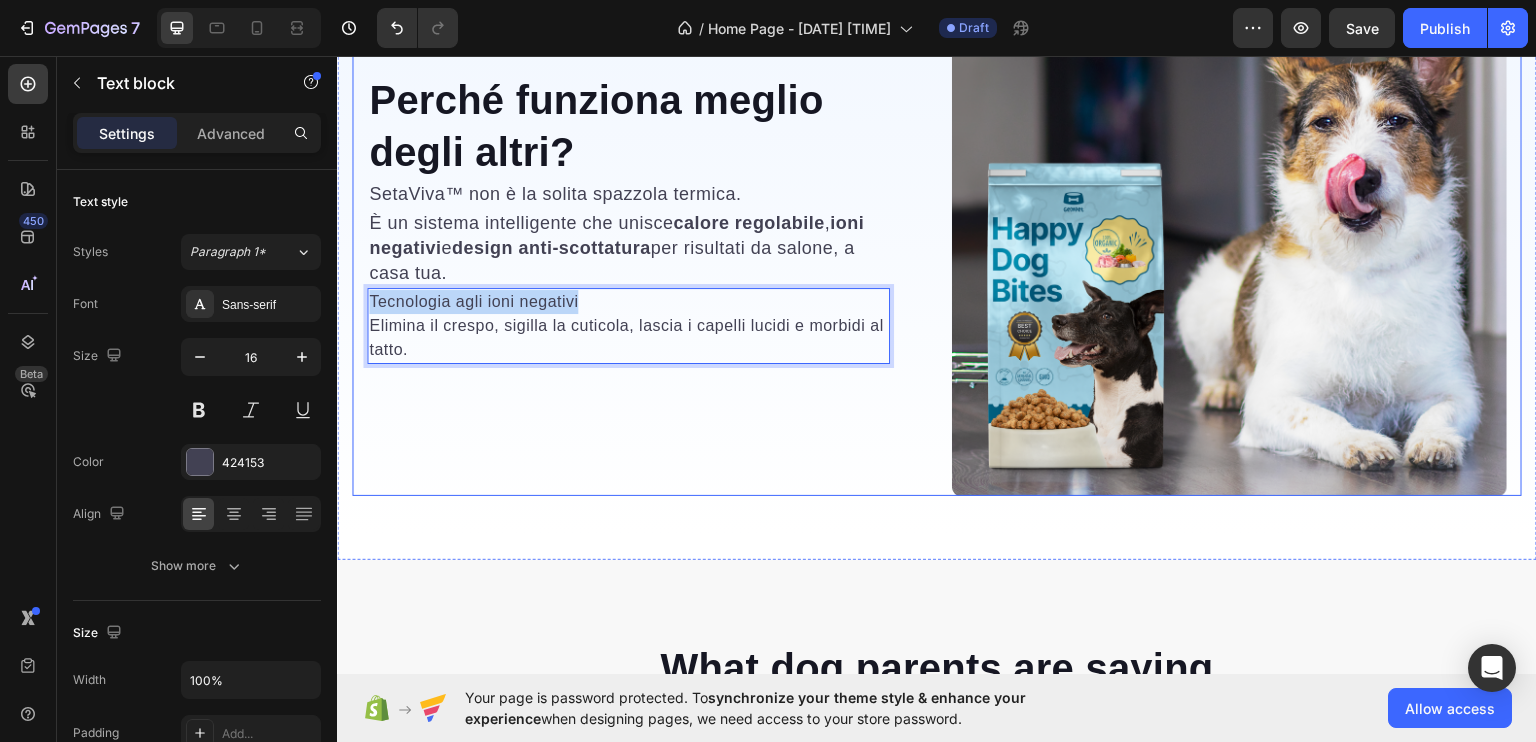 click on "⁠⁠⁠⁠⁠⁠⁠ Perché funziona meglio degli altri? Heading SetaViva™ non è la solita spazzola termica. Text block È un sistema intelligente che unisce  calore regolabile ,  ioni negativi  e  design anti-scottatura  per risultati da salone, a casa tua. Text block Tecnologia agli ioni negativi Elimina il crespo, sigilla la cuticola, lascia i capelli lucidi e morbidi al tatto. Text block   0 Row Image Image Row" at bounding box center [937, 217] 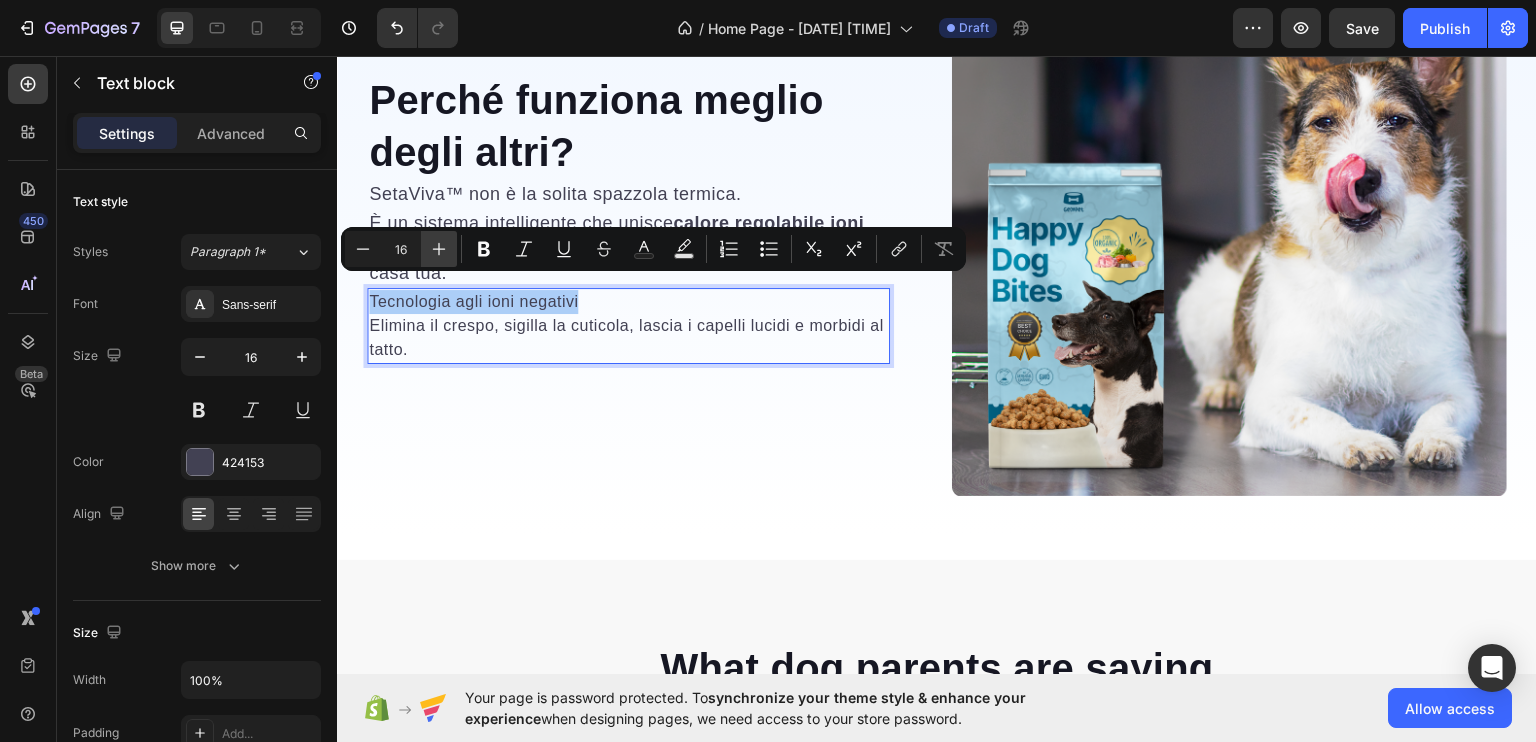 click 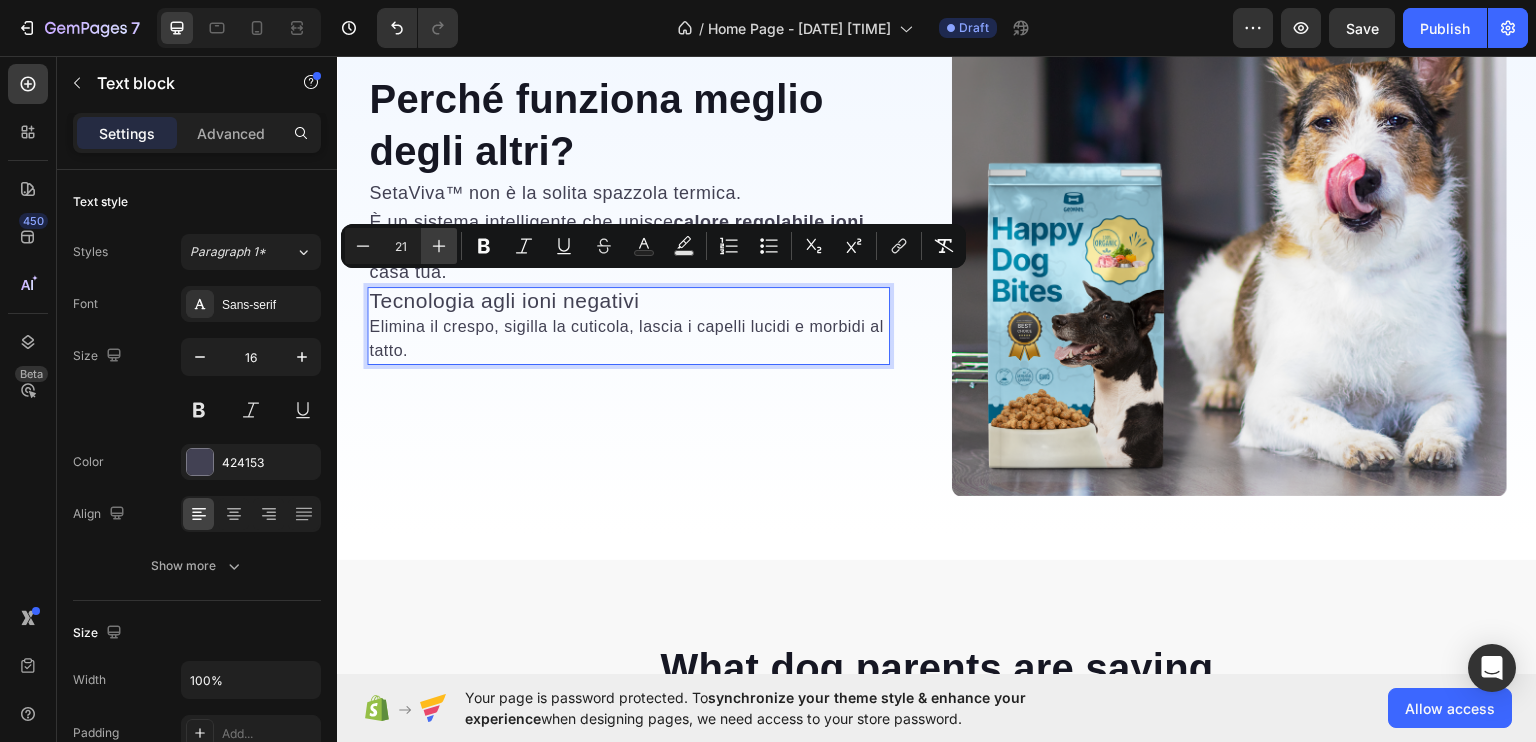 scroll, scrollTop: 2743, scrollLeft: 0, axis: vertical 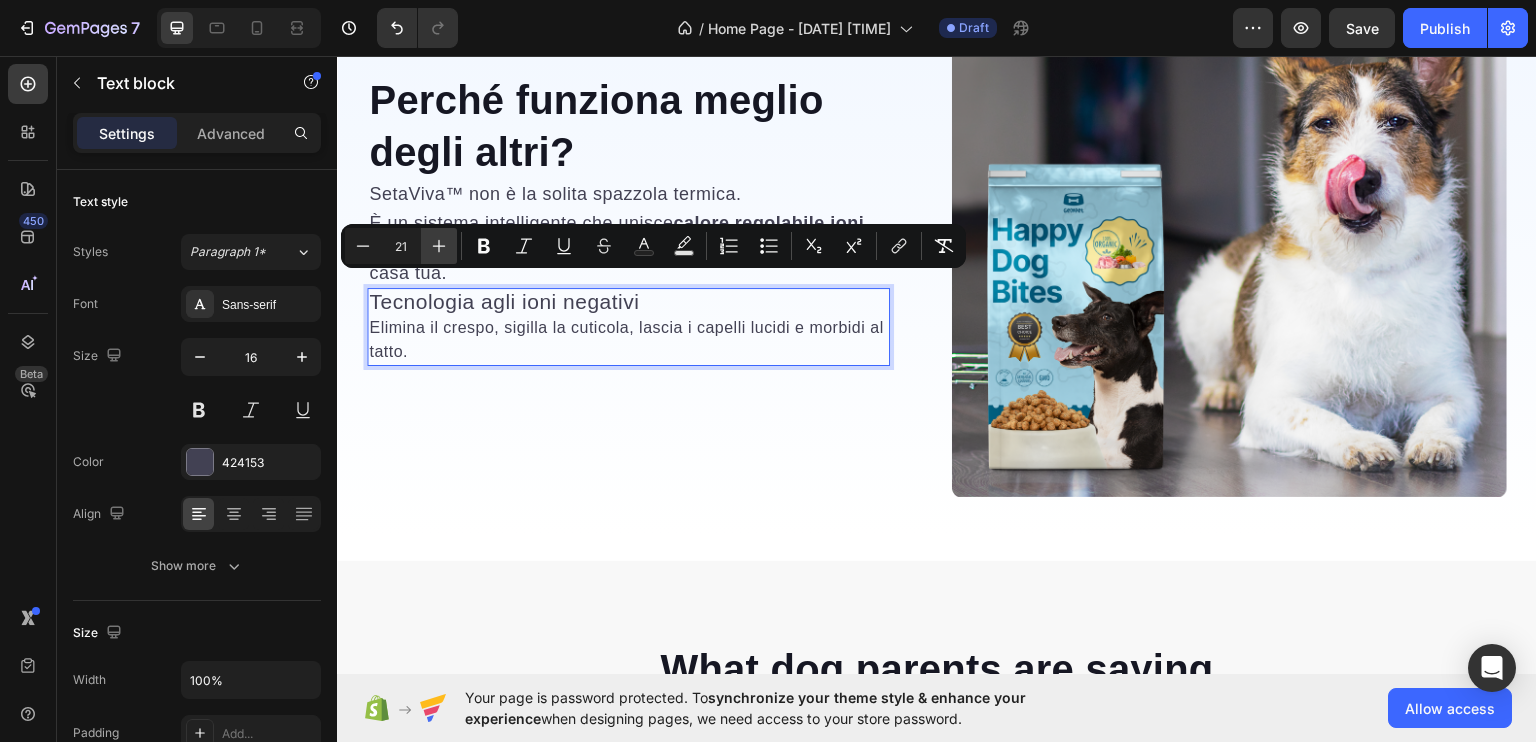 click 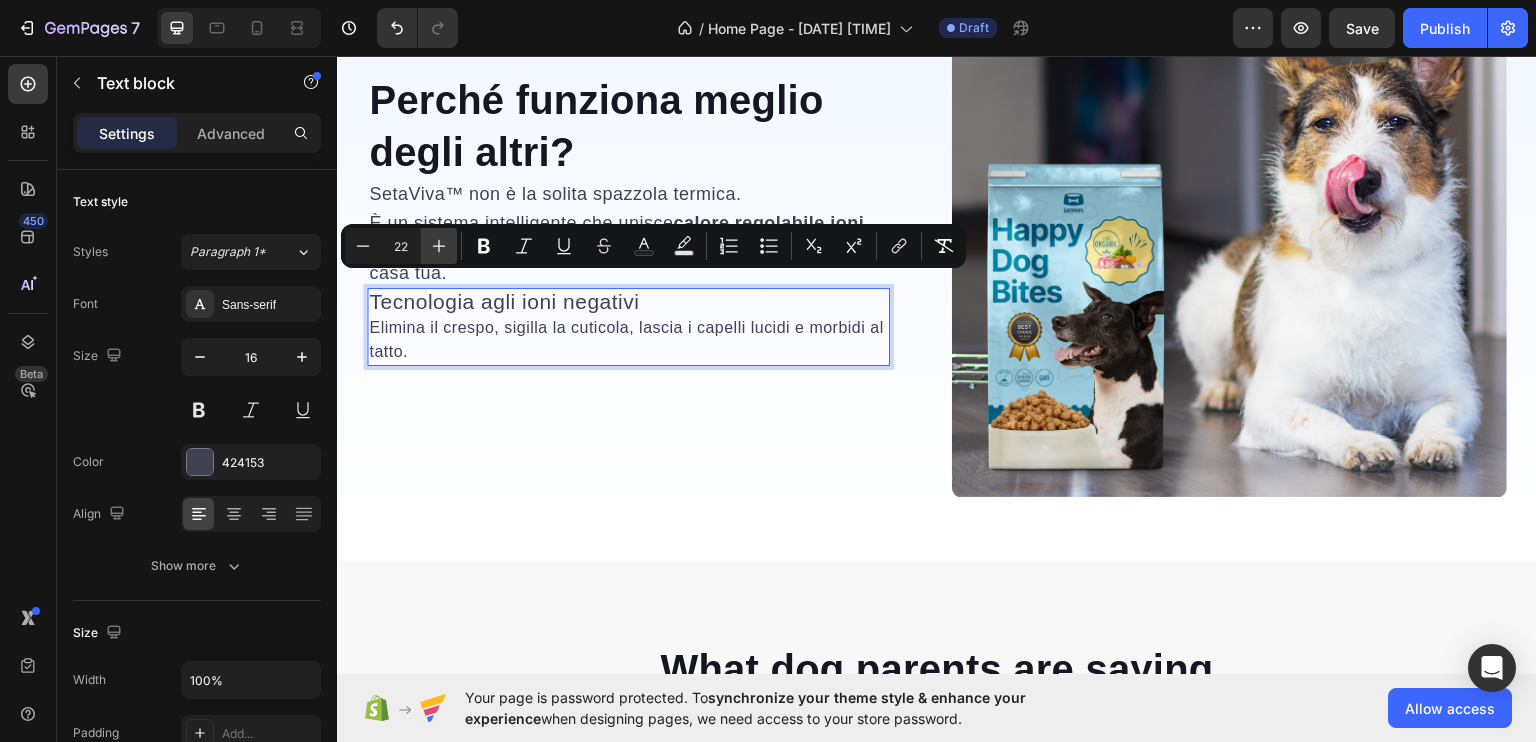 click 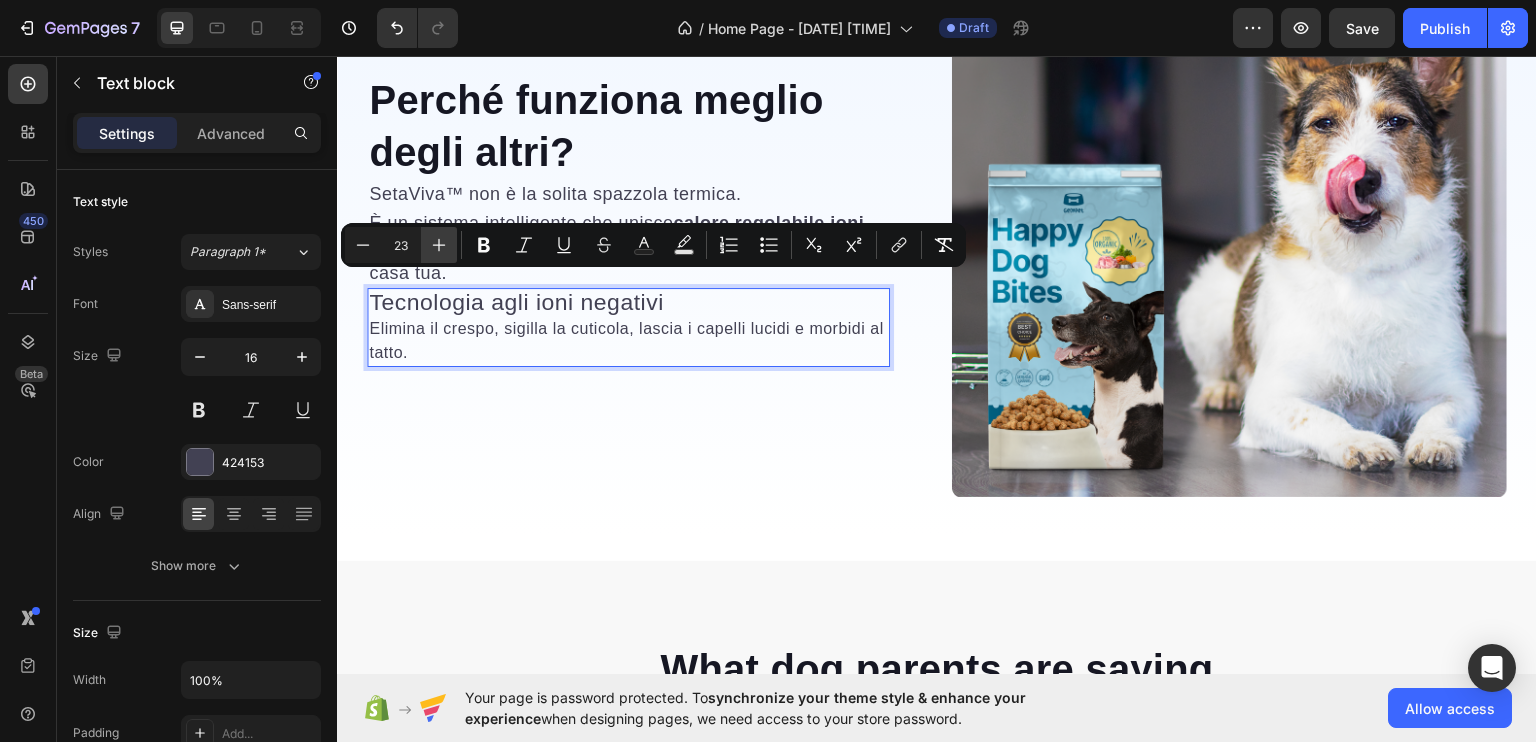 scroll, scrollTop: 2742, scrollLeft: 0, axis: vertical 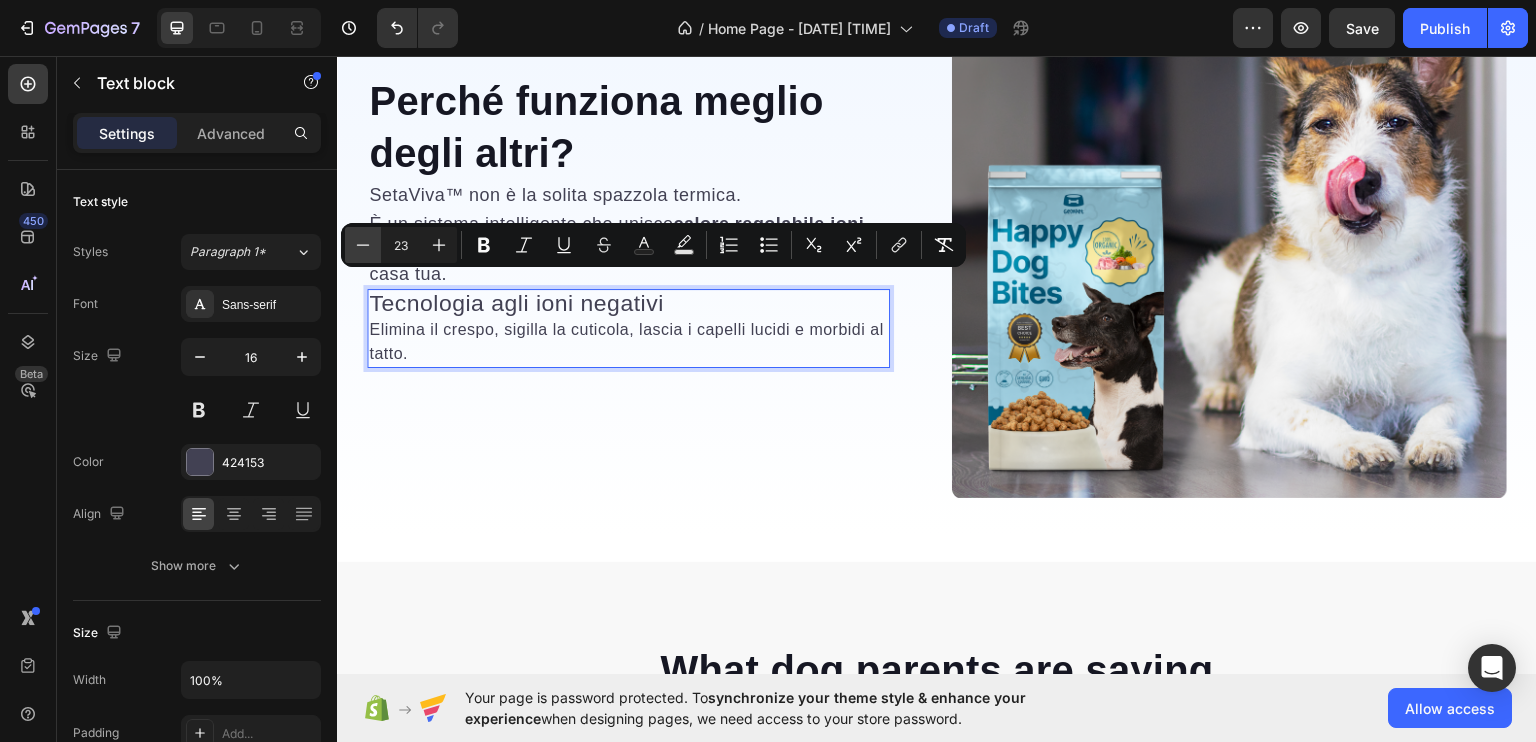 click 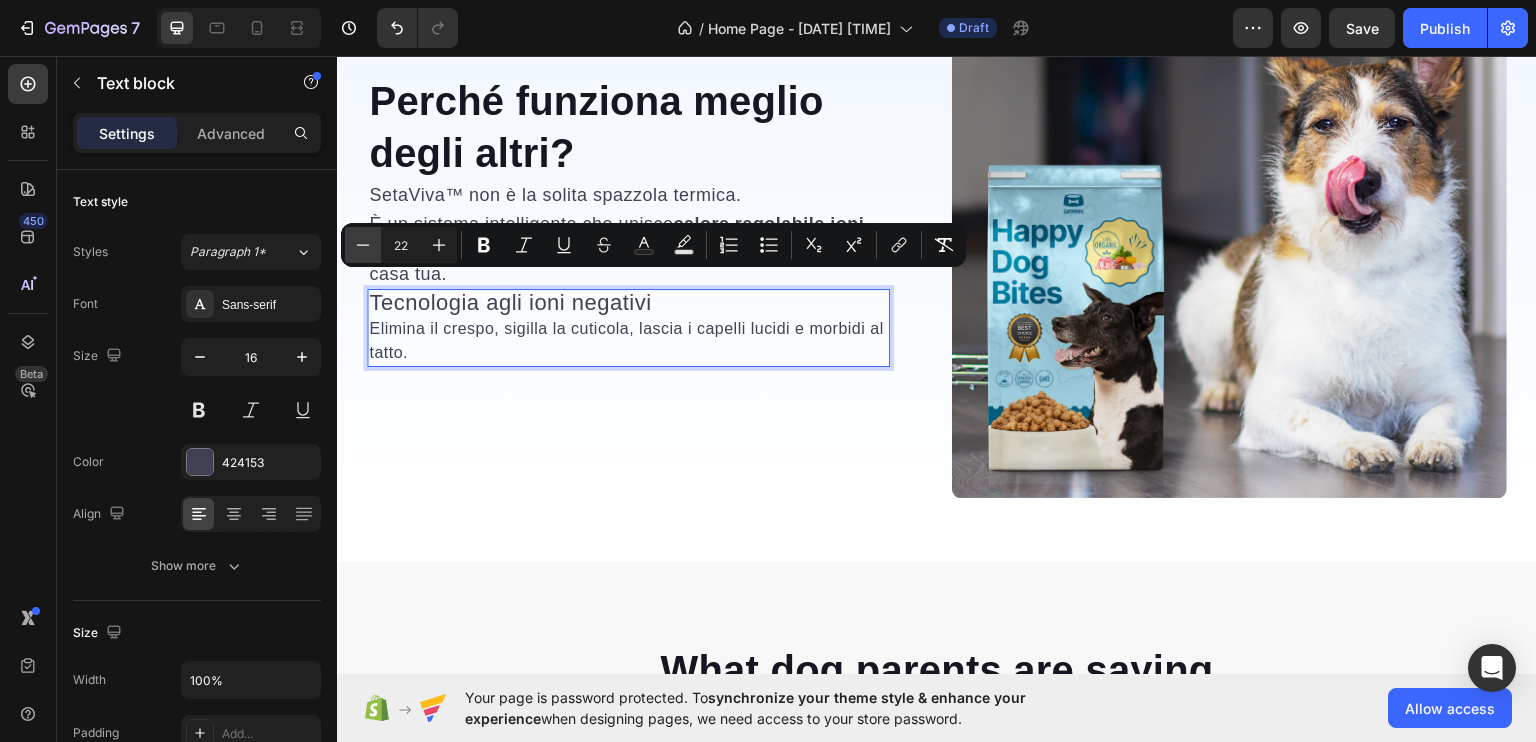 scroll, scrollTop: 2743, scrollLeft: 0, axis: vertical 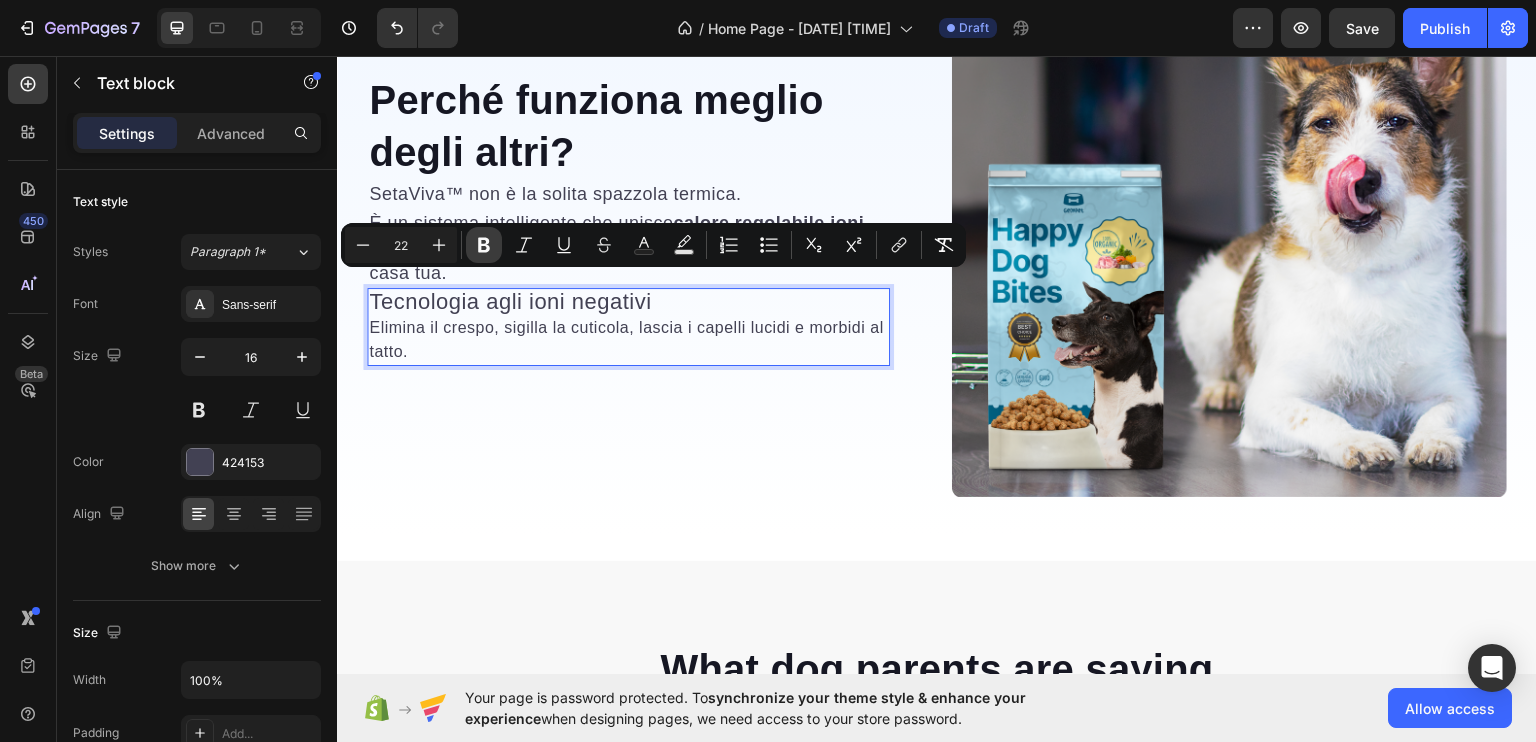 click 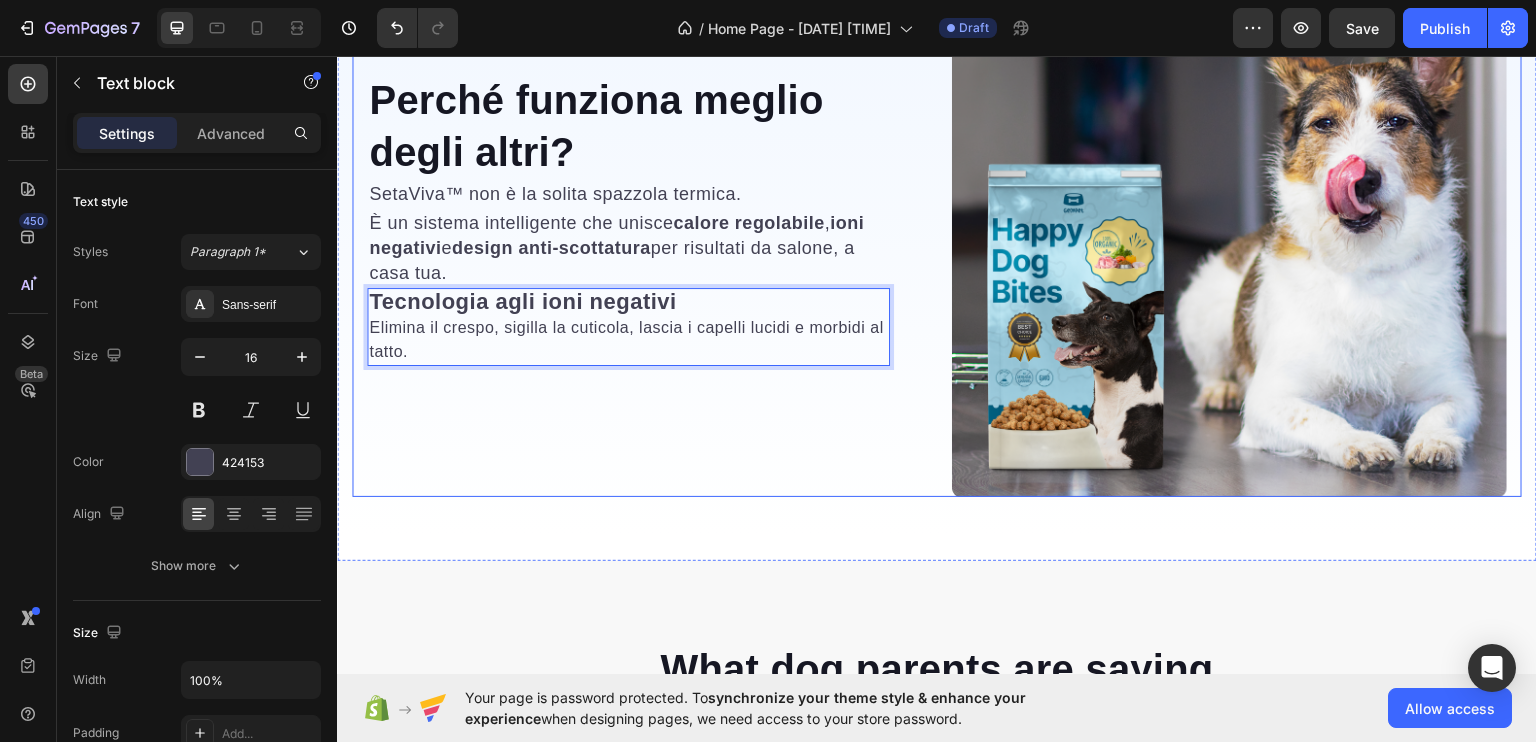 click on "⁠⁠⁠⁠⁠⁠⁠ Perché funziona meglio degli altri? Heading SetaViva™ non è la solita spazzola termica. Text block È un sistema intelligente che unisce  calore regolabile ,  ioni negativi  e  design anti-scottatura  per risultati da salone, a casa tua. Text block Tecnologia agli ioni negativi Elimina il crespo, sigilla la cuticola, lascia i capelli lucidi e morbidi al tatto. Text block   0 Row" at bounding box center [644, 218] 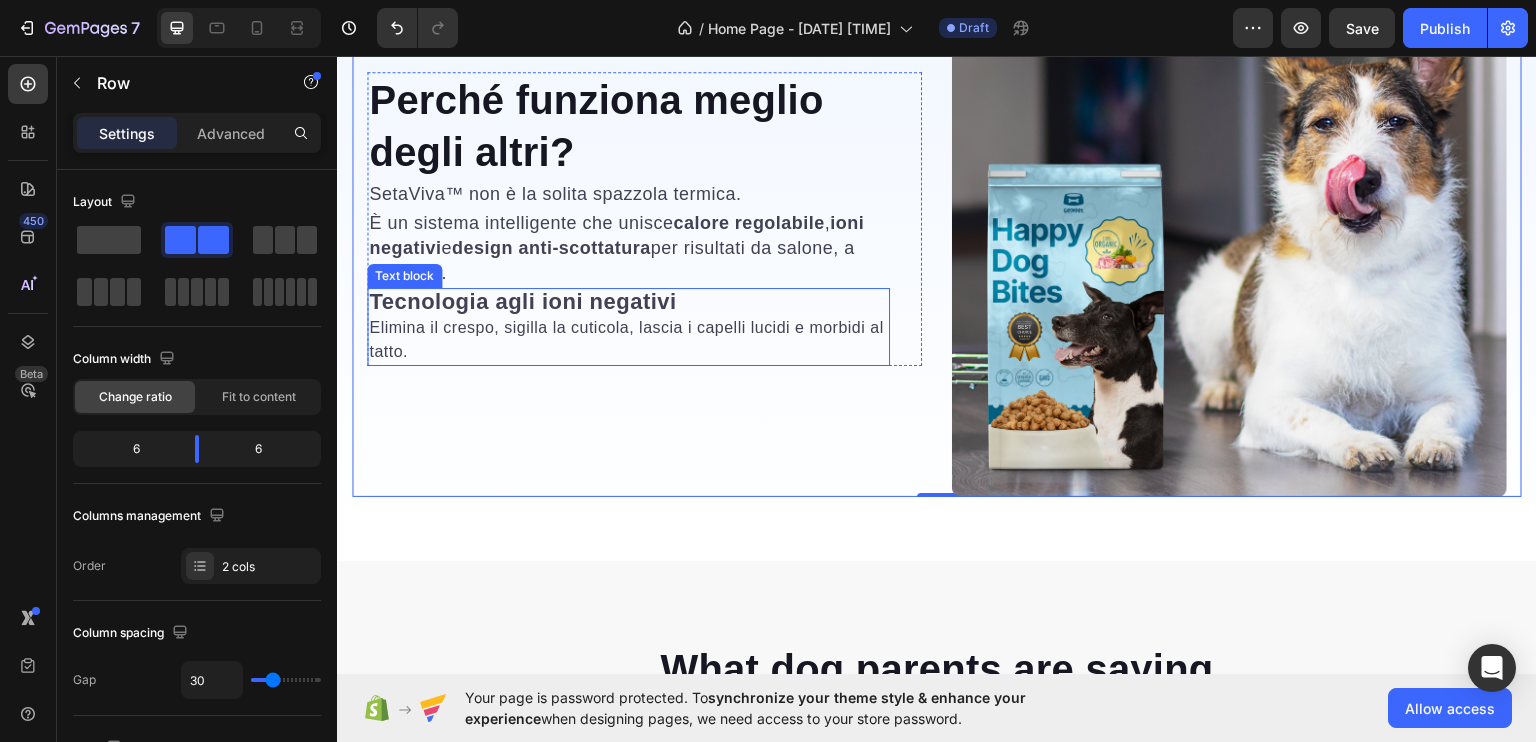 click on "Elimina il crespo, sigilla la cuticola, lascia i capelli lucidi e morbidi al tatto." at bounding box center [628, 339] 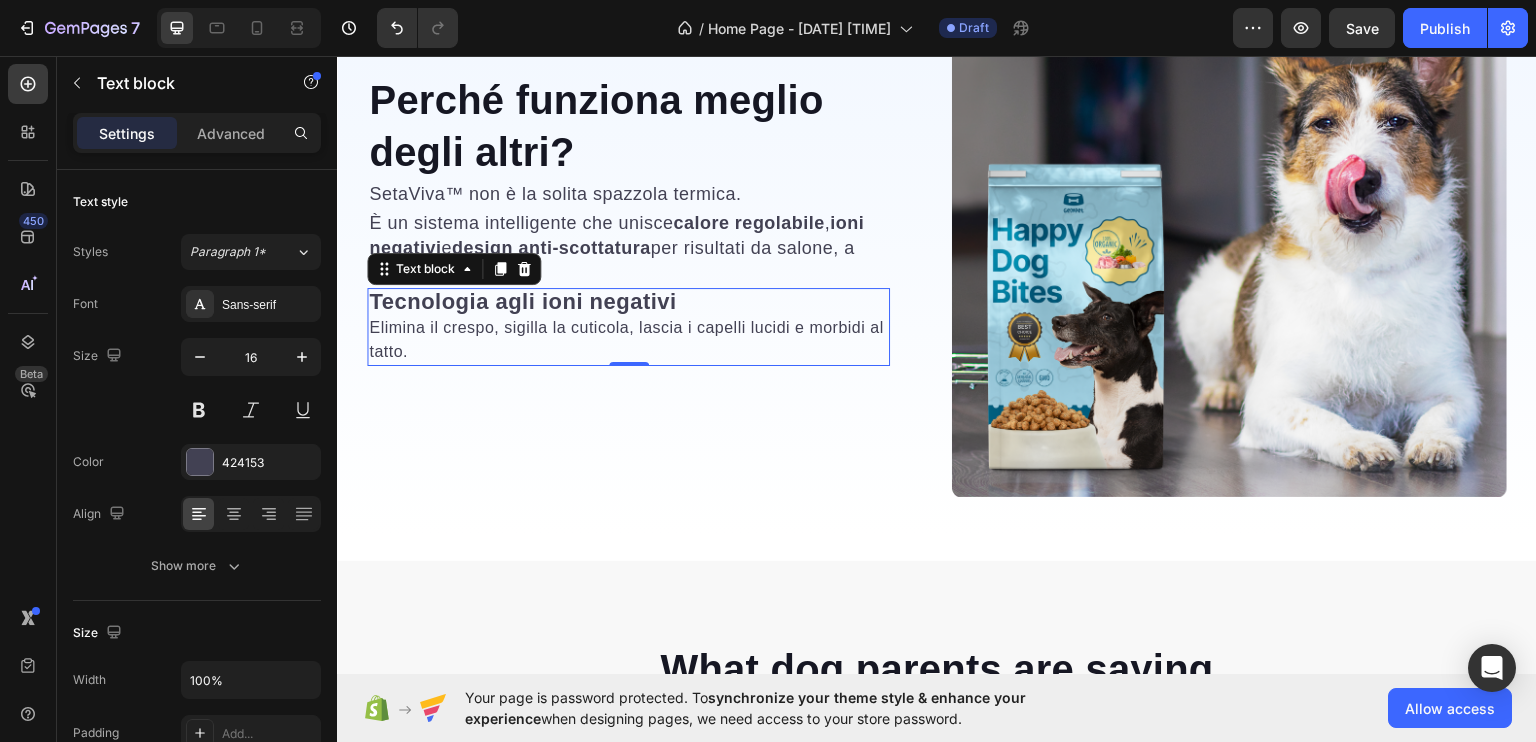 drag, startPoint x: 260, startPoint y: 151, endPoint x: 227, endPoint y: 113, distance: 50.32892 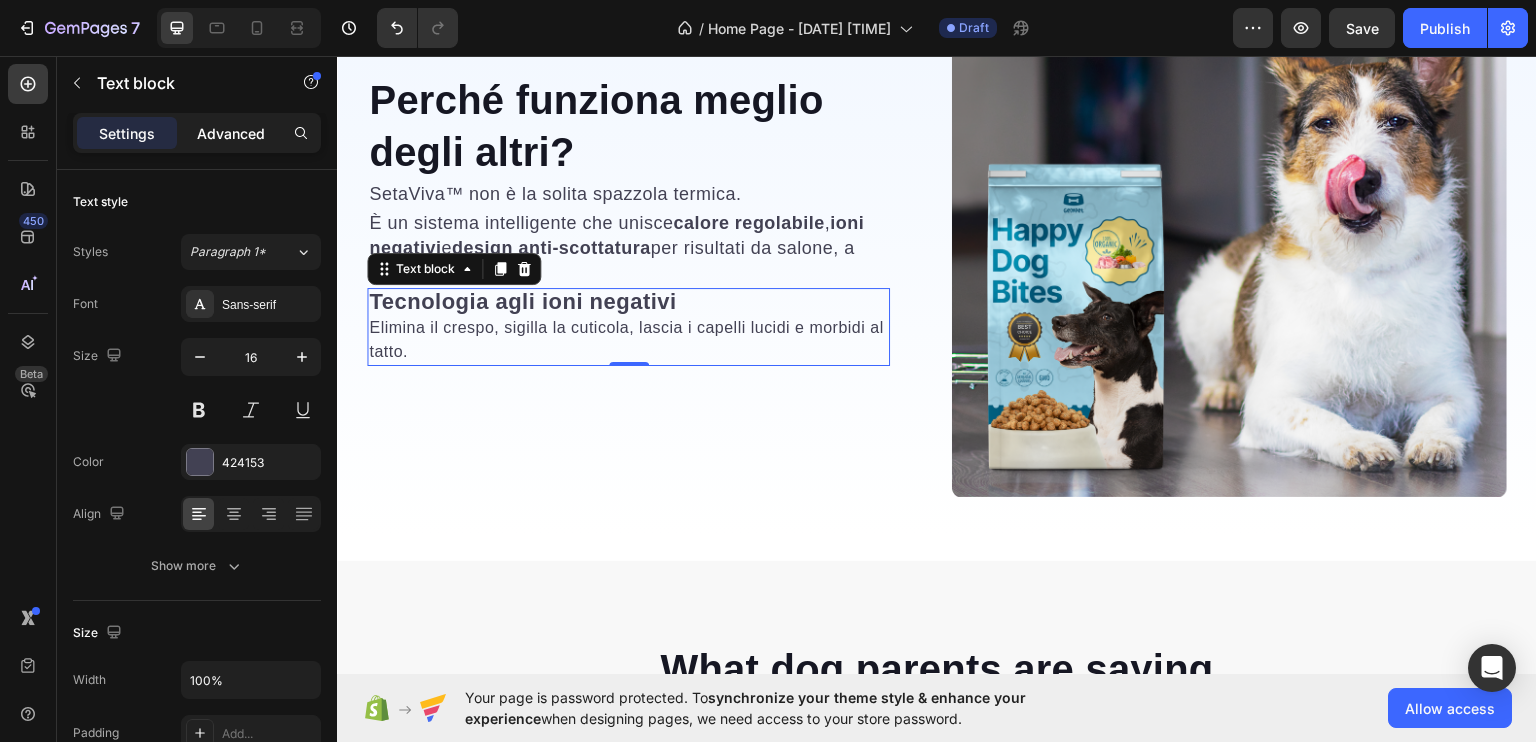 click on "Advanced" at bounding box center (231, 133) 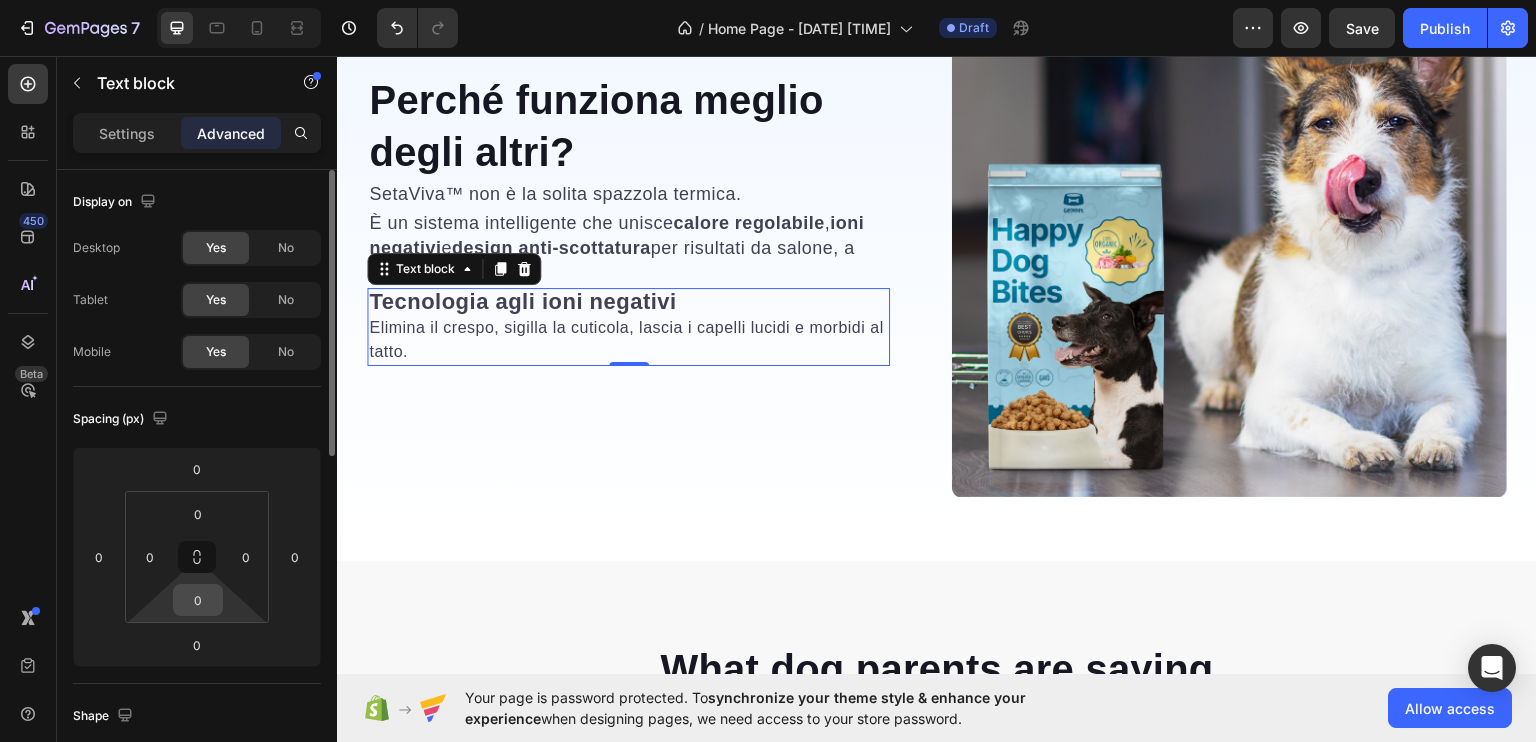 click on "0" at bounding box center (198, 600) 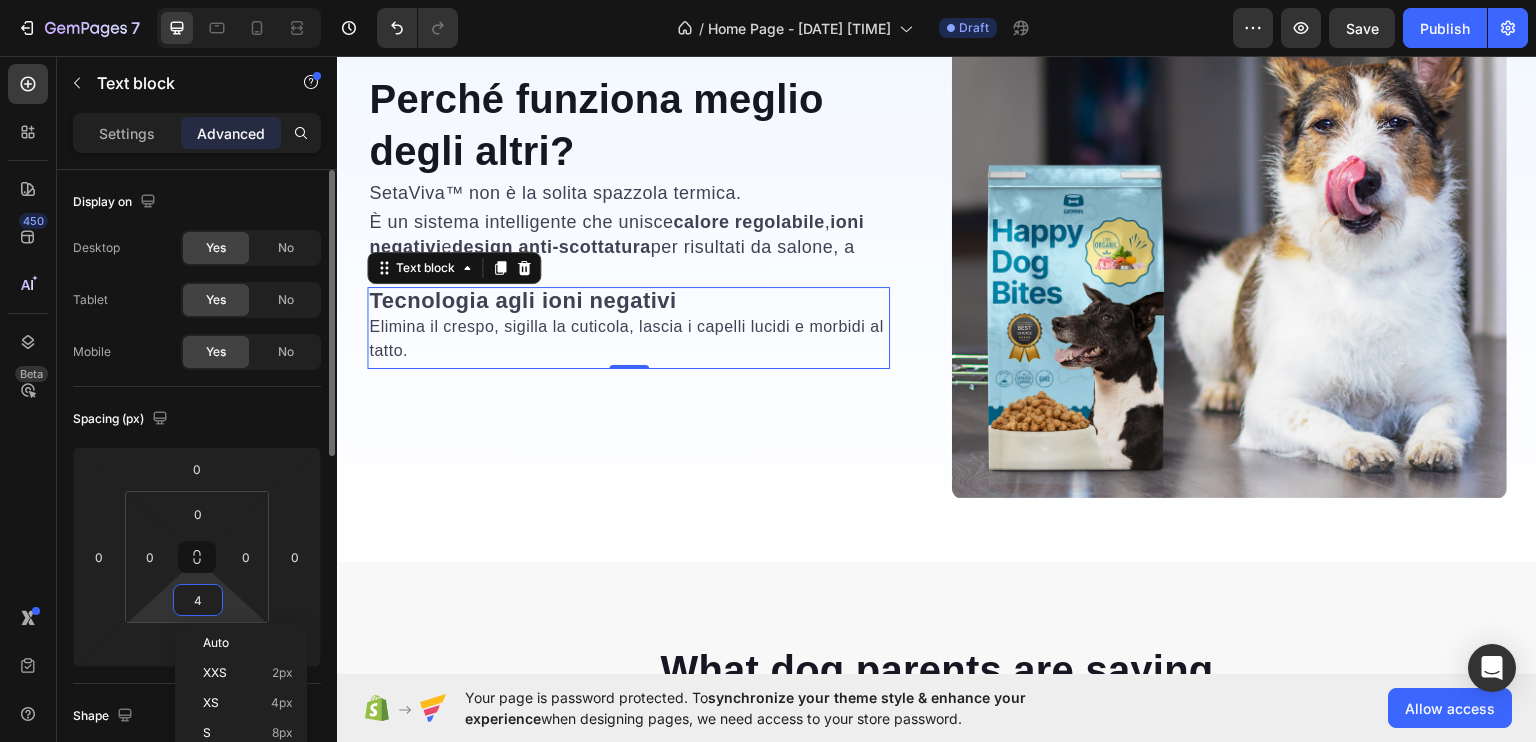 scroll, scrollTop: 2740, scrollLeft: 0, axis: vertical 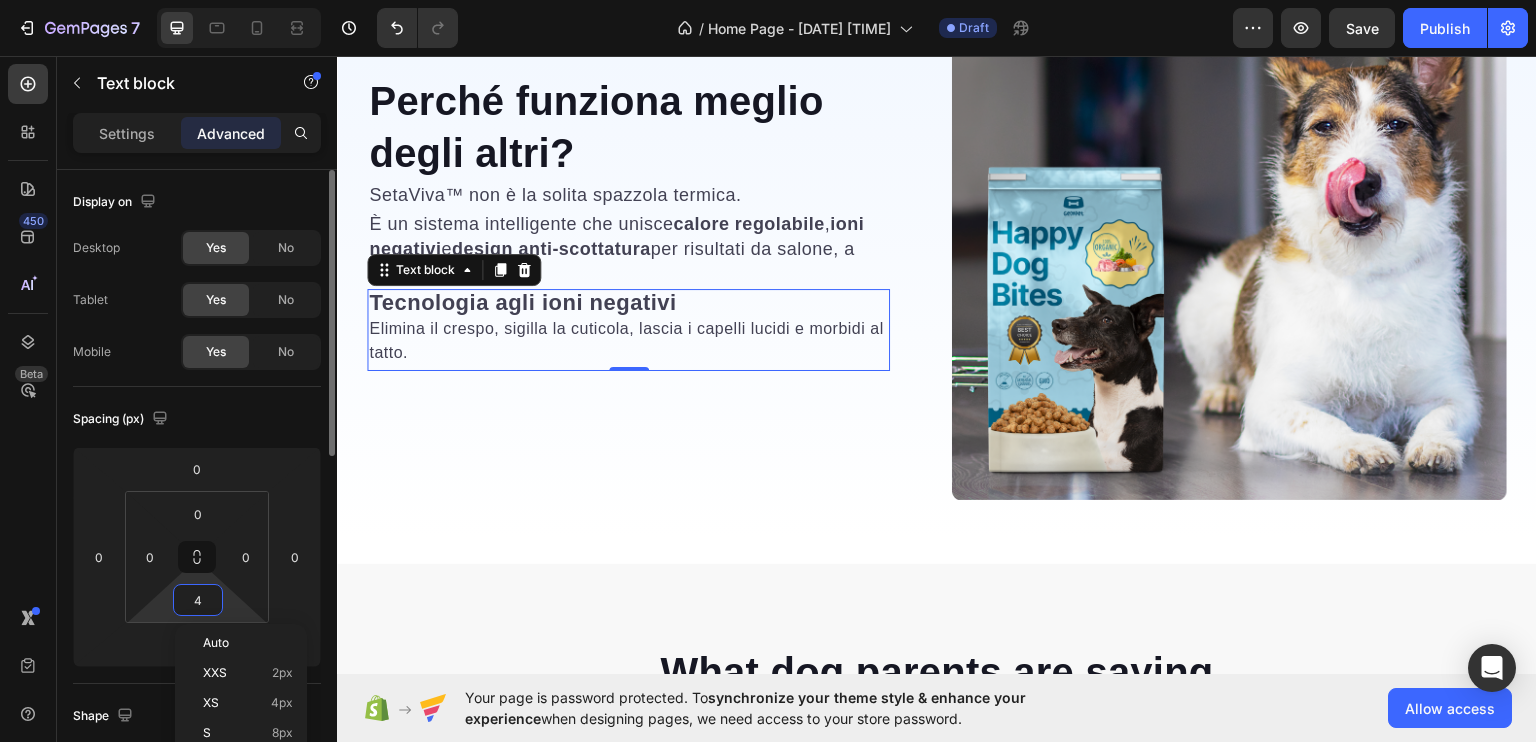 type on "5" 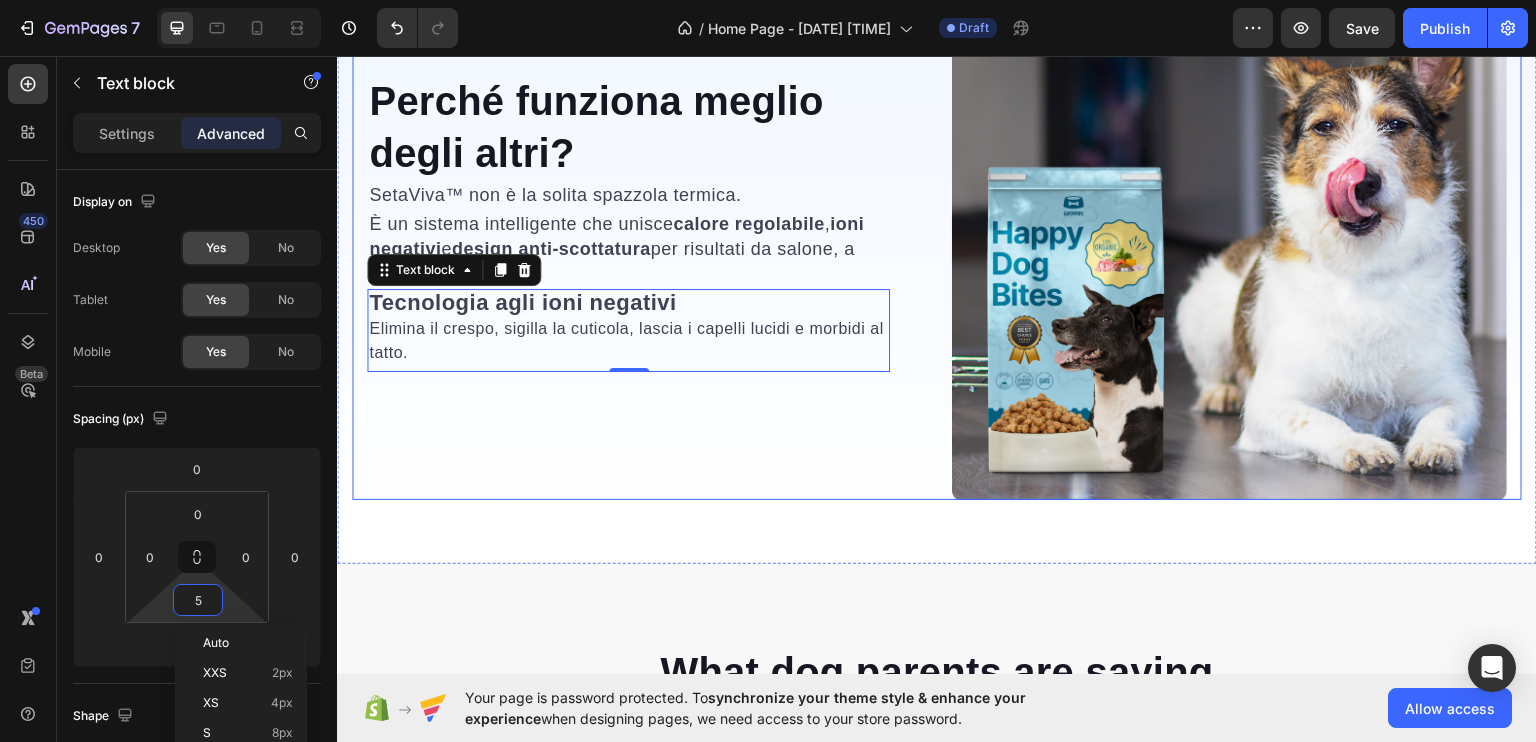 click on "⁠⁠⁠⁠⁠⁠⁠ Perché funziona meglio degli altri? Heading SetaViva™ non è la solita spazzola termica. Text block È un sistema intelligente che unisce  calore regolabile ,  ioni negativi  e  design anti-scottatura  per risultati da salone, a casa tua. Text block Tecnologia agli ioni negativi Elimina il crespo, sigilla la cuticola, lascia i capelli lucidi e morbidi al tatto. Text block   0 Row" at bounding box center [644, 221] 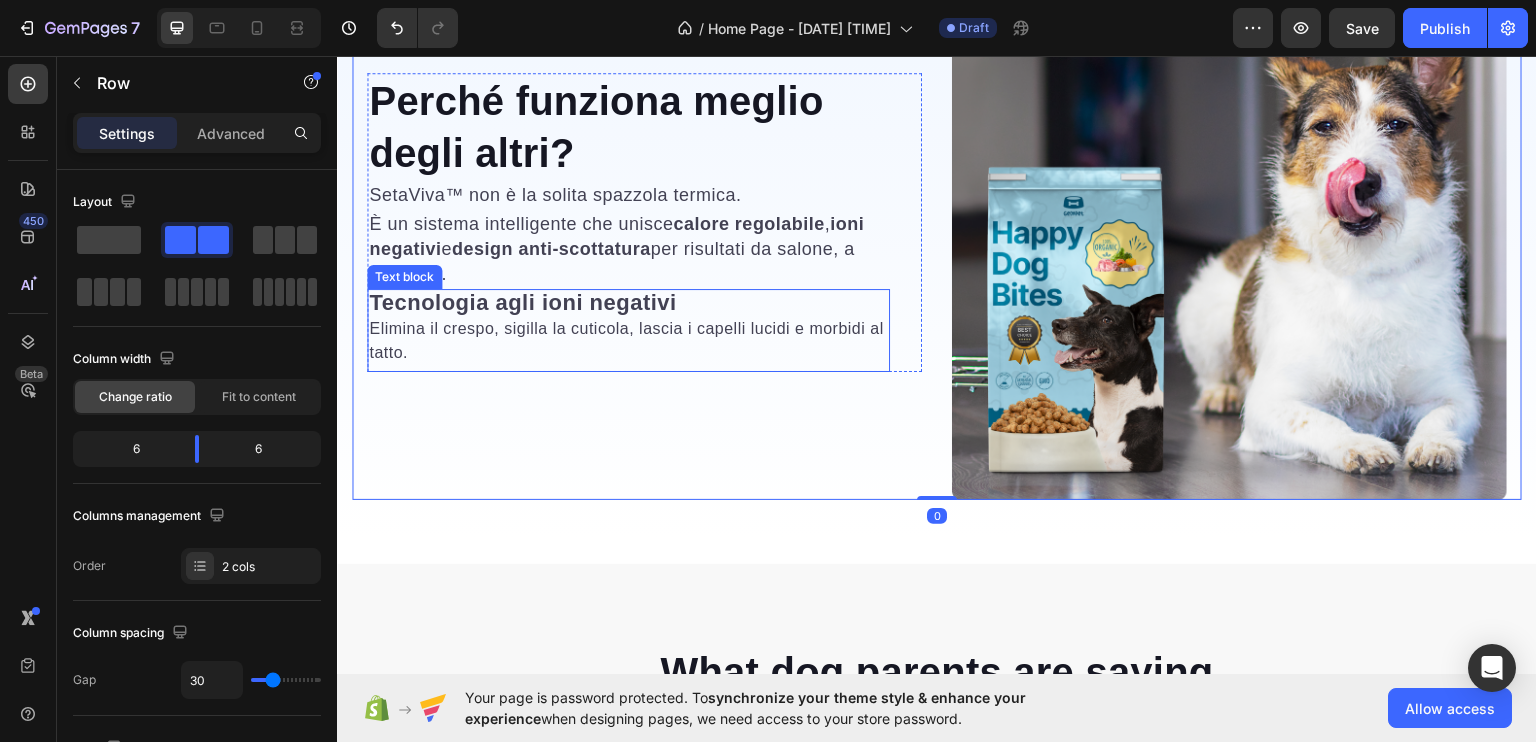 click on "Elimina il crespo, sigilla la cuticola, lascia i capelli lucidi e morbidi al tatto." at bounding box center [628, 340] 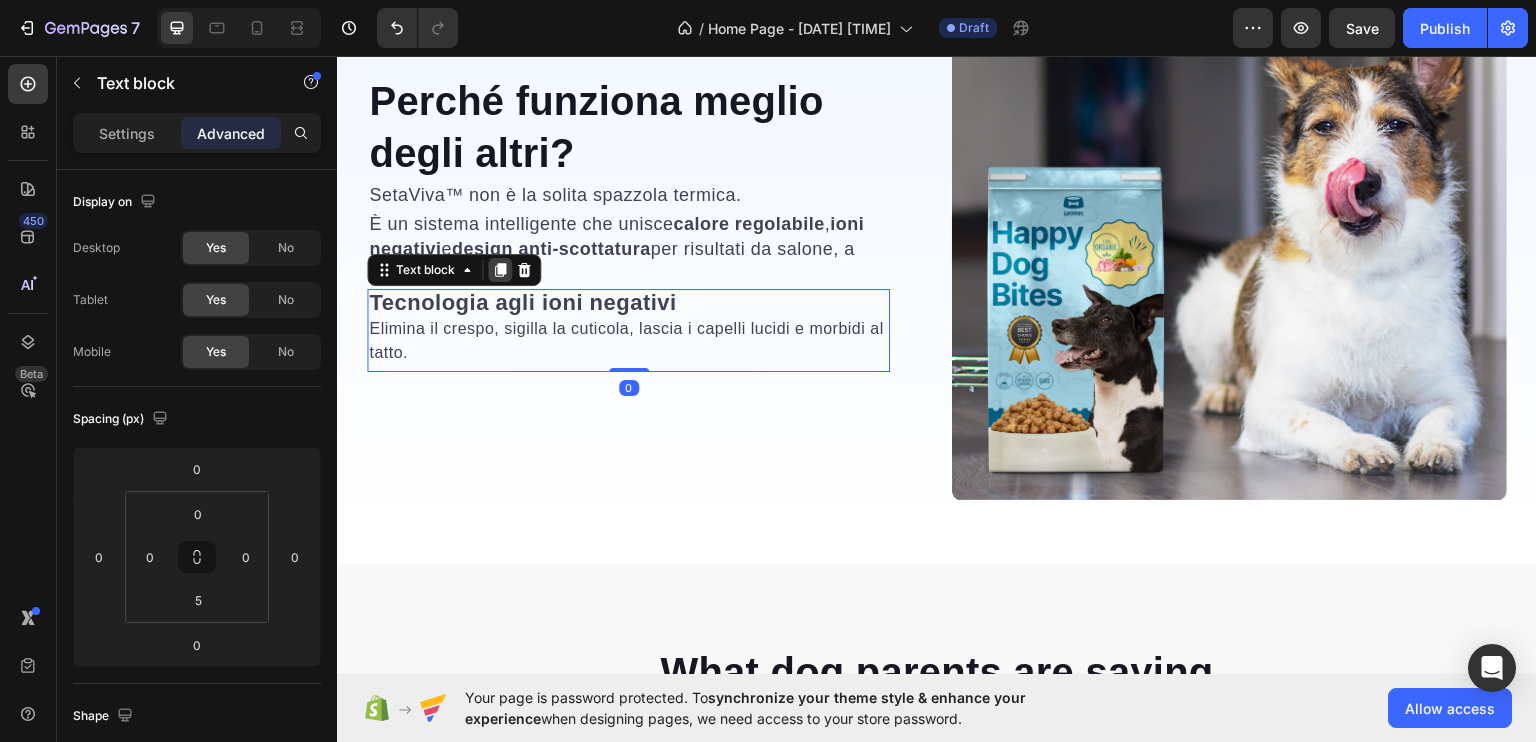 click 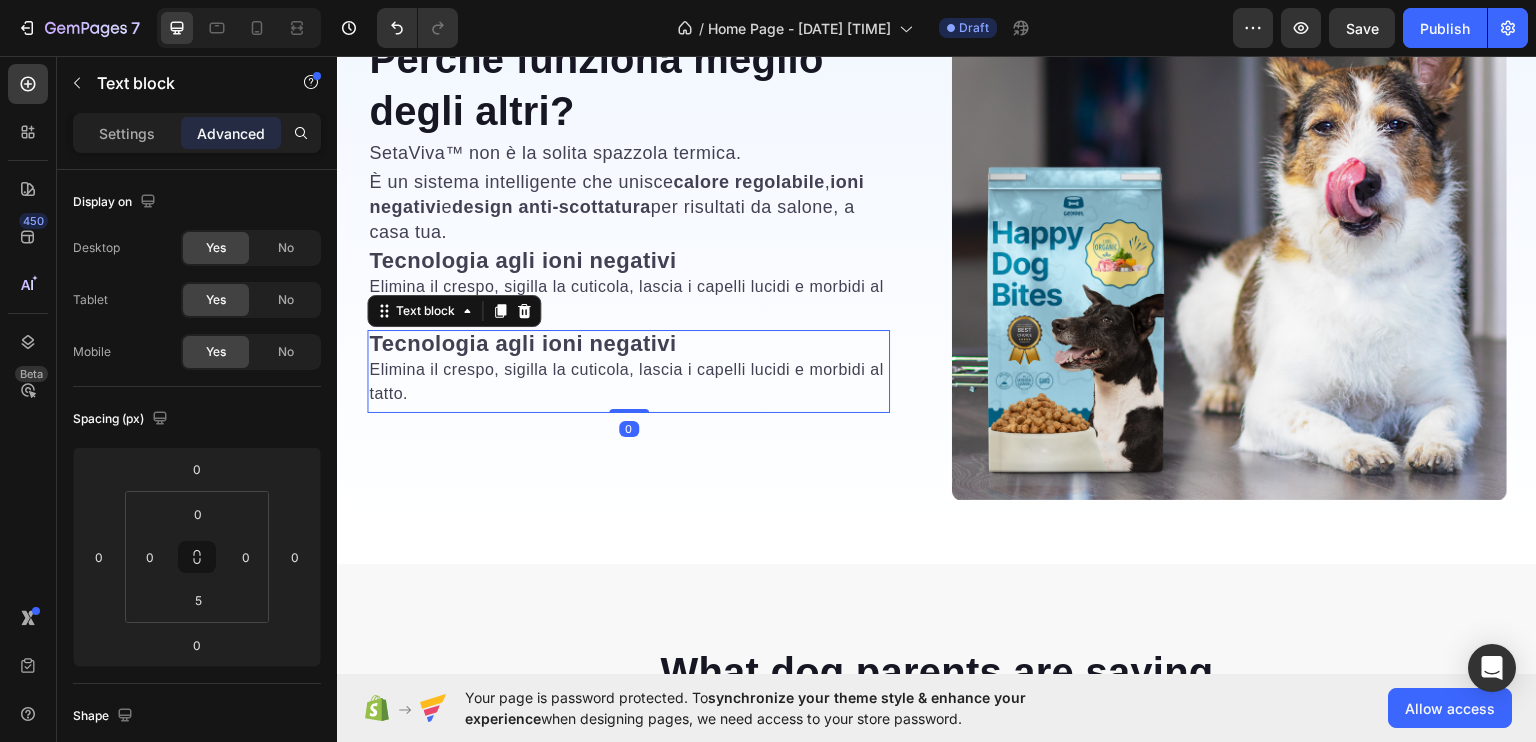 scroll, scrollTop: 2699, scrollLeft: 0, axis: vertical 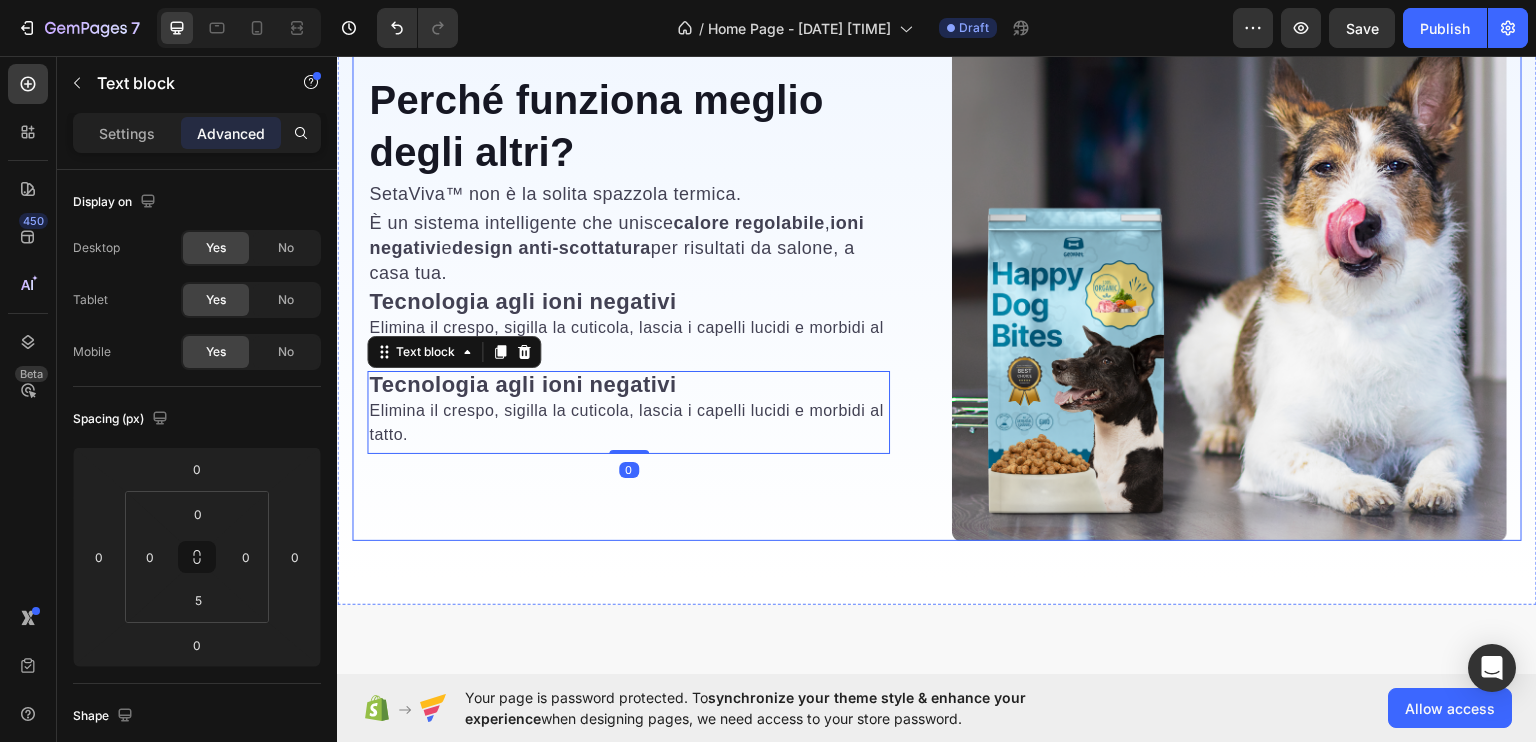 click on "⁠⁠⁠⁠⁠⁠⁠ Perché funziona meglio degli altri? Heading SetaViva™ non è la solita spazzola termica. Text block È un sistema intelligente che unisce  calore regolabile ,  ioni negativi  e  design anti-scottatura  per risultati da salone, a casa tua. Text block Tecnologia agli ioni negativi Elimina il crespo, sigilla la cuticola, lascia i capelli lucidi e morbidi al tatto. Text block Tecnologia agli ioni negativi Elimina il crespo, sigilla la cuticola, lascia i capelli lucidi e morbidi al tatto. Text block   0 Row" at bounding box center (644, 262) 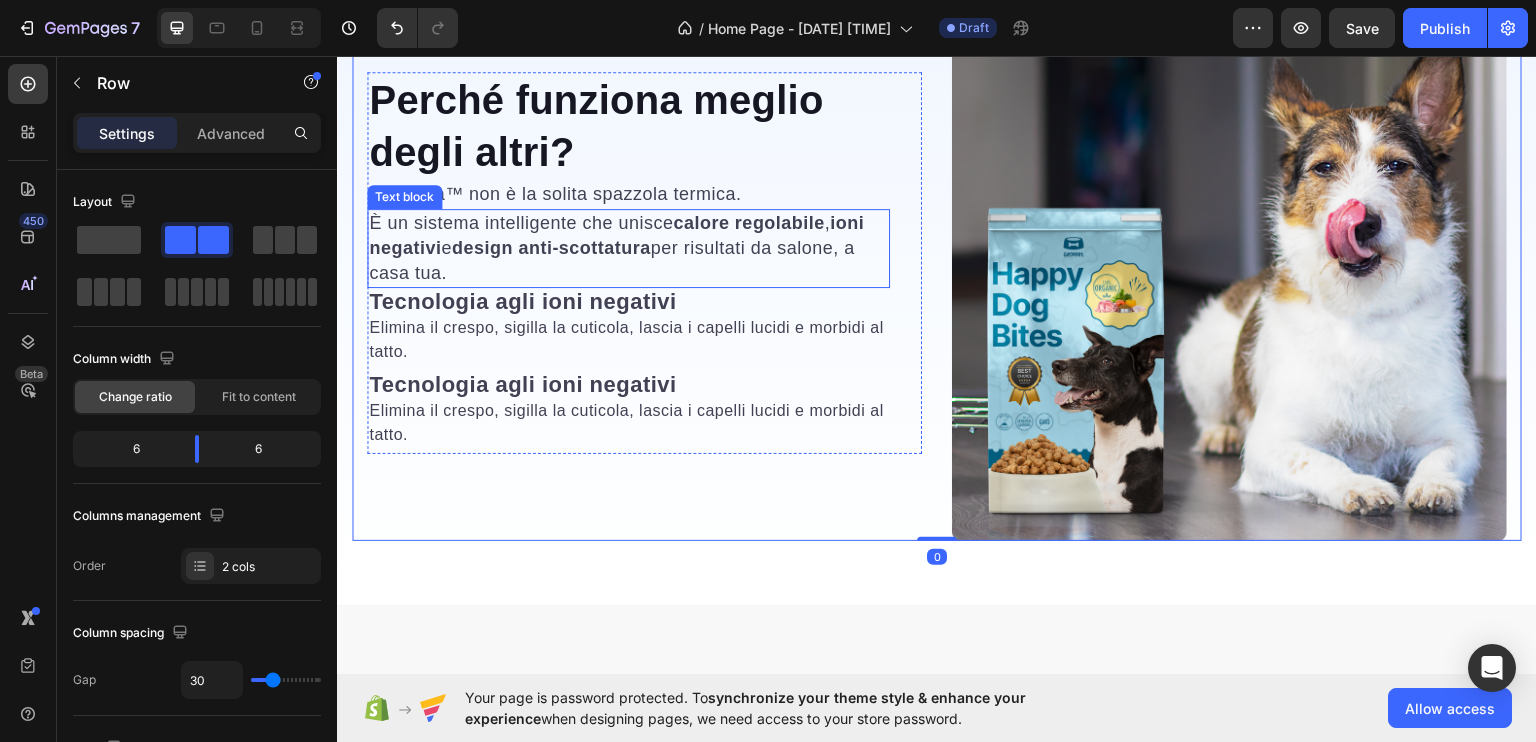 click on "design anti-scottatura" at bounding box center [551, 247] 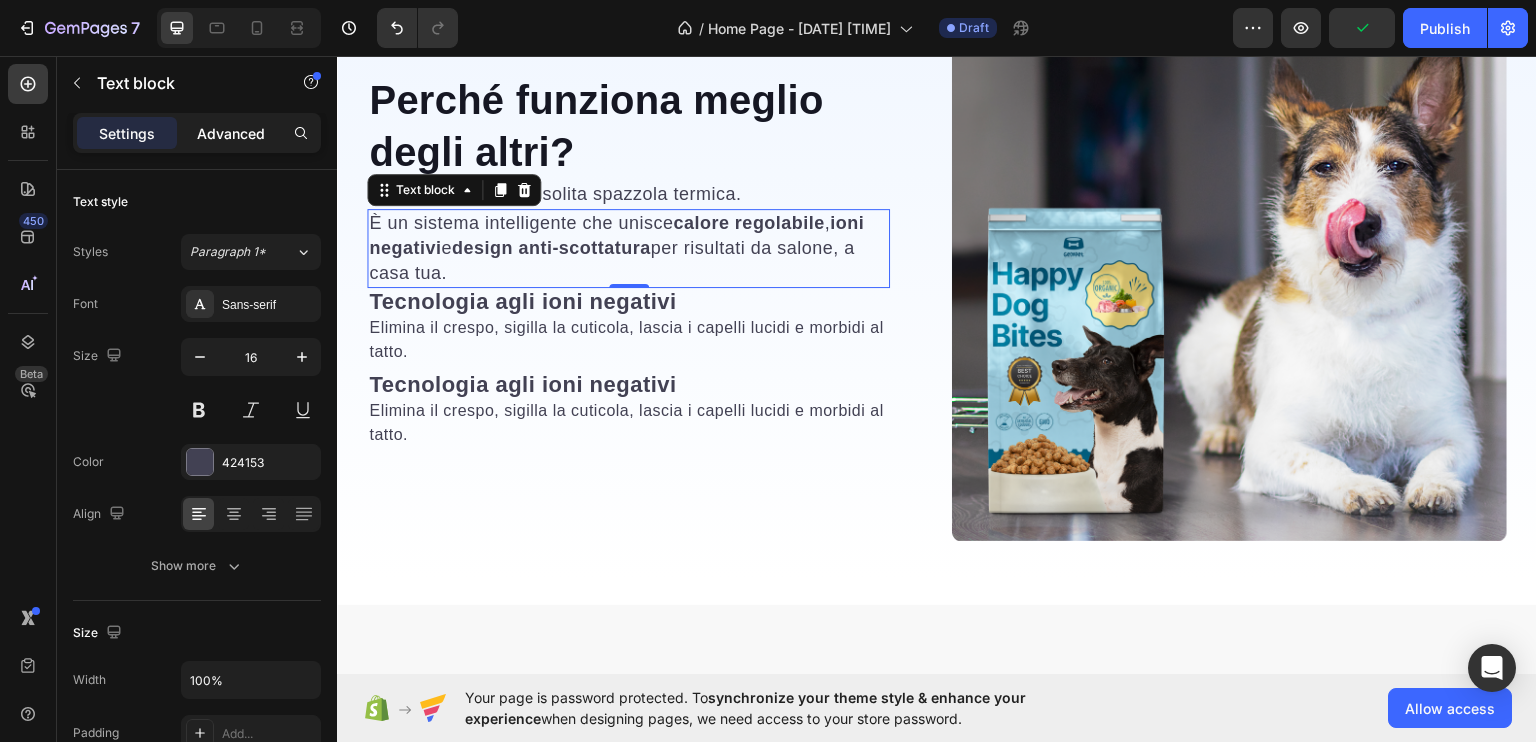 click on "Advanced" at bounding box center [231, 133] 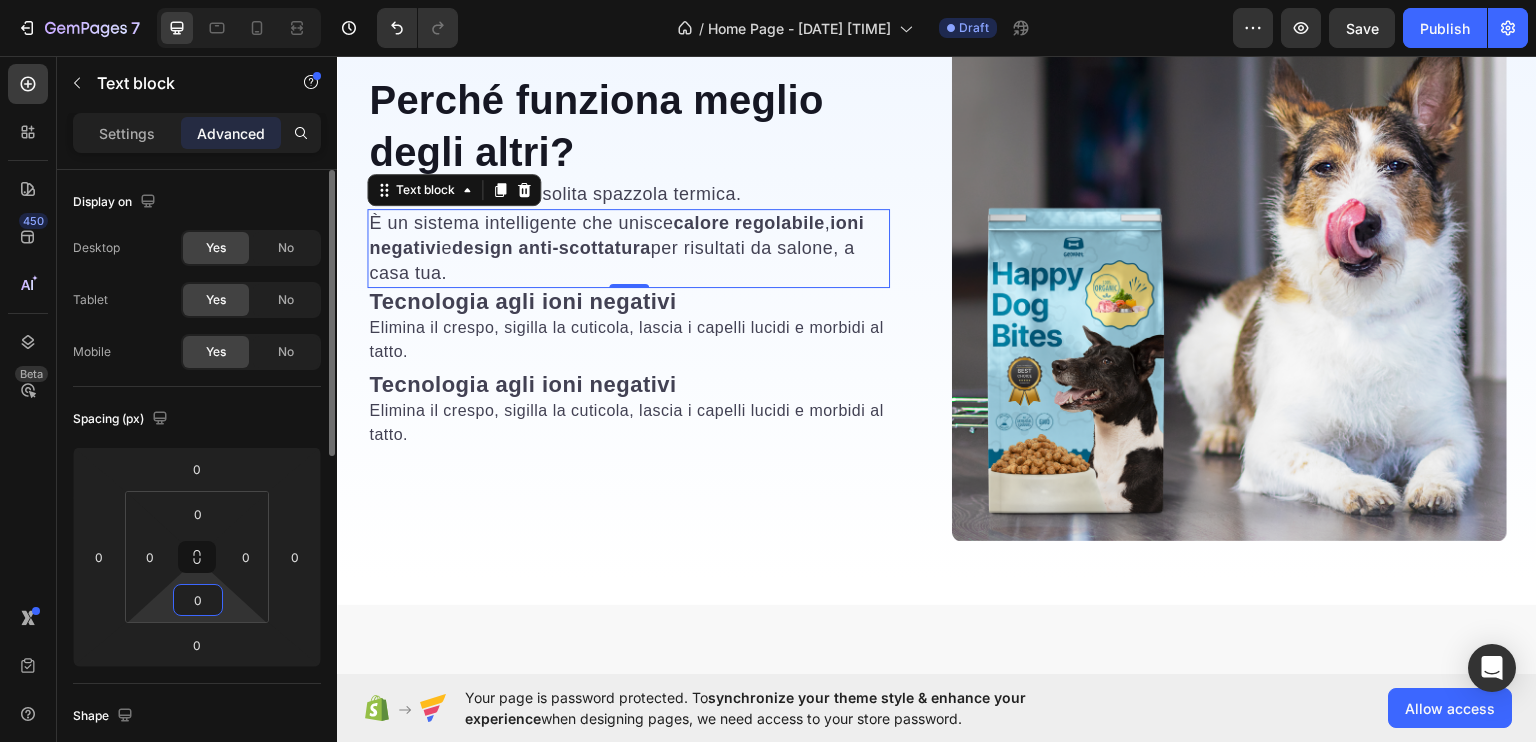click on "0" at bounding box center (198, 600) 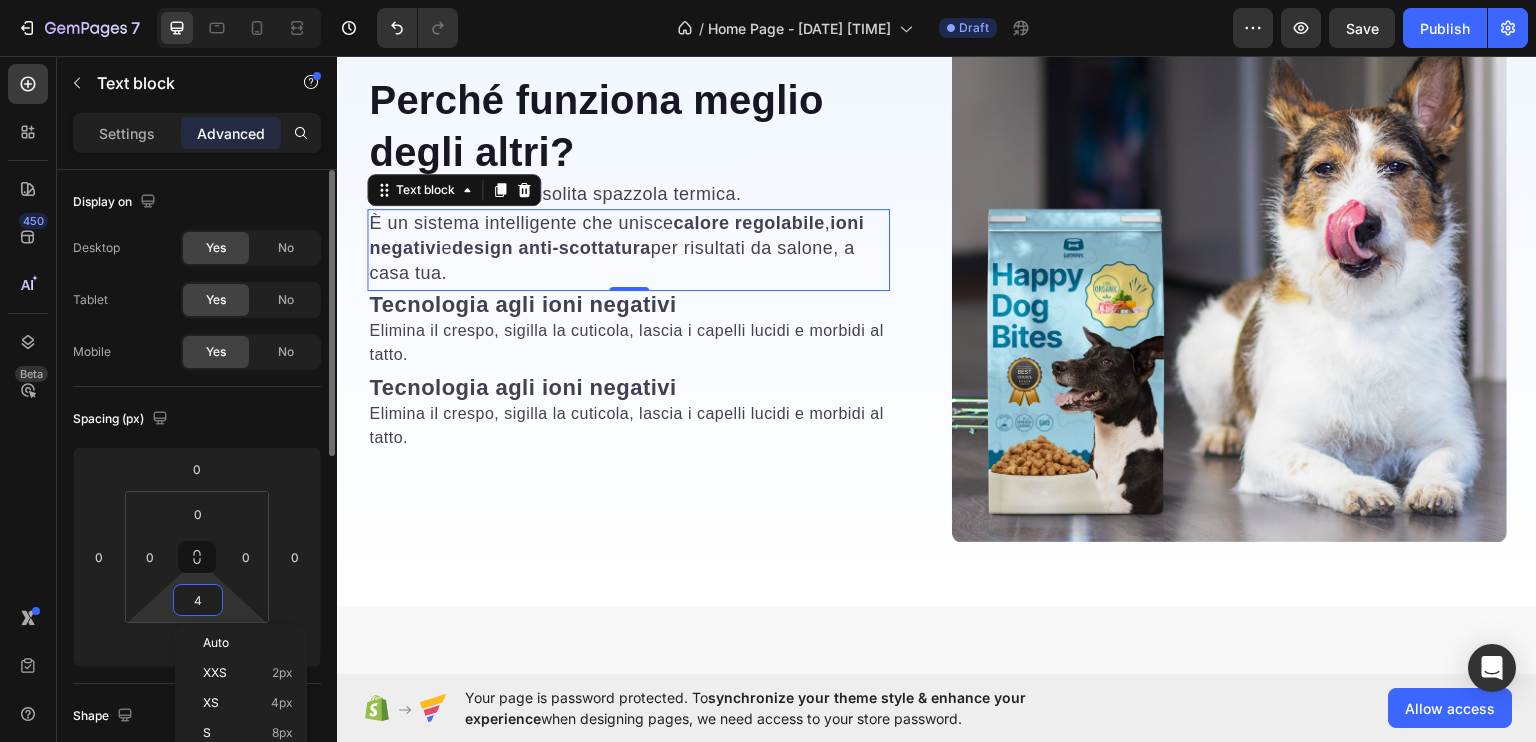 type on "5" 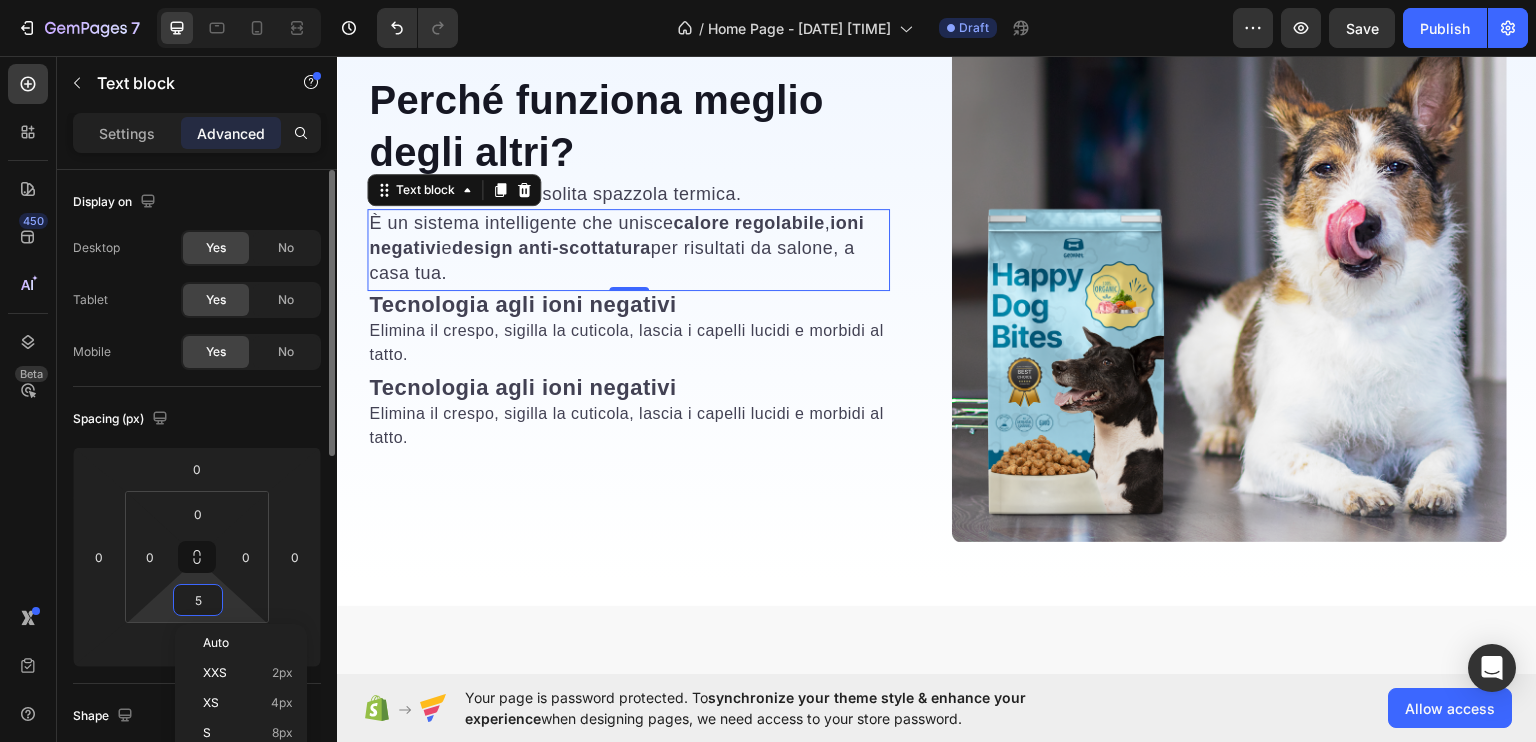 scroll, scrollTop: 2696, scrollLeft: 0, axis: vertical 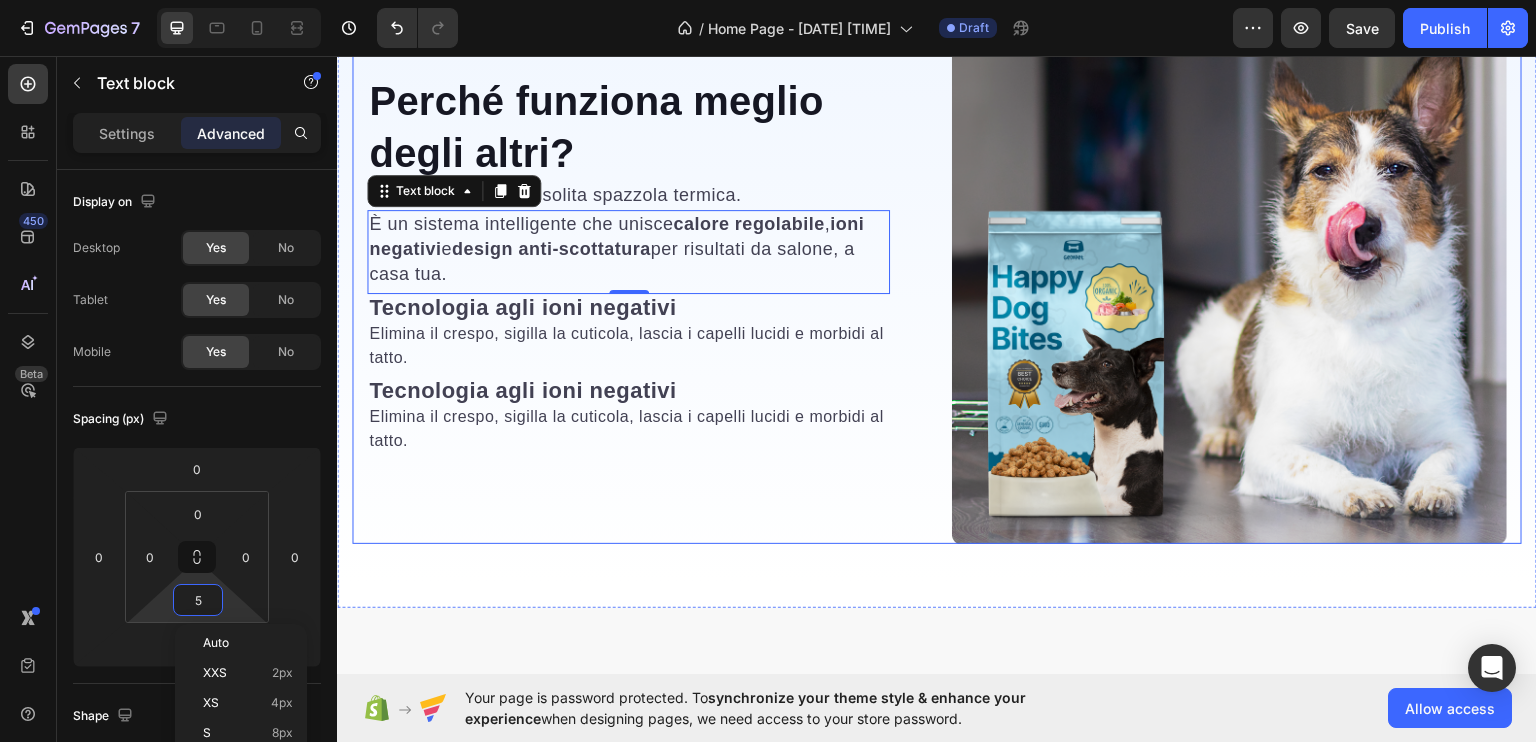 click on "⁠⁠⁠⁠⁠⁠⁠ Perché funziona meglio degli altri? Heading SetaViva™ non è la solita spazzola termica. Text block È un sistema intelligente che unisce  calore regolabile ,  ioni negativi  e  design anti-scottatura  per risultati da salone, a casa tua. Text block   0 Tecnologia agli ioni negativi Elimina il crespo, sigilla la cuticola, lascia i capelli lucidi e morbidi al tatto. Text block Tecnologia agli ioni negativi Elimina il crespo, sigilla la cuticola, lascia i capelli lucidi e morbidi al tatto. Text block Row" at bounding box center (644, 265) 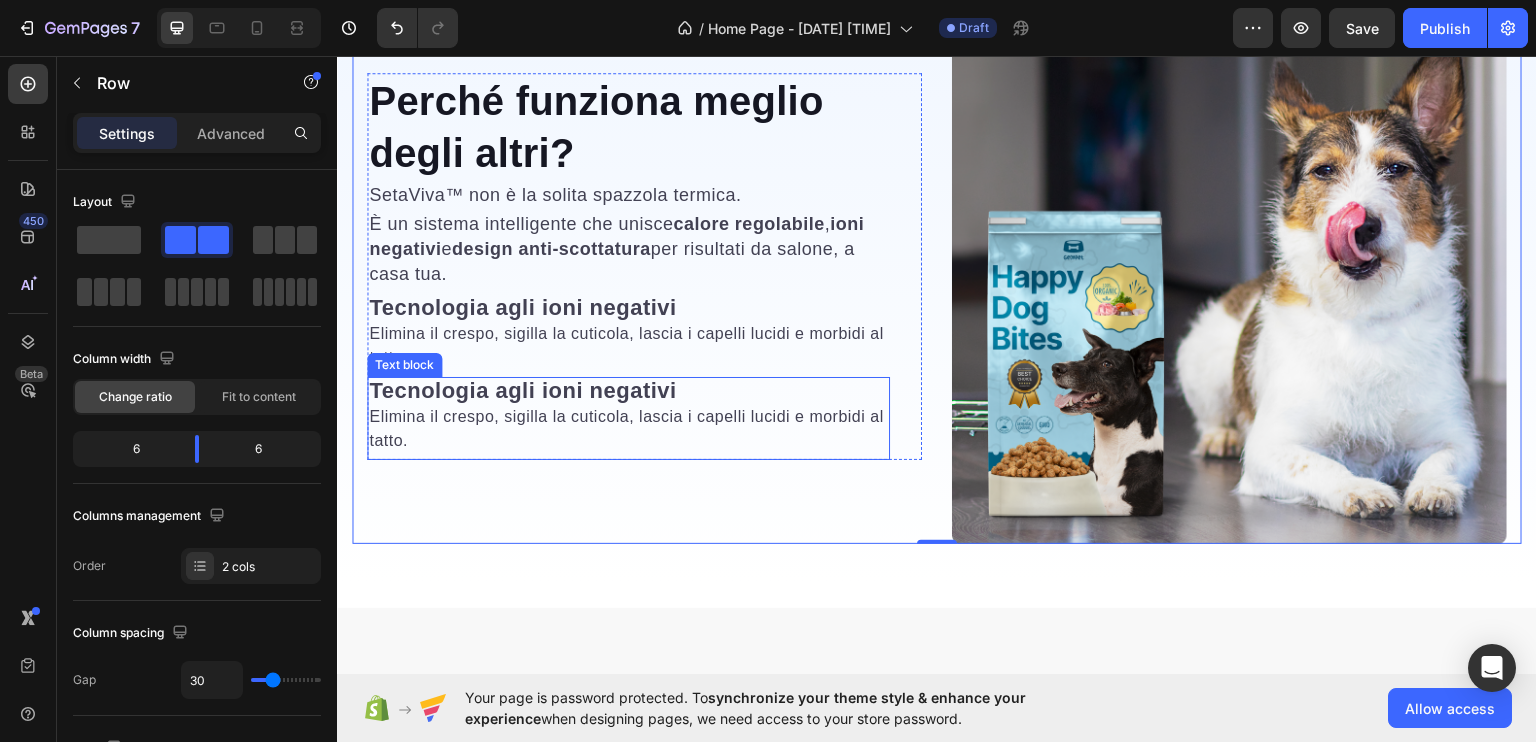 click on "Elimina il crespo, sigilla la cuticola, lascia i capelli lucidi e morbidi al tatto." at bounding box center (628, 428) 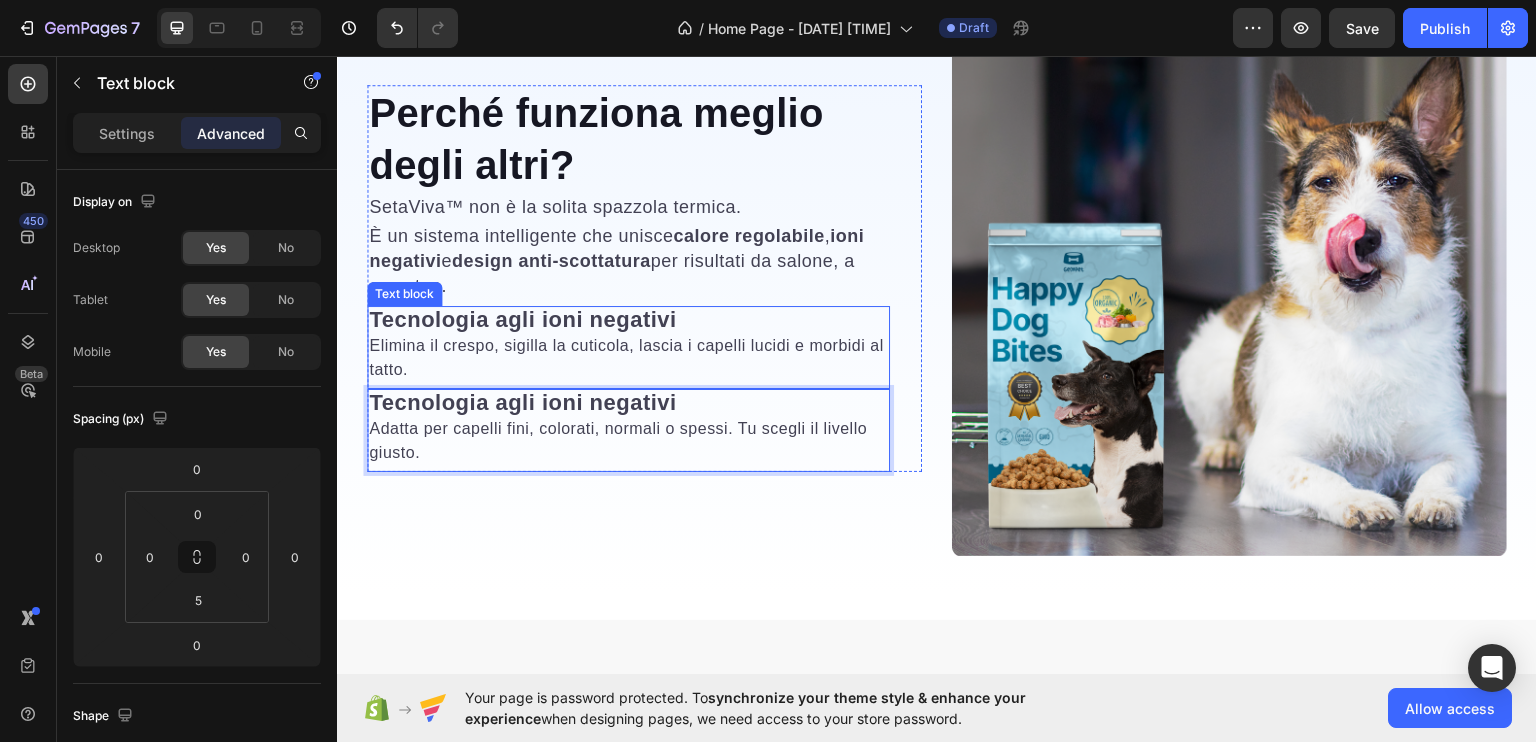 scroll, scrollTop: 2696, scrollLeft: 0, axis: vertical 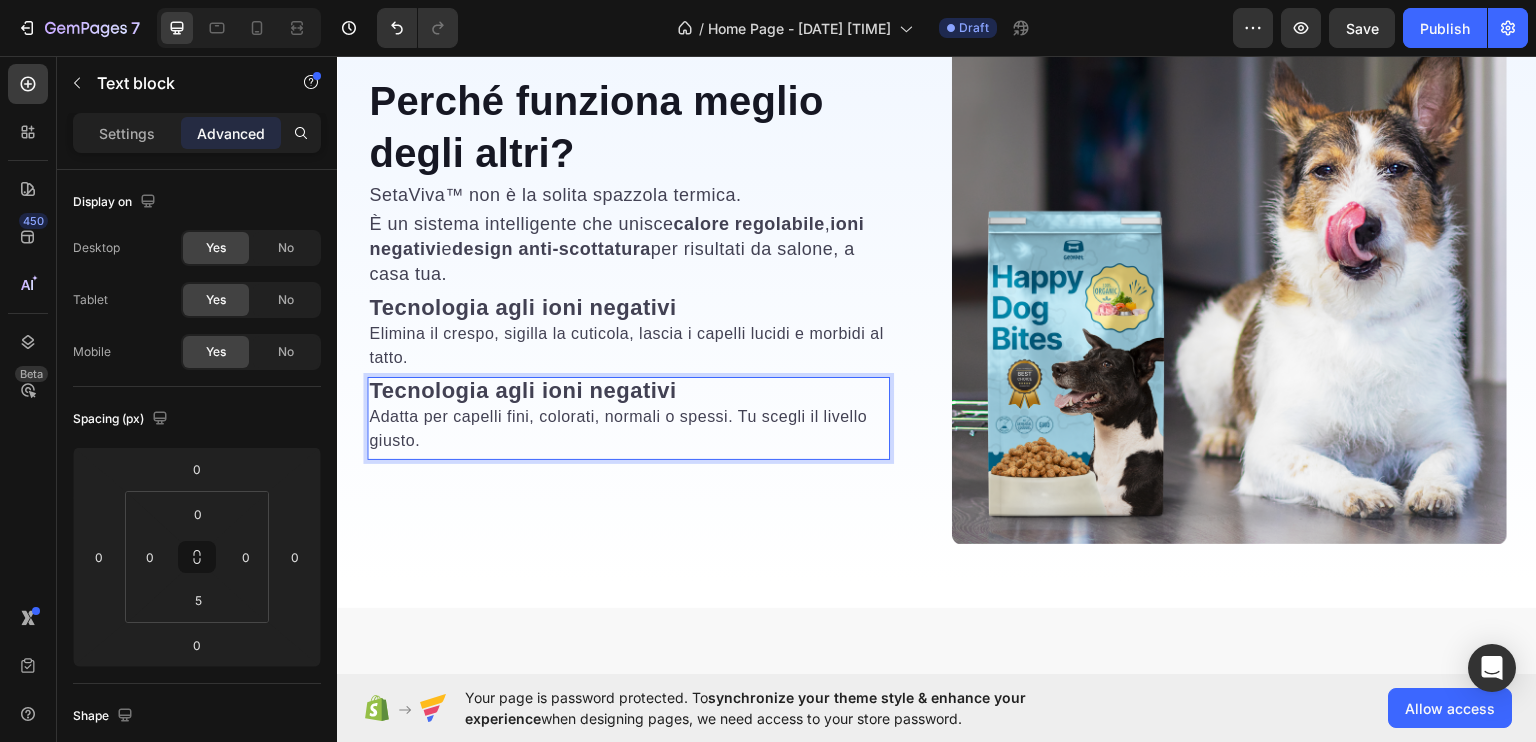 click on "Tecnologia agli ioni negativi" at bounding box center (522, 389) 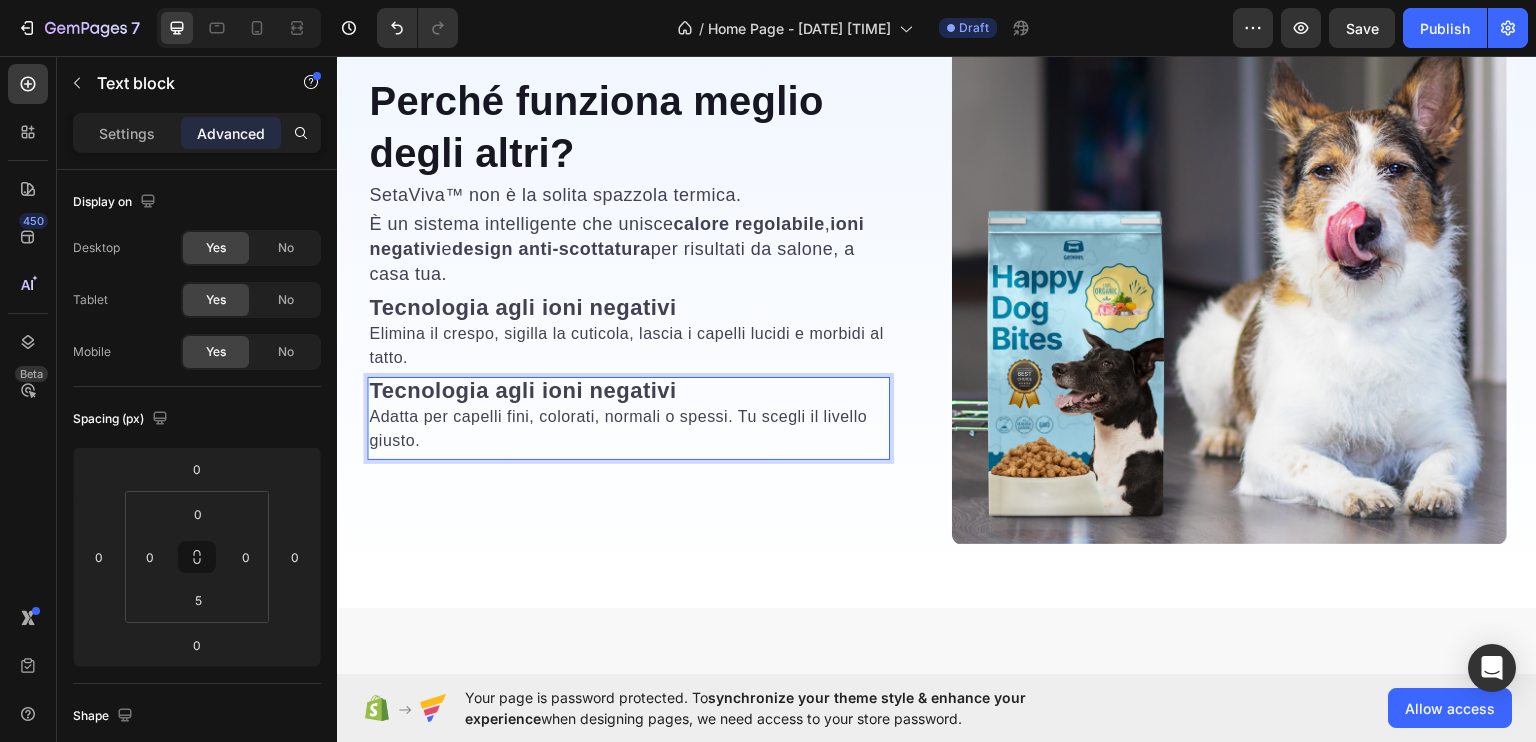 click on "Tecnologia agli ioni negativi" at bounding box center [522, 389] 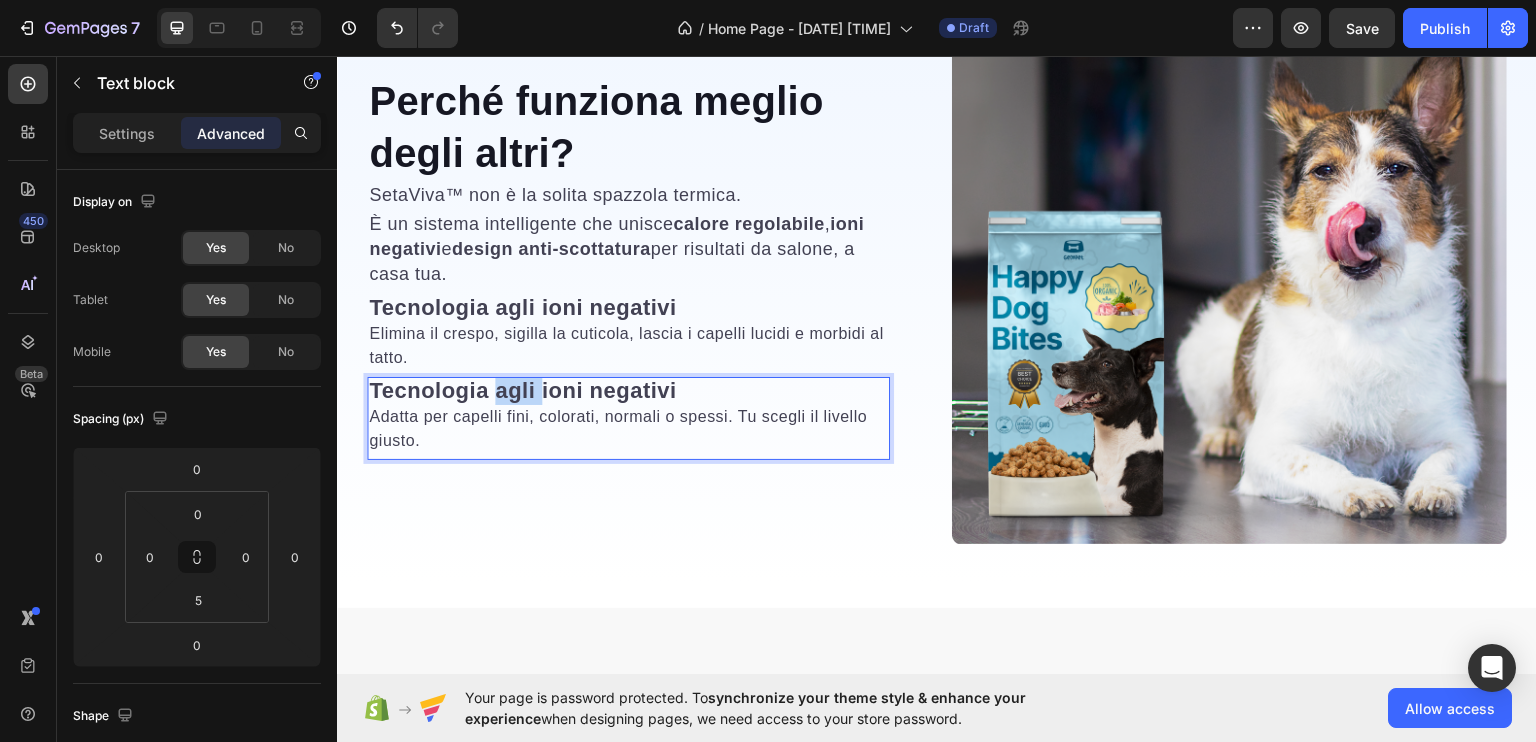 click on "Tecnologia agli ioni negativi" at bounding box center (522, 389) 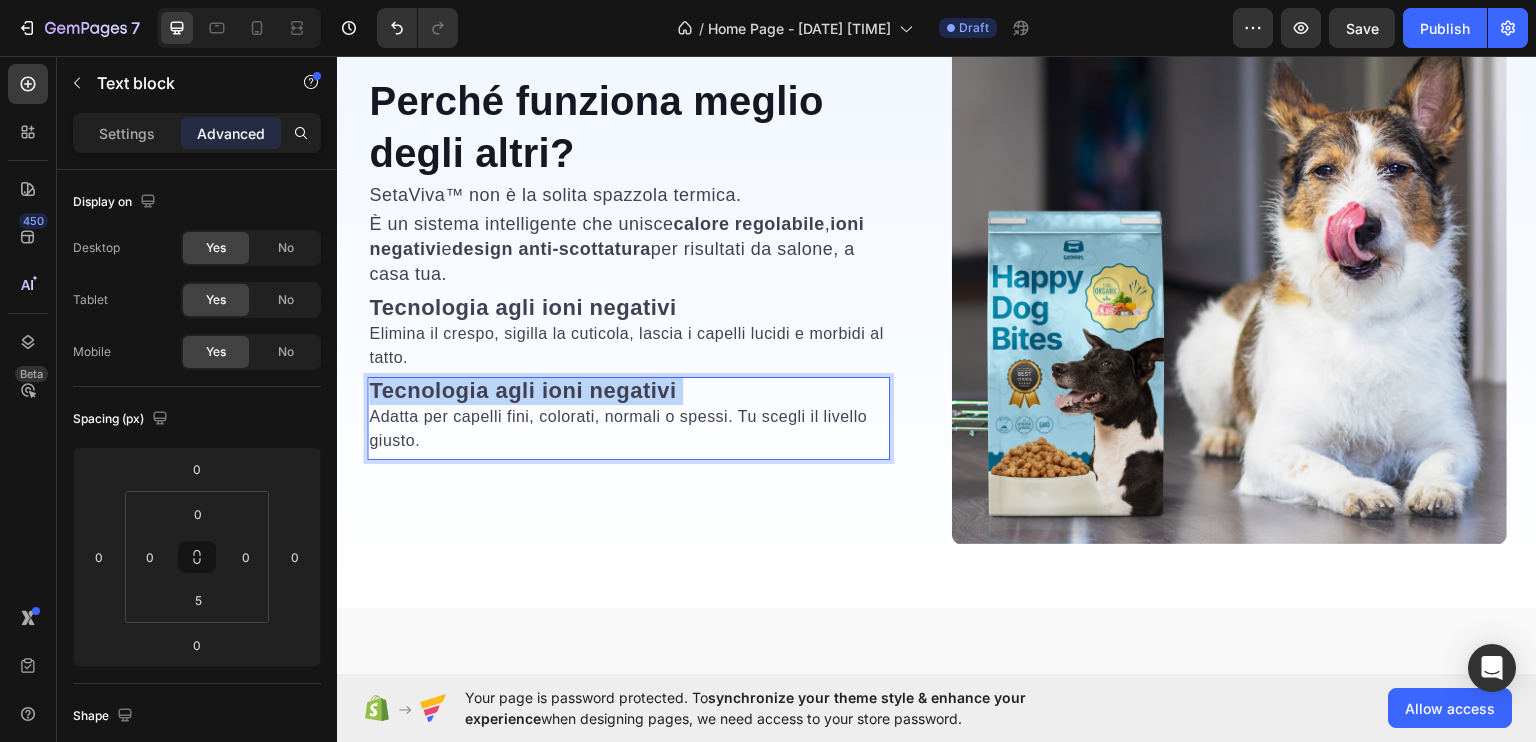 click on "Tecnologia agli ioni negativi" at bounding box center [522, 389] 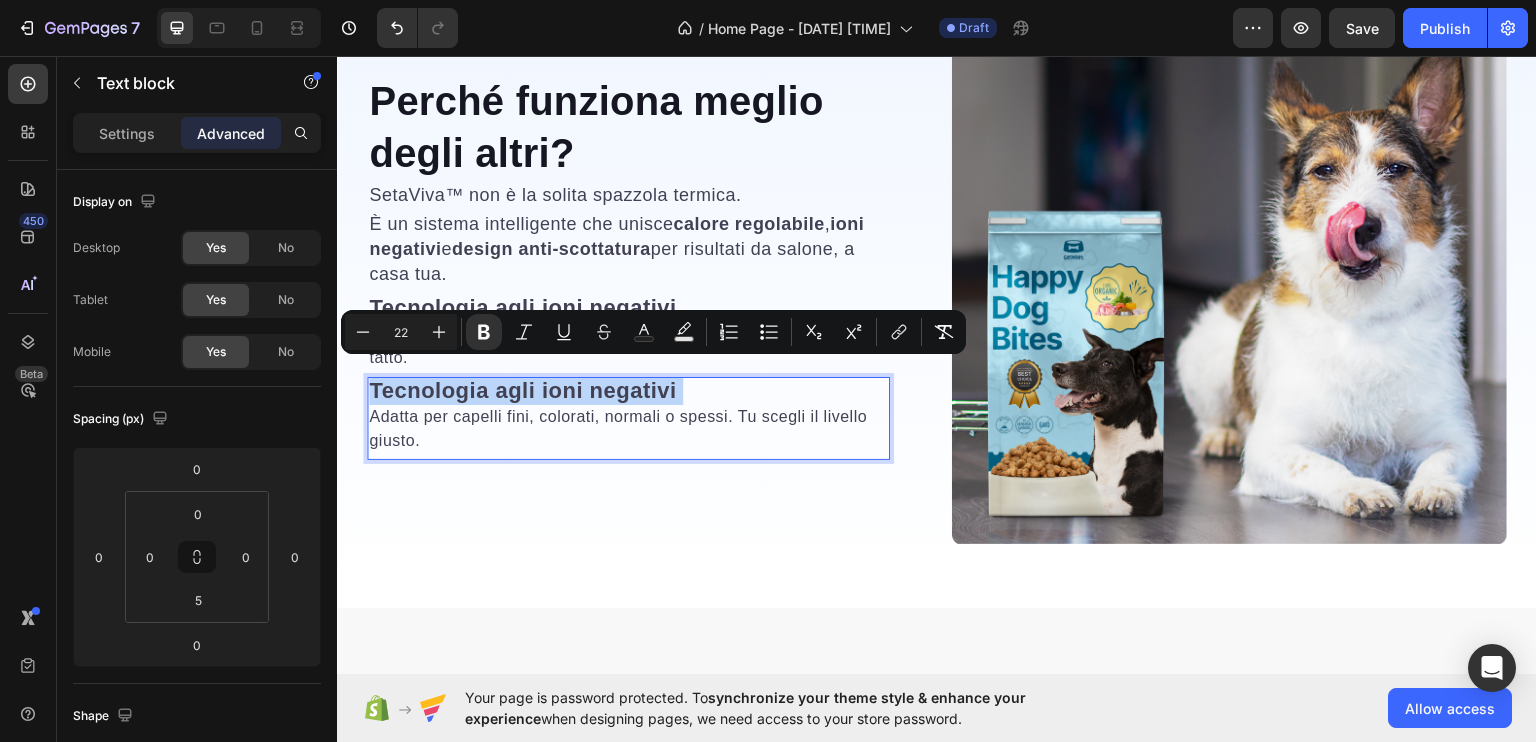 click on "Tecnologia agli ioni negativi" at bounding box center (522, 389) 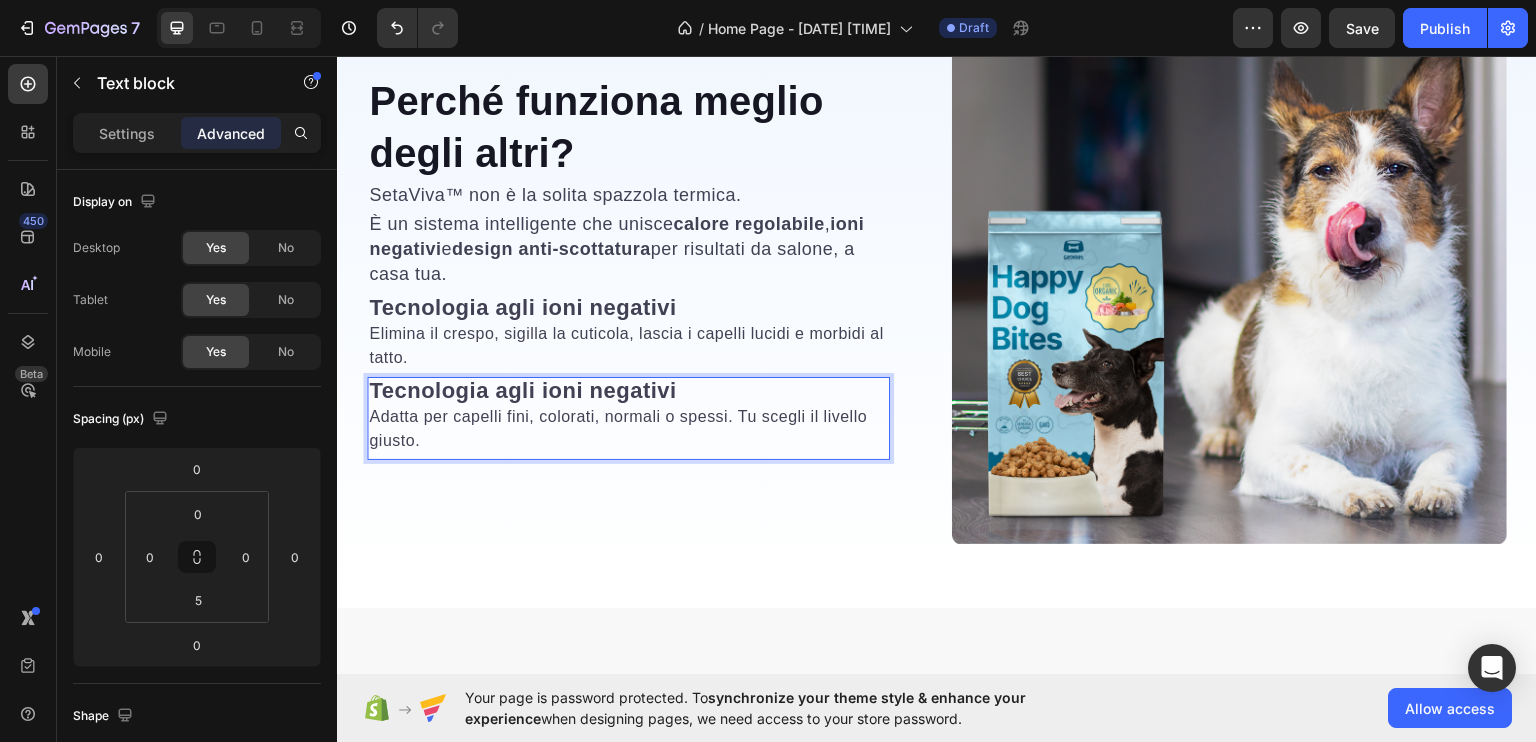 click on "Tecnologia agli ioni negativi" at bounding box center (522, 389) 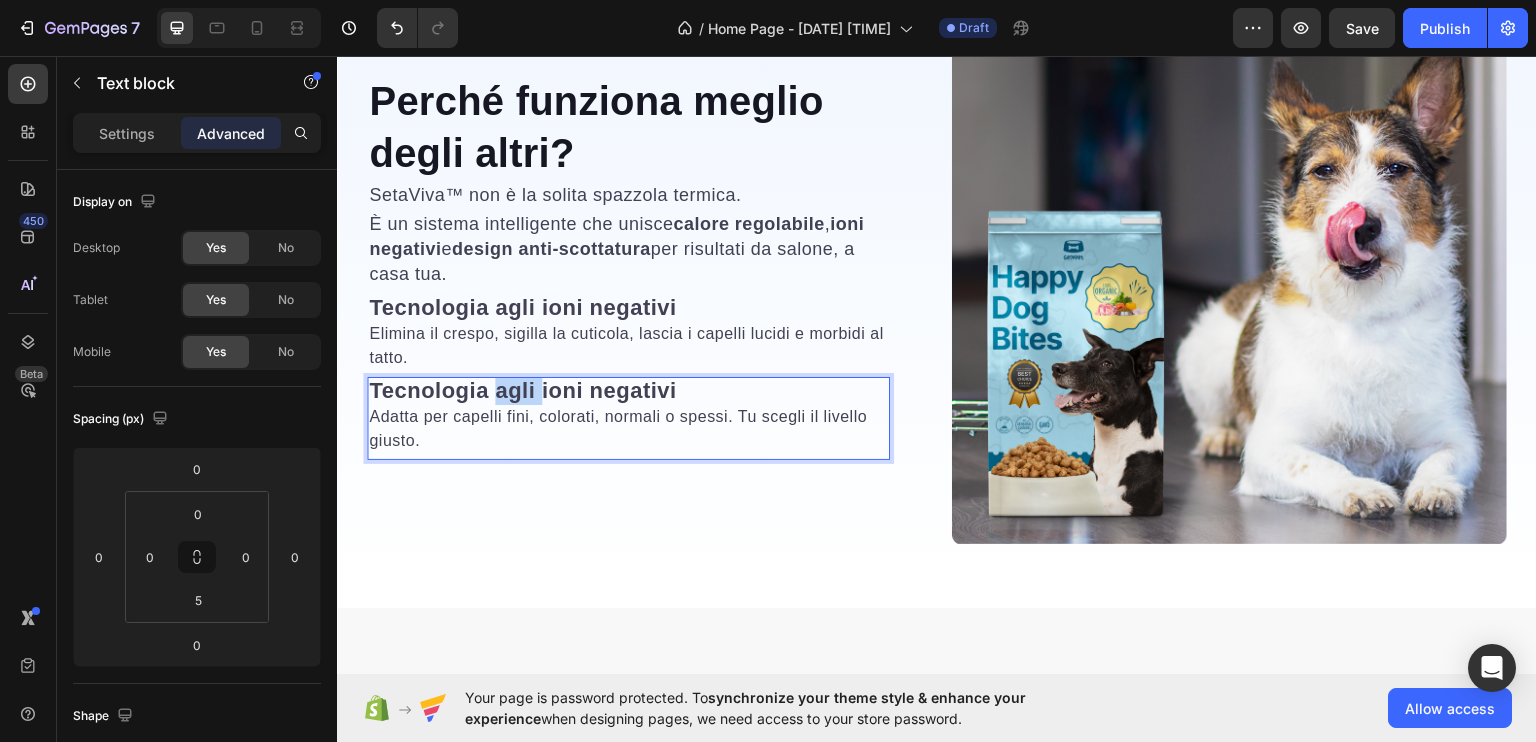 click on "Tecnologia agli ioni negativi" at bounding box center (522, 389) 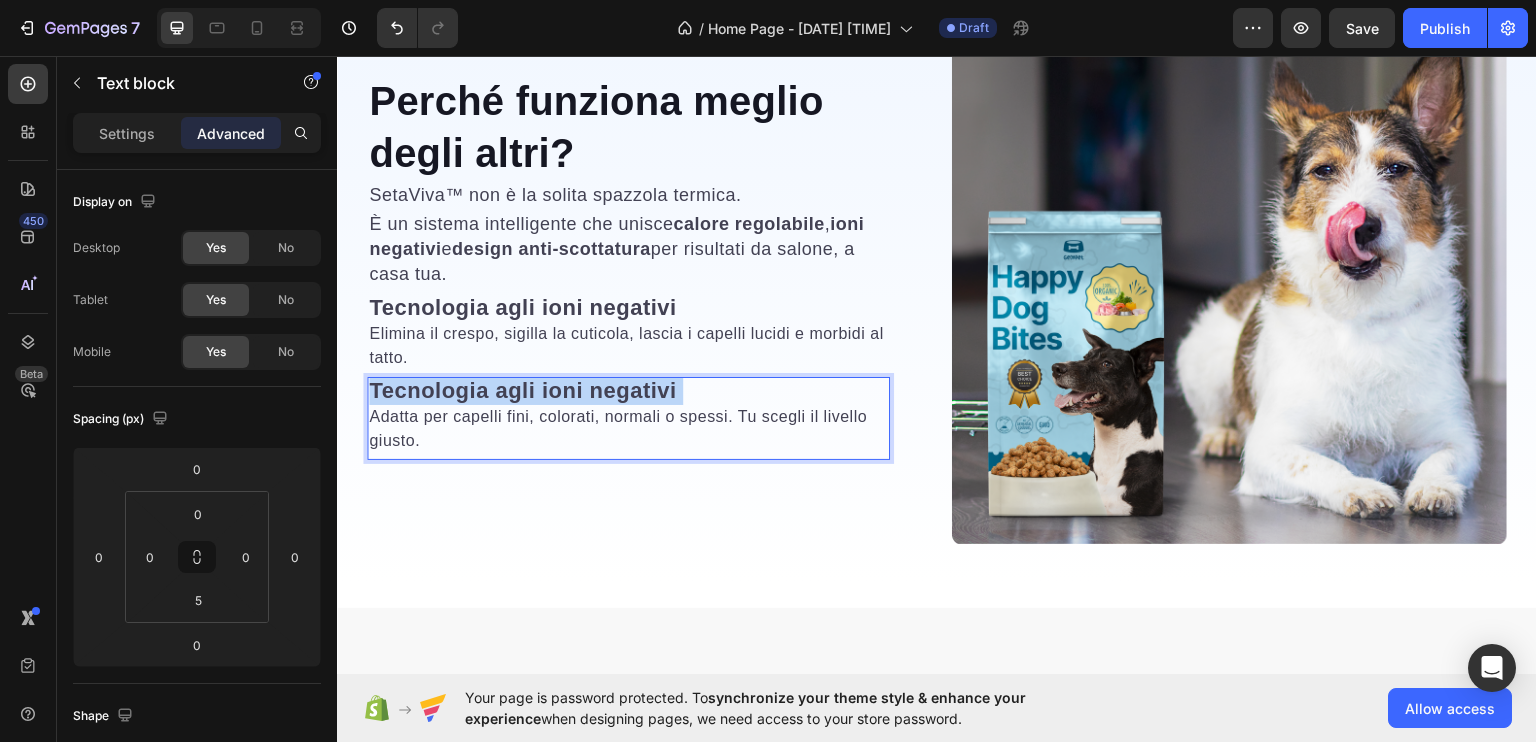 click on "Tecnologia agli ioni negativi" at bounding box center [522, 389] 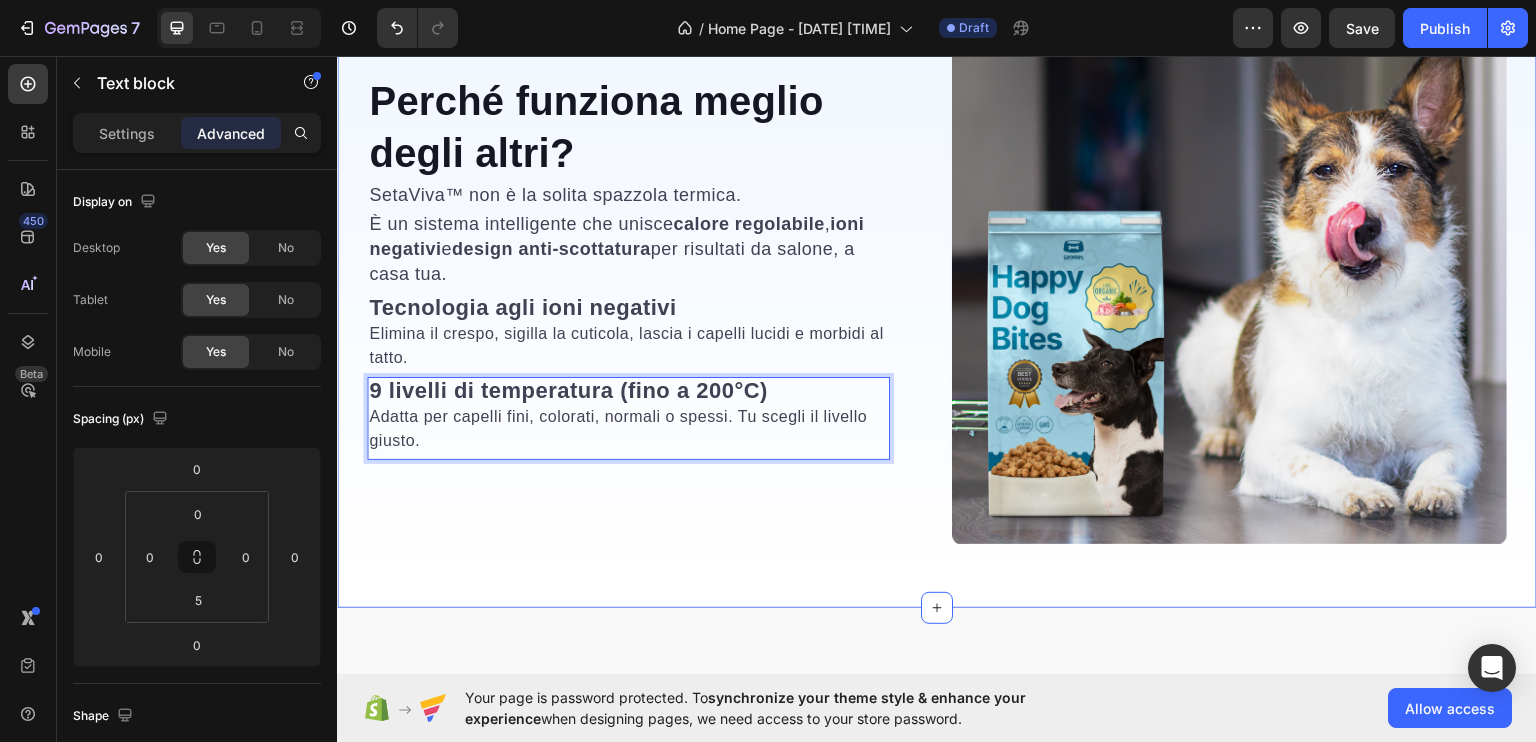 click on "Ecco cosa succede quando inizi a usare SetaViva™ ogni mattina… Heading Immagina: ti svegli, fai colazione. Non devi più scegliere tra “perdo tempo” e “esco spettinata”.   Basta passare  SetaViva™  tra i capelli come una spazzola normale. In pochi minuti hai: Text Block Step - 1 Text Block Capelli lisci, morbidi, luminosi Text Block Row Step - 2 Text Block Niente crespo Text Block Row Step - 3 Text Block Zero nodi Text Block Row Step - 4 Text Block Volume naturale Text Block Row Step - 4 Text Block Onde morbide o liscio perfetto, come piace a te Text Block Row Step - 4 Text Block E la soddisfazione di  guardarti allo specchio e piacerti davvero Text Block Row Ti fa sentire ordinata, curata, bella… anche nei giorni più normali. È come regalarsi una coccola quotidiana. In 8 minuti. Text Block The standard Lorem Heading Image Row ⁠⁠⁠⁠⁠⁠⁠ Perché funziona meglio degli altri? Heading SetaViva™ non è la solita spazzola termica. Text block È un sistema intelligente che unisce  ," at bounding box center [937, -53] 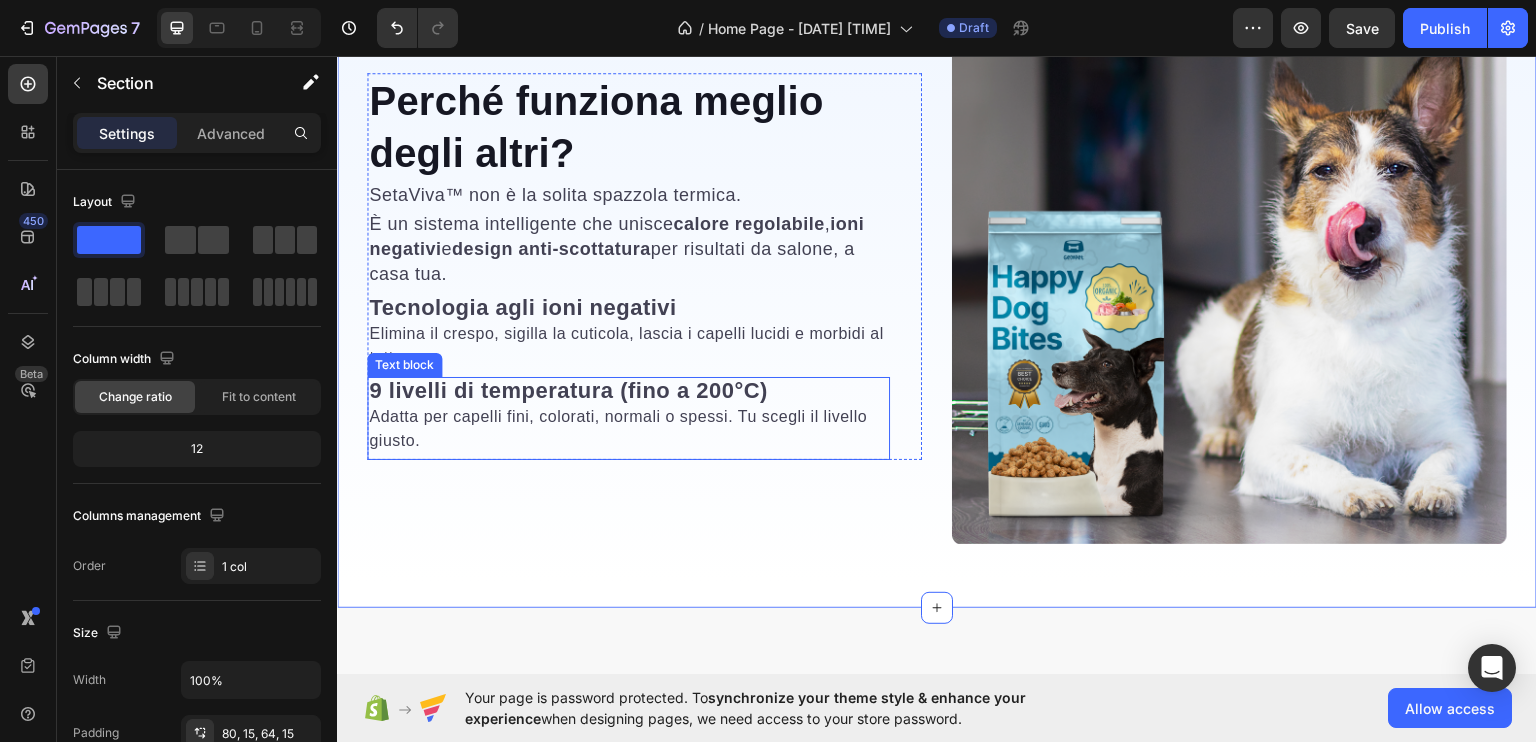 click on "9 livelli di temperatura (fino a 200°C)" at bounding box center (568, 389) 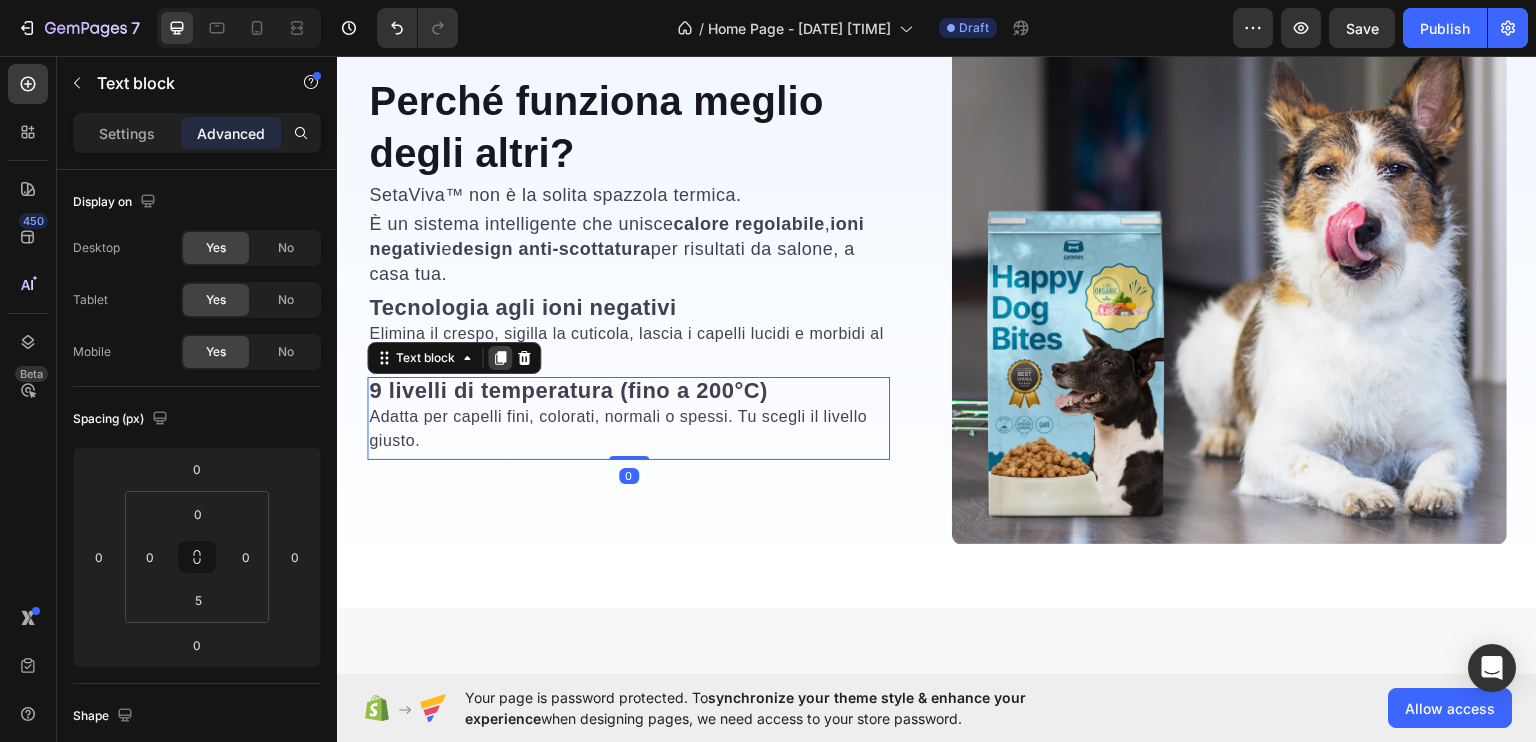 click 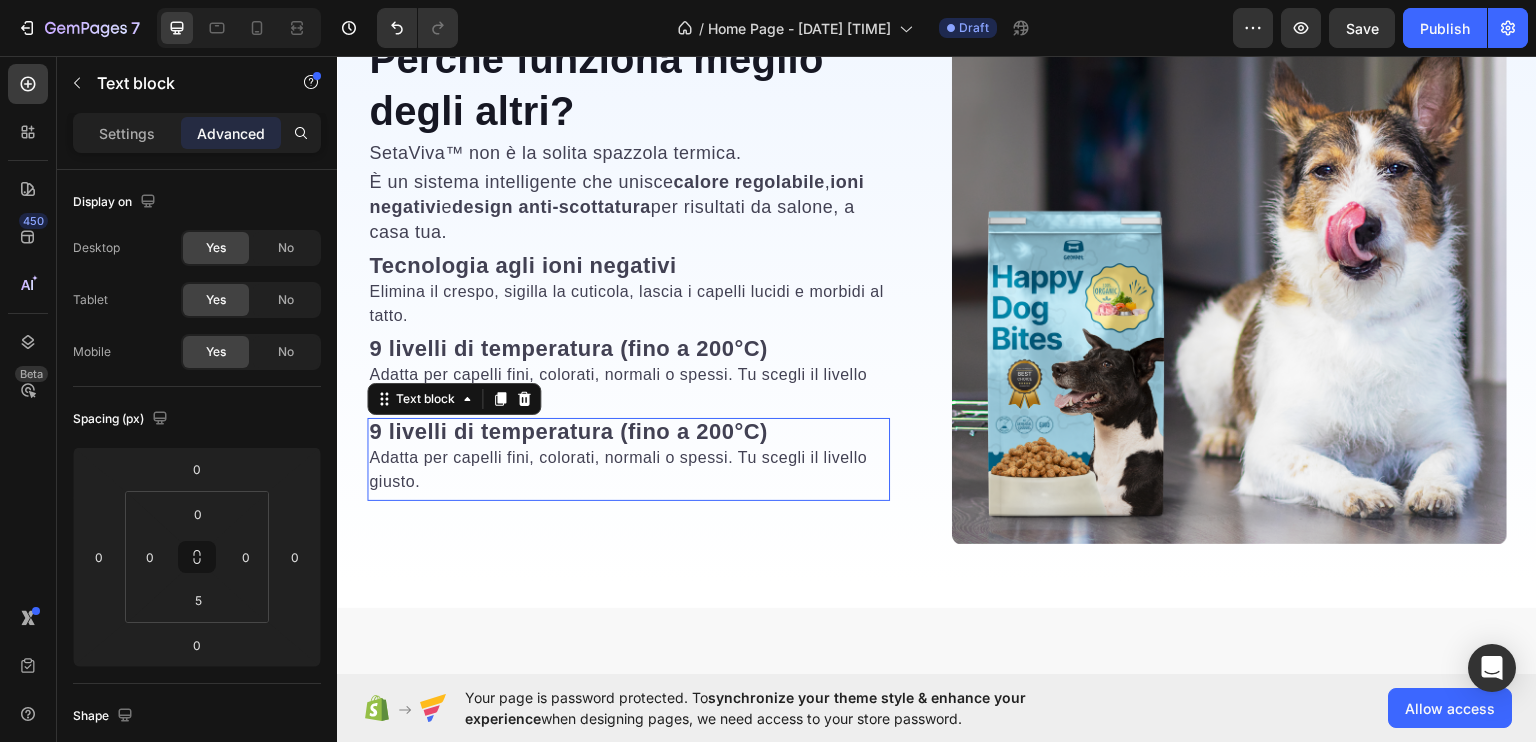 scroll, scrollTop: 2655, scrollLeft: 0, axis: vertical 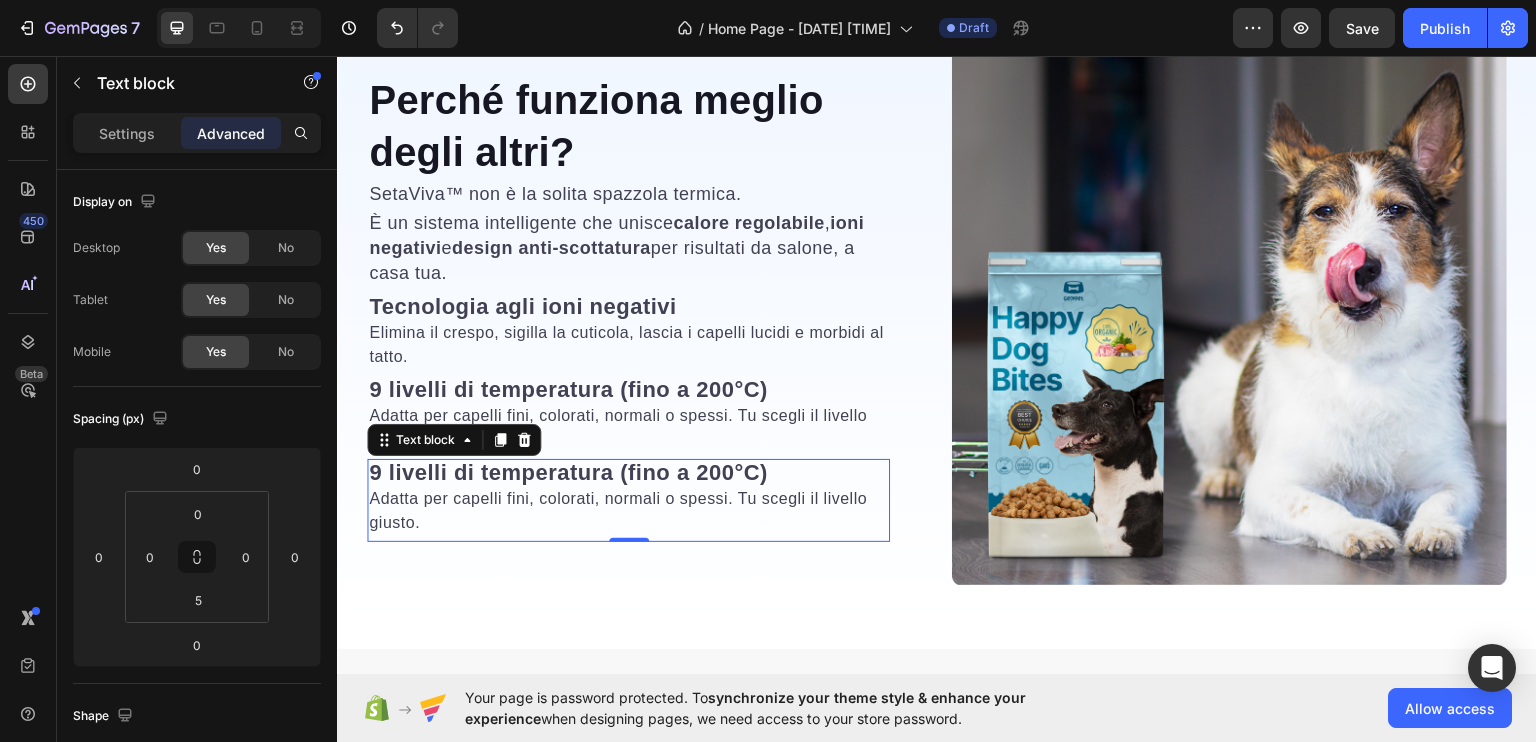 click on "9 livelli di temperatura (fino a 200°C)" at bounding box center [568, 471] 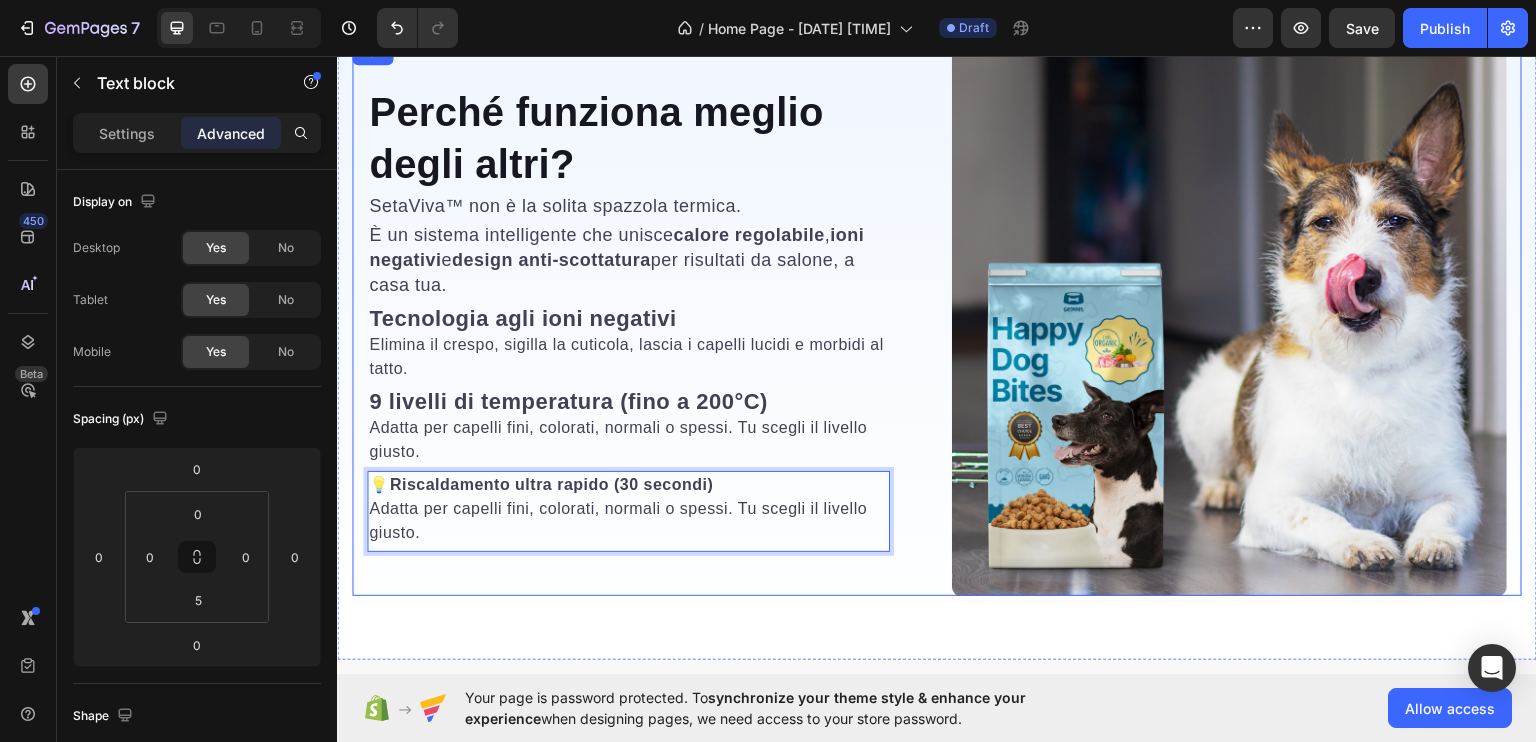 scroll, scrollTop: 2656, scrollLeft: 0, axis: vertical 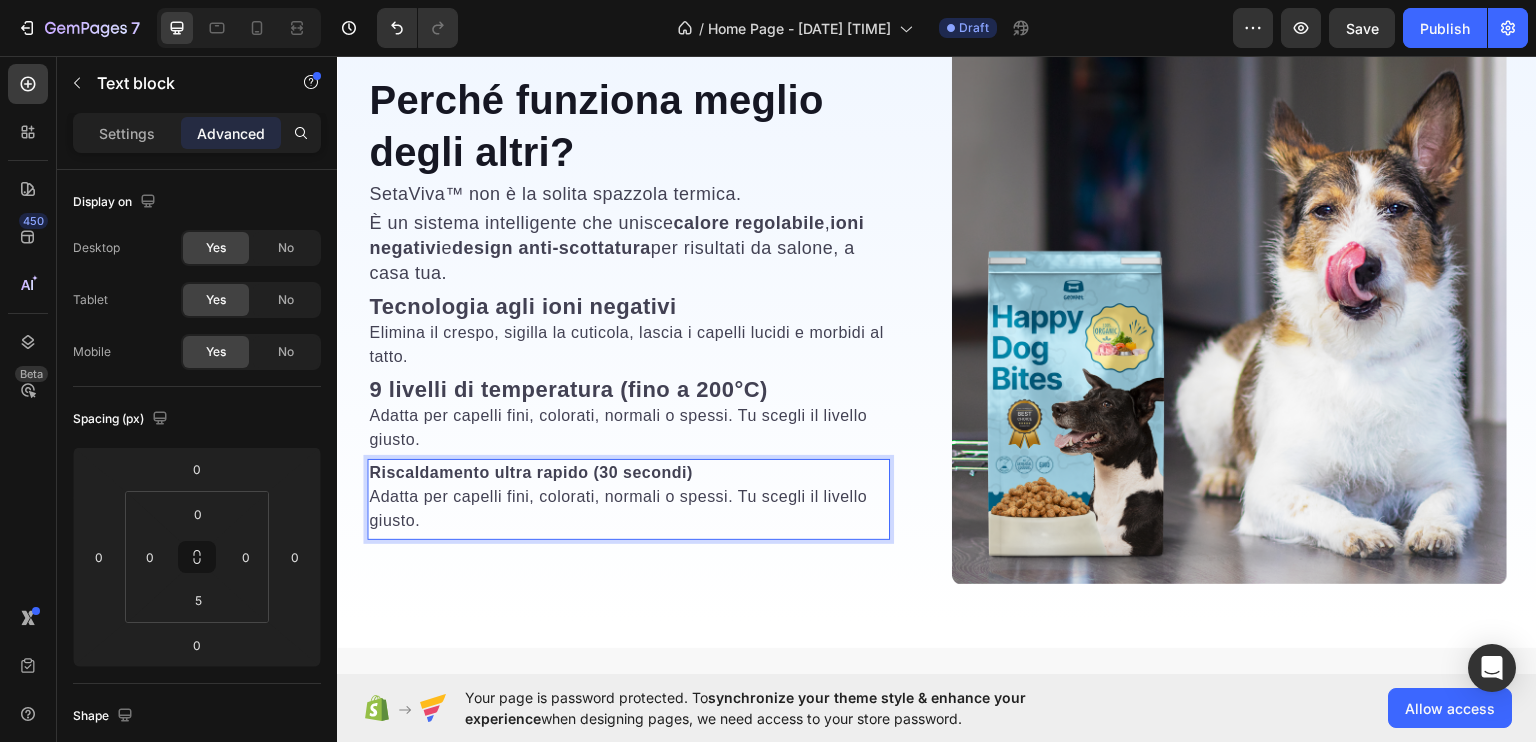 click on "Riscaldamento ultra rapido (30 secondi)" at bounding box center (531, 471) 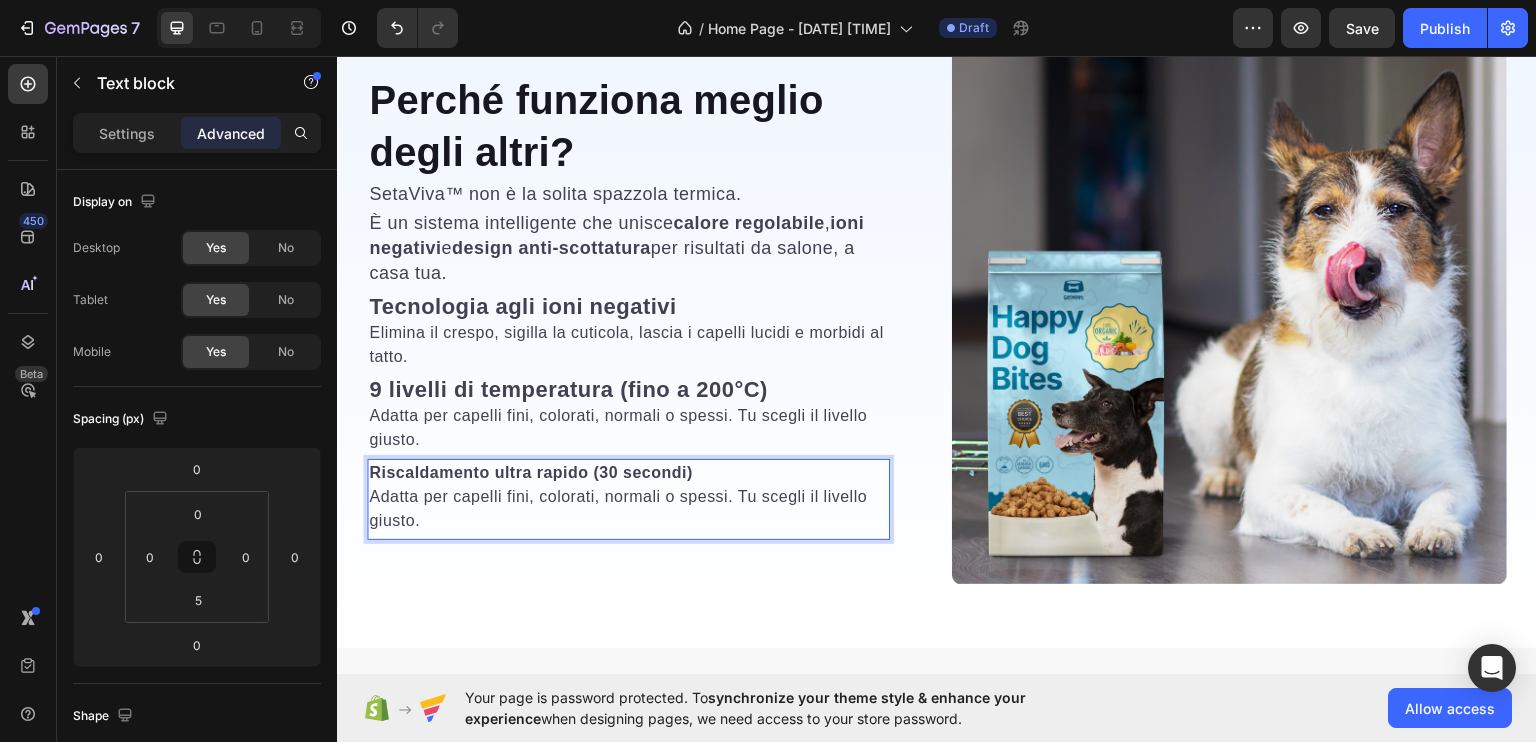 click on "Riscaldamento ultra rapido (30 secondi)" at bounding box center (531, 471) 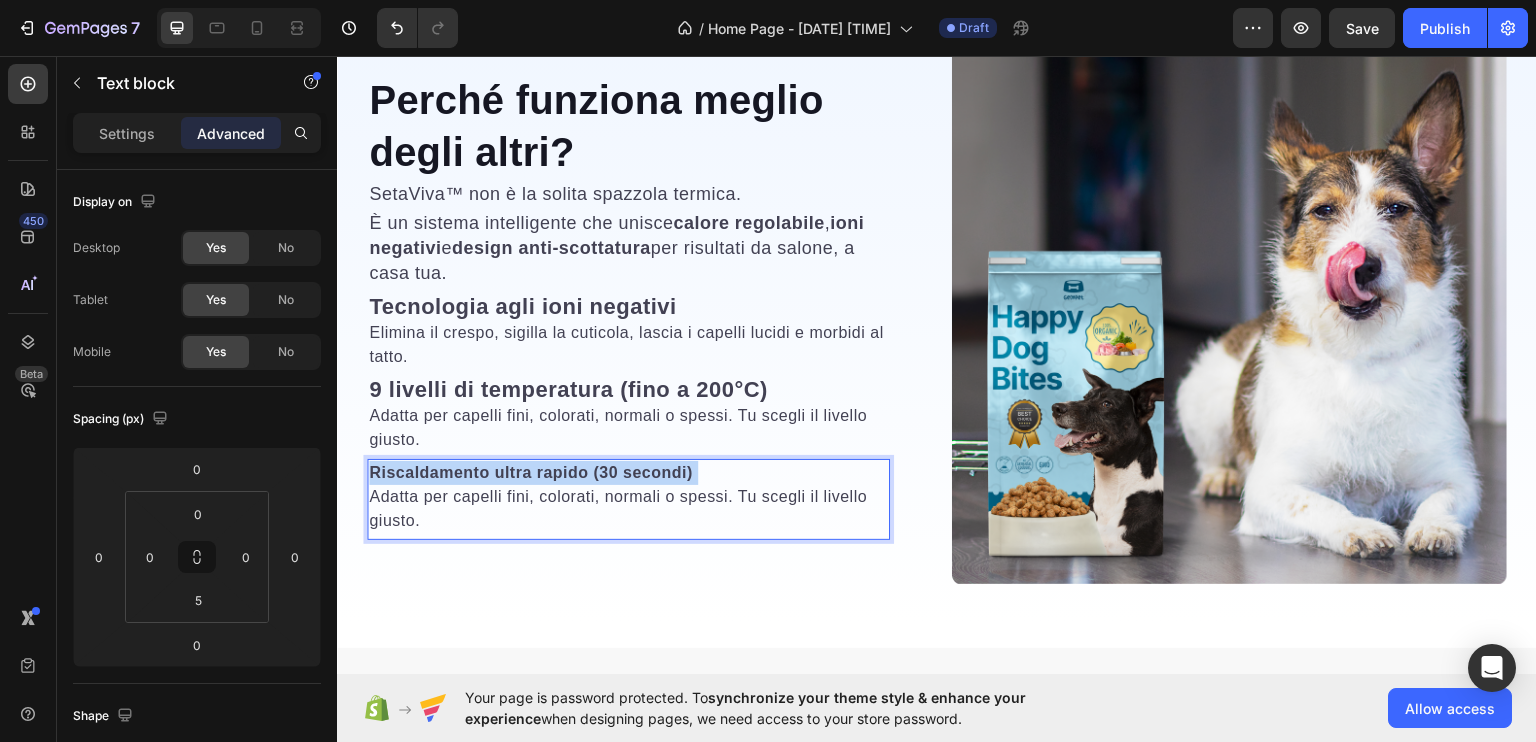 click on "Riscaldamento ultra rapido (30 secondi)" at bounding box center (531, 471) 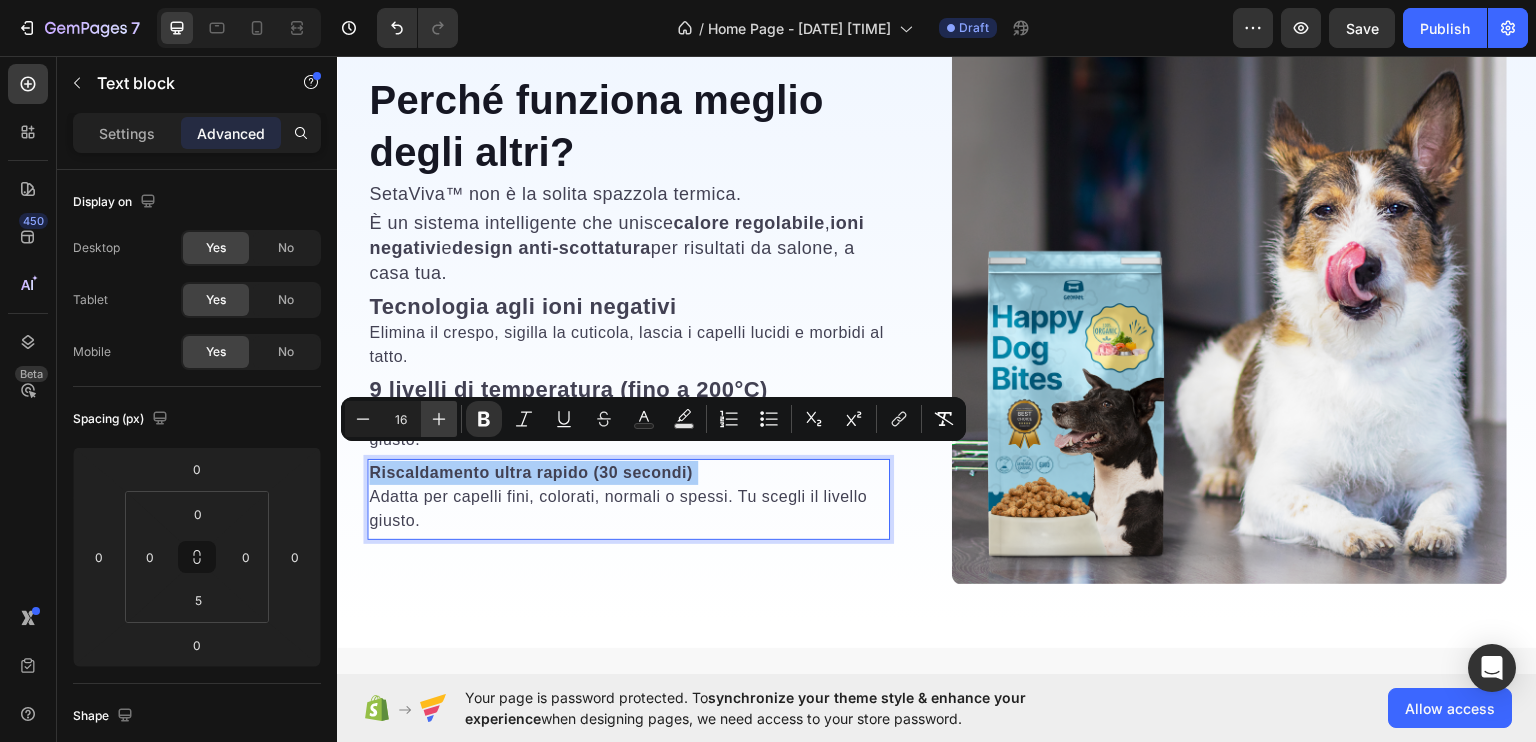 click on "Plus" at bounding box center [439, 419] 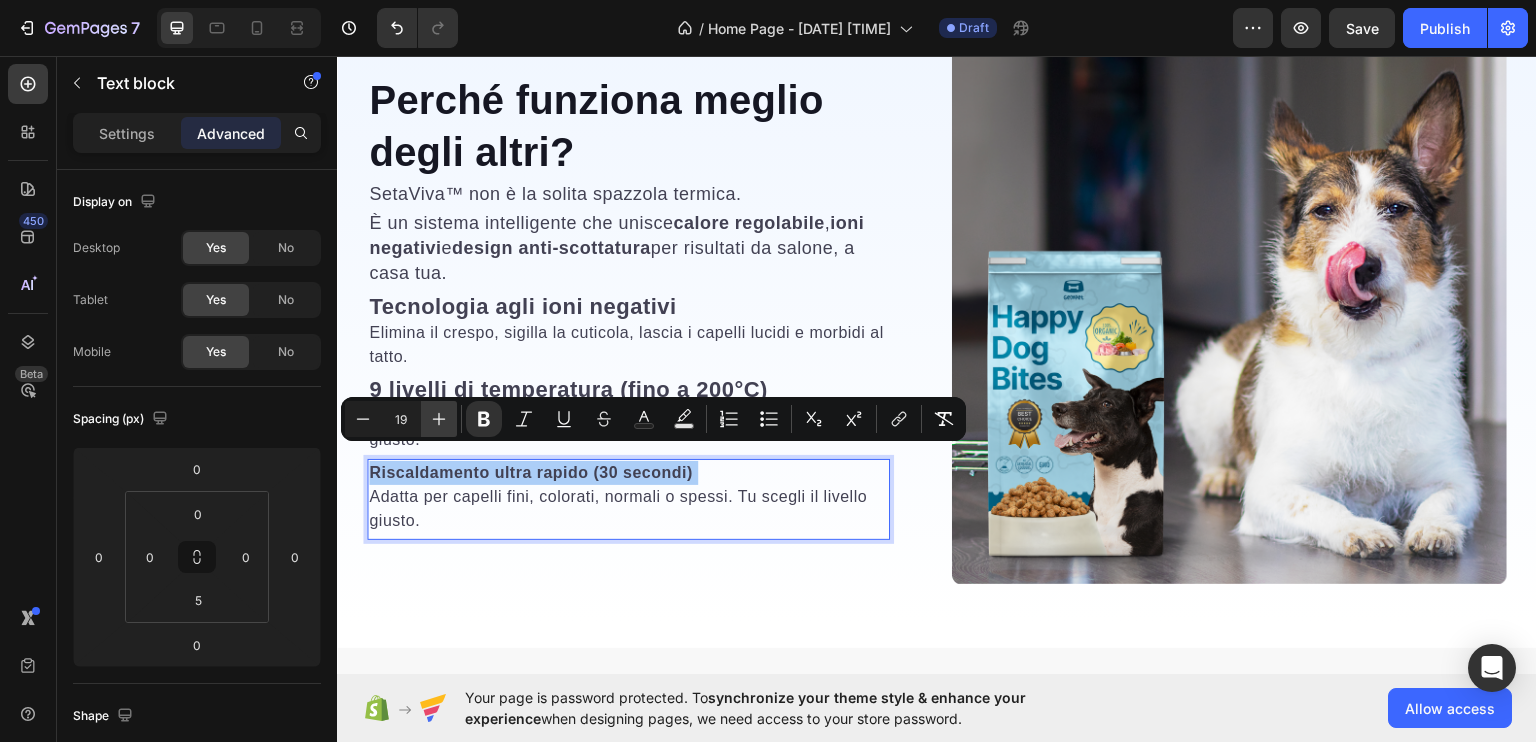 click on "Plus" at bounding box center (439, 419) 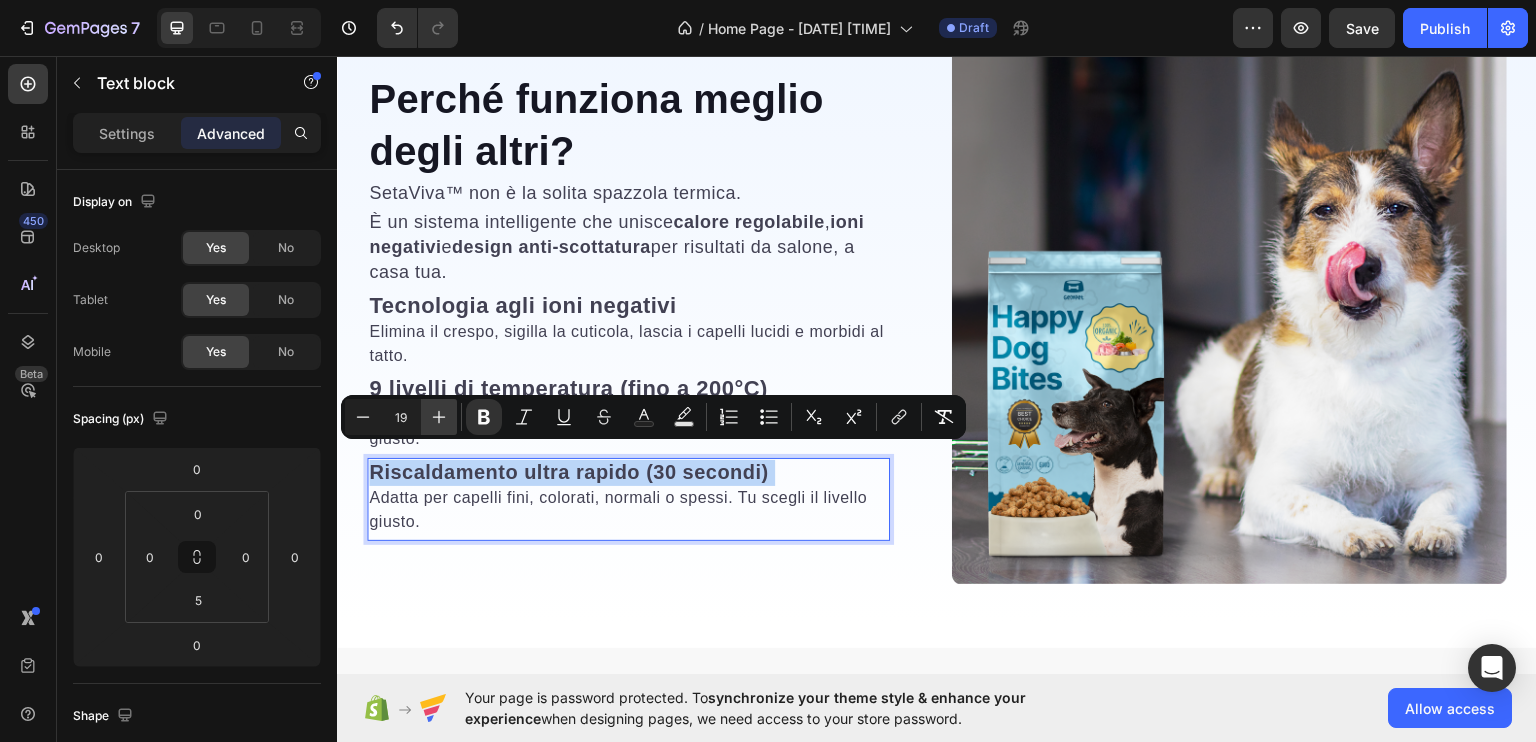 scroll, scrollTop: 2655, scrollLeft: 0, axis: vertical 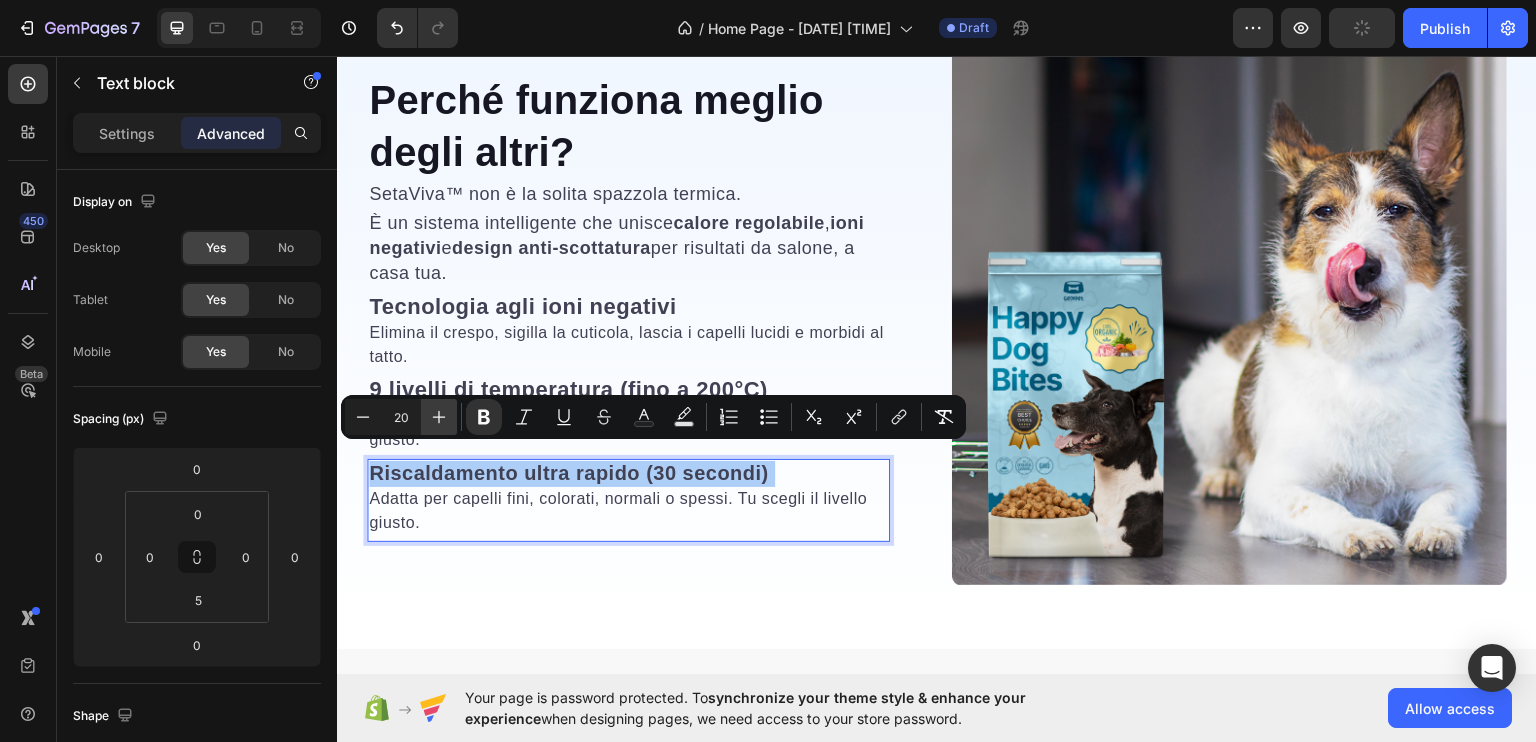 click on "Plus" at bounding box center (439, 417) 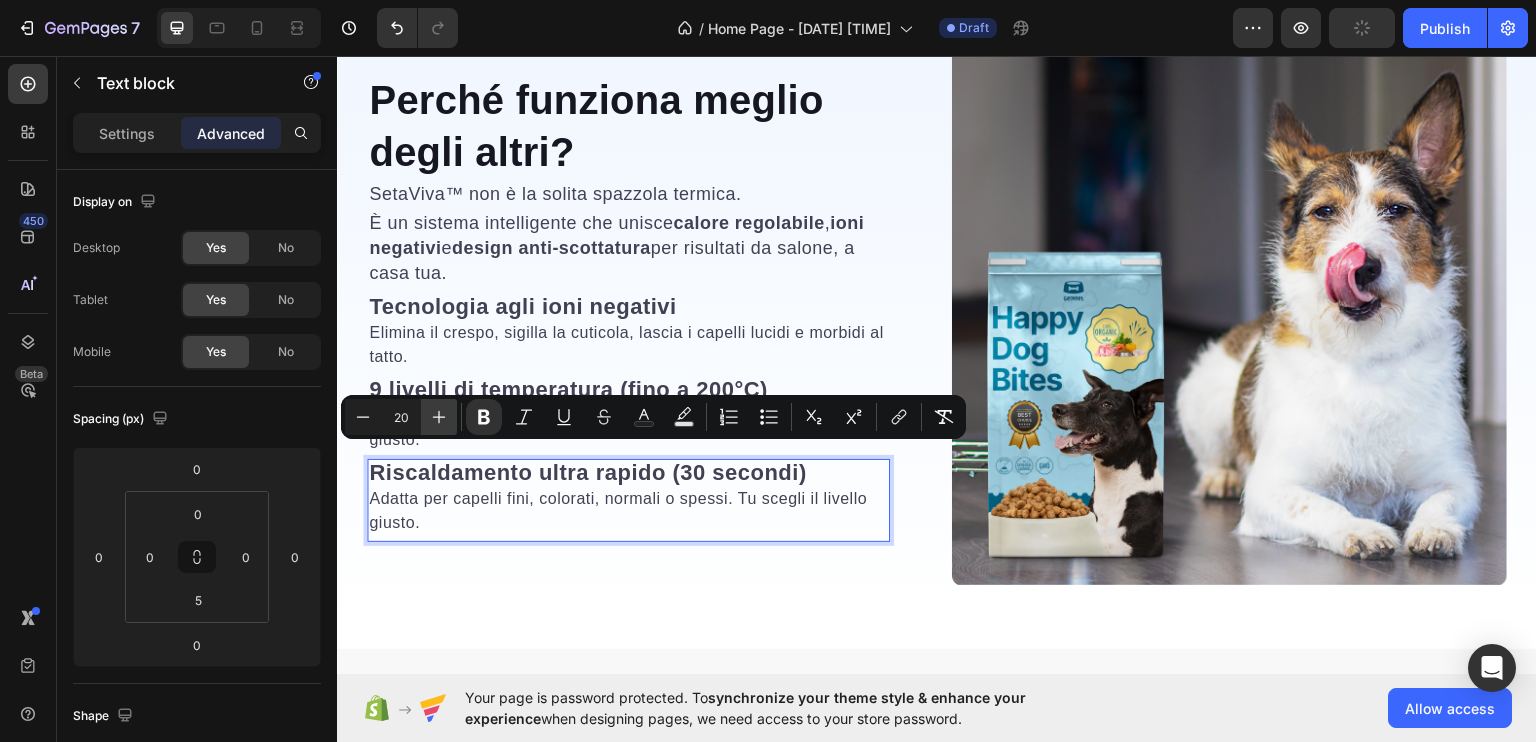 type on "22" 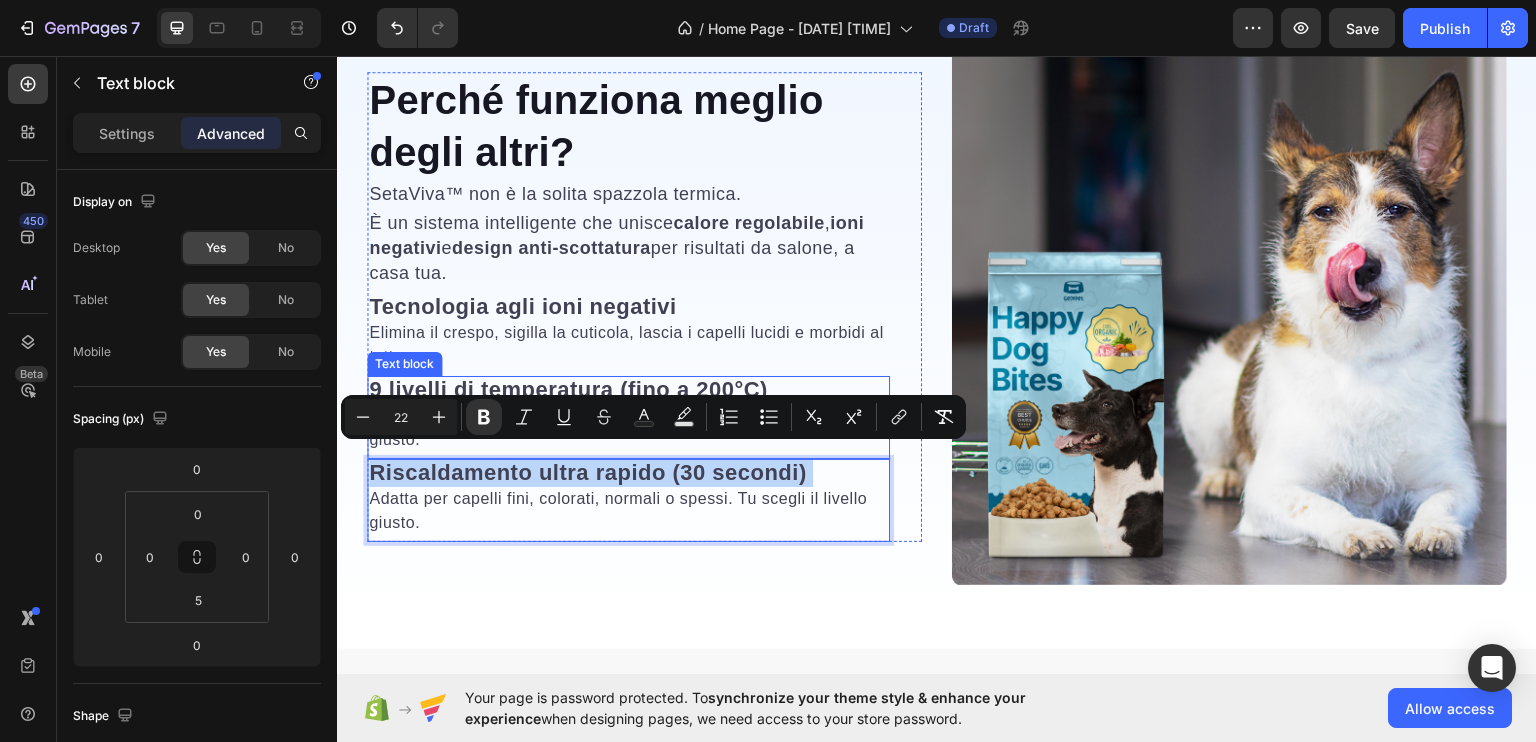 click on "9 livelli di temperatura (fino a 200°C)" at bounding box center (568, 388) 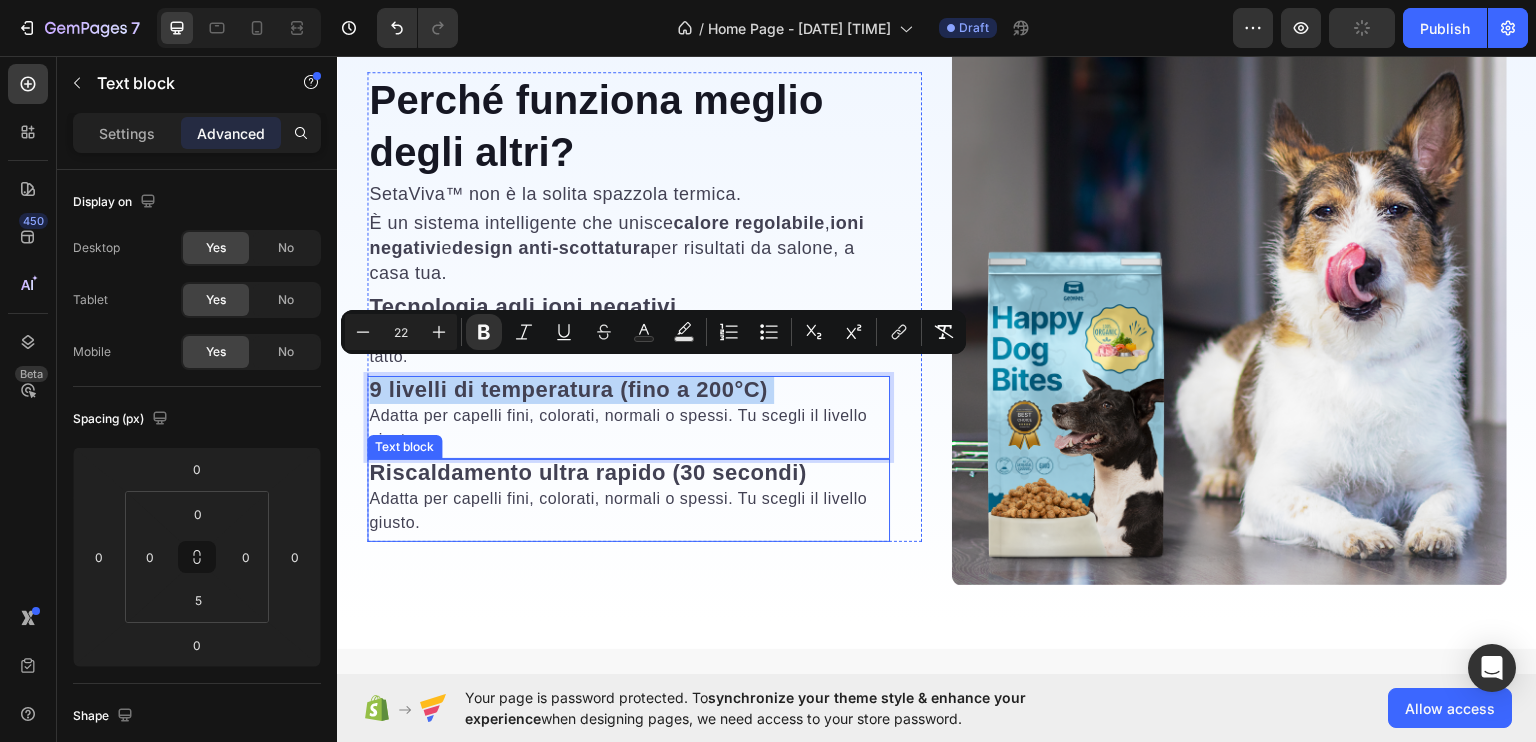 click on "Adatta per capelli fini, colorati, normali o spessi. Tu scegli il livello giusto." at bounding box center (628, 427) 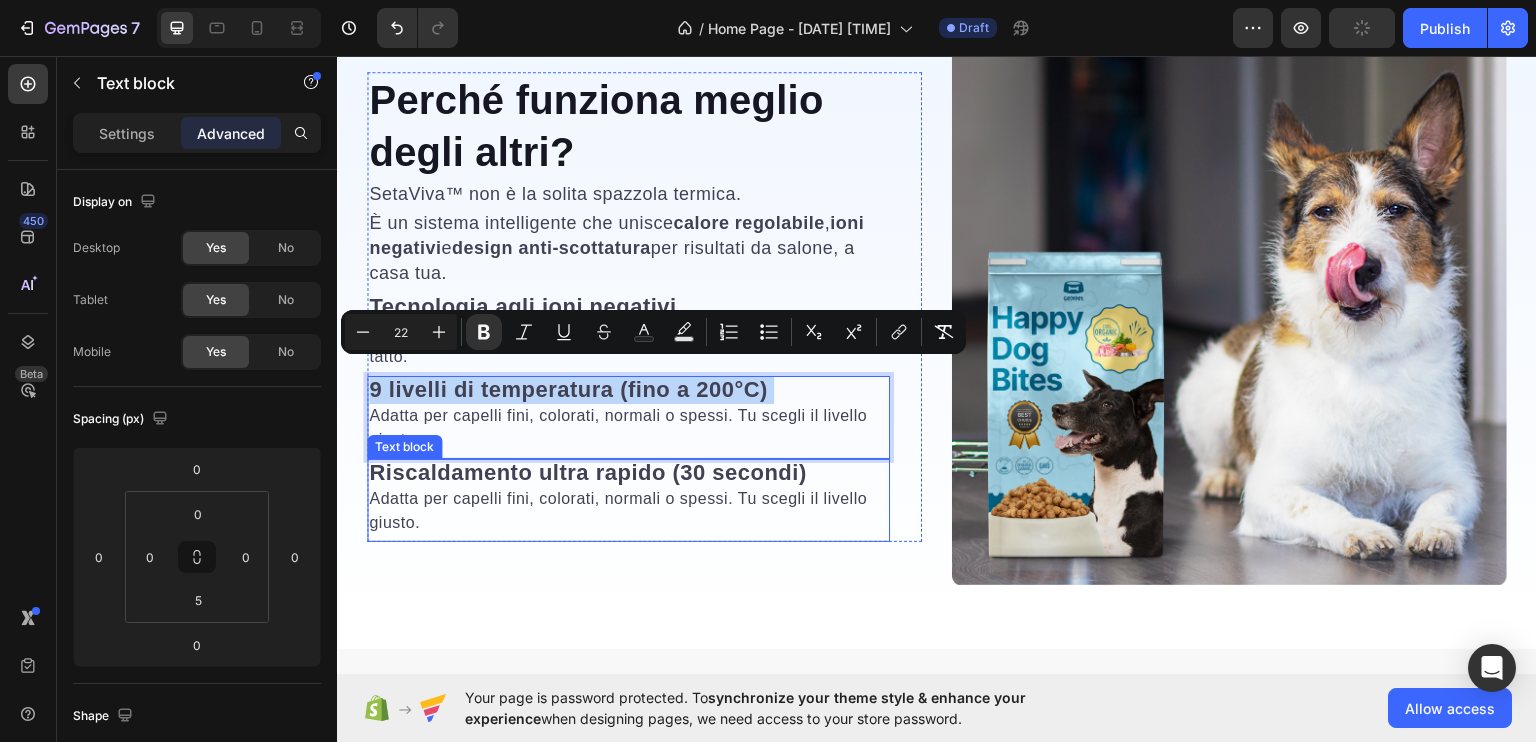 click on "Adatta per capelli fini, colorati, normali o spessi. Tu scegli il livello giusto." at bounding box center [628, 427] 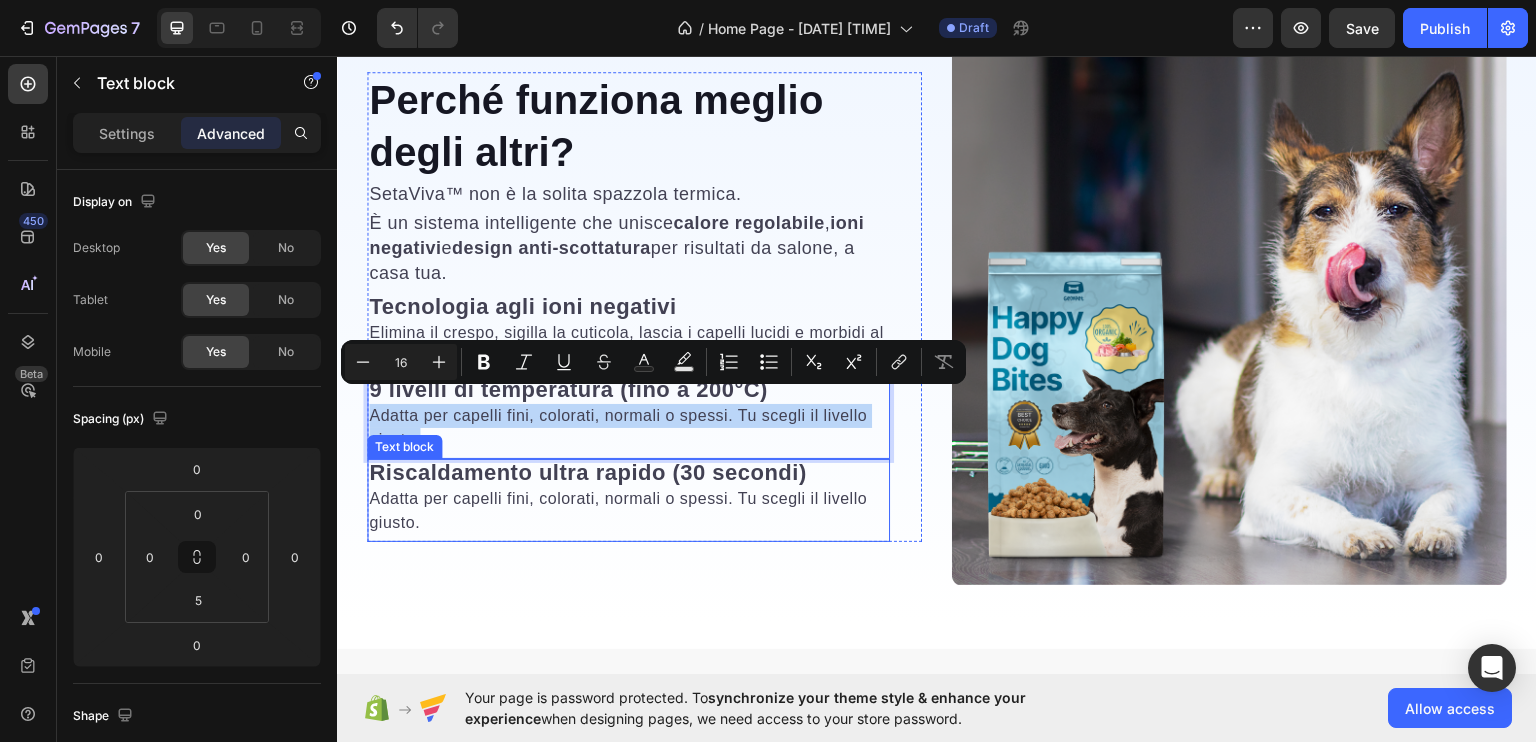 click on "Adatta per capelli fini, colorati, normali o spessi. Tu scegli il livello giusto." at bounding box center (628, 510) 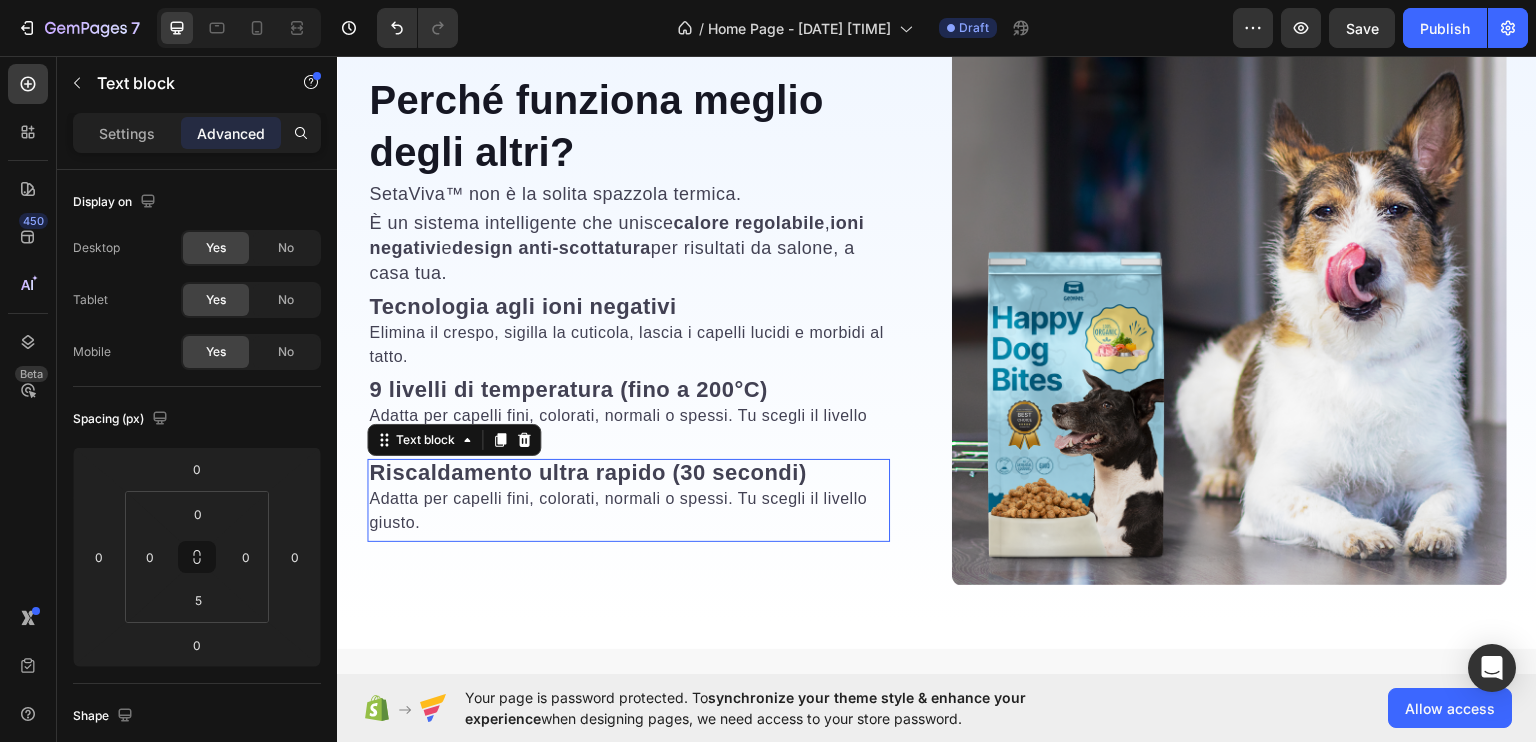 click on "Adatta per capelli fini, colorati, normali o spessi. Tu scegli il livello giusto." at bounding box center [628, 510] 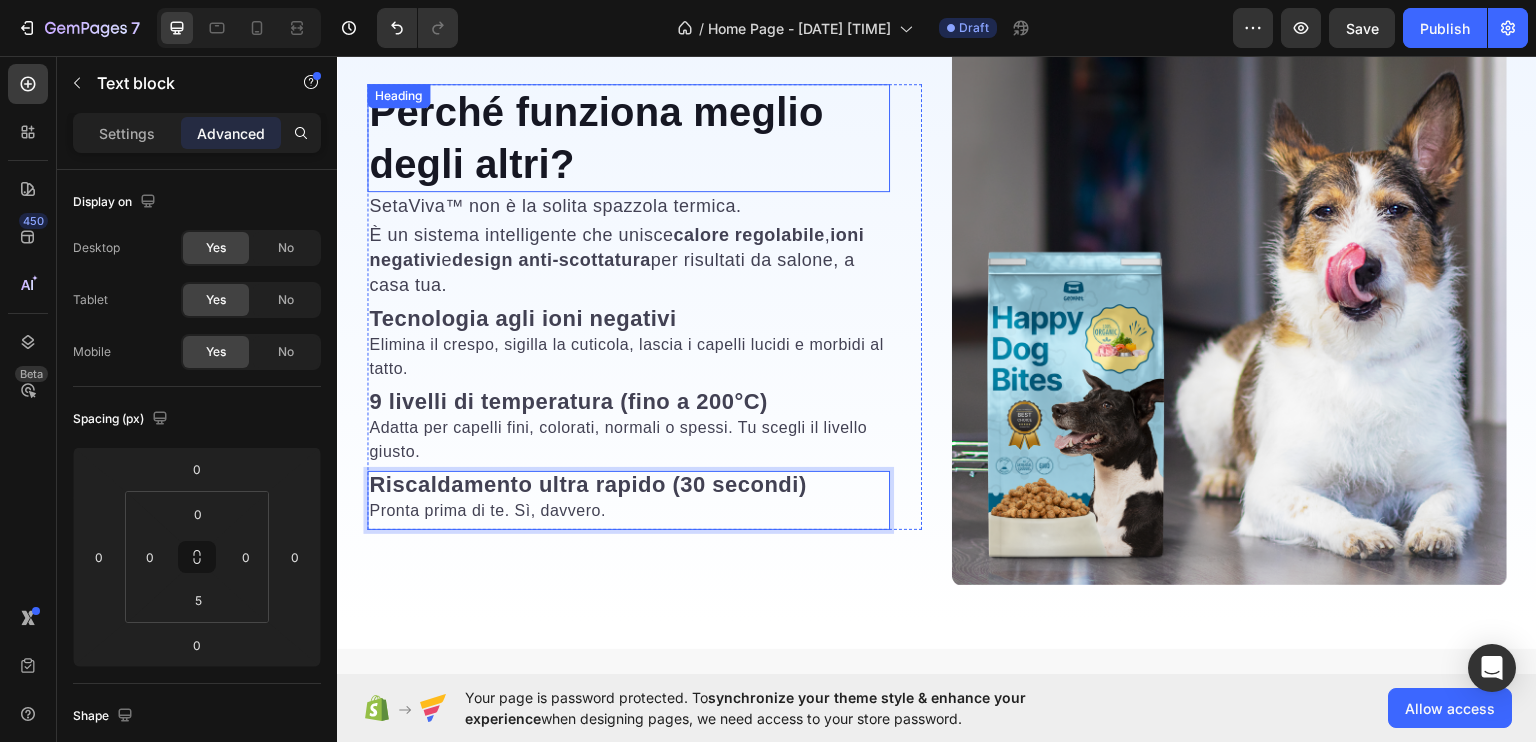 scroll, scrollTop: 2667, scrollLeft: 0, axis: vertical 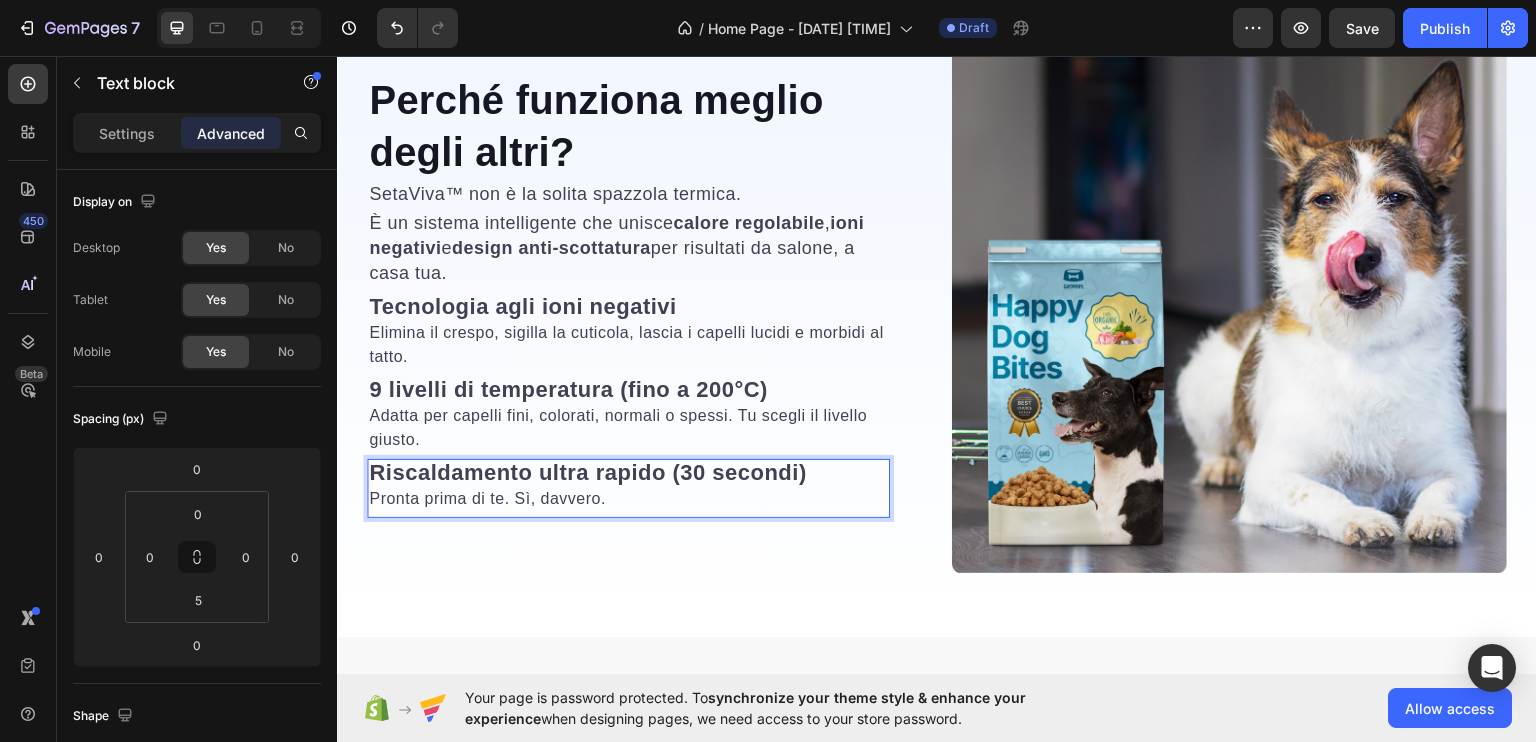 click on "Pronta prima di te. Sì, davvero." at bounding box center (588, 498) 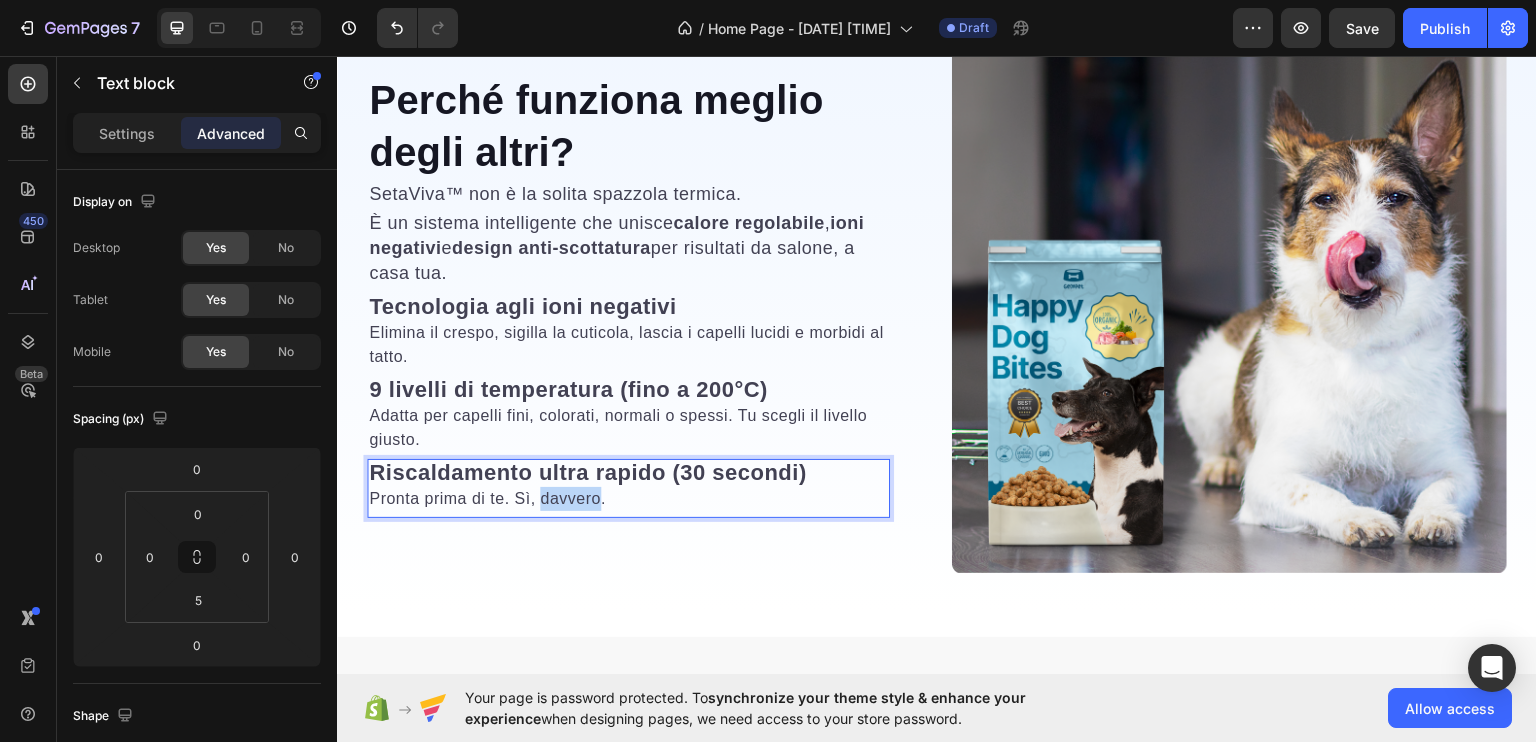 click on "Pronta prima di te. Sì, davvero." at bounding box center (588, 498) 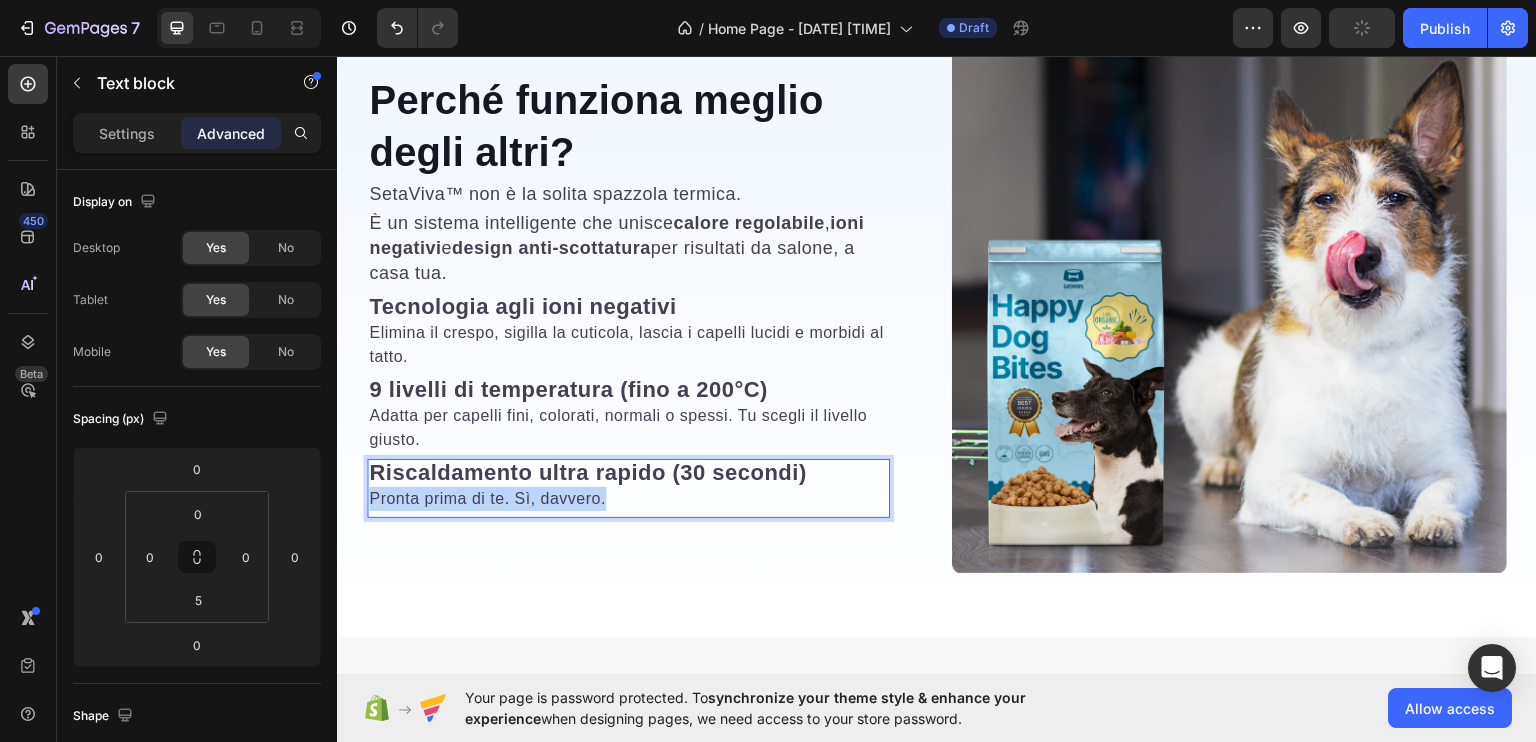 click on "Pronta prima di te. Sì, davvero." at bounding box center [588, 498] 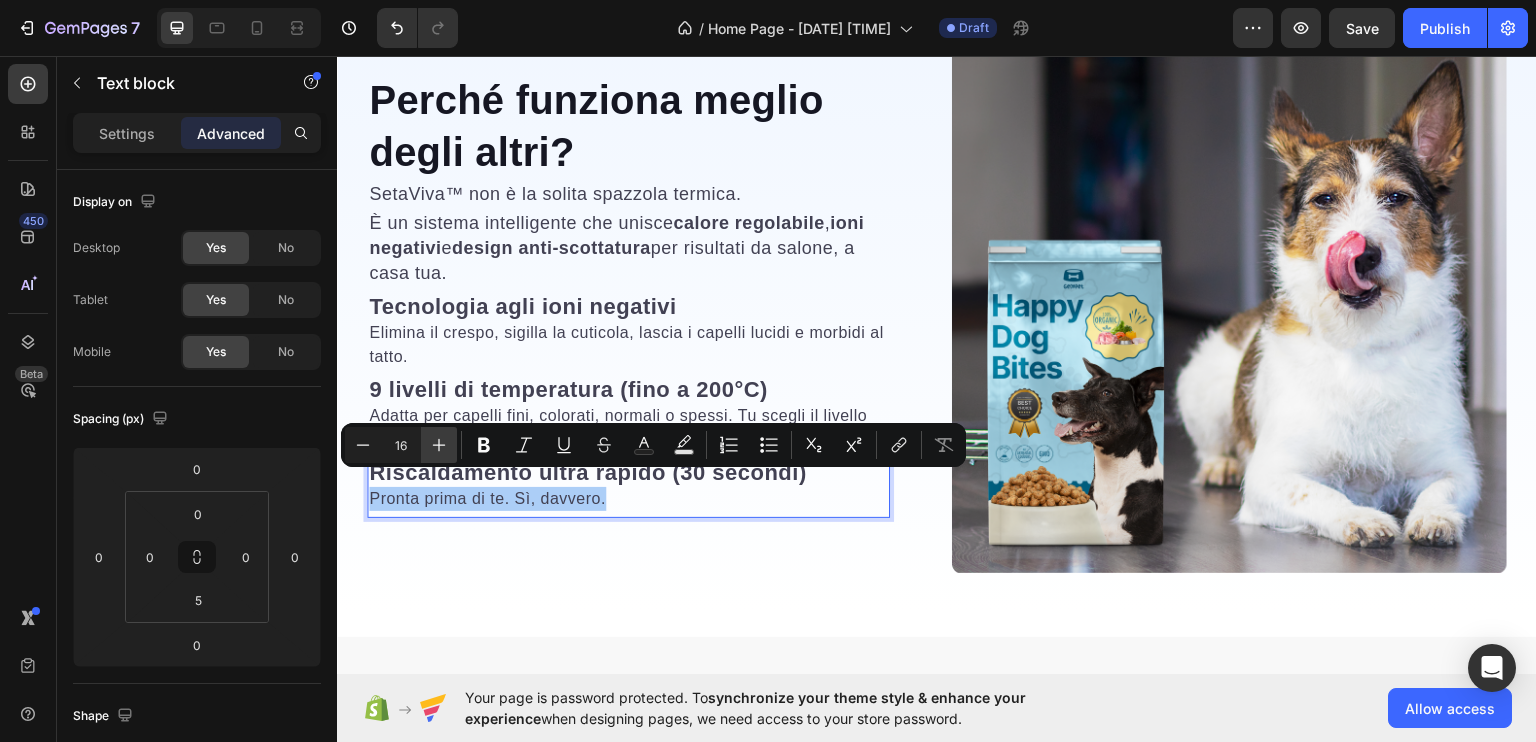 click 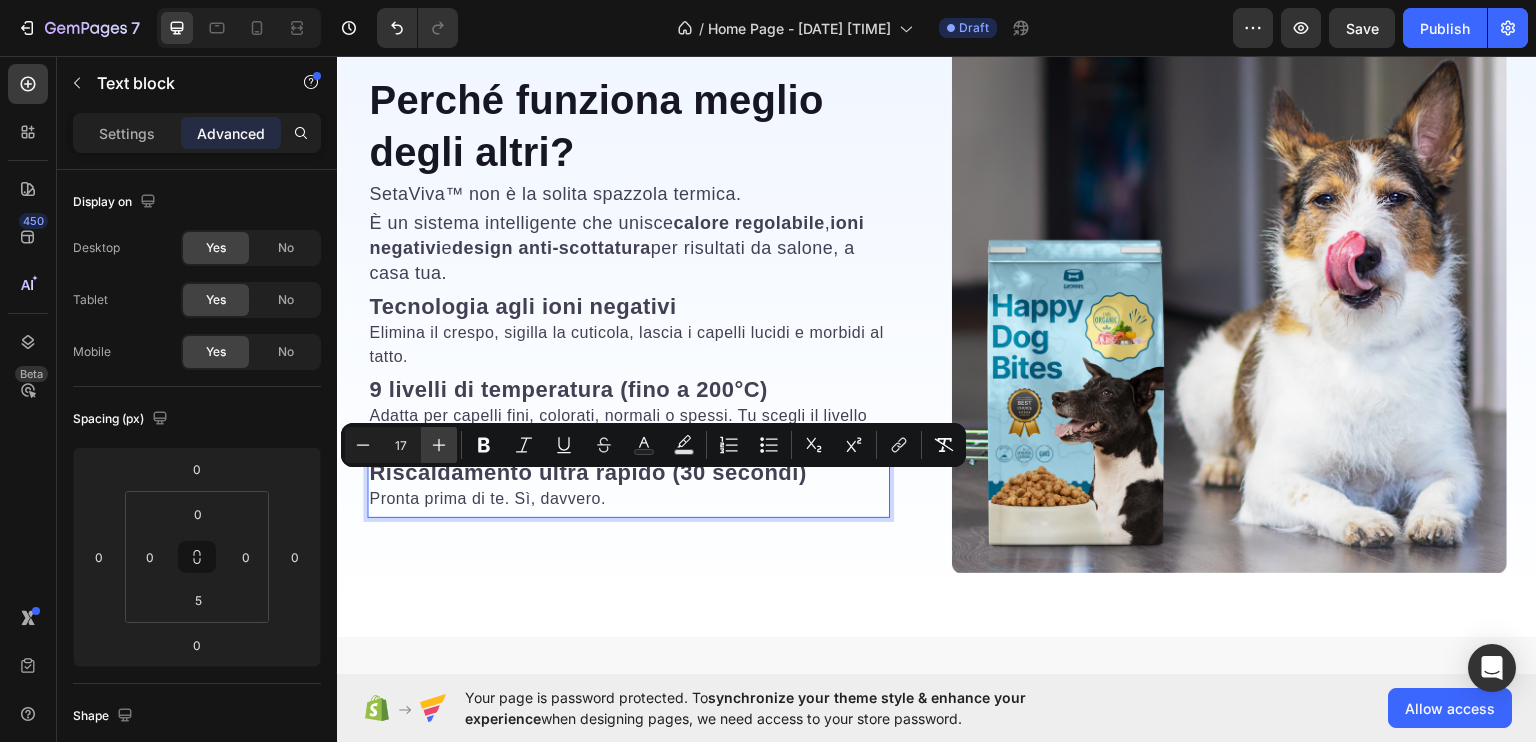 click 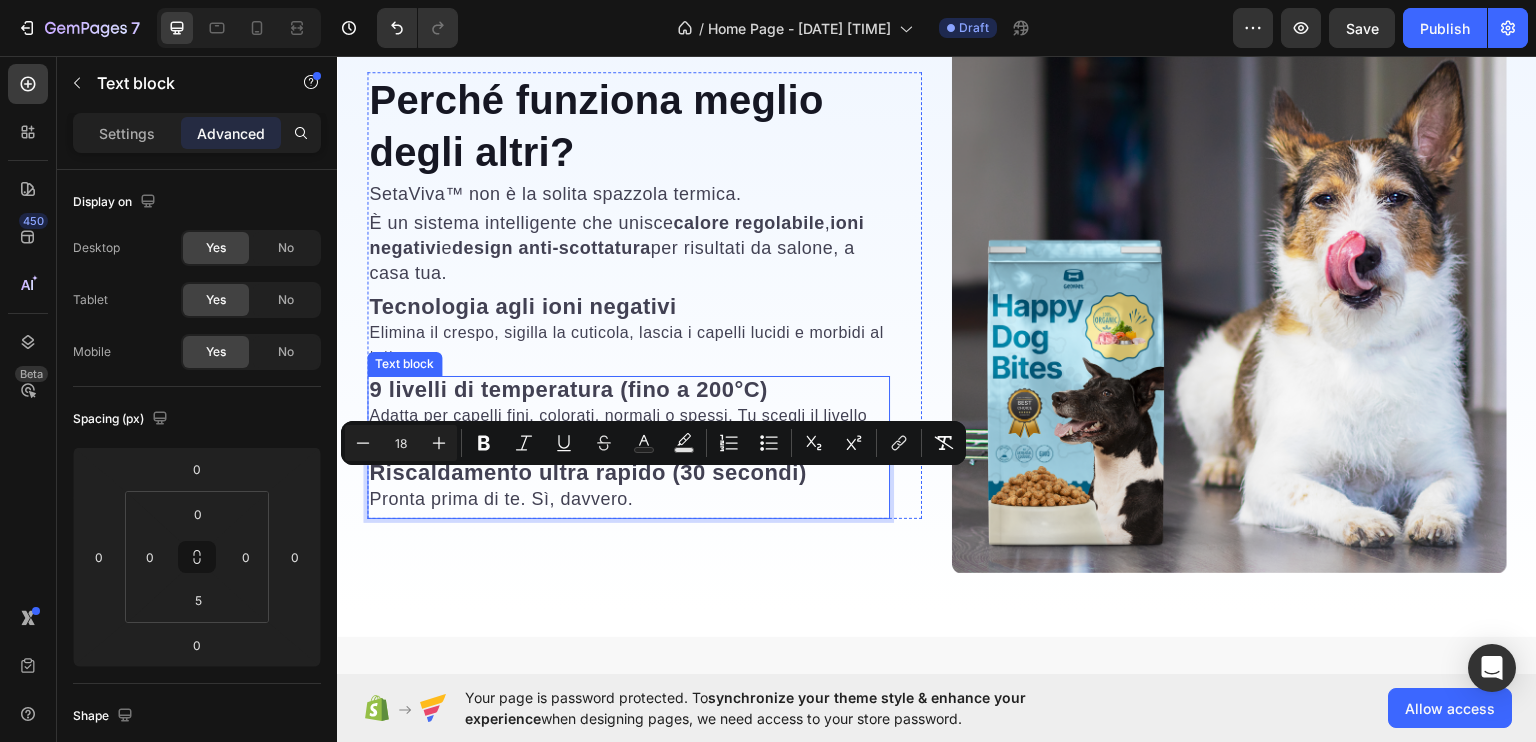 click on "Adatta per capelli fini, colorati, normali o spessi. Tu scegli il livello giusto." at bounding box center [628, 427] 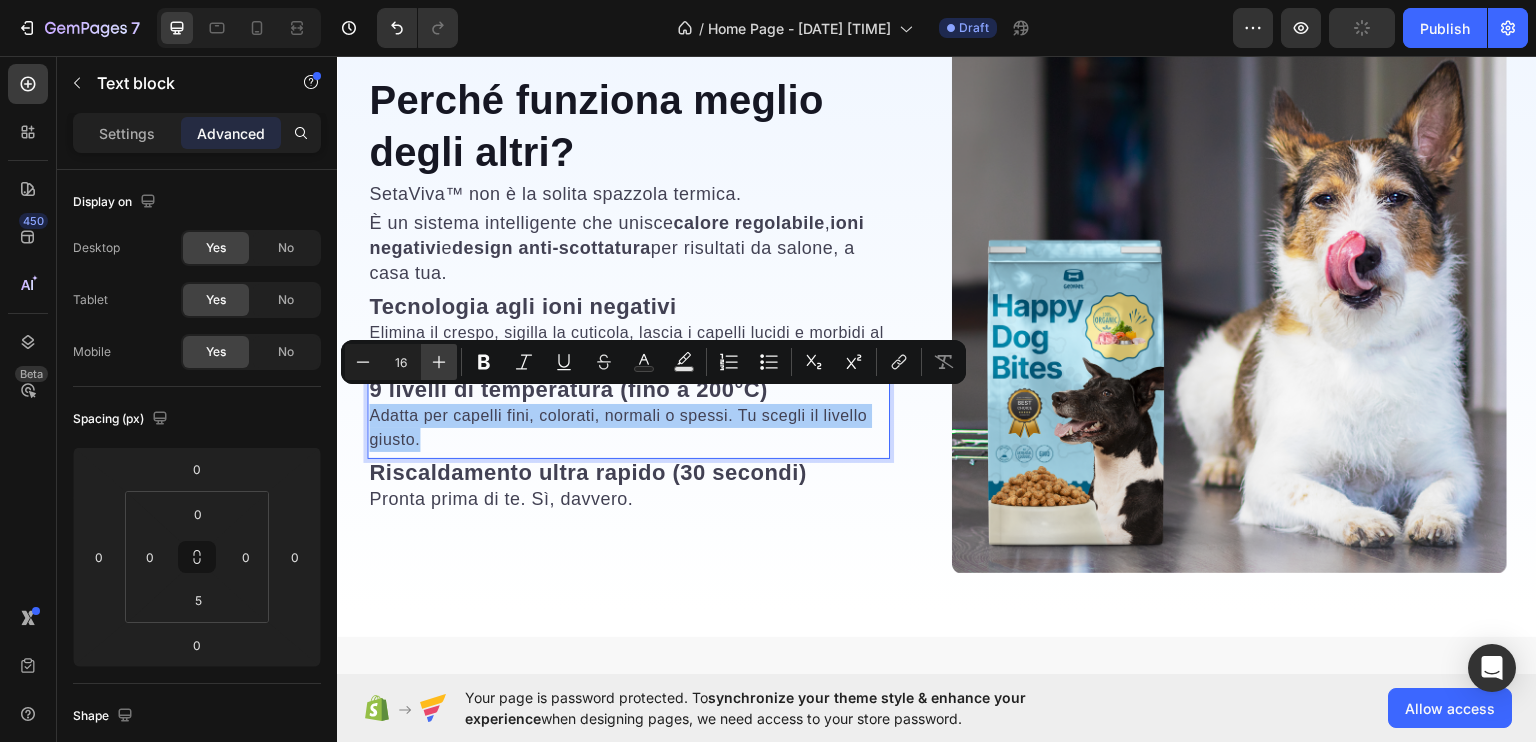 click 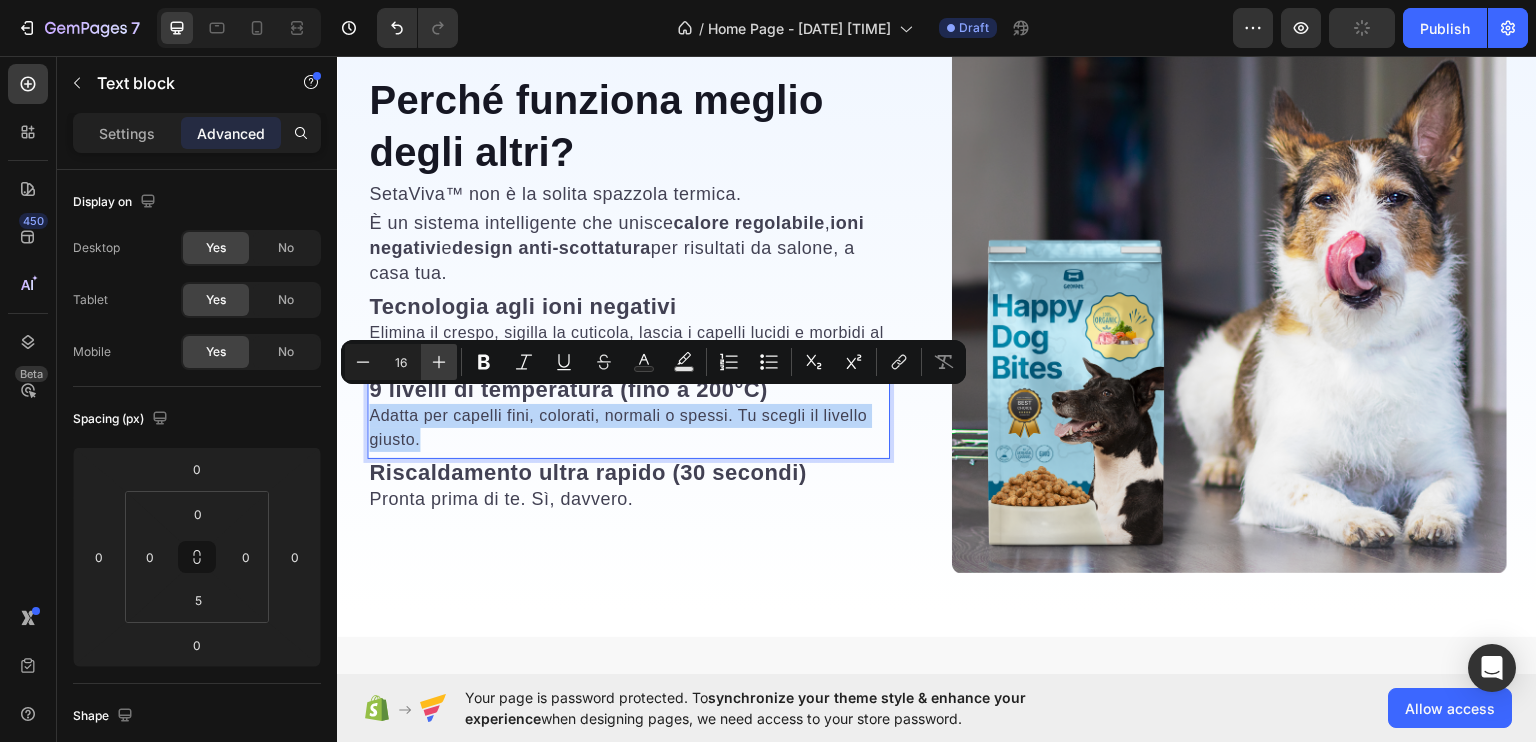 type on "18" 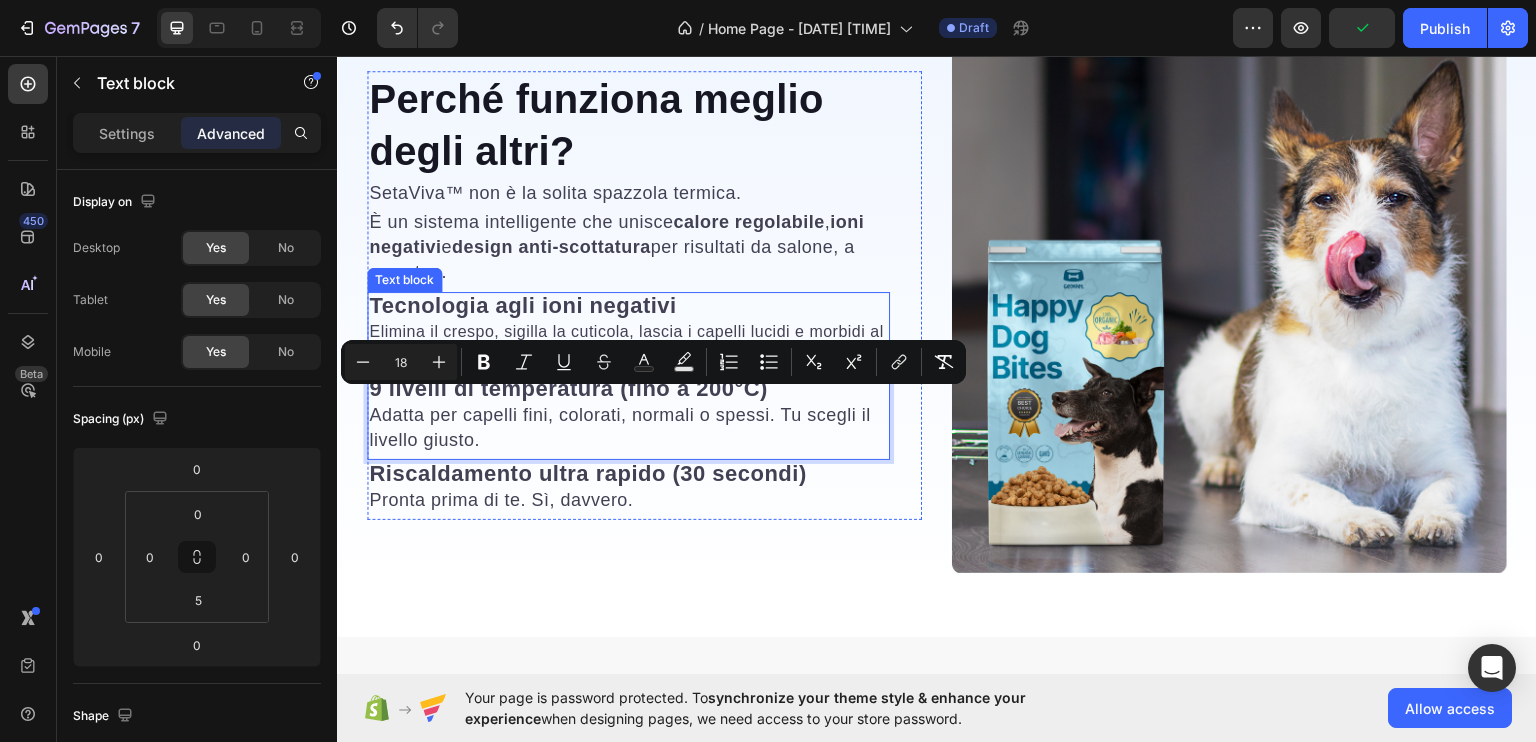 click on "Elimina il crespo, sigilla la cuticola, lascia i capelli lucidi e morbidi al tatto." at bounding box center [628, 343] 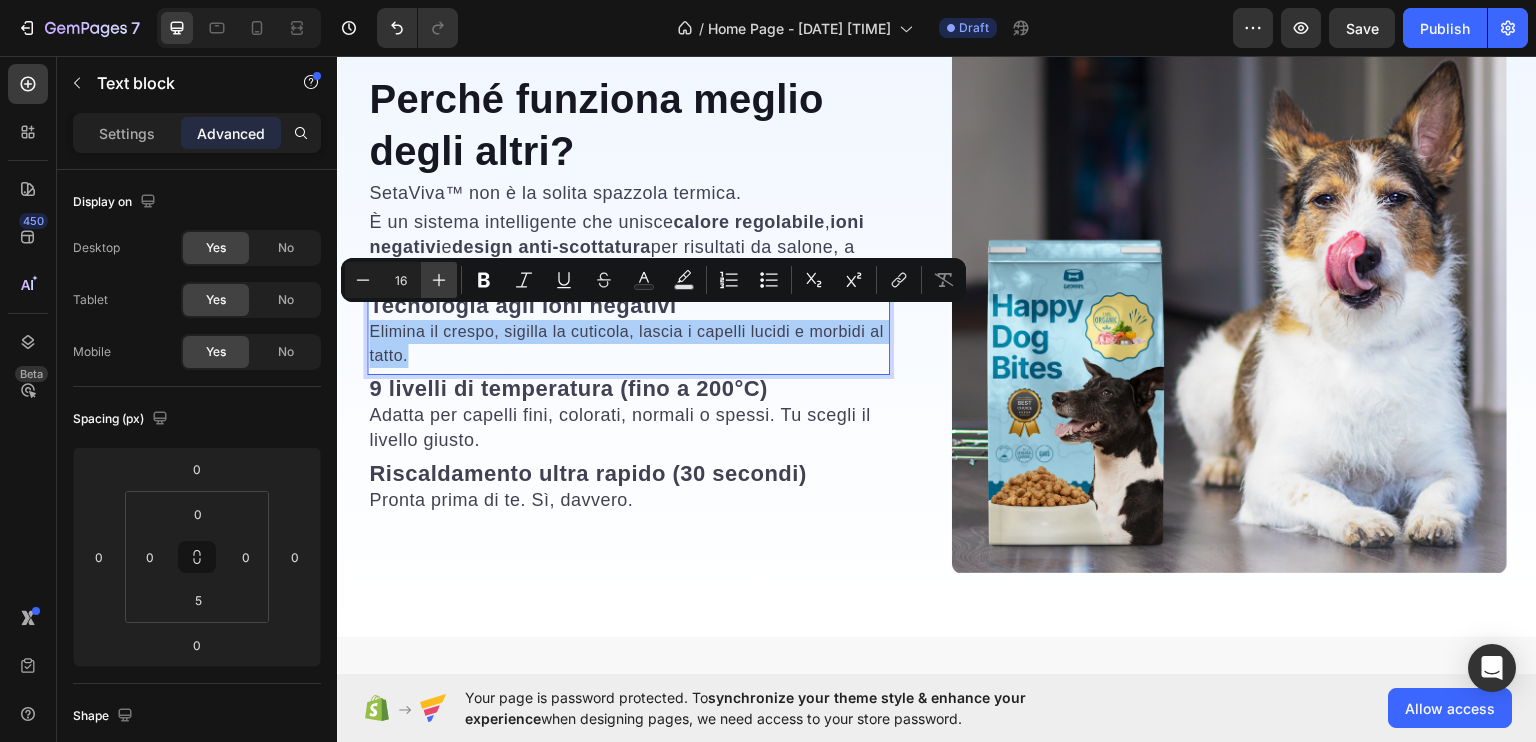 click 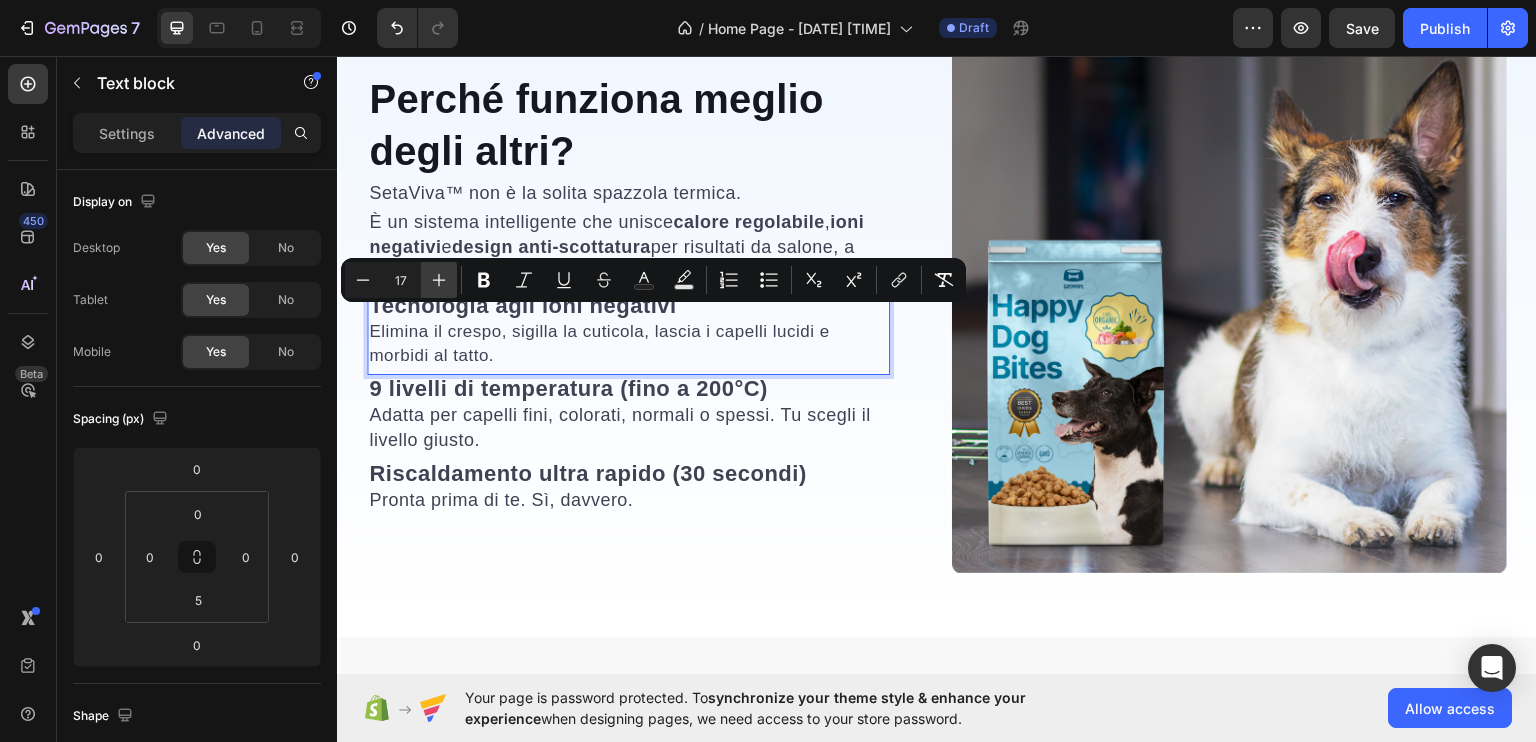 click 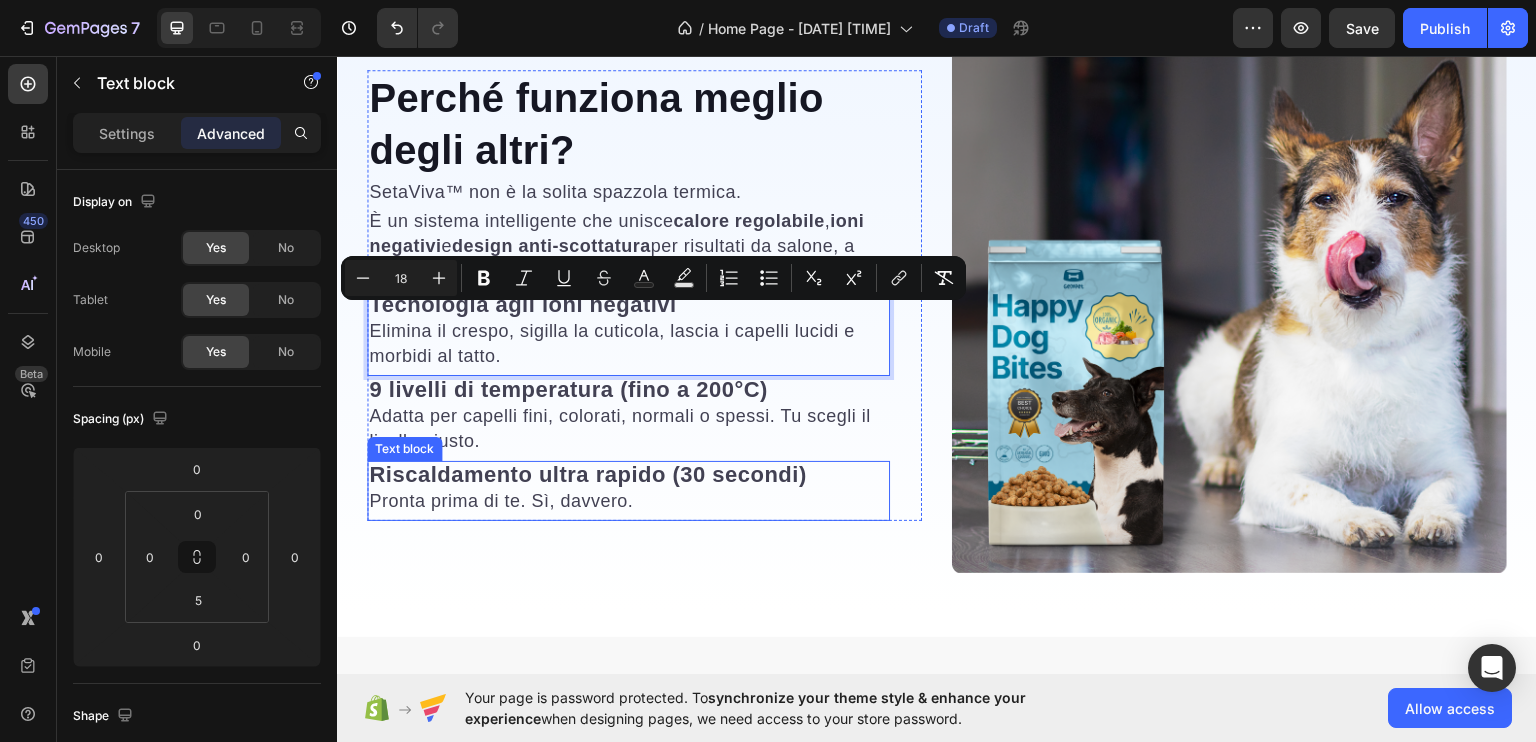 click on "Pronta prima di te. Sì, davvero." at bounding box center [588, 500] 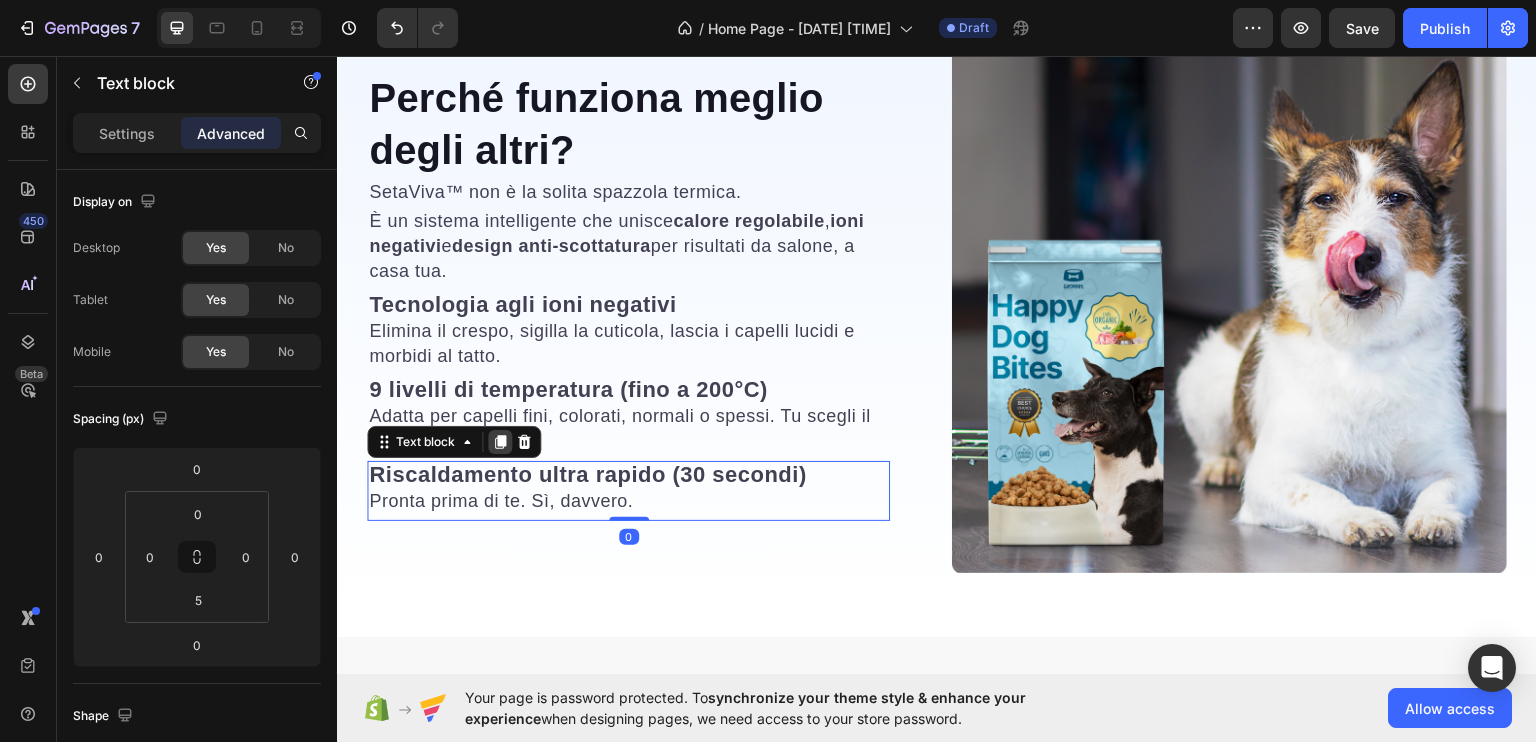 click 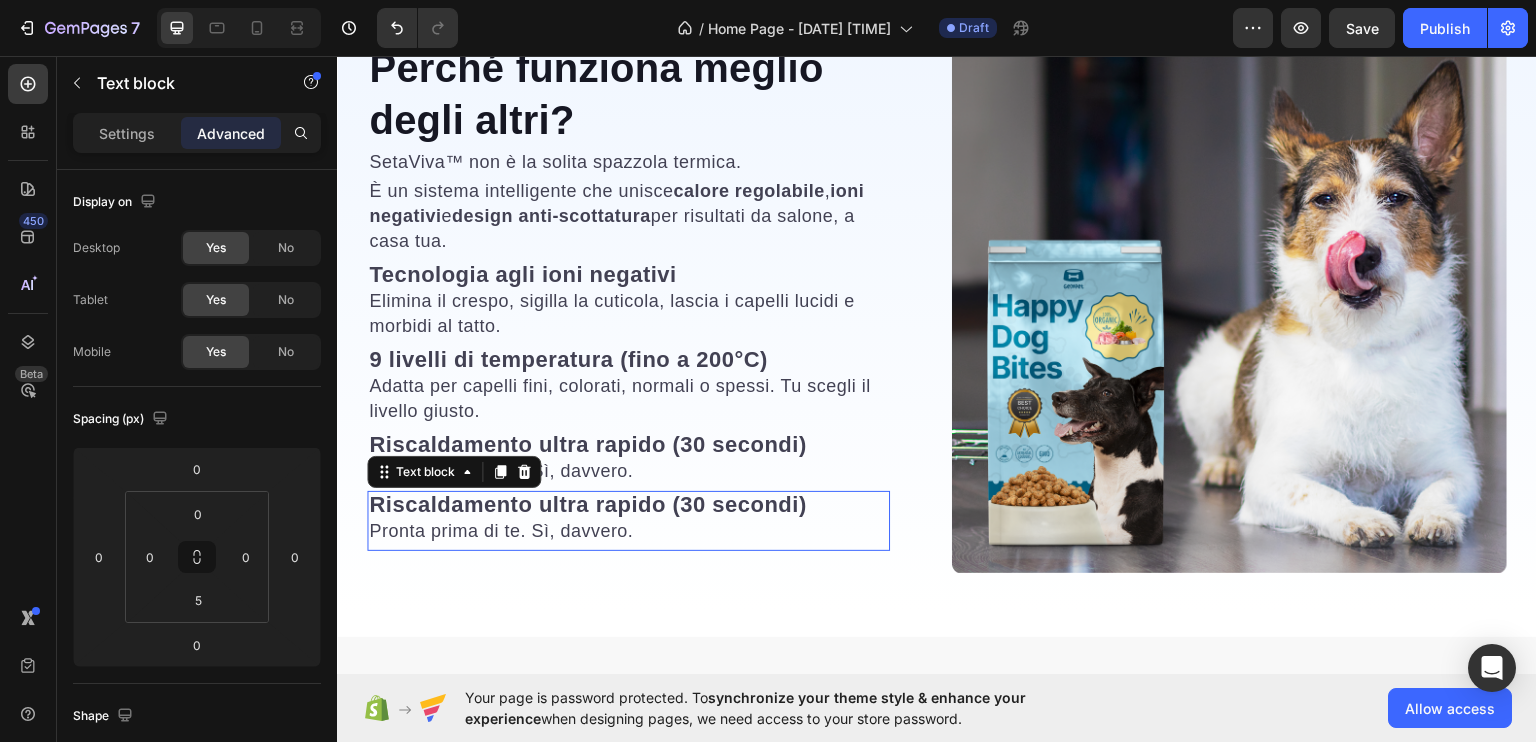 scroll, scrollTop: 2638, scrollLeft: 0, axis: vertical 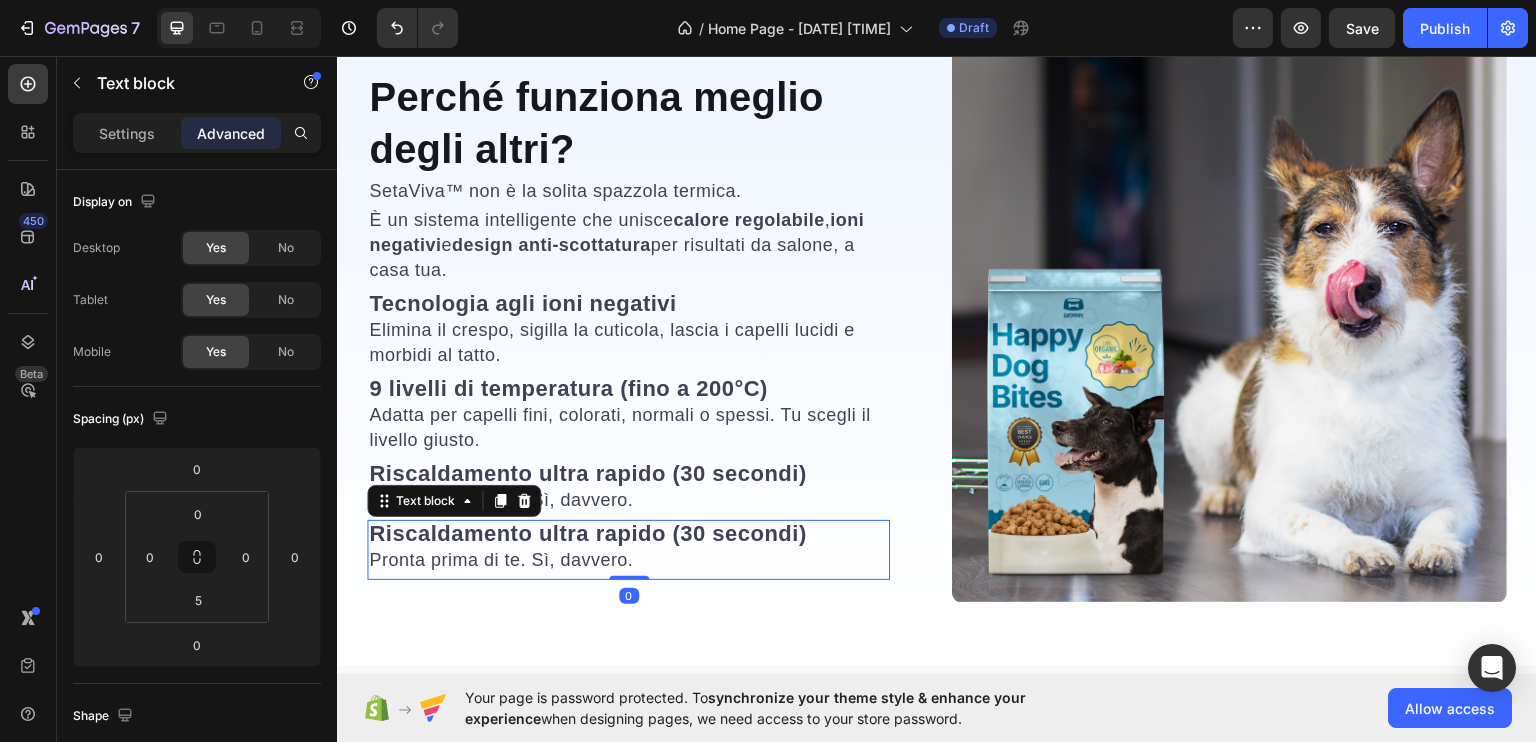 click on "Riscaldamento ultra rapido (30 secondi)" at bounding box center (588, 532) 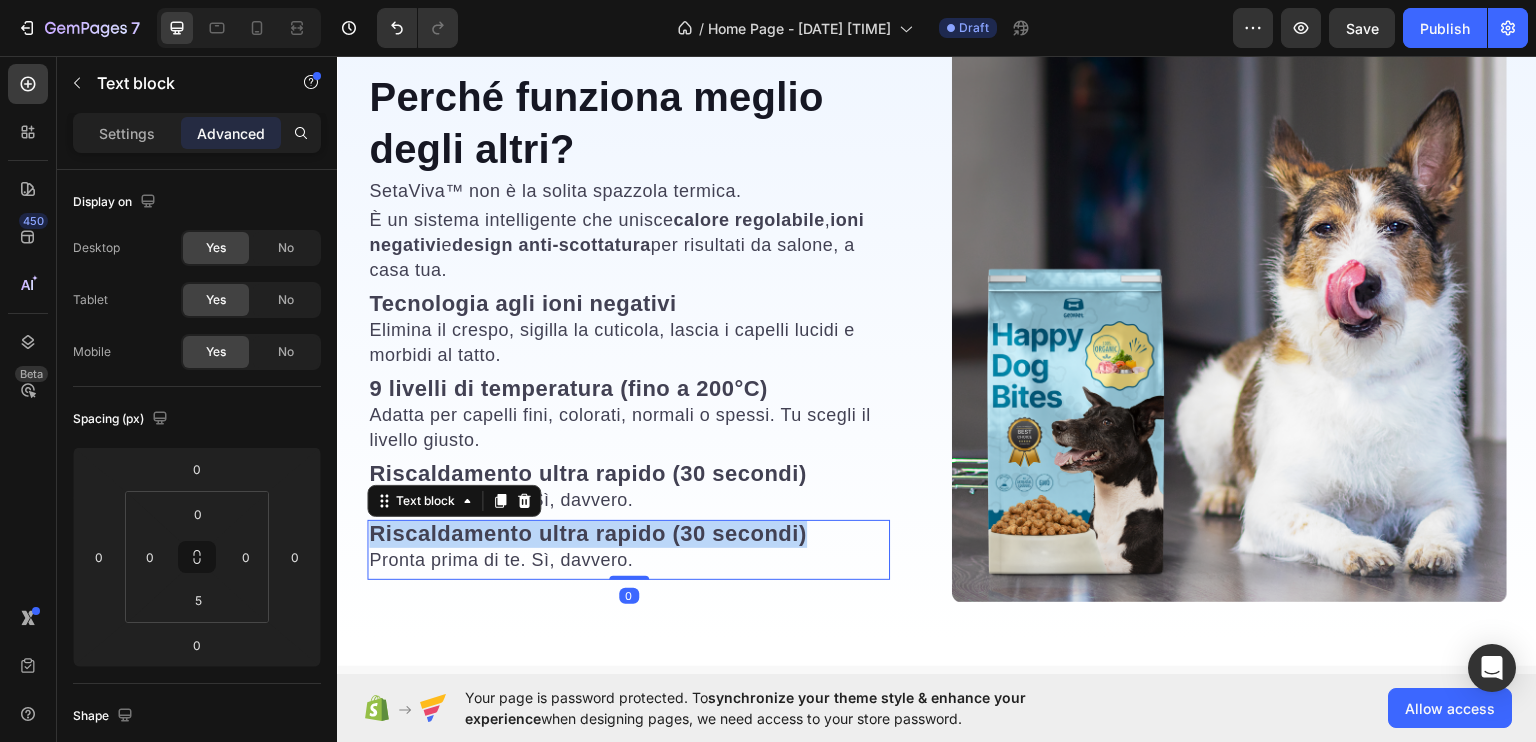 click on "Riscaldamento ultra rapido (30 secondi)" at bounding box center (588, 532) 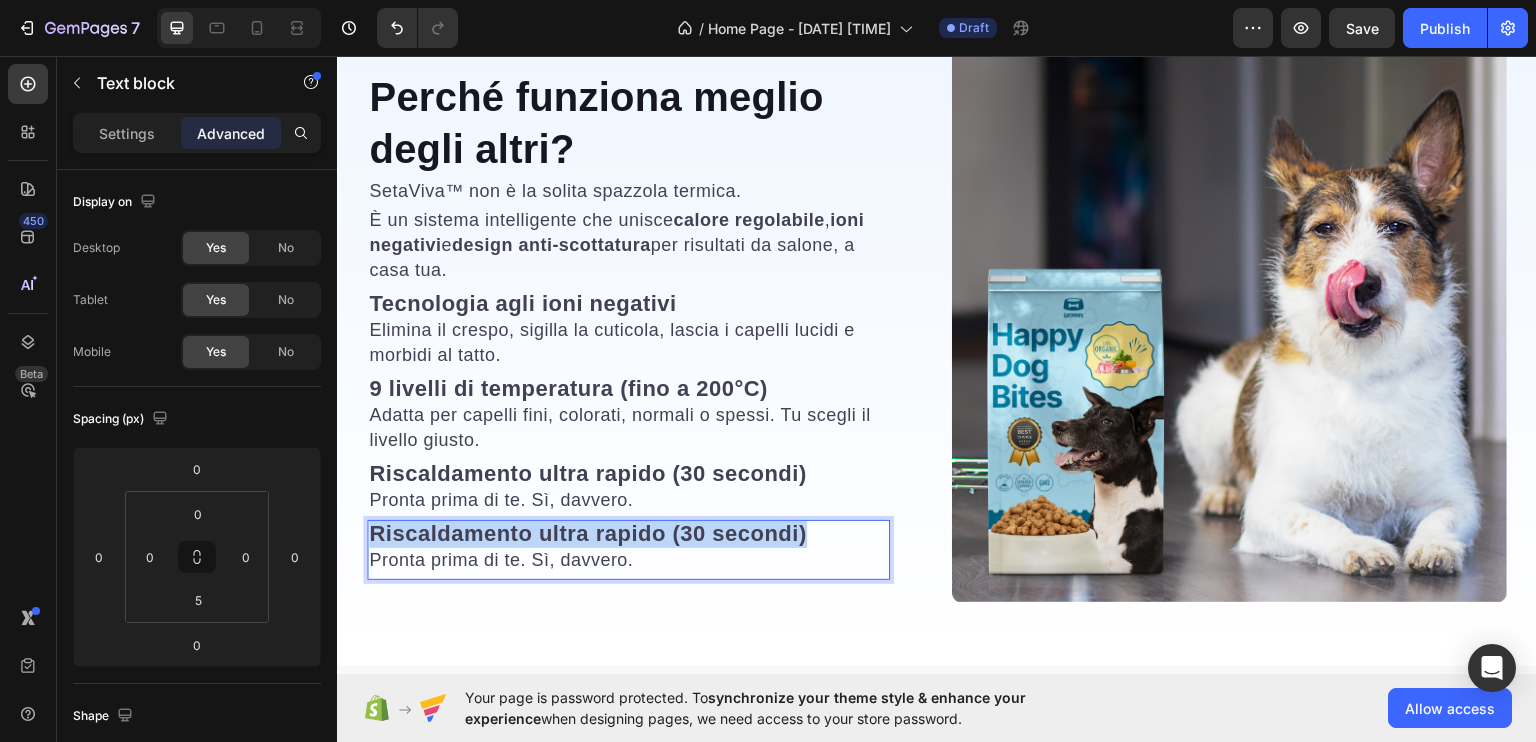 click on "Riscaldamento ultra rapido (30 secondi)" at bounding box center [588, 532] 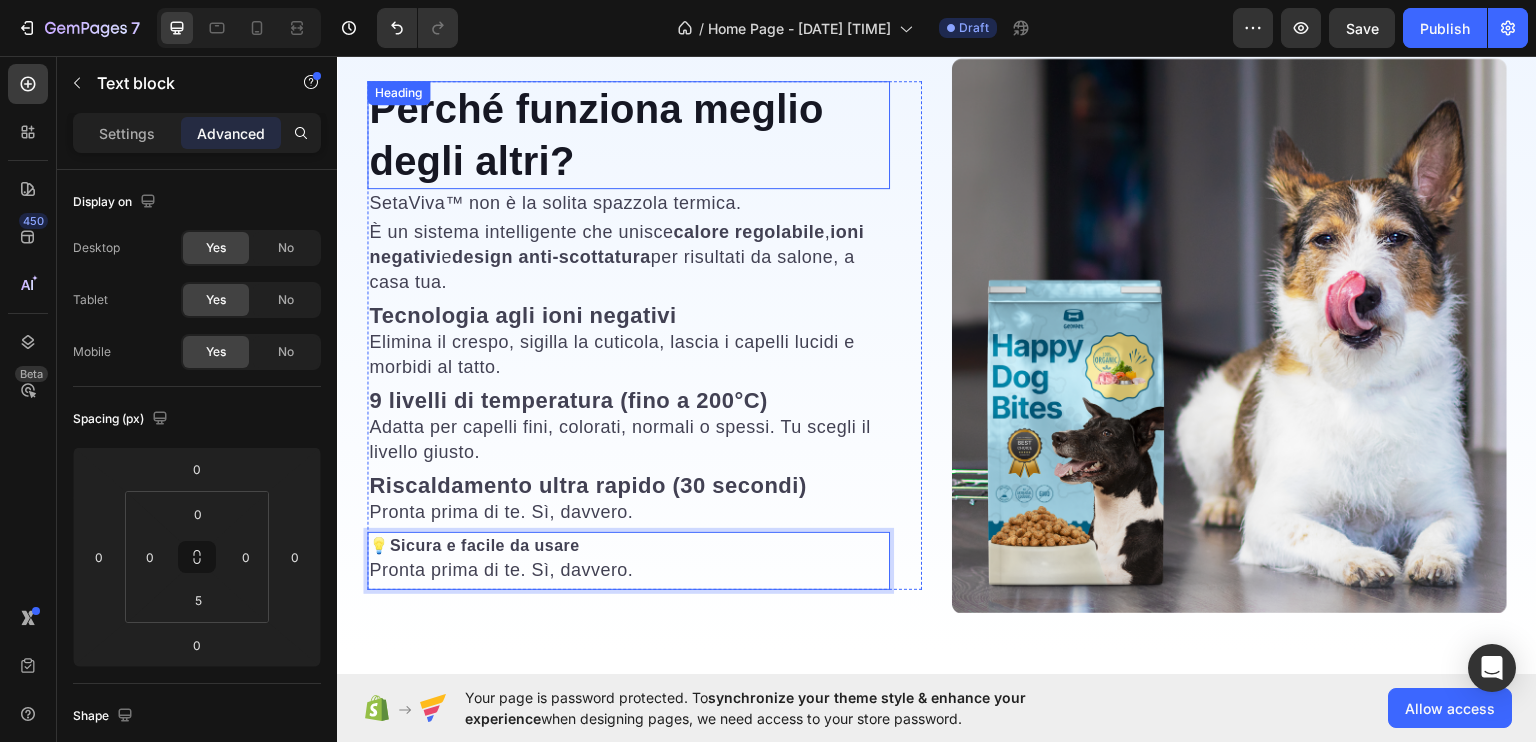 scroll, scrollTop: 2639, scrollLeft: 0, axis: vertical 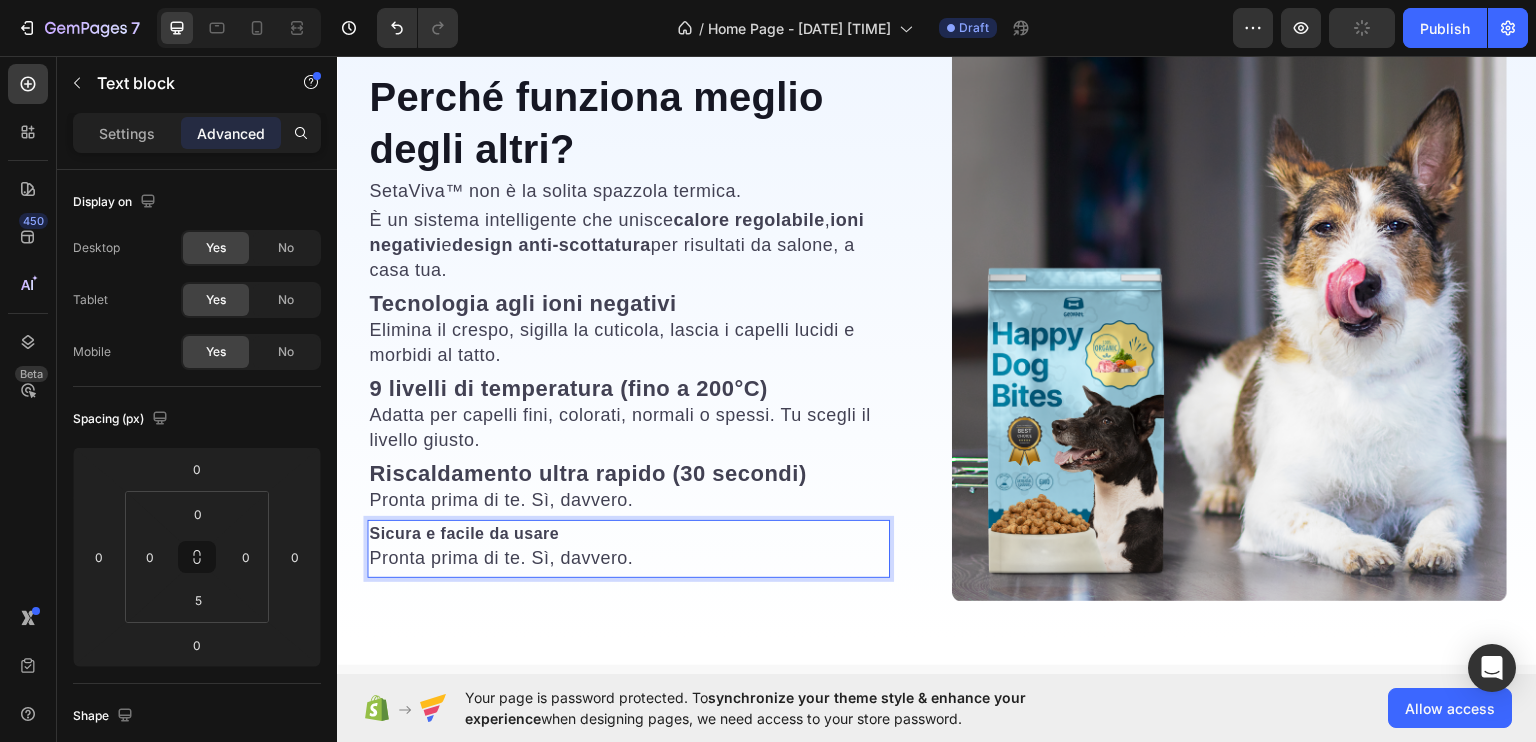 click on "Sicura e facile da usare" at bounding box center (464, 532) 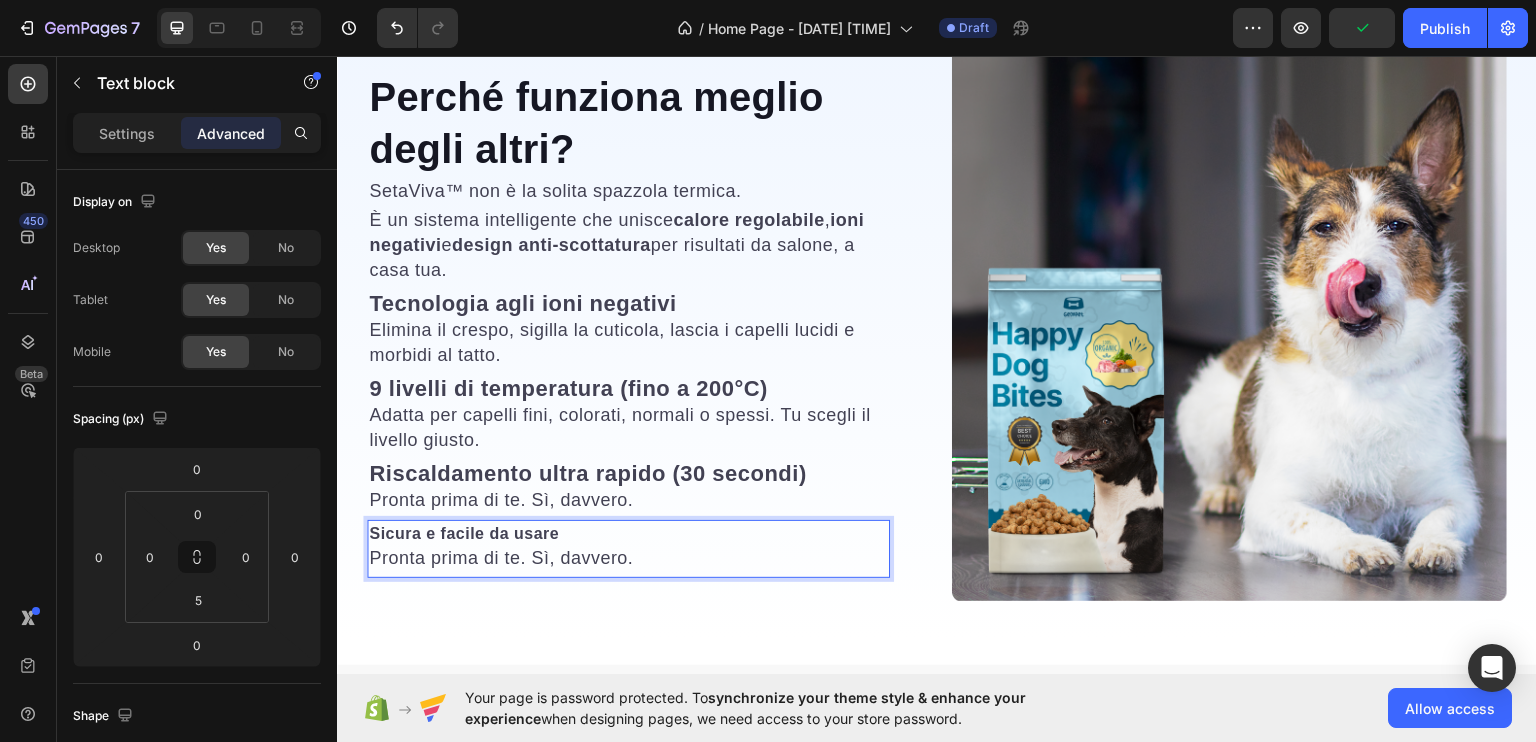 click on "Sicura e facile da usare" at bounding box center (464, 532) 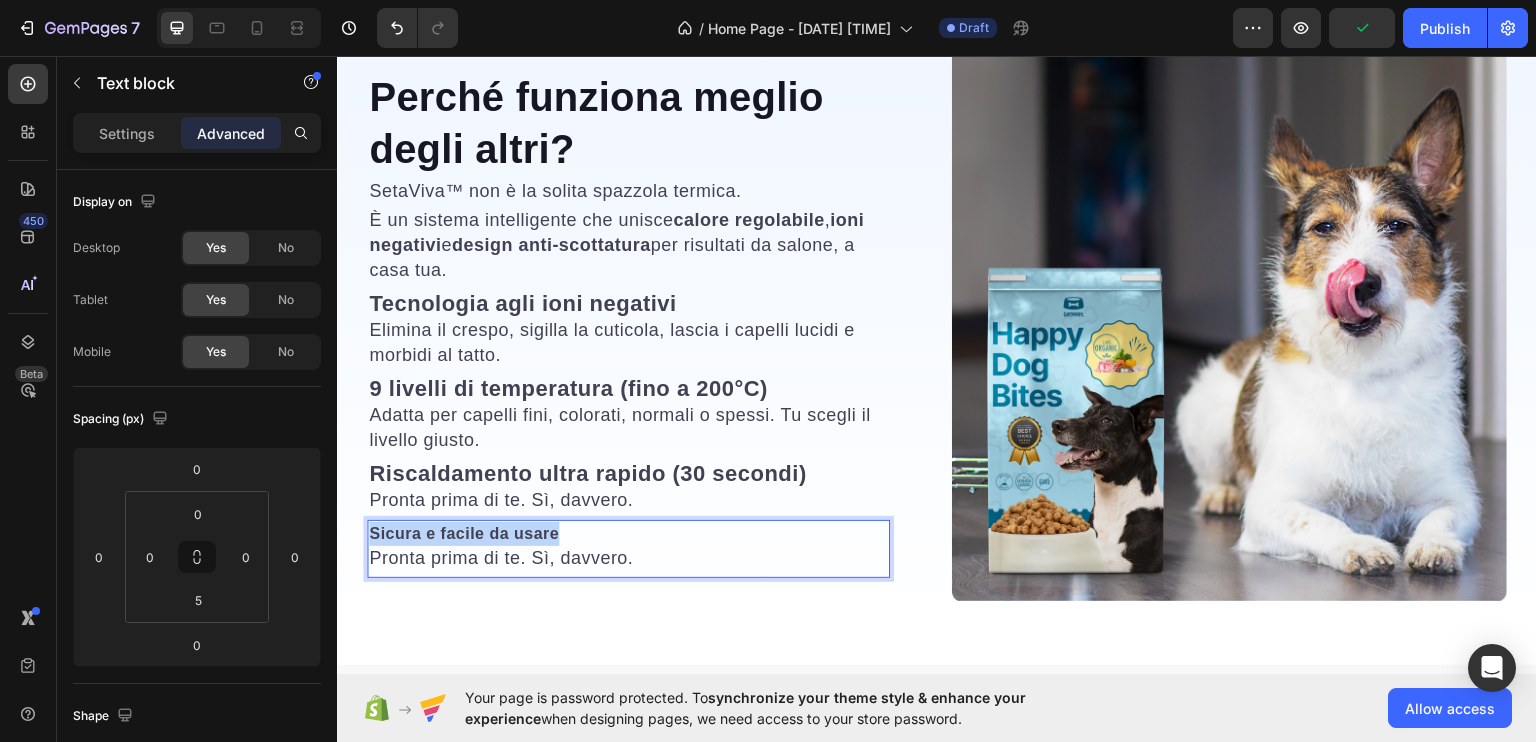 click on "Sicura e facile da usare" at bounding box center (464, 532) 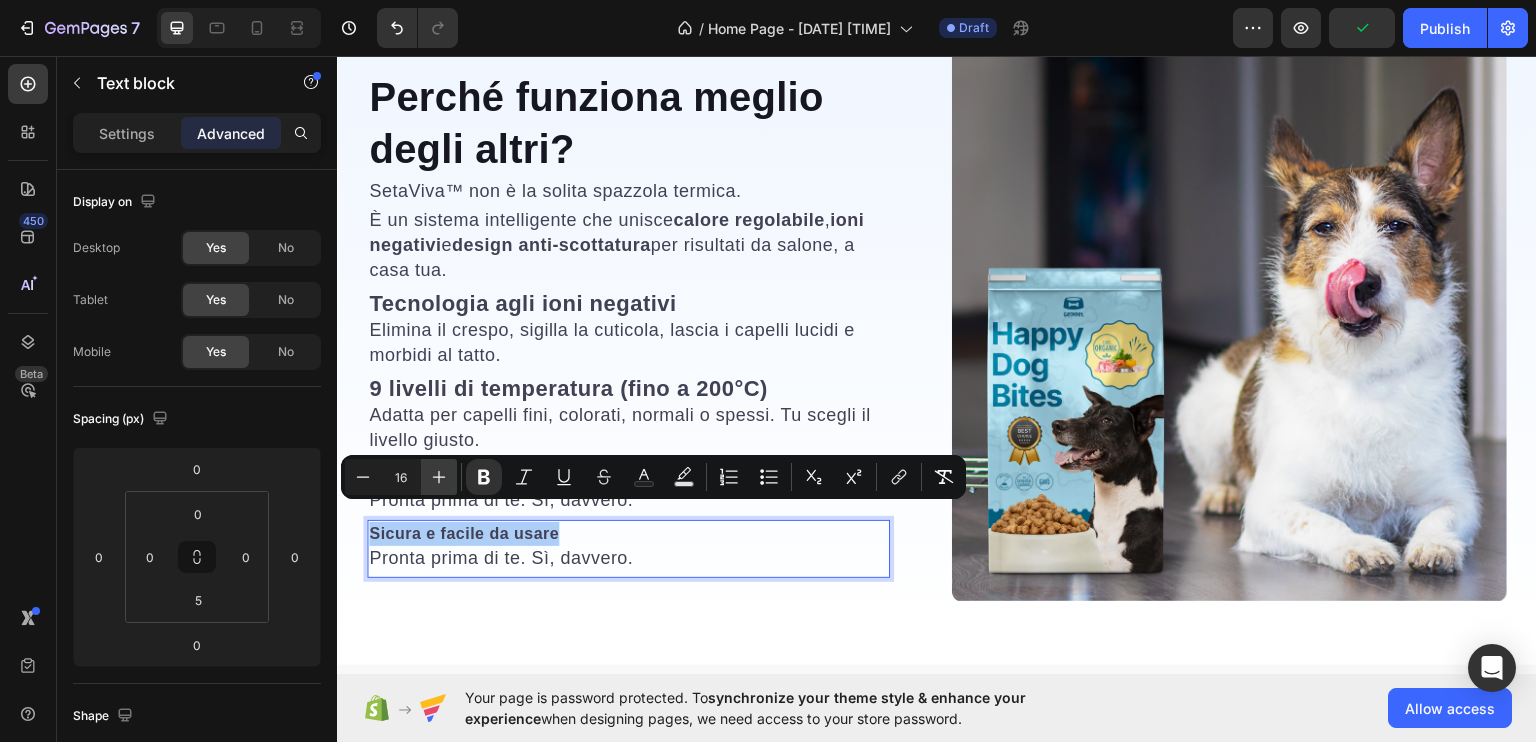 click 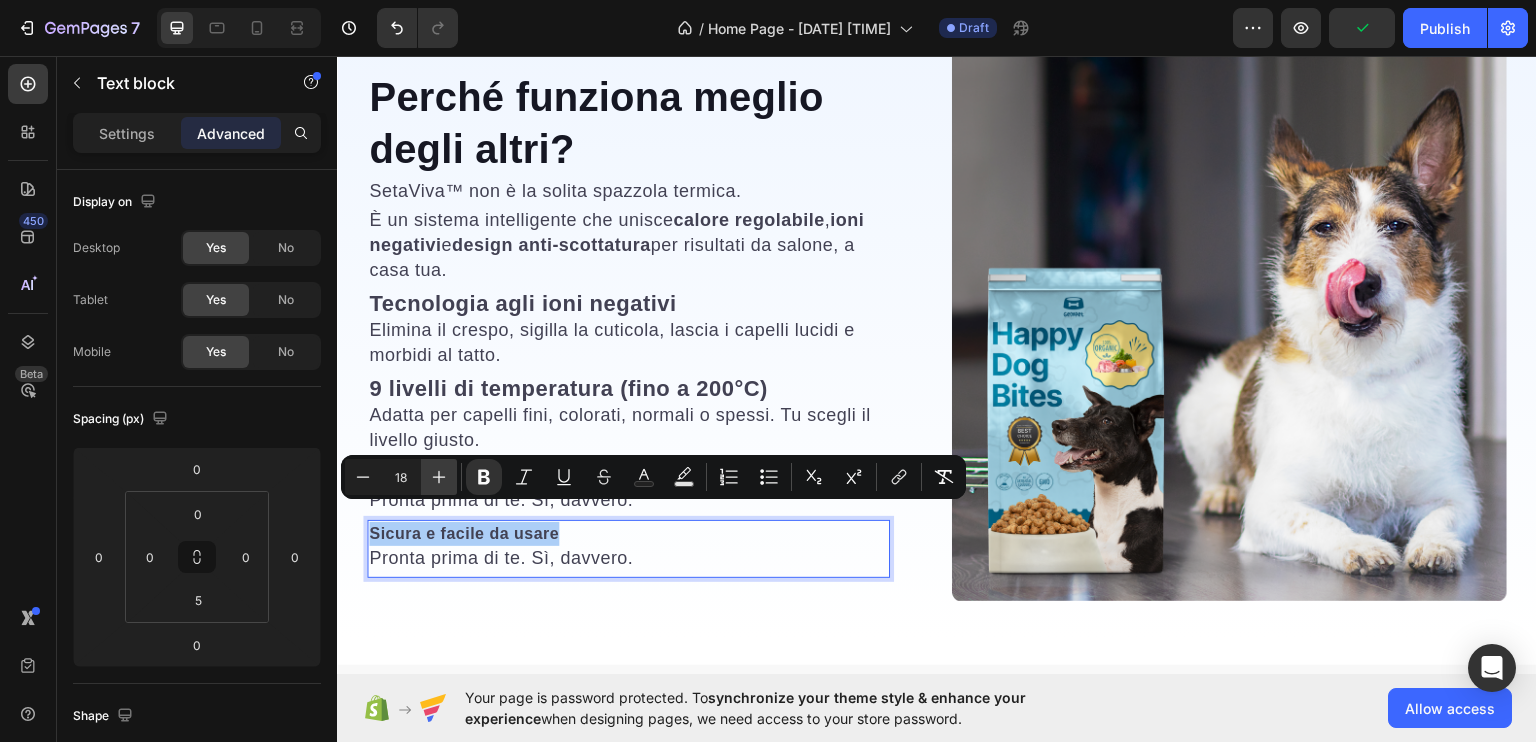 click 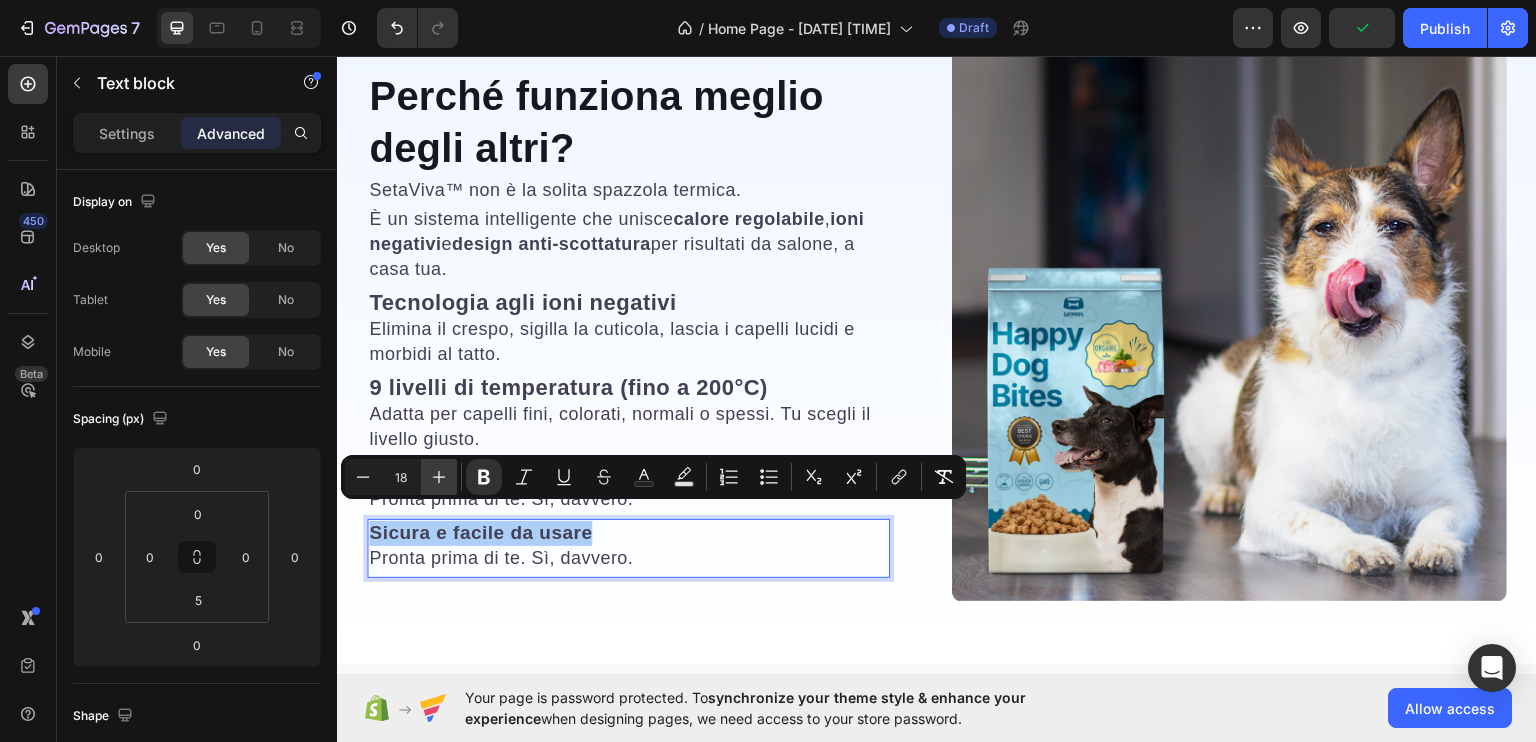click 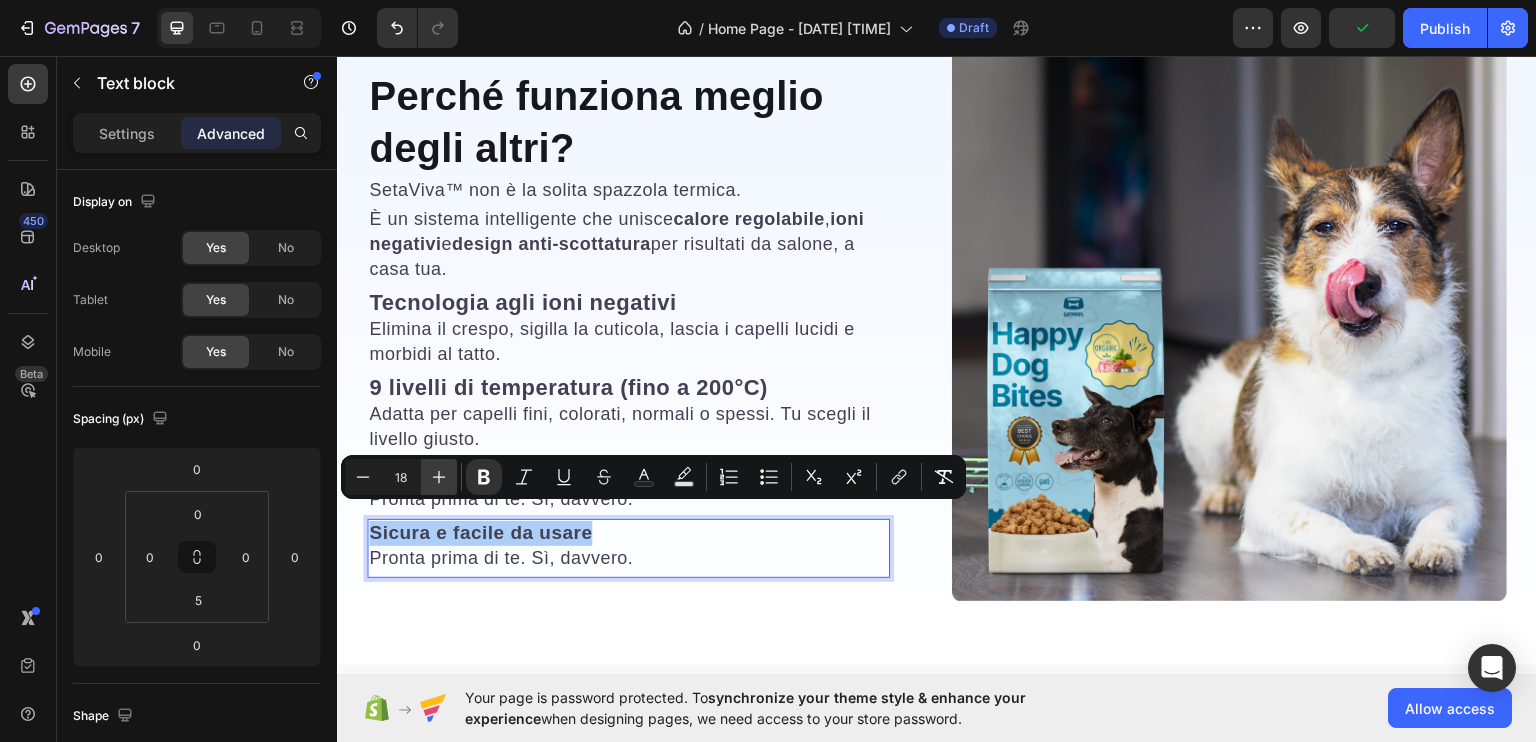 click 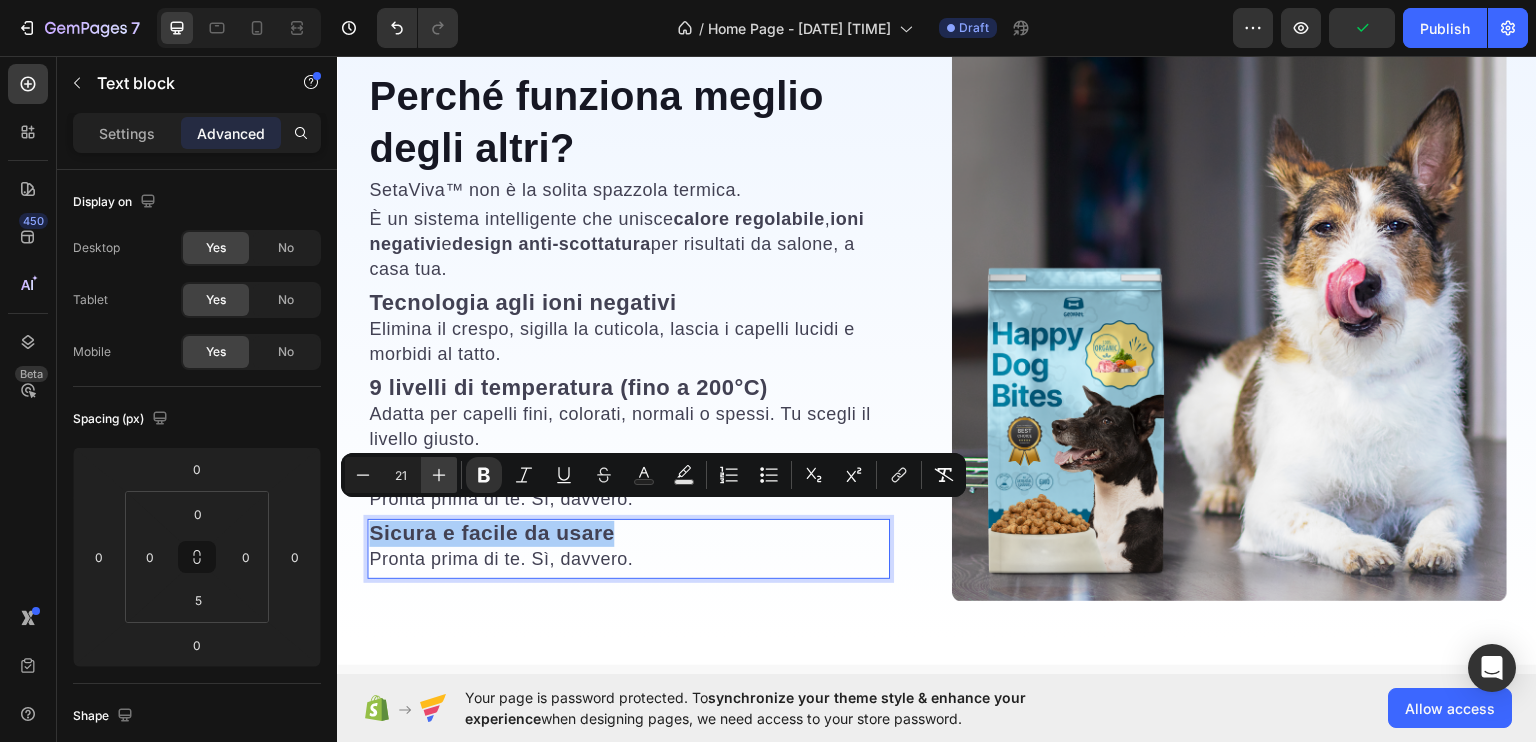 click 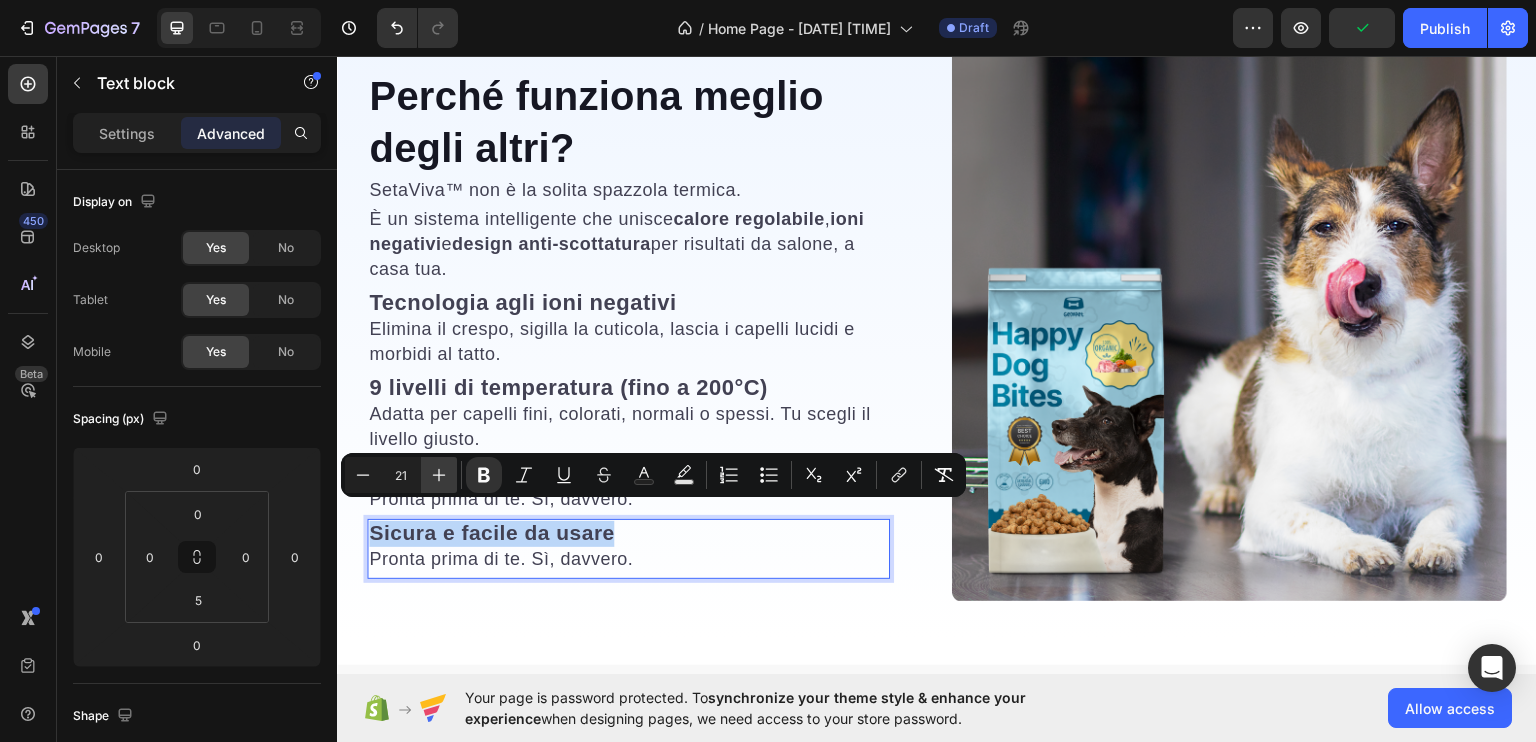 type on "22" 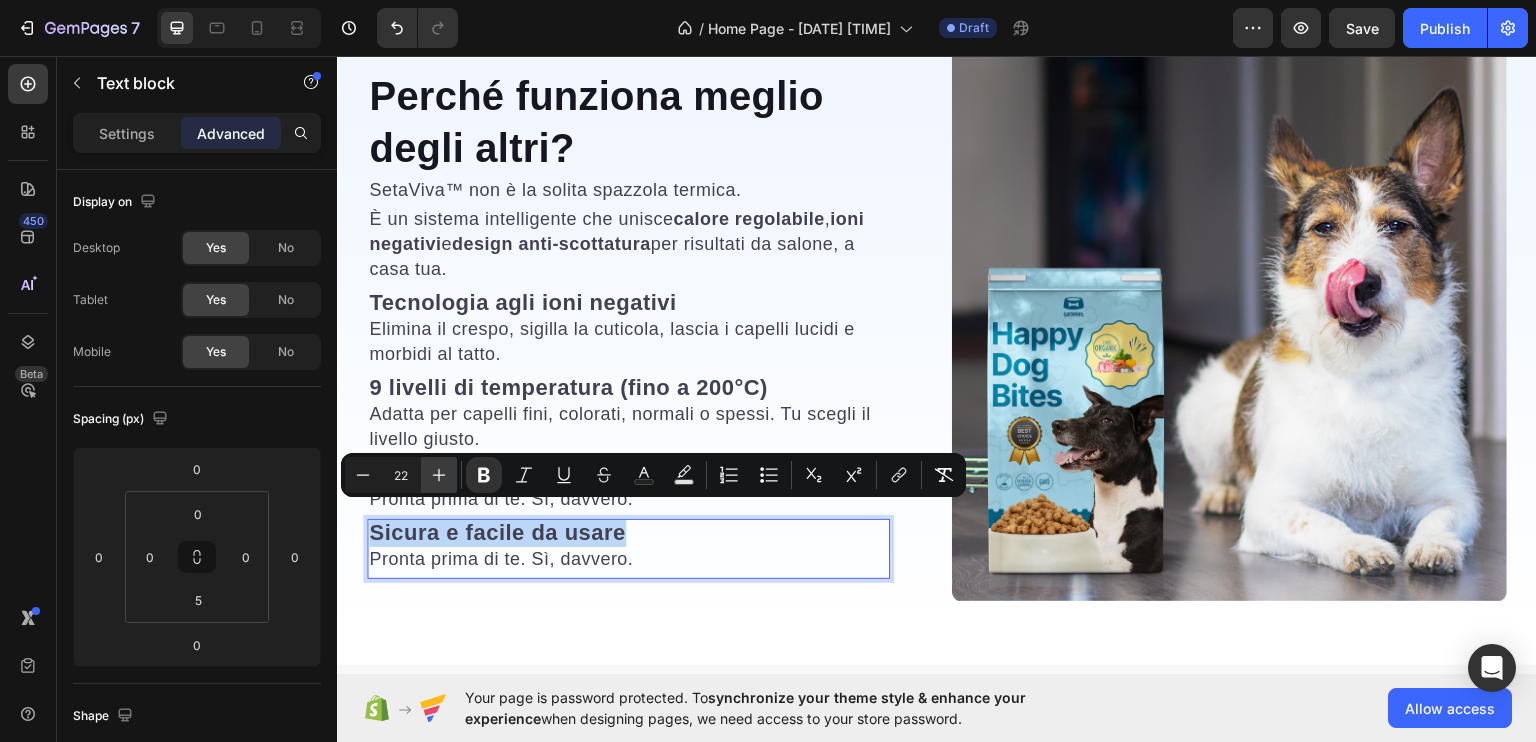 scroll, scrollTop: 2638, scrollLeft: 0, axis: vertical 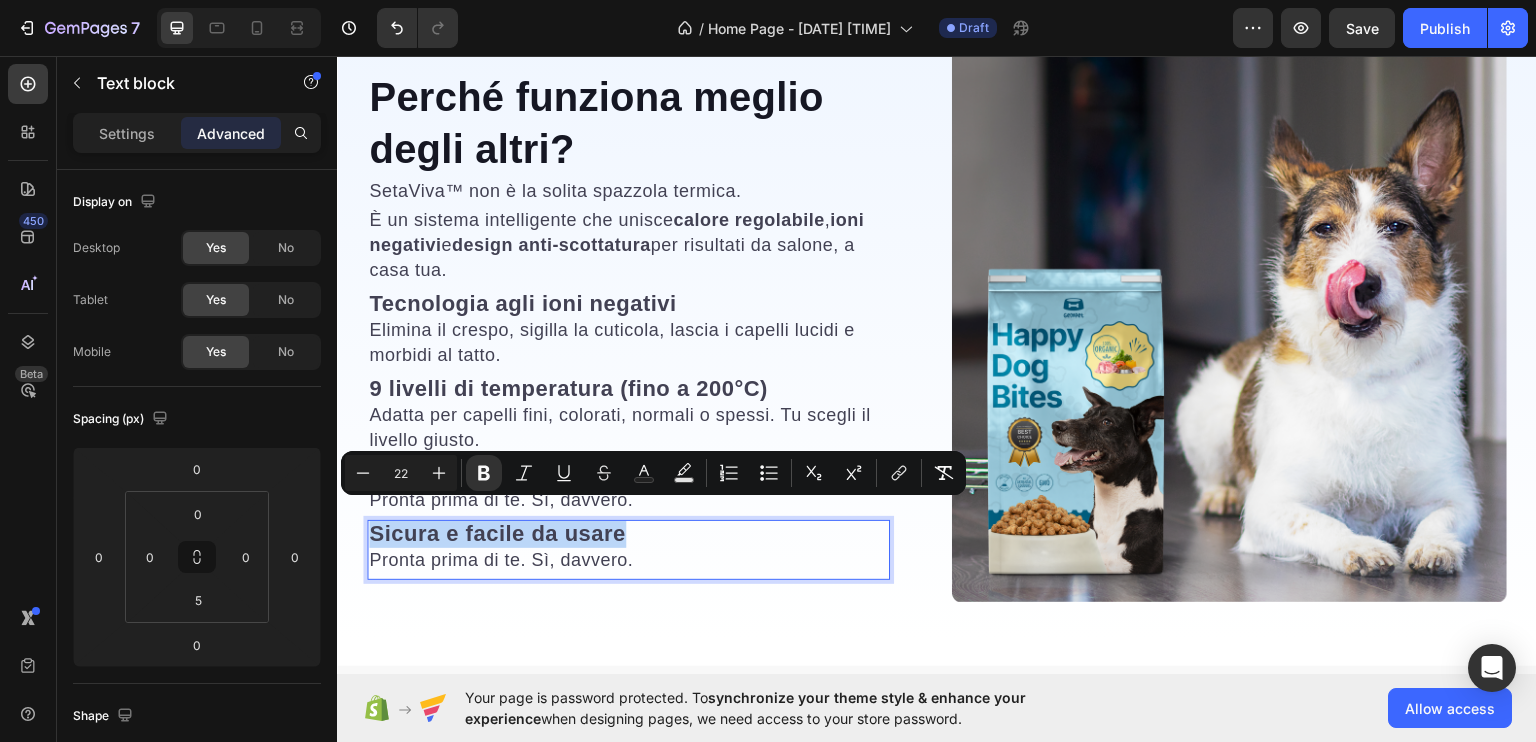 click on "Pronta prima di te. Sì, davvero." at bounding box center (501, 559) 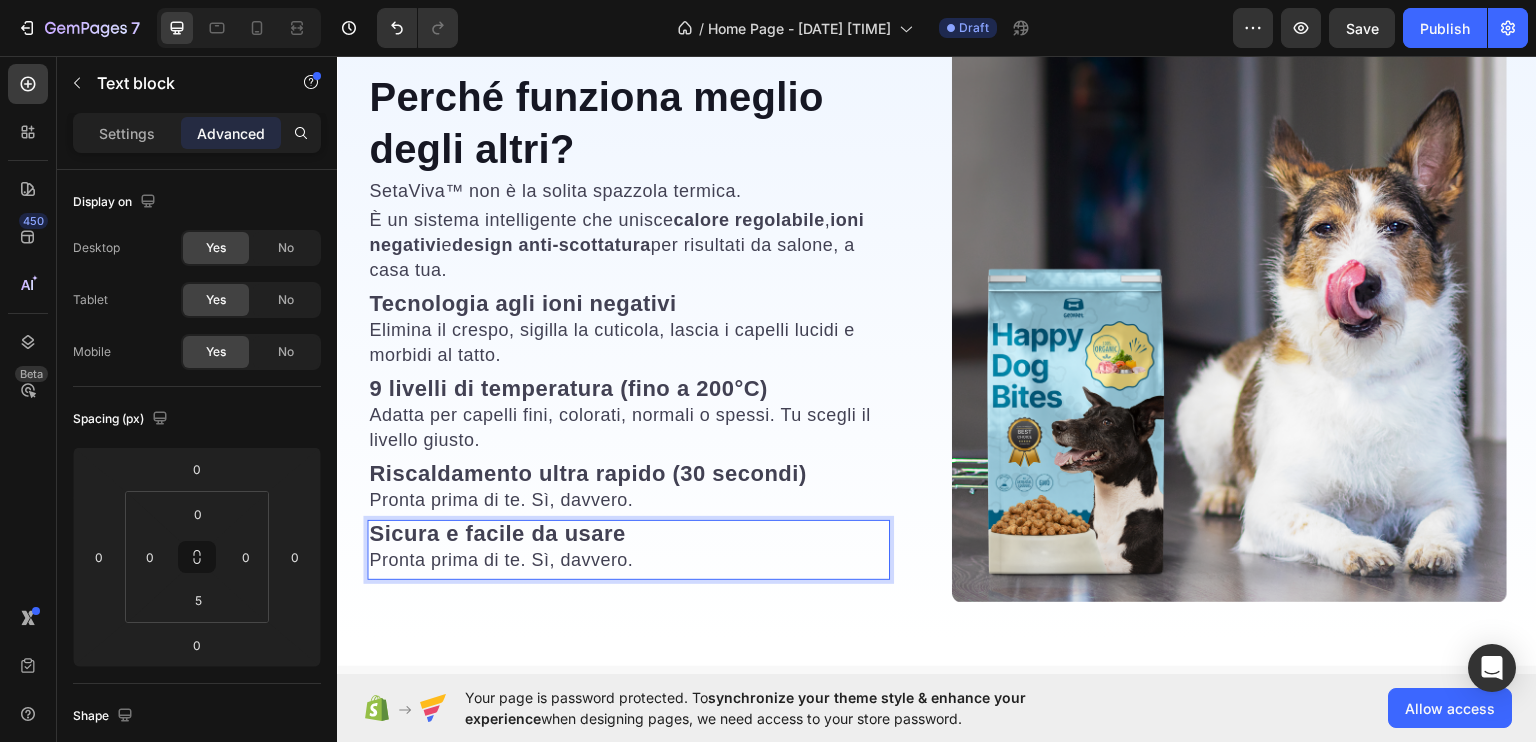 click on "Pronta prima di te. Sì, davvero." at bounding box center [501, 559] 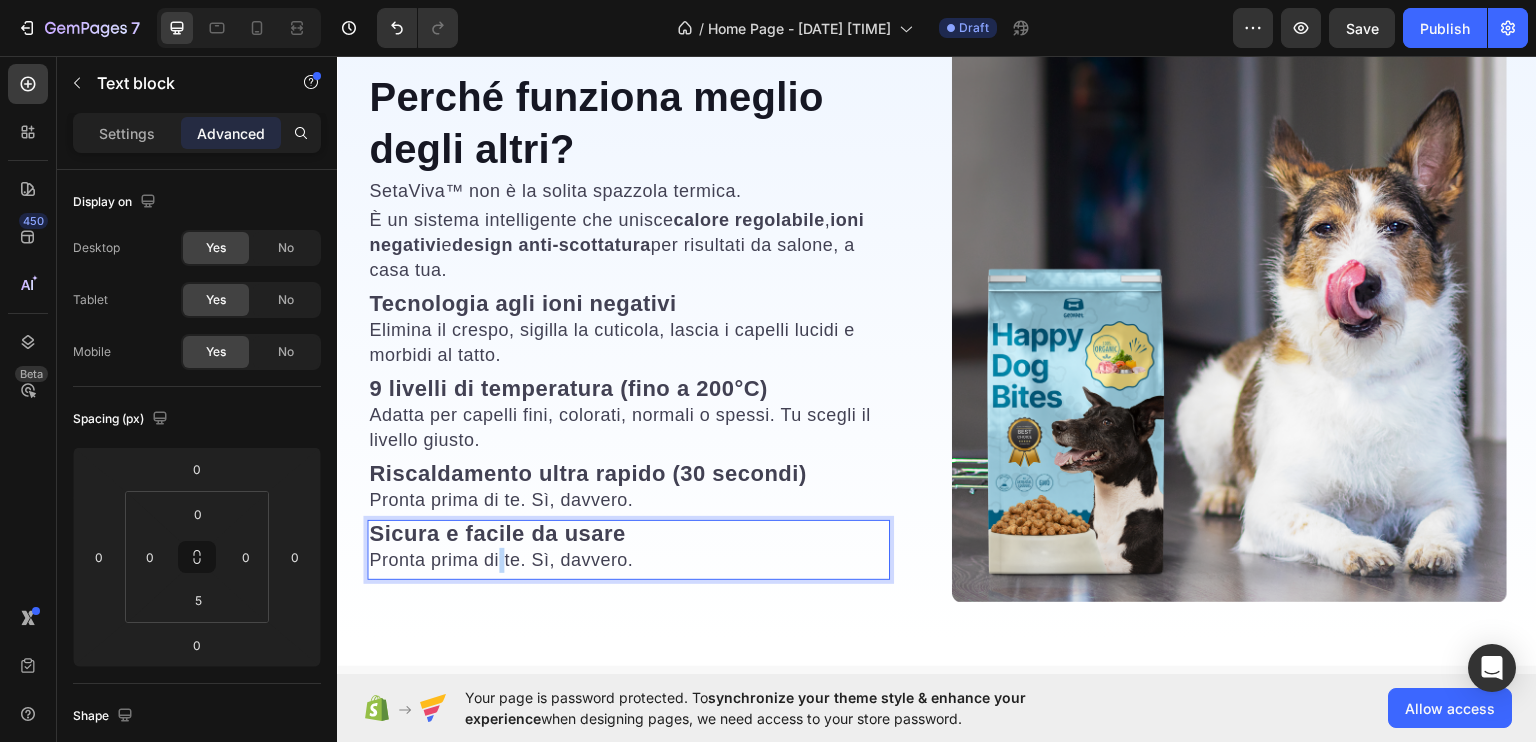 click on "Pronta prima di te. Sì, davvero." at bounding box center [501, 559] 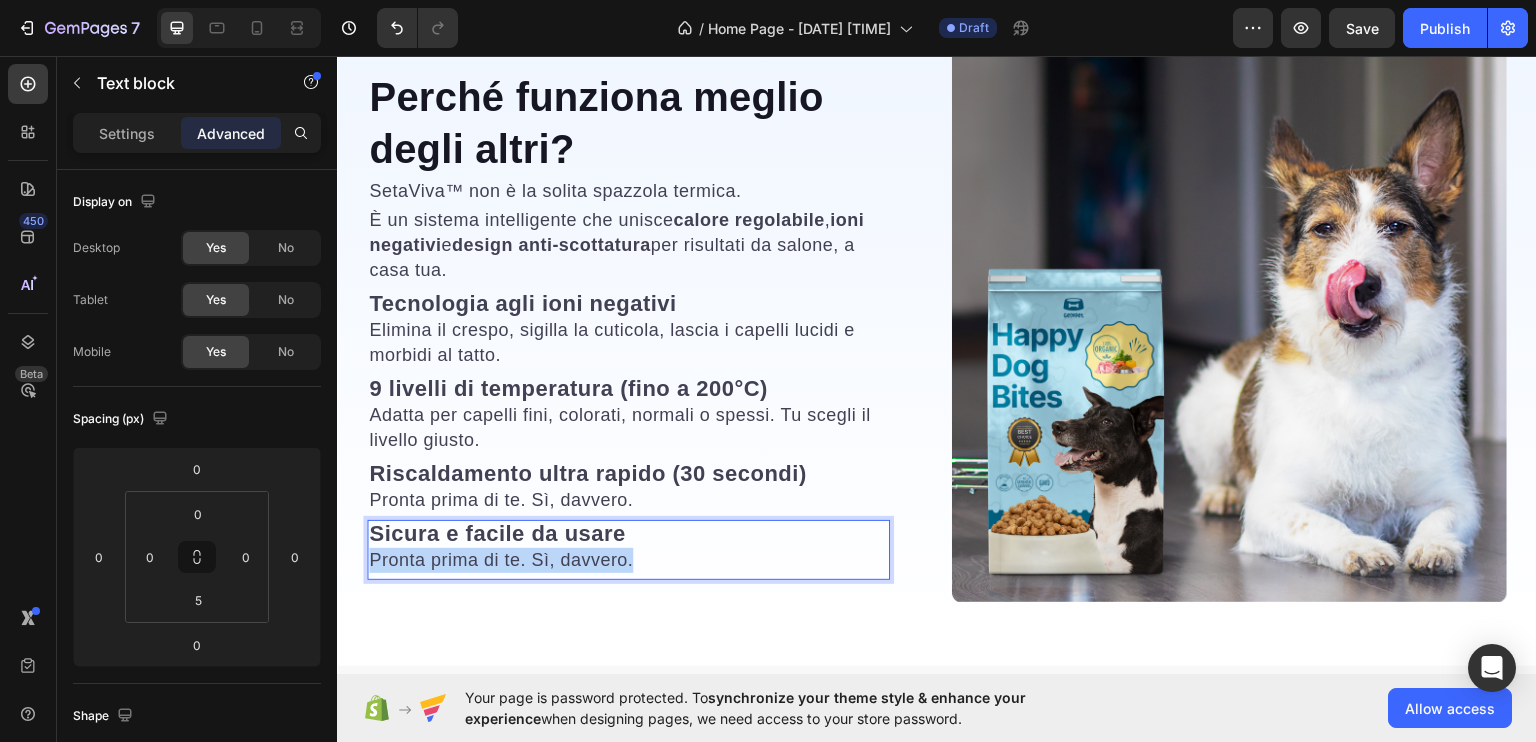 click on "Pronta prima di te. Sì, davvero." at bounding box center [501, 559] 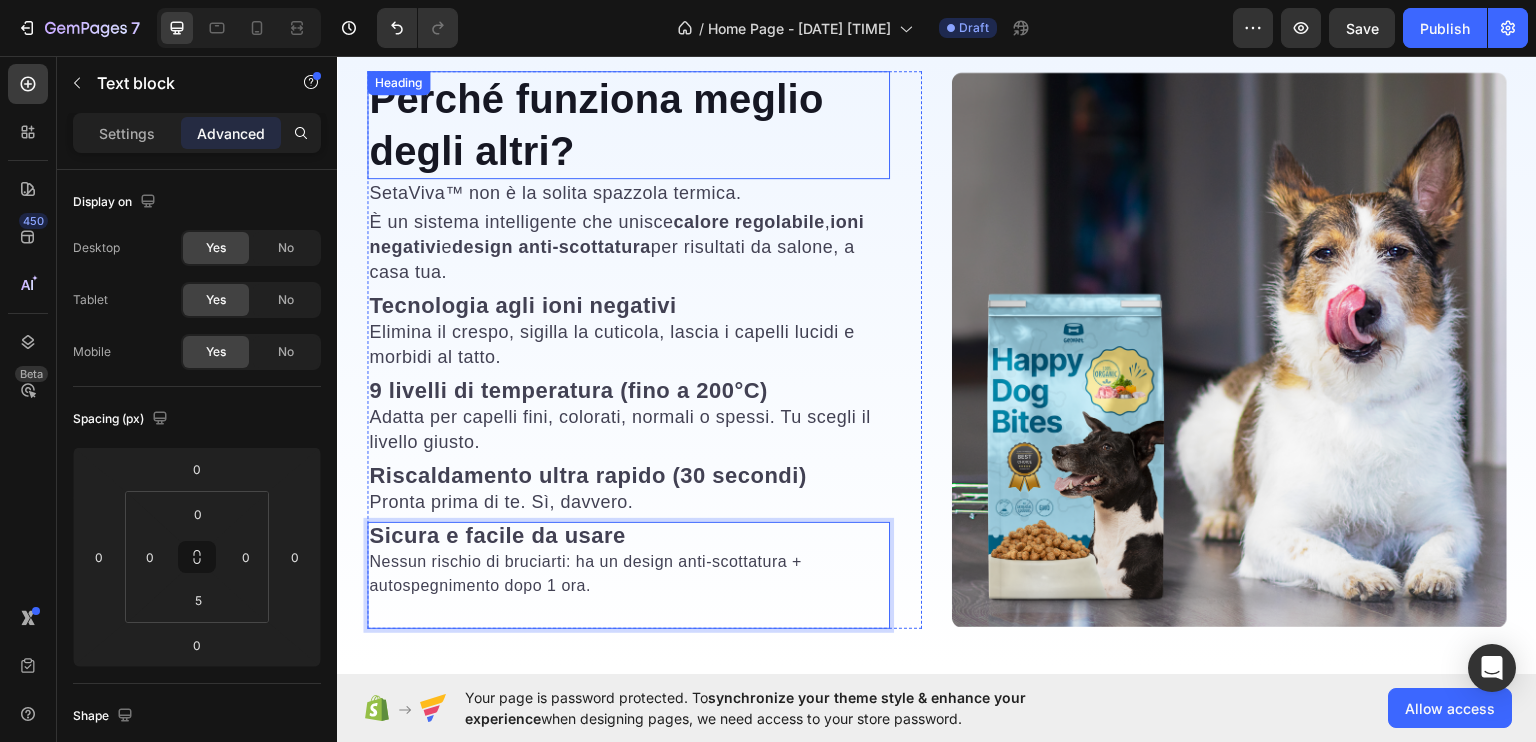 scroll, scrollTop: 2626, scrollLeft: 0, axis: vertical 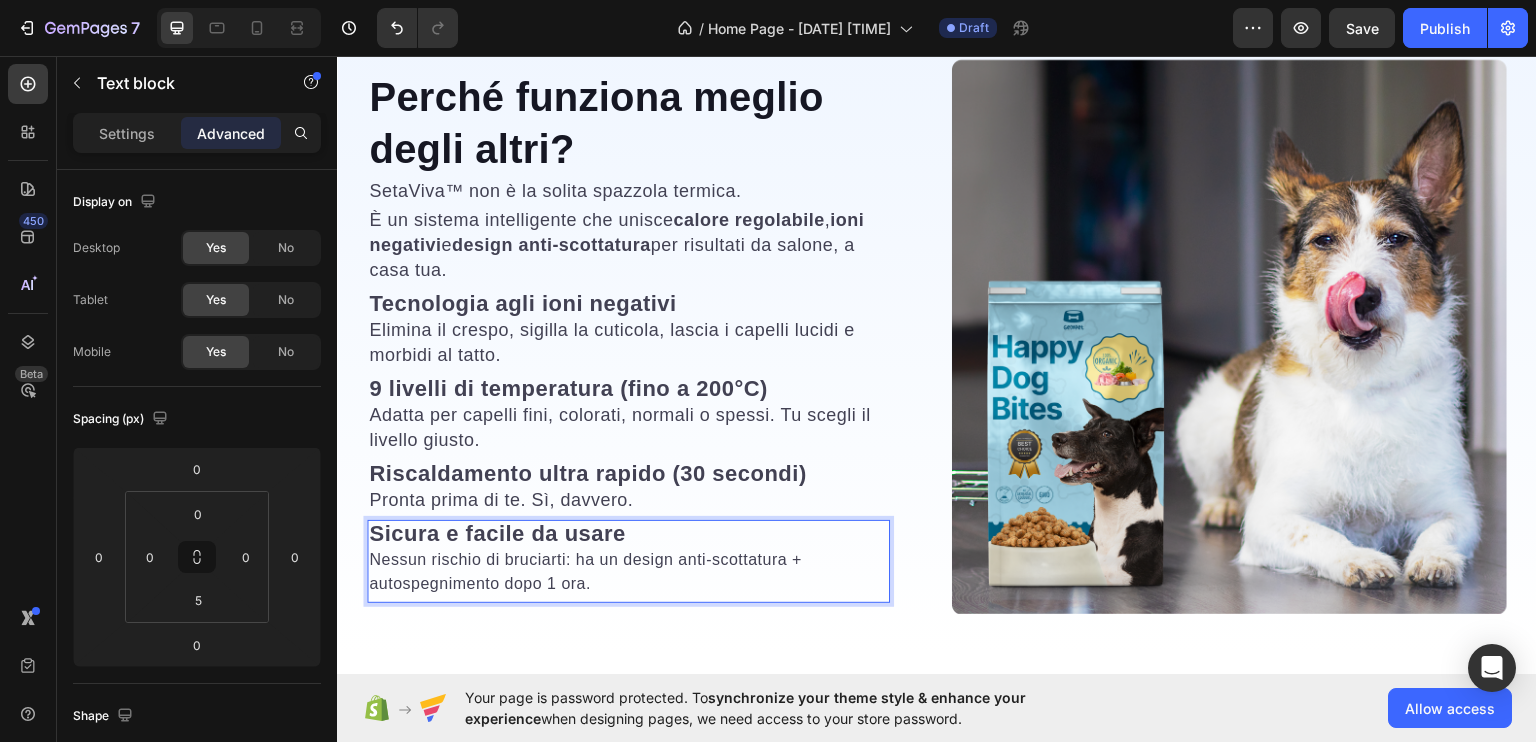 click on "Nessun rischio di bruciarti: ha un design anti-scottatura + autospegnimento dopo 1 ora." at bounding box center (628, 571) 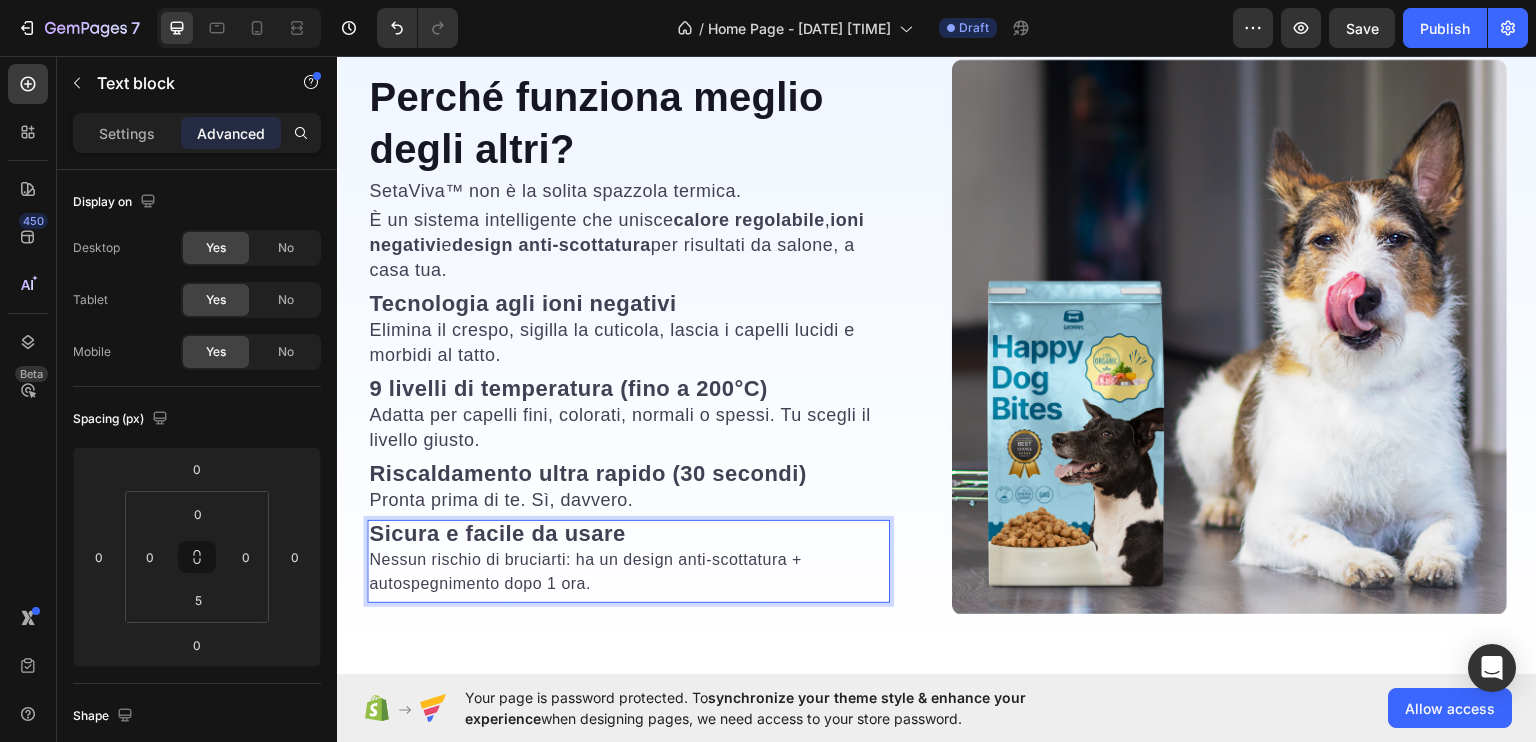 click on "Nessun rischio di bruciarti: ha un design anti-scottatura + autospegnimento dopo 1 ora." at bounding box center [628, 571] 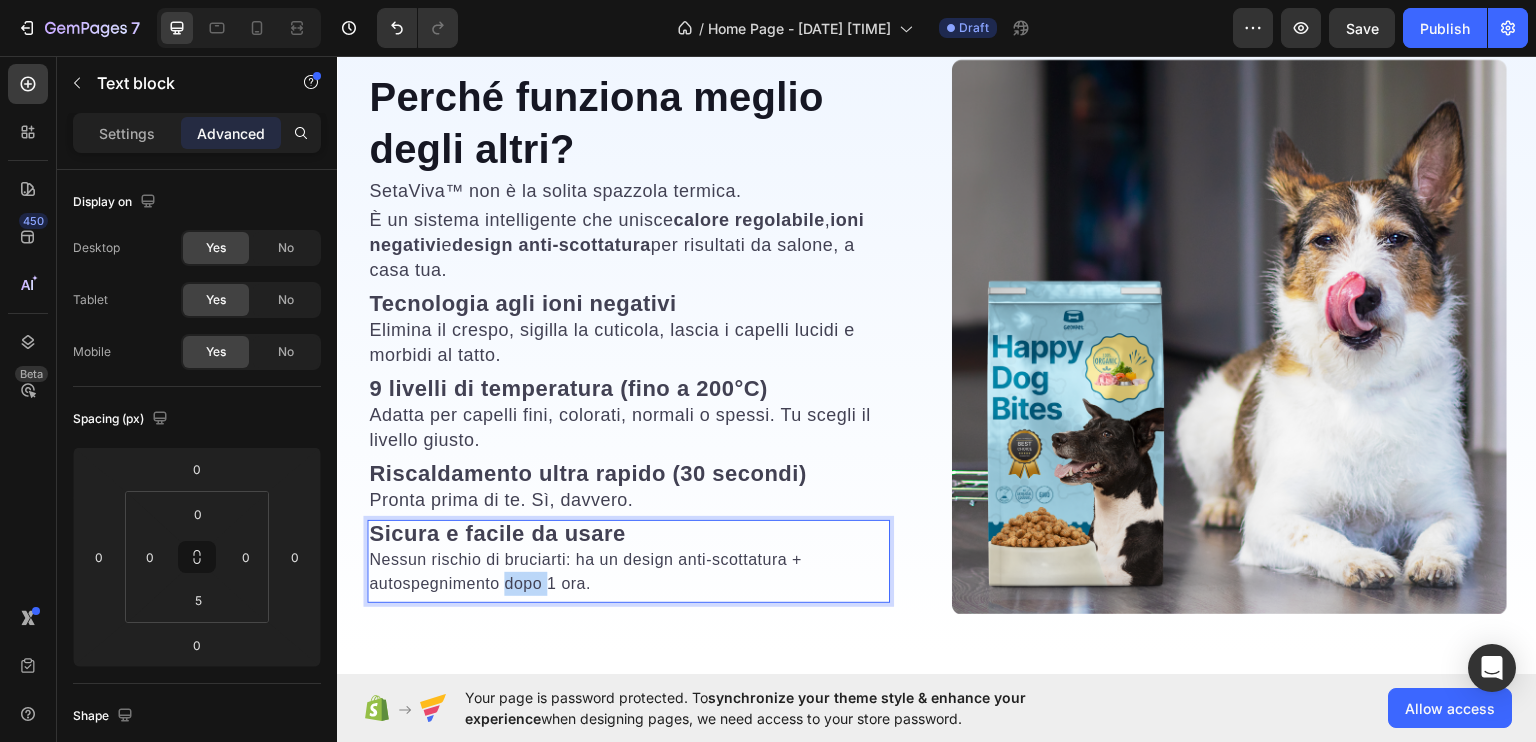 click on "Nessun rischio di bruciarti: ha un design anti-scottatura + autospegnimento dopo 1 ora." at bounding box center [628, 571] 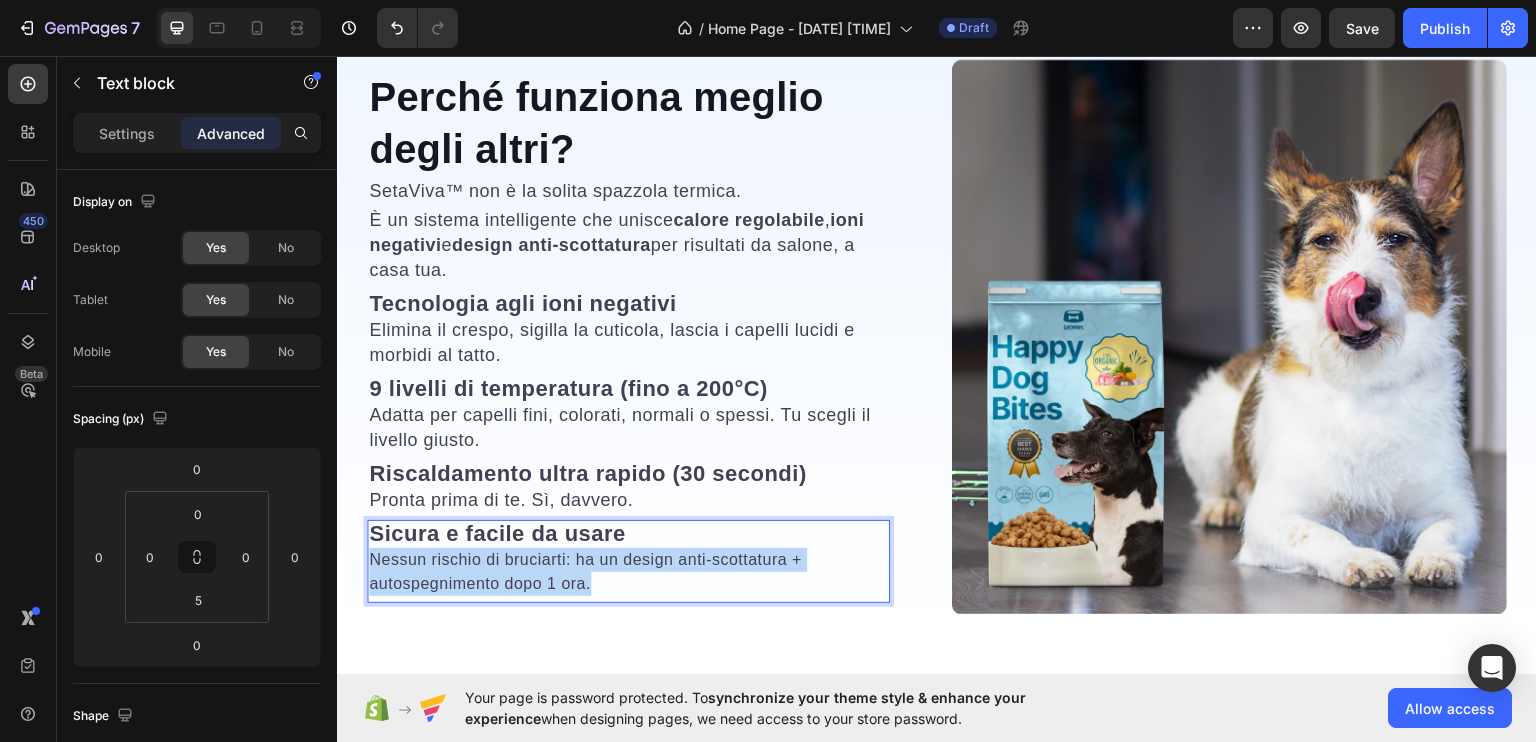 click on "Nessun rischio di bruciarti: ha un design anti-scottatura + autospegnimento dopo 1 ora." at bounding box center [628, 571] 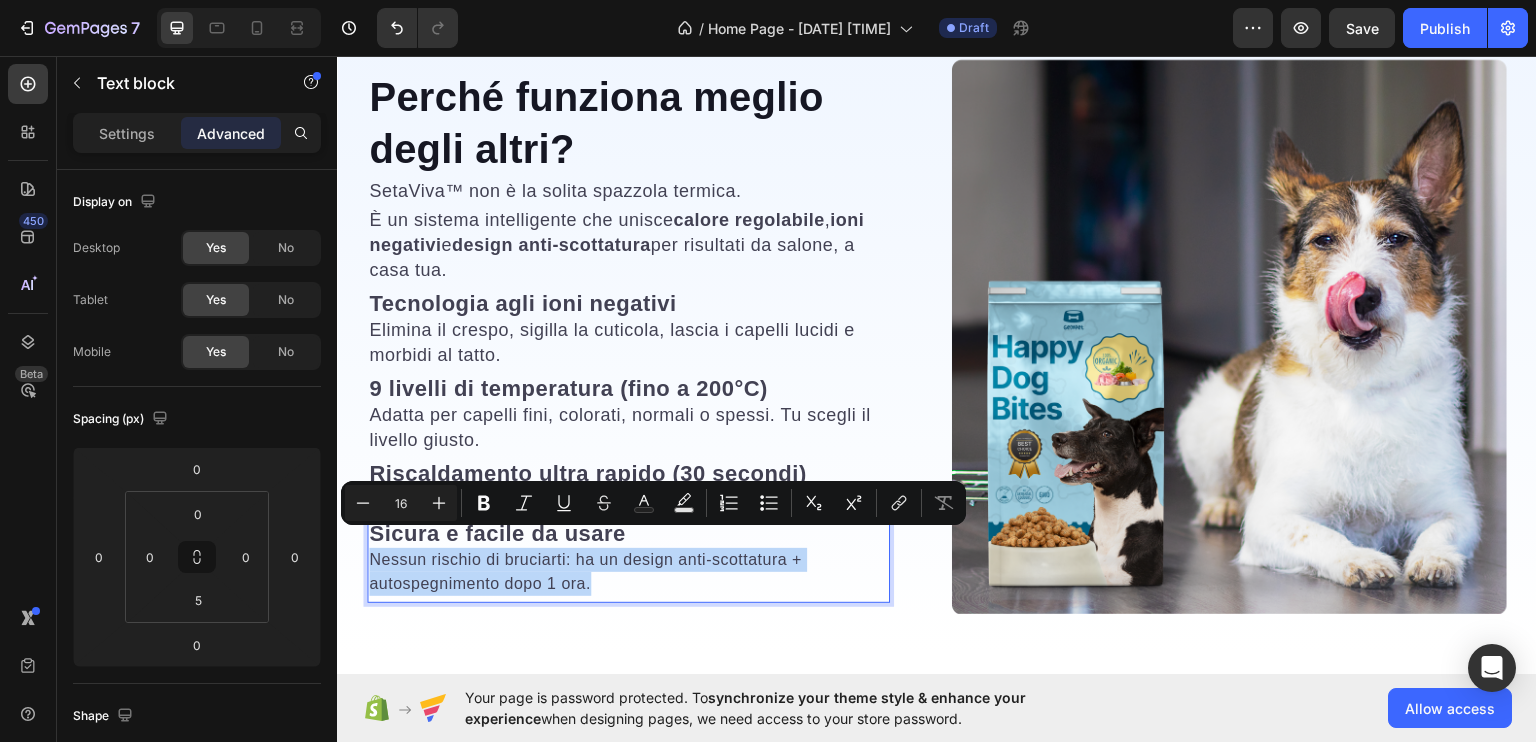 click on "Nessun rischio di bruciarti: ha un design anti-scottatura + autospegnimento dopo 1 ora." at bounding box center (628, 571) 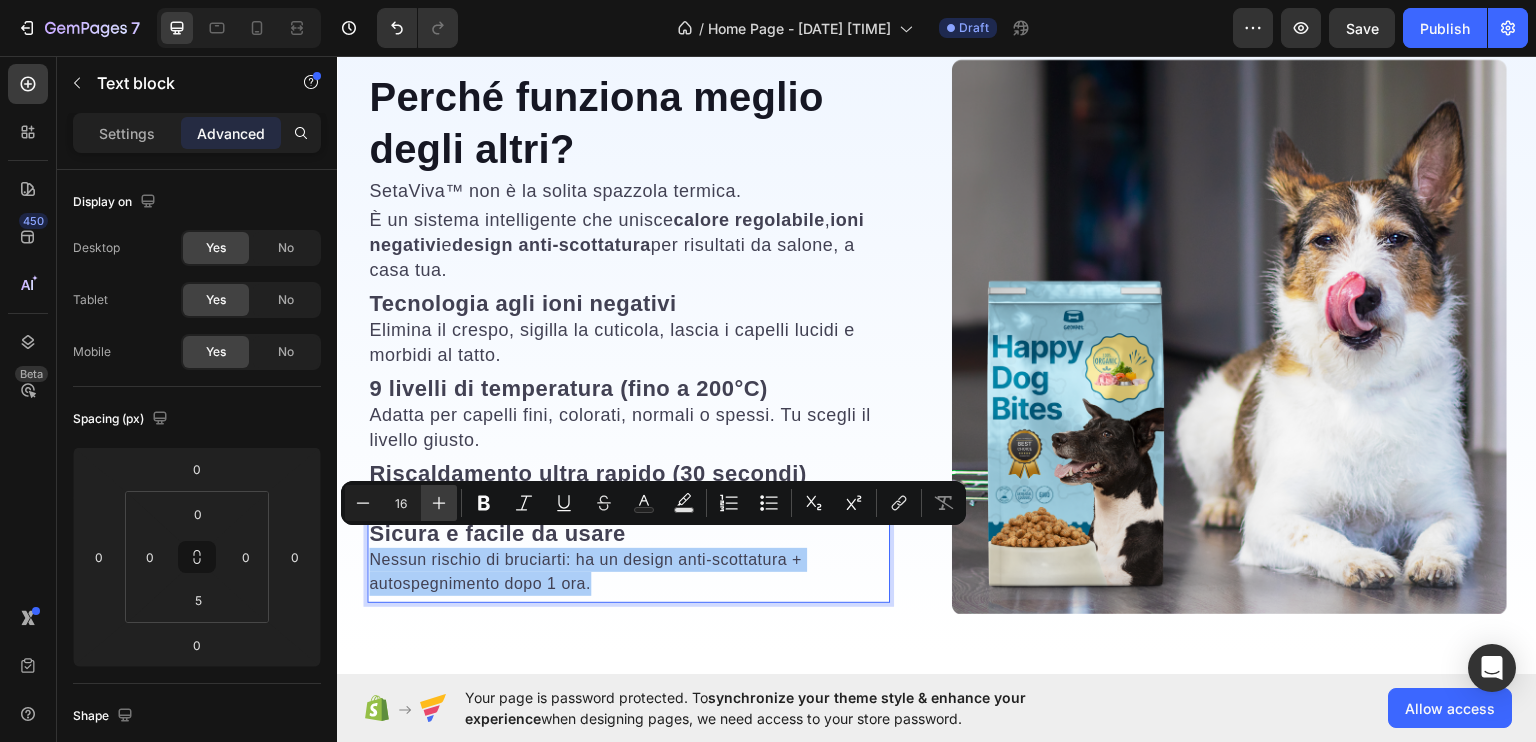 click 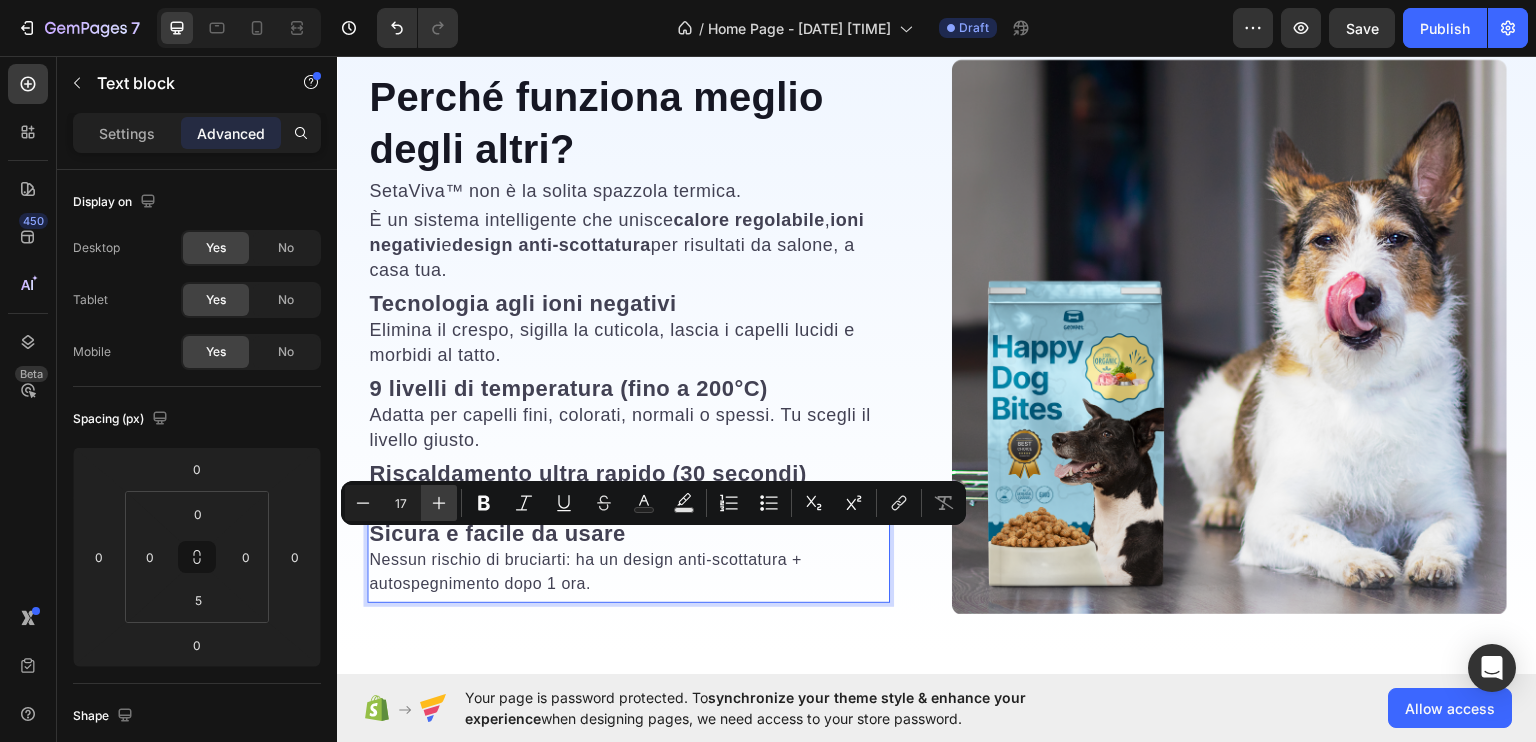 click 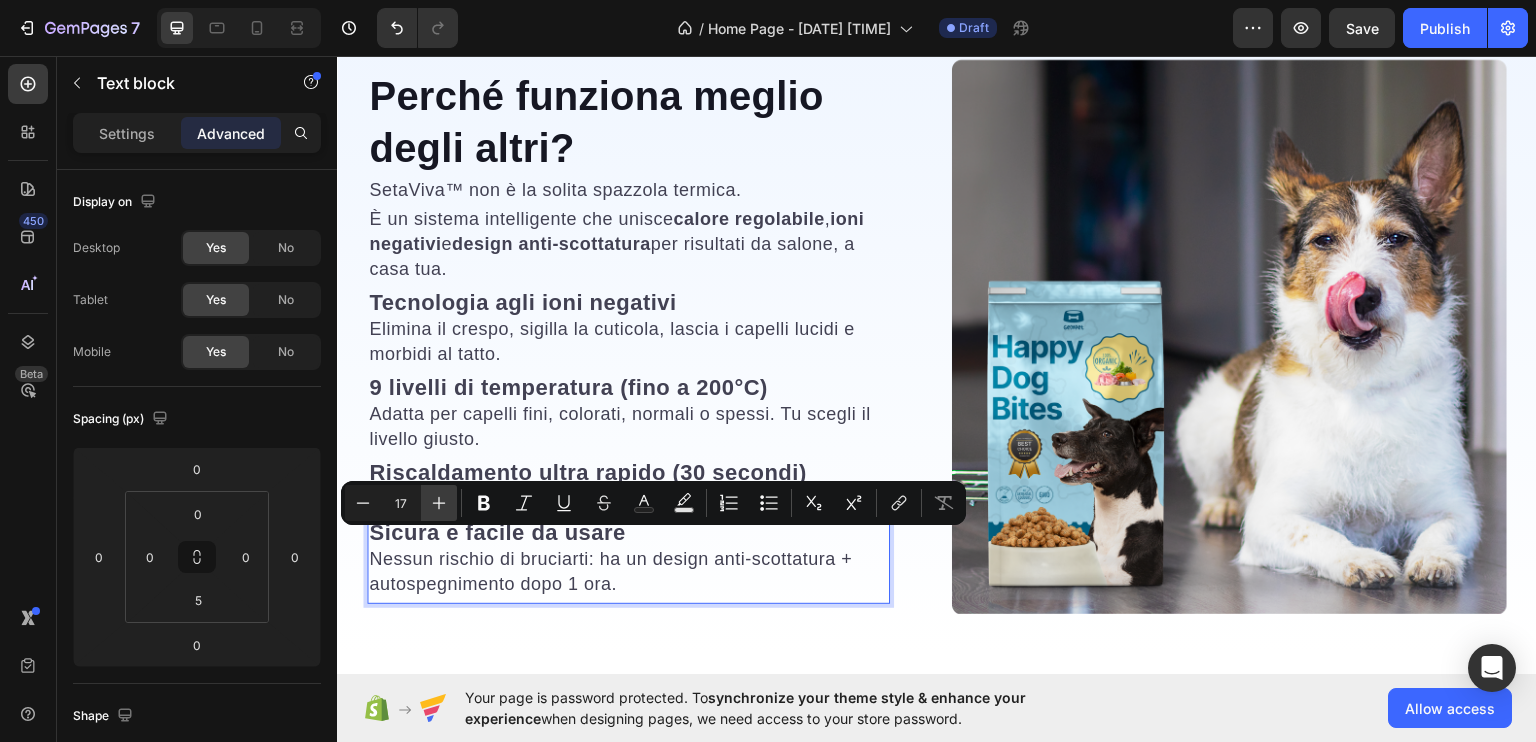 type on "18" 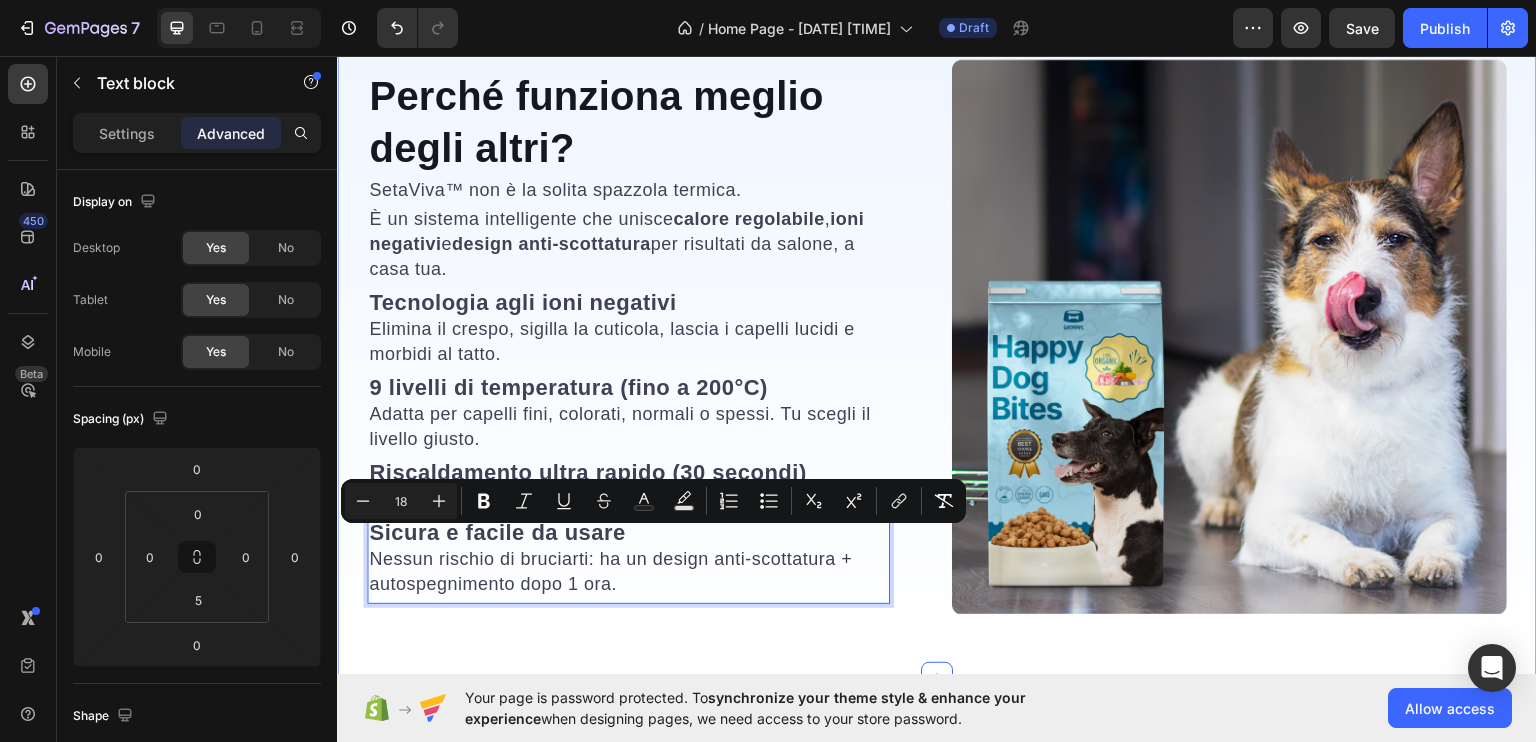 click on "Ecco cosa succede quando inizi a usare SetaViva™ ogni mattina… Heading Immagina: ti svegli, fai colazione. Non devi più scegliere tra “perdo tempo” e “esco spettinata”.   Basta passare  SetaViva™  tra i capelli come una spazzola normale. In pochi minuti hai: Text Block Step - 1 Text Block Capelli lisci, morbidi, luminosi Text Block Row Step - 2 Text Block Niente crespo Text Block Row Step - 3 Text Block Zero nodi Text Block Row Step - 4 Text Block Volume naturale Text Block Row Step - 4 Text Block Onde morbide o liscio perfetto, come piace a te Text Block Row Step - 4 Text Block E la soddisfazione di  guardarti allo specchio e piacerti davvero Text Block Row Ti fa sentire ordinata, curata, bella… anche nei giorni più normali. È come regalarsi una coccola quotidiana. In 8 minuti. Text Block The standard Lorem Heading Image Row ⁠⁠⁠⁠⁠⁠⁠ Perché funziona meglio degli altri? Heading SetaViva™ non è la solita spazzola termica. Text block È un sistema intelligente che unisce  ," at bounding box center [937, 17] 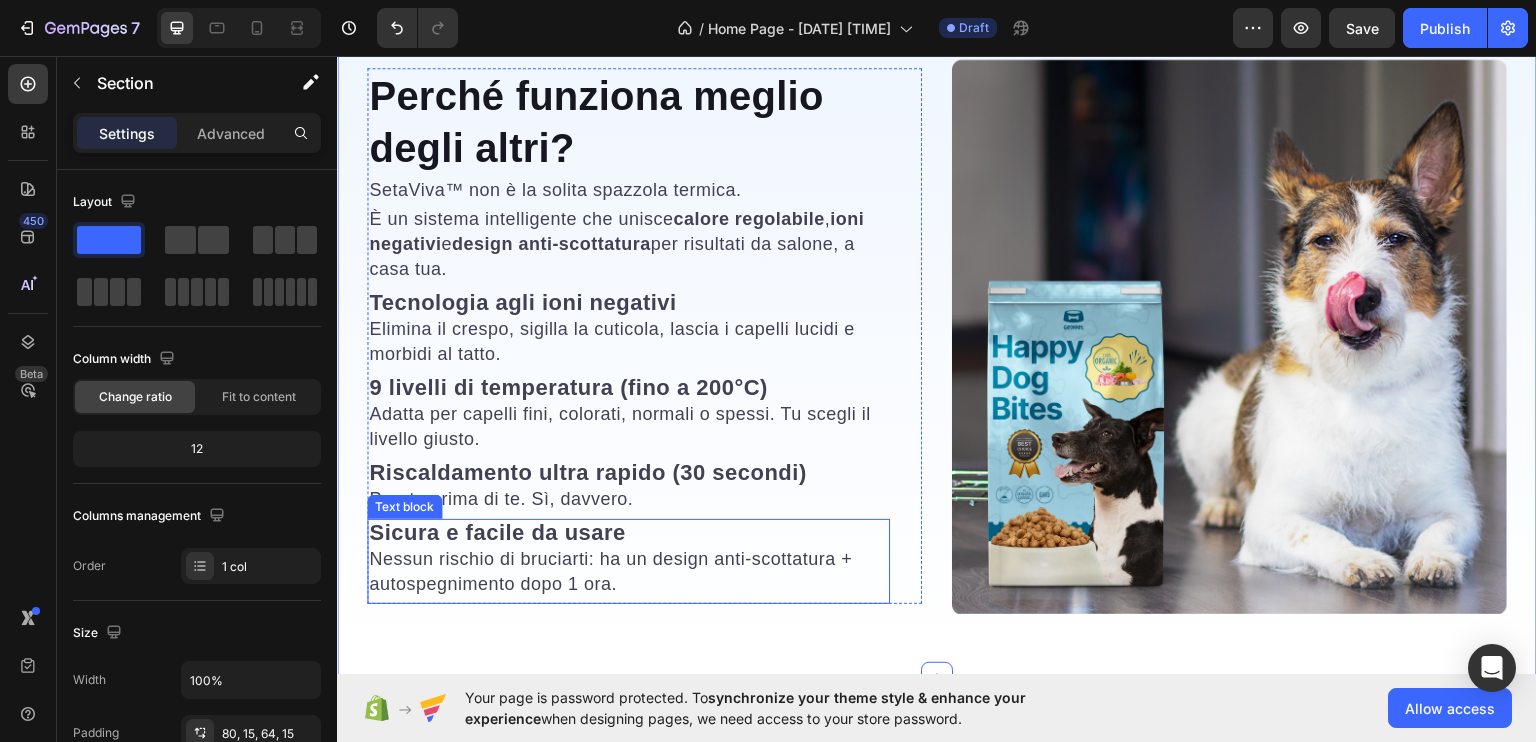 click on "Nessun rischio di bruciarti: ha un design anti-scottatura + autospegnimento dopo 1 ora." at bounding box center (628, 571) 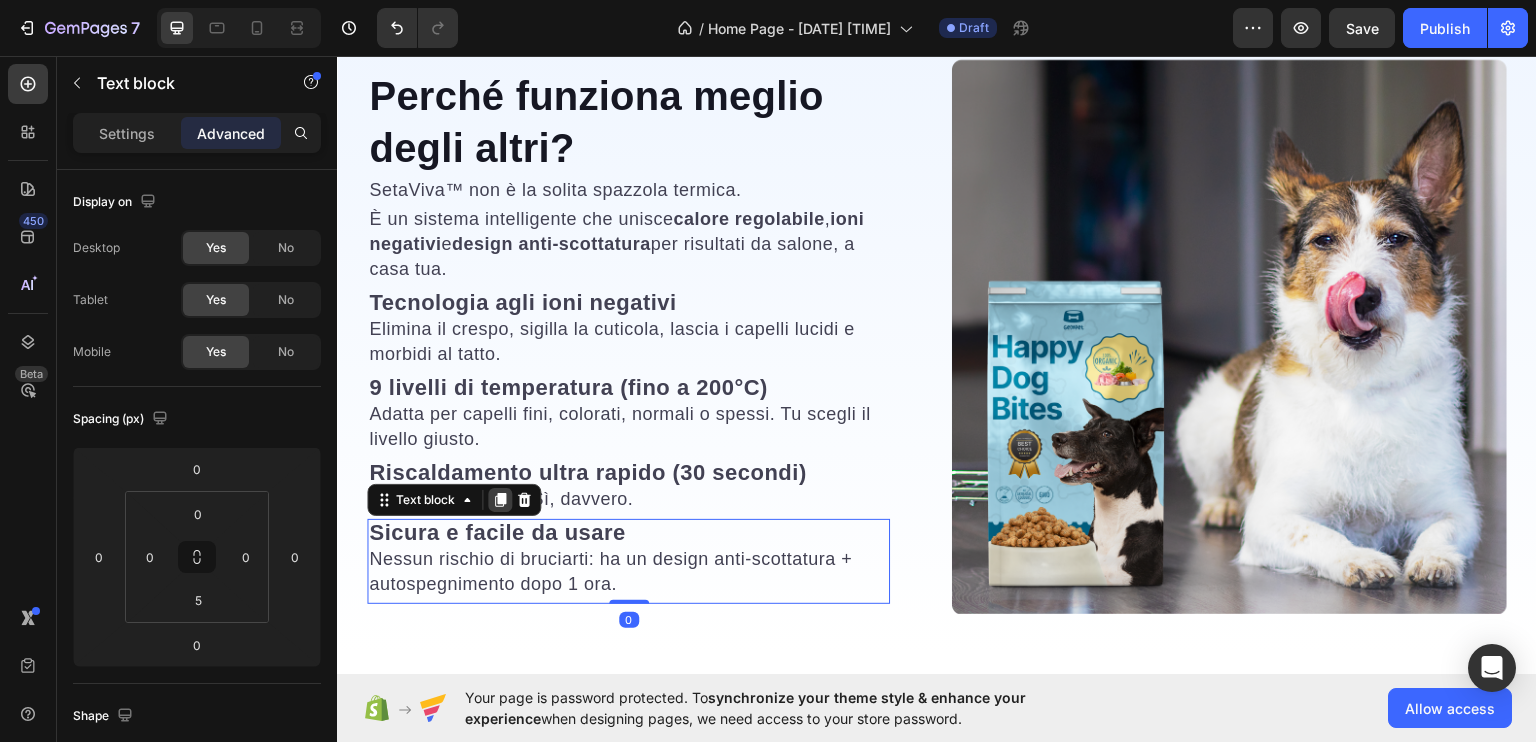 click 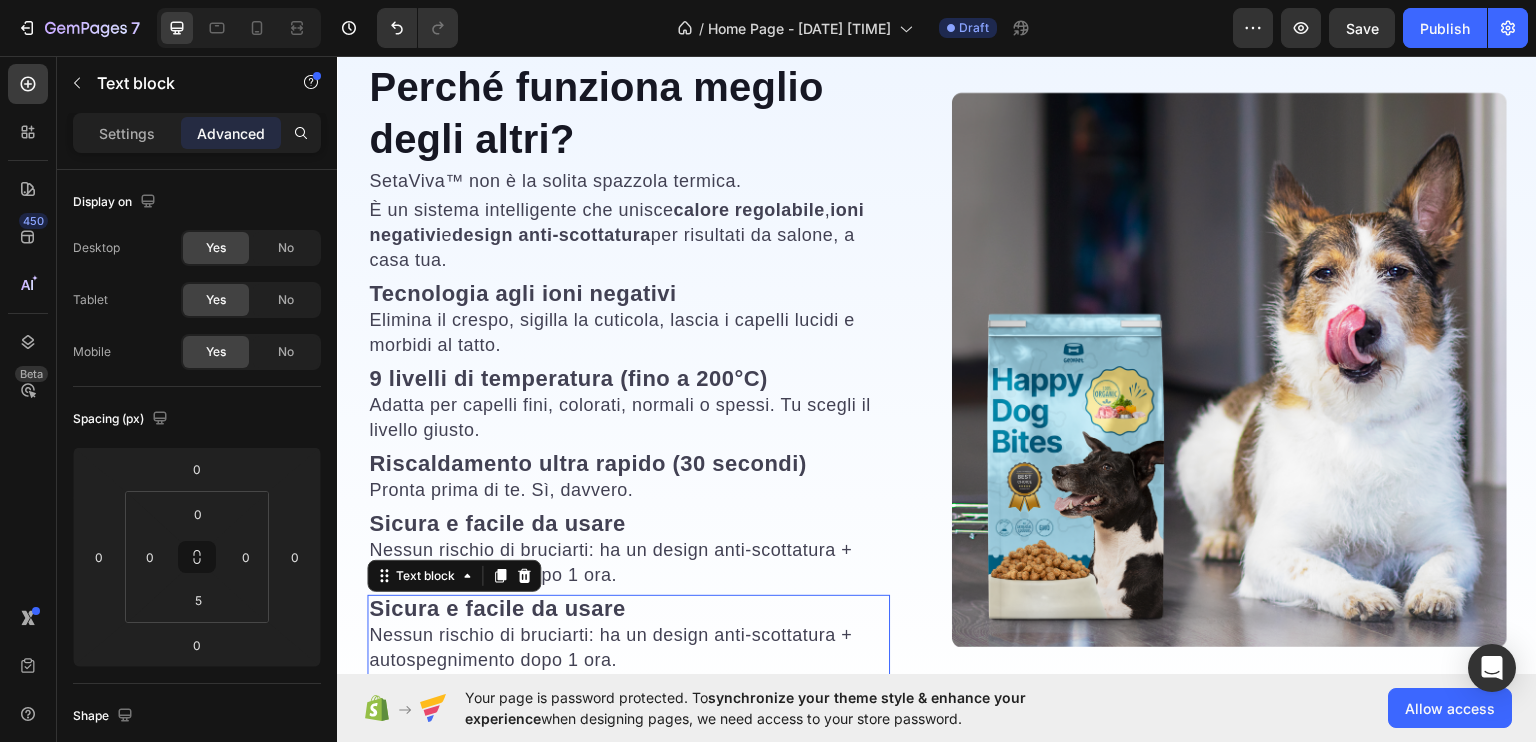 click on "Nessun rischio di bruciarti: ha un design anti-scottatura + autospegnimento dopo 1 ora." at bounding box center (610, 646) 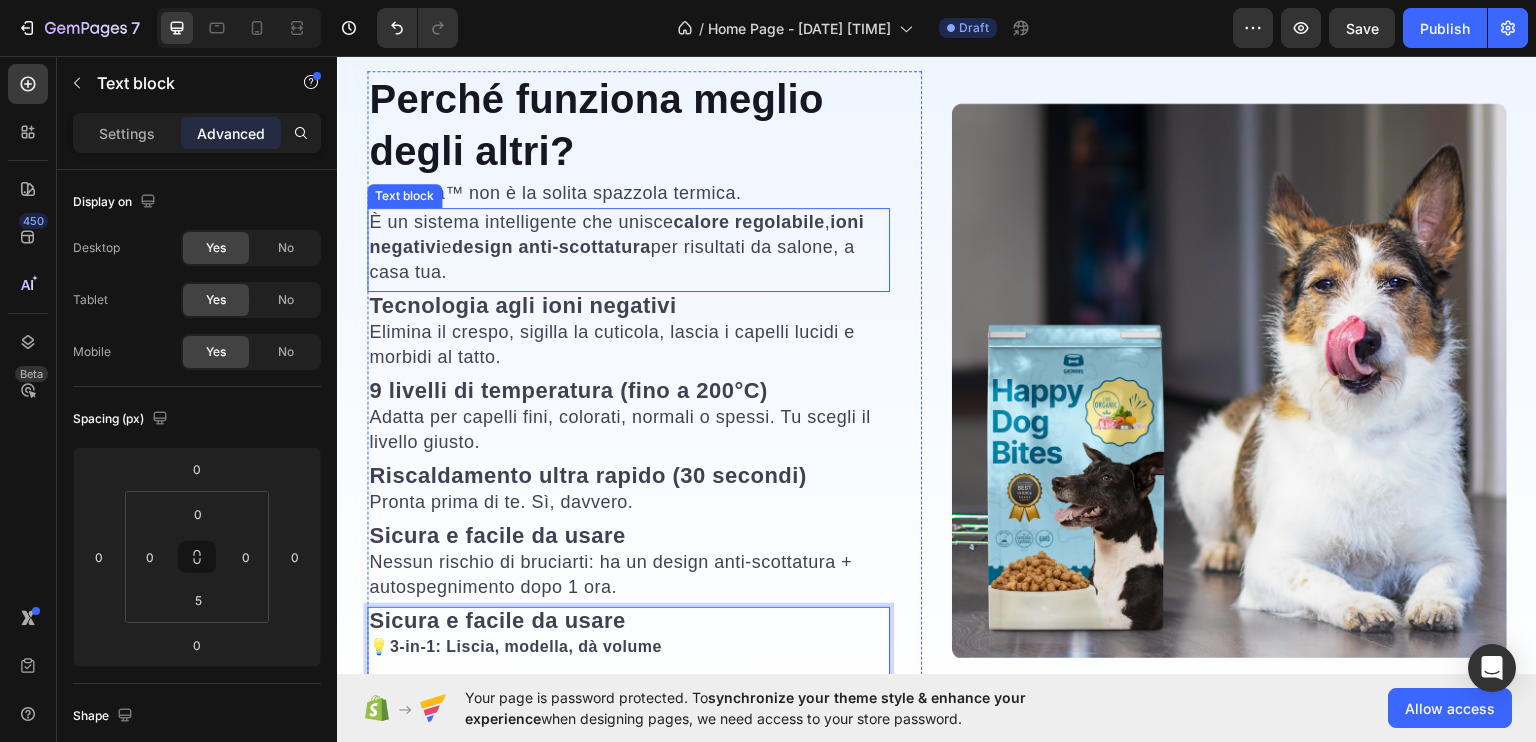 scroll, scrollTop: 2621, scrollLeft: 0, axis: vertical 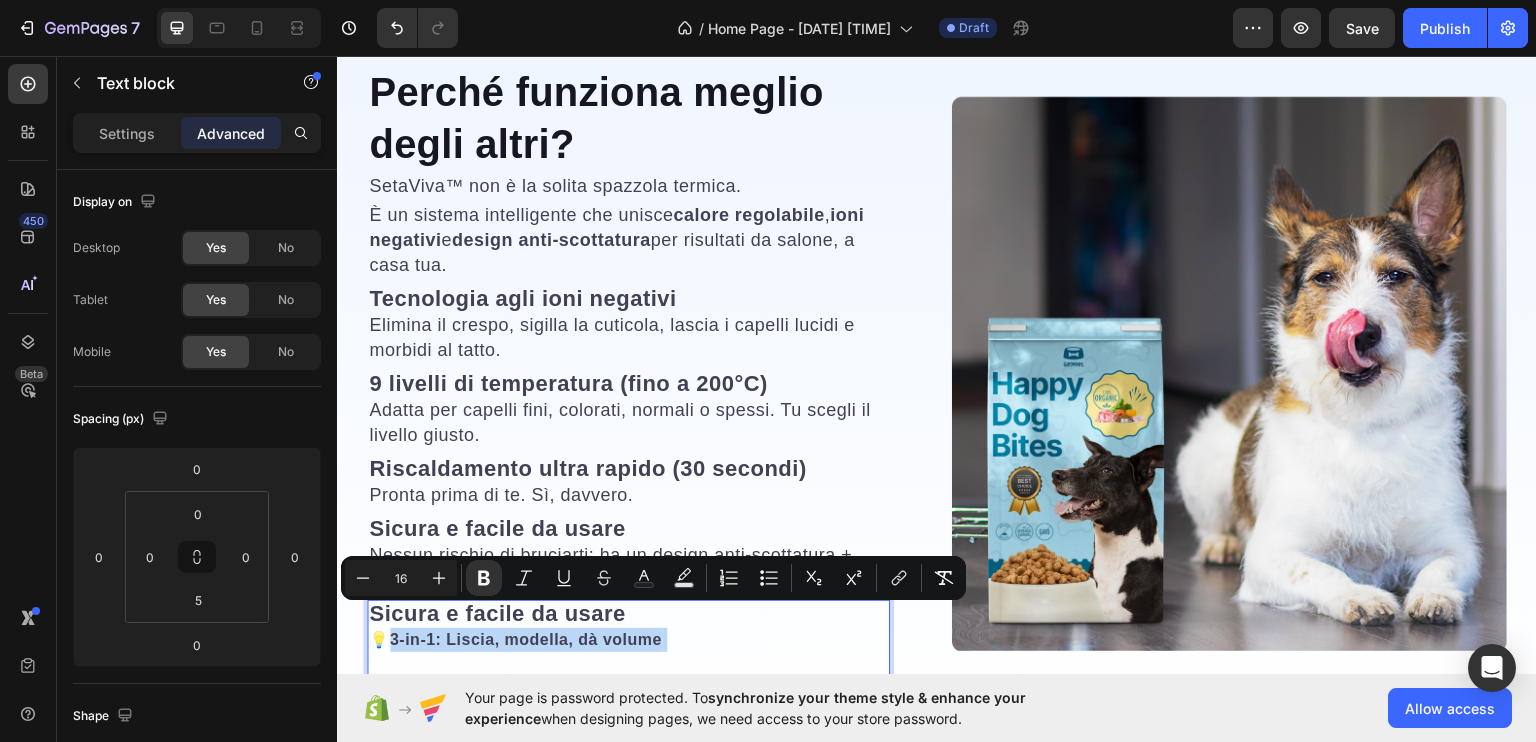 drag, startPoint x: 400, startPoint y: 619, endPoint x: 693, endPoint y: 630, distance: 293.20642 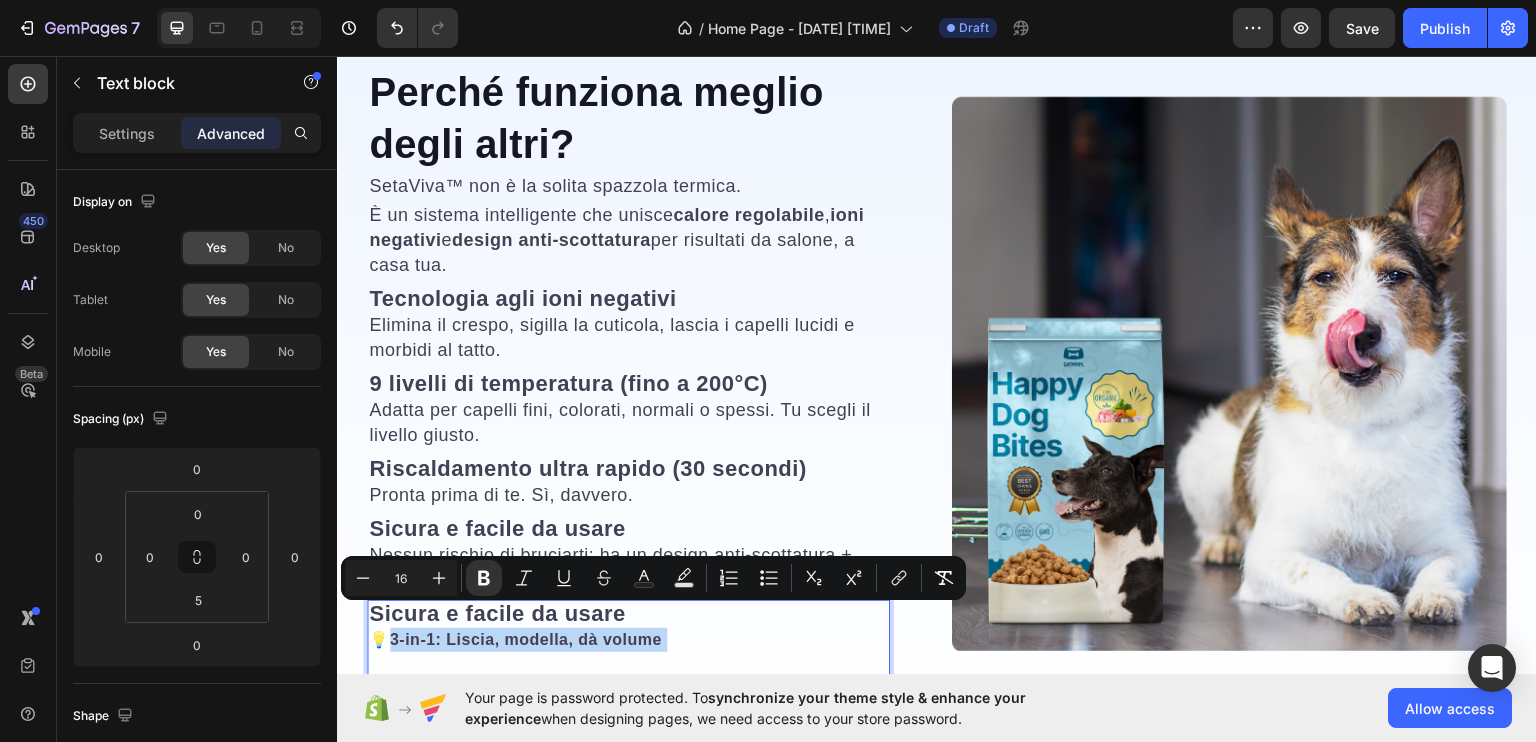 click on "💡  3-in-1: Liscia, modella, dà volume" at bounding box center [628, 651] 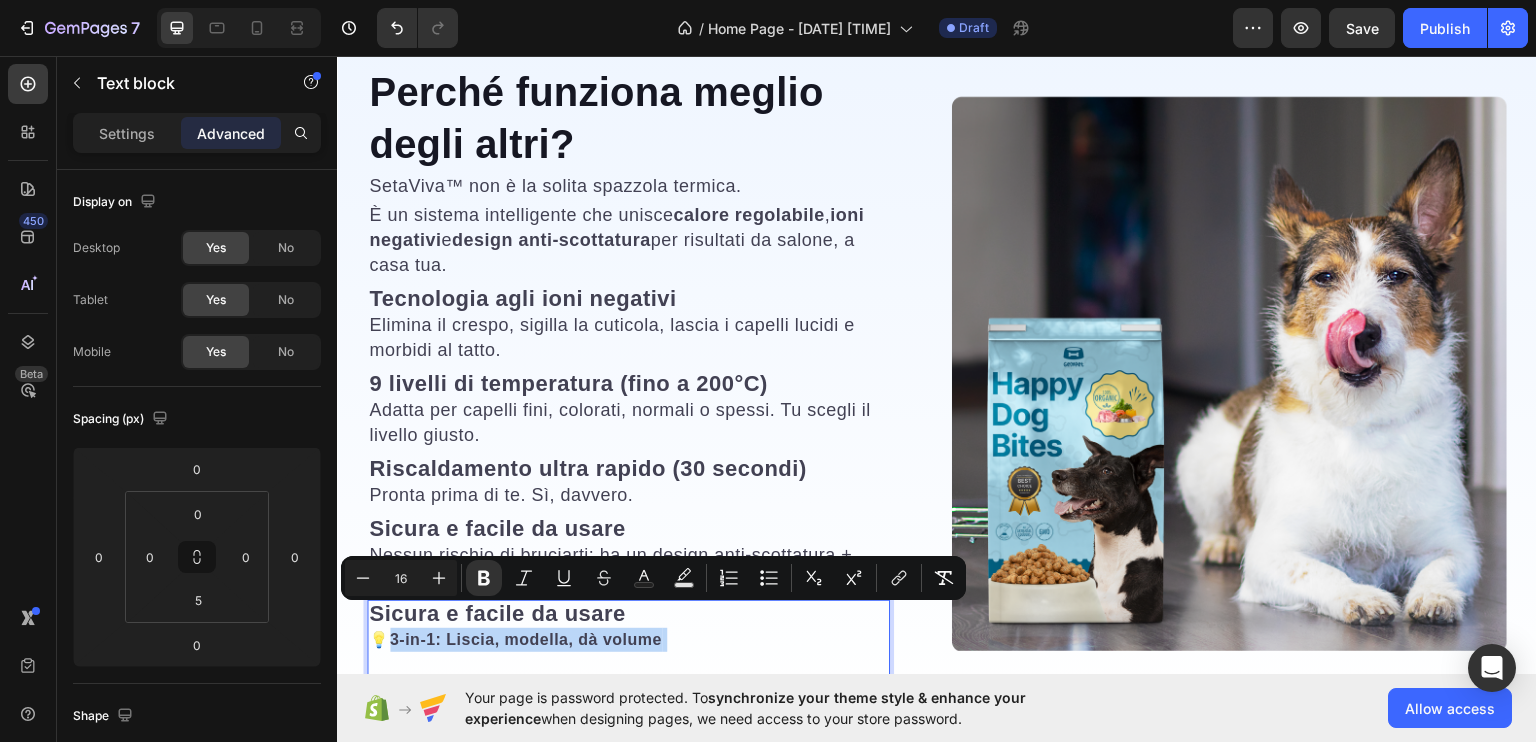 copy on "3-in-1: Liscia, modella, dà volume" 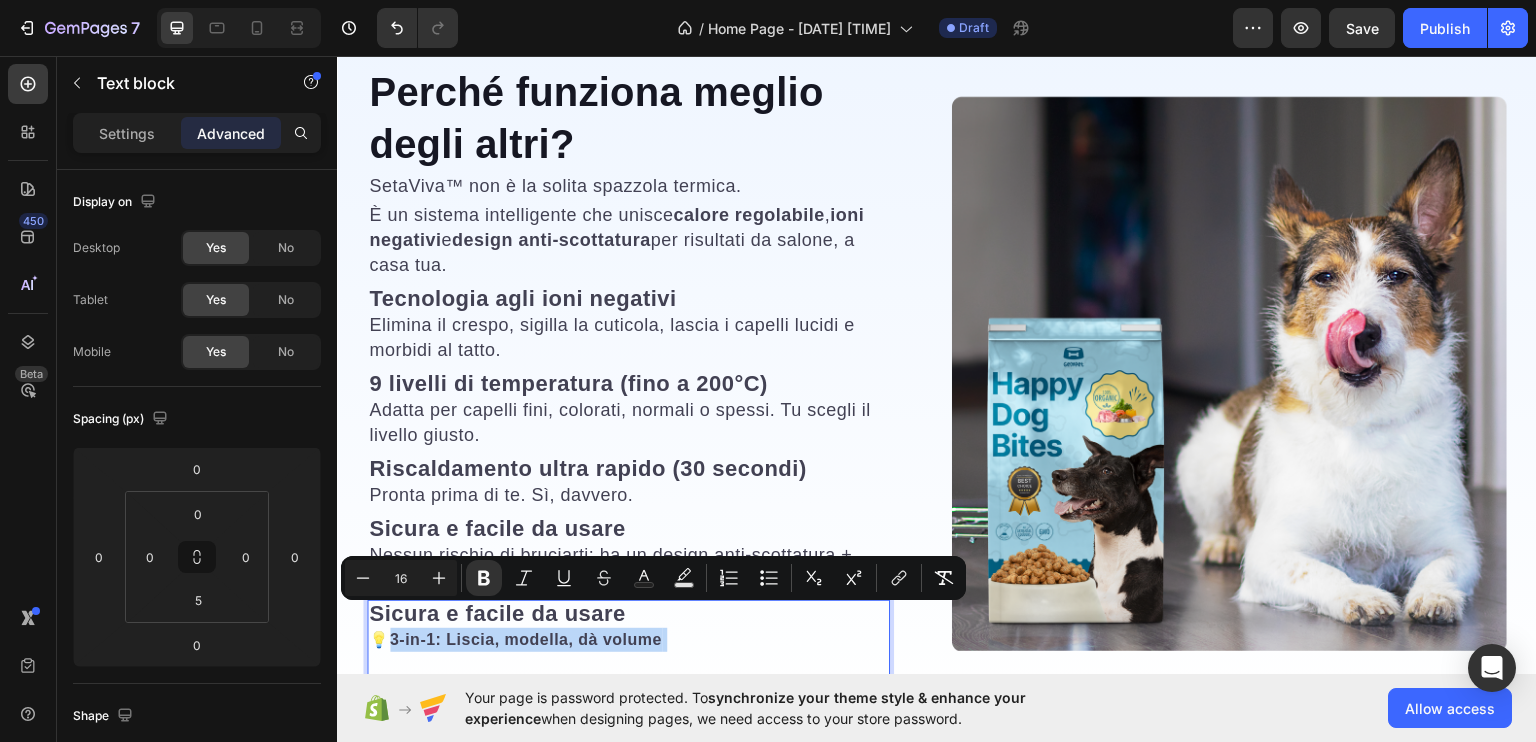 click on "Sicura e facile da usare 💡  3-in-1: Liscia, modella, dà volume Text block   0" at bounding box center [628, 640] 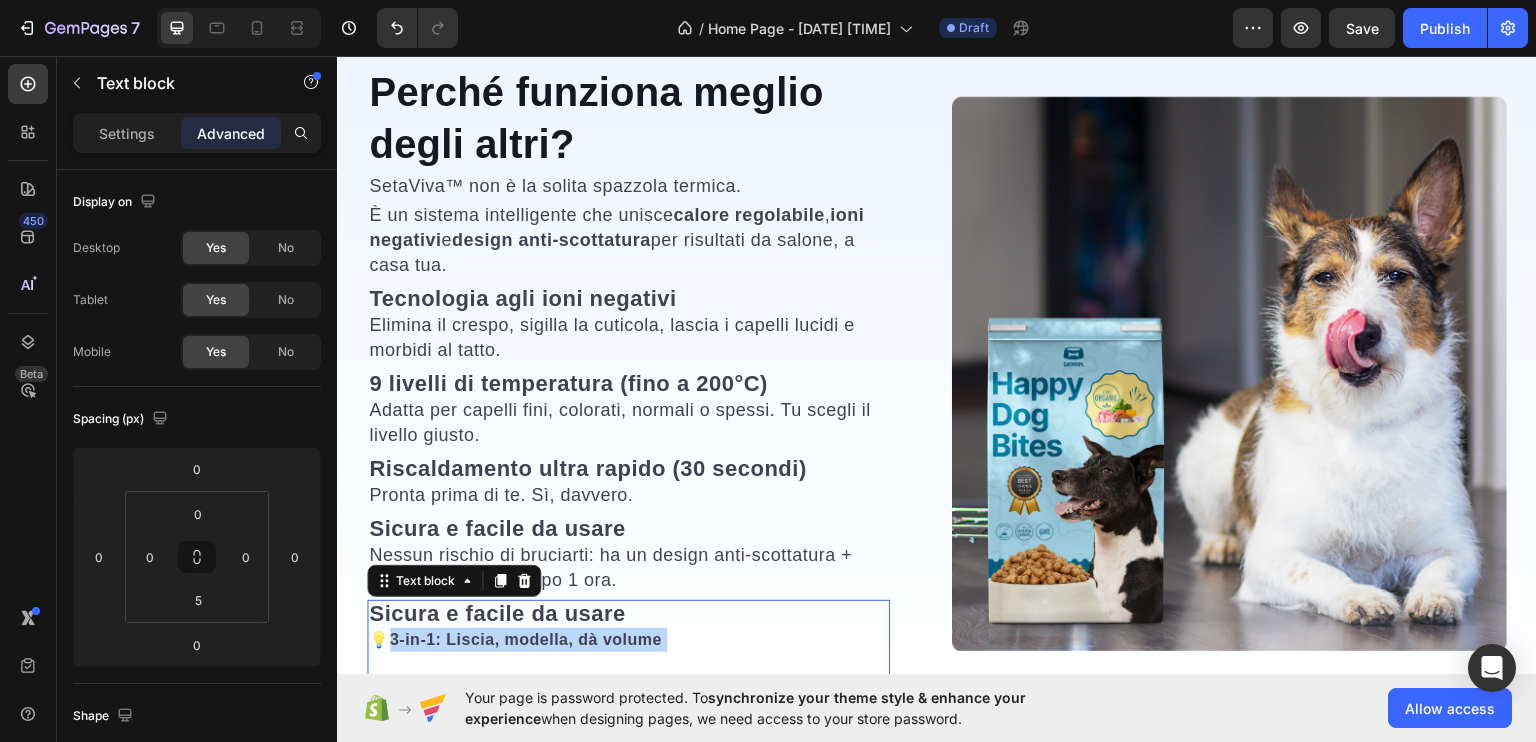 click on "Sicura e facile da usare" at bounding box center (497, 612) 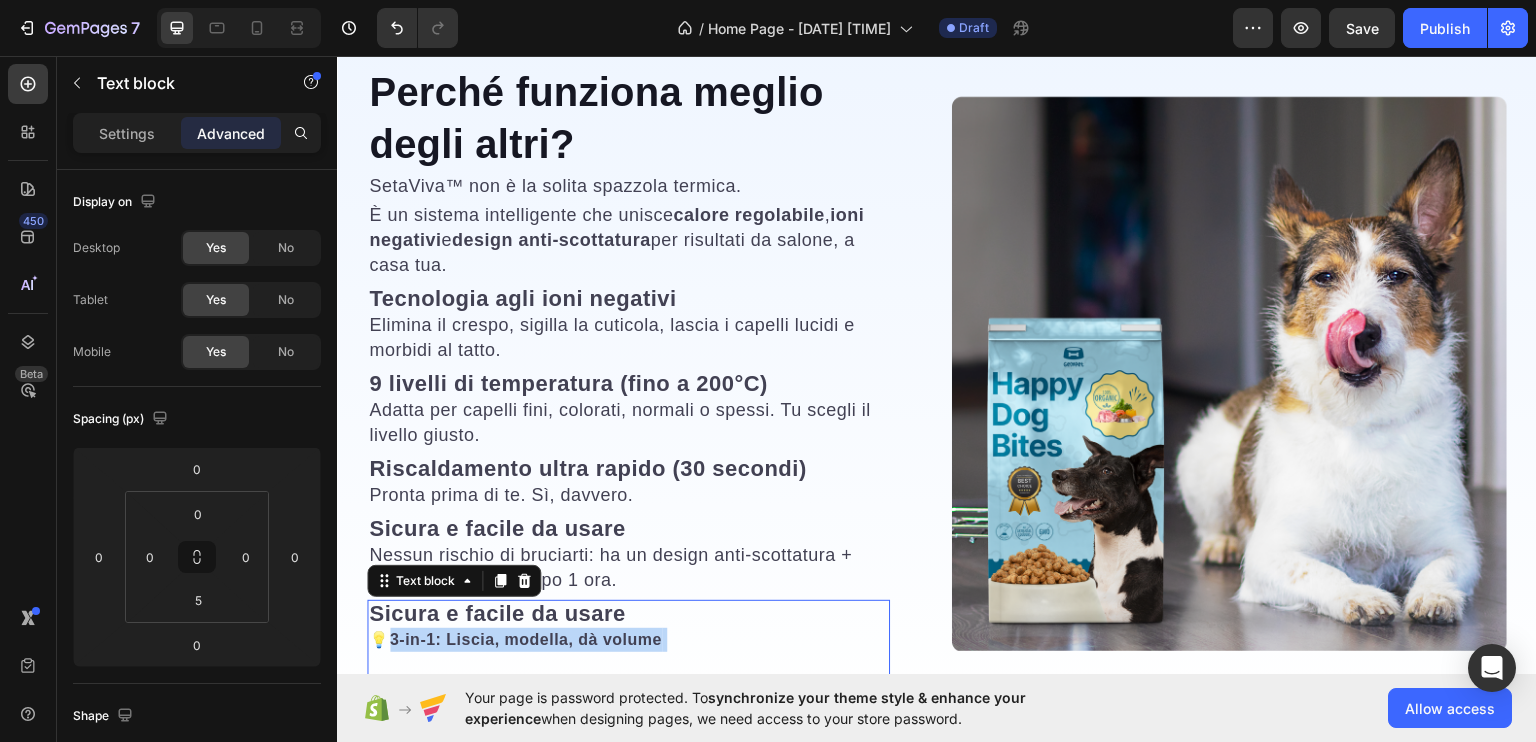 click on "Sicura e facile da usare" at bounding box center [497, 612] 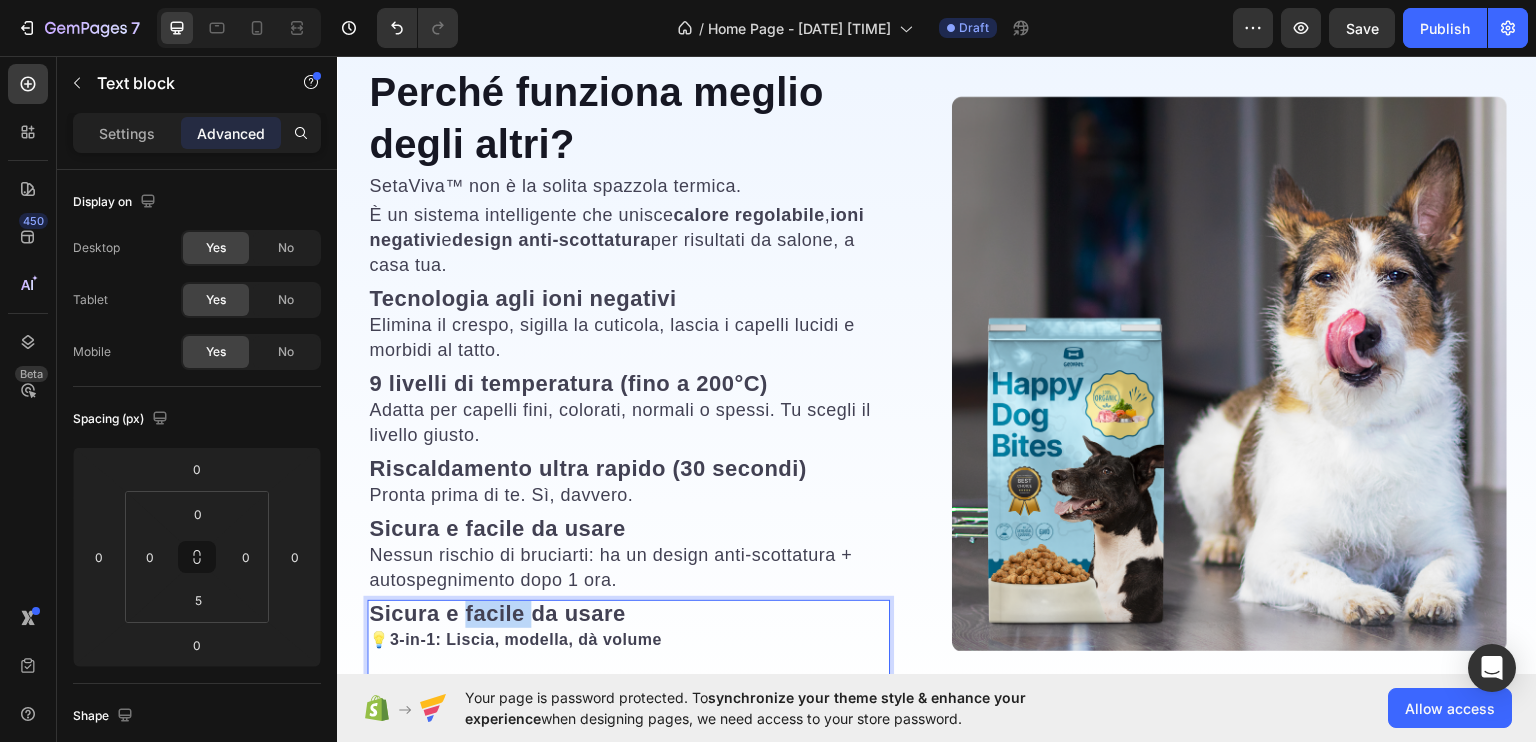 click on "Sicura e facile da usare" at bounding box center [497, 612] 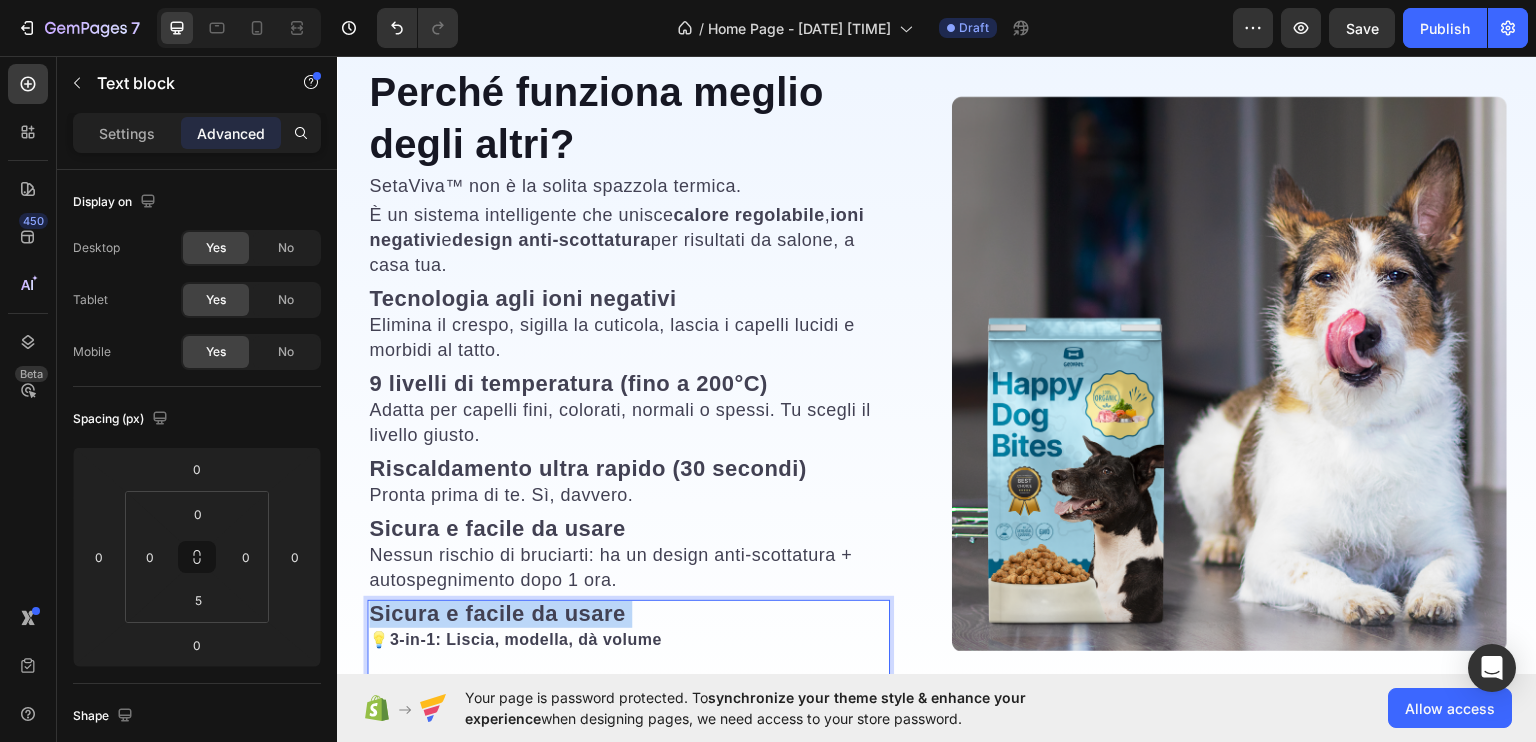 click on "Sicura e facile da usare" at bounding box center [497, 612] 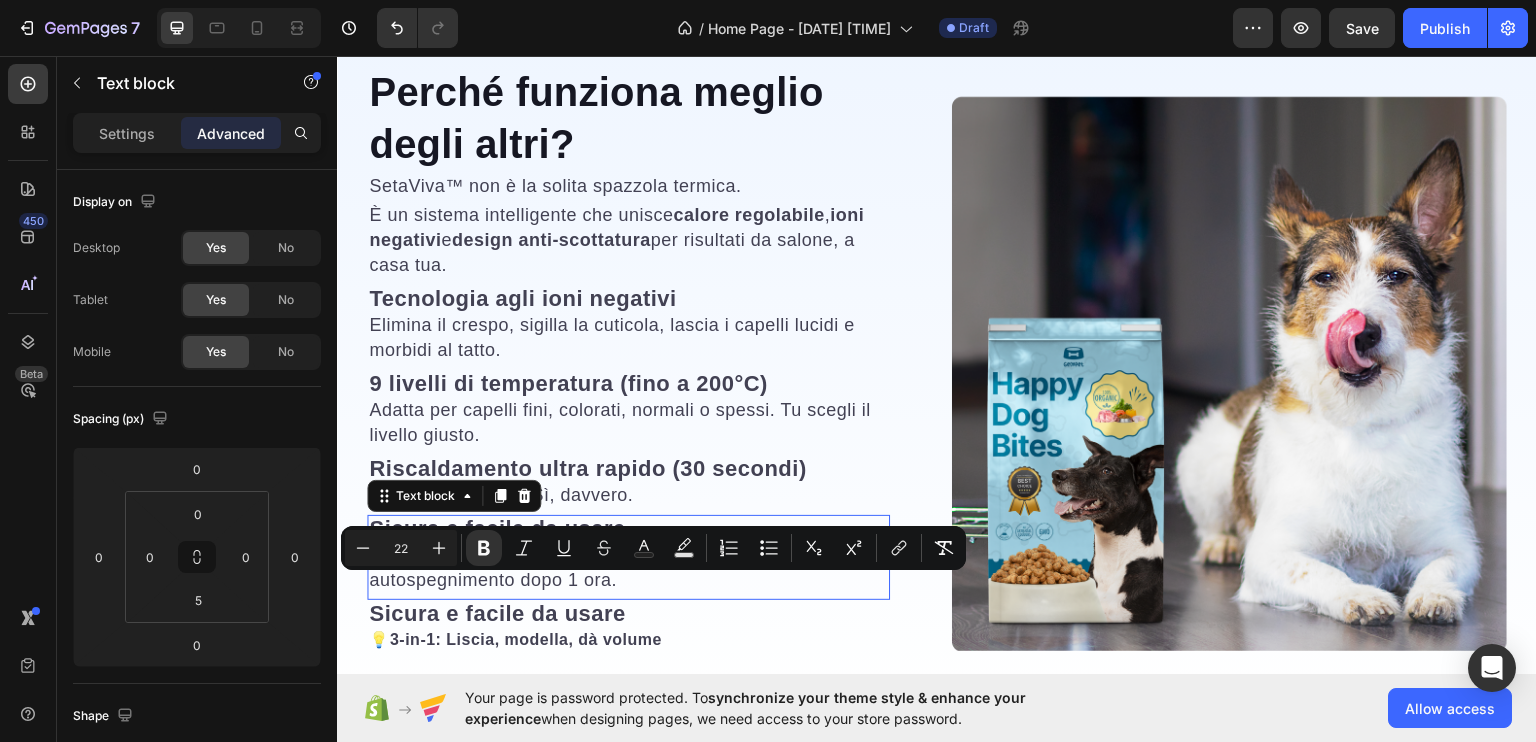 click on "Sicura e facile da usare" at bounding box center [497, 612] 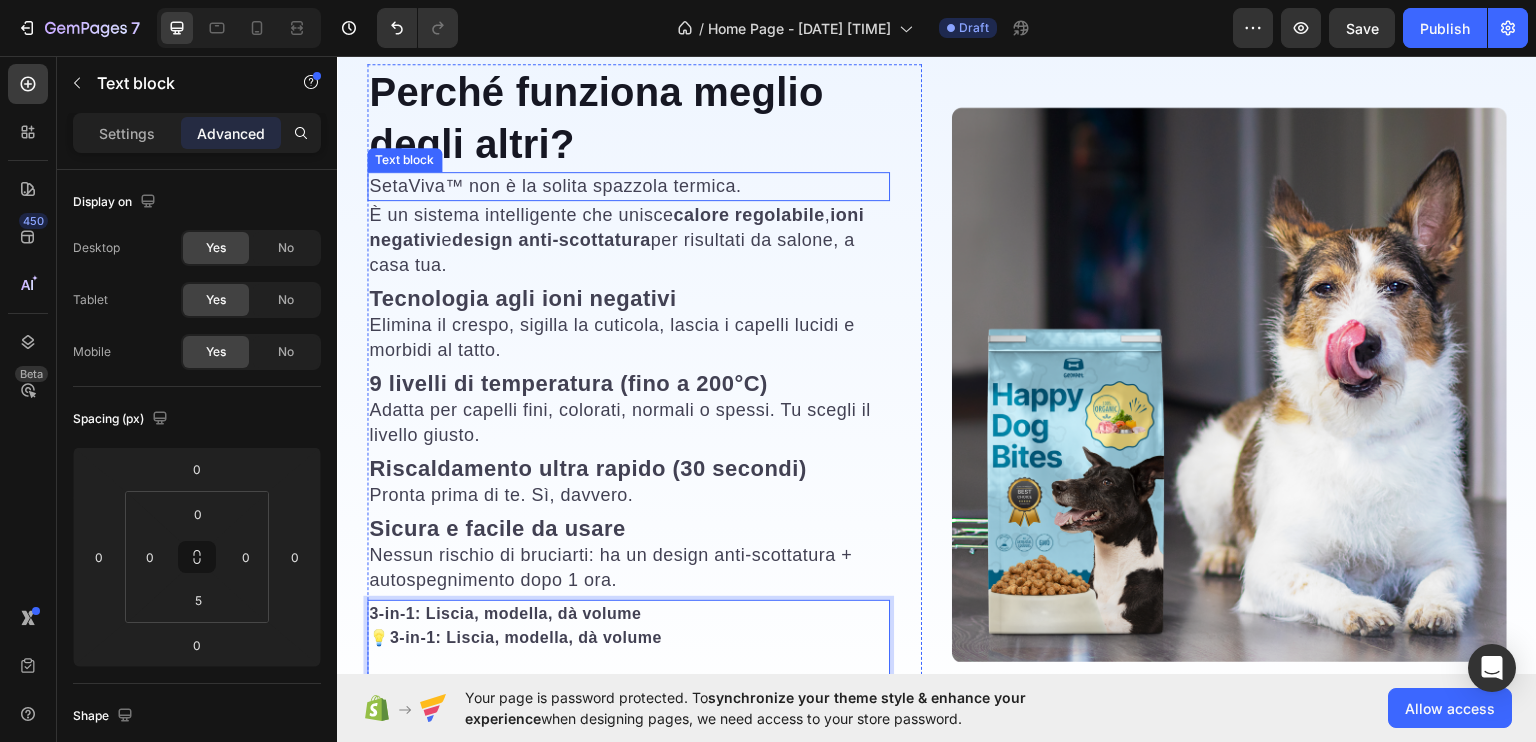 click on "SetaViva™ non è la solita spazzola termica." at bounding box center [628, 185] 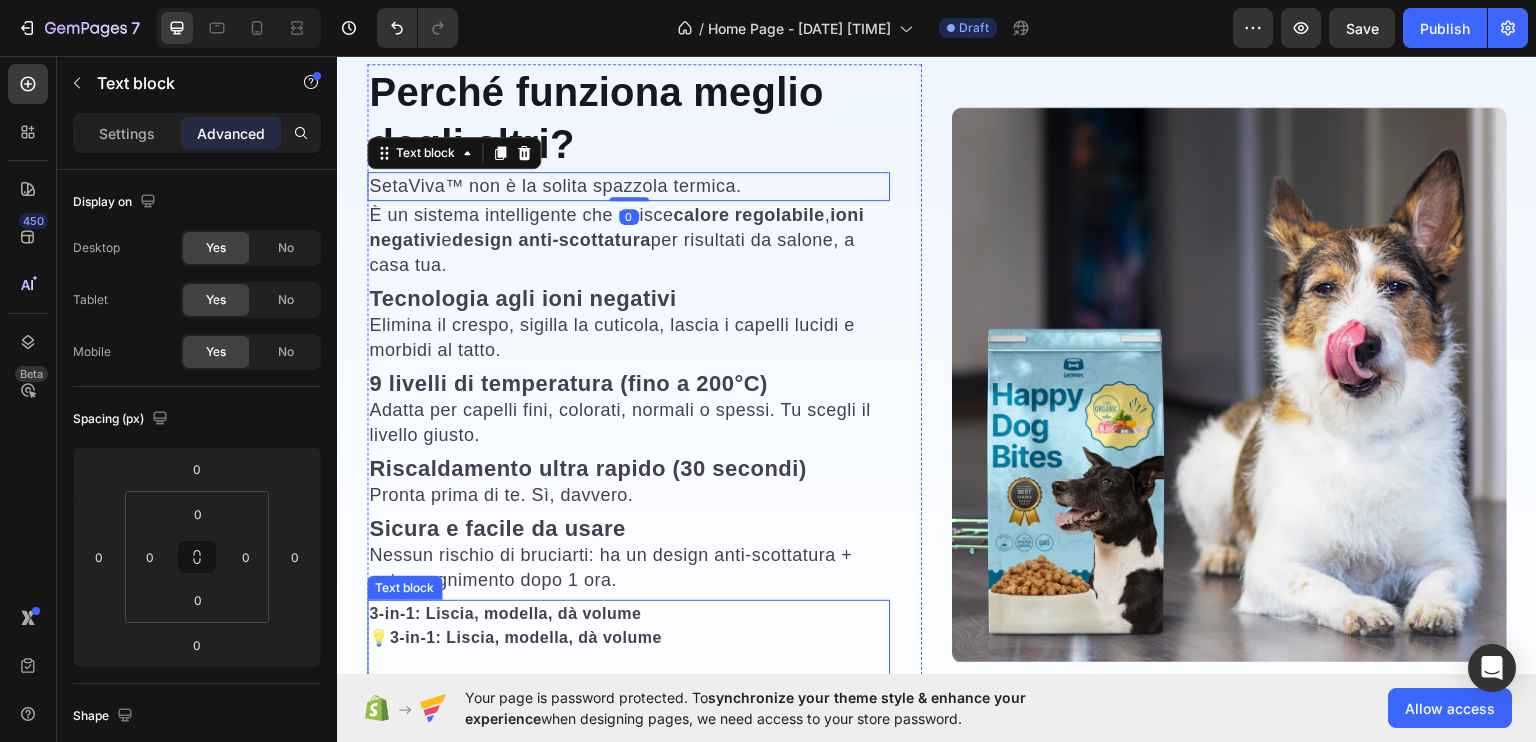 click on "3-in-1: Liscia, modella, dà volume" at bounding box center (505, 612) 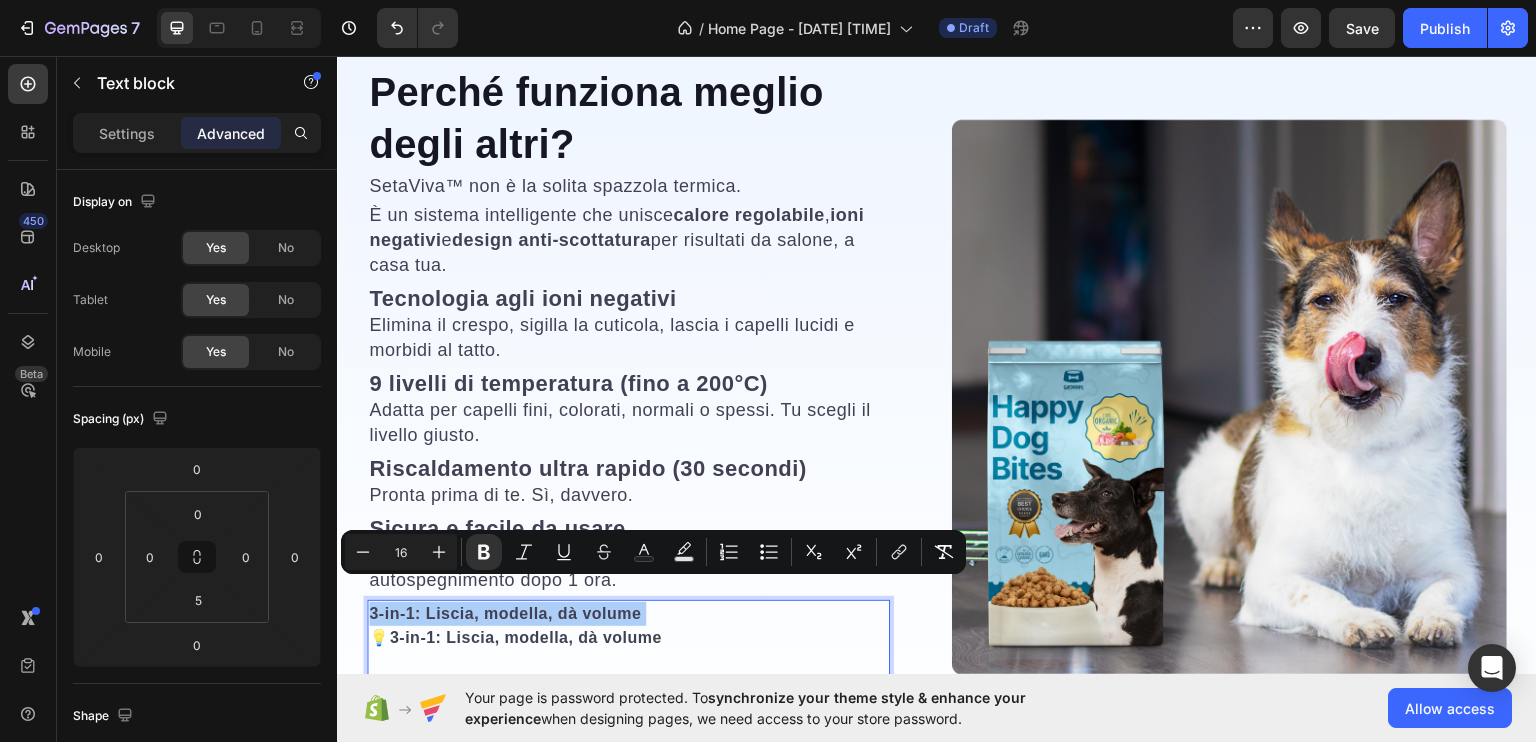 click 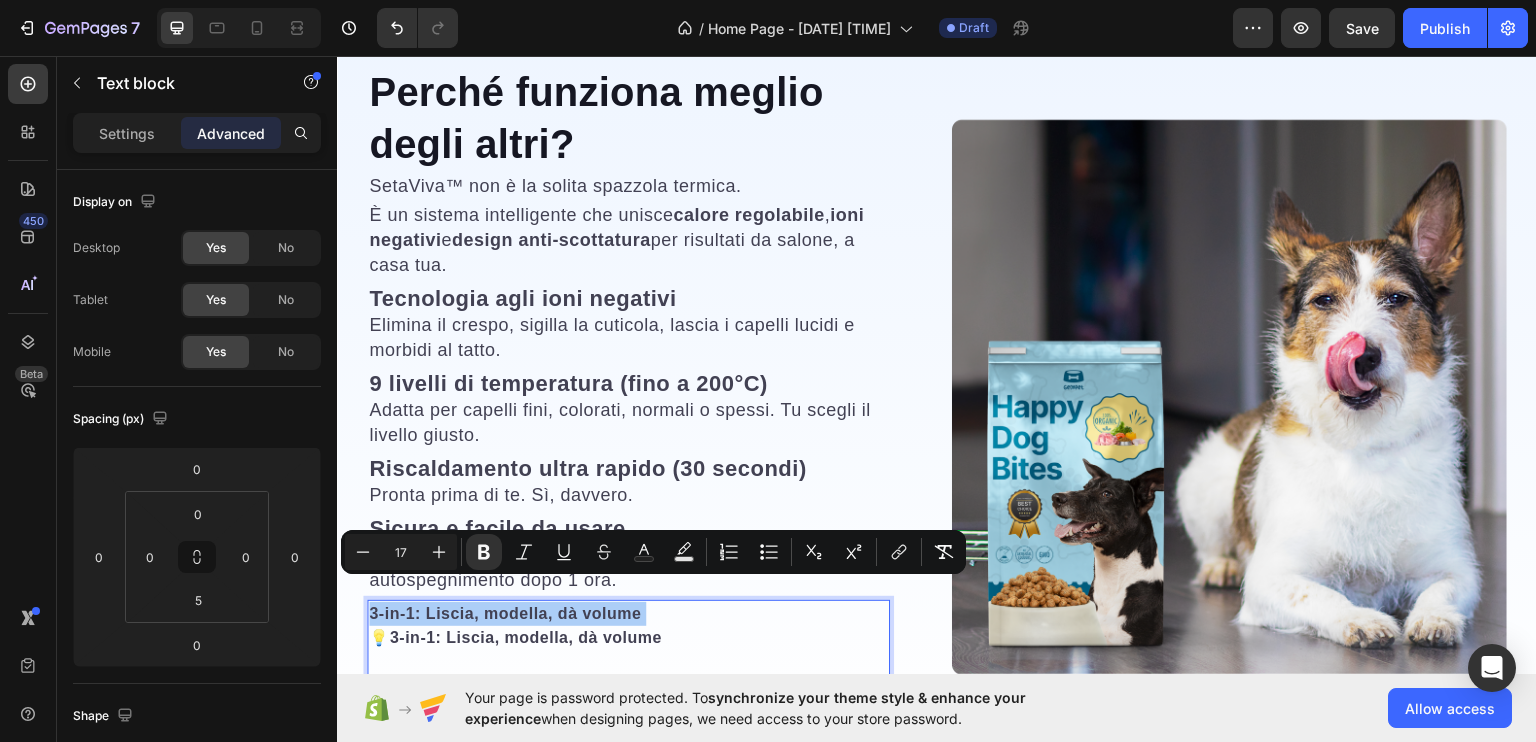click 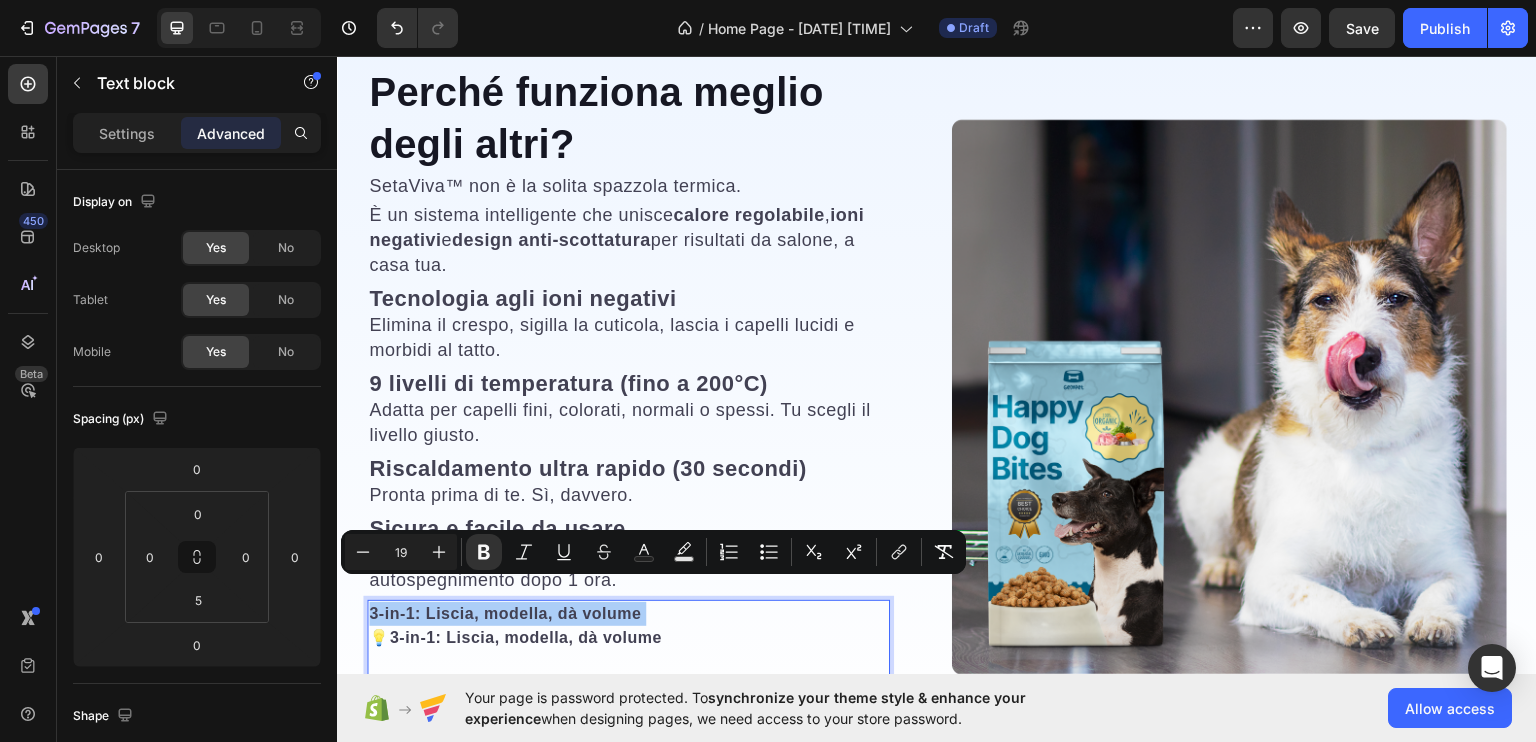 click 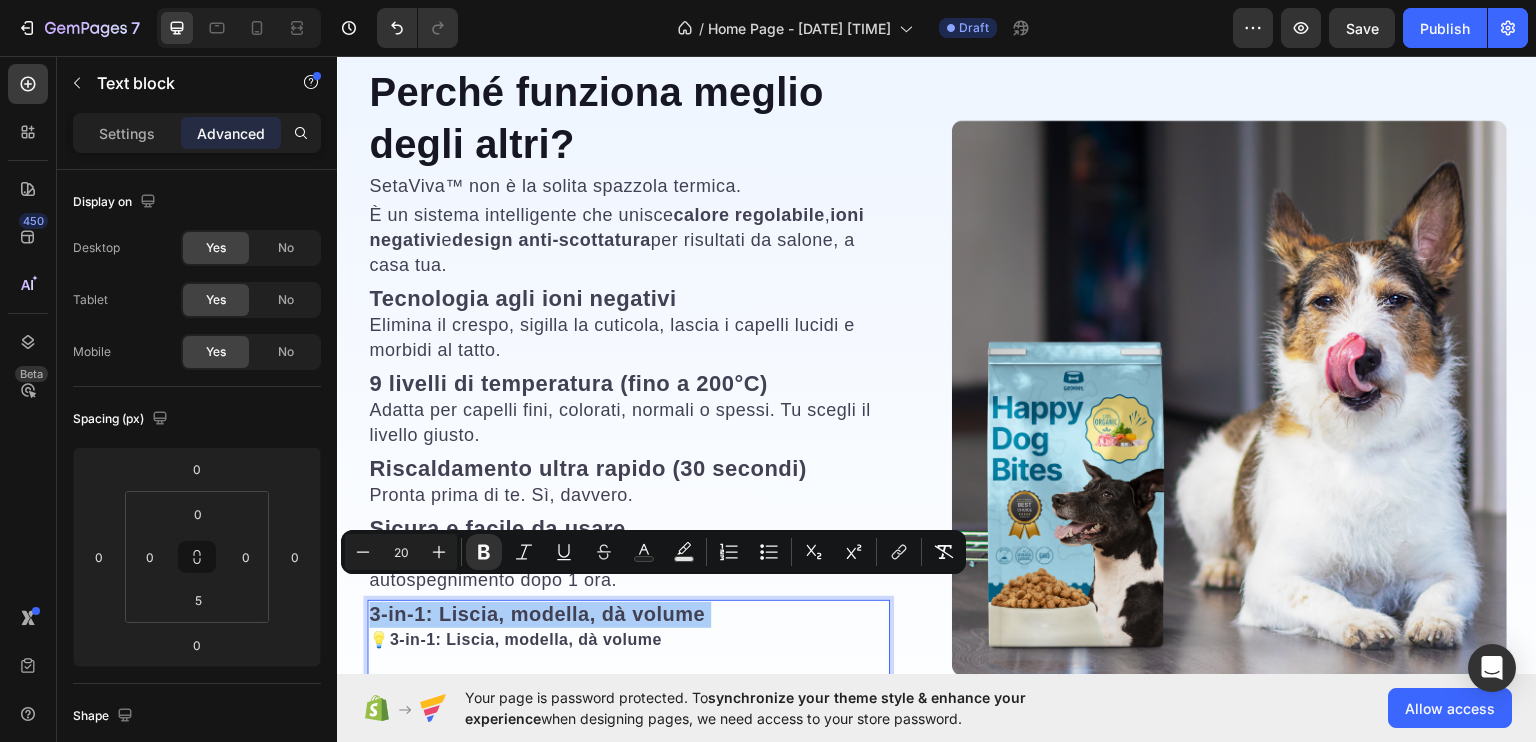 click 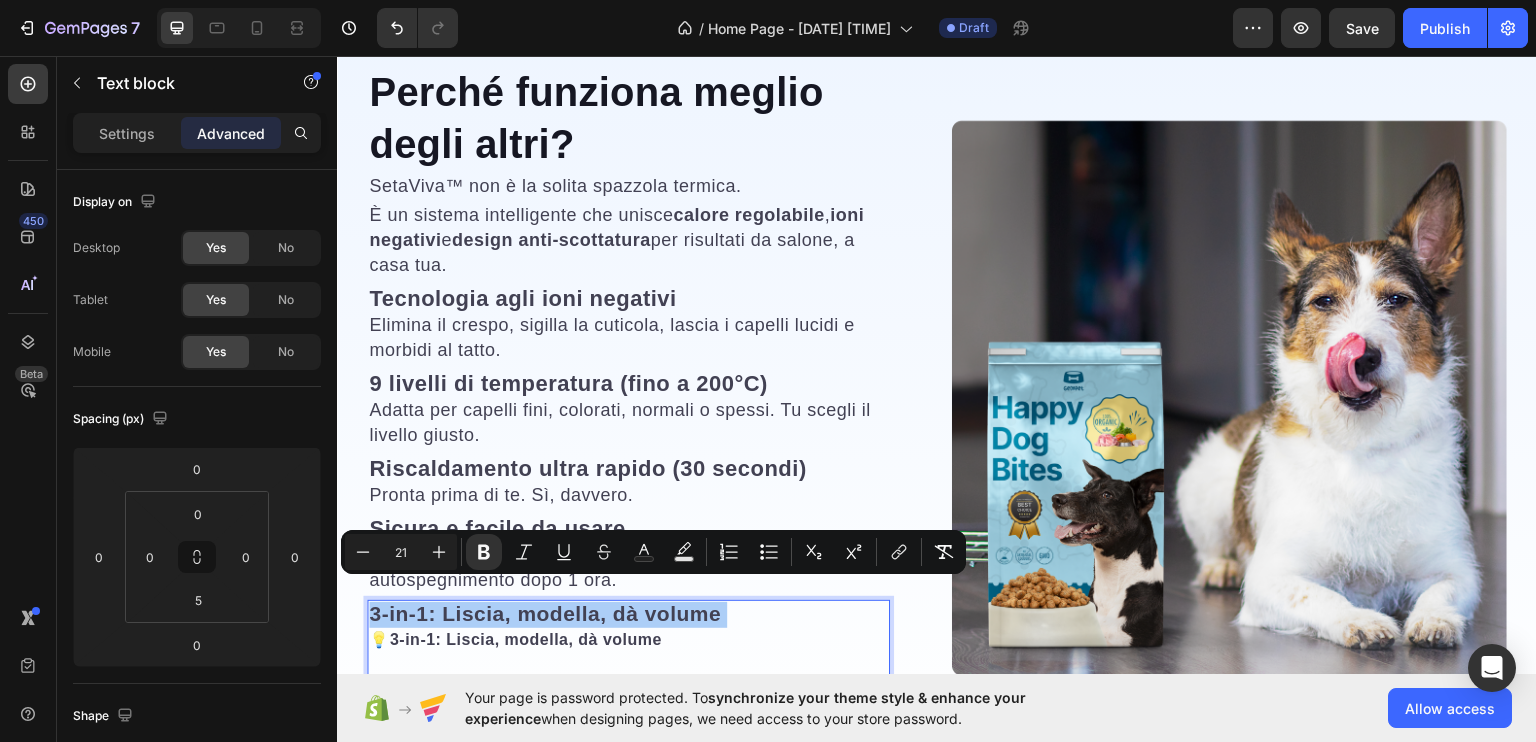 click 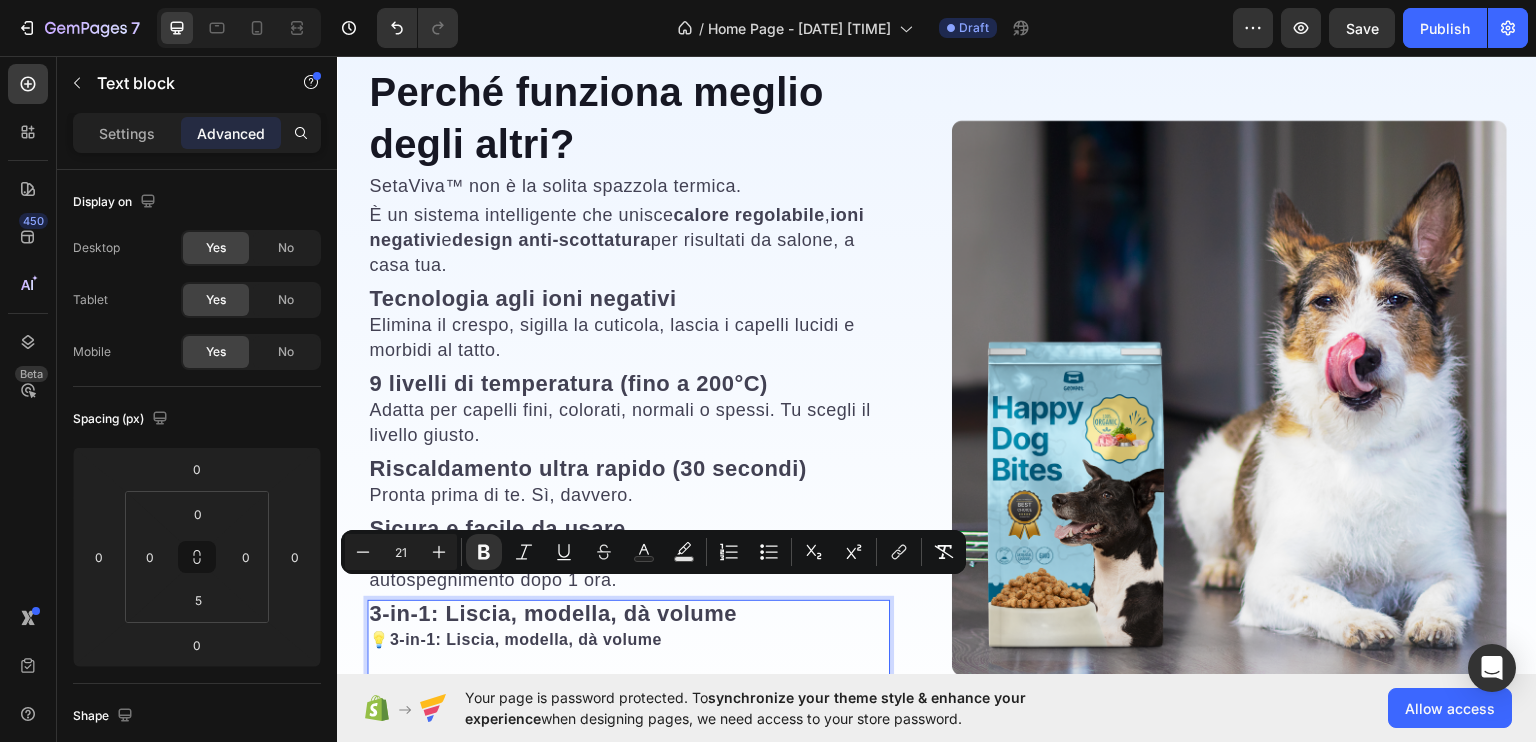 type on "22" 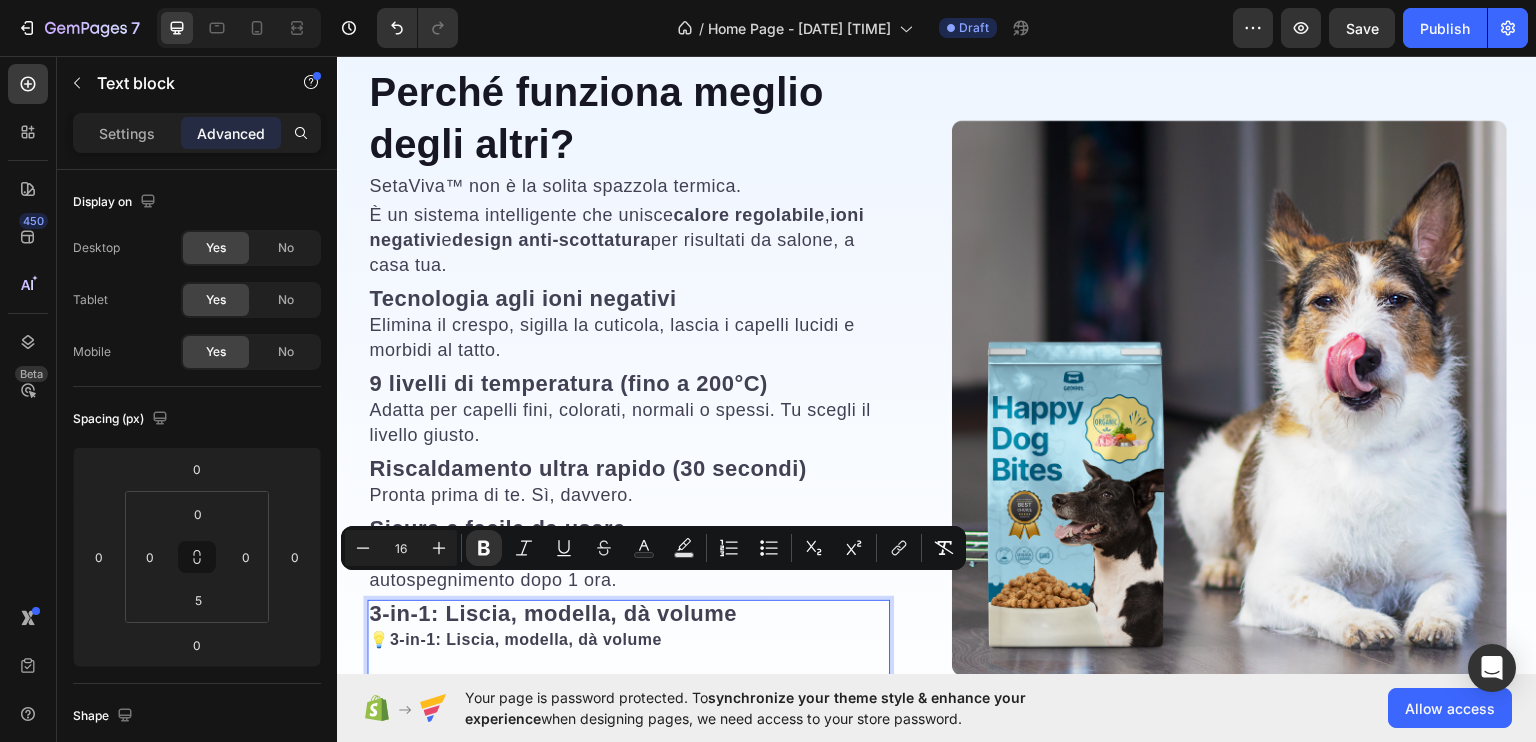 click on "3-in-1: Liscia, modella, dà volume" at bounding box center (526, 638) 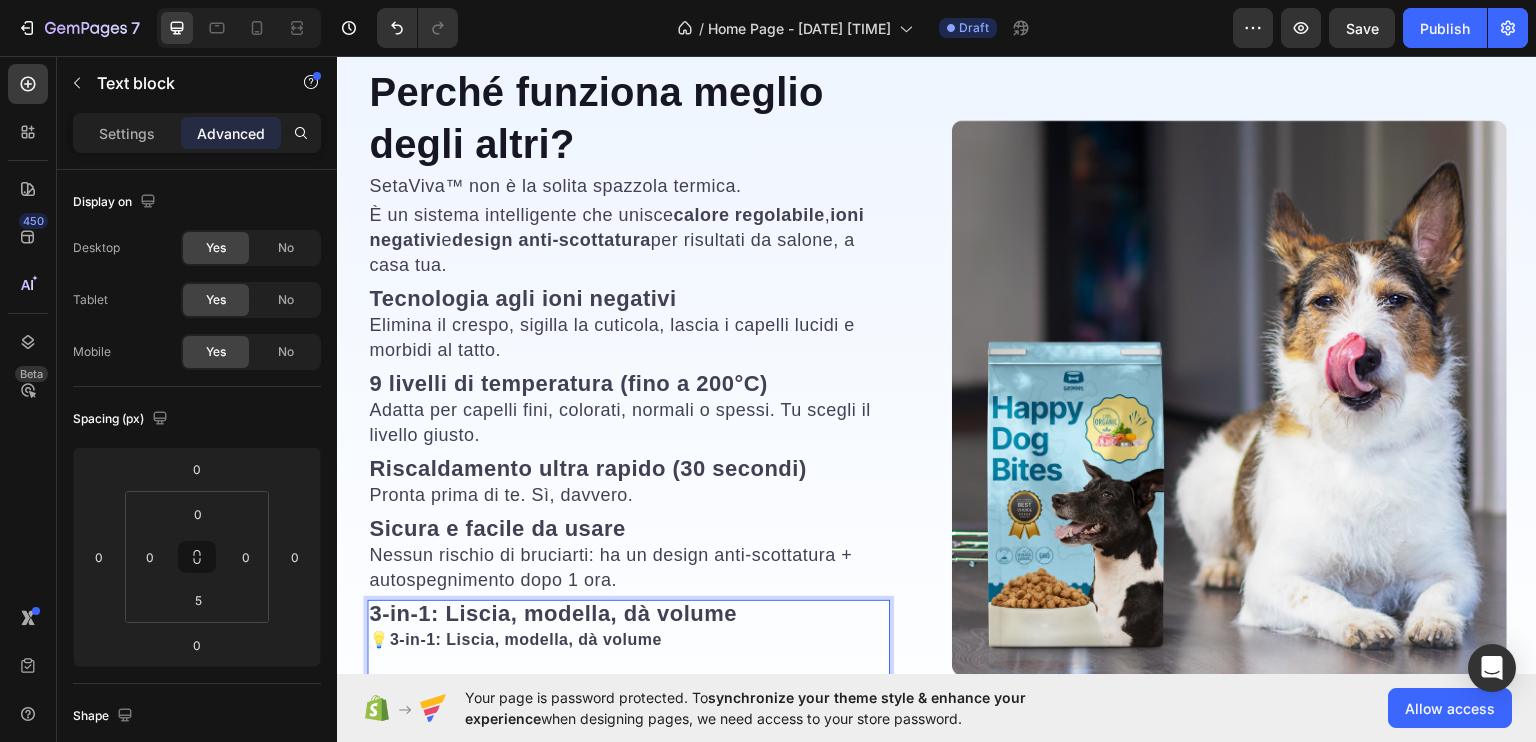 click on "3-in-1: Liscia, modella, dà volume" at bounding box center [526, 638] 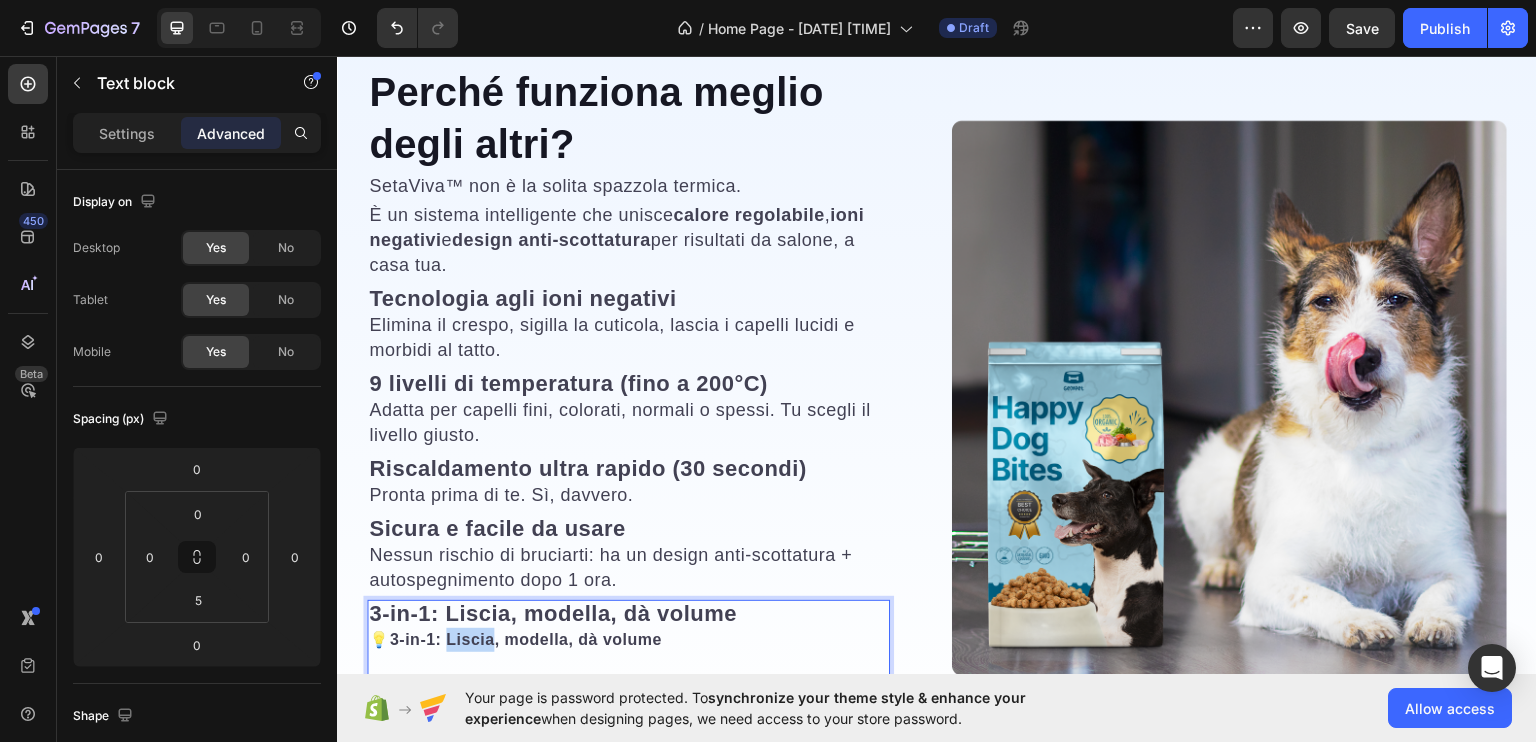 click on "3-in-1: Liscia, modella, dà volume" at bounding box center [526, 638] 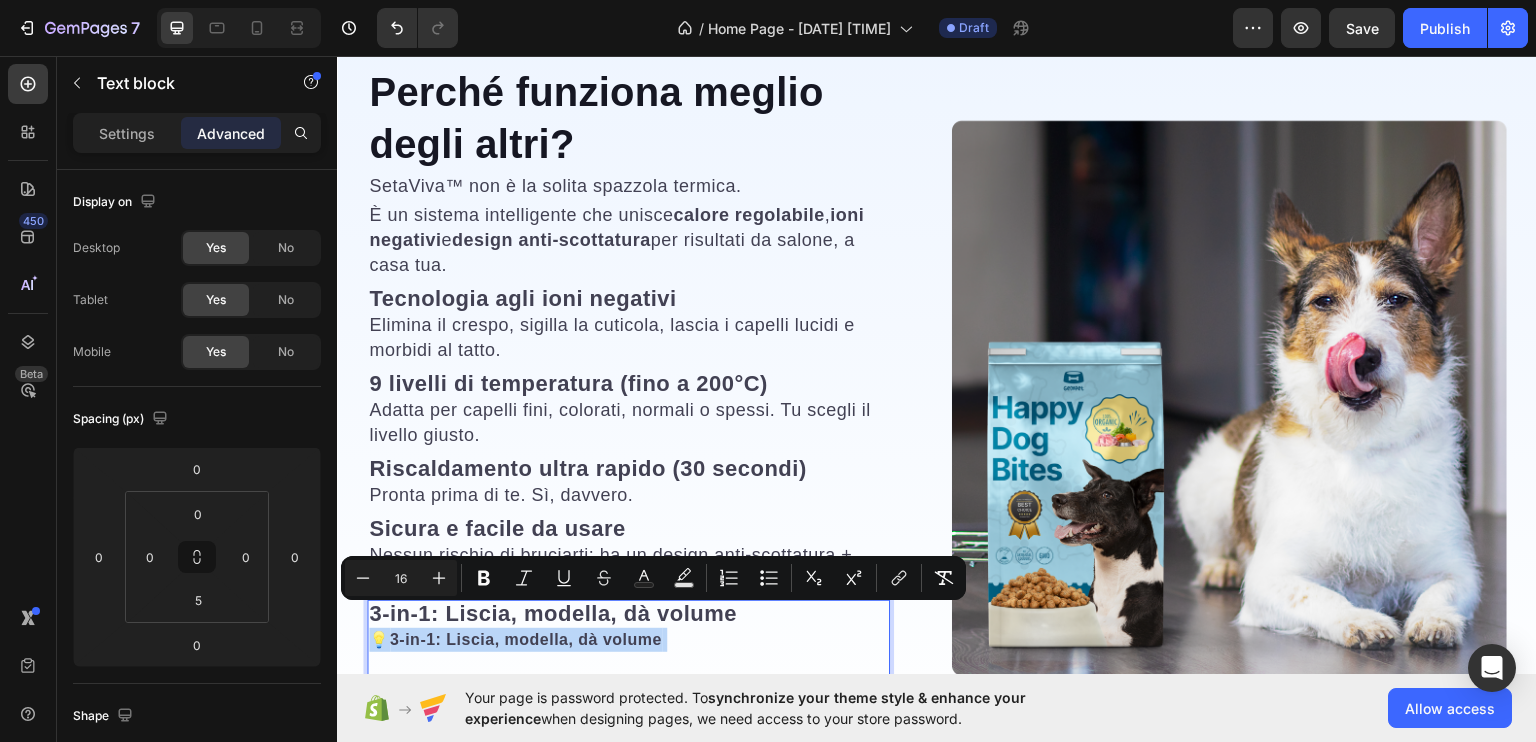 drag, startPoint x: 483, startPoint y: 620, endPoint x: 500, endPoint y: 712, distance: 93.55747 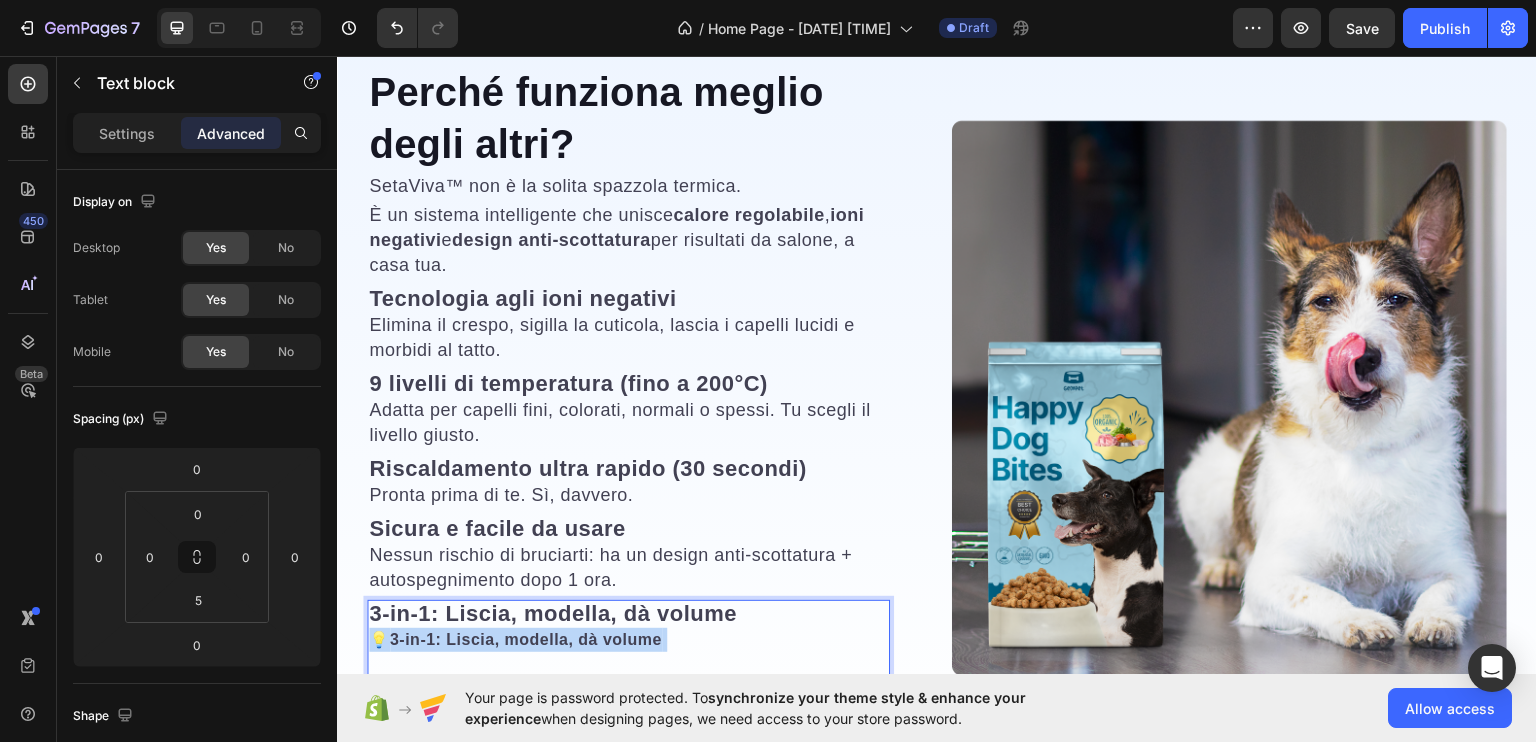 scroll, scrollTop: 2677, scrollLeft: 0, axis: vertical 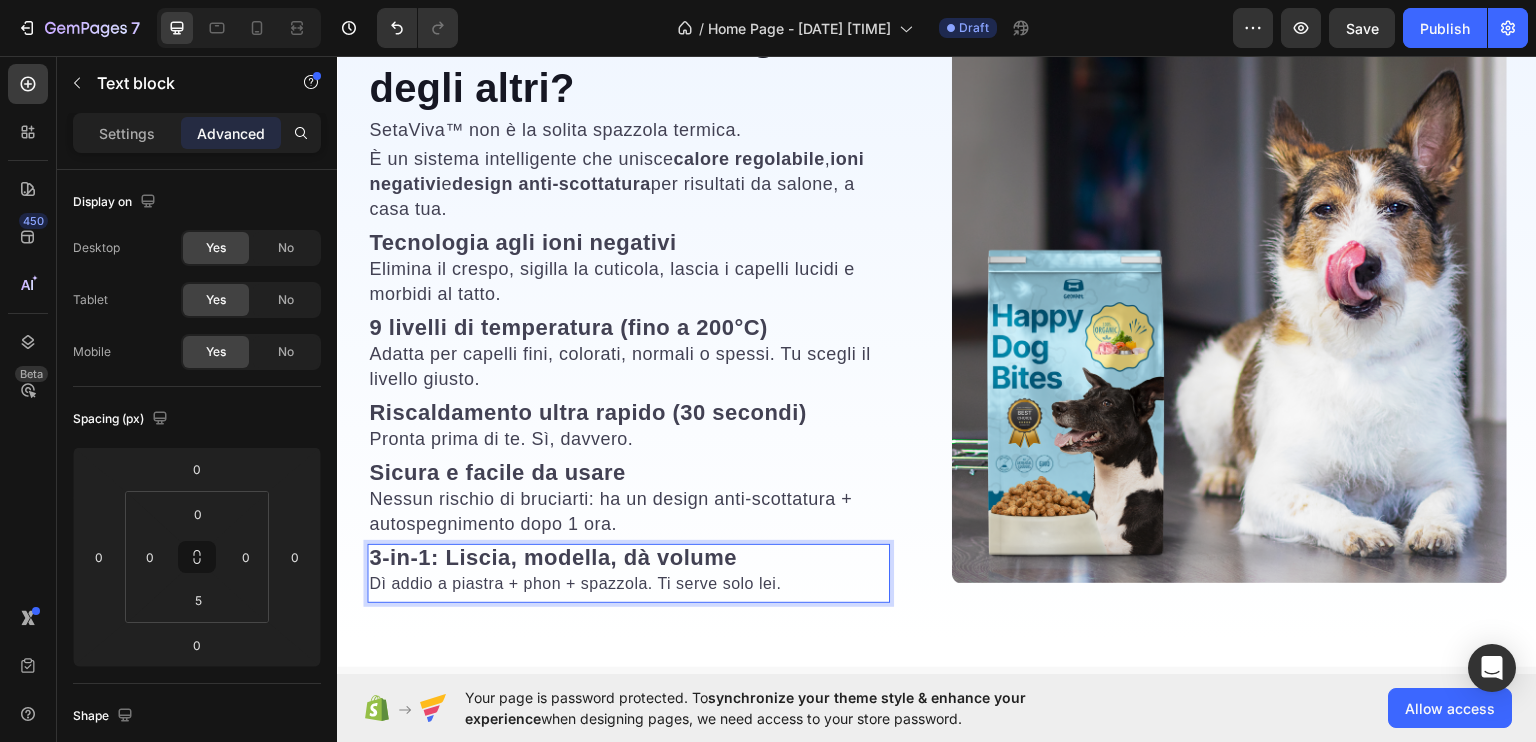 click on "Dì addio a piastra + phon + spazzola. Ti serve solo lei." at bounding box center [628, 583] 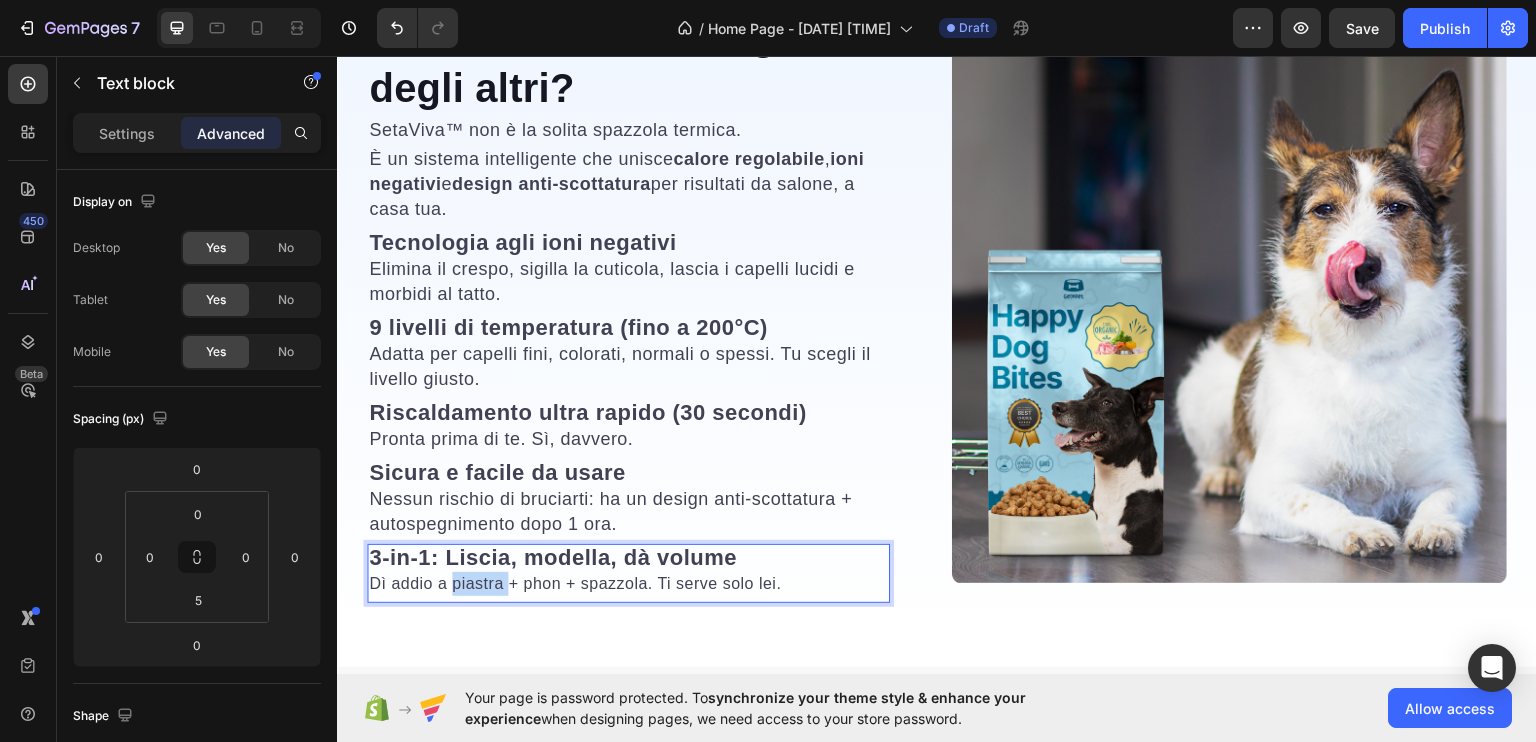 click on "Dì addio a piastra + phon + spazzola. Ti serve solo lei." at bounding box center [628, 583] 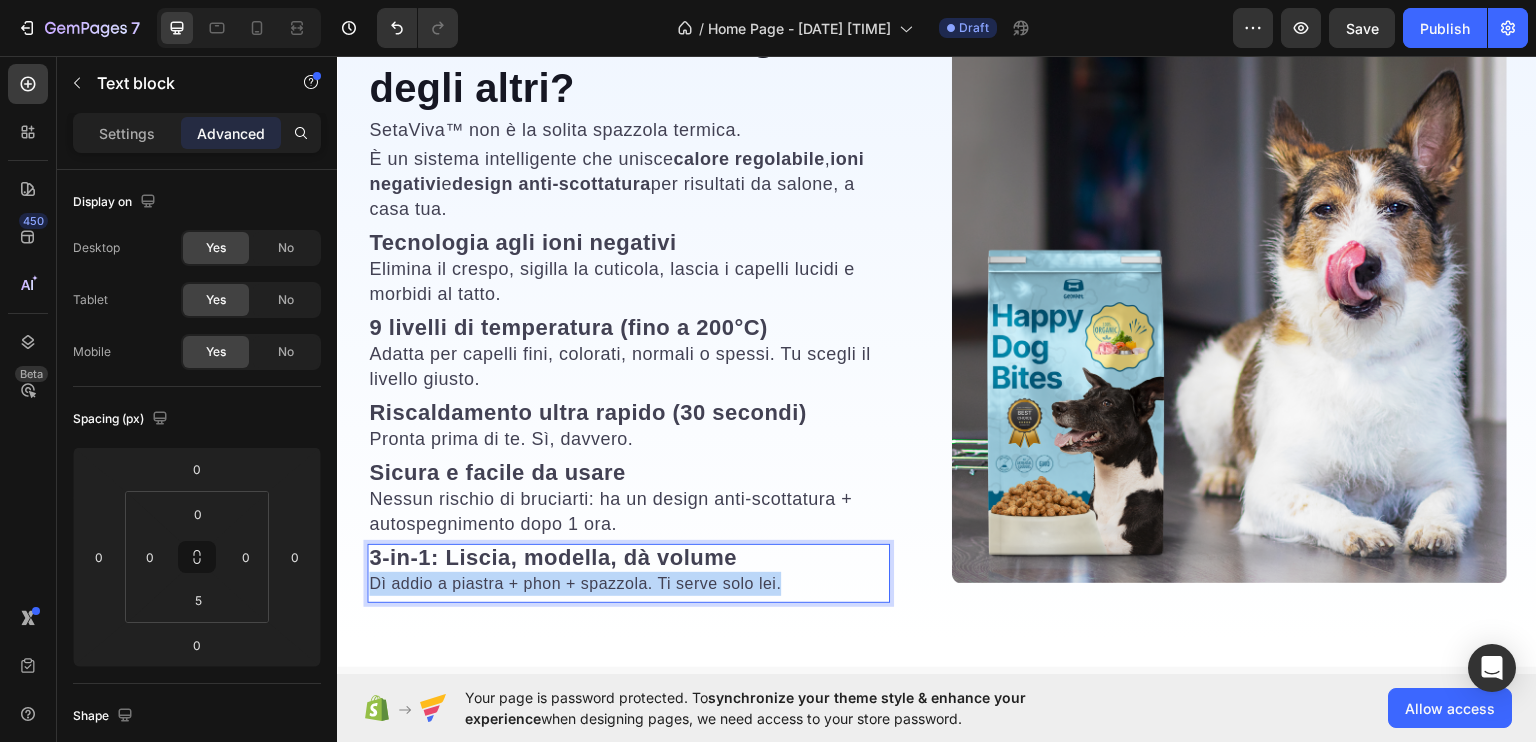 click on "Dì addio a piastra + phon + spazzola. Ti serve solo lei." at bounding box center [628, 583] 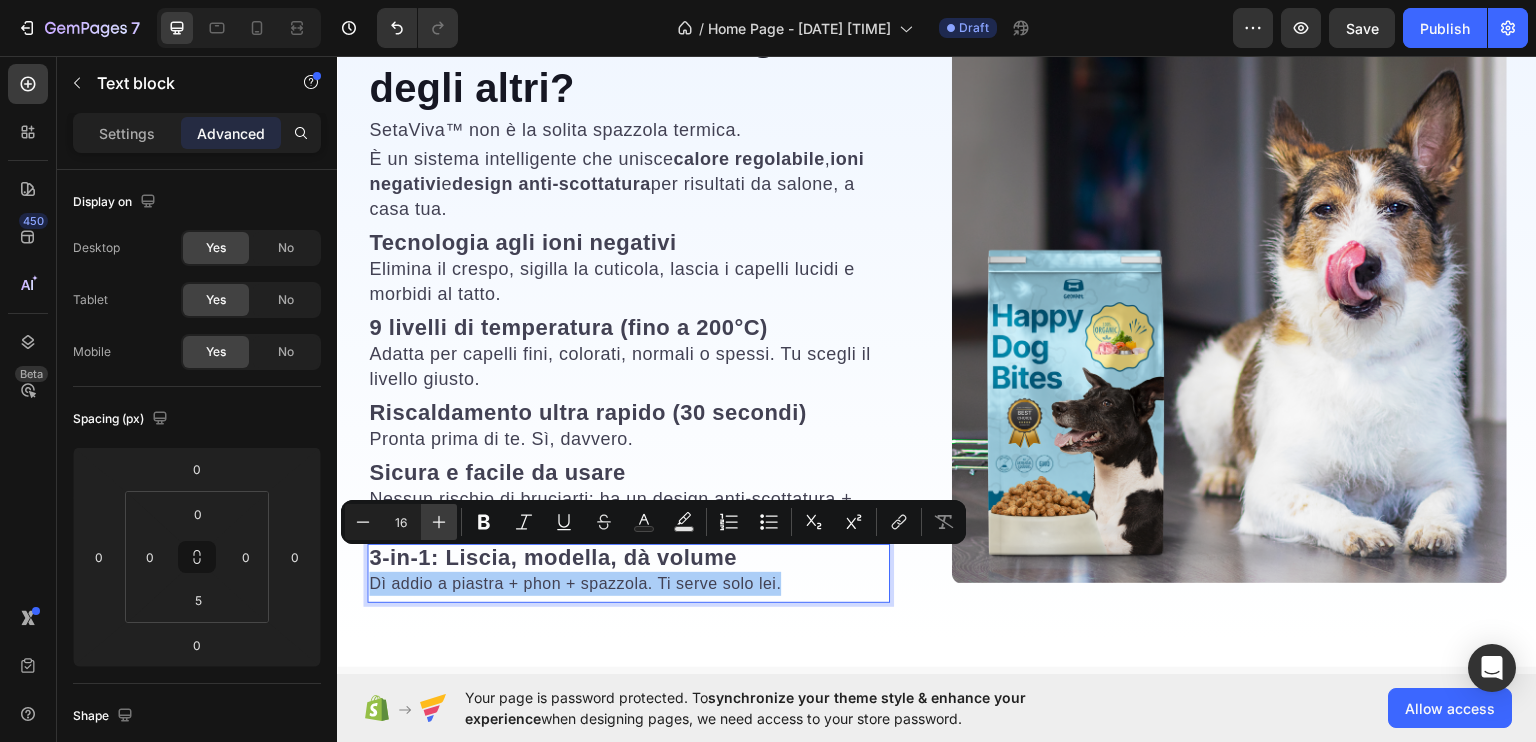 click 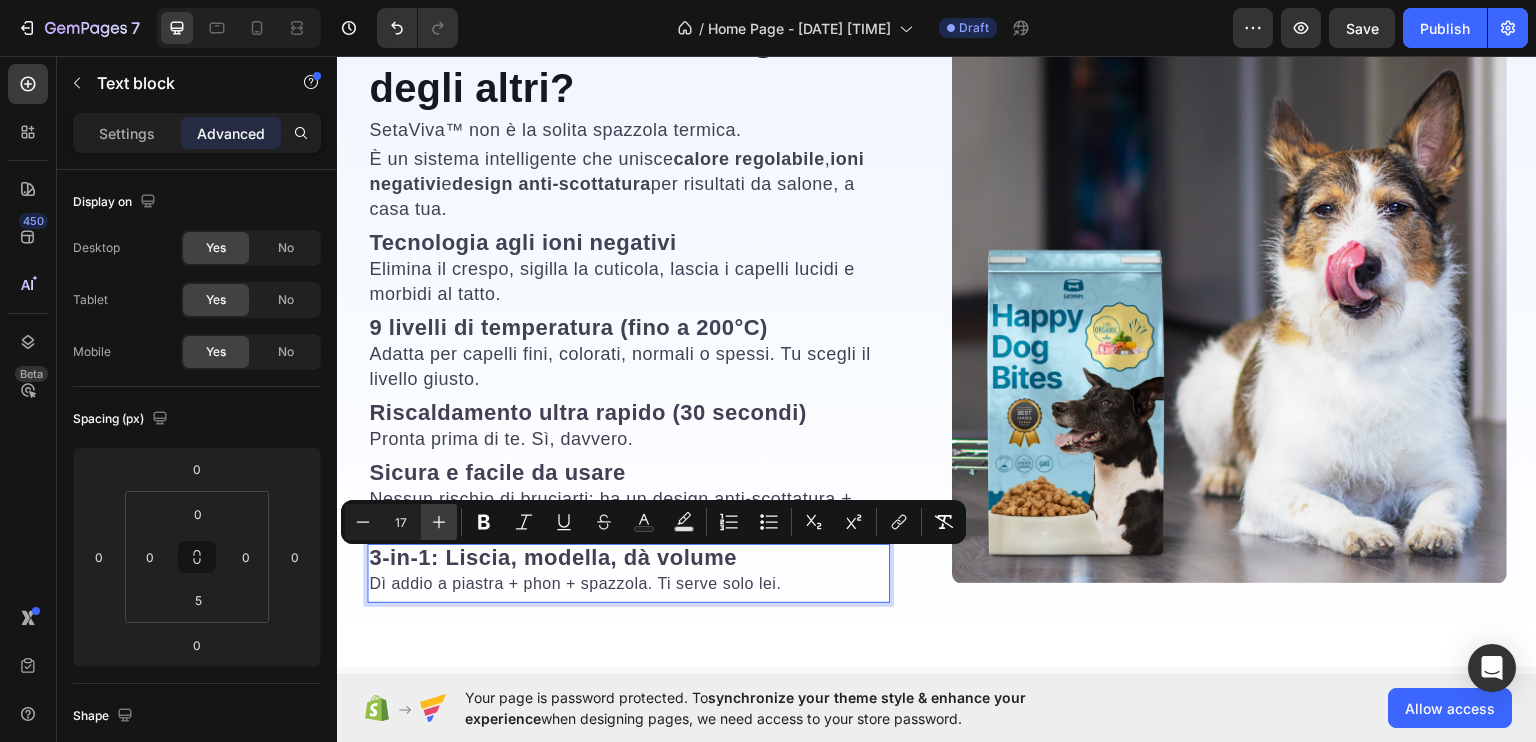 click 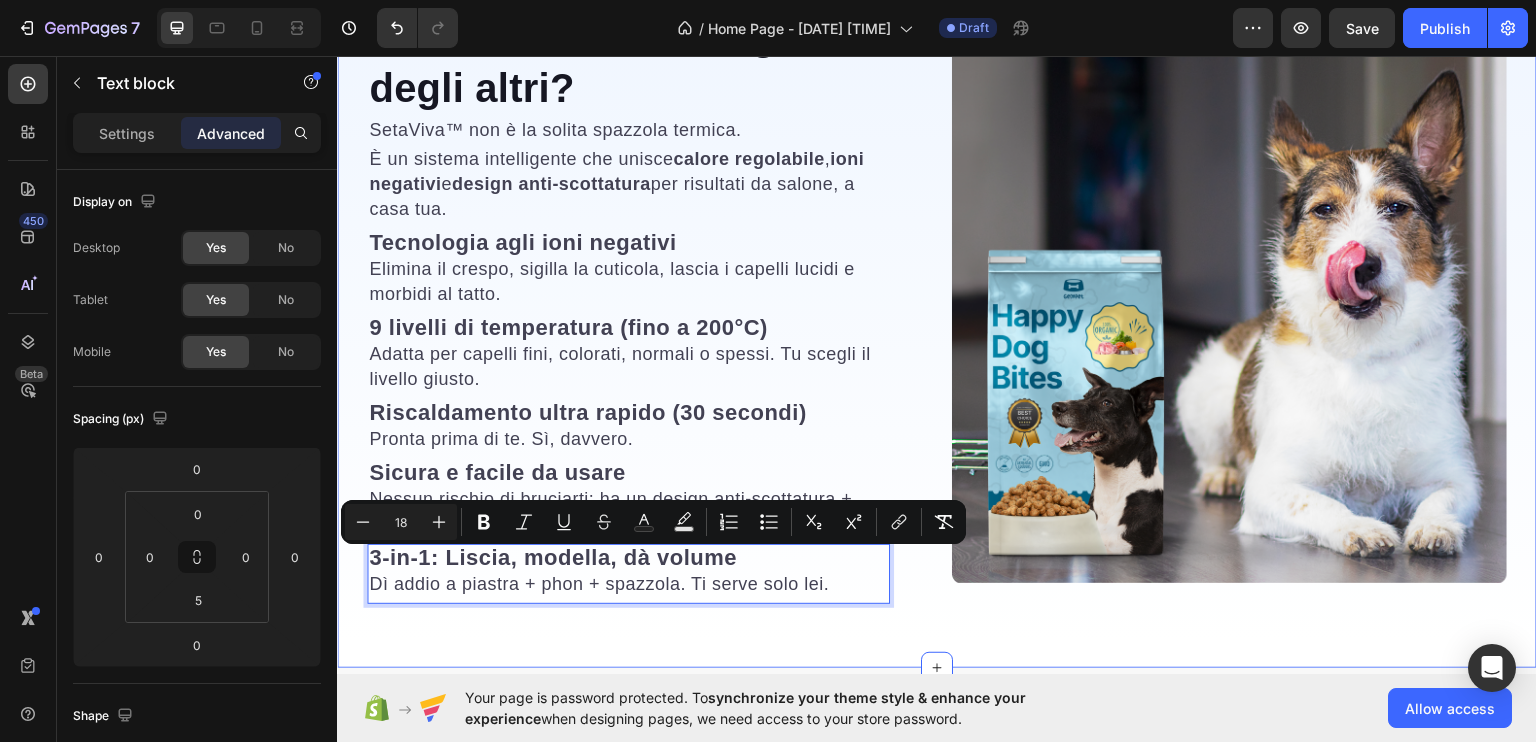 click on "Ecco cosa succede quando inizi a usare SetaViva™ ogni mattina… Heading Immagina: ti svegli, fai colazione. Non devi più scegliere tra “perdo tempo” e “esco spettinata”.   Basta passare  SetaViva™  tra i capelli come una spazzola normale. In pochi minuti hai: Text Block Step - 1 Text Block Capelli lisci, morbidi, luminosi Text Block Row Step - 2 Text Block Niente crespo Text Block Row Step - 3 Text Block Zero nodi Text Block Row Step - 4 Text Block Volume naturale Text Block Row Step - 4 Text Block Onde morbide o liscio perfetto, come piace a te Text Block Row Step - 4 Text Block E la soddisfazione di  guardarti allo specchio e piacerti davvero Text Block Row Ti fa sentire ordinata, curata, bella… anche nei giorni più normali. È come regalarsi una coccola quotidiana. In 8 minuti. Text Block The standard Lorem Heading Image Row ⁠⁠⁠⁠⁠⁠⁠ Perché funziona meglio degli altri? Heading SetaViva™ non è la solita spazzola termica. Text block È un sistema intelligente che unisce  ," at bounding box center [937, -13] 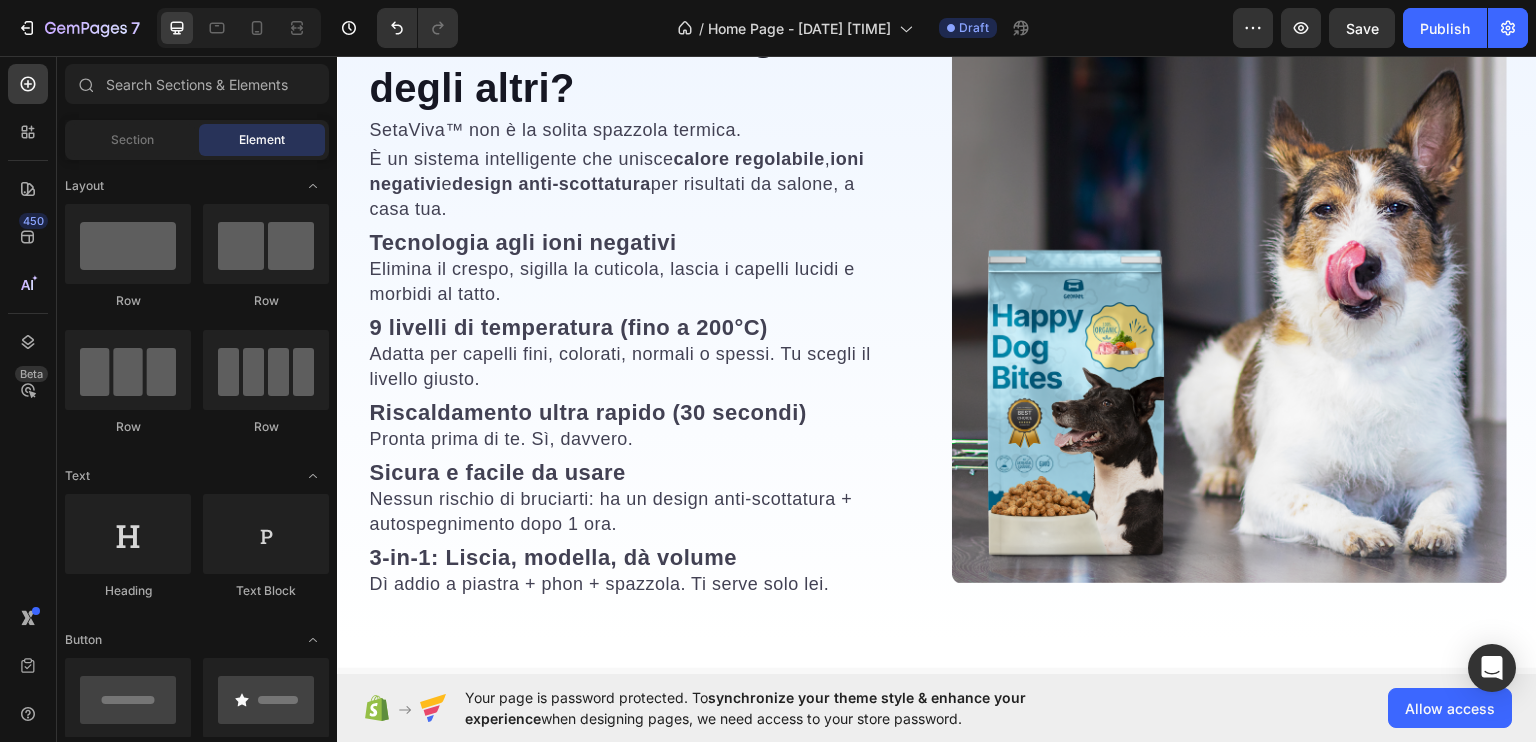 scroll, scrollTop: 2984, scrollLeft: 0, axis: vertical 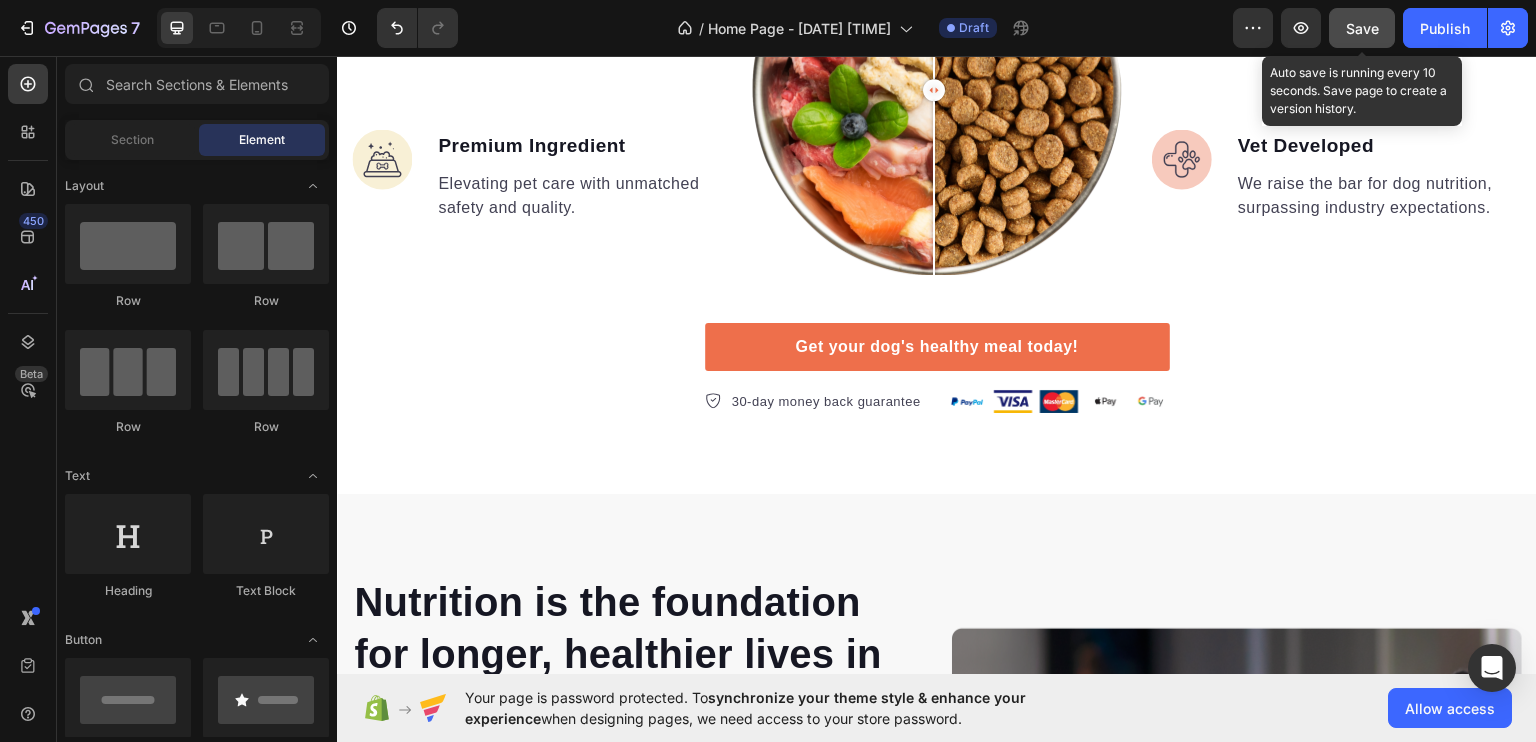 click on "Save" at bounding box center (1362, 28) 